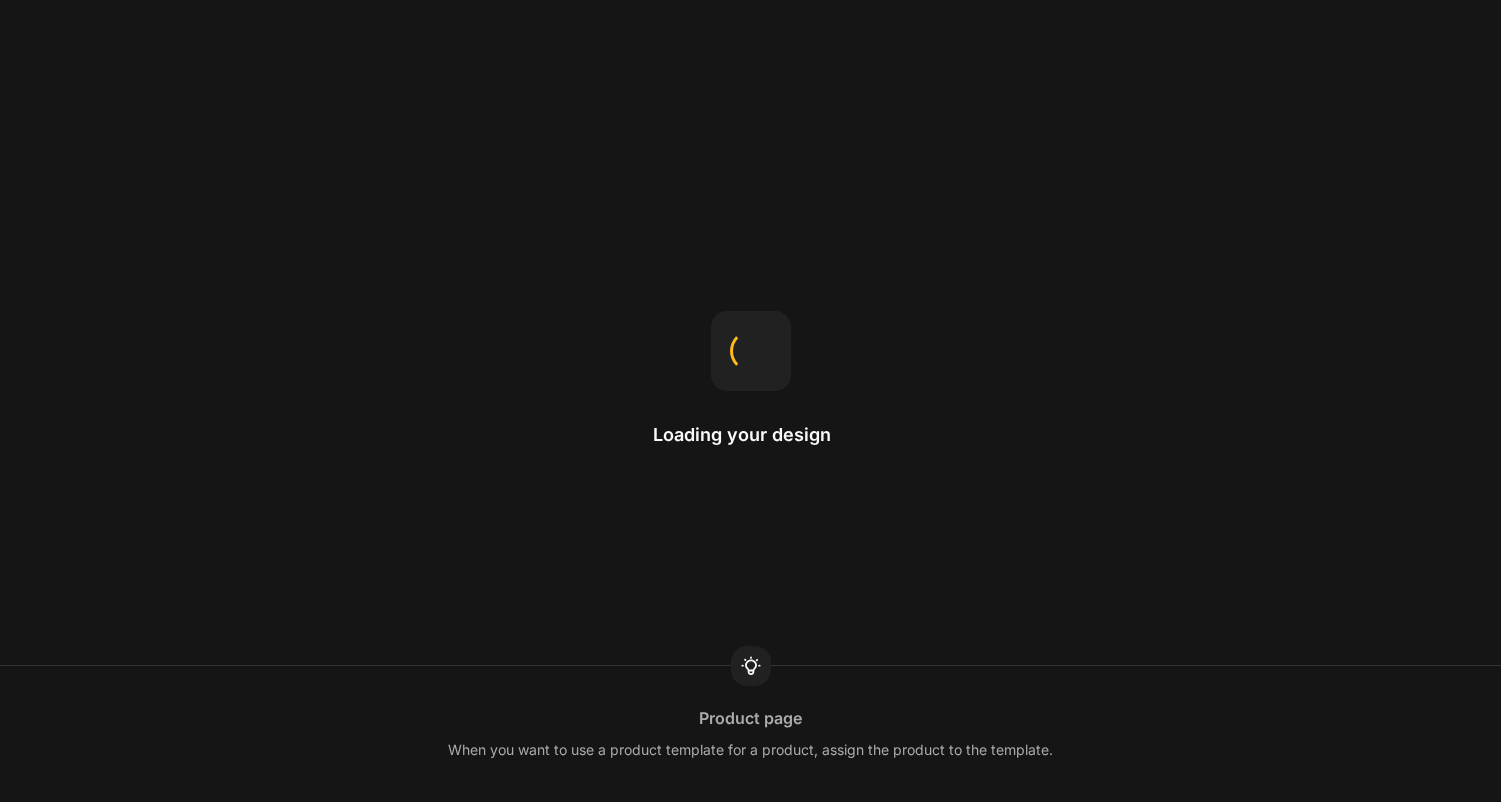 scroll, scrollTop: 0, scrollLeft: 0, axis: both 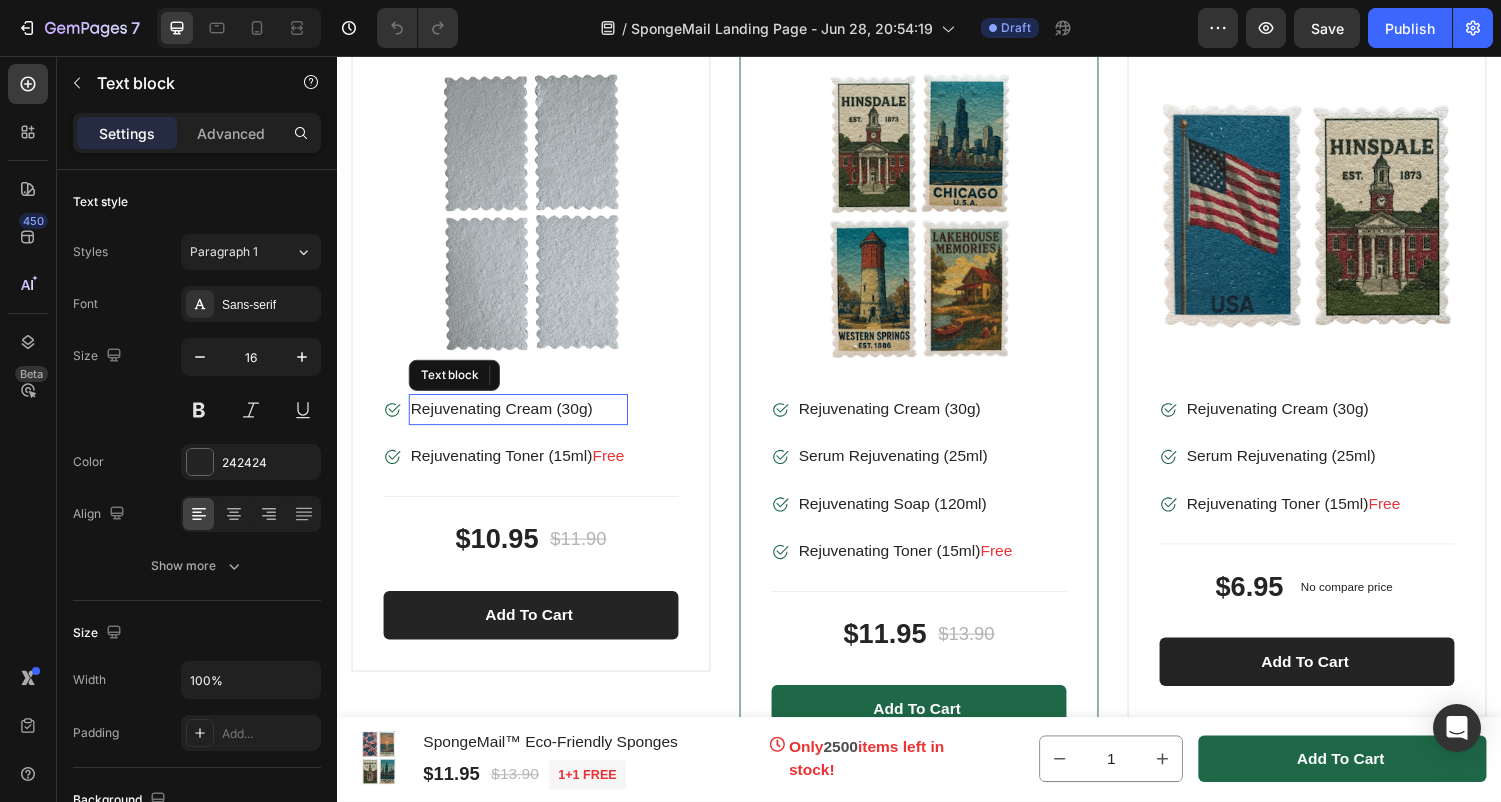 click on "Rejuvenating Cream (30g)" at bounding box center (524, 421) 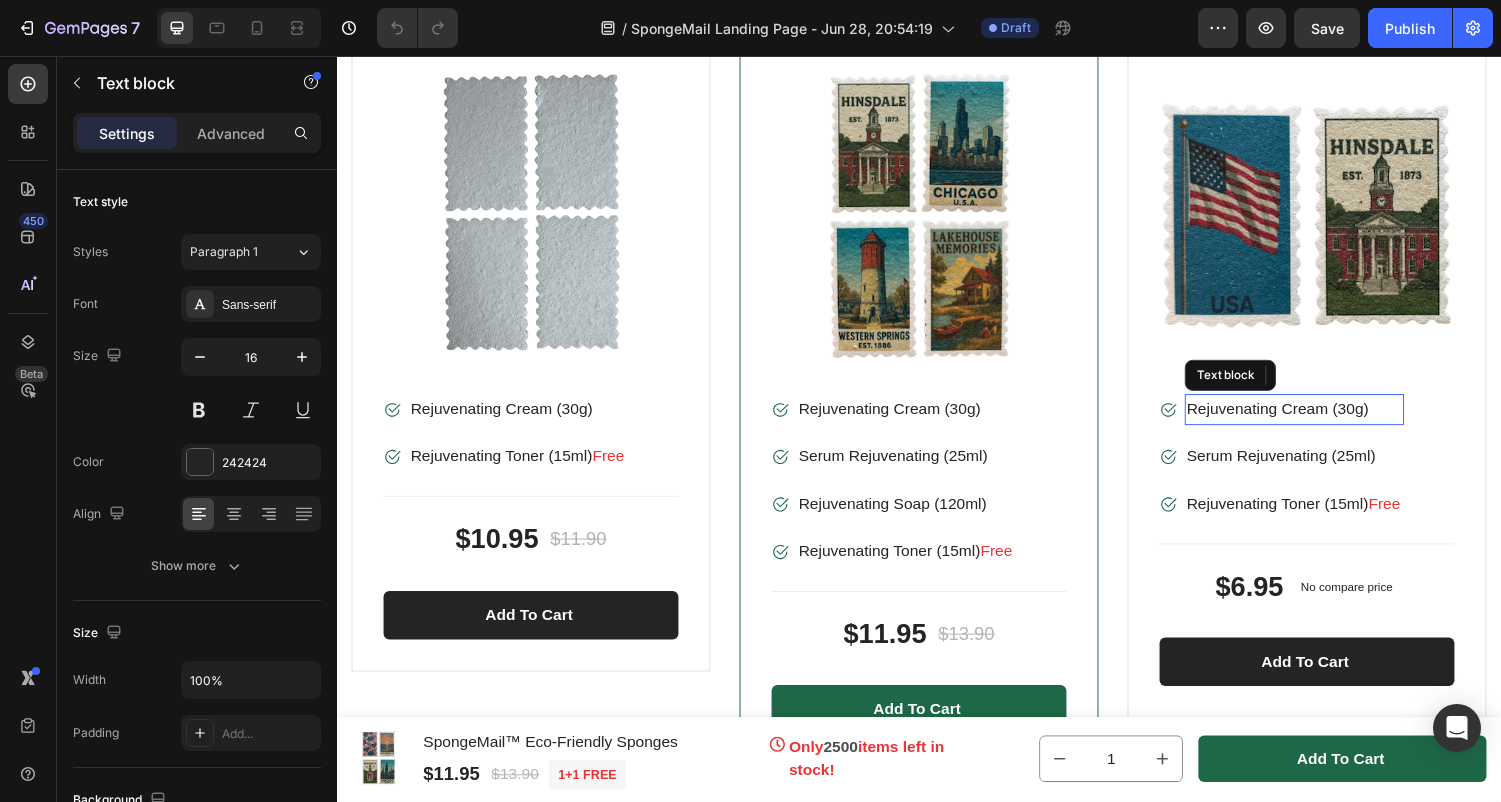click on "Rejuvenating Cream (30g)" at bounding box center (1324, 421) 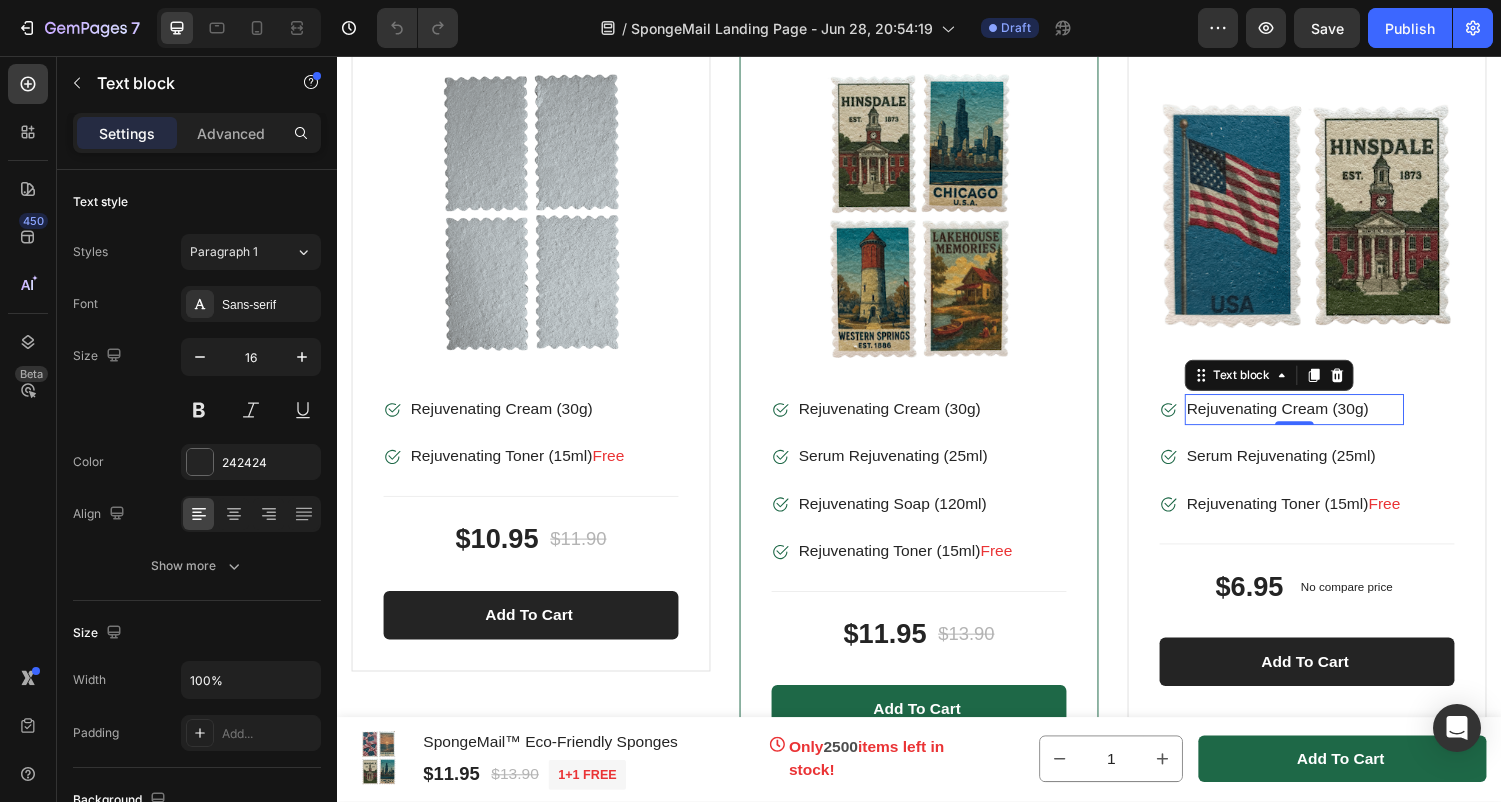 click on "Rejuvenating Cream (30g)" at bounding box center [1324, 421] 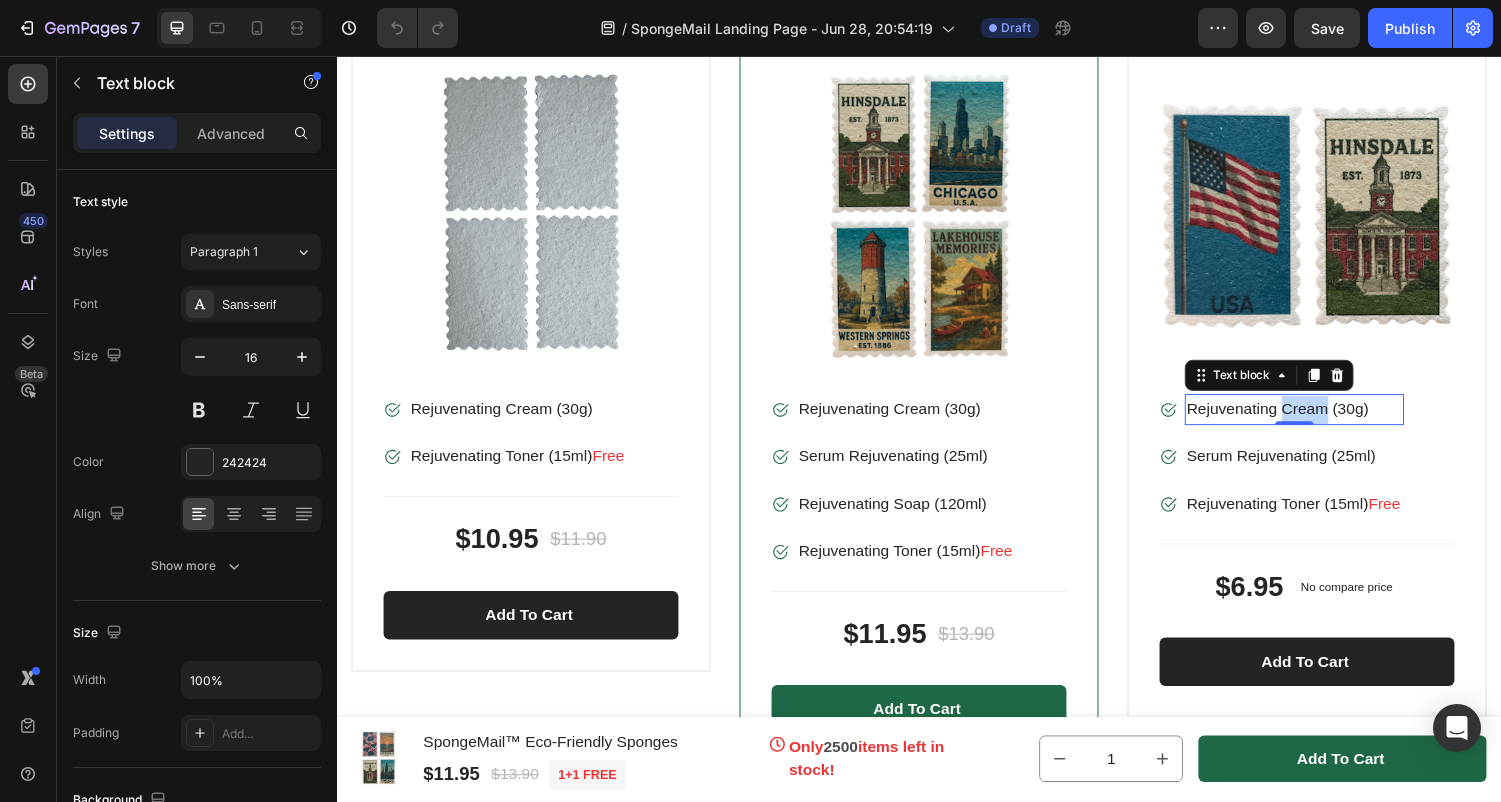 click on "Rejuvenating Cream (30g)" at bounding box center [1324, 421] 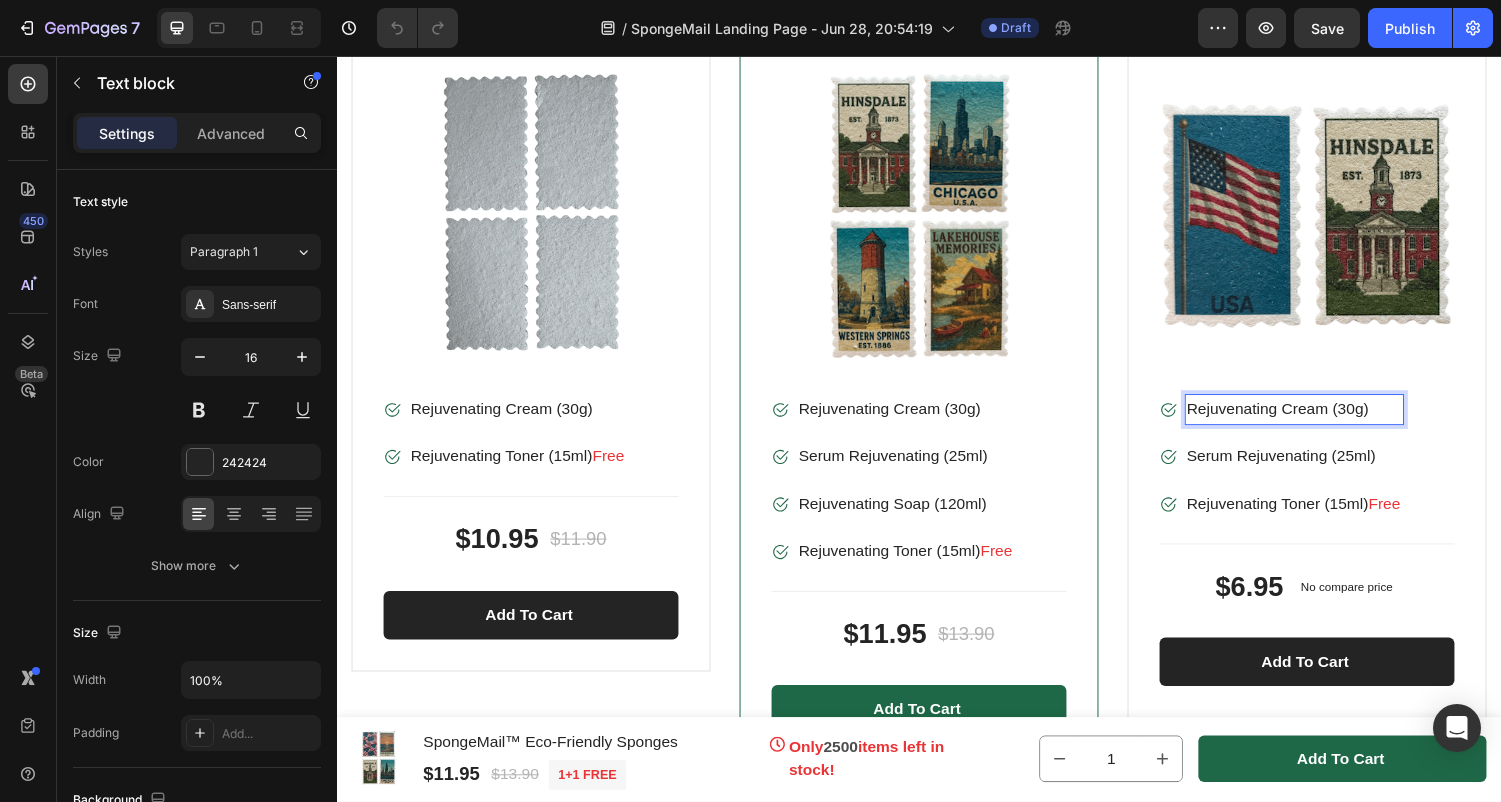 click on "Rejuvenating Cream (30g)" at bounding box center (1324, 421) 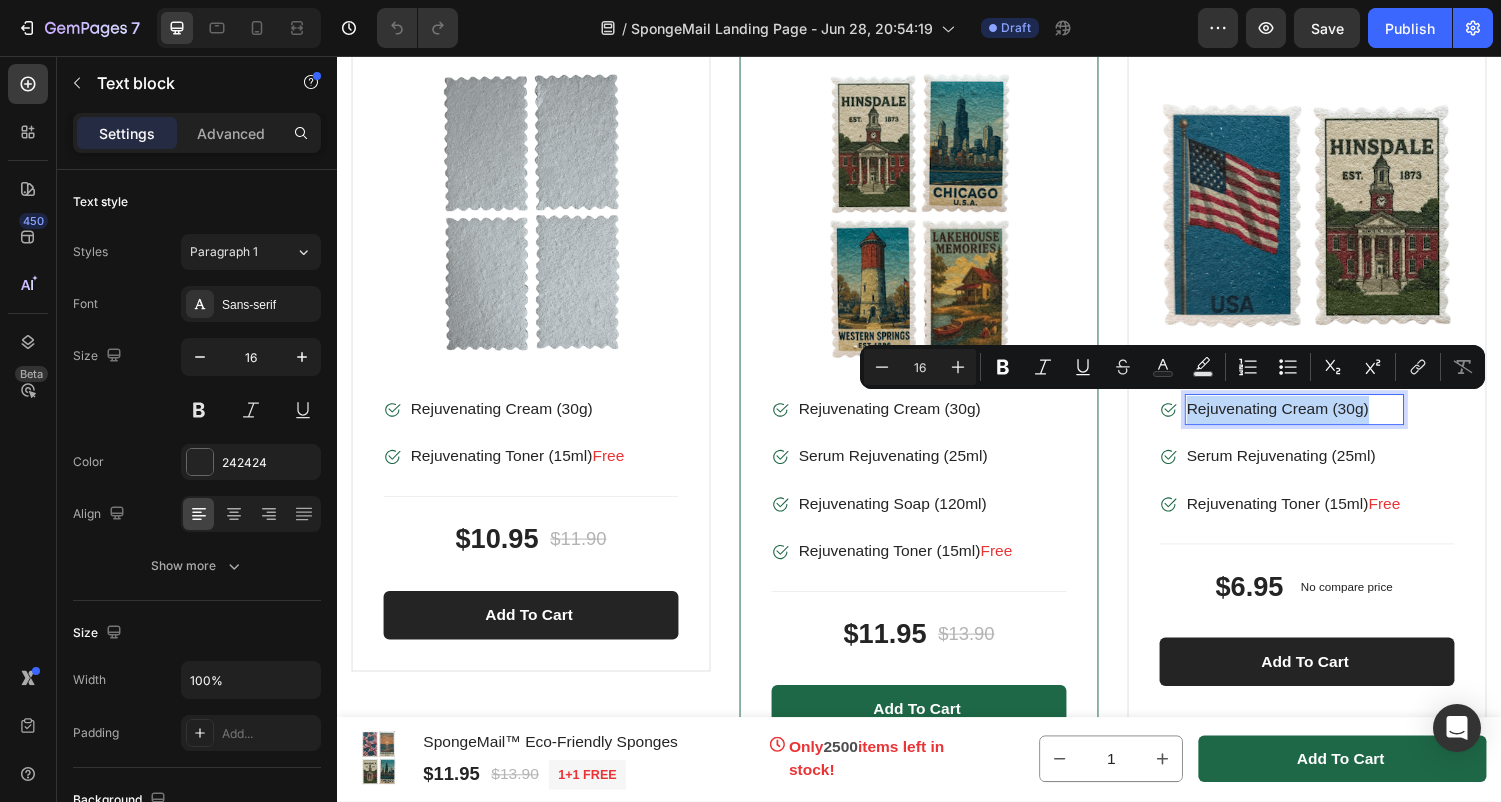 drag, startPoint x: 1409, startPoint y: 416, endPoint x: 1214, endPoint y: 419, distance: 195.02307 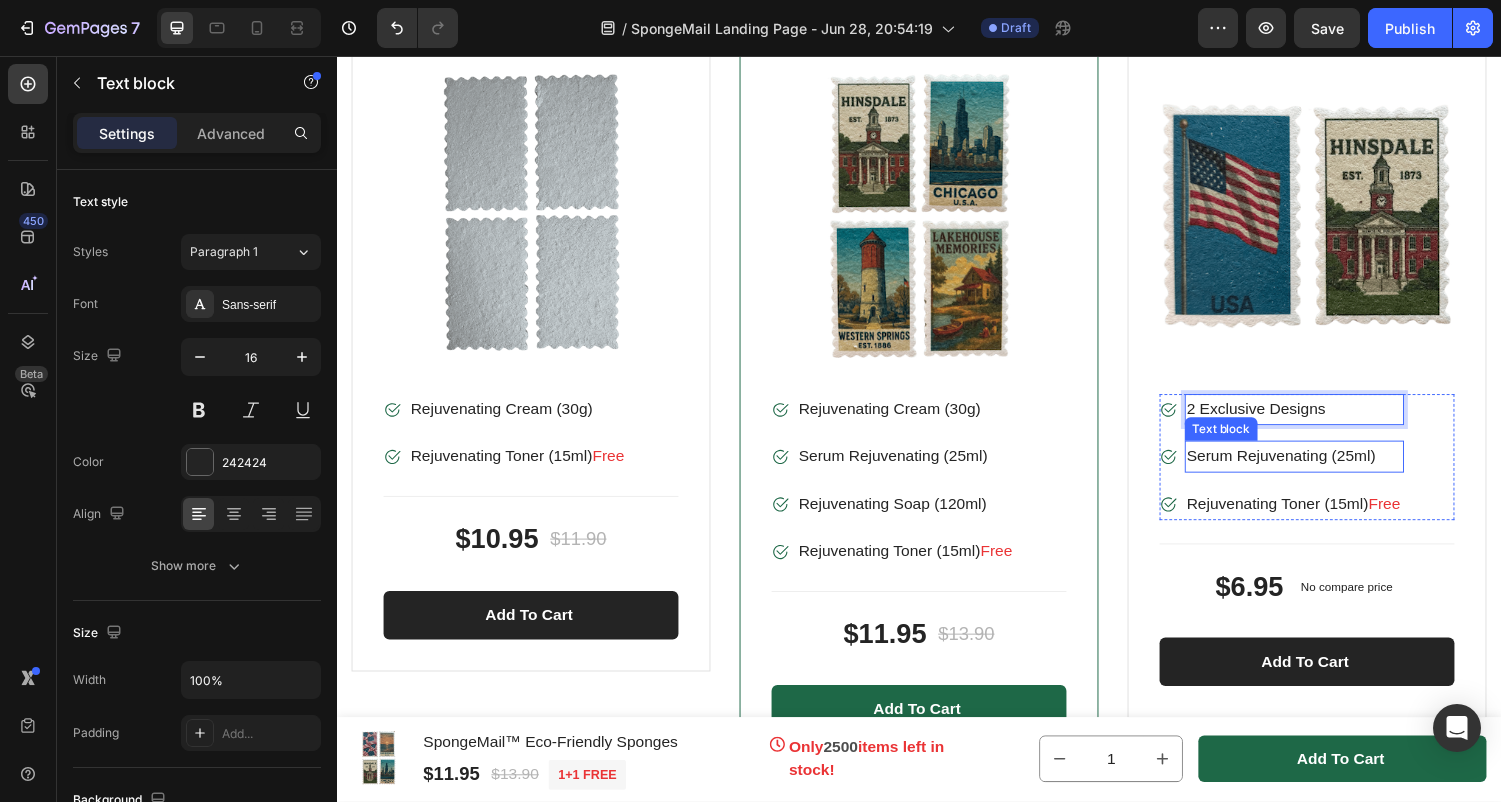 click on "Serum Rejuvenating (25ml)" at bounding box center [1324, 469] 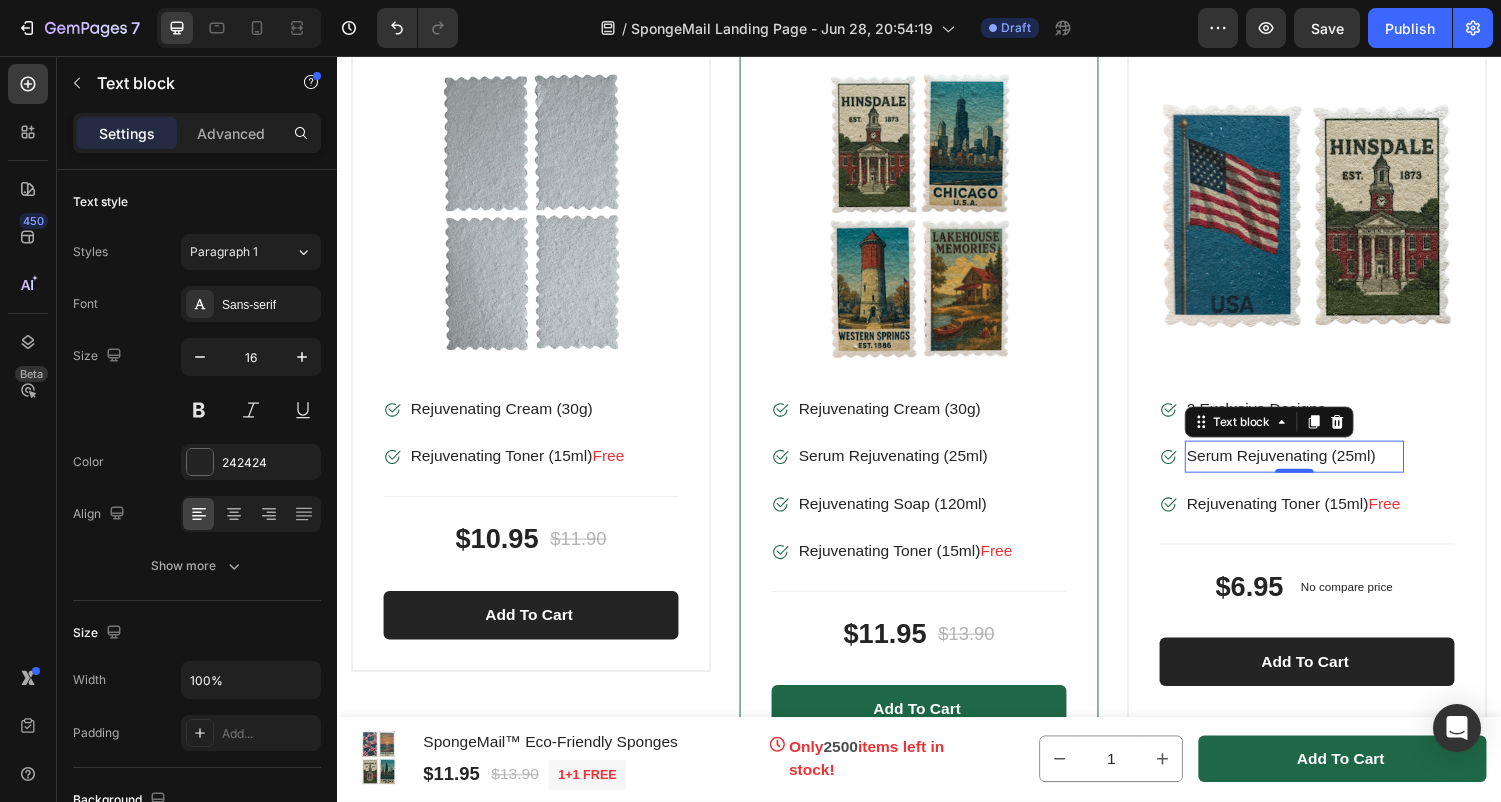 click on "Serum Rejuvenating (25ml)" at bounding box center (1324, 469) 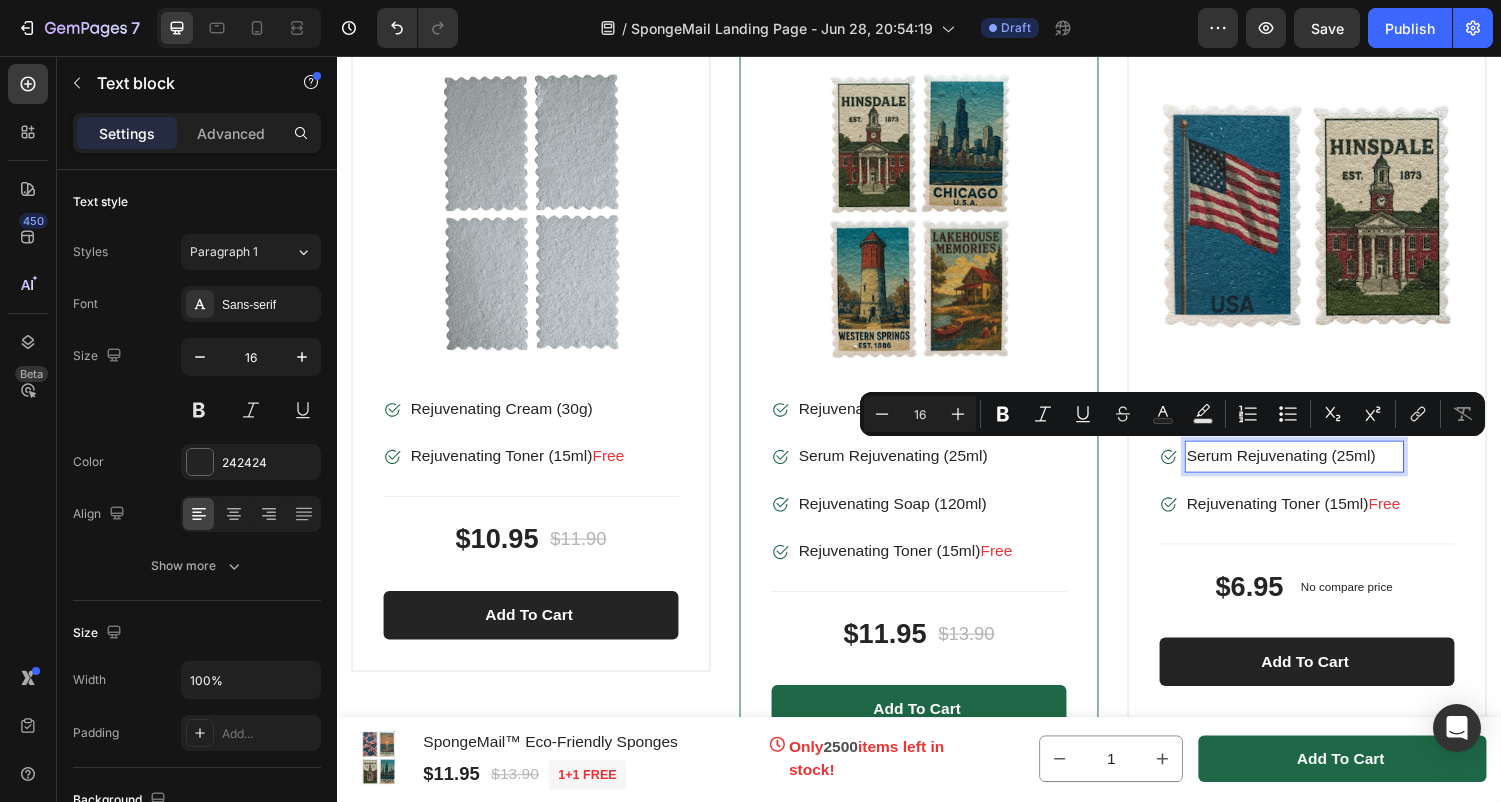 click on "Serum Rejuvenating (25ml)" at bounding box center (1324, 469) 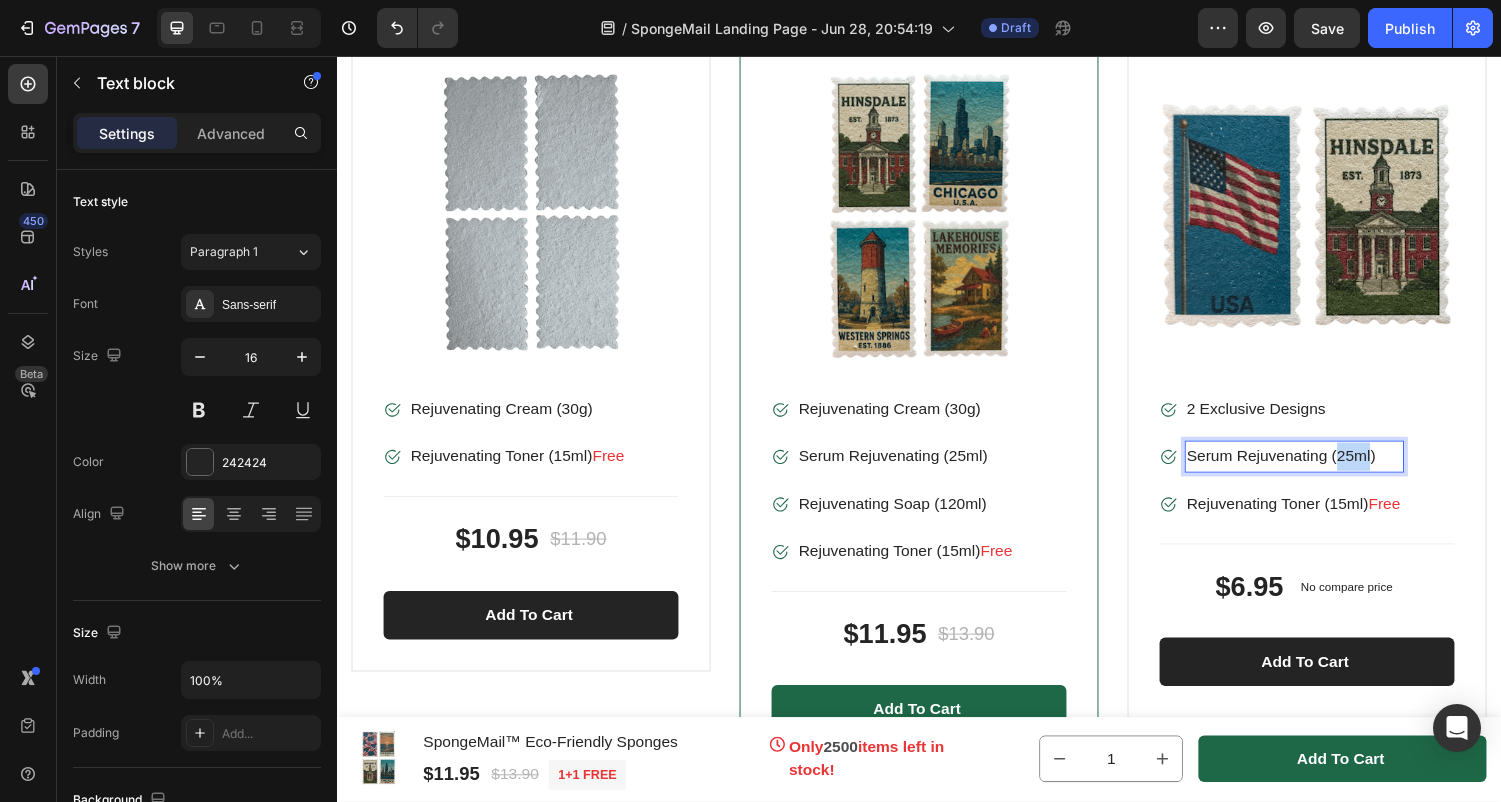 click on "Serum Rejuvenating (25ml)" at bounding box center [1324, 469] 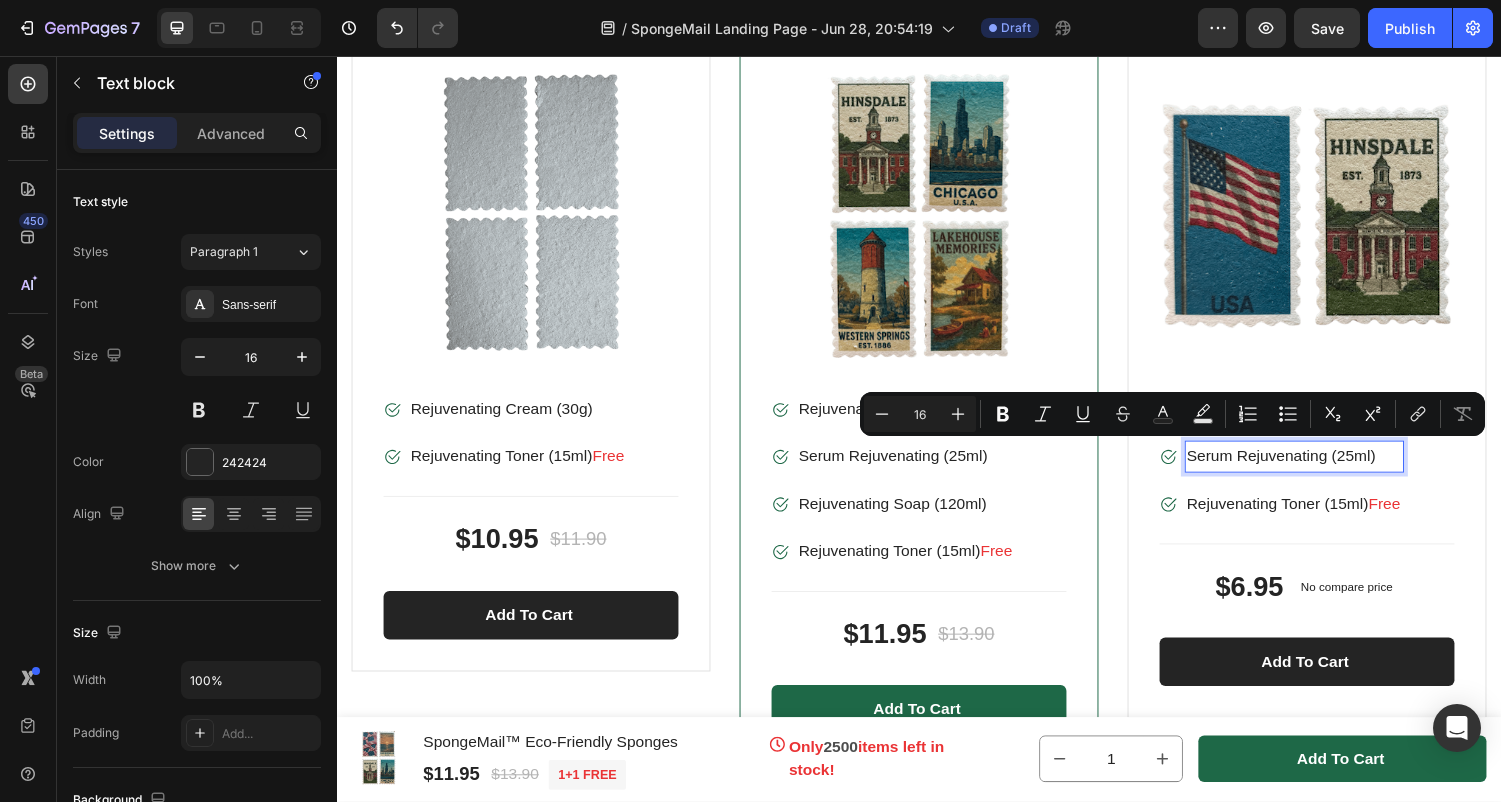 click on "Serum Rejuvenating (25ml)" at bounding box center [1324, 469] 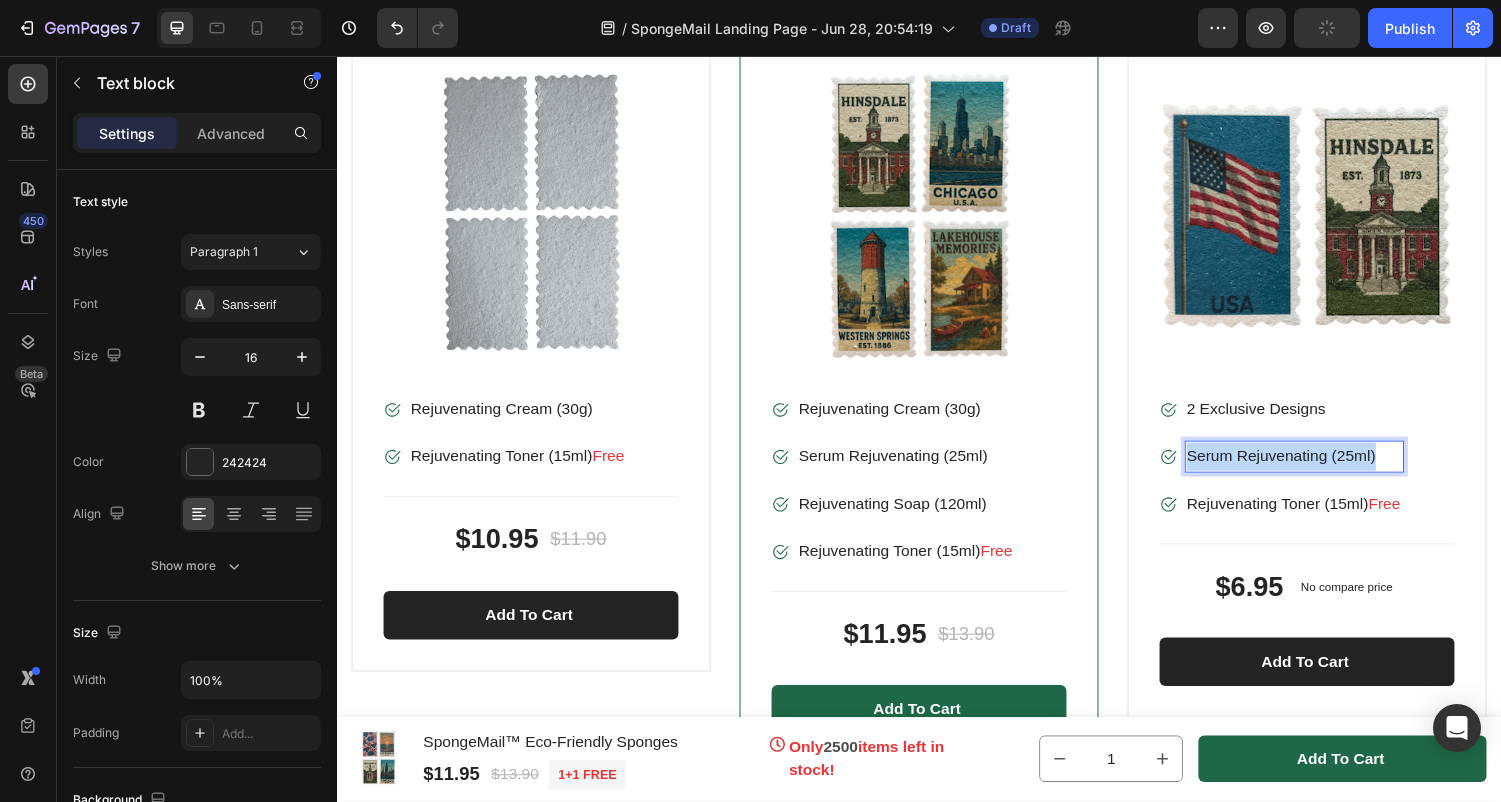 drag, startPoint x: 1415, startPoint y: 463, endPoint x: 1216, endPoint y: 458, distance: 199.0628 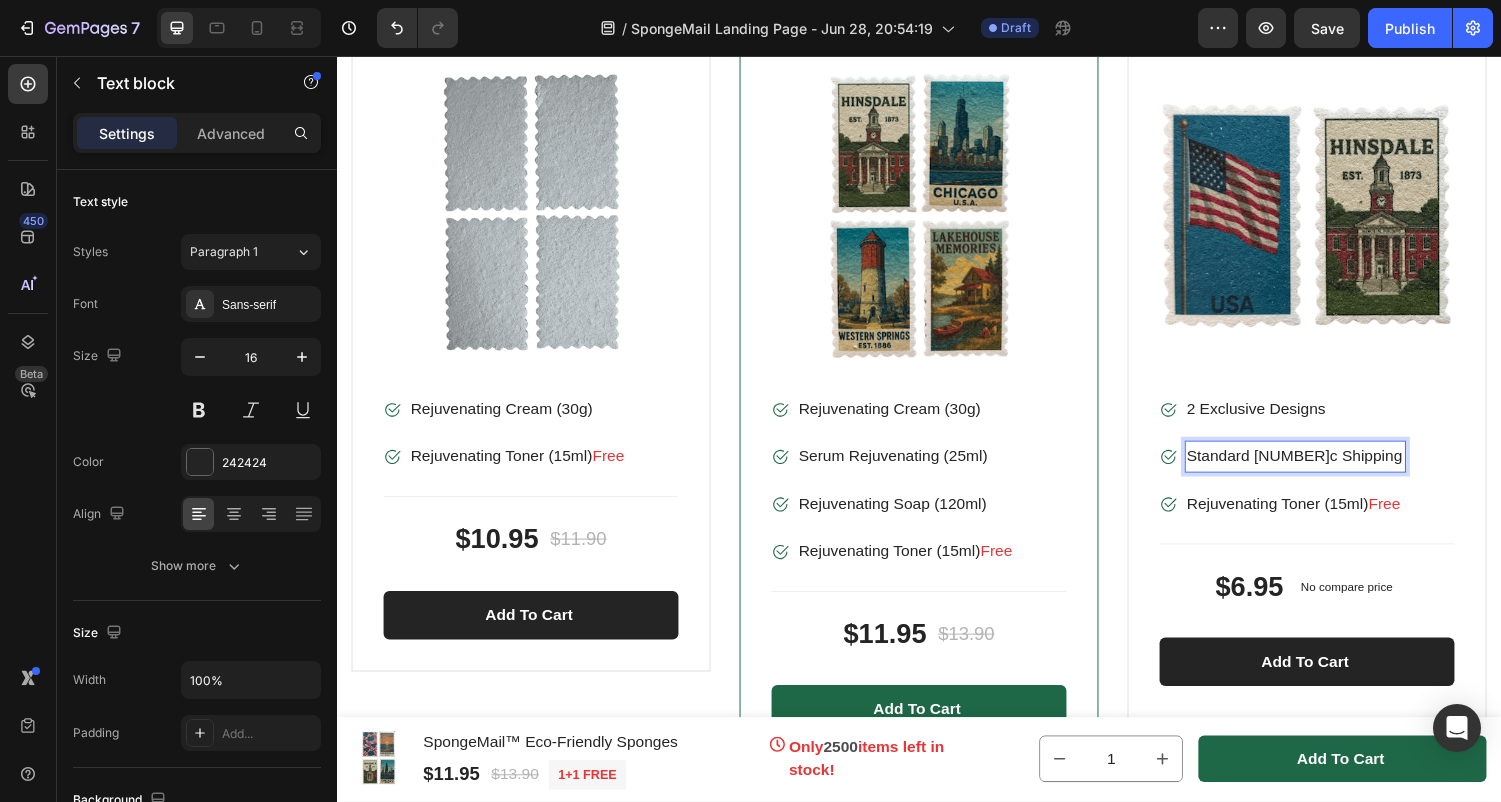 click on "Standard [NUMBER]c Shipping" at bounding box center (1325, 469) 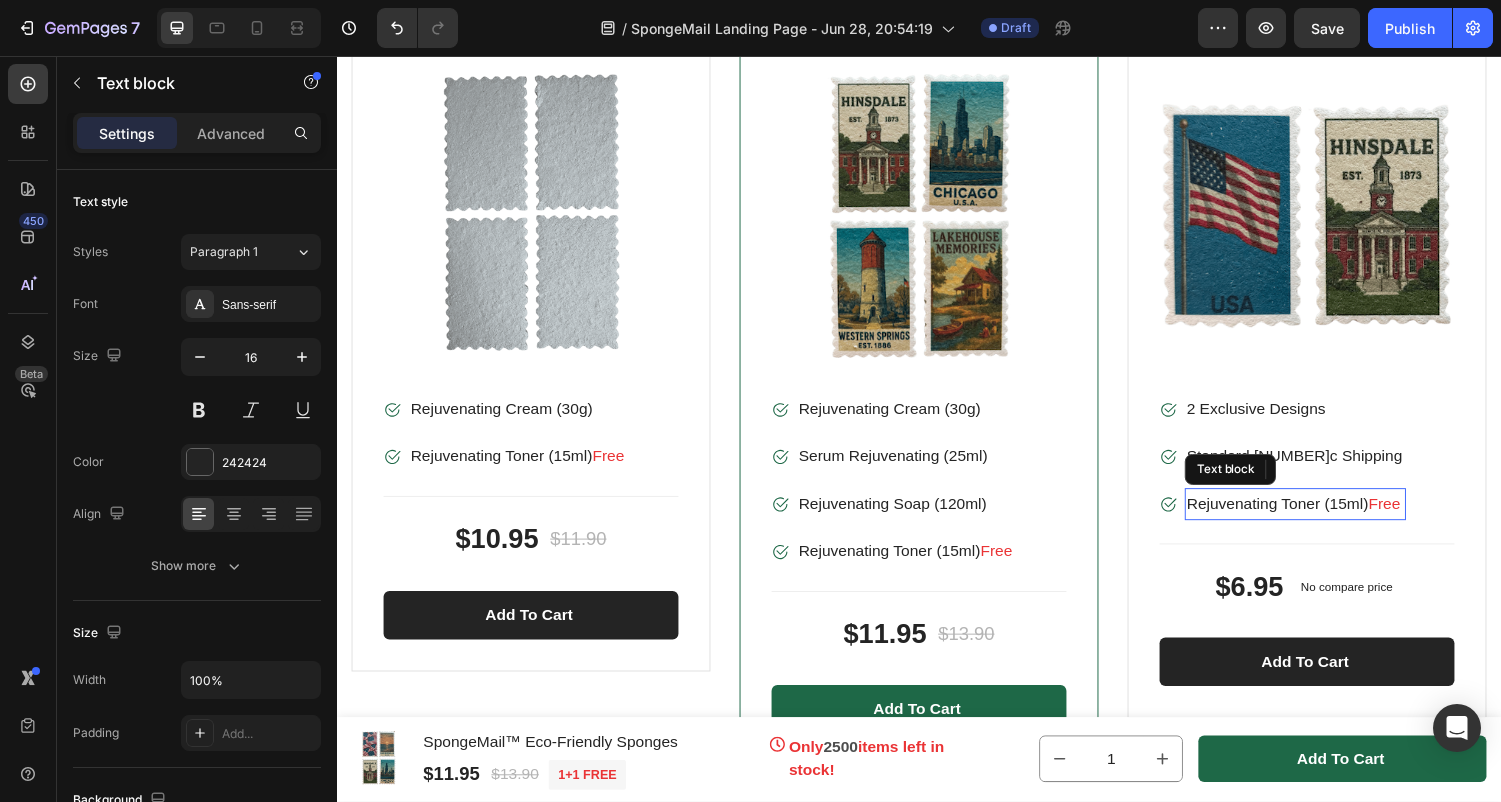 click on "Rejuvenating Toner ([NUMBER]ml) Free" at bounding box center (1325, 518) 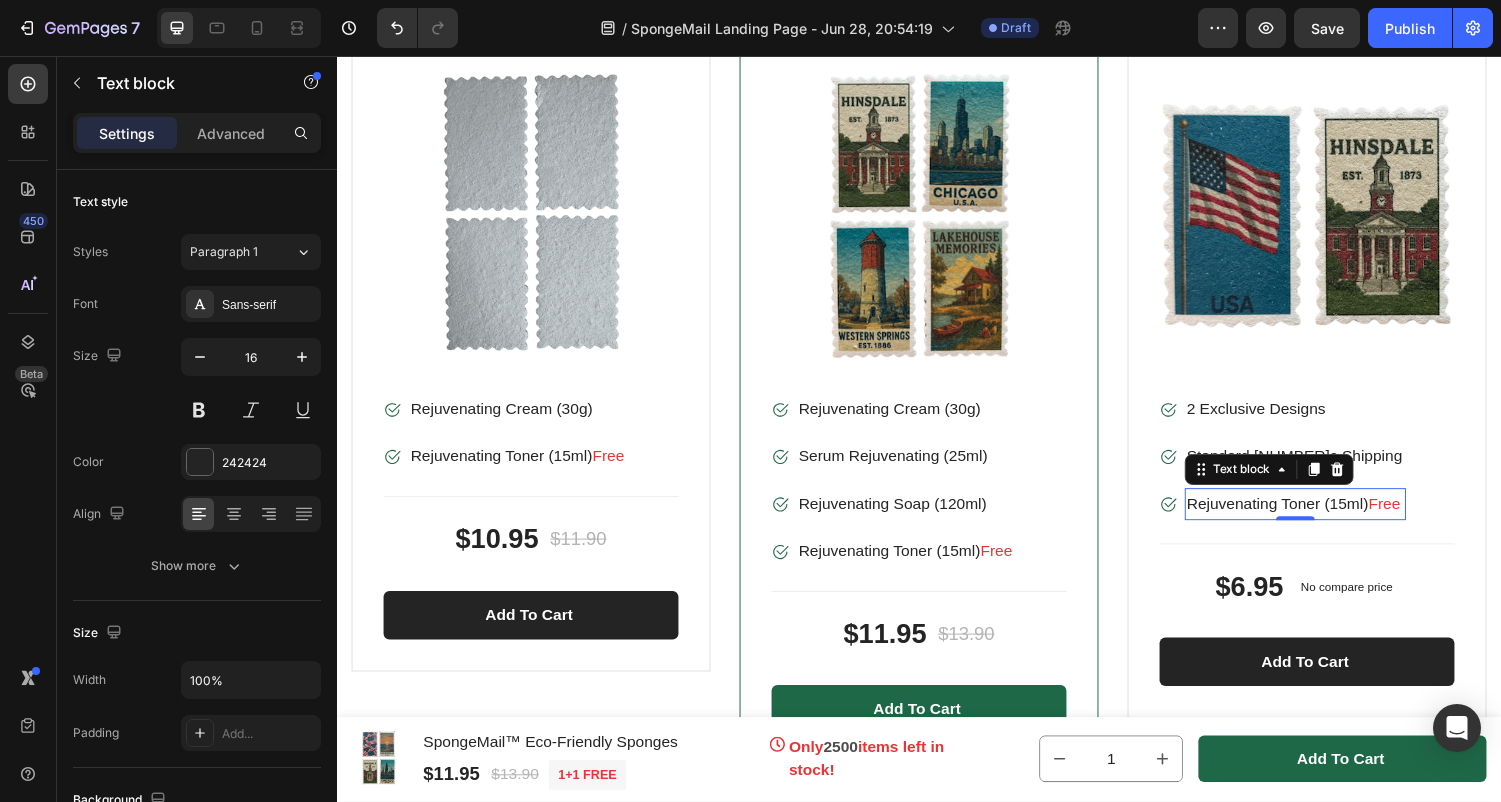click on "Rejuvenating Toner ([NUMBER]ml) Free" at bounding box center (1325, 518) 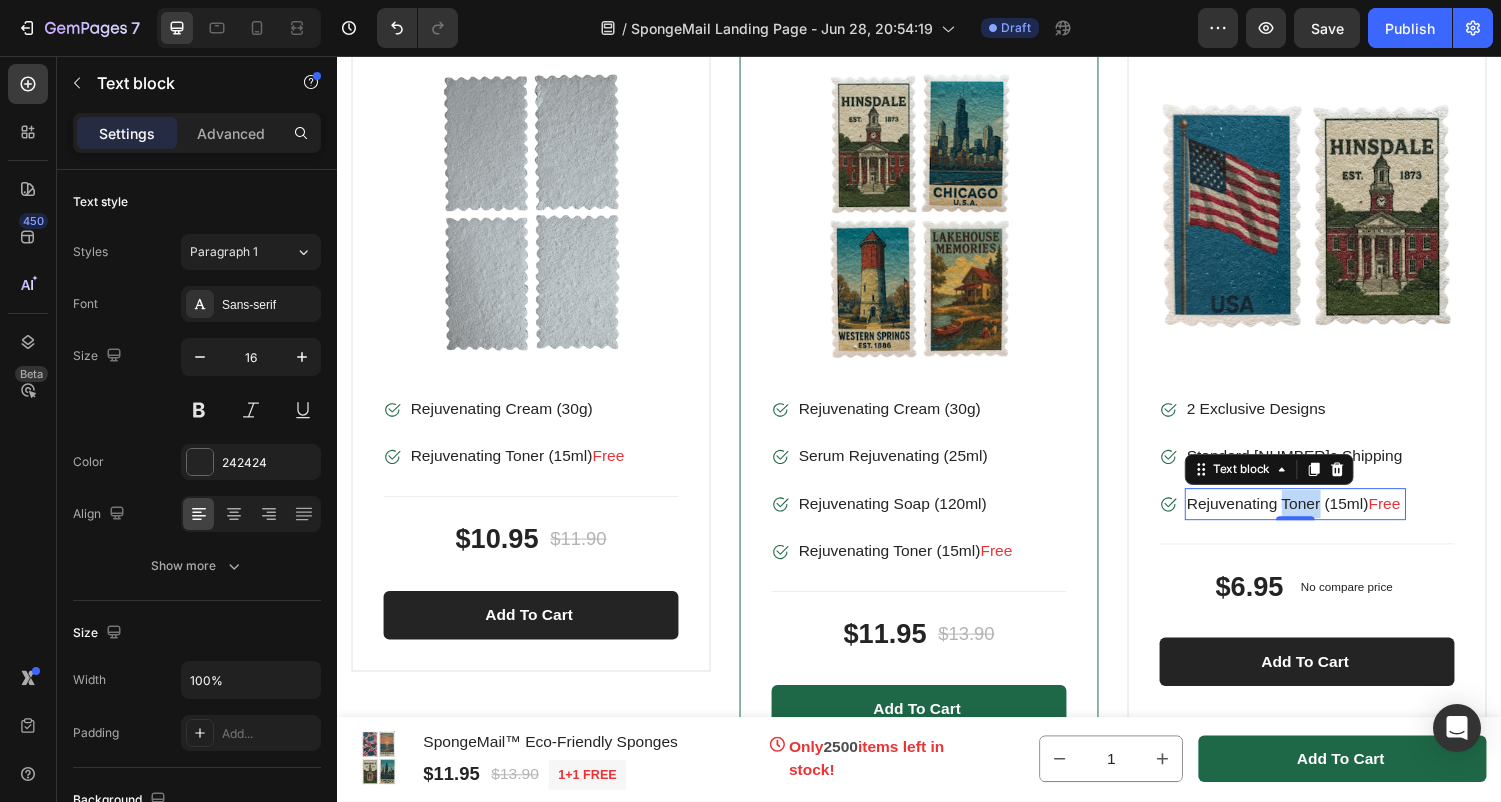 click on "Rejuvenating Toner ([NUMBER]ml) Free" at bounding box center (1325, 518) 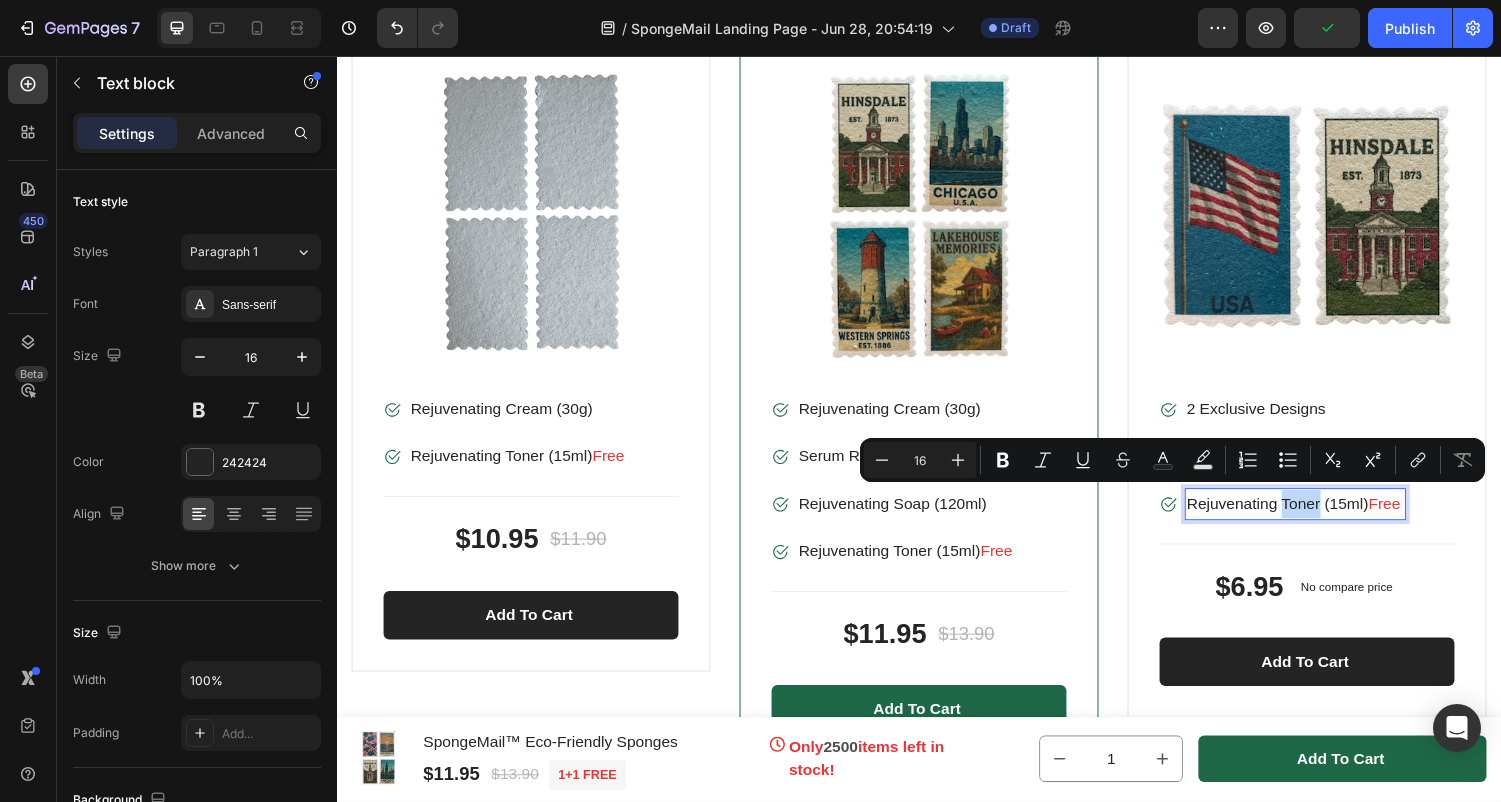 click on "Rejuvenating Toner ([NUMBER]ml) Free" at bounding box center (1325, 518) 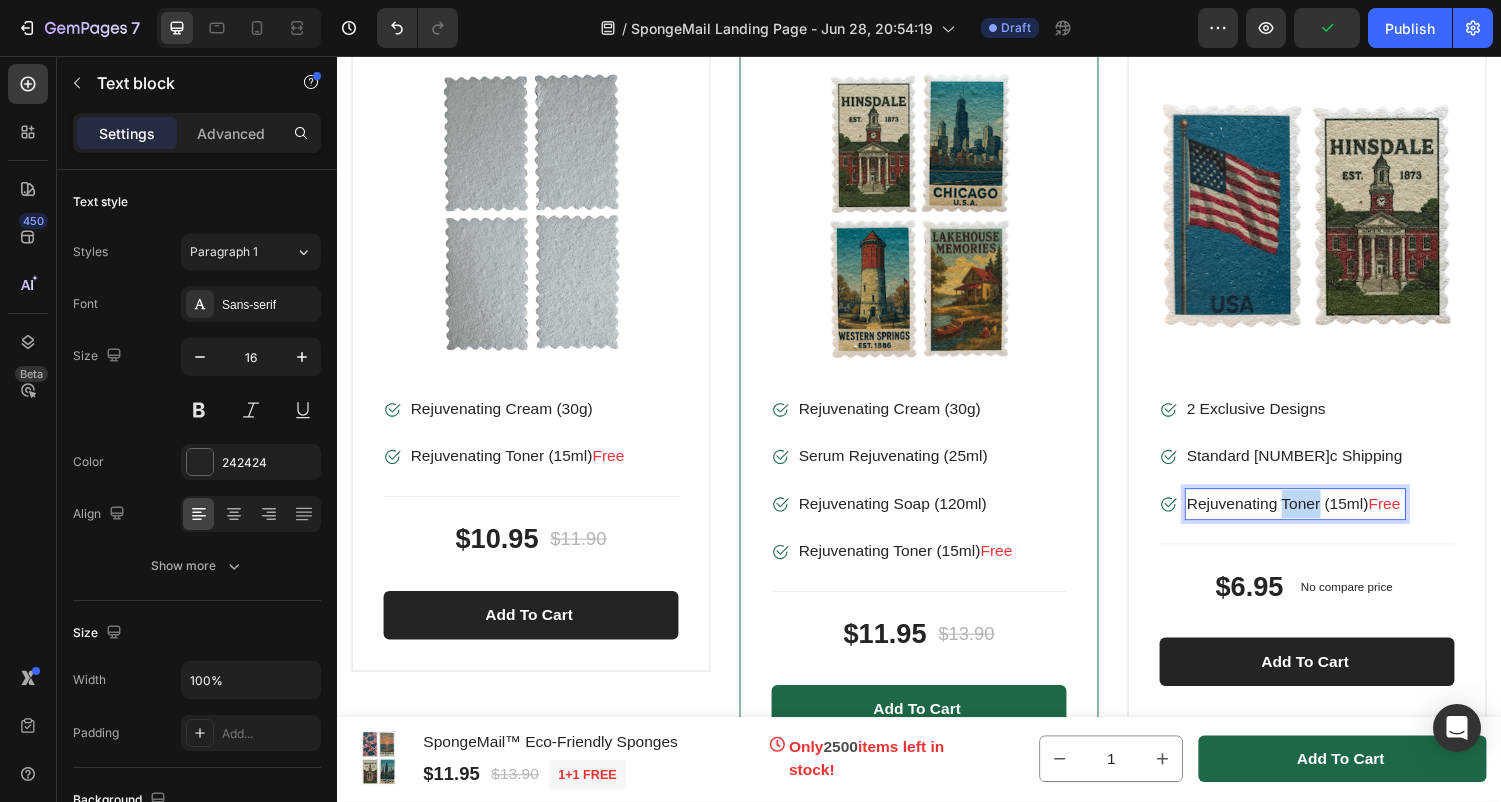 click on "Rejuvenating Toner ([NUMBER]ml) Free" at bounding box center (1325, 518) 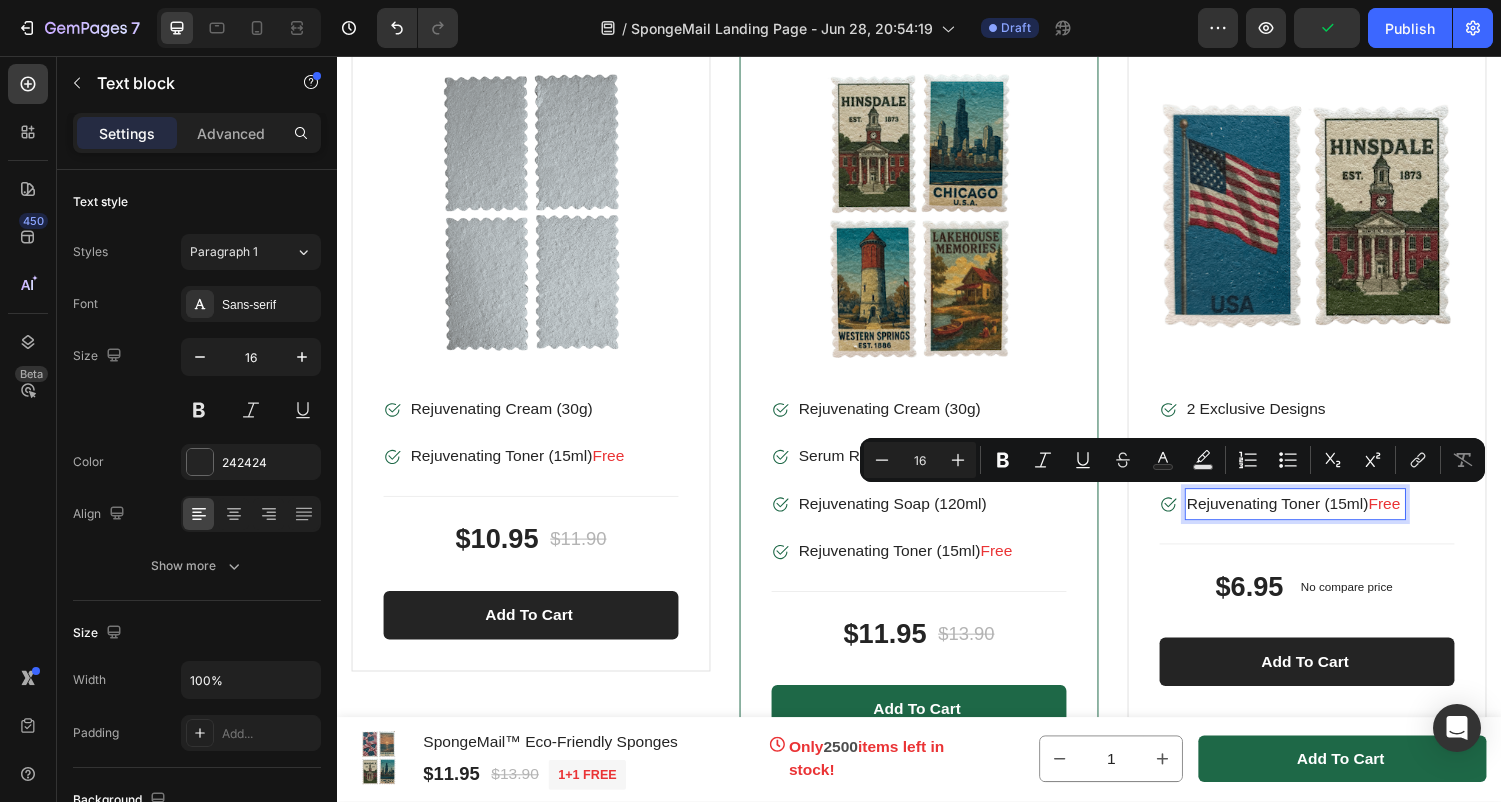 click on "Free" at bounding box center (1416, 517) 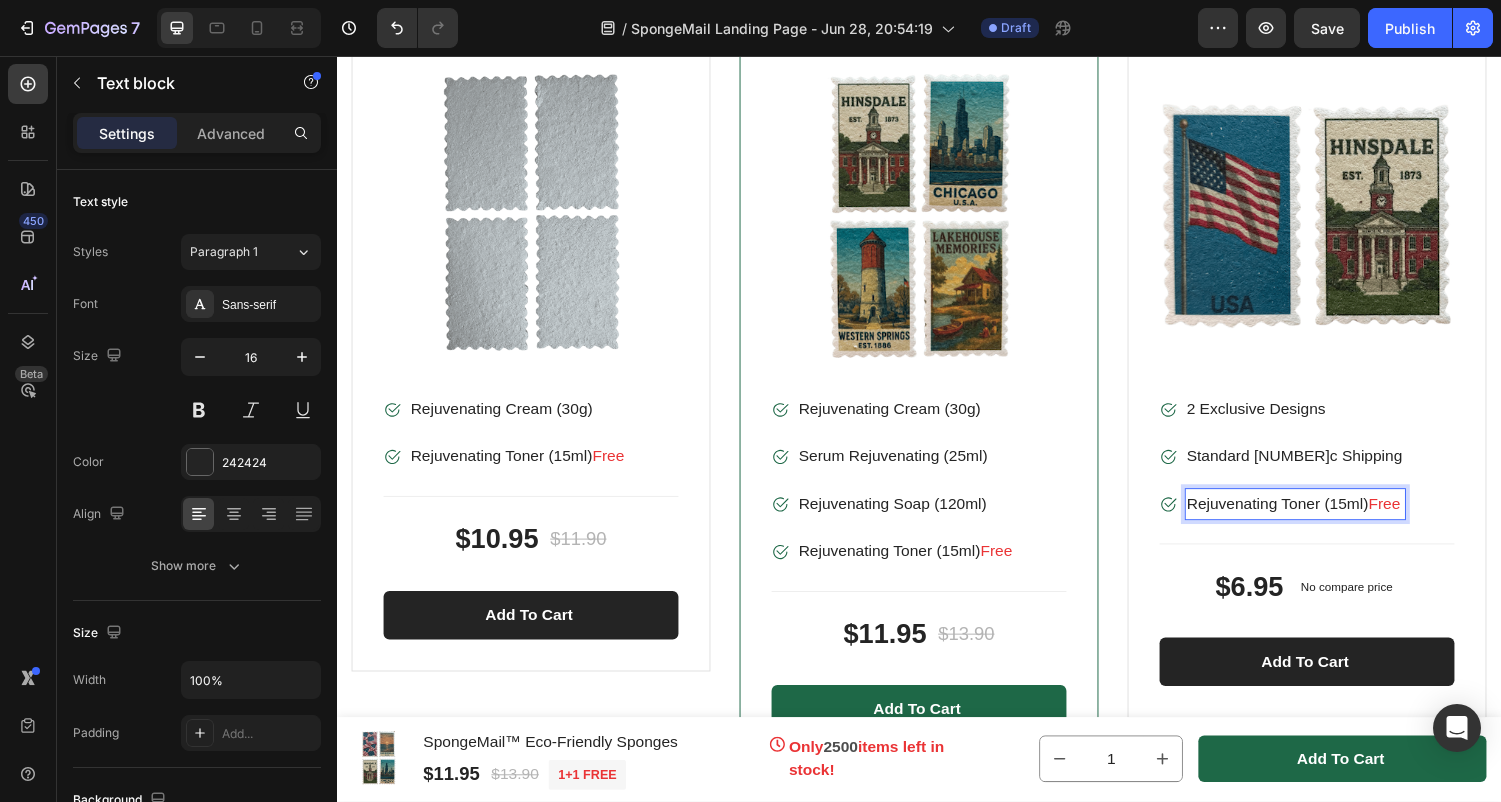 click on "Rejuvenating Toner ([NUMBER]ml) Free" at bounding box center (1325, 518) 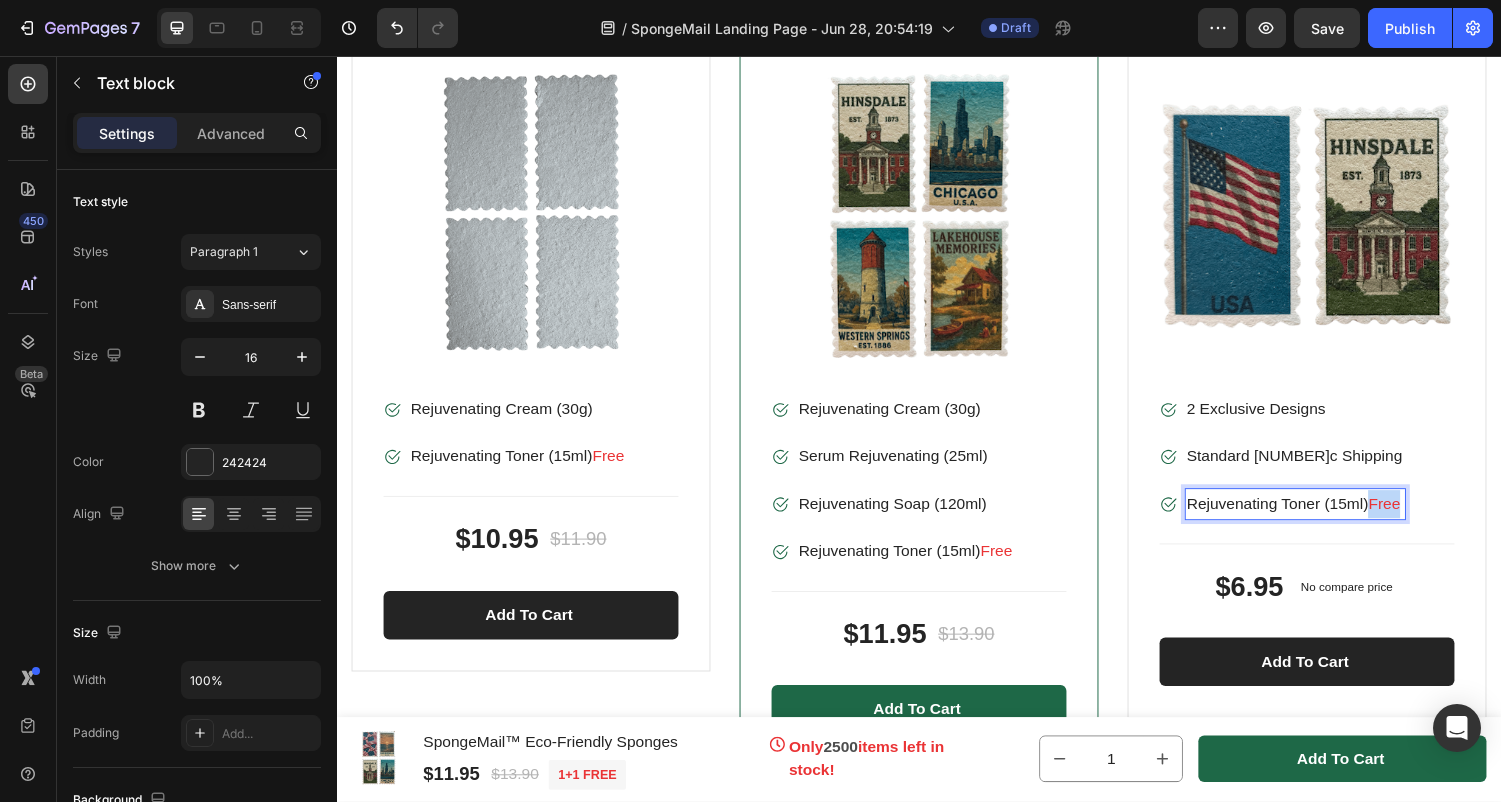 drag, startPoint x: 1439, startPoint y: 513, endPoint x: 1402, endPoint y: 513, distance: 37 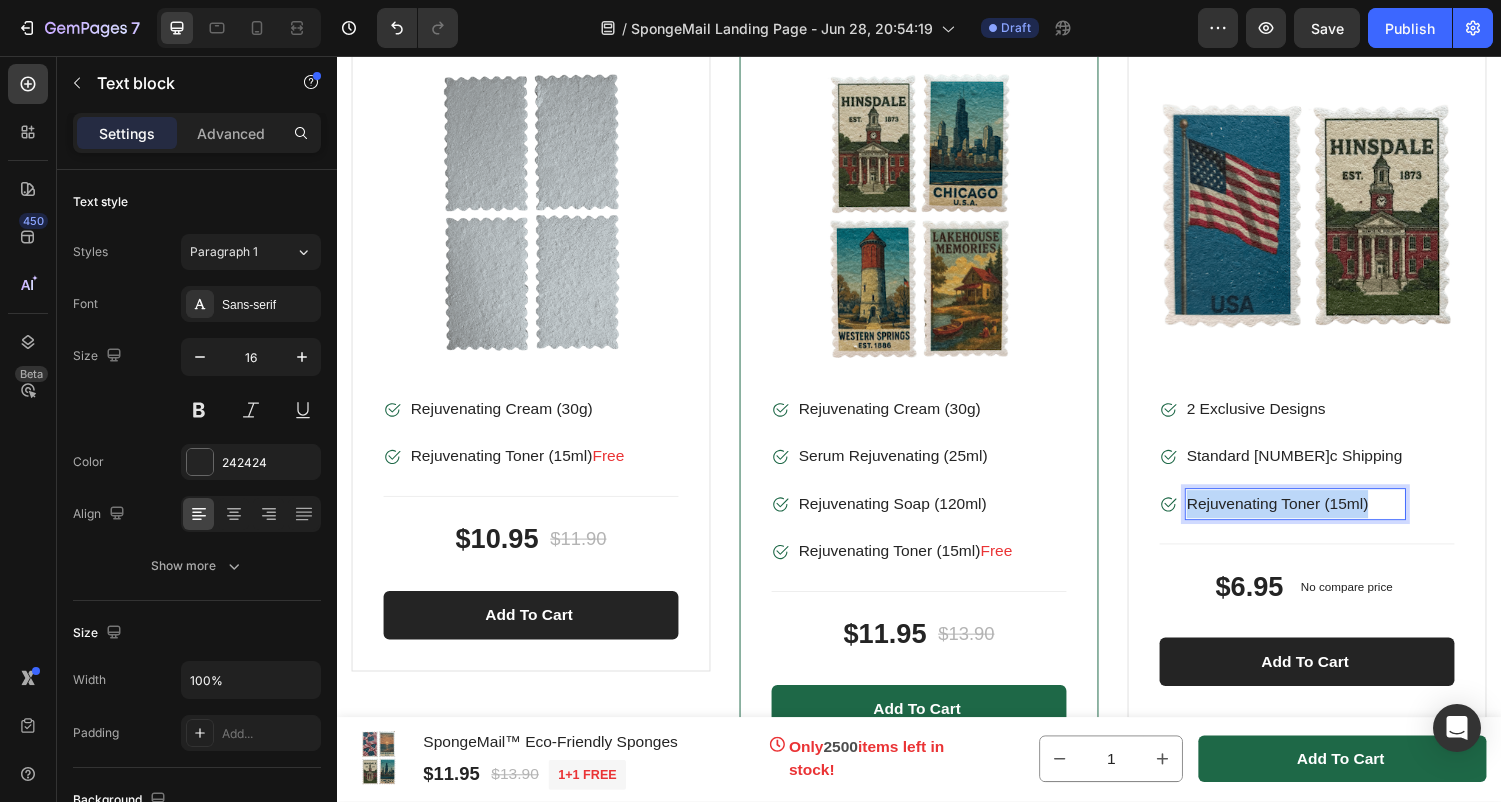 drag, startPoint x: 1398, startPoint y: 512, endPoint x: 1211, endPoint y: 511, distance: 187.00267 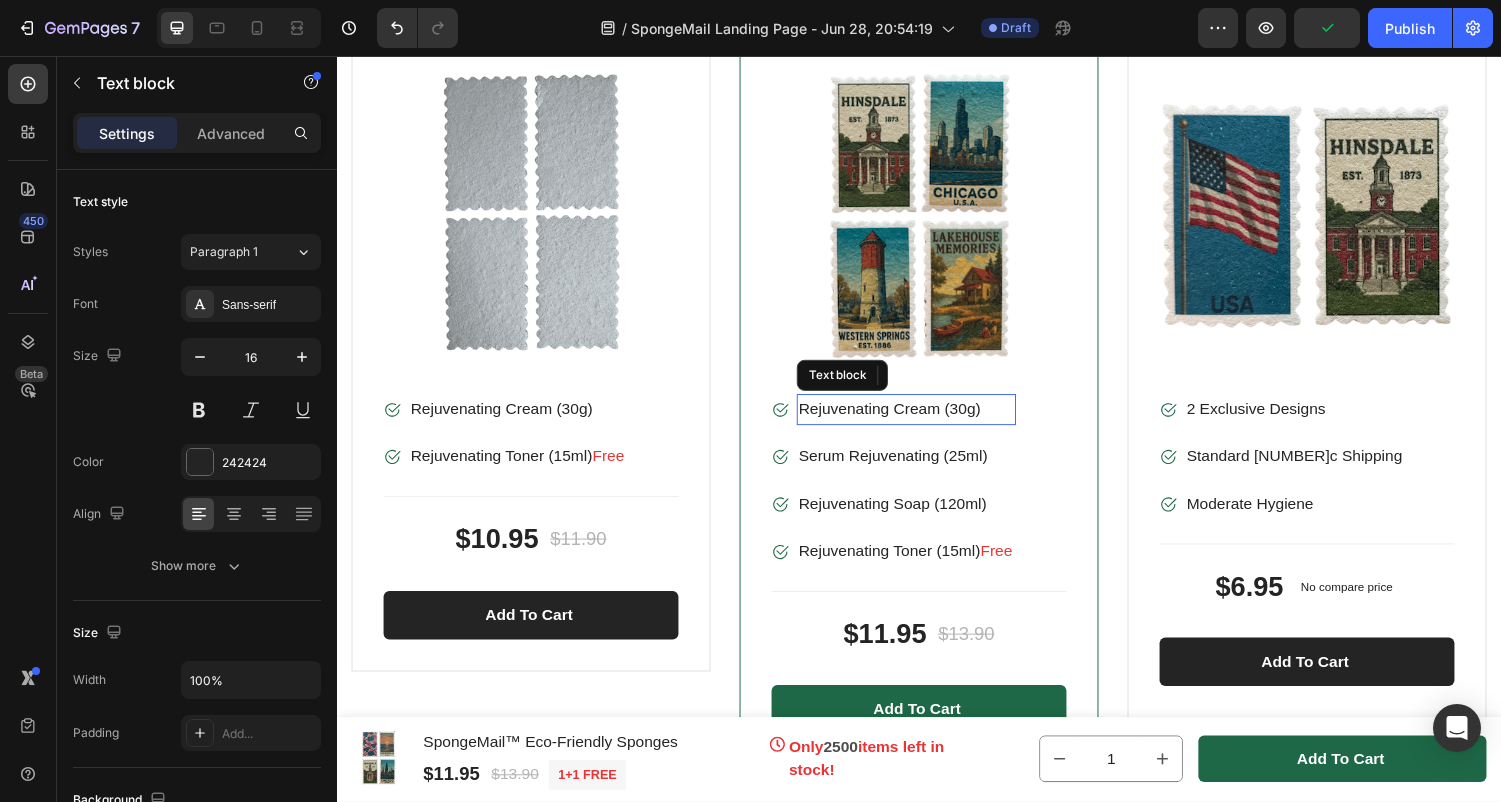 click on "Rejuvenating Cream (30g)" at bounding box center (924, 421) 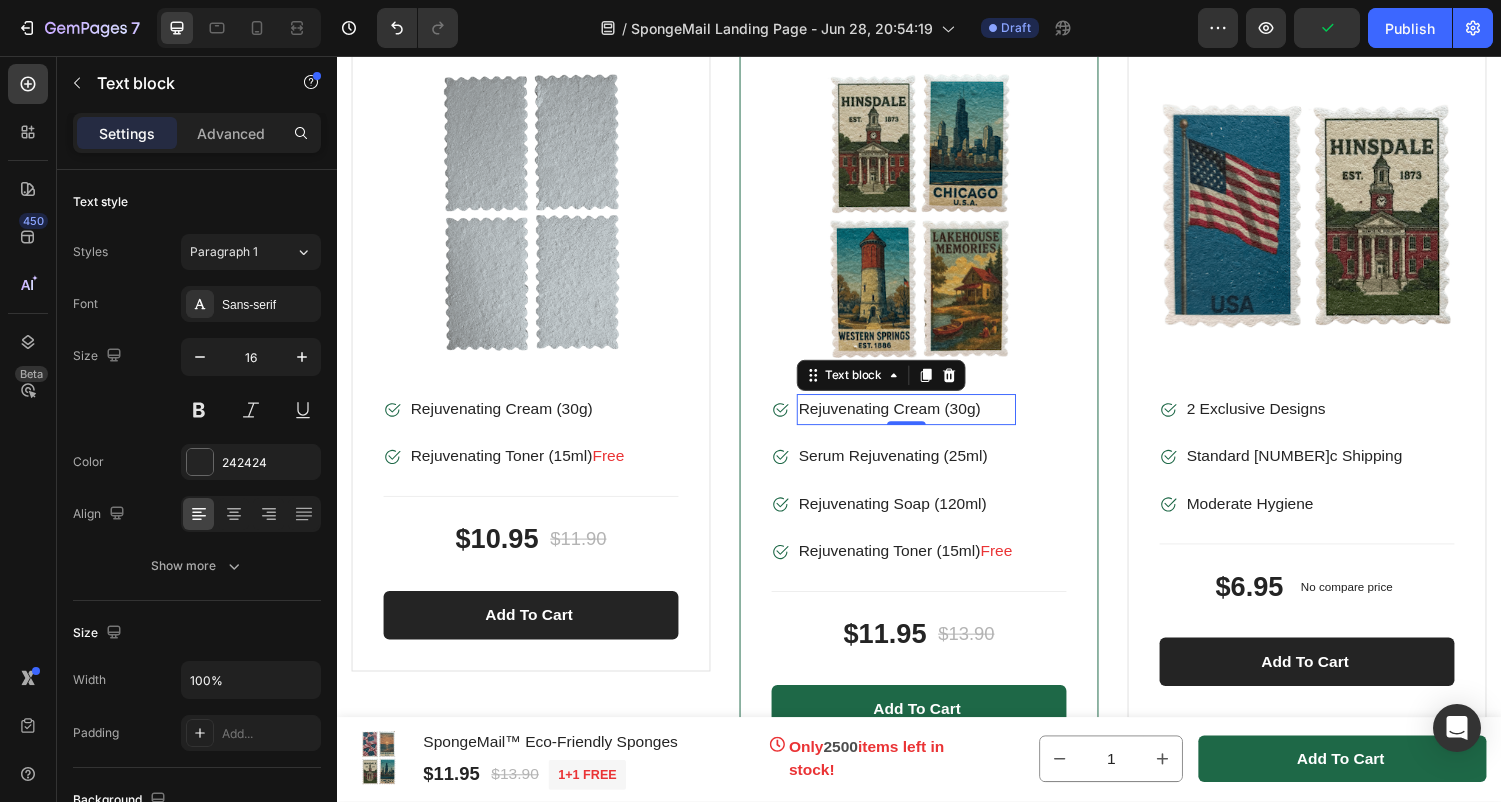 click on "Rejuvenating Cream (30g)" at bounding box center (924, 421) 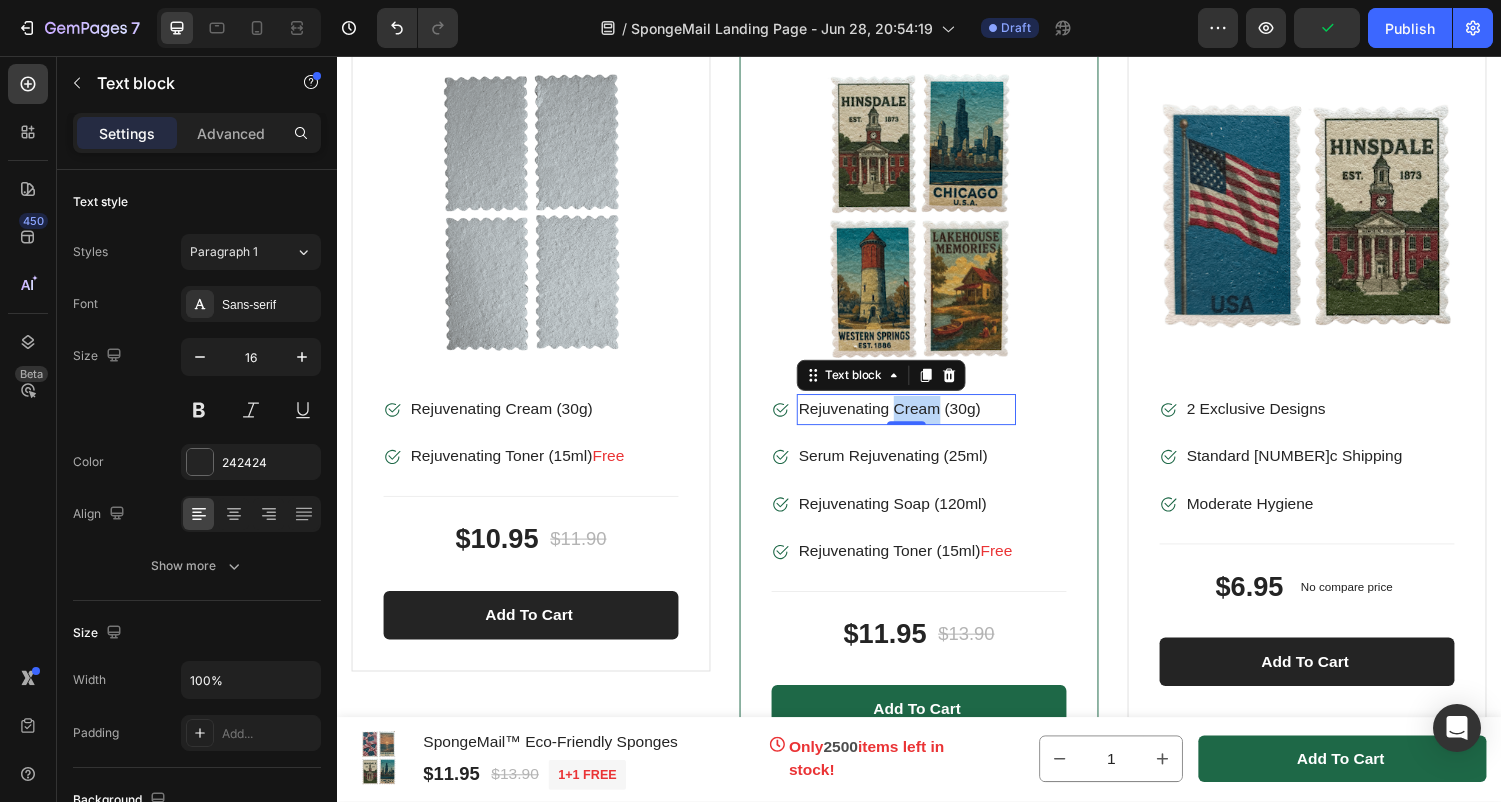 click on "Rejuvenating Cream (30g)" at bounding box center (924, 421) 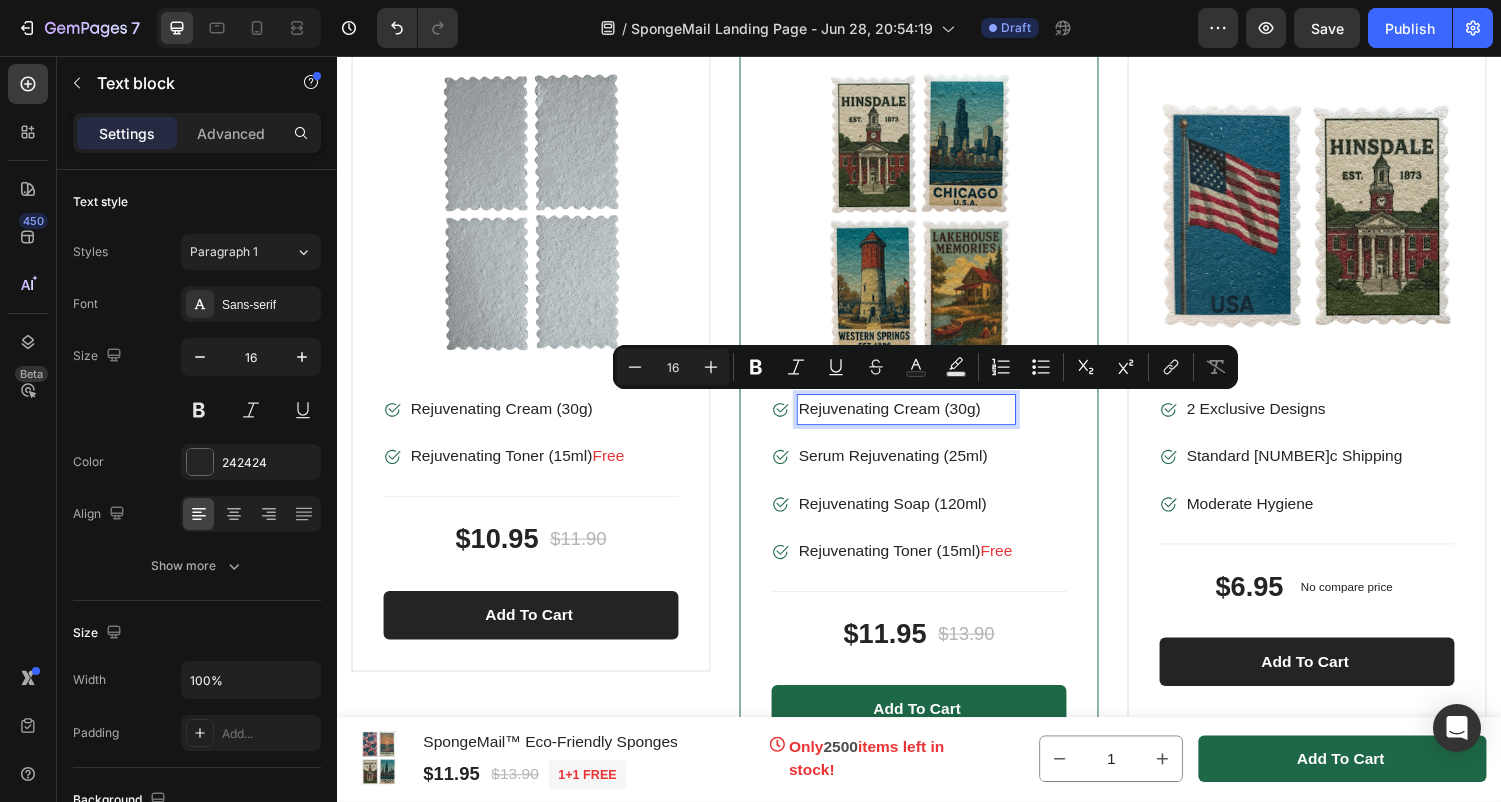click on "Rejuvenating Cream (30g)" at bounding box center [924, 421] 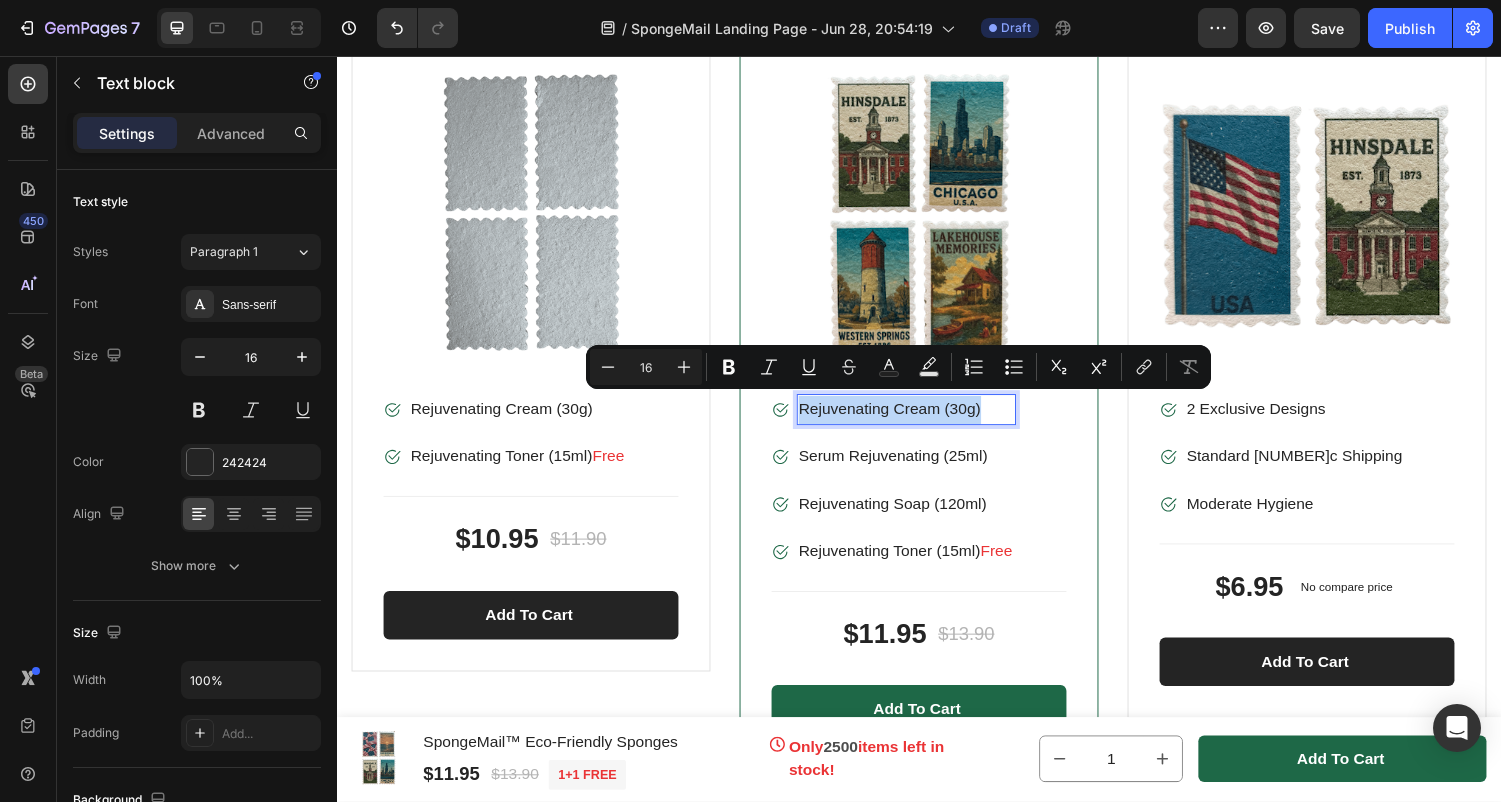 drag, startPoint x: 1016, startPoint y: 418, endPoint x: 816, endPoint y: 410, distance: 200.15994 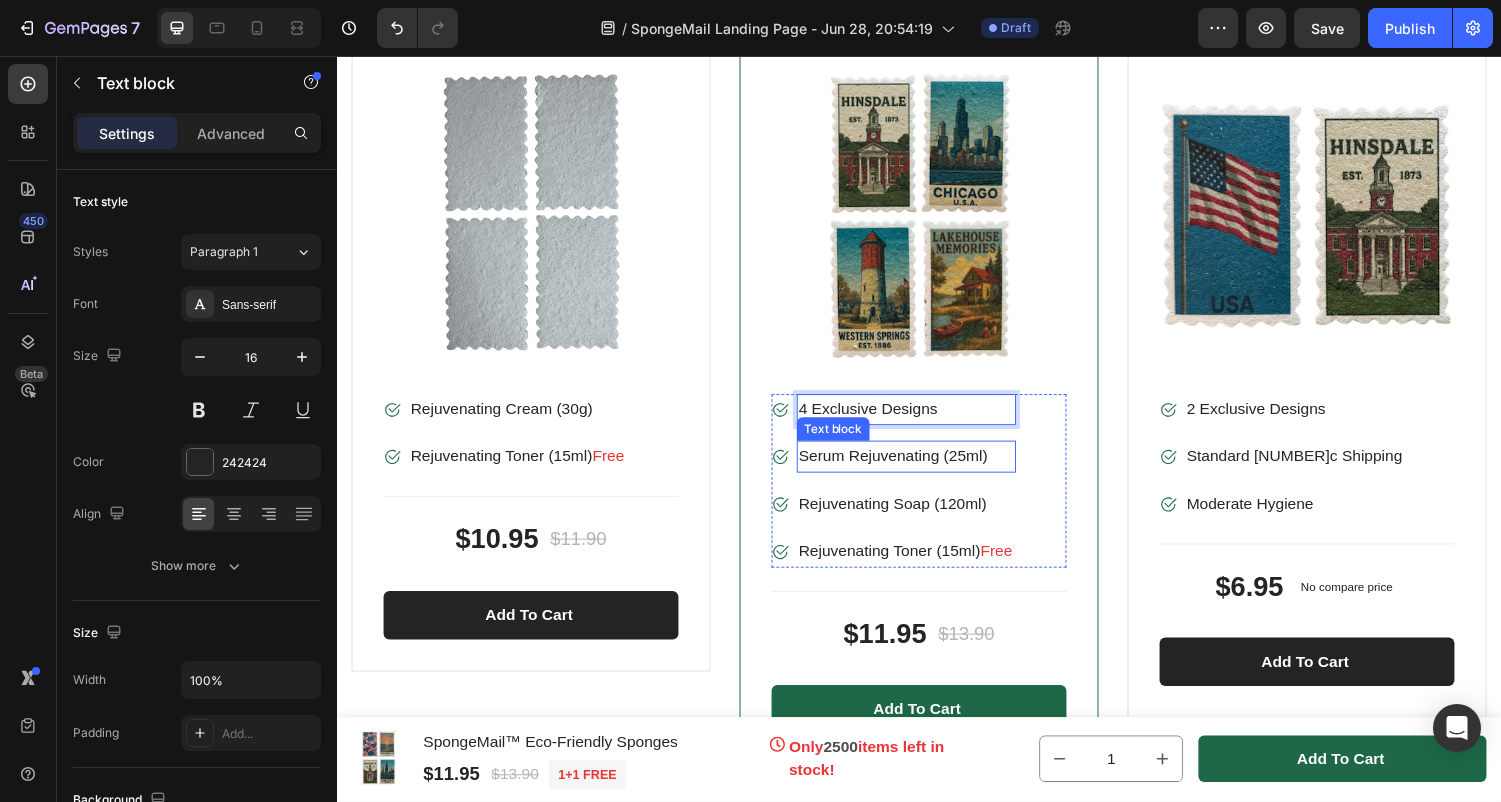 click on "Serum Rejuvenating (25ml)" at bounding box center [924, 469] 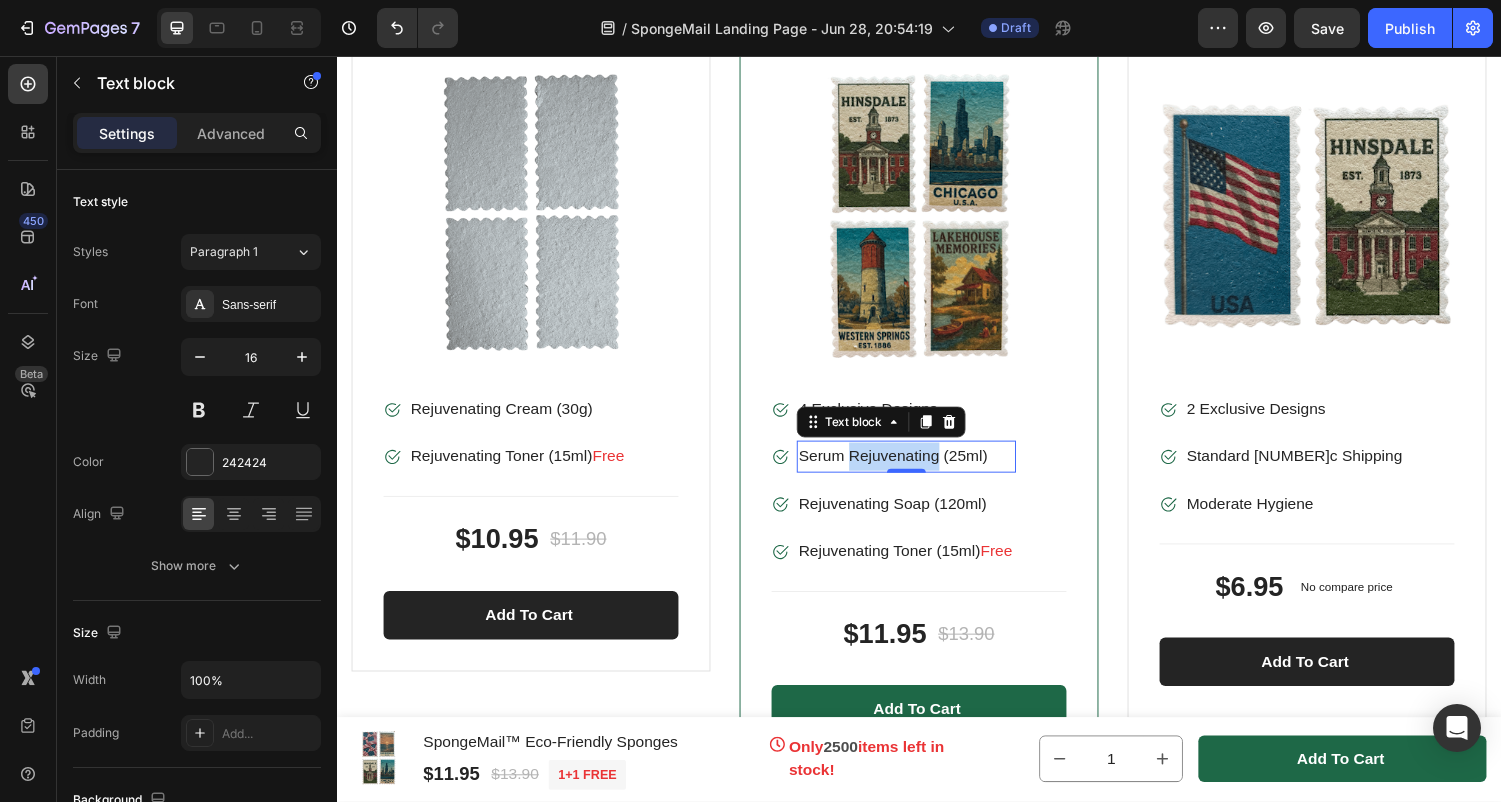 click on "Serum Rejuvenating (25ml)" at bounding box center [924, 469] 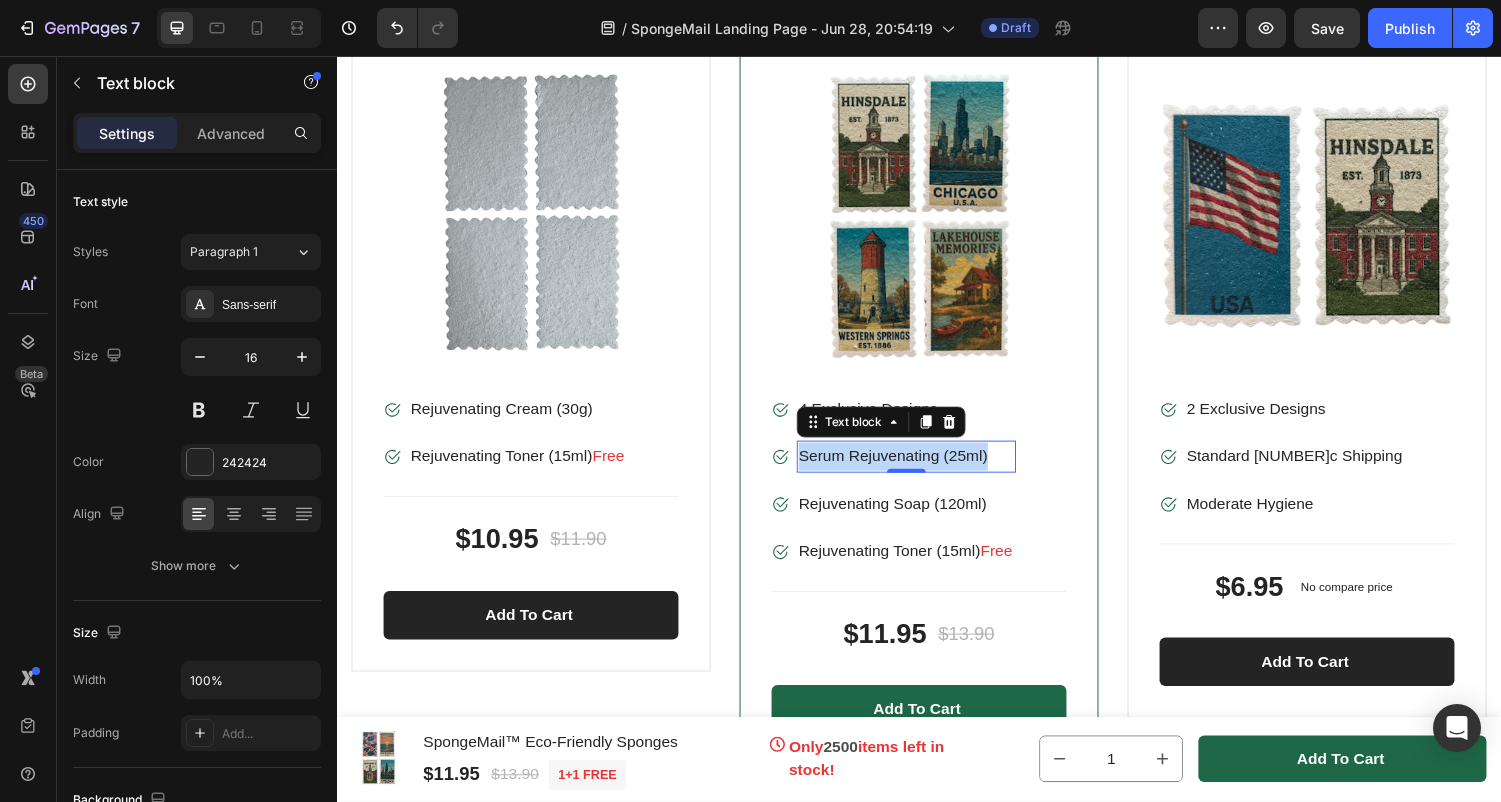 click on "Serum Rejuvenating (25ml)" at bounding box center (924, 469) 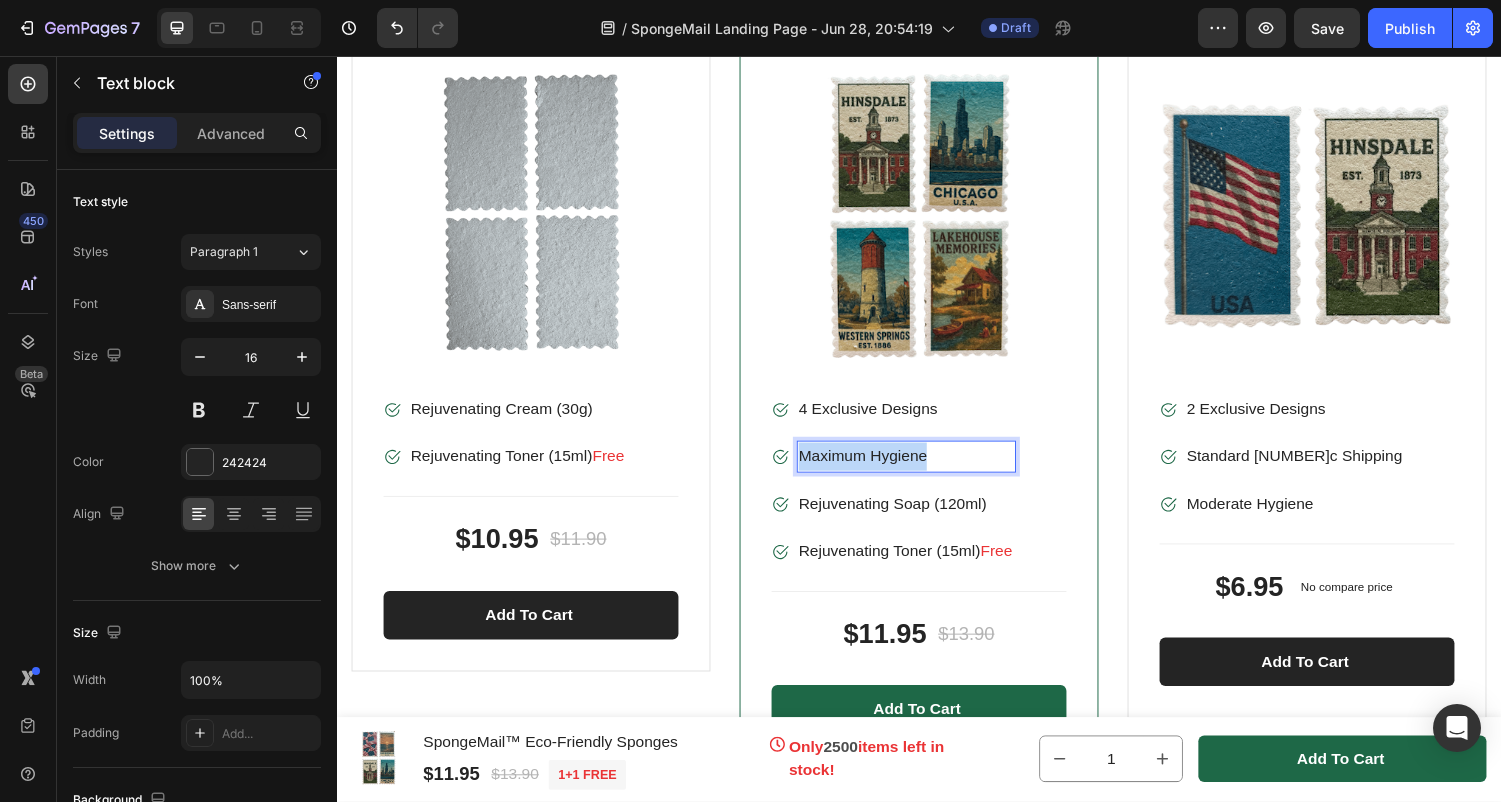 drag, startPoint x: 965, startPoint y: 469, endPoint x: 814, endPoint y: 469, distance: 151 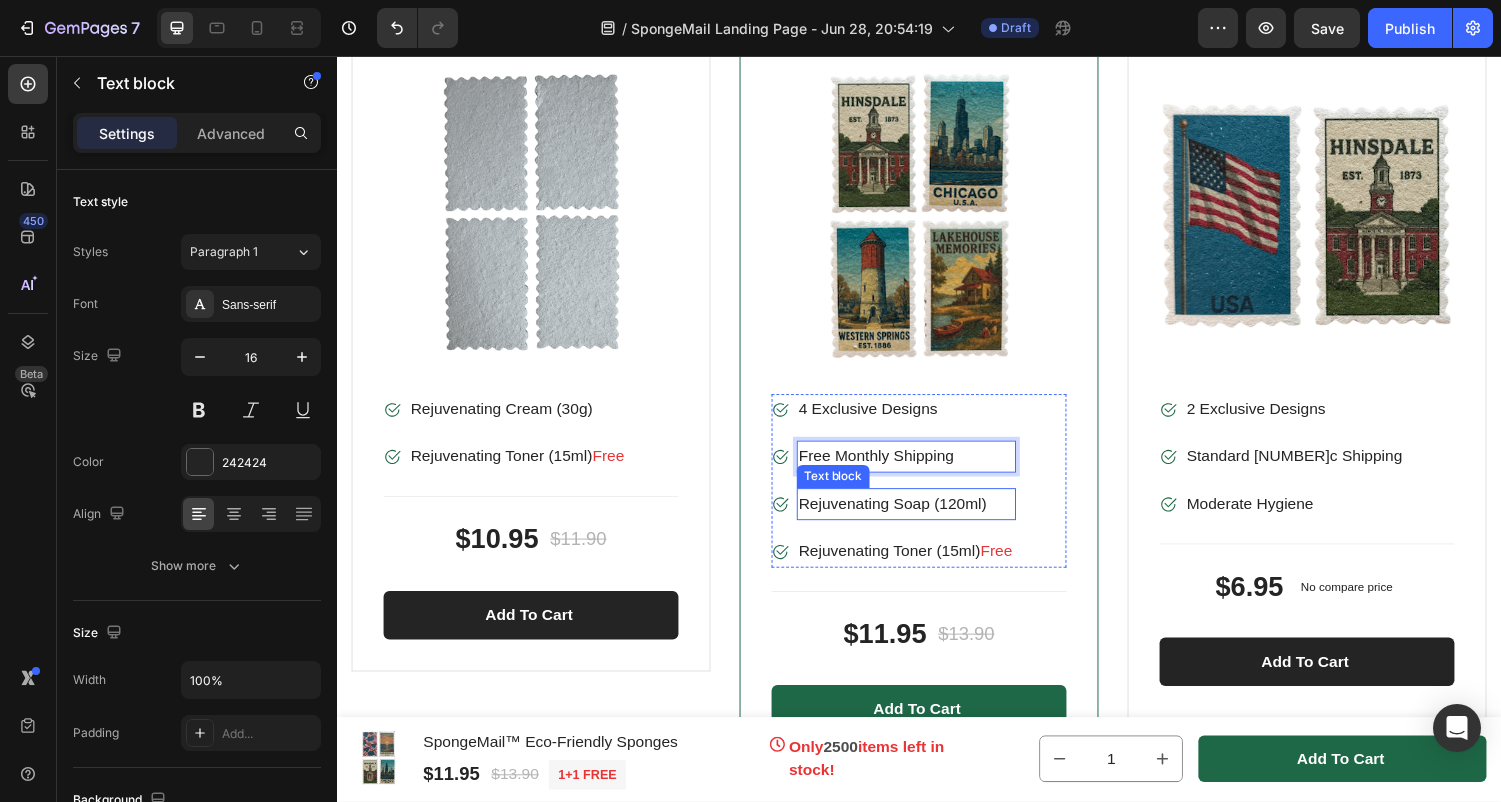 click on "Rejuvenating Soap (120ml)" at bounding box center [924, 518] 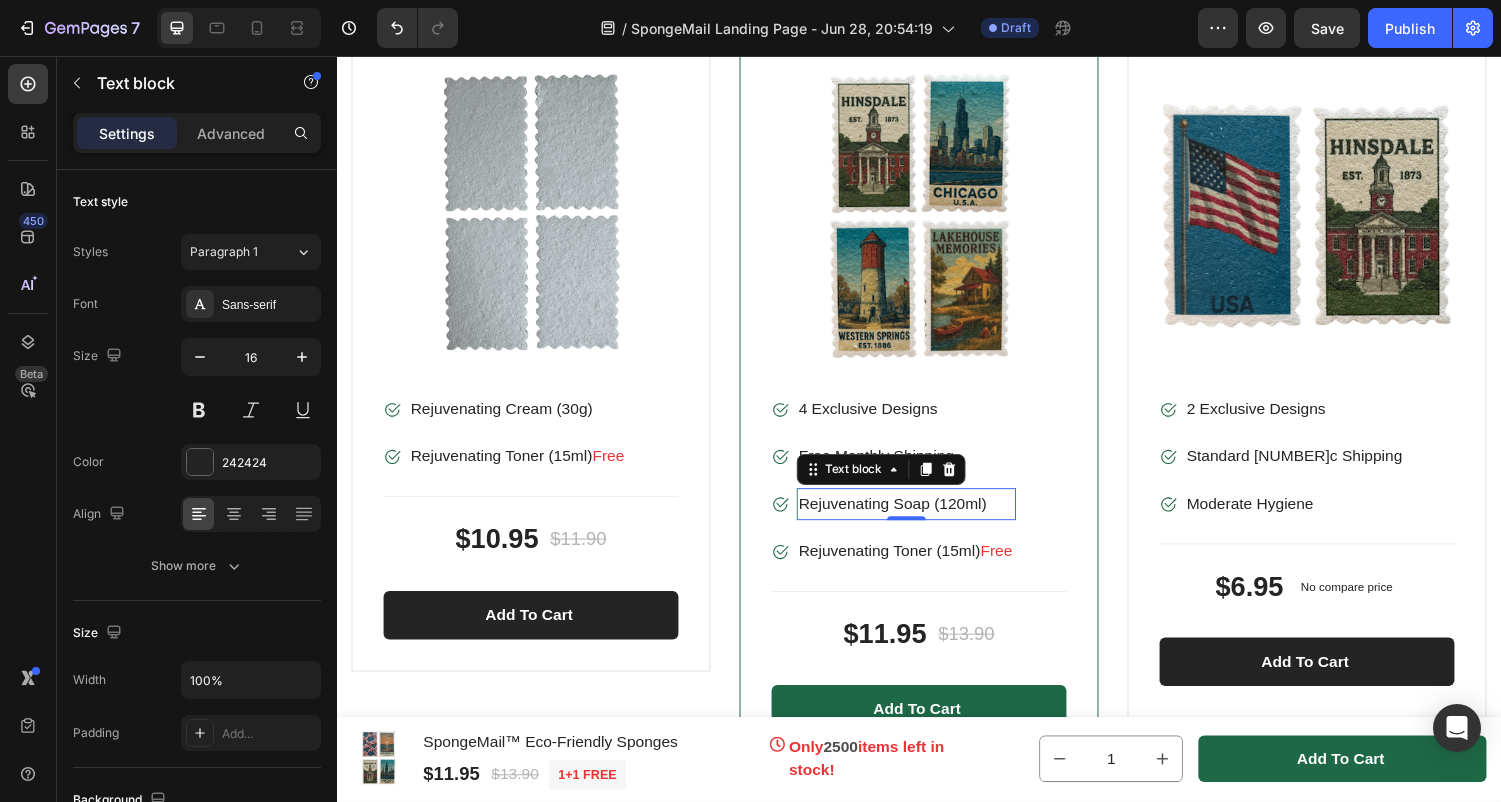 click on "Rejuvenating Soap (120ml)" at bounding box center (924, 518) 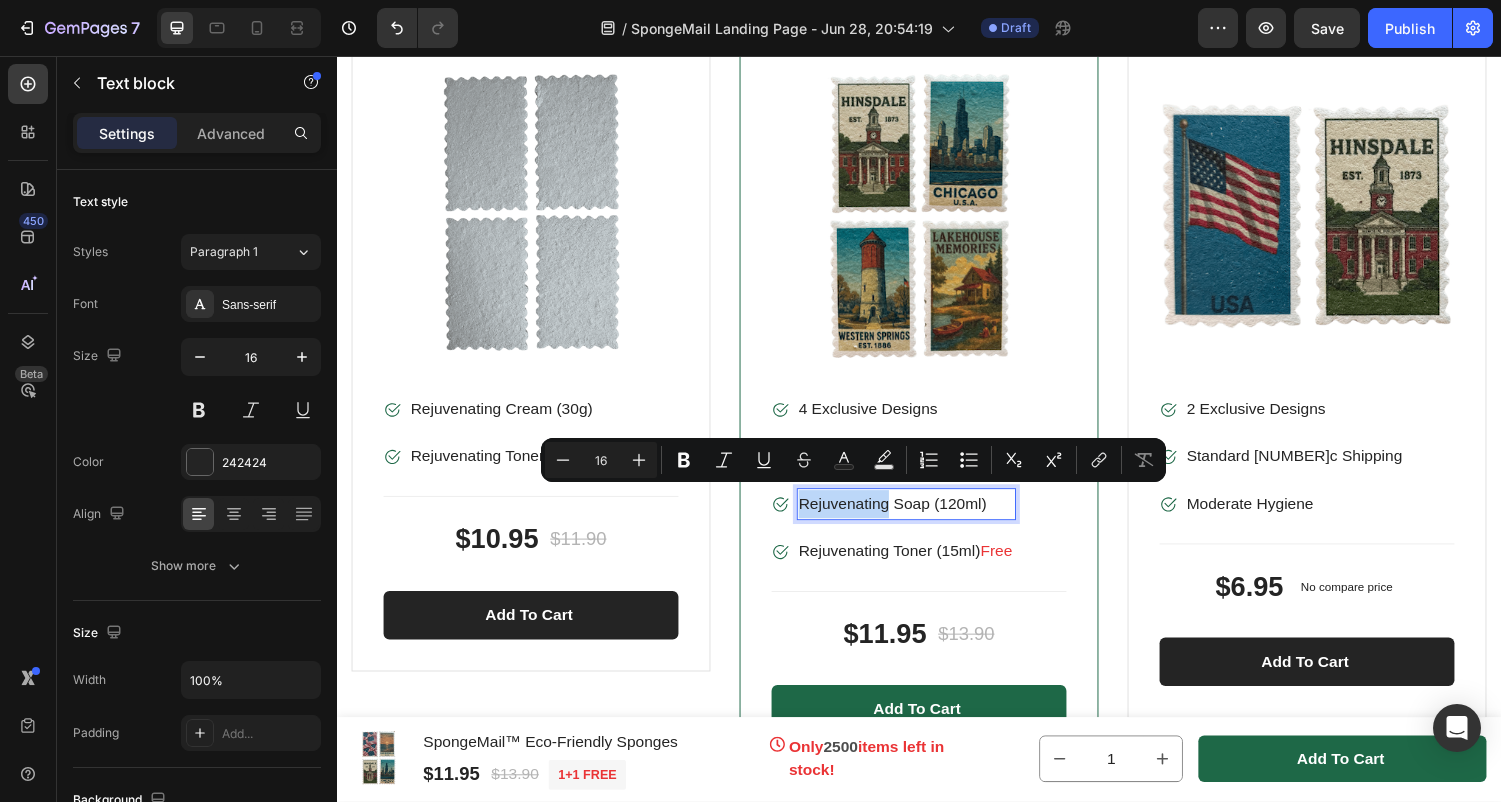 click on "Rejuvenating Soap (120ml)" at bounding box center (924, 518) 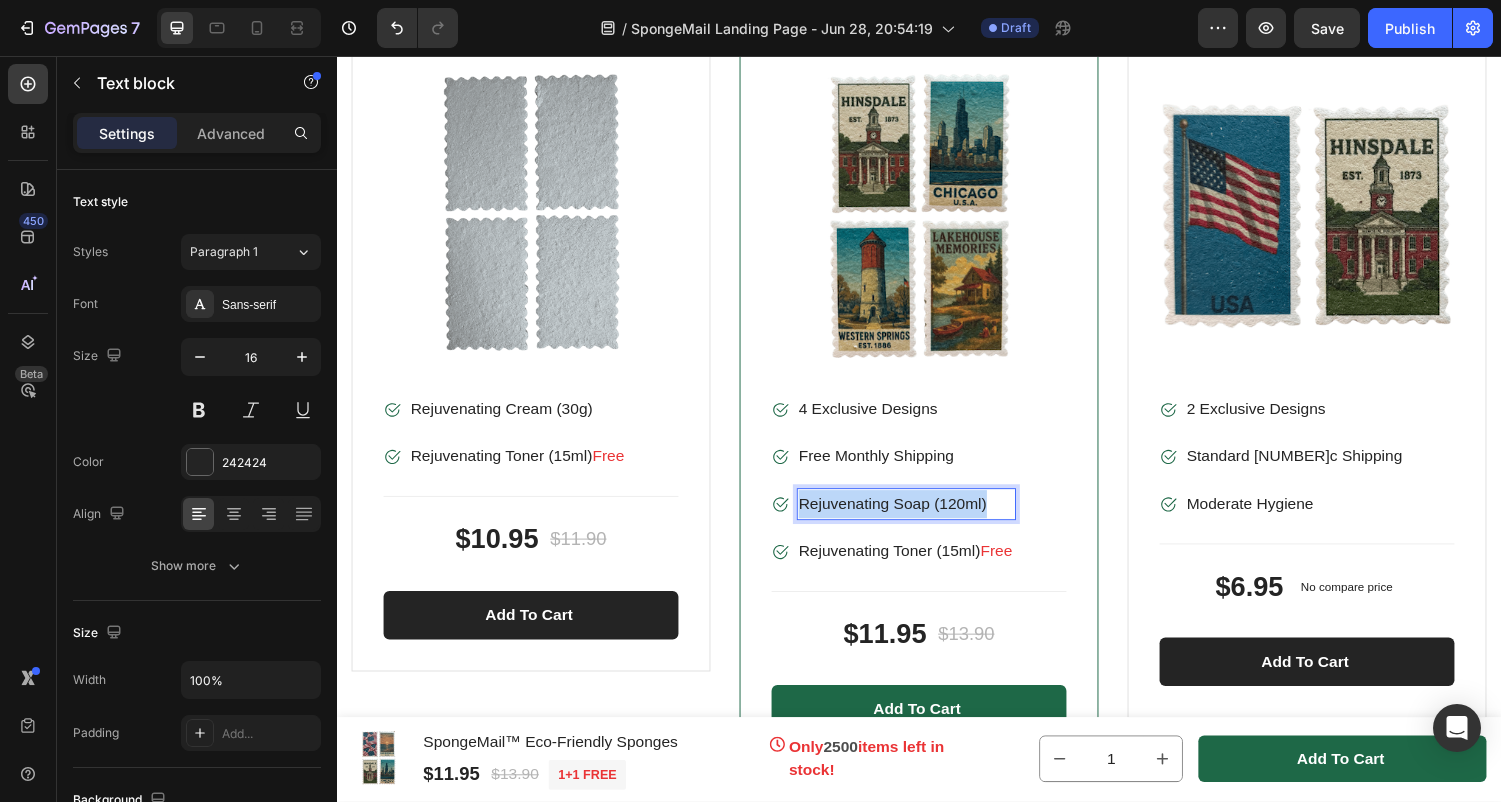 click on "Rejuvenating Soap (120ml)" at bounding box center [924, 518] 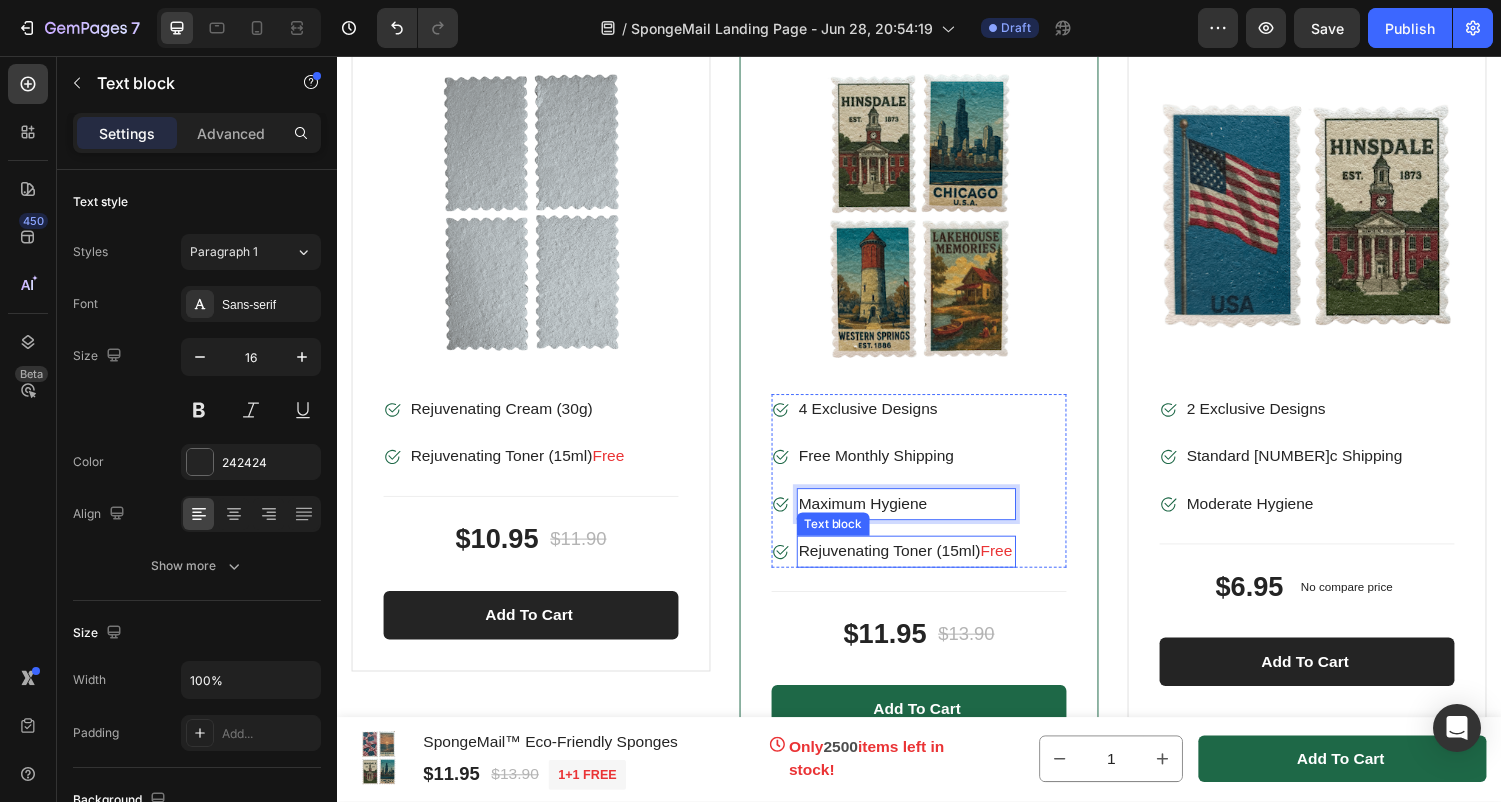 click on "Rejuvenating Toner ([NUMBER]ml) Free" at bounding box center (924, 567) 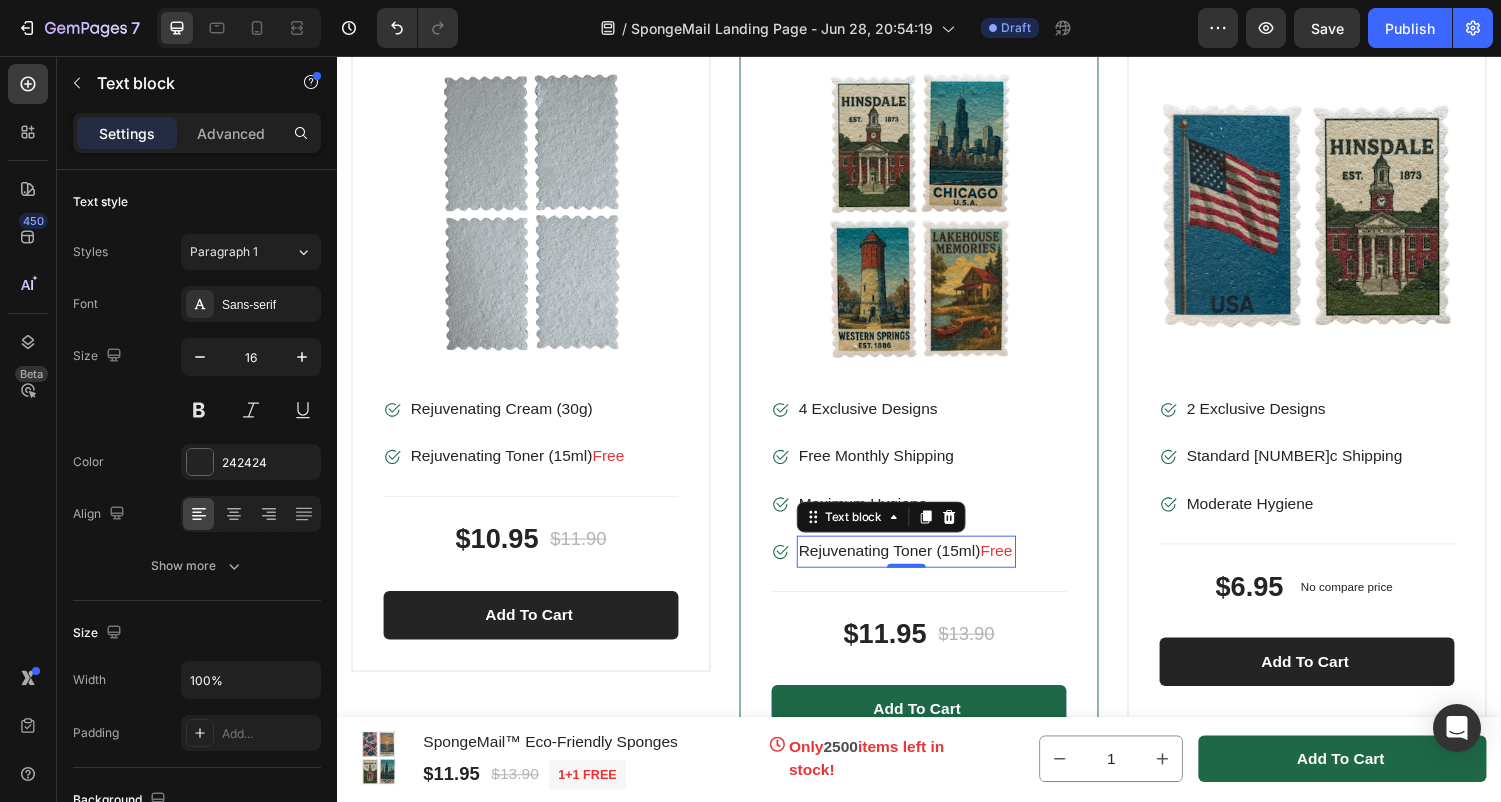 click on "Rejuvenating Toner ([NUMBER]ml) Free" at bounding box center [924, 567] 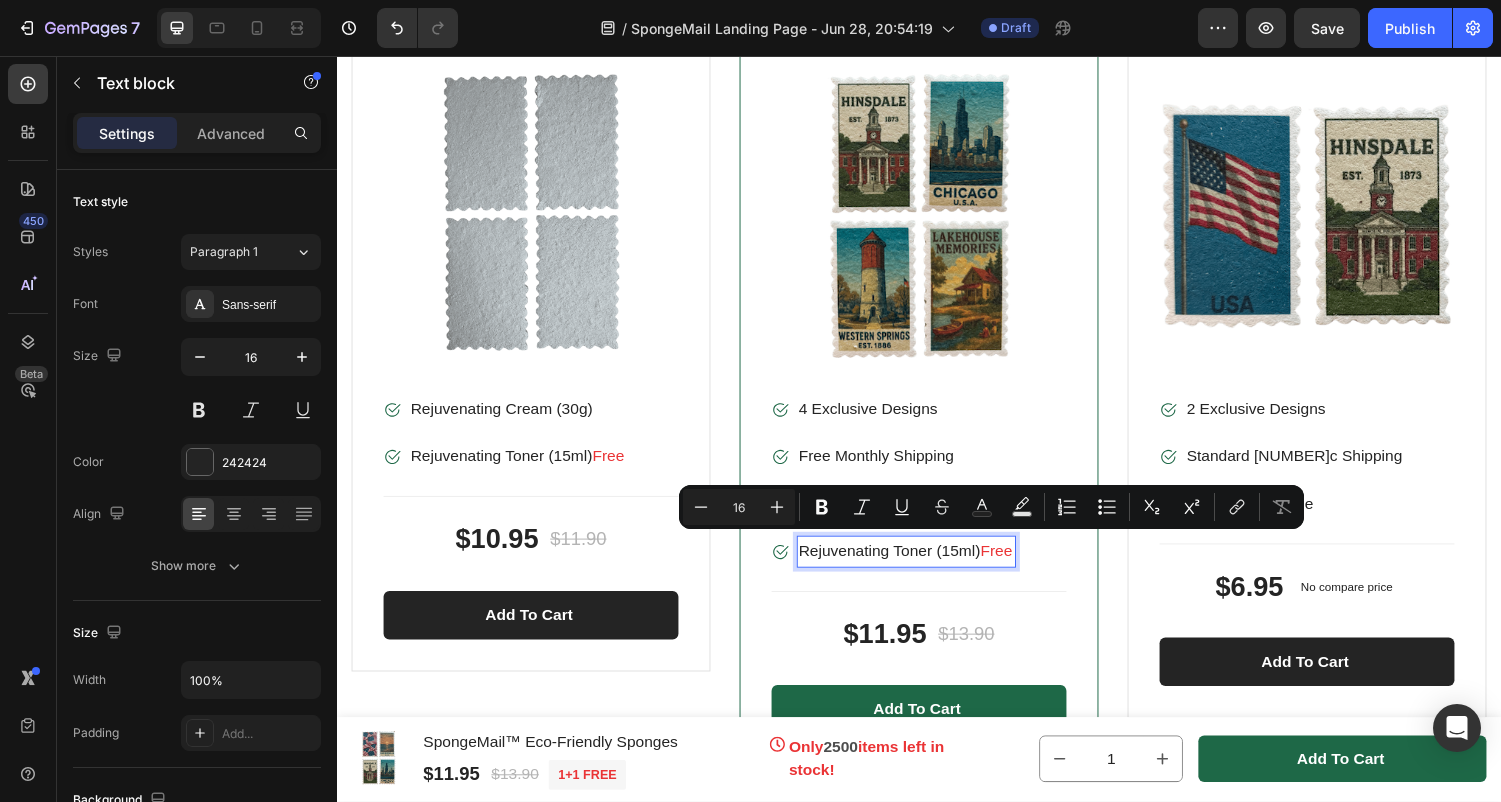 click on "Free" at bounding box center (1016, 566) 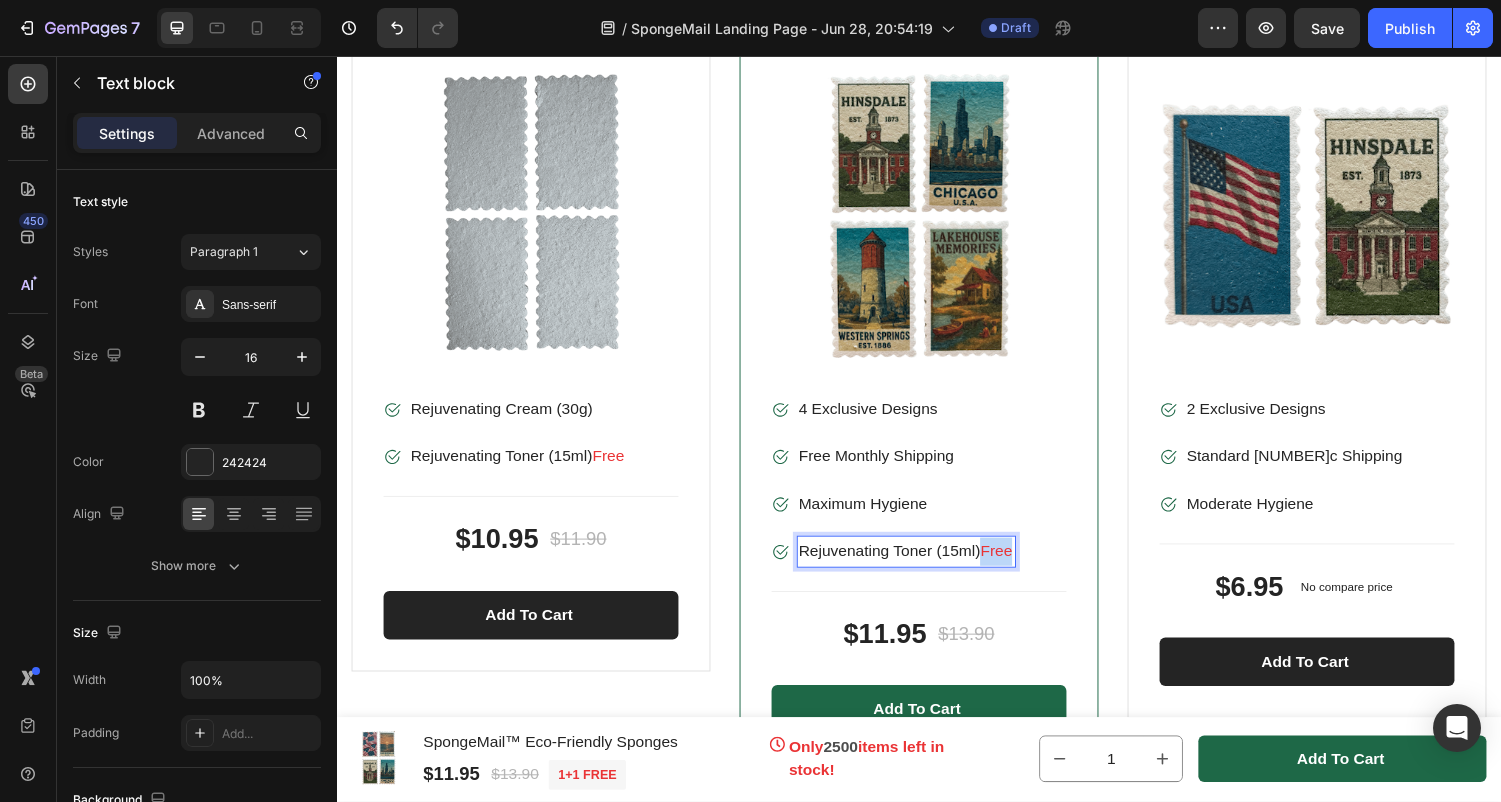 click on "Free" at bounding box center (1016, 566) 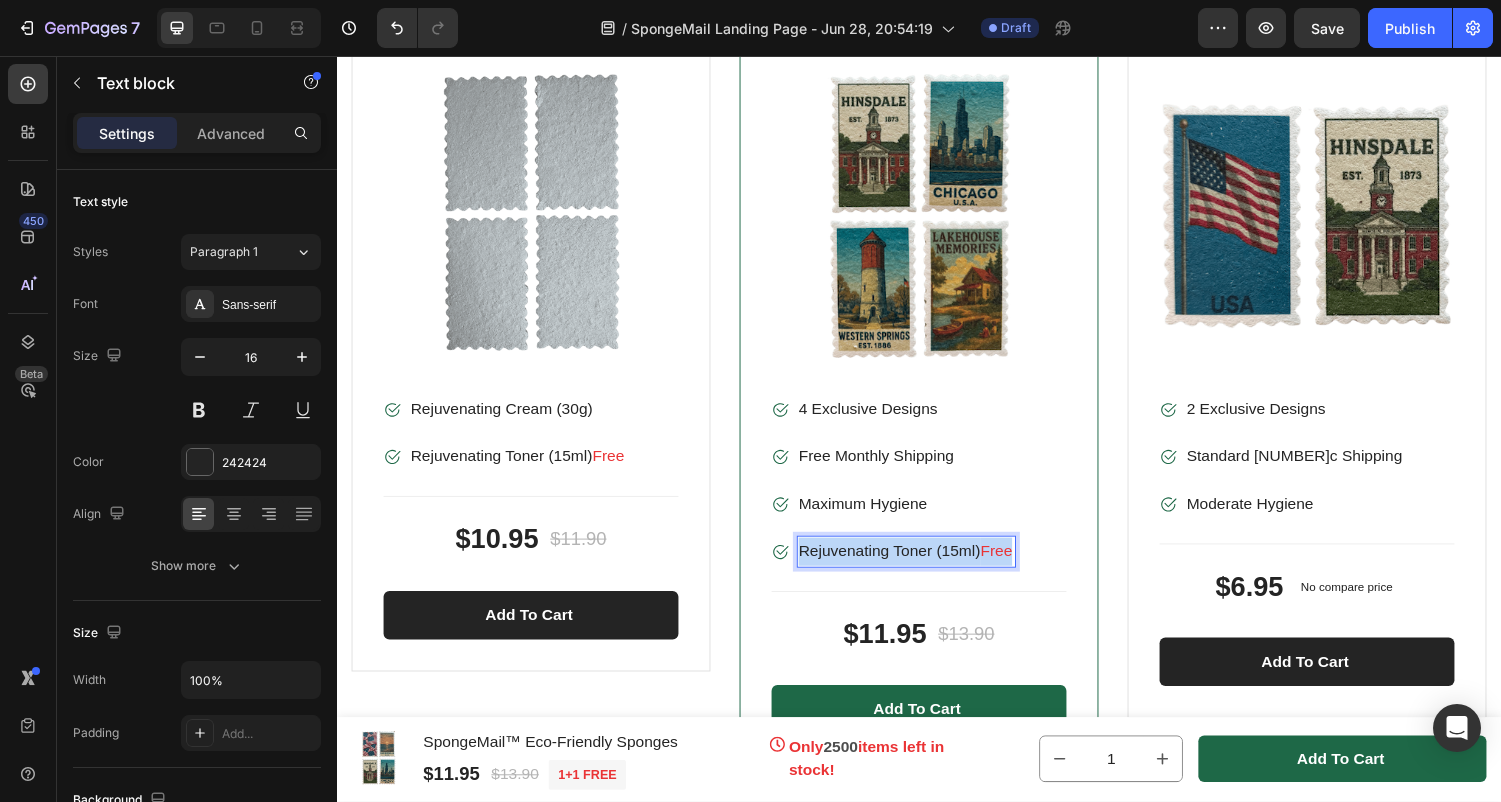 click on "Free" at bounding box center [1016, 566] 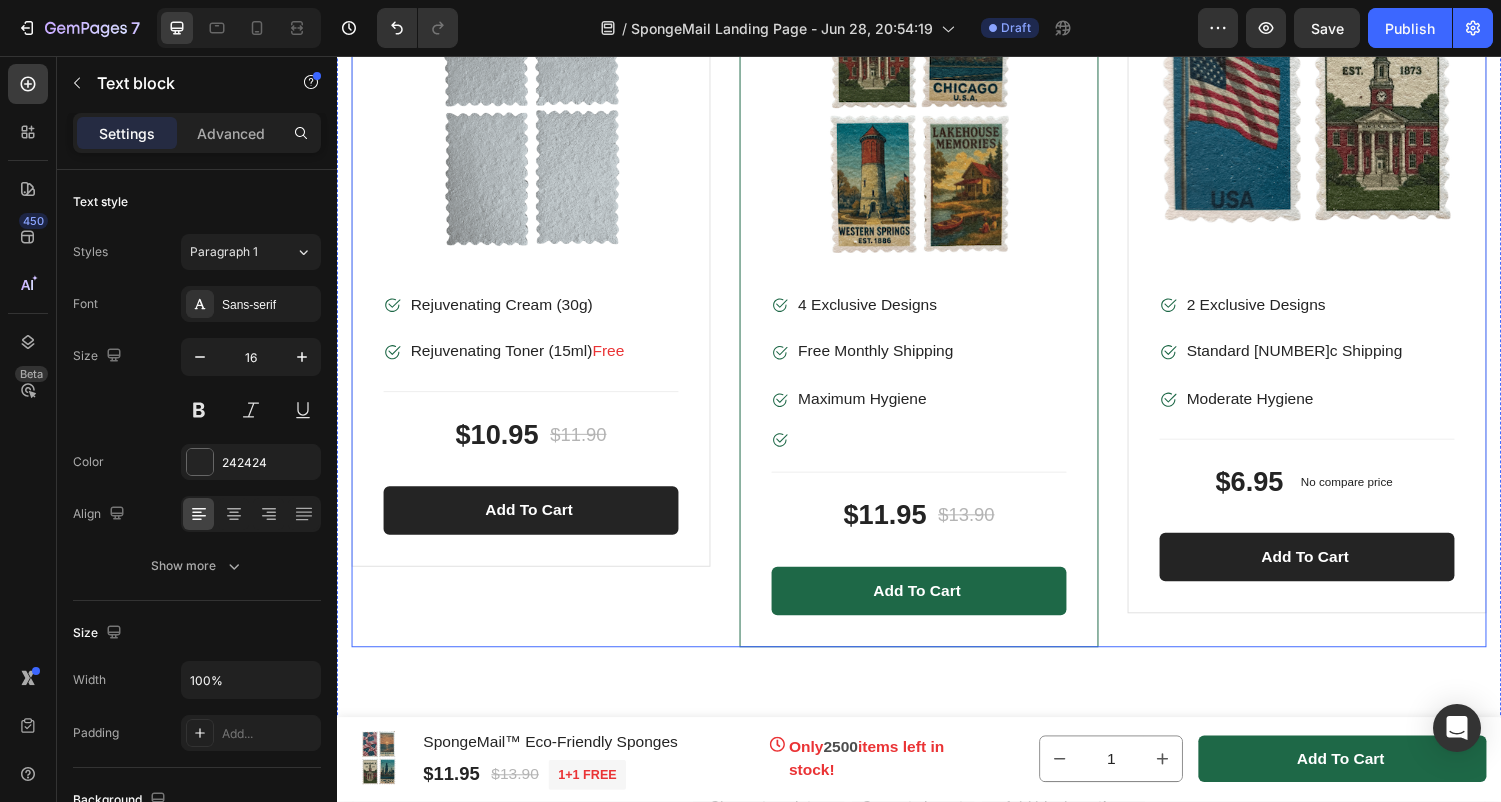 scroll, scrollTop: 11843, scrollLeft: 0, axis: vertical 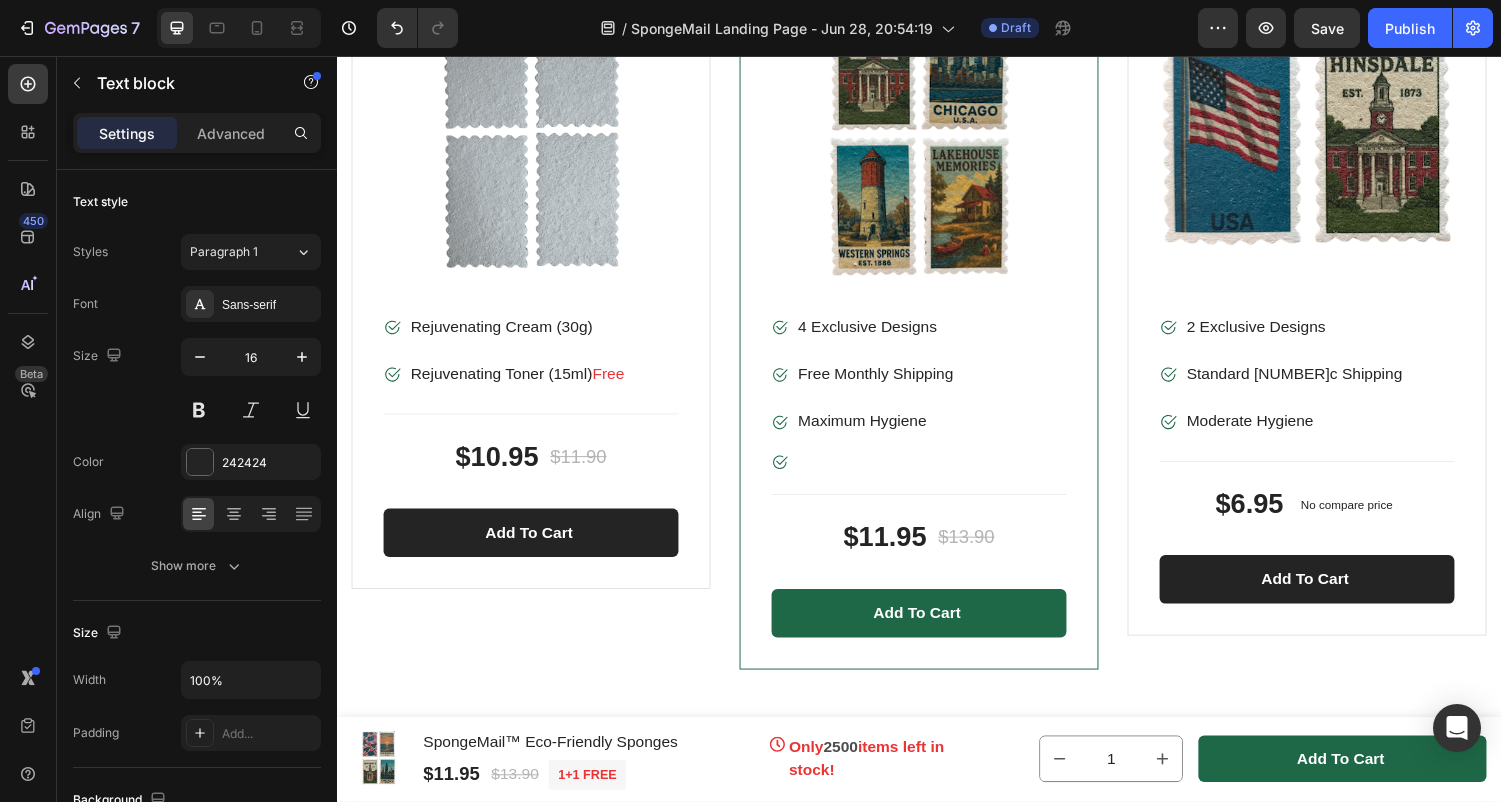 click at bounding box center (893, 475) 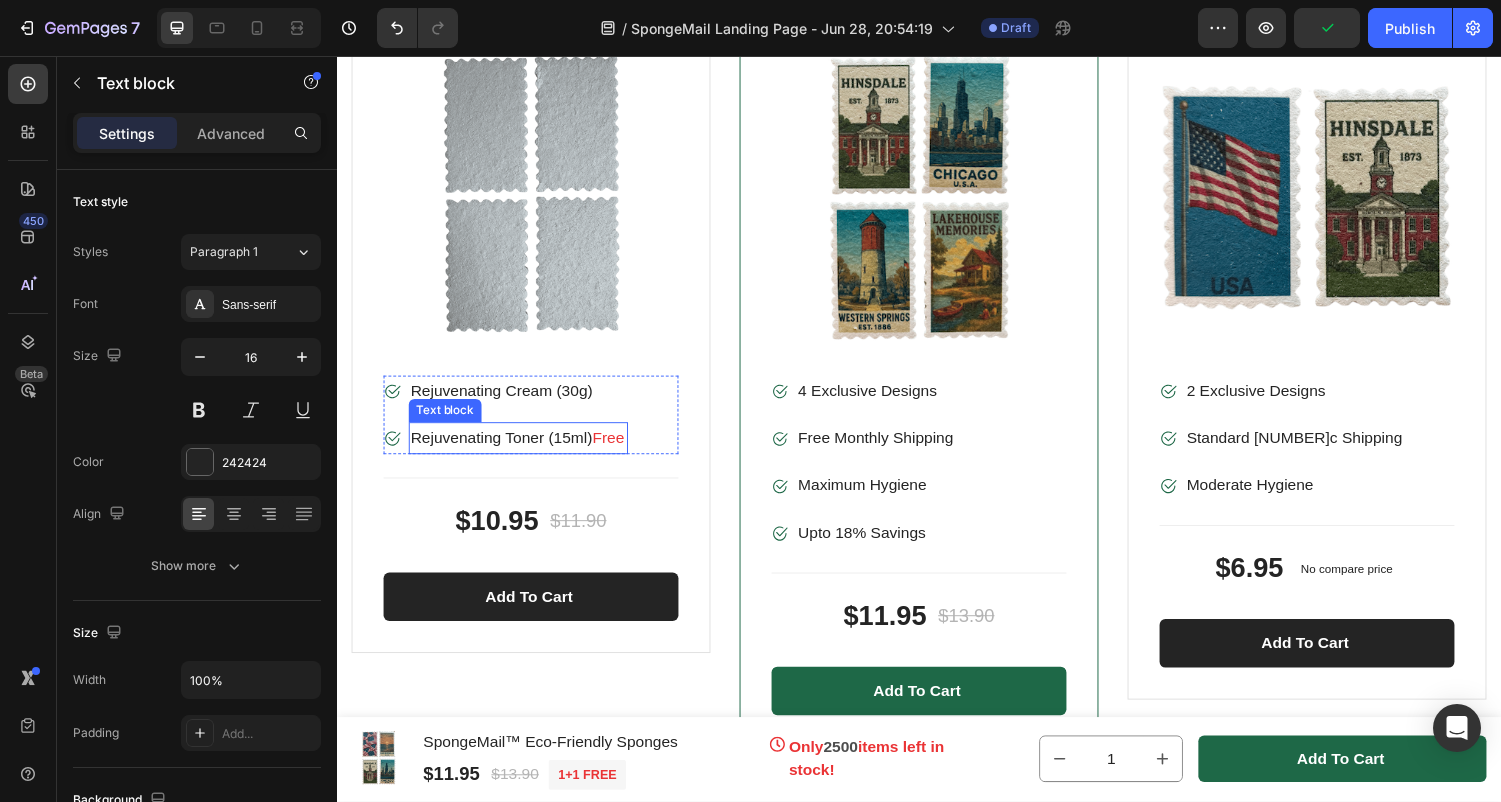 scroll, scrollTop: 11765, scrollLeft: 0, axis: vertical 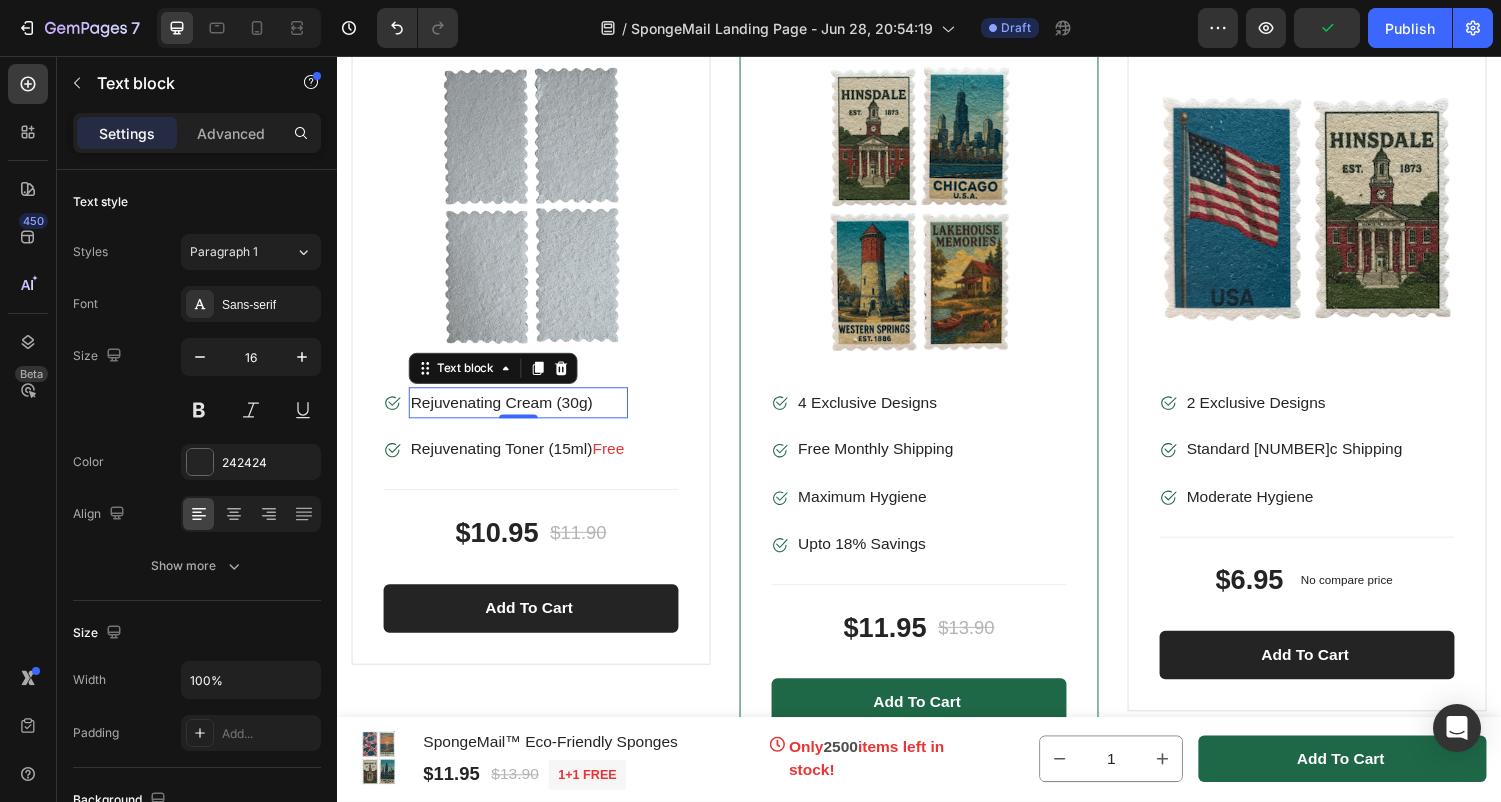click on "Rejuvenating Cream (30g) Text block   0" at bounding box center [524, 414] 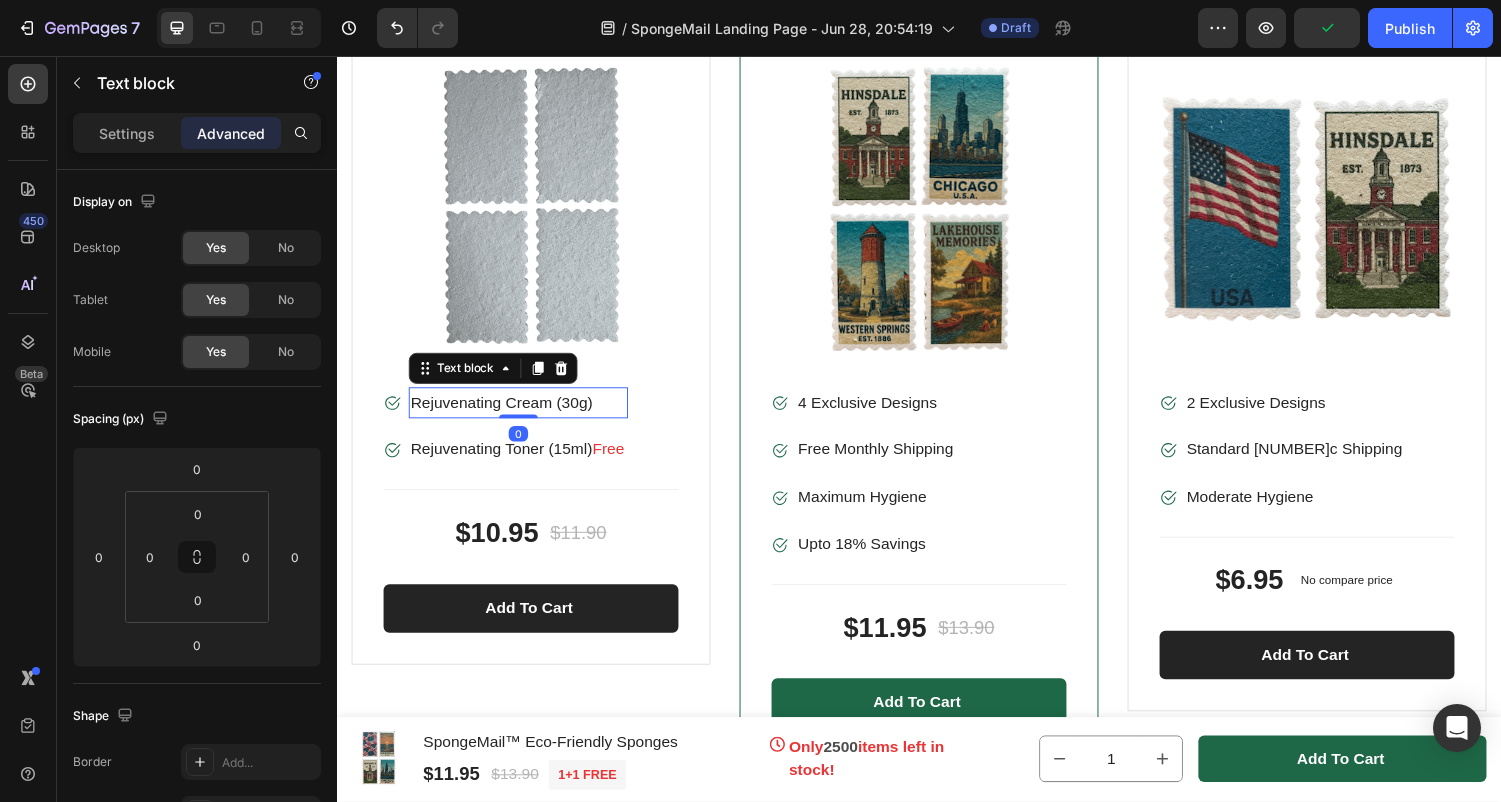 click on "Rejuvenating Cream (30g)" at bounding box center (524, 414) 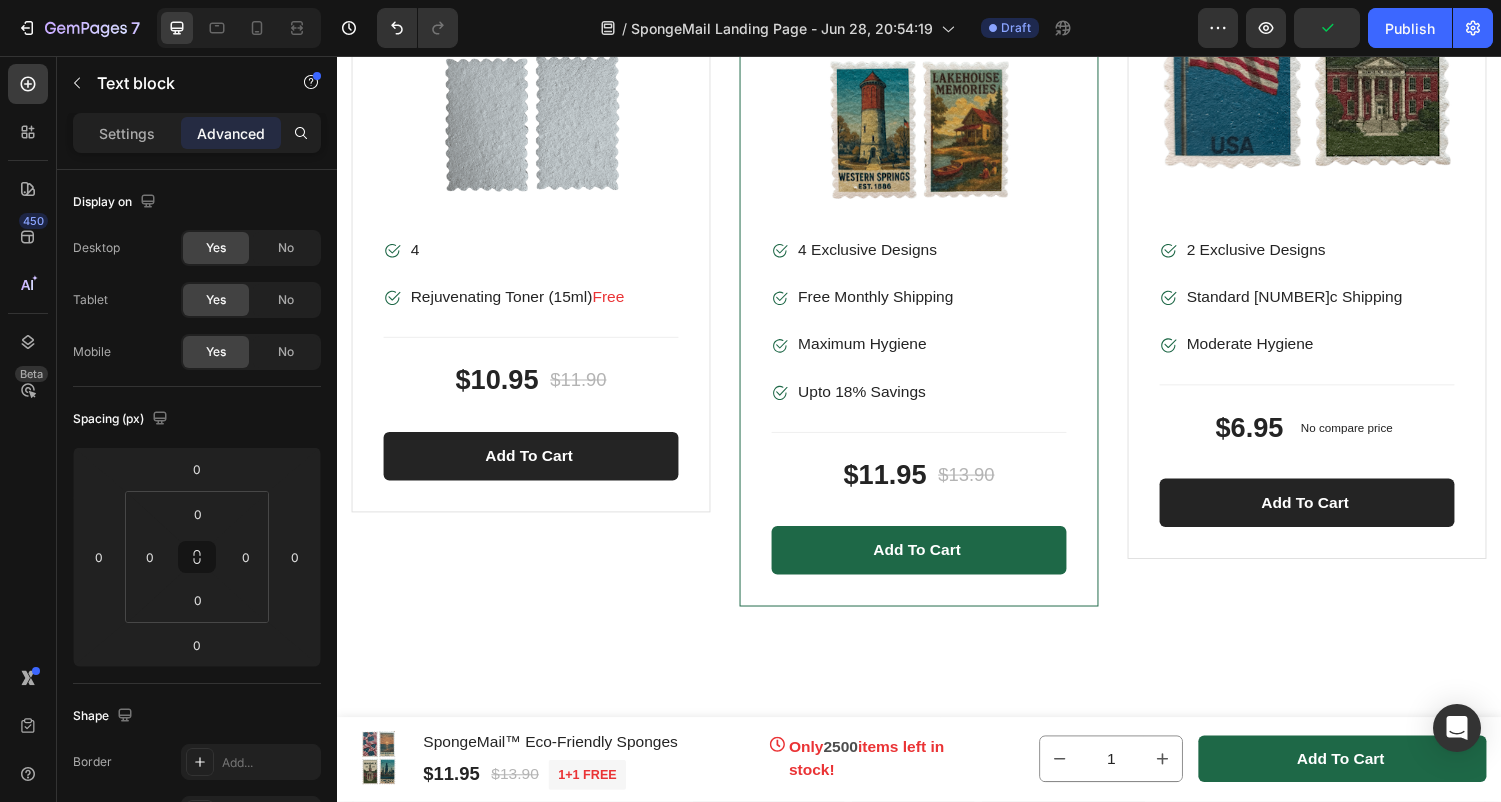 scroll, scrollTop: 11815, scrollLeft: 0, axis: vertical 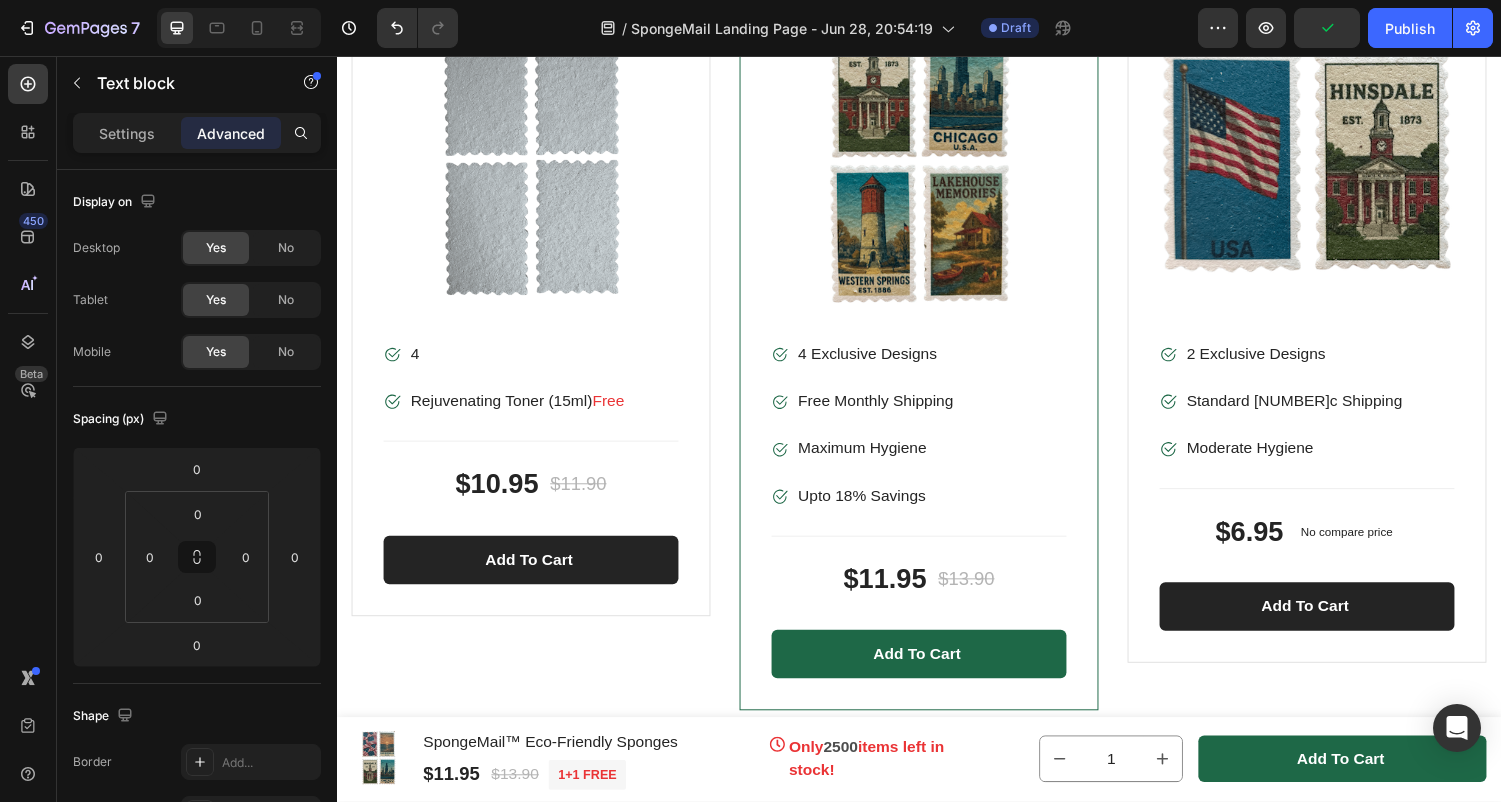 click on "4" at bounding box center (524, 364) 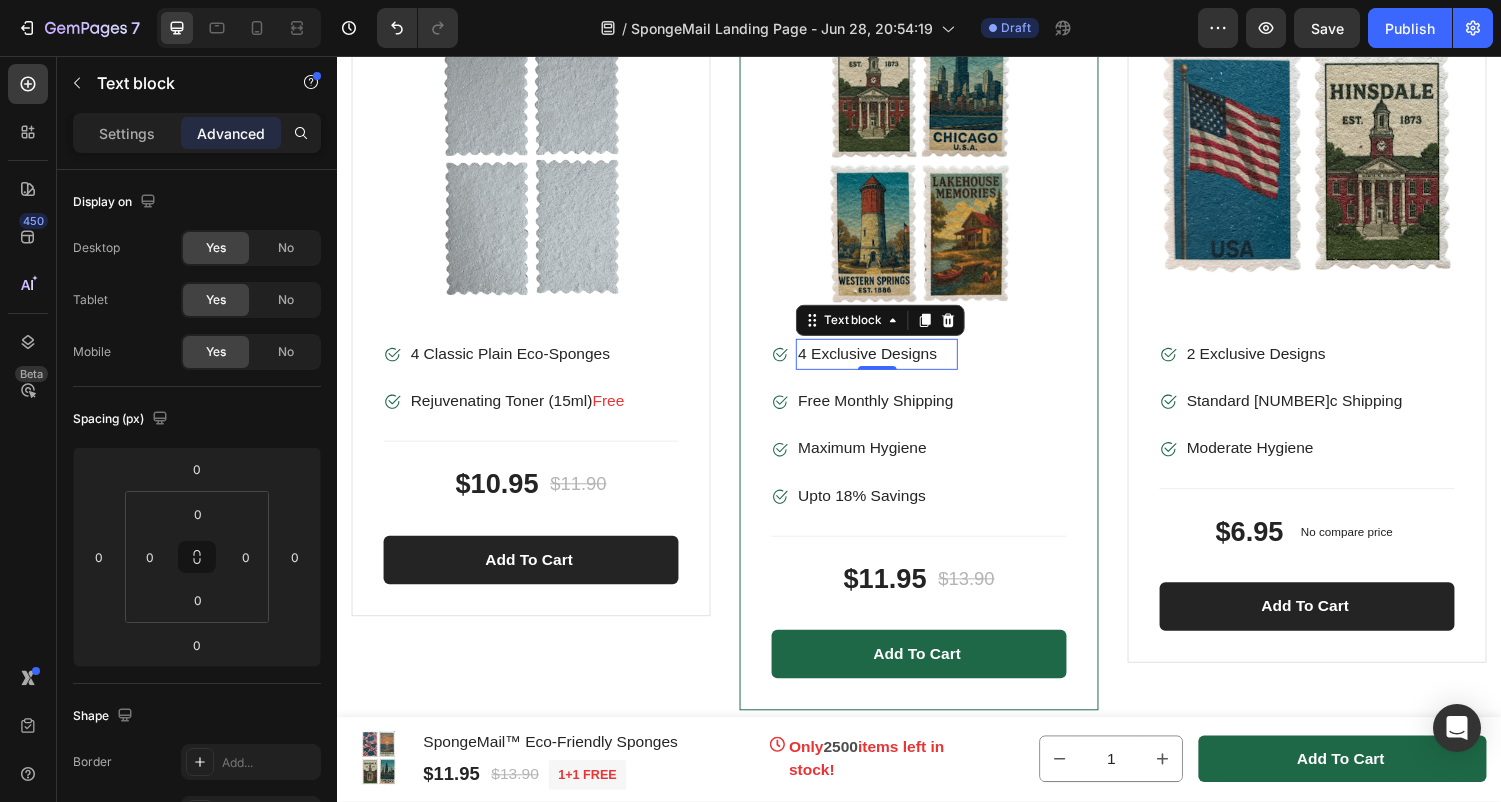 click on "4 Exclusive Designs" at bounding box center (893, 364) 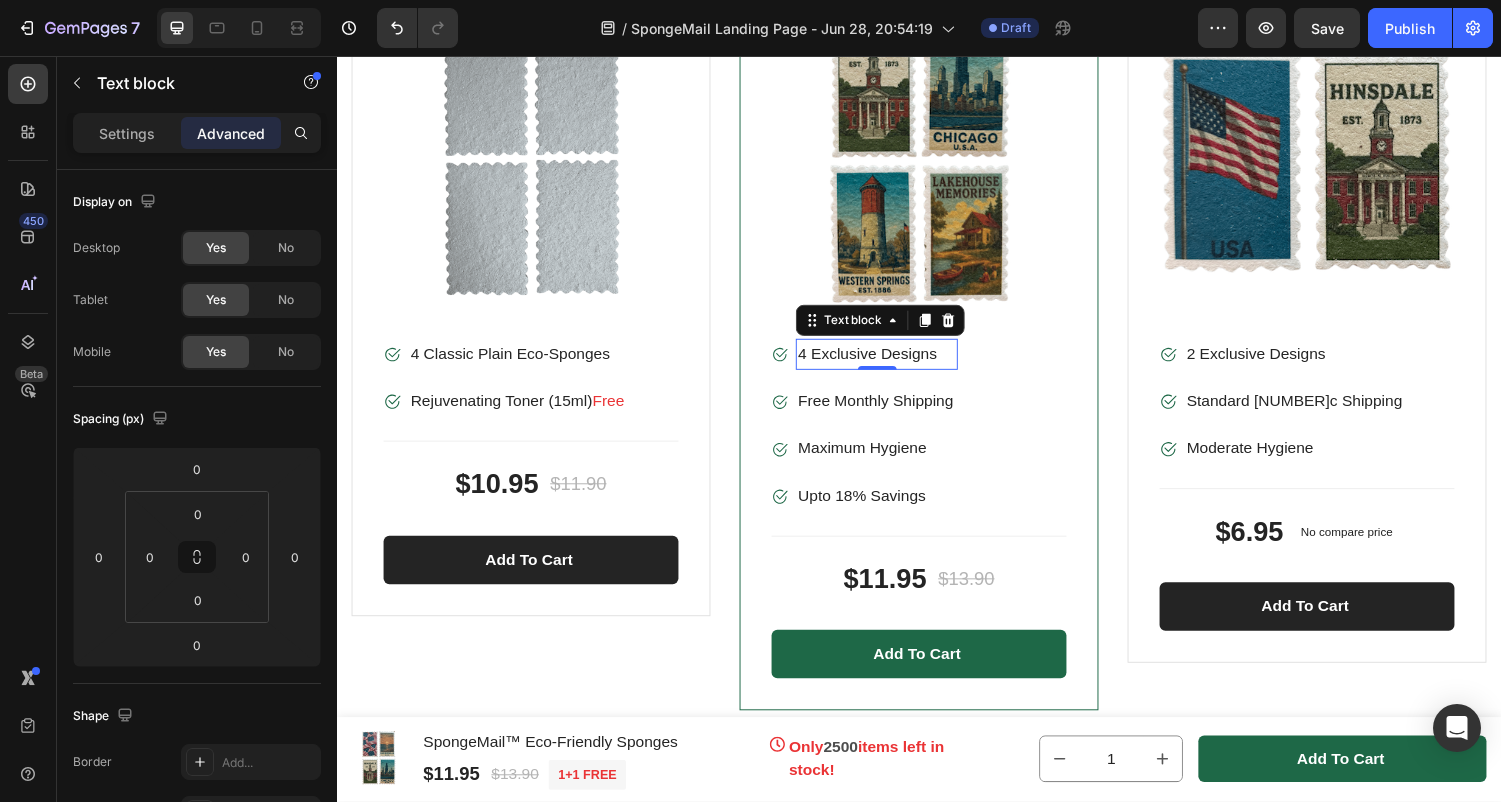 click on "4 Exclusive Designs" at bounding box center [893, 364] 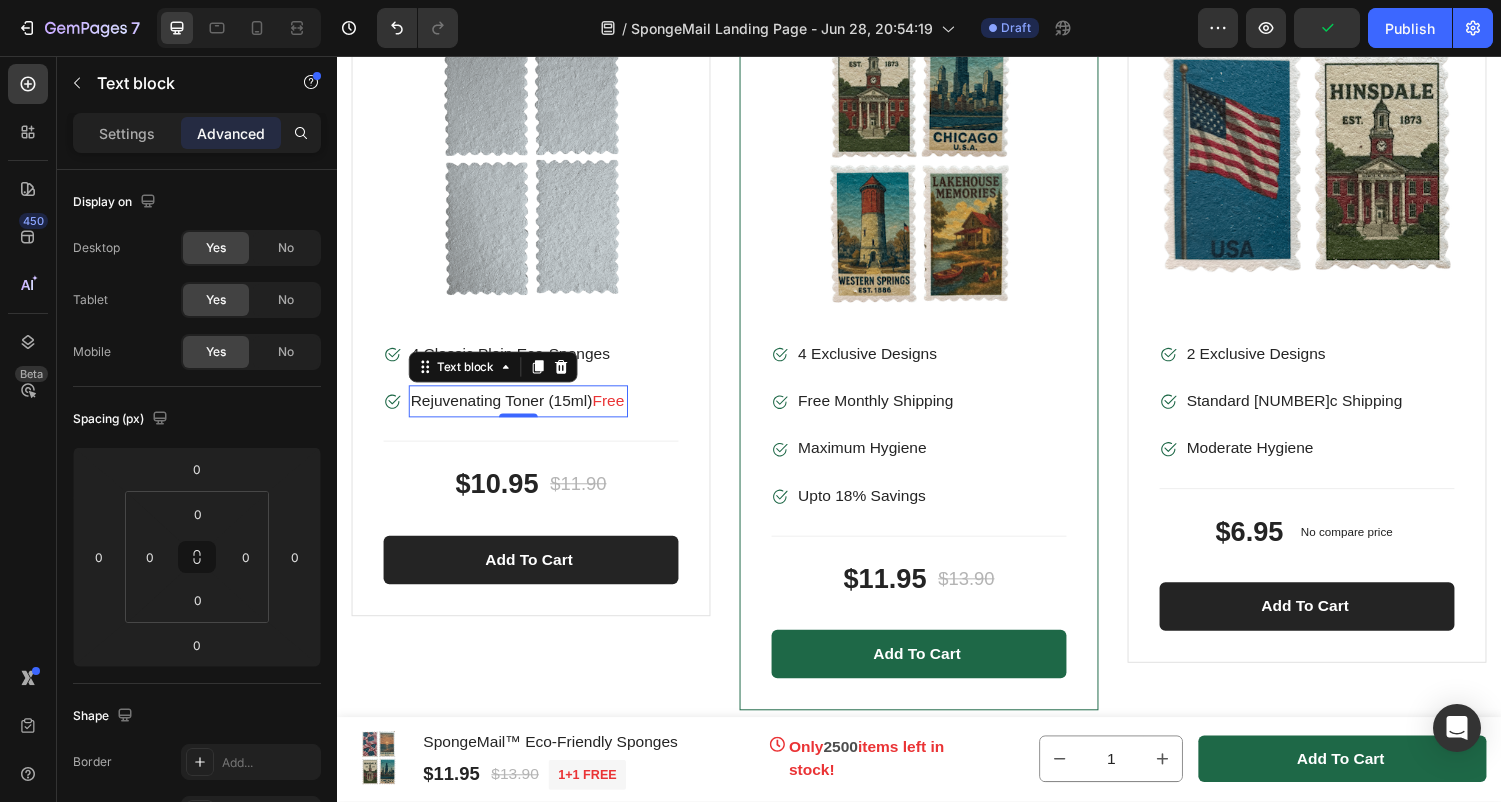 click on "Rejuvenating Toner ([NUMBER]ml) Free" at bounding box center [524, 412] 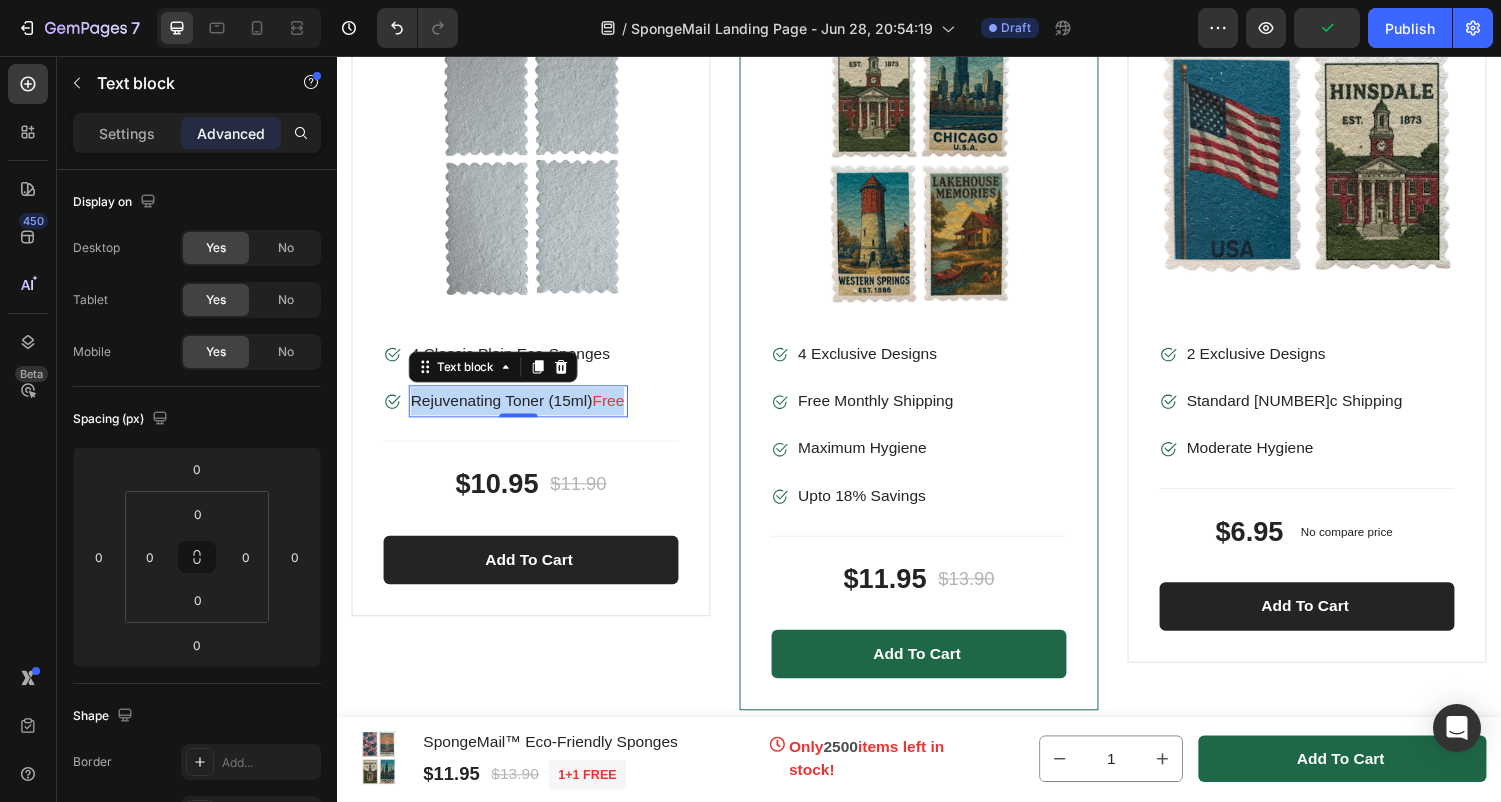 click on "Rejuvenating Toner ([NUMBER]ml) Free" at bounding box center (524, 412) 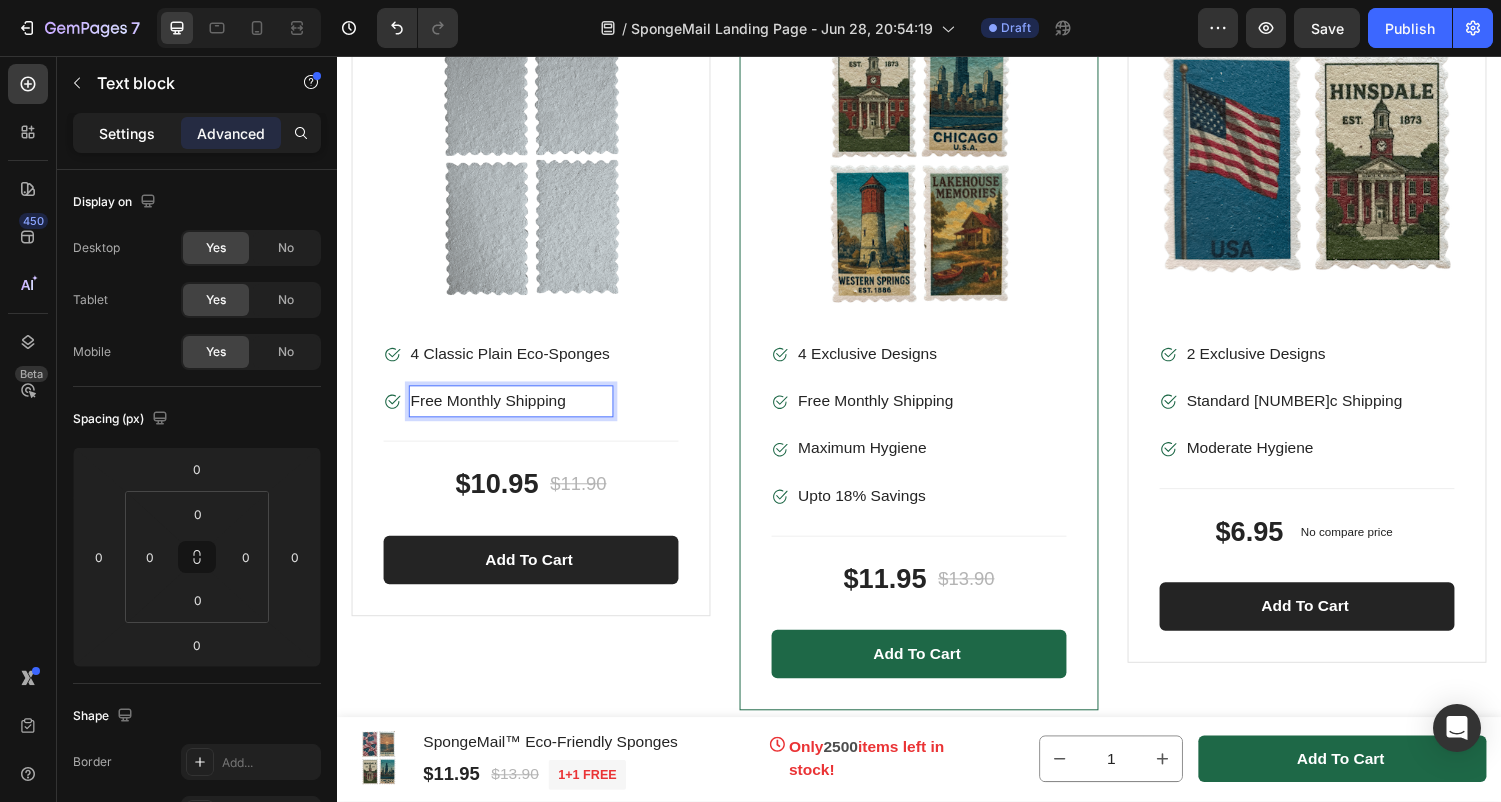 click on "Settings" at bounding box center (127, 133) 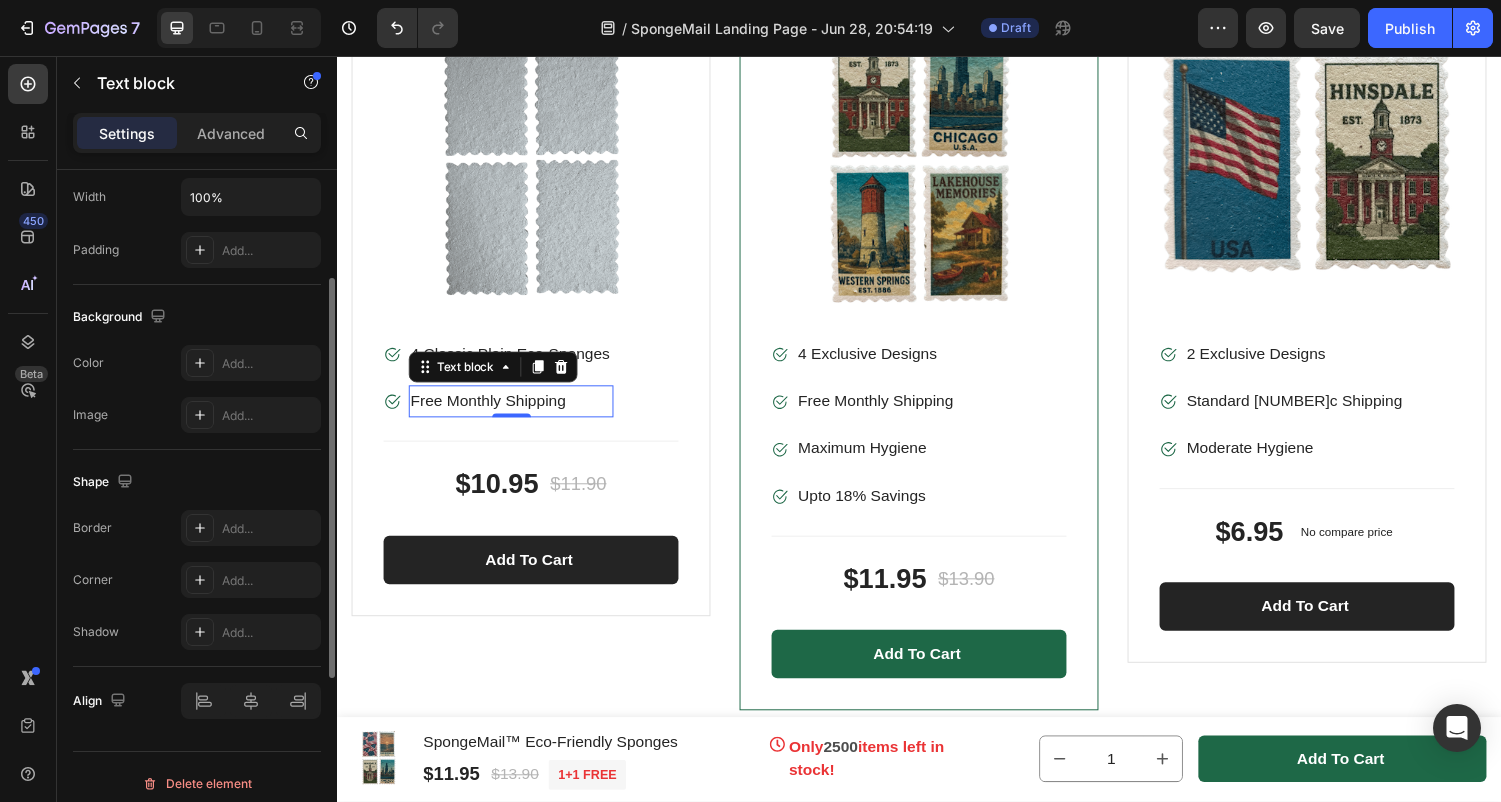 scroll, scrollTop: 496, scrollLeft: 0, axis: vertical 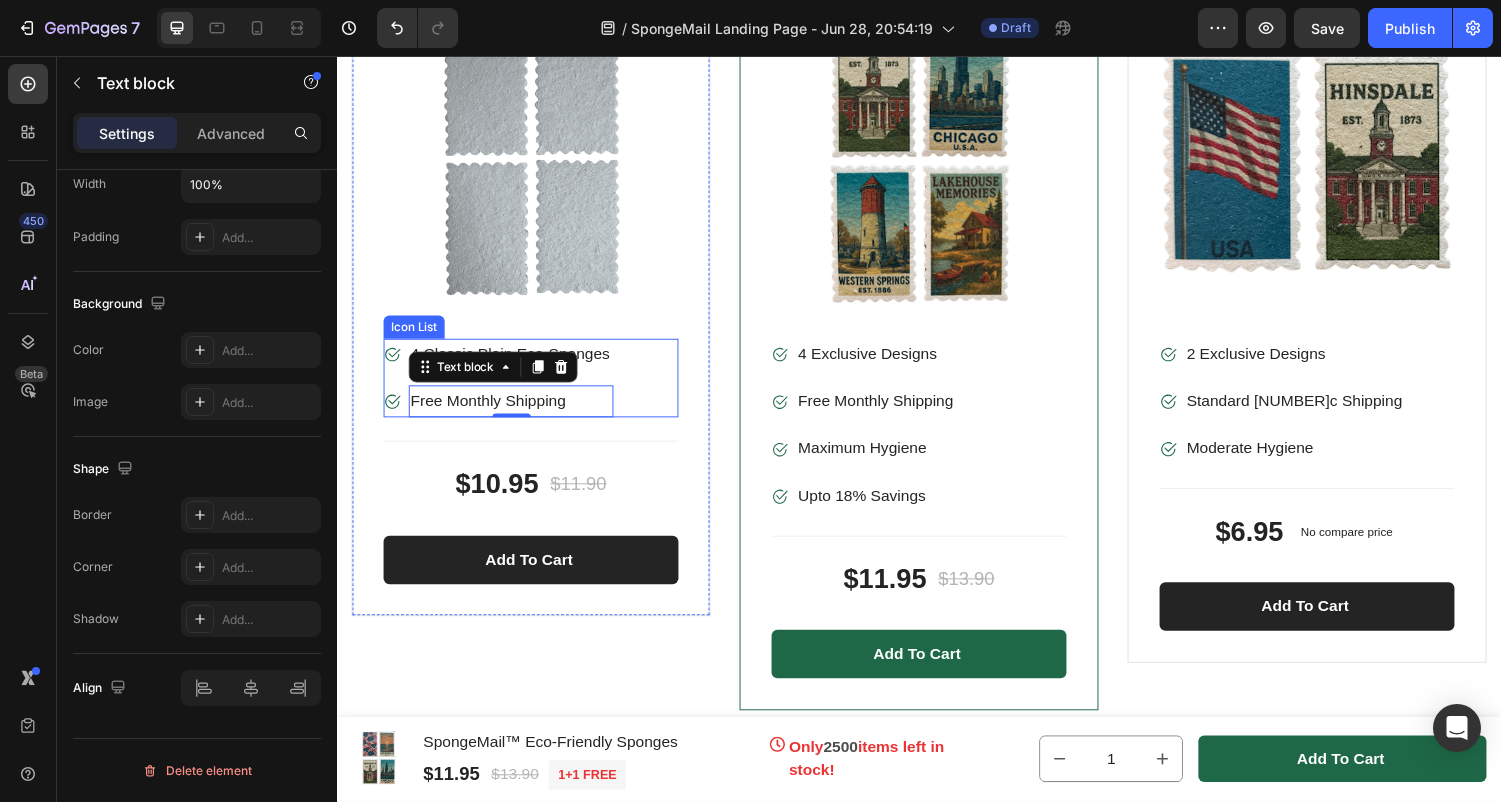 click on "Image 4 Classic Plain Eco-Sponges Text block Image Free Monthly Shipping Text block   0" at bounding box center [537, 389] 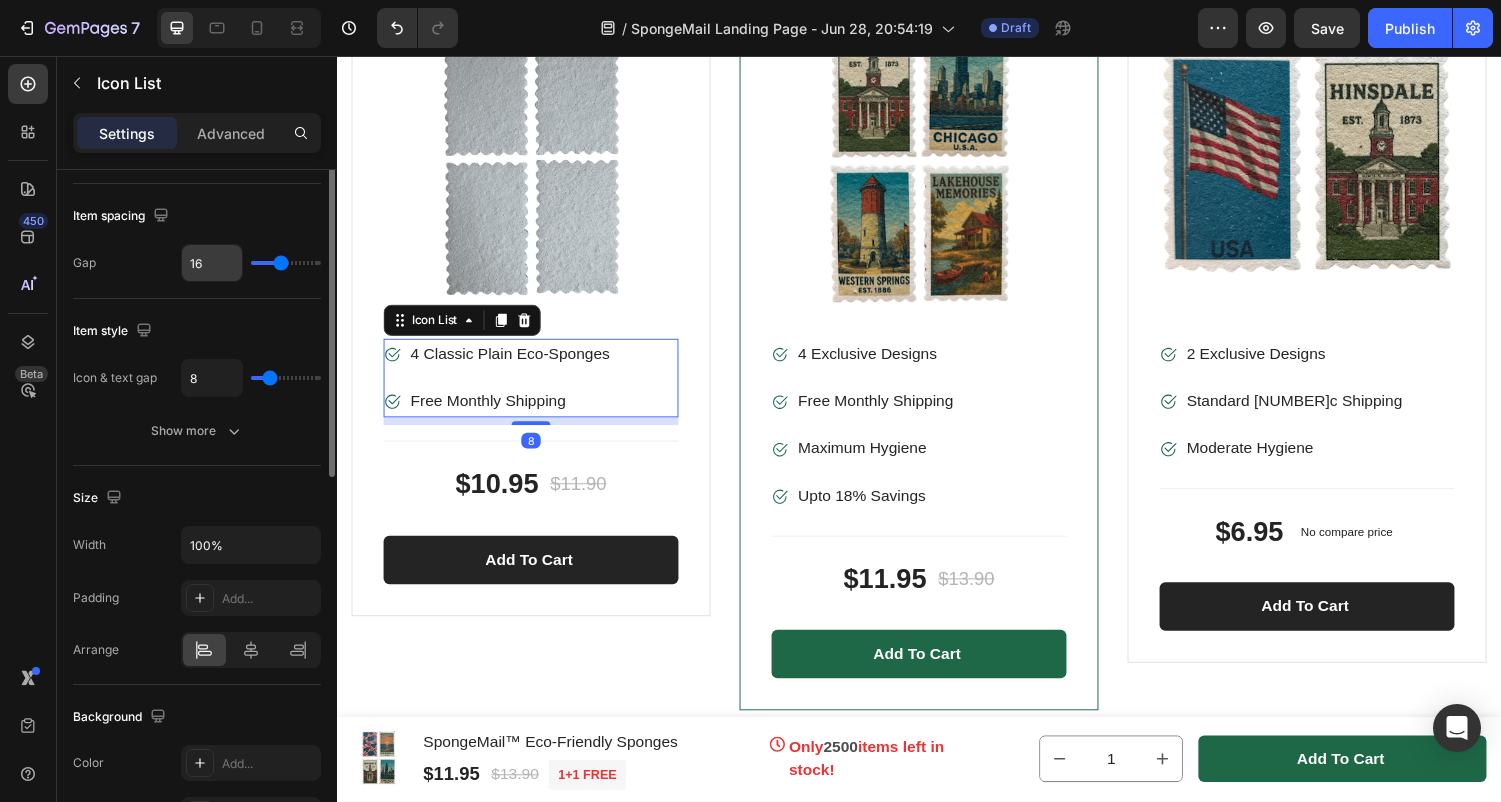 scroll, scrollTop: 0, scrollLeft: 0, axis: both 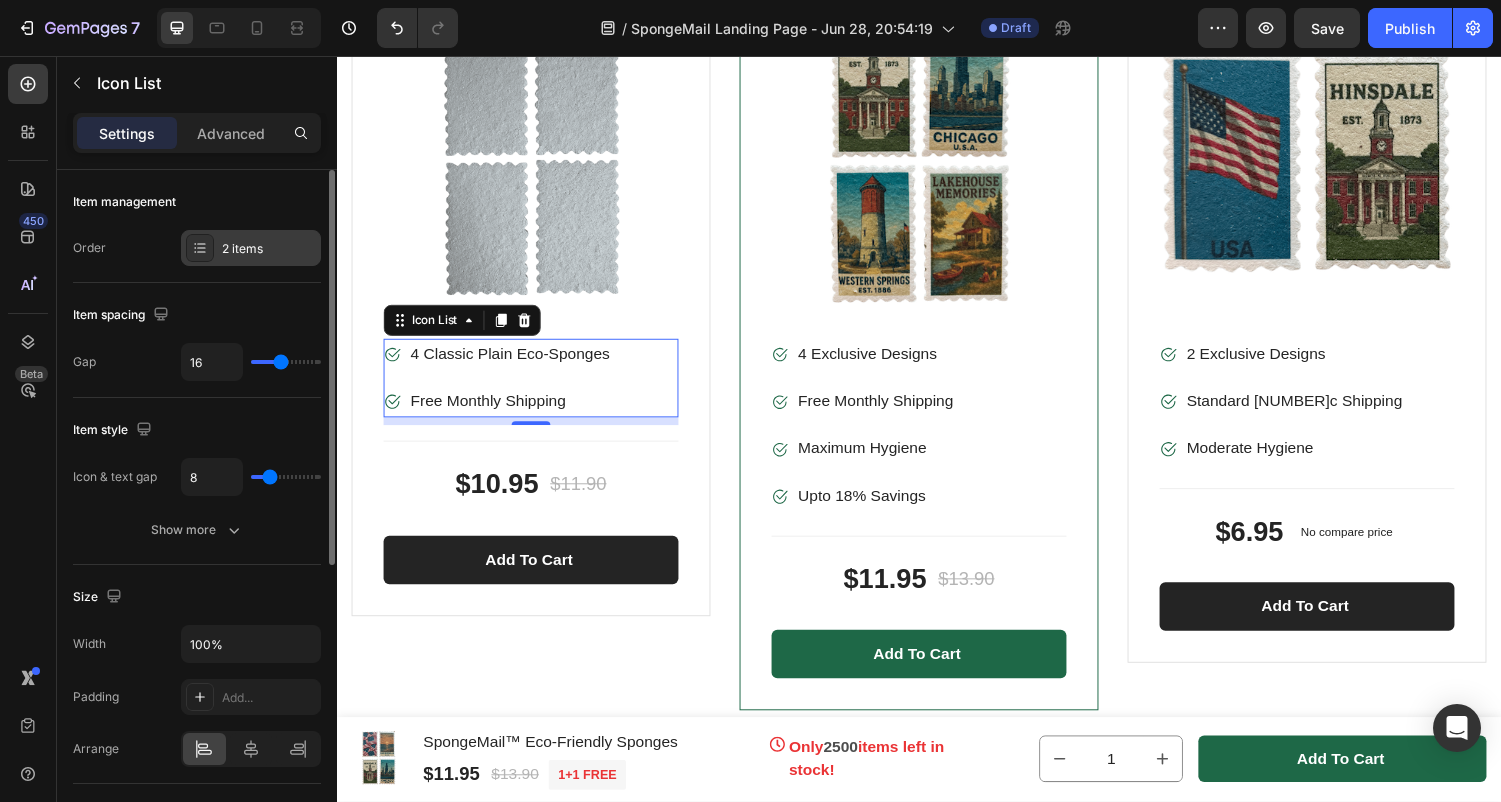 click 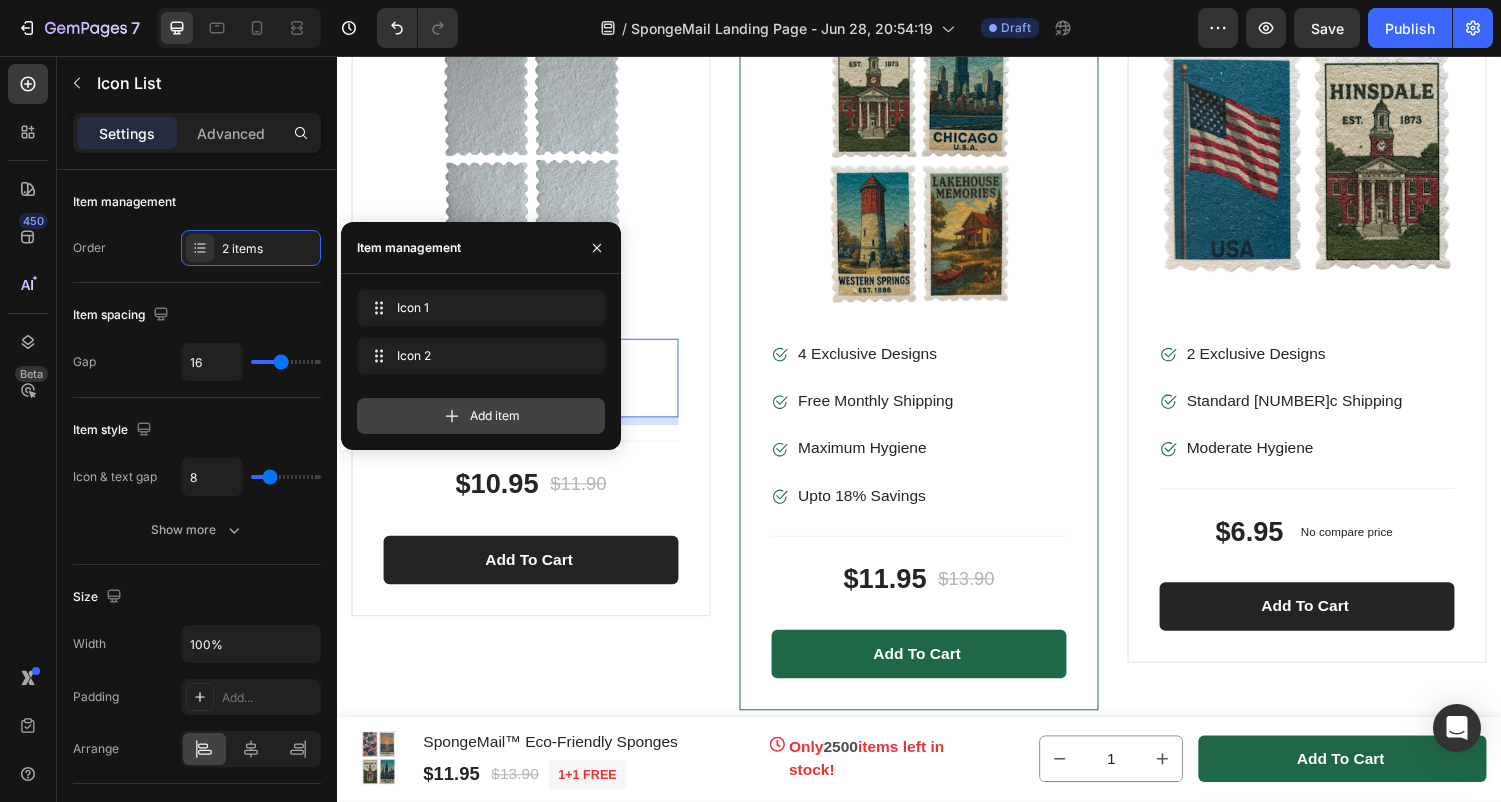 click 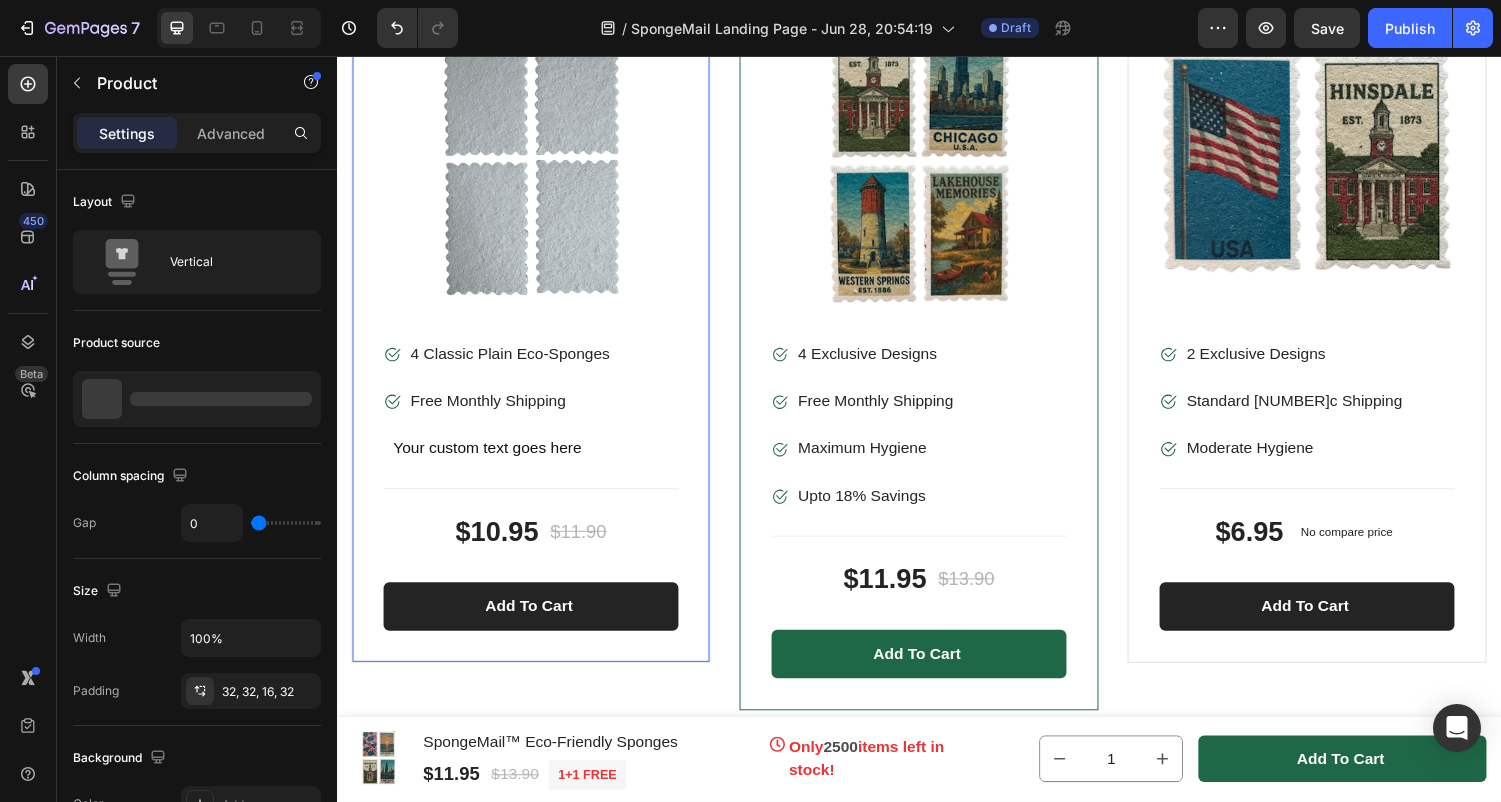 click on "Product Images & Gallery Image 4 Classic Plain Eco-Sponges Text block Image Free Monthly Shipping Text block                Icon Your custom text goes here Text block Icon List   8                Title Line $10.95 Product Price Product Price $11.90 Product Price Product Price Row Add to cart Product Cart Button Product" at bounding box center (537, 331) 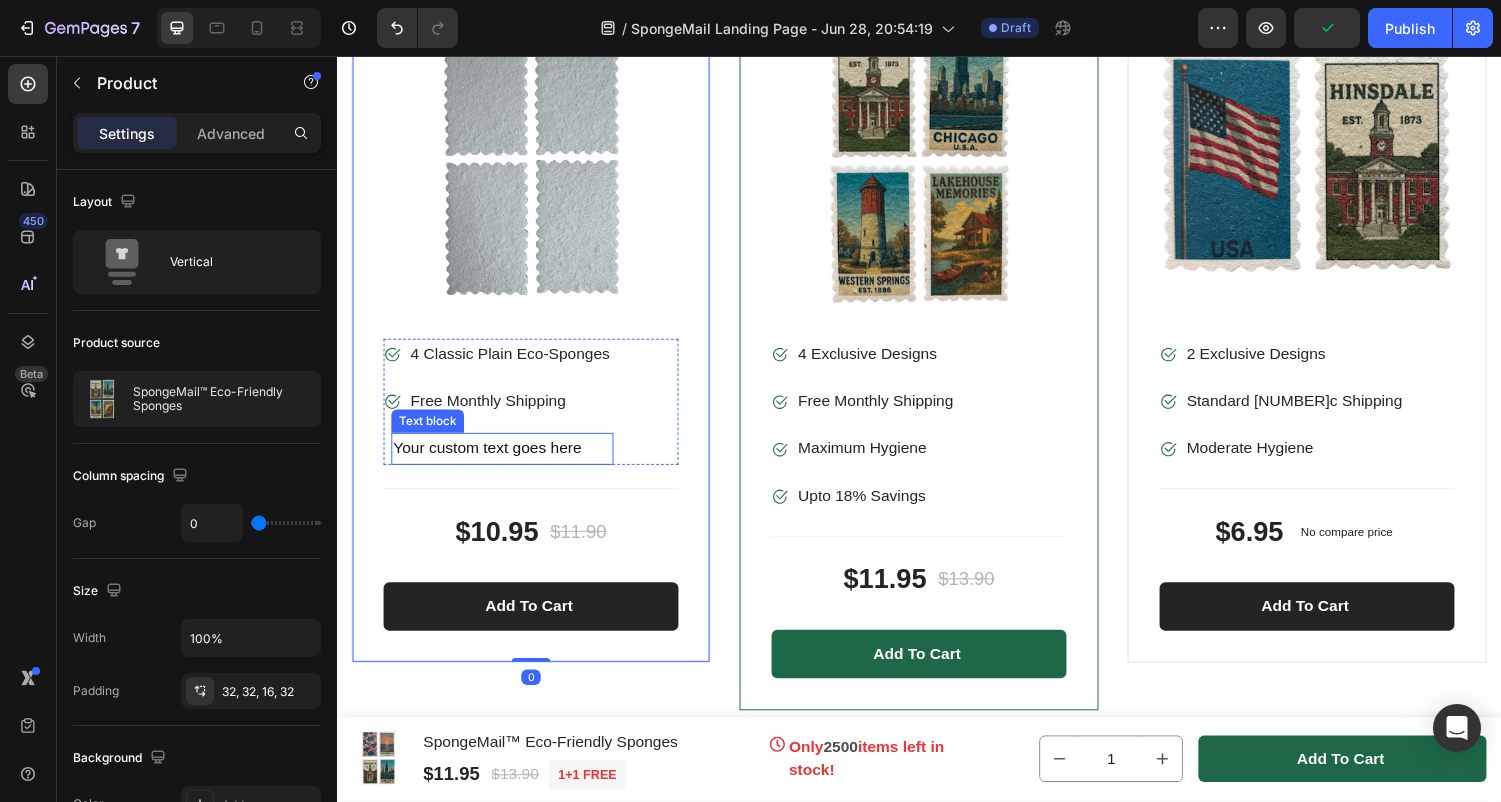 click on "Your custom text goes here" at bounding box center (507, 461) 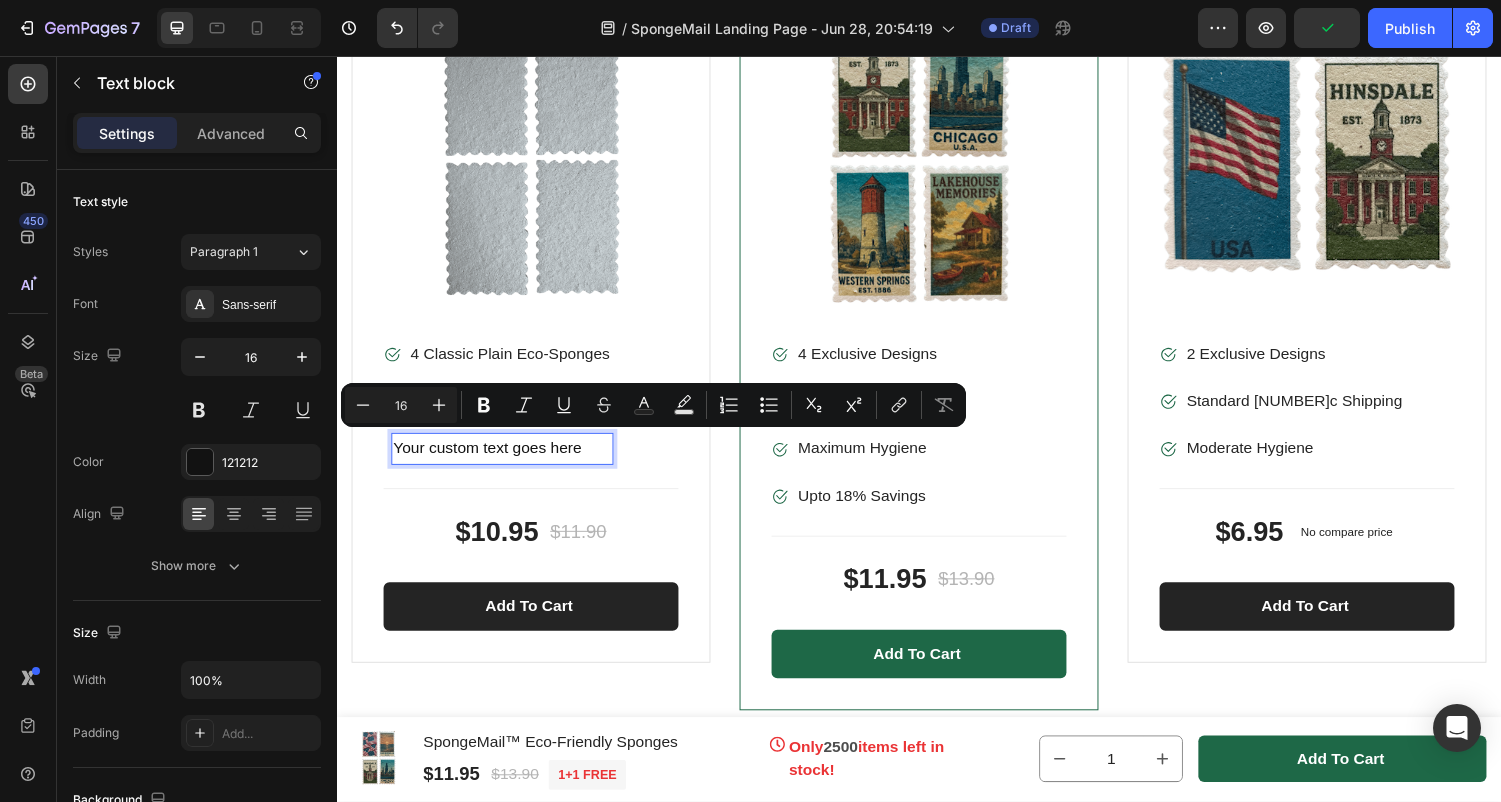 click on "Your custom text goes here" at bounding box center (507, 461) 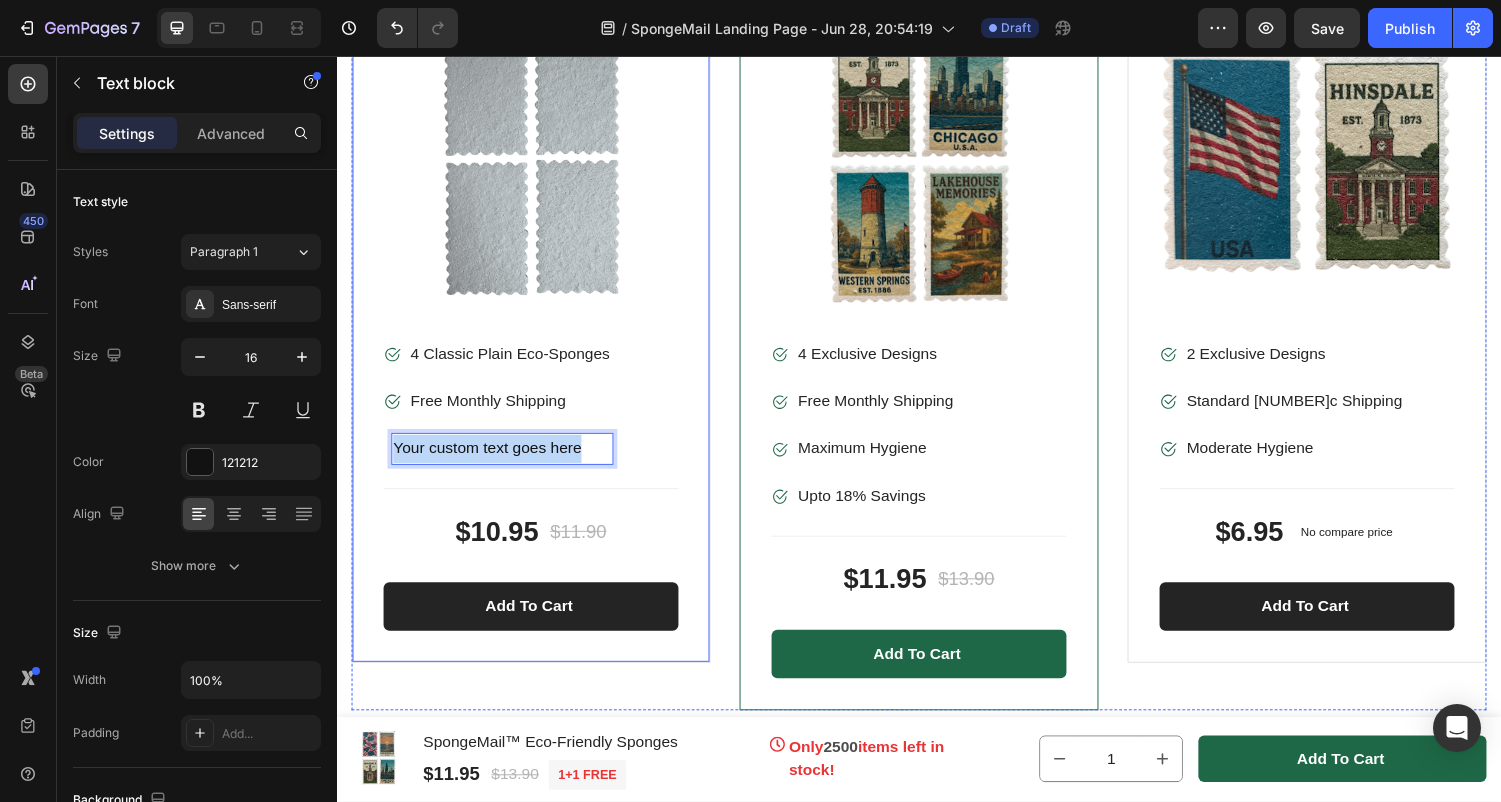 drag, startPoint x: 604, startPoint y: 450, endPoint x: 382, endPoint y: 448, distance: 222.009 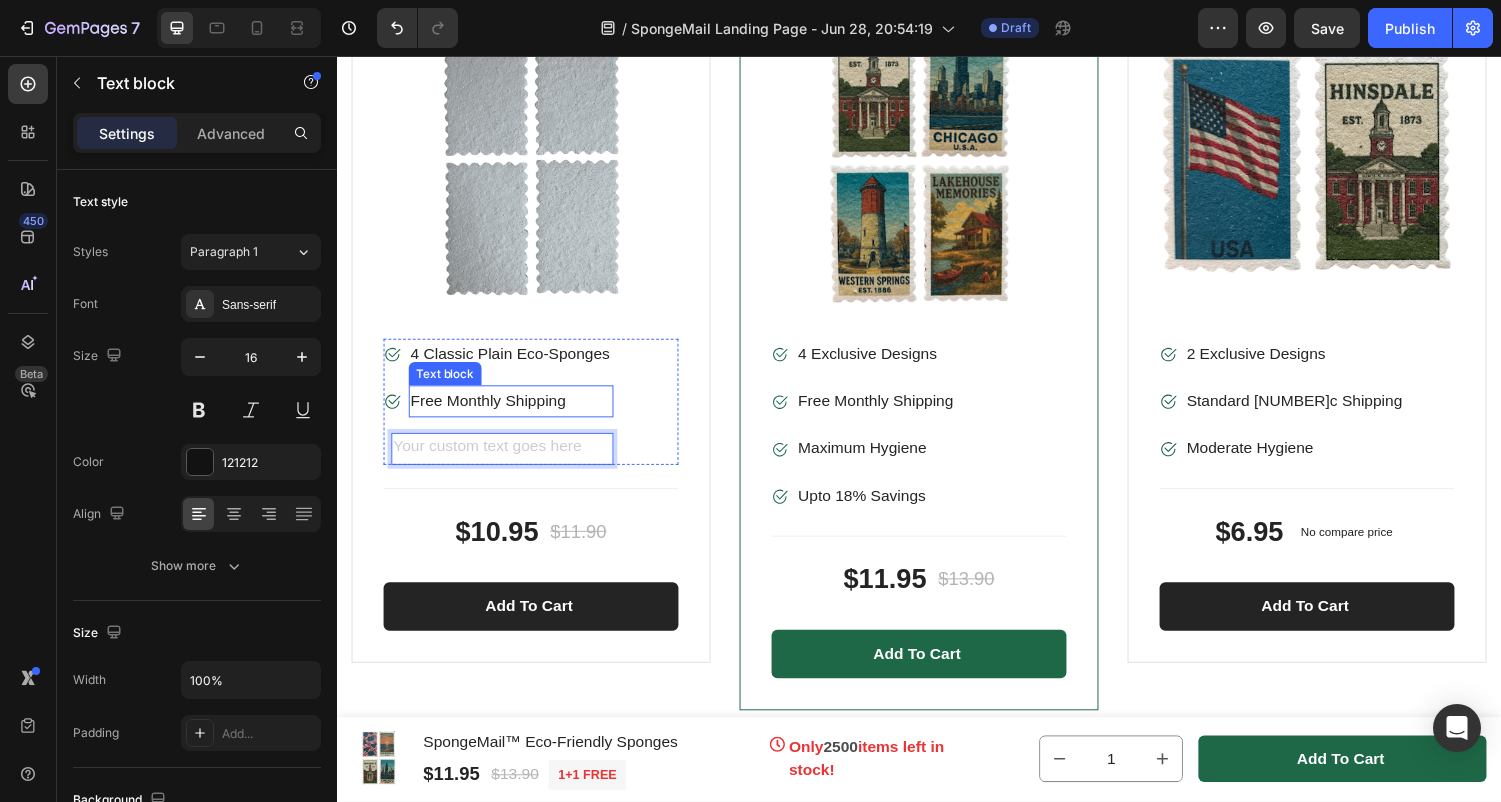 click on "Free Monthly Shipping" at bounding box center (517, 412) 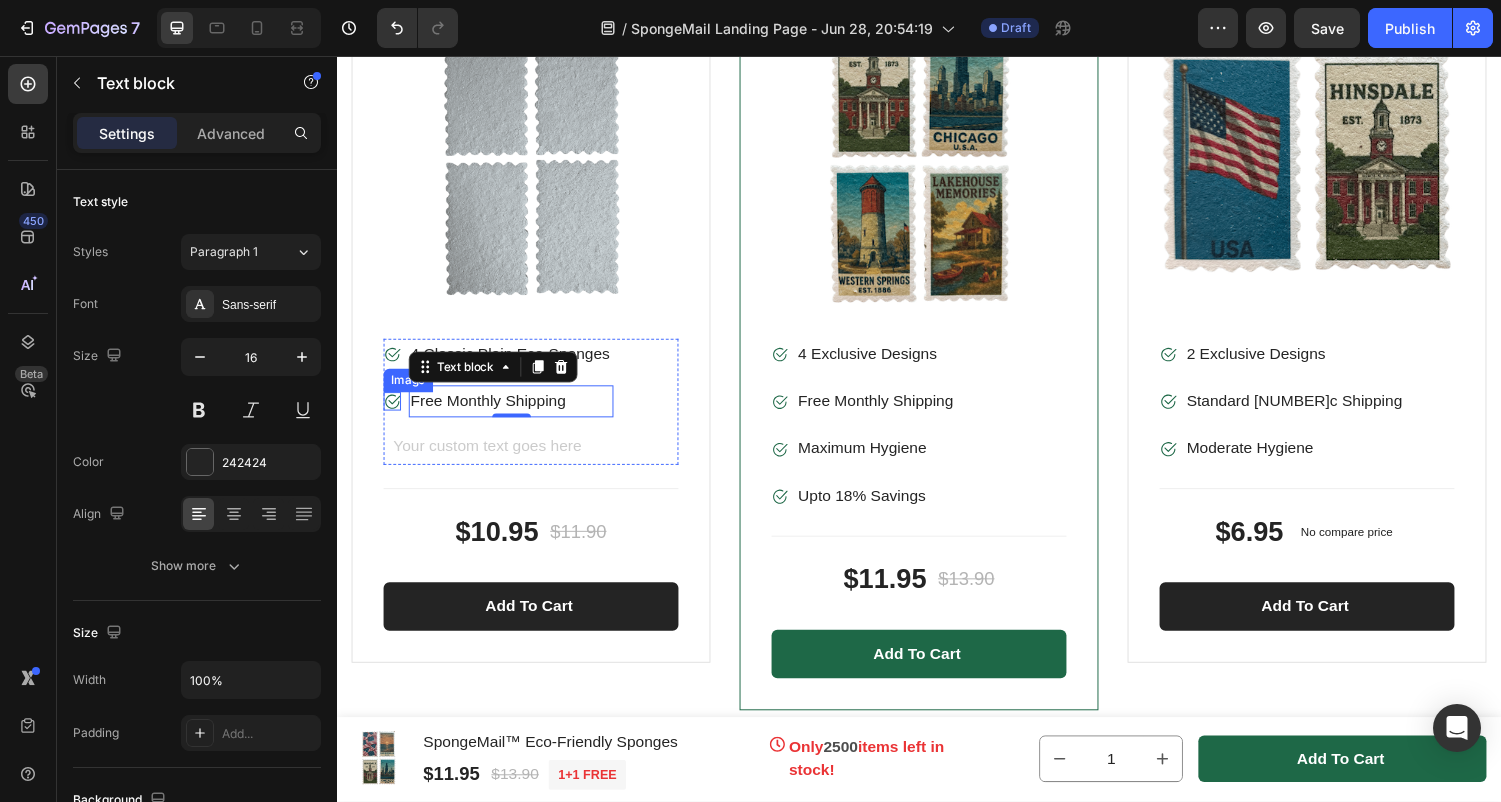 click at bounding box center (394, 412) 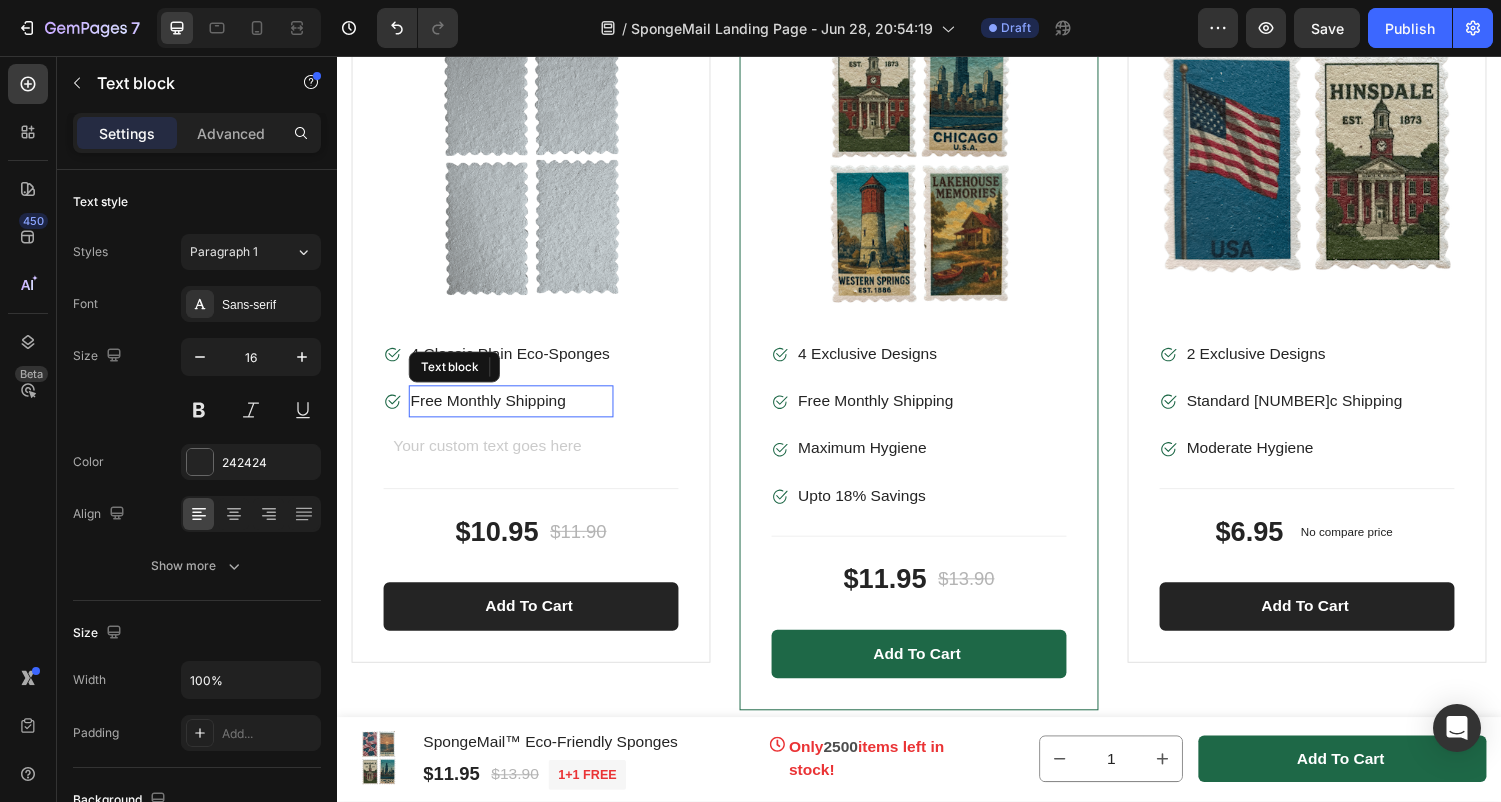 click on "Free Monthly Shipping" at bounding box center [517, 412] 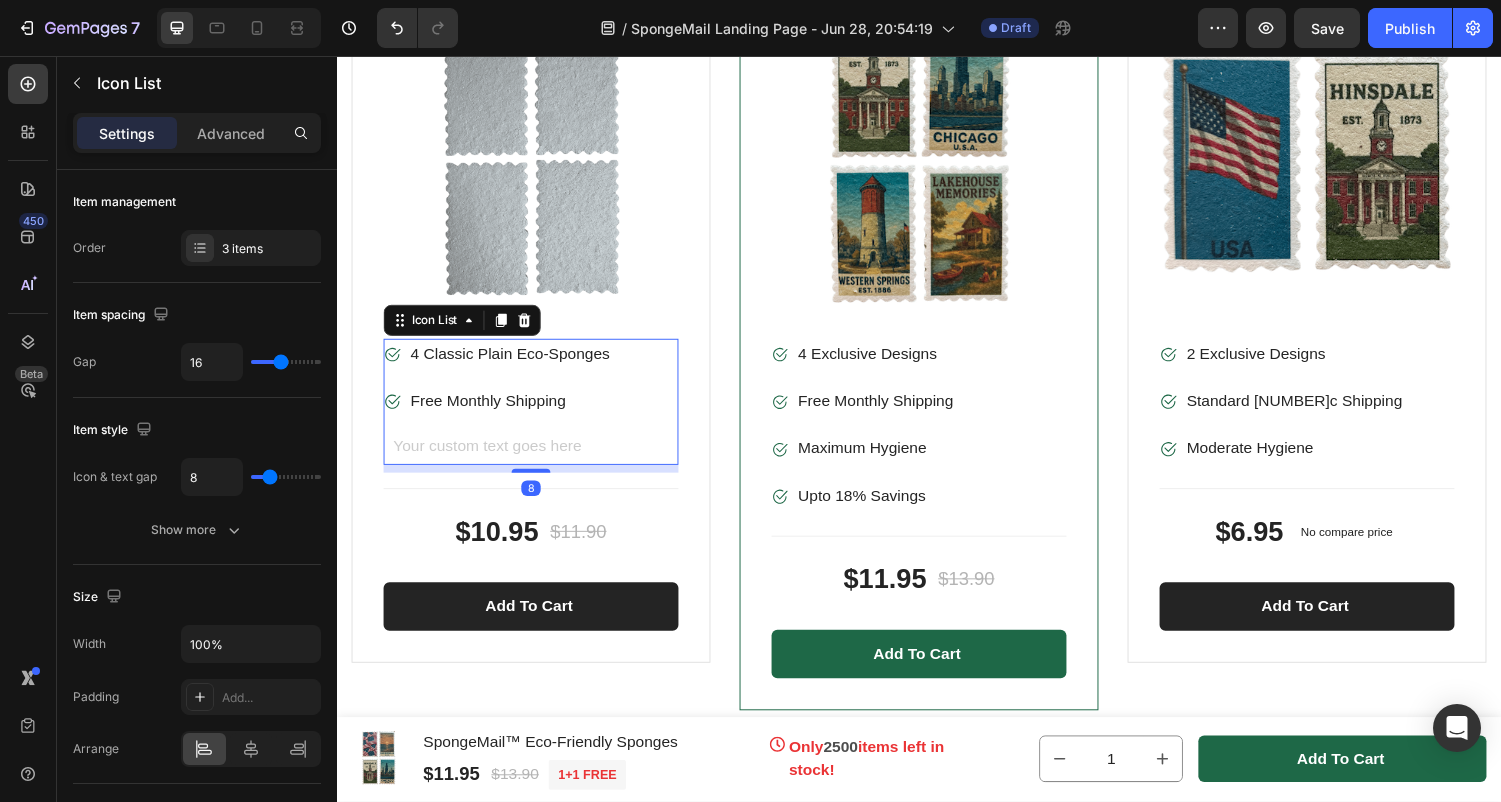 click on "Image [NUMBER] Classic Plain Eco-Sponges Text block Image Free Monthly Shipping Text block Icon Text block" at bounding box center [537, 413] 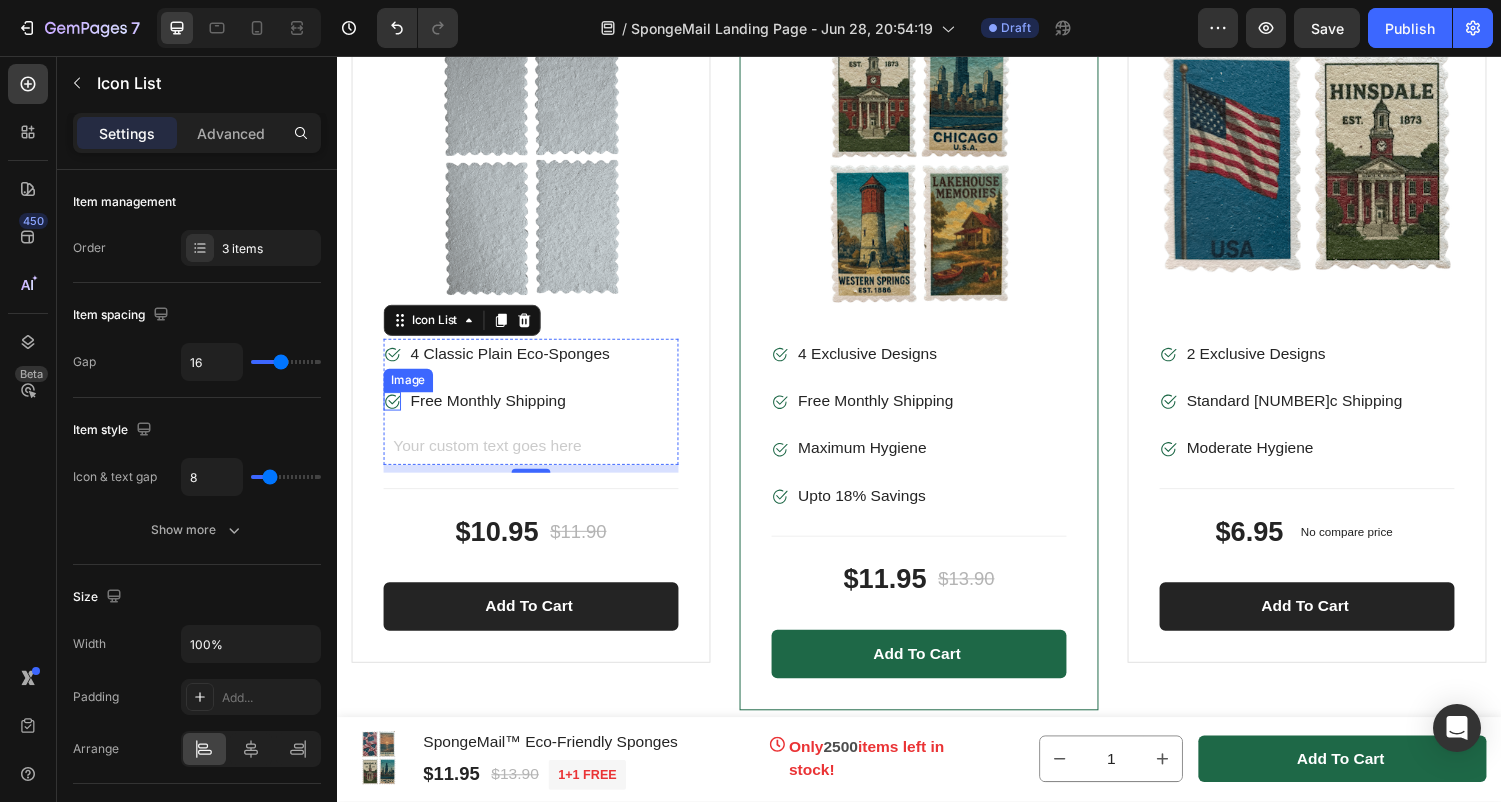 click at bounding box center (394, 412) 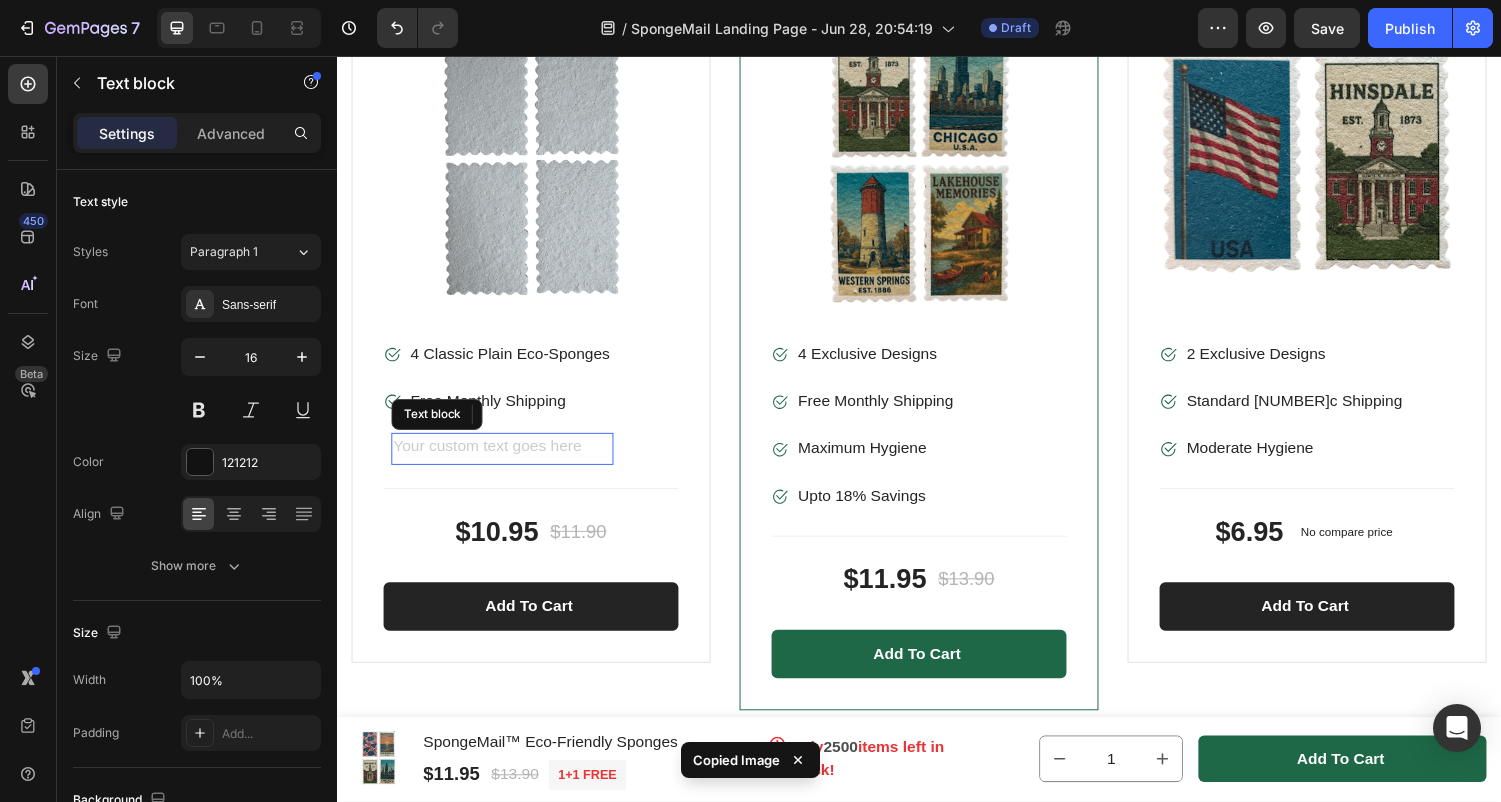 click at bounding box center (507, 461) 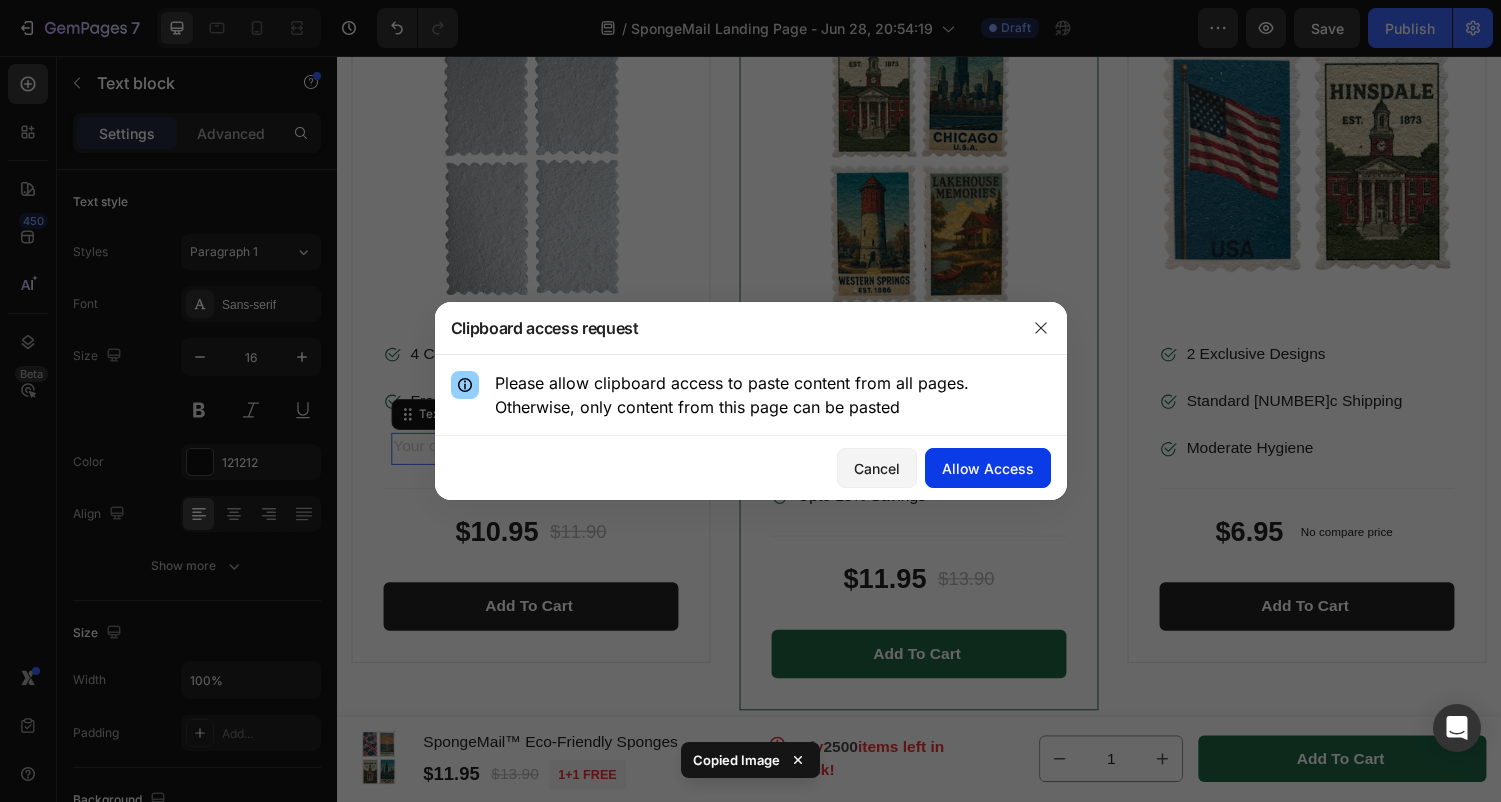 click on "Allow Access" at bounding box center [988, 468] 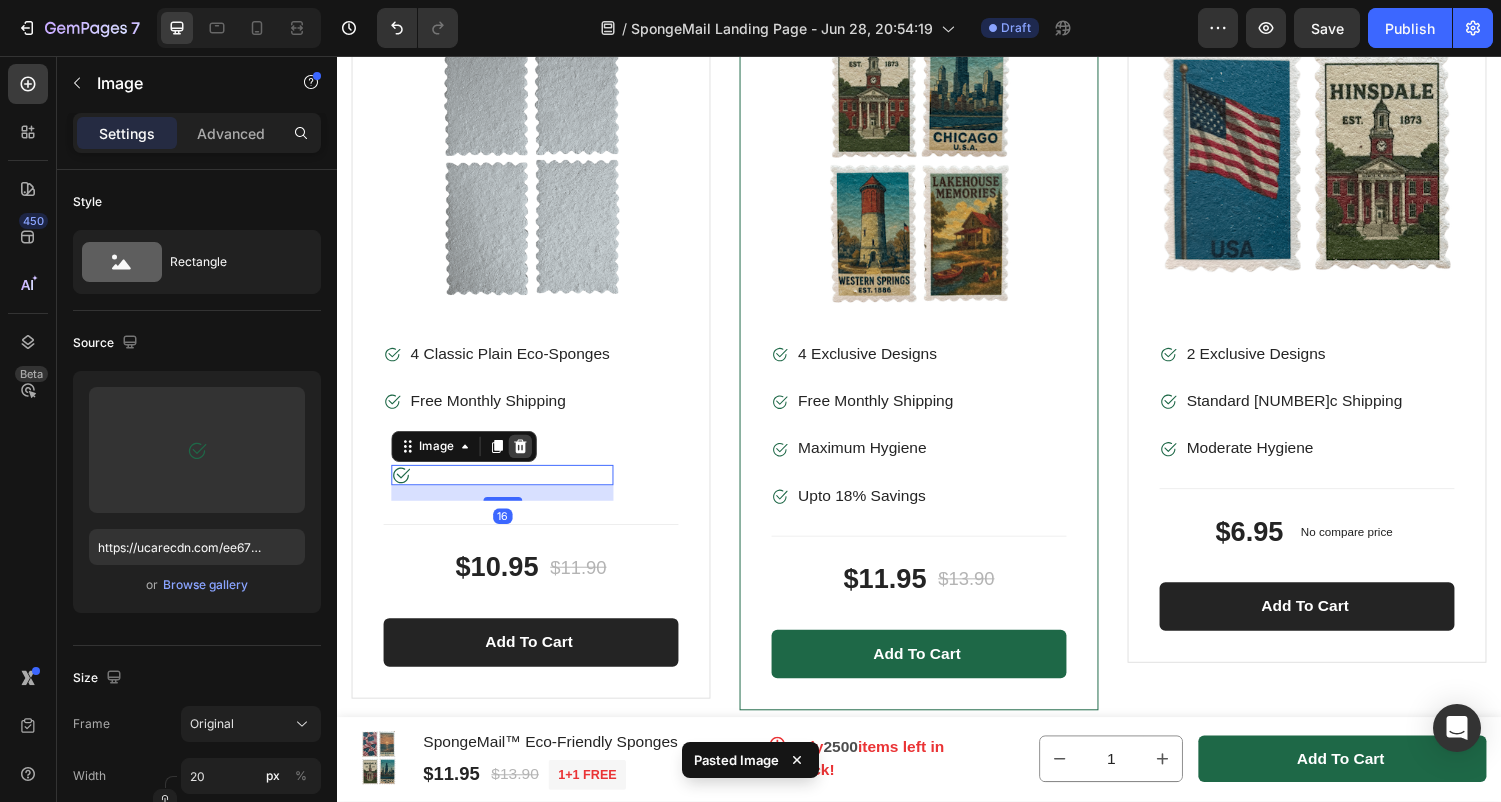 click 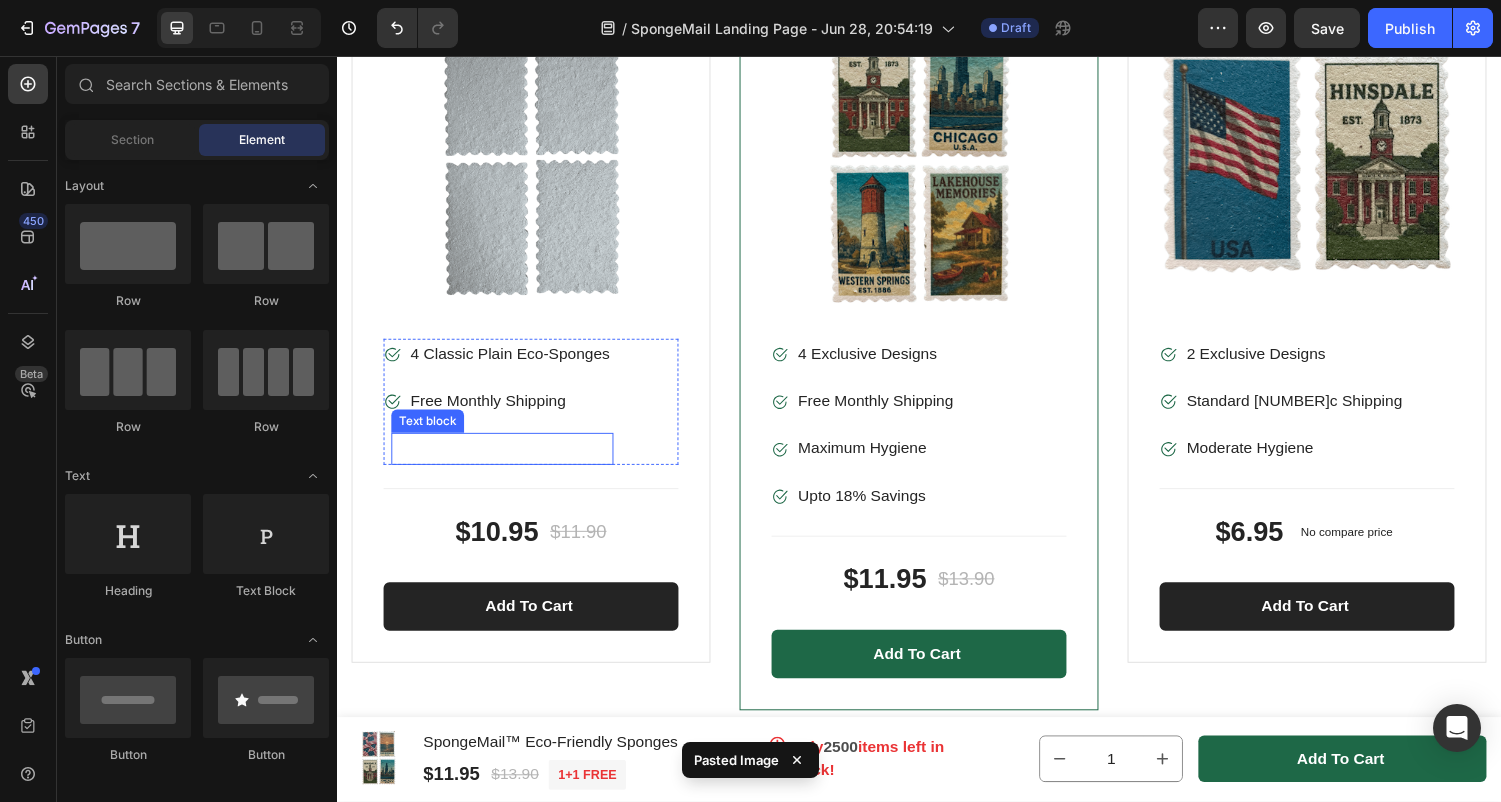 click on "Text block" at bounding box center (430, 433) 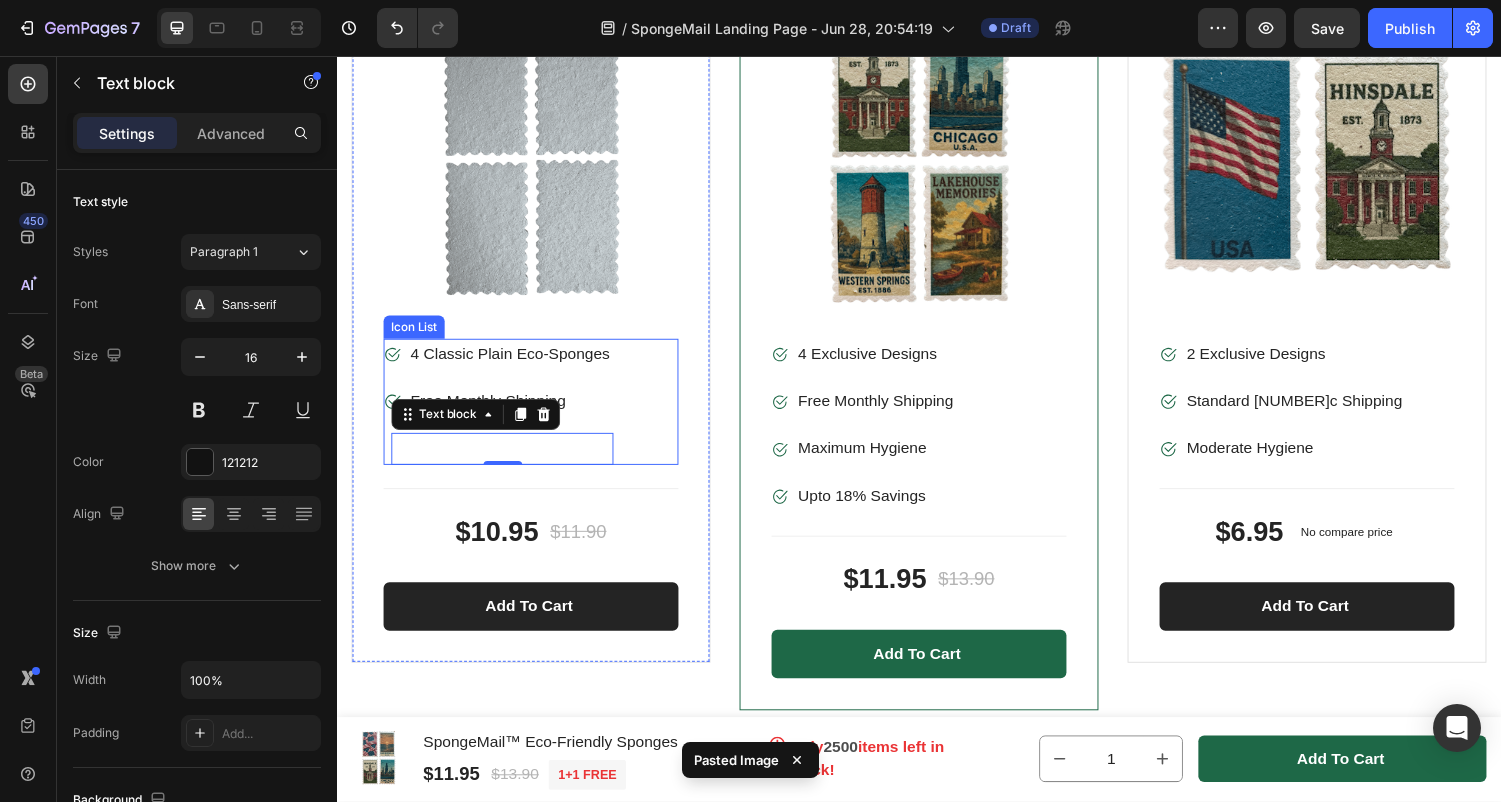 click on "Image 4 Classic Plain Eco-Sponges Text block Image Free Monthly Shipping Text block                Icon Text block   0" at bounding box center [537, 413] 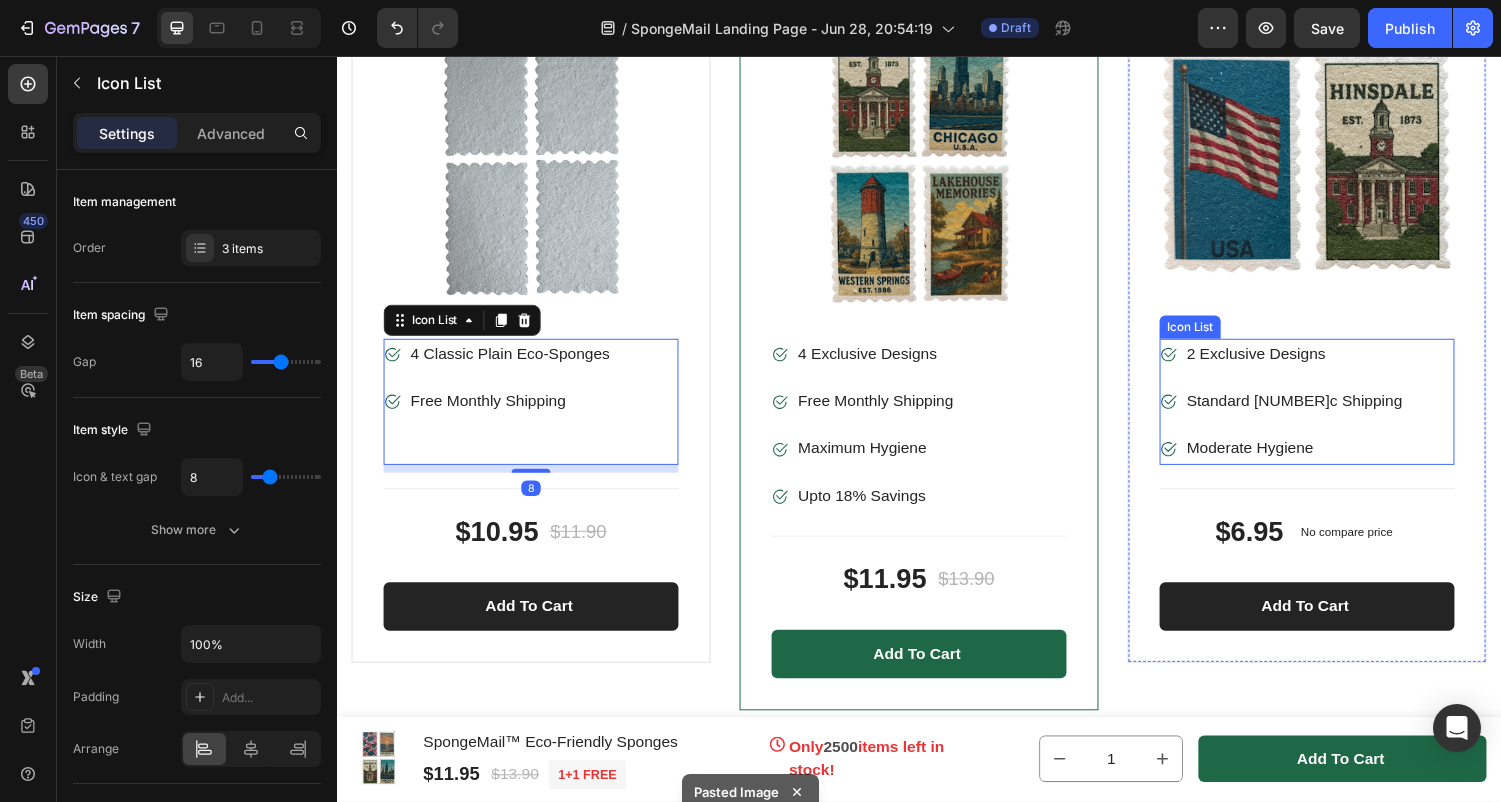 click on "Image [NUMBER] Exclusive Designs Text block Image Standard [NUMBER]c Shipping Text block Image Moderate Hygiene Text block" at bounding box center [1312, 413] 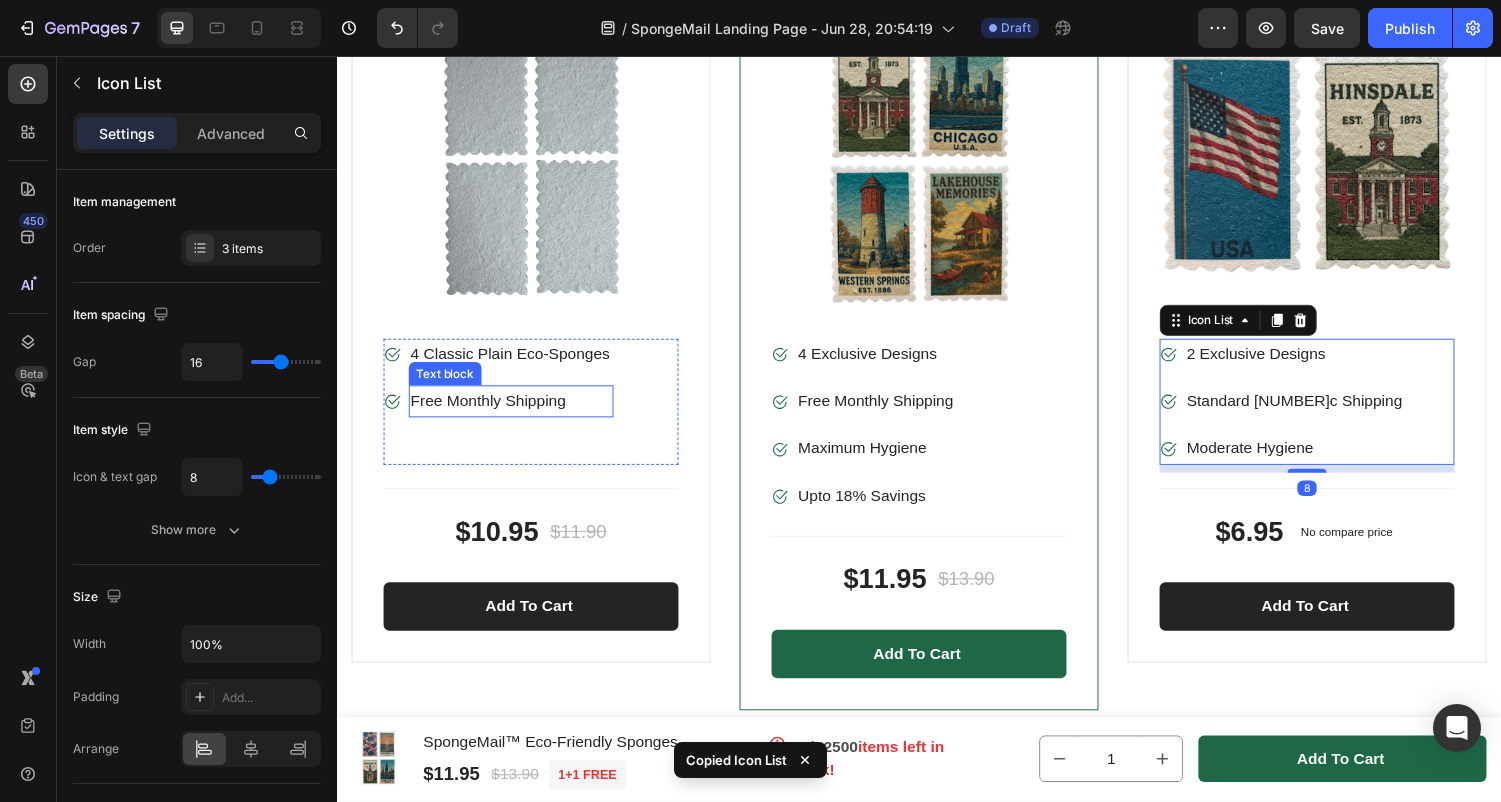 click on "Free Monthly Shipping" at bounding box center (517, 412) 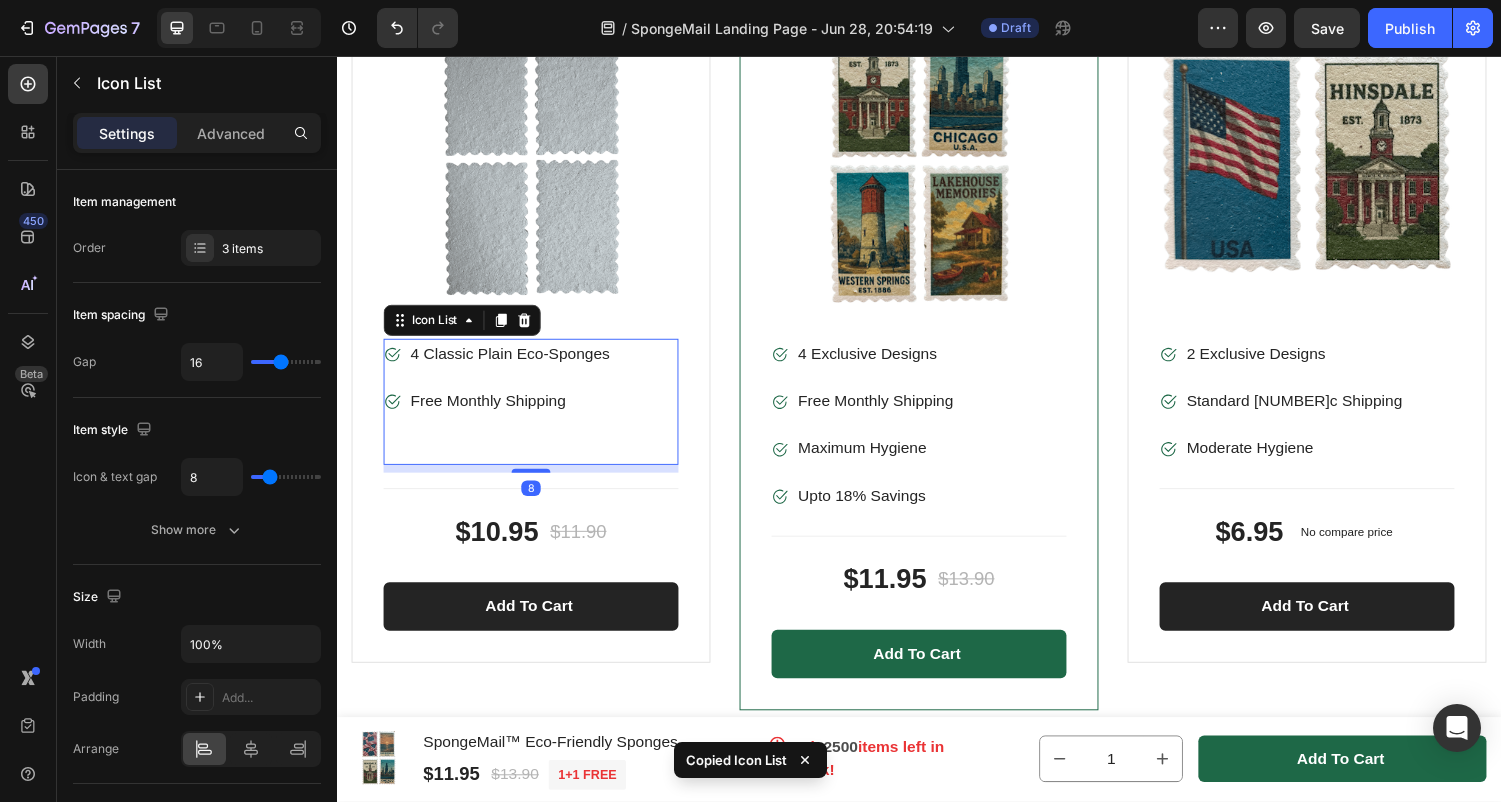 click on "Image [NUMBER] Classic Plain Eco-Sponges Text block Image Free Monthly Shipping Text block Icon Text block" at bounding box center [537, 413] 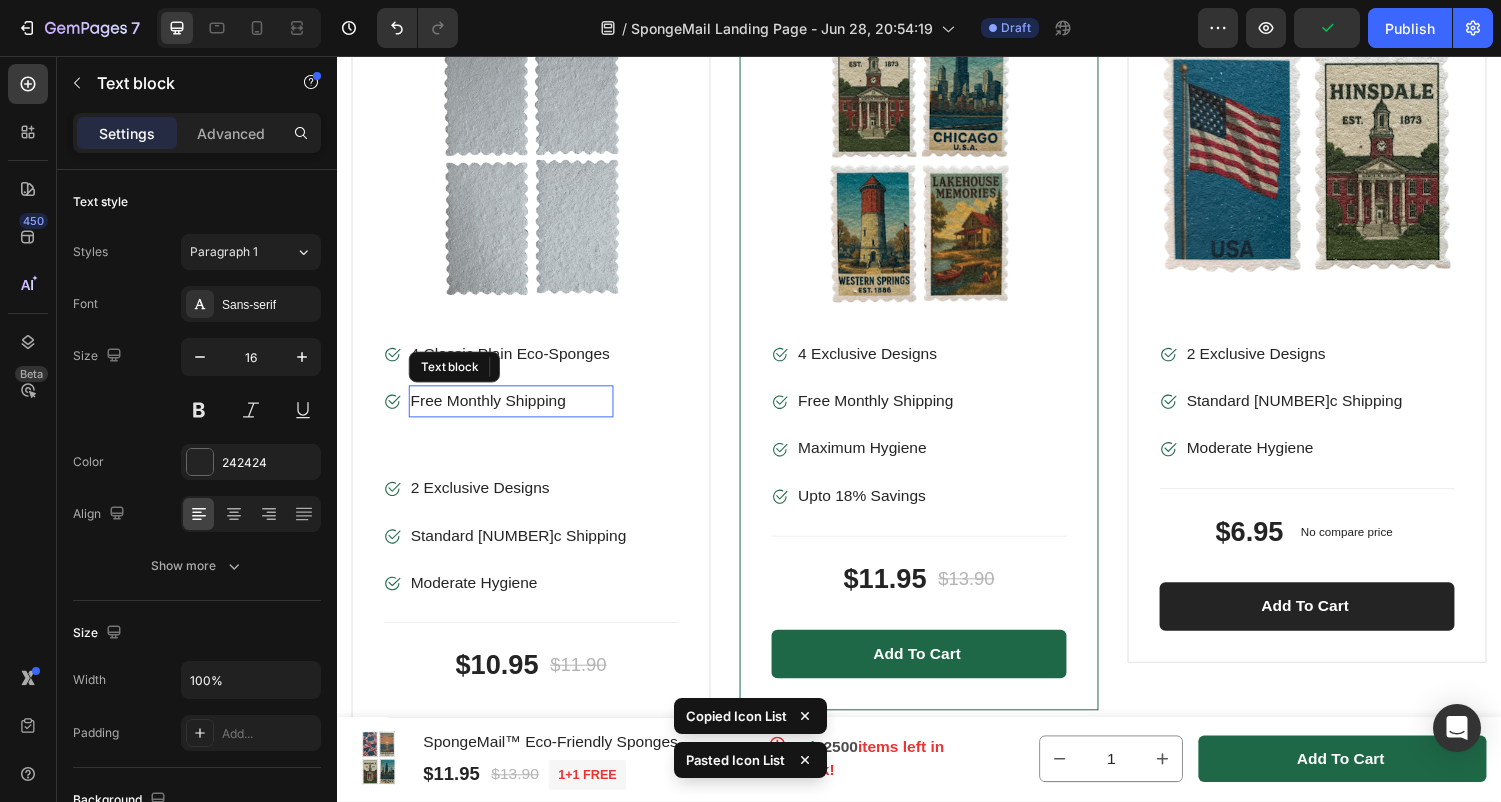 click on "Free Monthly Shipping" at bounding box center [517, 412] 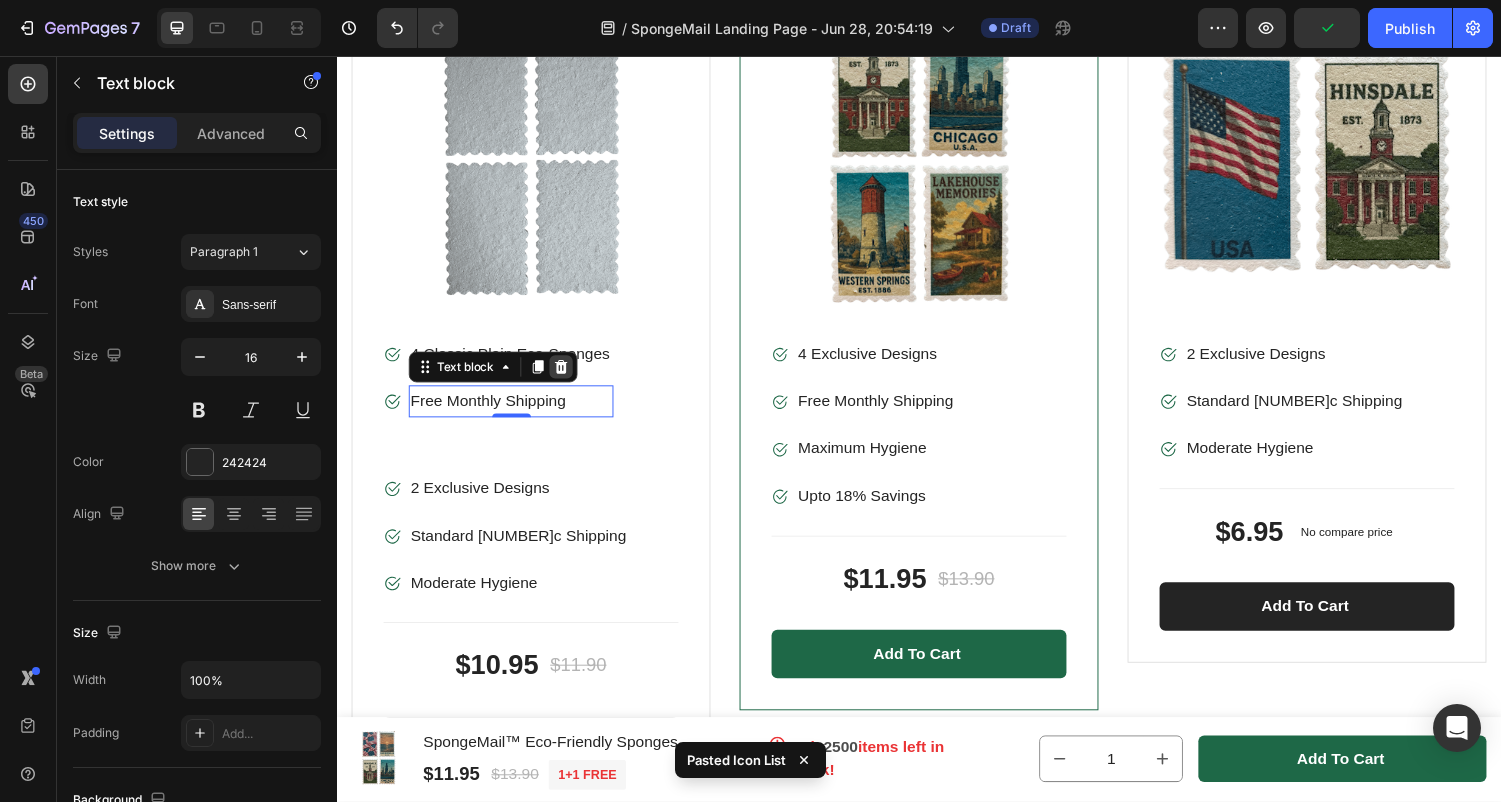 click at bounding box center (568, 377) 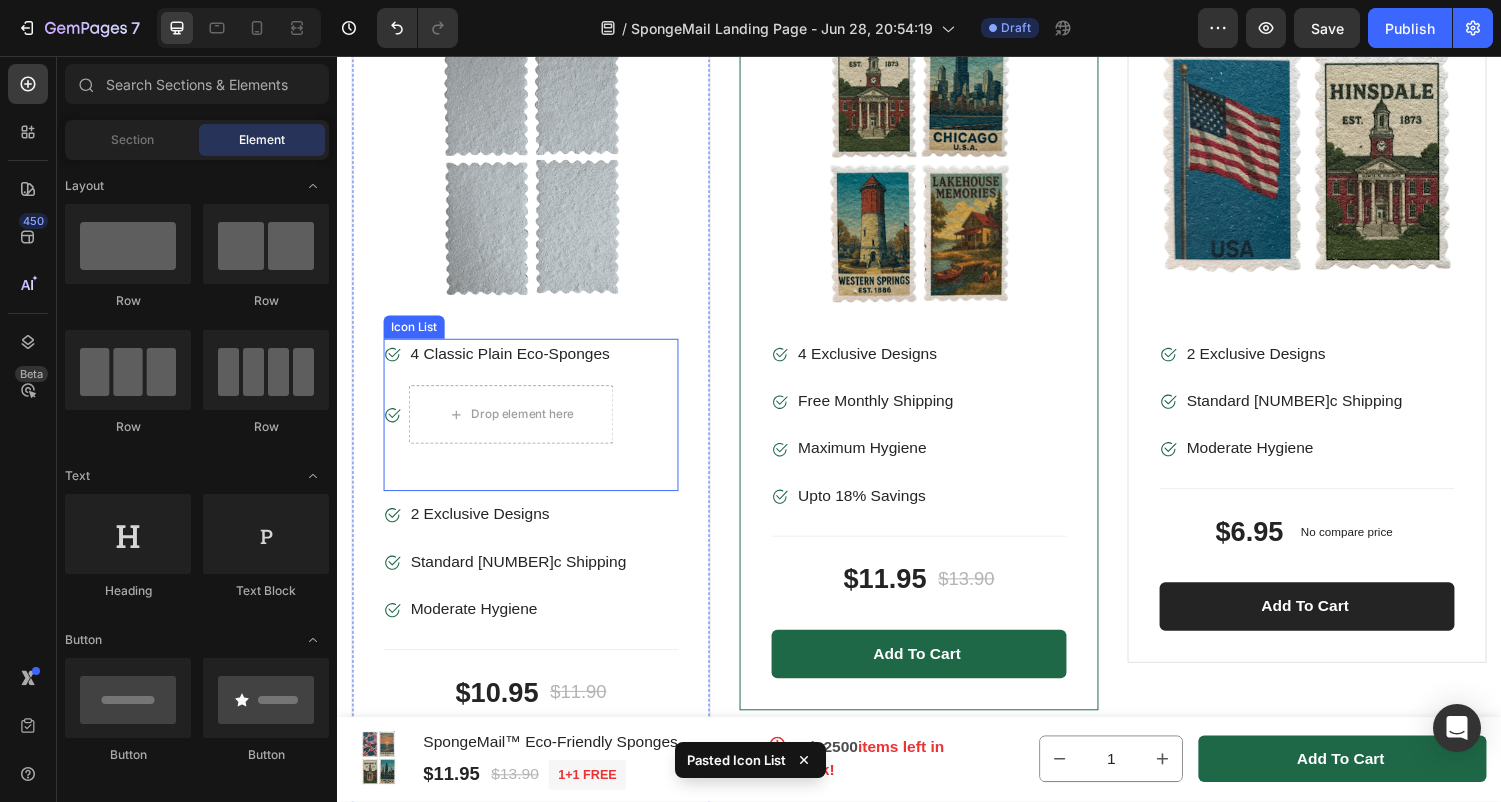 click on "Image [NUMBER] Classic Plain Eco-Sponges Text block Image Drop element here Icon Text block" at bounding box center [537, 427] 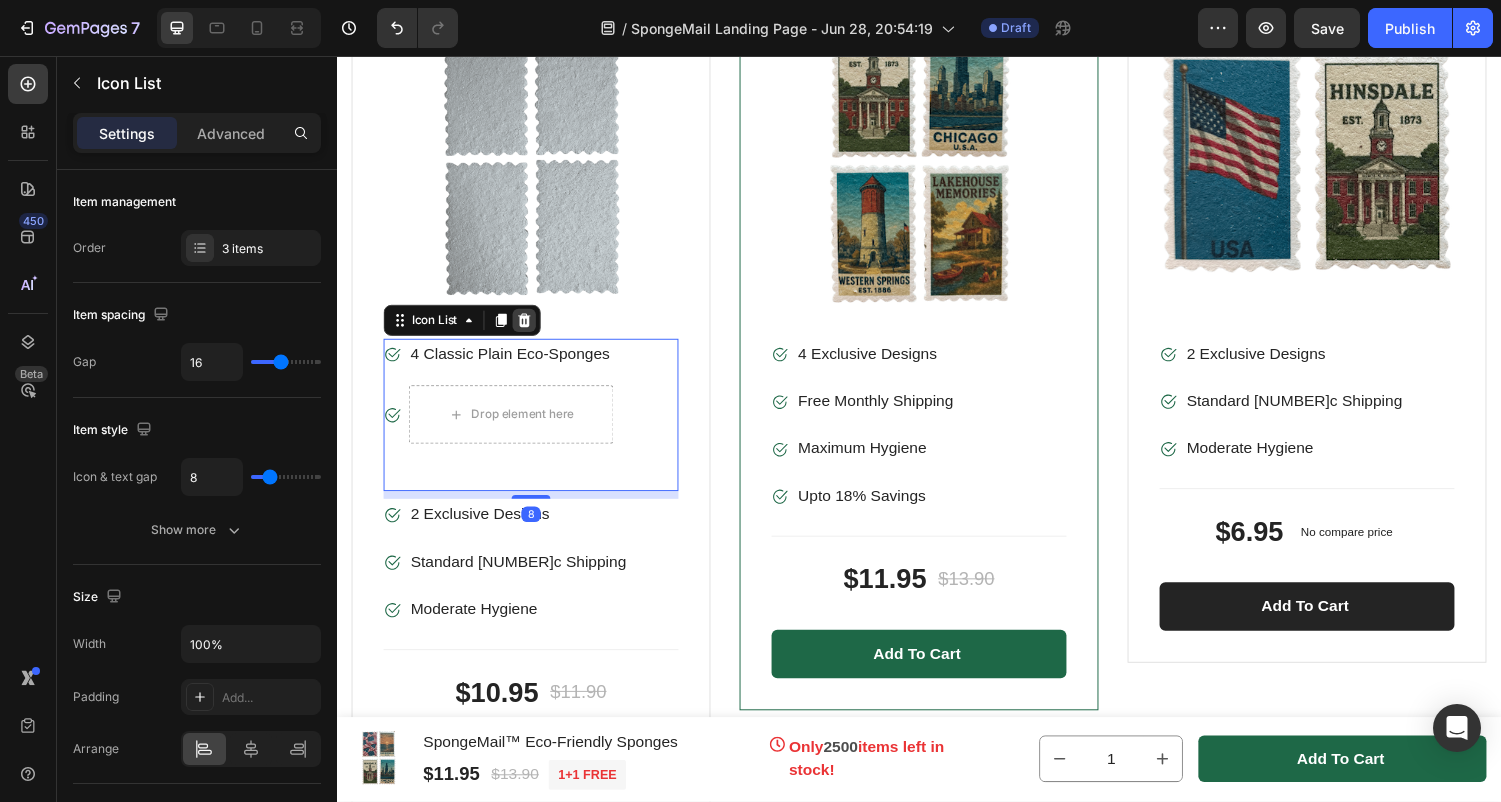 click at bounding box center (530, 329) 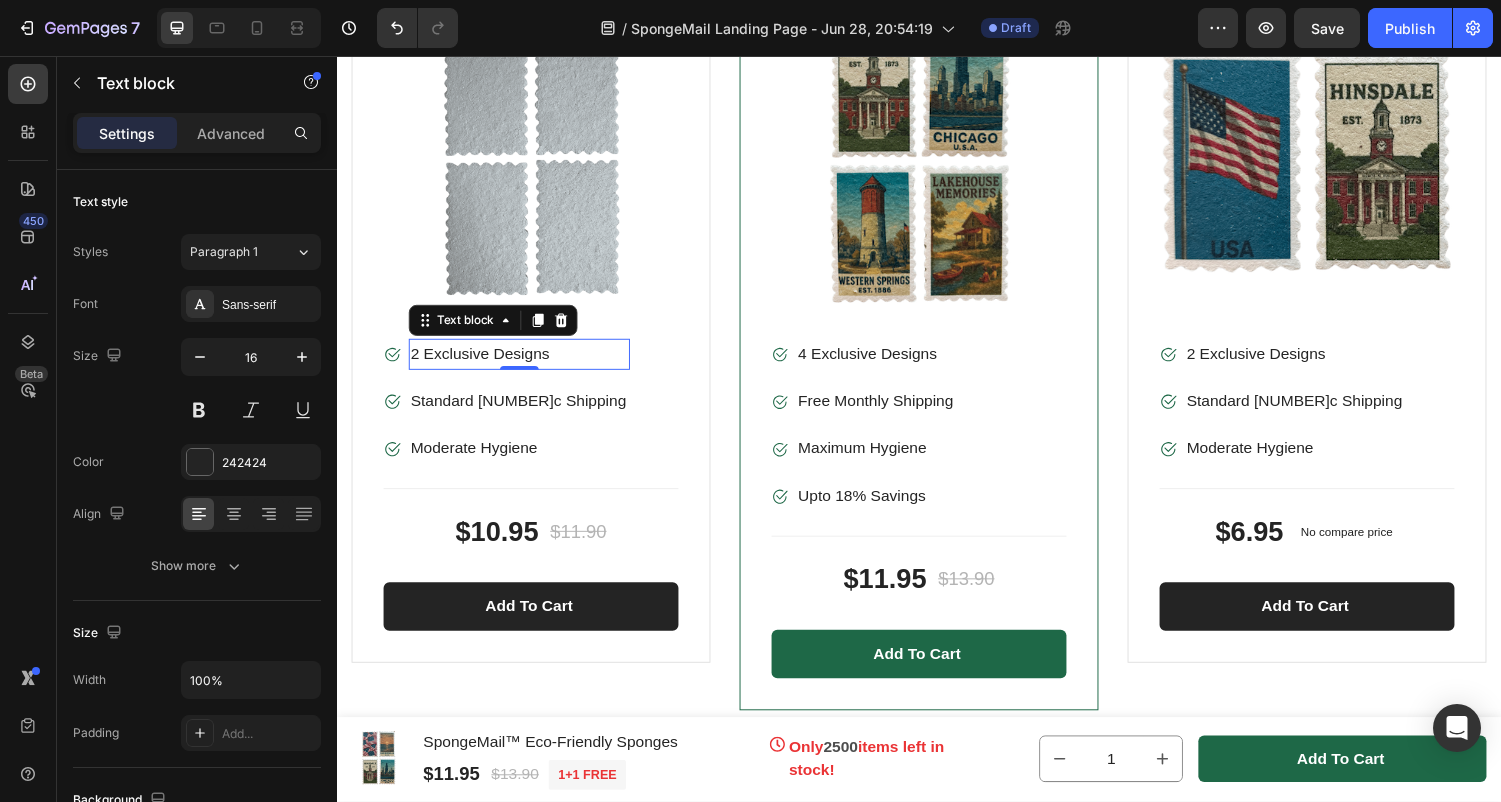 click on "2 Exclusive Designs" at bounding box center (525, 364) 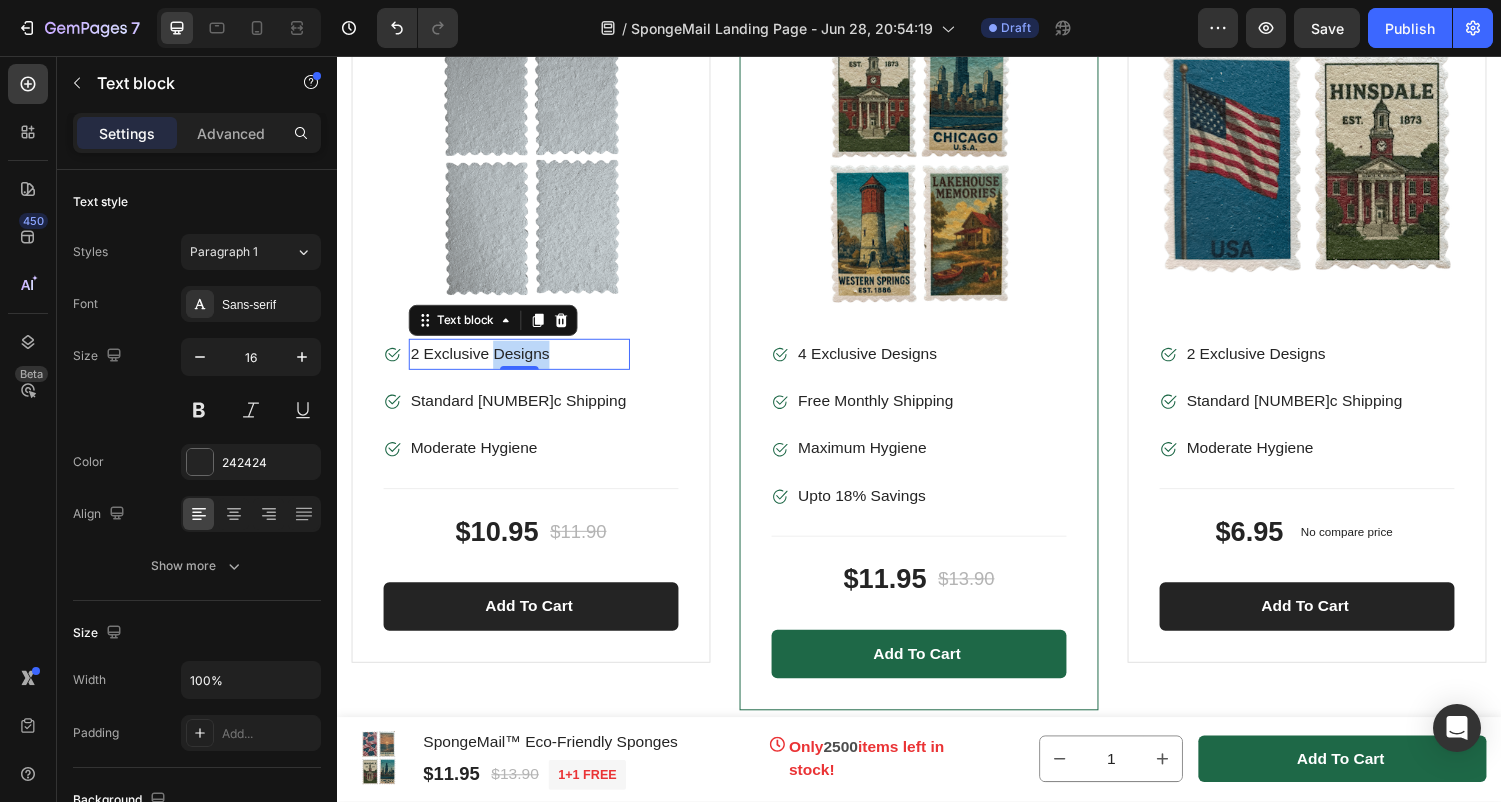 click on "2 Exclusive Designs" at bounding box center (525, 364) 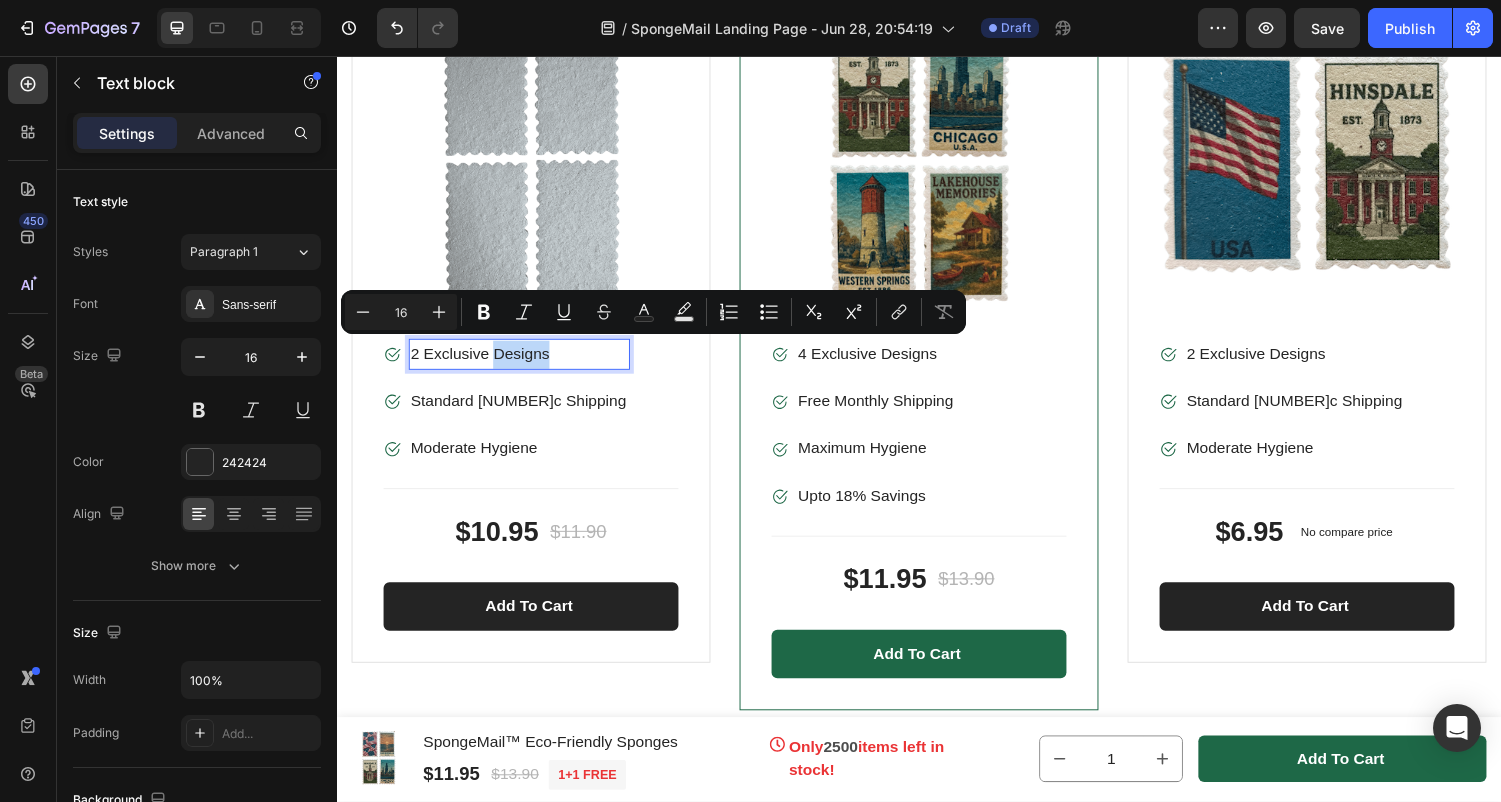 click on "2 Exclusive Designs" at bounding box center (525, 364) 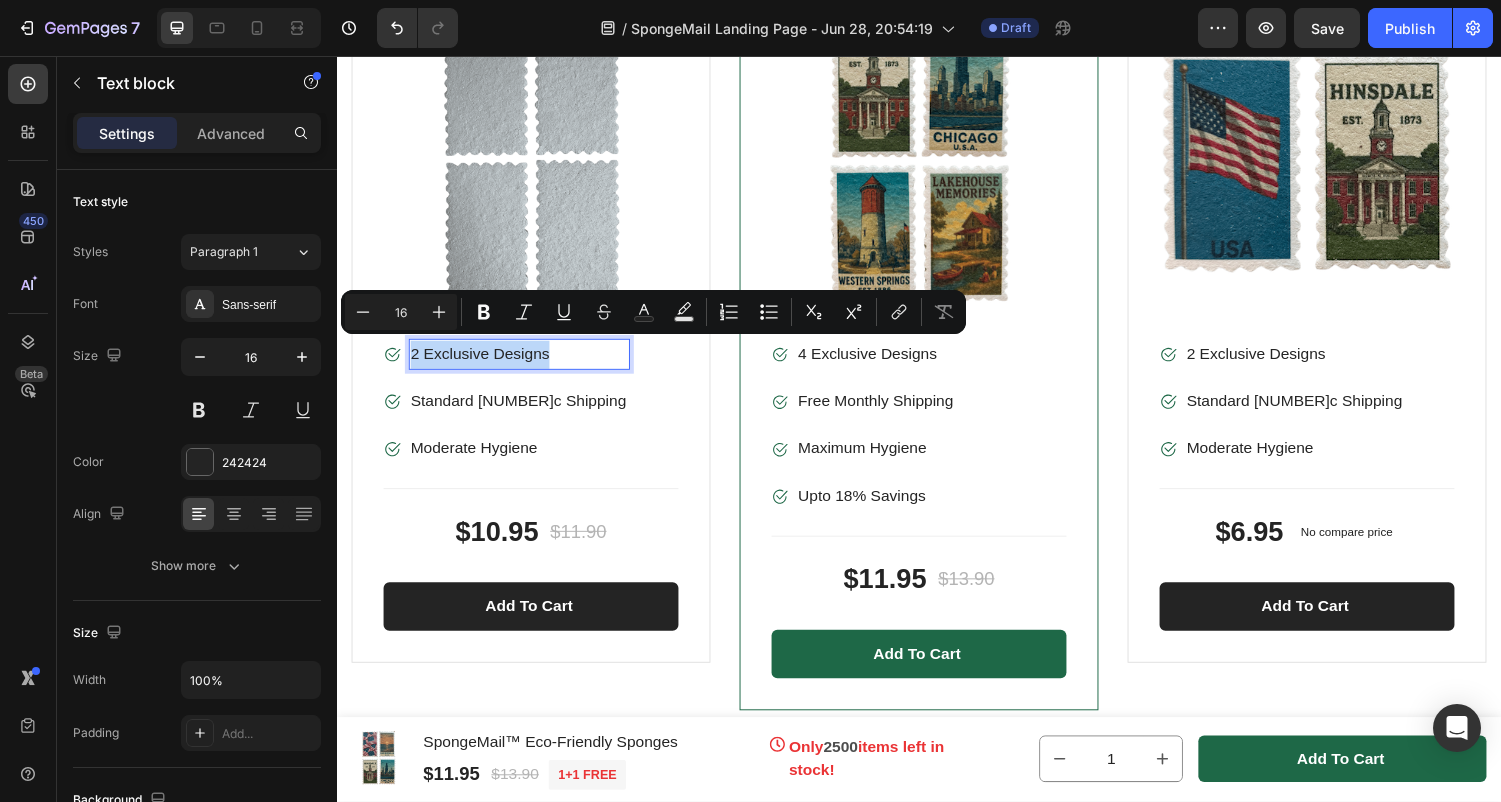drag, startPoint x: 561, startPoint y: 363, endPoint x: 410, endPoint y: 363, distance: 151 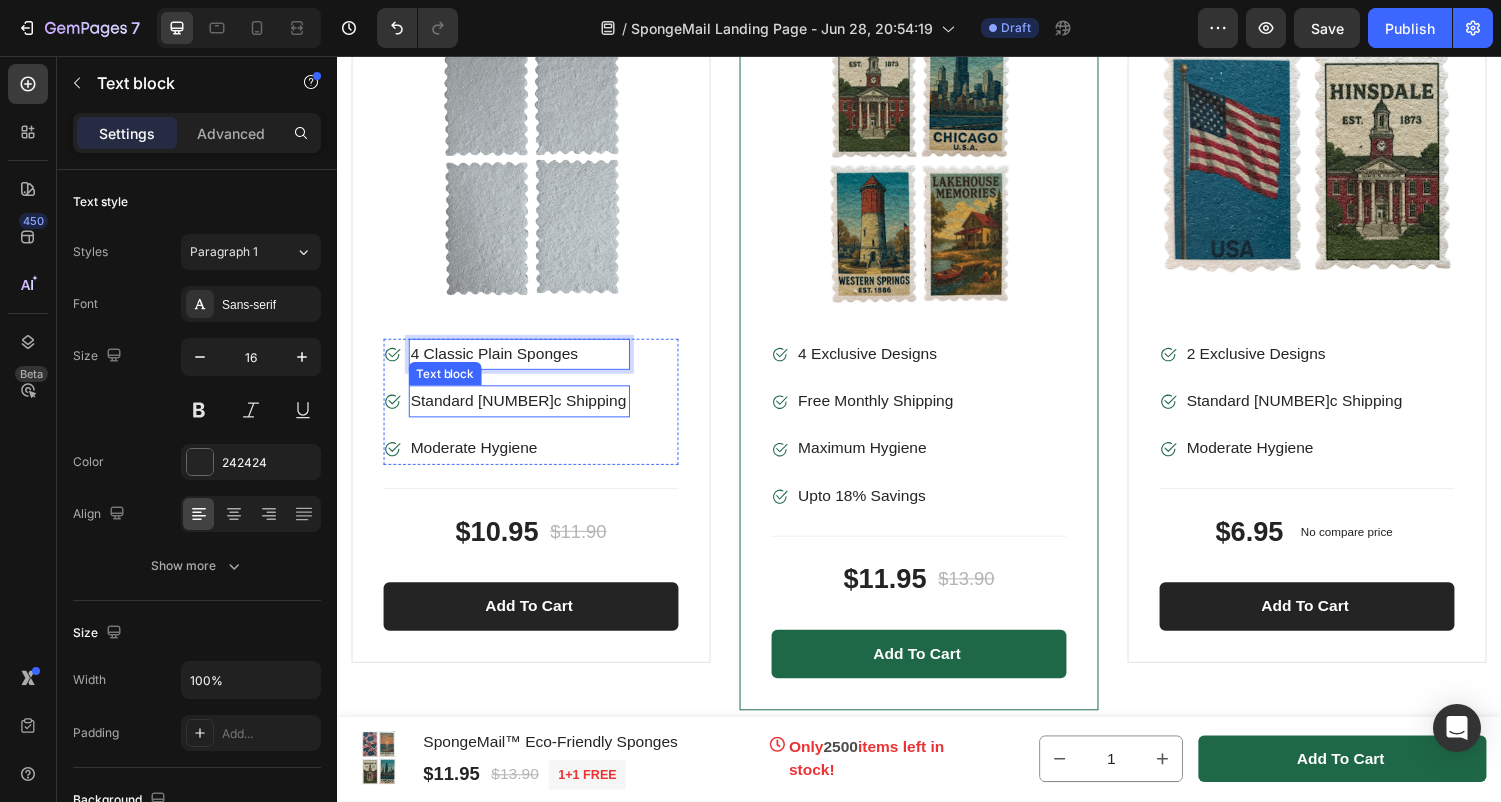 click on "Standard [NUMBER]c Shipping" at bounding box center (525, 412) 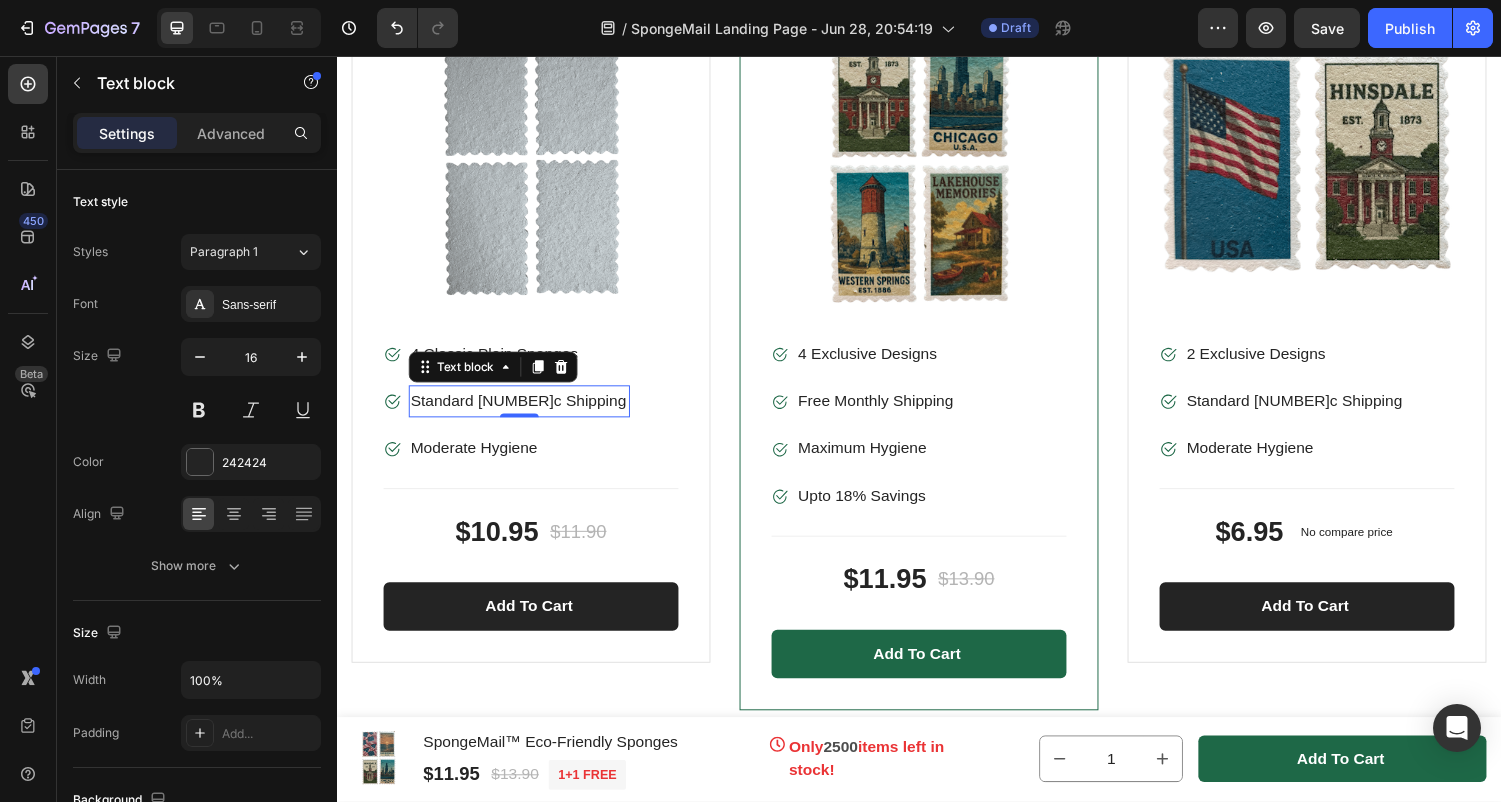 click on "Standard [NUMBER]c Shipping" at bounding box center (525, 412) 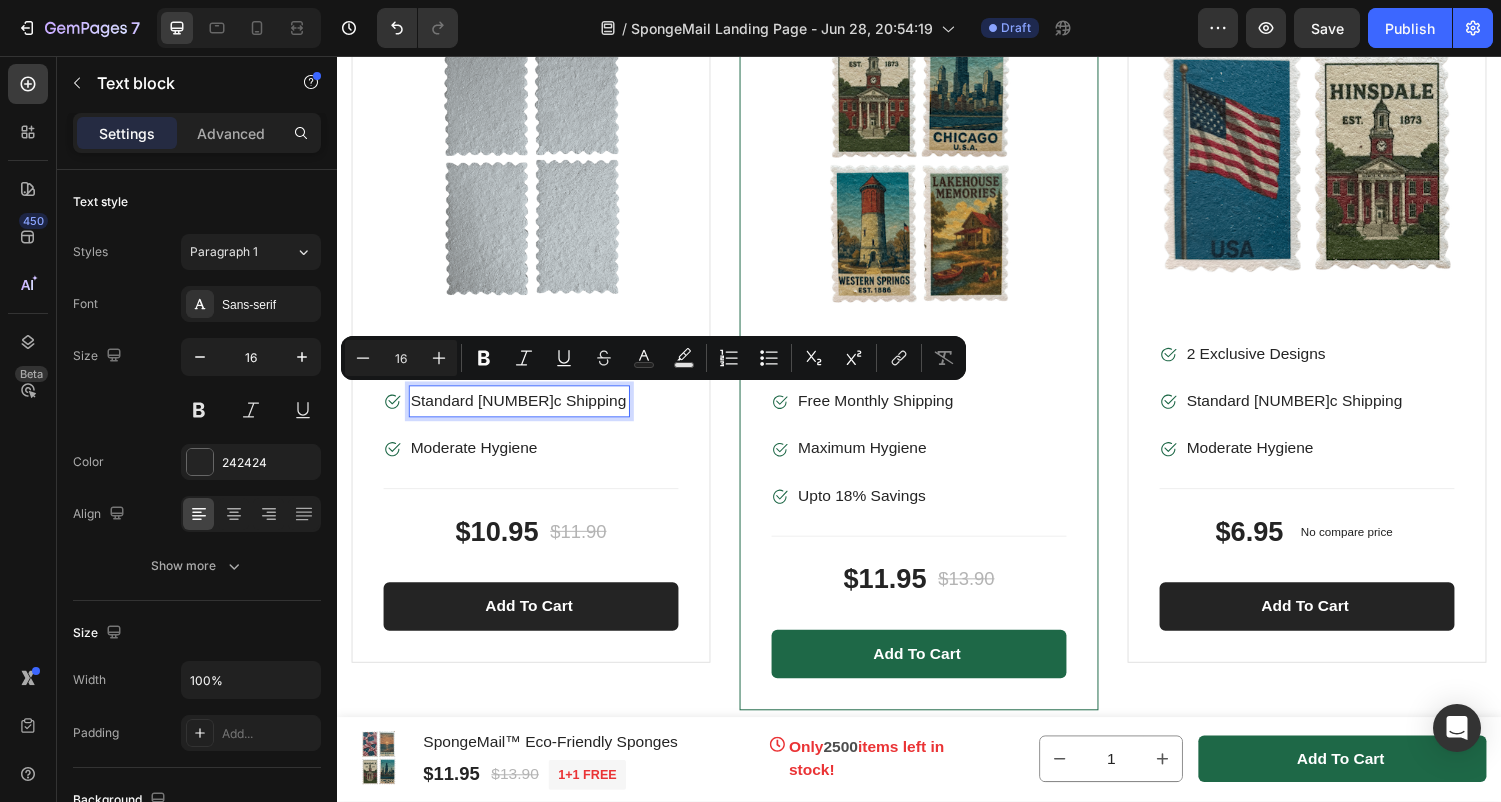 click on "Standard [NUMBER]c Shipping" at bounding box center (525, 412) 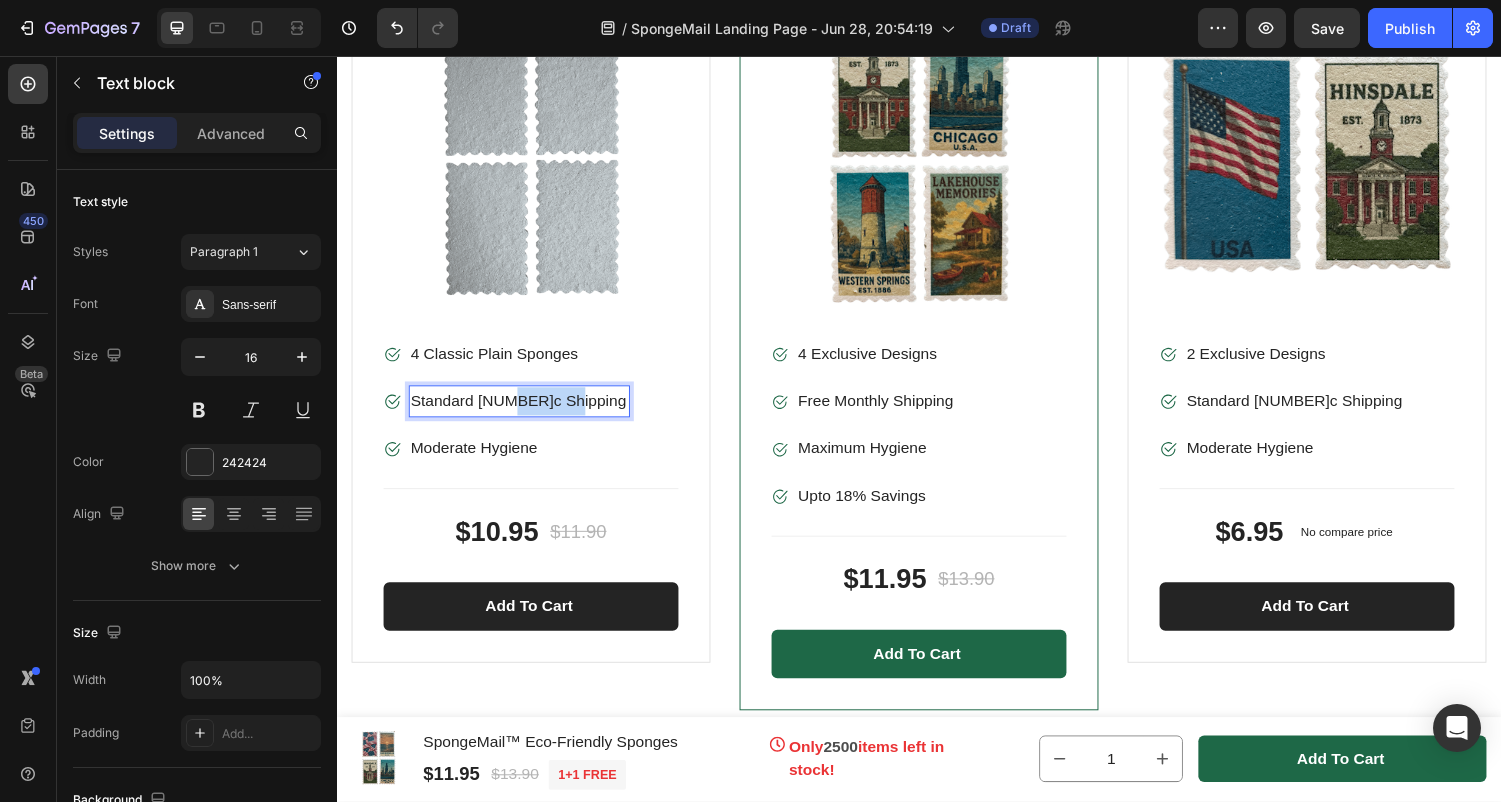 click on "Standard [NUMBER]c Shipping" at bounding box center [525, 412] 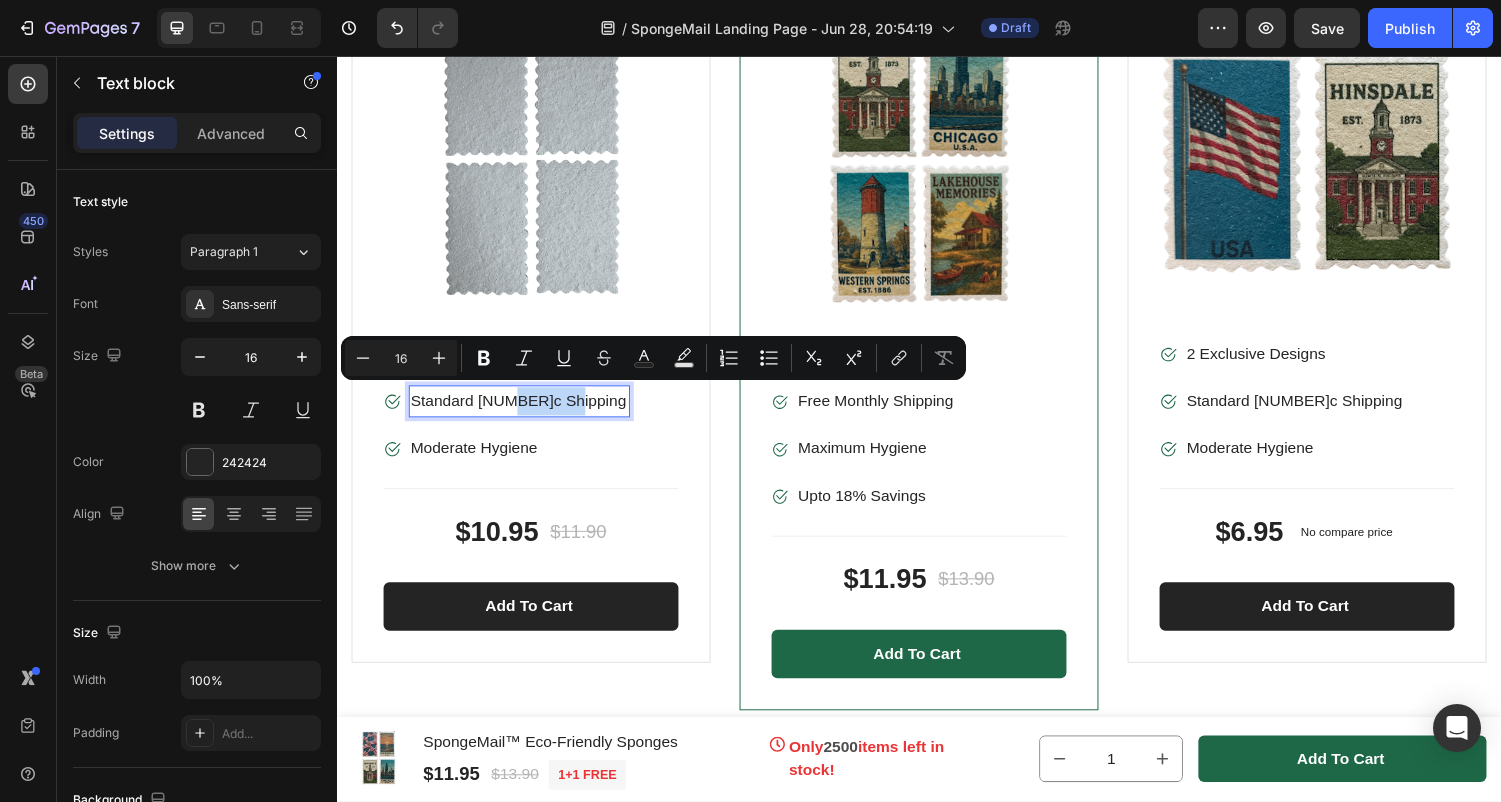 click on "Standard [NUMBER]c Shipping" at bounding box center [525, 412] 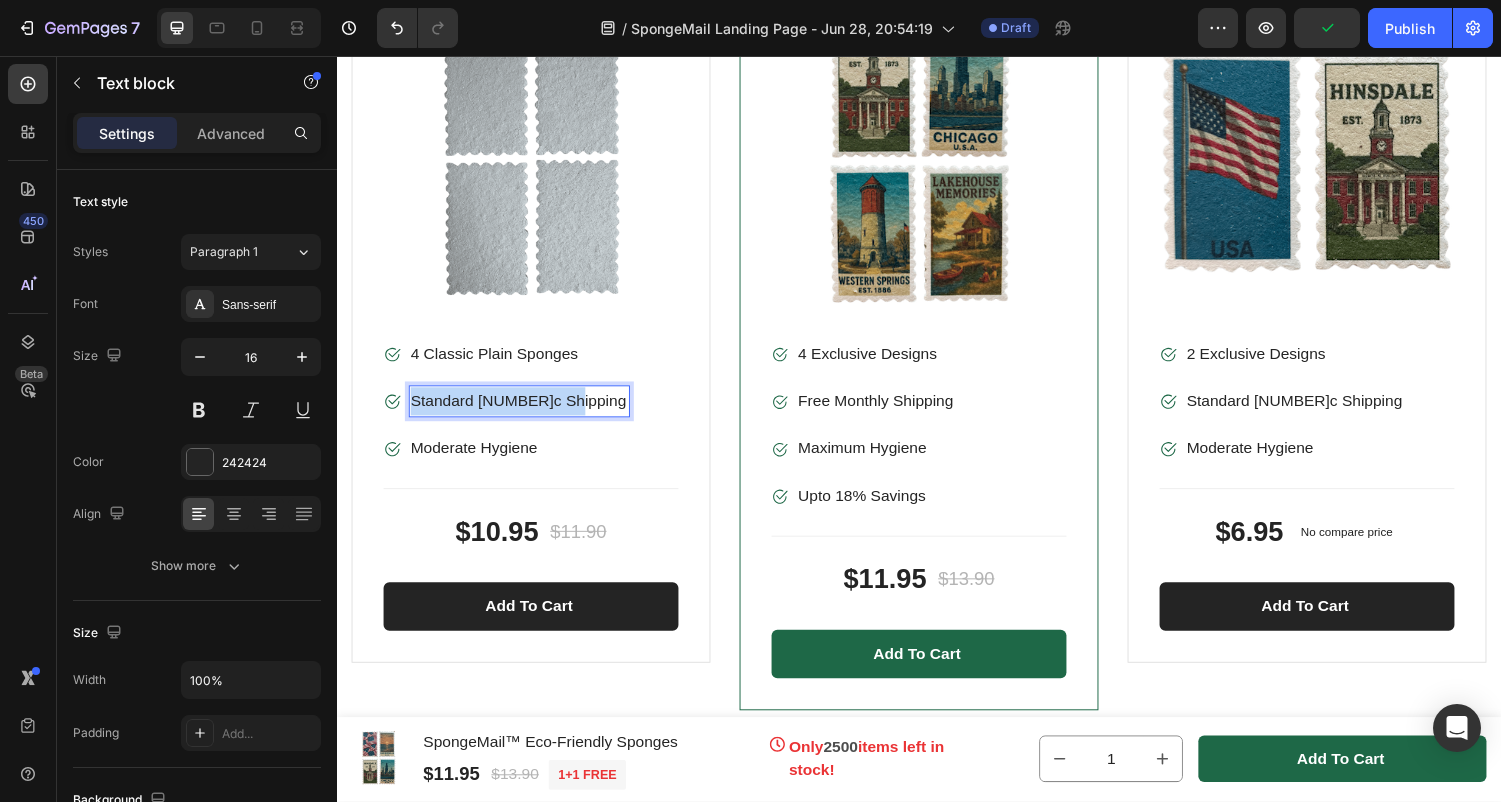 drag, startPoint x: 575, startPoint y: 415, endPoint x: 414, endPoint y: 413, distance: 161.01242 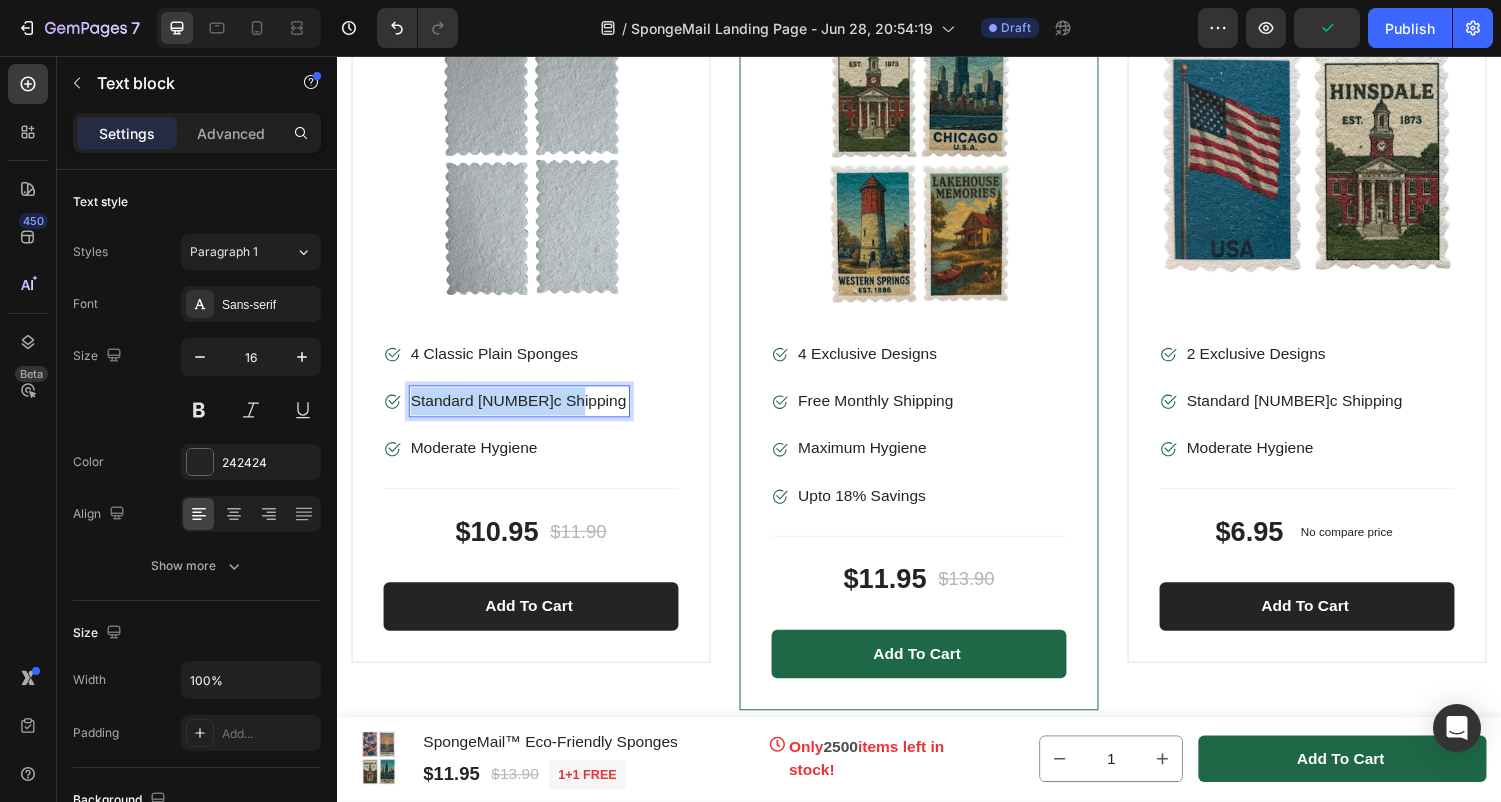 click on "Standard [NUMBER]c Shipping" at bounding box center [525, 412] 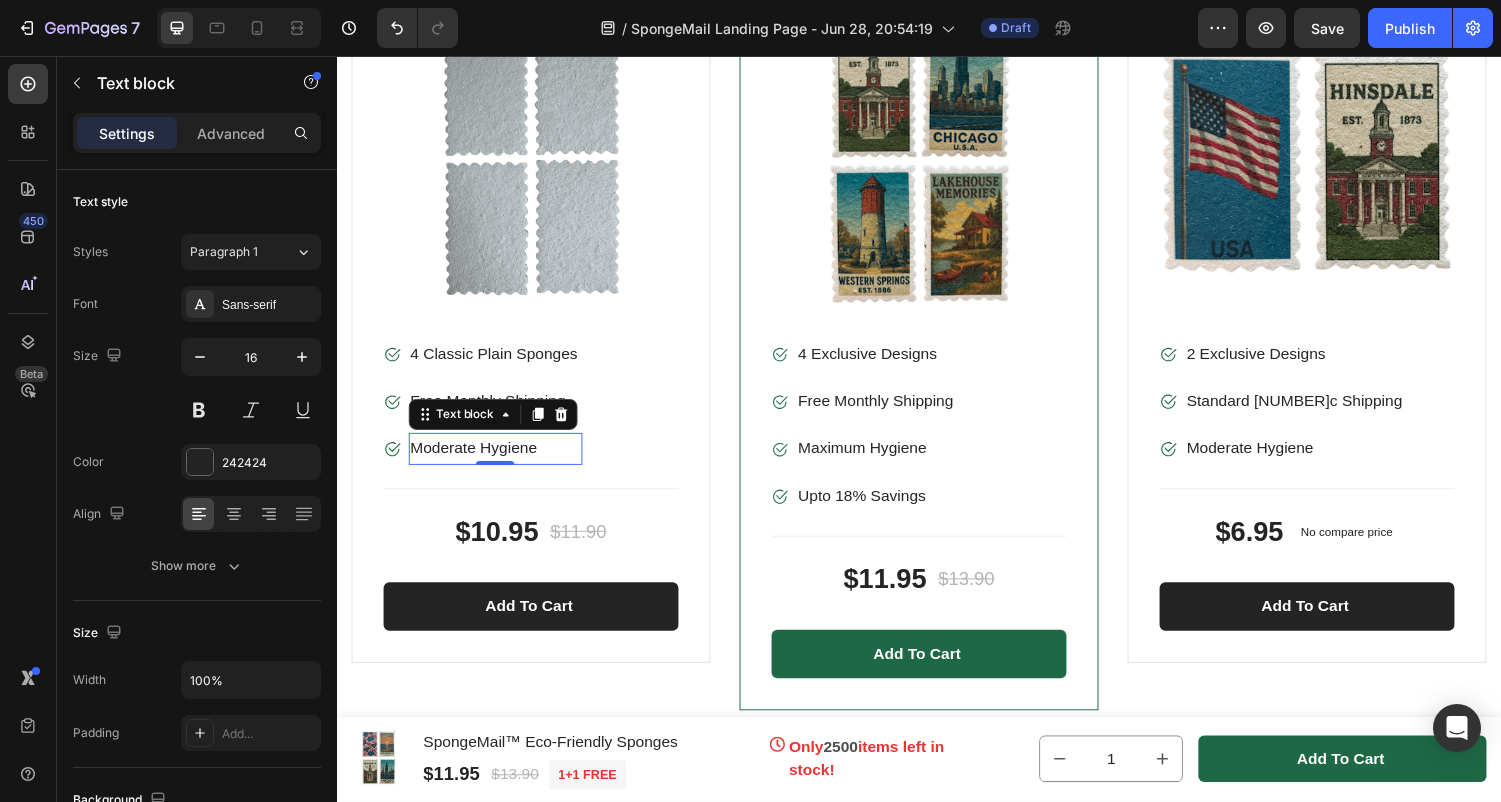 click on "Moderate Hygiene" at bounding box center [500, 461] 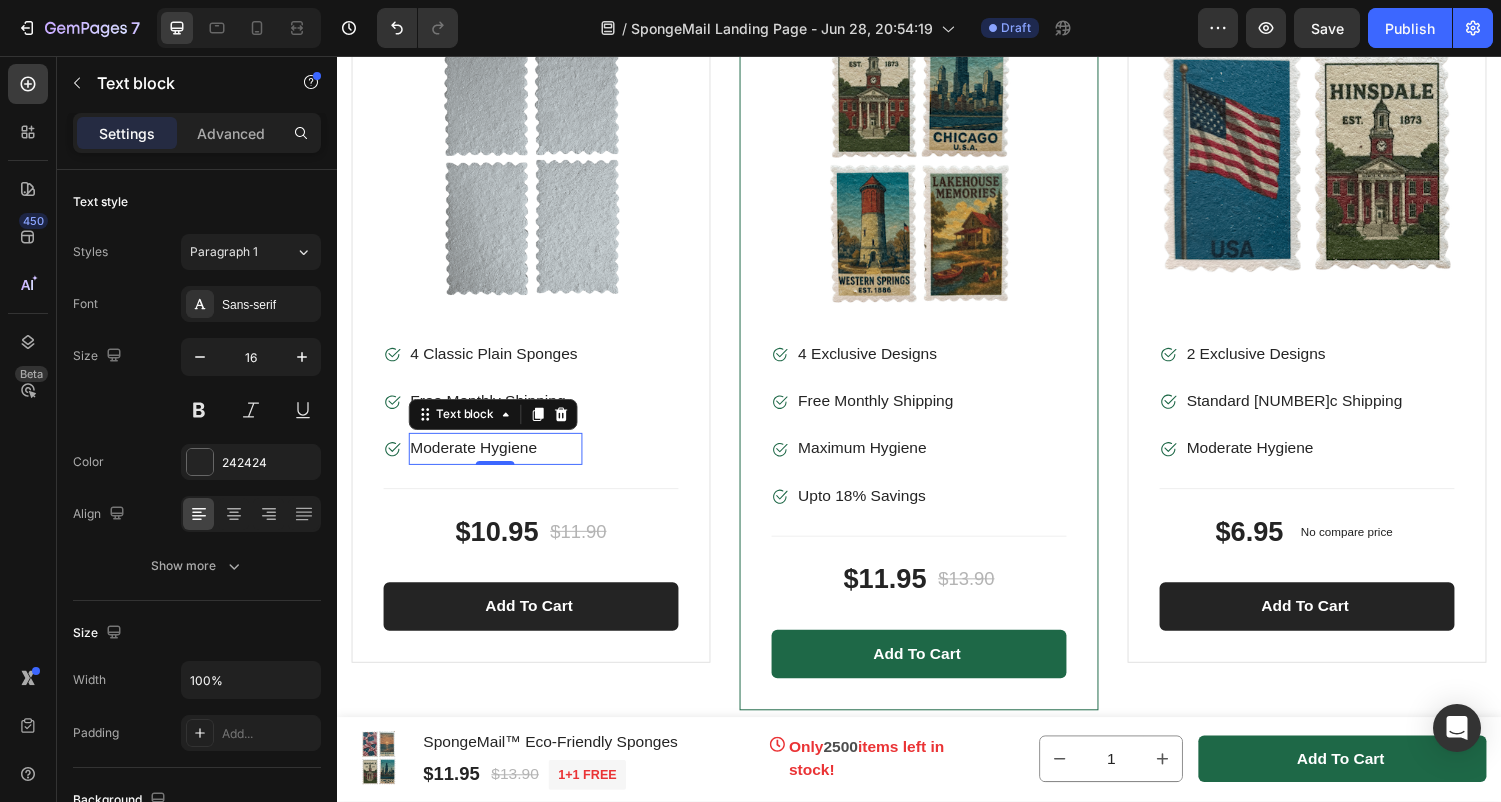 click on "Moderate Hygiene" at bounding box center (500, 461) 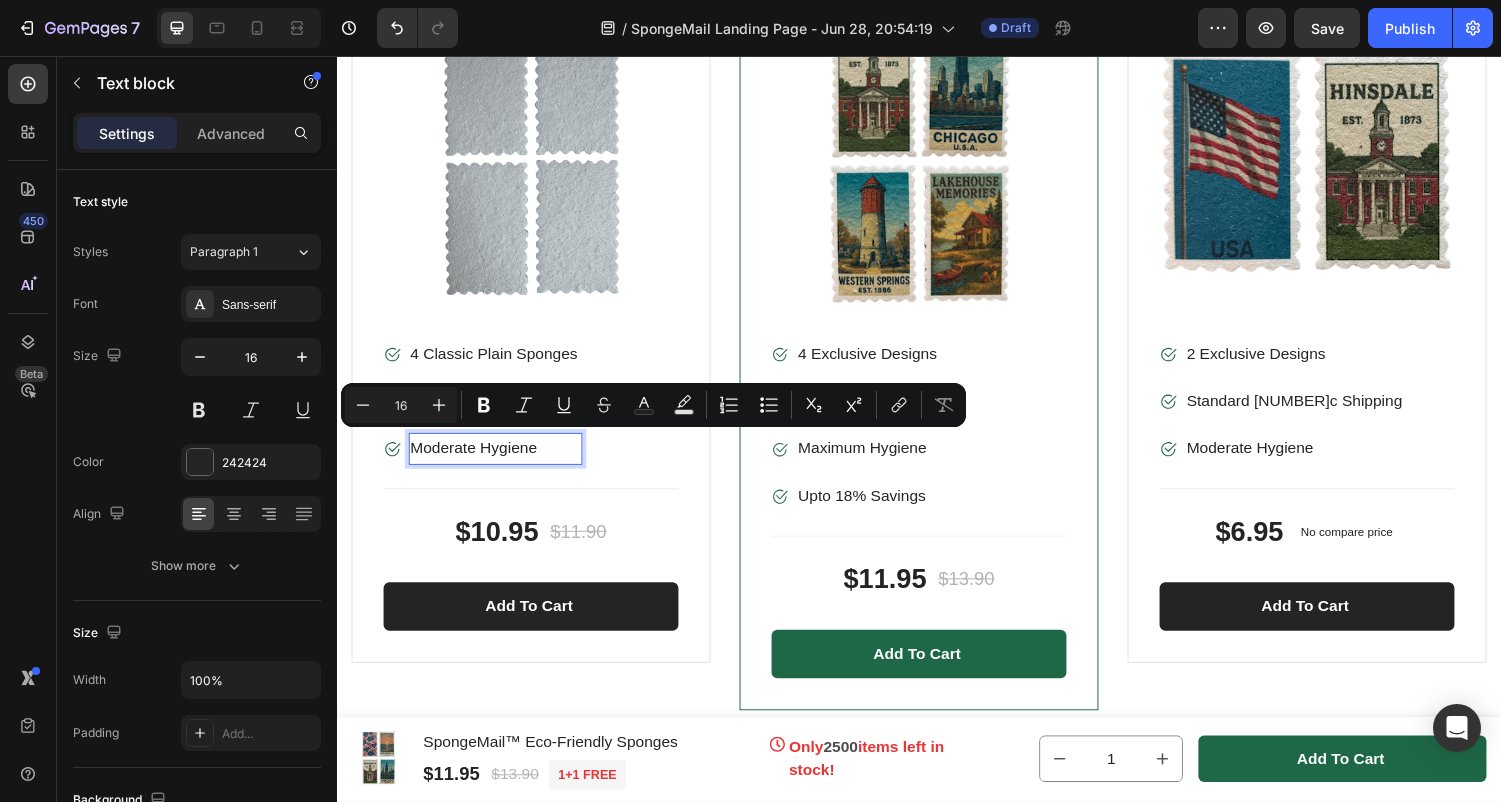 click on "Moderate Hygiene" at bounding box center (500, 461) 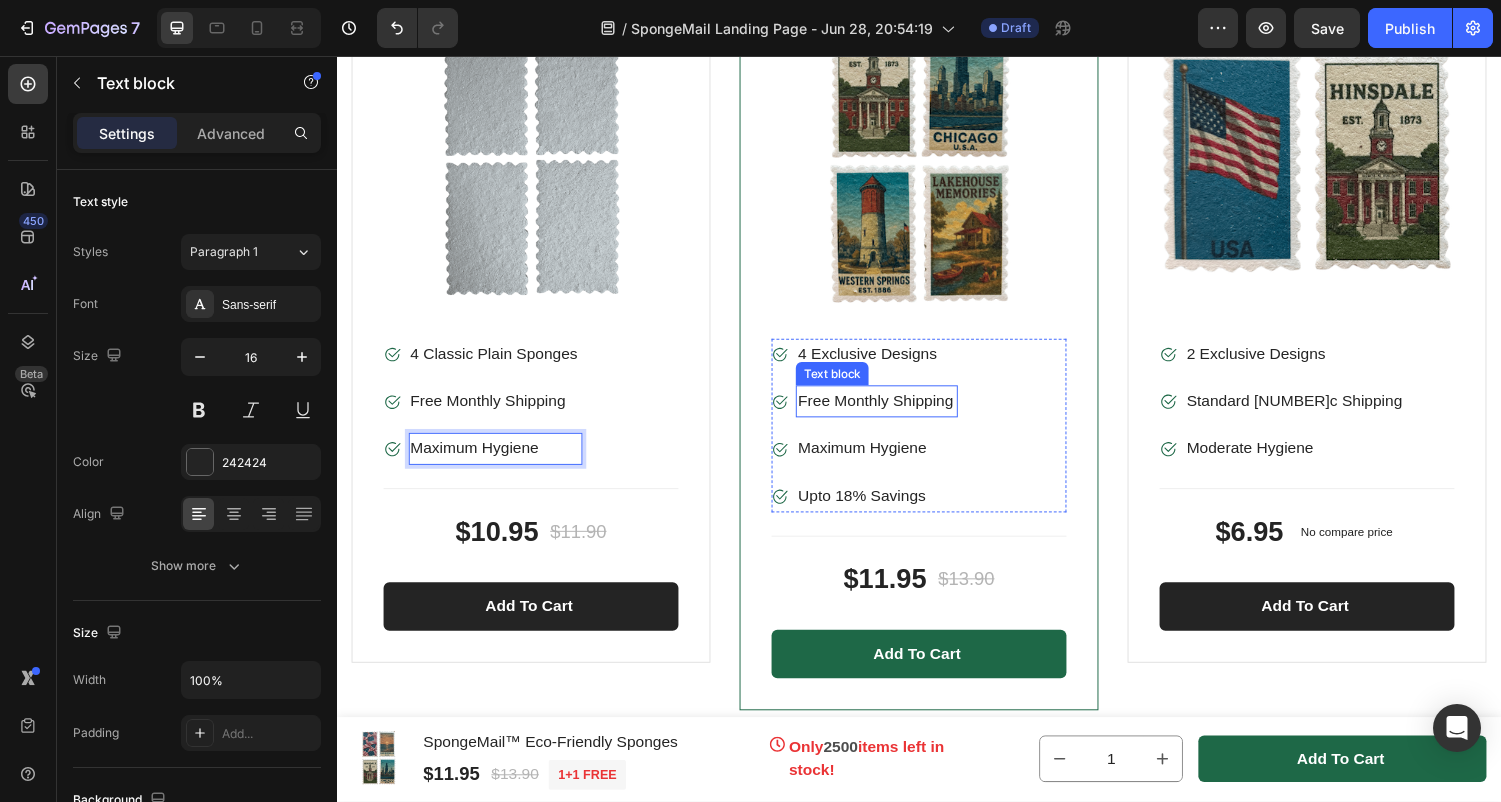 click on "Free Monthly Shipping" at bounding box center (893, 412) 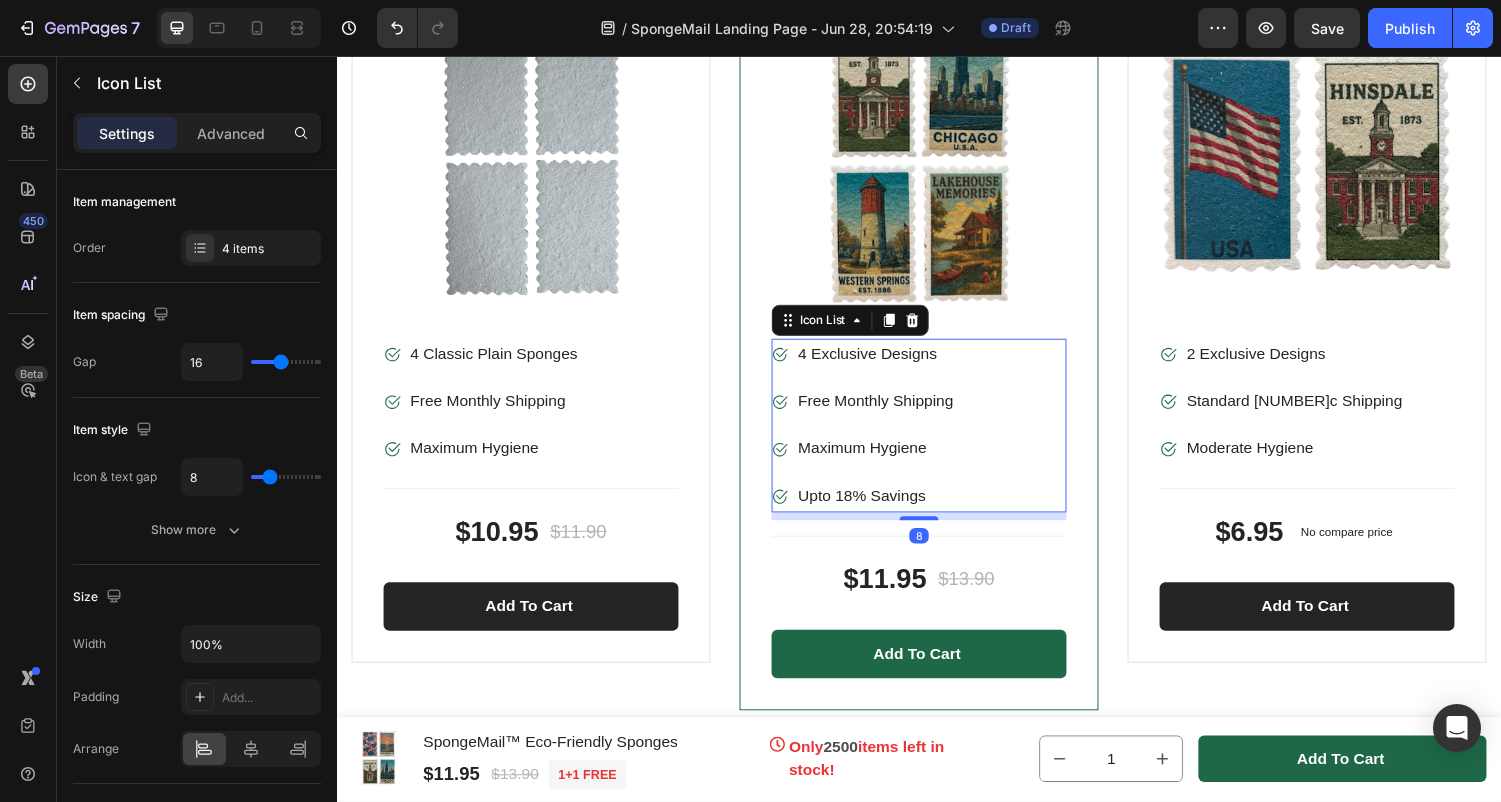 click on "Image 4 Exclusive Designs Text block Image Free Monthly Shipping Text block Image Maximum Hygiene Text block Image Upto 18% Savings Text block" at bounding box center [937, 437] 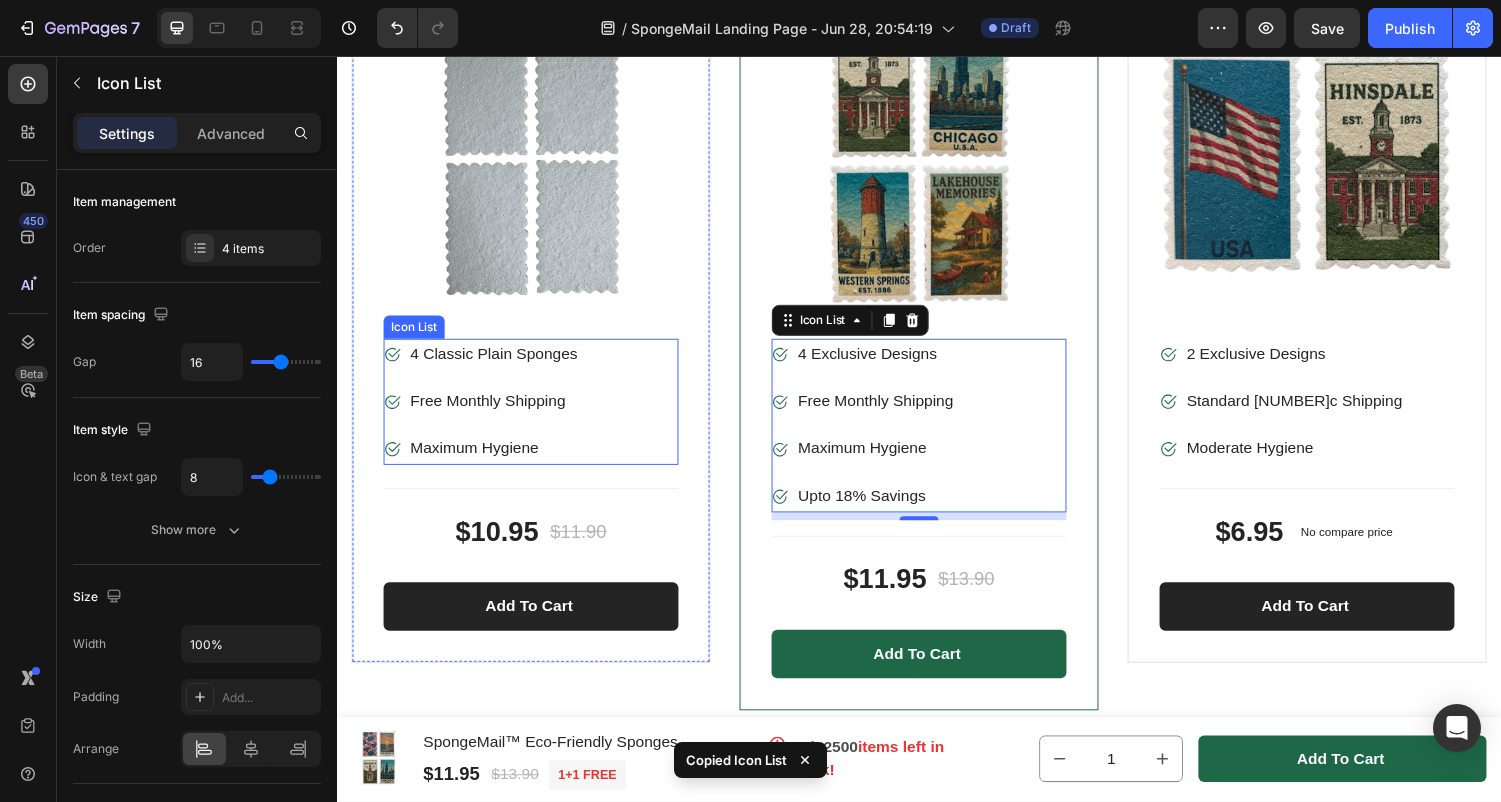 click on "Image [NUMBER] Classic Plain Sponges Text block Image Free Monthly Shipping Text block Image Maximum Hygiene Text block" at bounding box center [487, 413] 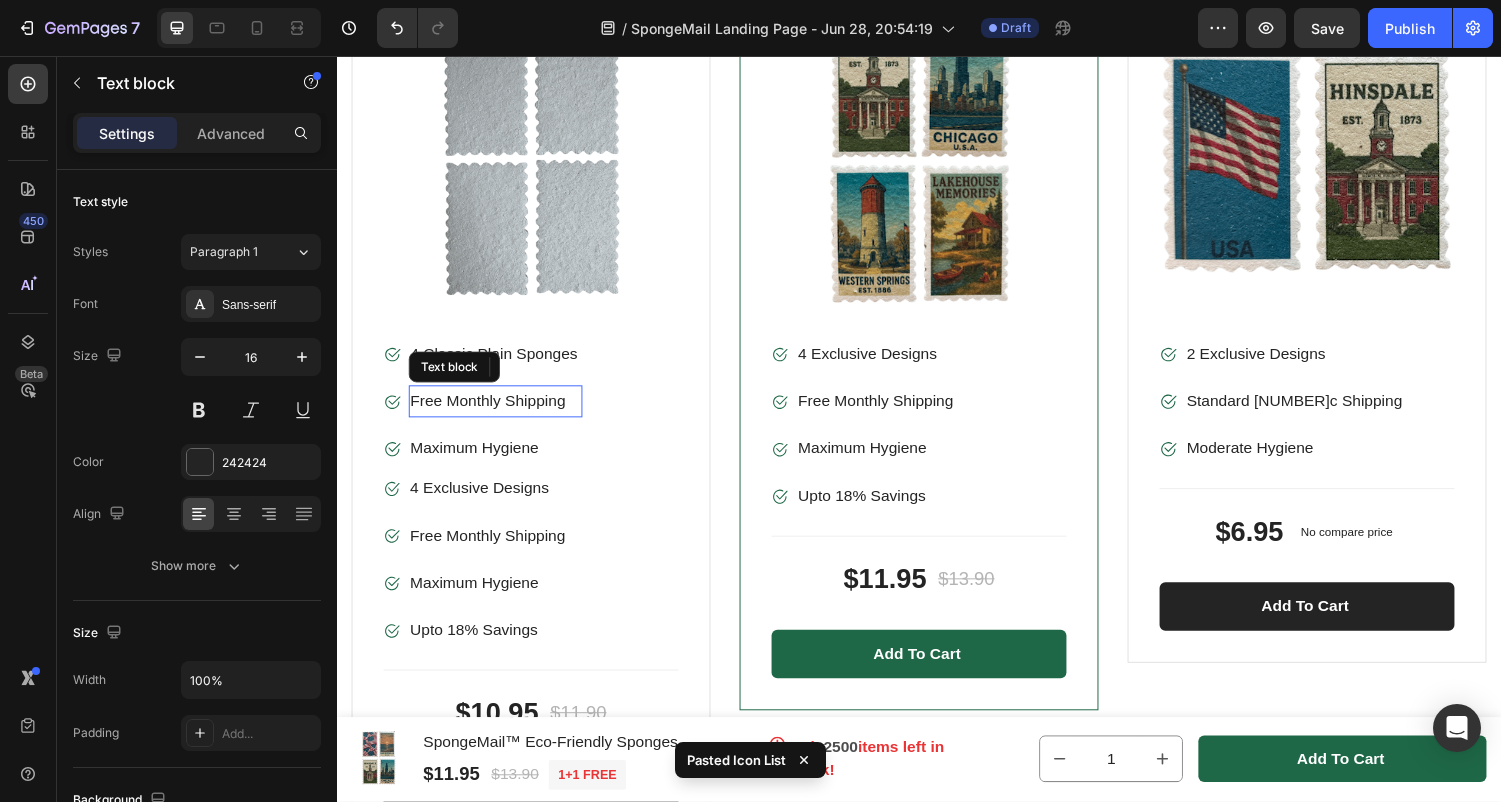 click on "Free Monthly Shipping" at bounding box center [500, 412] 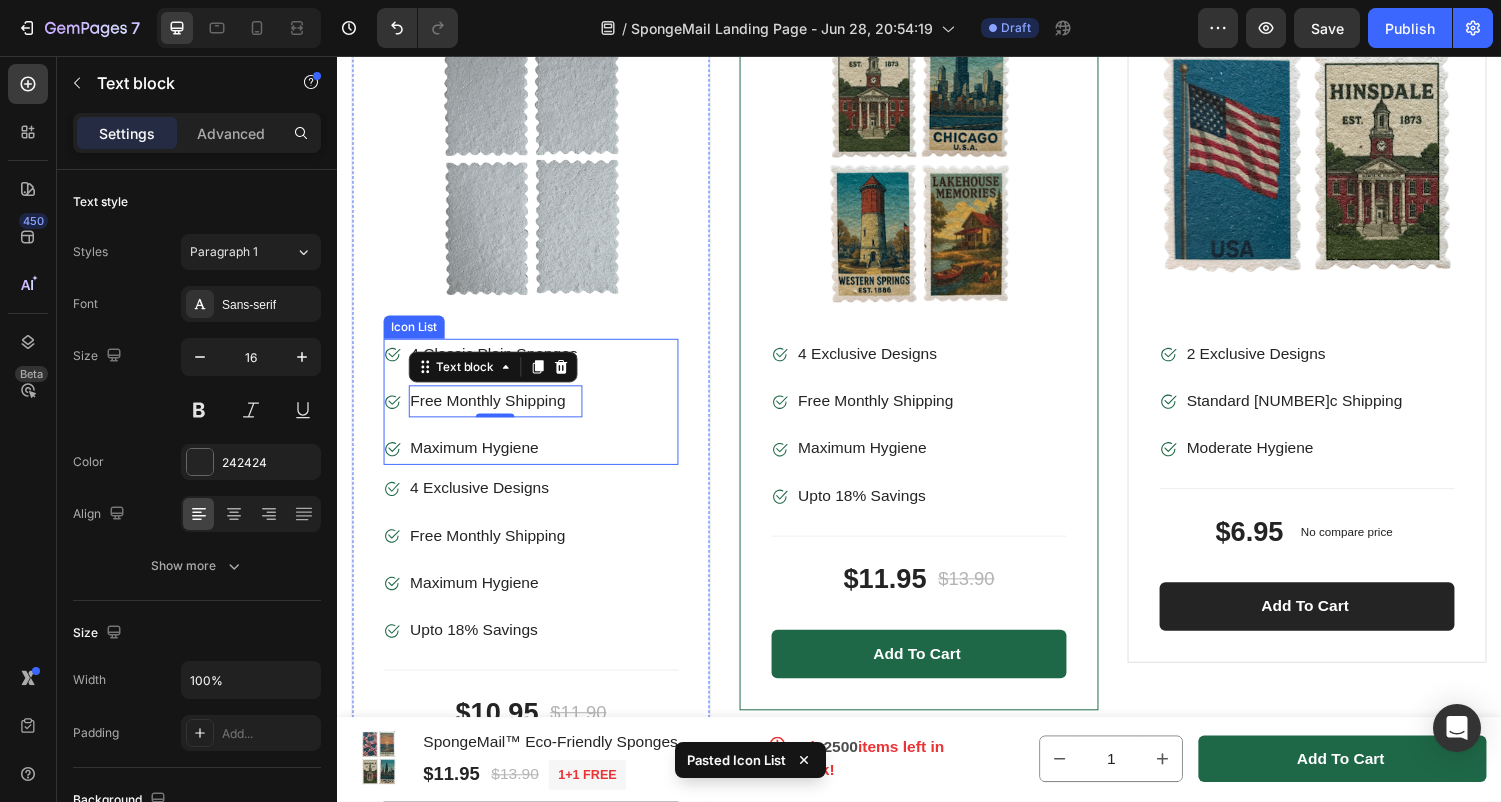click on "Image [NUMBER] Classic Plain Sponges Text block Image Free Monthly Shipping Text block 0 Image Maximum Hygiene Text block" at bounding box center [537, 413] 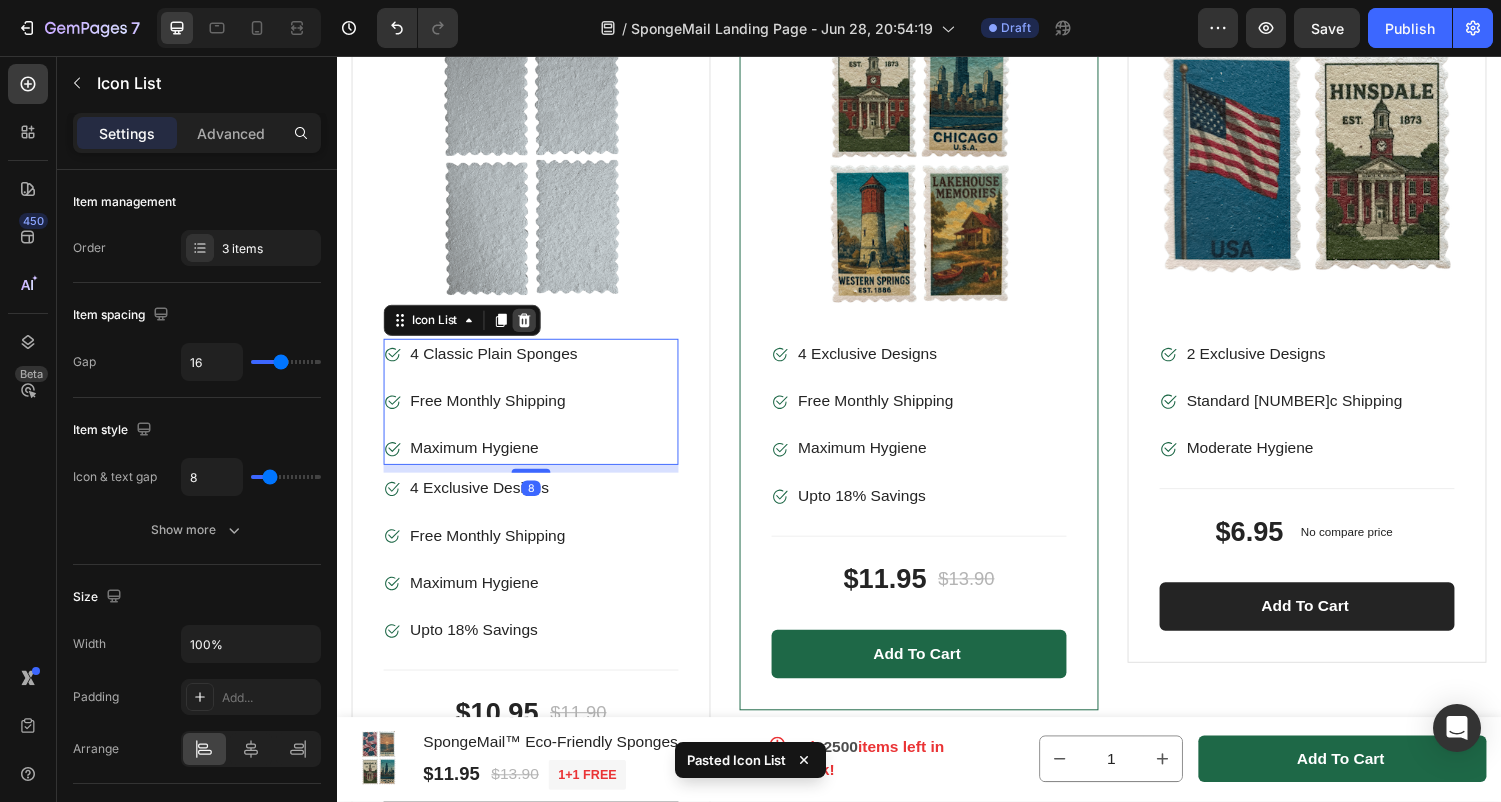 click 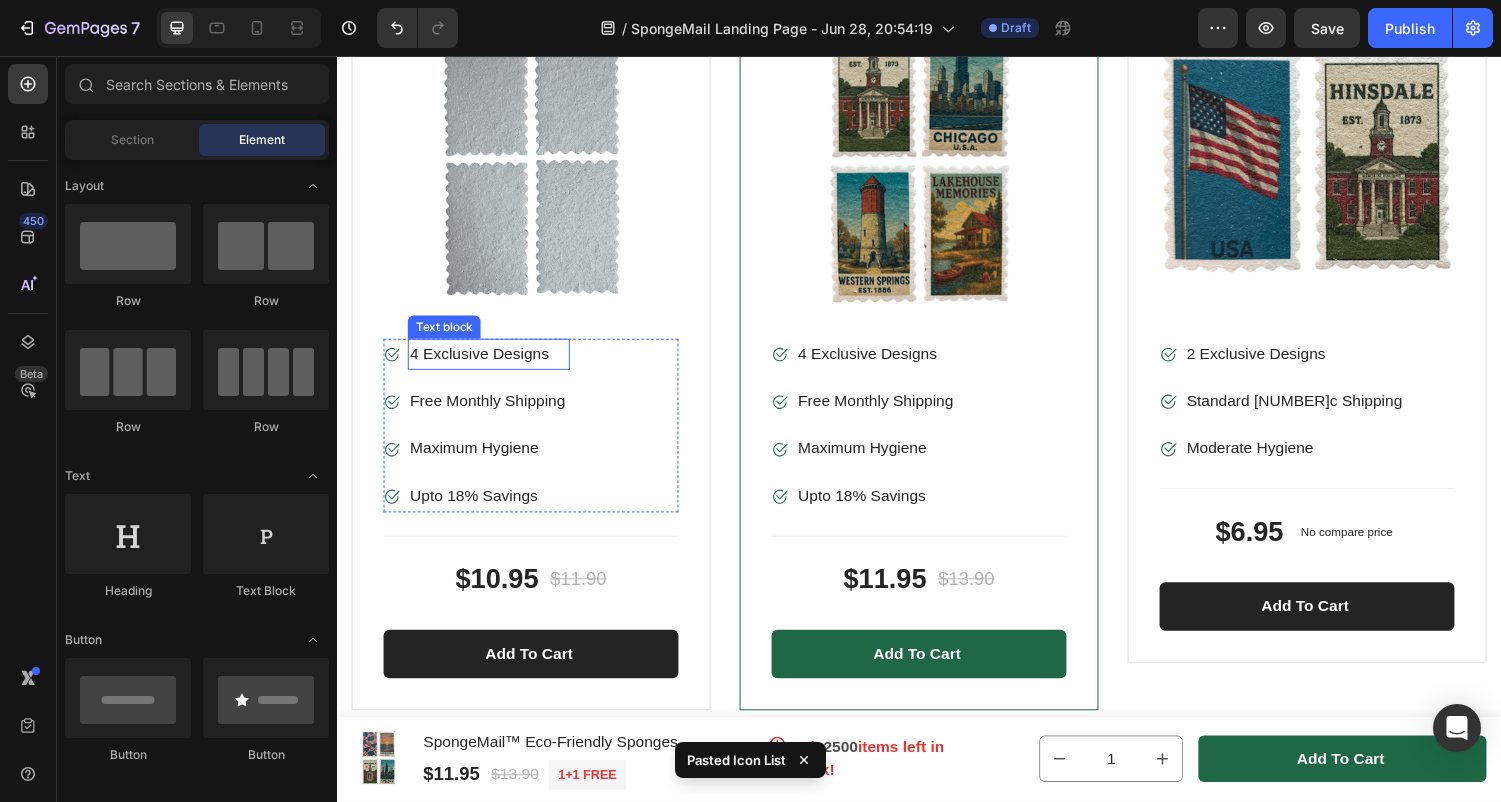 click on "4 Exclusive Designs" at bounding box center (493, 364) 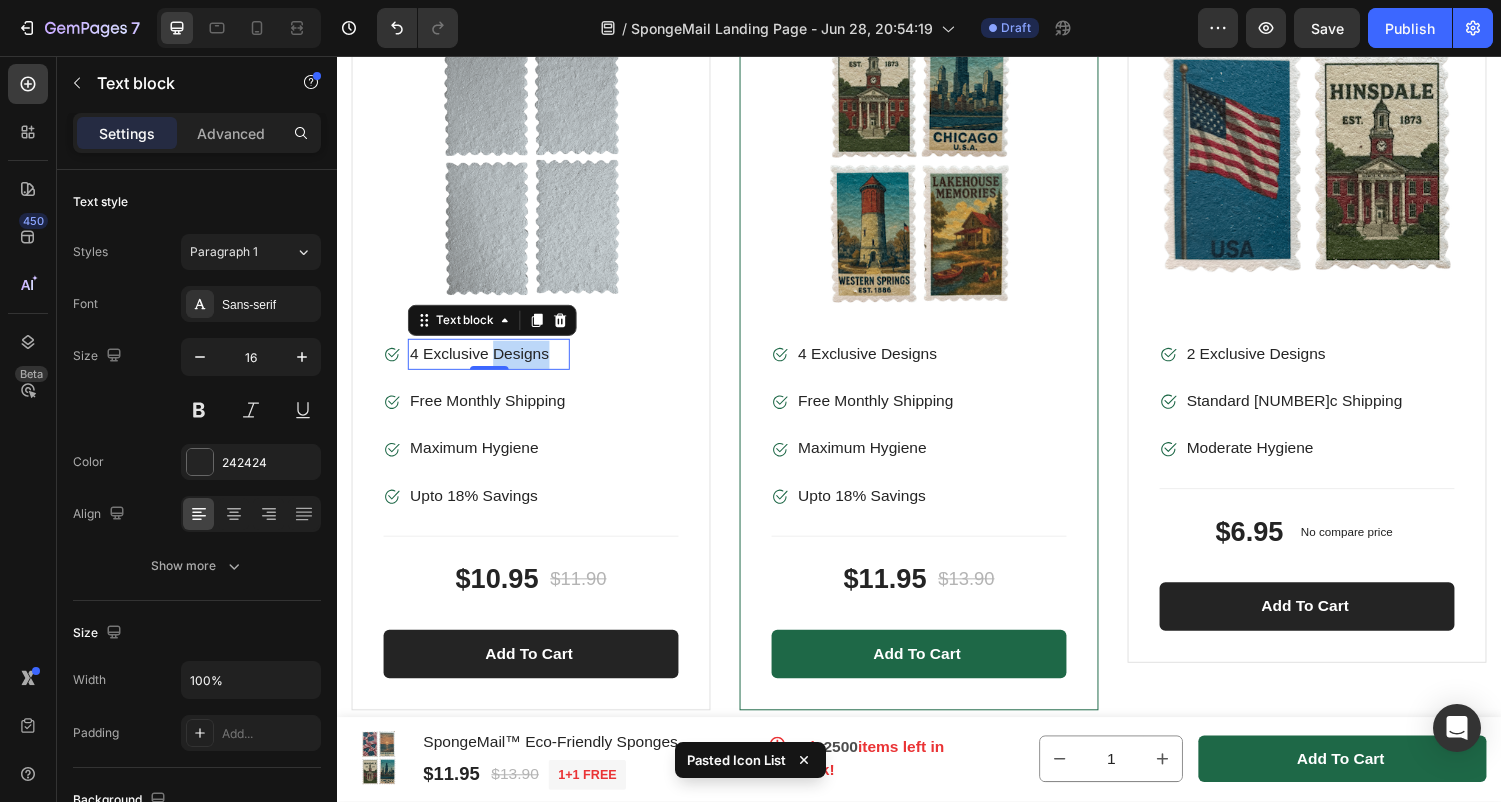 click on "4 Exclusive Designs" at bounding box center [493, 364] 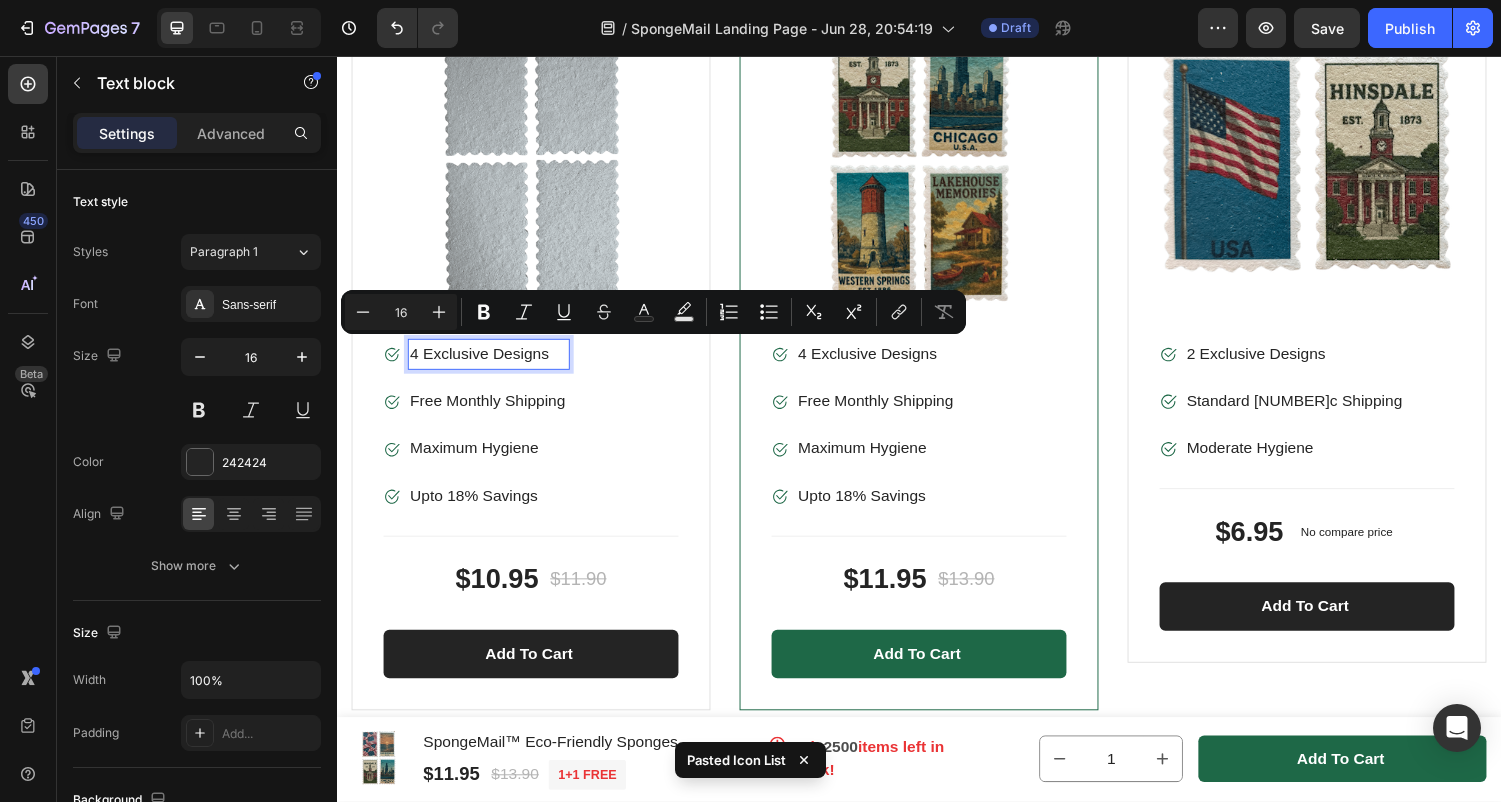 click on "4 Exclusive Designs" at bounding box center (493, 364) 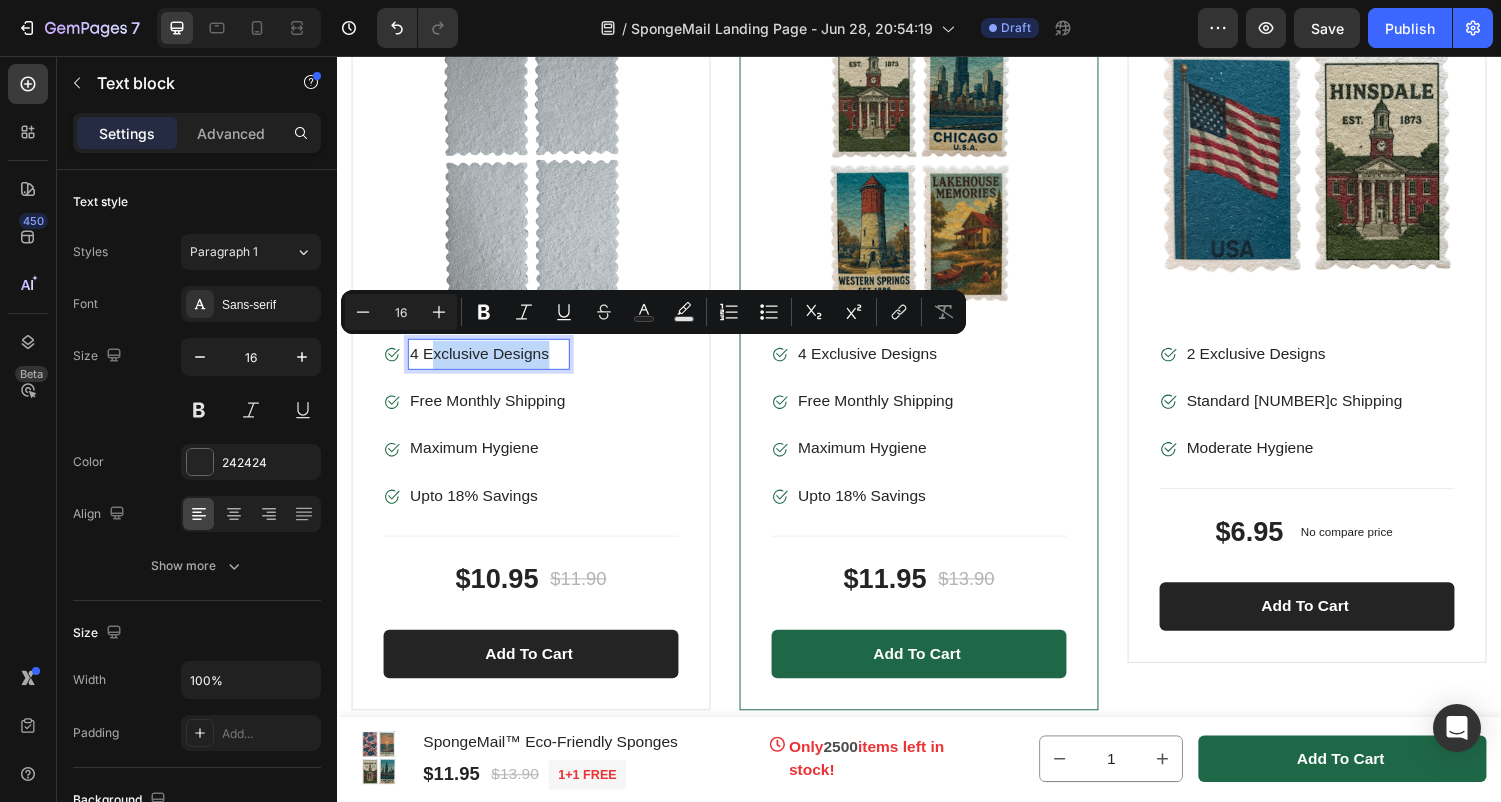 drag, startPoint x: 564, startPoint y: 360, endPoint x: 432, endPoint y: 358, distance: 132.01515 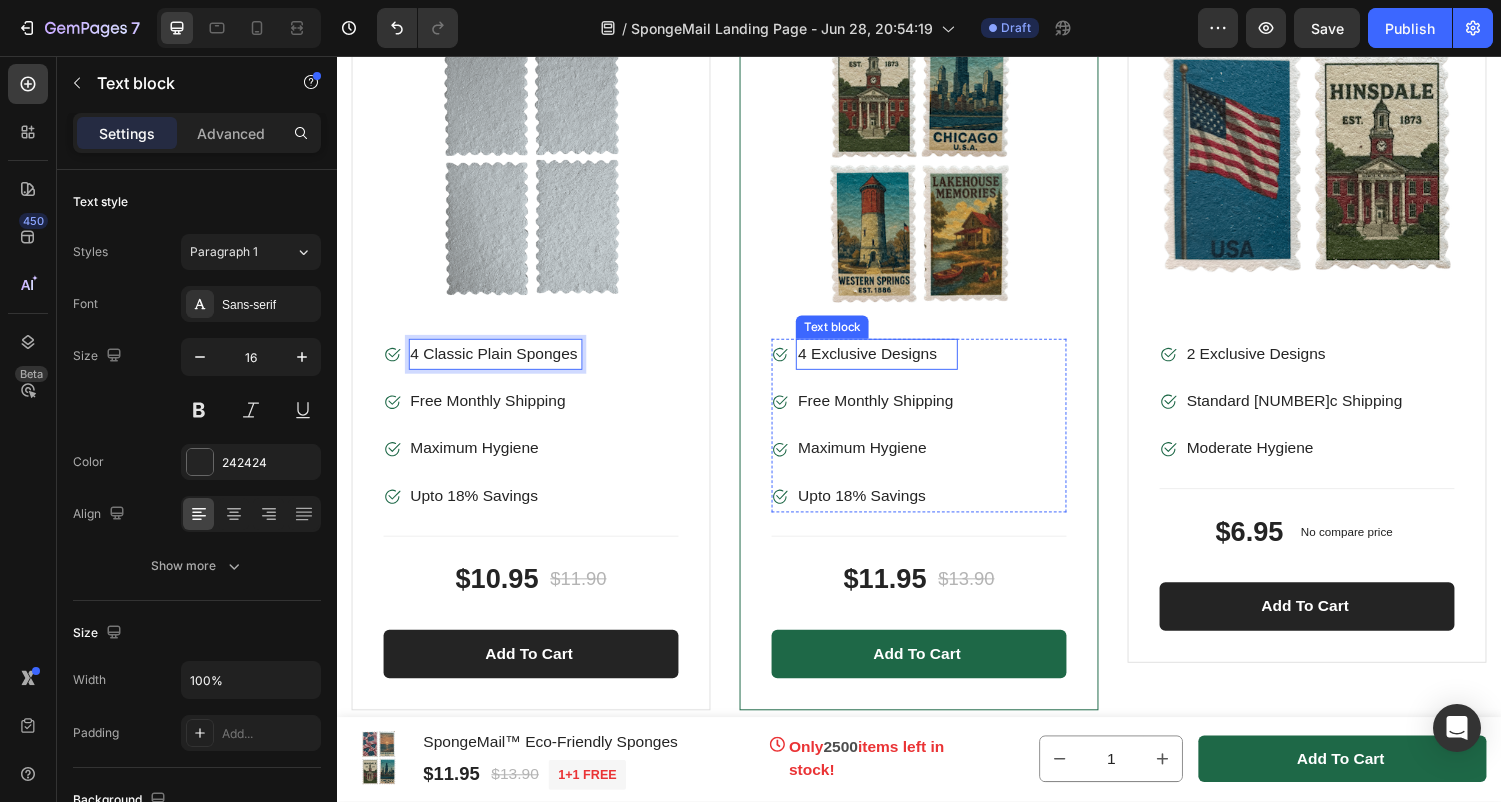 click on "4 Exclusive Designs" at bounding box center (893, 364) 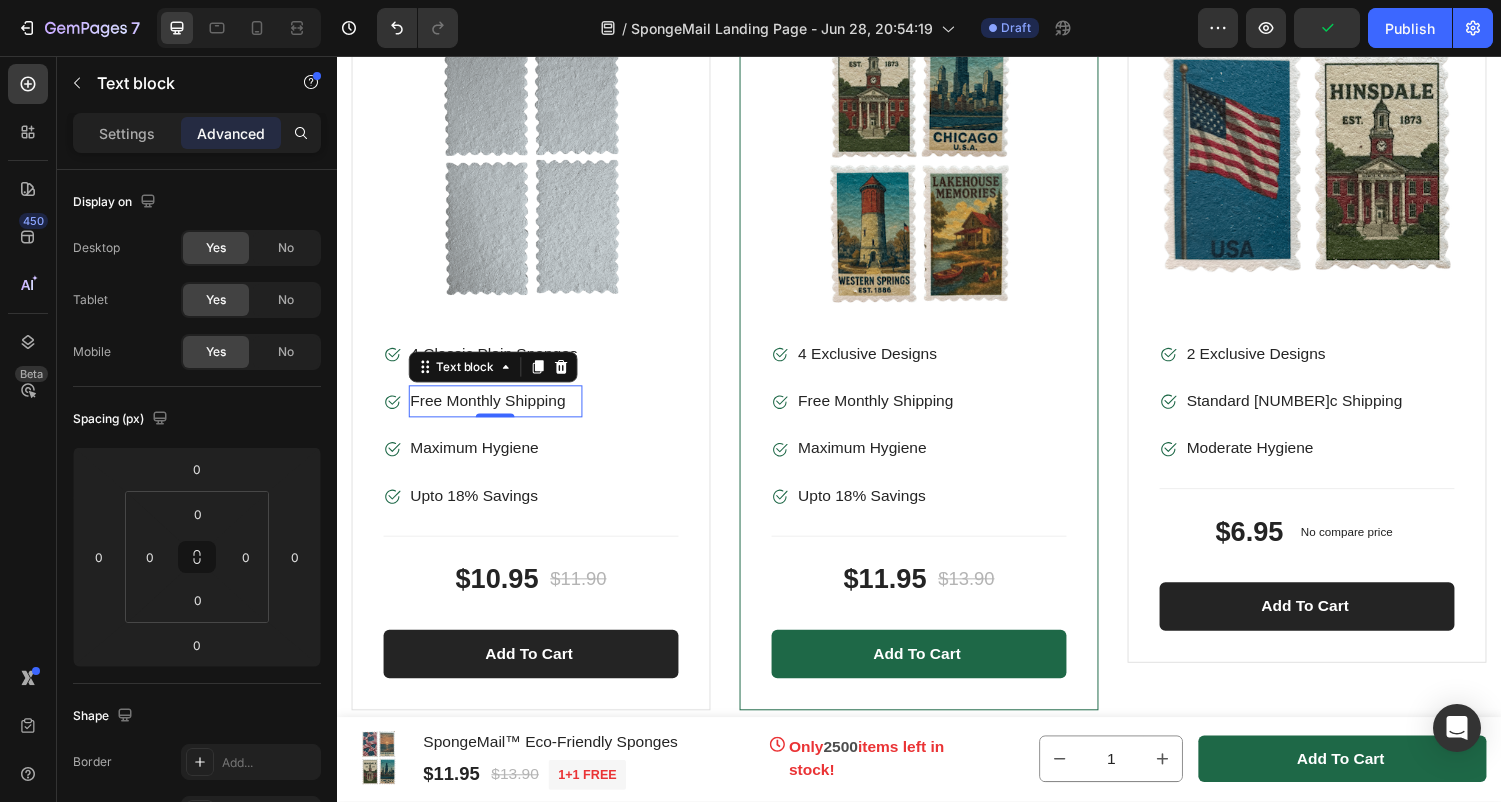 click on "Free Monthly Shipping" at bounding box center [500, 412] 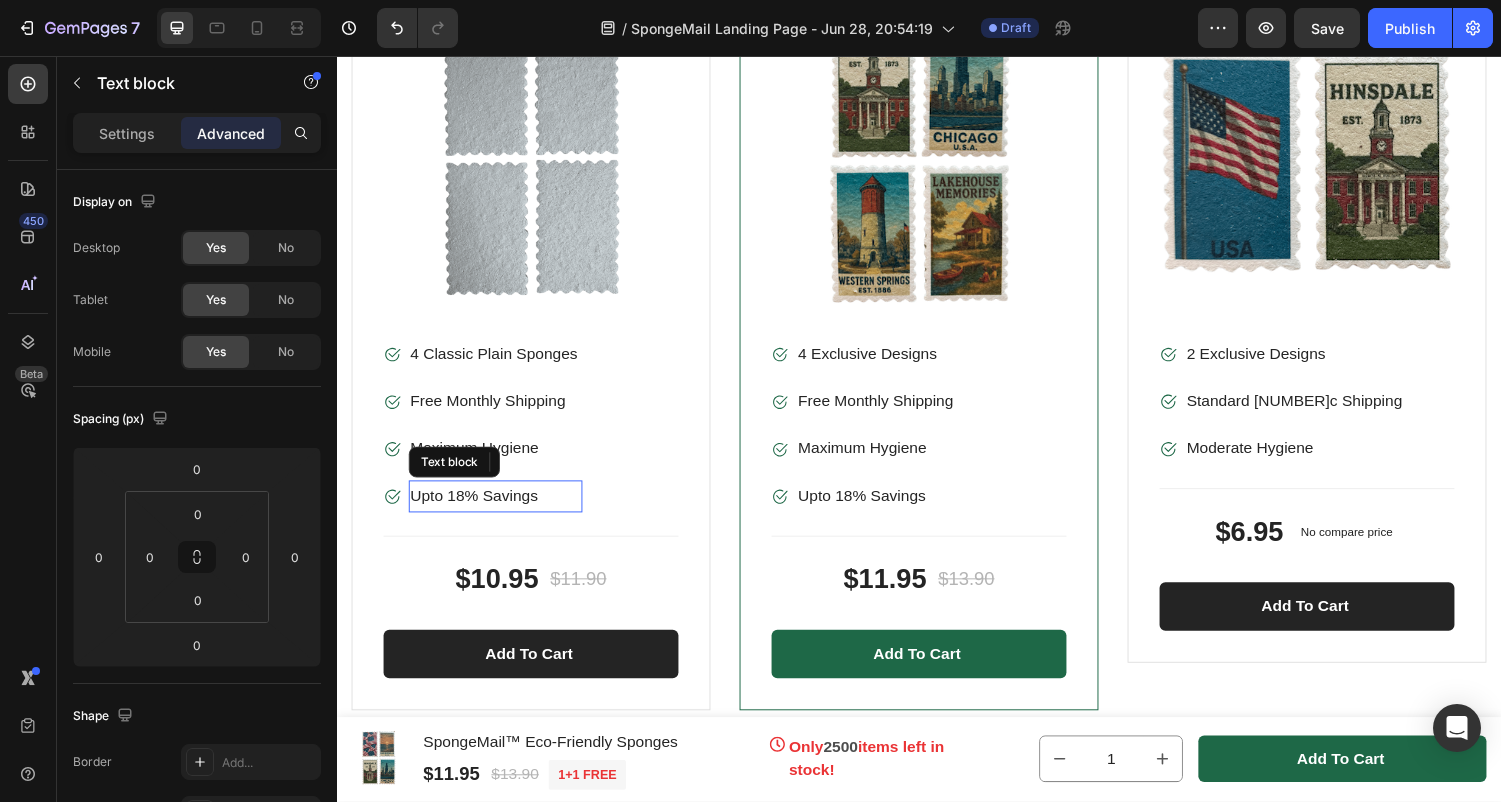 click on "Upto 18% Savings" at bounding box center [500, 510] 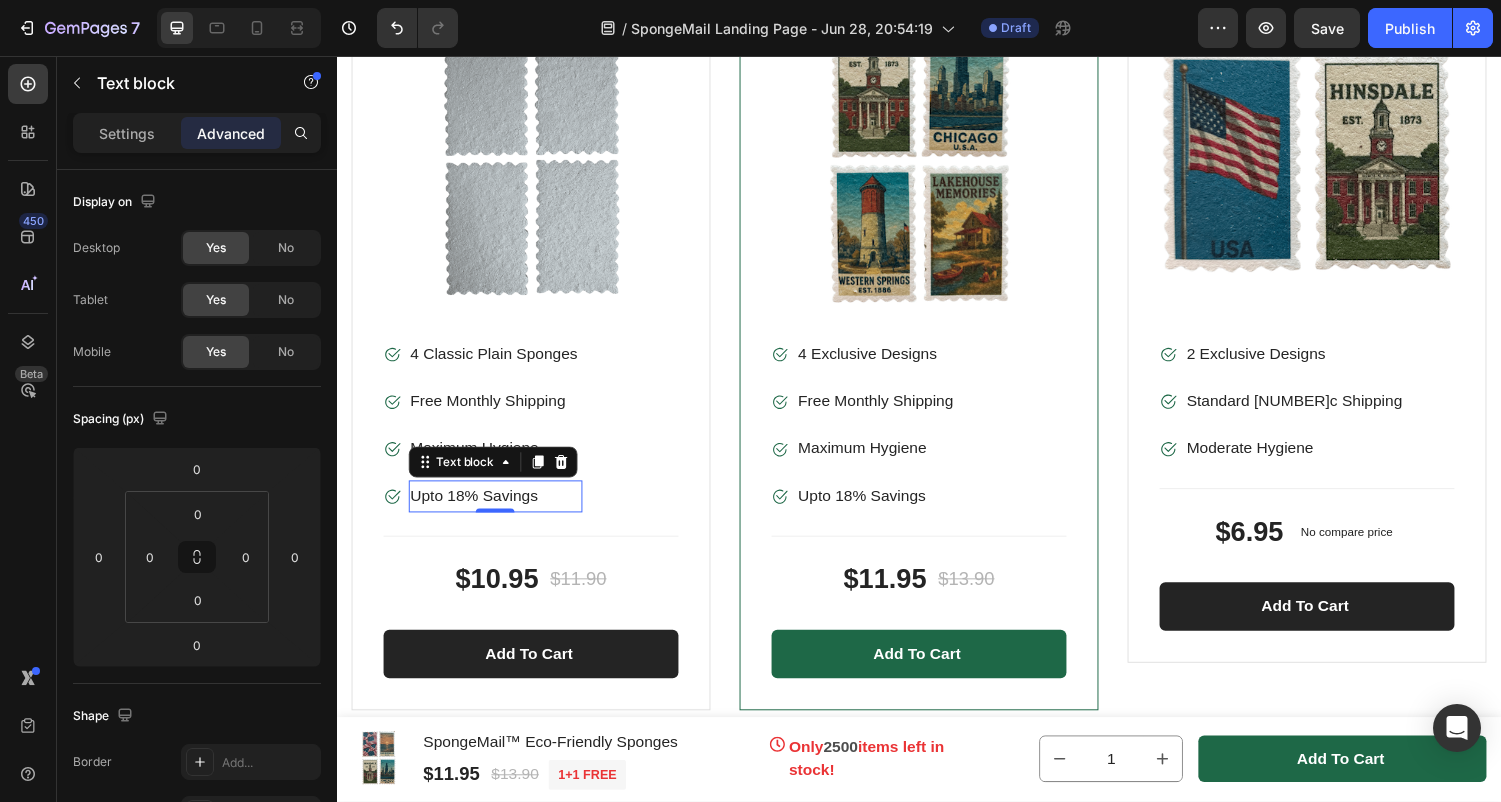 click on "Upto 18% Savings" at bounding box center [500, 510] 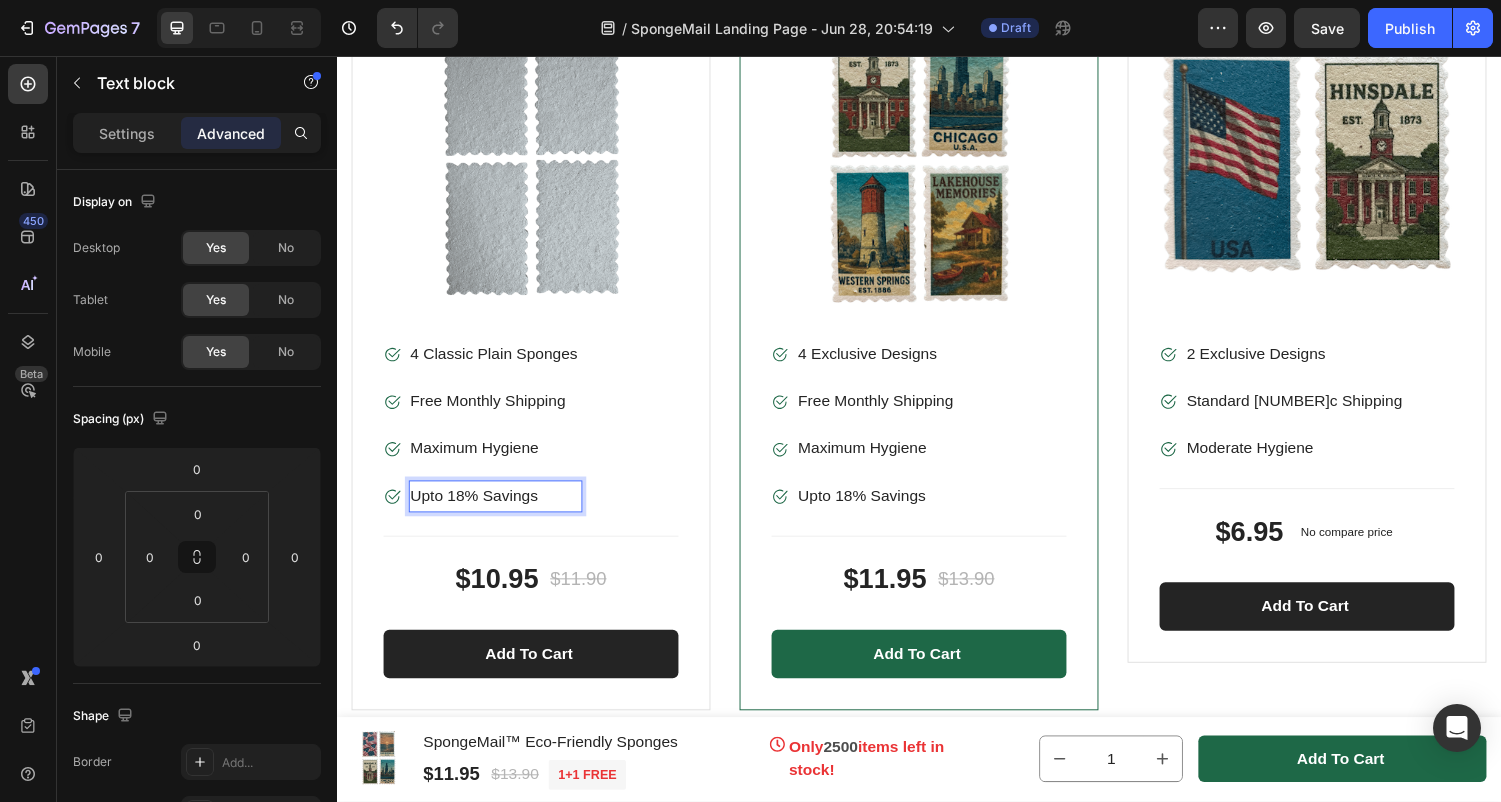 click on "Upto 18% Savings" at bounding box center (500, 510) 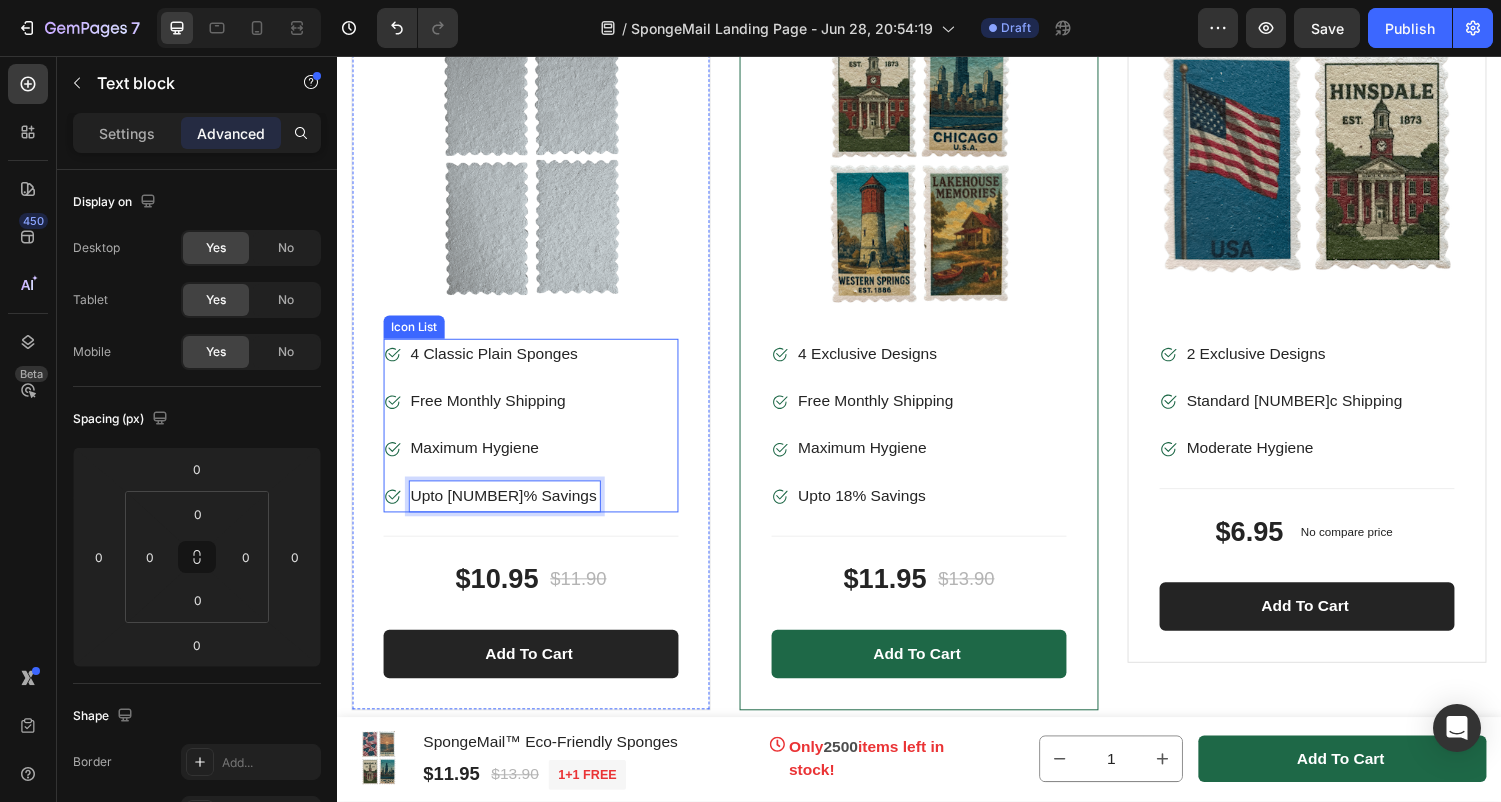 click on "Image 4 Classic Plain Sponges Text block Image Free Monthly Shipping Text block Image Maximum Hygiene Text block Image Upto 13% Savings Text block   0" at bounding box center [537, 437] 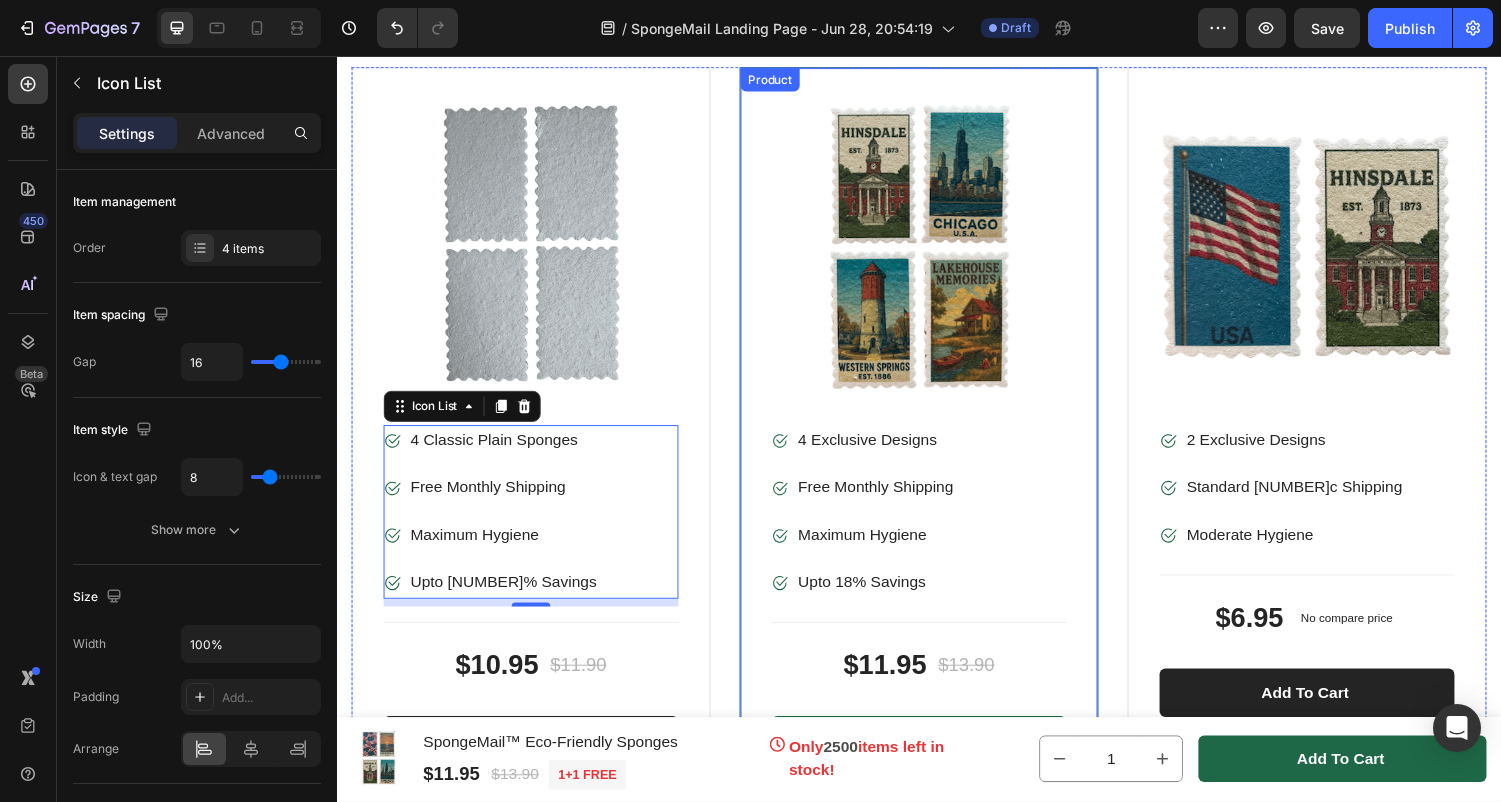 scroll, scrollTop: 11894, scrollLeft: 0, axis: vertical 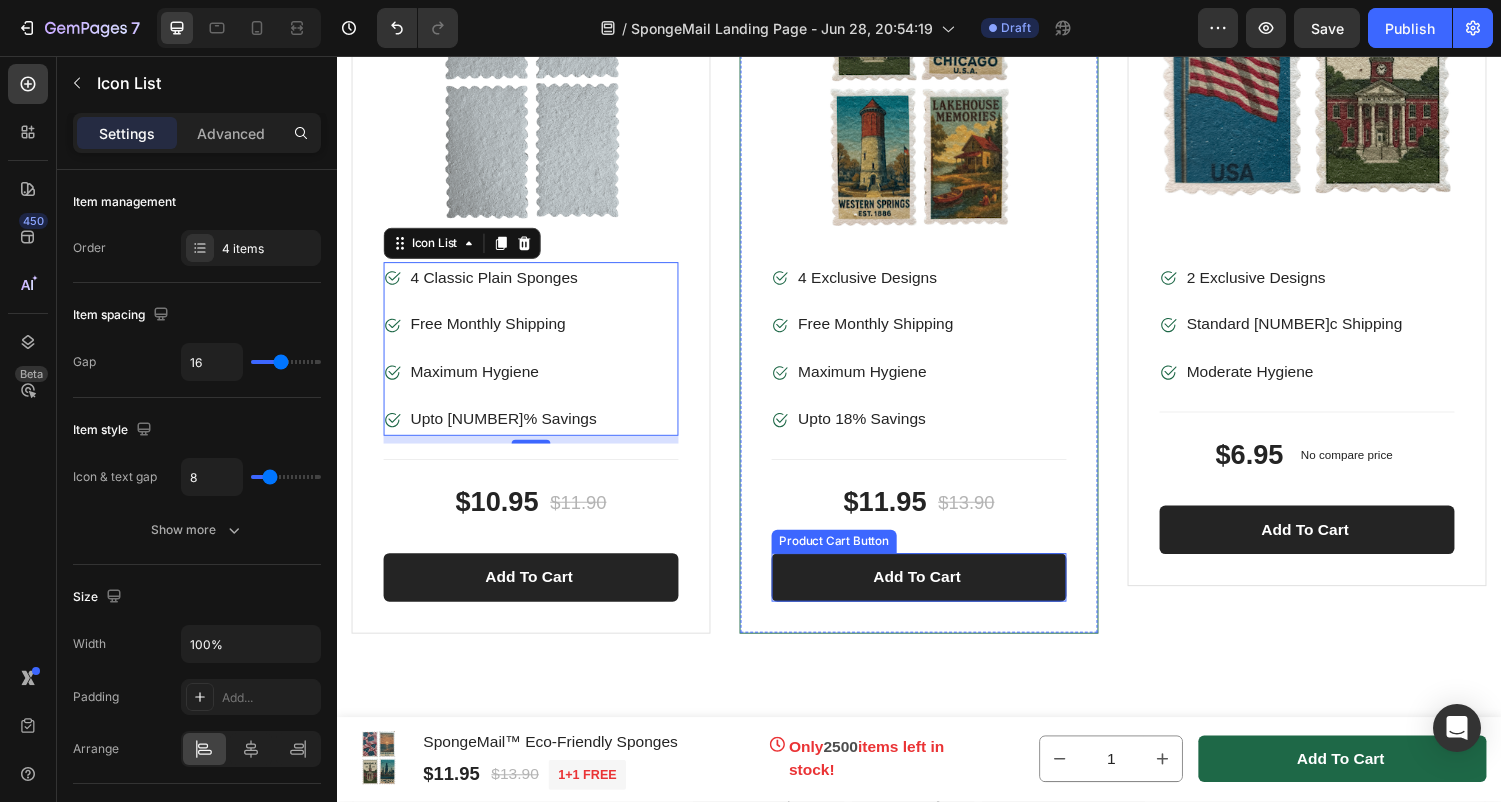 click on "Add to cart" at bounding box center [937, 594] 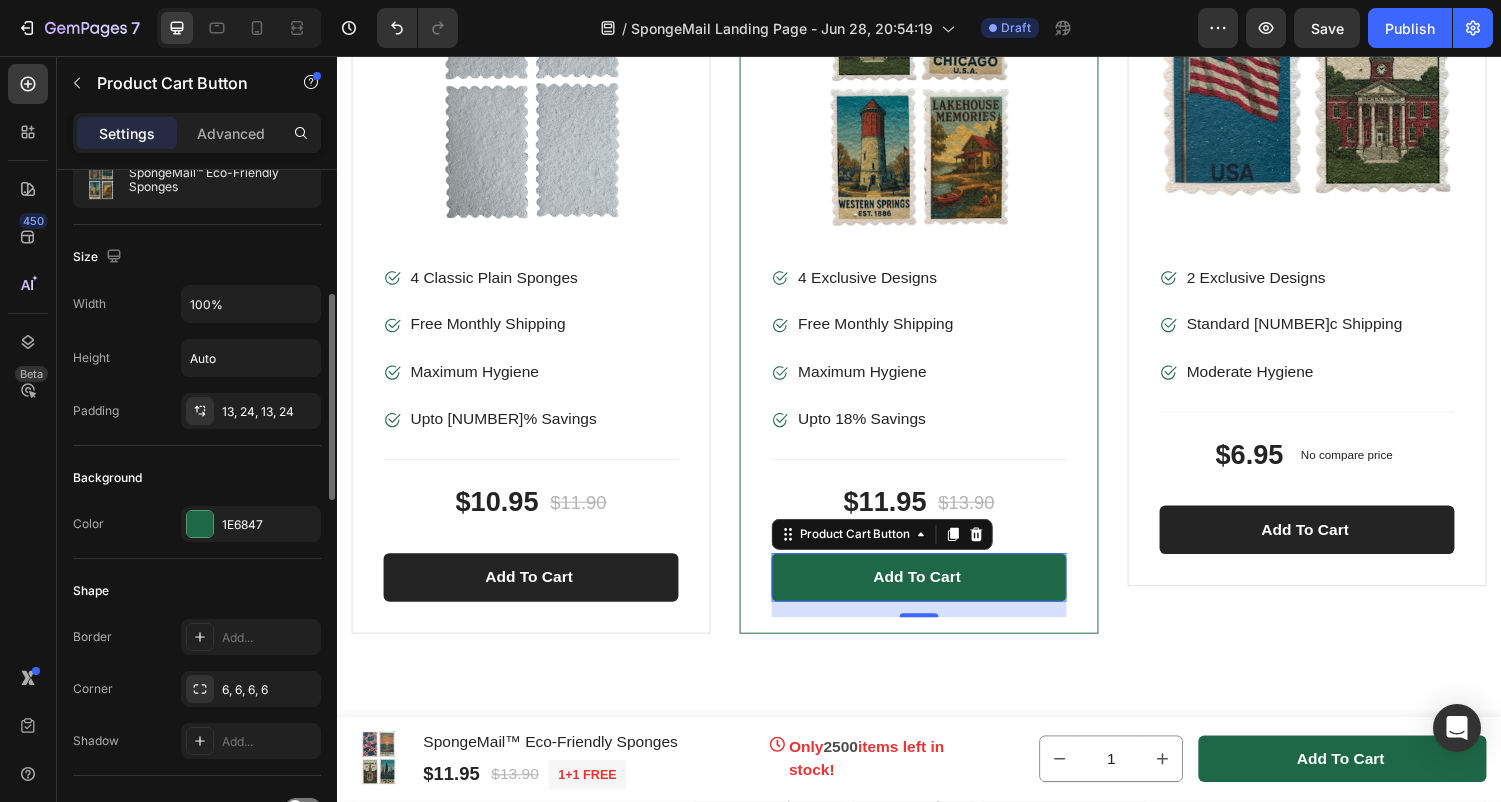 scroll, scrollTop: 268, scrollLeft: 0, axis: vertical 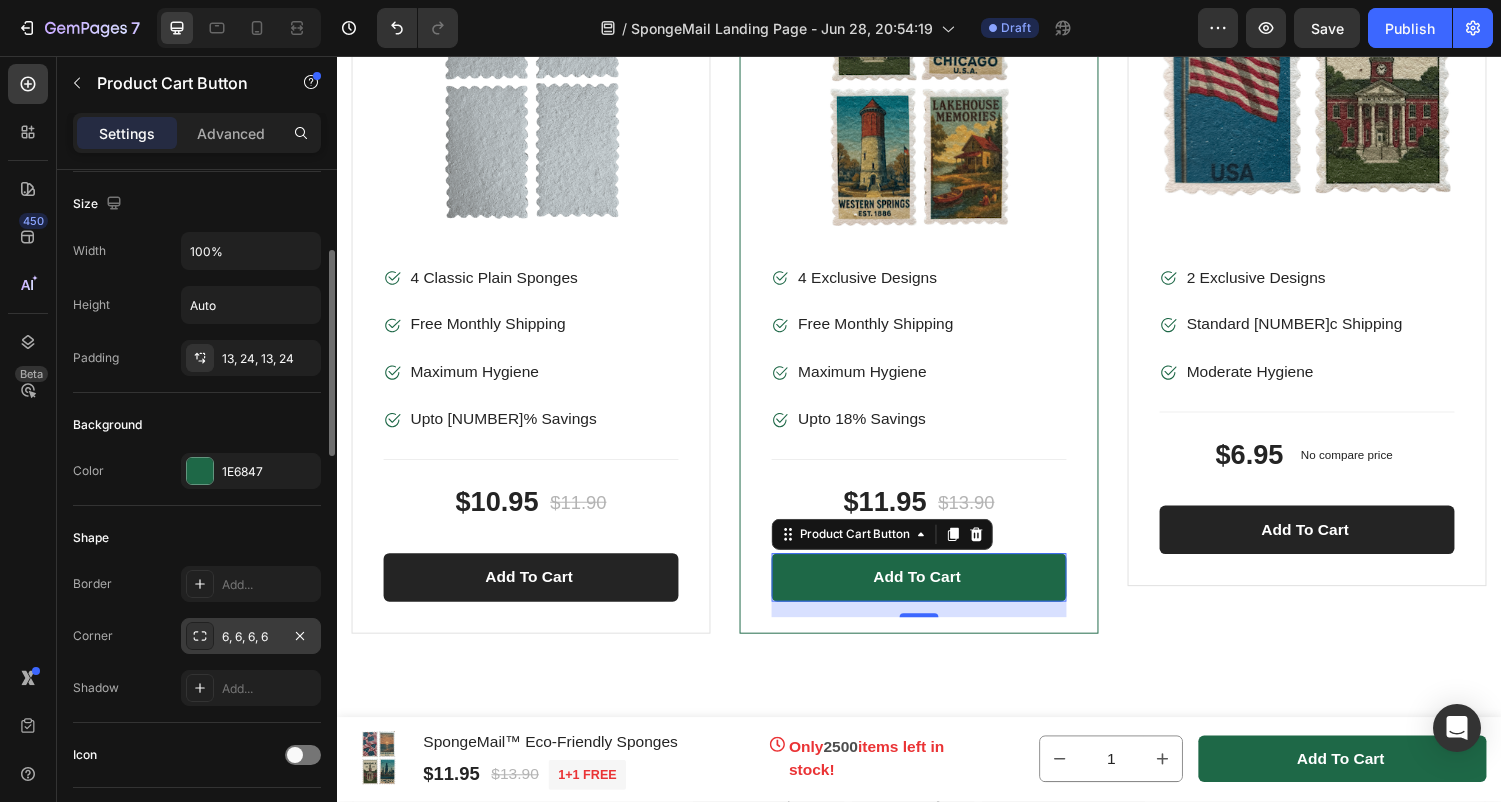 click at bounding box center [200, 636] 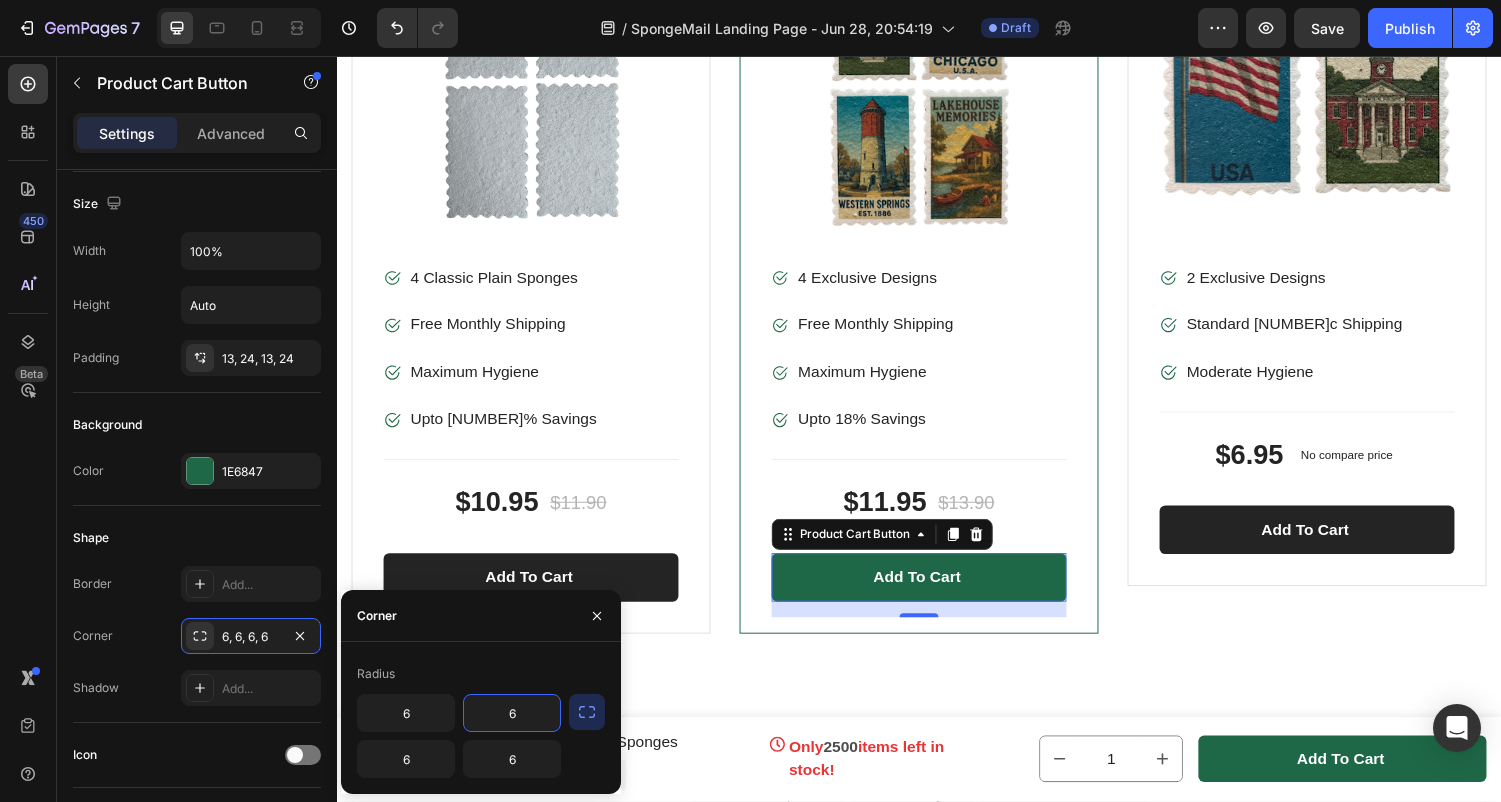 click on "6" at bounding box center [512, 713] 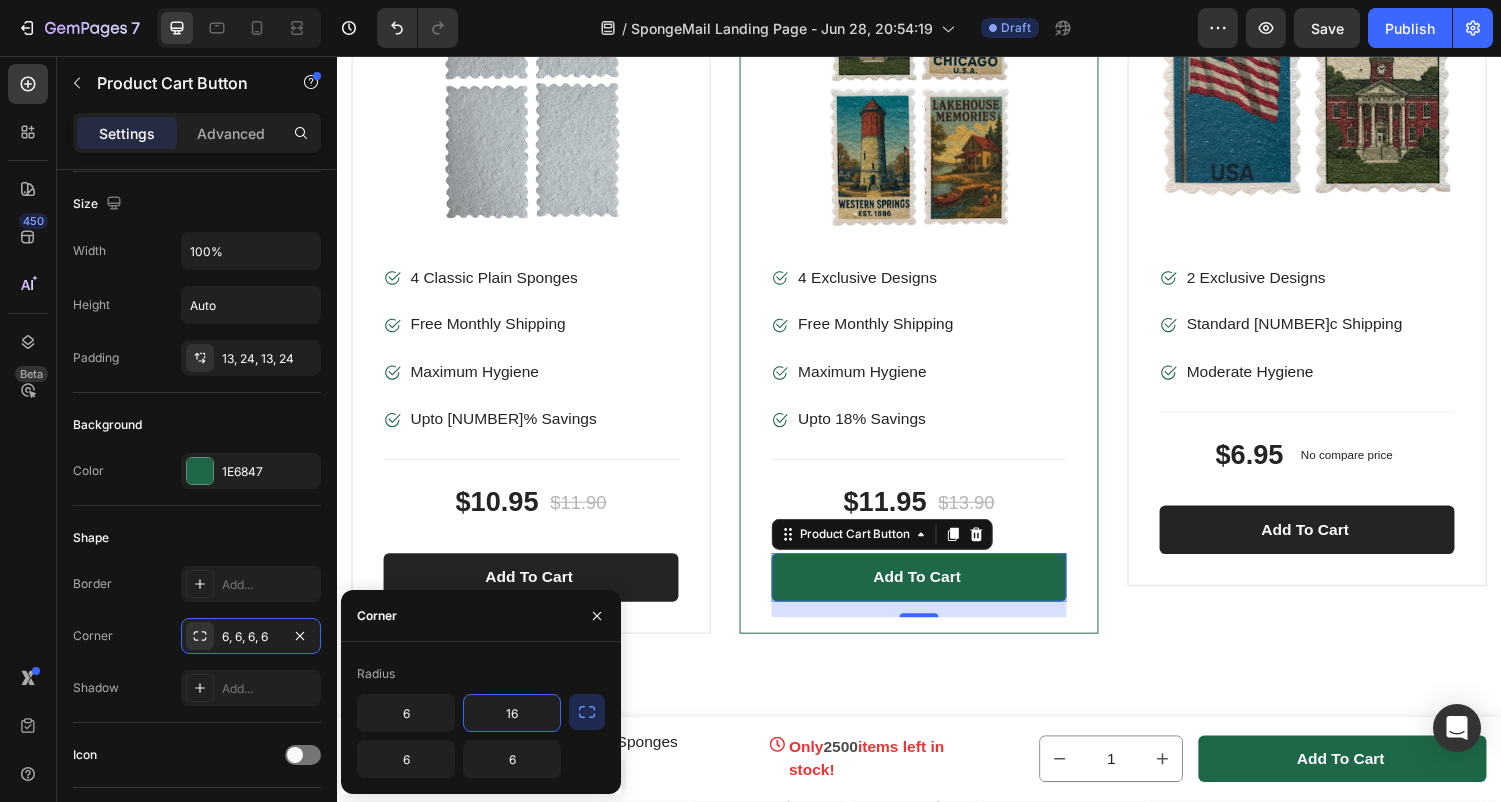 type on "1" 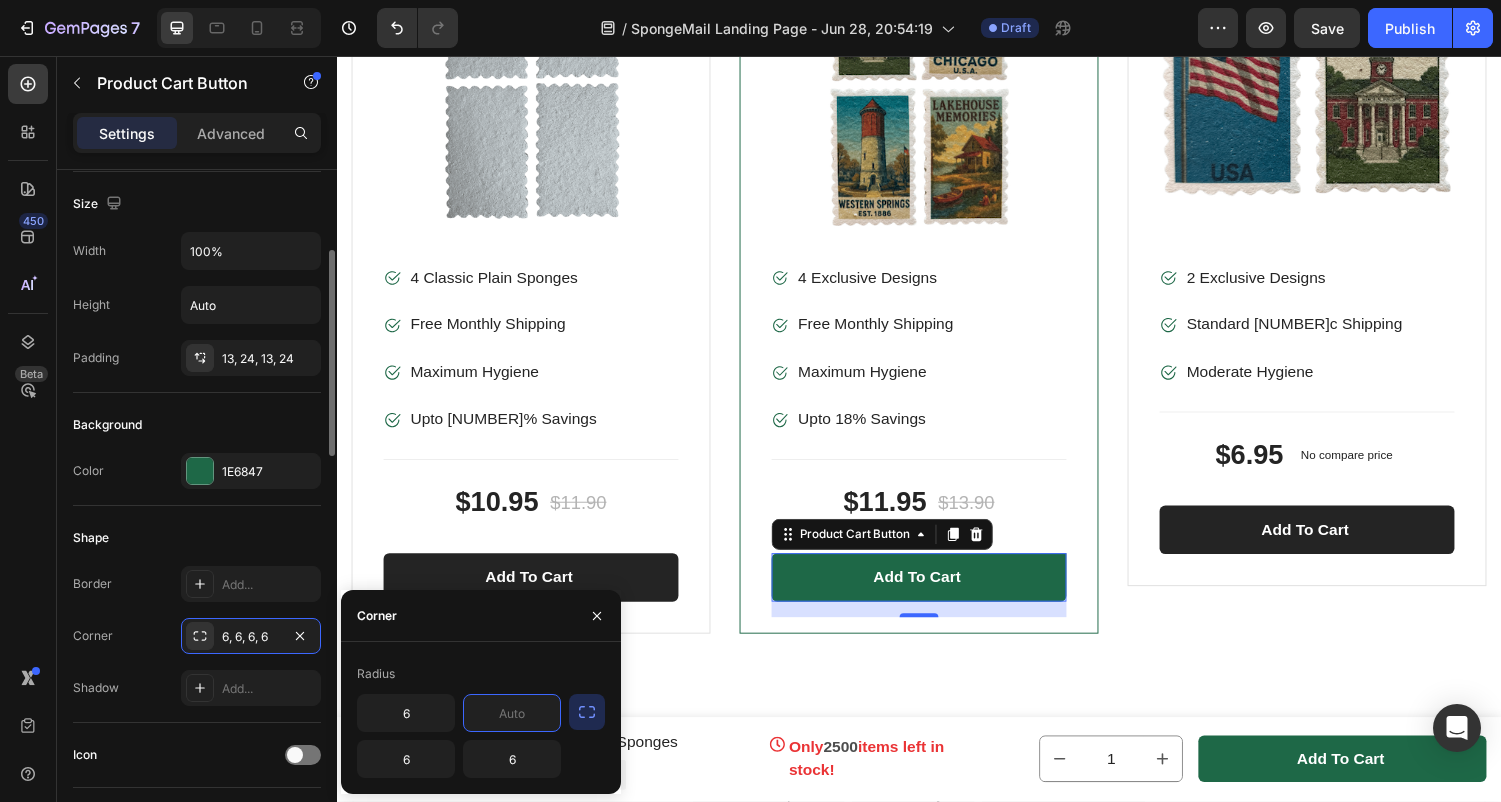 type 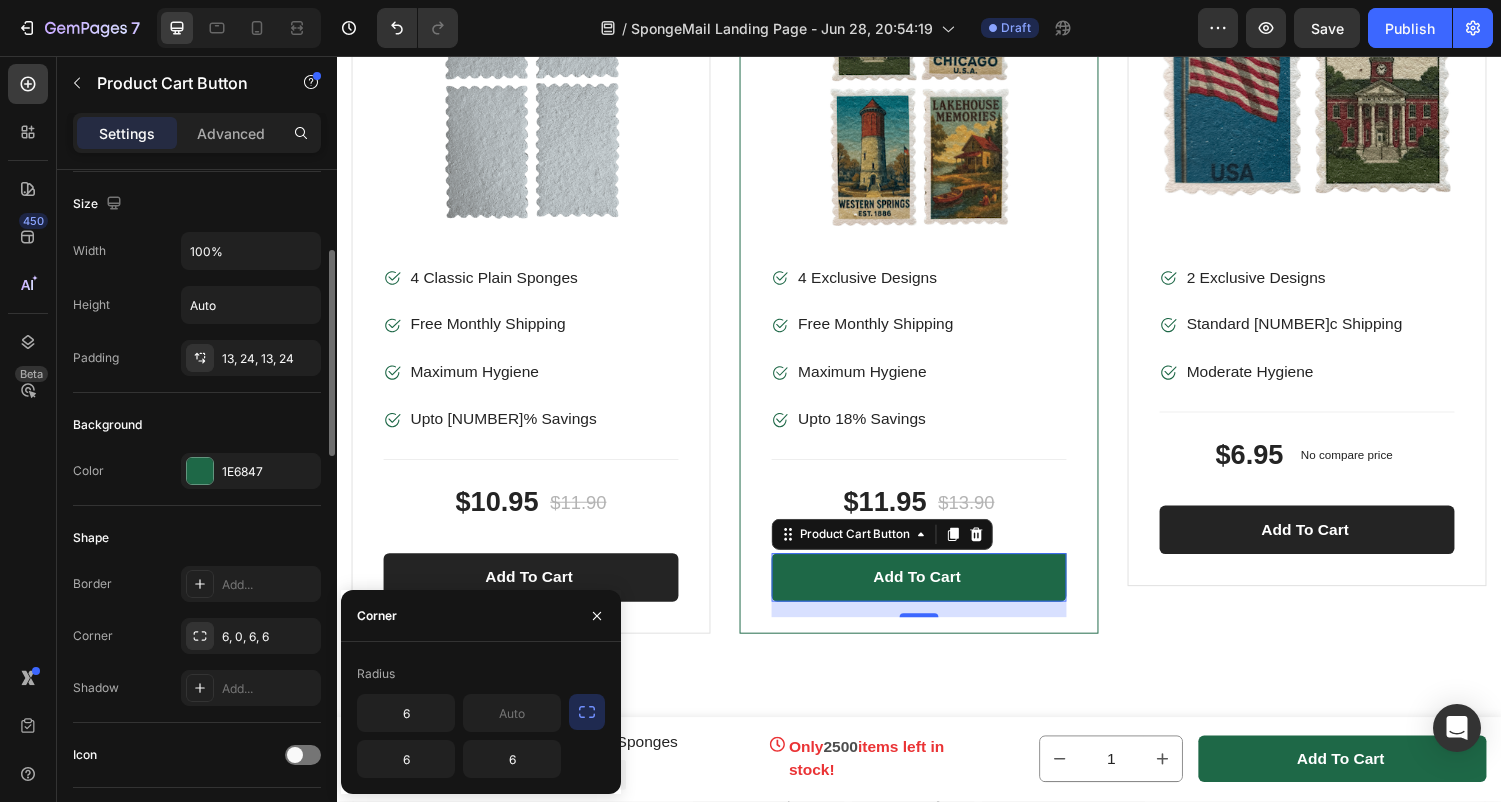 click on "Border Add... Corner 6, 0, 6, 6 Shadow Add..." at bounding box center [197, 636] 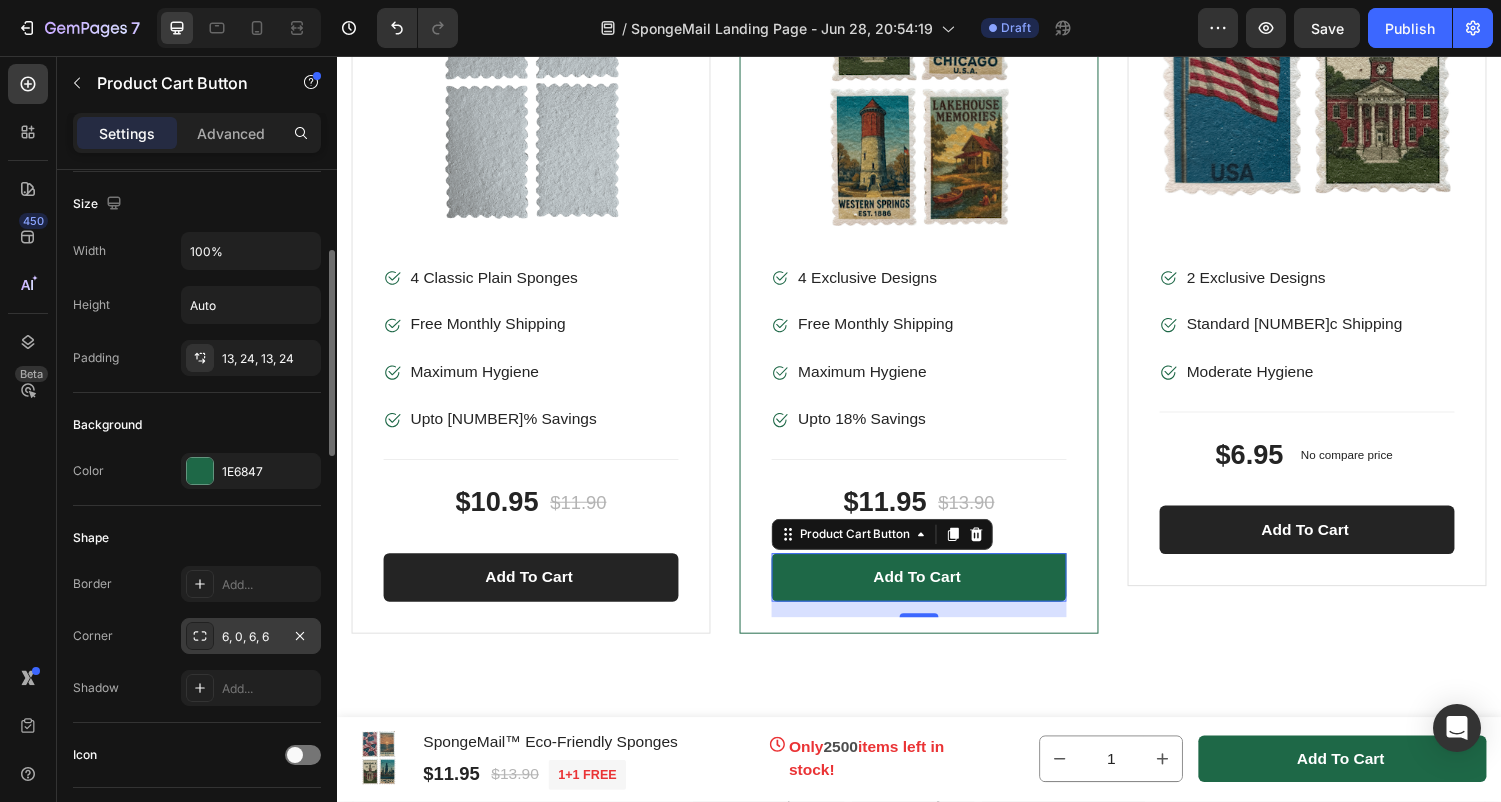 click 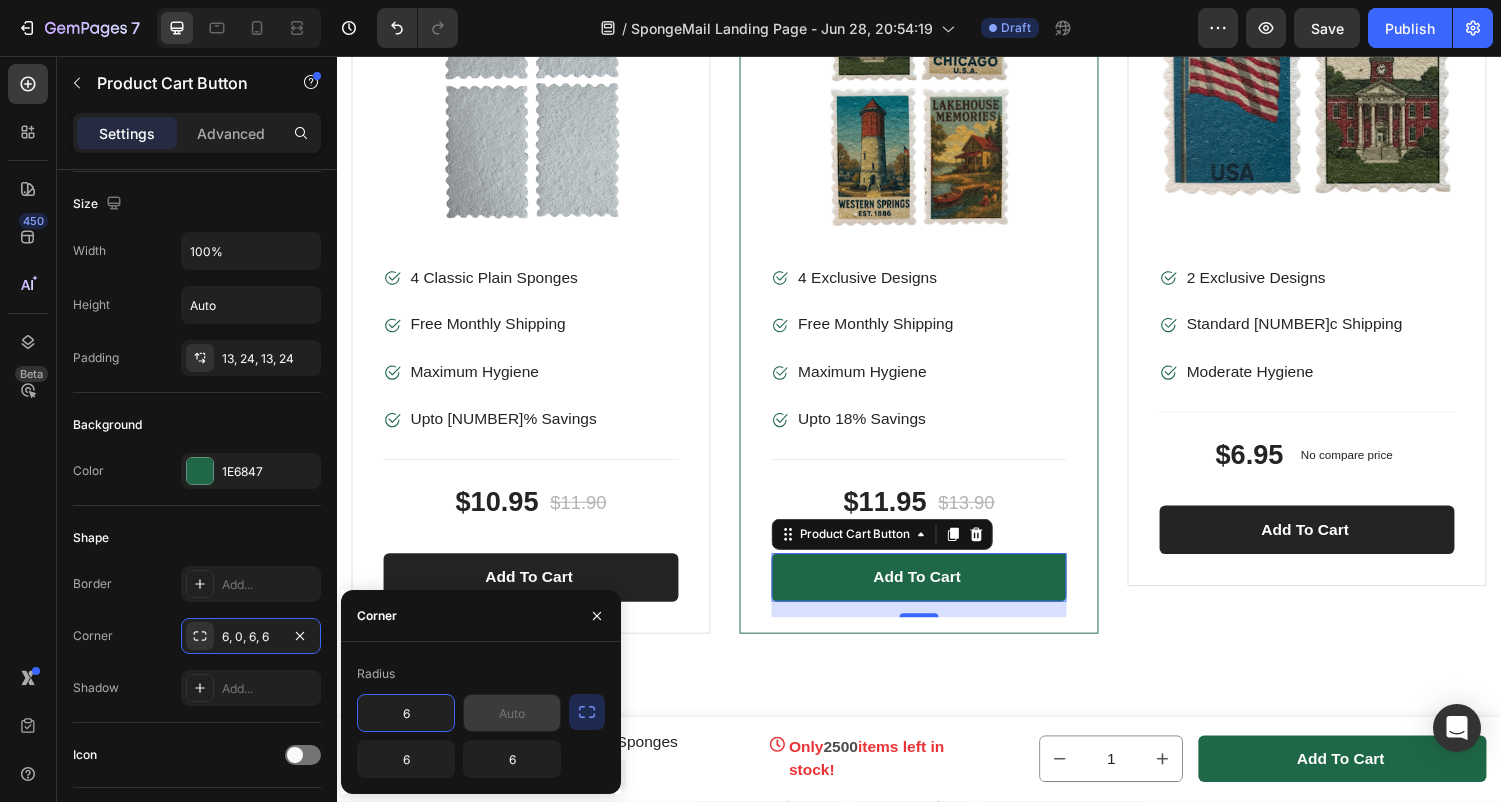 click at bounding box center (512, 713) 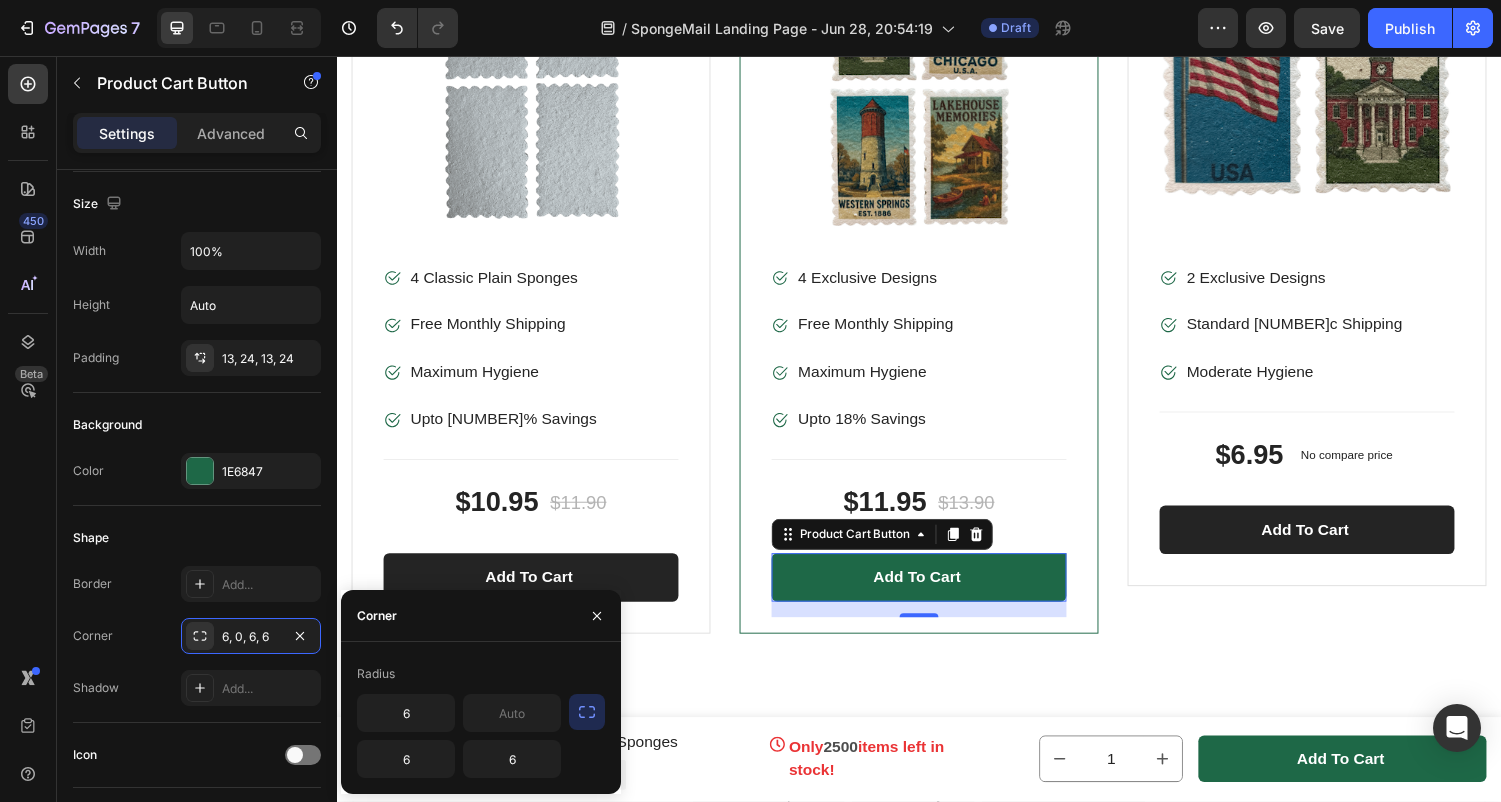 click 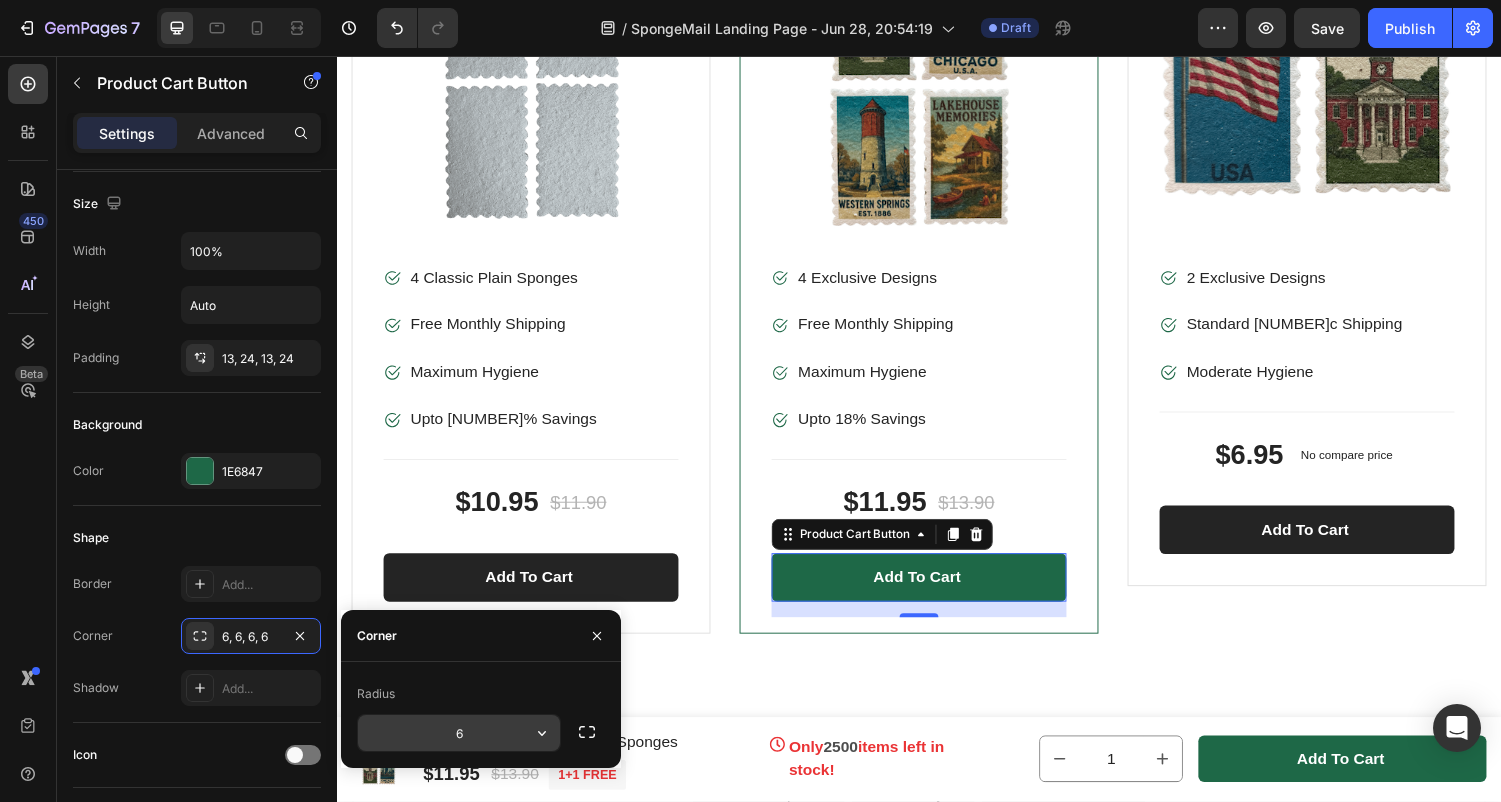 click on "6" at bounding box center (459, 733) 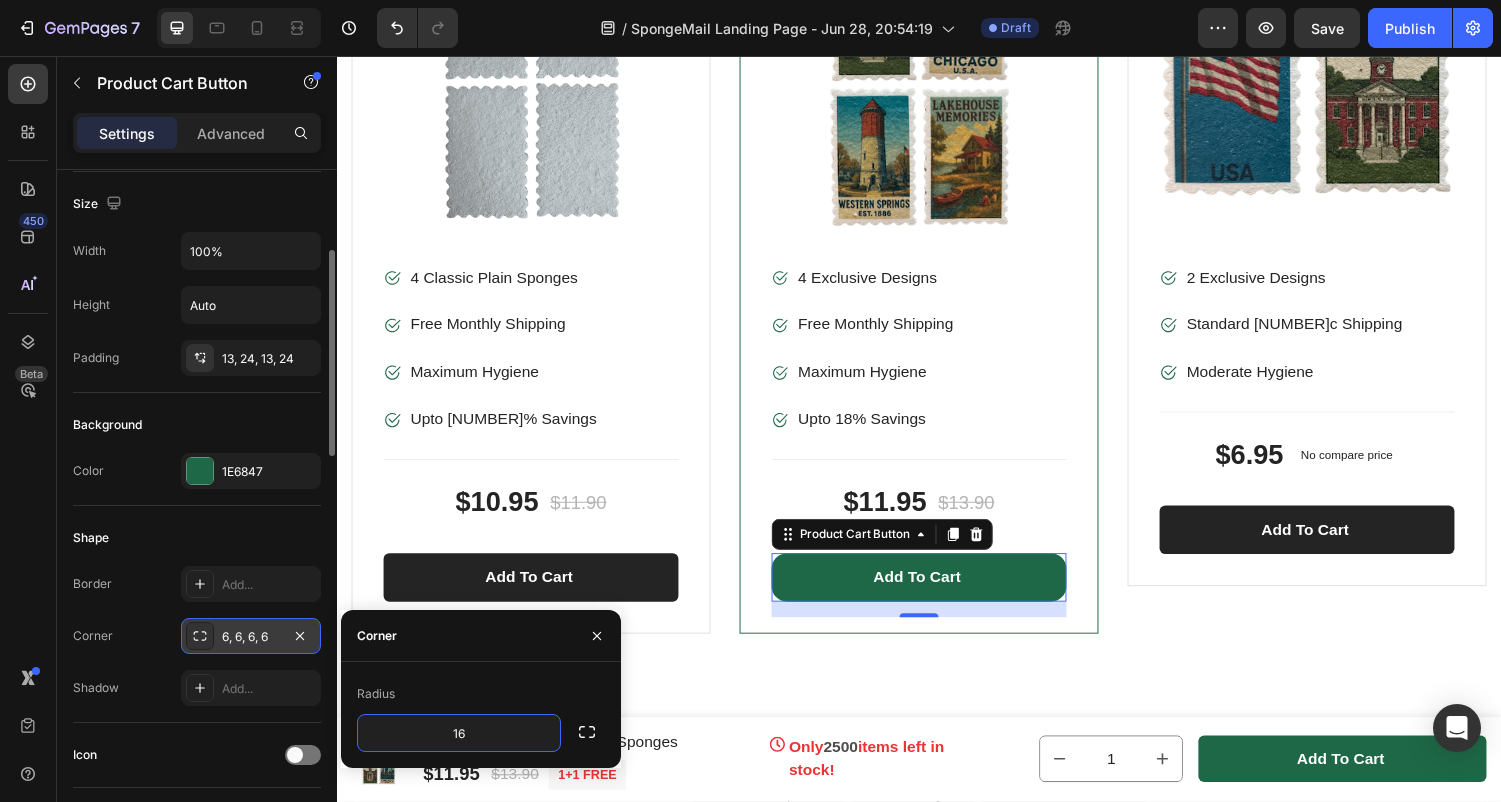 type on "16" 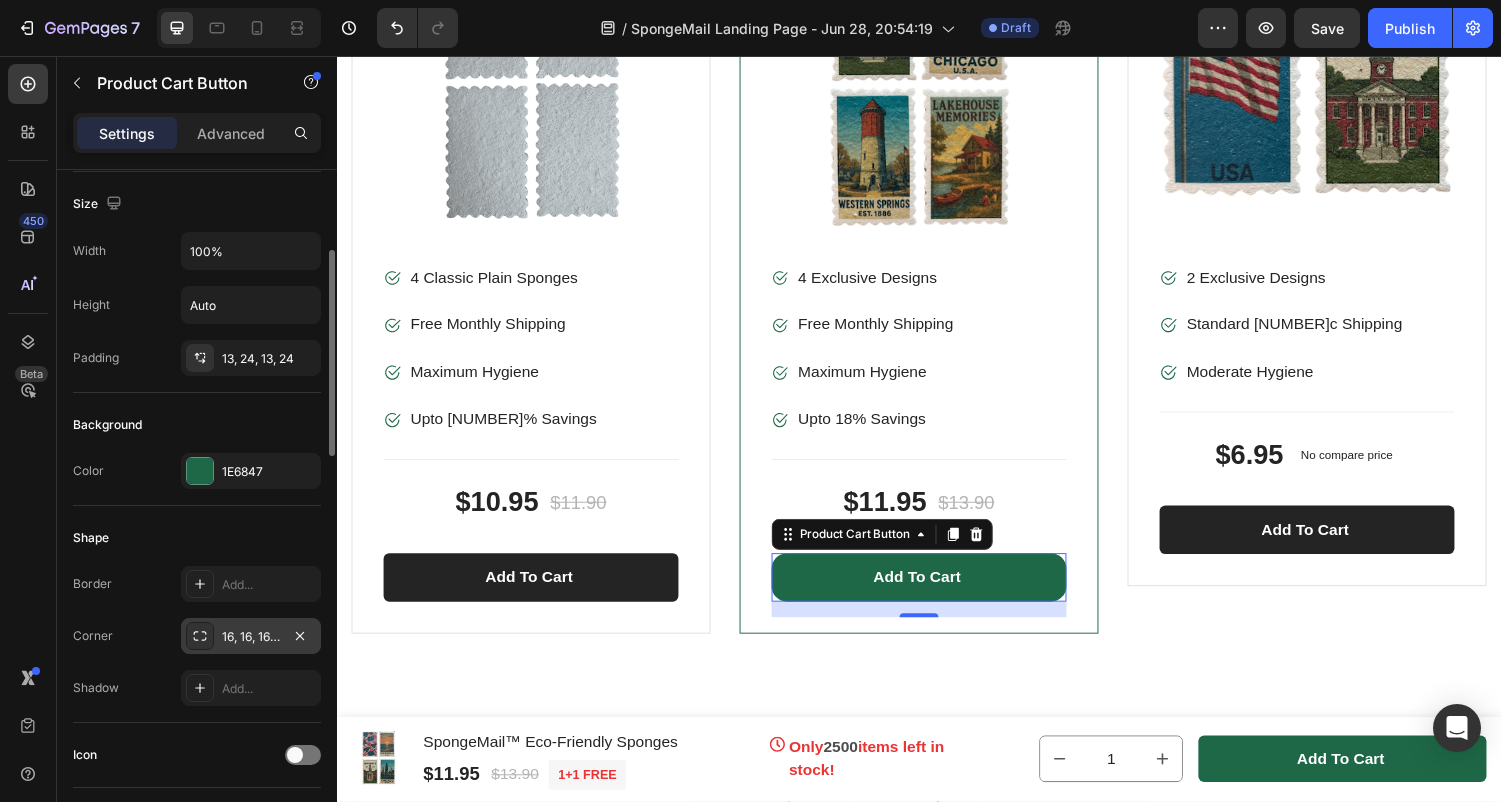 click on "16, 16, 16, 16" at bounding box center (251, 637) 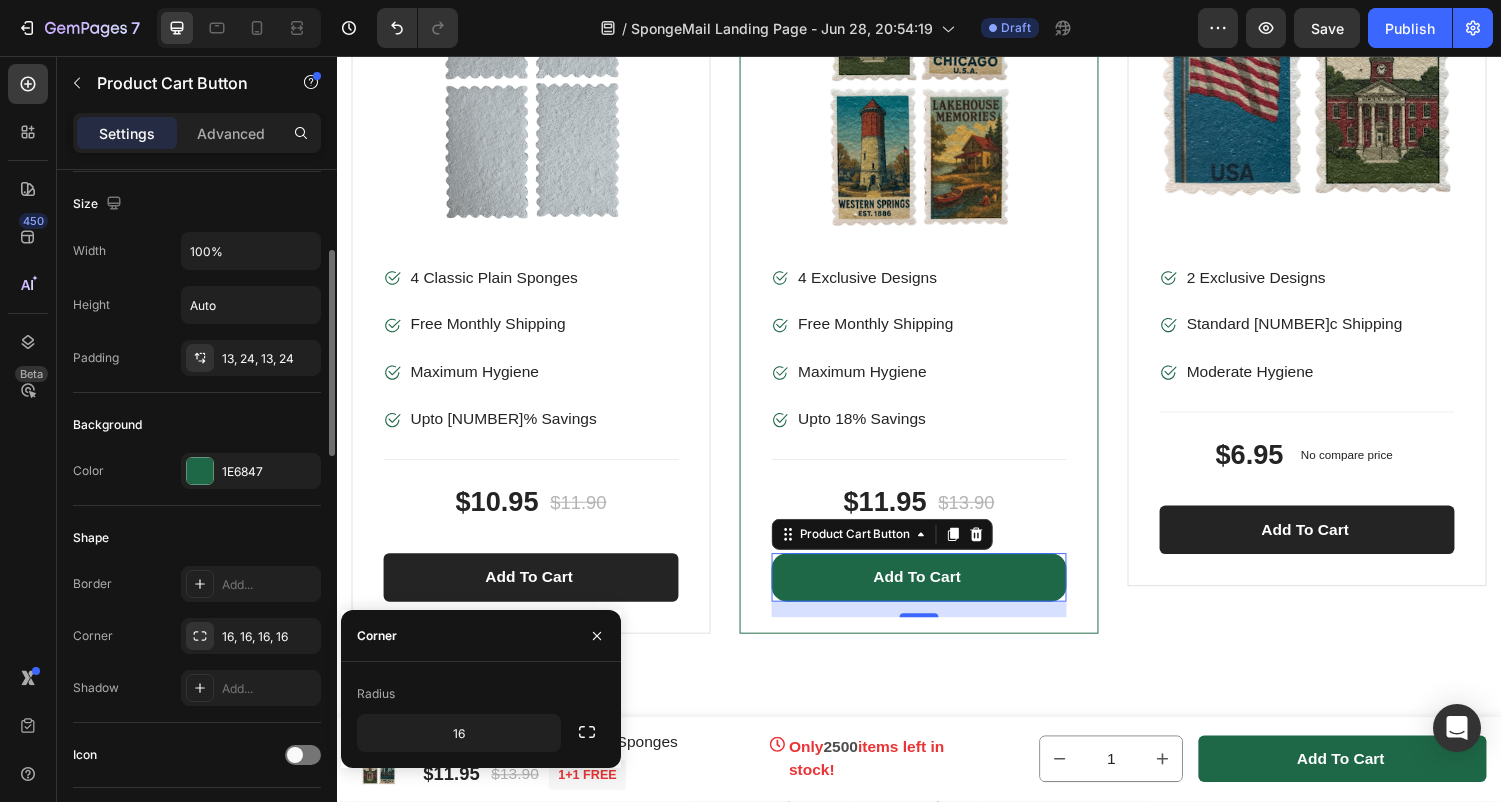 click on "Corner [NUMBER], [NUMBER], [NUMBER], [NUMBER]" at bounding box center [197, 636] 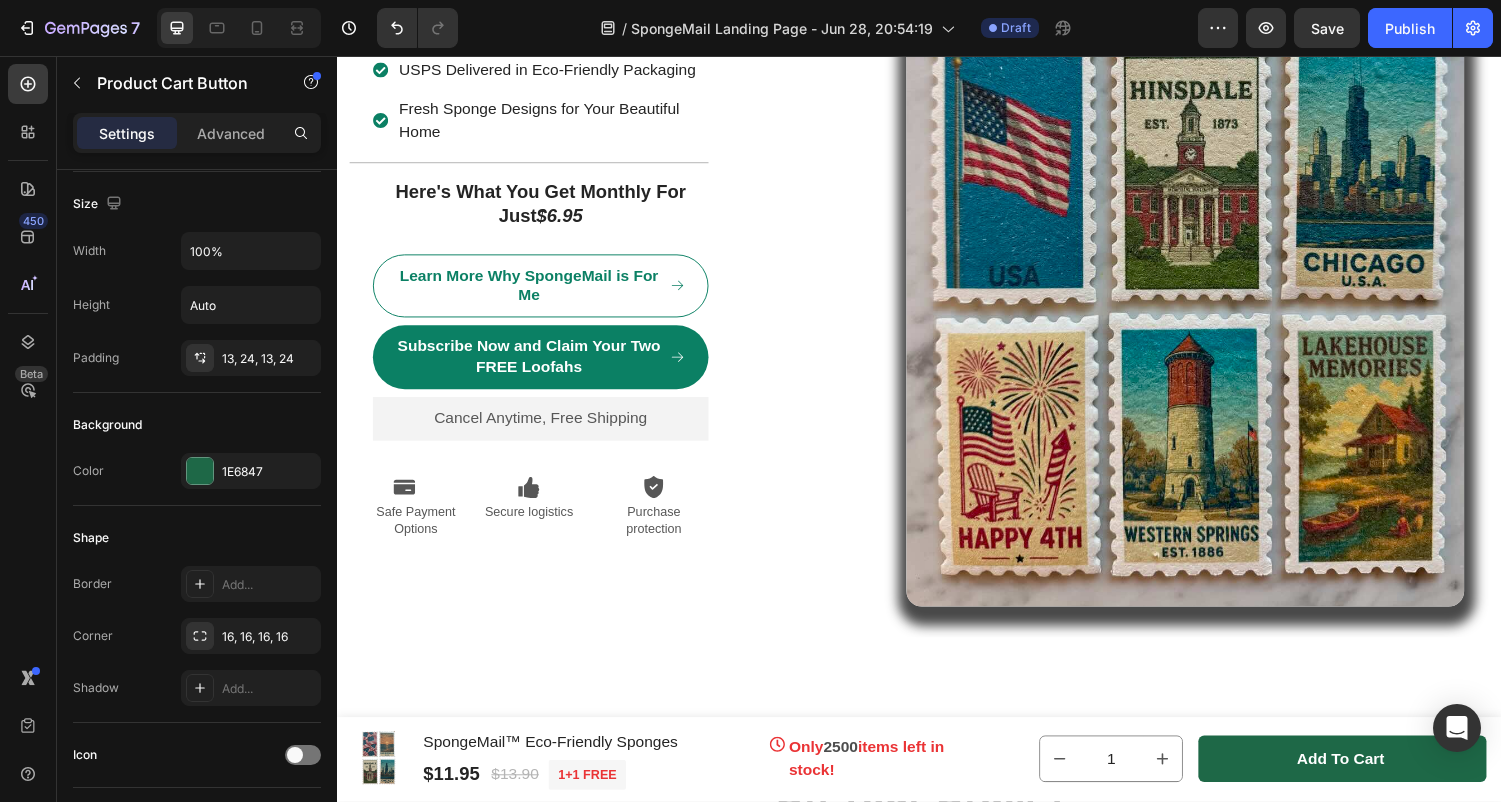 scroll, scrollTop: 10529, scrollLeft: 0, axis: vertical 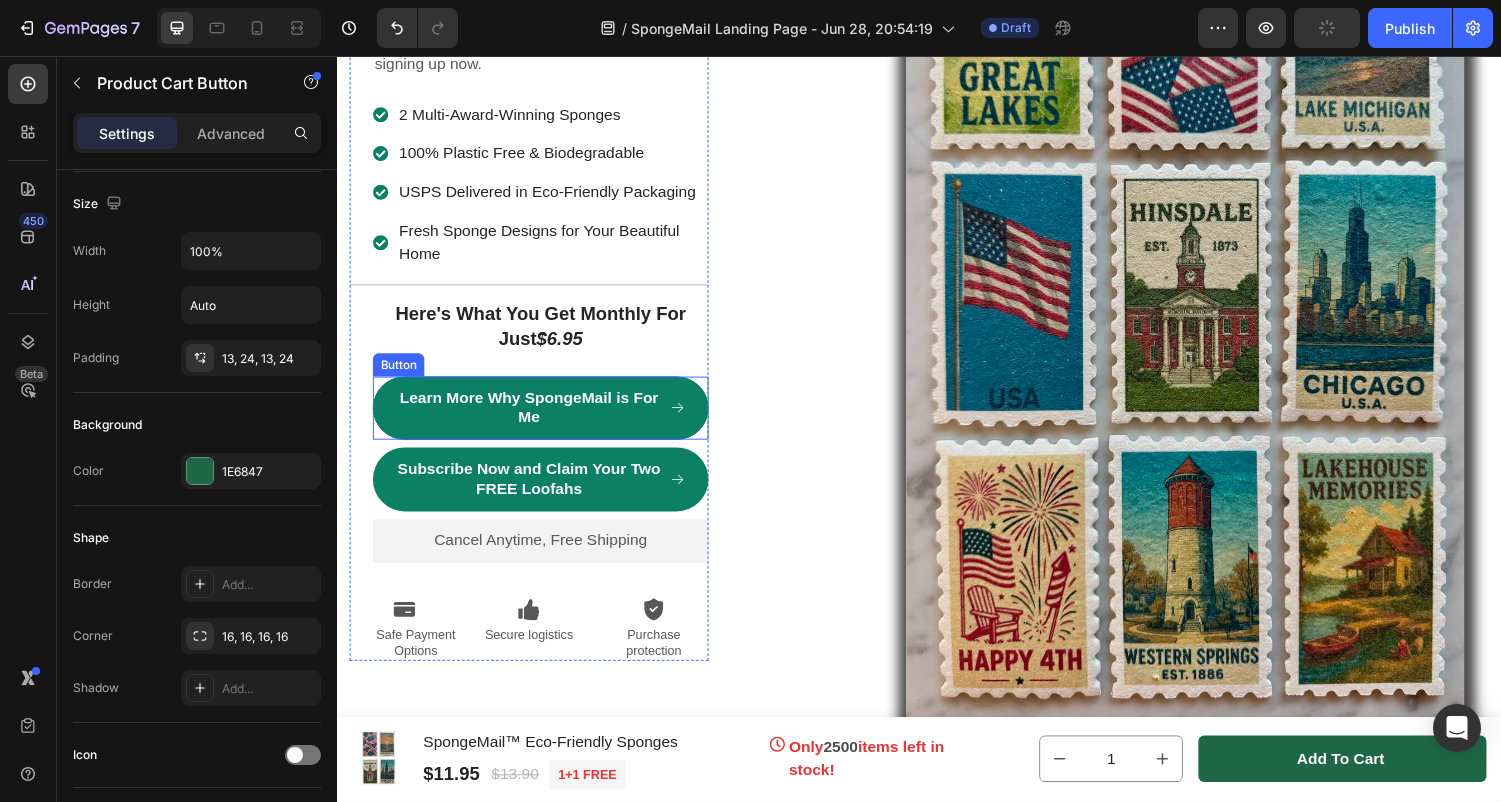 click on "Learn More Why SpongeMail is For Me" at bounding box center [547, 420] 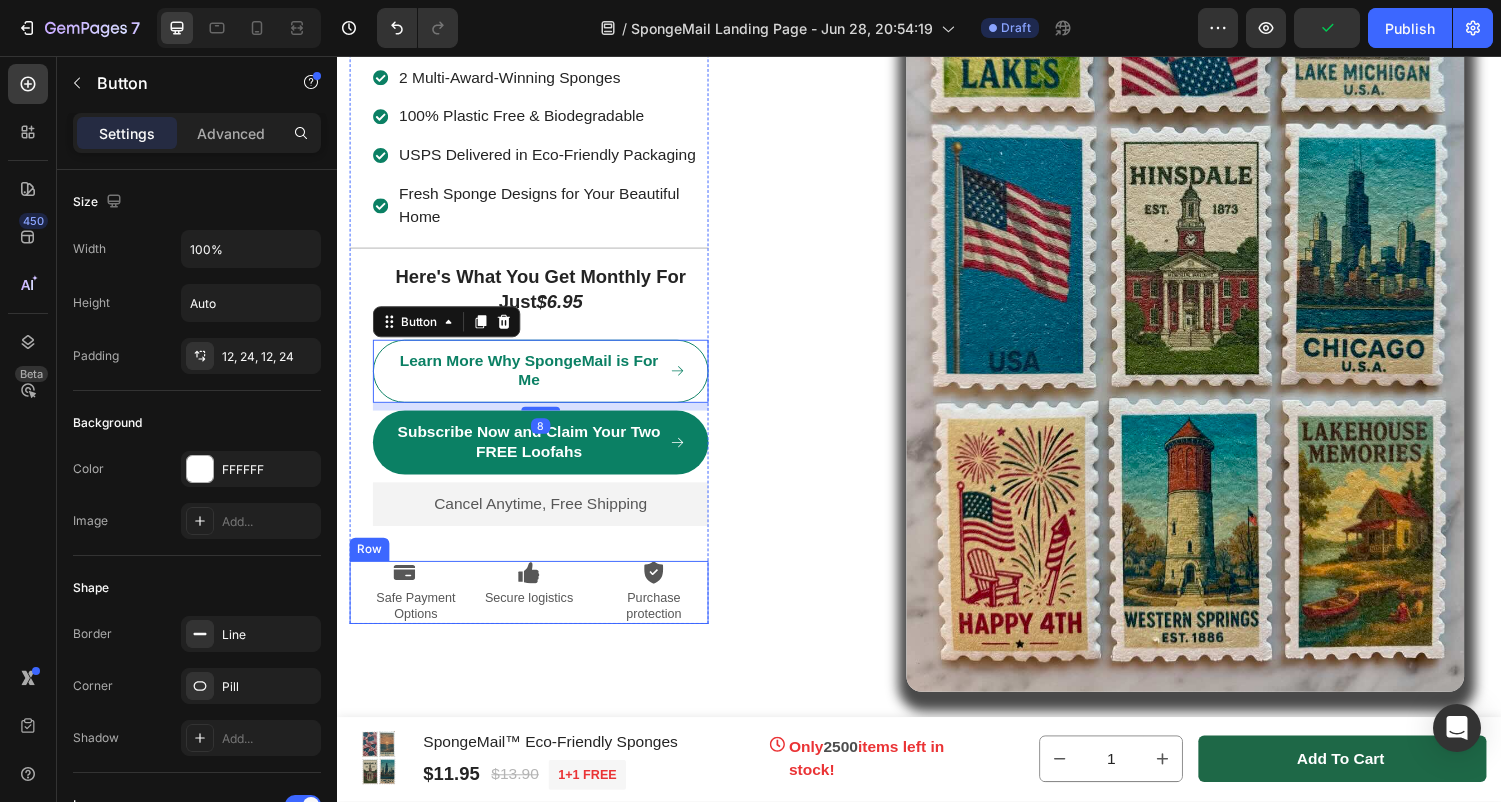 scroll, scrollTop: 10568, scrollLeft: 0, axis: vertical 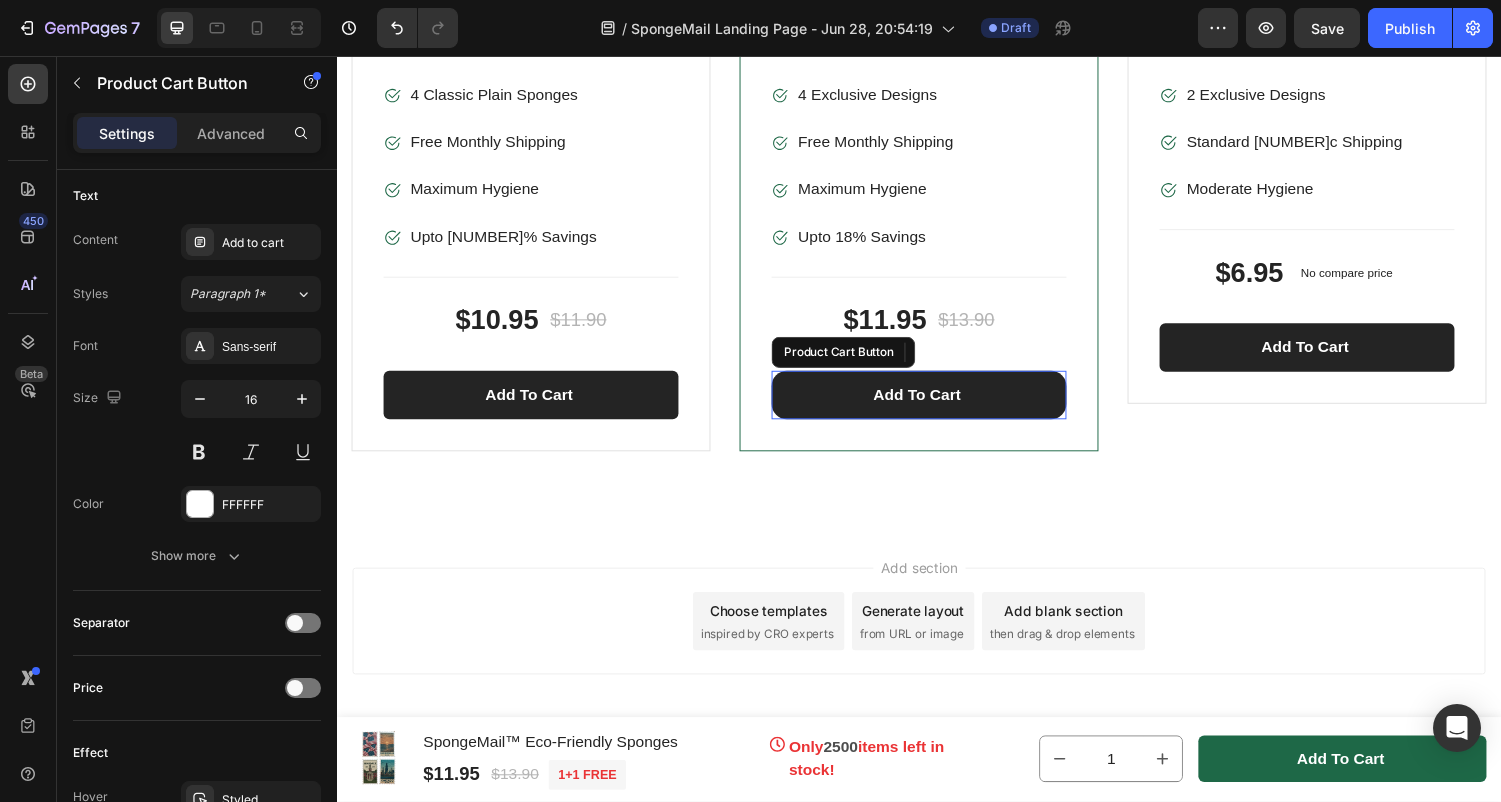 click on "Add to cart" at bounding box center [937, 406] 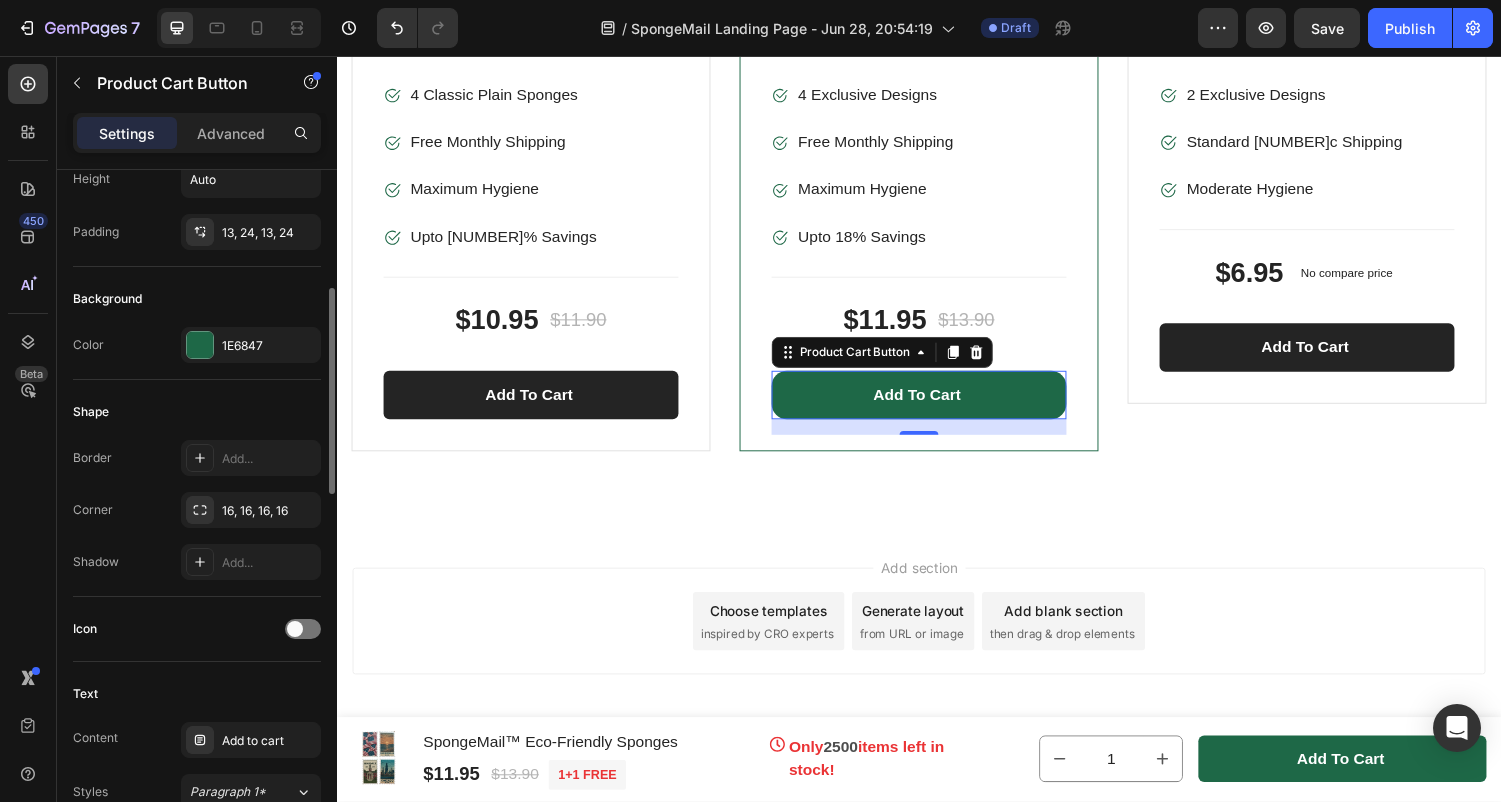 scroll, scrollTop: 403, scrollLeft: 0, axis: vertical 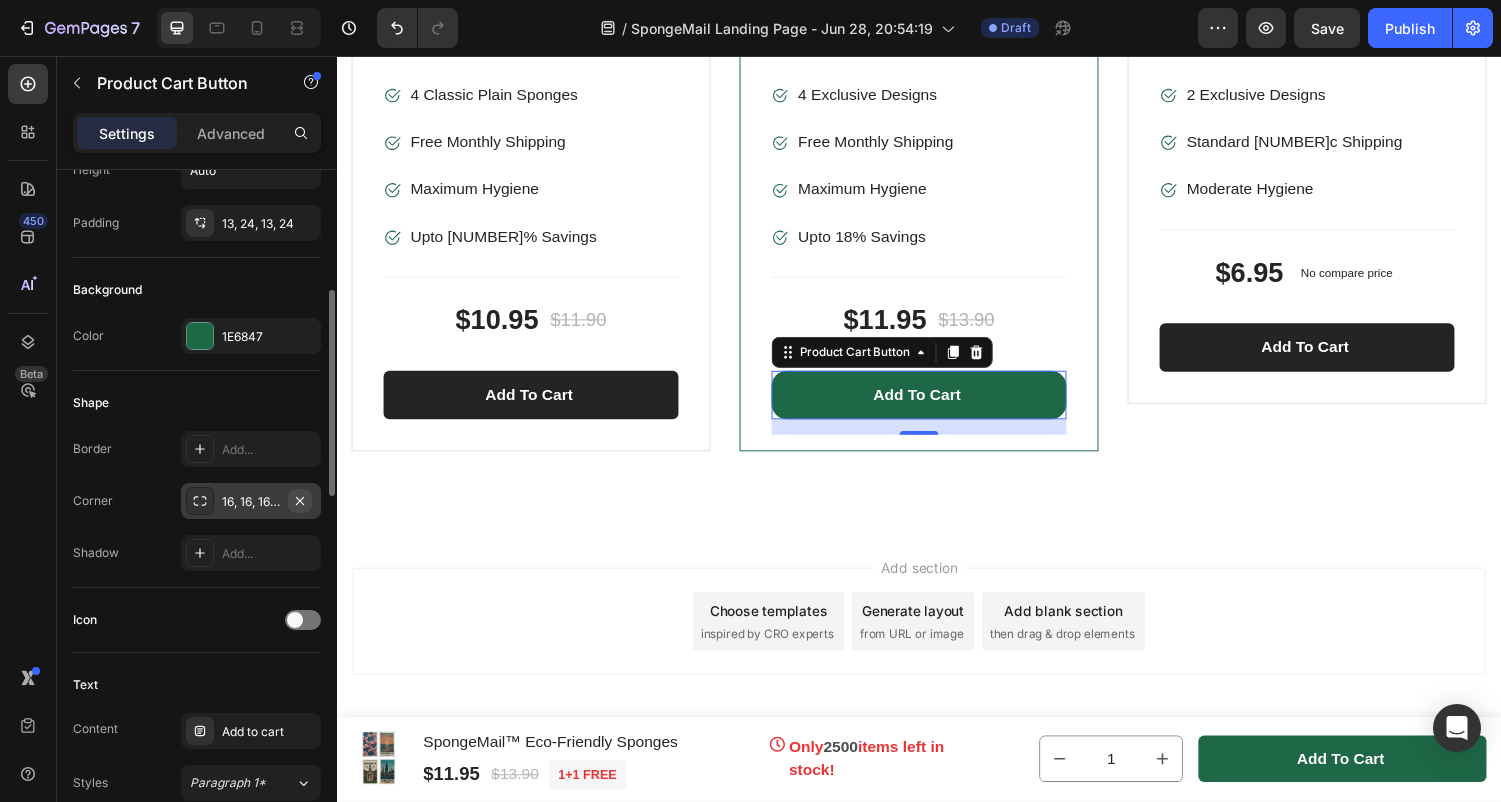 click 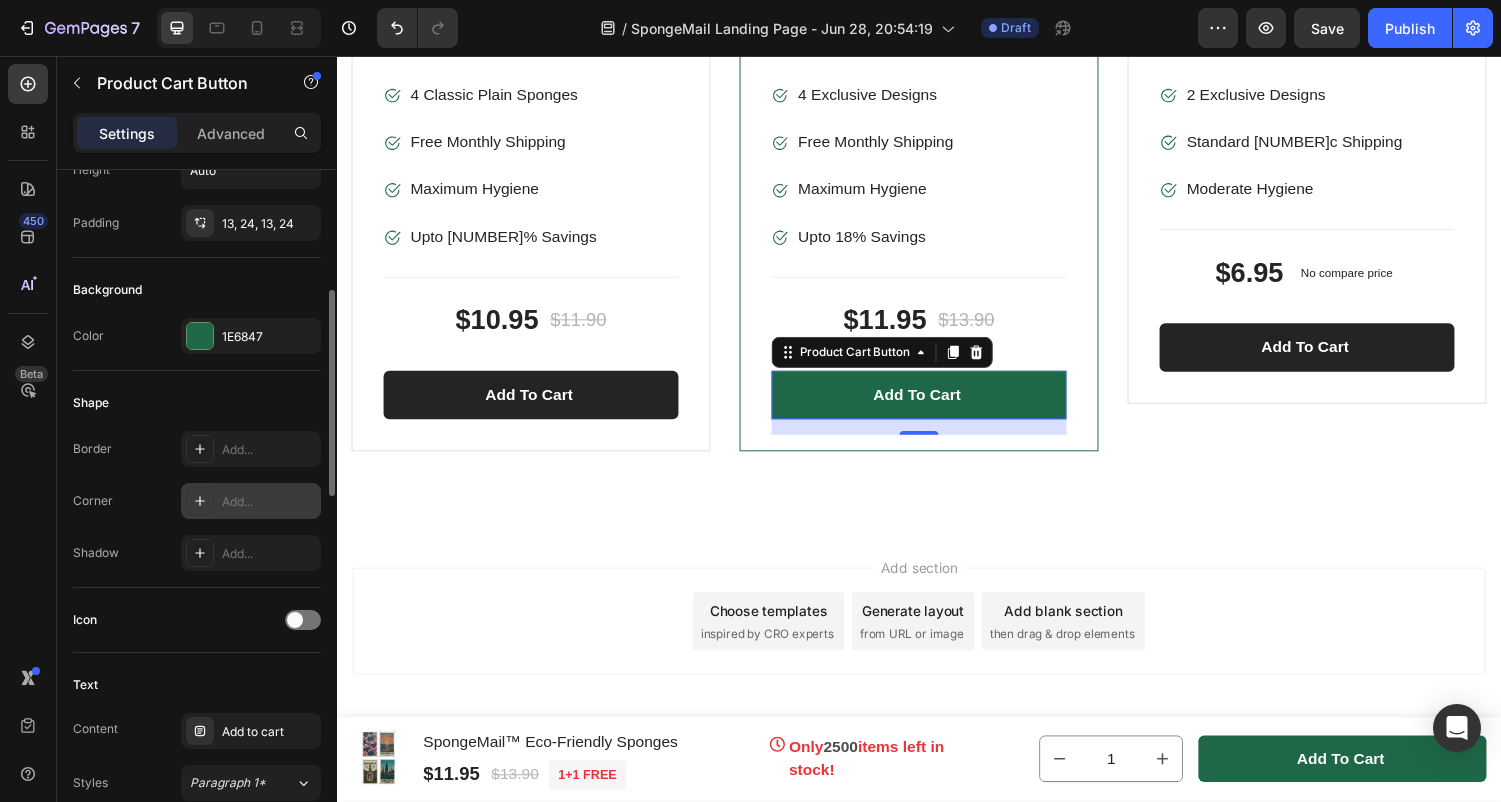 click on "Add..." at bounding box center [269, 502] 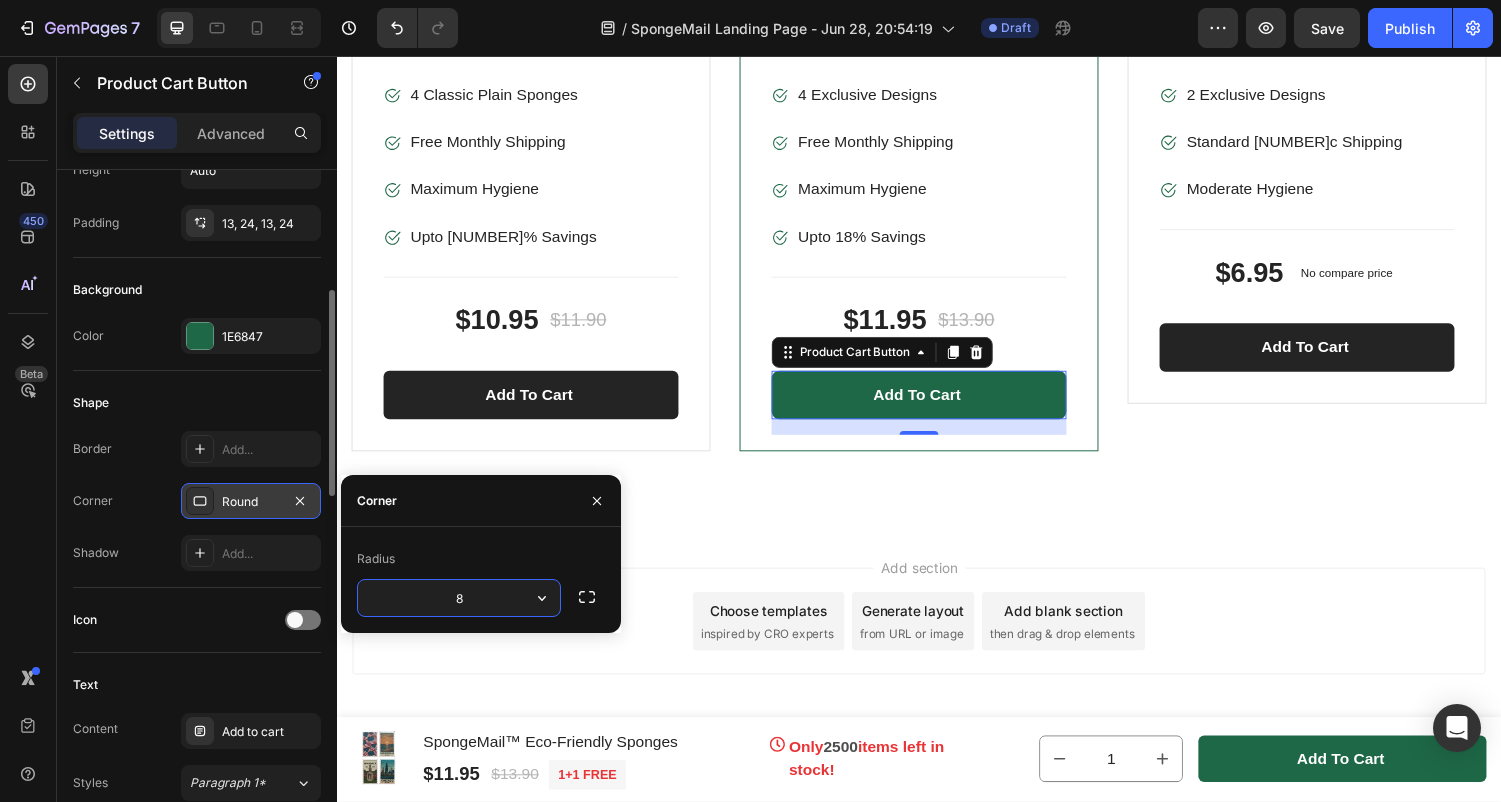 click 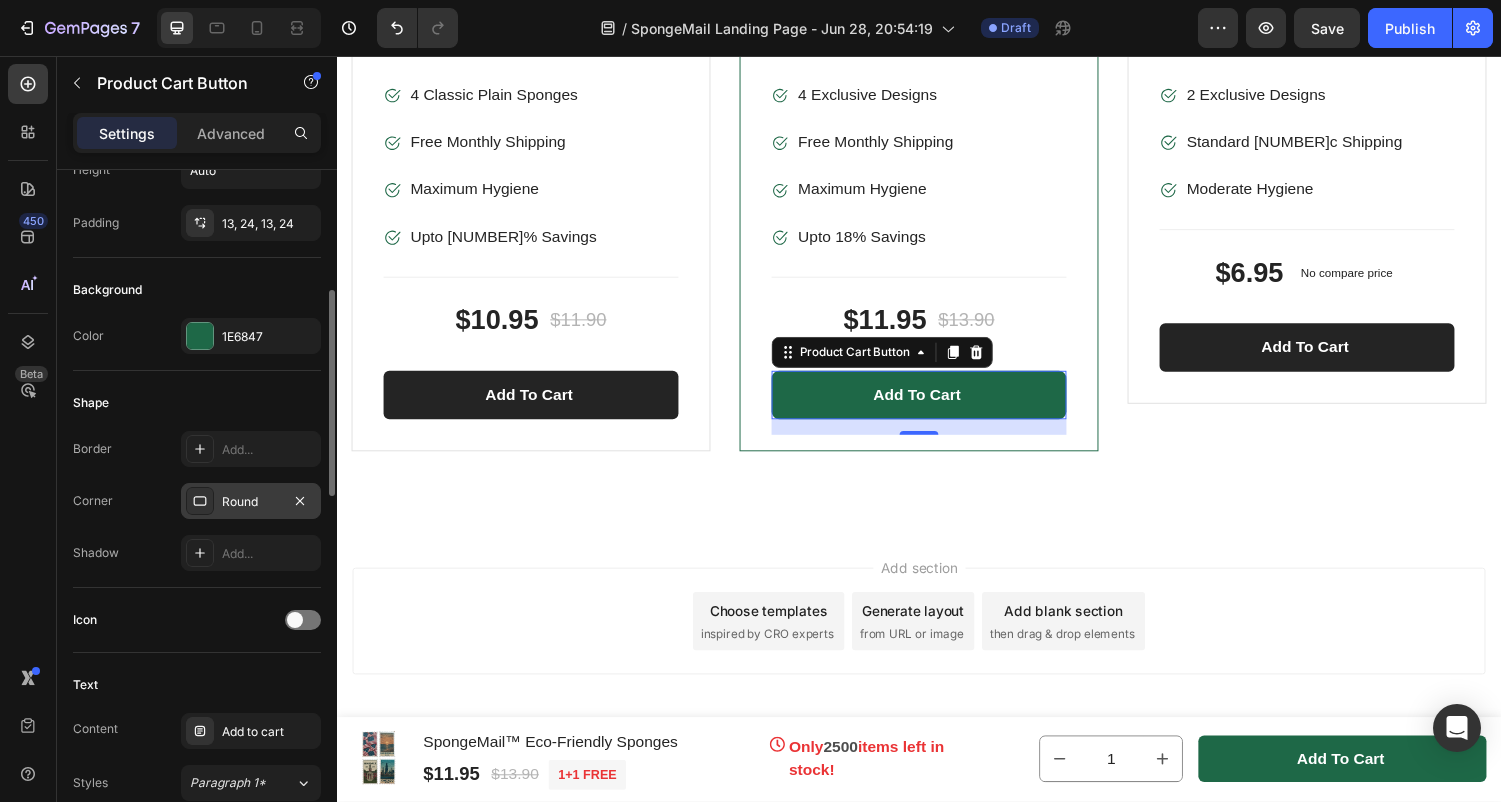 click 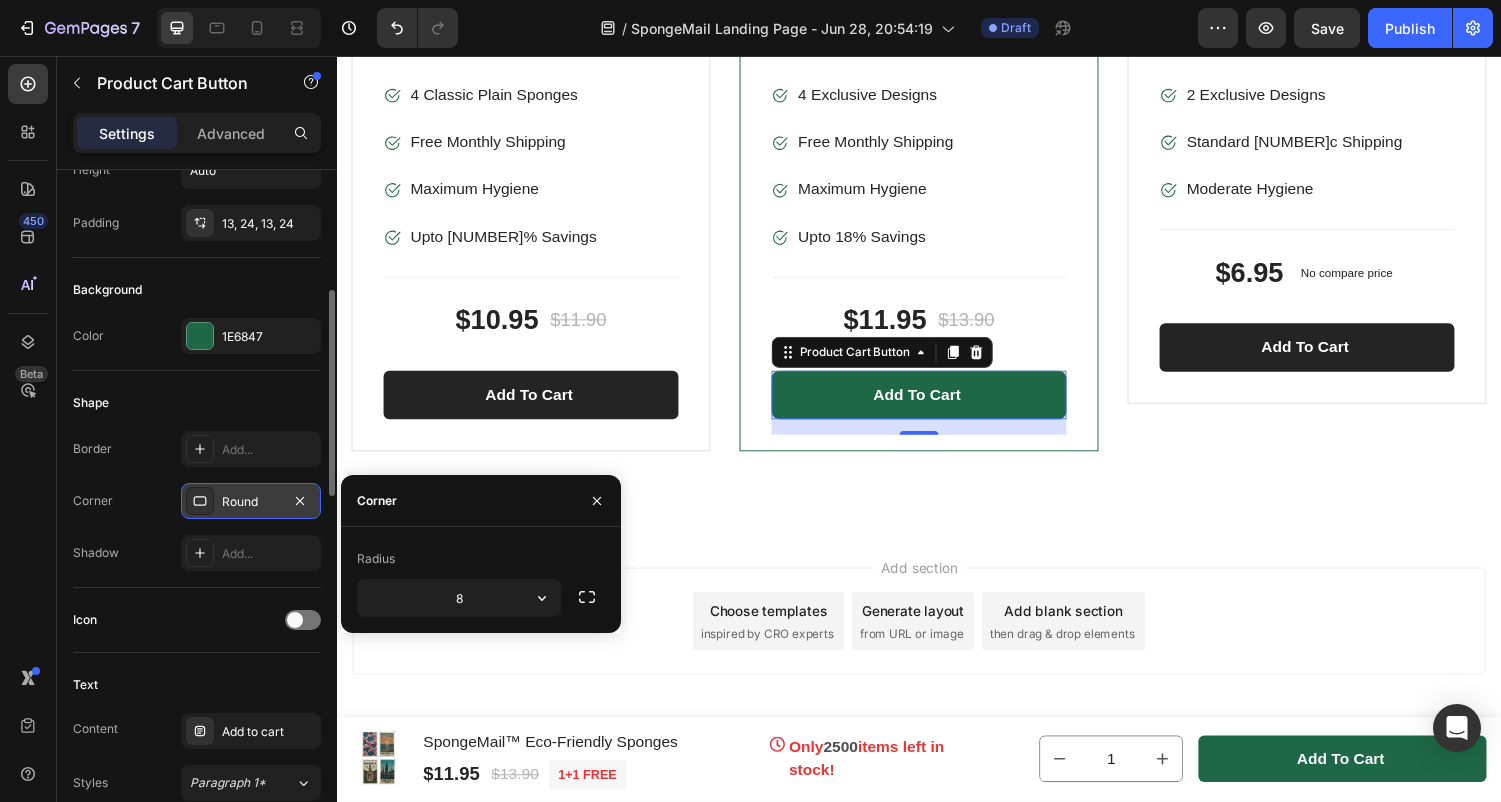 click on "Round" at bounding box center [251, 502] 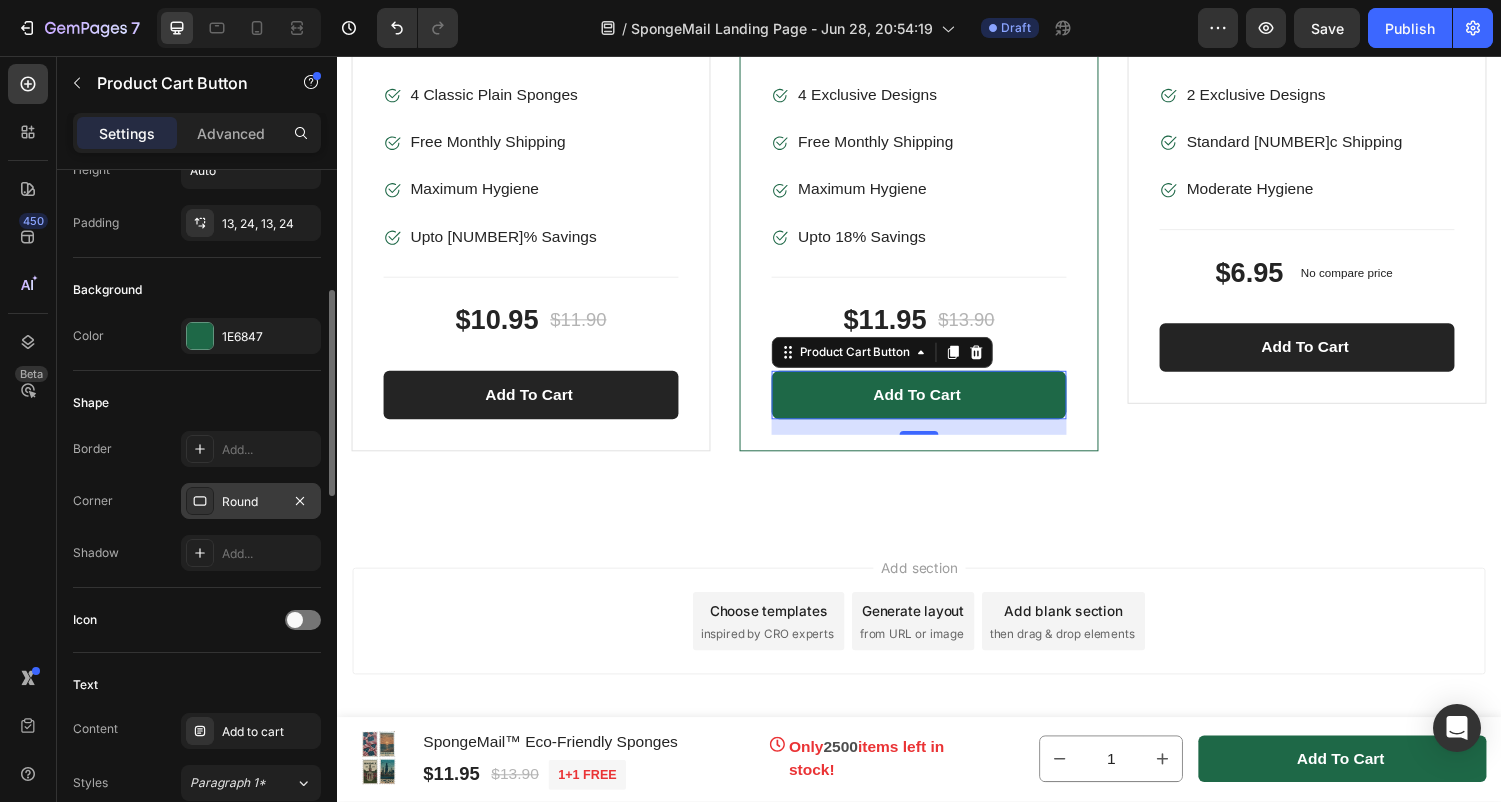 click on "Round" at bounding box center (251, 502) 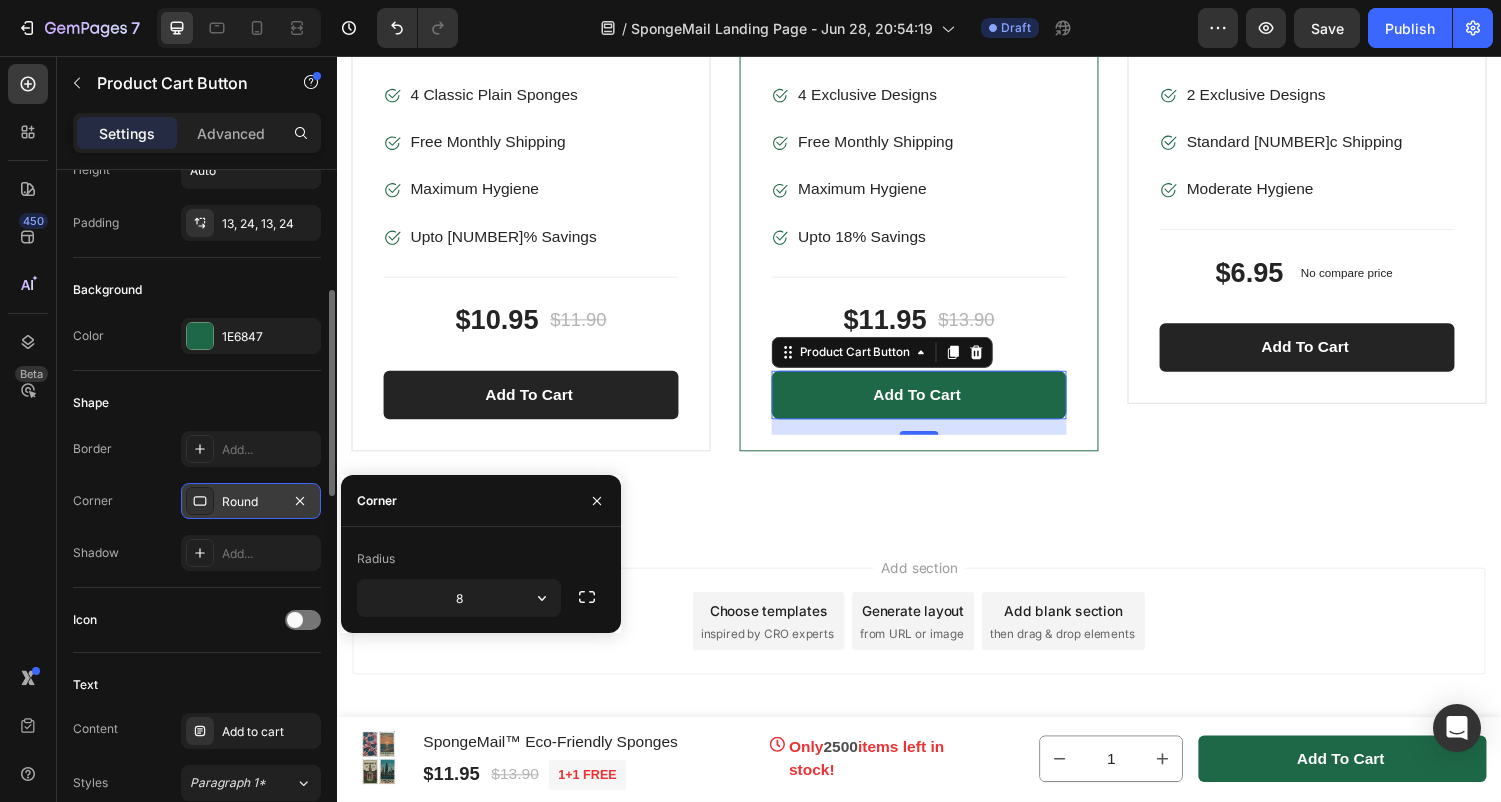 click at bounding box center [200, 501] 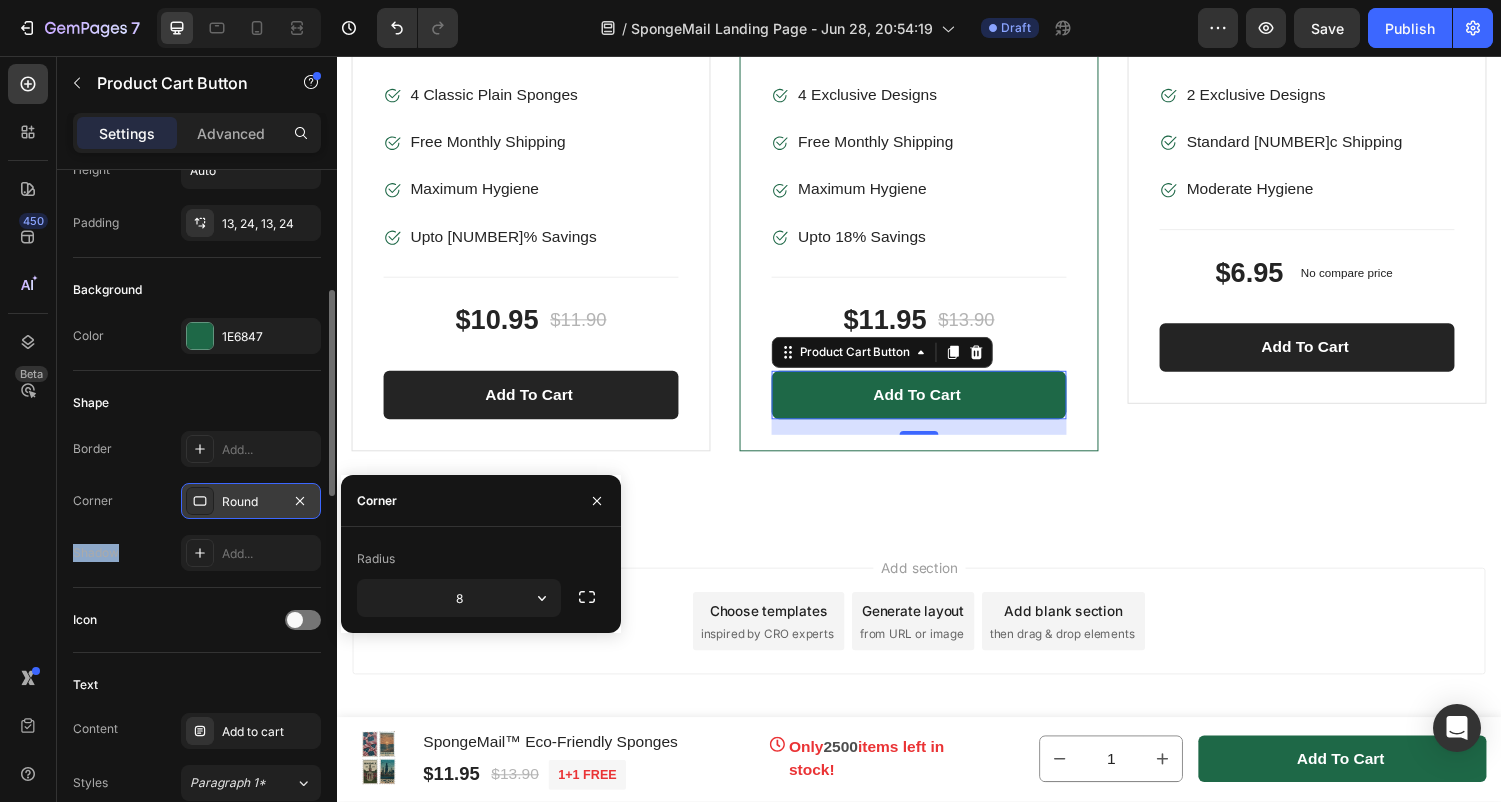 click at bounding box center (200, 501) 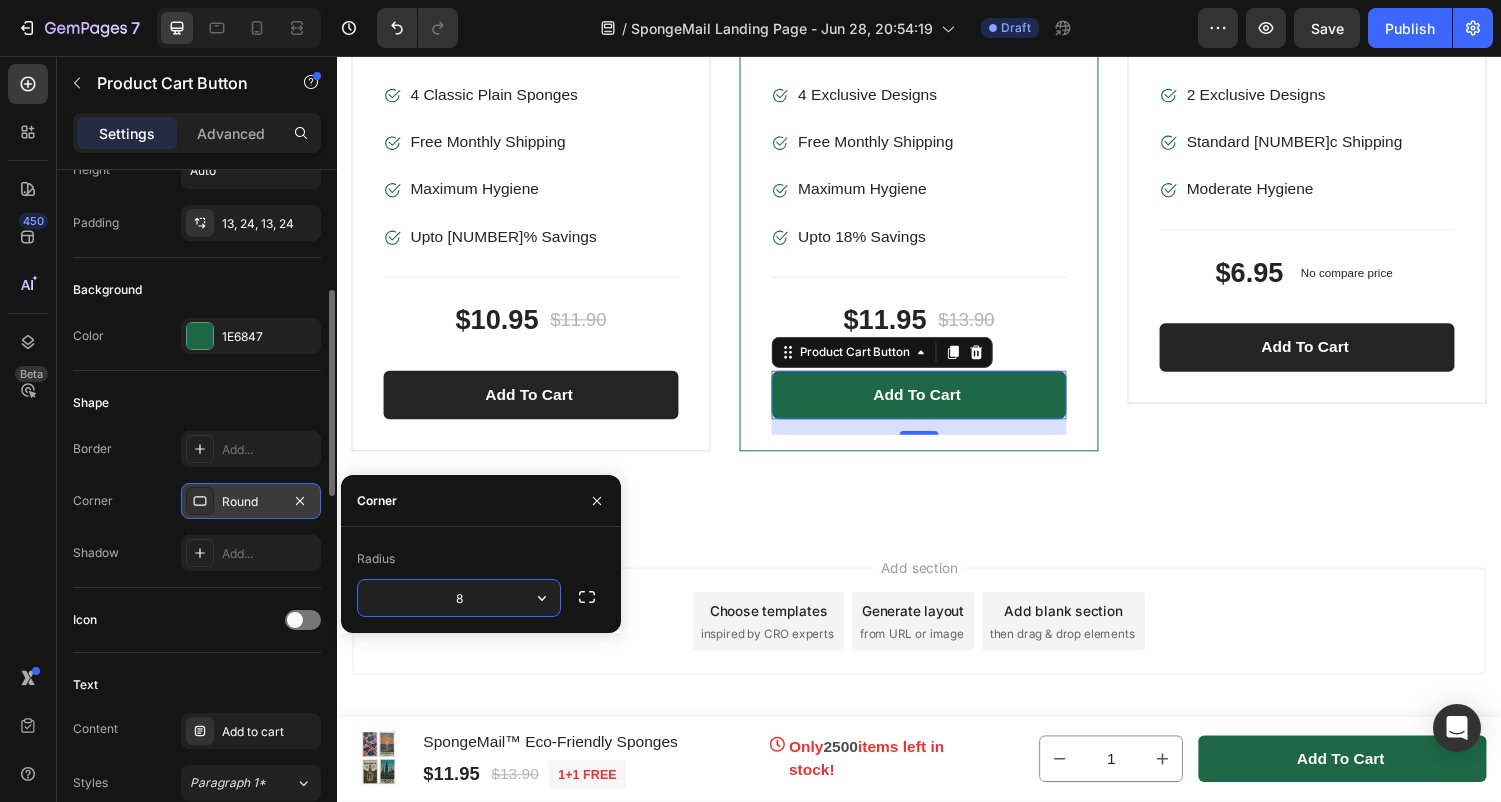 click at bounding box center [200, 501] 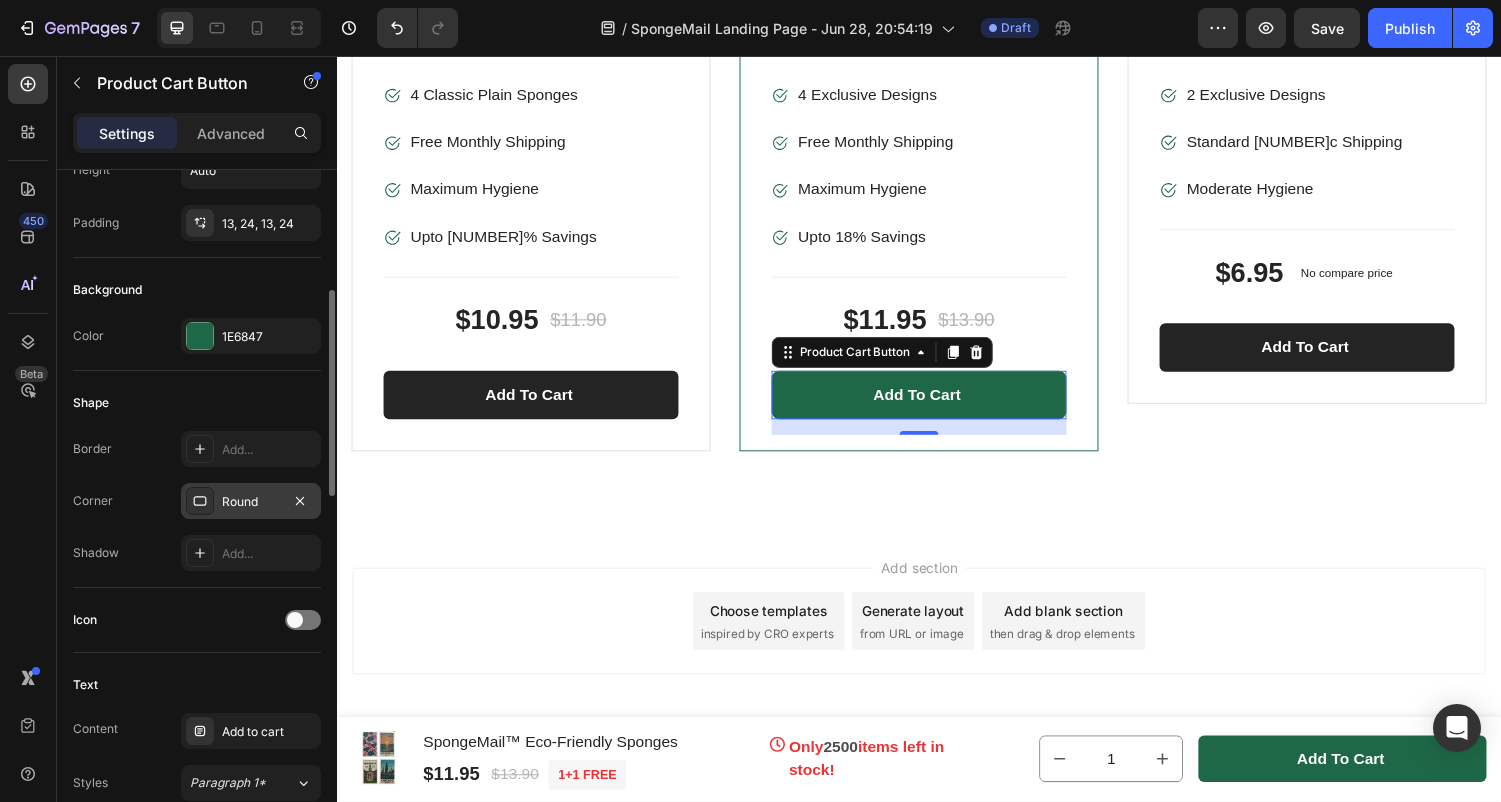 click at bounding box center (200, 501) 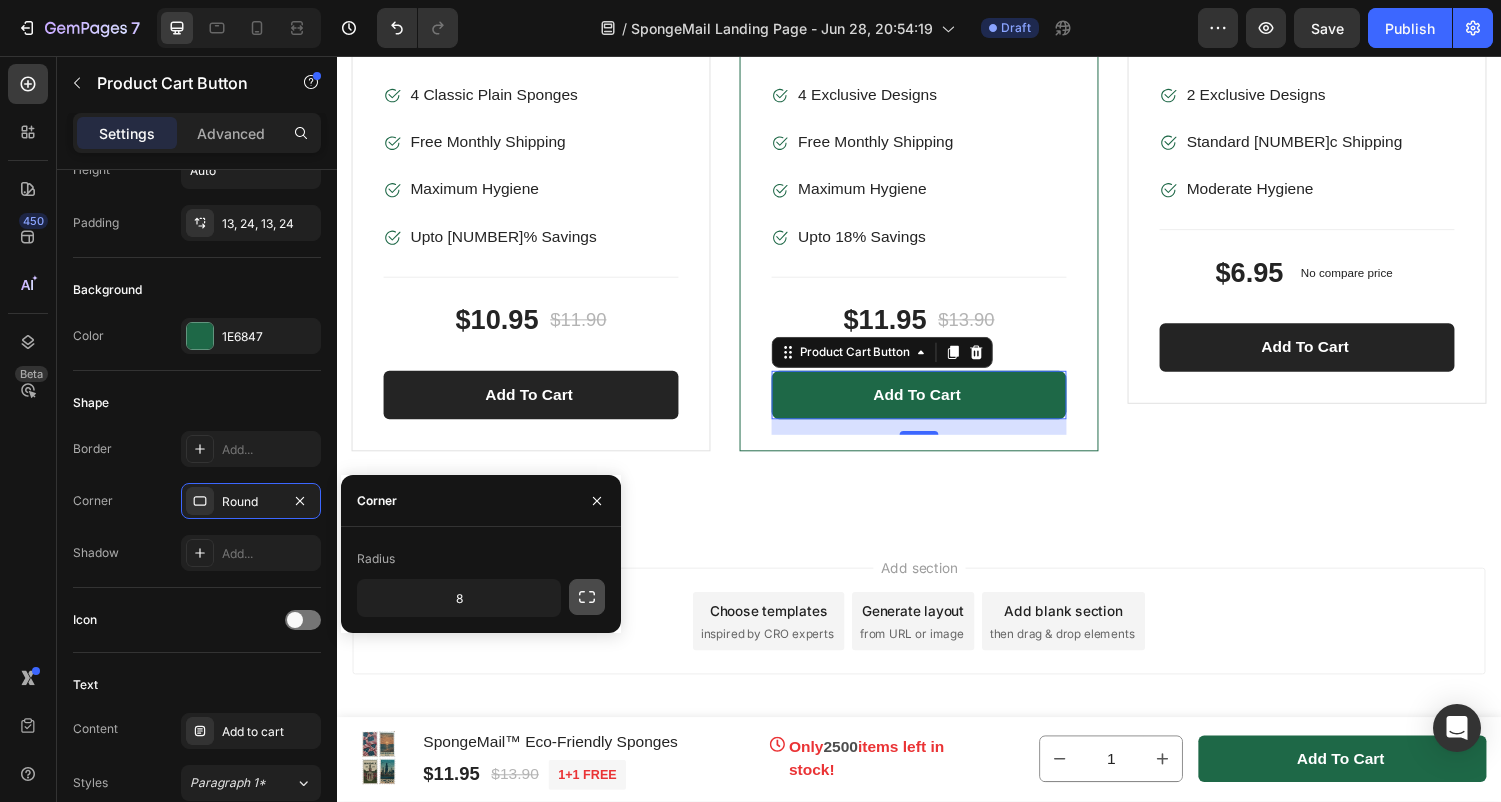 click 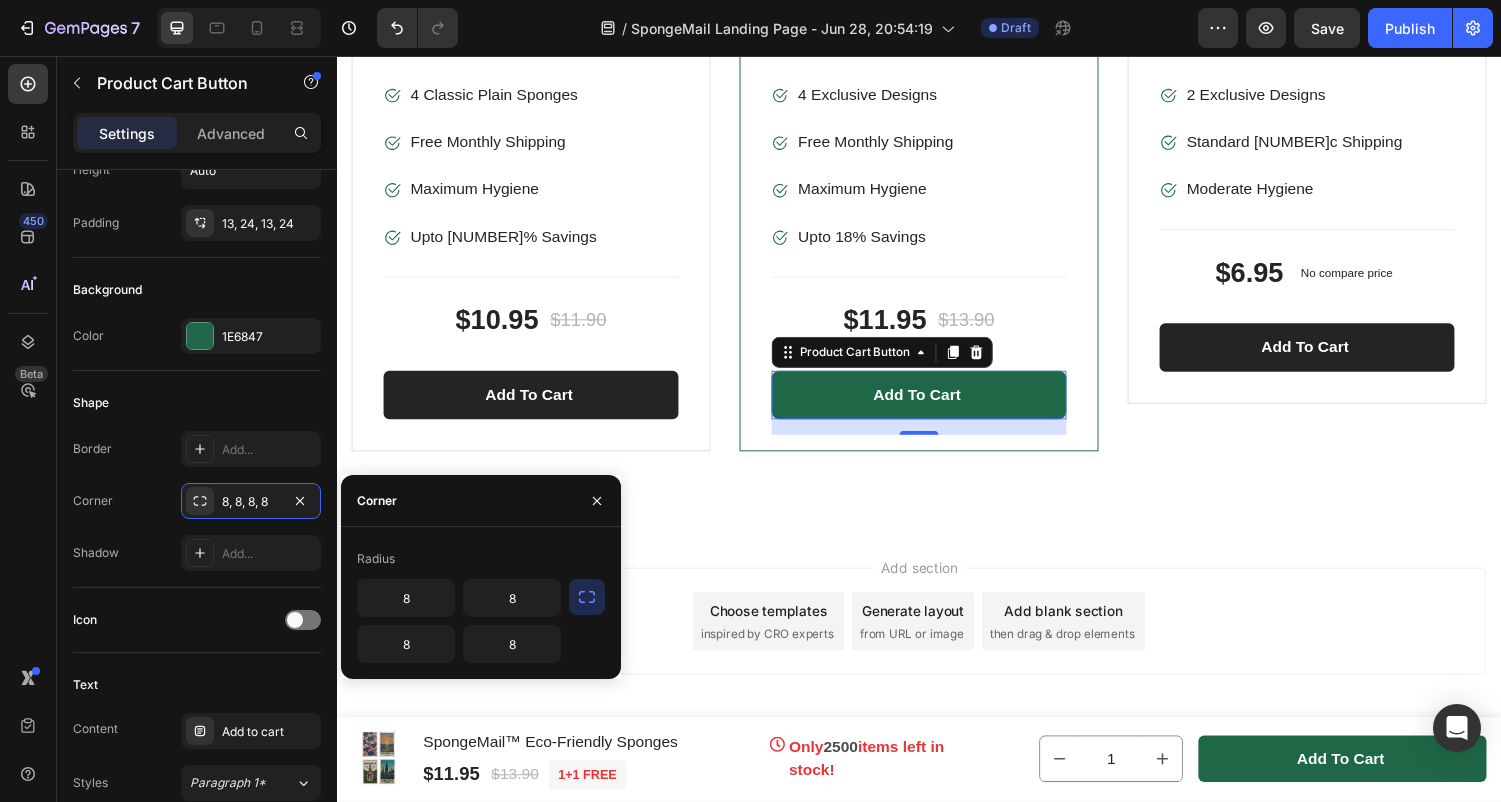 click 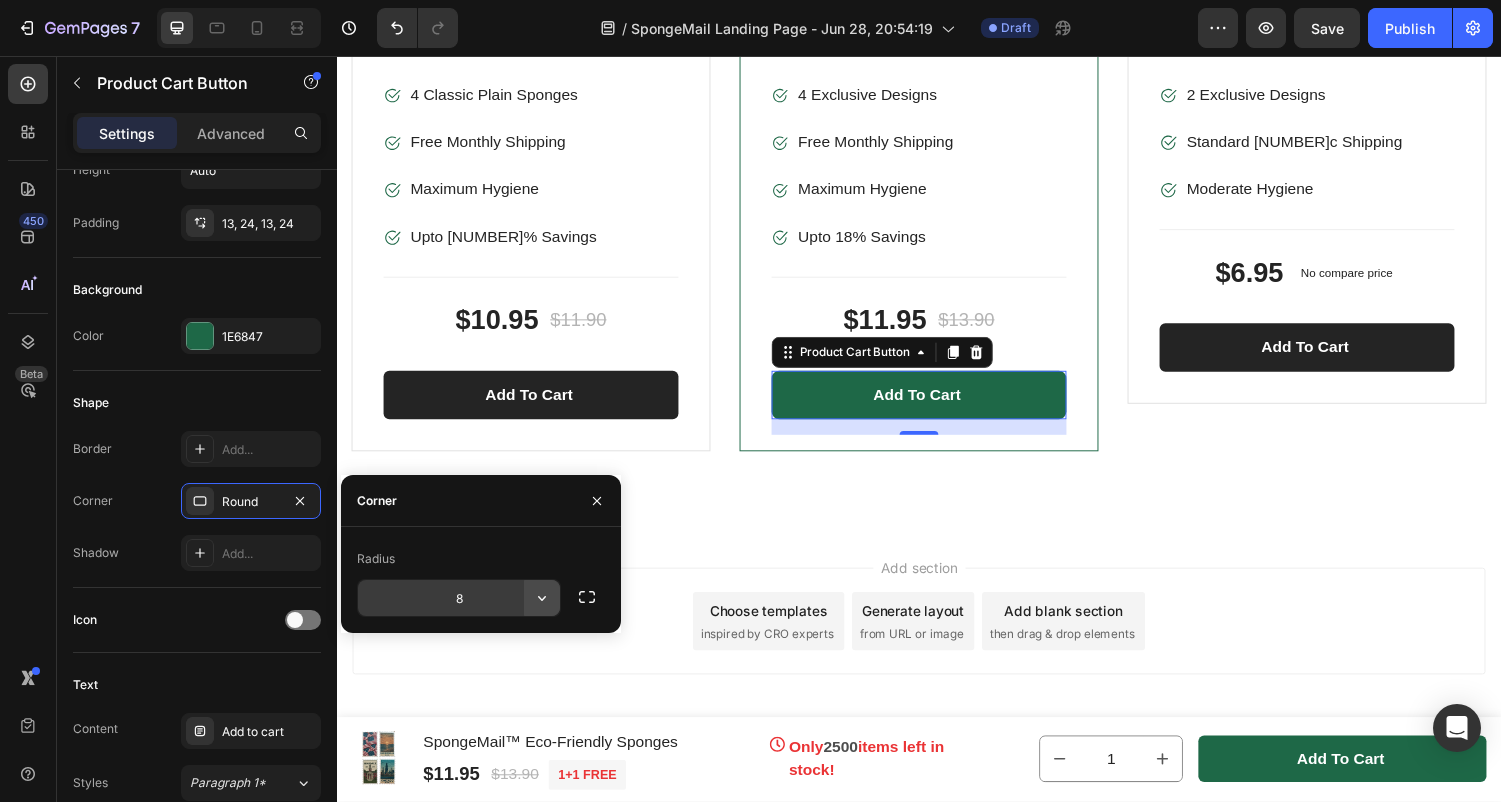 click 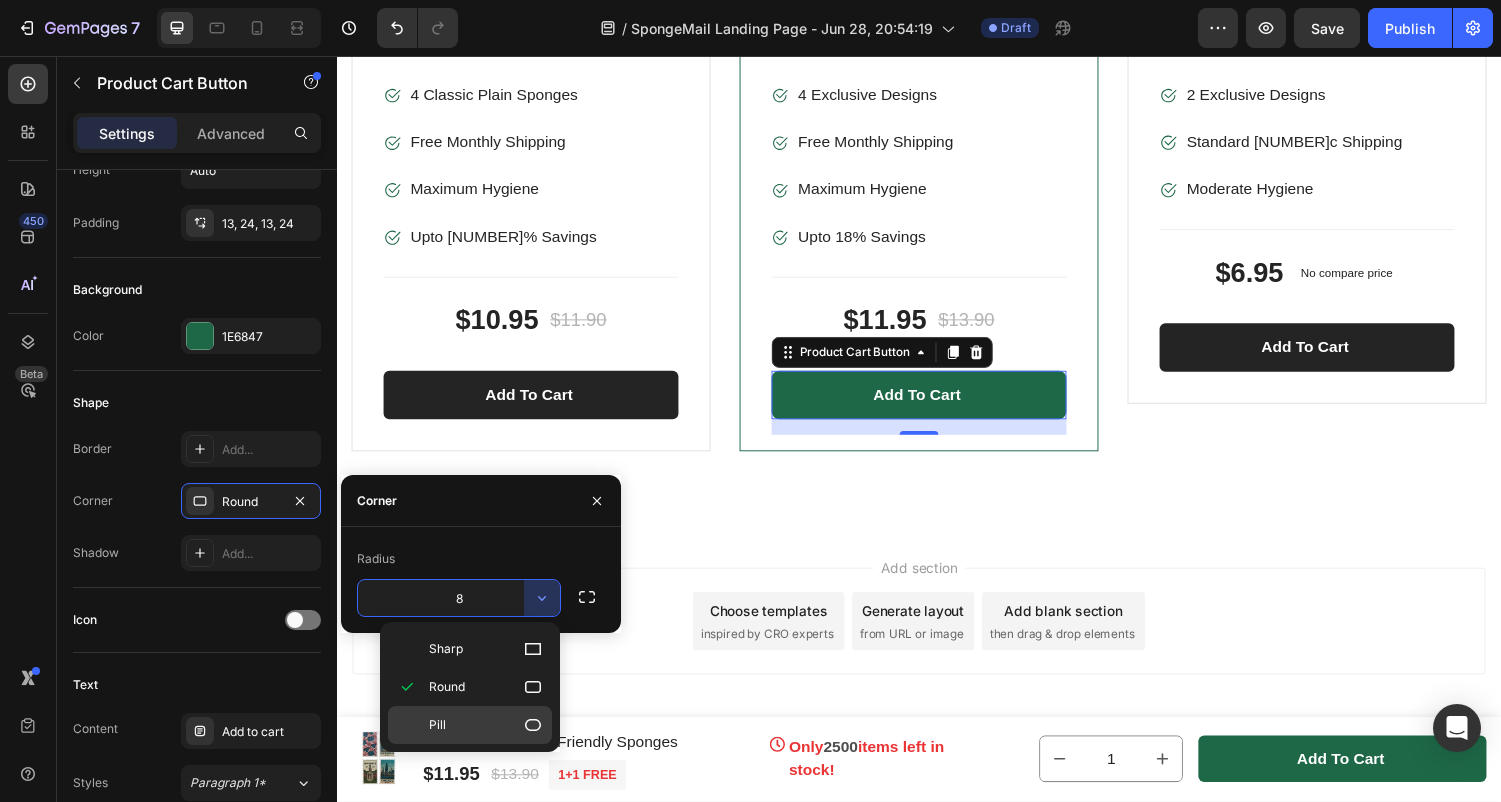 click on "Pill" at bounding box center [486, 725] 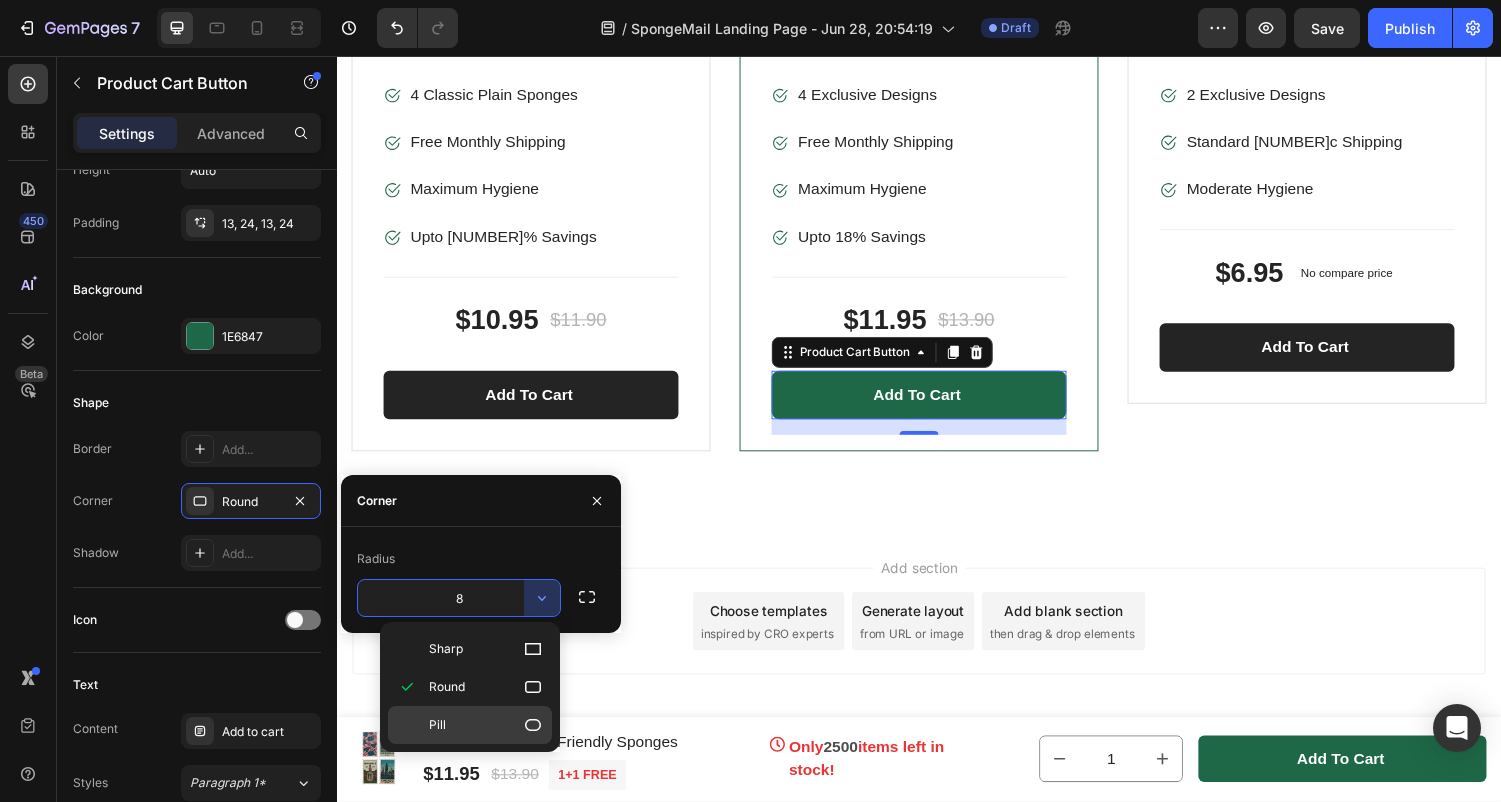 type on "9999" 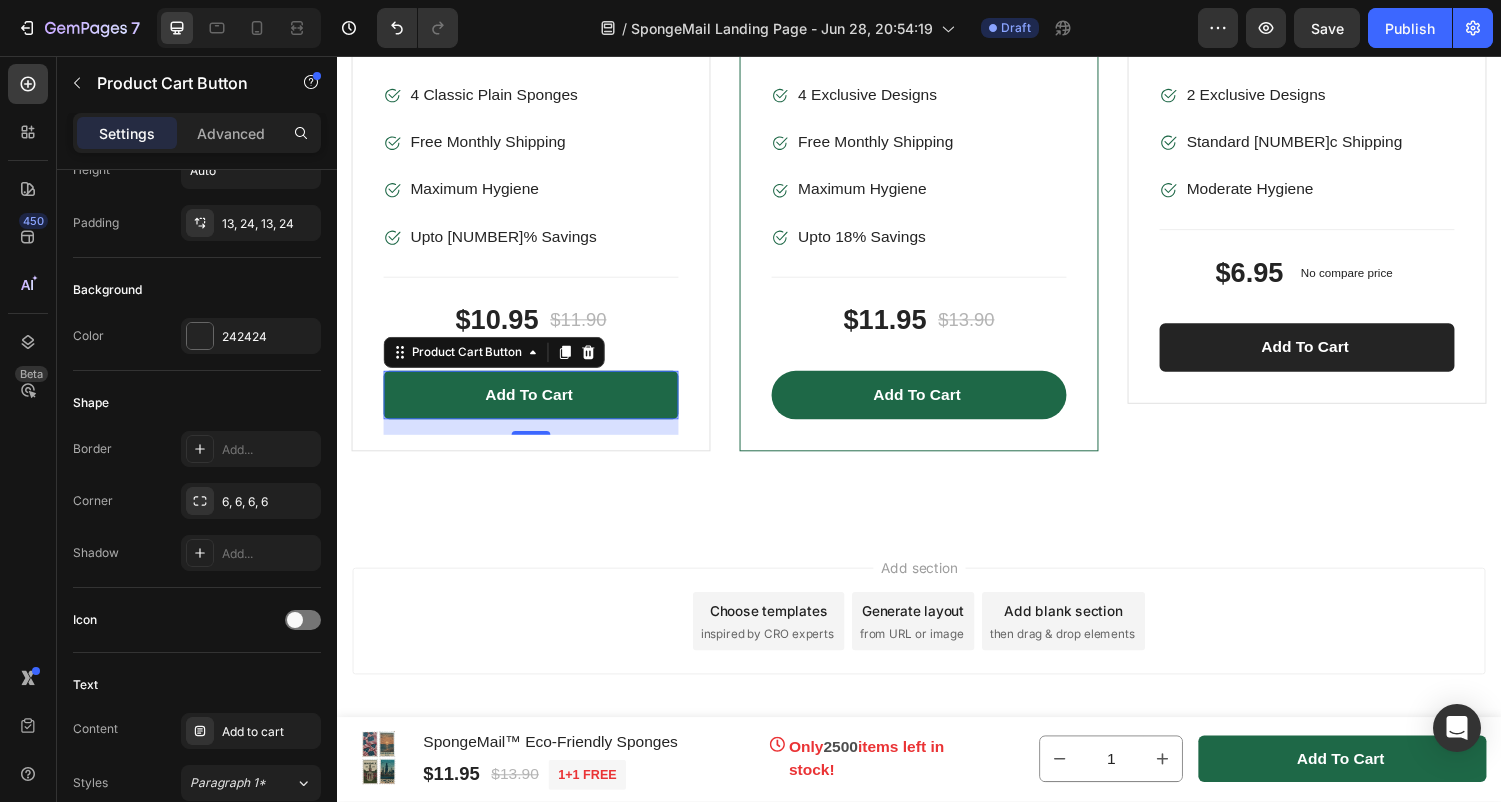 click on "Add to cart" at bounding box center (537, 406) 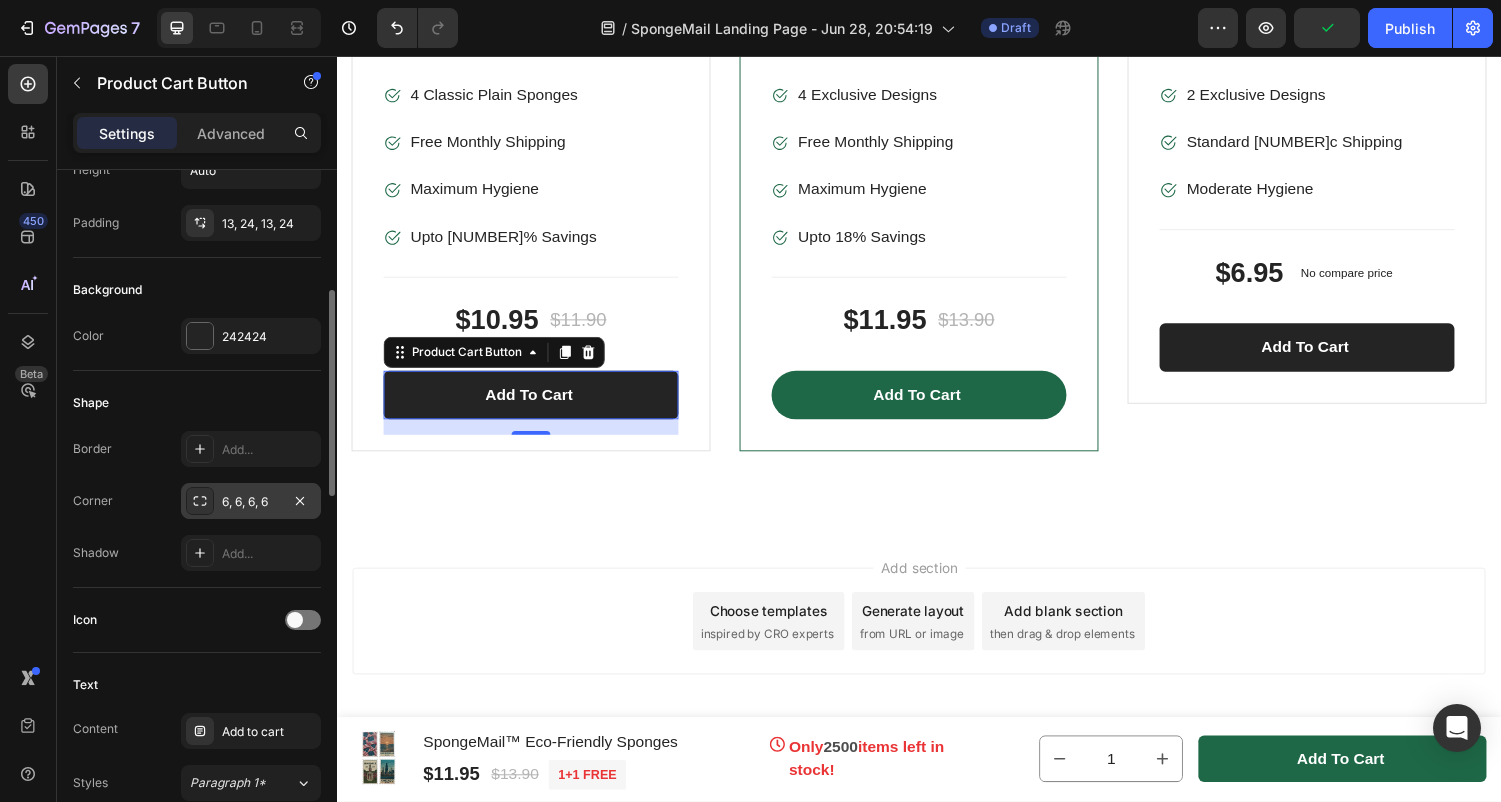 click 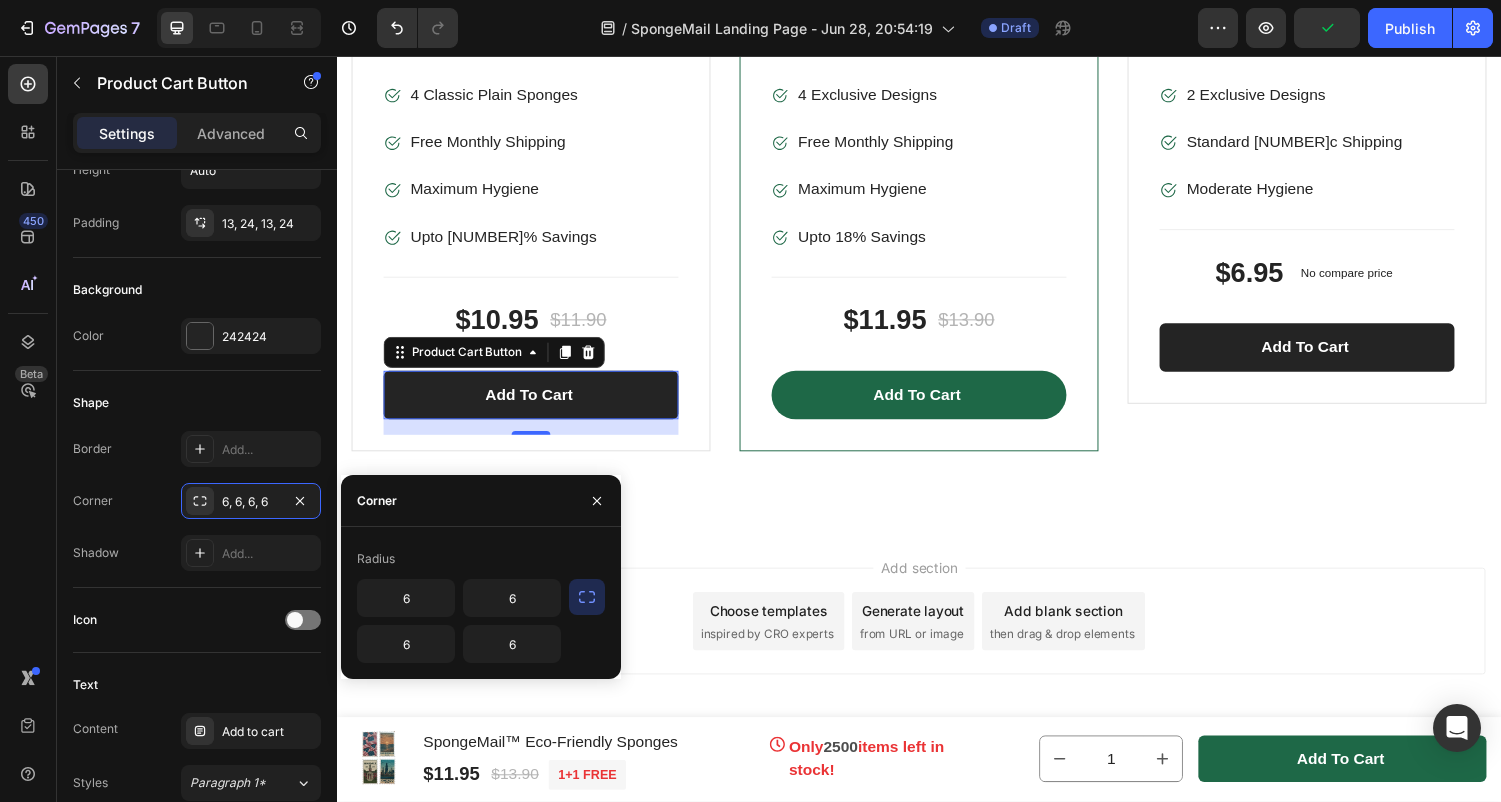 click 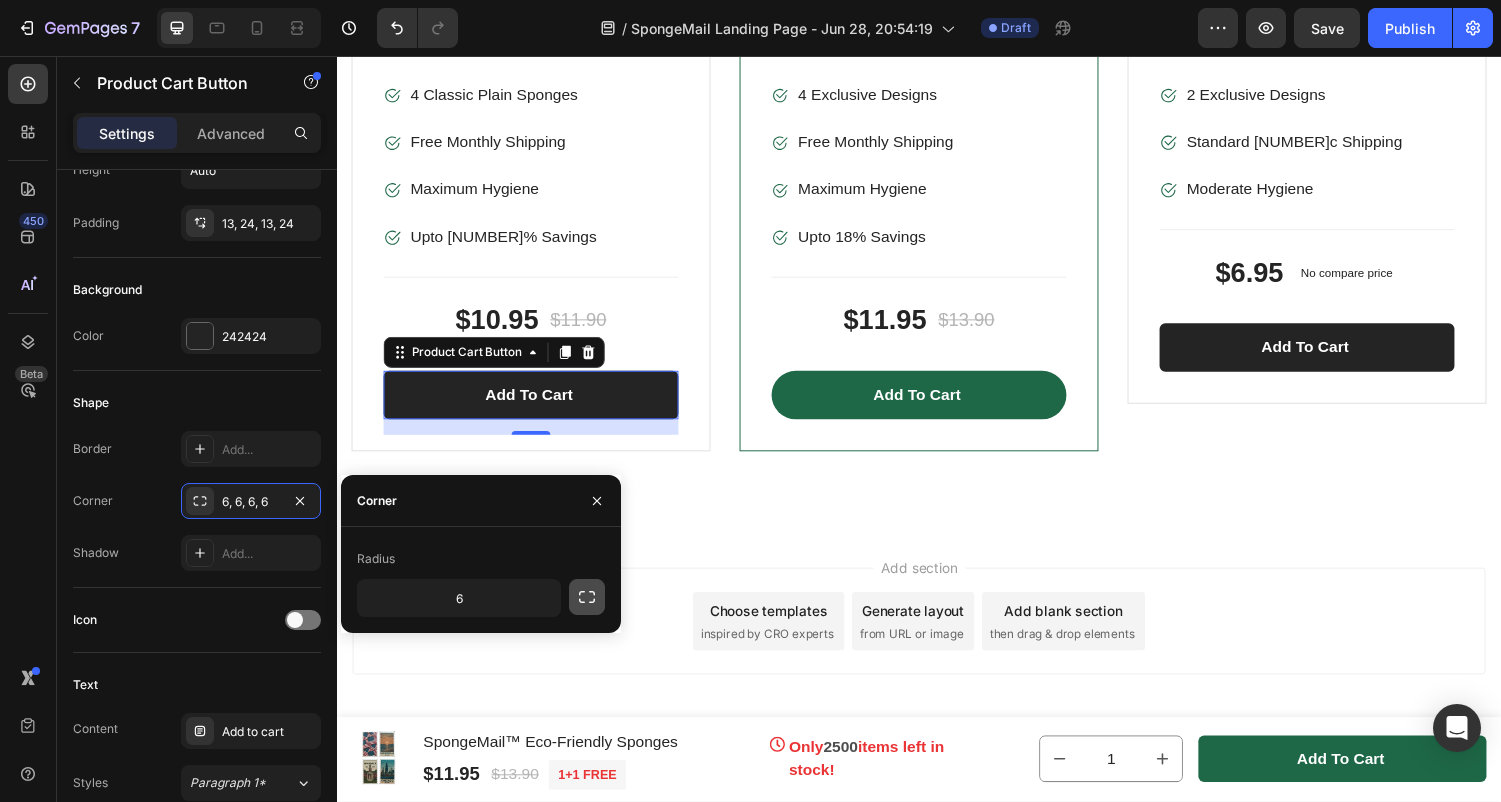 click 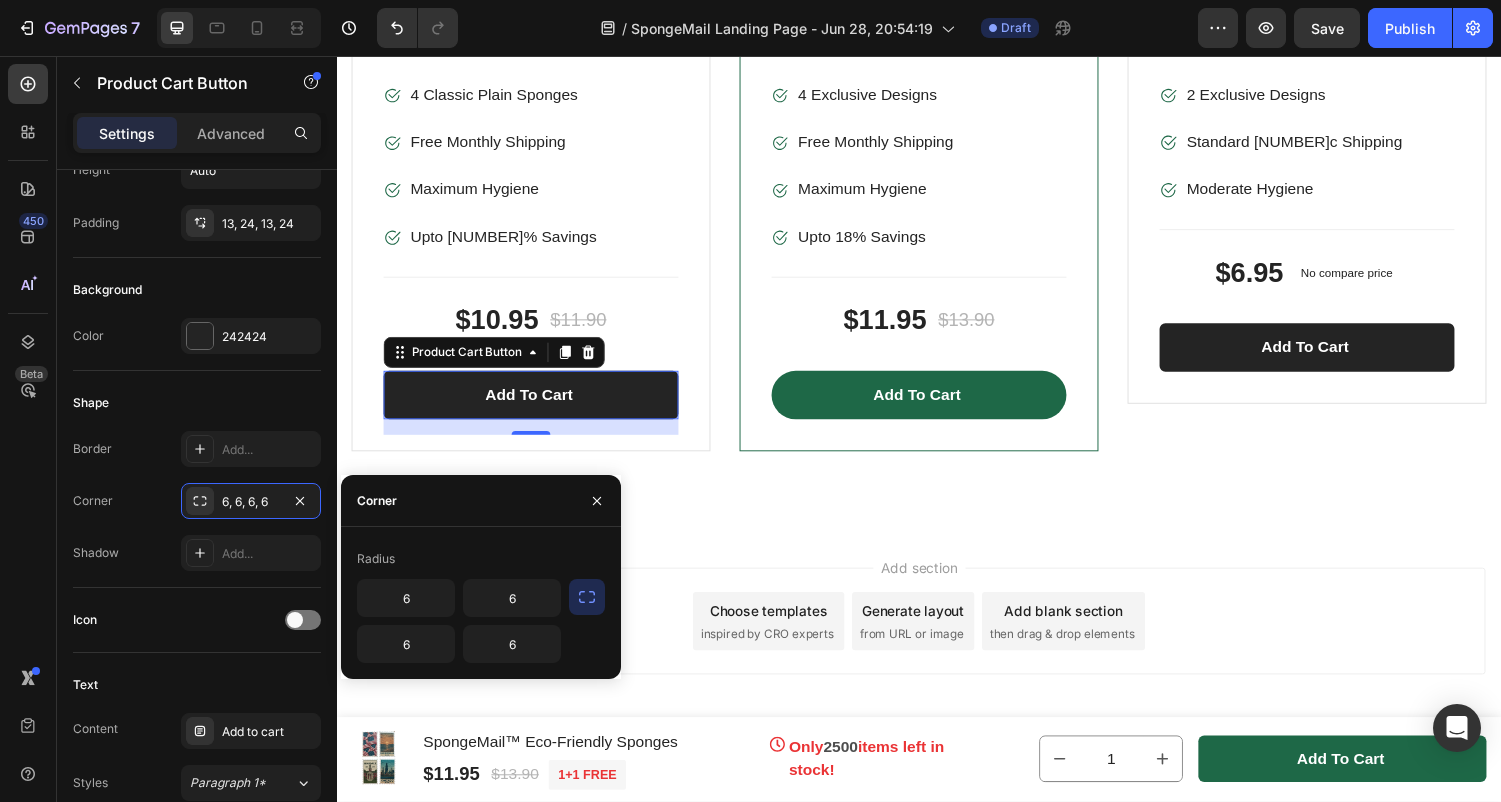click 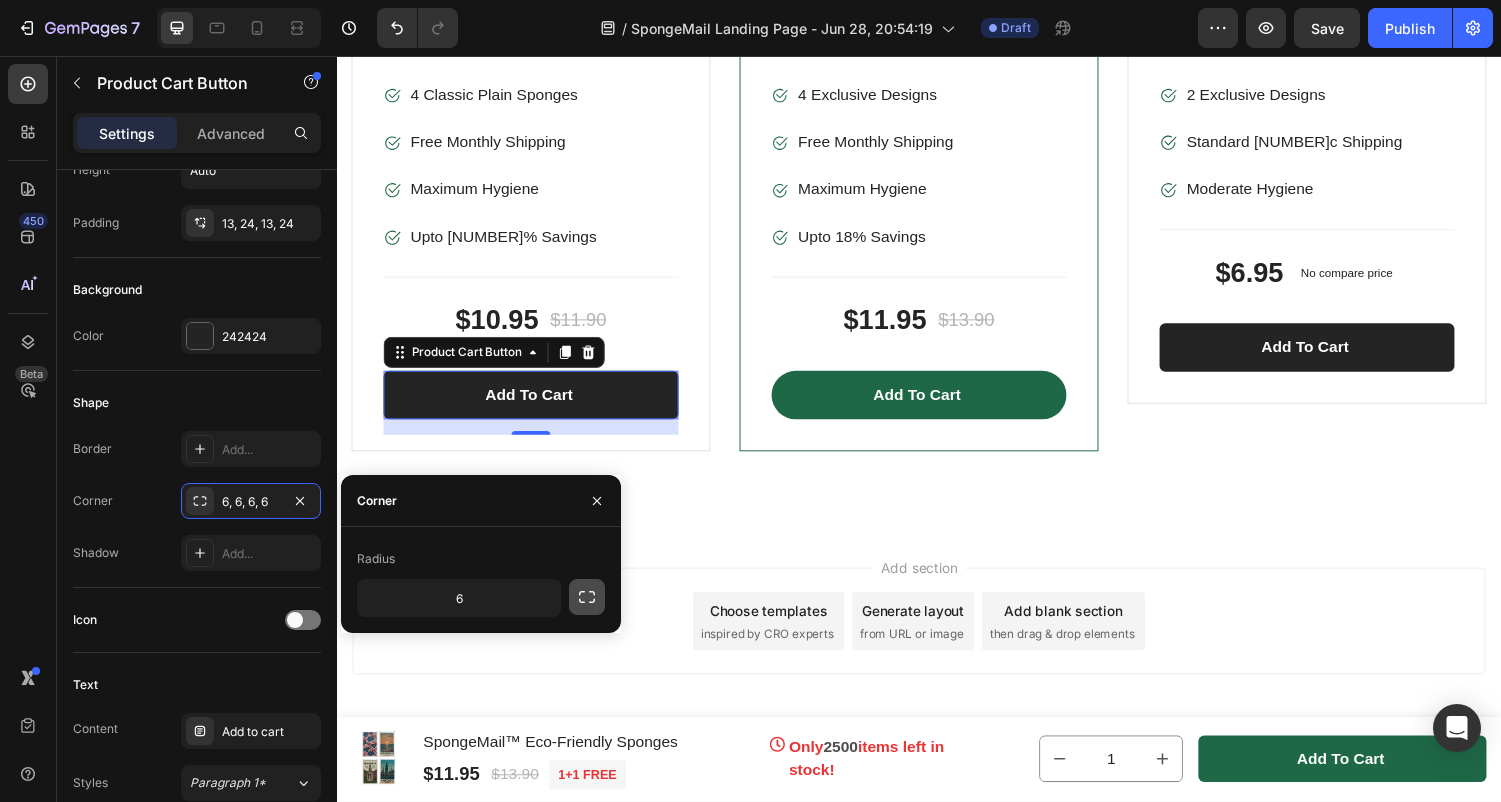click 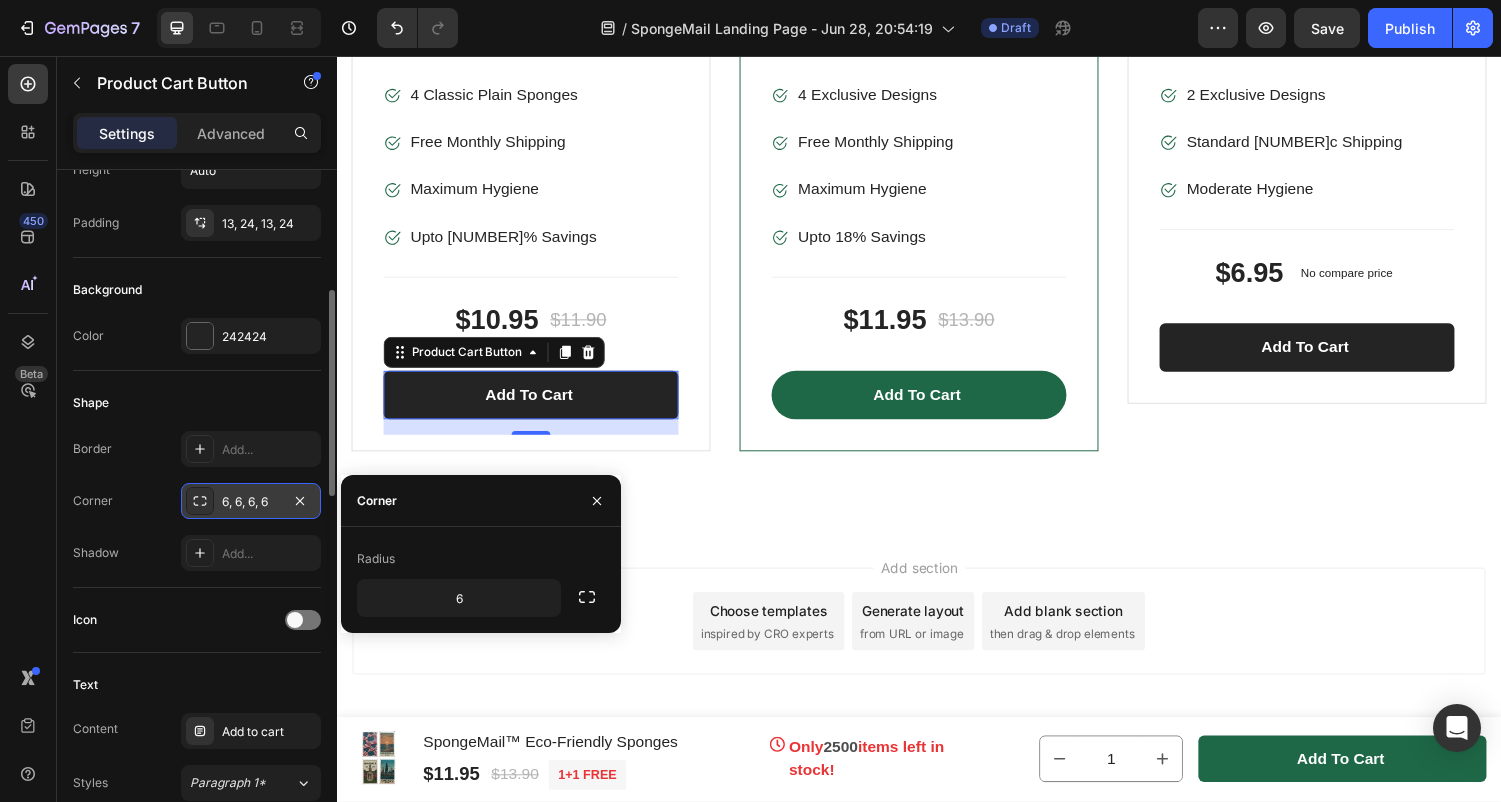 click on "6, 6, 6, 6" at bounding box center [251, 502] 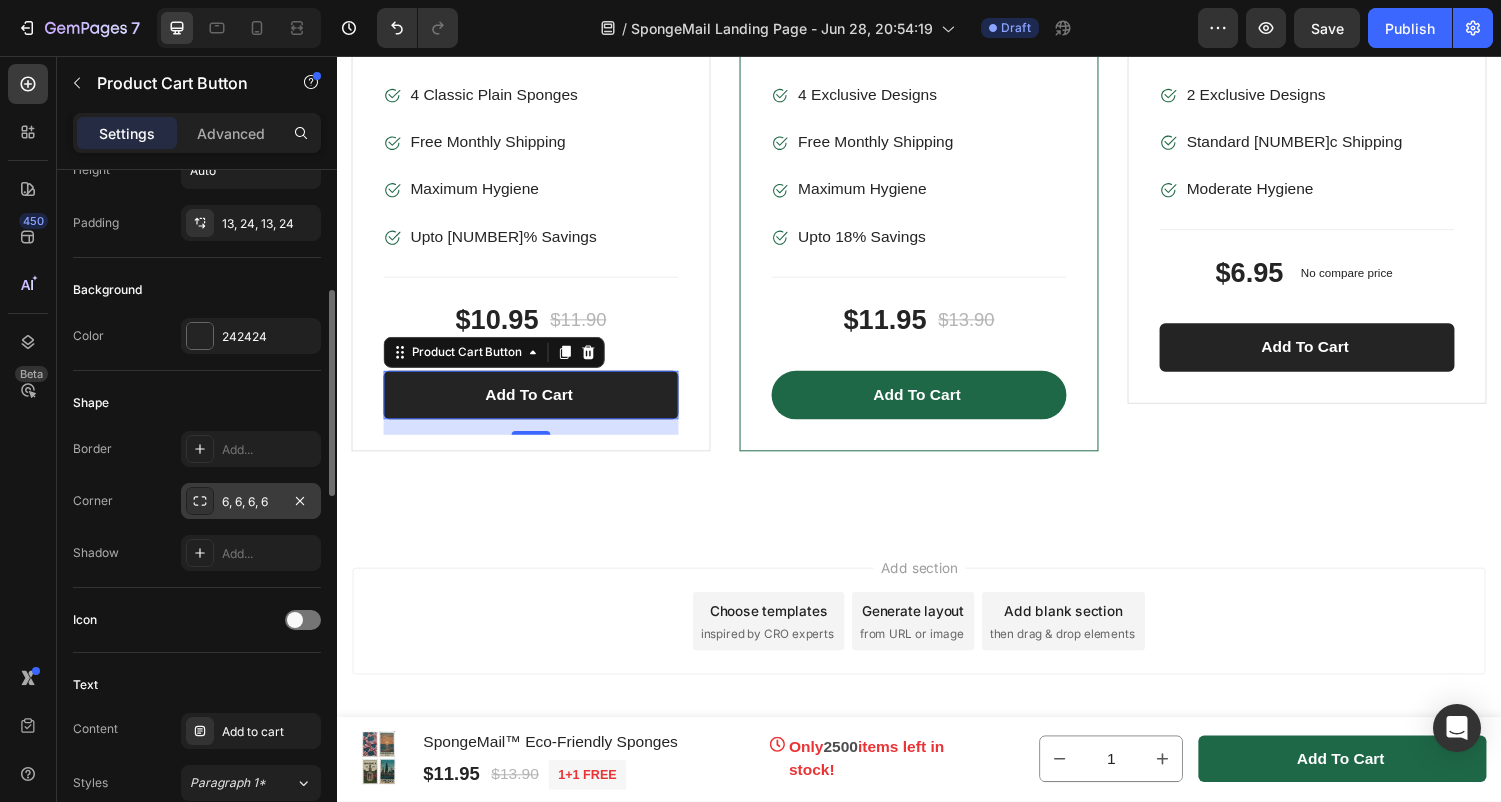 click on "6, 6, 6, 6" at bounding box center [251, 502] 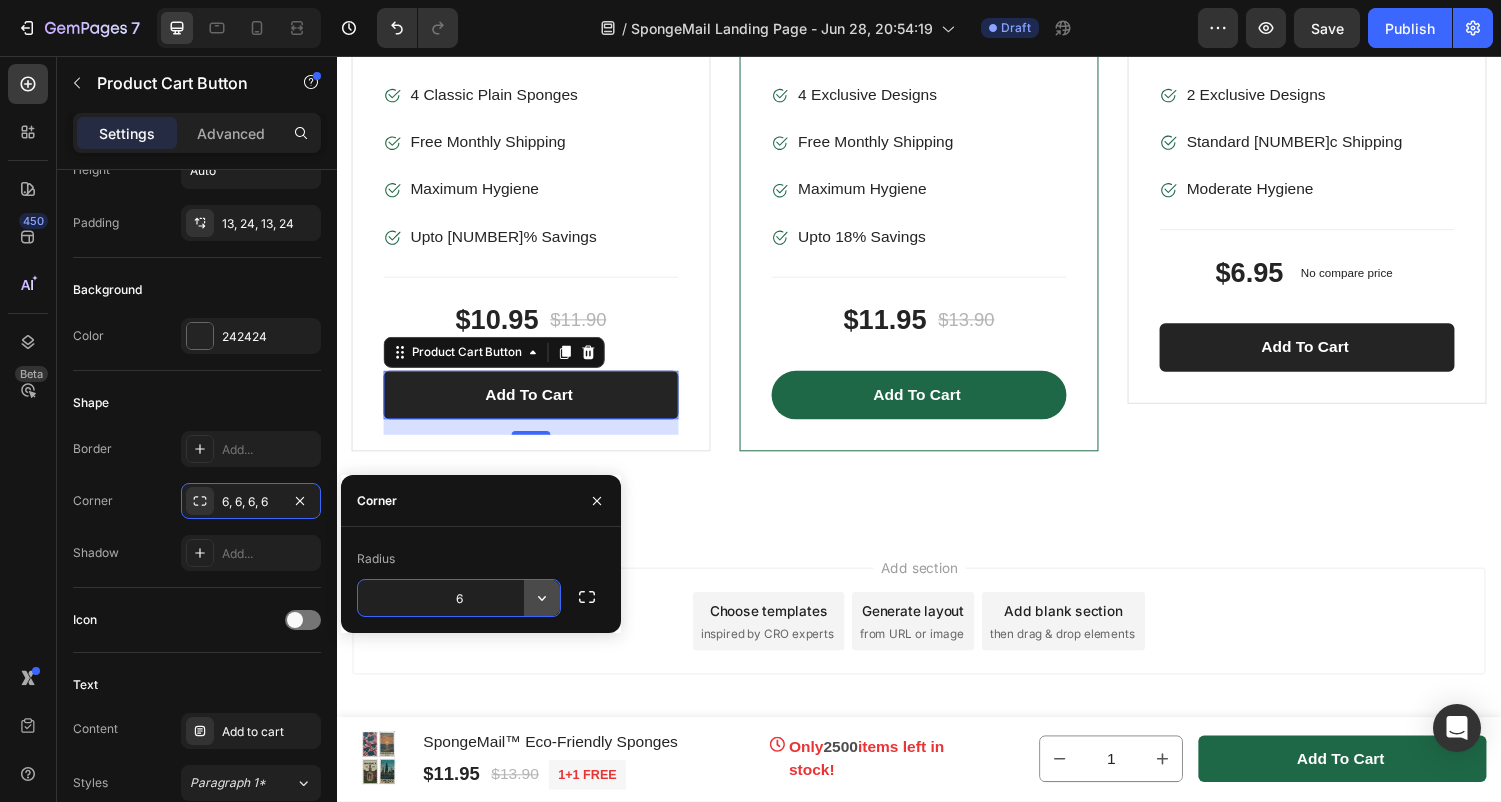 click 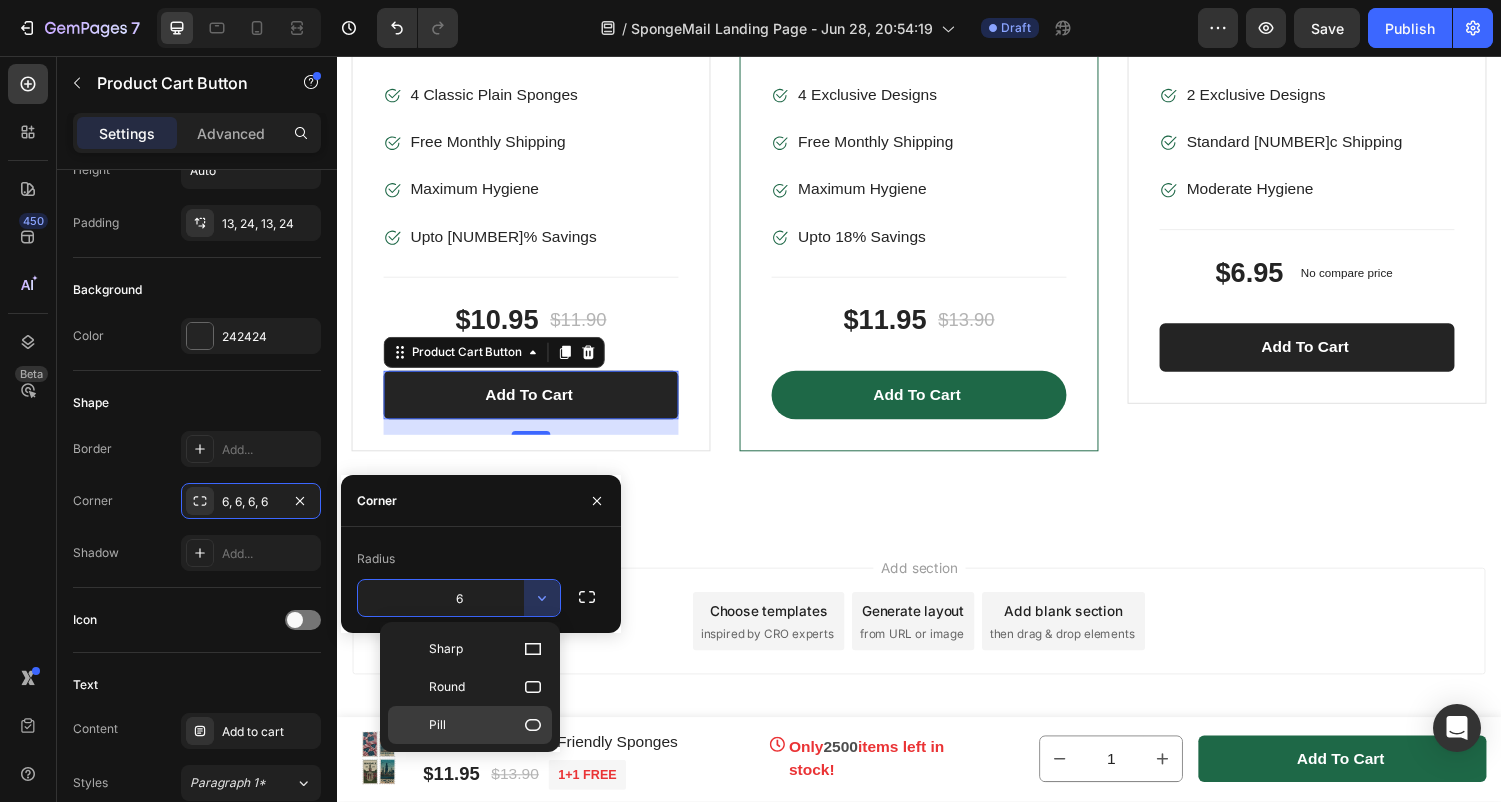 click on "Pill" at bounding box center [486, 725] 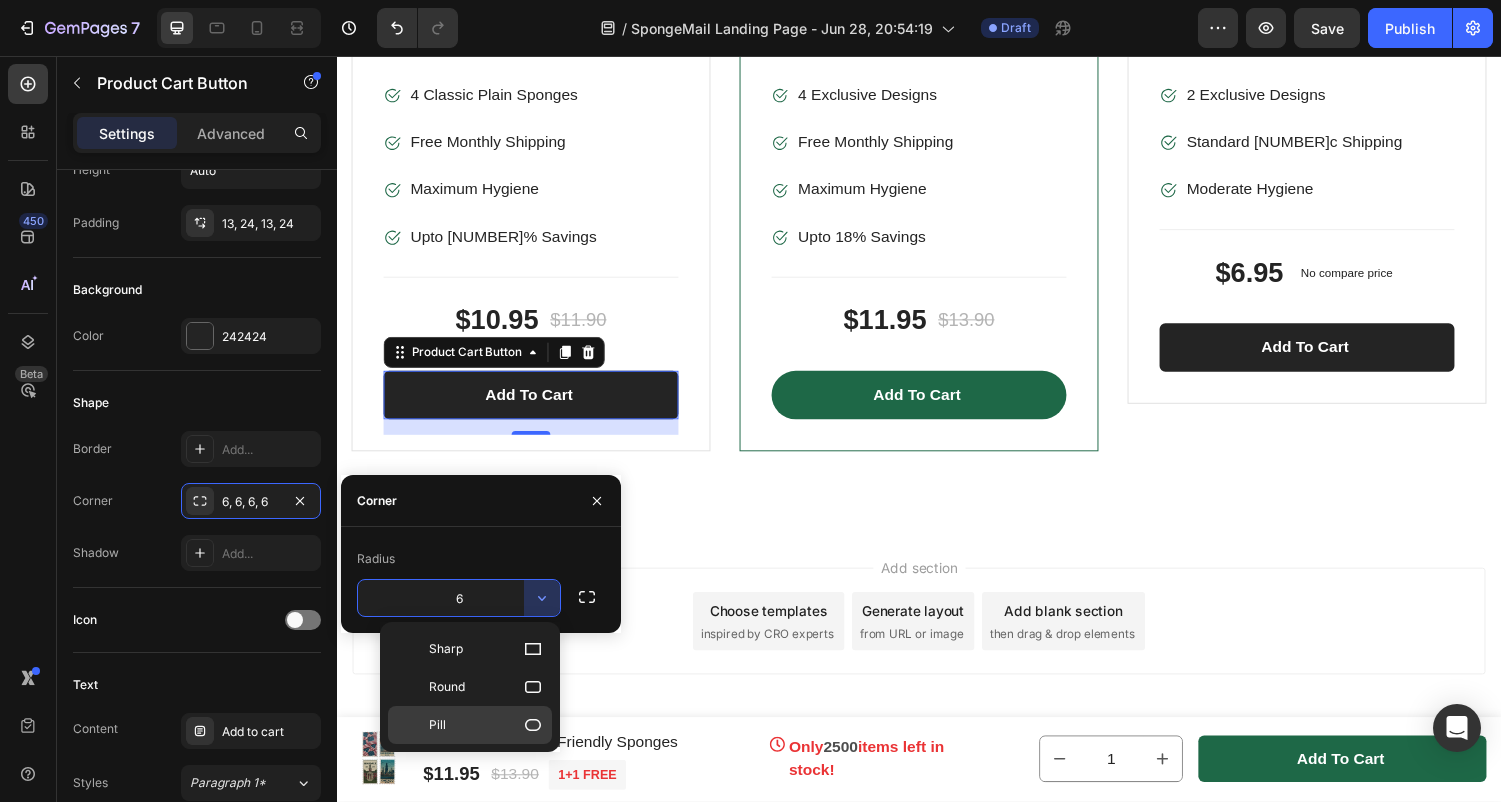 type on "9999" 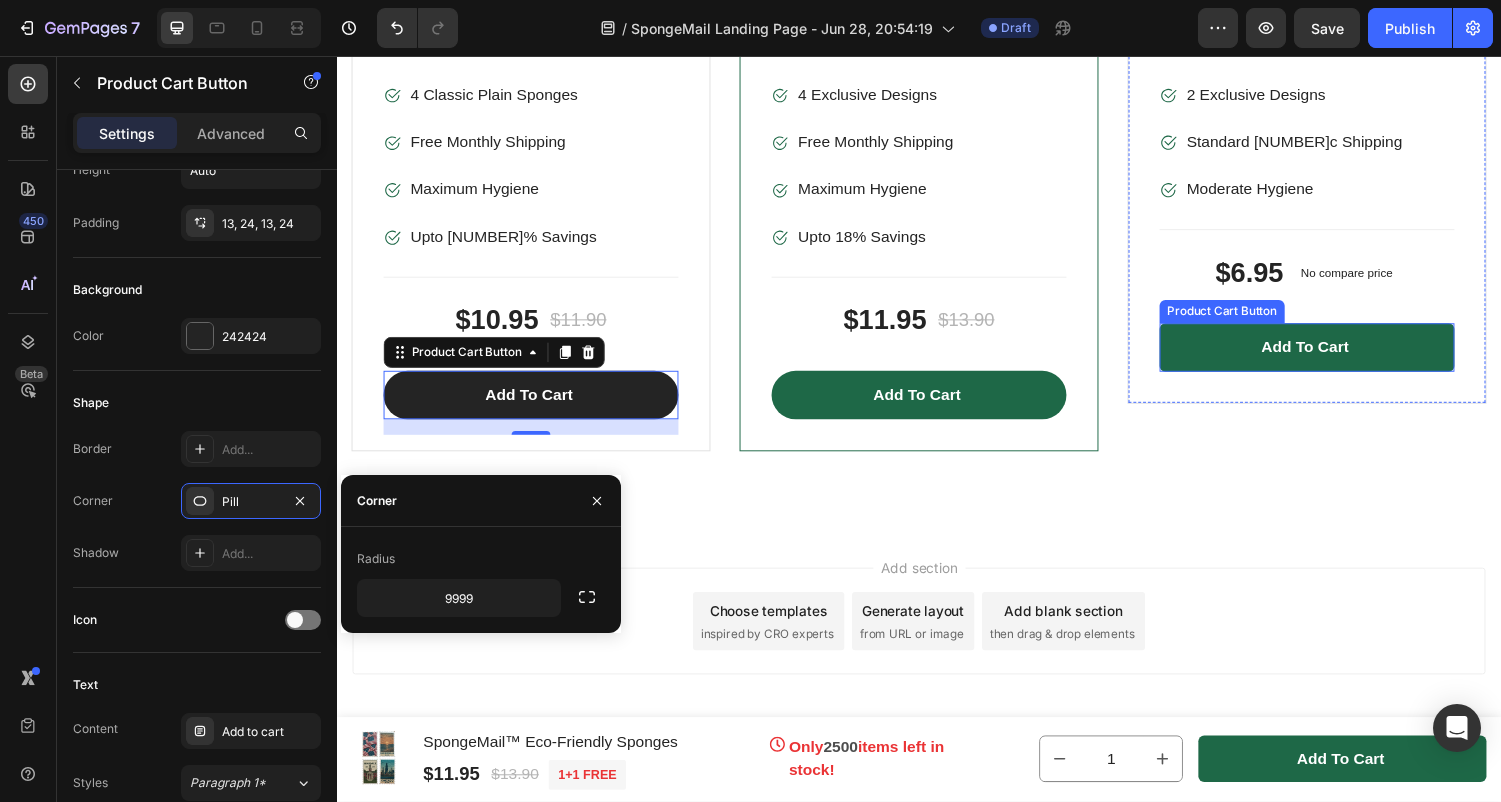 click on "Add to cart" at bounding box center [1337, 357] 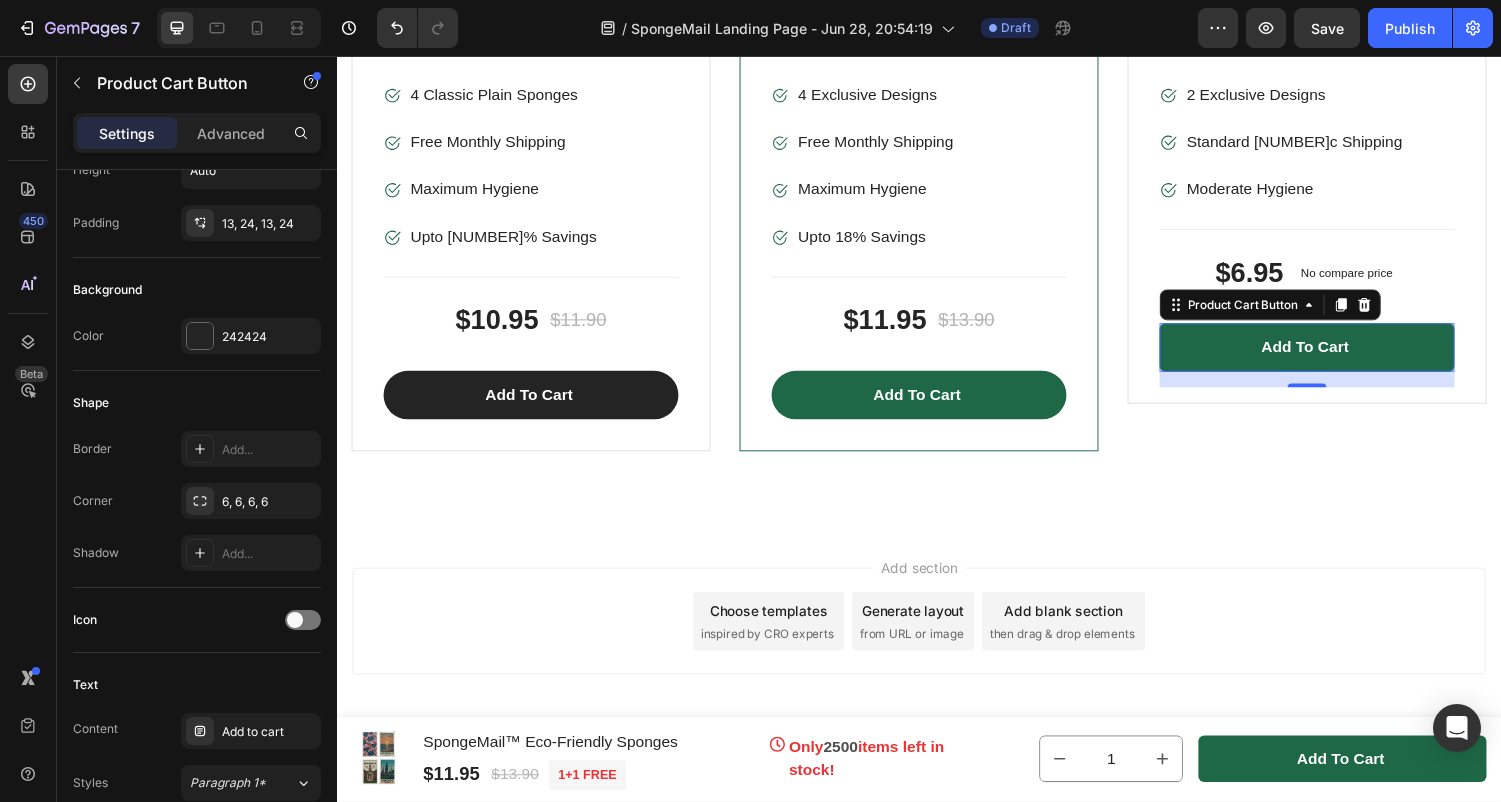 click on "Add to cart" at bounding box center (1337, 357) 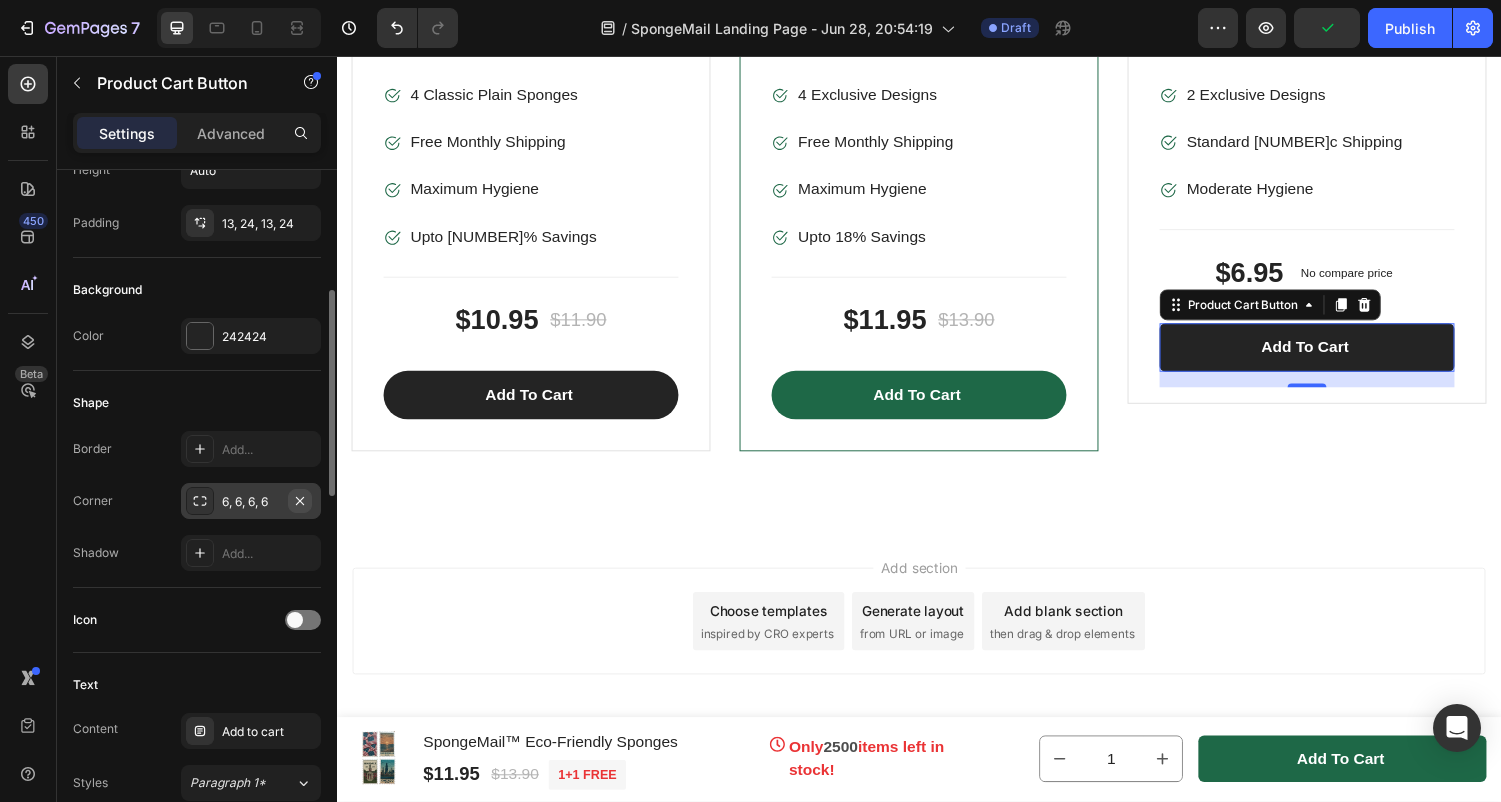 click 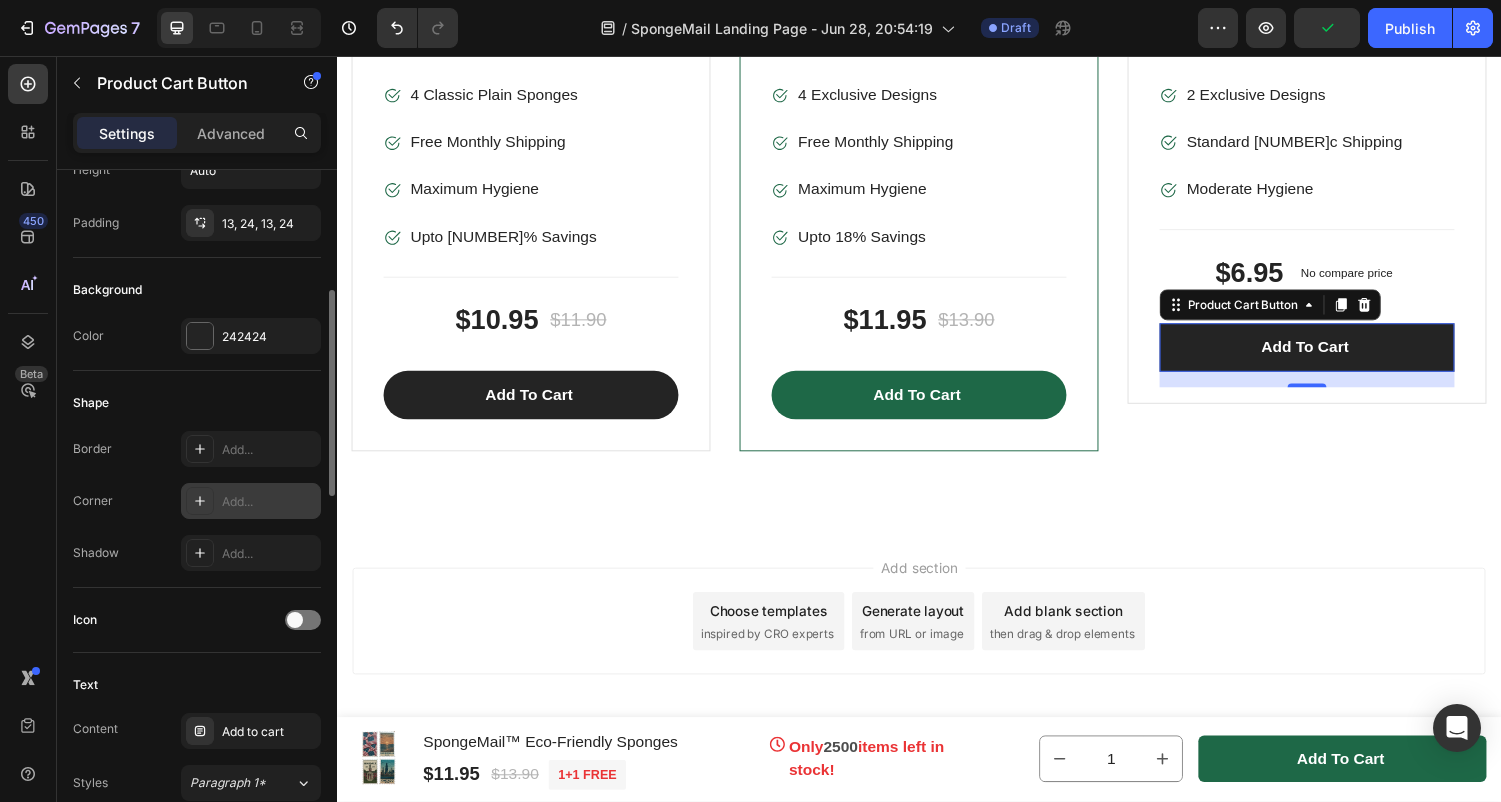 click 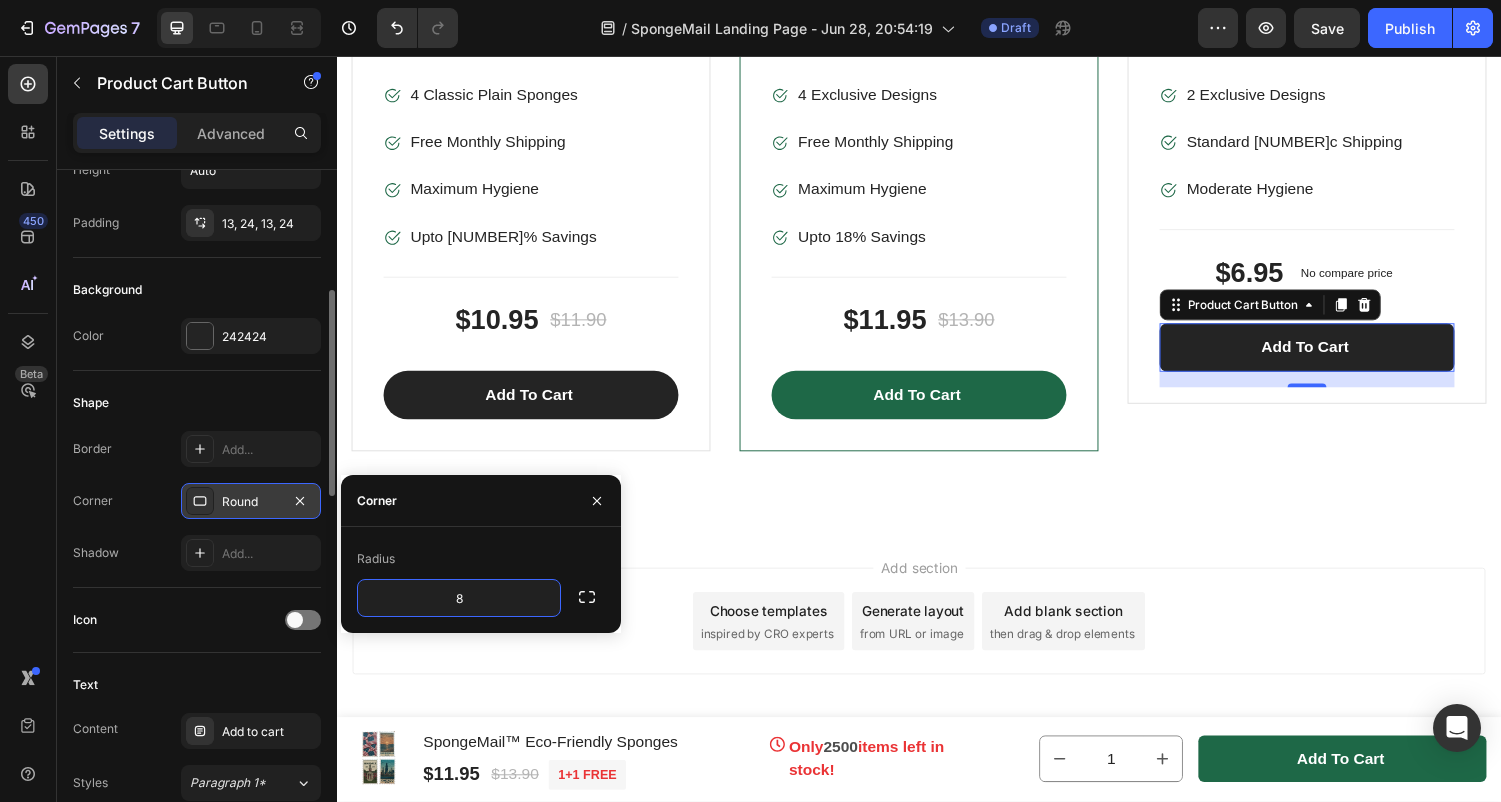 click on "Round" at bounding box center [251, 502] 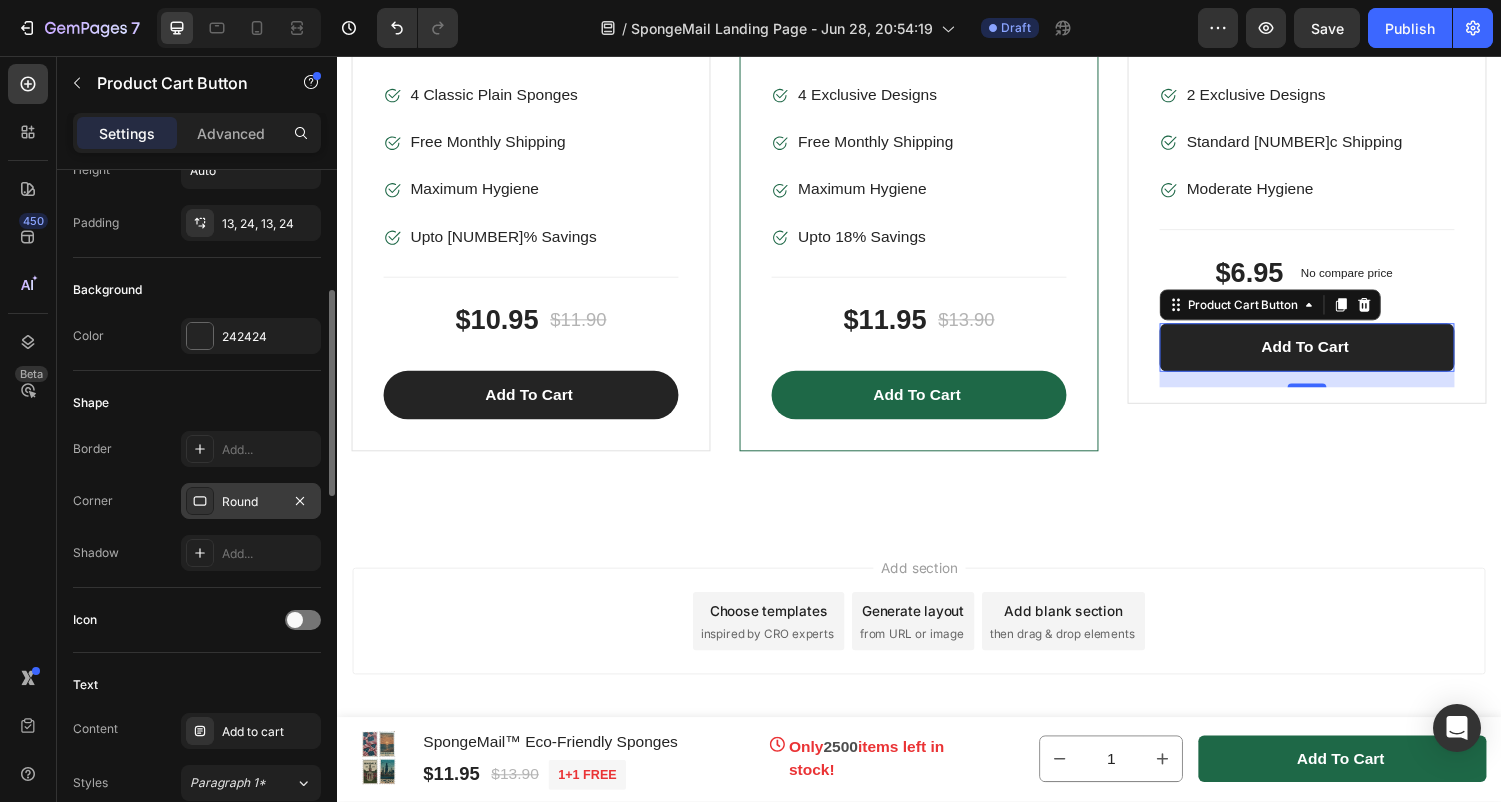 click on "Round" at bounding box center [251, 502] 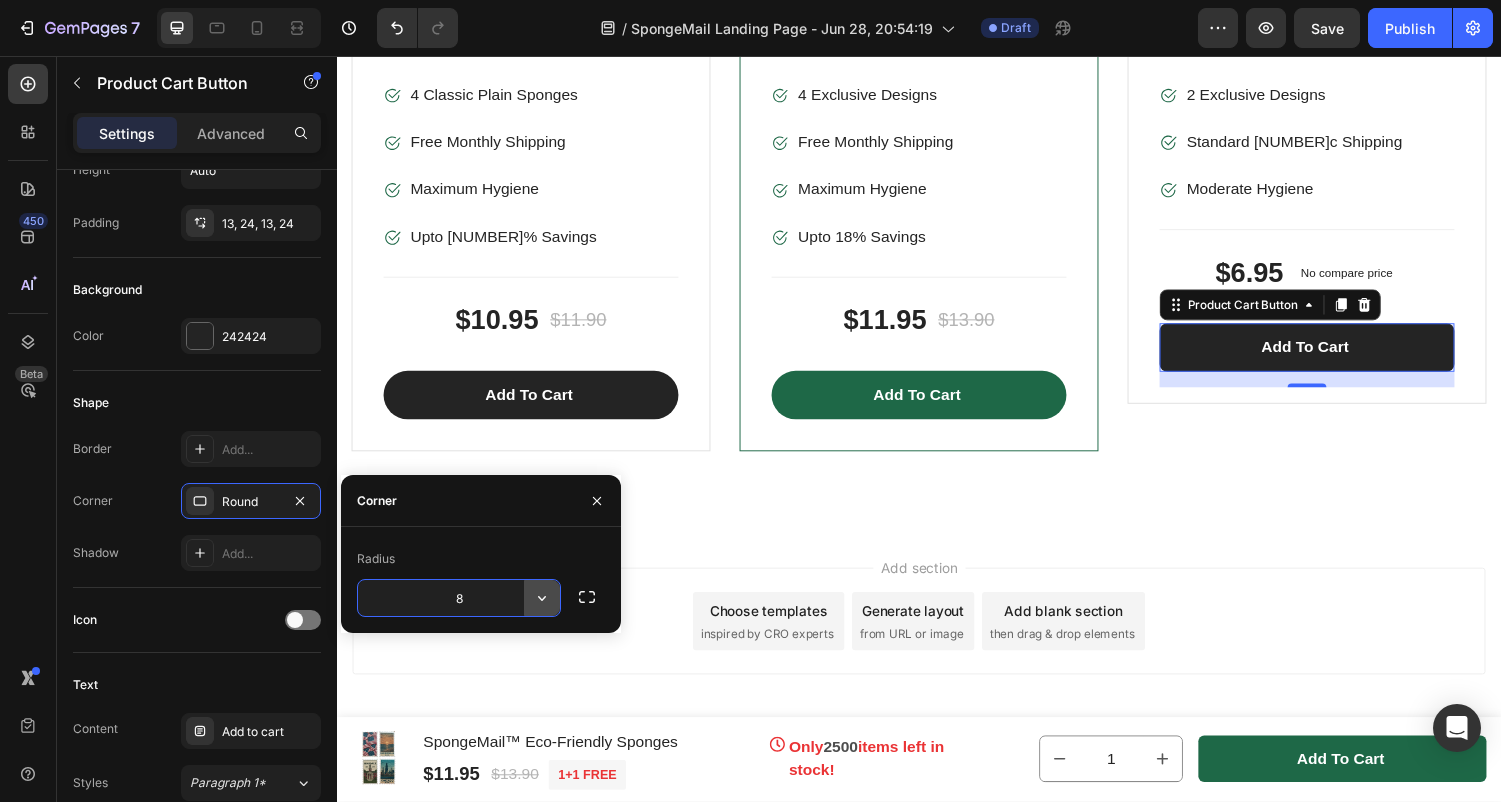 click 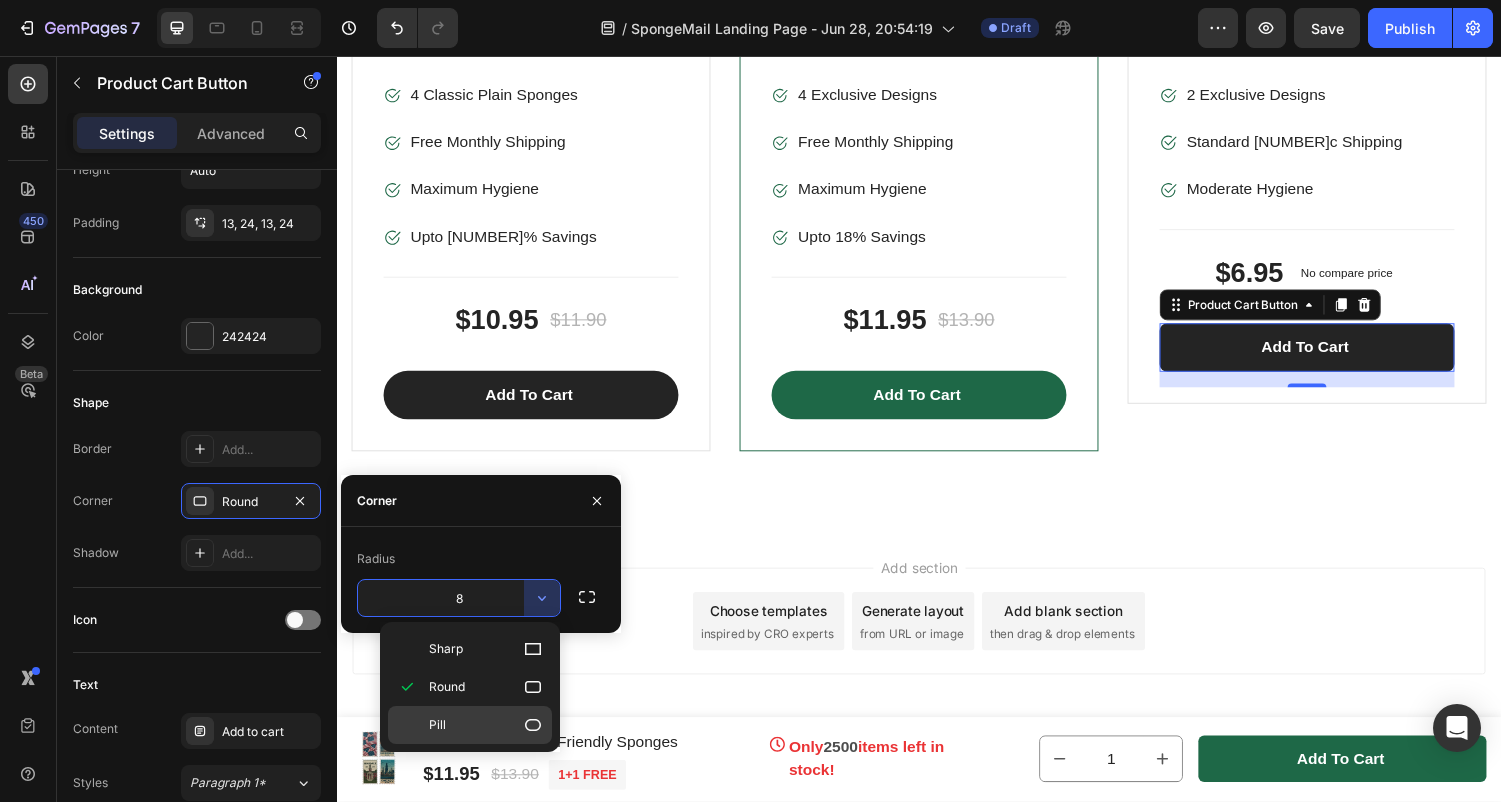 click on "Pill" at bounding box center [486, 725] 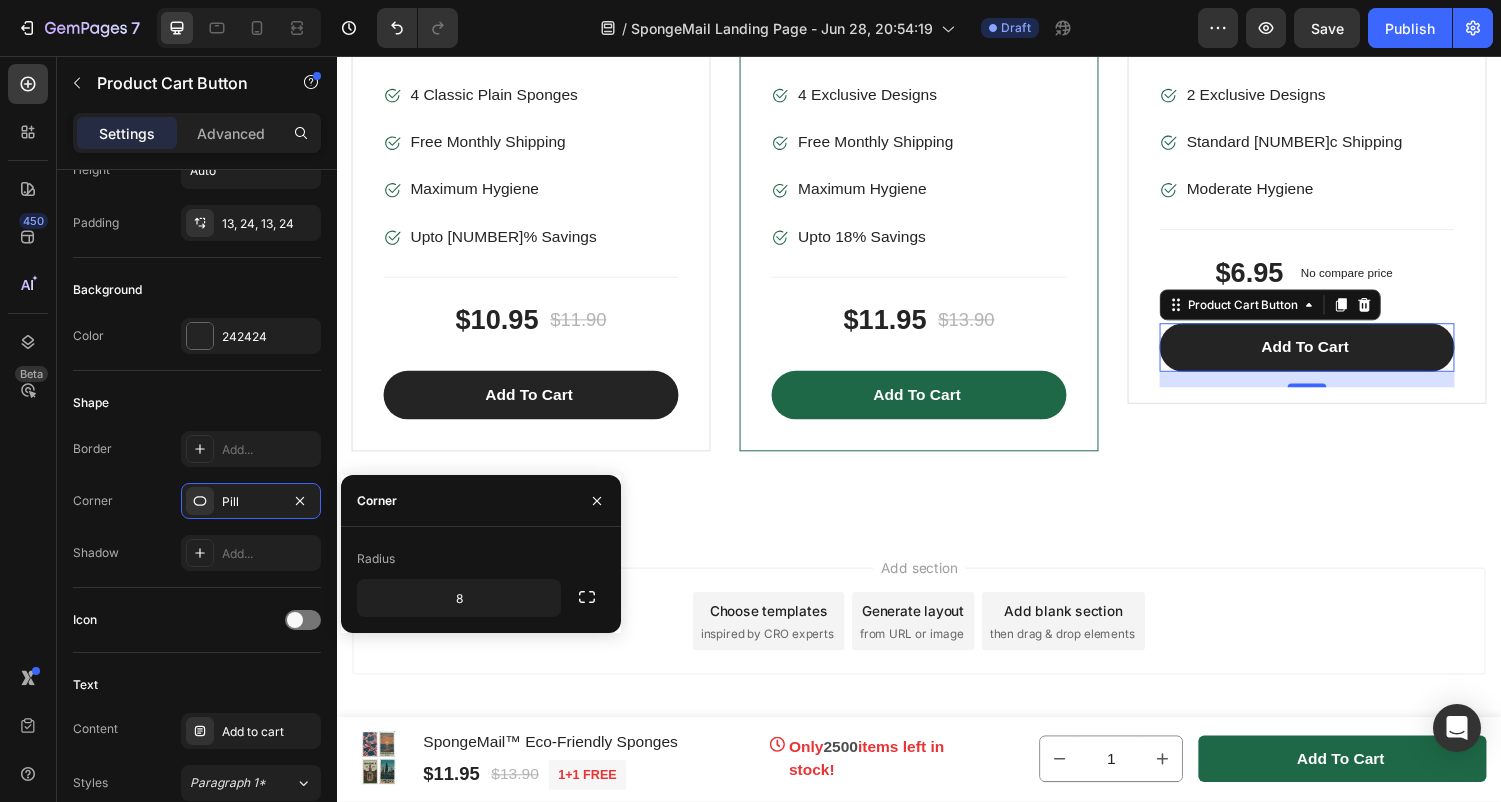 type on "9999" 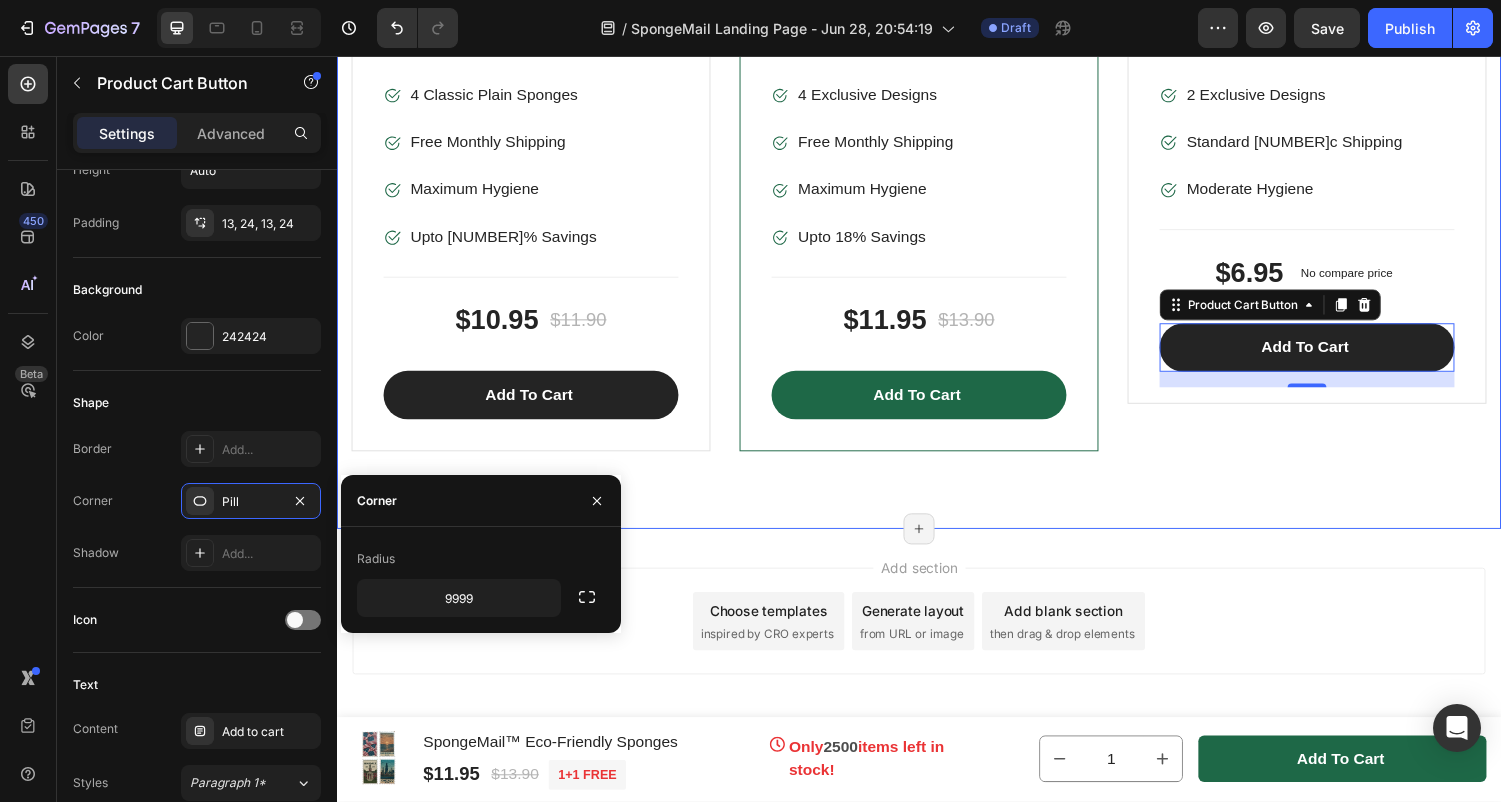 click on "Choose Your Package And Save Big On Your Order ! Heading Row A rejuvenating set is comprised of rejuvenating soap, rejuvenating toner, sunblock cream with SPF, and night cream with peeling properties. Rejuvenating sets generally feature four products, which represent the four pillars of a modern basic skincare routine: cleanser, tone, protect/moisturize, moisturize/treat. Text block Hurry up! Text block The sale ends once the timer hits zero Text block Row [NUMBER] Days [NUMBER] Hrs [NUMBER] Mins [NUMBER] Secs Countdown Timer Row Product Images & Gallery Image [NUMBER] Classic Plain Sponges Text block Image Free Monthly Shipping Text block Image Maximum Hygiene Text block Image Upto [NUMBER]% Savings Text block Icon List Title Line $[NUMBER] Product Price Product Price $[NUMBER] Product Price Product Price Row Add to cart Product Cart Button Product Product Images & Gallery Image [NUMBER] Exclusive Designs Text block Image Free Monthly Shipping Text block Image Maximum Hygiene Text block Image Upto [NUMBER]% Savings Text block Icon List Title Line" at bounding box center [937, -113] 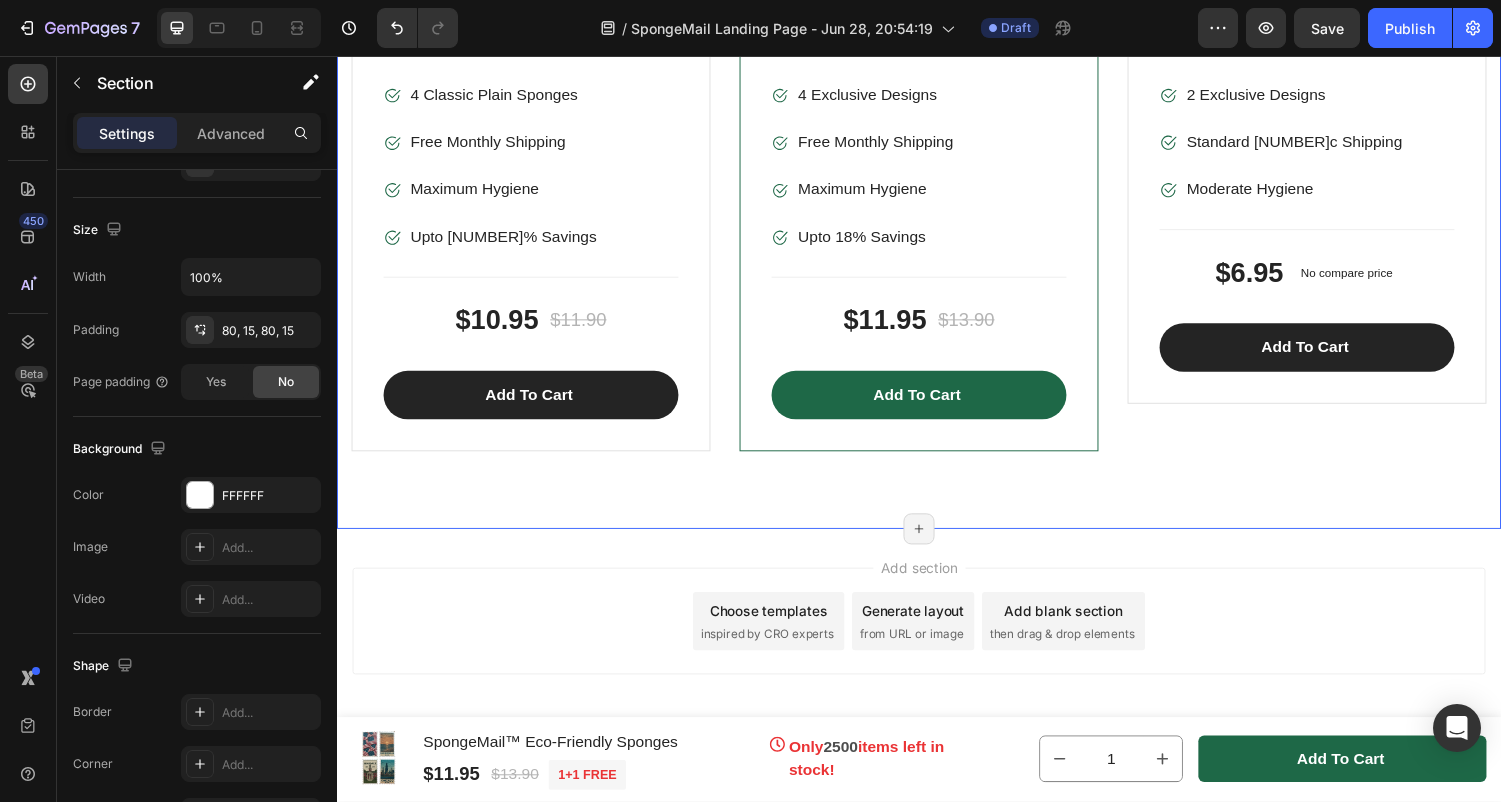 scroll, scrollTop: 0, scrollLeft: 0, axis: both 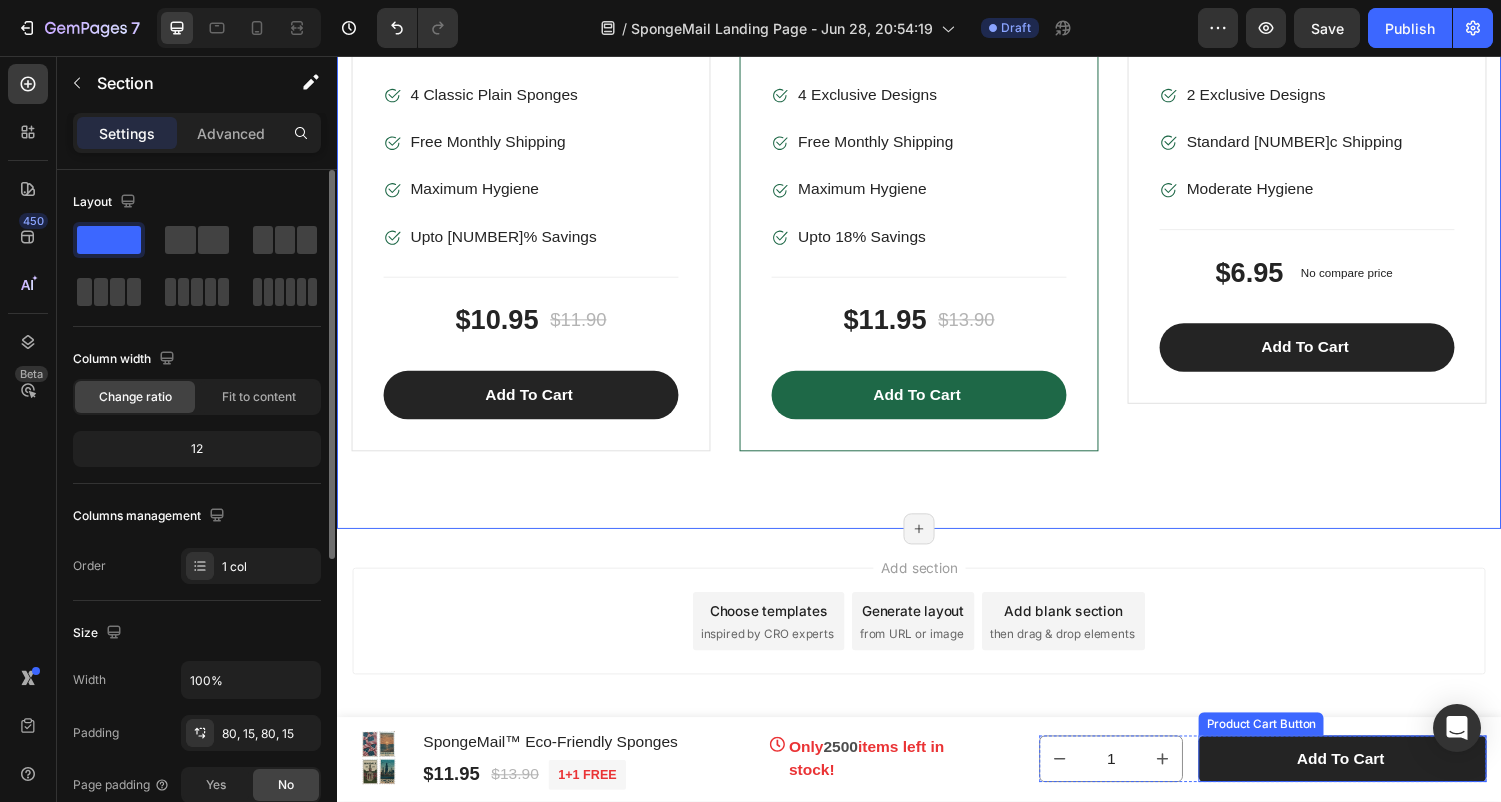 click on "Add to cart" at bounding box center [1373, 781] 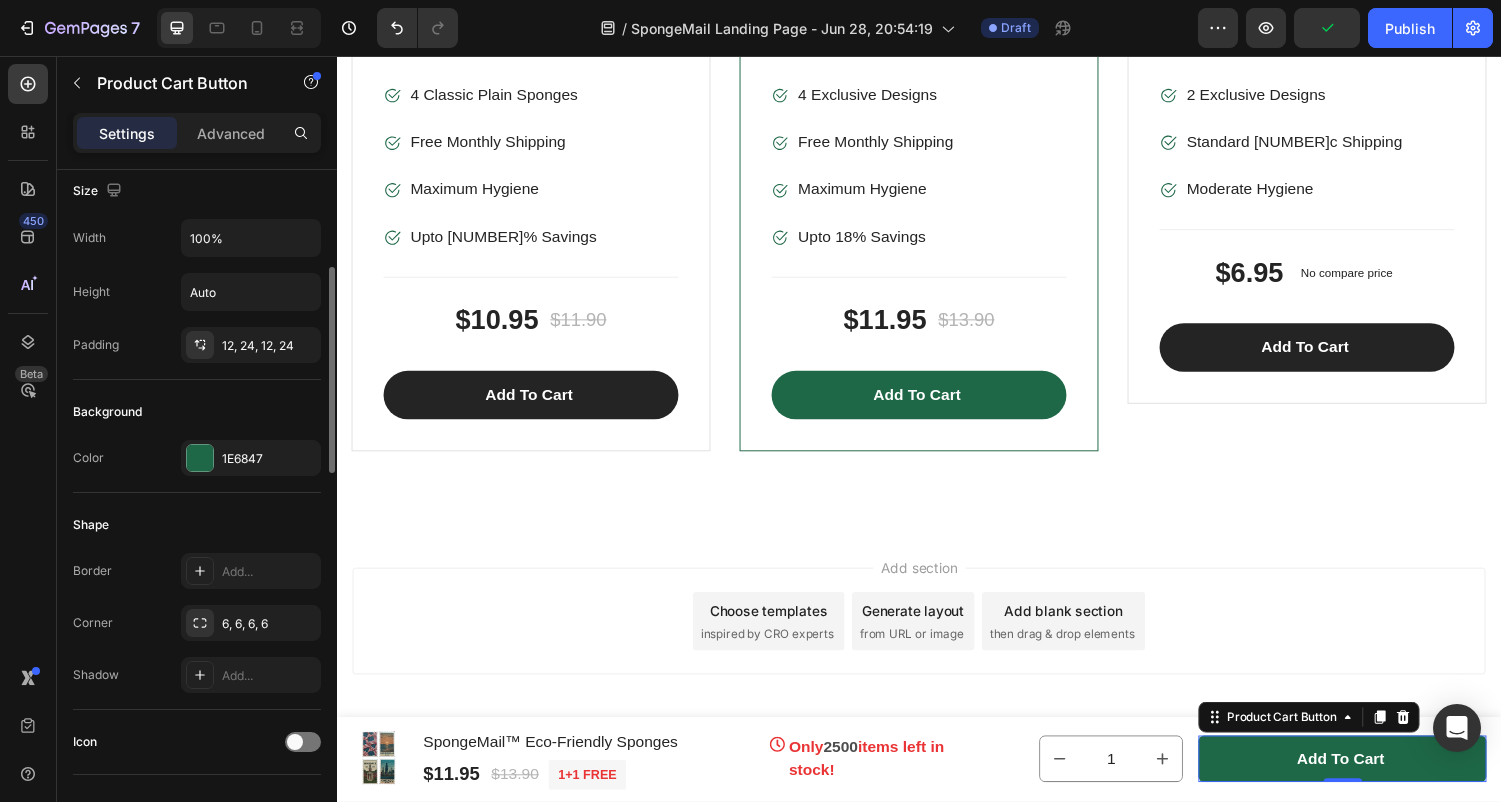 scroll, scrollTop: 291, scrollLeft: 0, axis: vertical 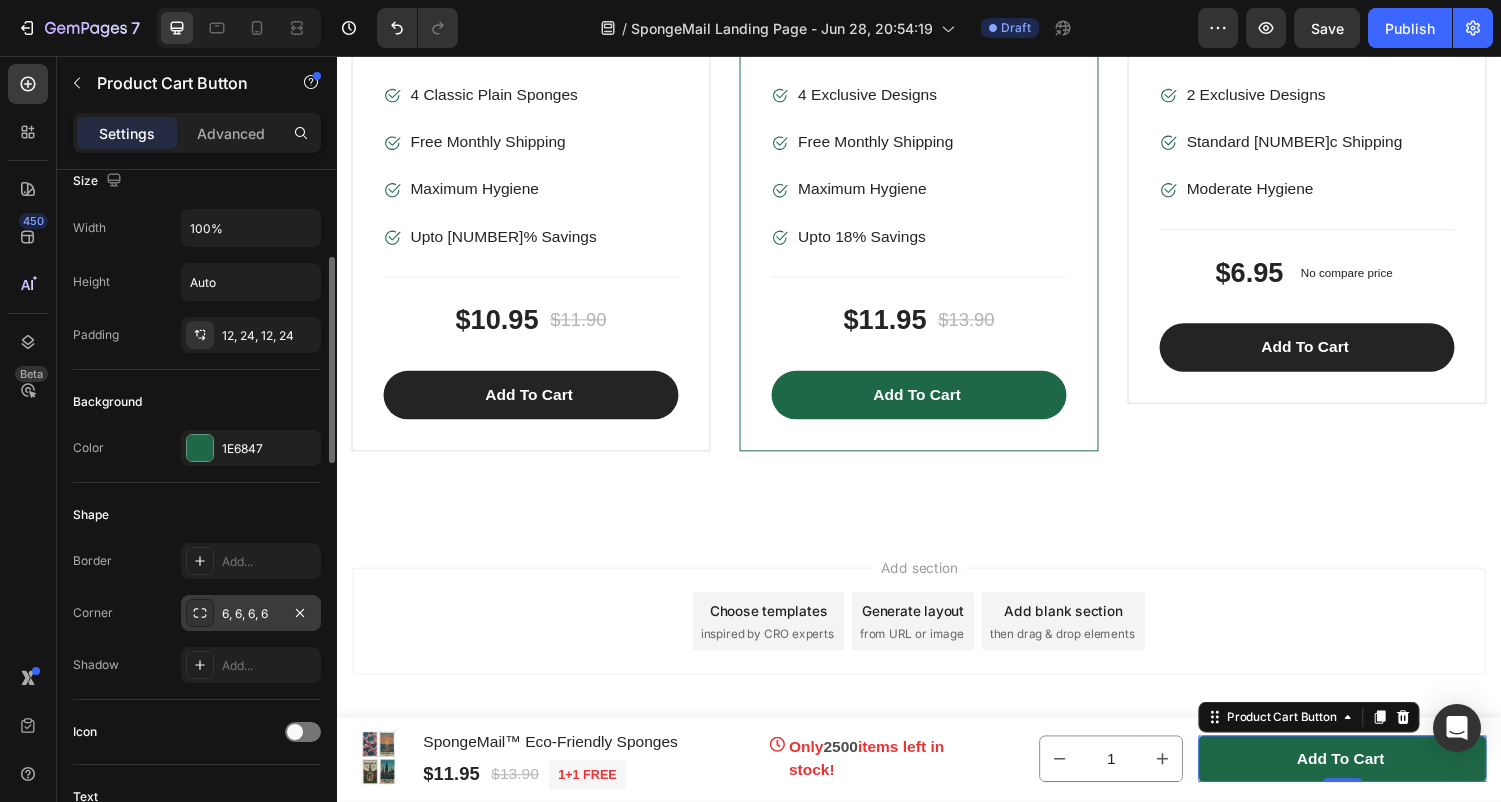 click on "6, 6, 6, 6" at bounding box center (251, 614) 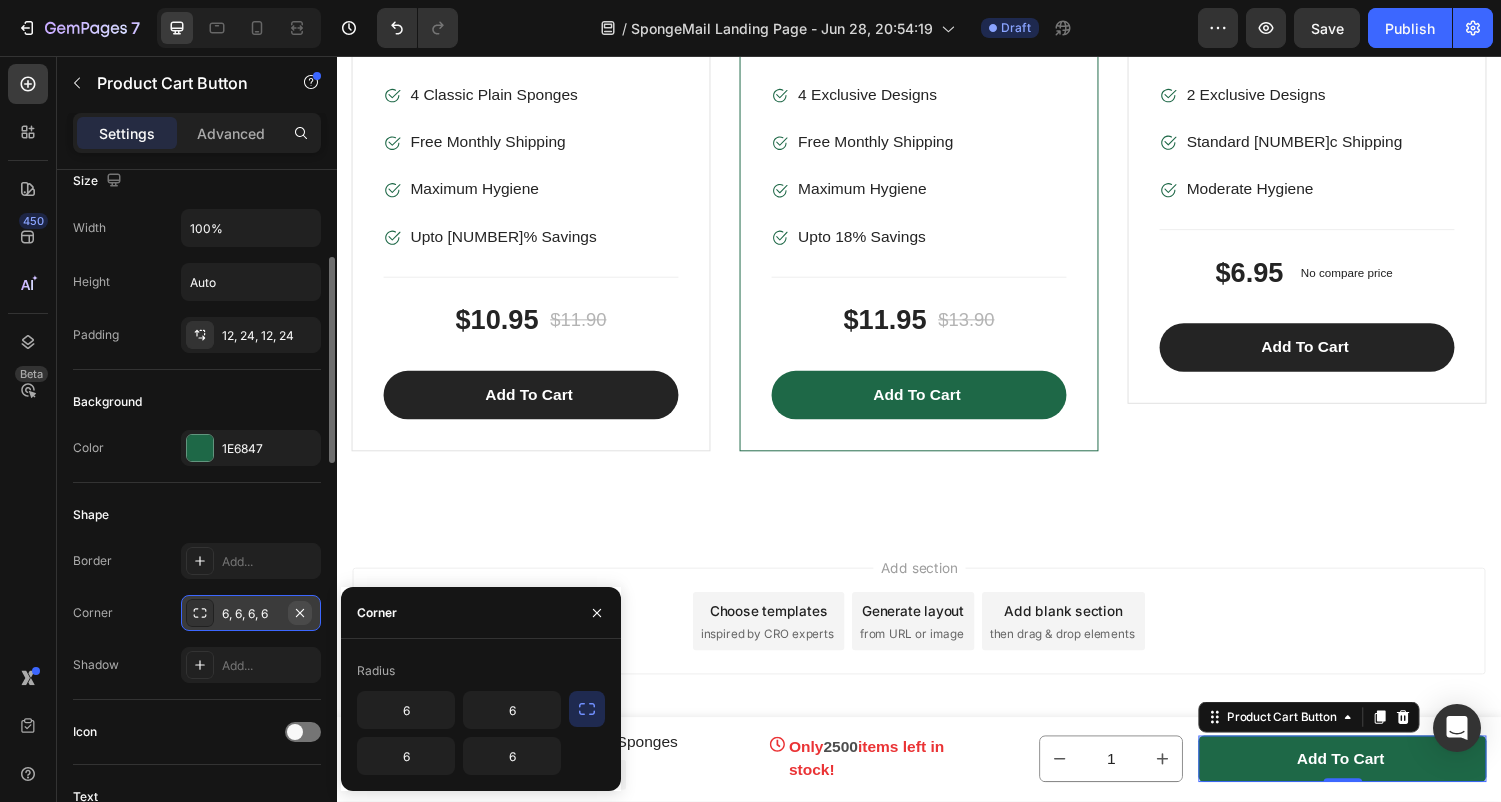 click 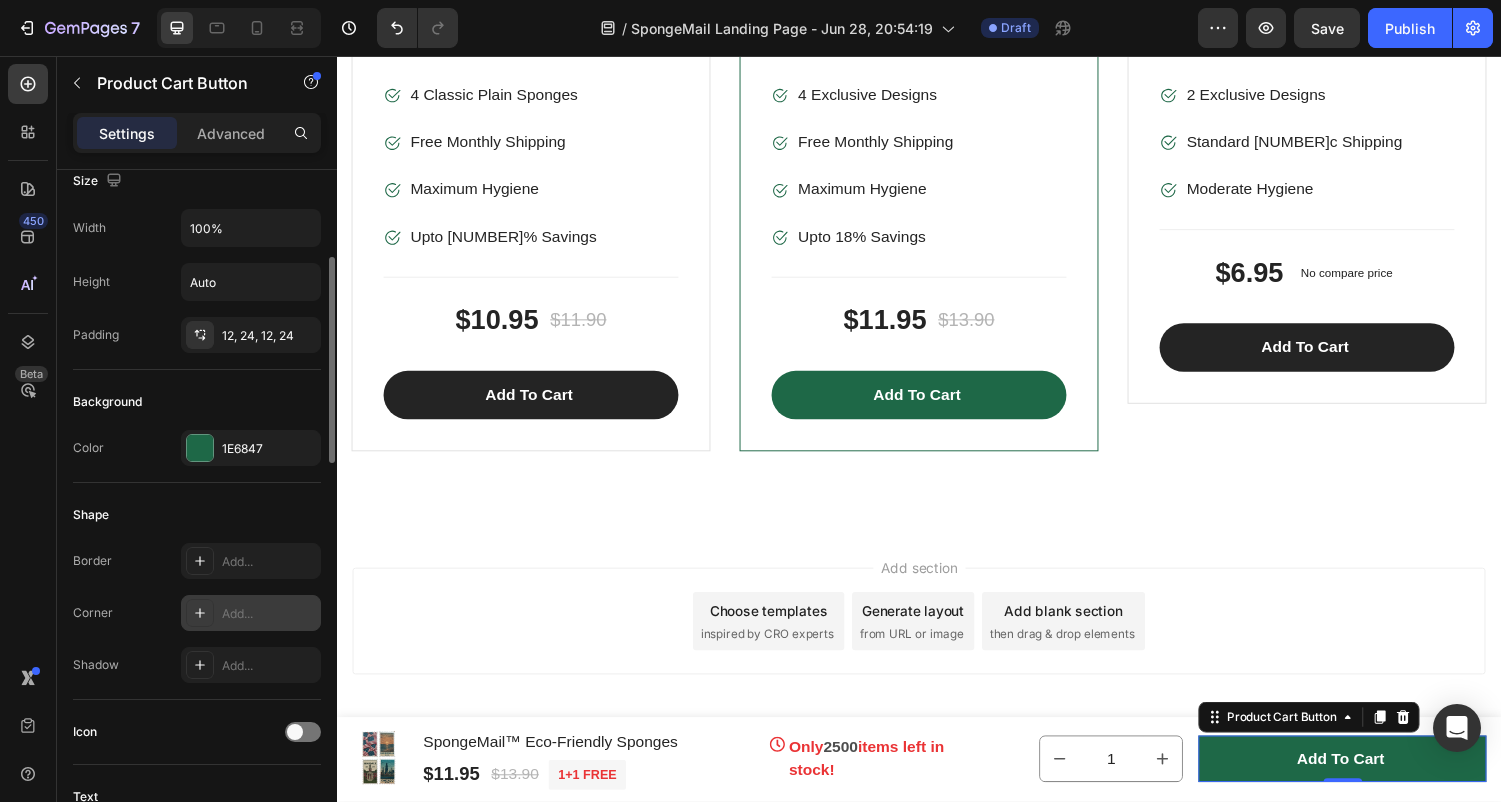 click 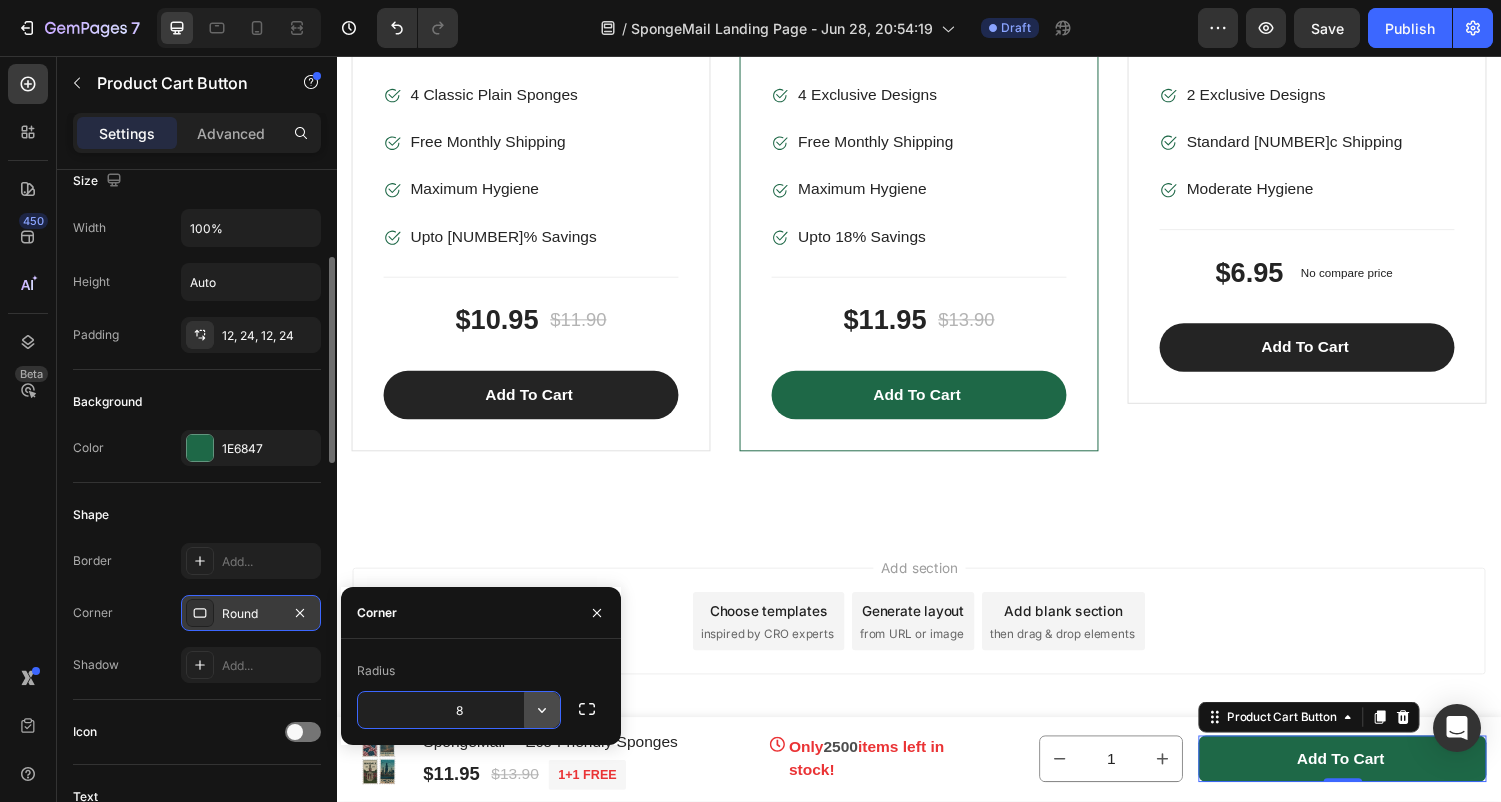 click 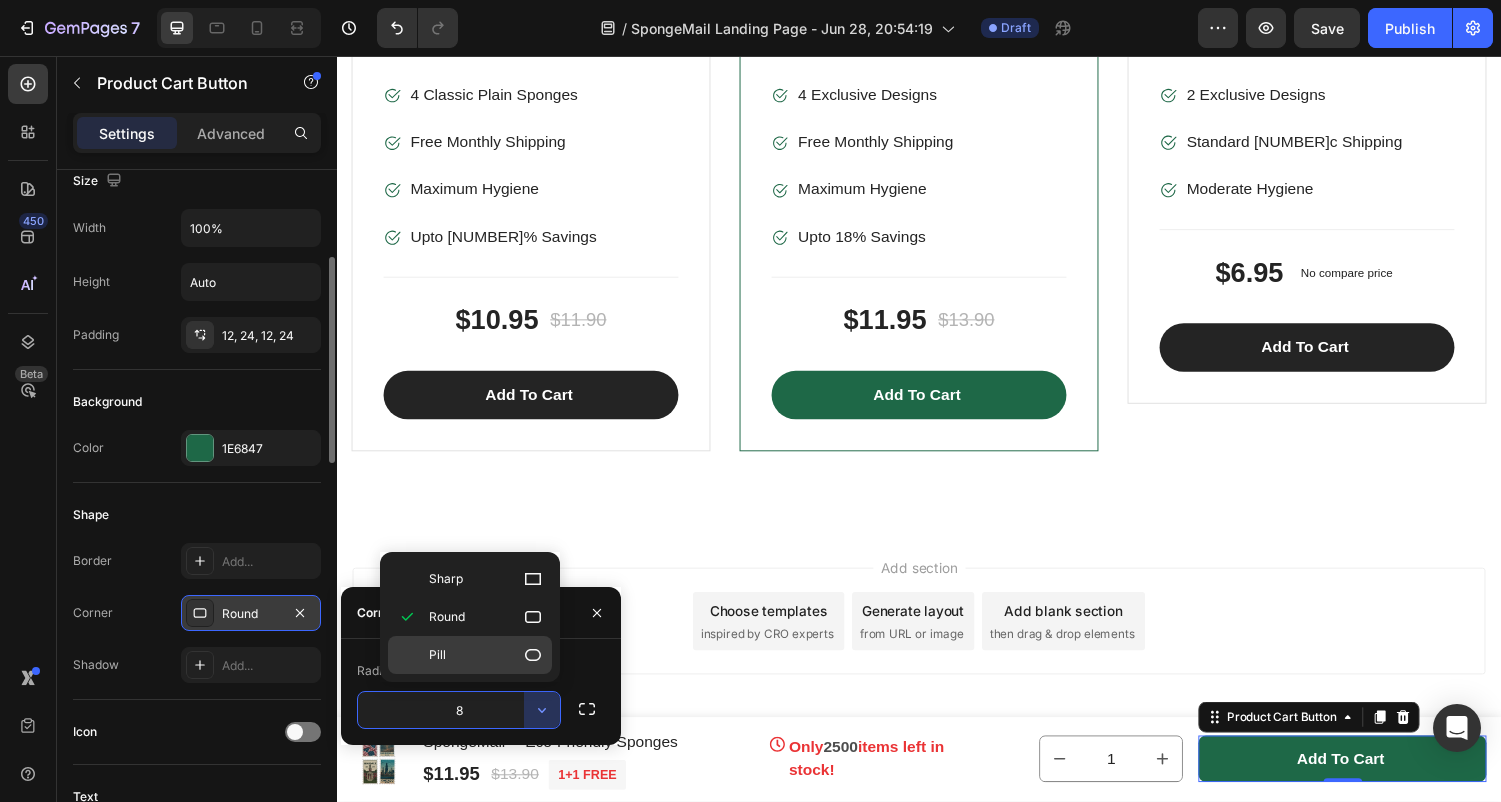 click on "Pill" at bounding box center [486, 655] 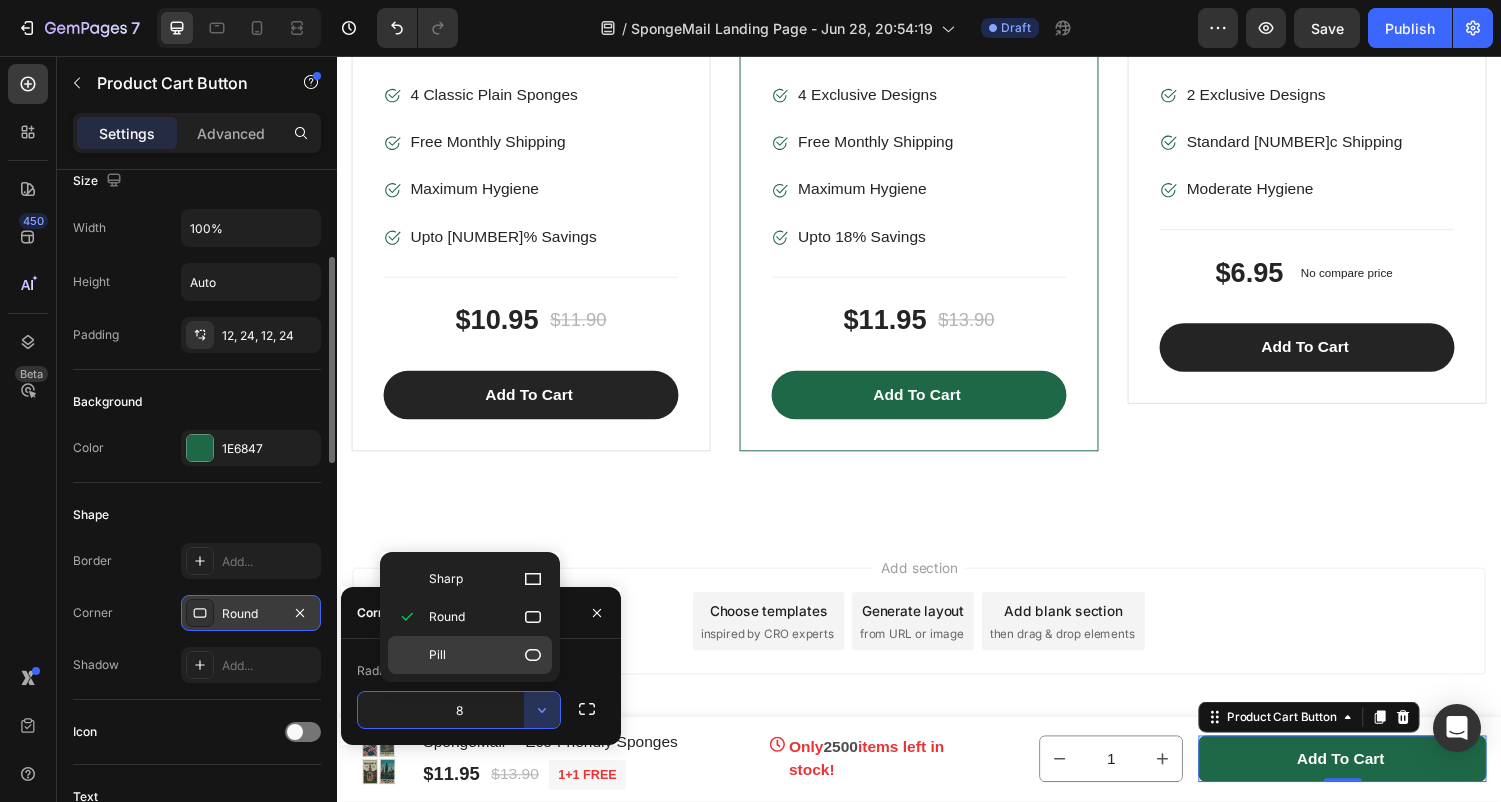type on "9999" 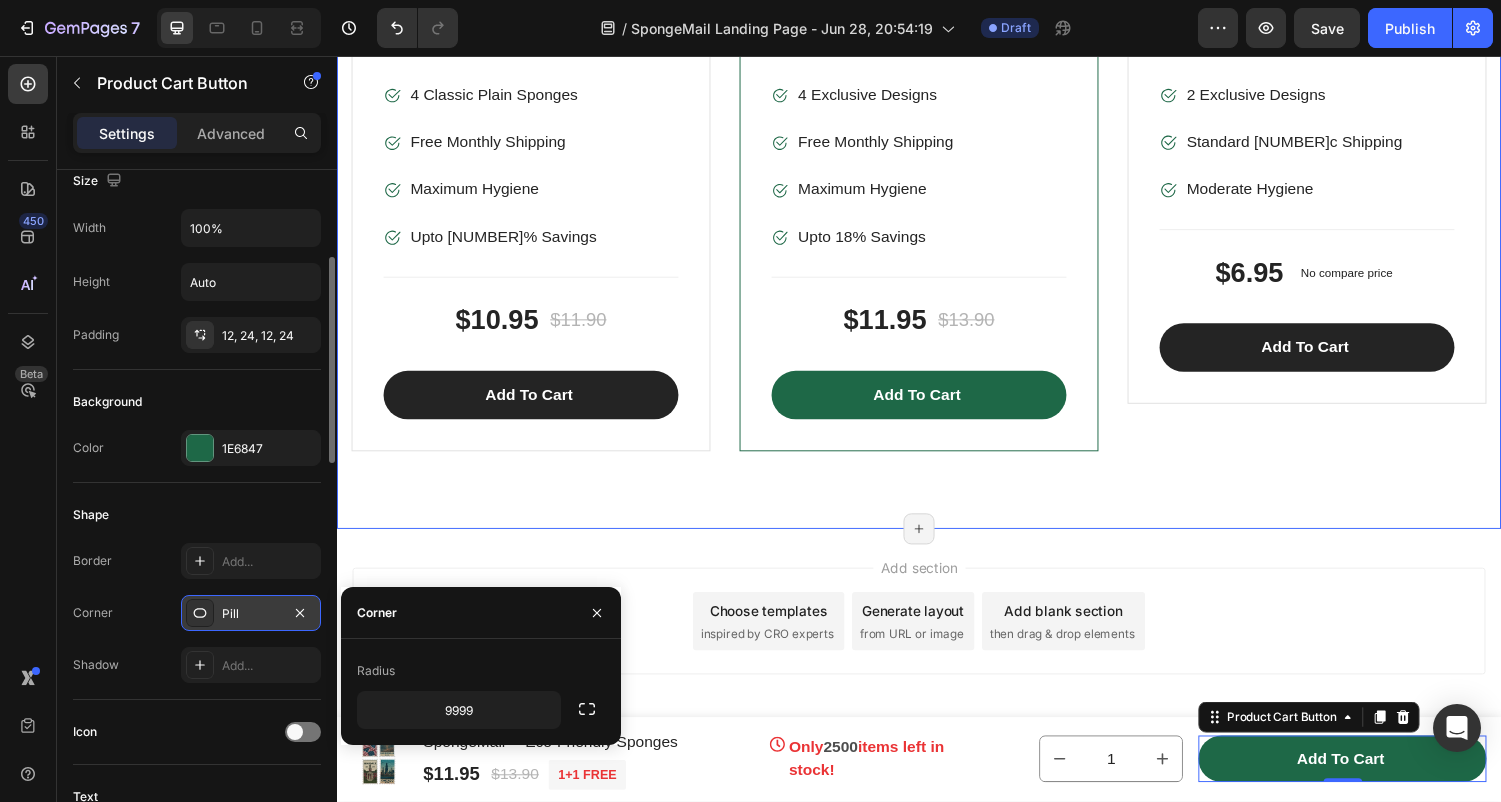 click on "Choose Your Package And Save Big On Your Order ! Heading Row A rejuvenating set is comprised of rejuvenating soap, rejuvenating toner, sunblock cream with SPF, and night cream with peeling properties. Rejuvenating sets generally feature four products, which represent the four pillars of a modern basic skincare routine: cleanser, tone, protect/moisturize, moisturize/treat.  Text block Hurry up! Text block The sale ends once the timer hits zero Text block Row 00 Days 18 Hrs 59 Mins 35 Secs Countdown Timer Row Product Images & Gallery Image 4 Classic Plain Sponges Text block Image Free Monthly Shipping Text block Image Maximum Hygiene Text block Image Upto 13% Savings Text block Icon List                Title Line $10.95 Product Price Product Price $11.90 Product Price Product Price Row Add to cart Product Cart Button Product Product Images & Gallery Image 4 Exclusive Designs Text block Image Free Monthly Shipping Text block Image Maximum Hygiene Text block Image Upto 18% Savings Text block Icon List Title Line" at bounding box center [937, -113] 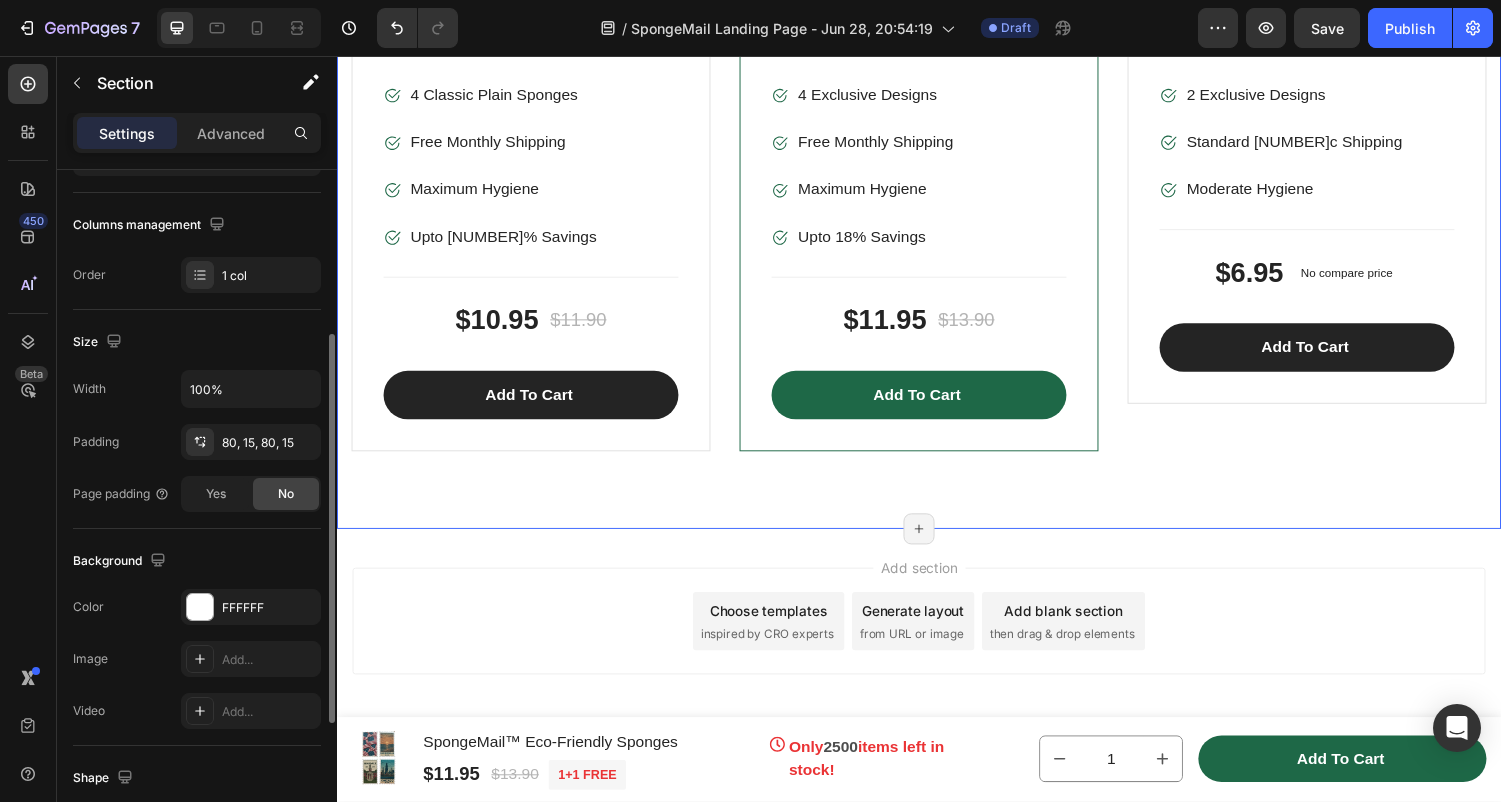scroll, scrollTop: 0, scrollLeft: 0, axis: both 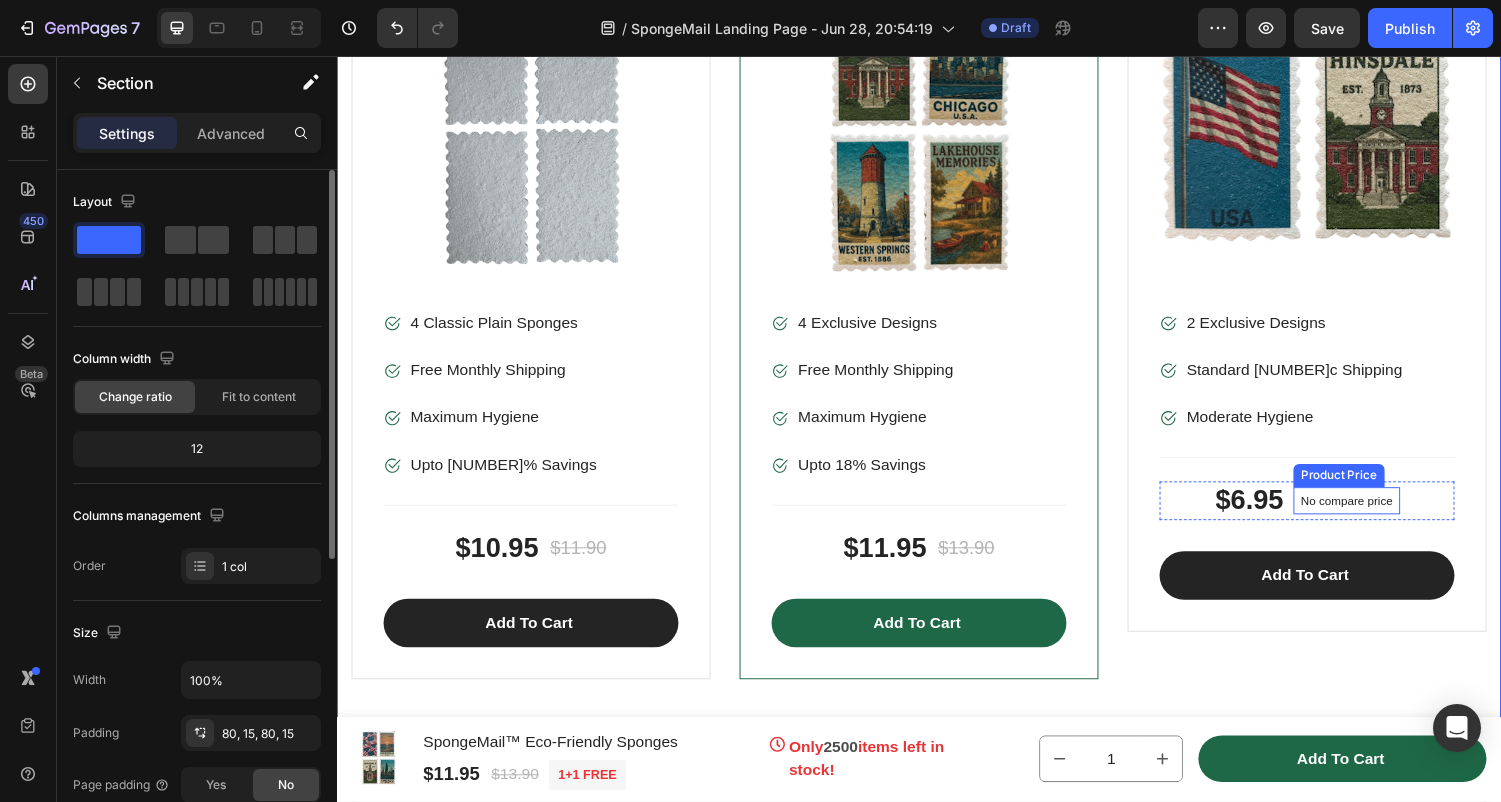 click on "No compare price" at bounding box center (1378, 515) 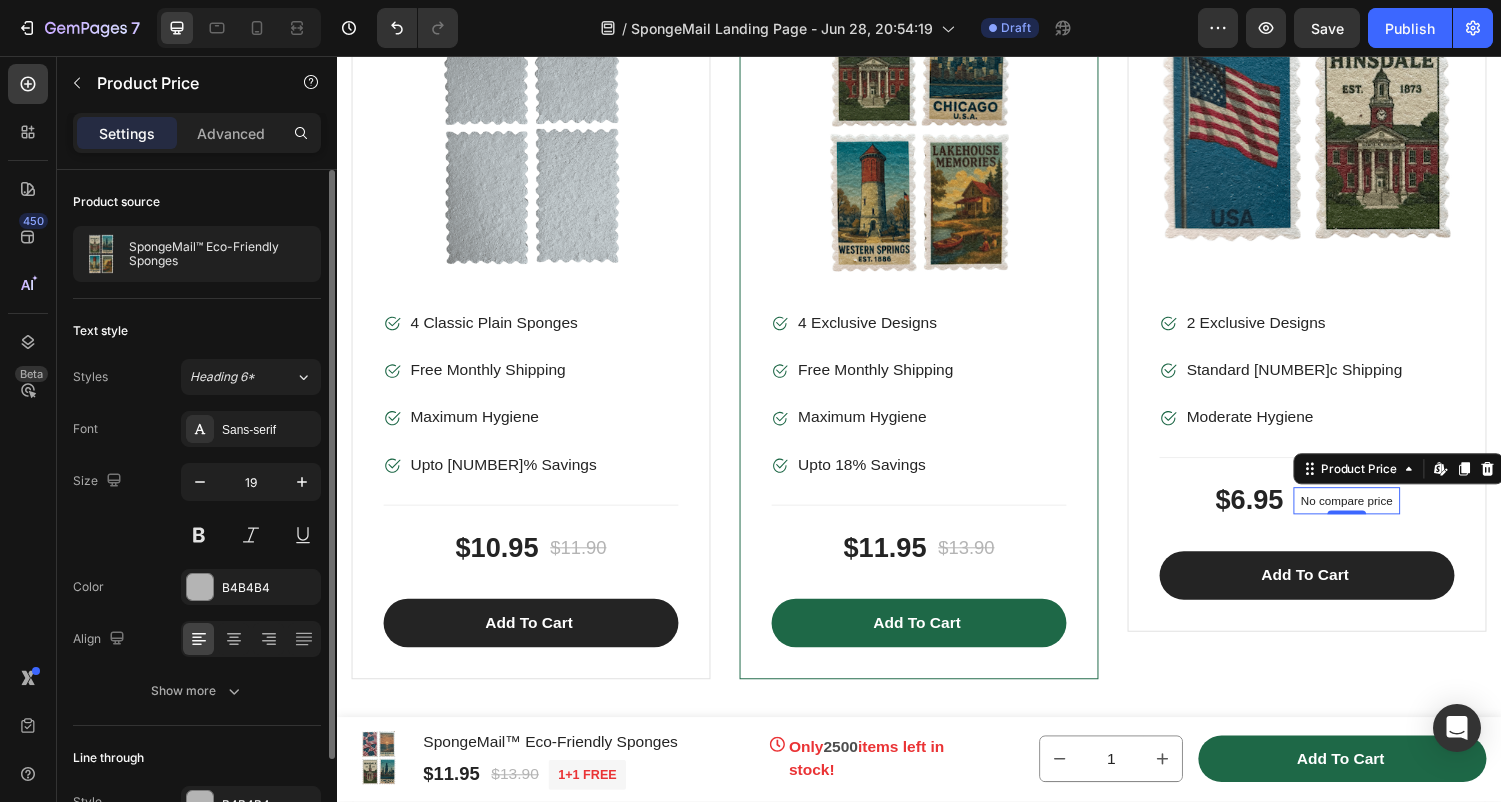 click on "No compare price" at bounding box center [1378, 515] 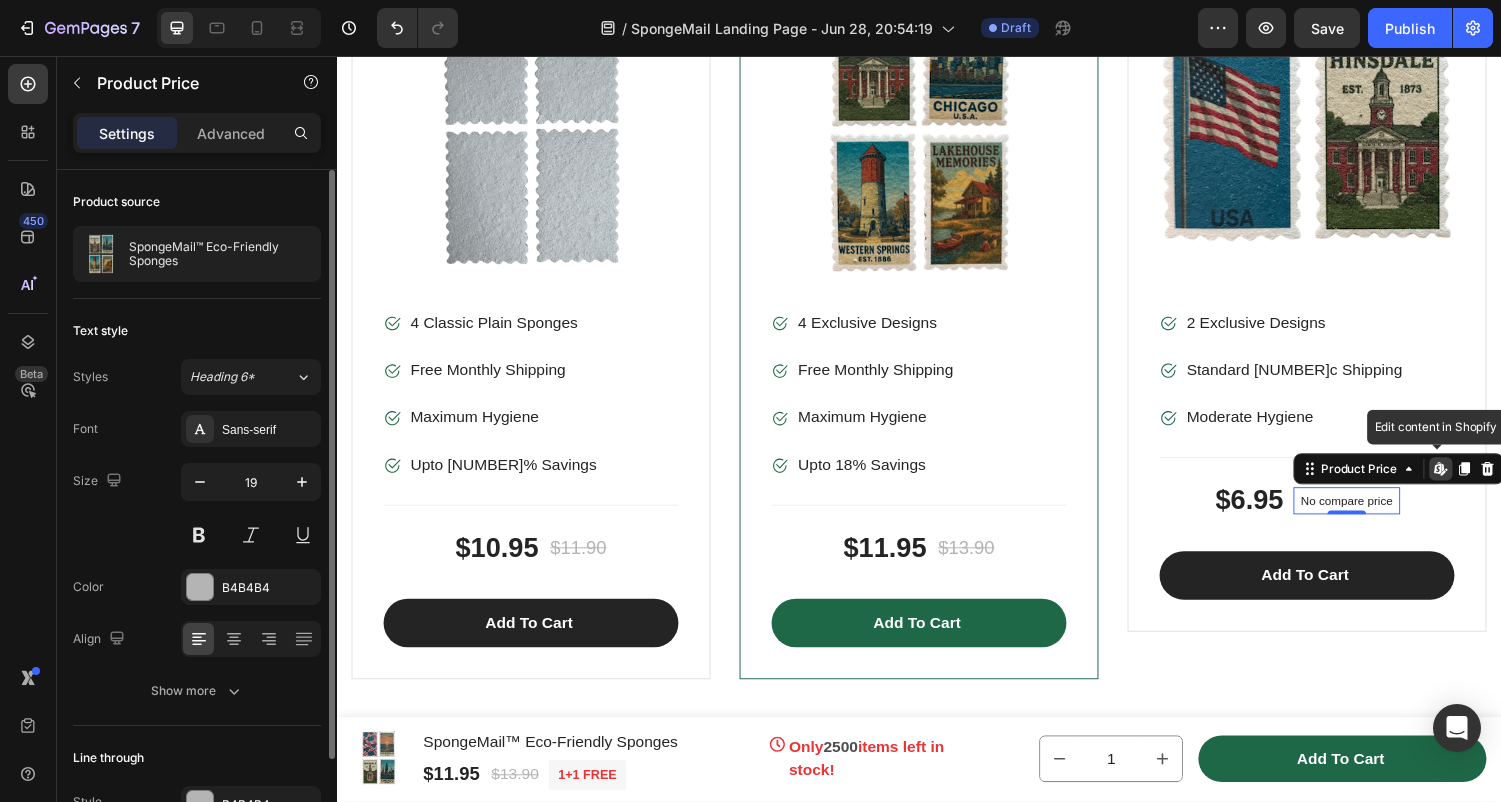 click on "No compare price" at bounding box center [1378, 515] 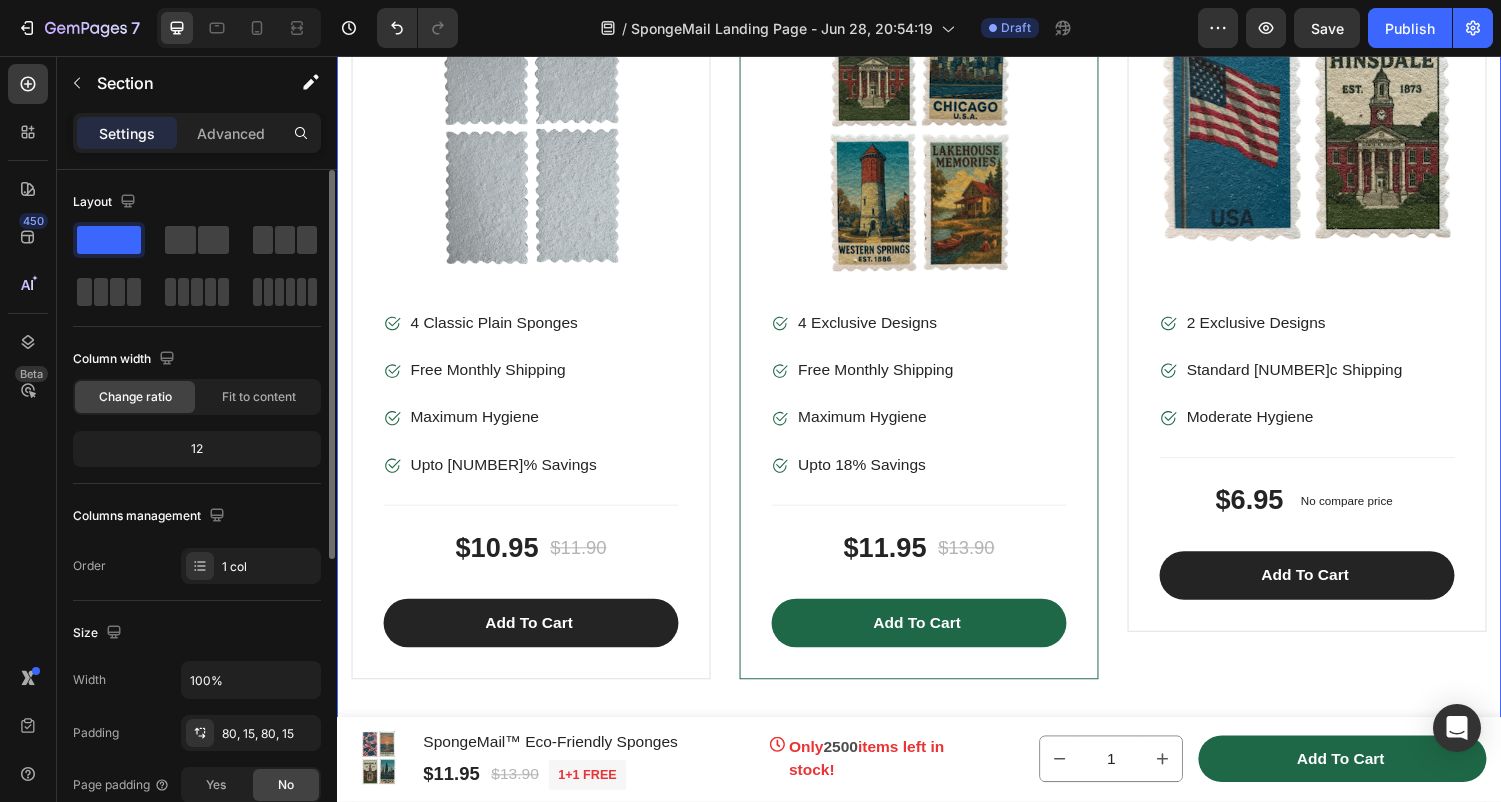 click on "Choose Your Package And Save Big On Your Order ! Heading Row A rejuvenating set is comprised of rejuvenating soap, rejuvenating toner, sunblock cream with SPF, and night cream with peeling properties. Rejuvenating sets generally feature four products, which represent the four pillars of a modern basic skincare routine: cleanser, tone, protect/moisturize, moisturize/treat.  Text block Hurry up! Text block The sale ends once the timer hits zero Text block Row 00 Days 18 Hrs 58 Mins 27 Secs Countdown Timer Row Product Images & Gallery Image 4 Classic Plain Sponges Text block Image Free Monthly Shipping Text block Image Maximum Hygiene Text block Image Upto 13% Savings Text block Icon List                Title Line $10.95 Product Price Product Price $11.90 Product Price Product Price Row Add to cart Product Cart Button Product Product Images & Gallery Image 4 Exclusive Designs Text block Image Free Monthly Shipping Text block Image Maximum Hygiene Text block Image Upto 18% Savings Text block Icon List Title Line" at bounding box center [937, 122] 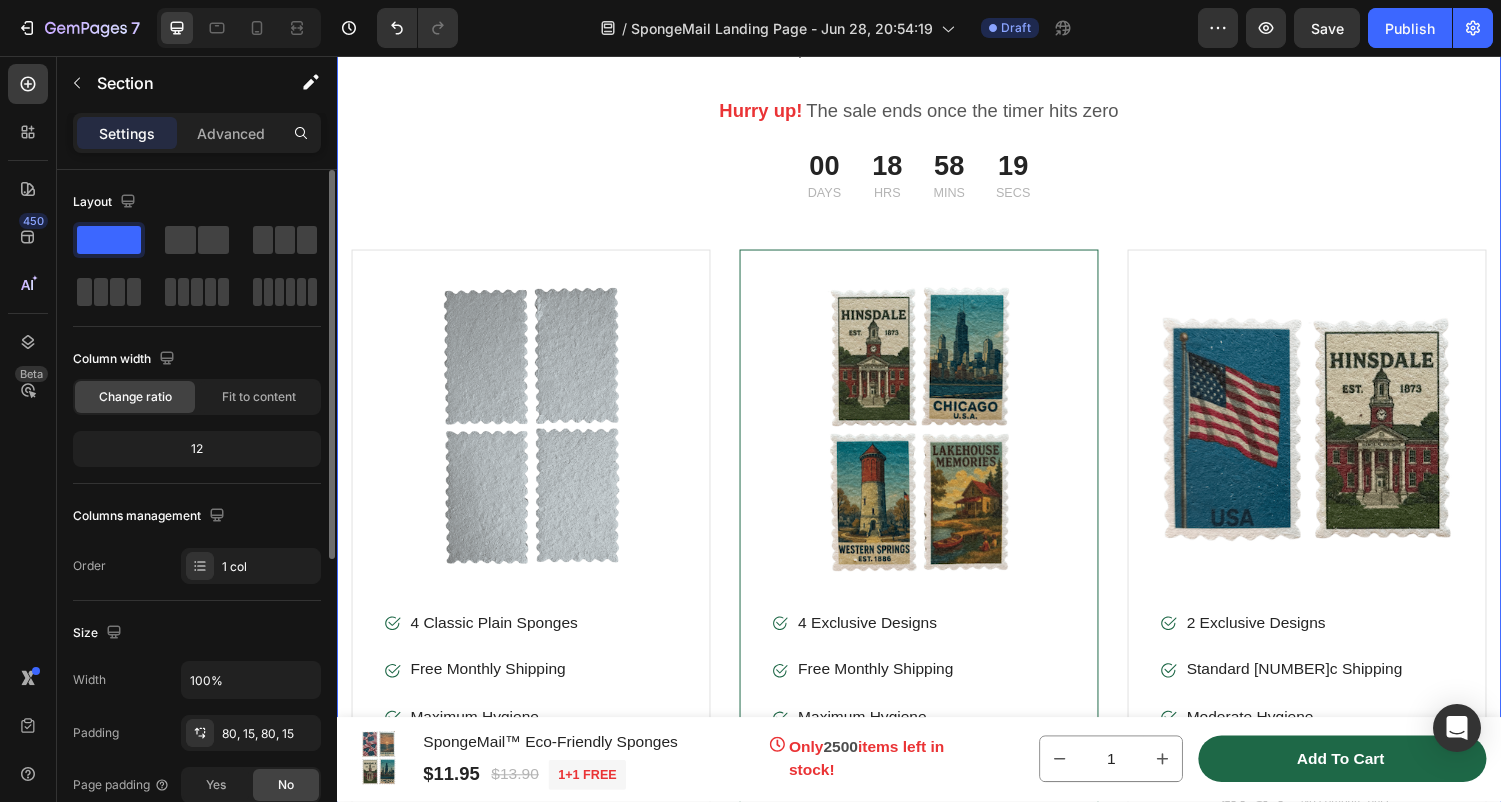 scroll, scrollTop: 11842, scrollLeft: 0, axis: vertical 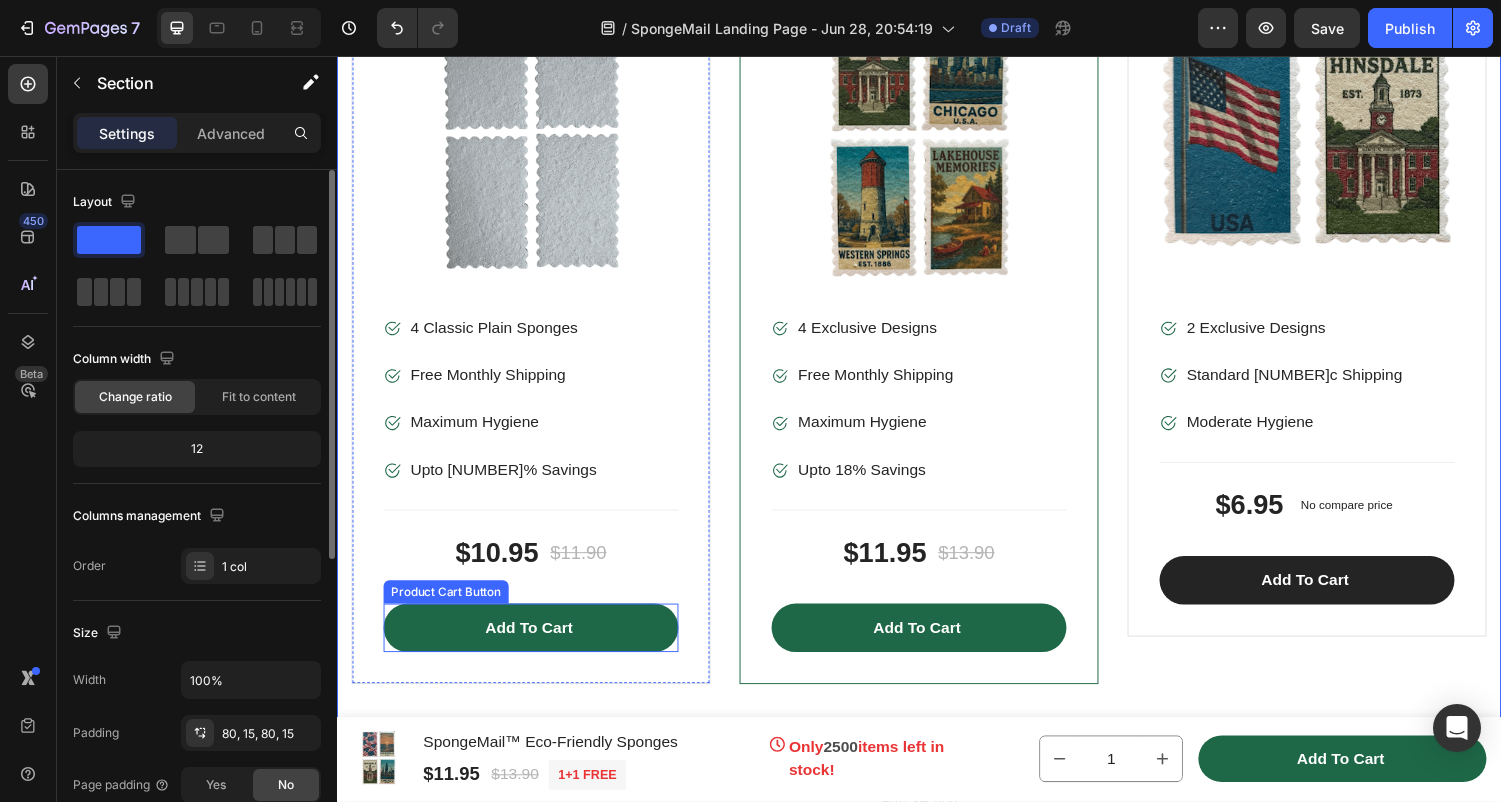 click on "Add to cart" at bounding box center (537, 646) 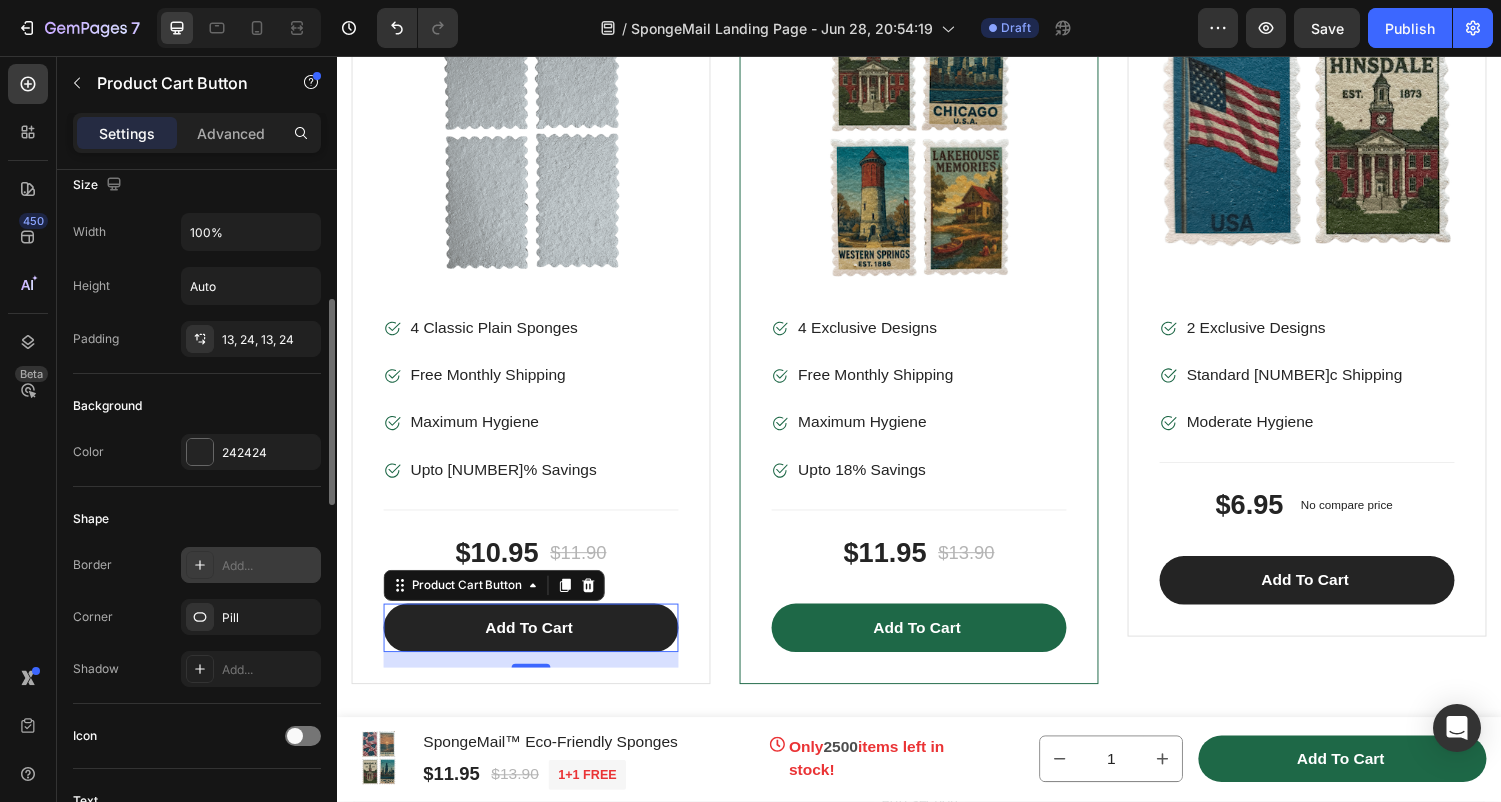 scroll, scrollTop: 286, scrollLeft: 0, axis: vertical 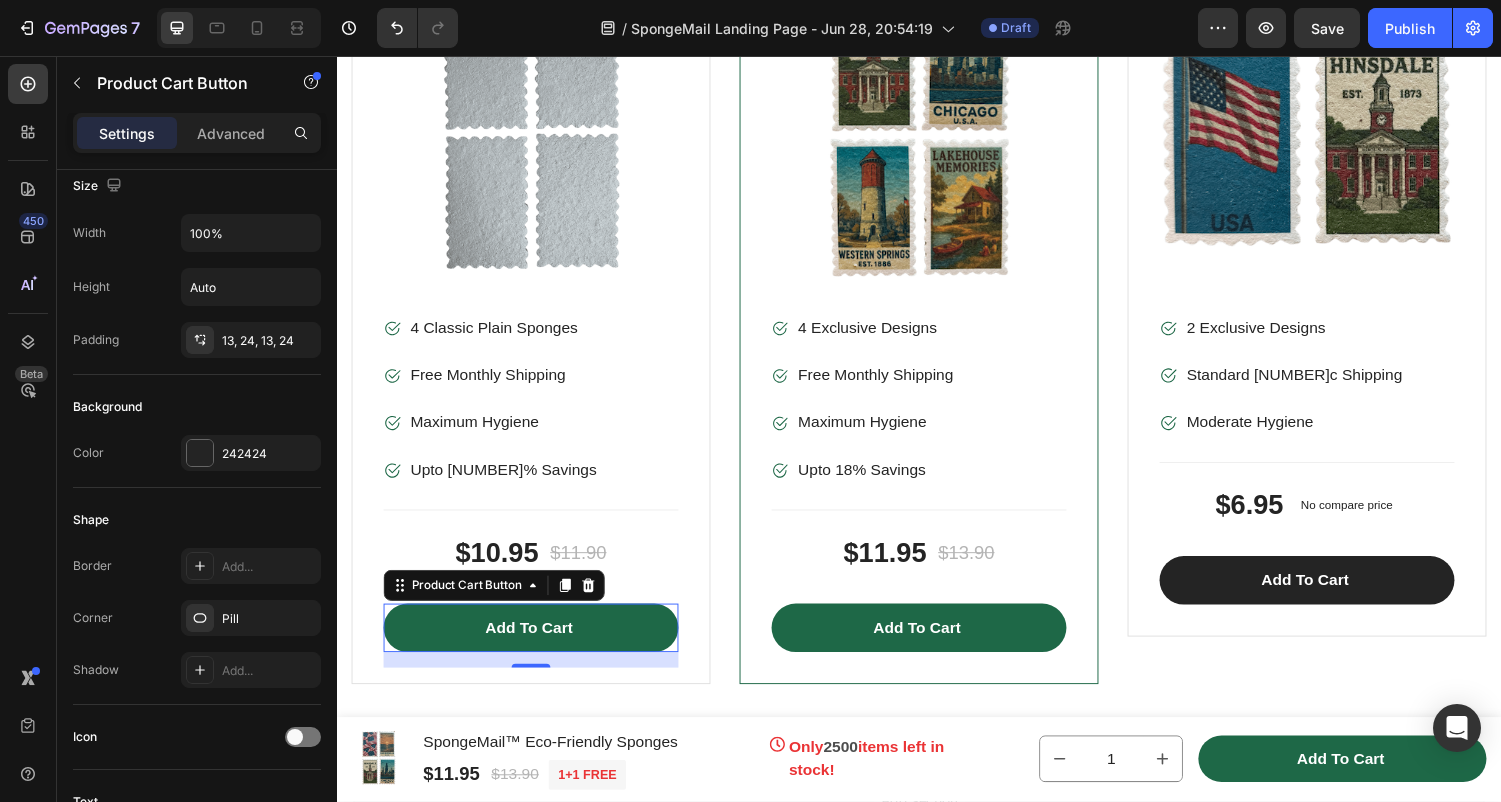 click on "Add to cart" at bounding box center [537, 646] 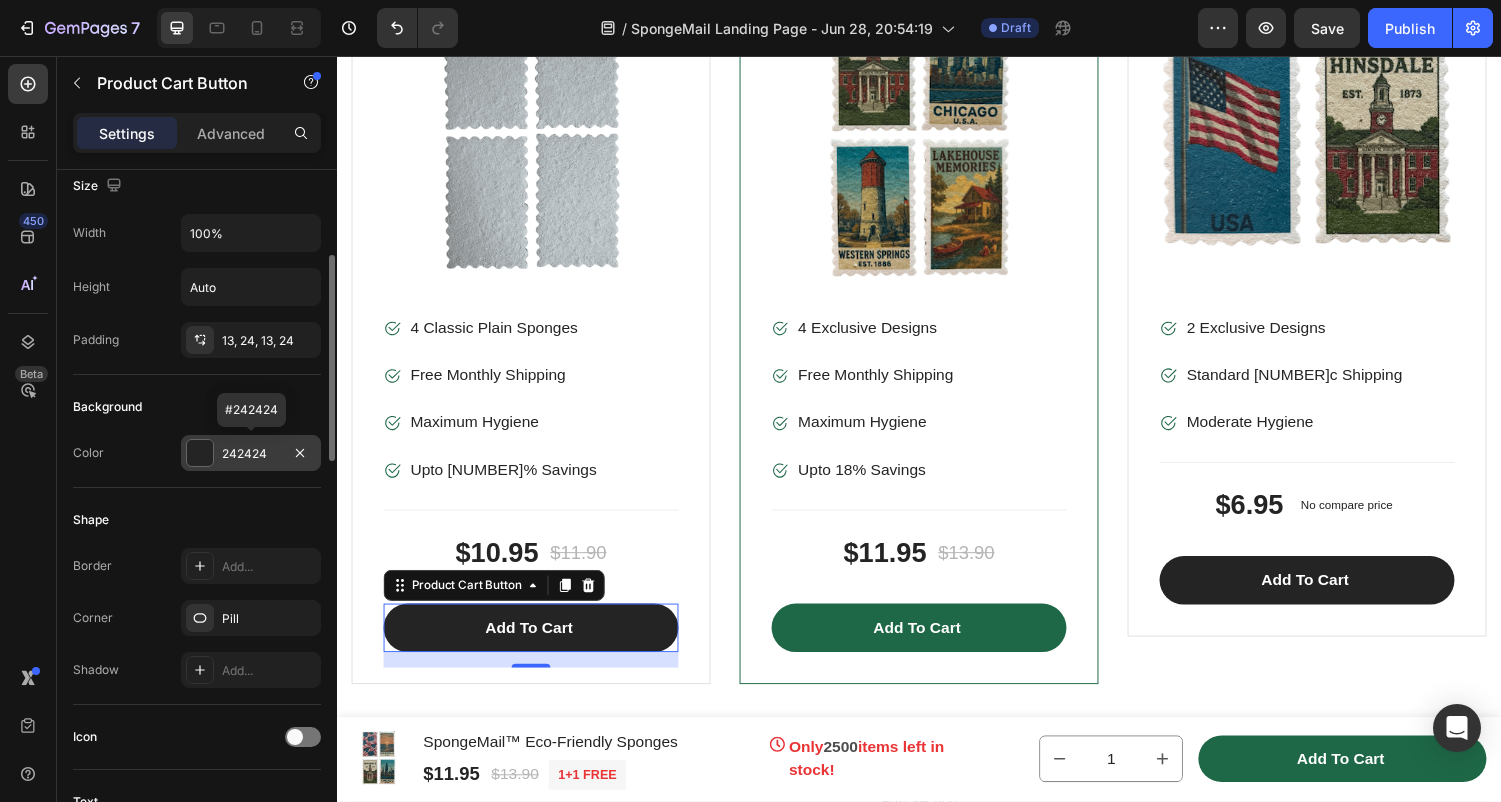 click at bounding box center [200, 453] 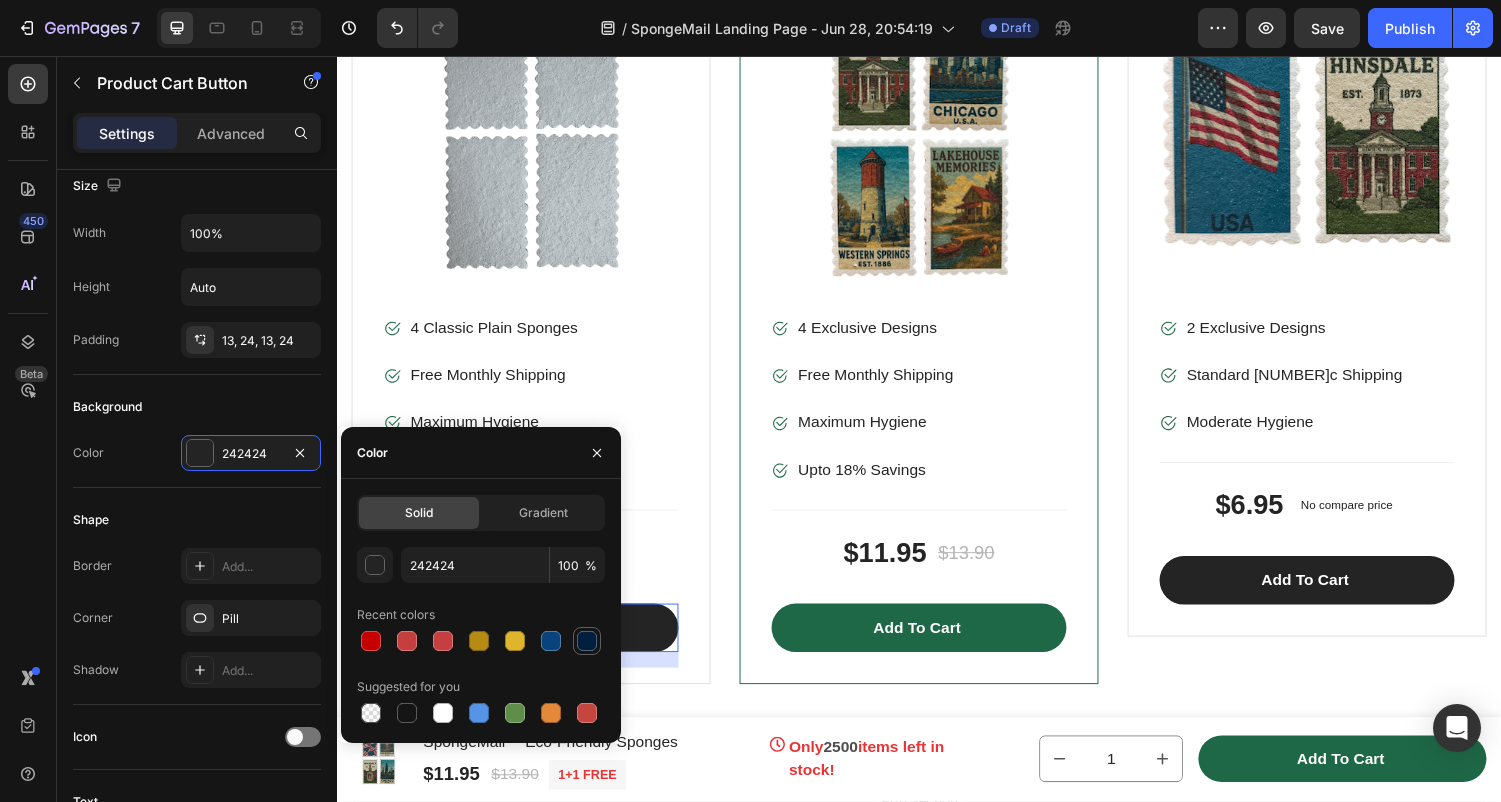 click at bounding box center [587, 641] 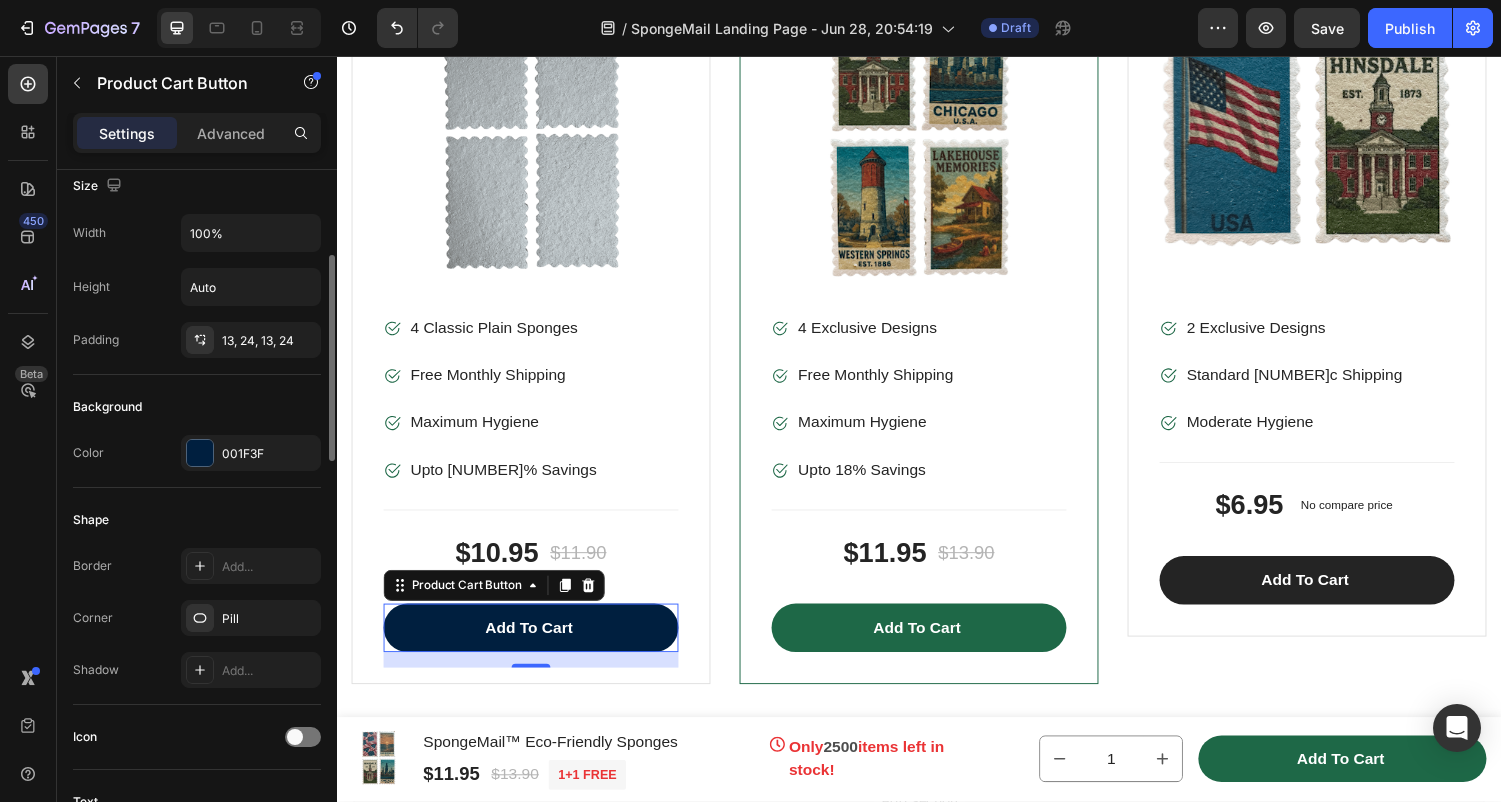 click on "Shape" at bounding box center [197, 520] 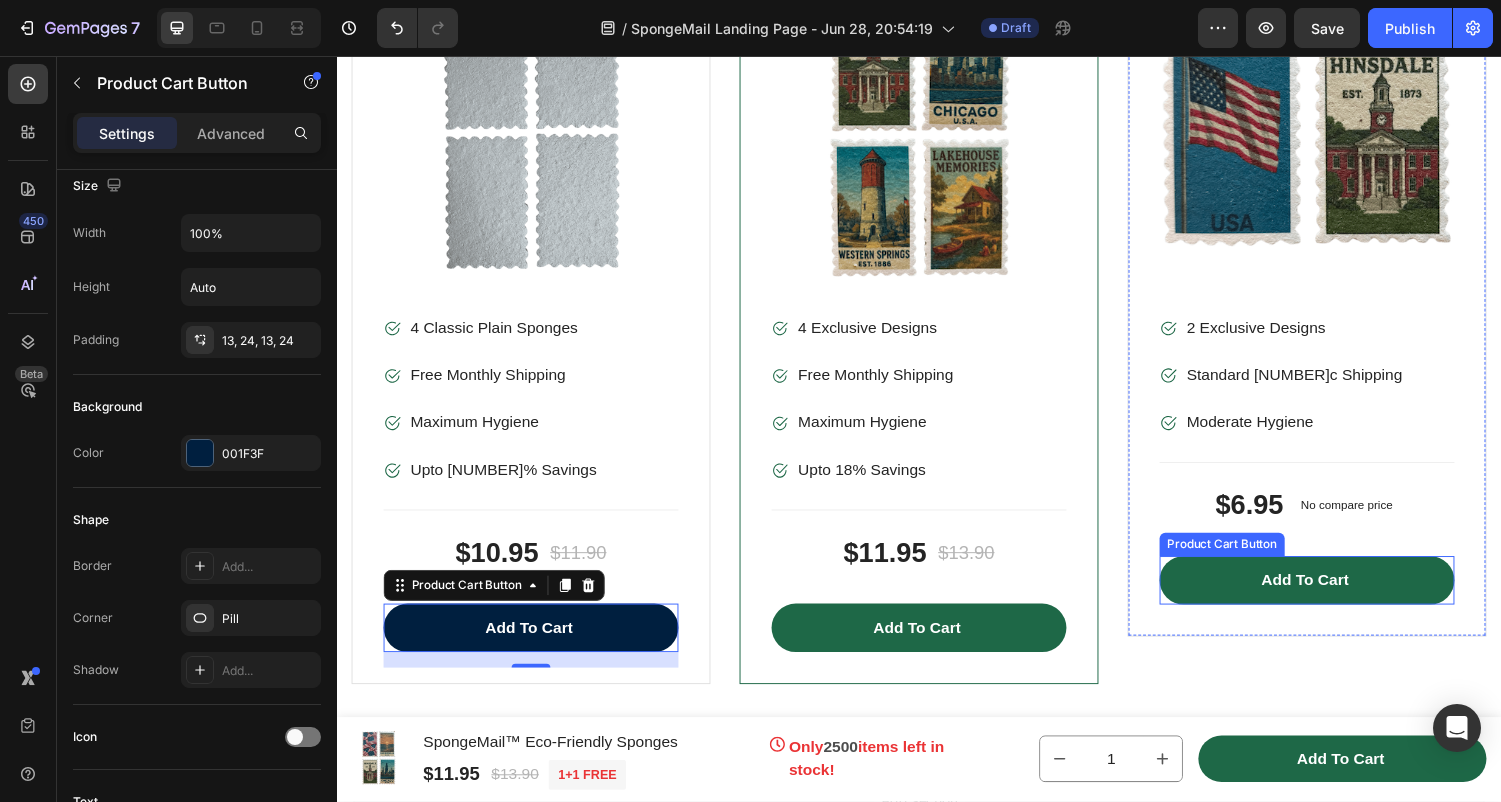 click on "Add to cart" at bounding box center (1337, 597) 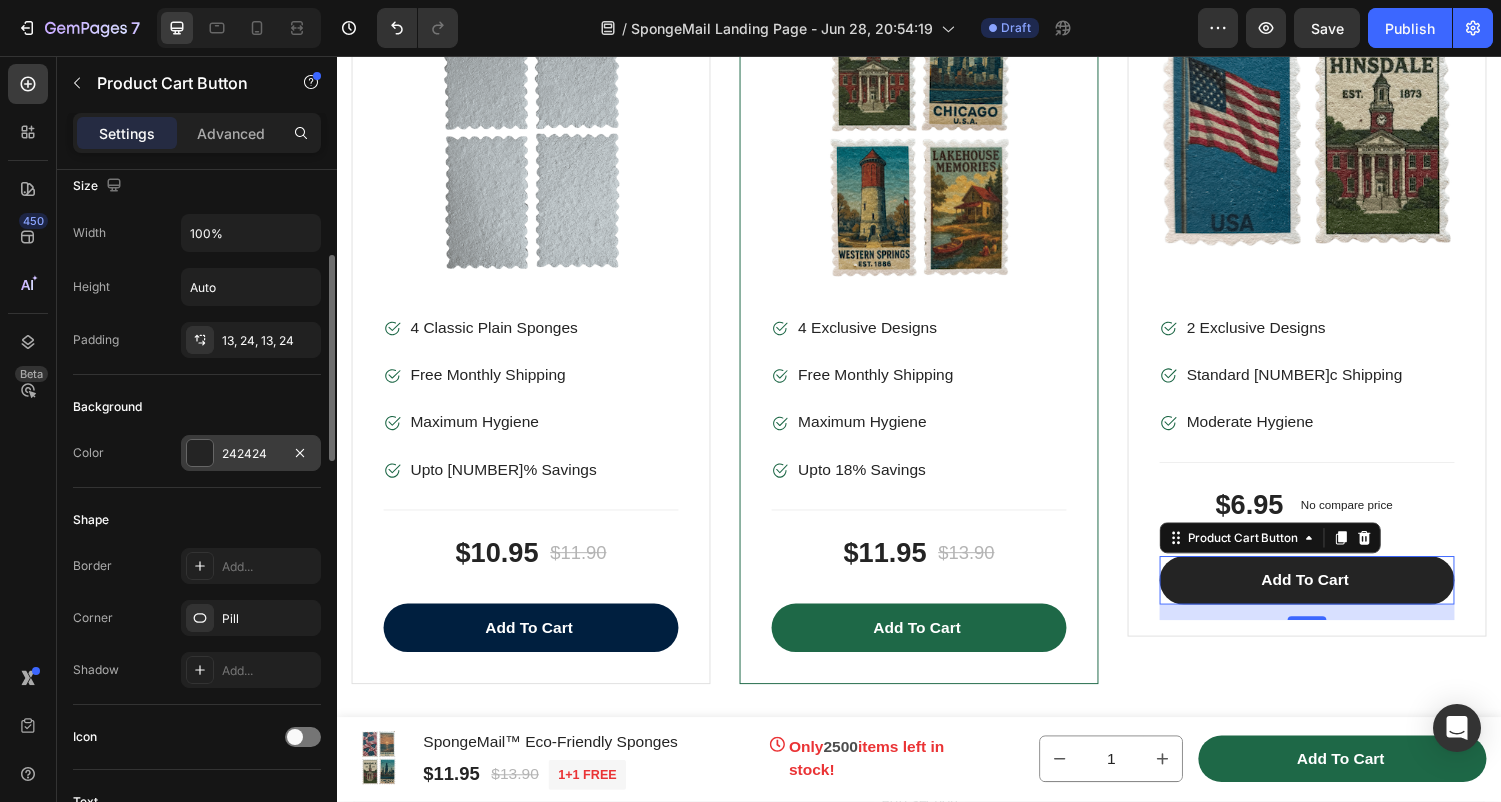click at bounding box center [200, 453] 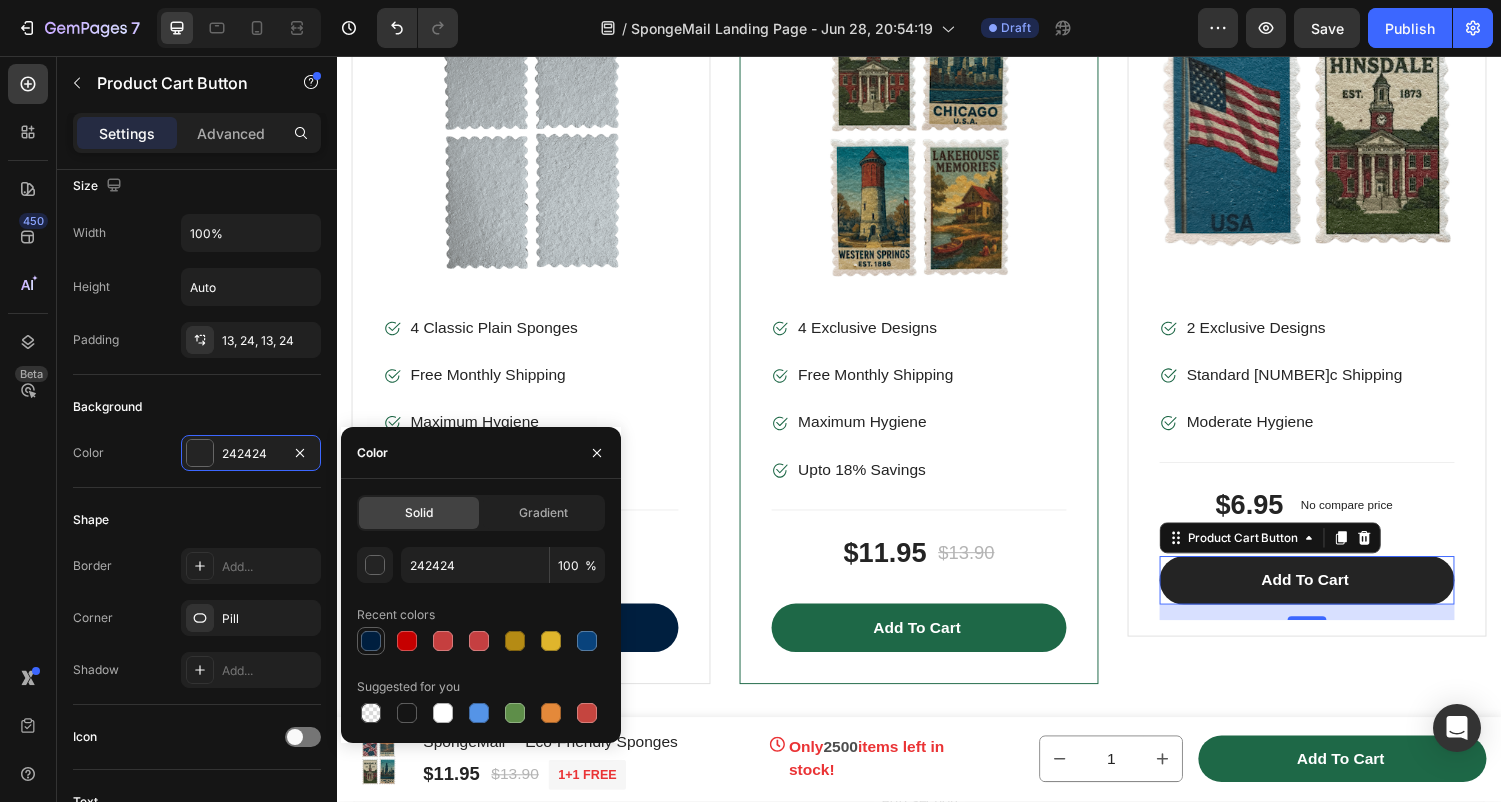 click at bounding box center [371, 641] 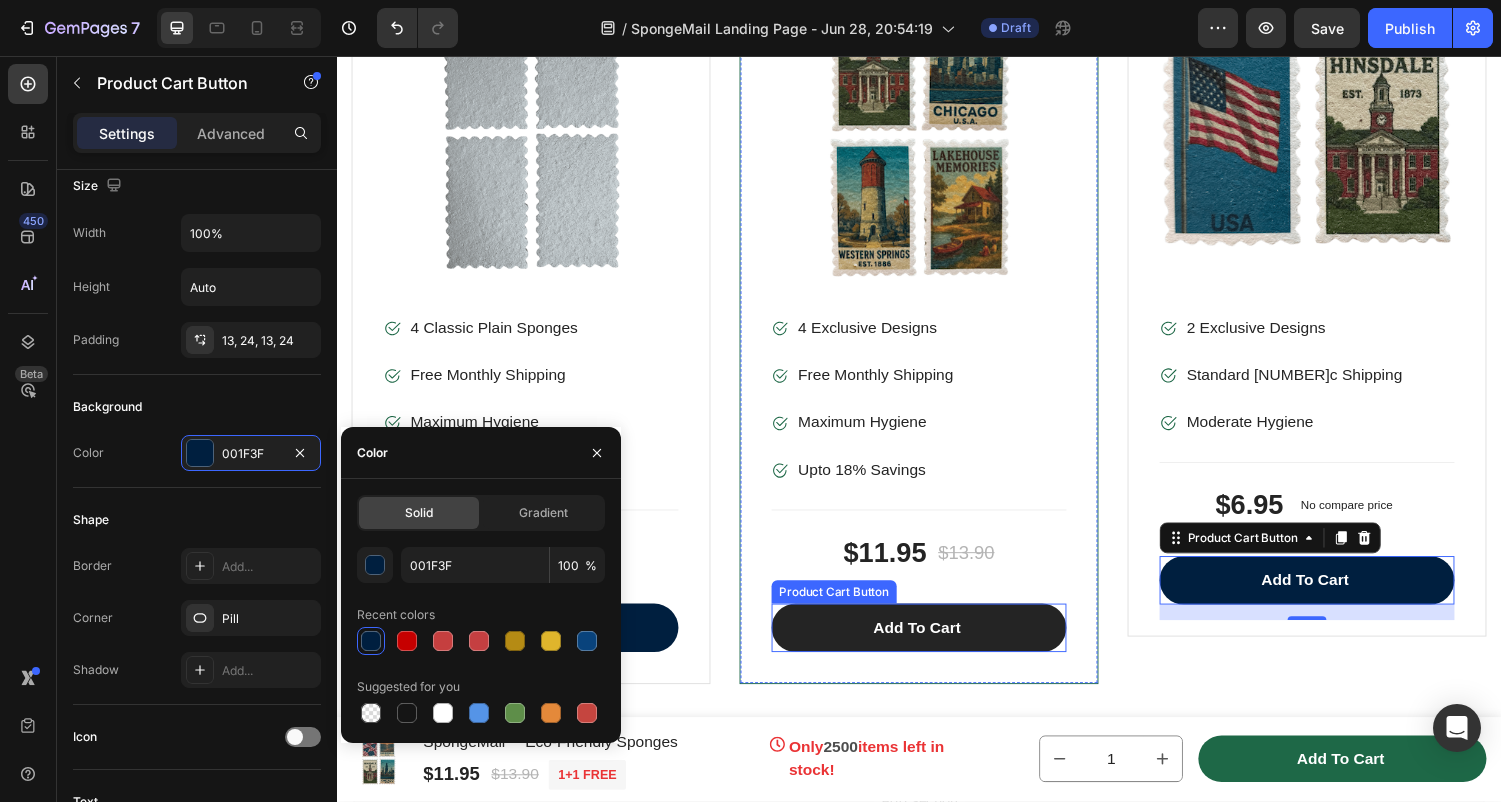 click on "Add to cart" at bounding box center [937, 646] 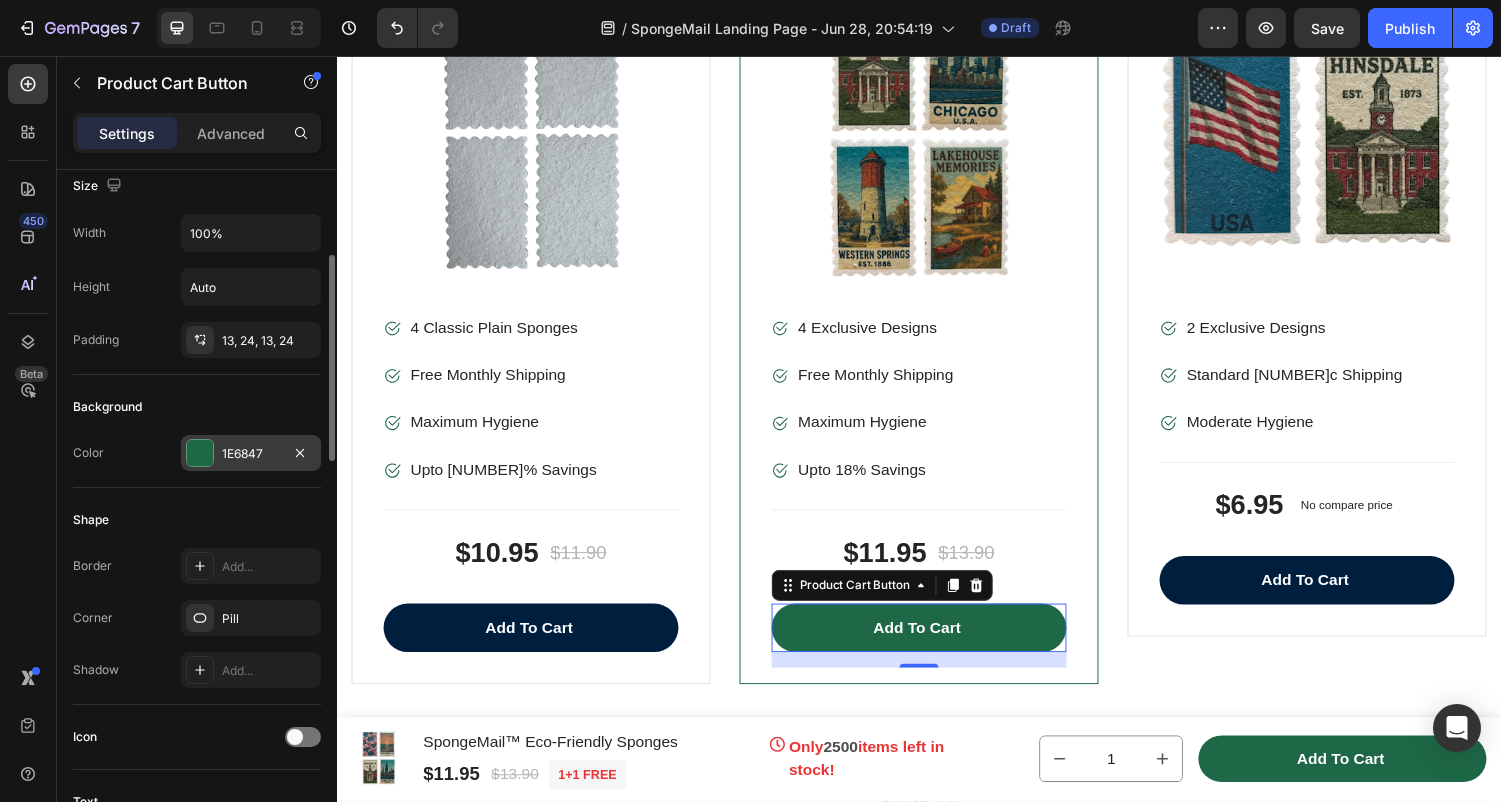 click at bounding box center (200, 453) 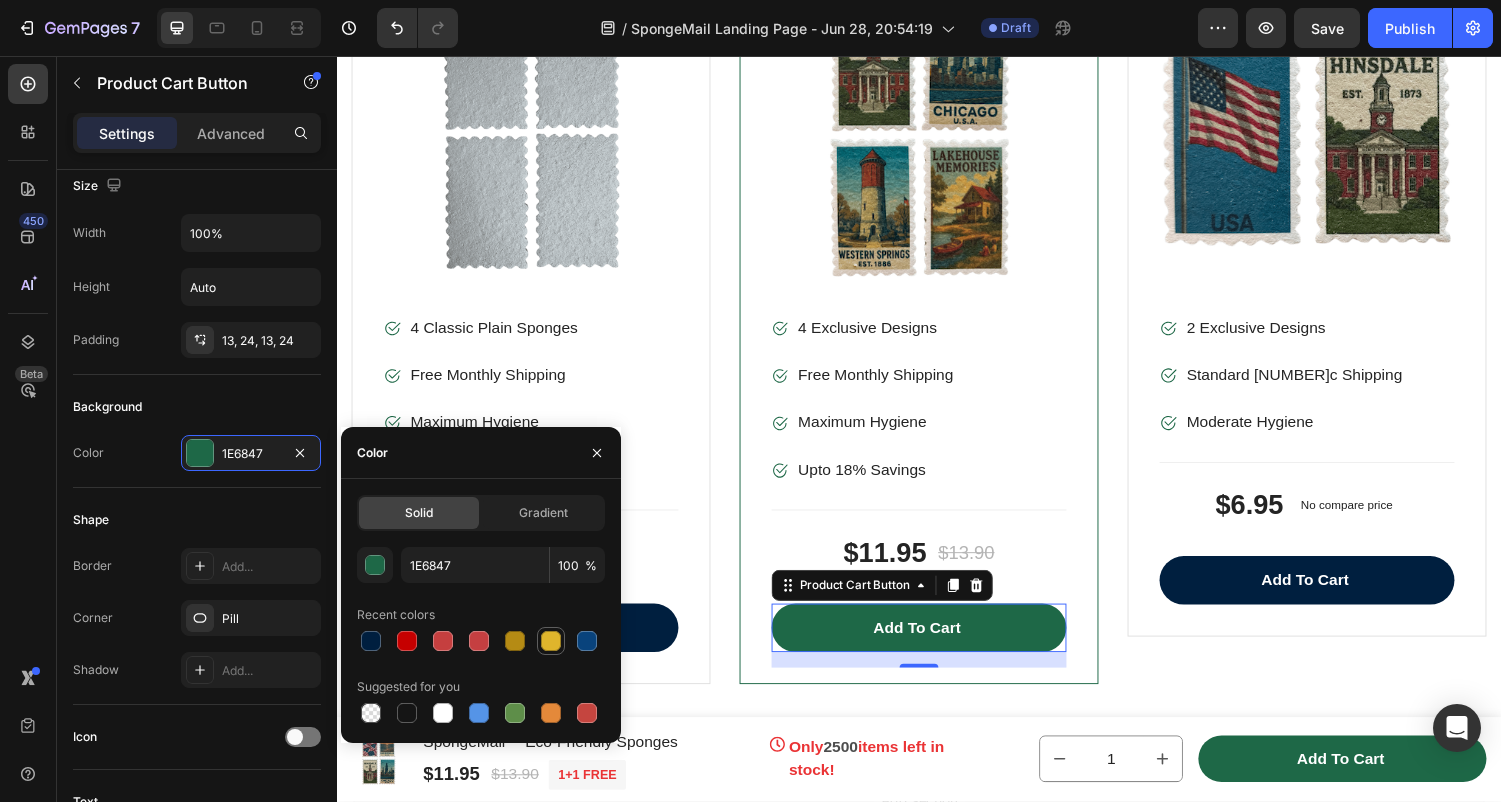 click at bounding box center [551, 641] 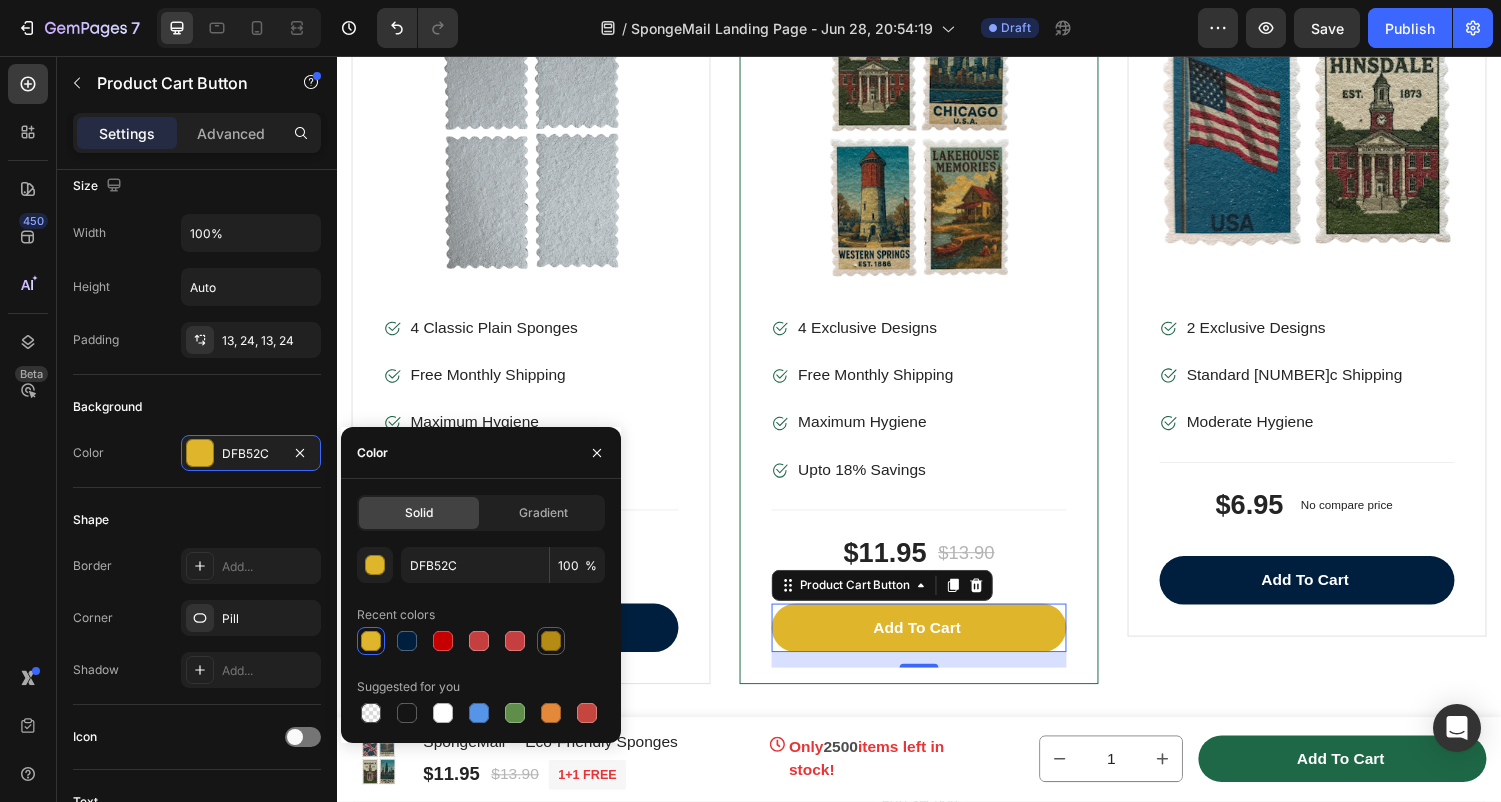 drag, startPoint x: 524, startPoint y: 637, endPoint x: 555, endPoint y: 643, distance: 31.575306 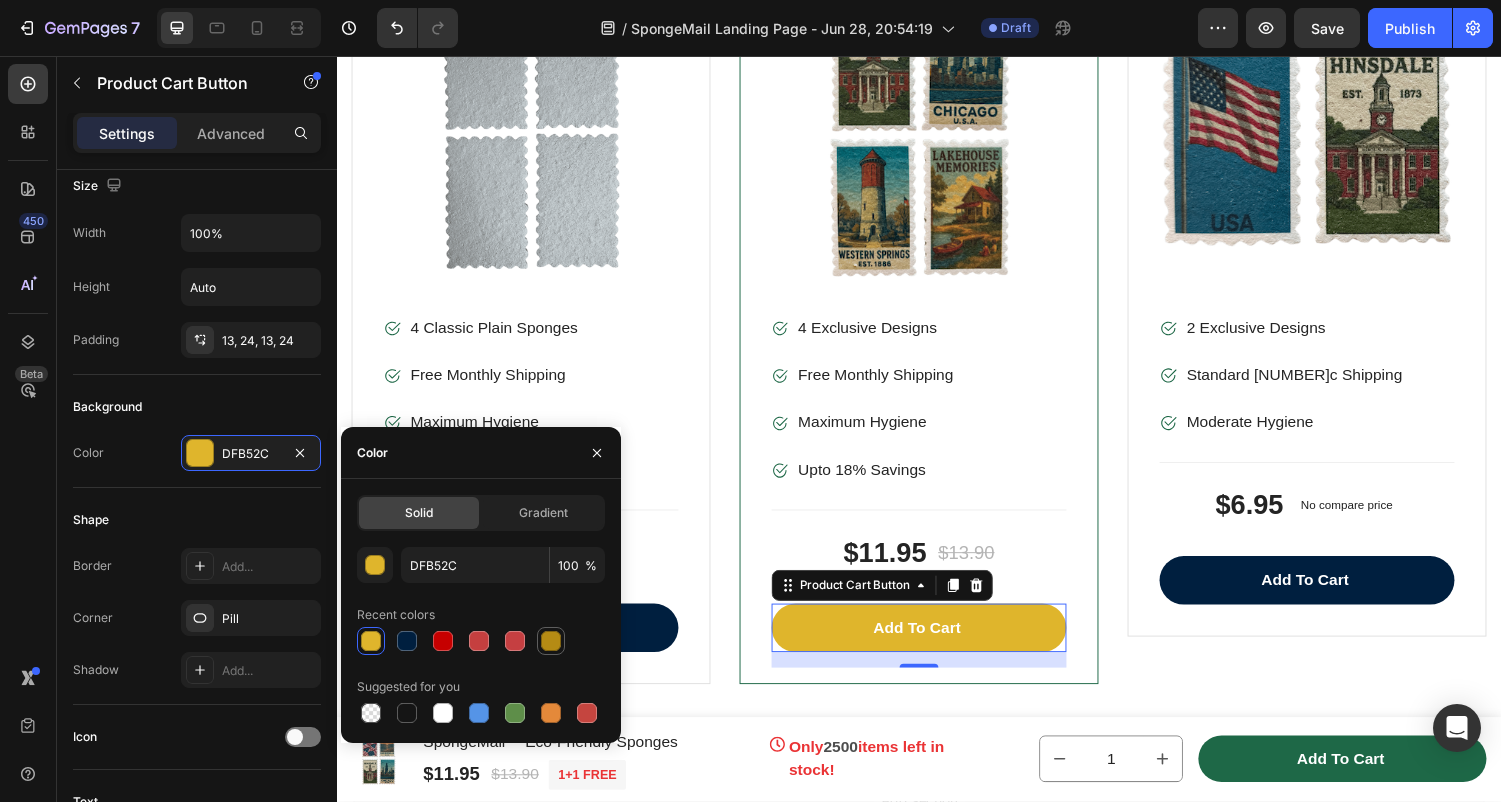 click at bounding box center (551, 641) 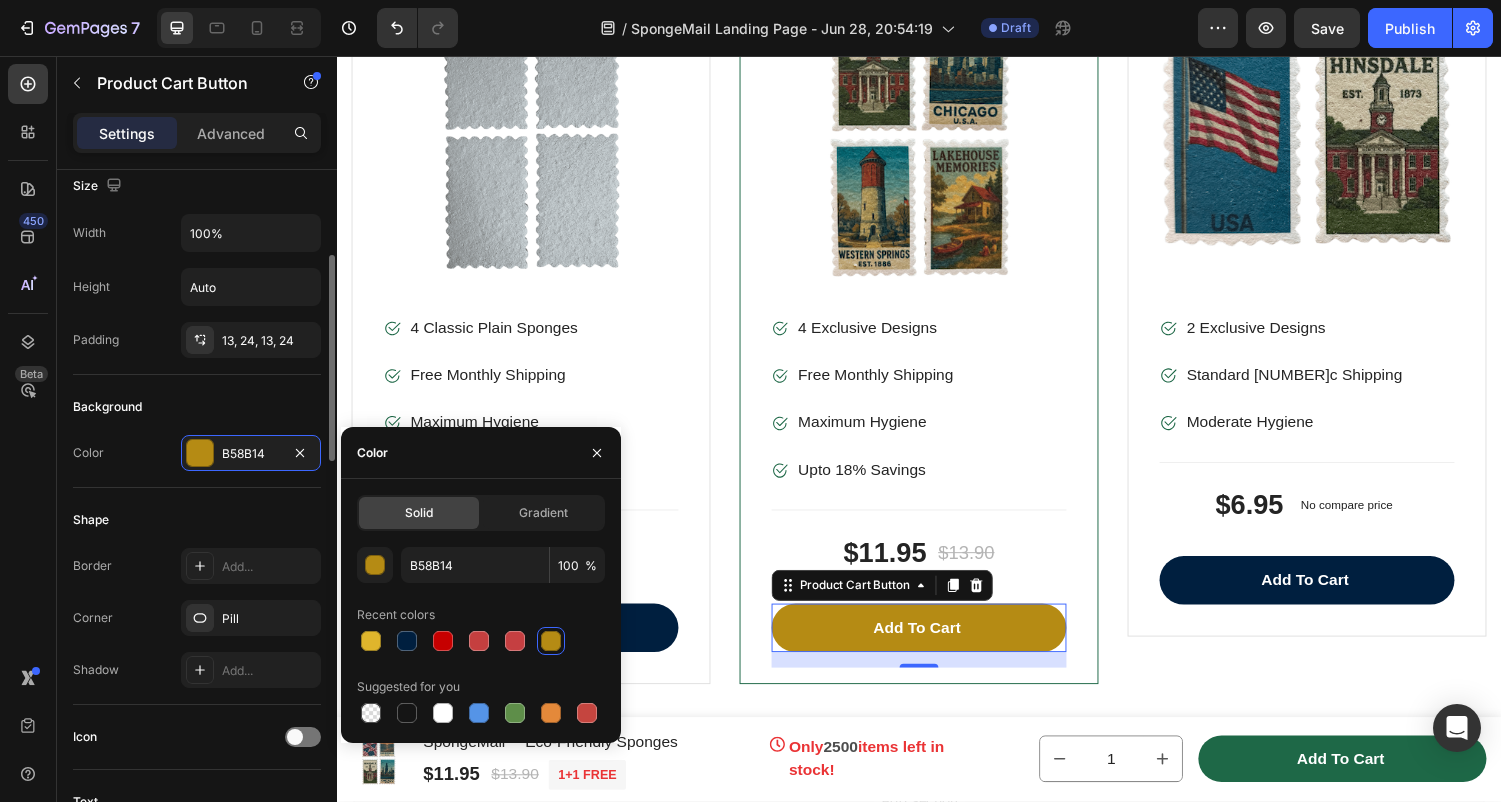 click on "Background" at bounding box center [197, 407] 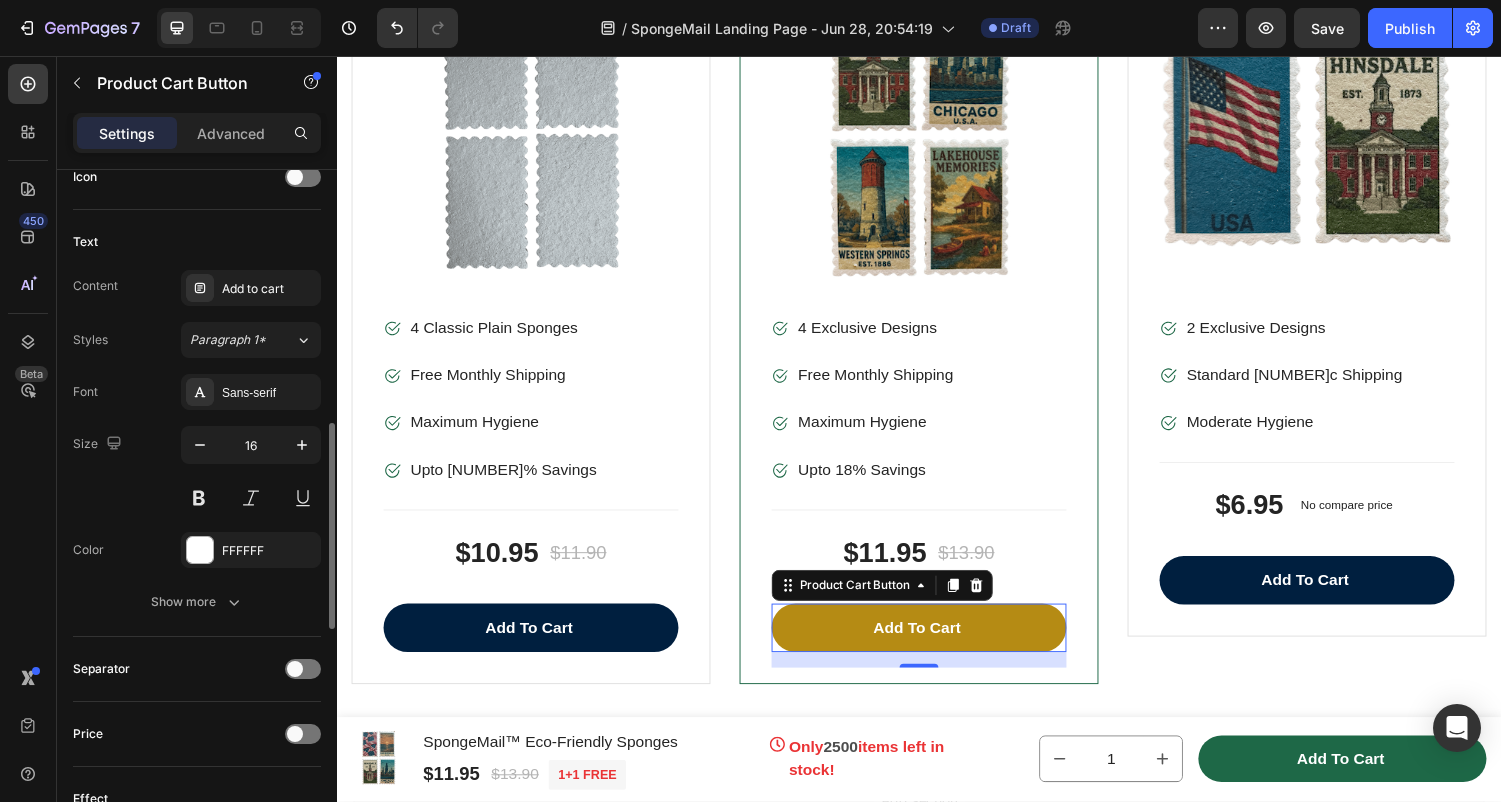 scroll, scrollTop: 888, scrollLeft: 0, axis: vertical 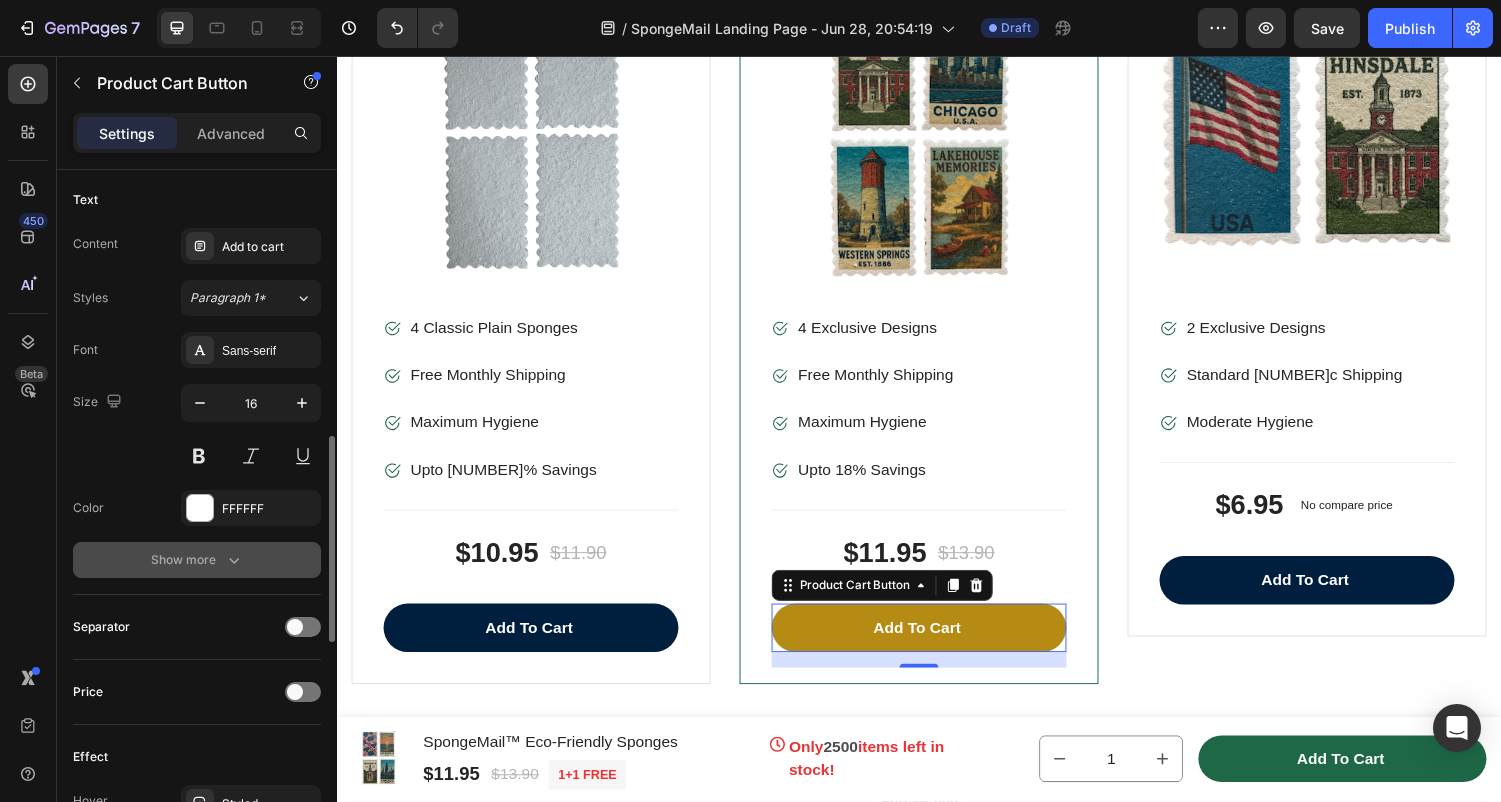 click on "Show more" at bounding box center (197, 560) 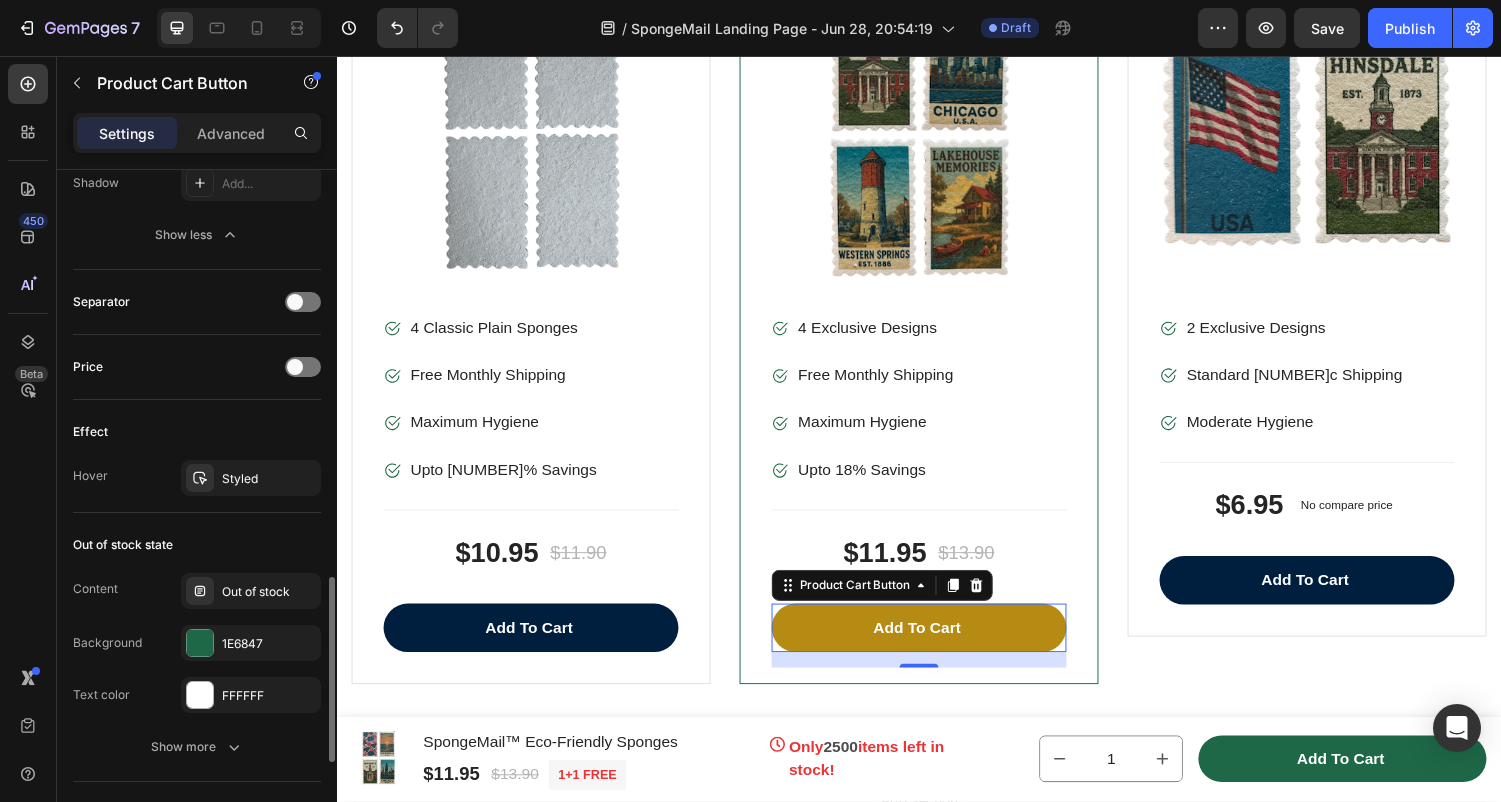 scroll, scrollTop: 1485, scrollLeft: 0, axis: vertical 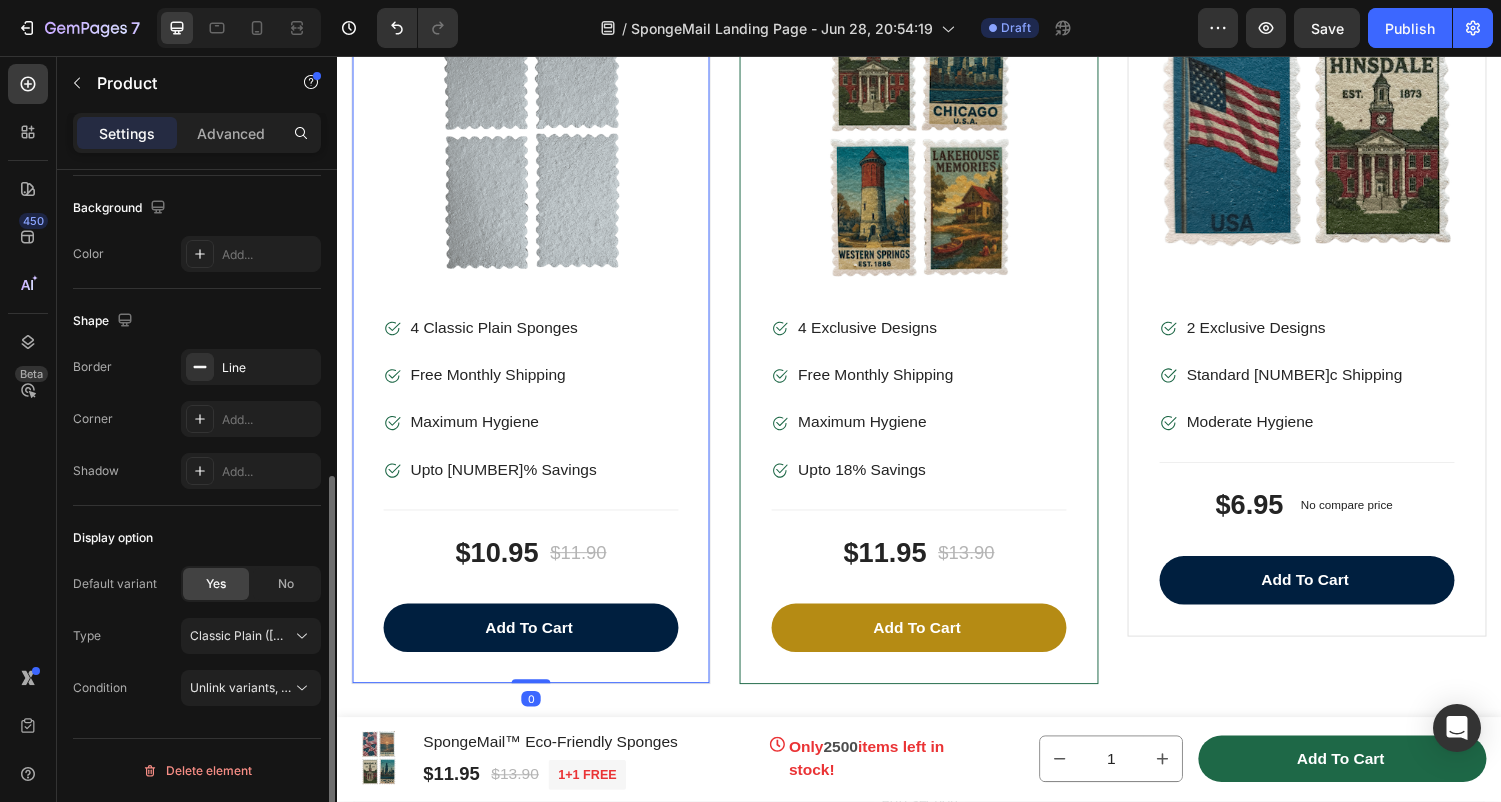click on "Product Images & Gallery" at bounding box center (537, 153) 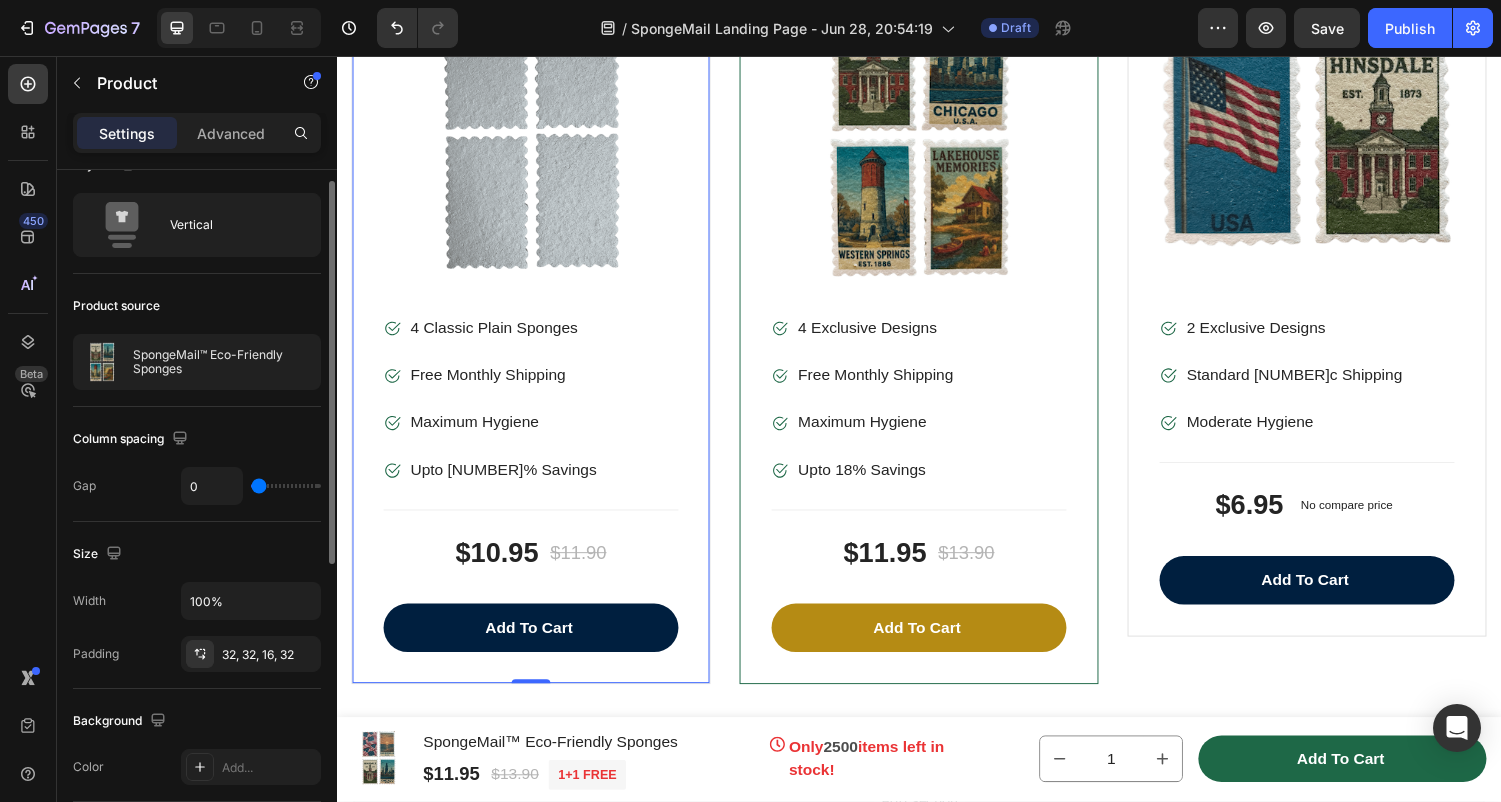 scroll, scrollTop: 0, scrollLeft: 0, axis: both 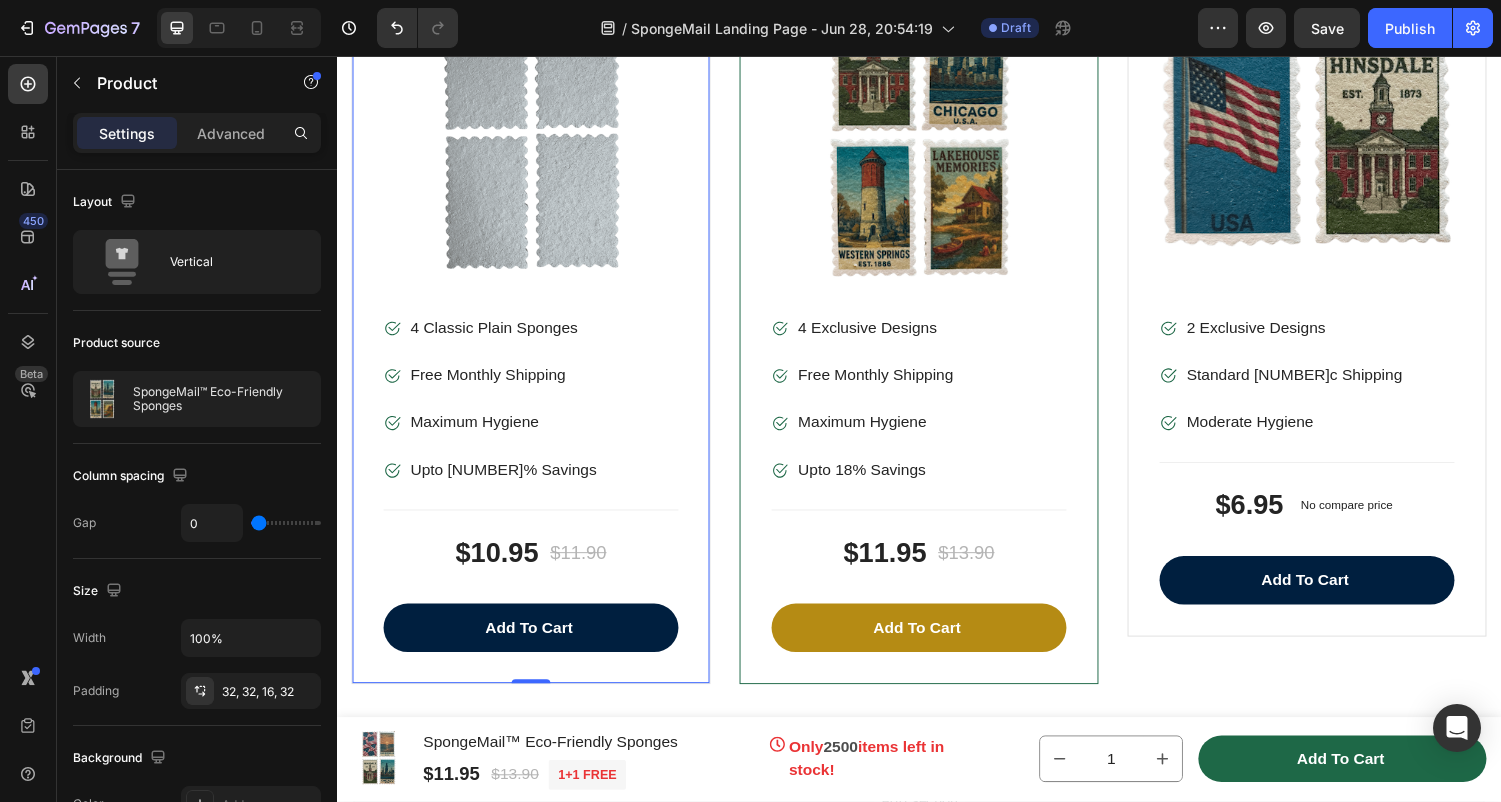 click on "Image [NUMBER] Classic Plain Sponges Text block Image Free Monthly Shipping Text block Image Maximum Hygiene Text block Image Upto [NUMBER]% Savings Text block Icon List Title Line $[NUMBER] Product Price Product Price $[NUMBER] Product Price Product Price Row Add to cart Product Cart Button" at bounding box center (537, 504) 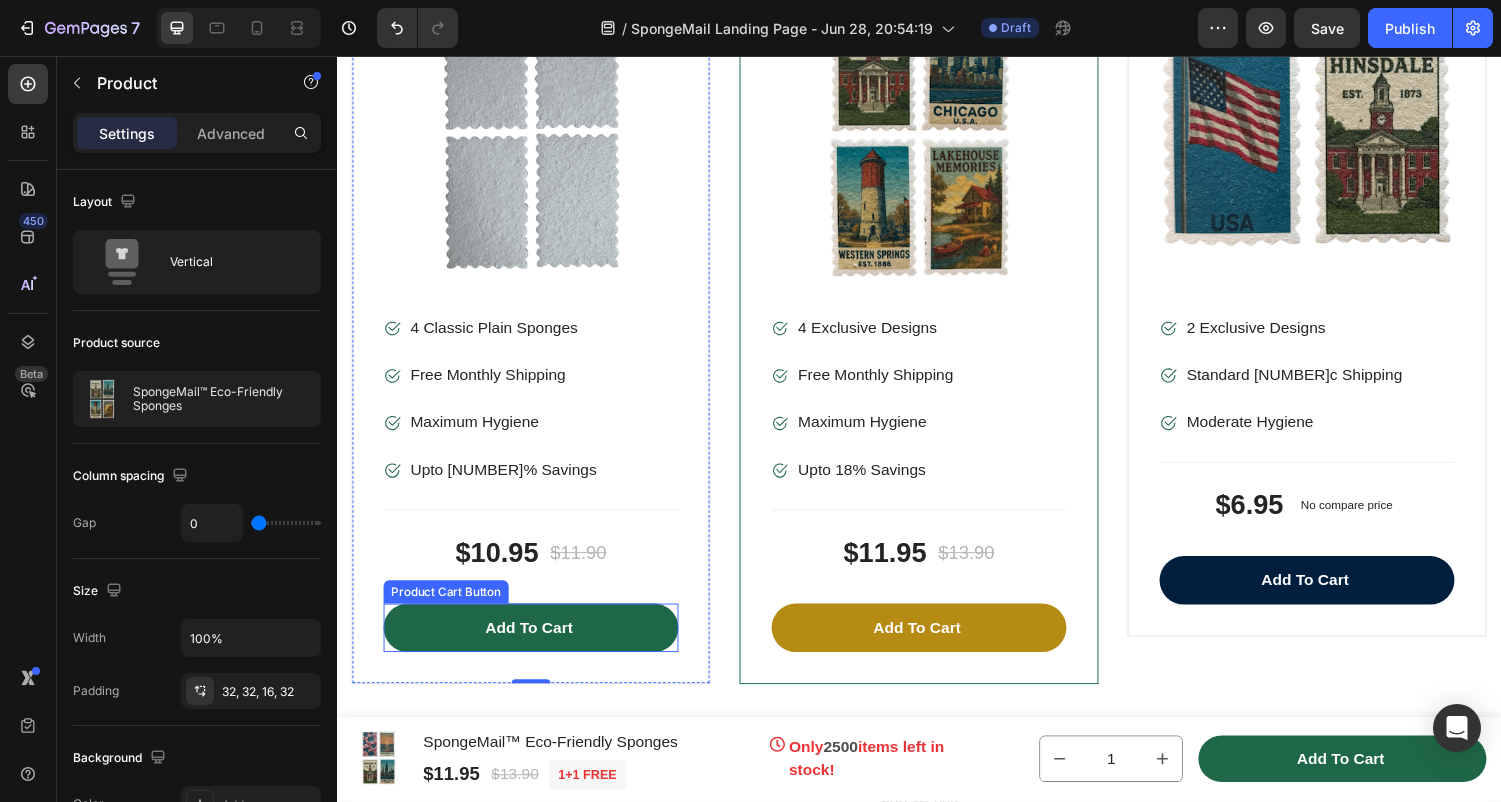 click on "Add to cart" at bounding box center [537, 646] 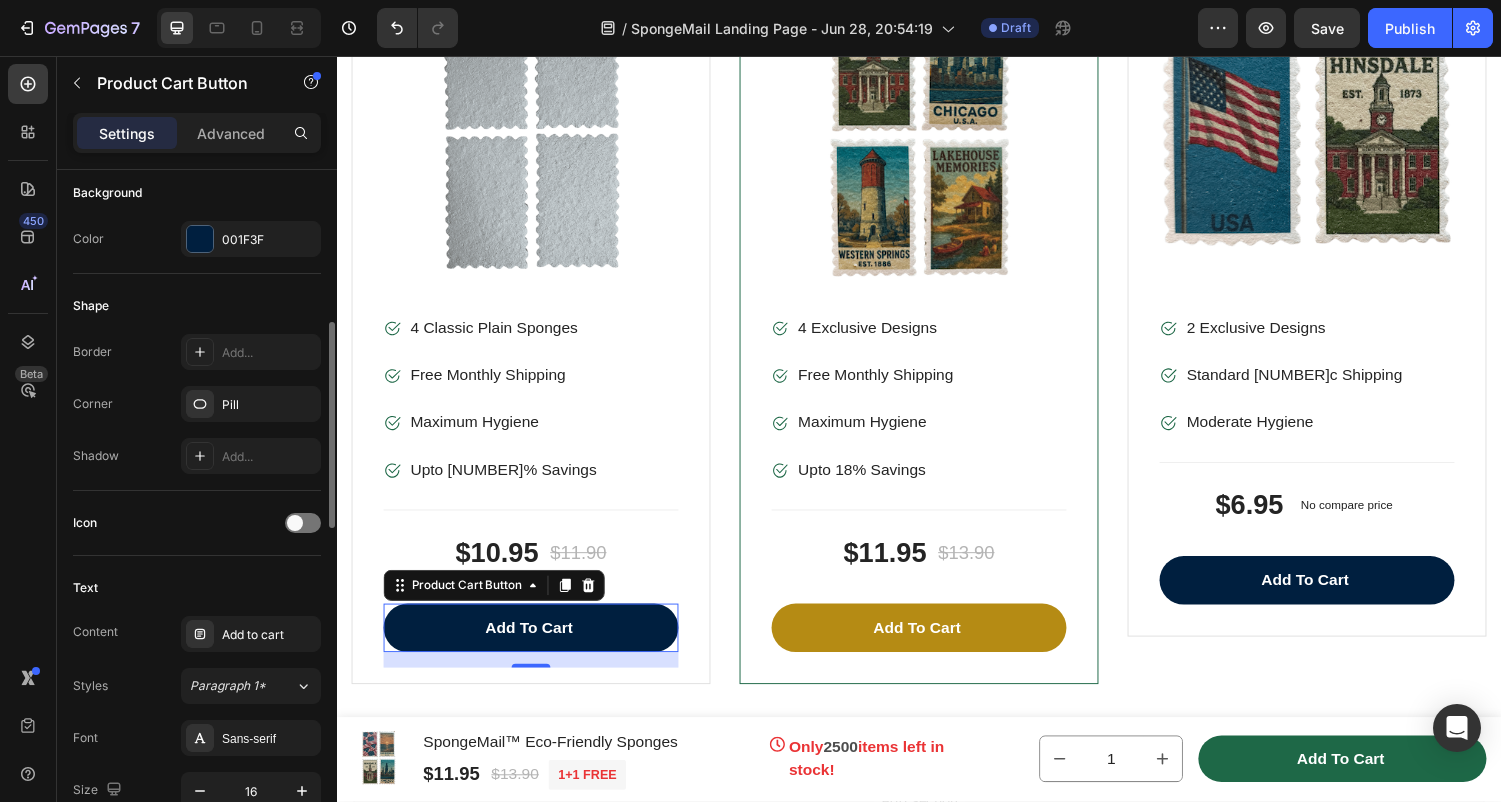 scroll, scrollTop: 503, scrollLeft: 0, axis: vertical 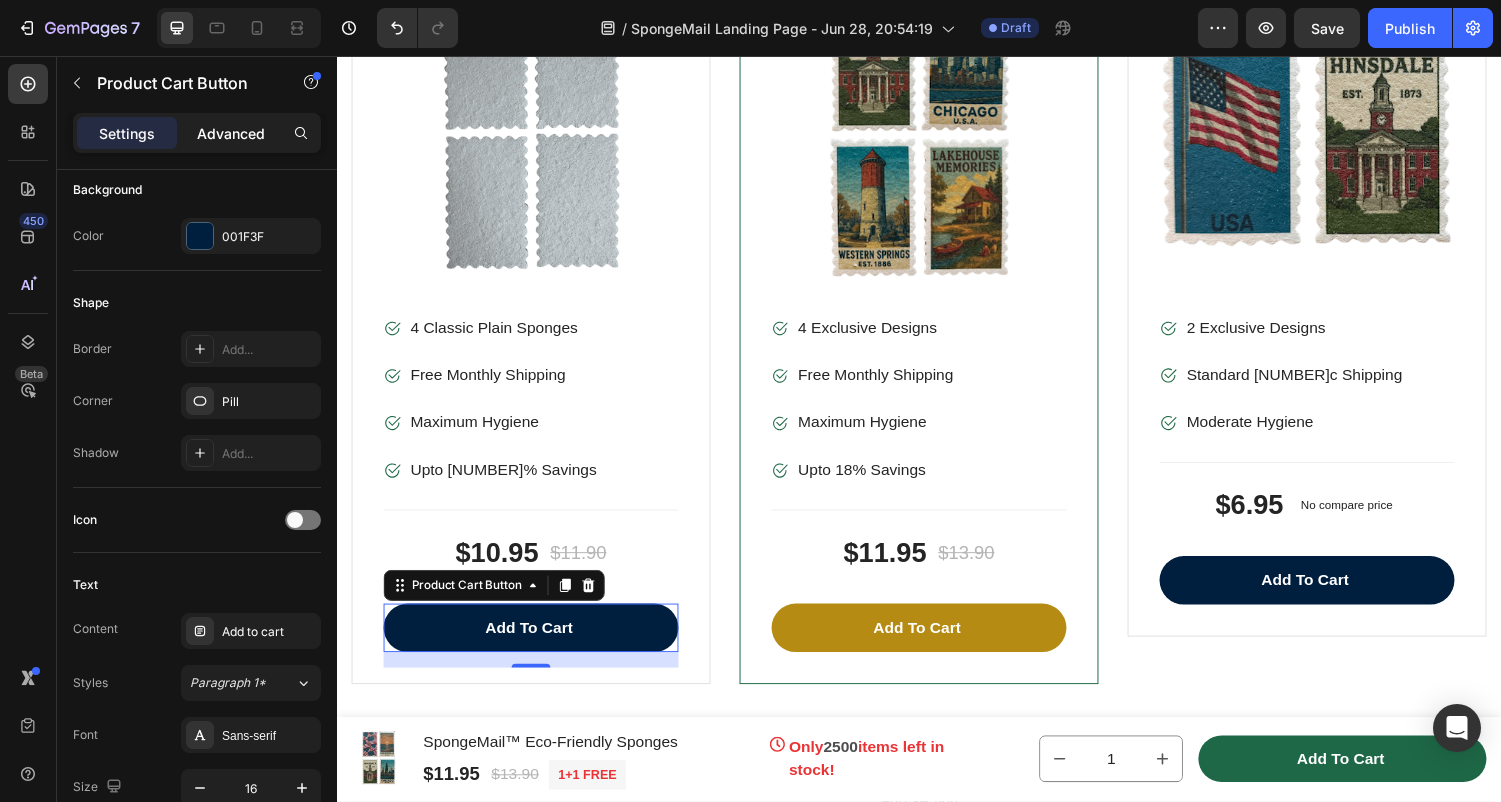 click on "Advanced" at bounding box center [231, 133] 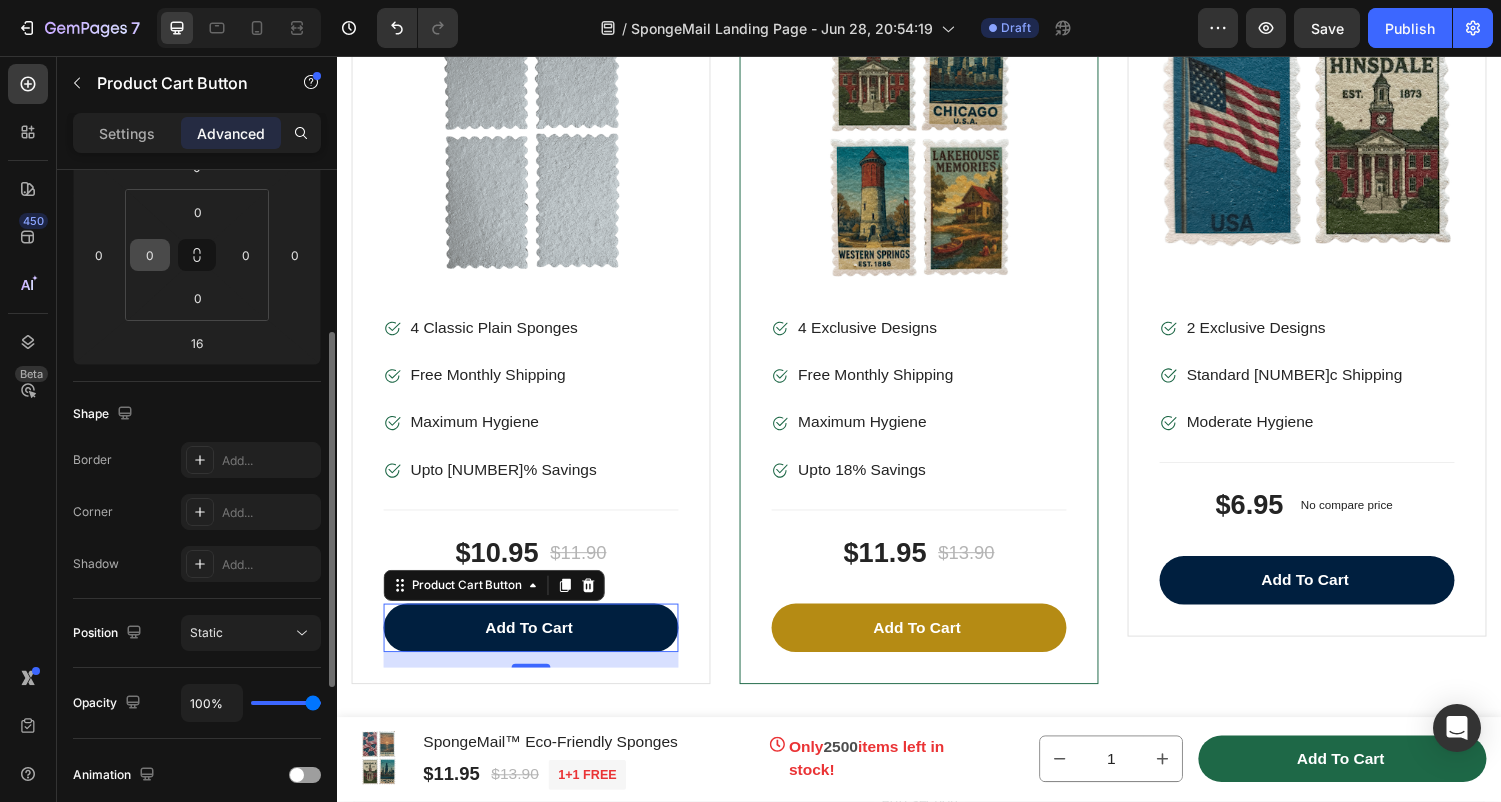 scroll, scrollTop: 306, scrollLeft: 0, axis: vertical 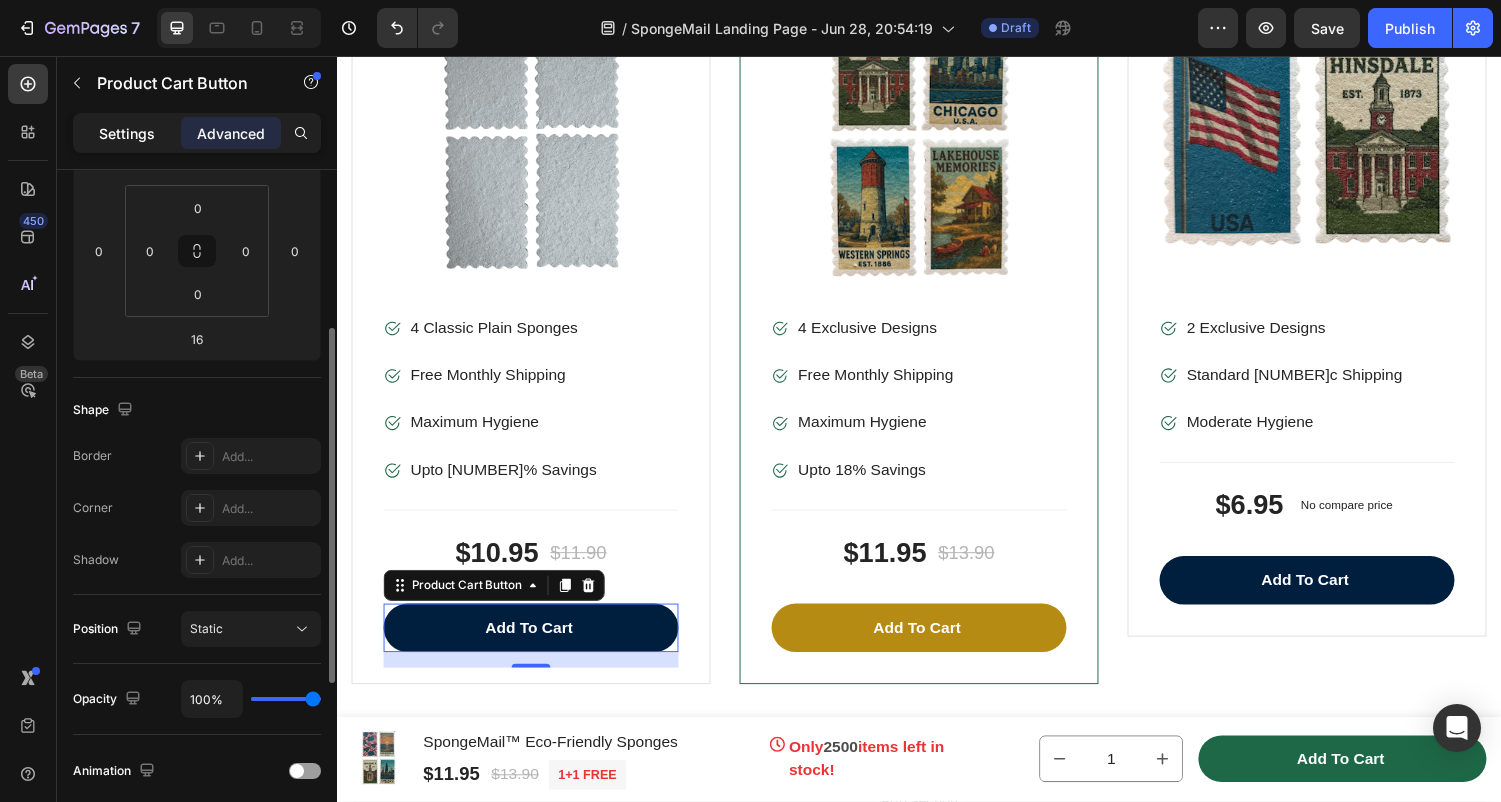 click on "Settings" at bounding box center (127, 133) 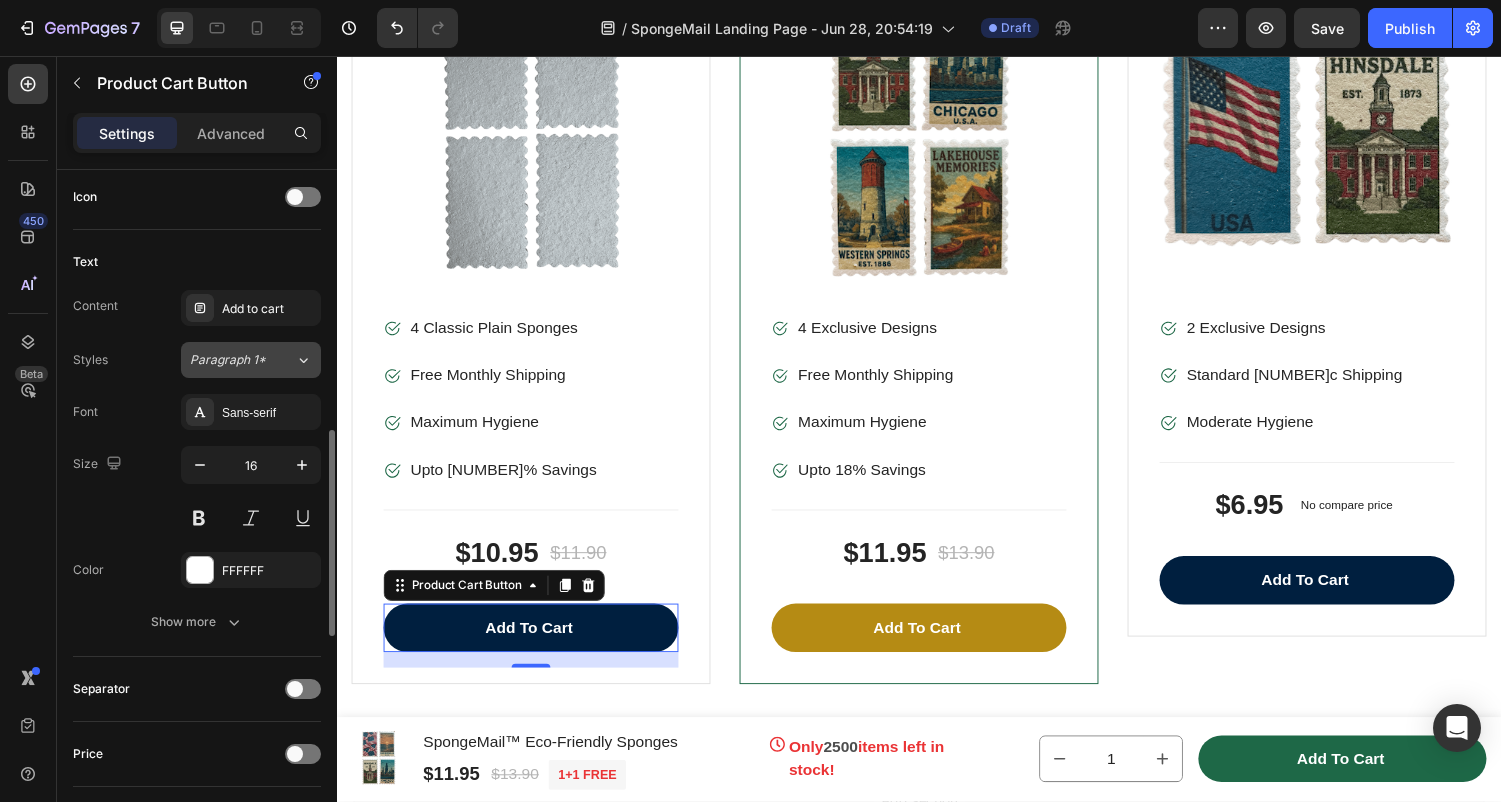 scroll, scrollTop: 836, scrollLeft: 0, axis: vertical 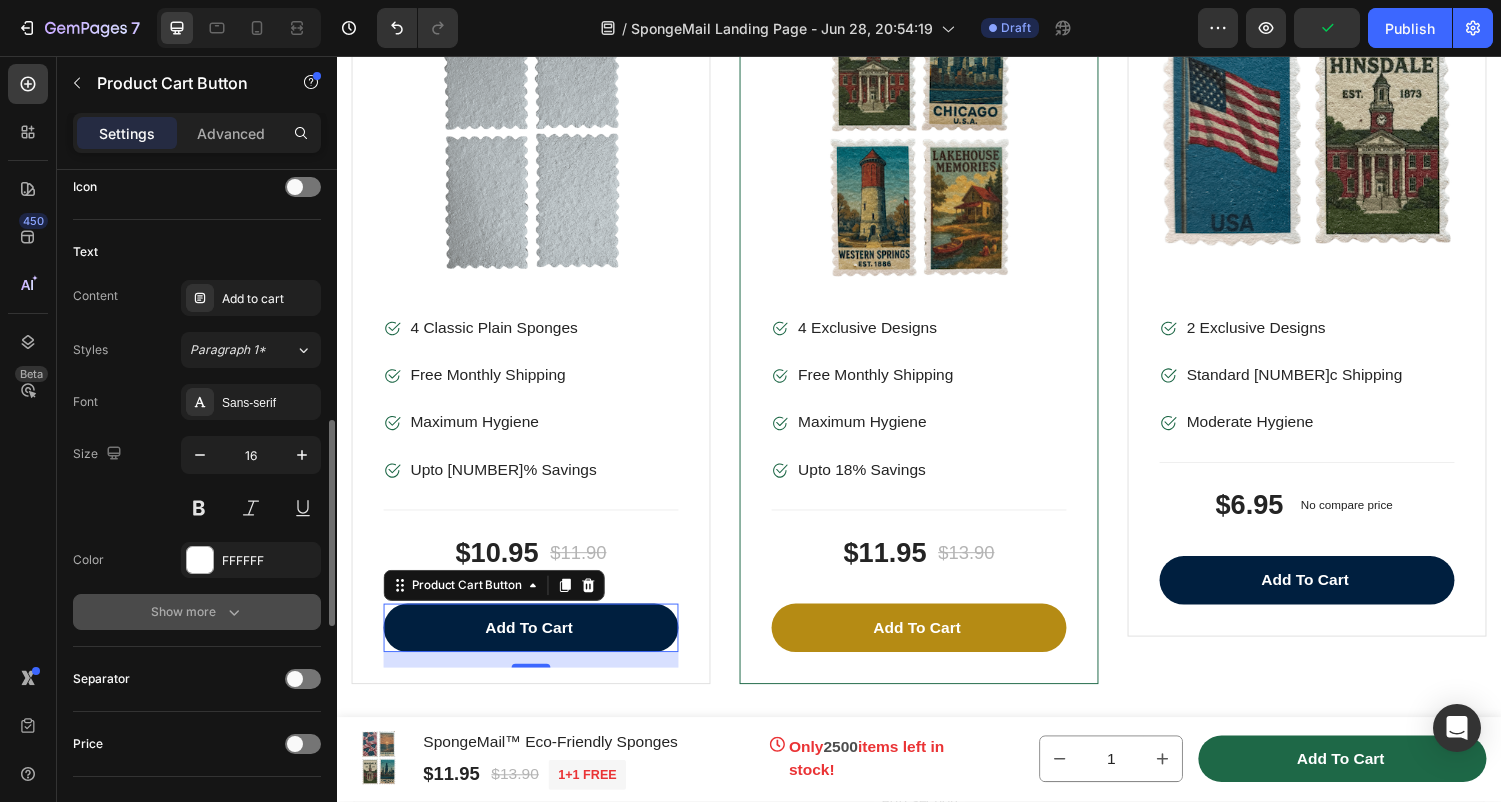 click on "Show more" at bounding box center [197, 612] 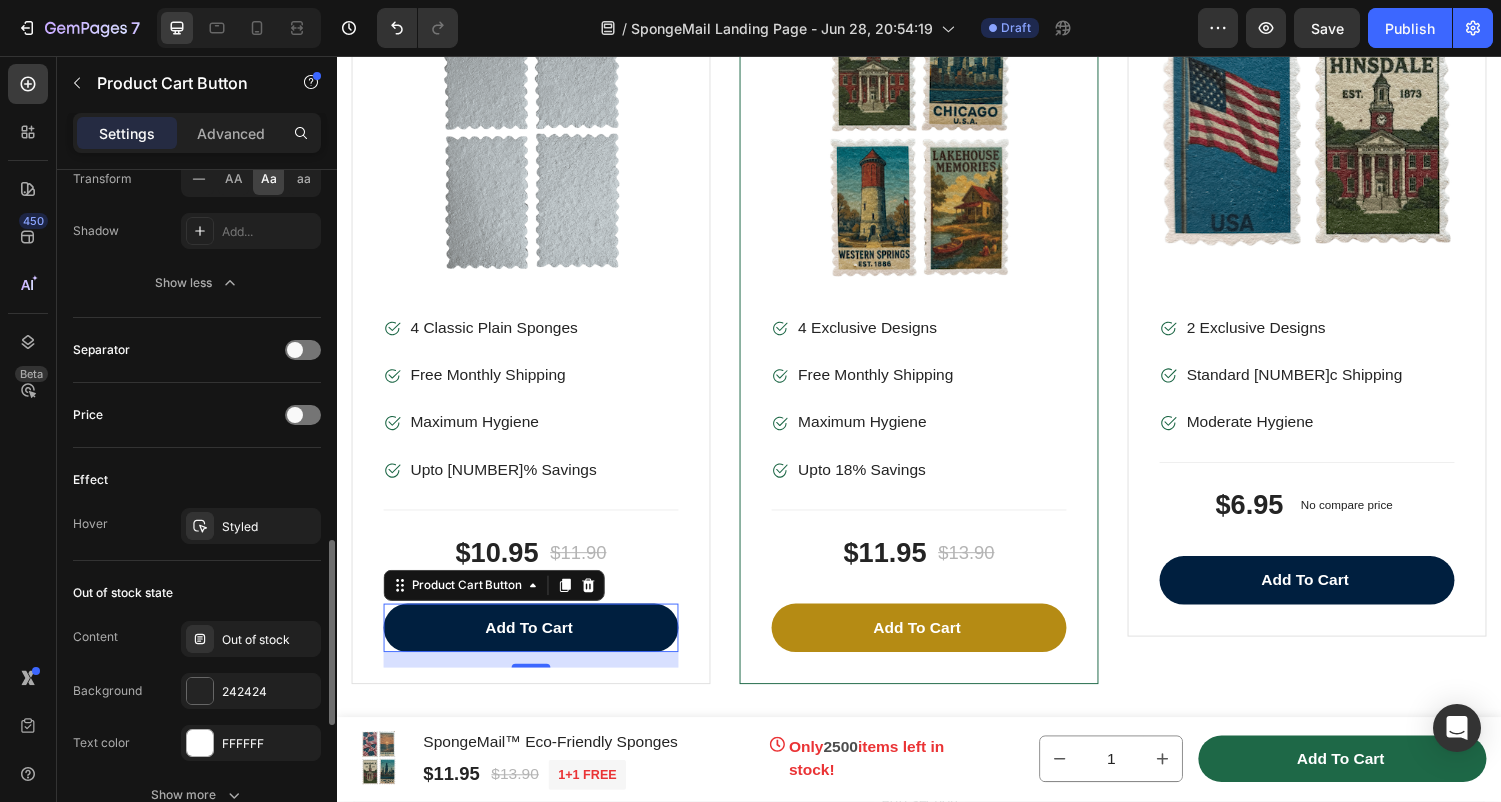 scroll, scrollTop: 1451, scrollLeft: 0, axis: vertical 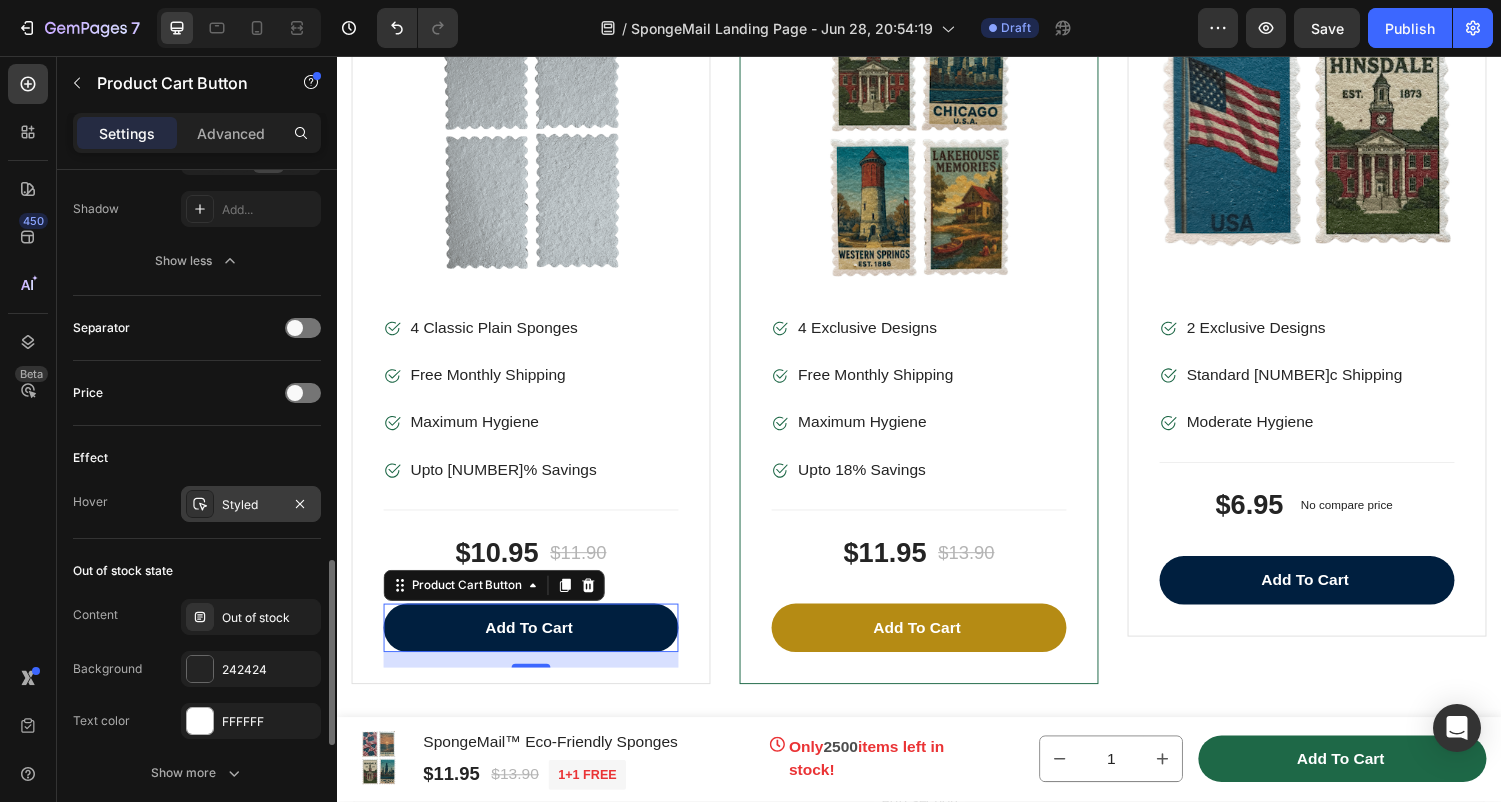 click on "Styled" at bounding box center [251, 505] 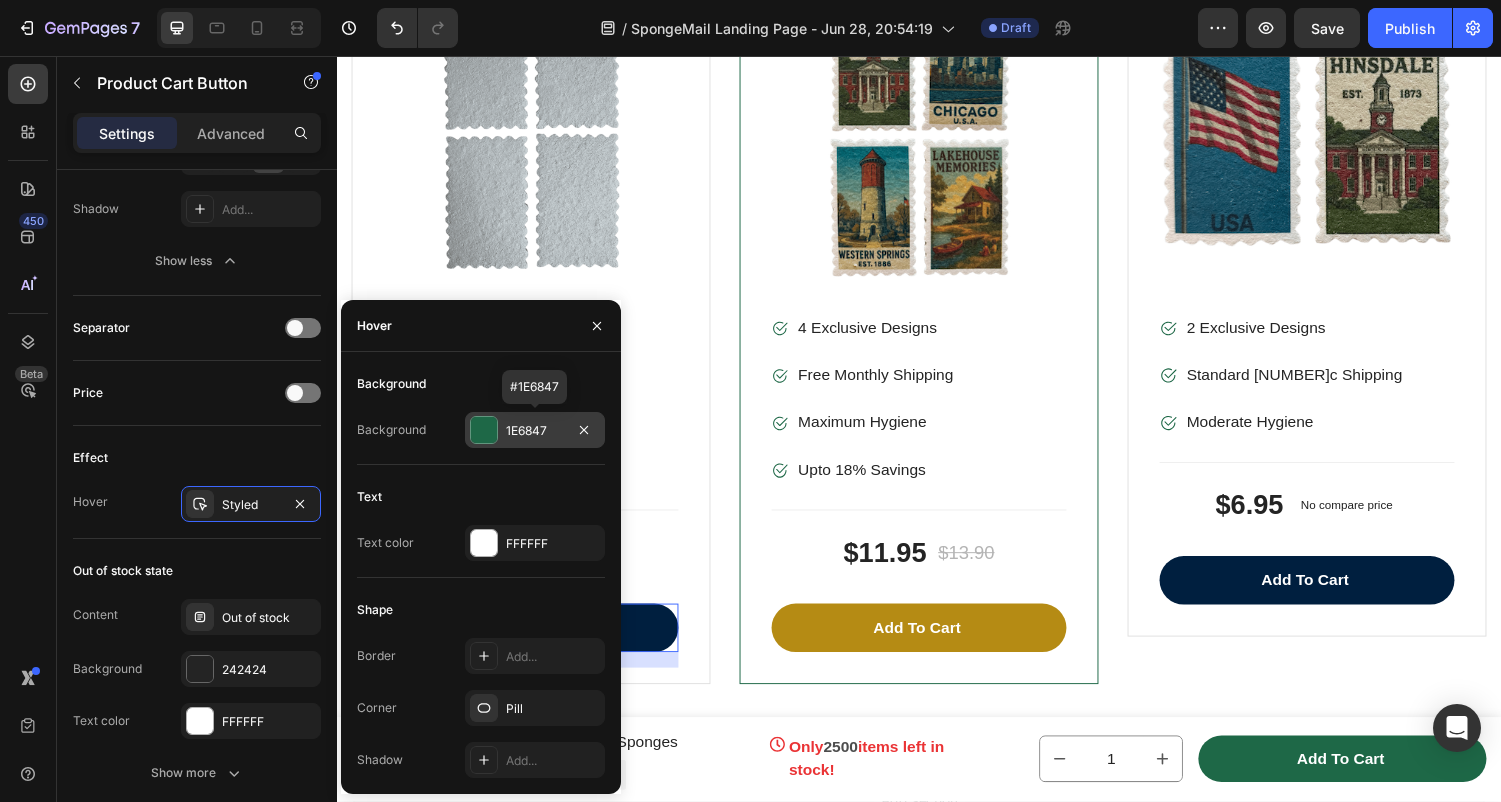 click at bounding box center [484, 430] 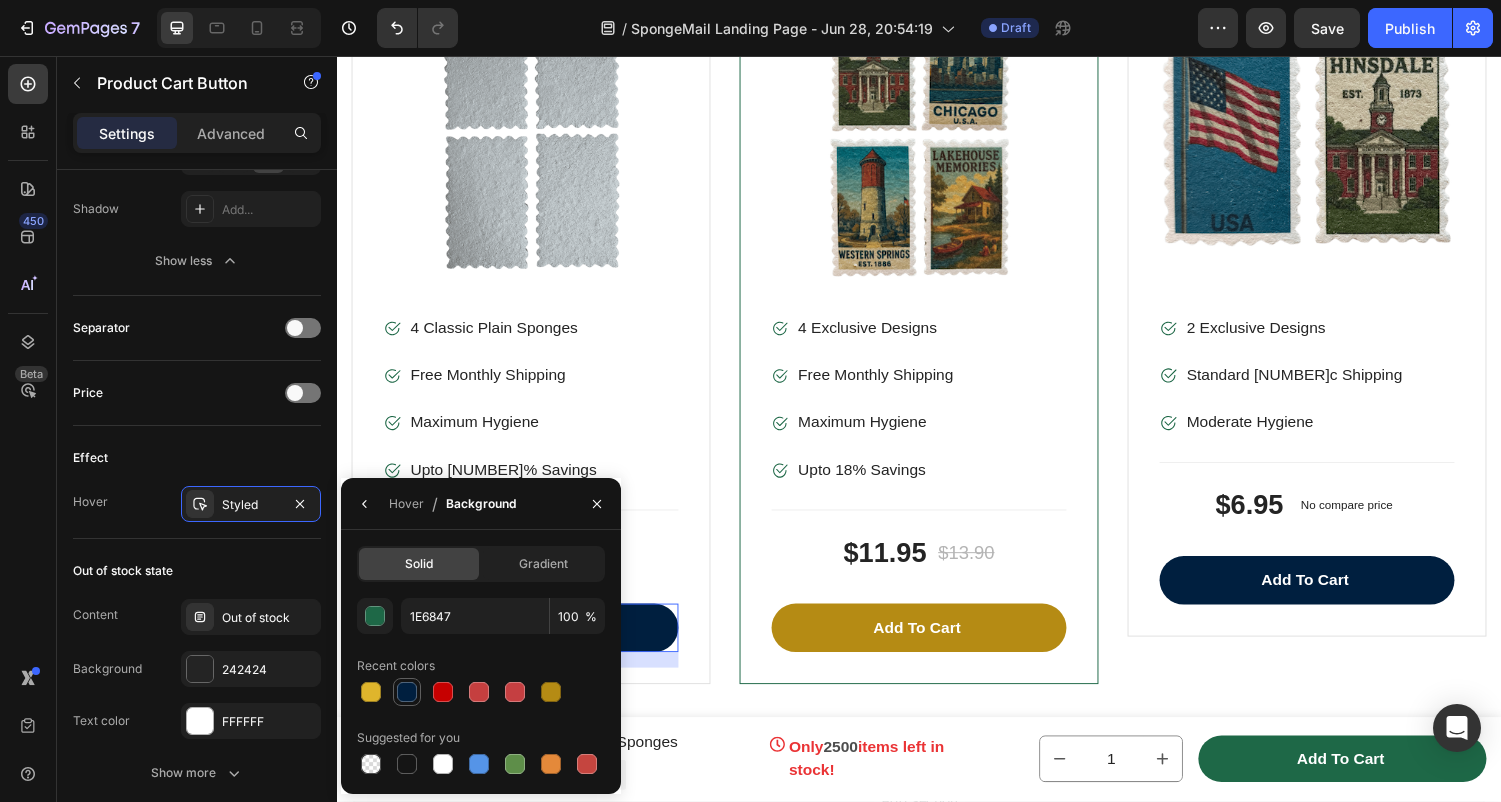click at bounding box center [407, 692] 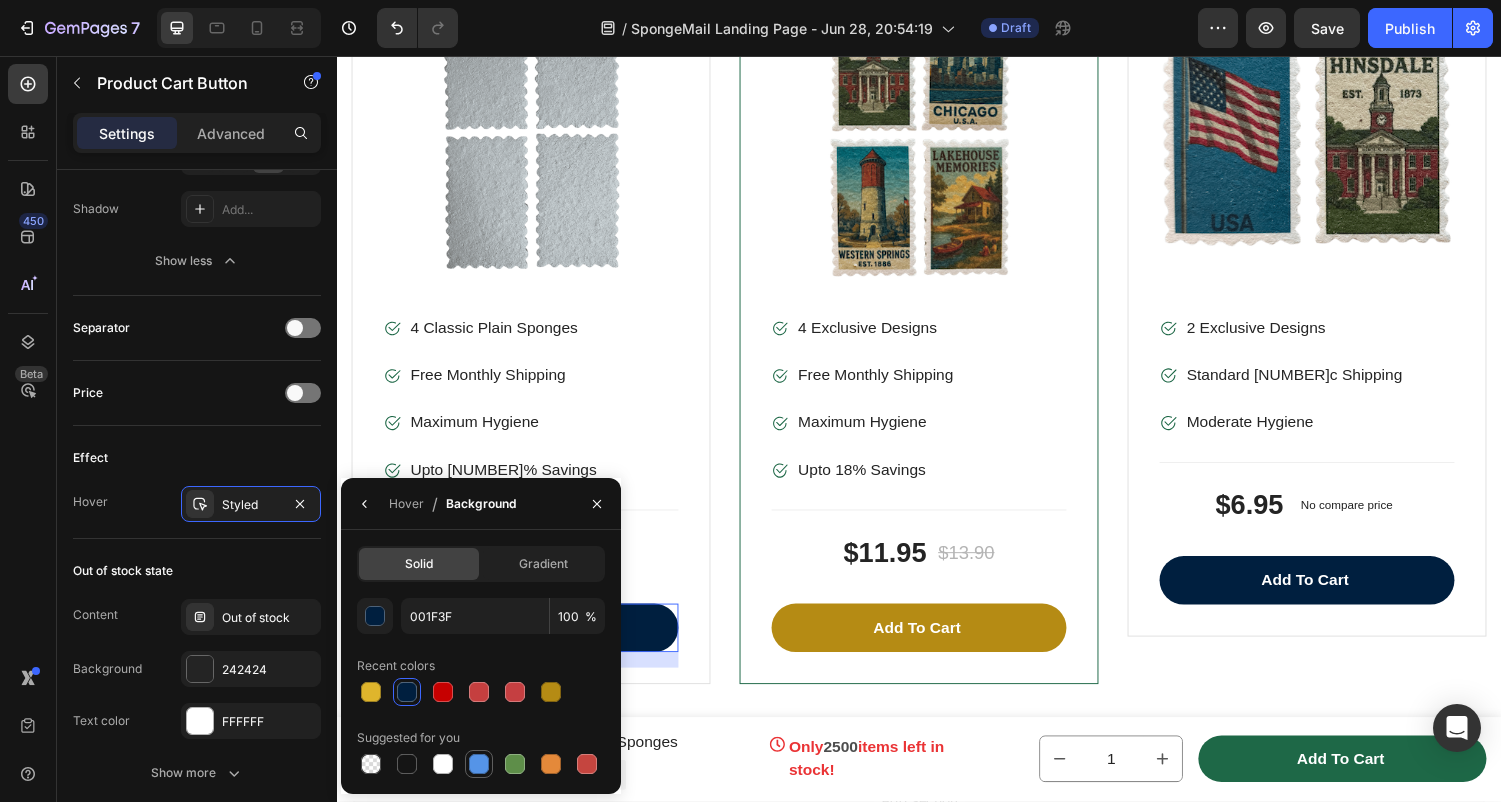 click at bounding box center [479, 764] 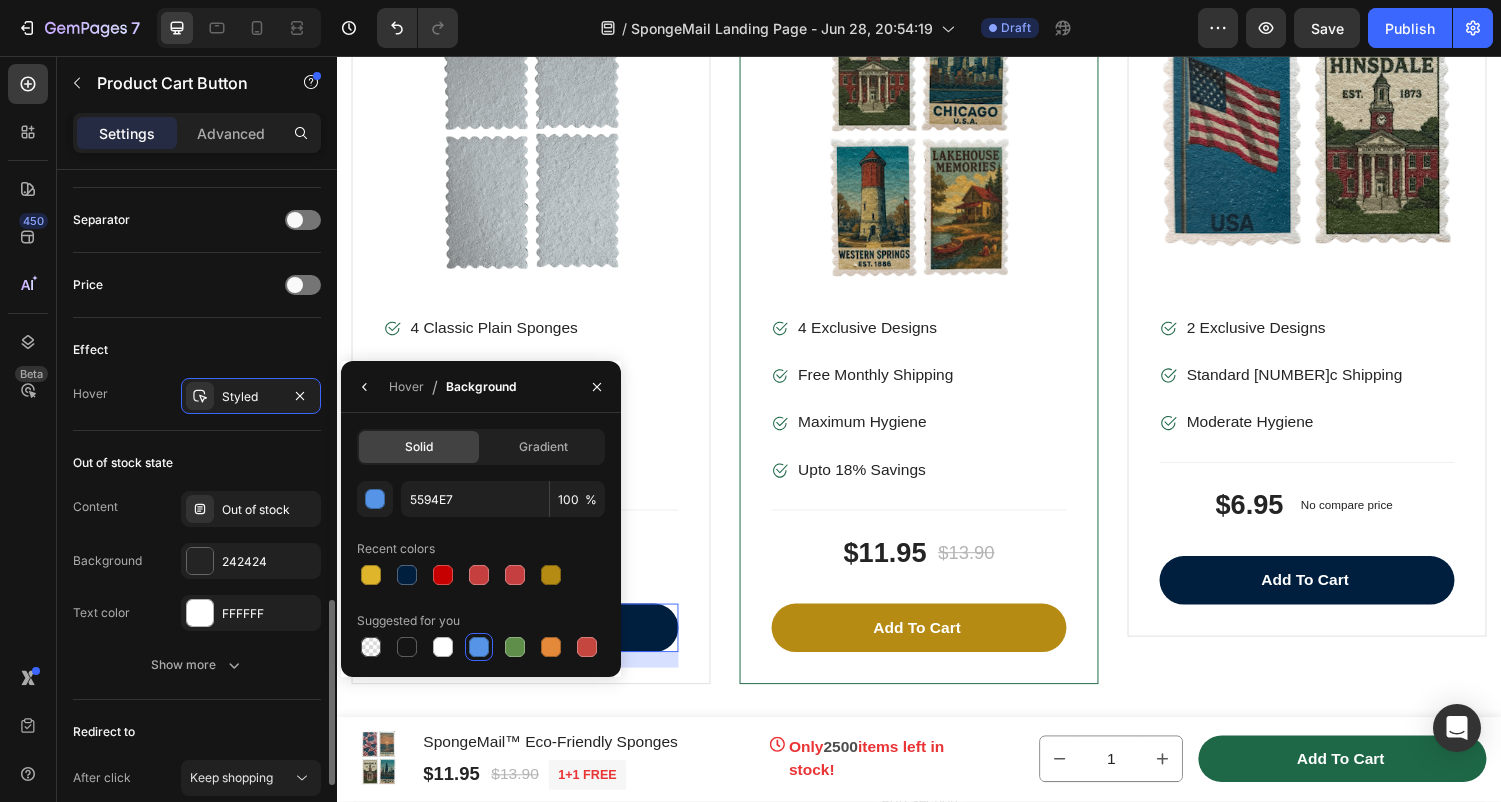 scroll, scrollTop: 1568, scrollLeft: 0, axis: vertical 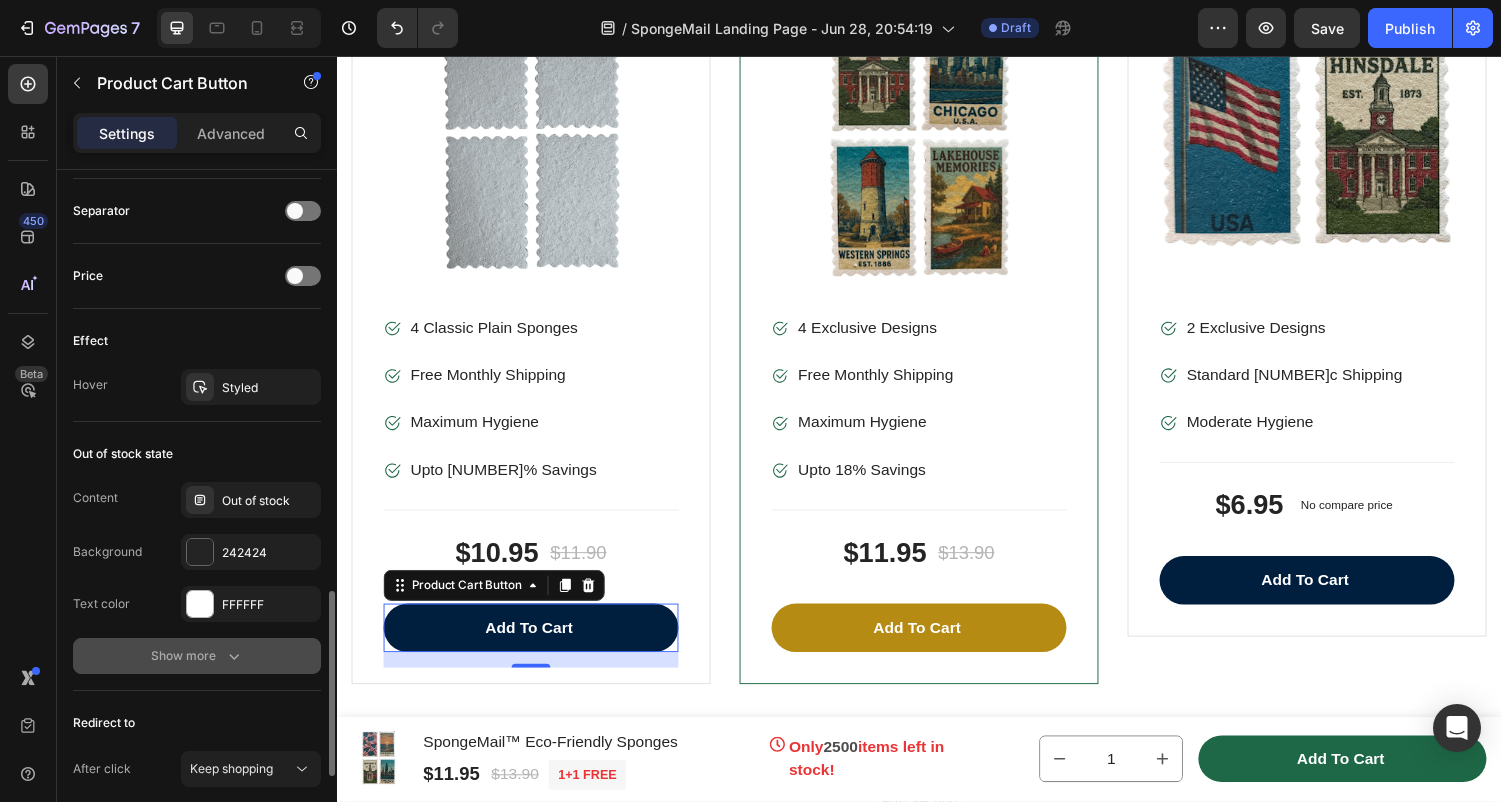 click on "Show more" at bounding box center [197, 656] 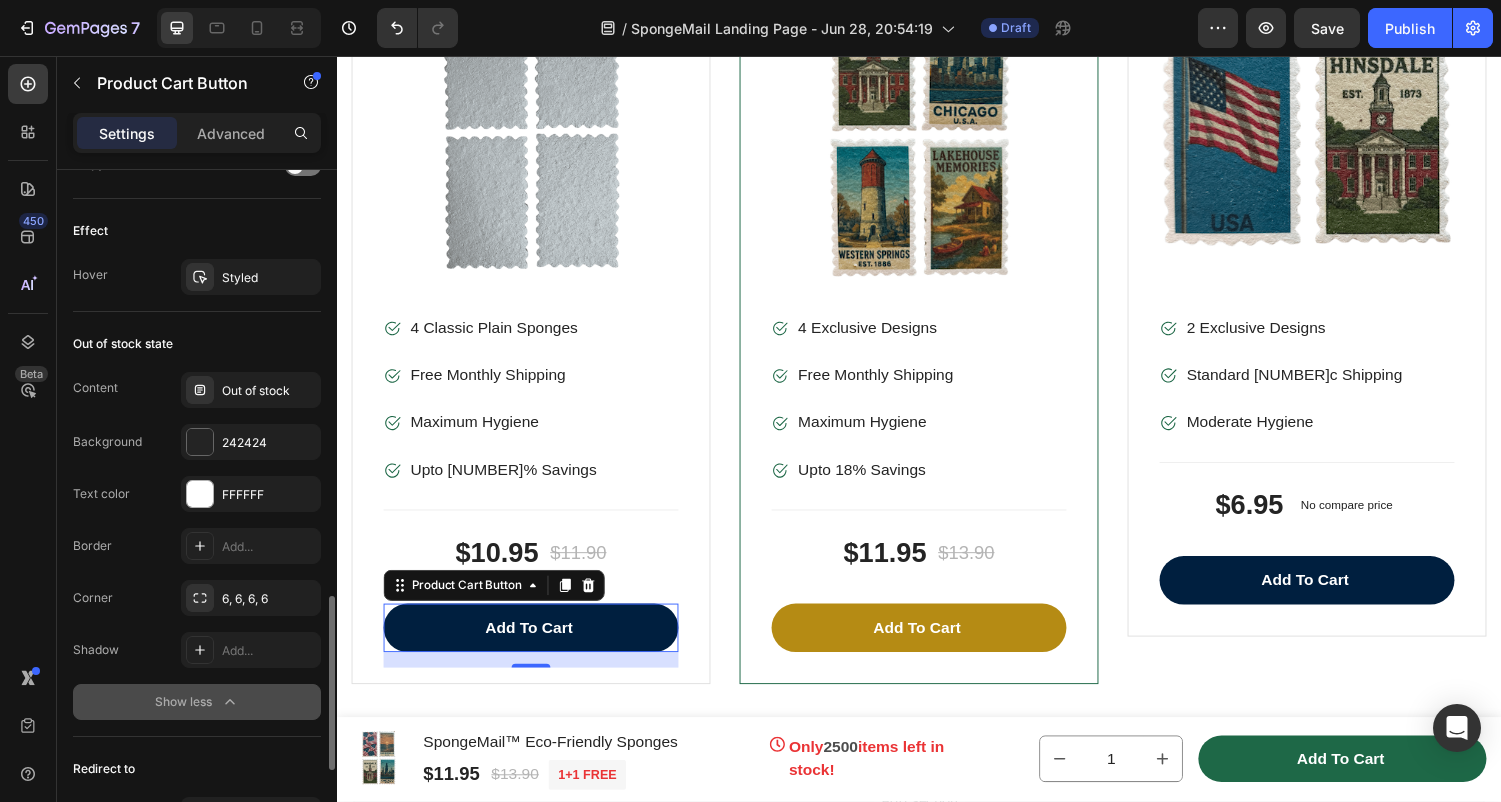scroll, scrollTop: 1694, scrollLeft: 0, axis: vertical 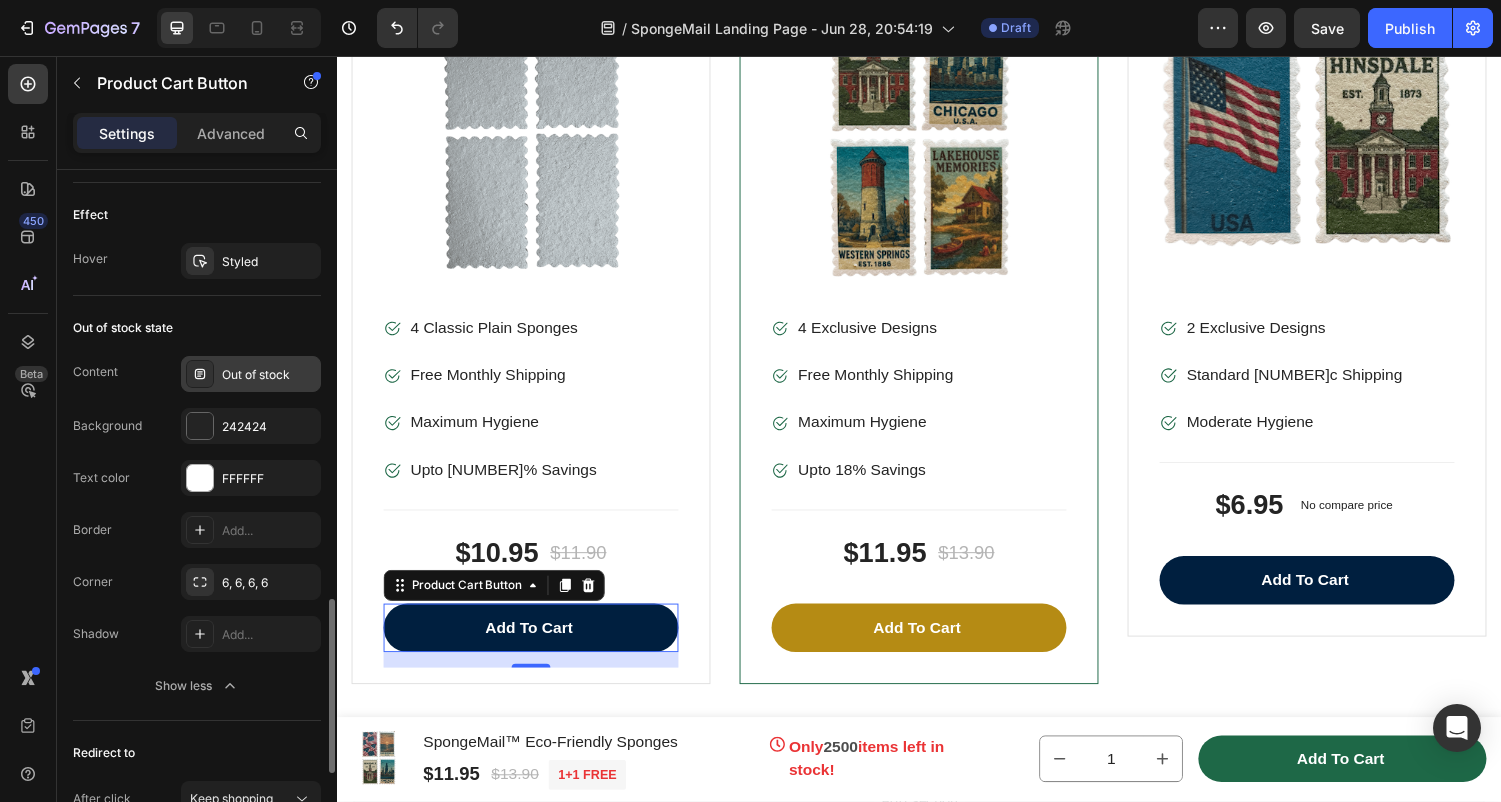 click on "Out of stock" at bounding box center (269, 375) 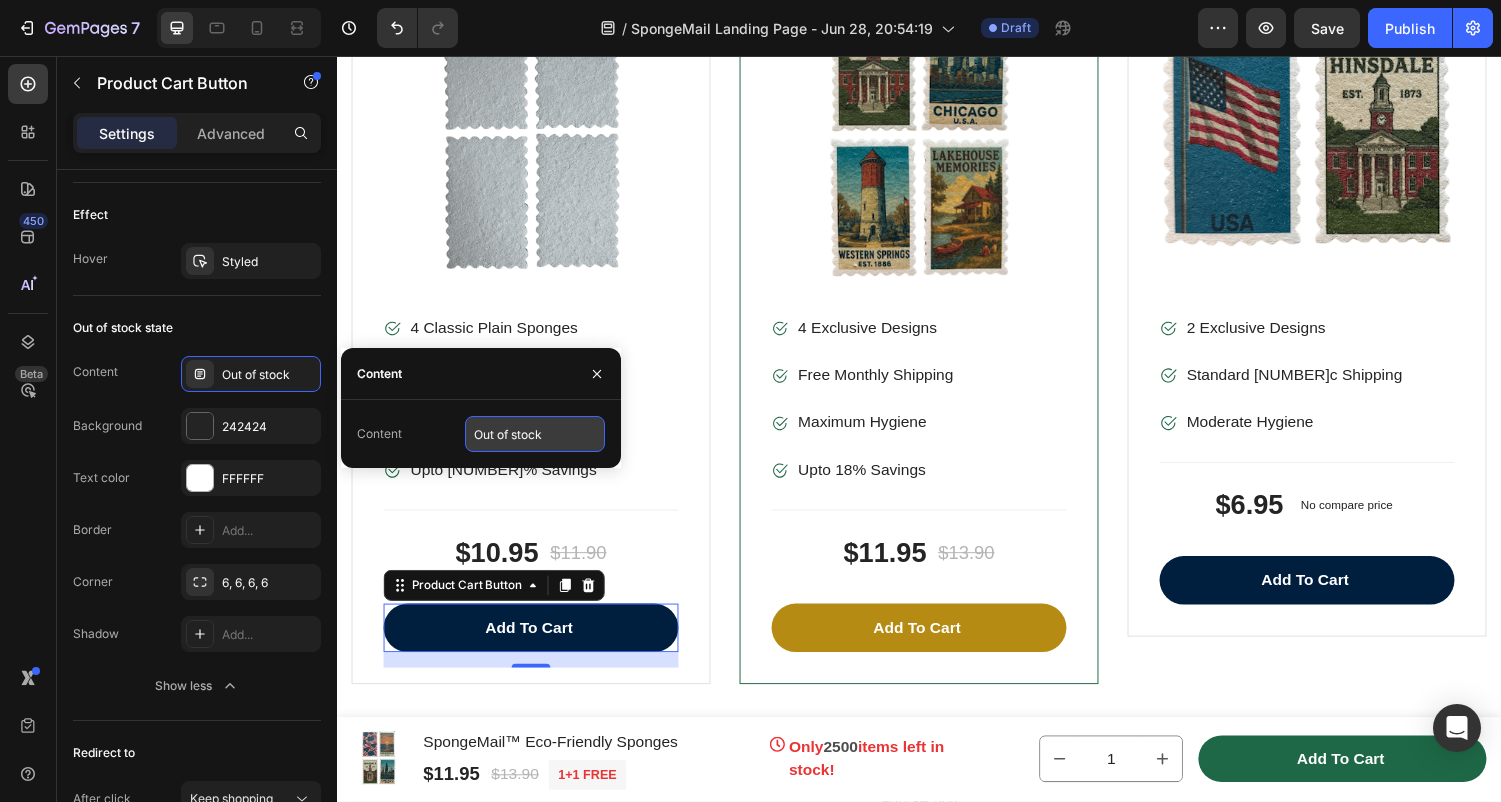 click on "Out of stock" at bounding box center (535, 434) 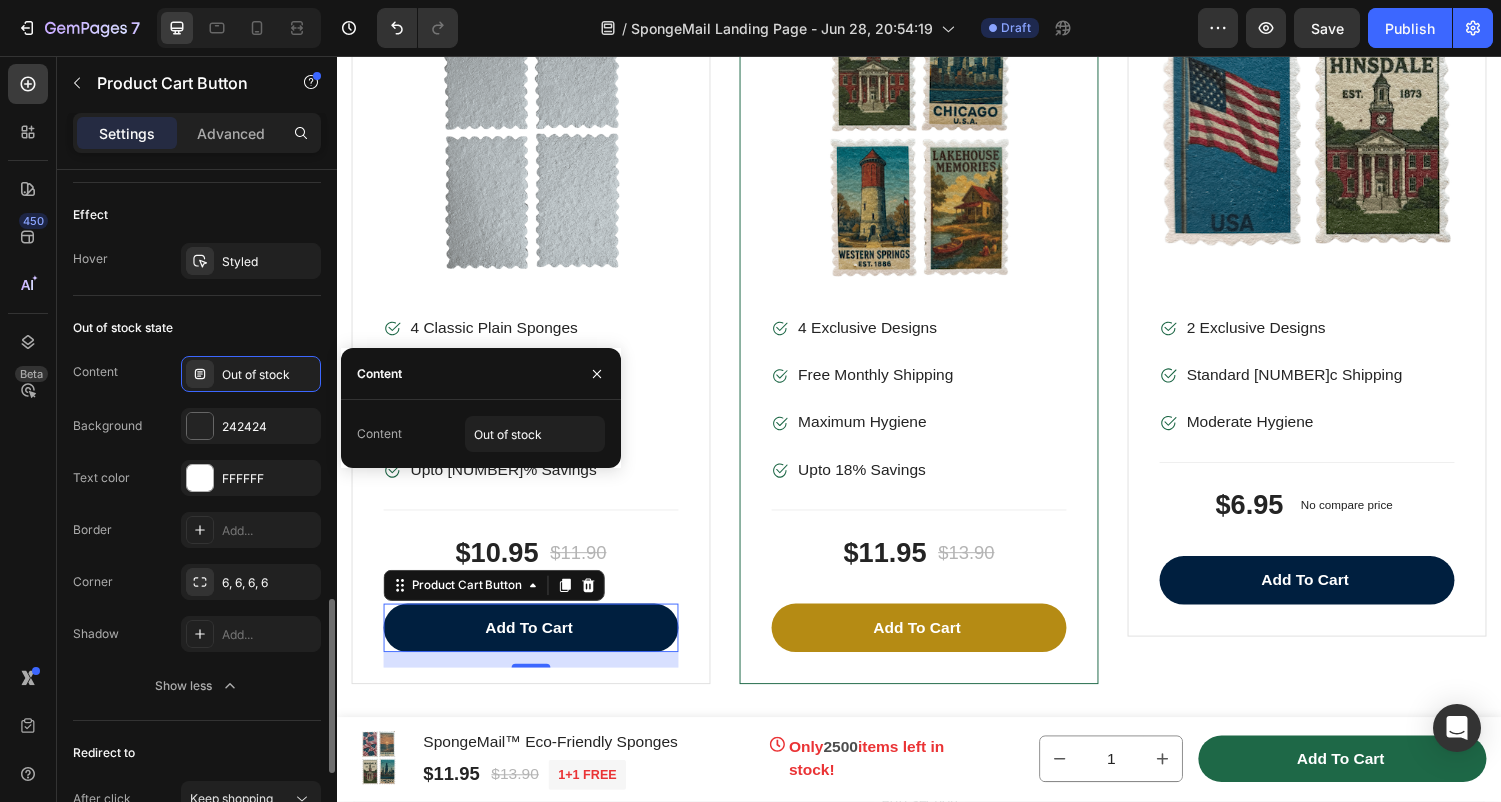 click on "Content Out of stock Background 242424 Text color FFFFFF" at bounding box center (197, 426) 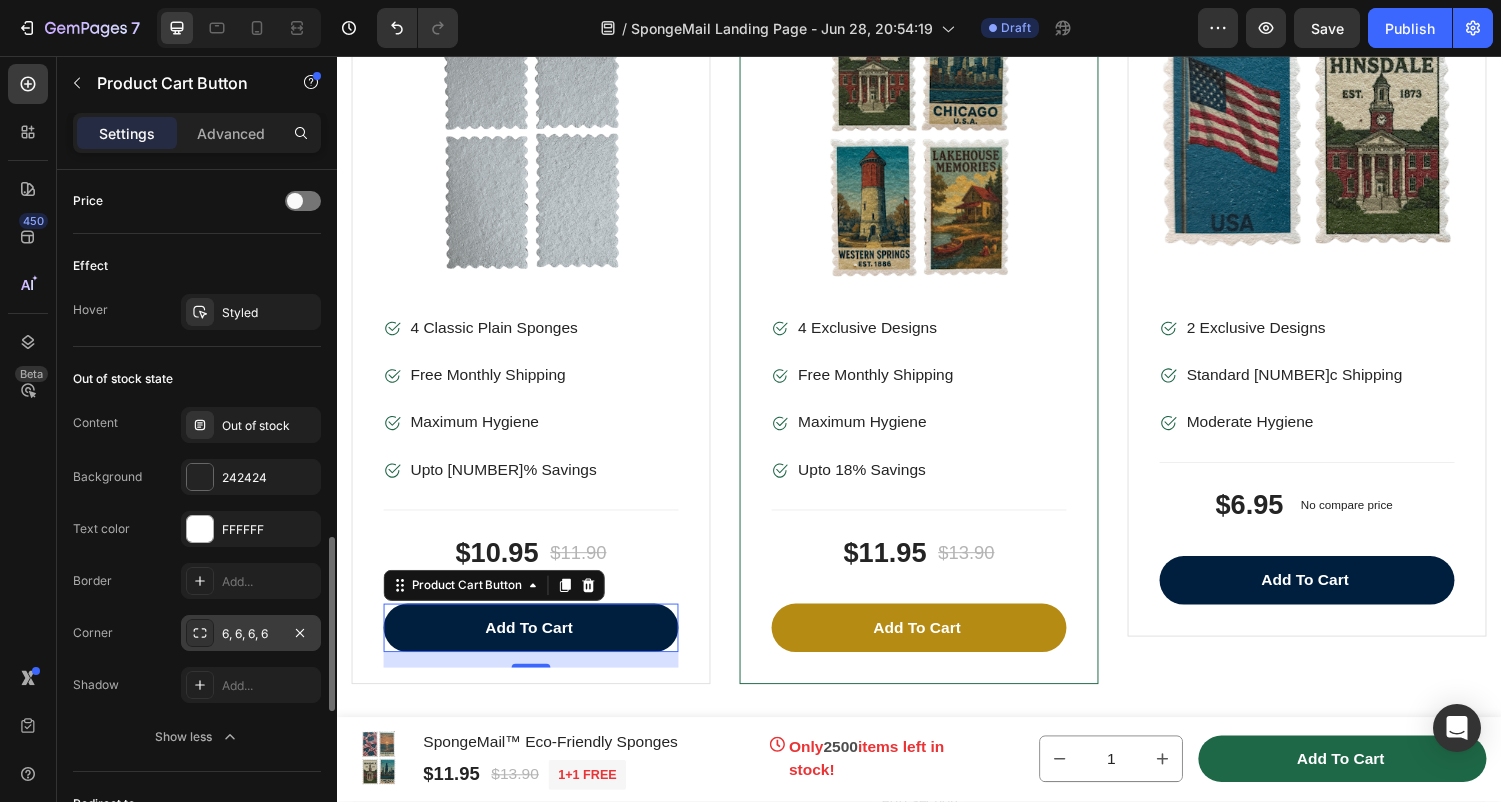 scroll, scrollTop: 1603, scrollLeft: 0, axis: vertical 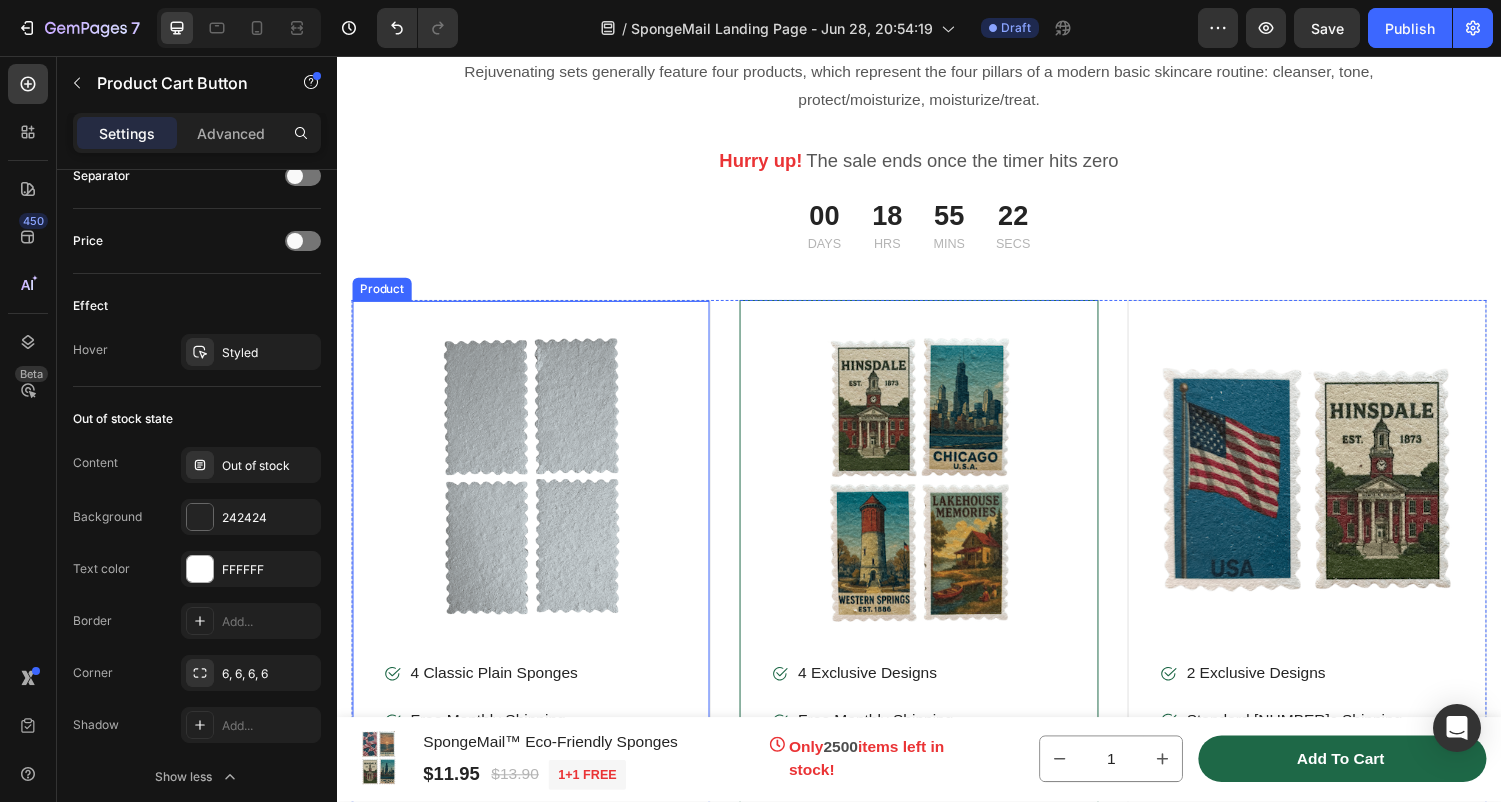 click on "Product Images & Gallery Image 4 Classic Plain Sponges Text block Image Free Monthly Shipping Text block Image Maximum Hygiene Text block Image Upto 13% Savings Text block Icon List                Title Line $10.95 Product Price Product Price $11.90 Product Price Product Price Row Add to cart Product Cart Button   16 Product" at bounding box center (537, 684) 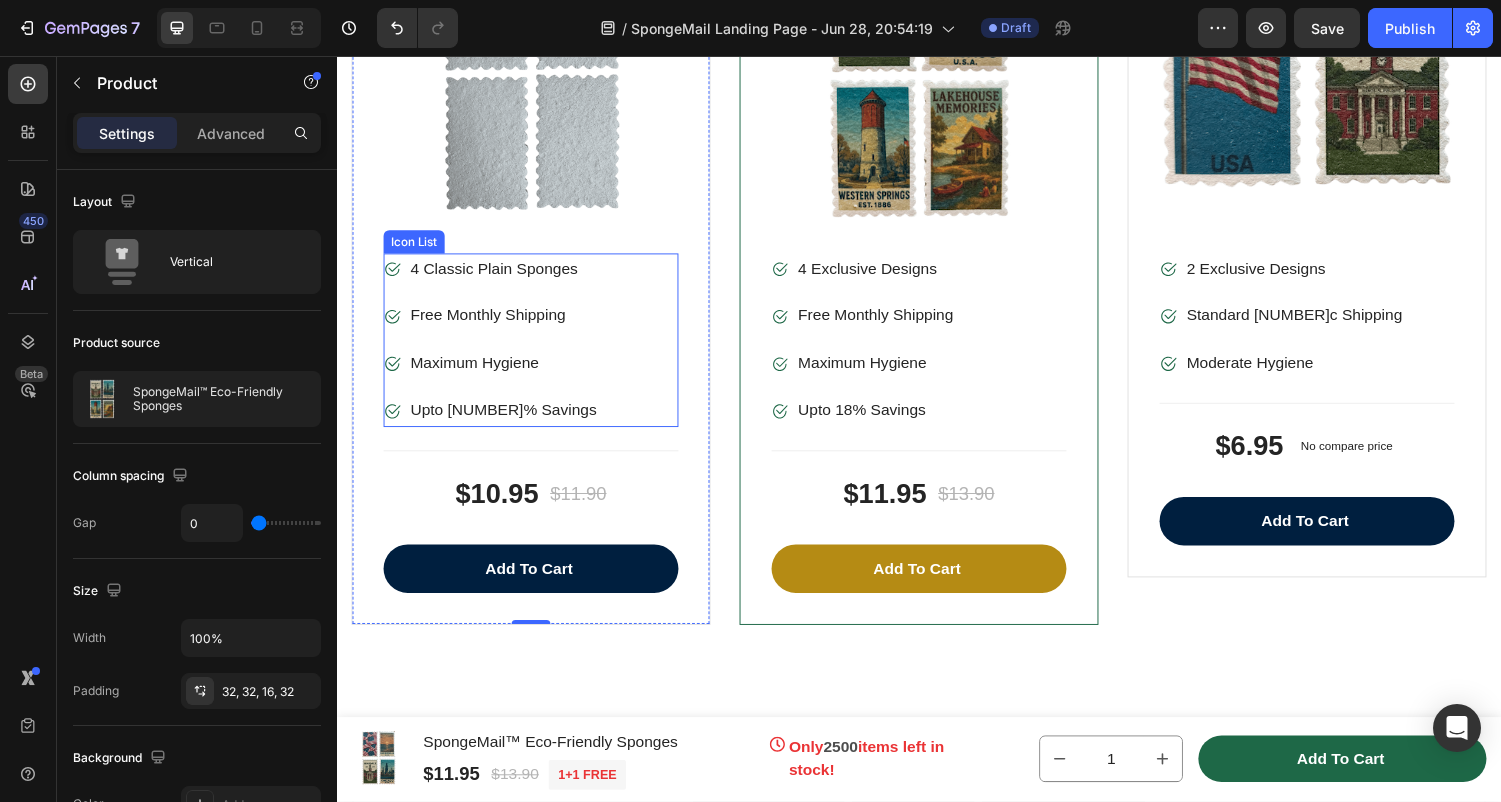 scroll, scrollTop: 11887, scrollLeft: 0, axis: vertical 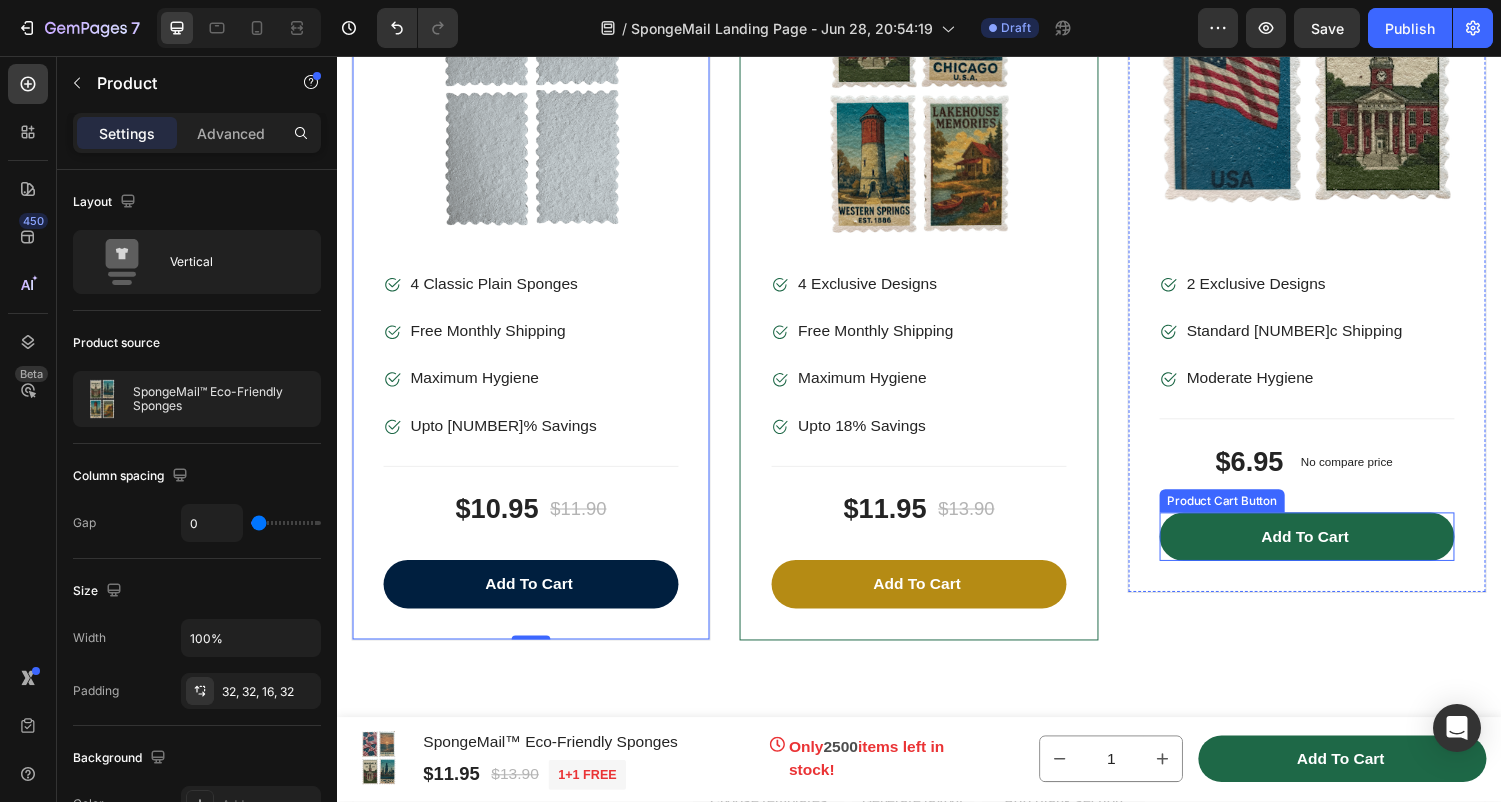 click on "Add to cart" at bounding box center [1337, 552] 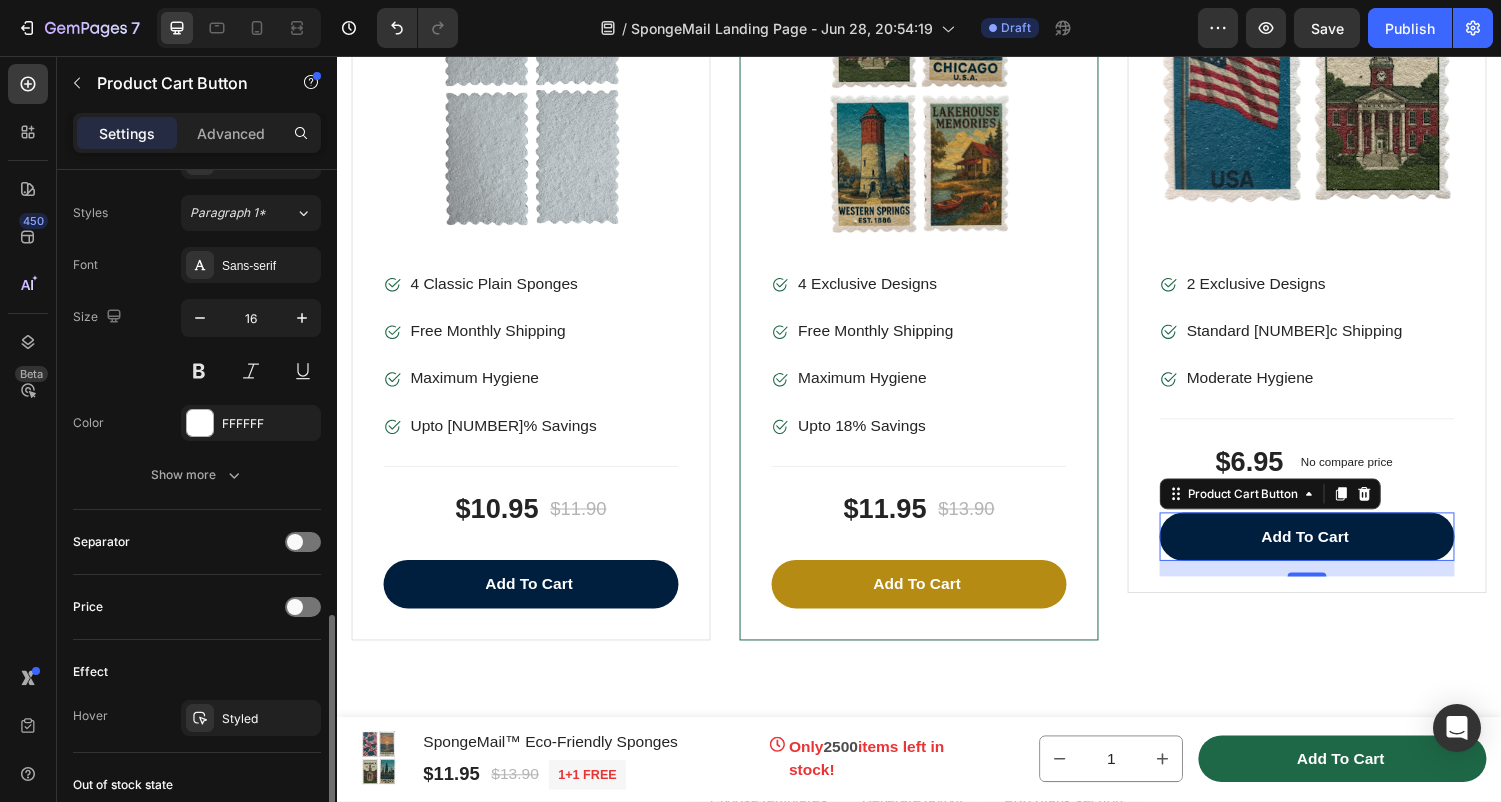 scroll, scrollTop: 889, scrollLeft: 0, axis: vertical 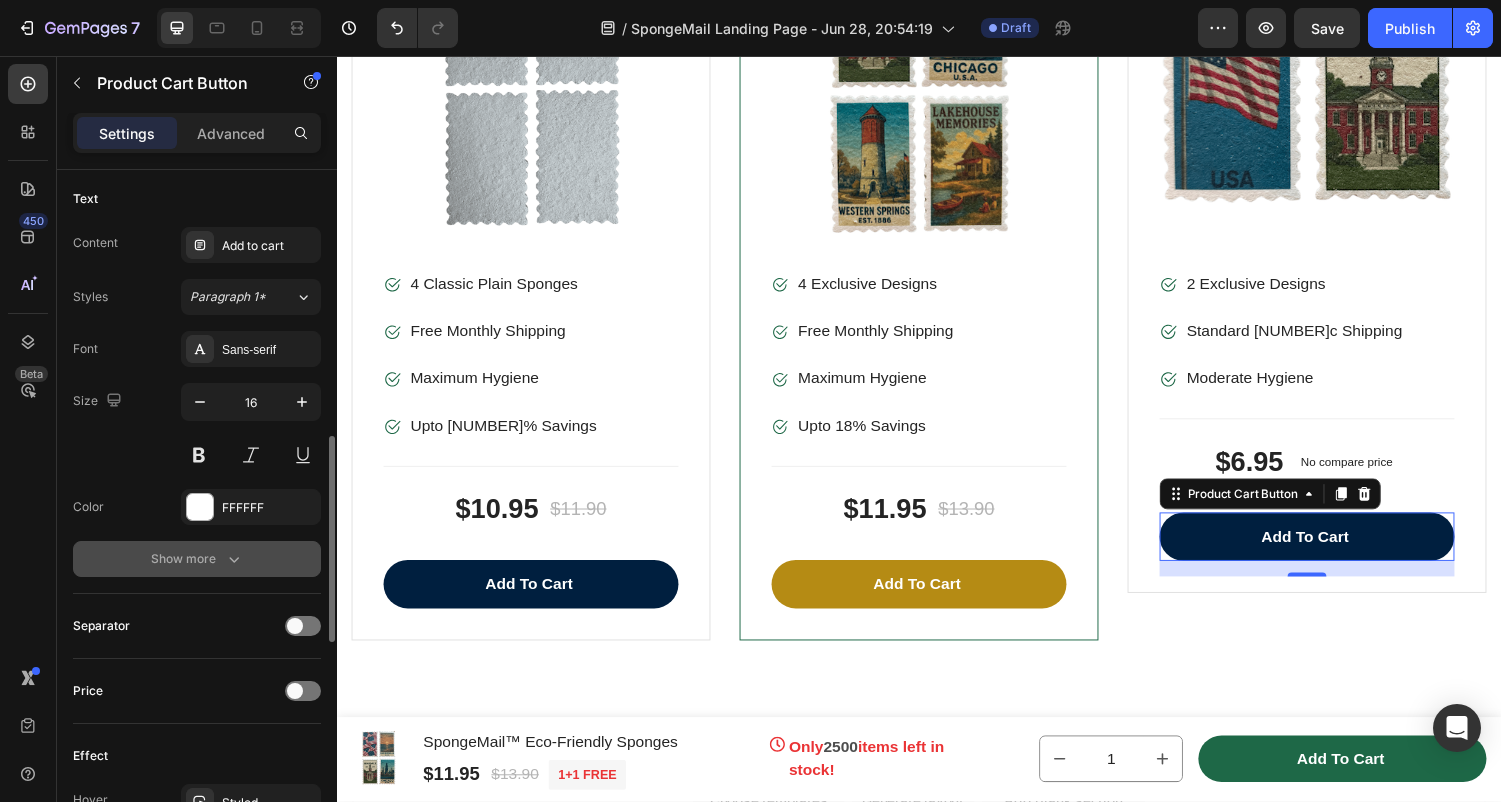 click on "Show more" at bounding box center [197, 559] 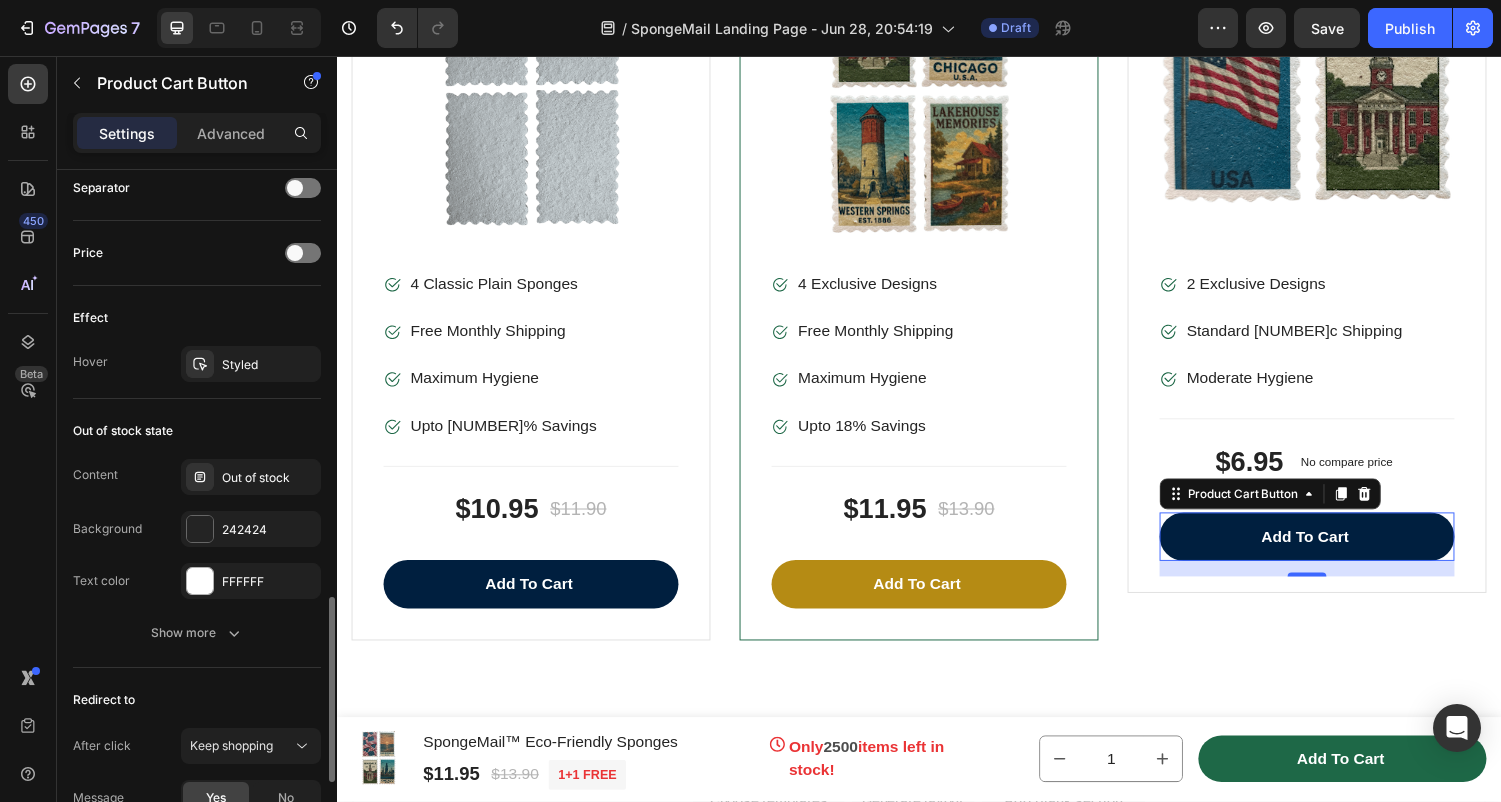 scroll, scrollTop: 1595, scrollLeft: 0, axis: vertical 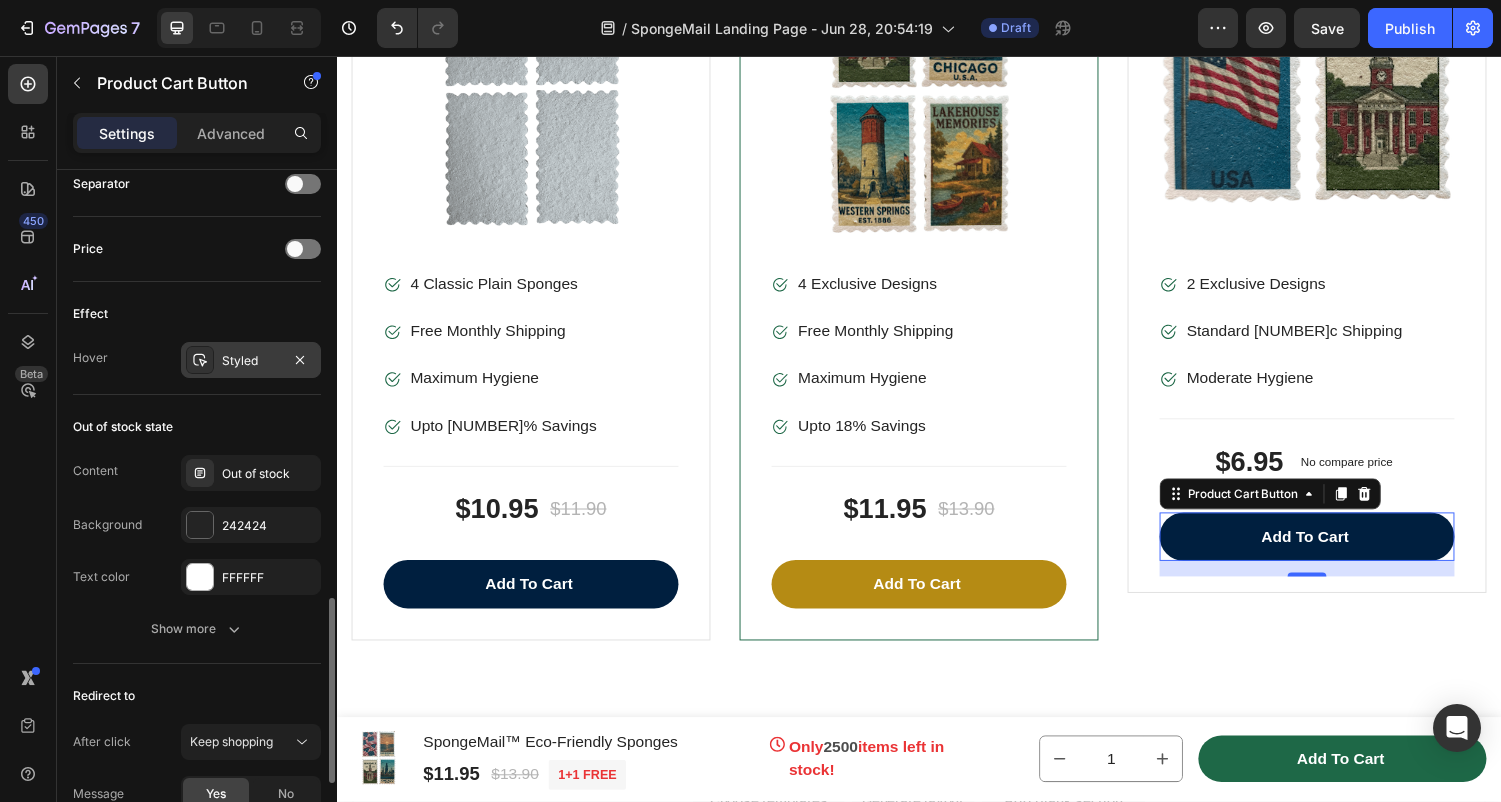 click on "Styled" at bounding box center [251, 361] 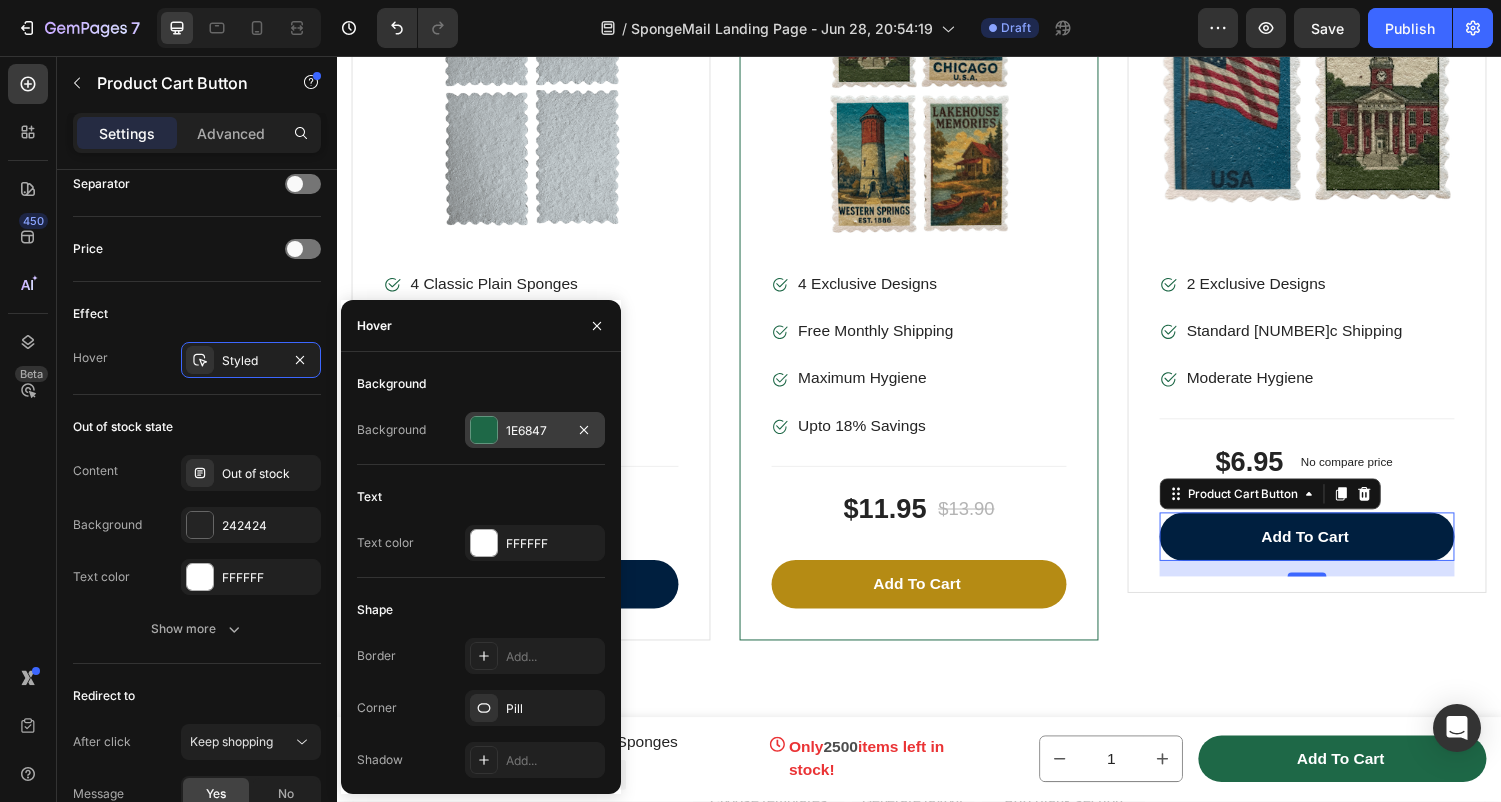 click at bounding box center (484, 430) 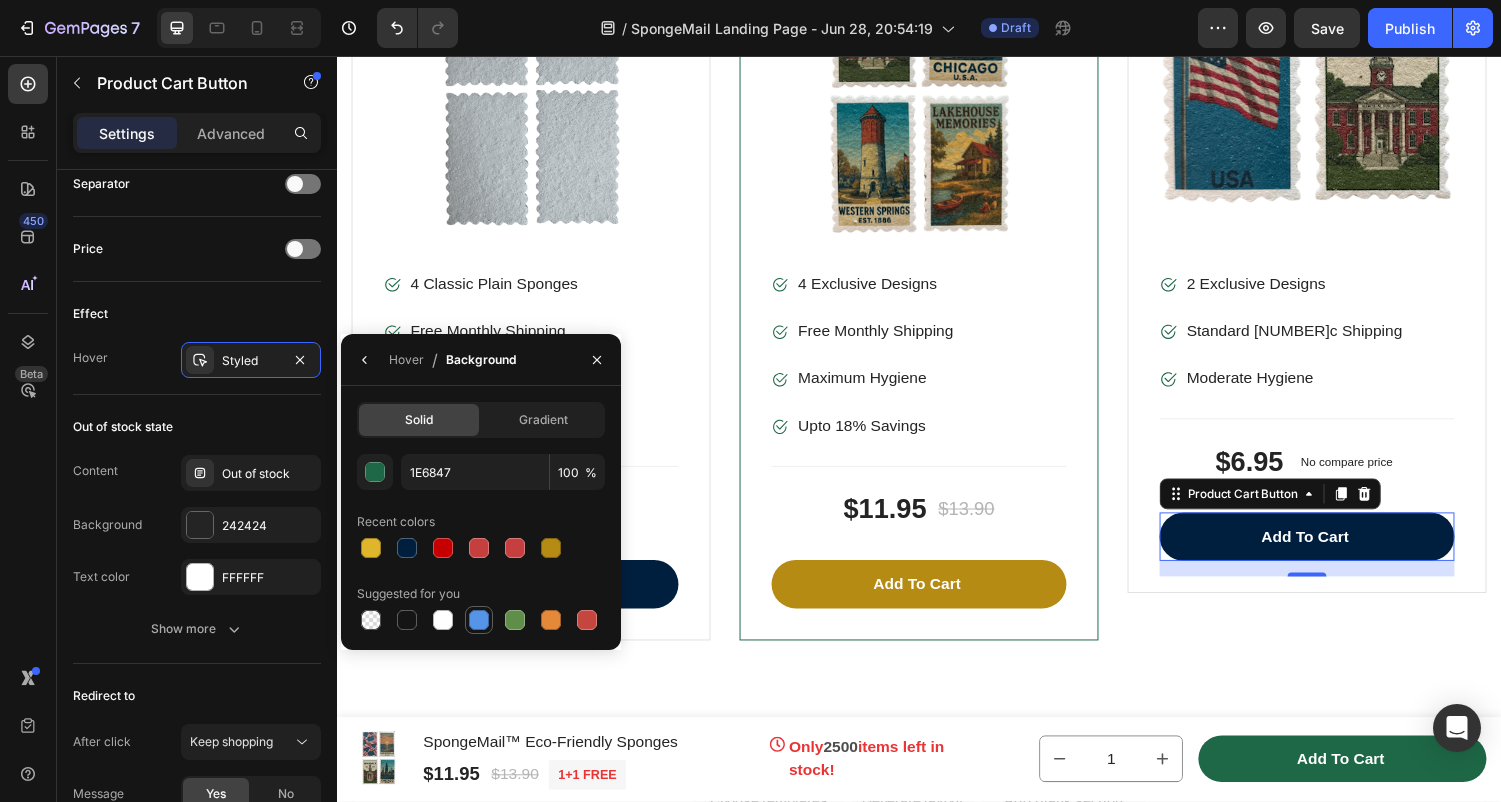 click at bounding box center [479, 620] 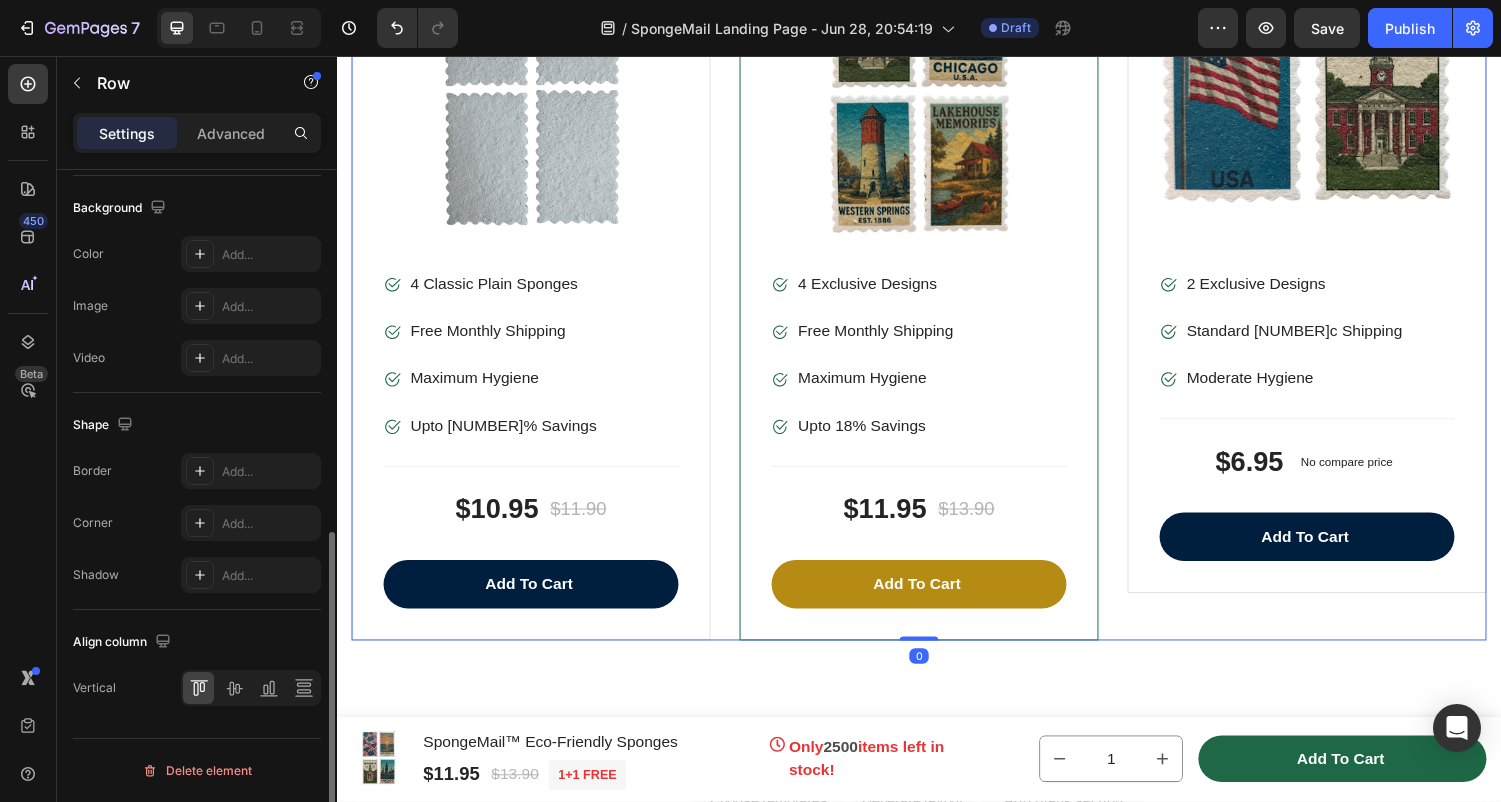 click on "Product Images & Gallery Image [NUMBER] Classic Plain Sponges Text block Image Free Monthly Shipping Text block Image Maximum Hygiene Text block Image Upto [NUMBER]% Savings Text block Icon List Title Line $[NUMBER] Product Price Product Price $[NUMBER] Product Price Product Price Row Add to cart Product Cart Button Product Product Images & Gallery Image [NUMBER] Exclusive Designs Text block Image Free Monthly Shipping Text block Image Maximum Hygiene Text block Image Upto [NUMBER]% Savings Text block Icon List Title Line $[NUMBER] Product Price Product Price $[NUMBER] Product Price Product Price Row Add to cart Product Cart Button Product Product Images & Gallery Image [NUMBER] Exclusive Designs Text block Image Standard [NUMBER]c Shipping Text block Image Moderate Hygiene Text block Icon List Title Line $[NUMBER] Product Price Product Price No compare price Product Price Row Add to cart Product Cart Button Product Row 0" at bounding box center (937, 283) 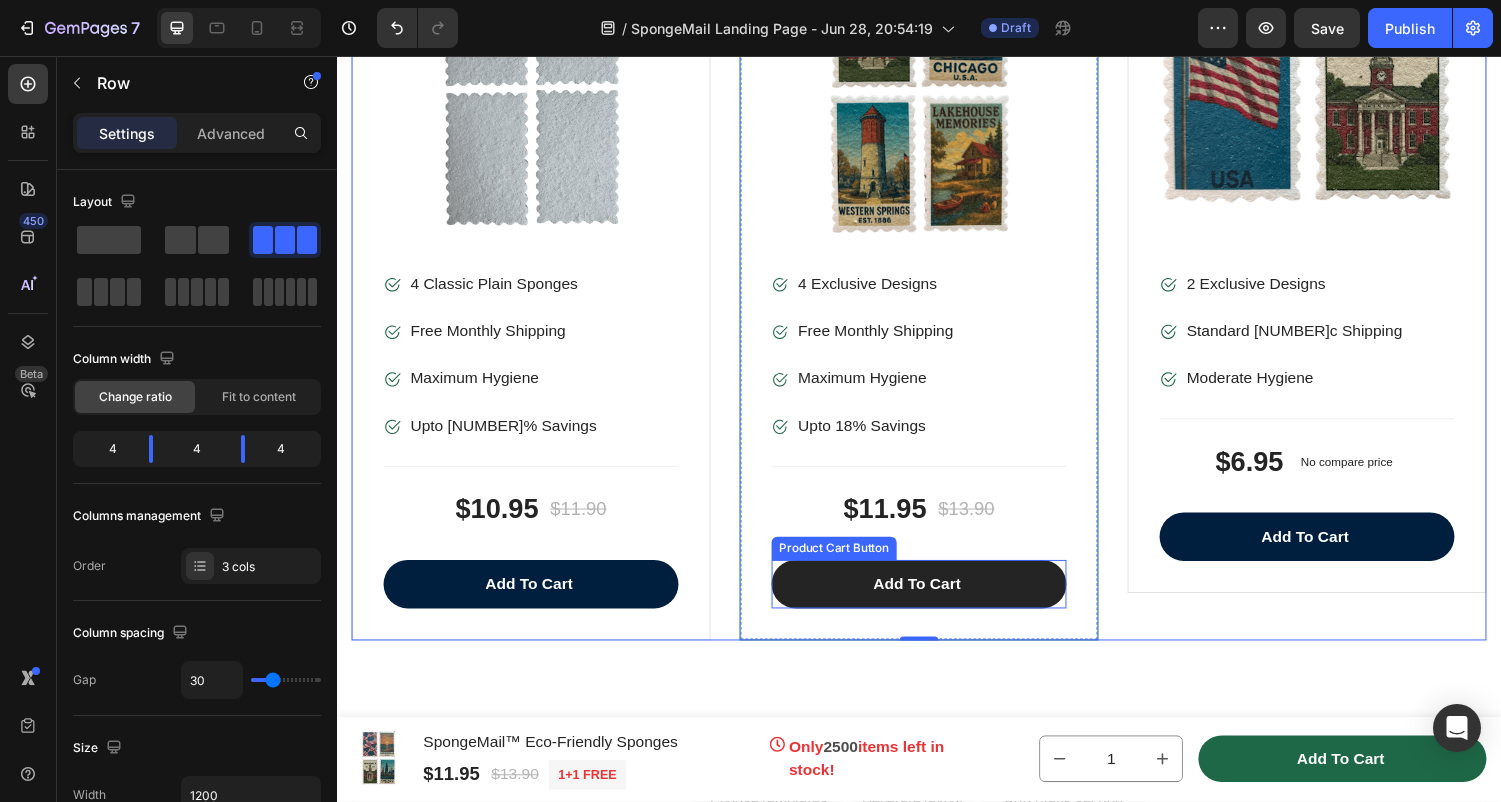 click on "Add to cart" at bounding box center (937, 601) 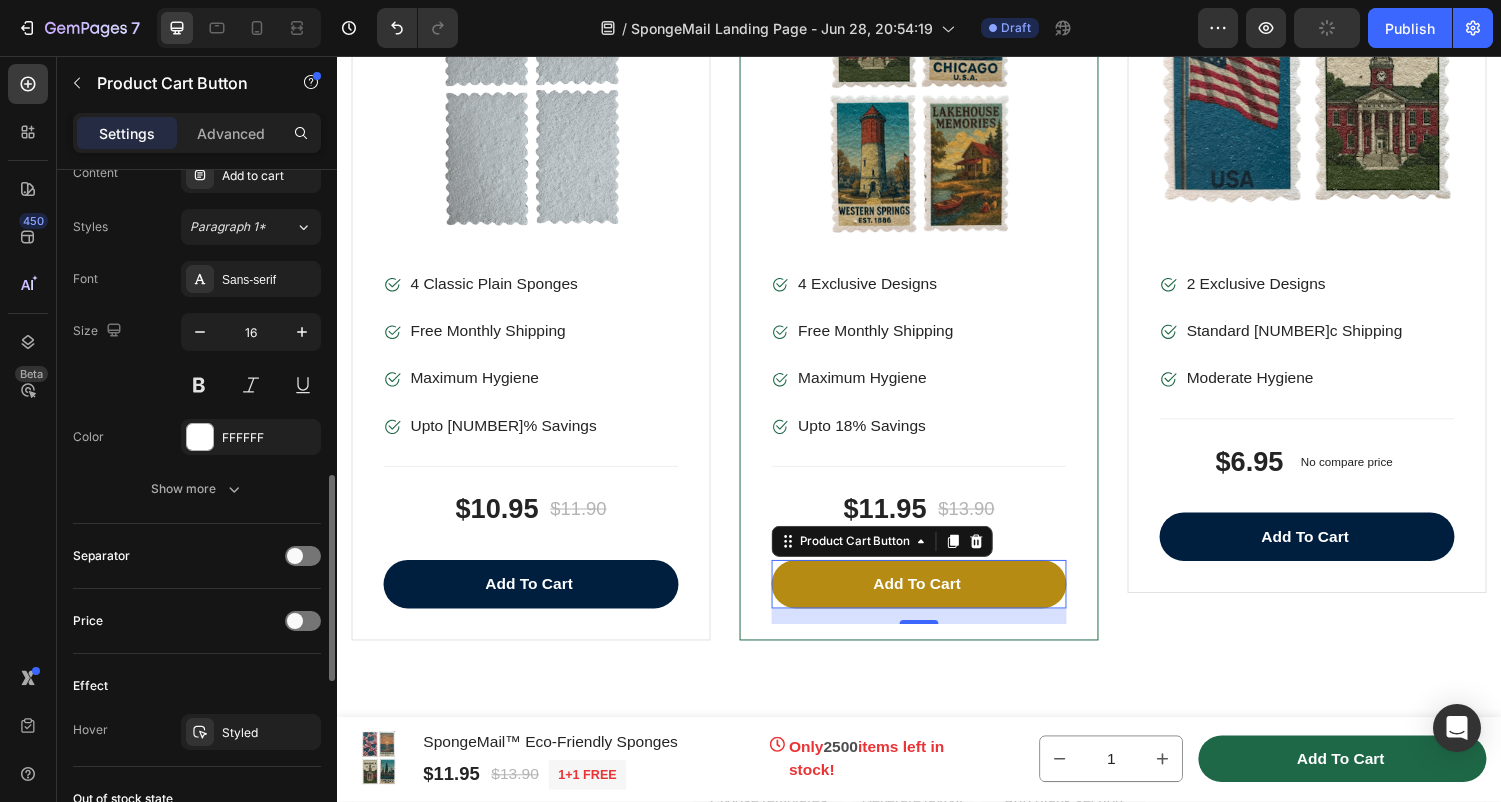 scroll, scrollTop: 976, scrollLeft: 0, axis: vertical 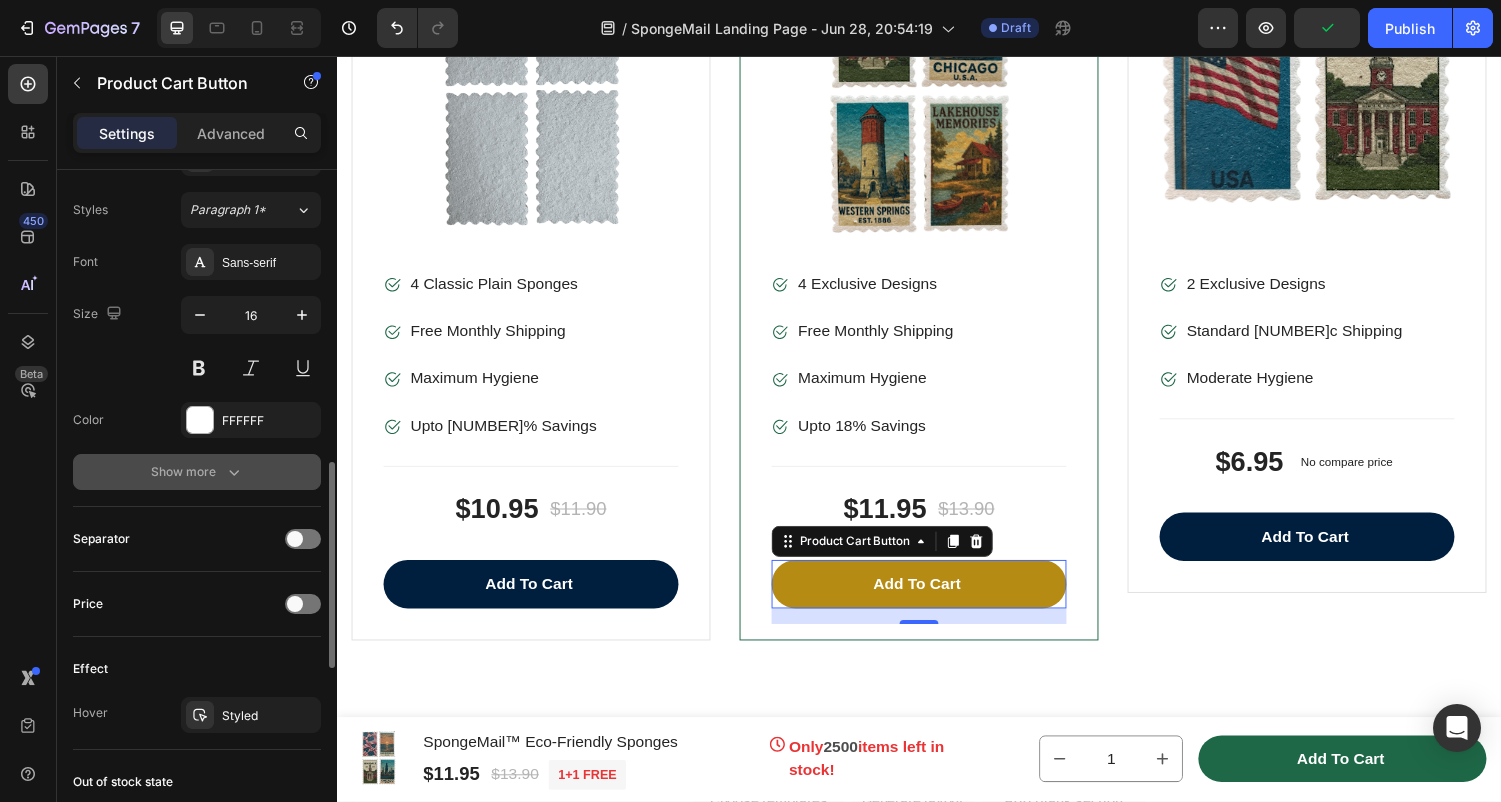 click 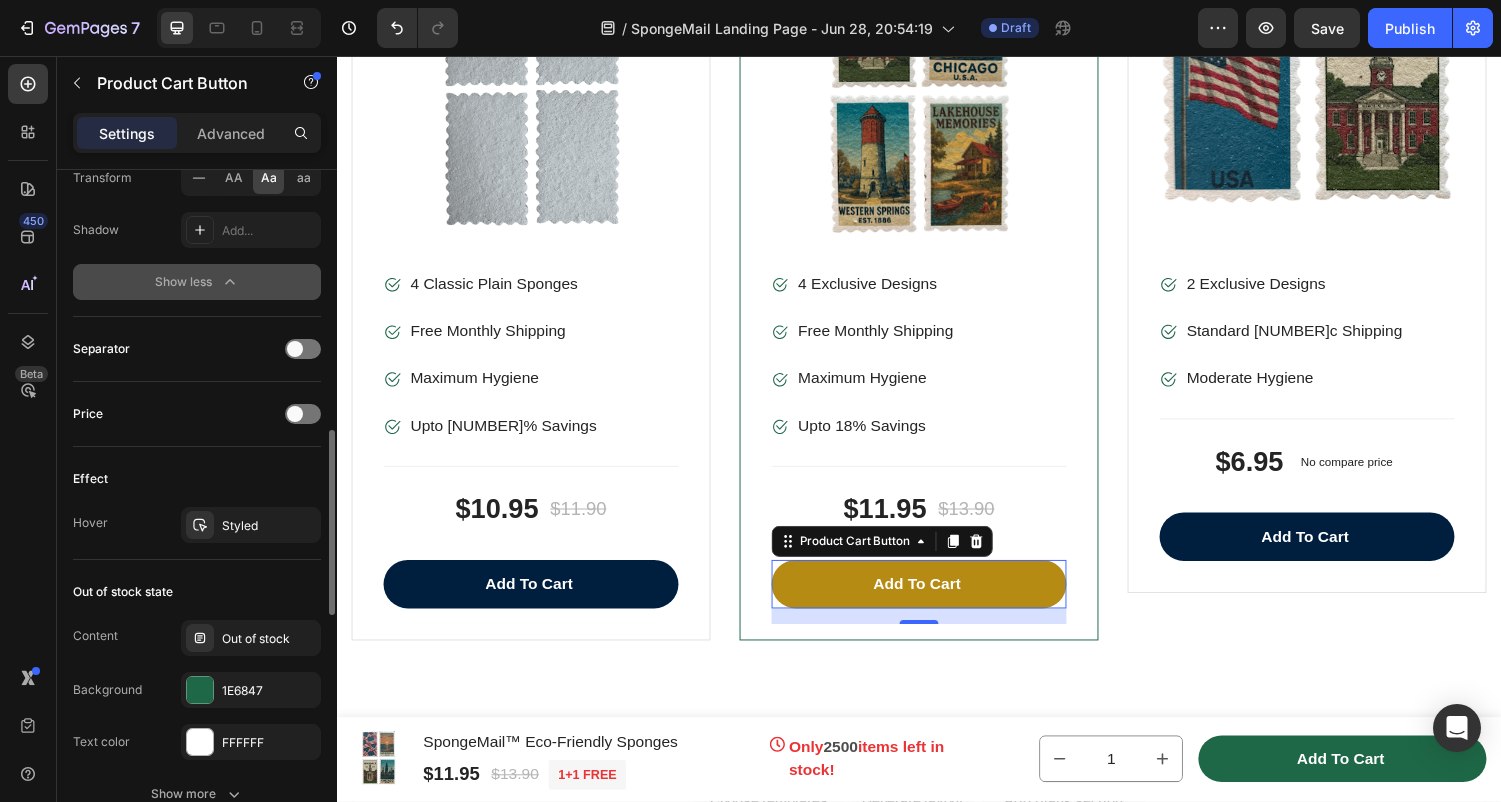 scroll, scrollTop: 1440, scrollLeft: 0, axis: vertical 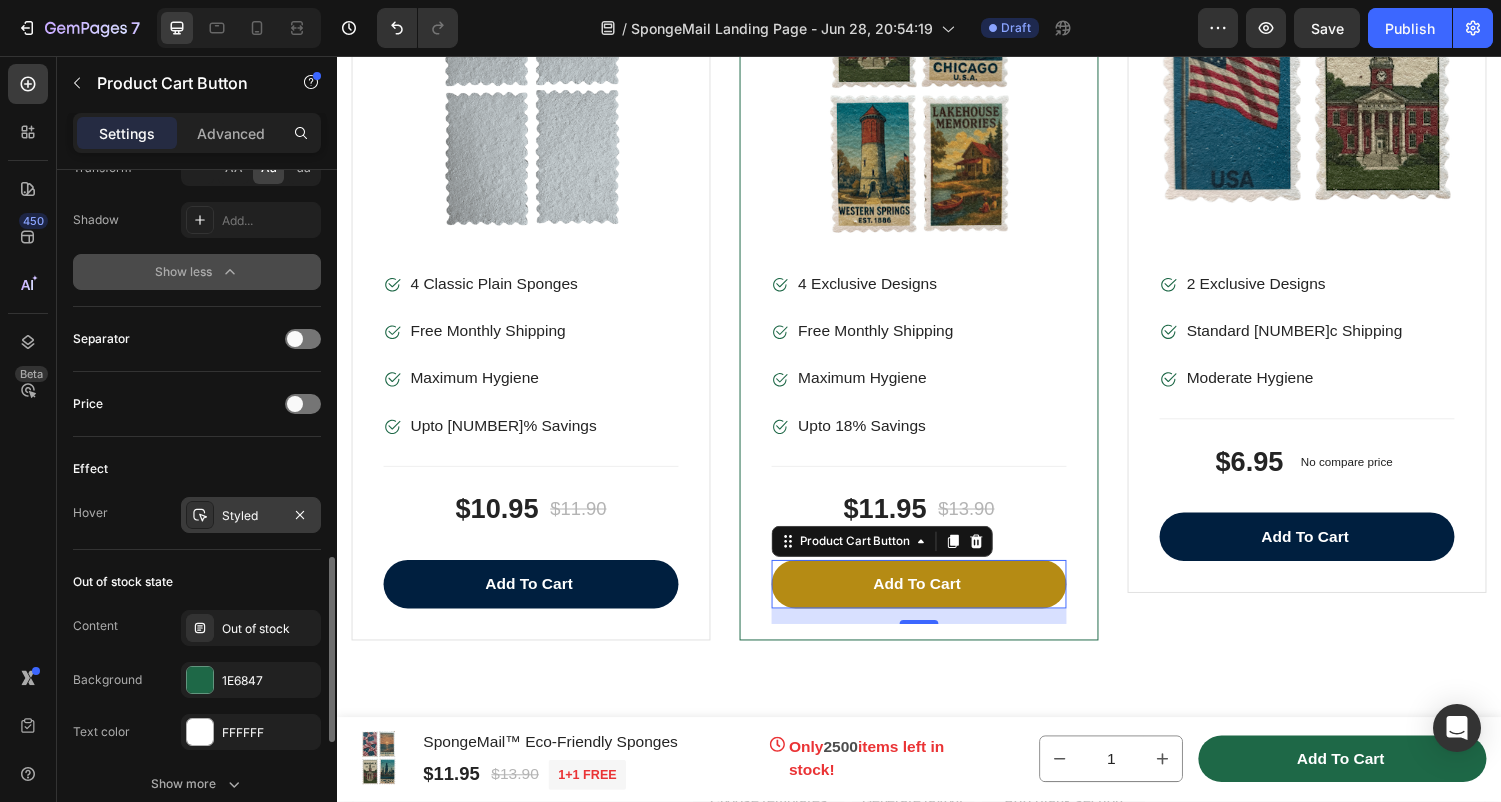 click on "Styled" at bounding box center (251, 516) 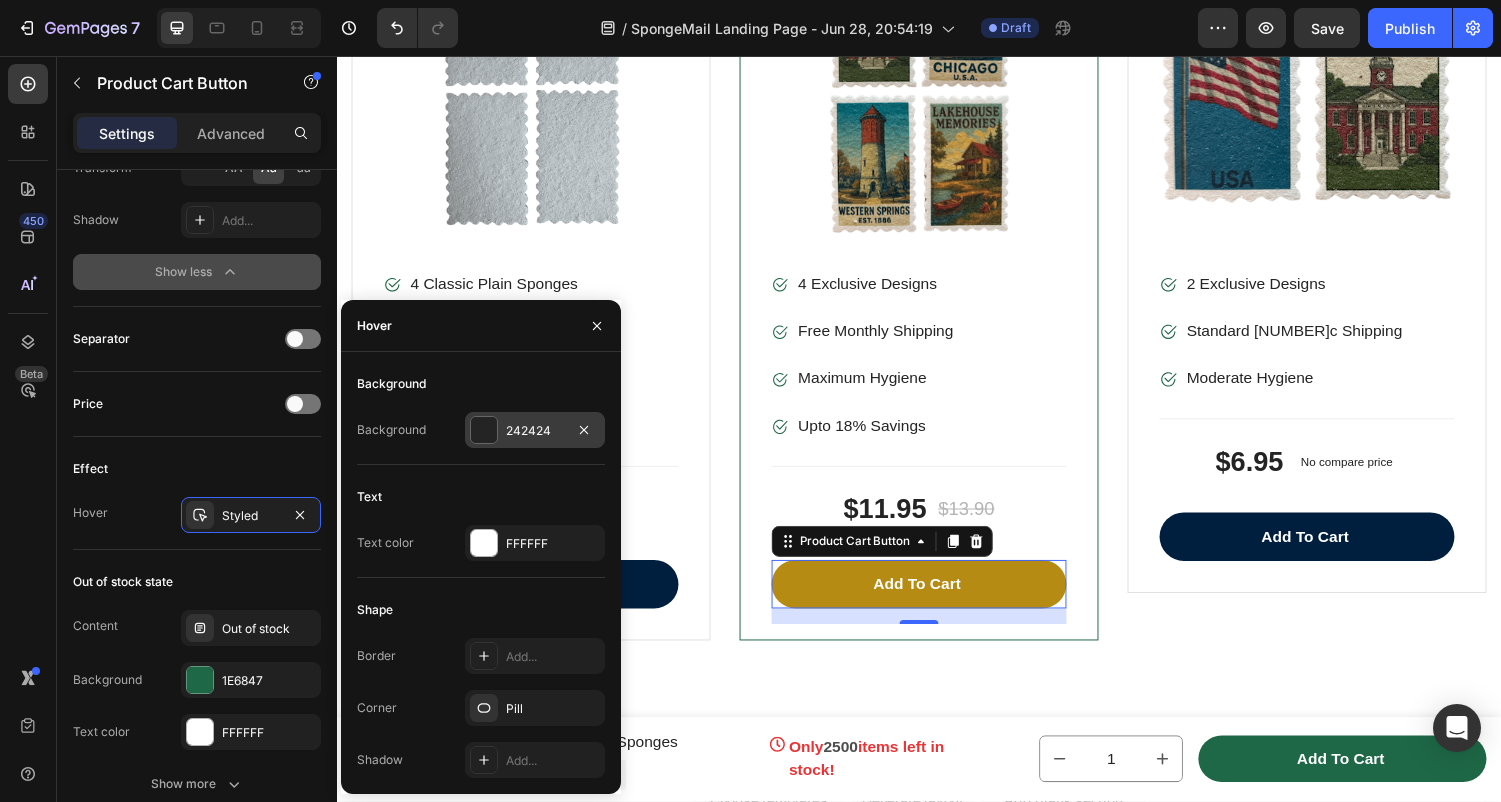 click at bounding box center [484, 430] 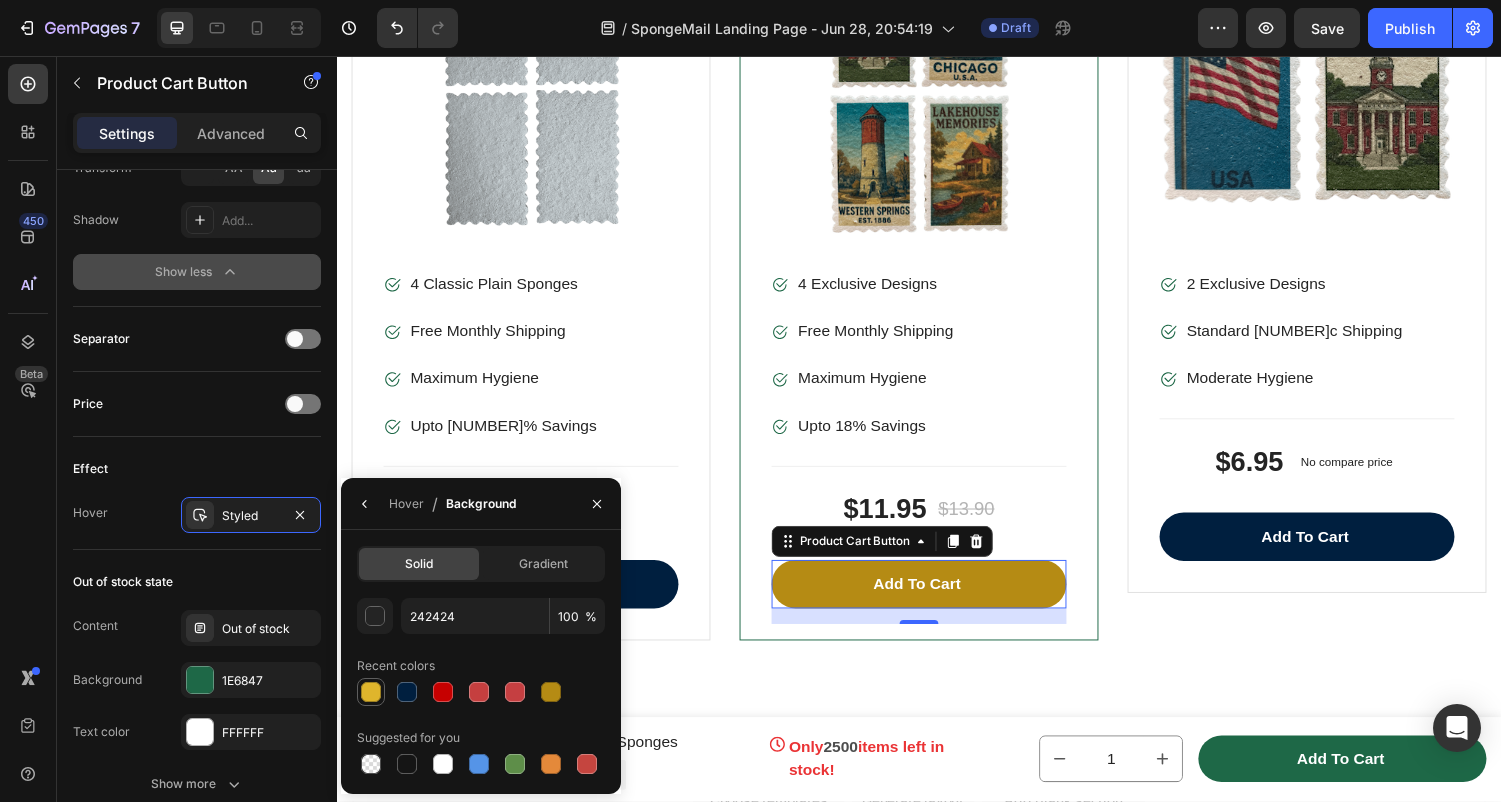 click at bounding box center [371, 692] 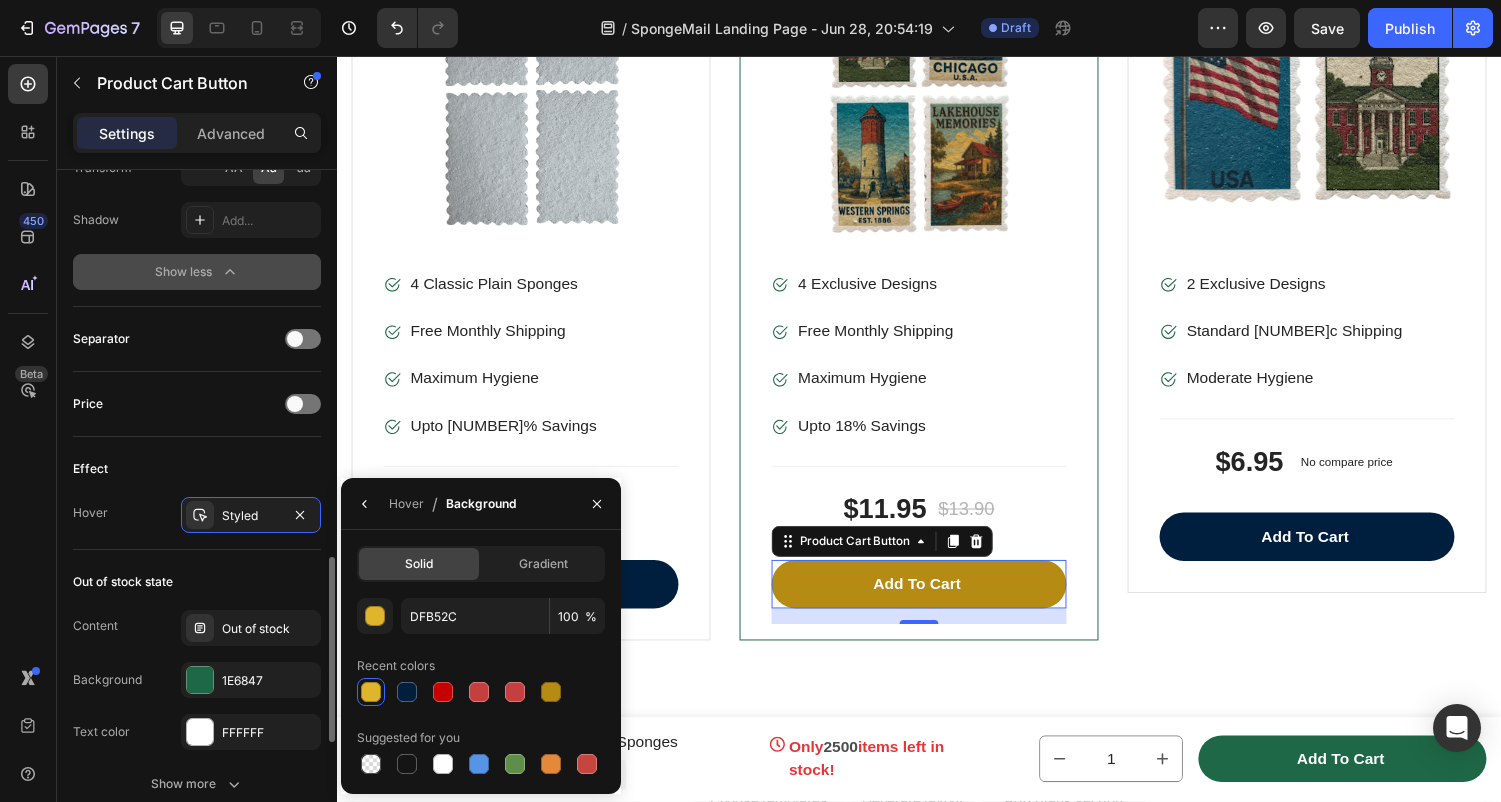 click on "Effect" at bounding box center (197, 469) 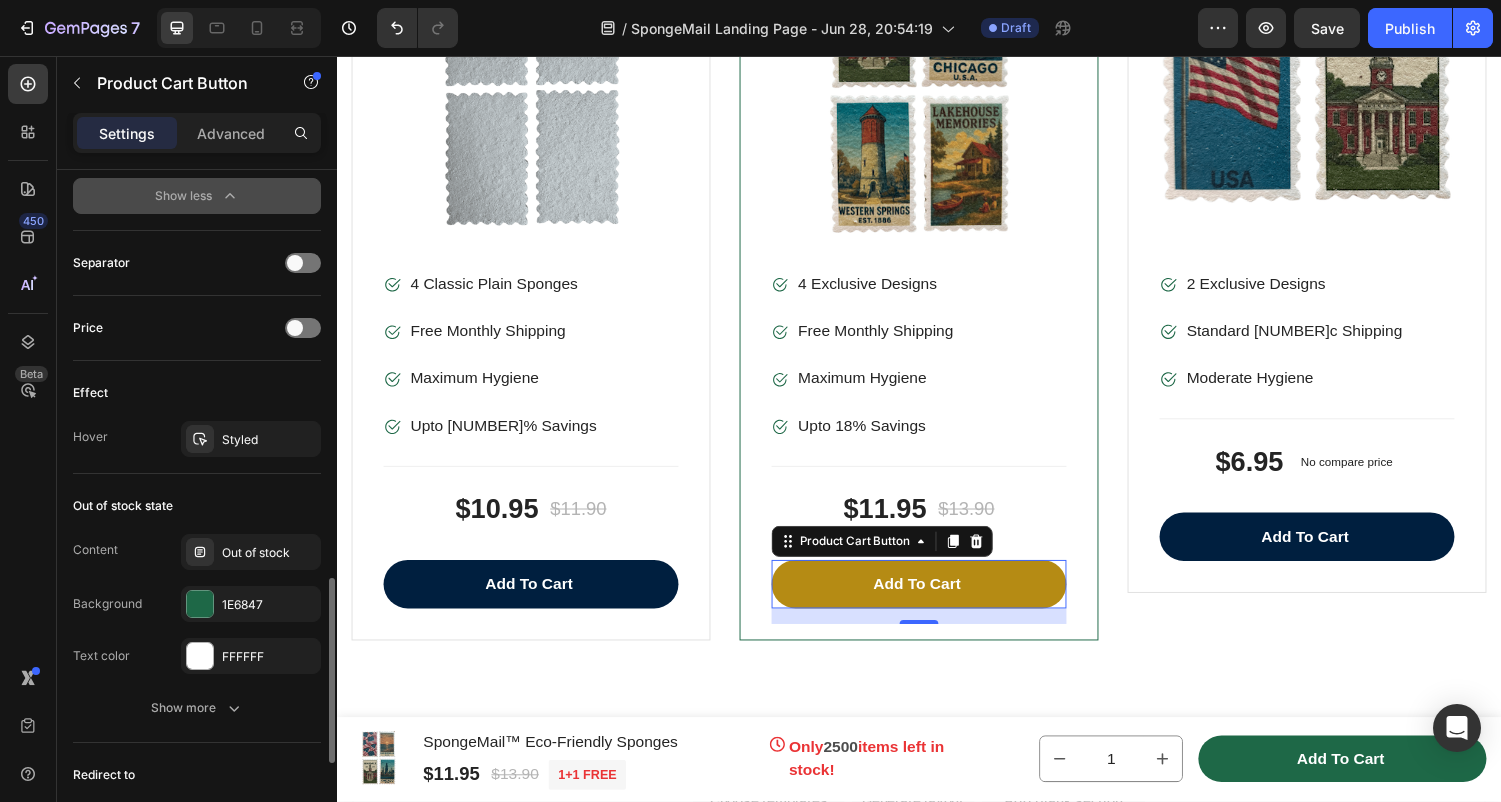 scroll, scrollTop: 1517, scrollLeft: 0, axis: vertical 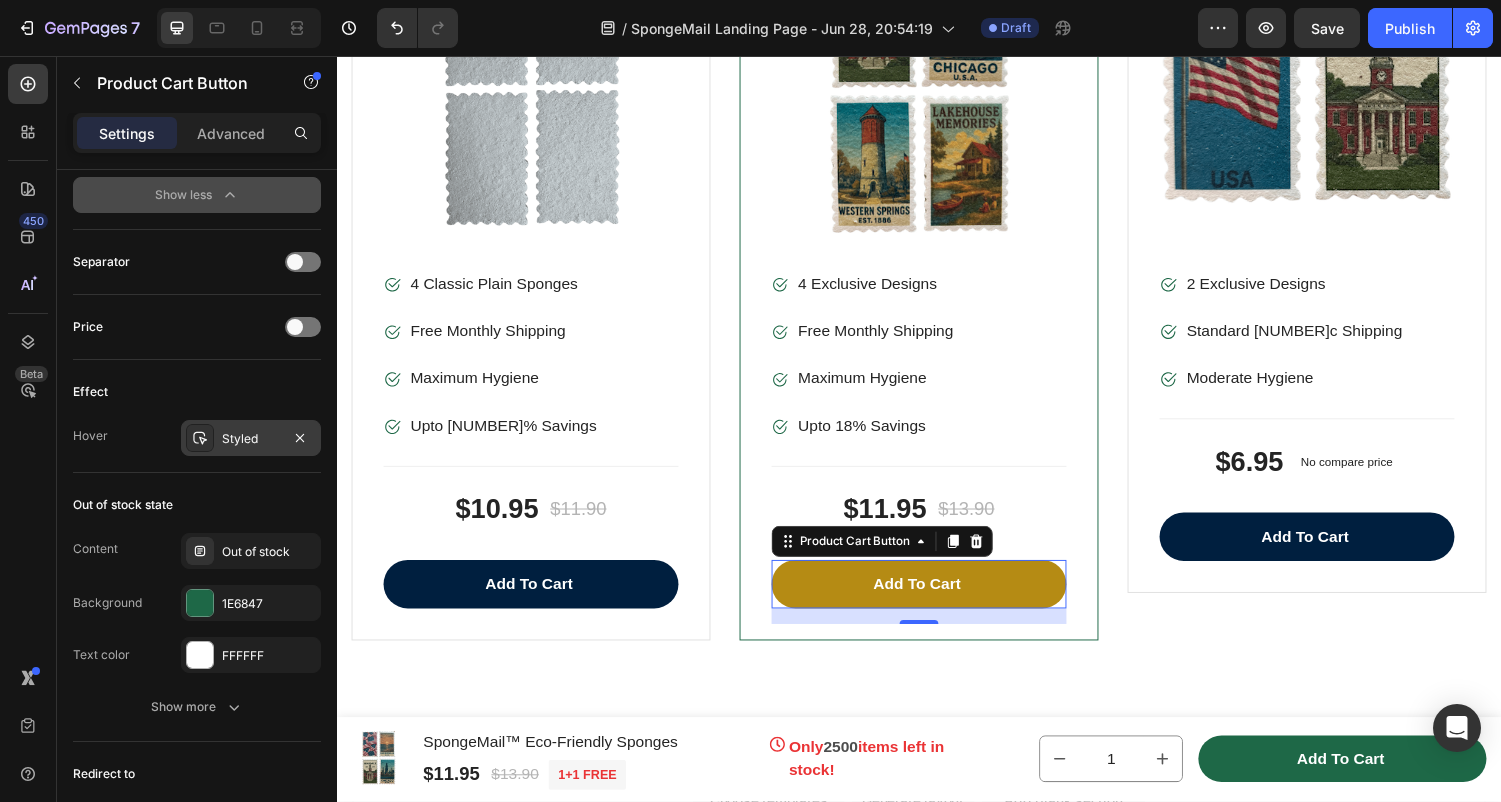 click 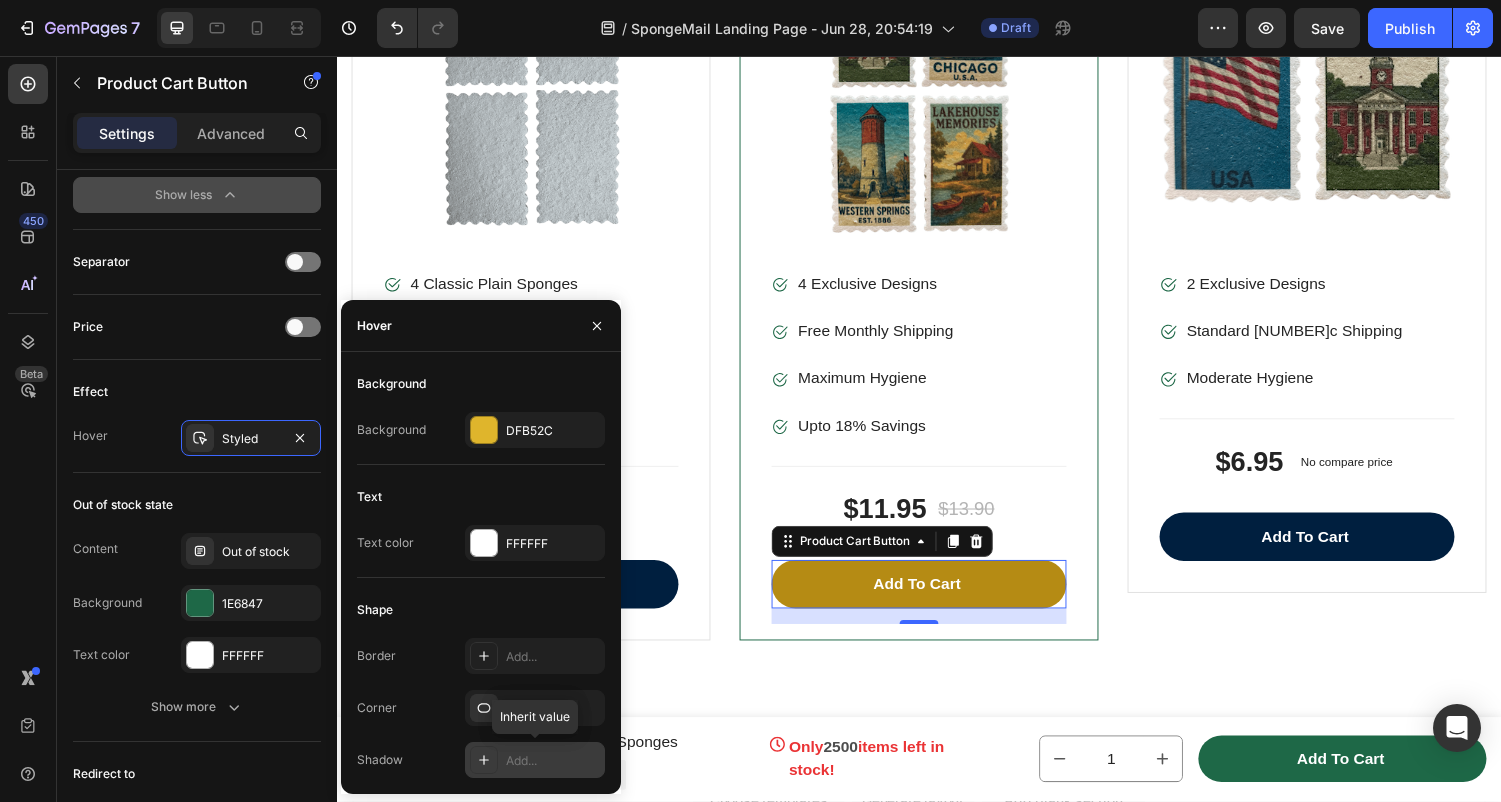 click 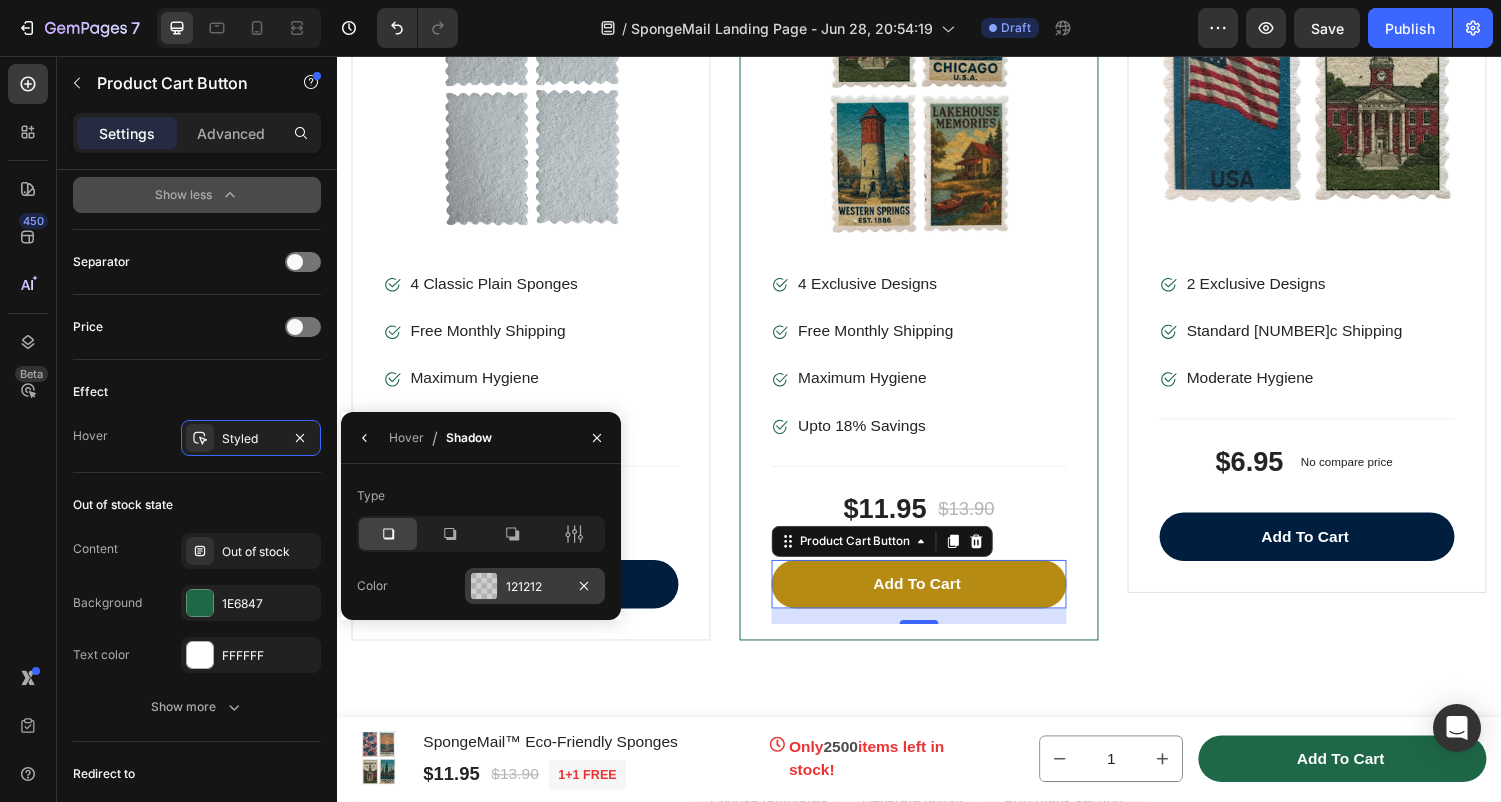 click at bounding box center [484, 586] 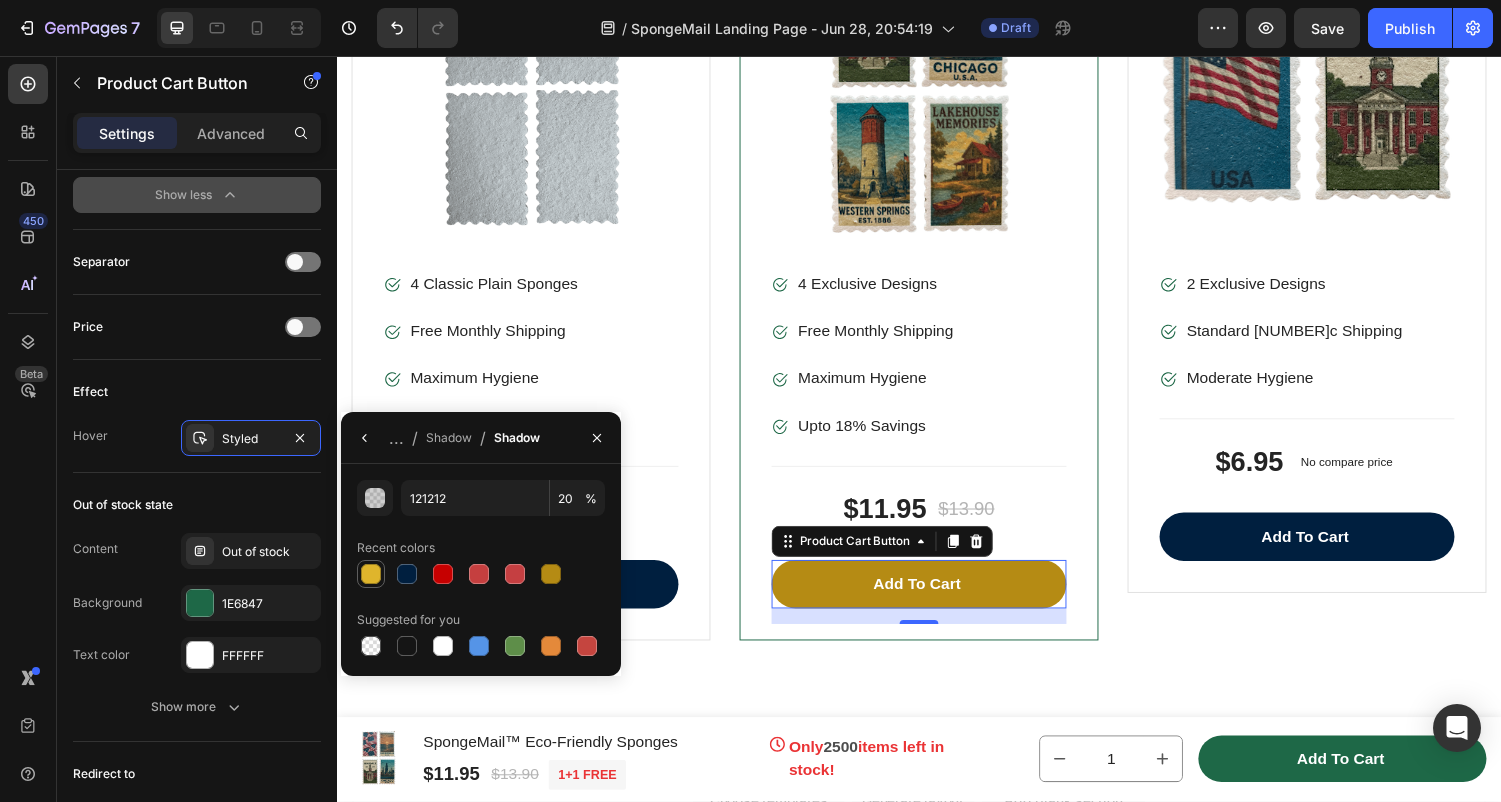 click at bounding box center (371, 574) 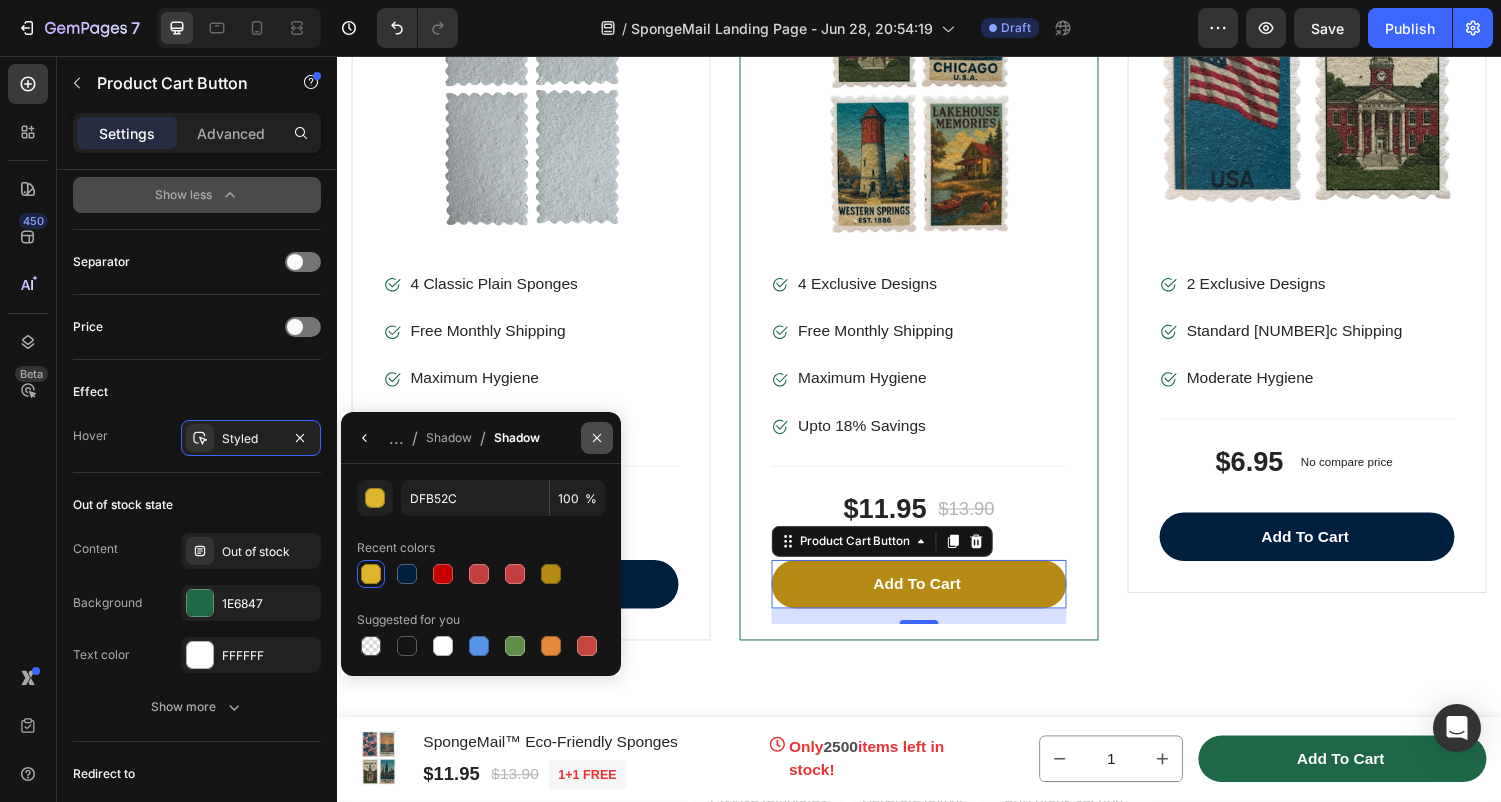 click 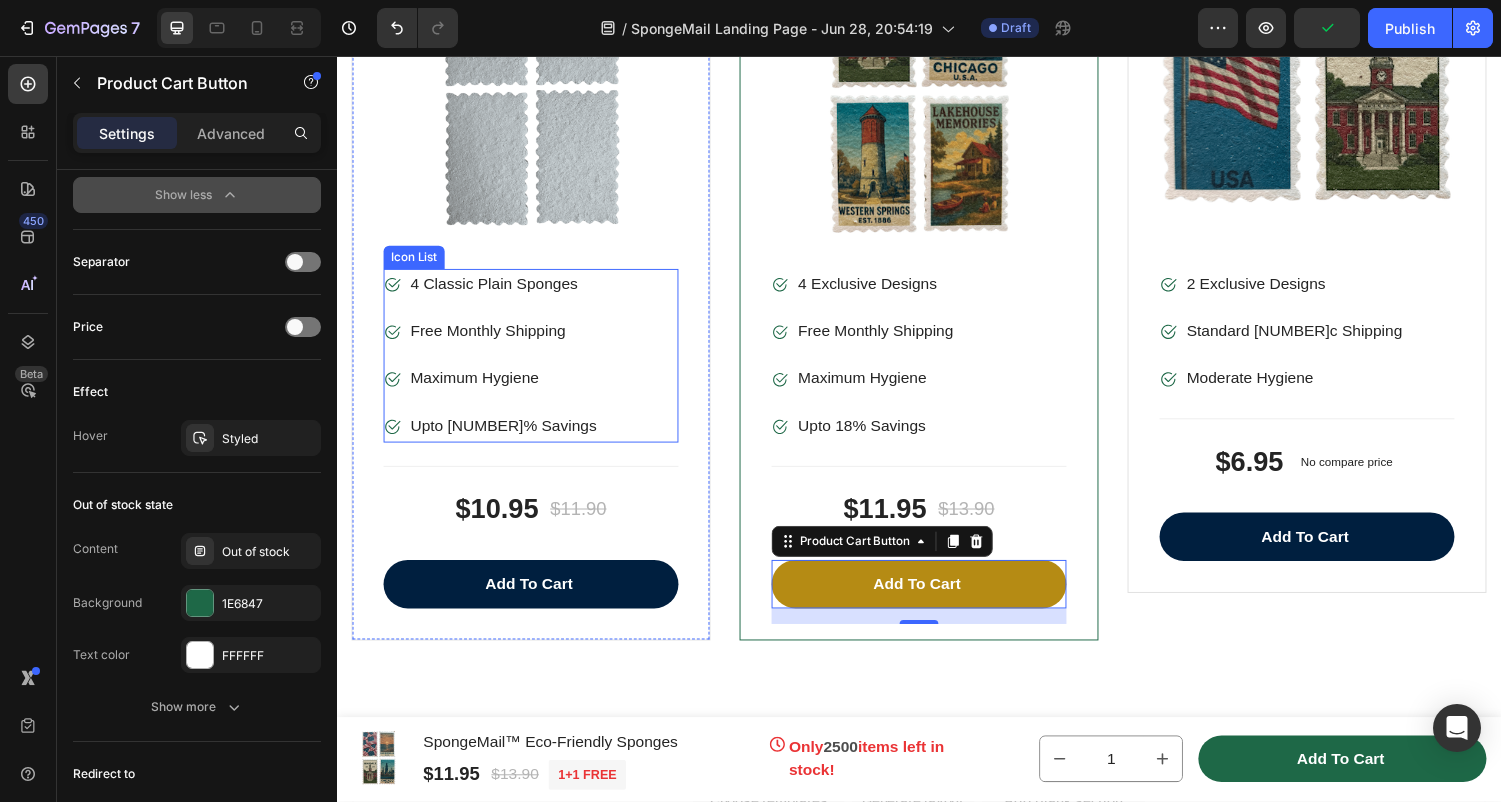 click on "Image 4 Classic Plain Sponges Text block Image Free Monthly Shipping Text block Image Maximum Hygiene Text block Image Upto 13% Savings Text block" at bounding box center [537, 365] 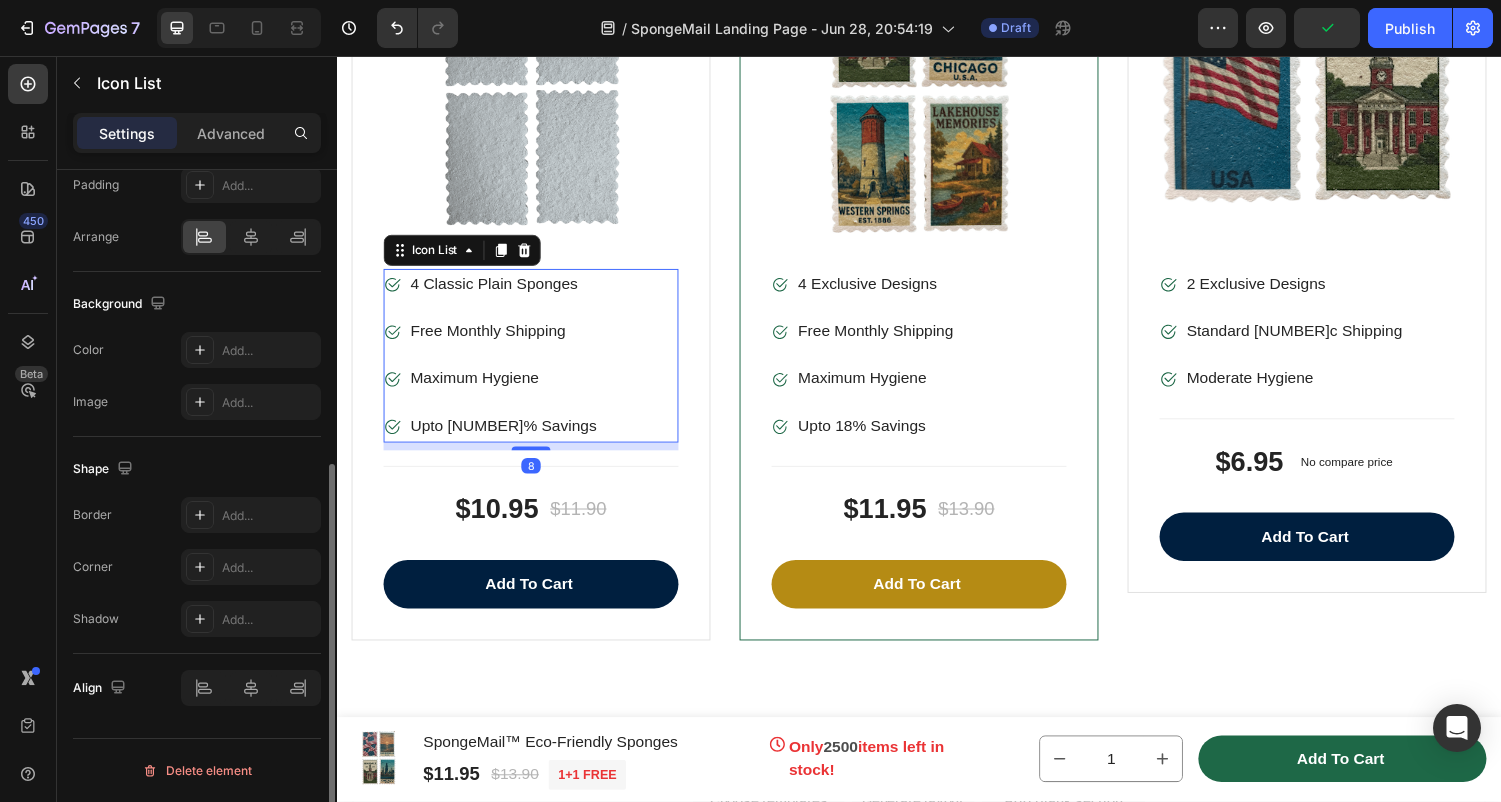 scroll, scrollTop: 0, scrollLeft: 0, axis: both 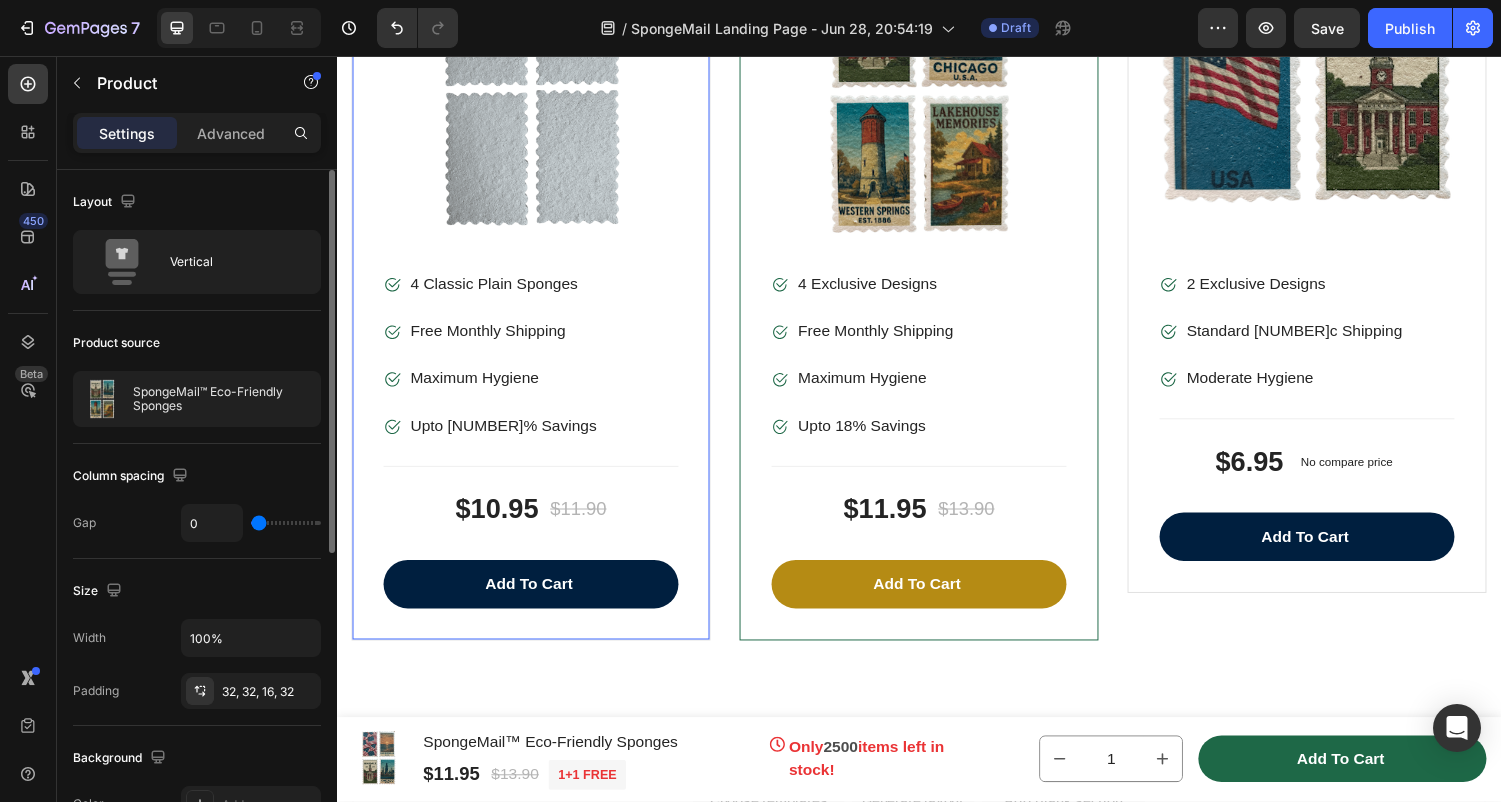 click on "Product Images & Gallery Image [NUMBER] Classic Plain Sponges Text block Image Free Monthly Shipping Text block Image Maximum Hygiene Text block Image Upto [NUMBER]% Savings Text block Icon List 8 Title Line $[NUMBER] Product Price Product Price $[NUMBER] Product Price Product Price Row Add to cart Product Cart Button Product" at bounding box center (537, 283) 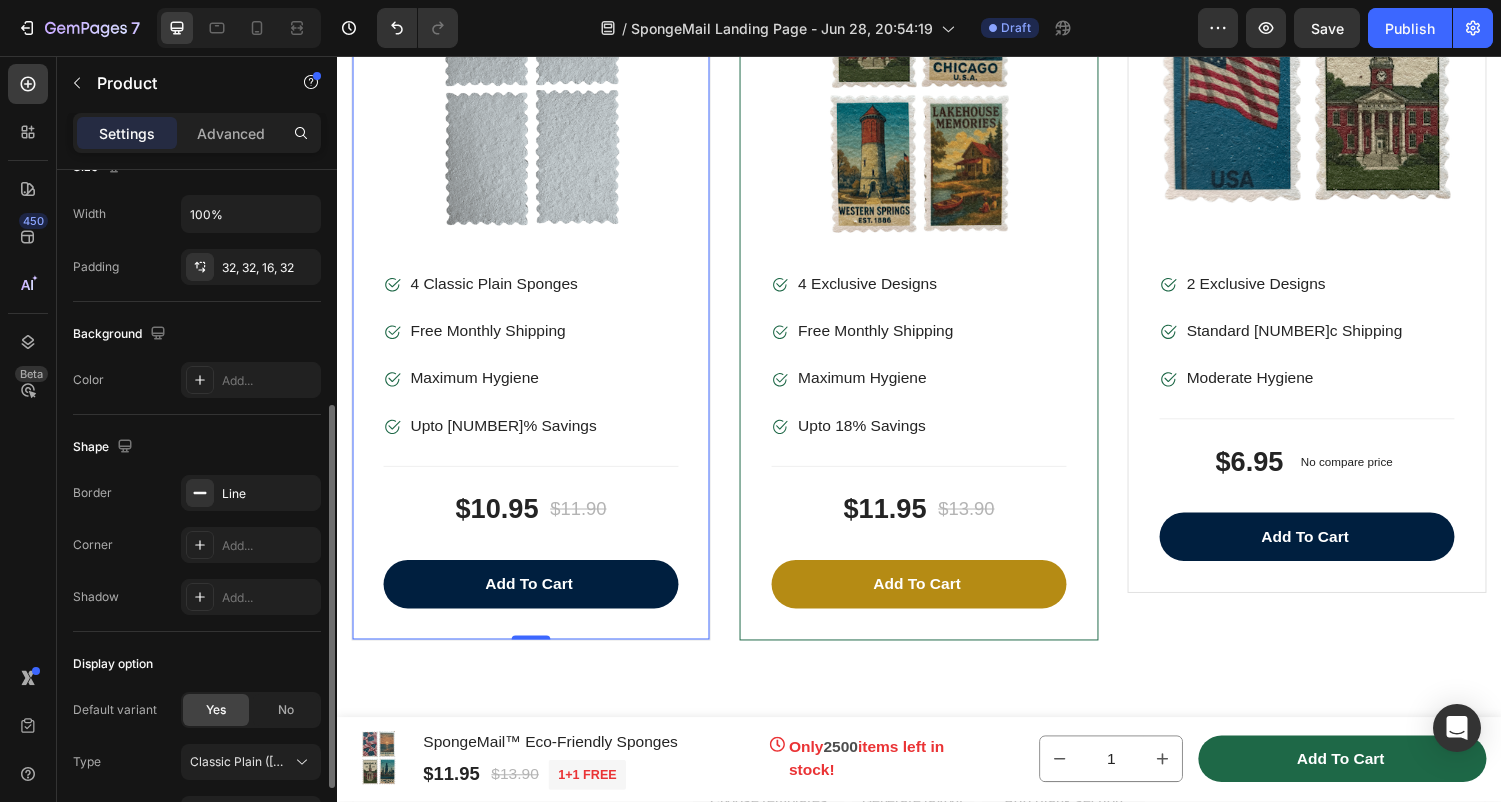 scroll, scrollTop: 550, scrollLeft: 0, axis: vertical 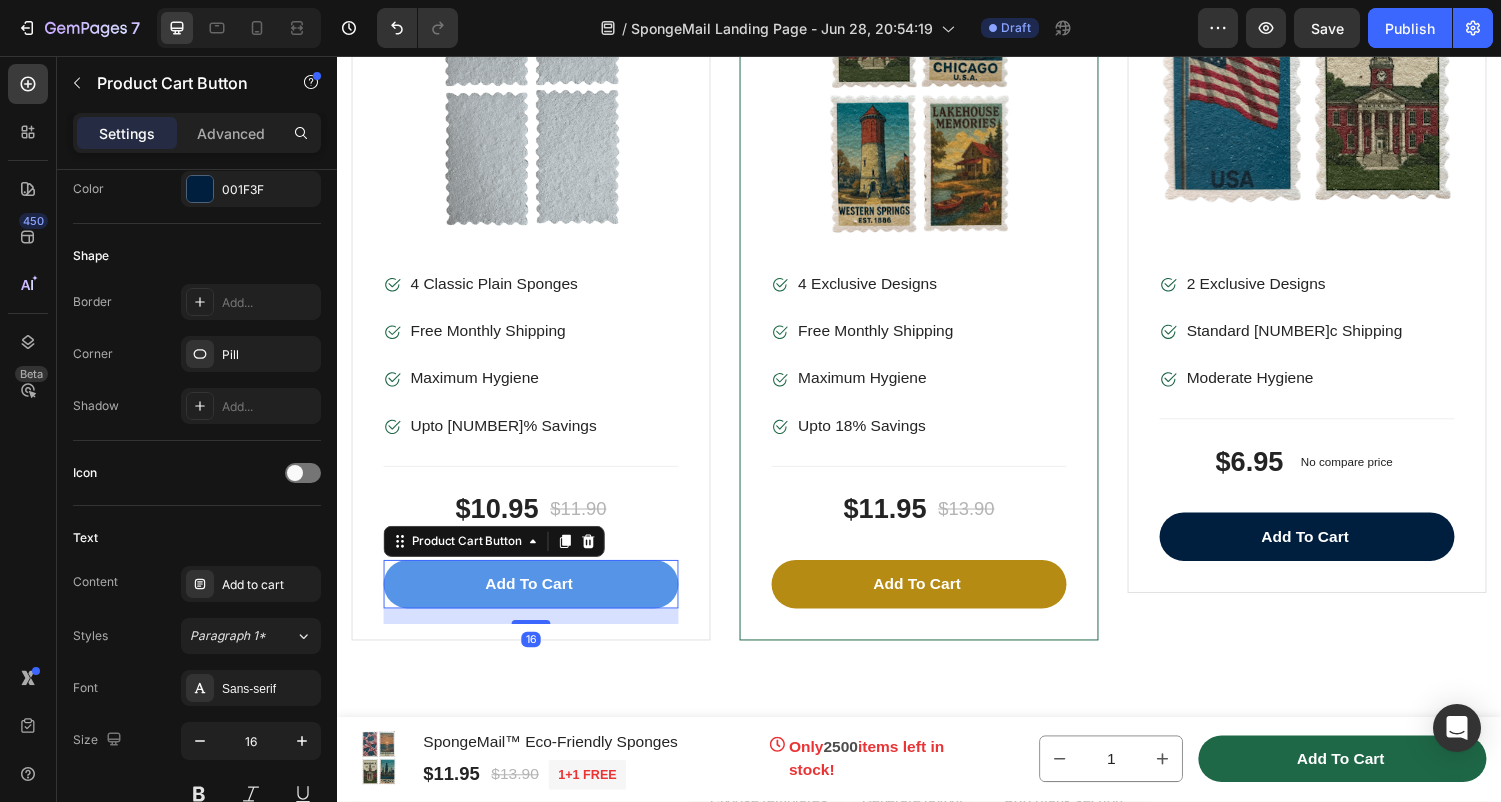 click on "Add to cart" at bounding box center [537, 601] 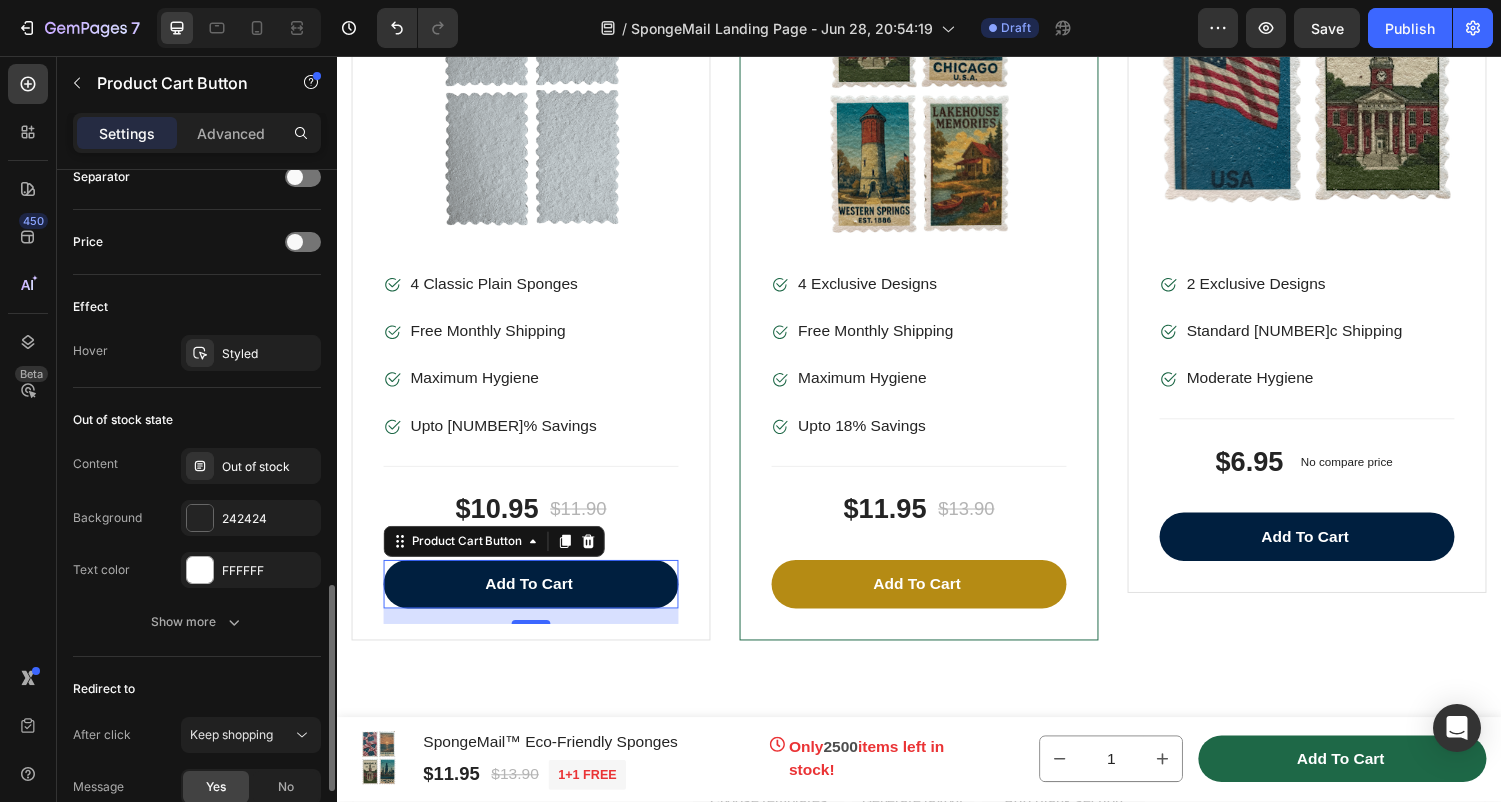 scroll, scrollTop: 1355, scrollLeft: 0, axis: vertical 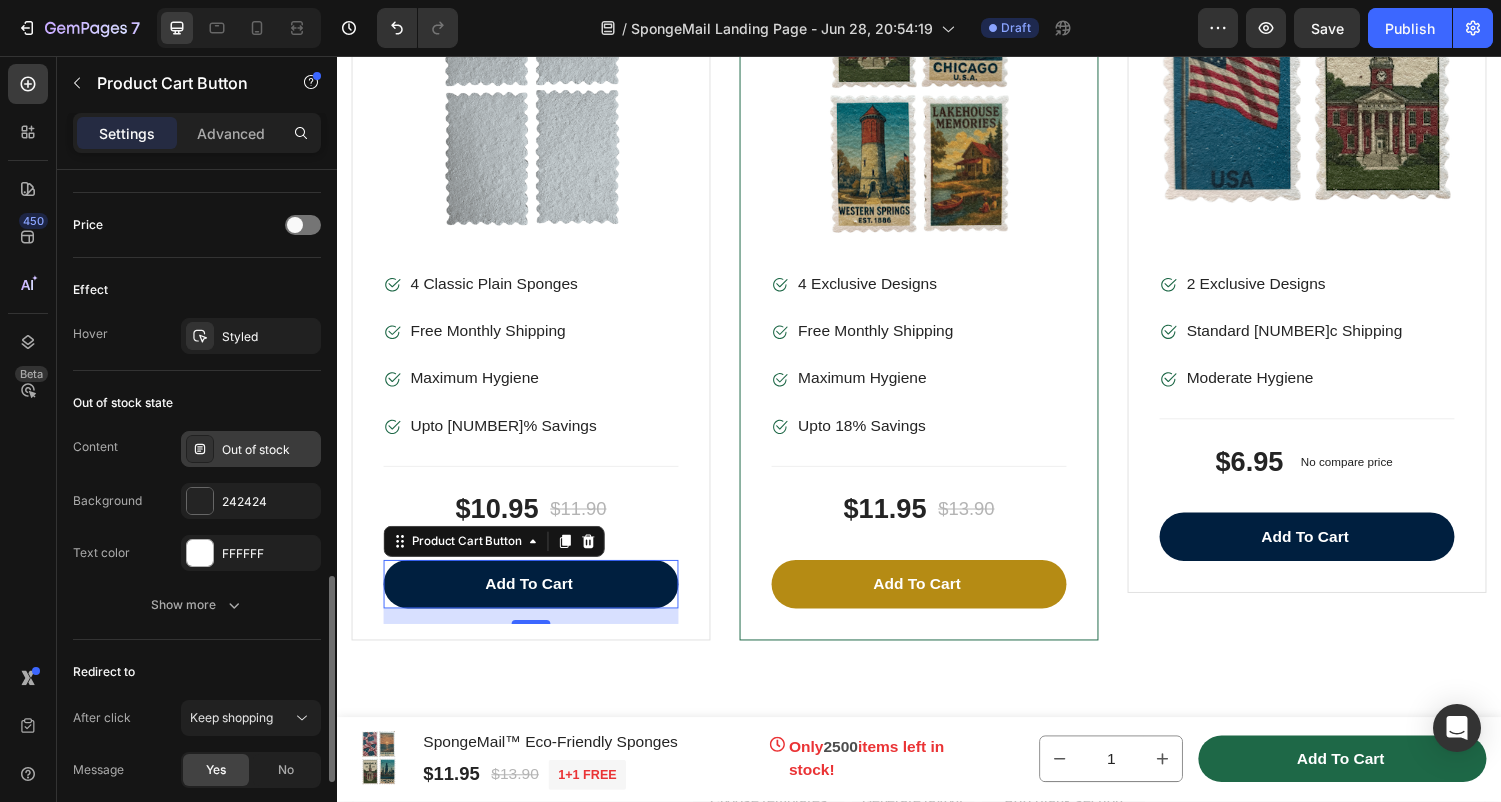 click 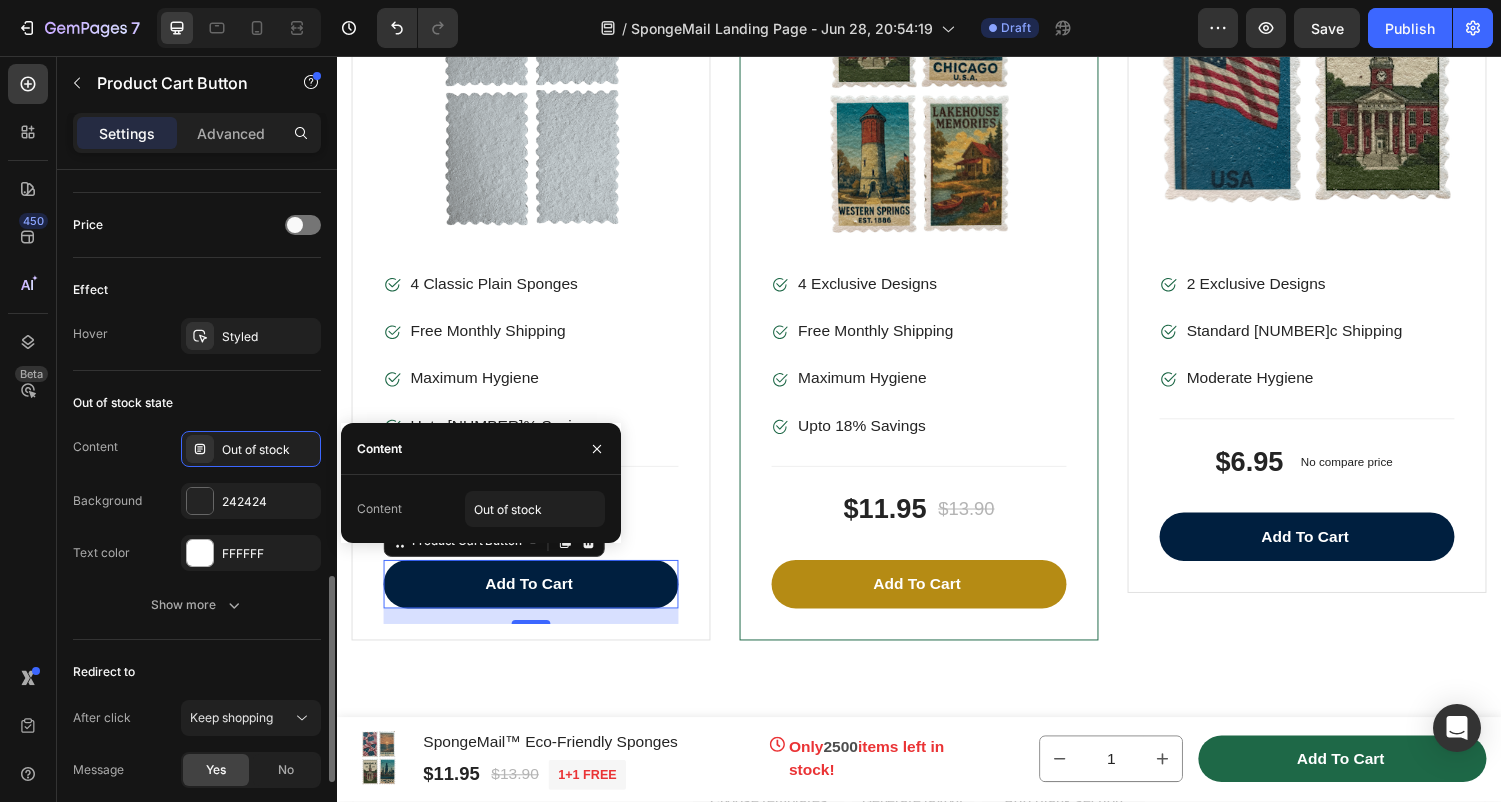 click on "Content Out of stock Background 242424 Text color FFFFFF" at bounding box center (197, 501) 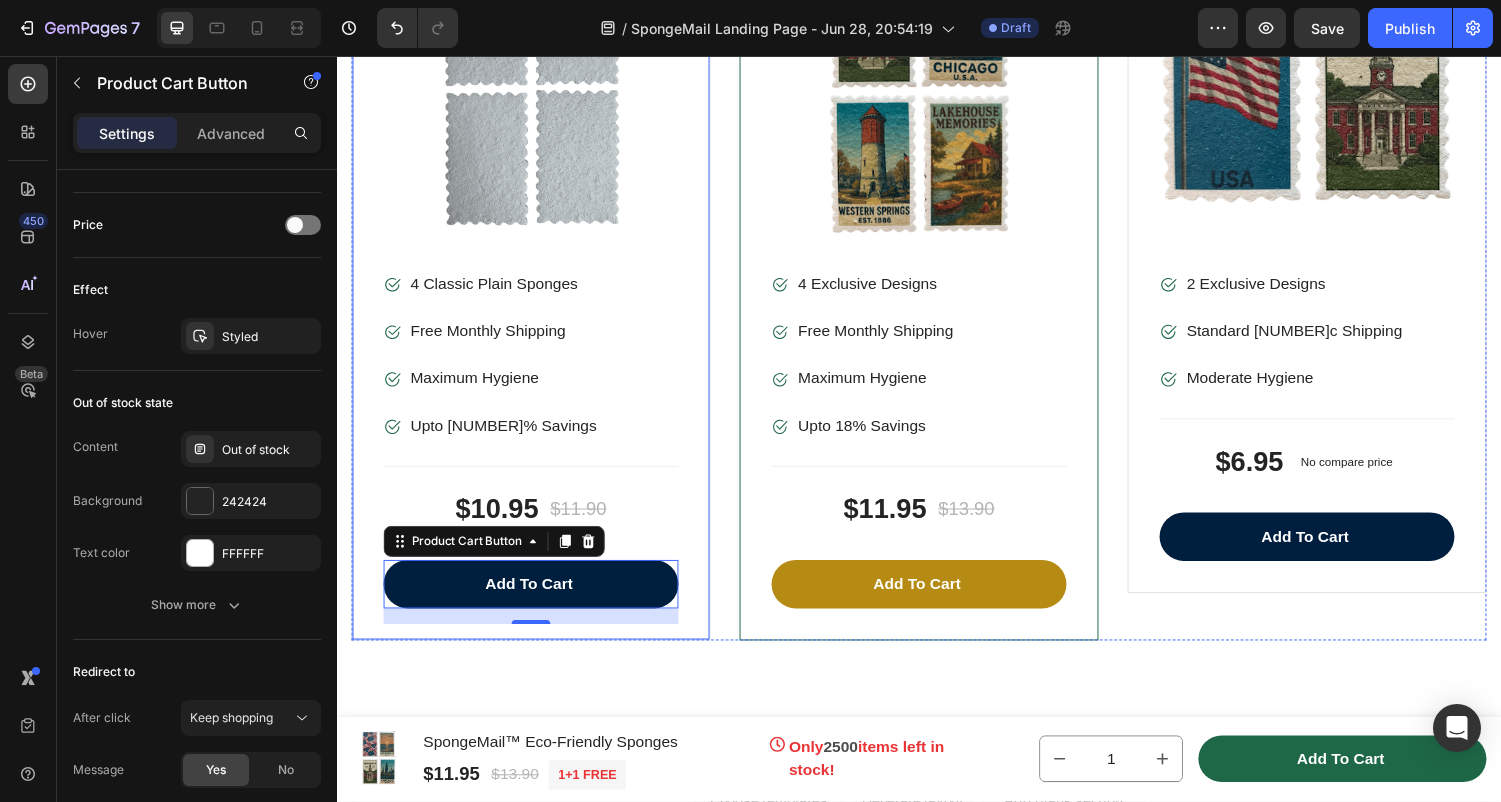 scroll, scrollTop: 0, scrollLeft: 0, axis: both 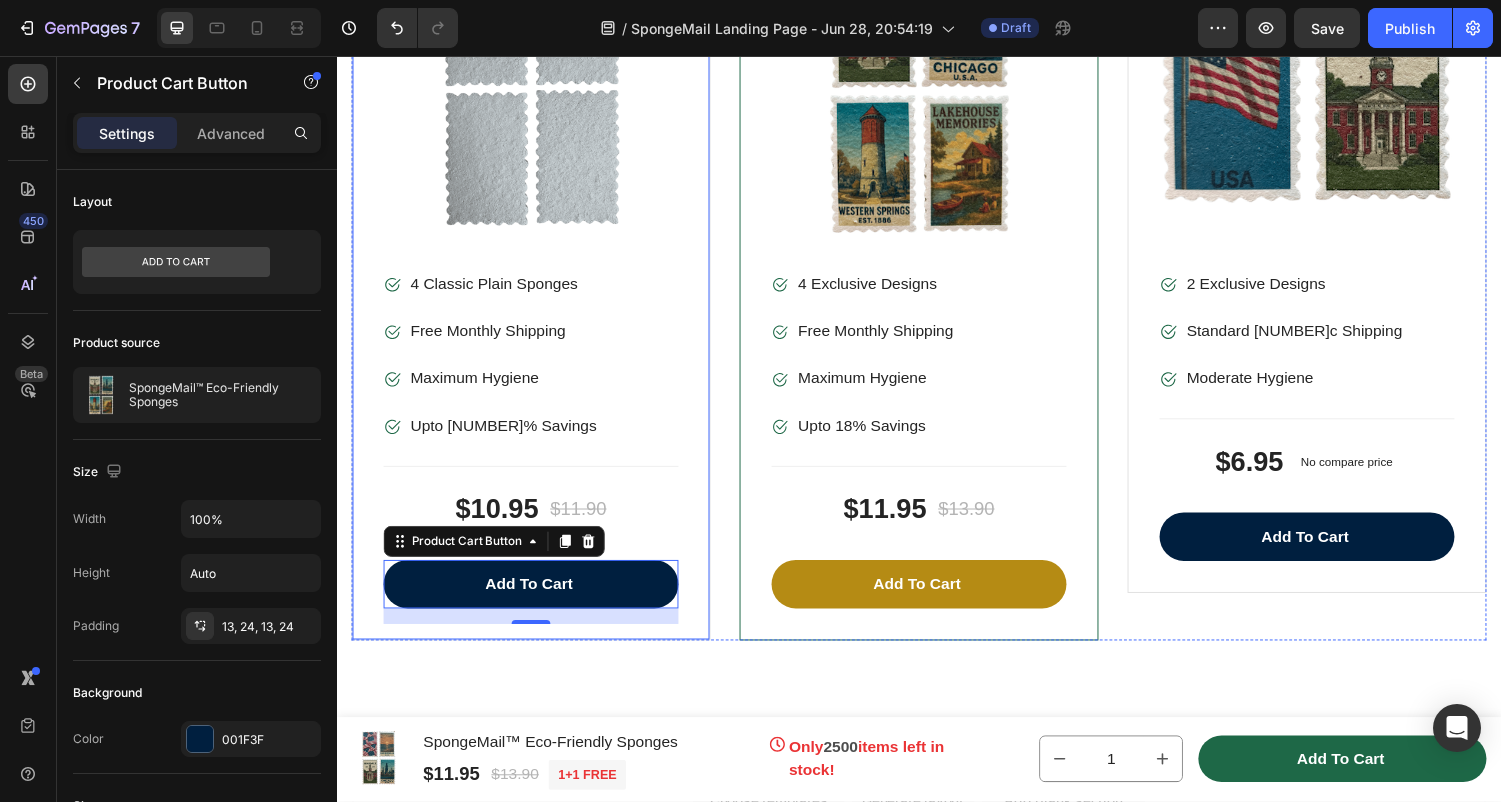 click on "Product Images & Gallery Image 4 Classic Plain Sponges Text block Image Free Monthly Shipping Text block Image Maximum Hygiene Text block Image Upto 13% Savings Text block Icon List                Title Line $10.95 Product Price Product Price $11.90 Product Price Product Price Row Add to cart Product Cart Button   16 Product" at bounding box center [537, 283] 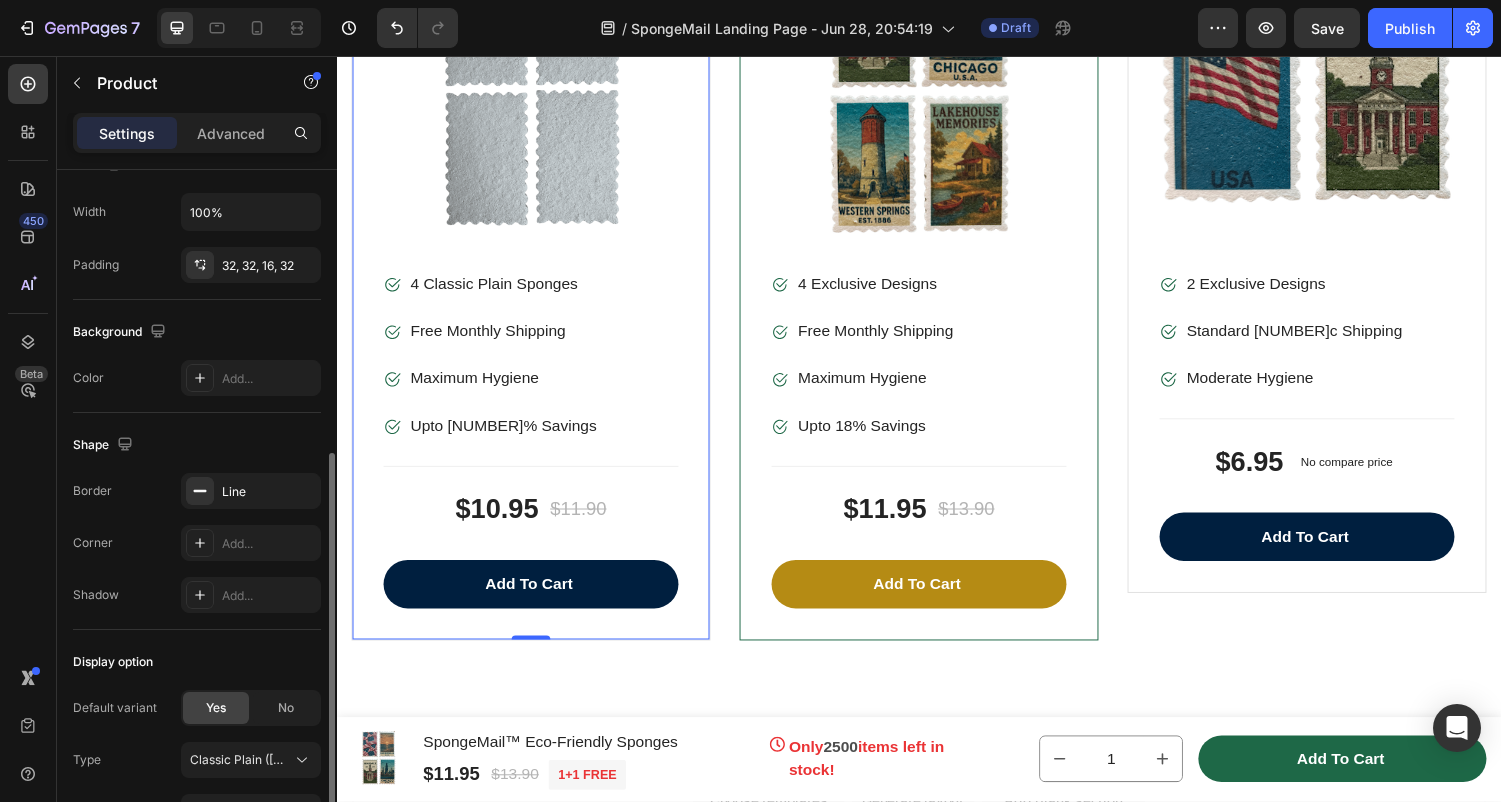 scroll, scrollTop: 550, scrollLeft: 0, axis: vertical 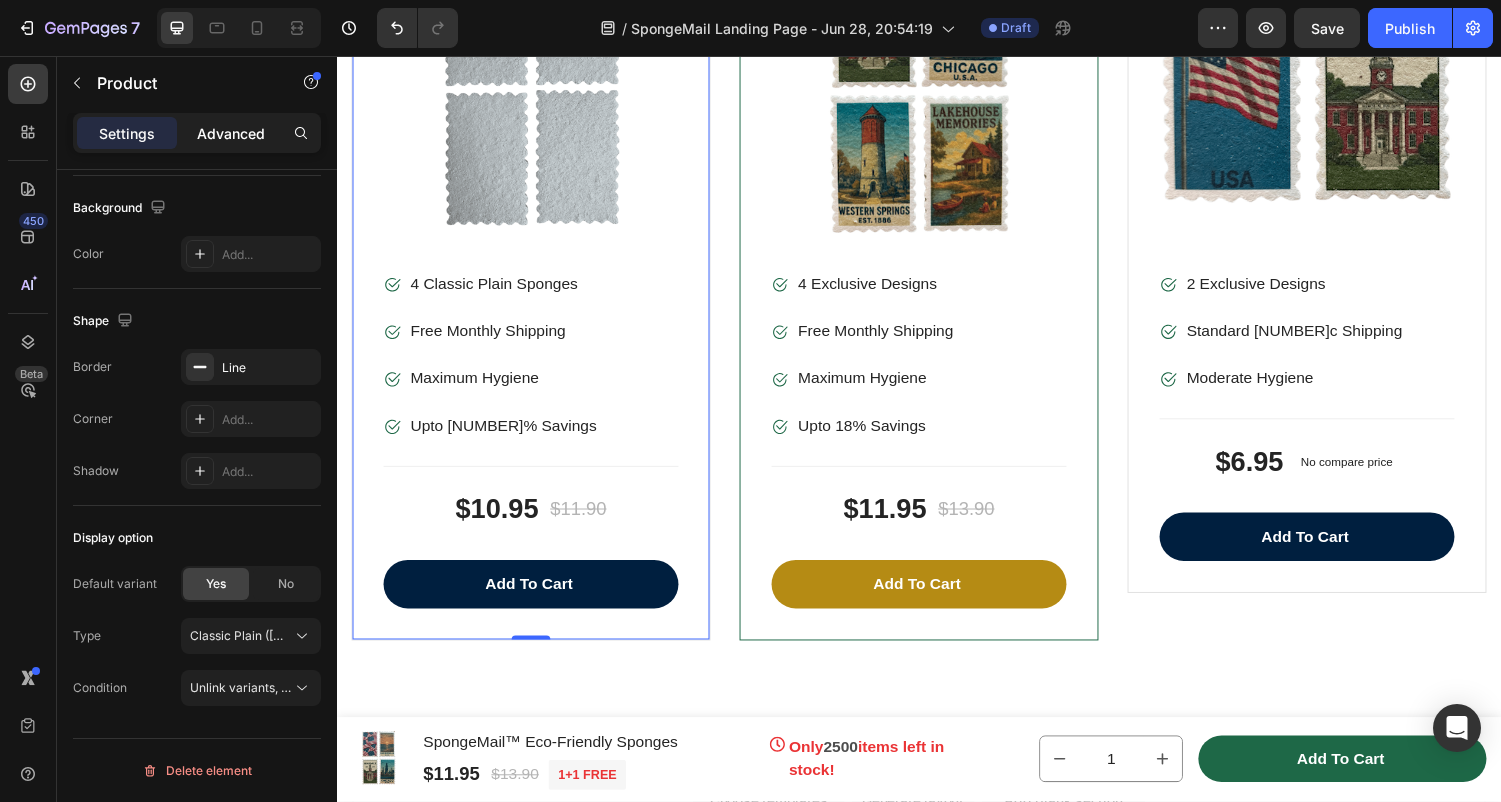 click on "Advanced" at bounding box center (231, 133) 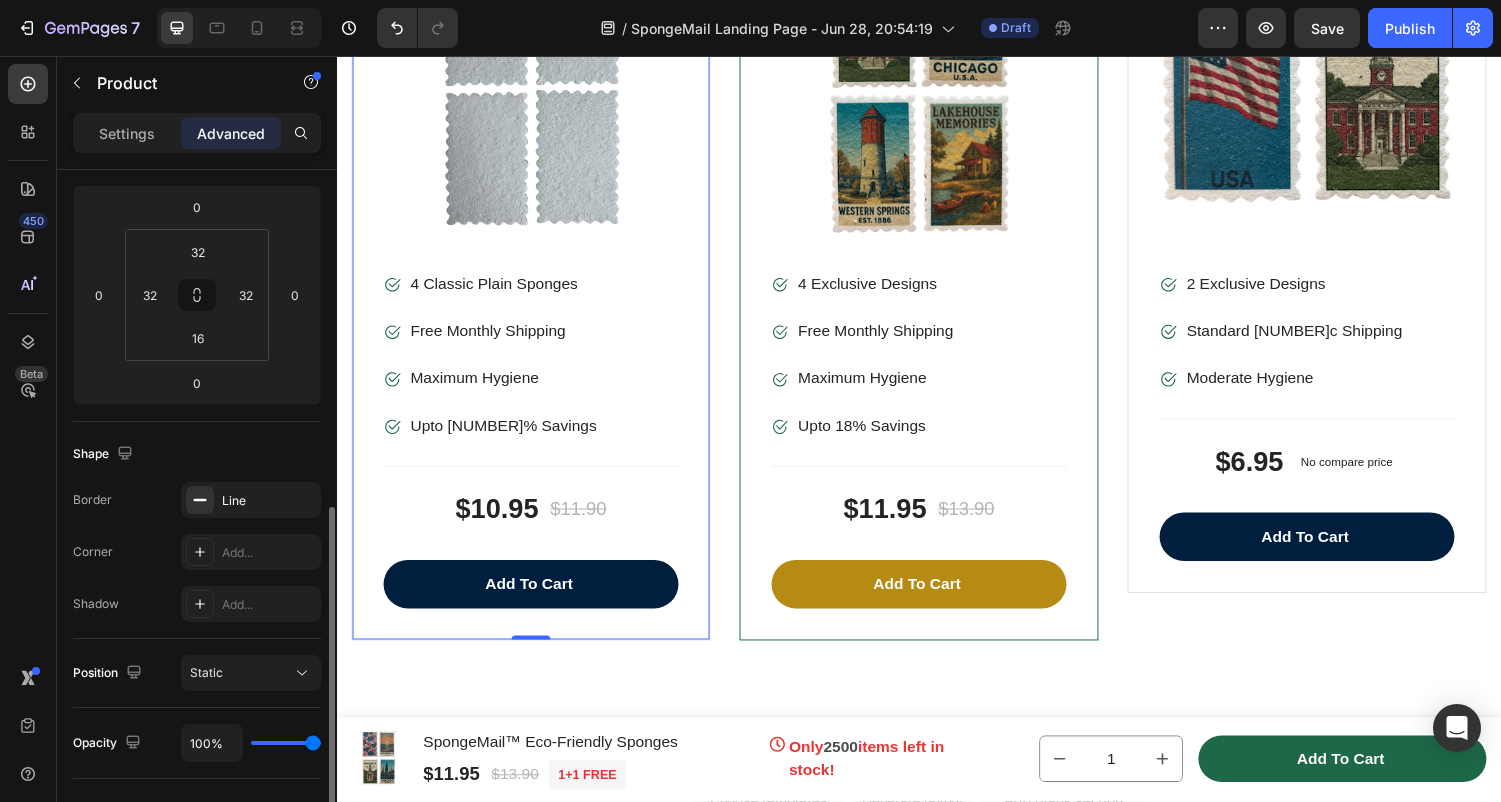 scroll, scrollTop: 0, scrollLeft: 0, axis: both 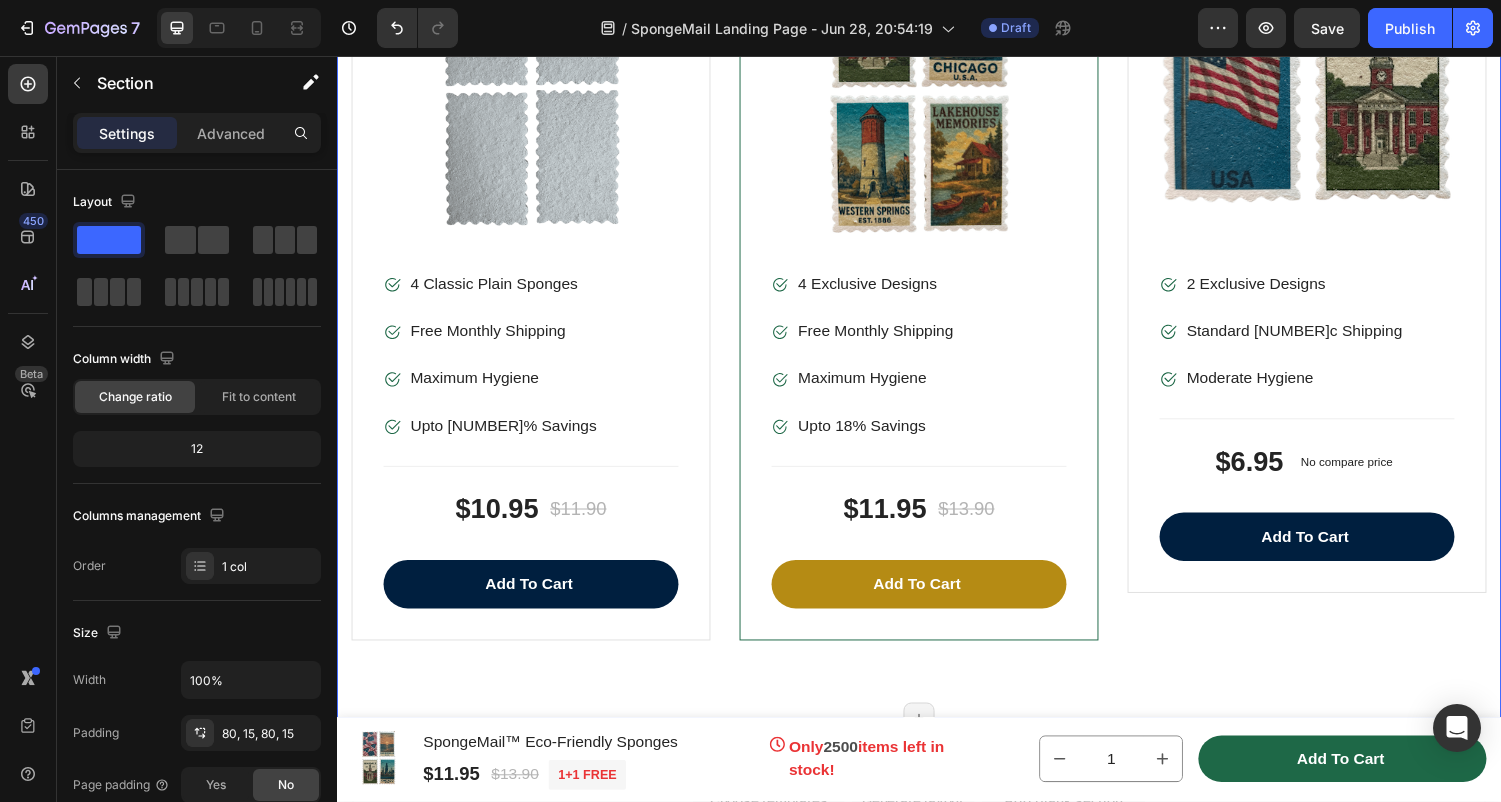 click on "Choose Your Package And Save Big On Your Order ! Heading Row A rejuvenating set is comprised of rejuvenating soap, rejuvenating toner, sunblock cream with SPF, and night cream with peeling properties. Rejuvenating sets generally feature four products, which represent the four pillars of a modern basic skincare routine: cleanser, tone, protect/moisturize, moisturize/treat. Text block Hurry up! Text block The sale ends once the timer hits zero Text block Row [NUMBER] Days [NUMBER] Hrs [NUMBER] Mins [NUMBER] Secs Countdown Timer Row Product Images & Gallery Image [NUMBER] Classic Plain Sponges Text block Image Free Monthly Shipping Text block Image Maximum Hygiene Text block Image Upto [NUMBER]% Savings Text block Icon List Title Line $[NUMBER] Product Price Product Price $[NUMBER] Product Price Product Price Row Add to cart Product Cart Button Product 0 Product Images & Gallery Image [NUMBER] Exclusive Designs Text block Image Free Monthly Shipping Text block Image Maximum Hygiene Text block Image Upto [NUMBER]% Savings Text block Icon List Title" at bounding box center [937, 82] 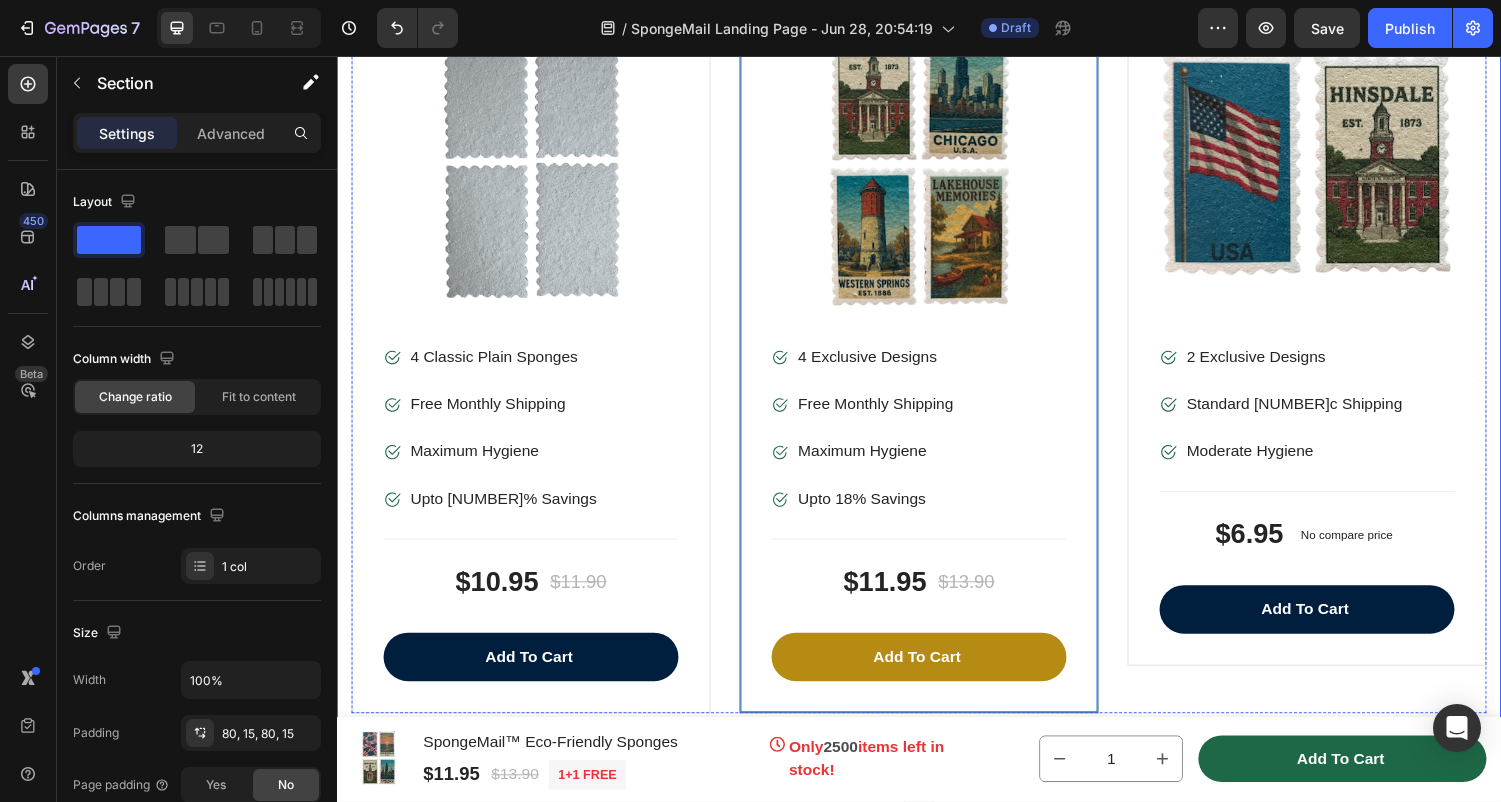 scroll, scrollTop: 12015, scrollLeft: 0, axis: vertical 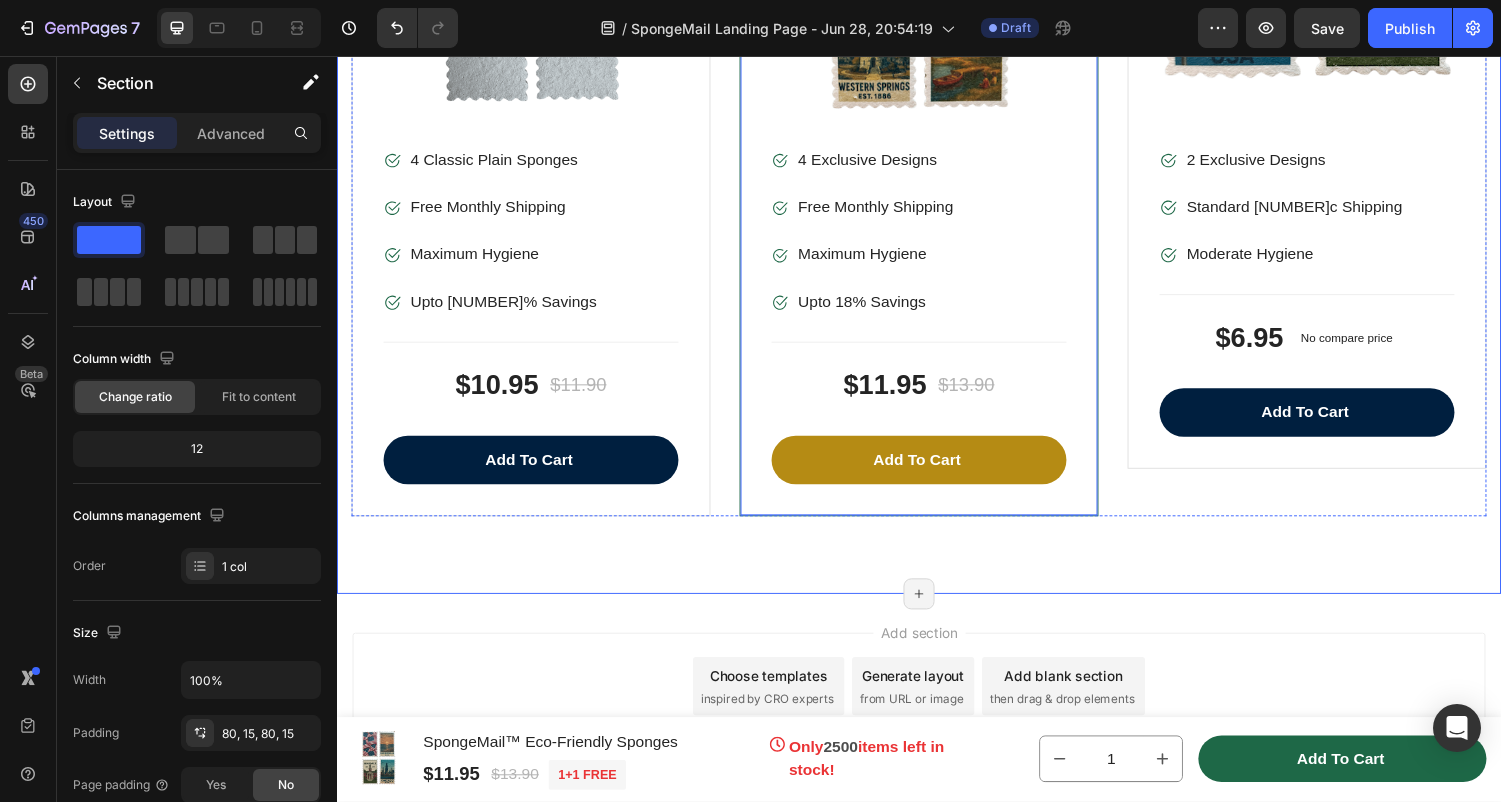click on "Product Images & Gallery Image 4 Exclusive Designs Text block Image Free Monthly Shipping Text block Image Maximum Hygiene Text block Image Upto 18% Savings Text block Icon List                Title Line $11.95 Product Price Product Price $13.90 Product Price Product Price Row Add to cart Product Cart Button Product" at bounding box center (937, 155) 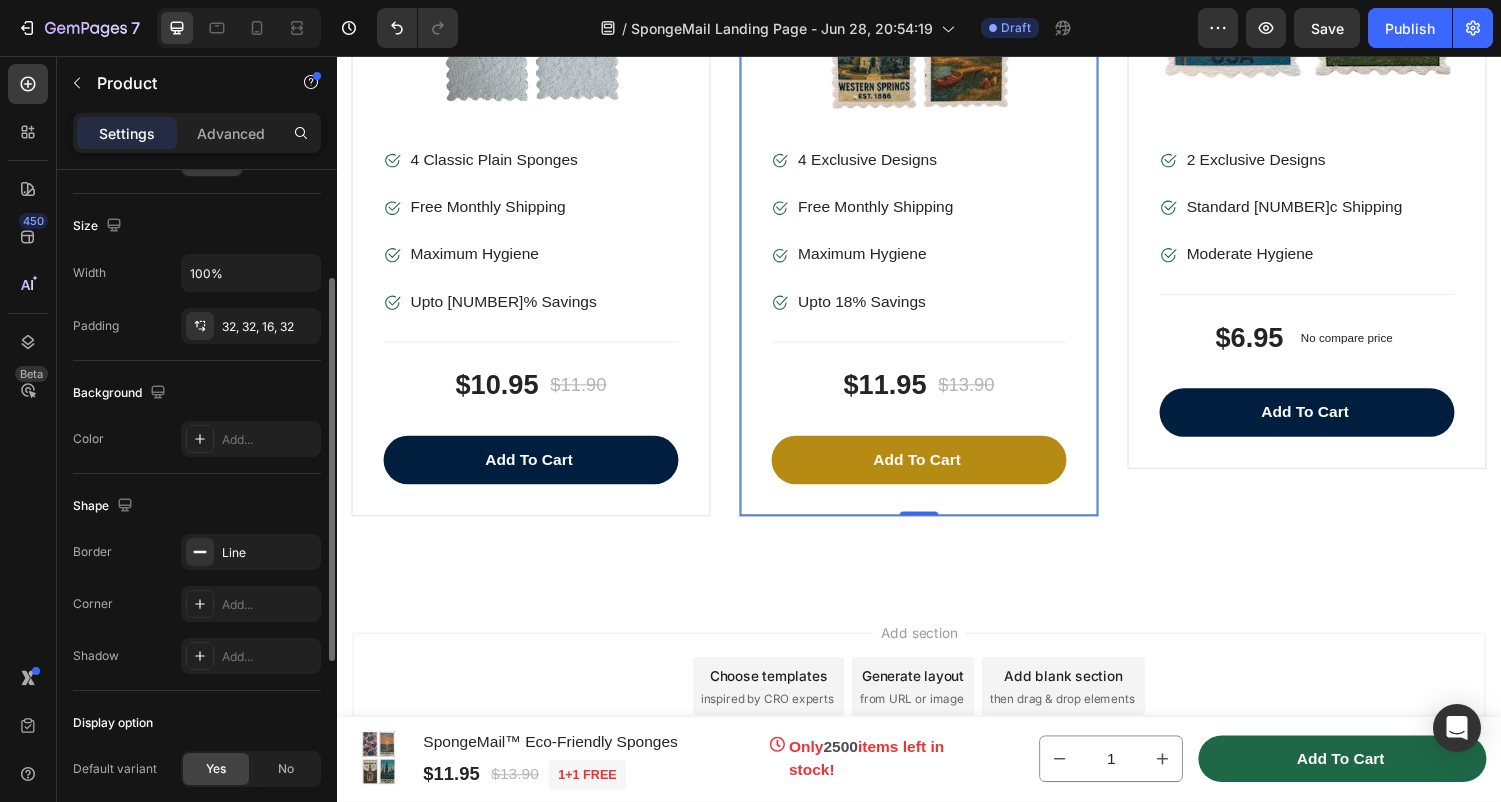 scroll, scrollTop: 550, scrollLeft: 0, axis: vertical 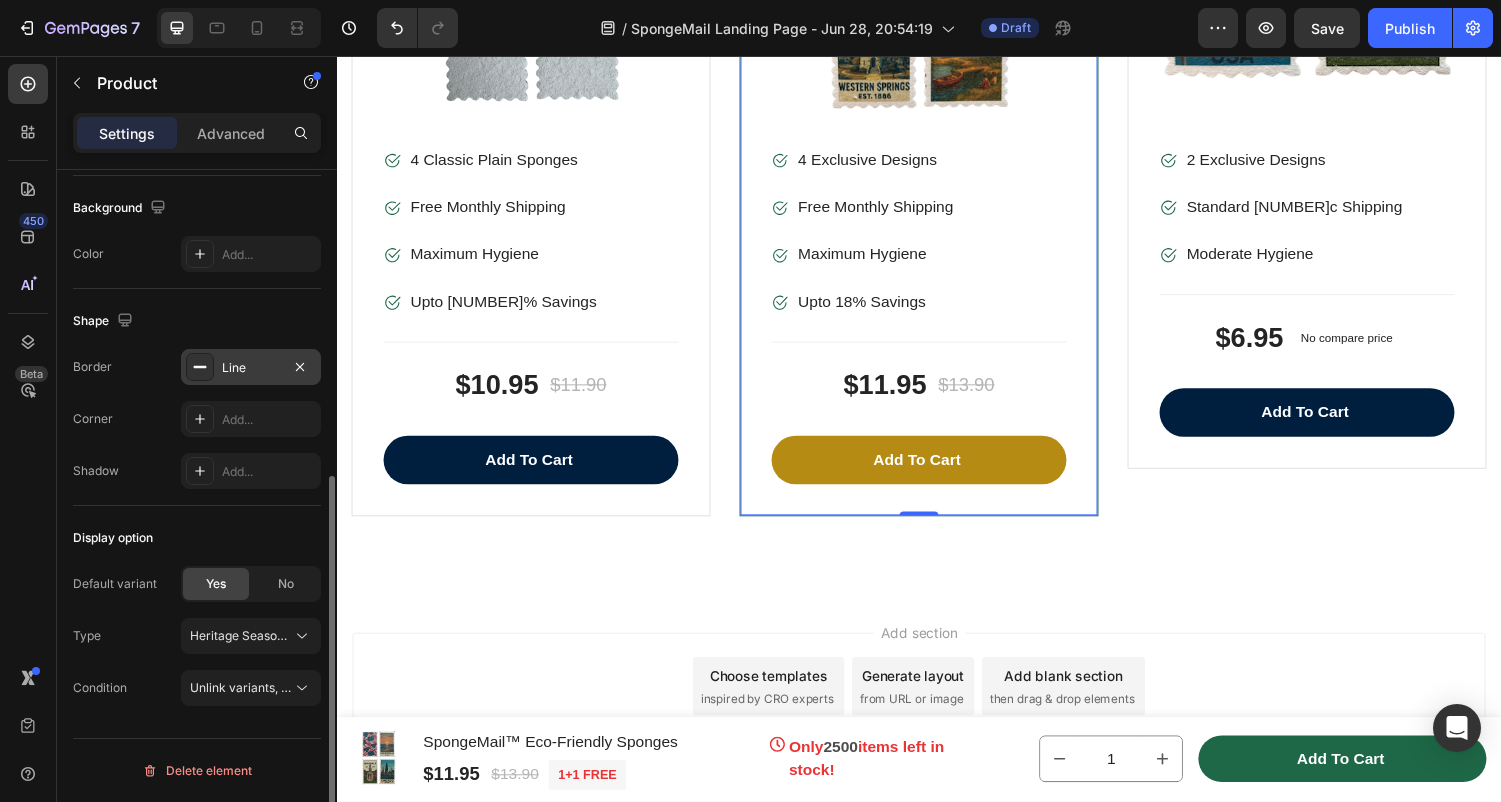 click at bounding box center (200, 367) 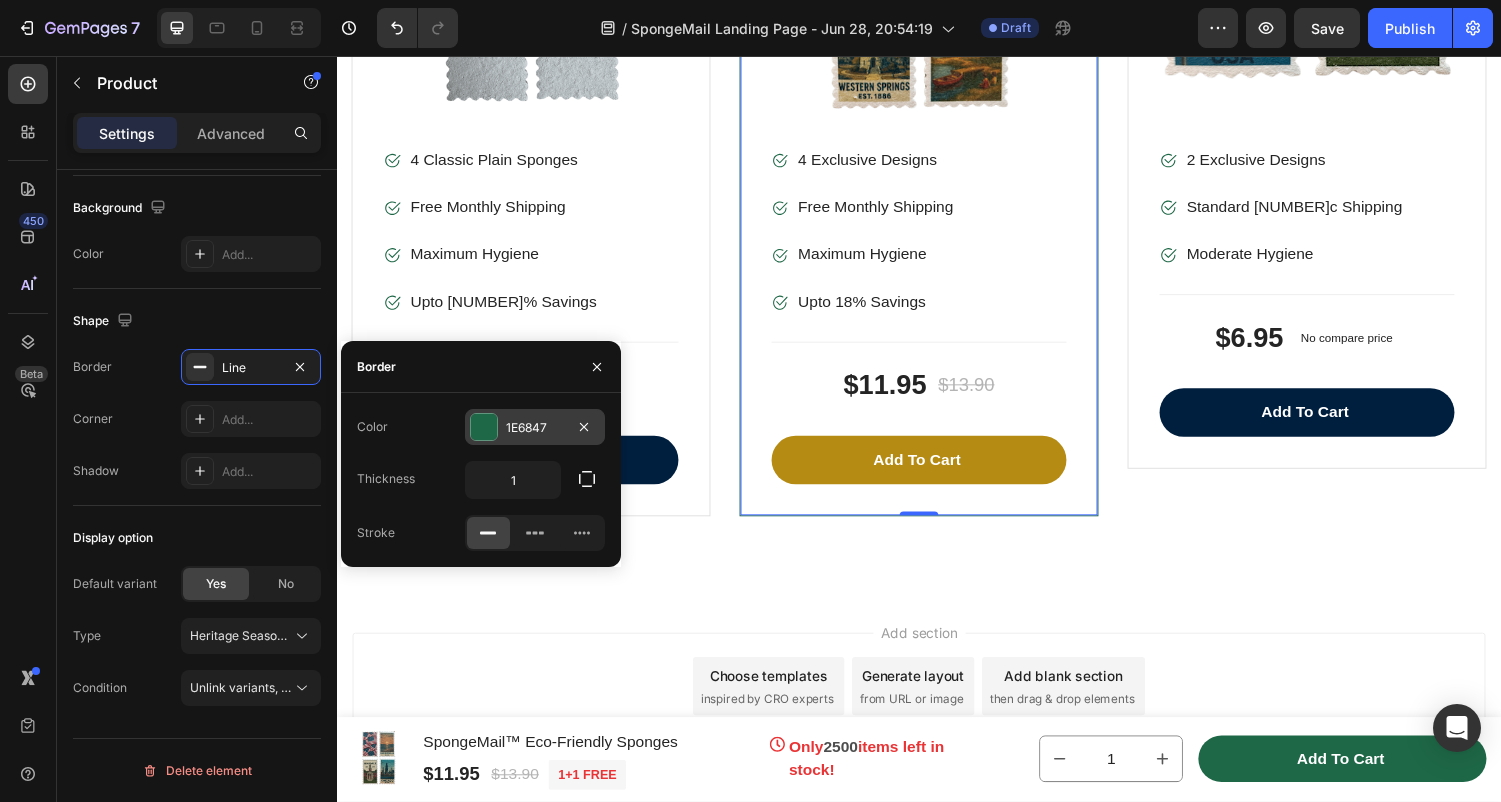 click on "1E6847" at bounding box center [535, 427] 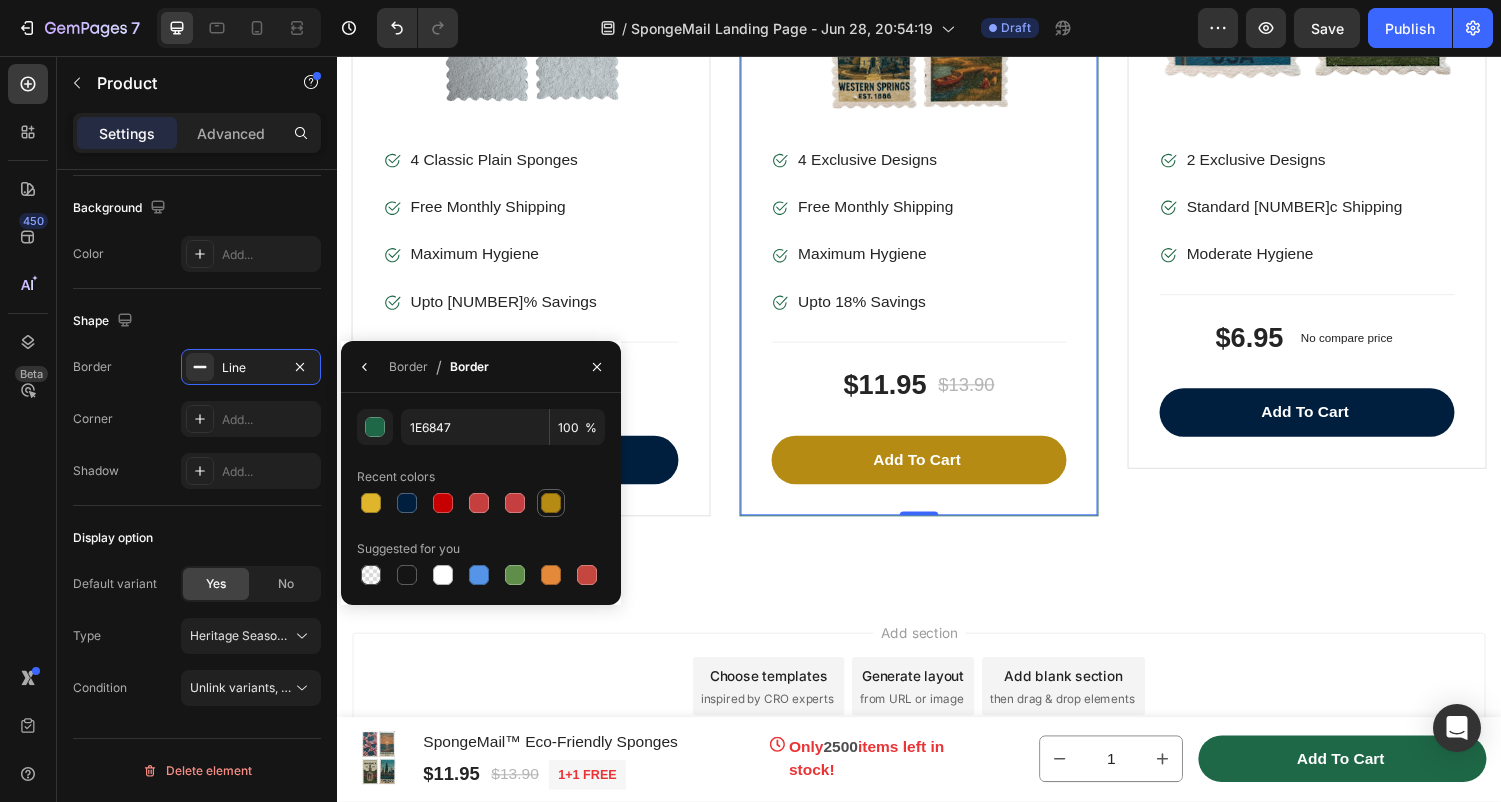 click at bounding box center (551, 503) 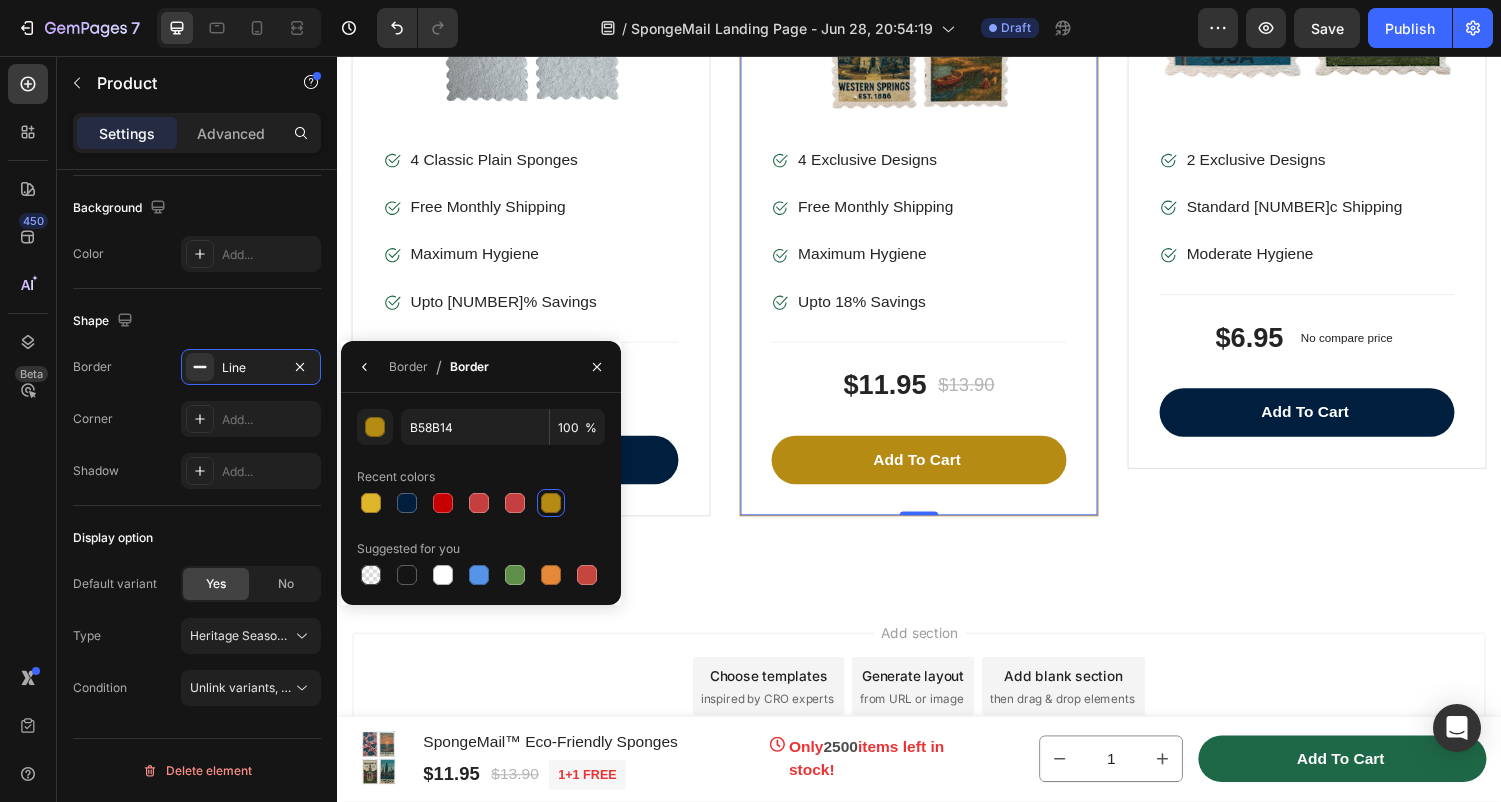 click at bounding box center (551, 503) 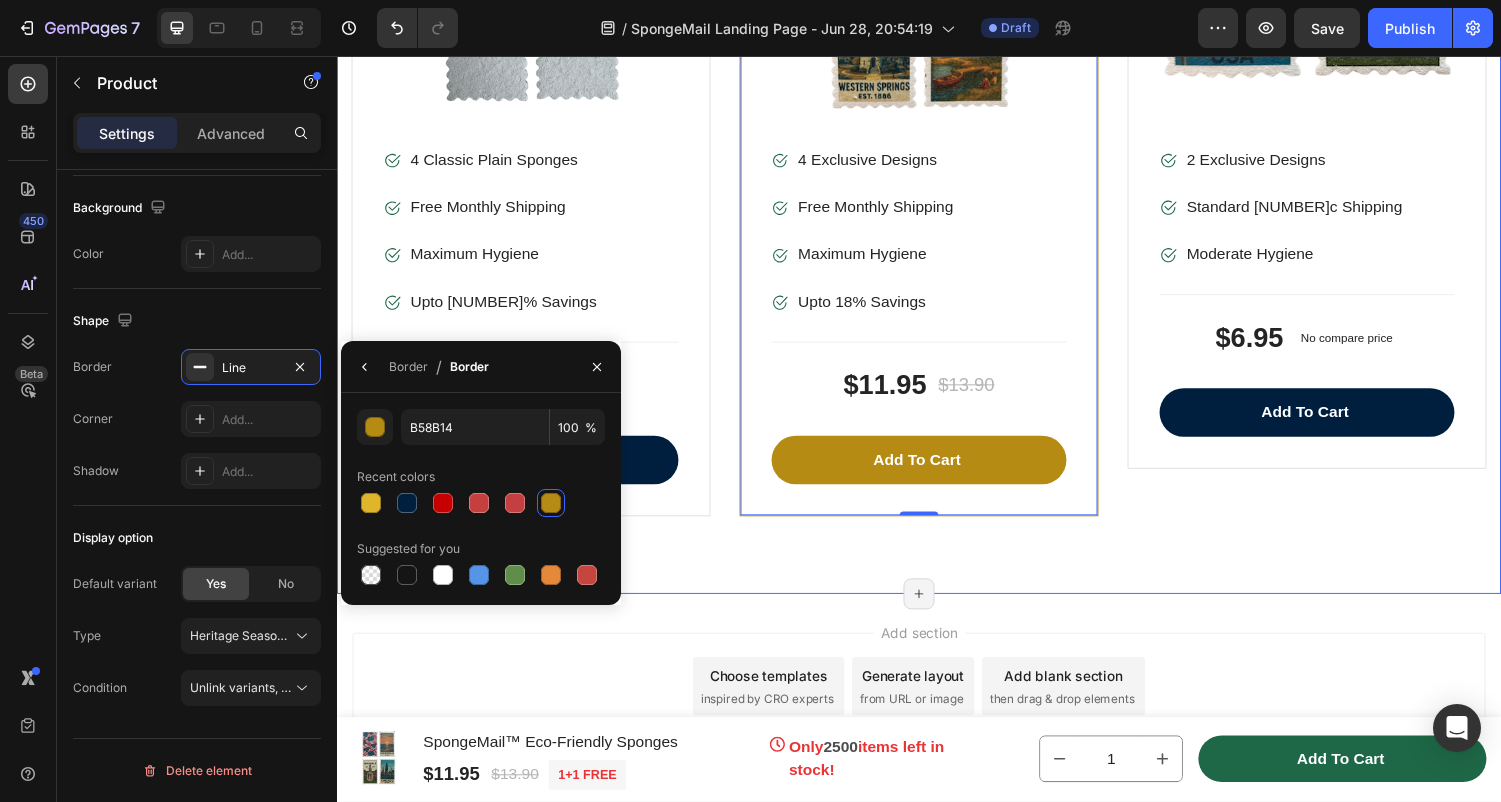 click on "Choose Your Package And Save Big On Your Order ! Heading Row A rejuvenating set is comprised of rejuvenating soap, rejuvenating toner, sunblock cream with SPF, and night cream with peeling properties. Rejuvenating sets generally feature four products, which represent the four pillars of a modern basic skincare routine: cleanser, tone, protect/moisturize, moisturize/treat.  Text block Hurry up! Text block The sale ends once the timer hits zero Text block Row 00 Days 18 Hrs 52 Mins 59 Secs Countdown Timer Row Product Images & Gallery Image 4 Classic Plain Sponges Text block Image Free Monthly Shipping Text block Image Maximum Hygiene Text block Image Upto 13% Savings Text block Icon List                Title Line $10.95 Product Price Product Price $11.90 Product Price Product Price Row Add to cart Product Cart Button Product Product Images & Gallery Image 4 Exclusive Designs Text block Image Free Monthly Shipping Text block Image Maximum Hygiene Text block Image Upto 18% Savings Text block Icon List Title Line" at bounding box center [937, -46] 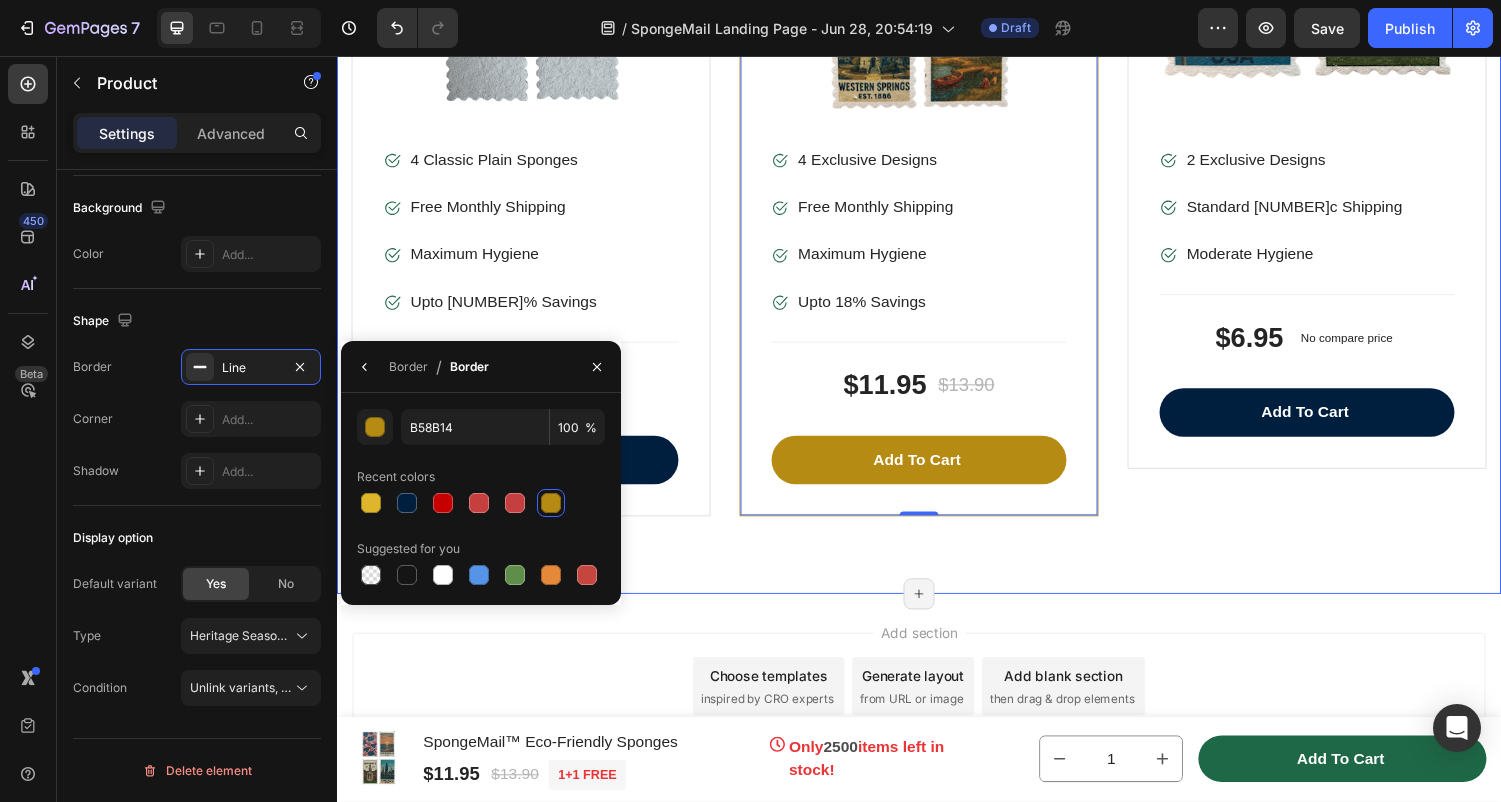 scroll, scrollTop: 0, scrollLeft: 0, axis: both 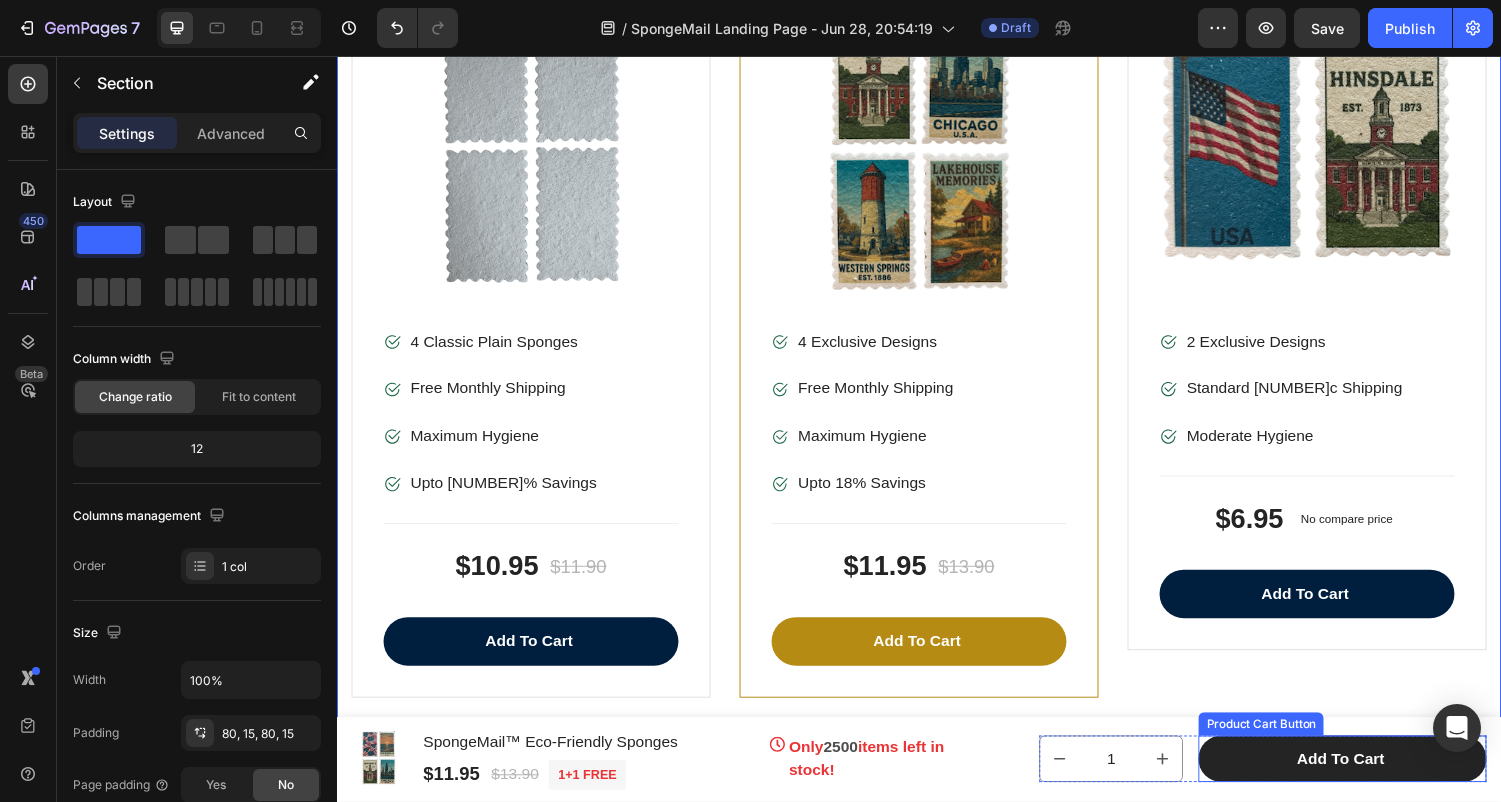 click on "Add to cart" at bounding box center [1373, 781] 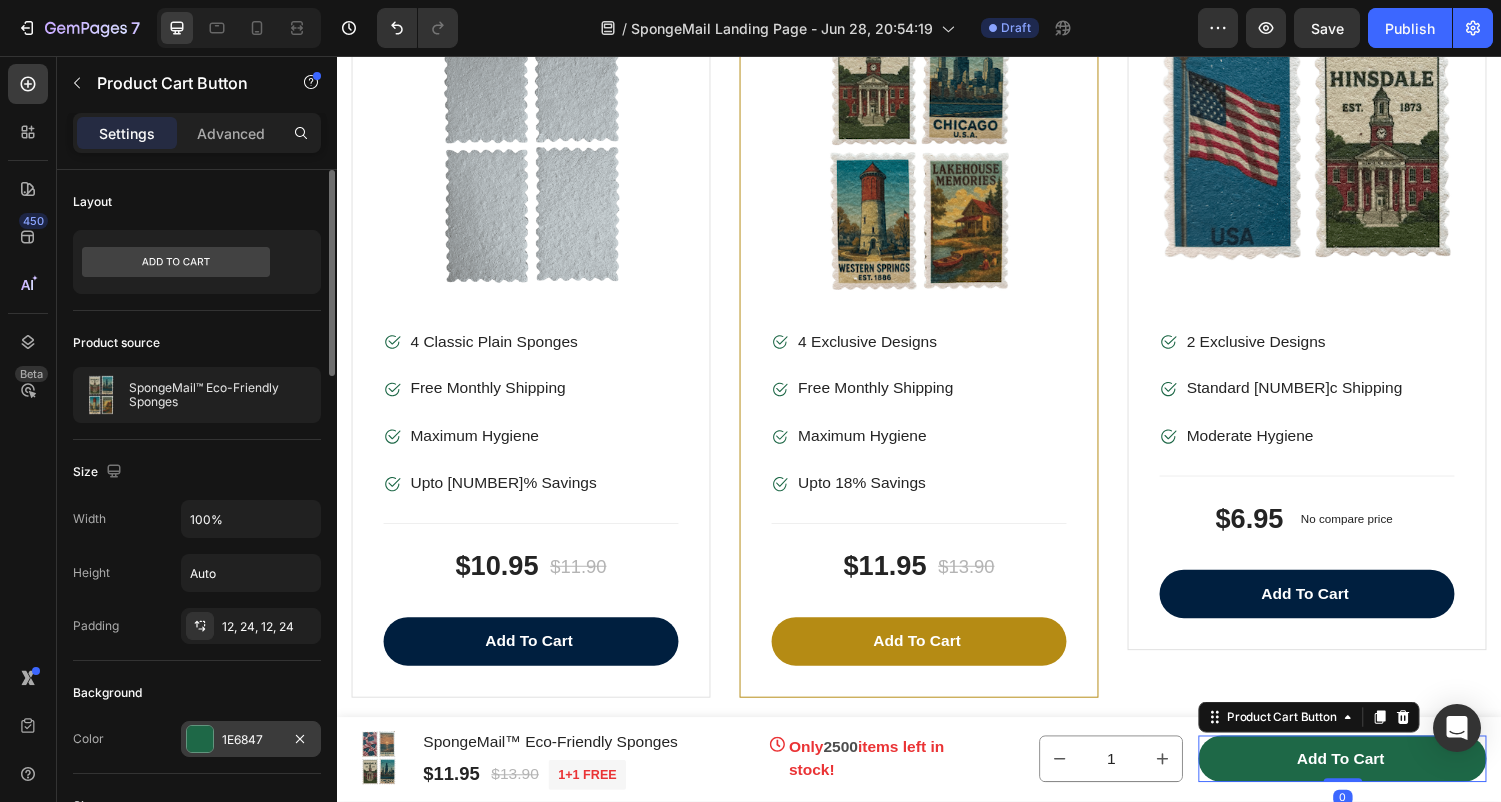click at bounding box center (200, 739) 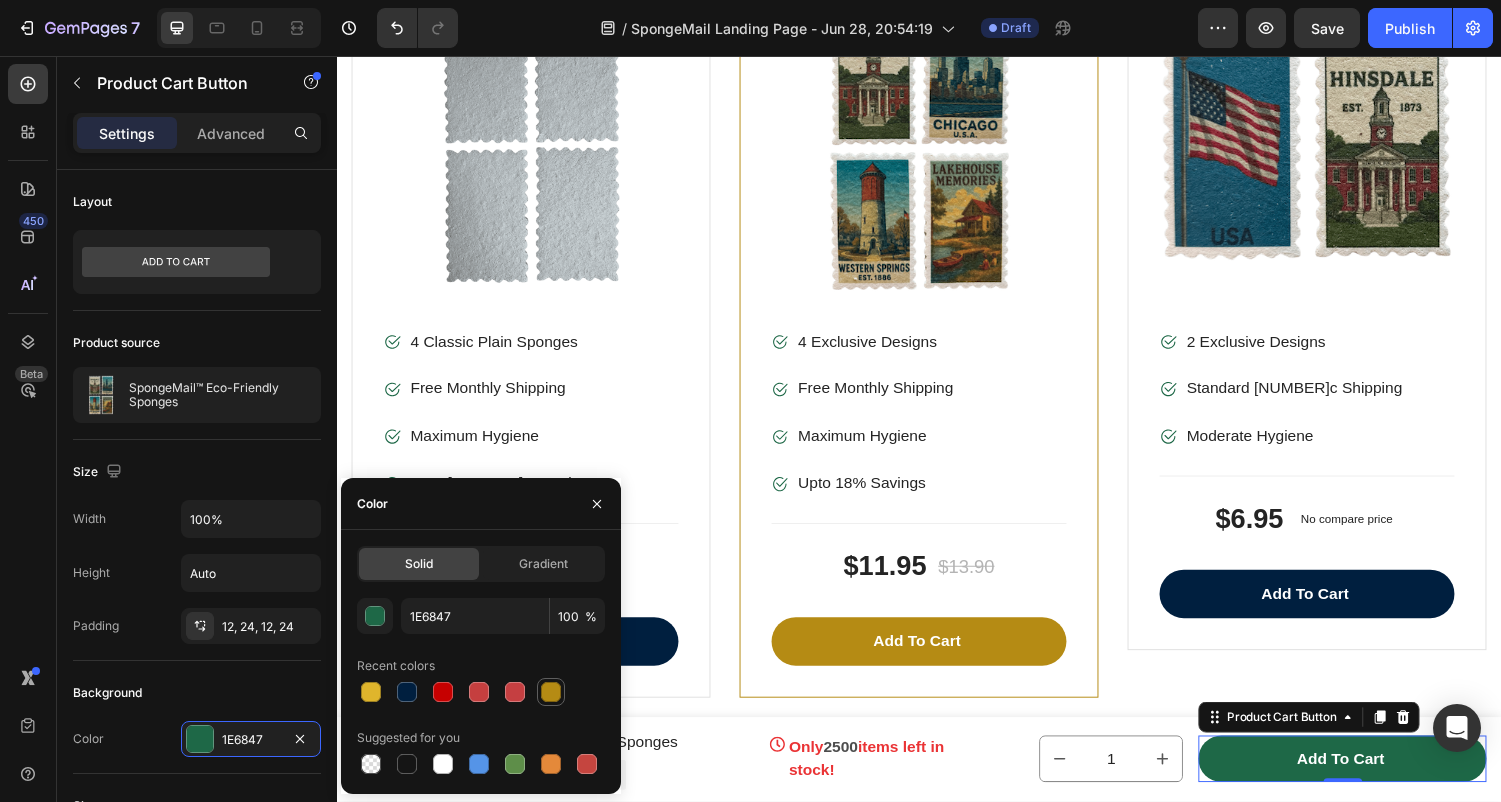 click at bounding box center [551, 692] 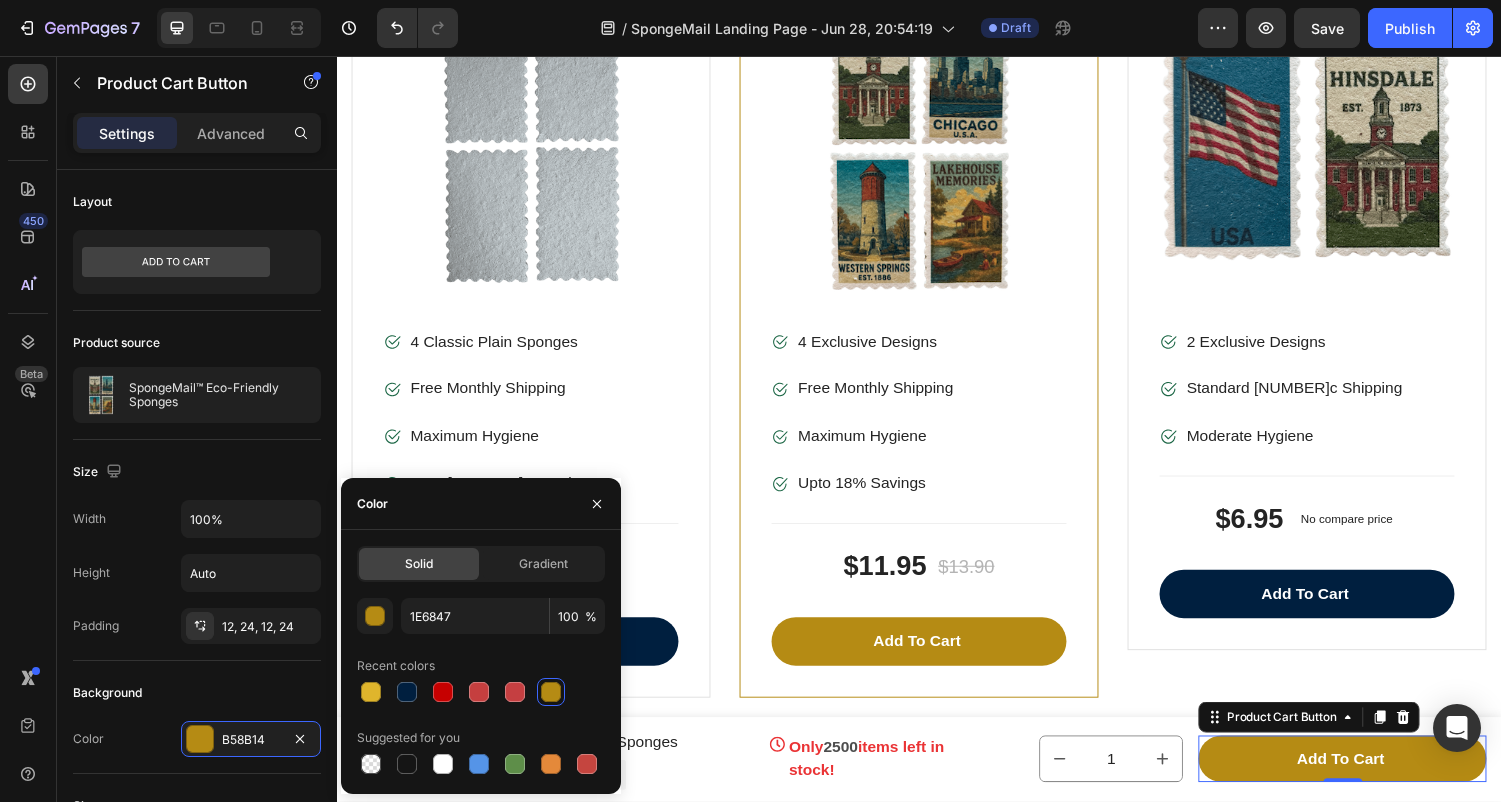 type on "B58B14" 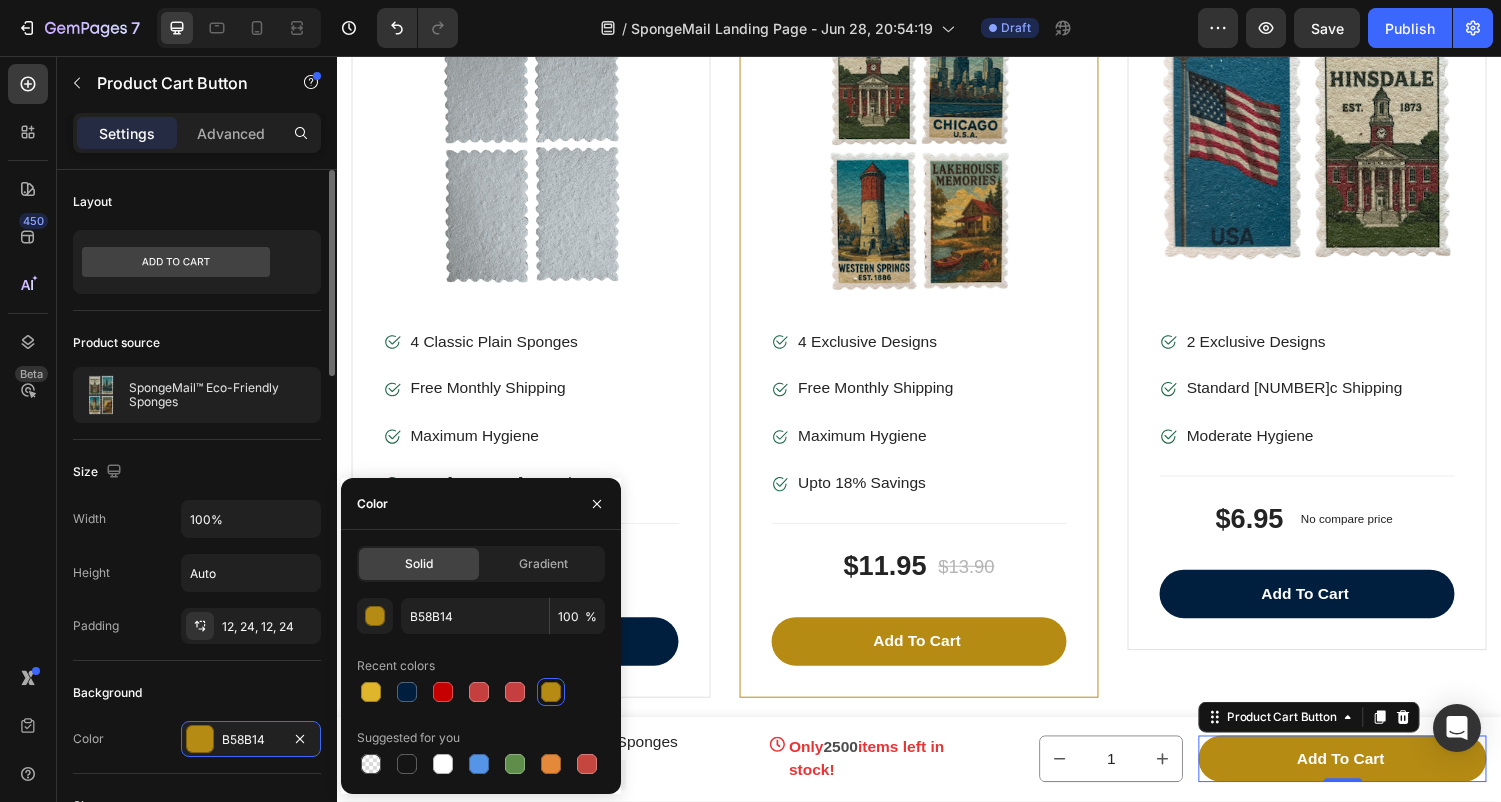 click on "Background" at bounding box center (197, 693) 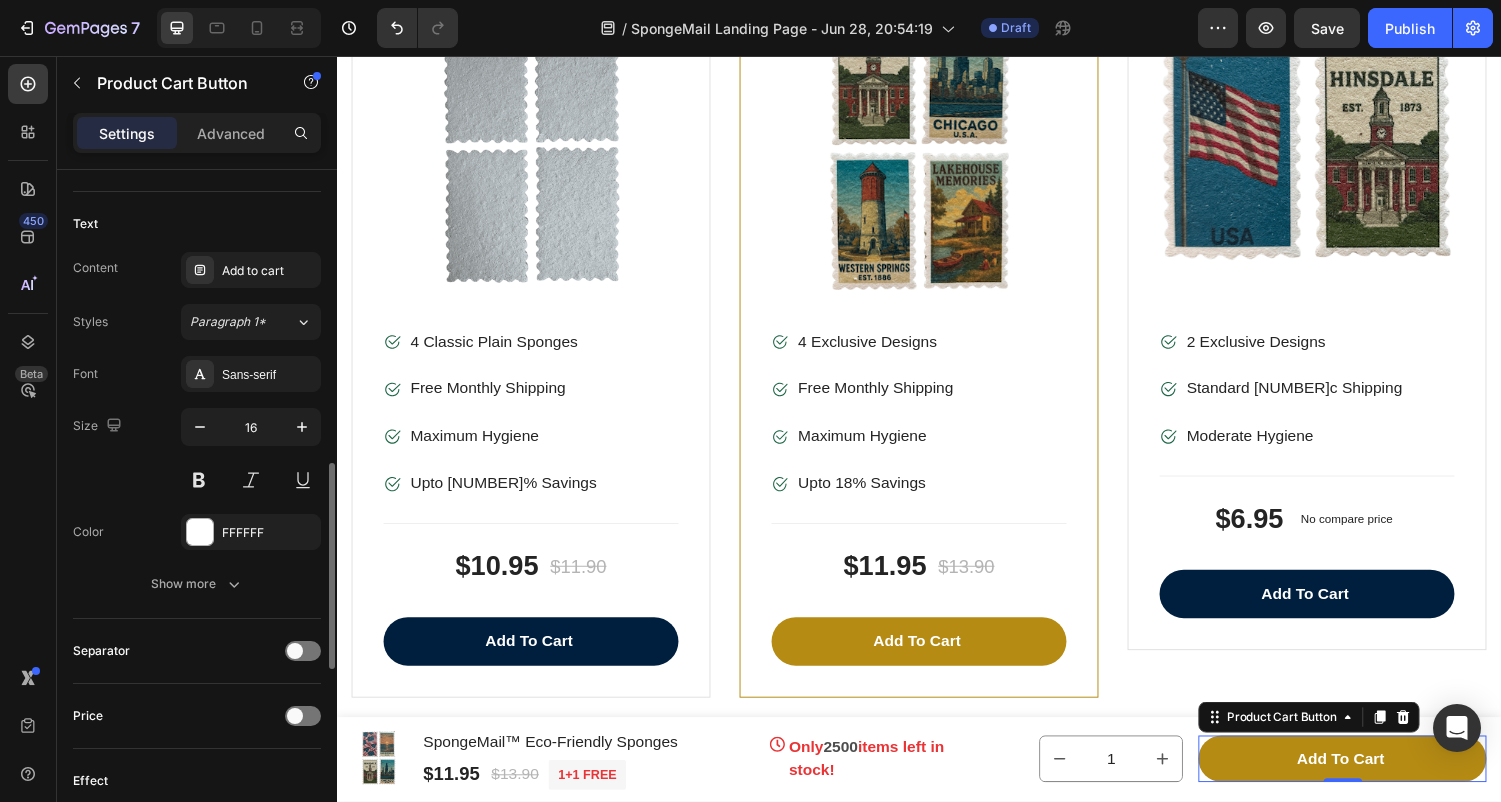 scroll, scrollTop: 933, scrollLeft: 0, axis: vertical 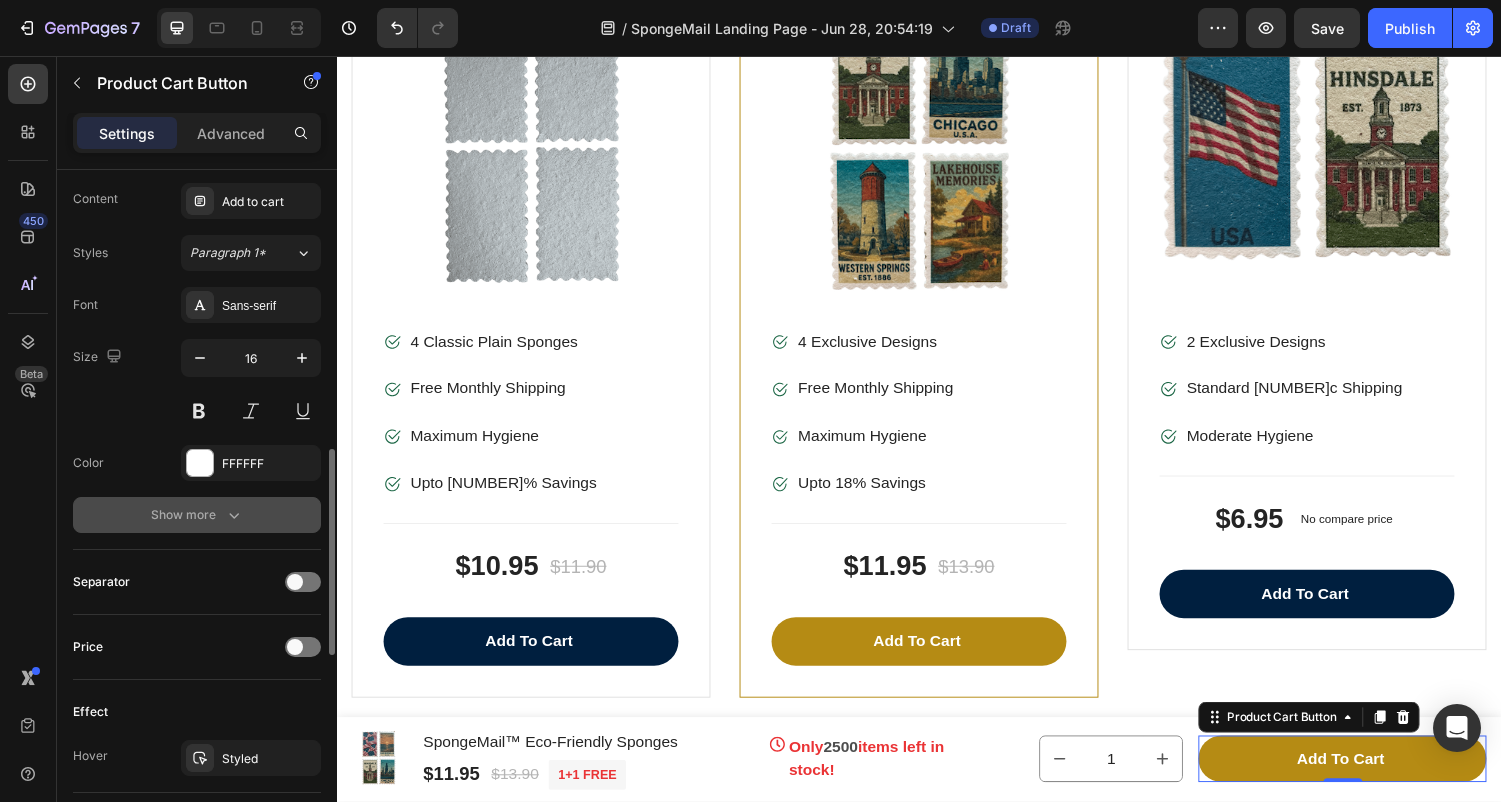 click on "Show more" at bounding box center (197, 515) 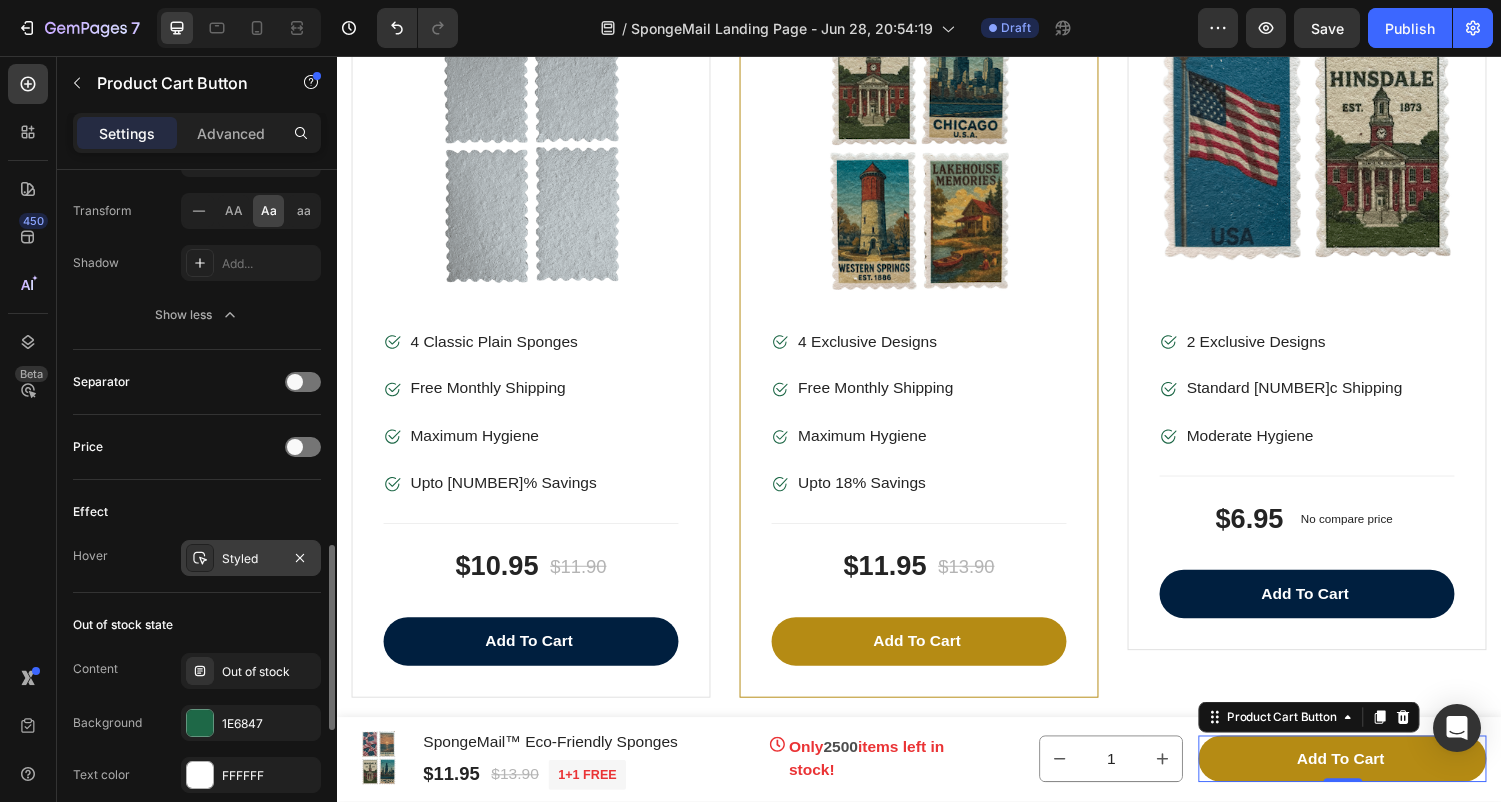 scroll, scrollTop: 1409, scrollLeft: 0, axis: vertical 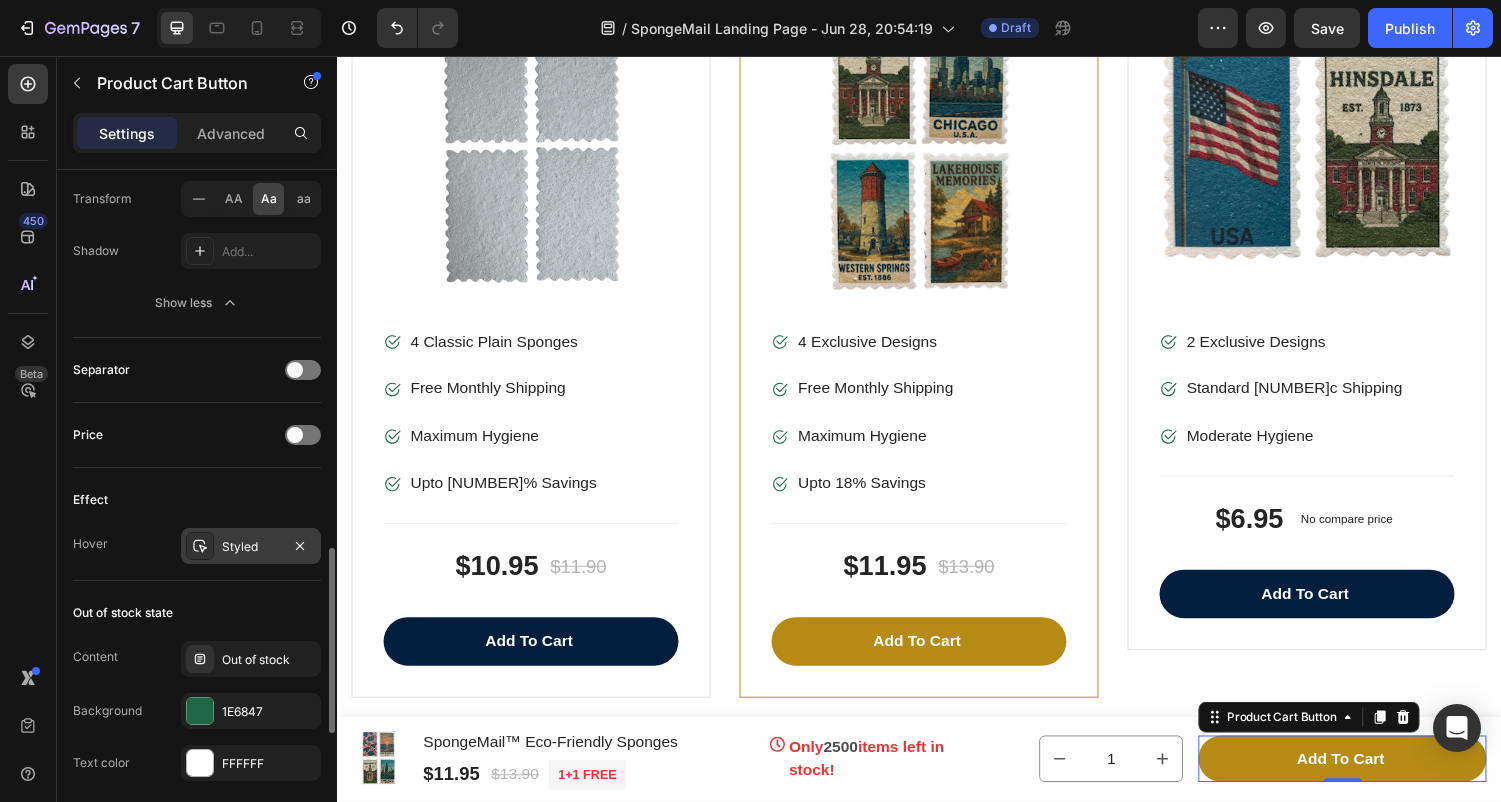 click on "Styled" at bounding box center (251, 547) 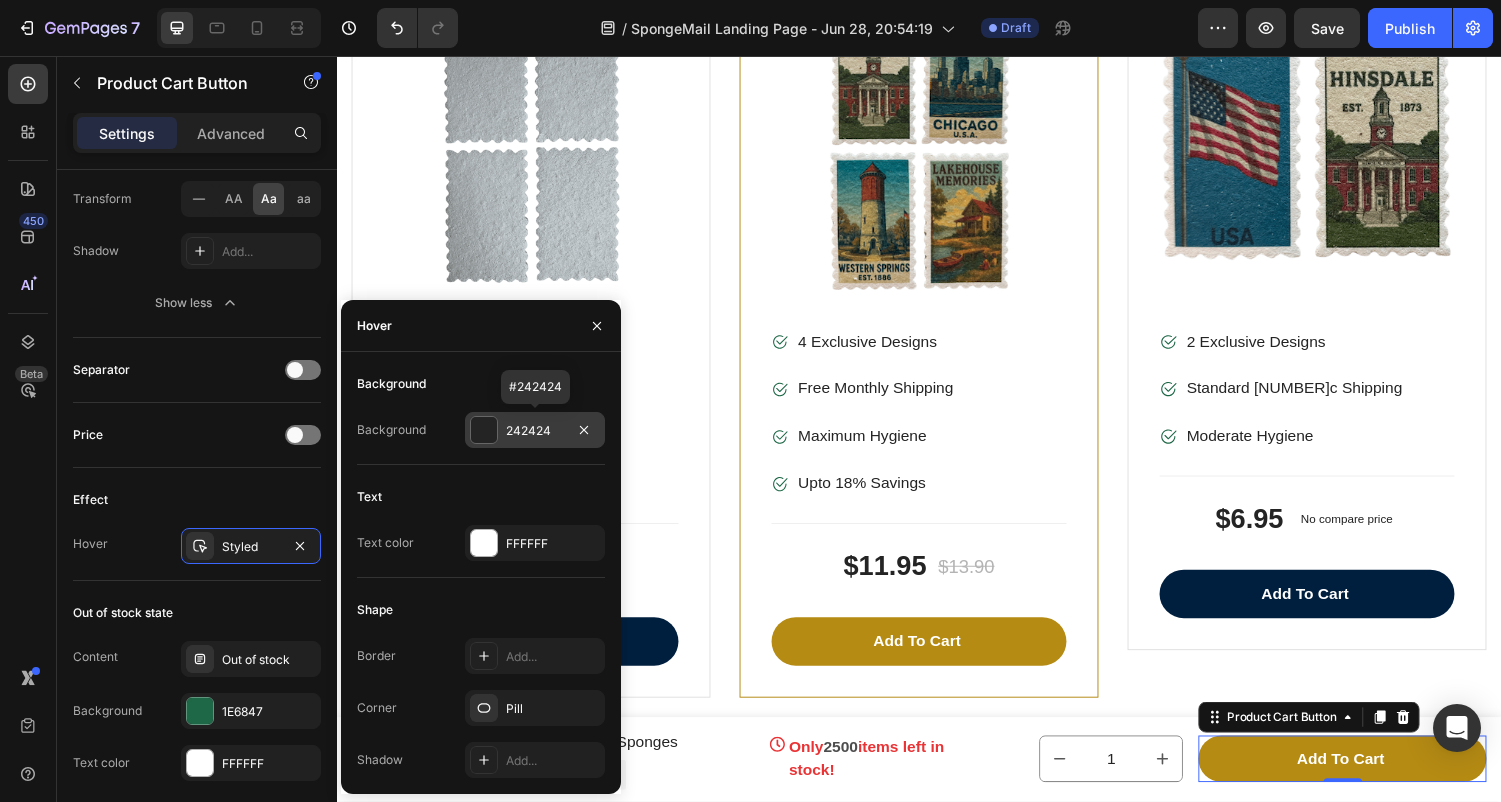 click at bounding box center [484, 430] 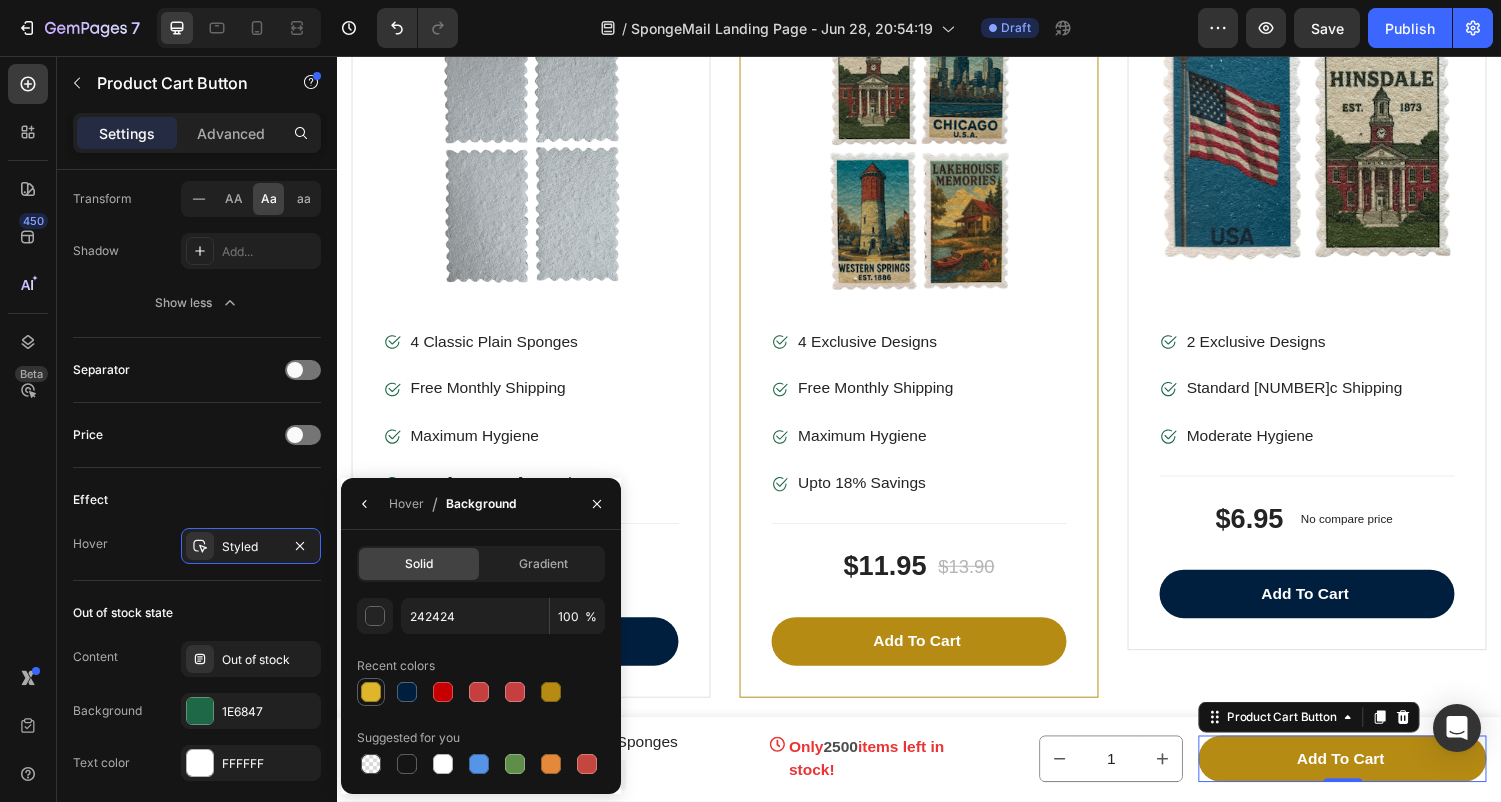 click at bounding box center [371, 692] 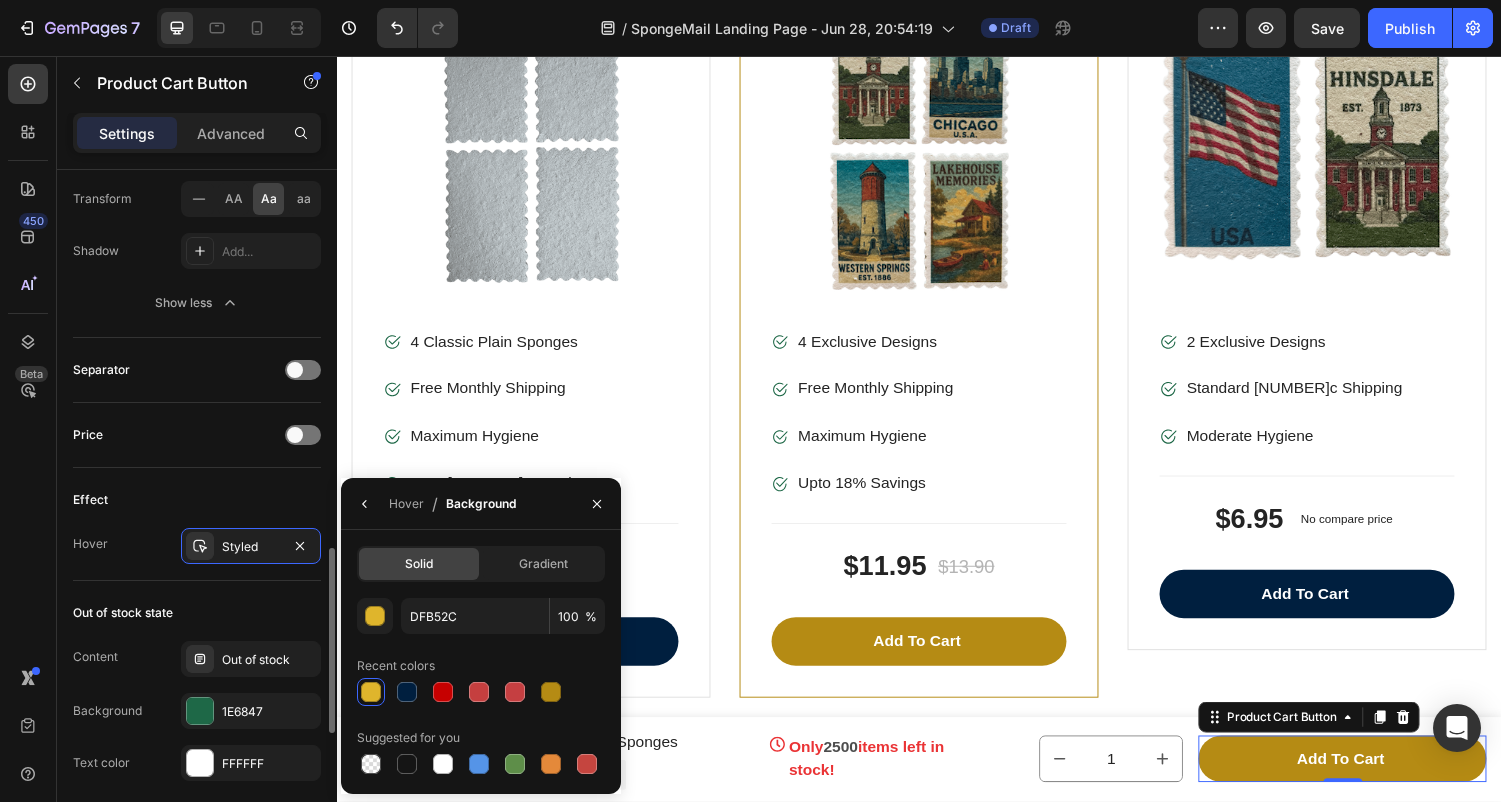 click on "Out of stock state" at bounding box center (197, 613) 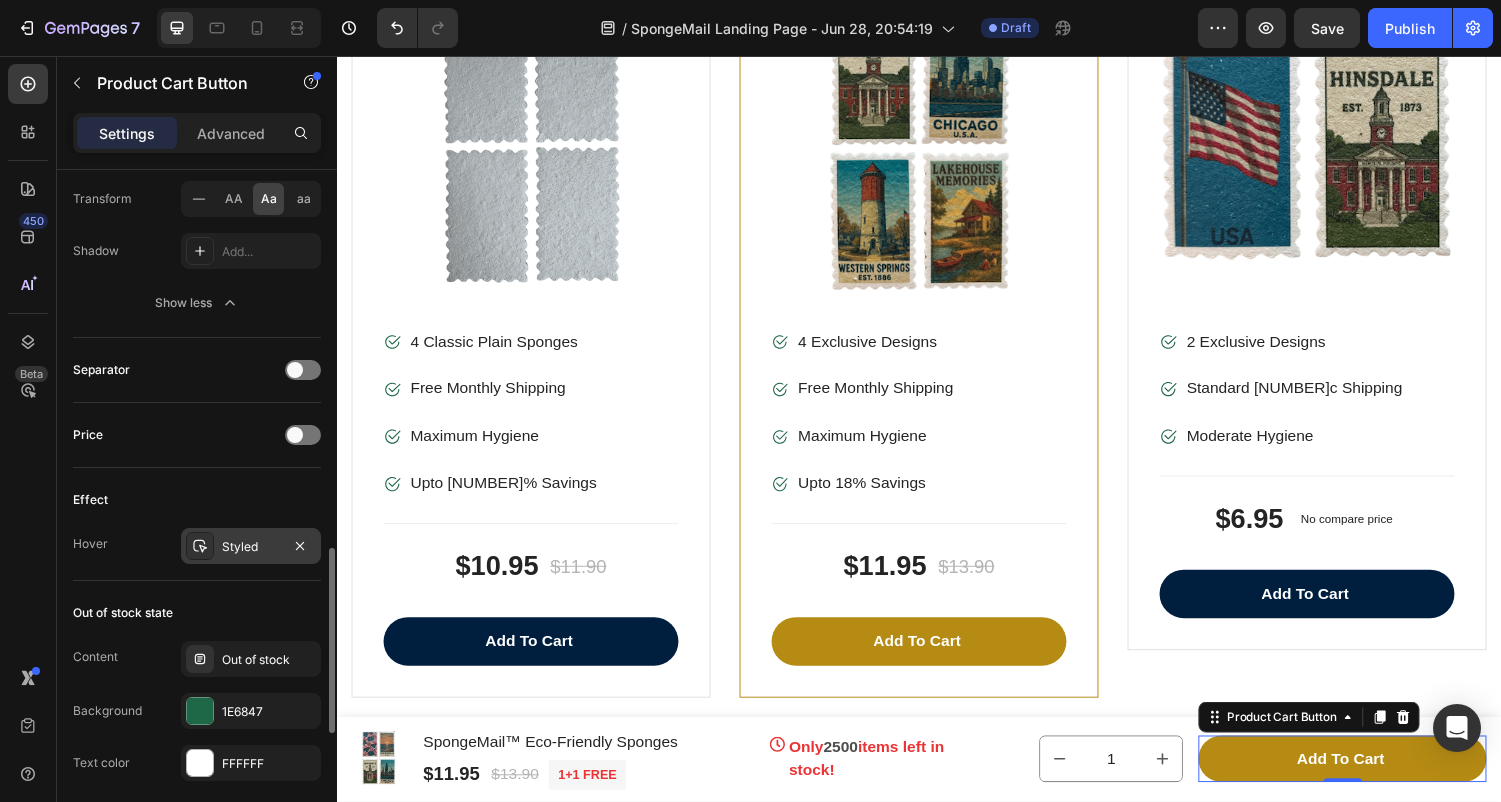 click on "Styled" at bounding box center (251, 547) 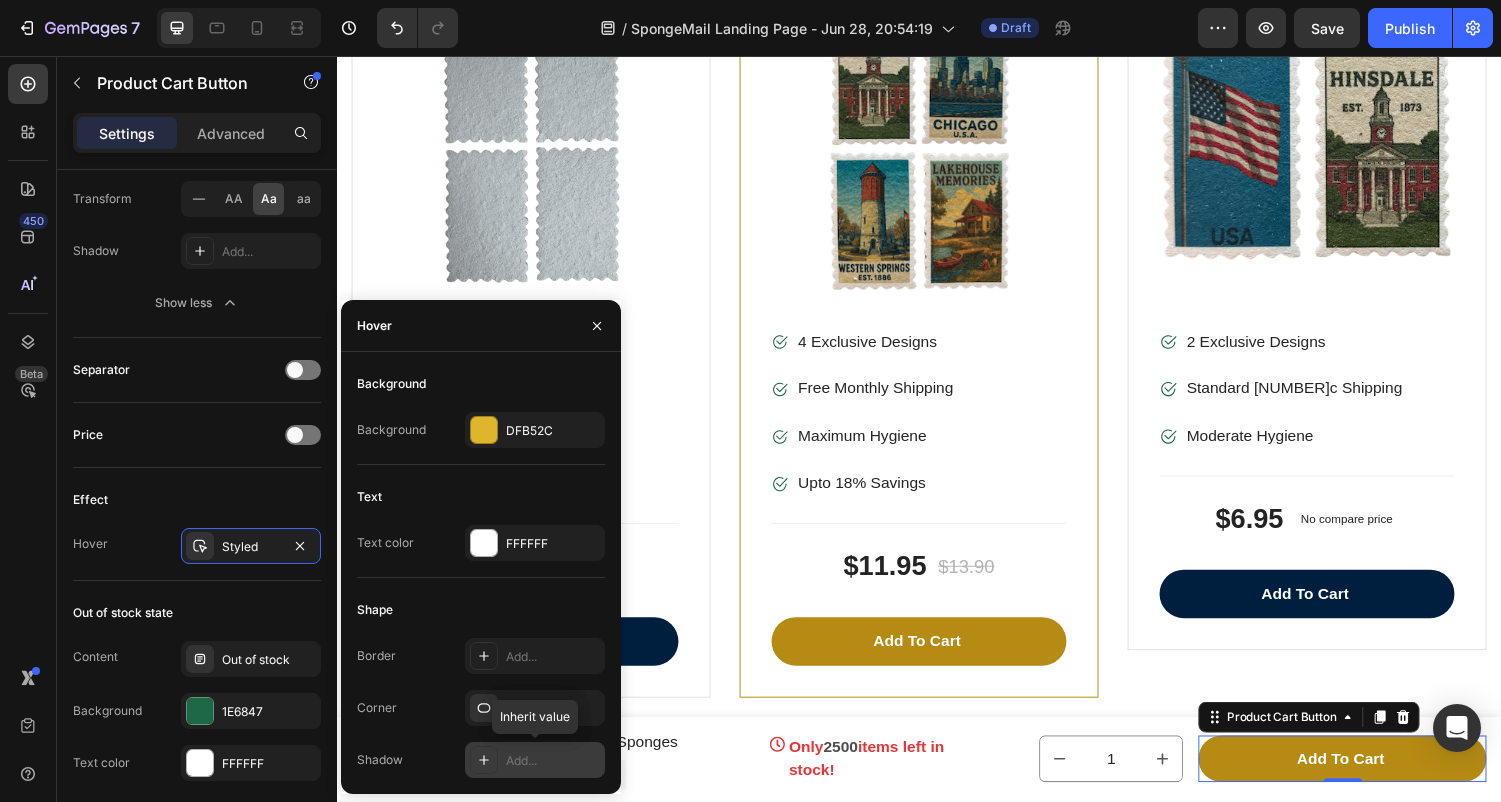 click at bounding box center [484, 760] 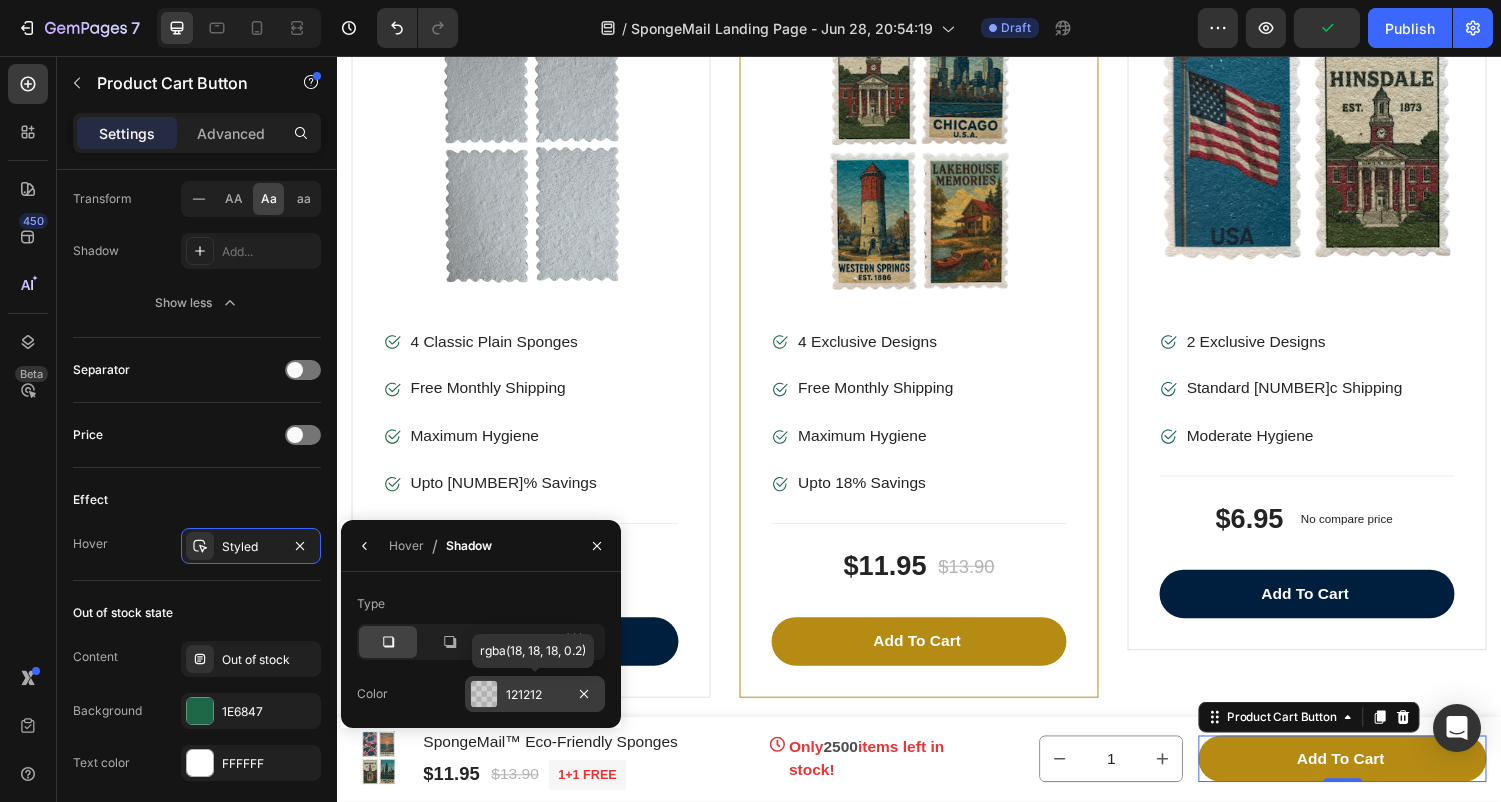 click on "121212" at bounding box center [535, 695] 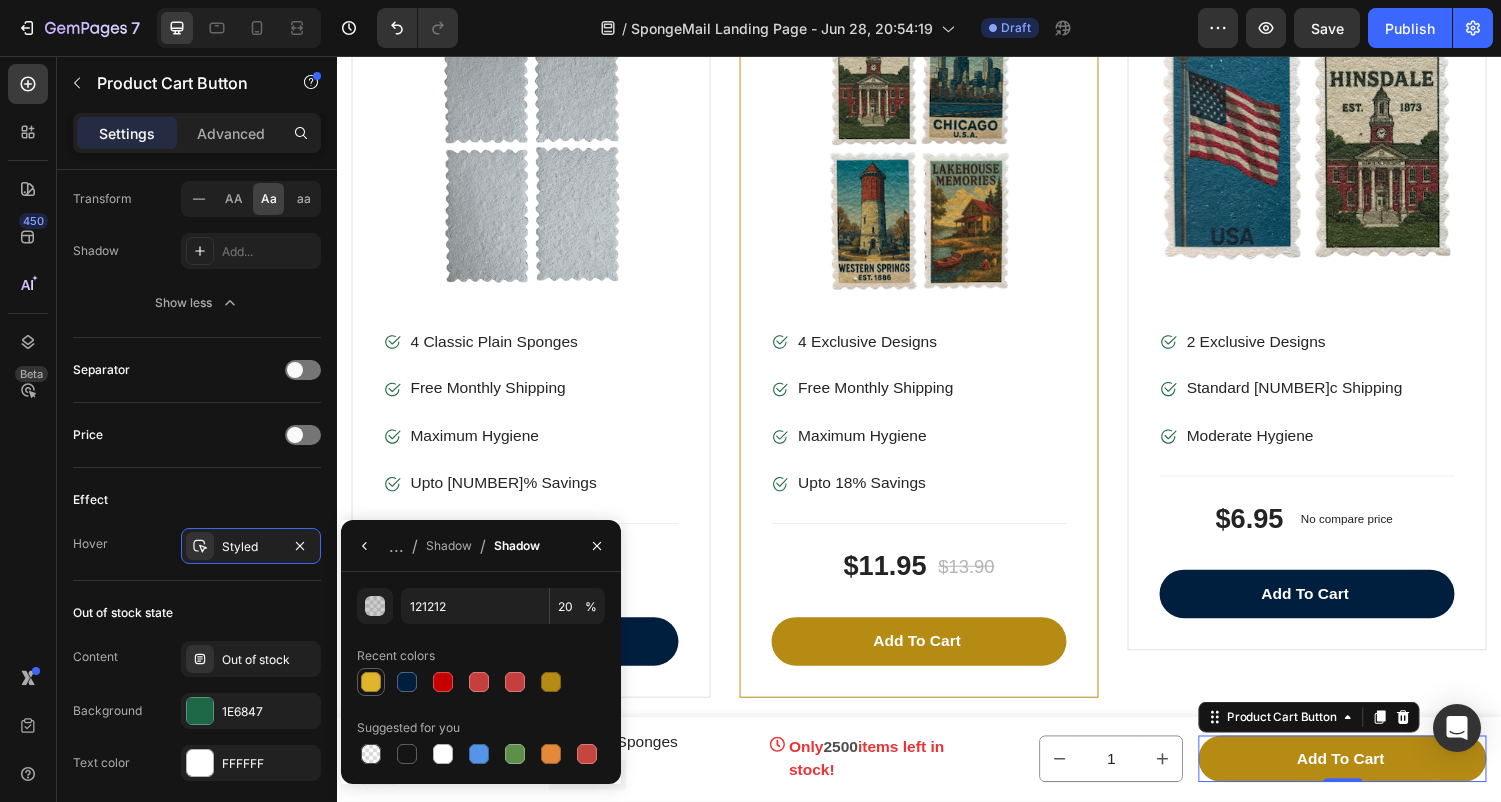 click at bounding box center [371, 682] 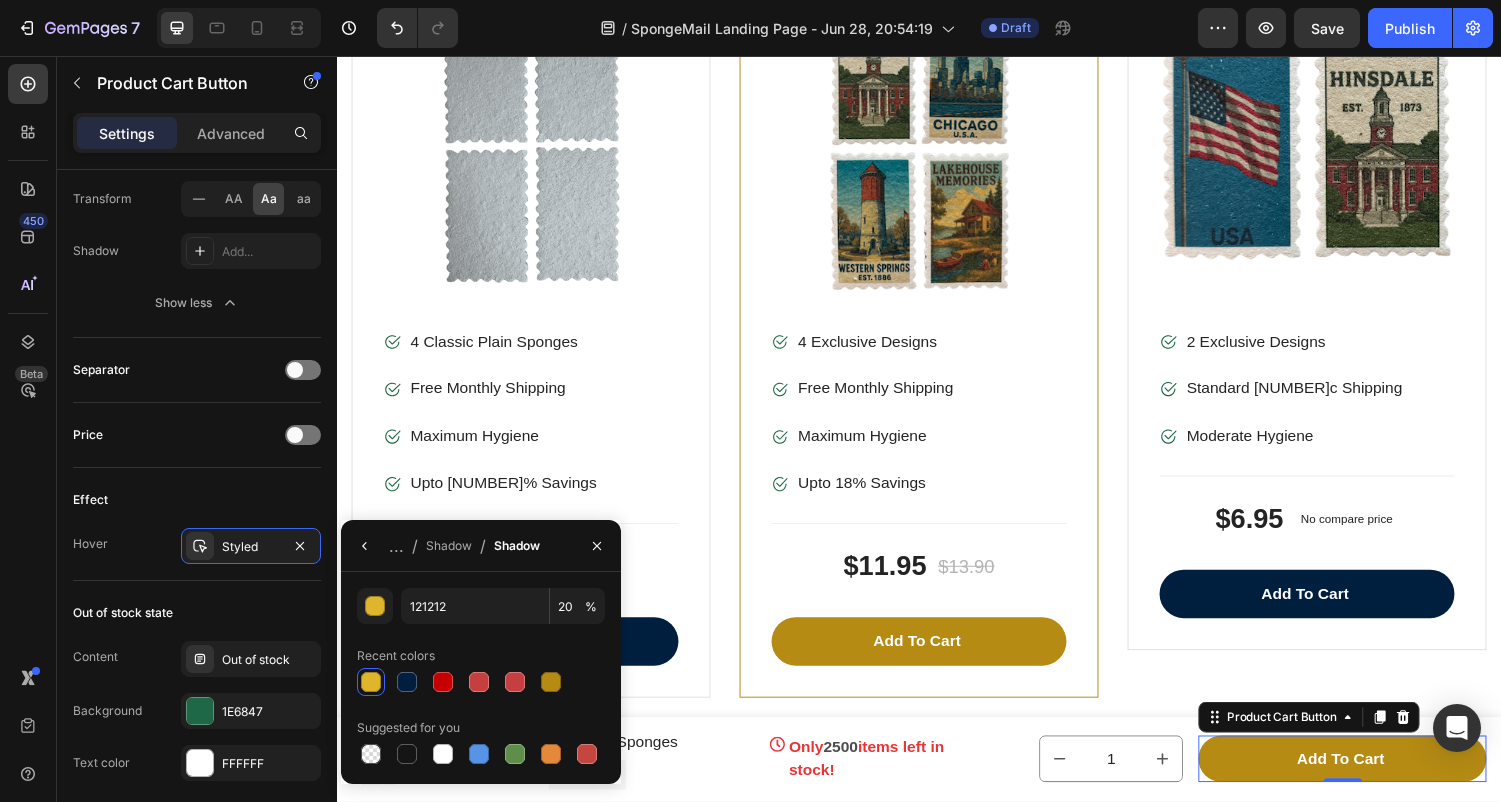 type on "DFB52C" 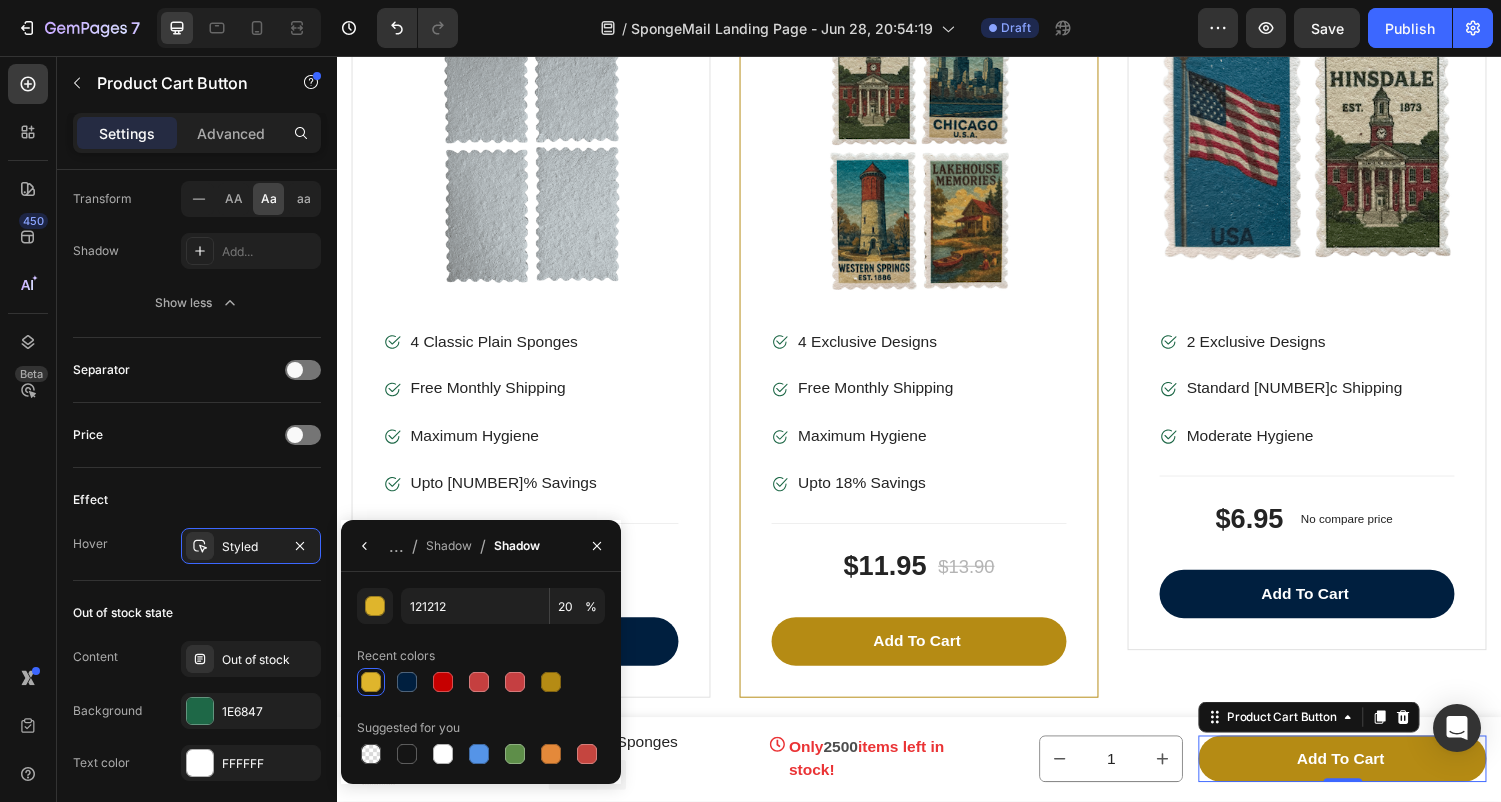 type on "100" 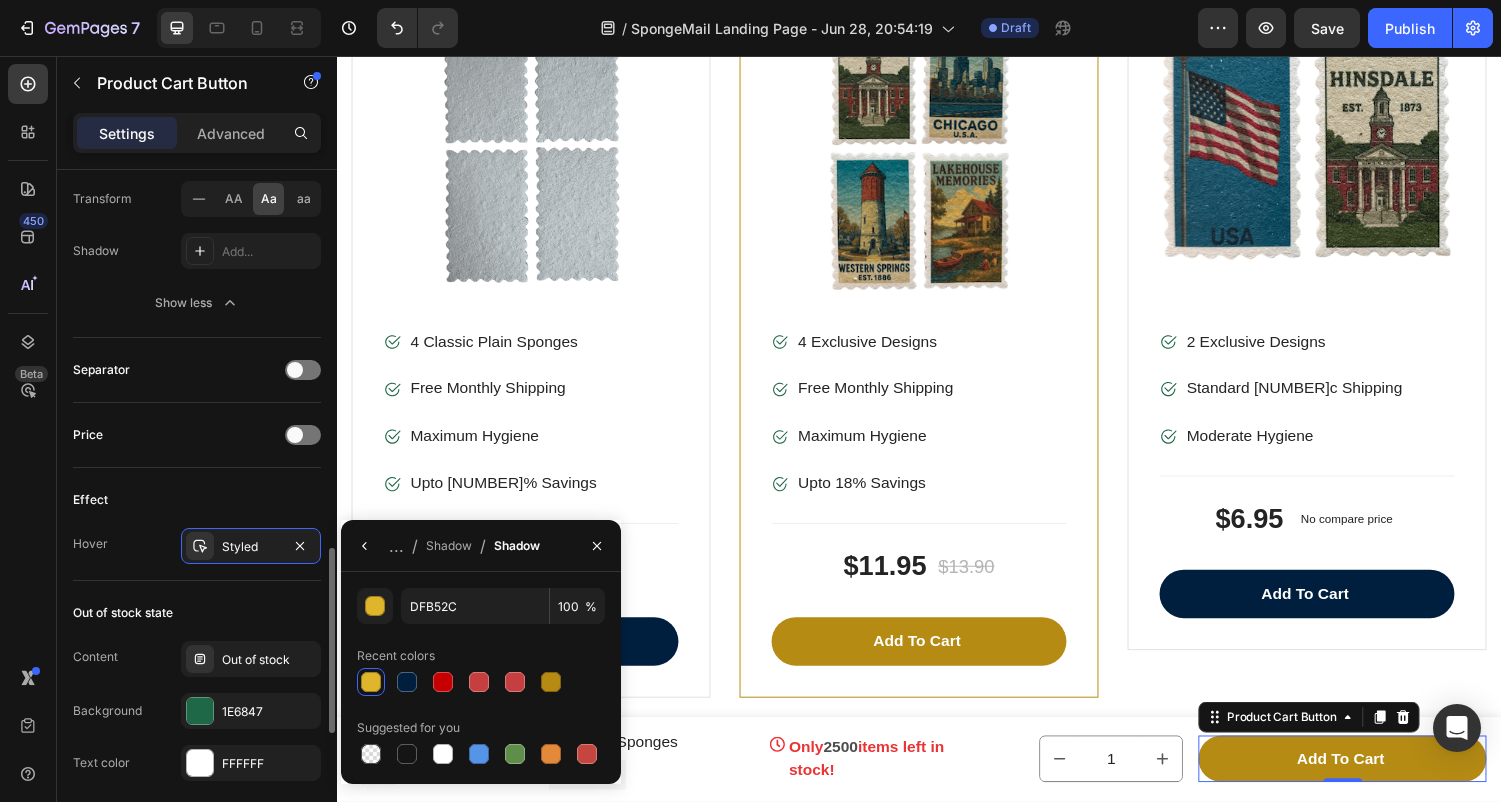 click on "Out of stock state" at bounding box center (197, 613) 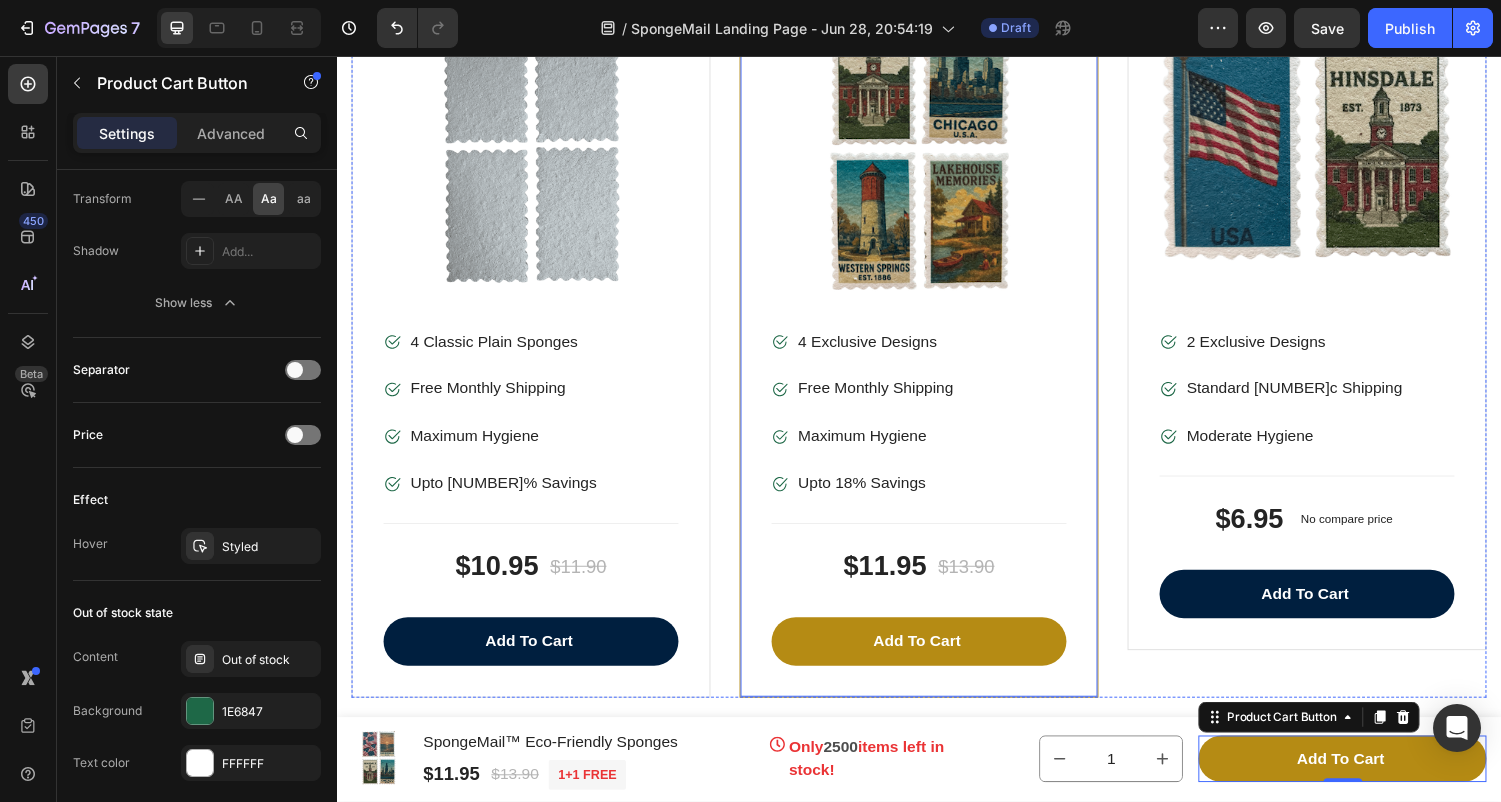 click on "Product Images & Gallery Image 4 Exclusive Designs Text block Image Free Monthly Shipping Text block Image Maximum Hygiene Text block Image Upto 18% Savings Text block Icon List                Title Line $11.95 Product Price Product Price $13.90 Product Price Product Price Row Add to cart Product Cart Button Product" at bounding box center [937, 342] 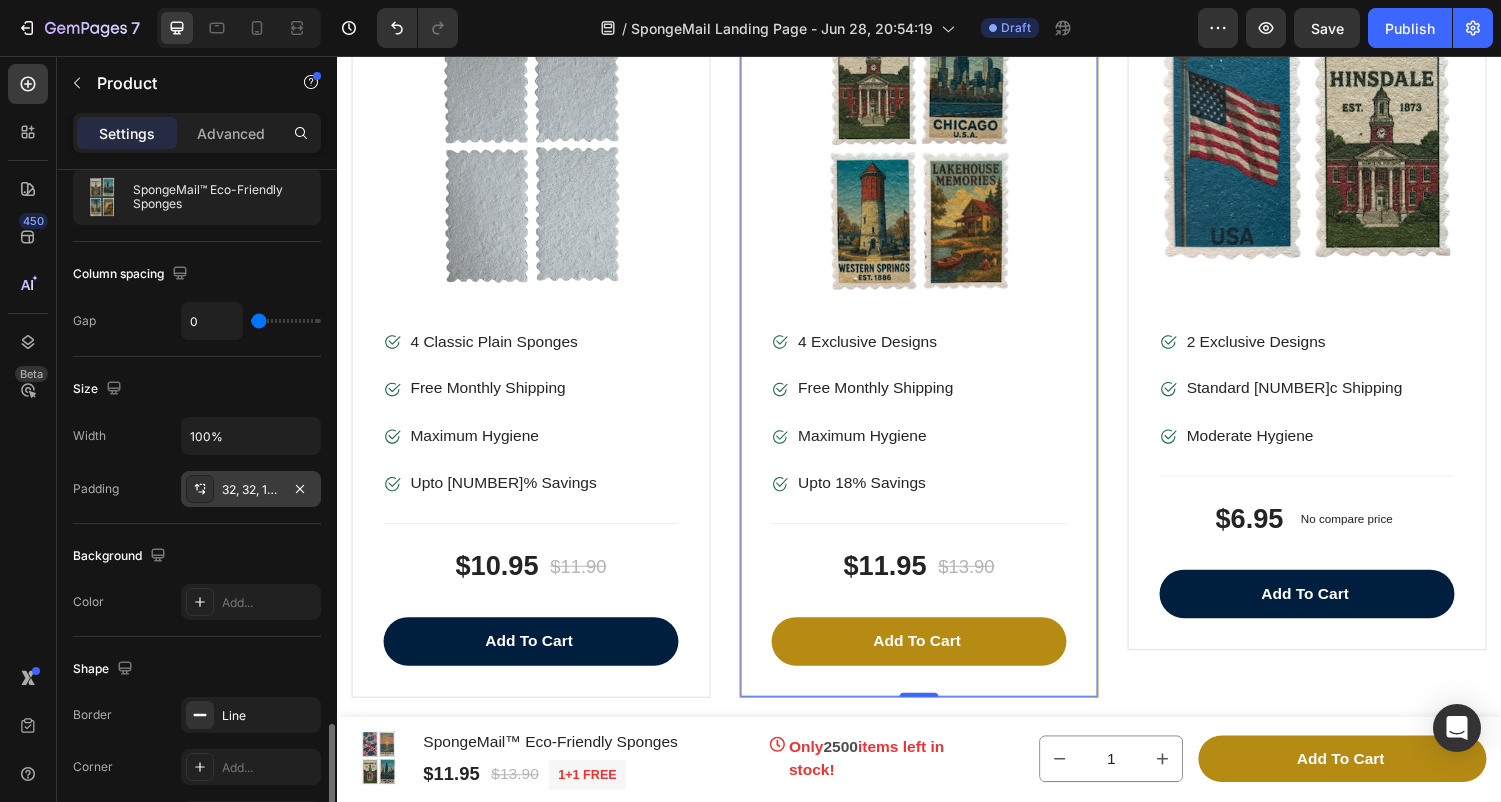 scroll, scrollTop: 78, scrollLeft: 0, axis: vertical 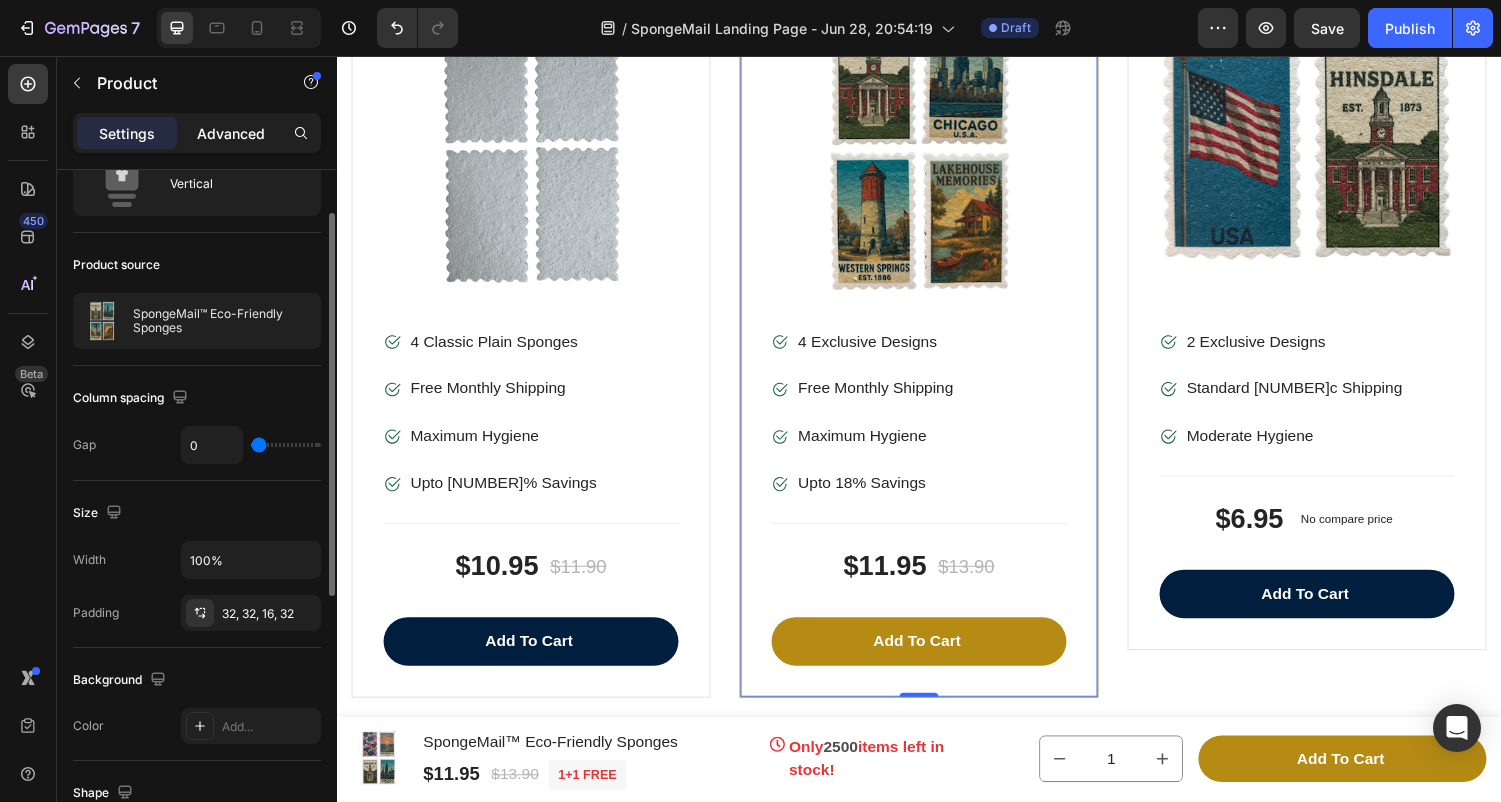 click on "Advanced" at bounding box center (231, 133) 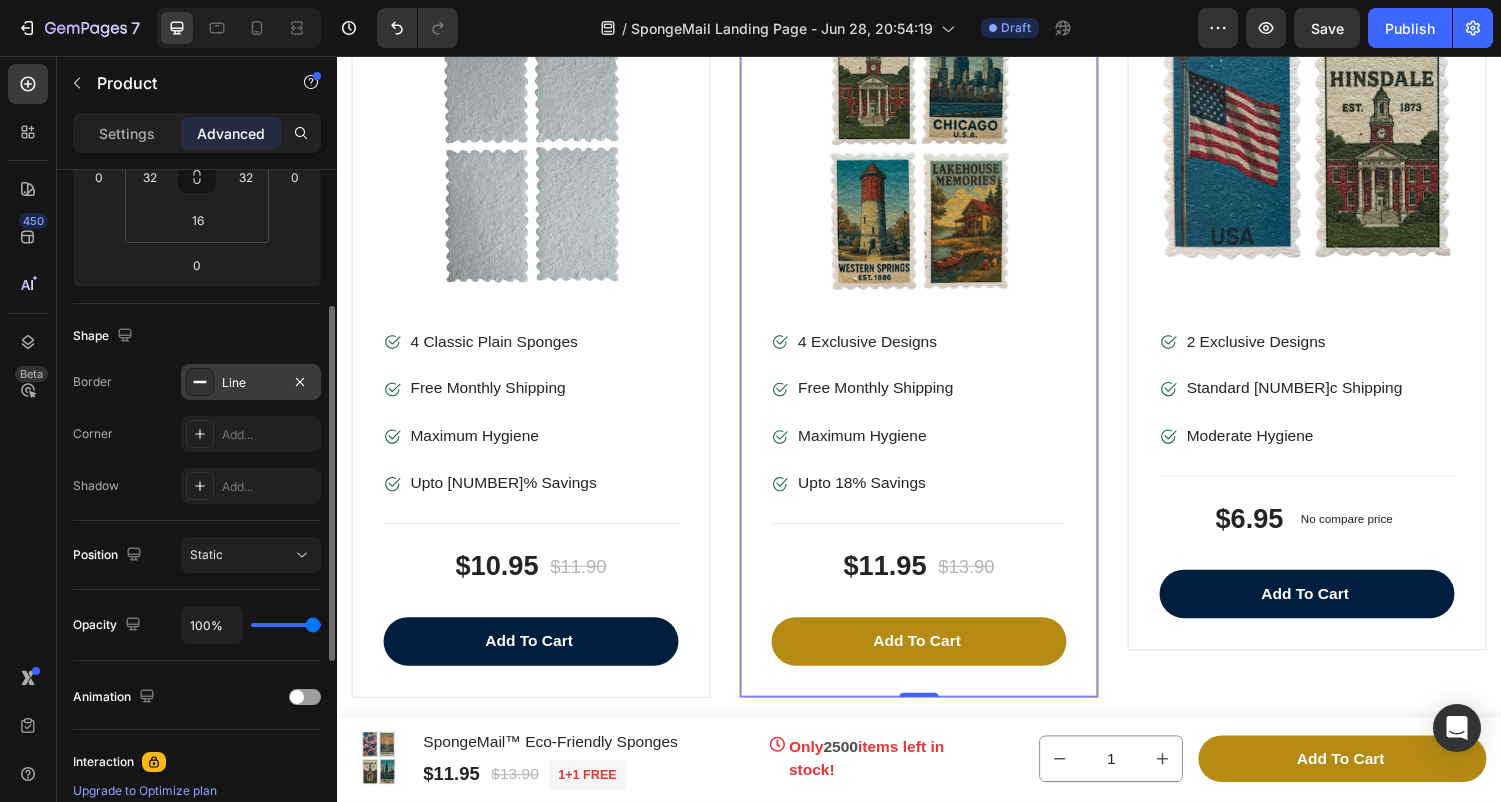 scroll, scrollTop: 390, scrollLeft: 0, axis: vertical 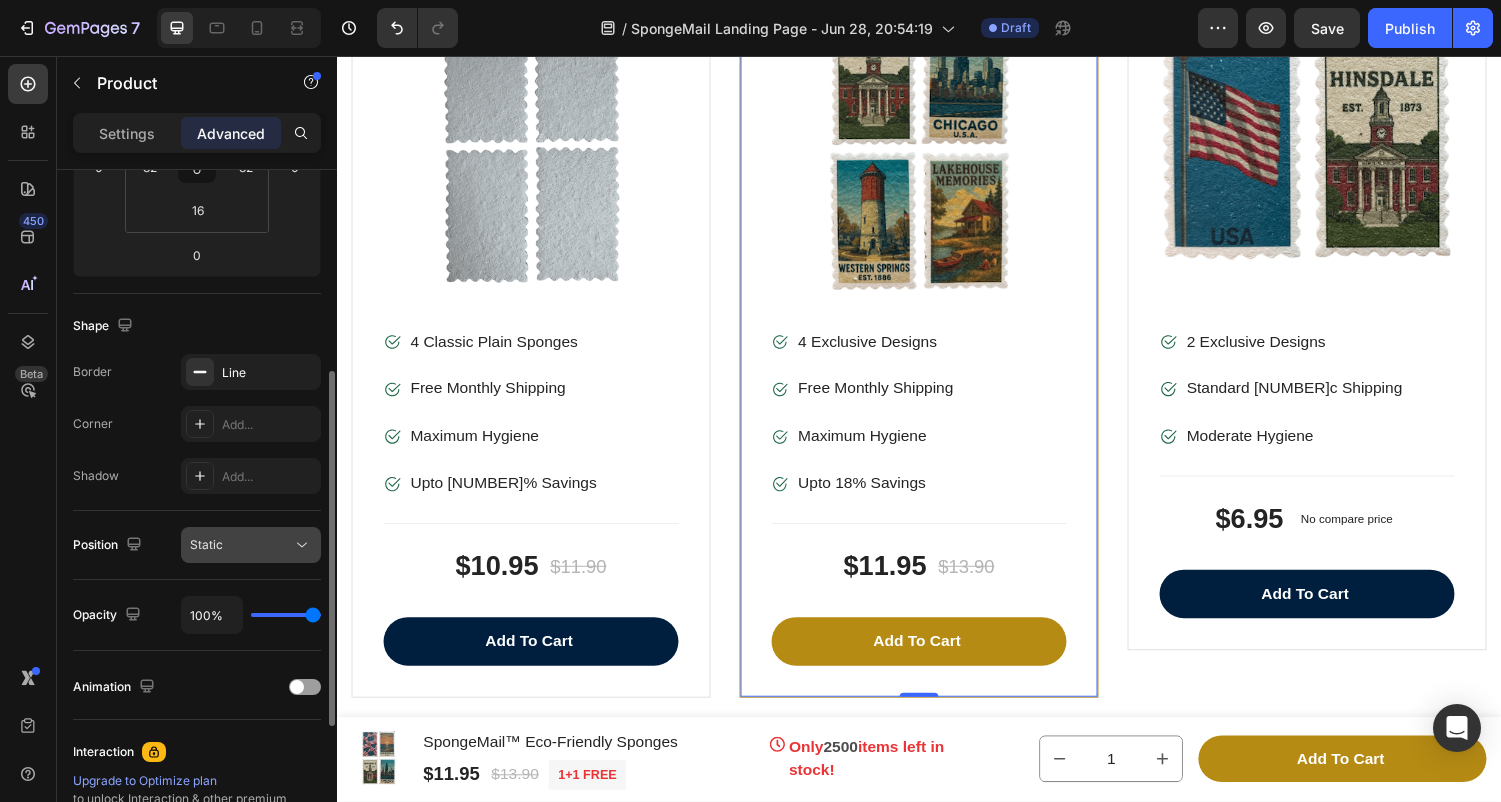 click 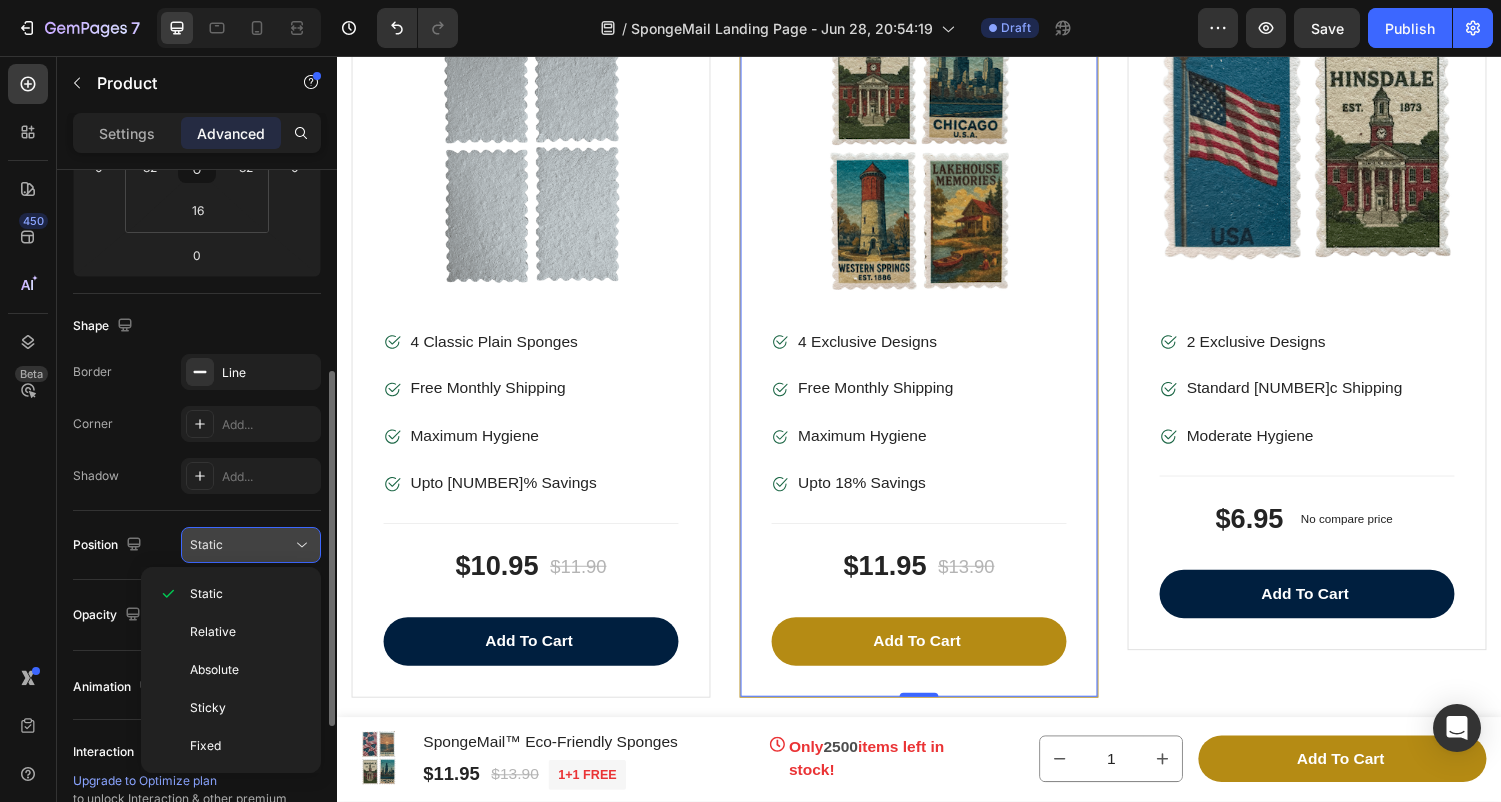 click 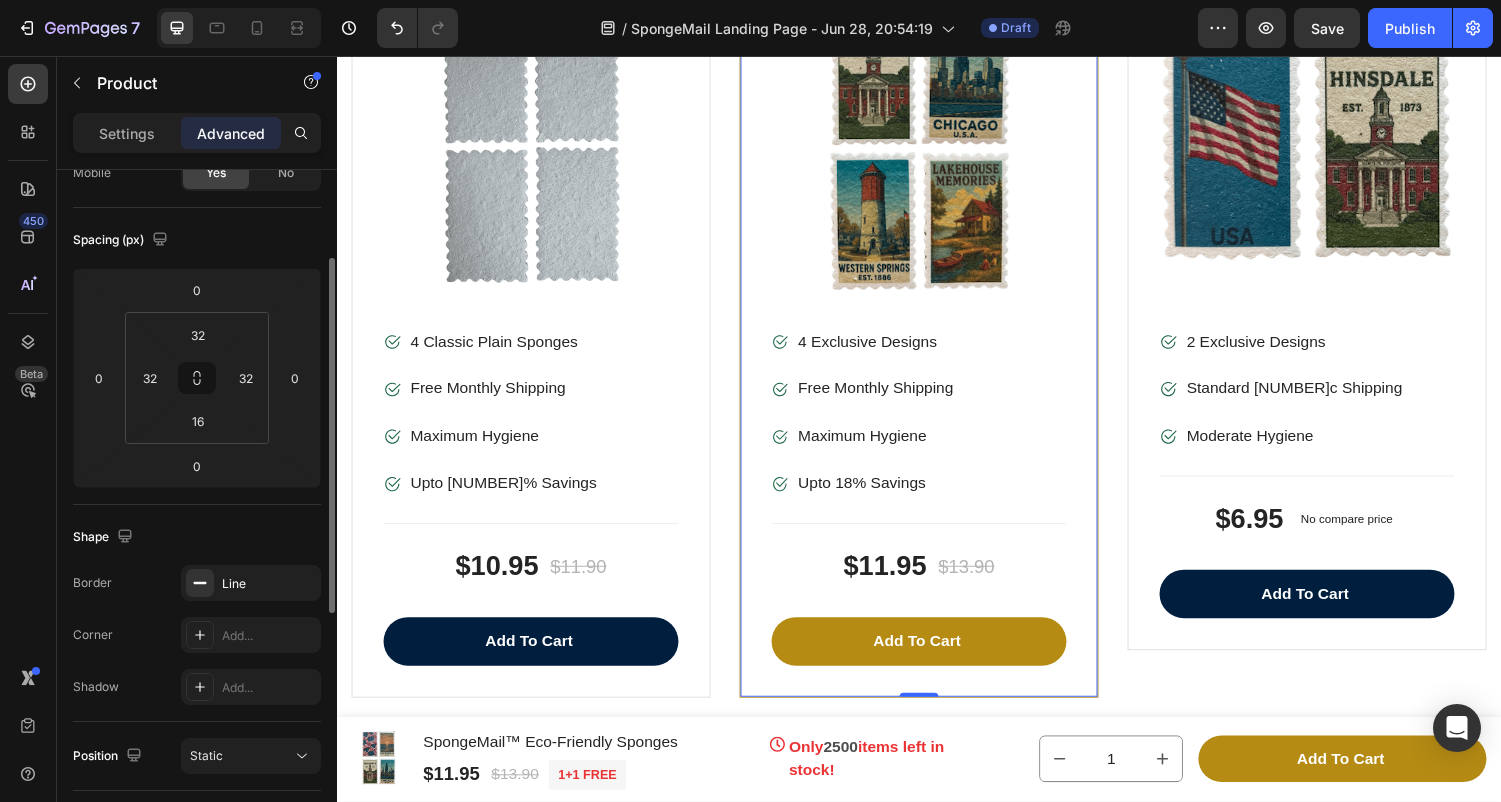 scroll, scrollTop: 162, scrollLeft: 0, axis: vertical 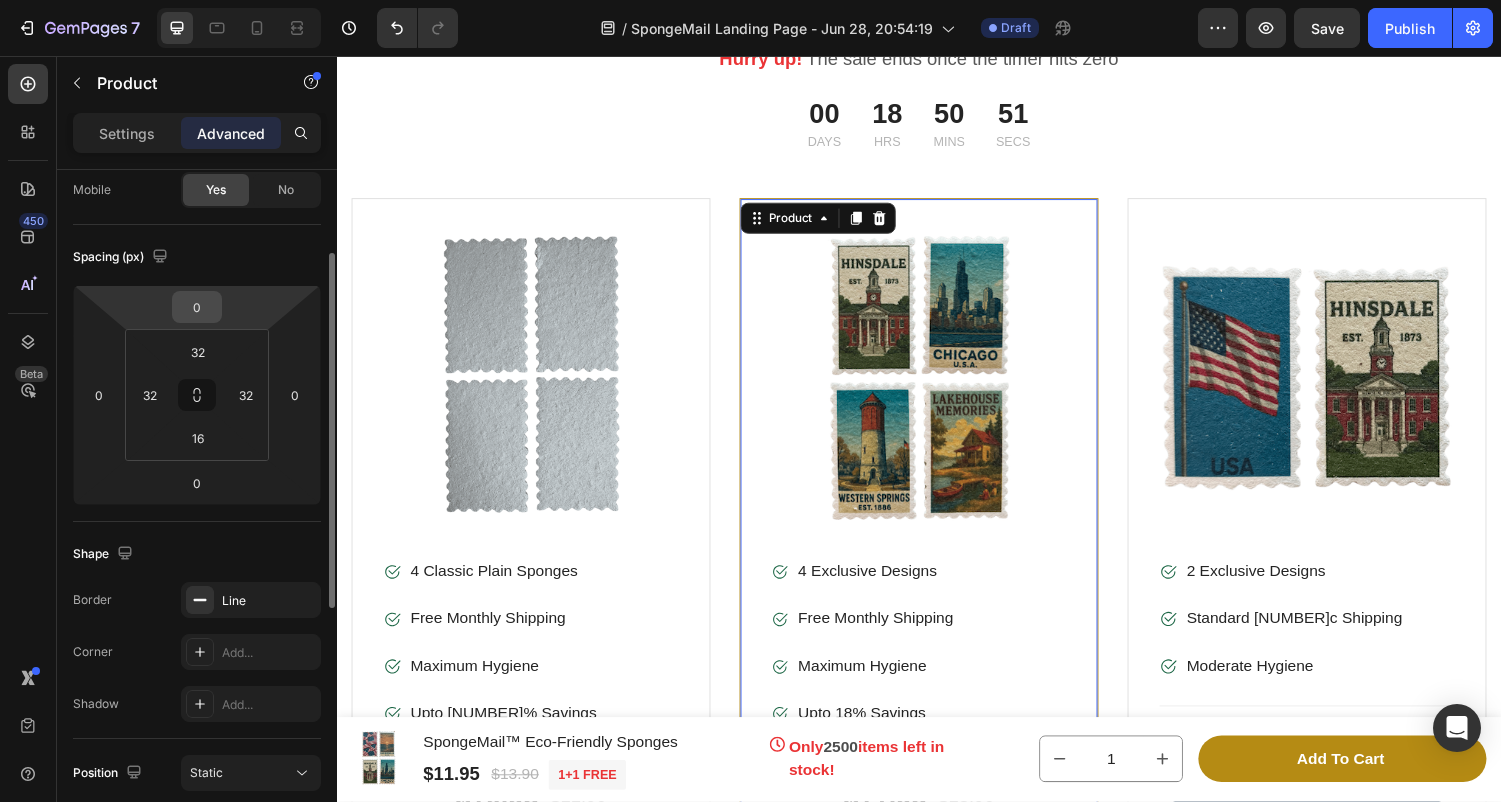 click on "0" at bounding box center [197, 307] 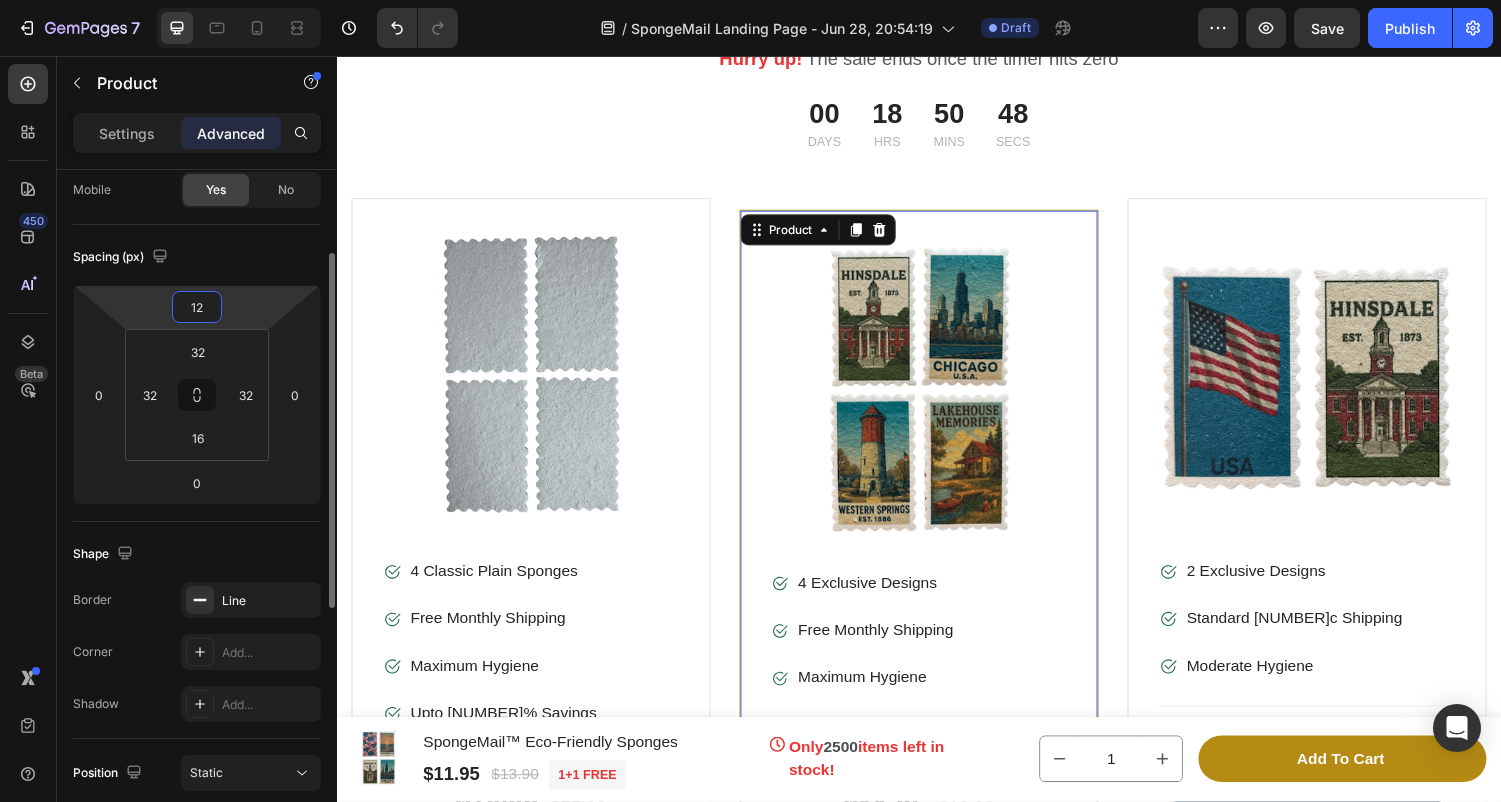 type on "1" 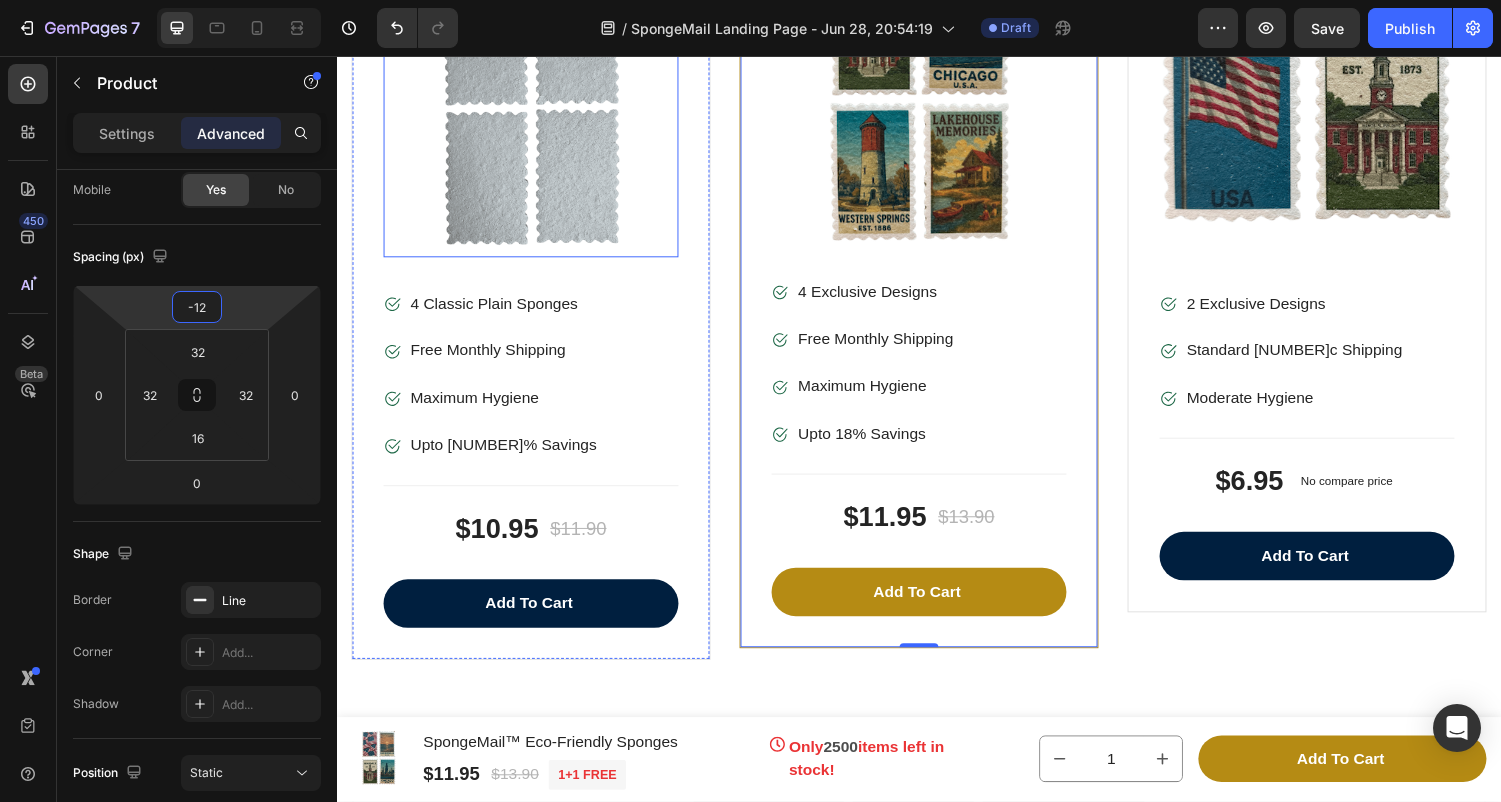 scroll, scrollTop: 11868, scrollLeft: 0, axis: vertical 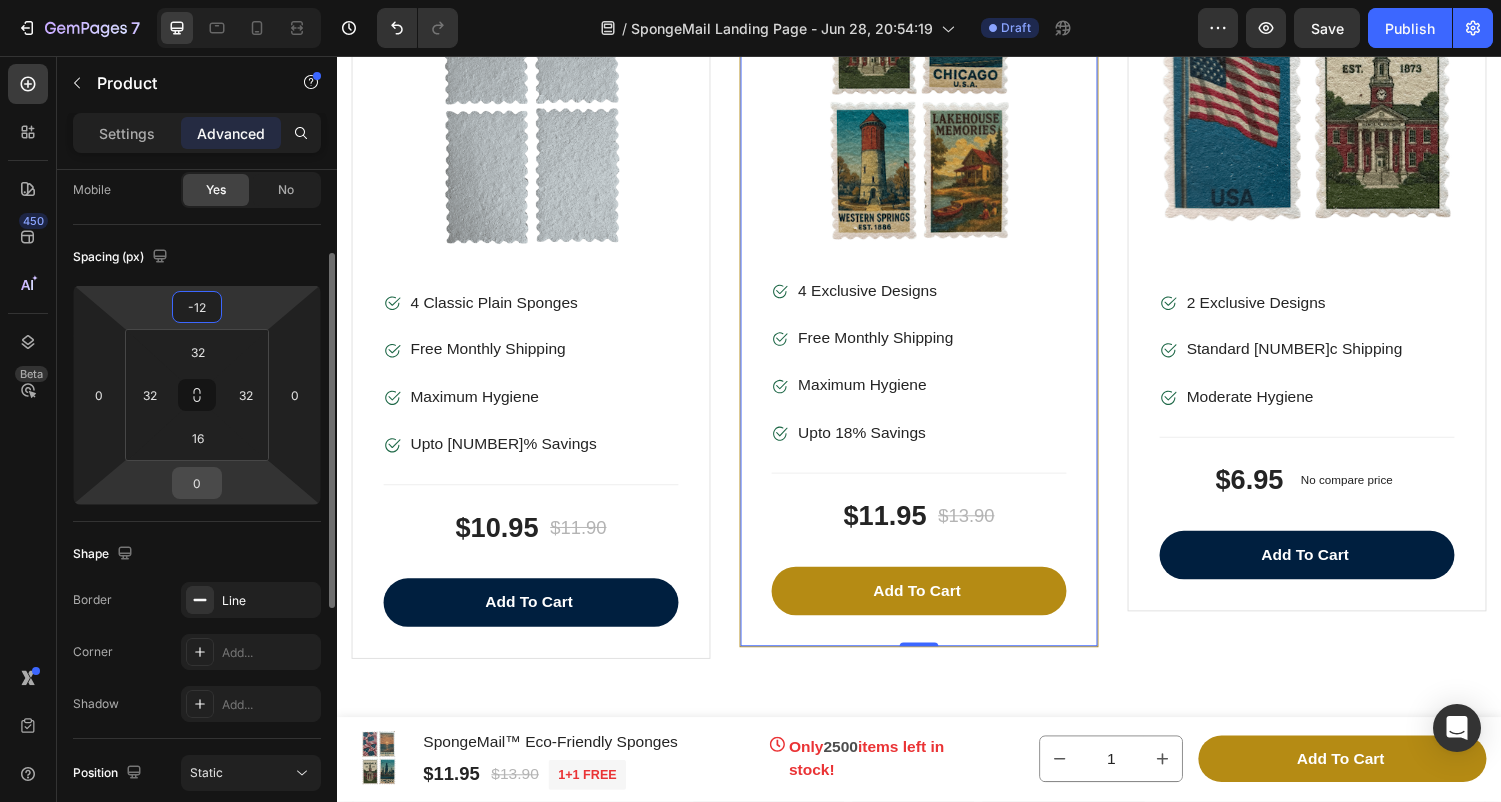 type on "-12" 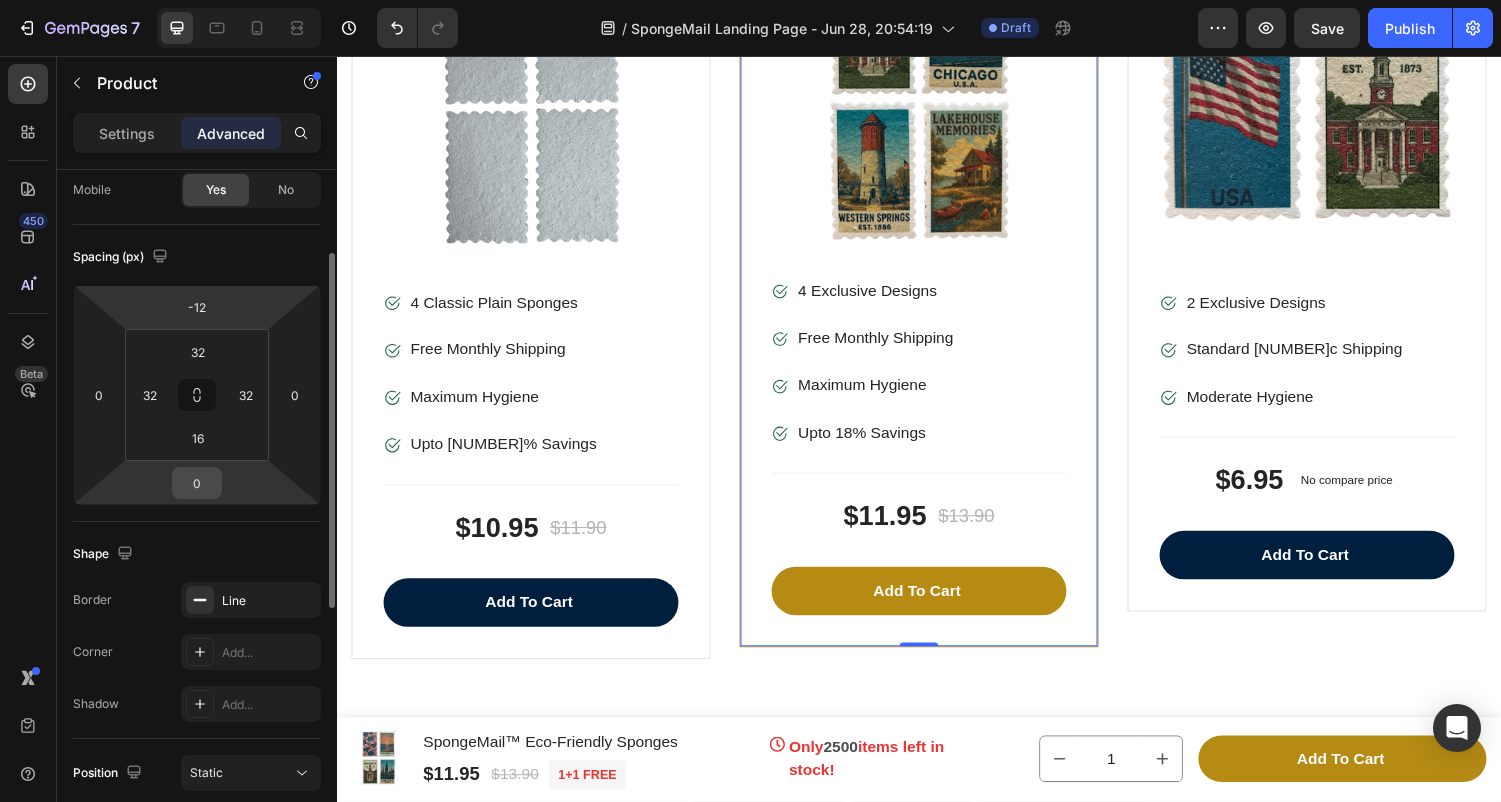 click on "0" at bounding box center (197, 483) 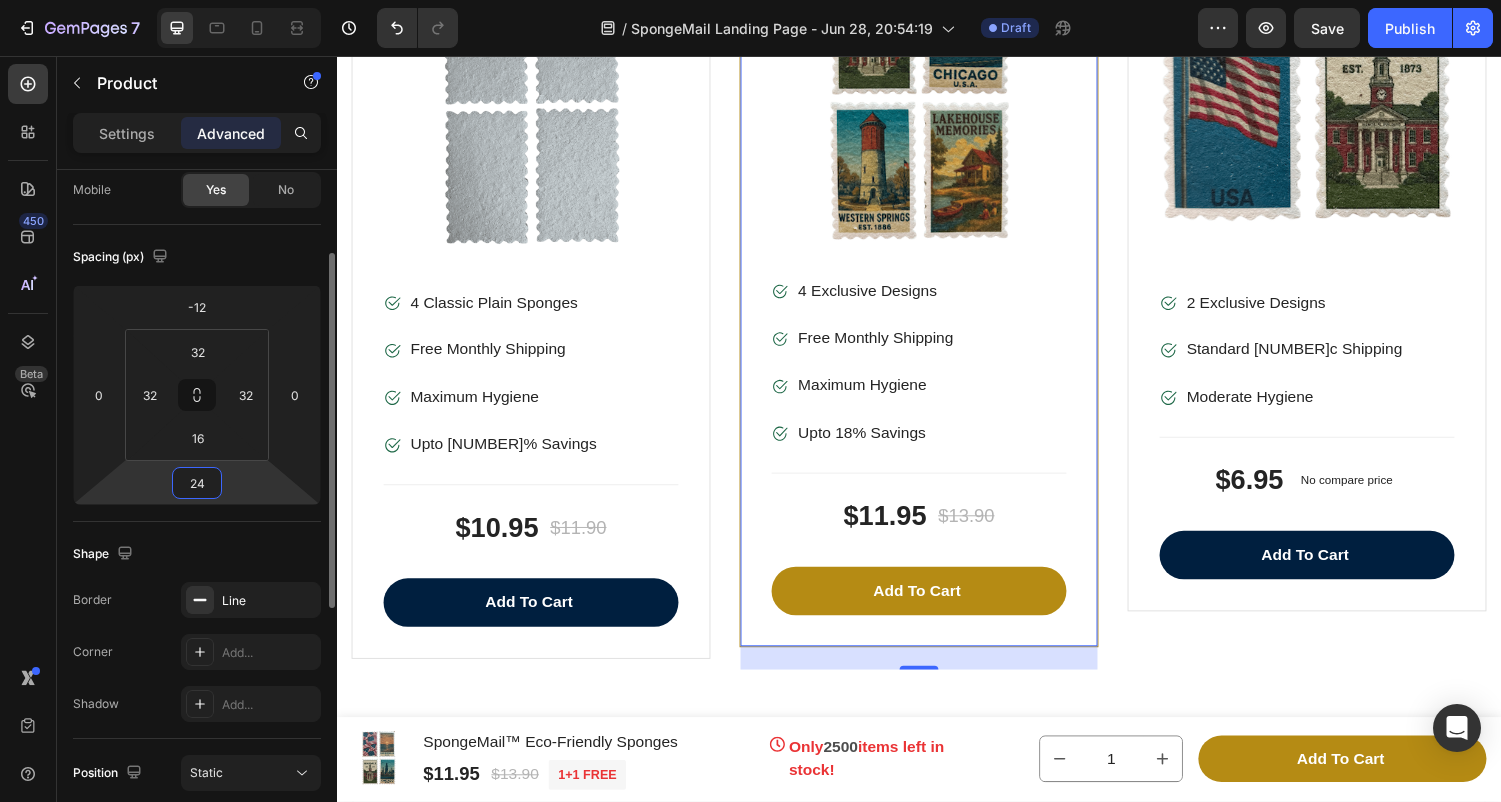 type on "2" 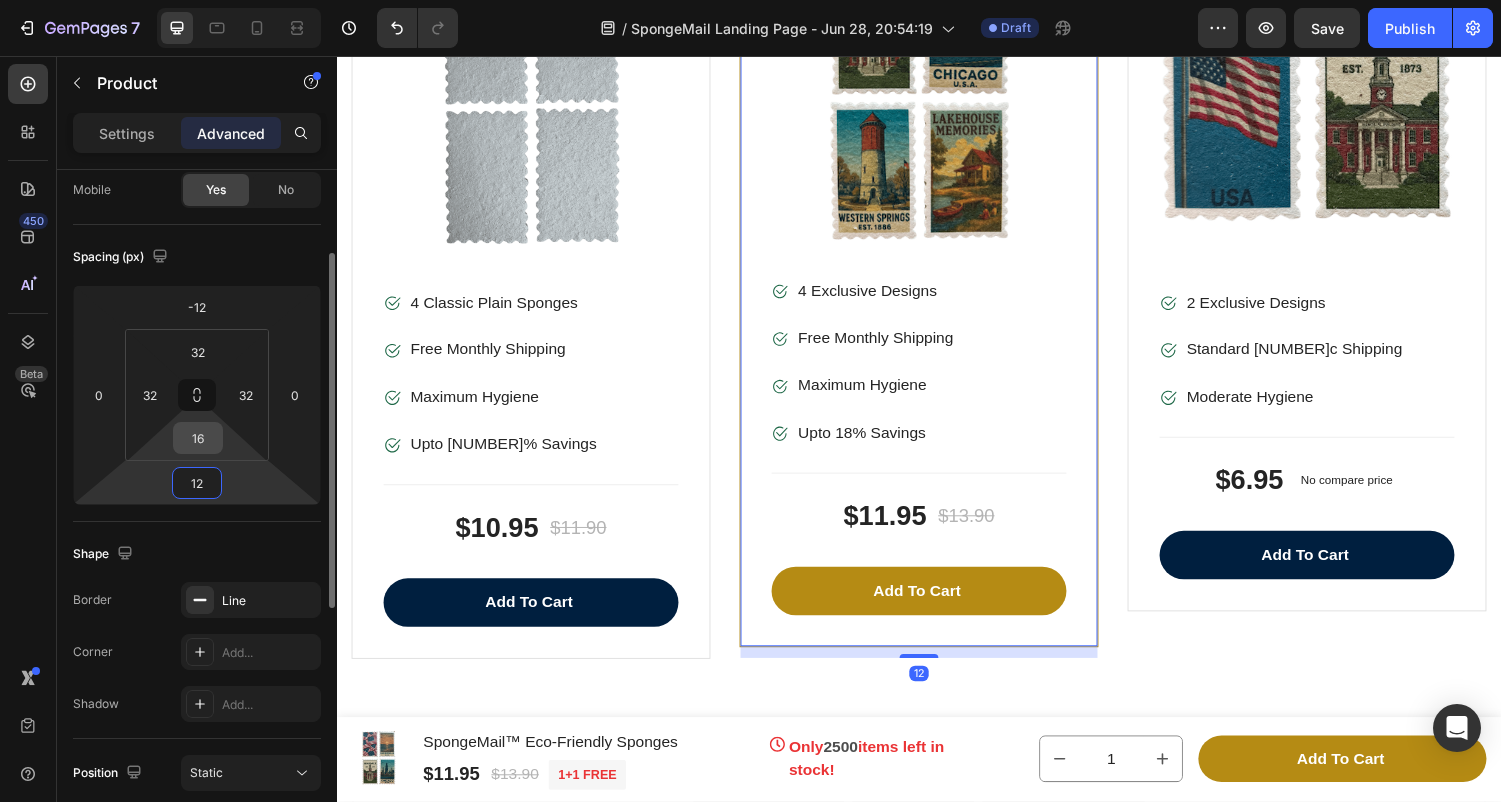 type on "1" 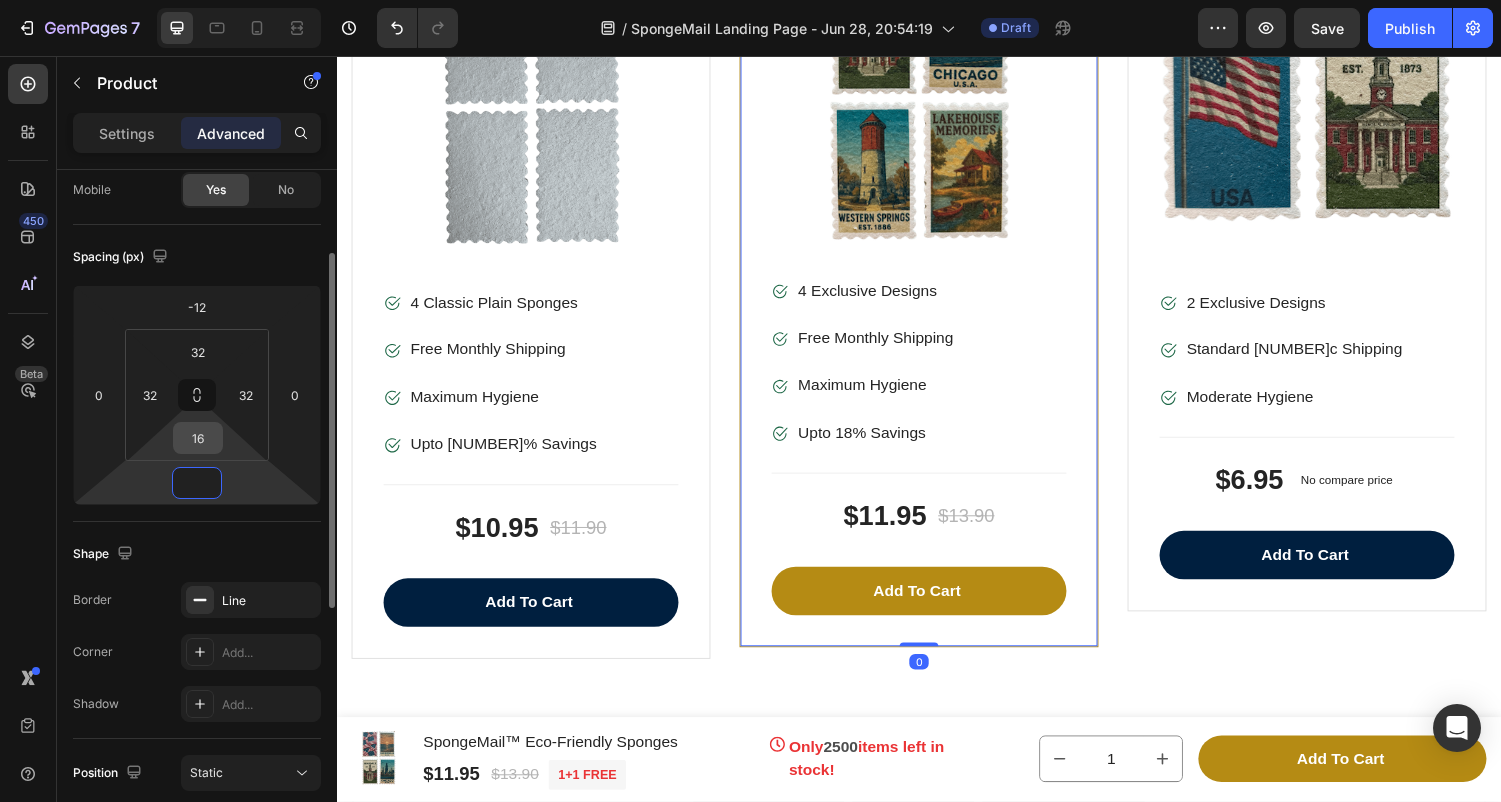 click on "16" at bounding box center (198, 438) 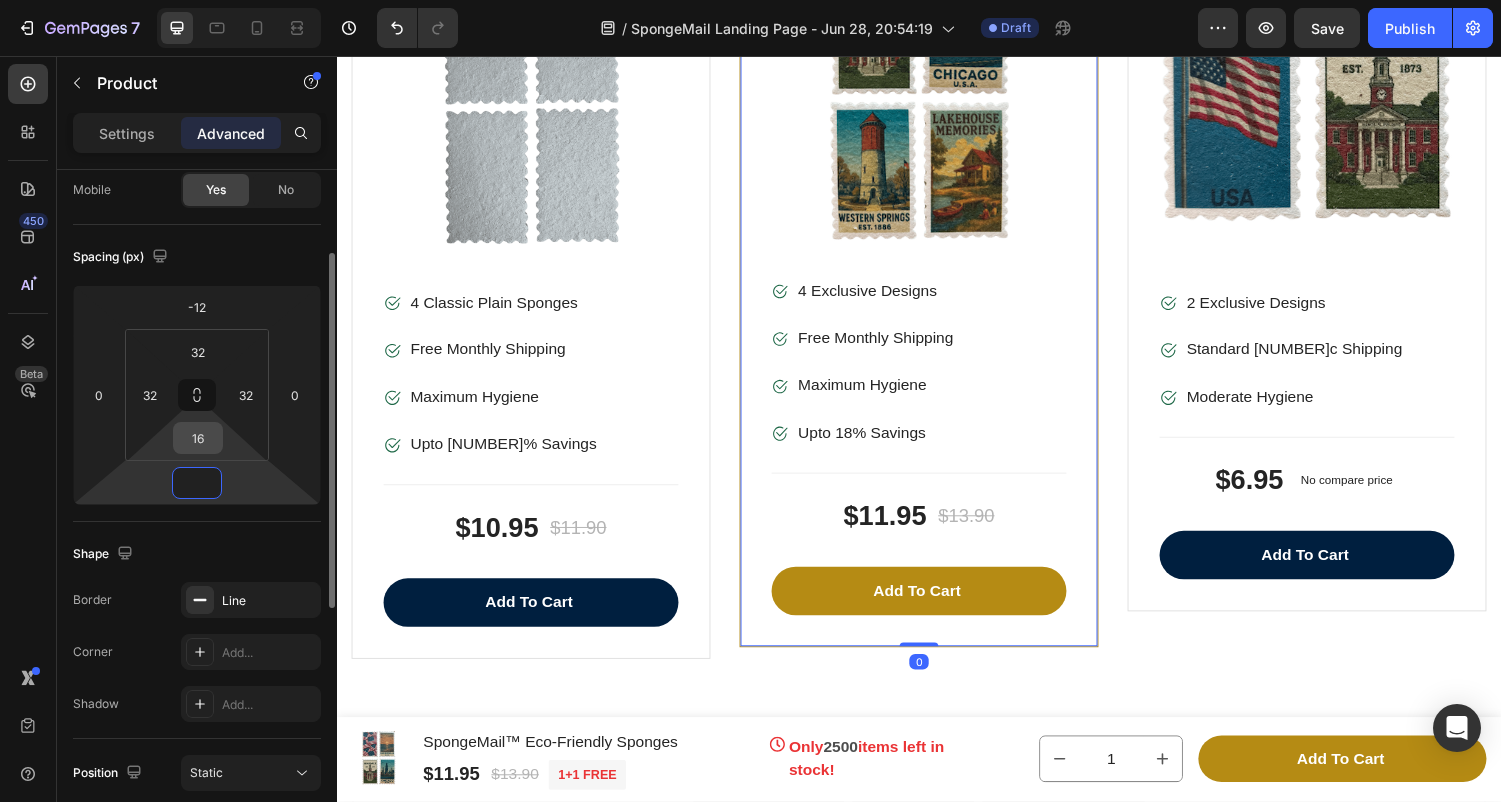 type on "0" 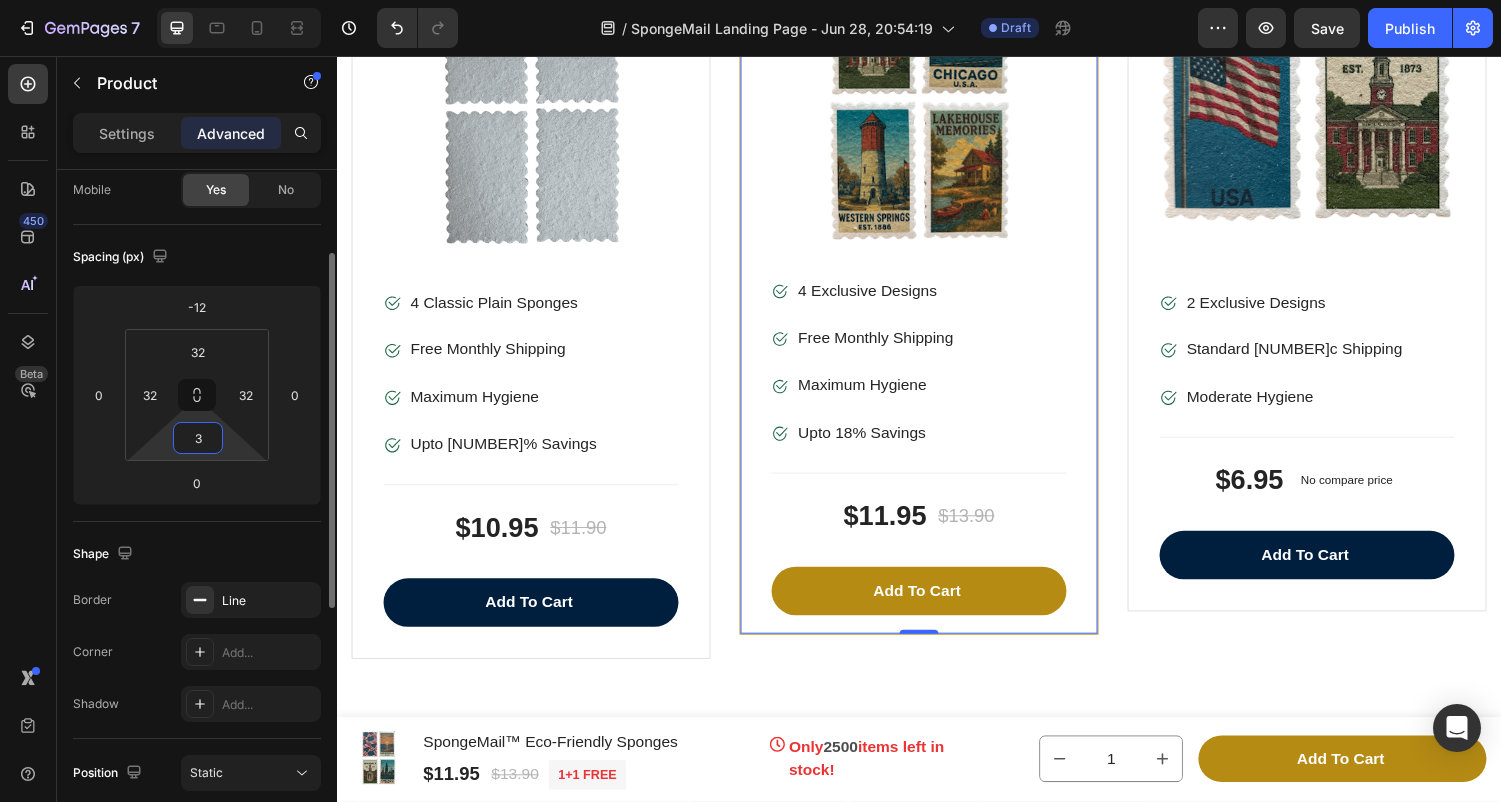 type on "36" 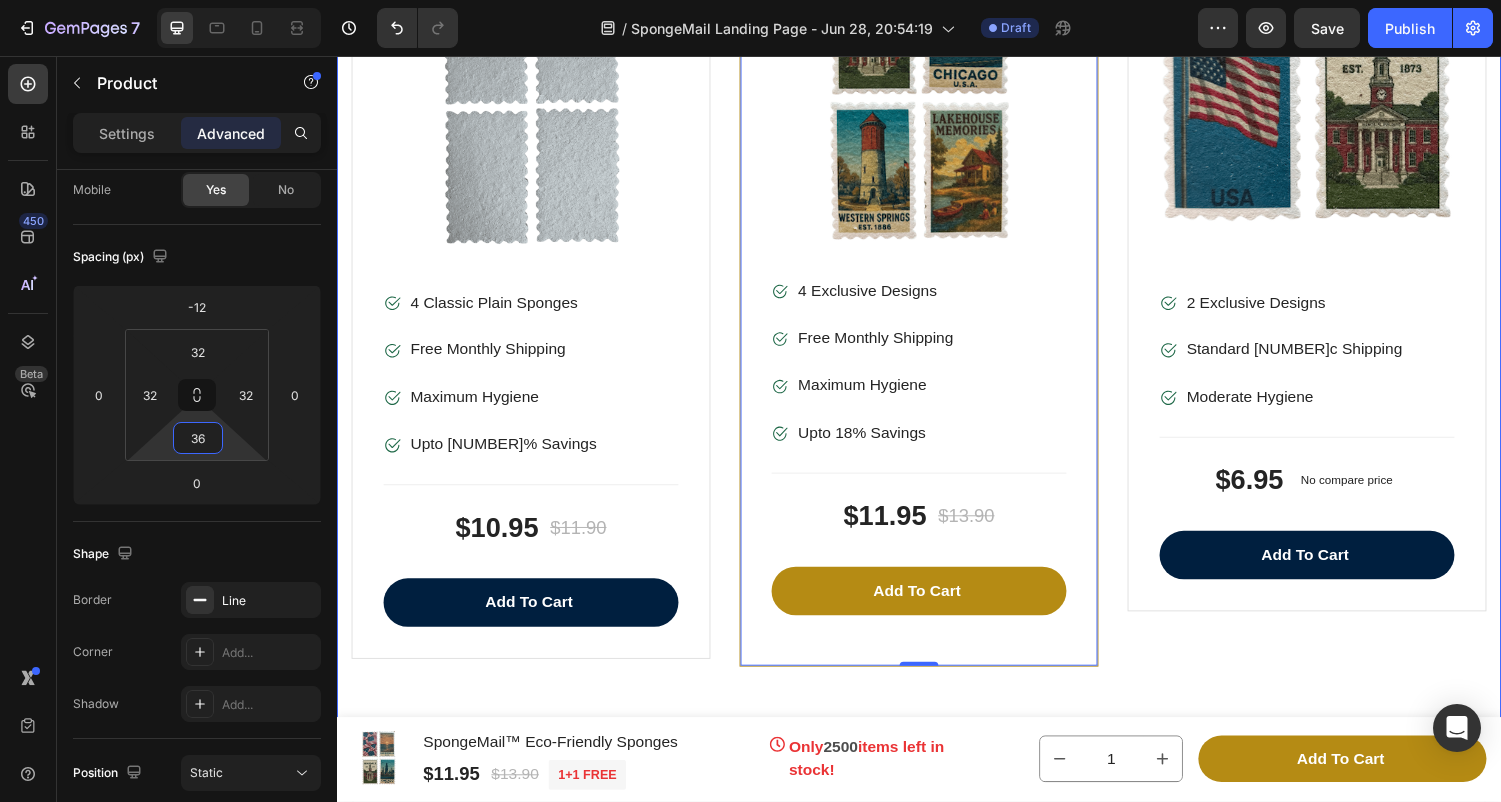 click on "Choose Your Package And Save Big On Your Order ! Heading Row A rejuvenating set is comprised of rejuvenating soap, rejuvenating toner, sunblock cream with SPF, and night cream with peeling properties. Rejuvenating sets generally feature four products, which represent the four pillars of a modern basic skincare routine: cleanser, tone, protect/moisturize, moisturize/treat. Text block Hurry up! Text block The sale ends once the timer hits zero Text block Row [NUMBER] Days [NUMBER] Hrs [NUMBER] Mins [NUMBER] Secs Countdown Timer Row Product Images & Gallery Image [NUMBER] Classic Plain Sponges Text block Image Free Monthly Shipping Text block Image Maximum Hygiene Text block Image Upto [NUMBER]% Savings Text block Icon List Title Line $[NUMBER] Product Price Product Price $[NUMBER] Product Price Product Price Row Add to cart Product Cart Button Product Product Images & Gallery Image [NUMBER] Exclusive Designs Text block Image Free Monthly Shipping Text block Image Maximum Hygiene Text block Image Upto [NUMBER]% Savings Text block Icon List Title Line" at bounding box center [937, 105] 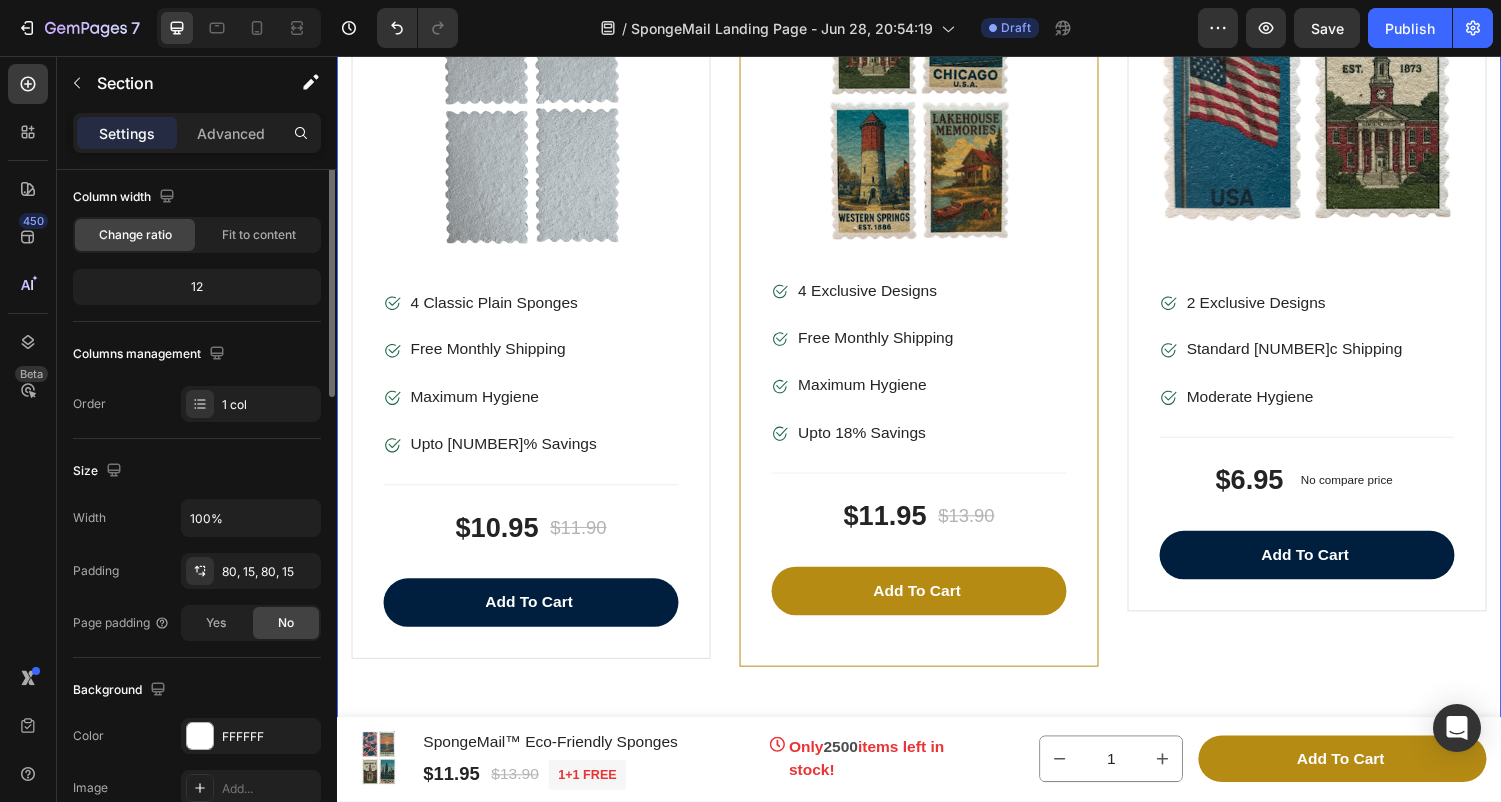 scroll, scrollTop: 0, scrollLeft: 0, axis: both 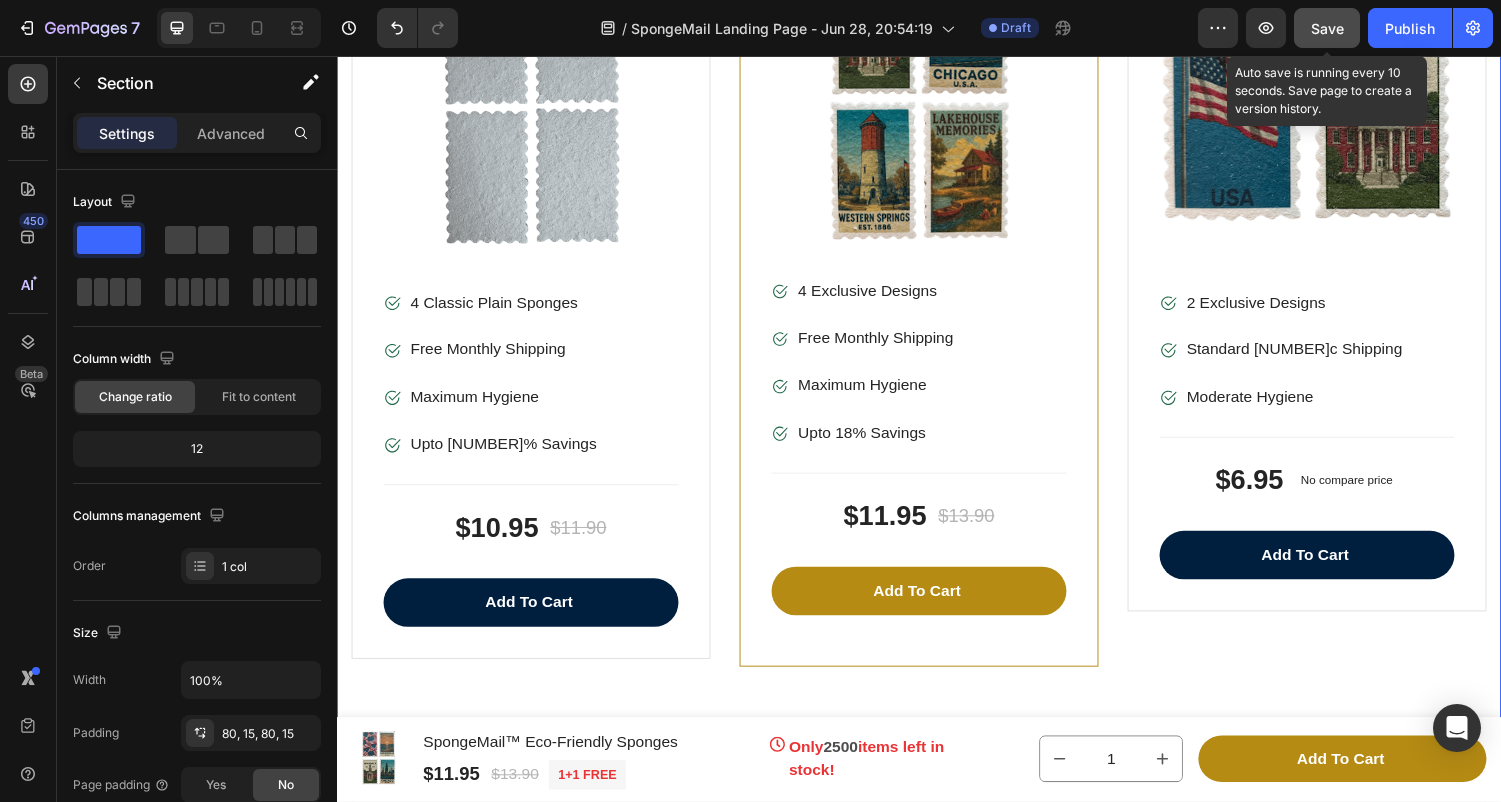 click on "Save" at bounding box center (1327, 28) 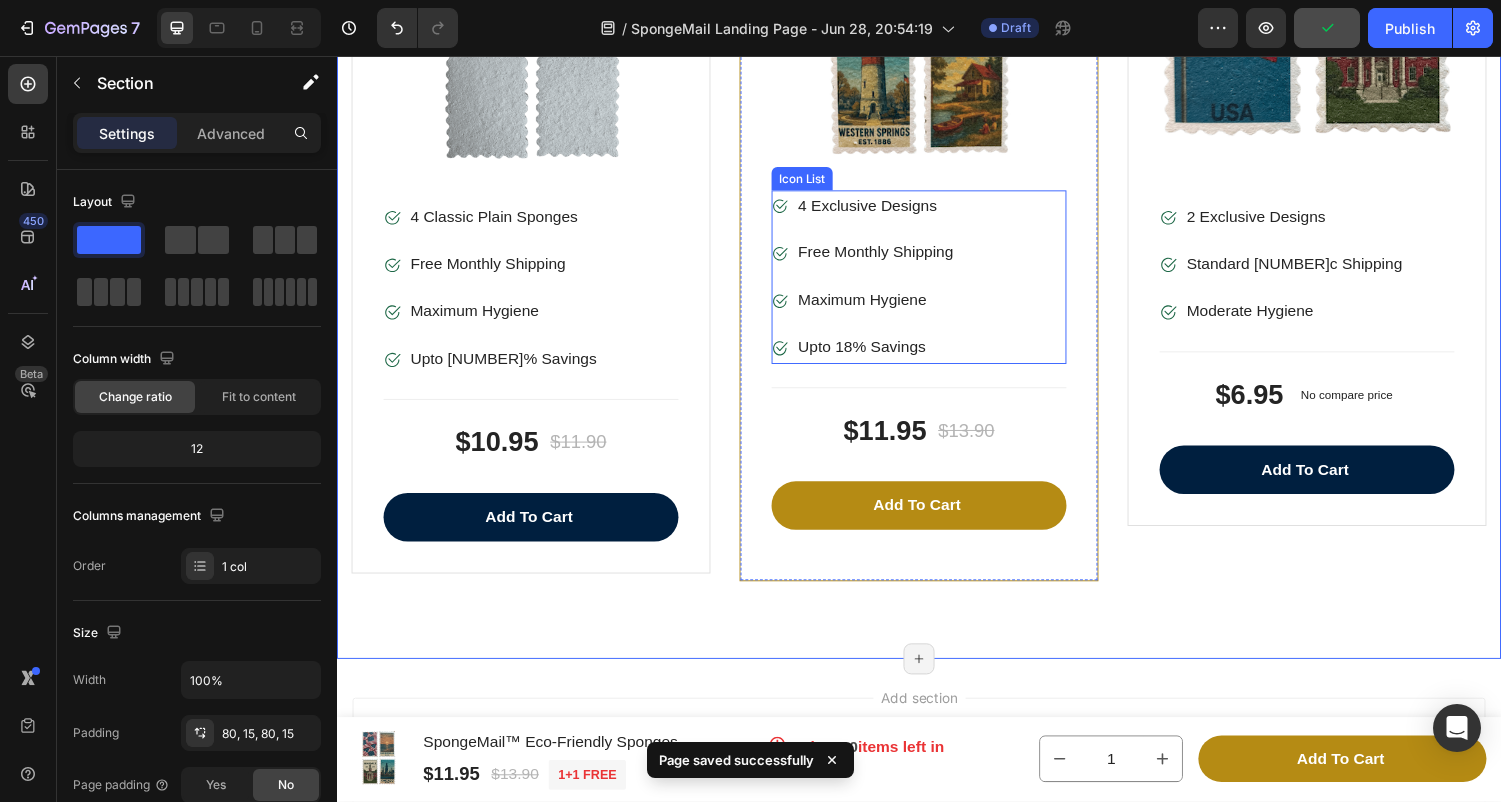scroll, scrollTop: 11962, scrollLeft: 0, axis: vertical 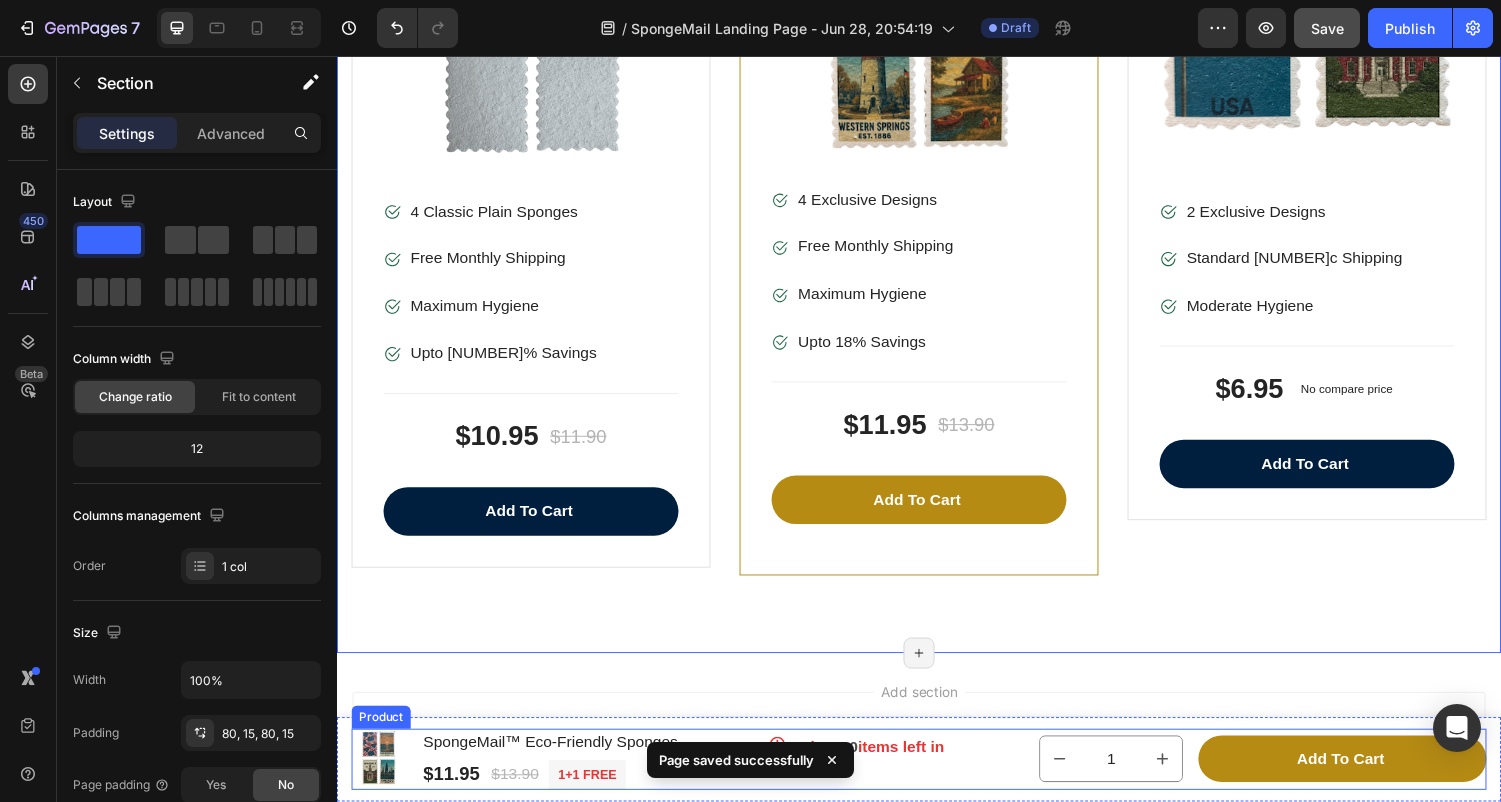 click on "Product Images & Gallery SpongeMail™ Eco-Friendly Sponges Product Title $11.95 Product Price Product Price $13.90 Product Price Product Price 1+1 FREE Text block Row Row Row
Only  2500  items left in stock! Product Stock Counter
1
Product Quantity Add to cart Product Cart Button Row Product" at bounding box center [937, 782] 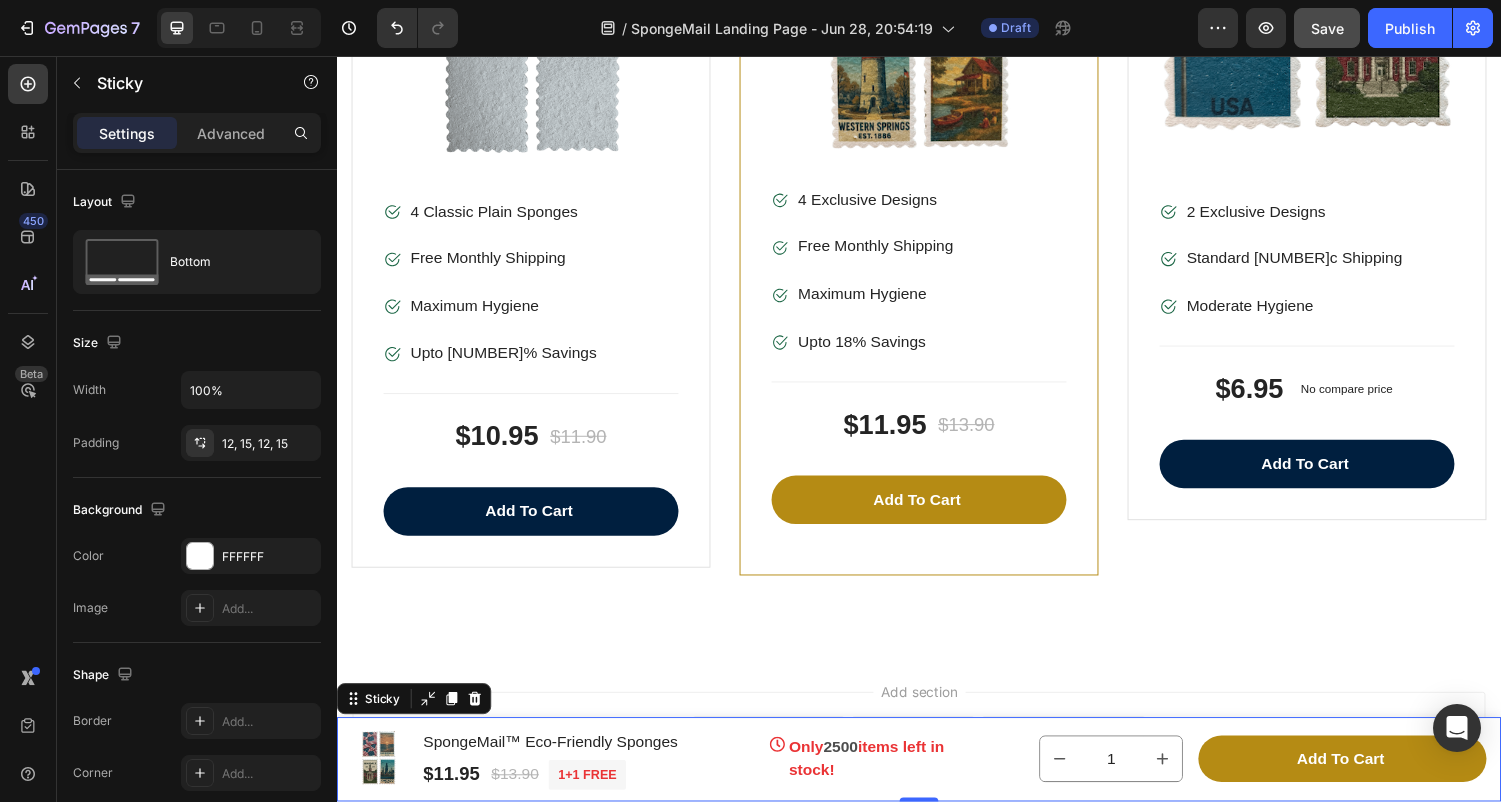 click on "Product Images & Gallery SpongeMail™ Eco-Friendly Sponges Product Title $[NUMBER] Product Price Product Price $[NUMBER] Product Price Product Price [NUMBER]+[NUMBER] FREE Text block Row Row Row Only [NUMBER] items left in stock! Product Stock Counter 1 Product Quantity Add to cart Product Cart Button Row Product Sticky 0" at bounding box center (937, 782) 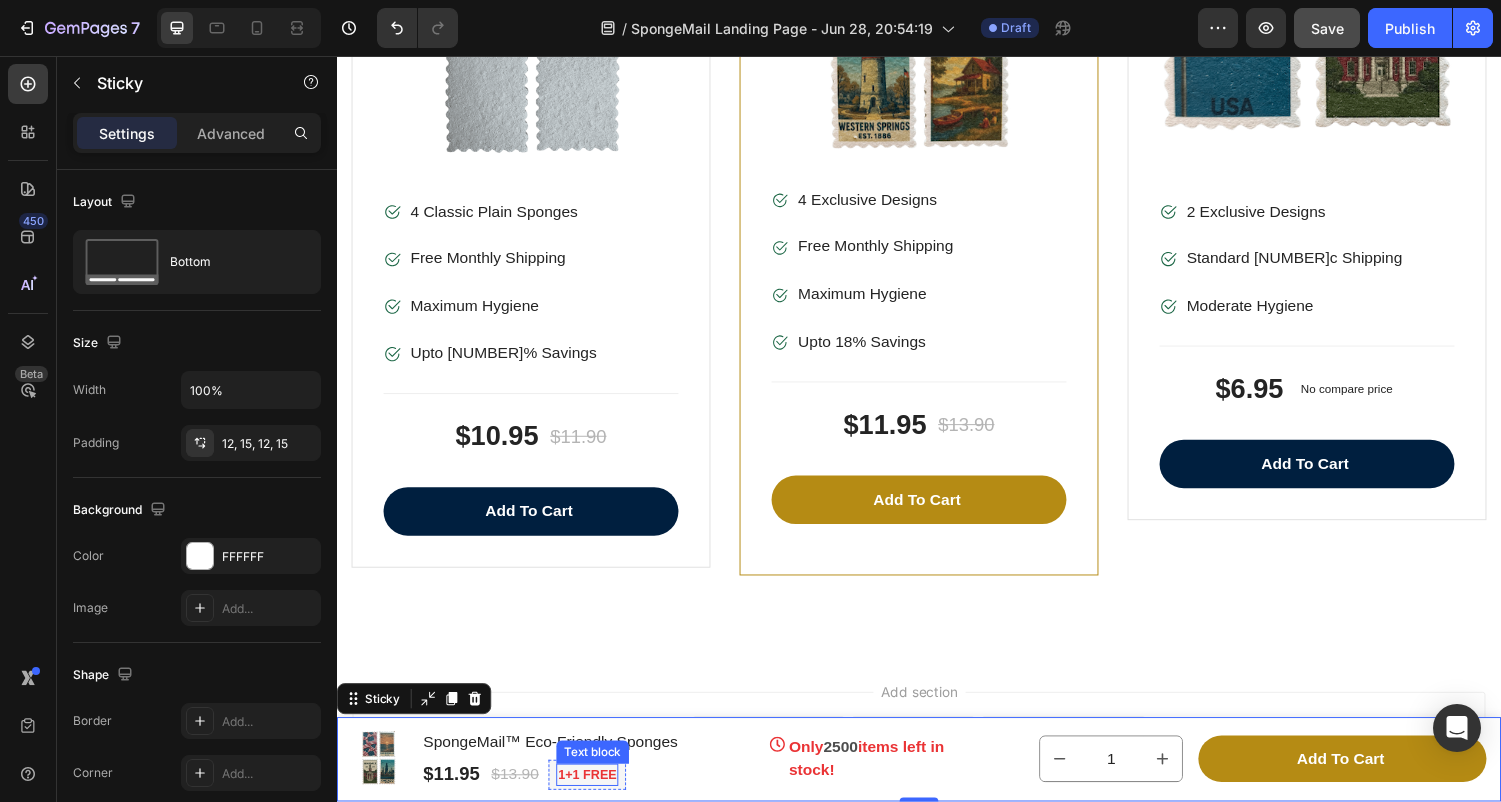 click on "1+1 FREE" at bounding box center [595, 798] 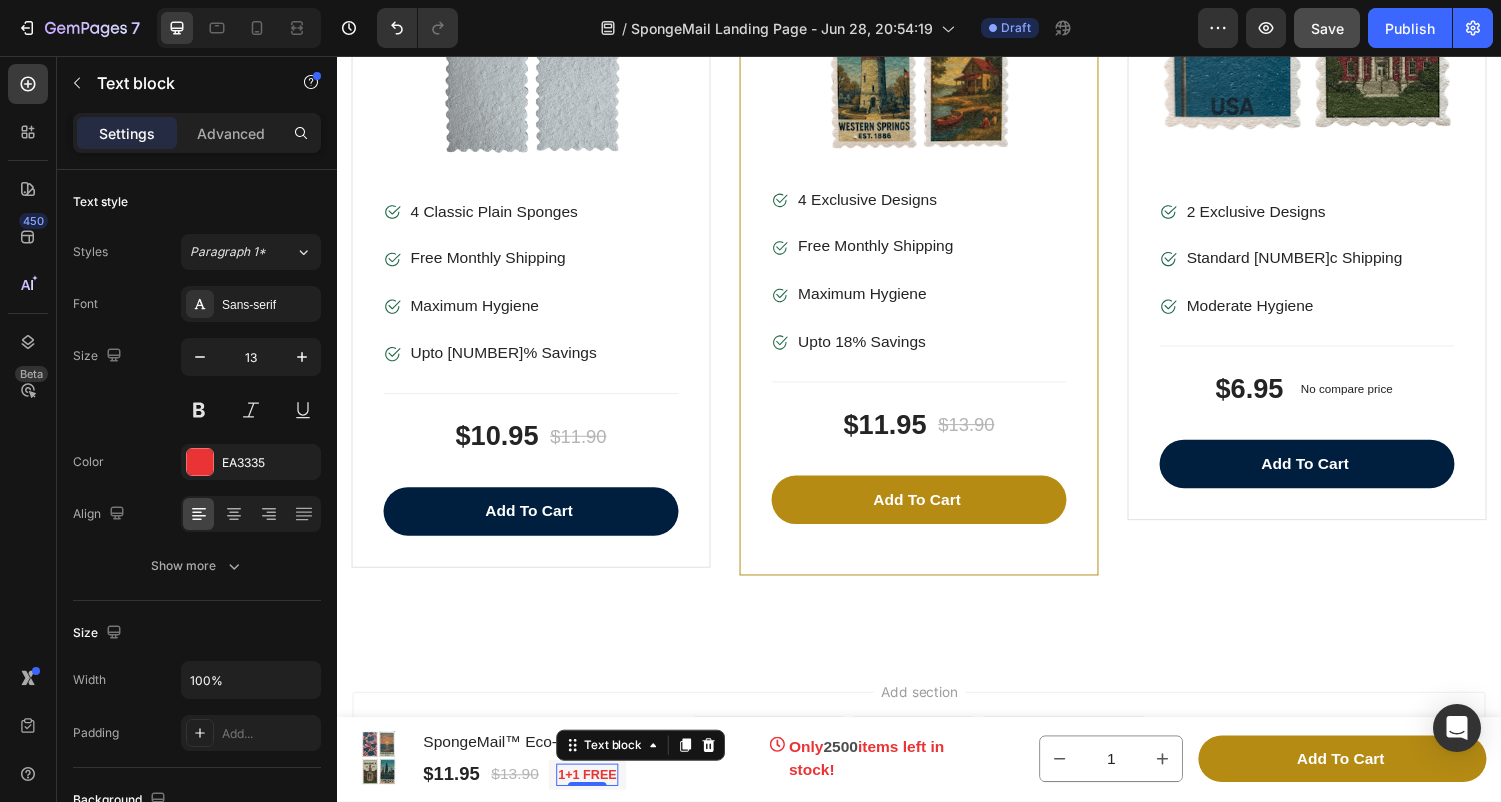 click on "1+1 FREE" at bounding box center [595, 798] 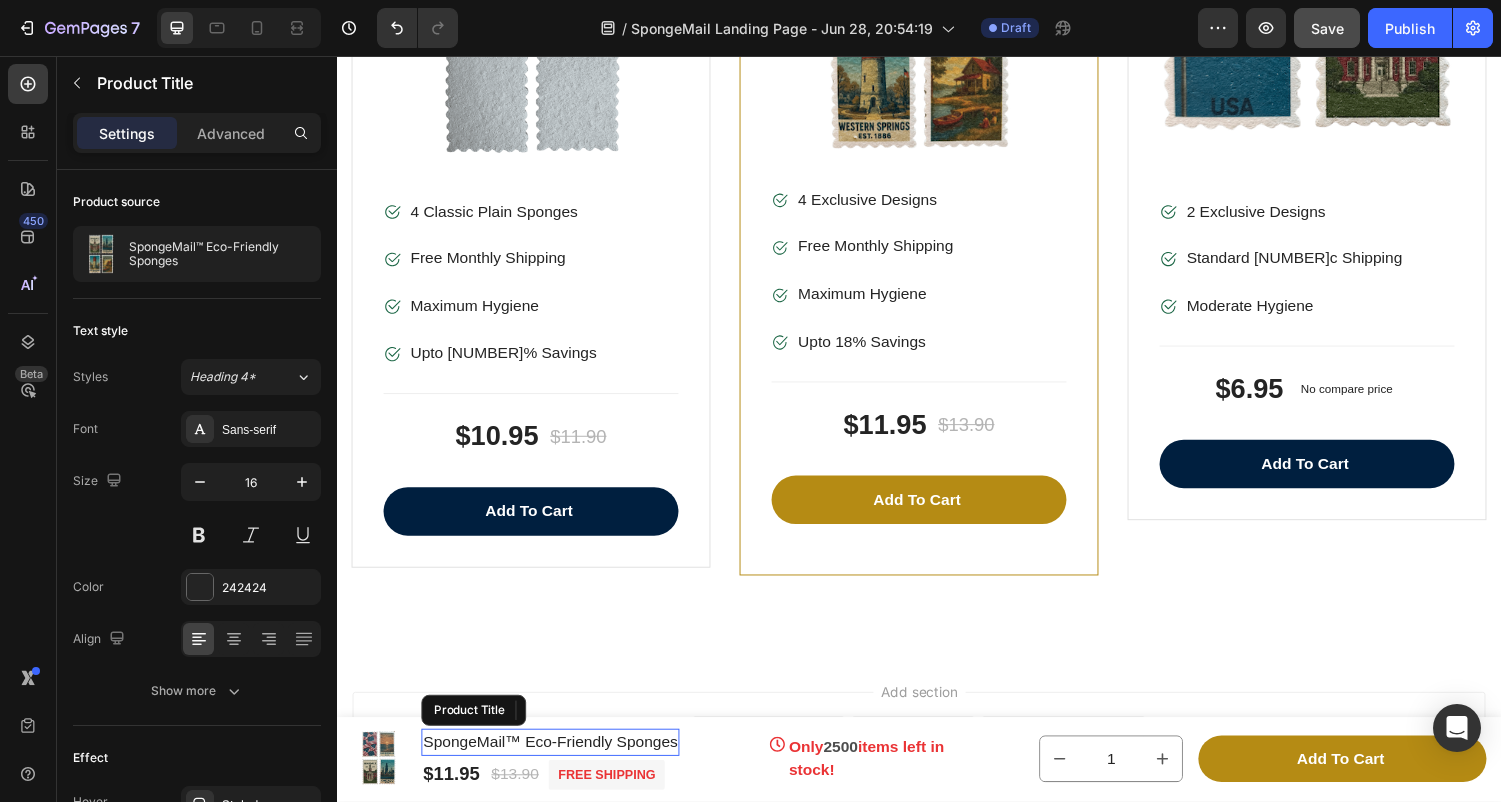 click on "SpongeMail™ Eco-Friendly Sponges" at bounding box center (557, 764) 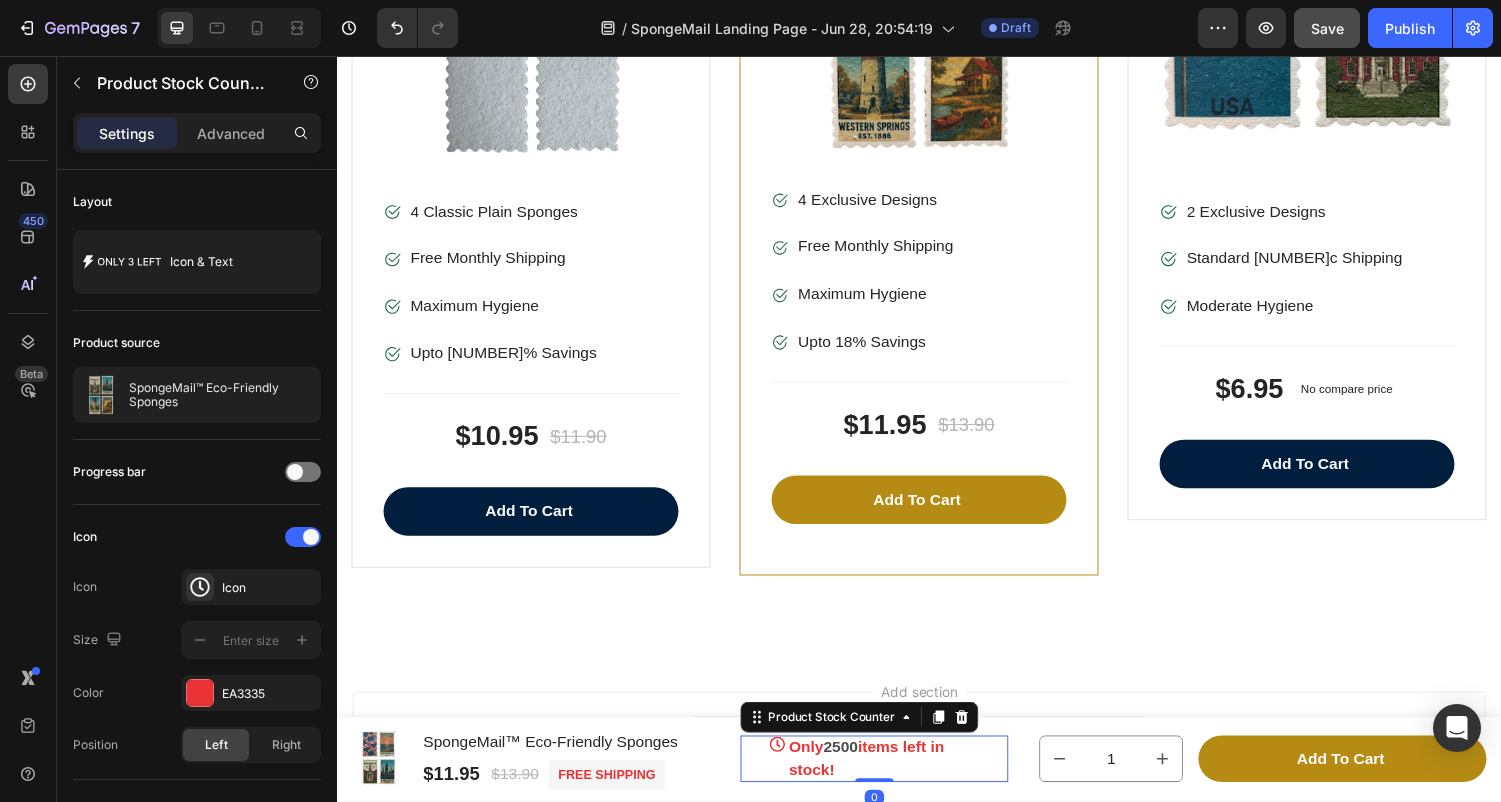 click on "Only  2500  items left in stock! Product Stock Counter   0" at bounding box center (891, 781) 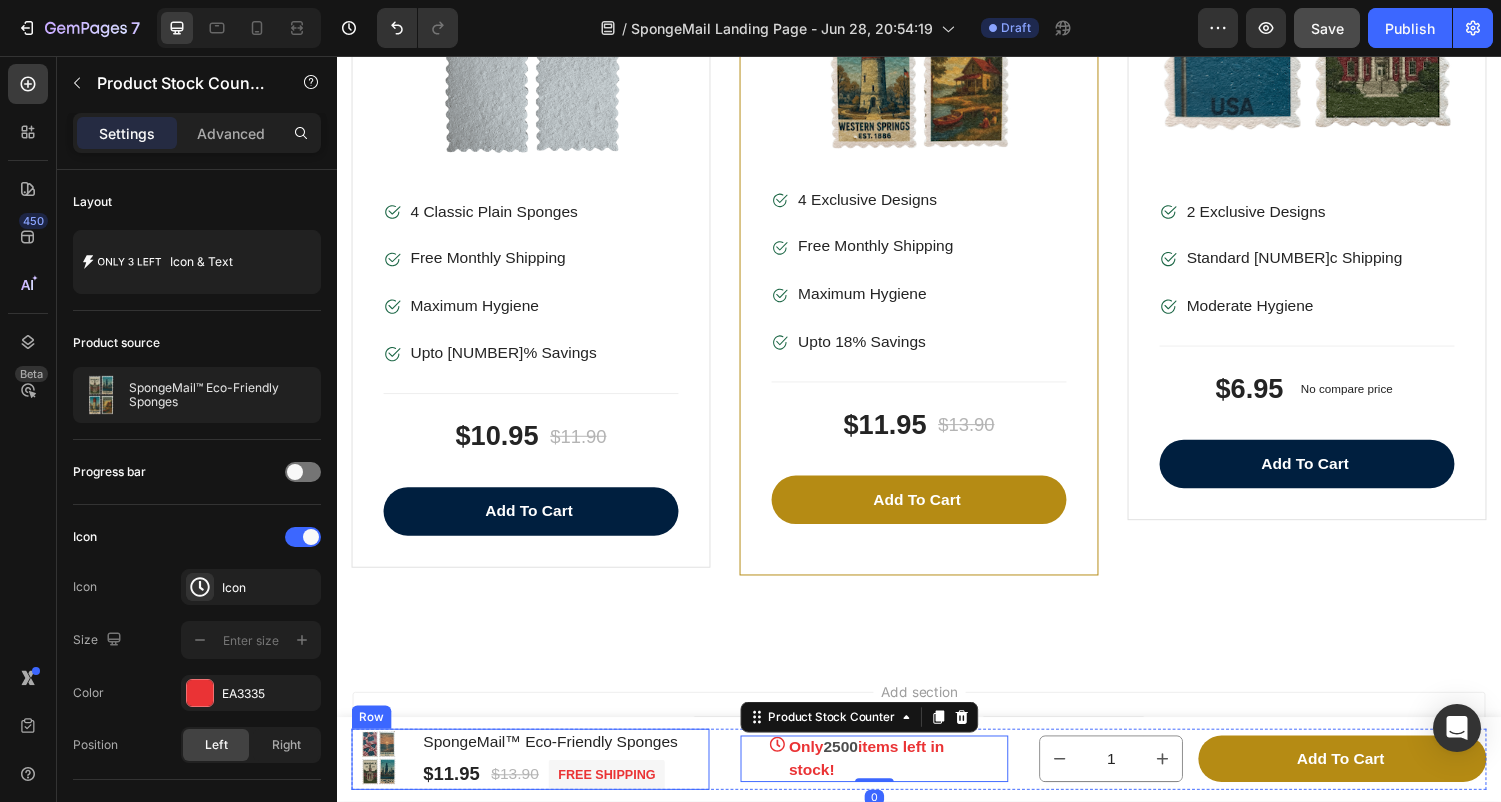 click on "Product Images & Gallery SpongeMail™ Eco-Friendly Sponges Product Title $[NUMBER] Product Price Product Price $[NUMBER] Product Price Product Price FREE SHIPPING Text block Row Row Row" at bounding box center [536, 782] 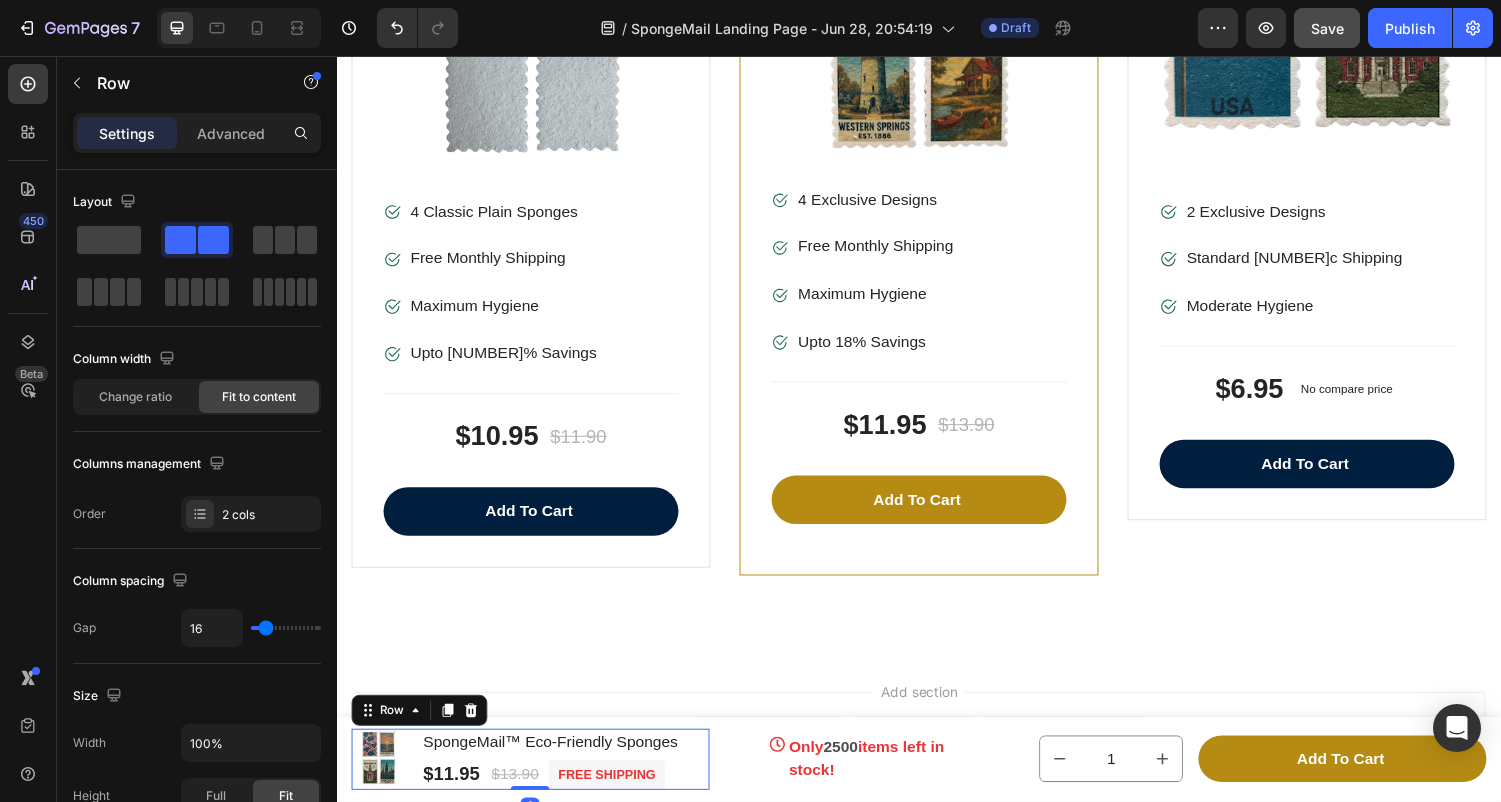 click on "SpongeMail™ Eco-Friendly Sponges" at bounding box center [557, 764] 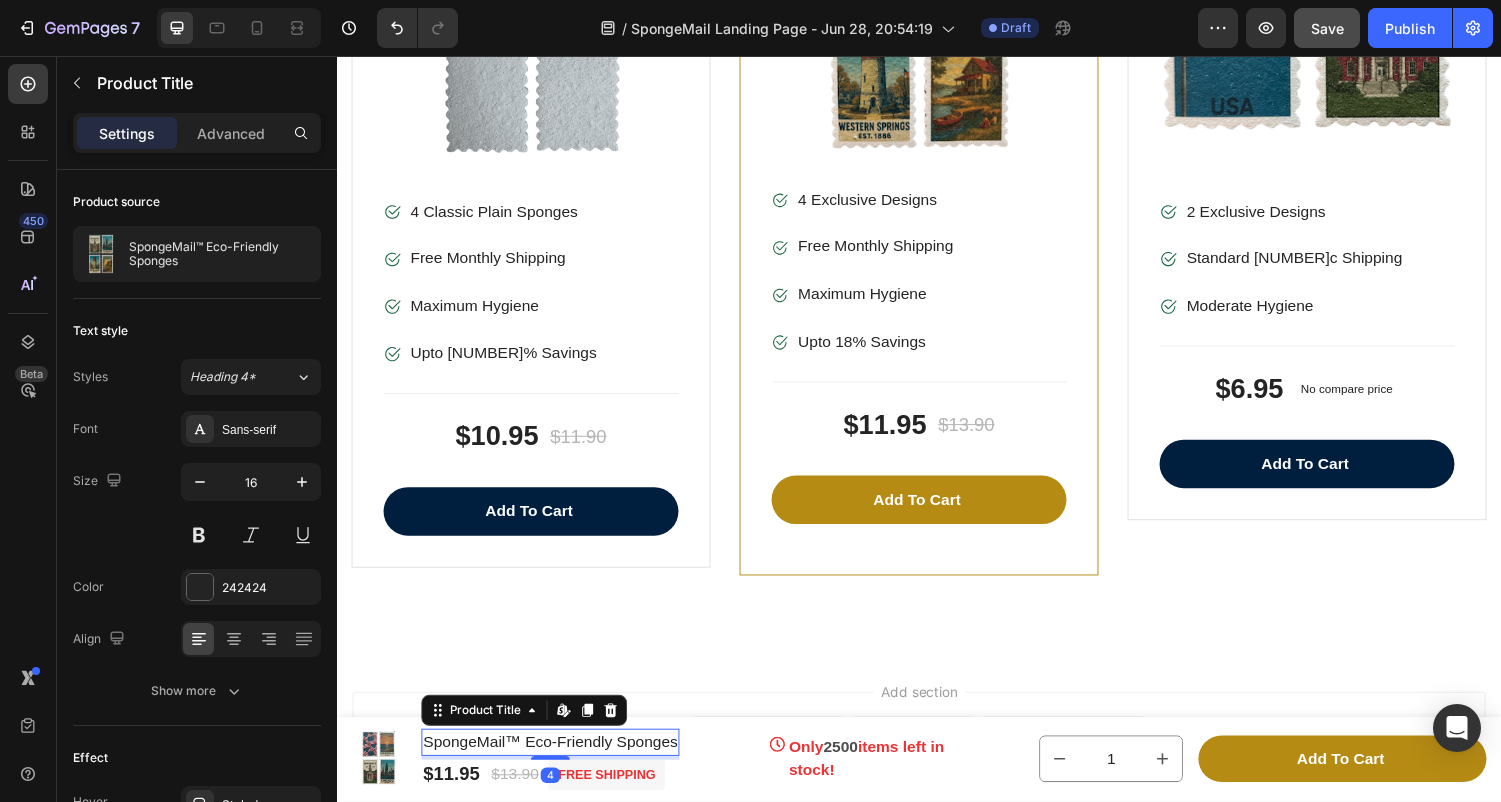 click on "SpongeMail™ Eco-Friendly Sponges" at bounding box center [557, 764] 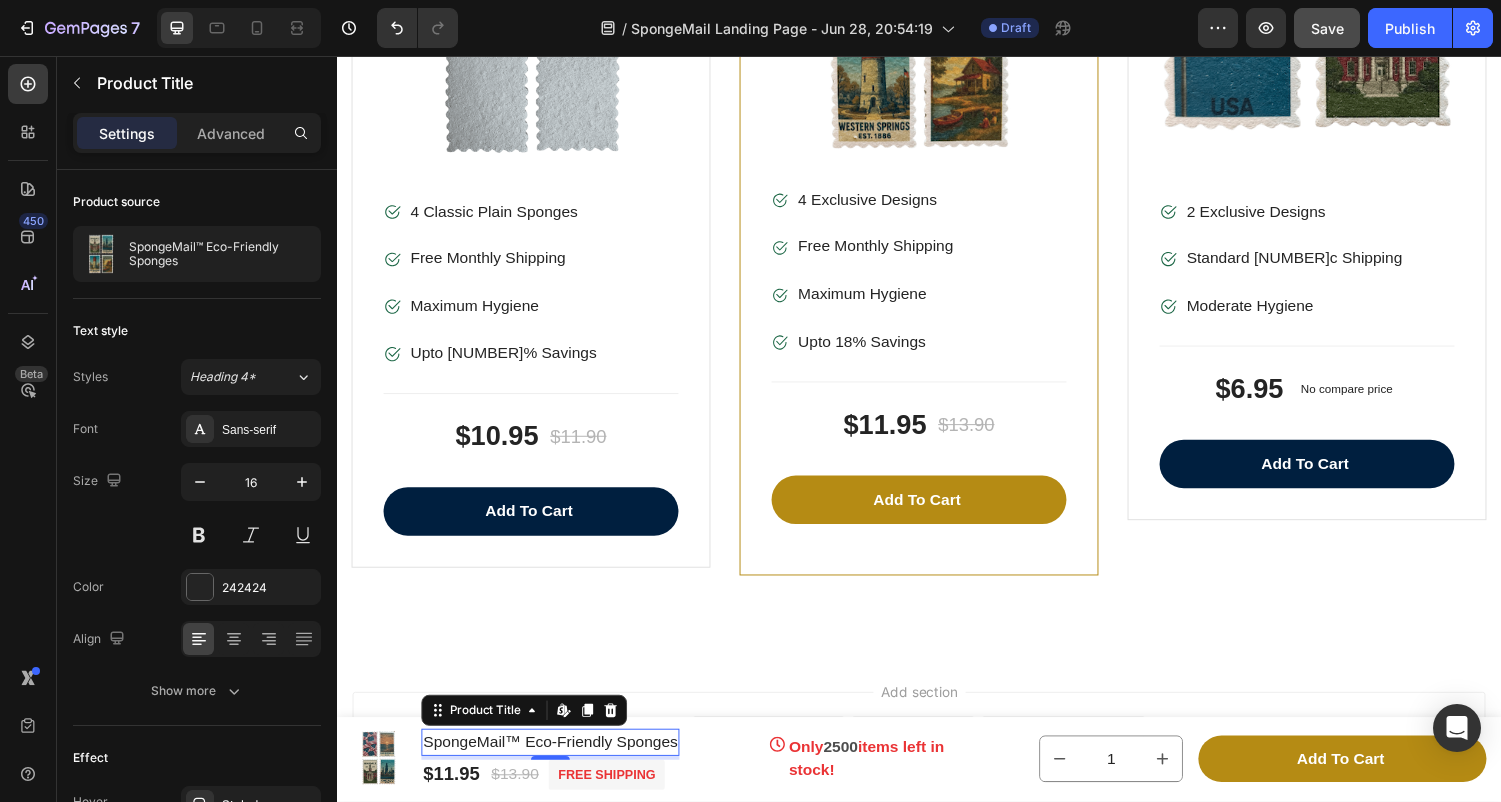 click on "SpongeMail™ Eco-Friendly Sponges" at bounding box center [557, 764] 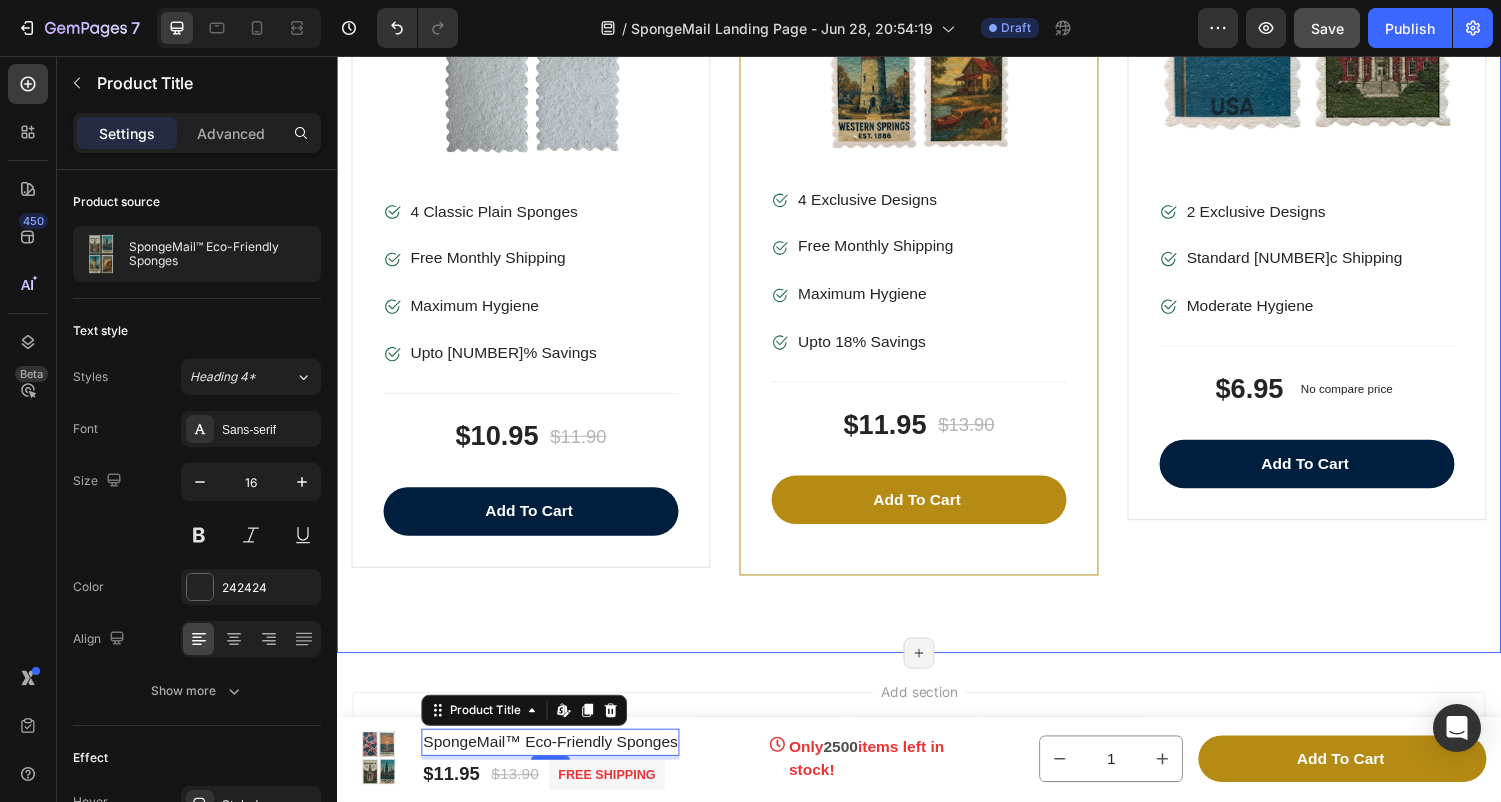 scroll, scrollTop: 12061, scrollLeft: 0, axis: vertical 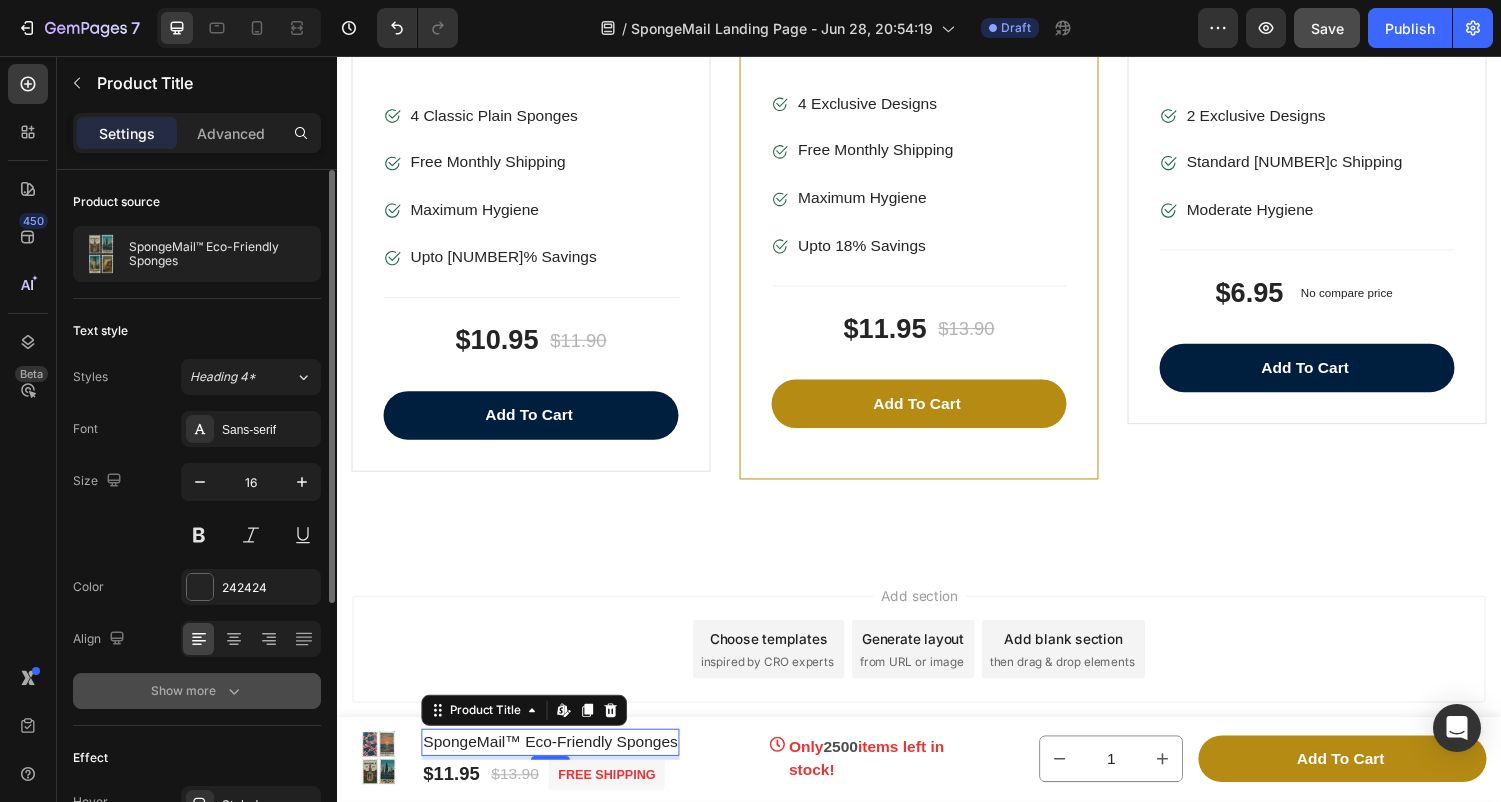 click 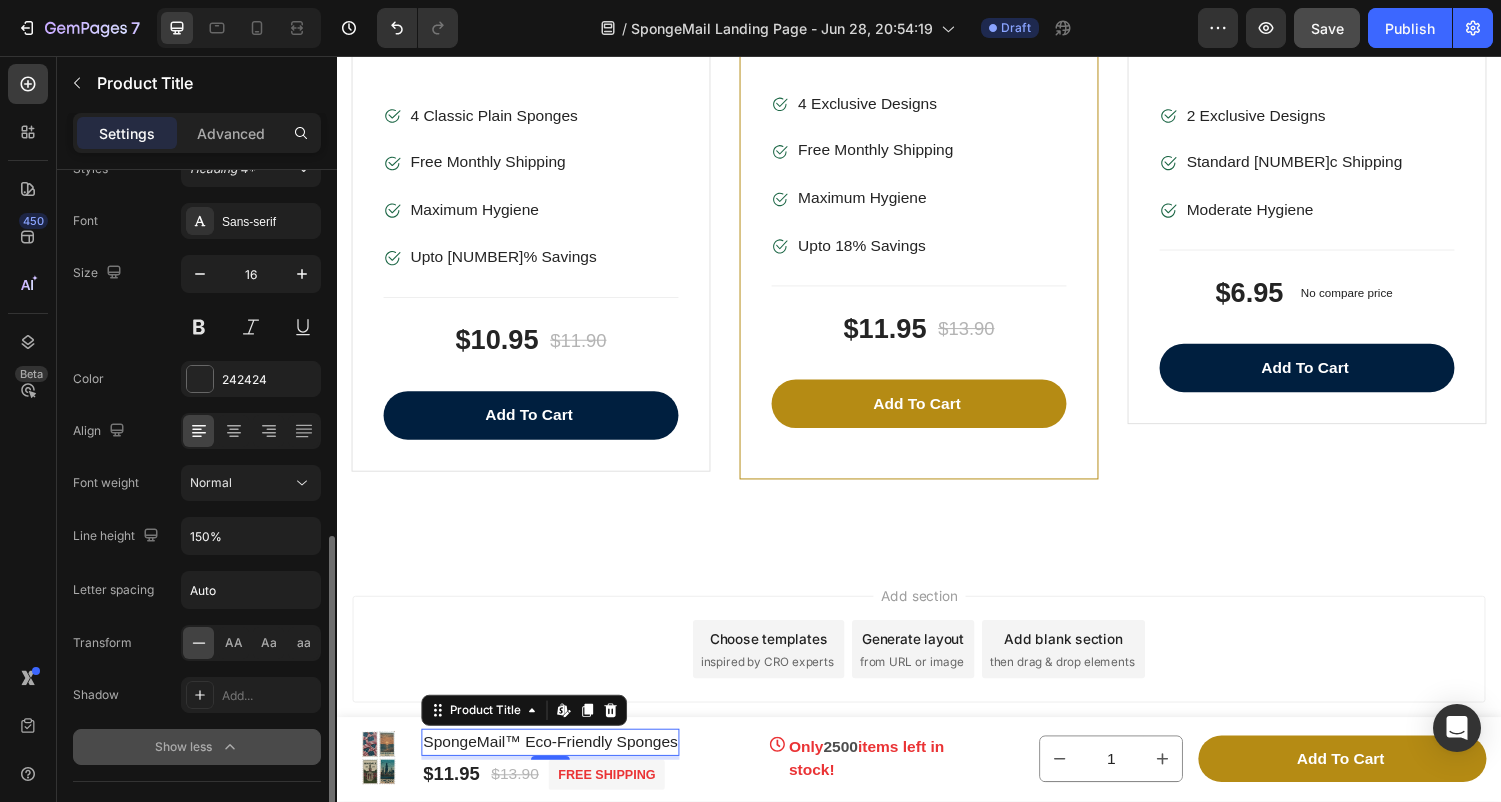 scroll, scrollTop: 0, scrollLeft: 0, axis: both 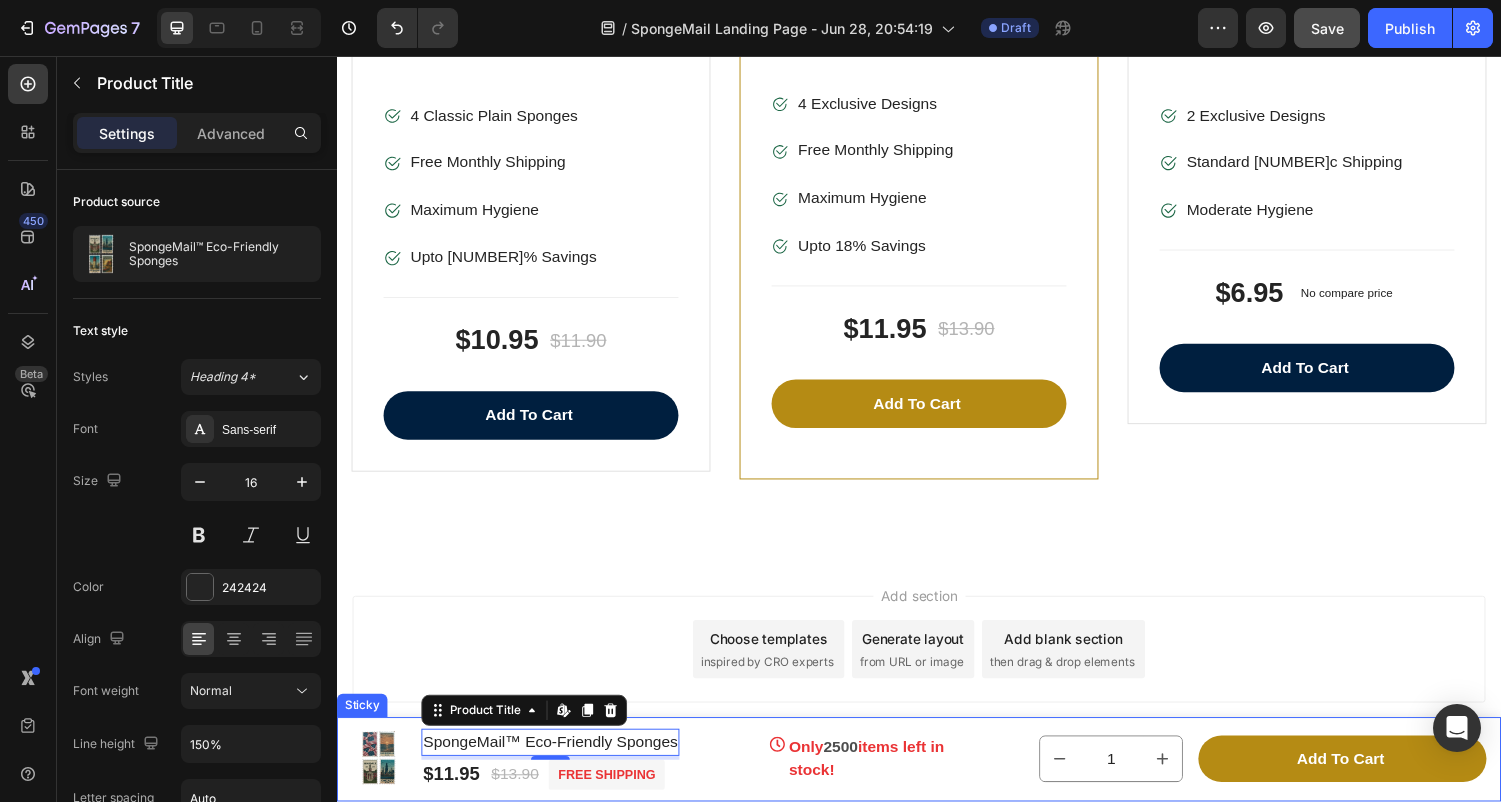 click on "Product Images & Gallery SpongeMail™ Eco-Friendly Sponges Product Title   Edit content in Shopify 4 $11.95 Product Price Product Price $13.90 Product Price Product Price FREE SHIPPING Text block Row Row Row
Only  2500  items left in stock! Product Stock Counter
1
Product Quantity Add to cart Product Cart Button Row Product Sticky" at bounding box center [937, 782] 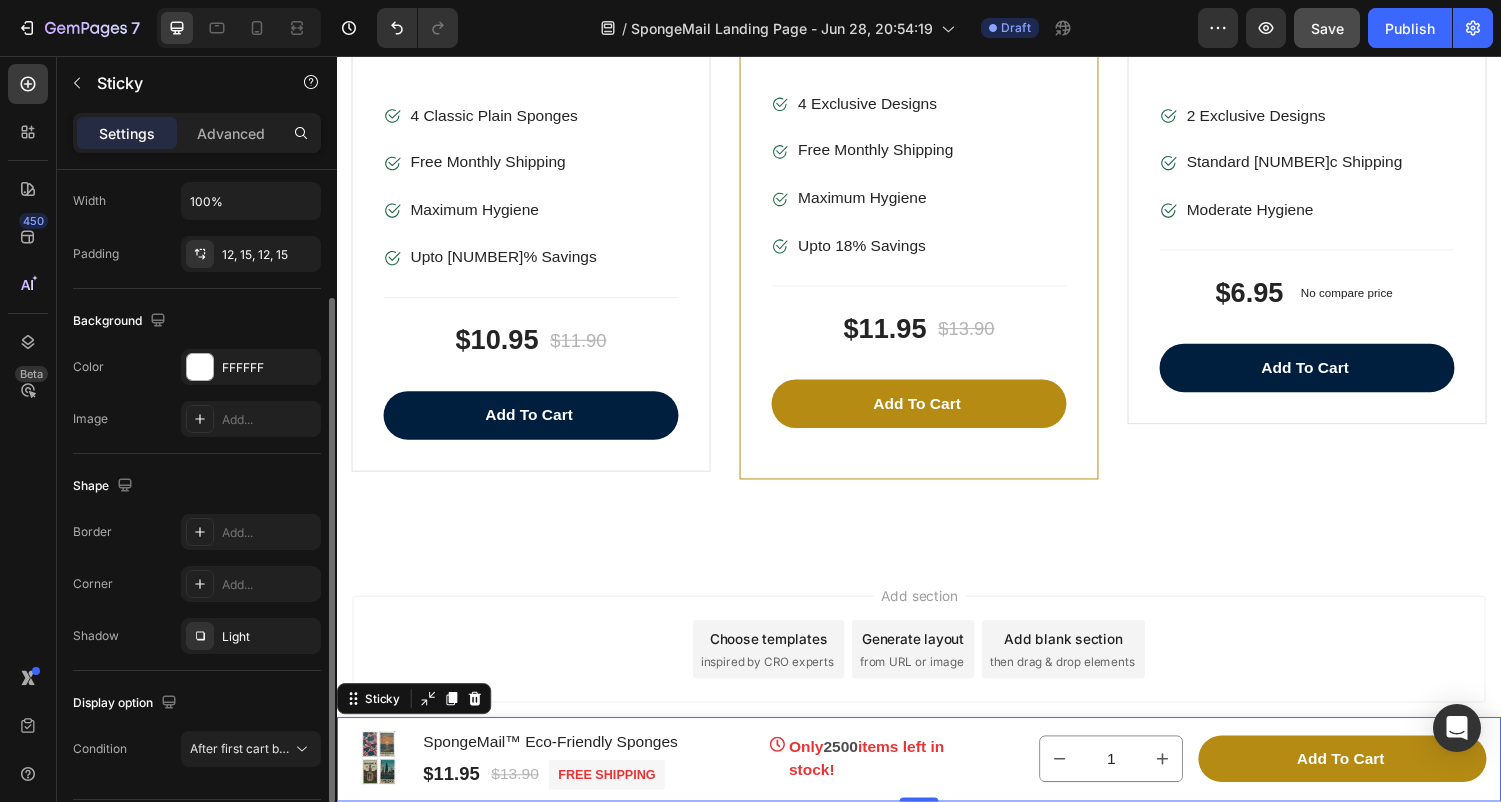 scroll, scrollTop: 250, scrollLeft: 0, axis: vertical 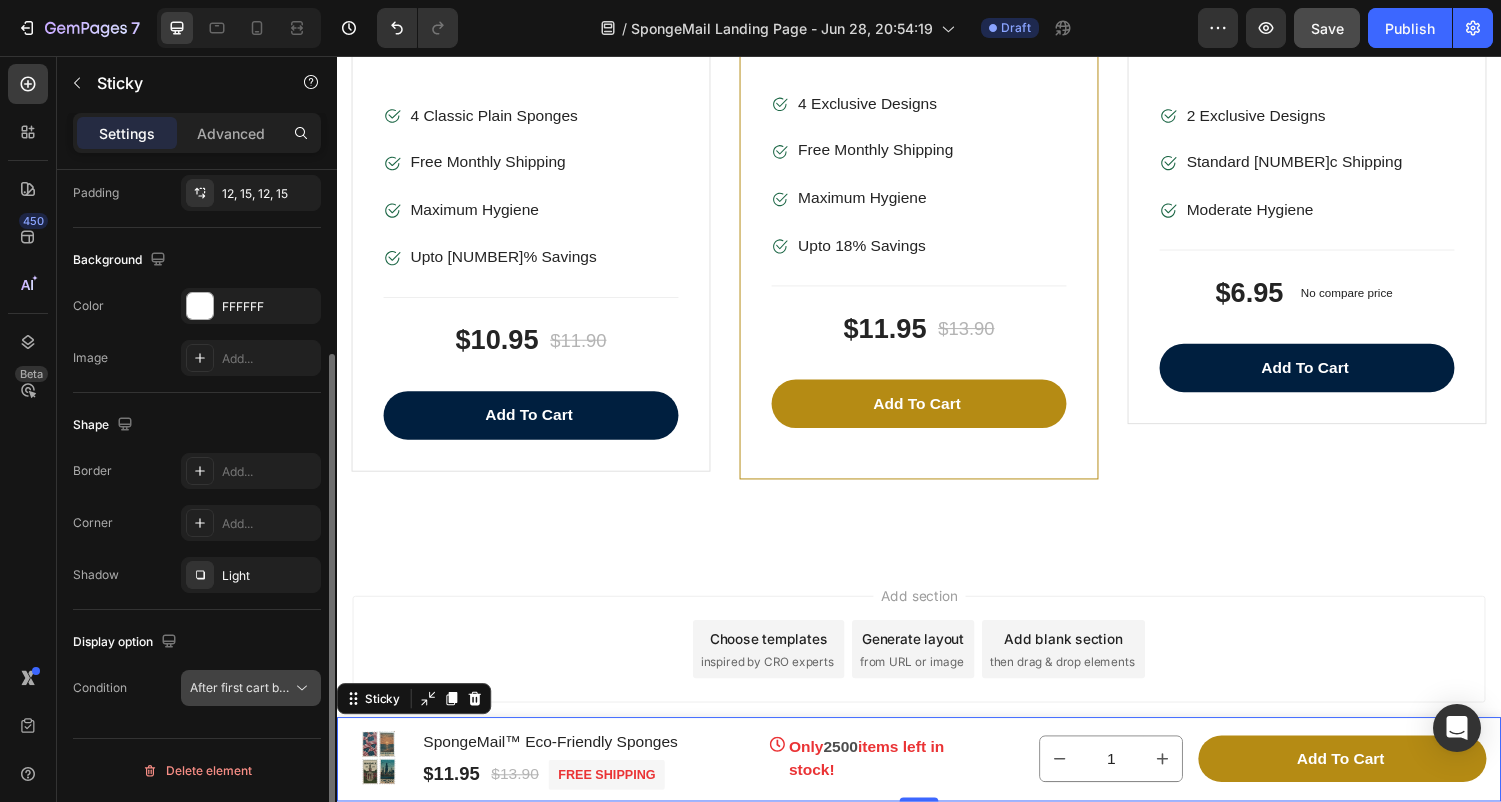 click 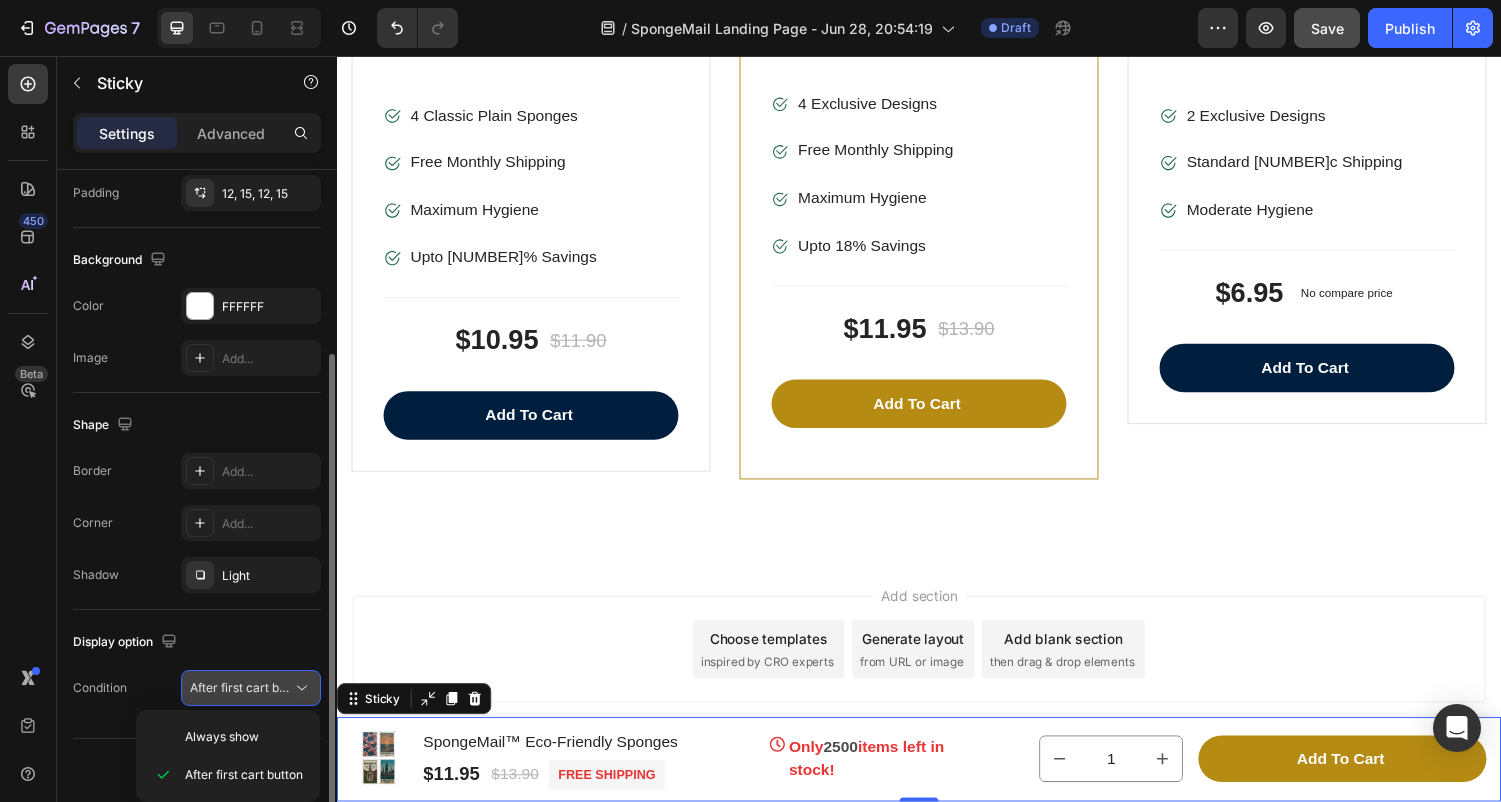 click on "After first cart button" at bounding box center (251, 688) 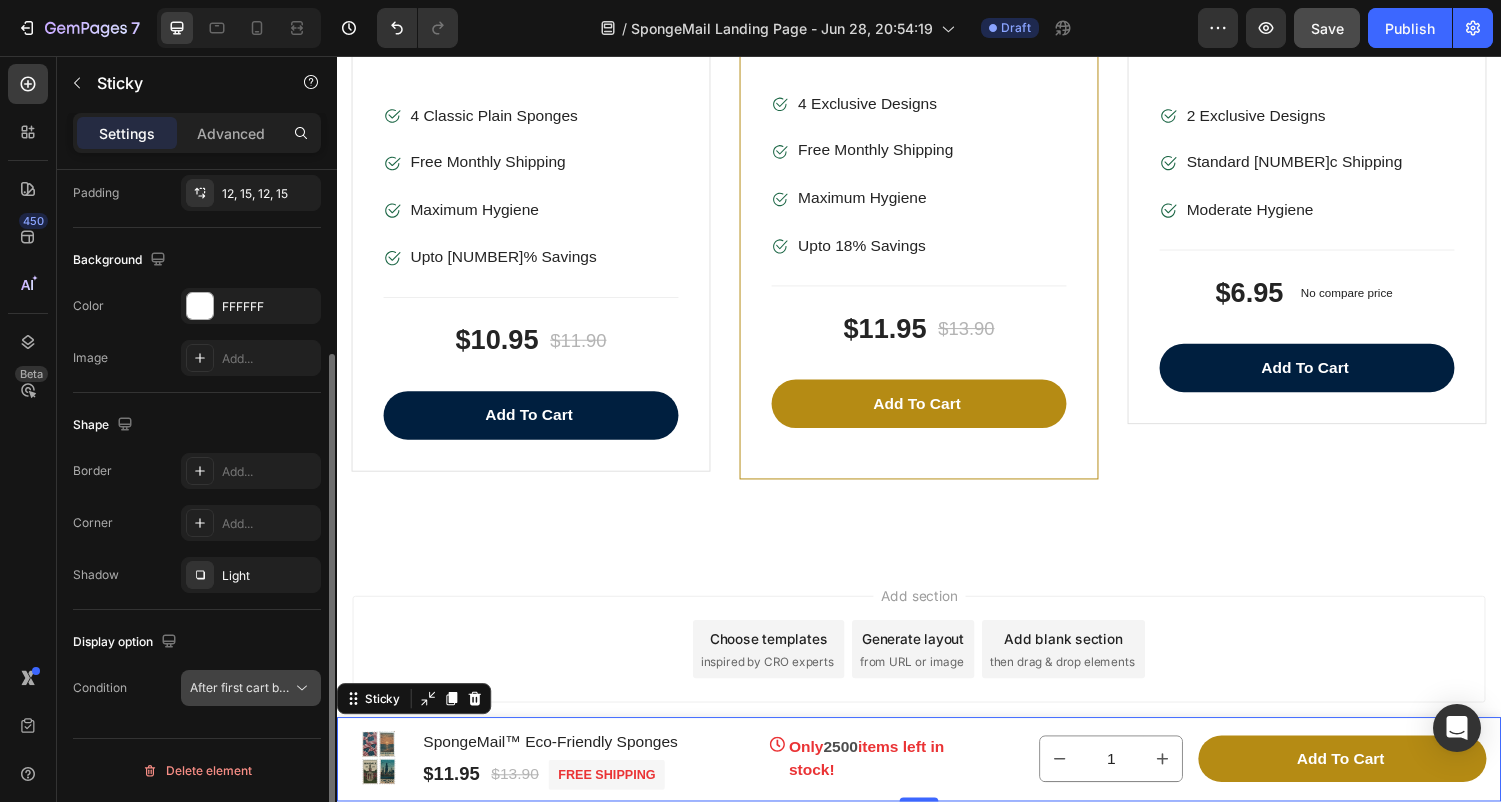 click on "After first cart button" at bounding box center [249, 687] 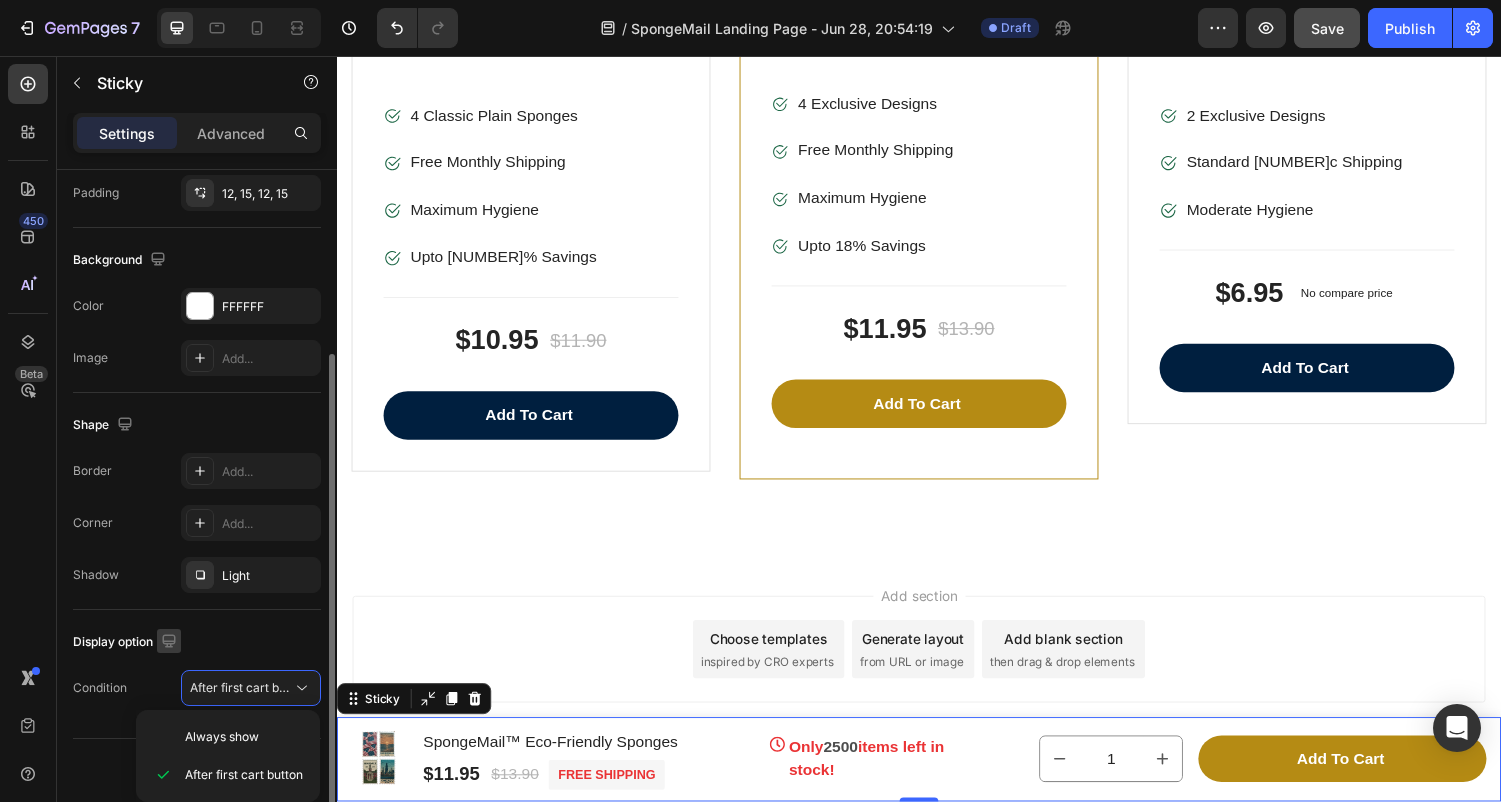 click 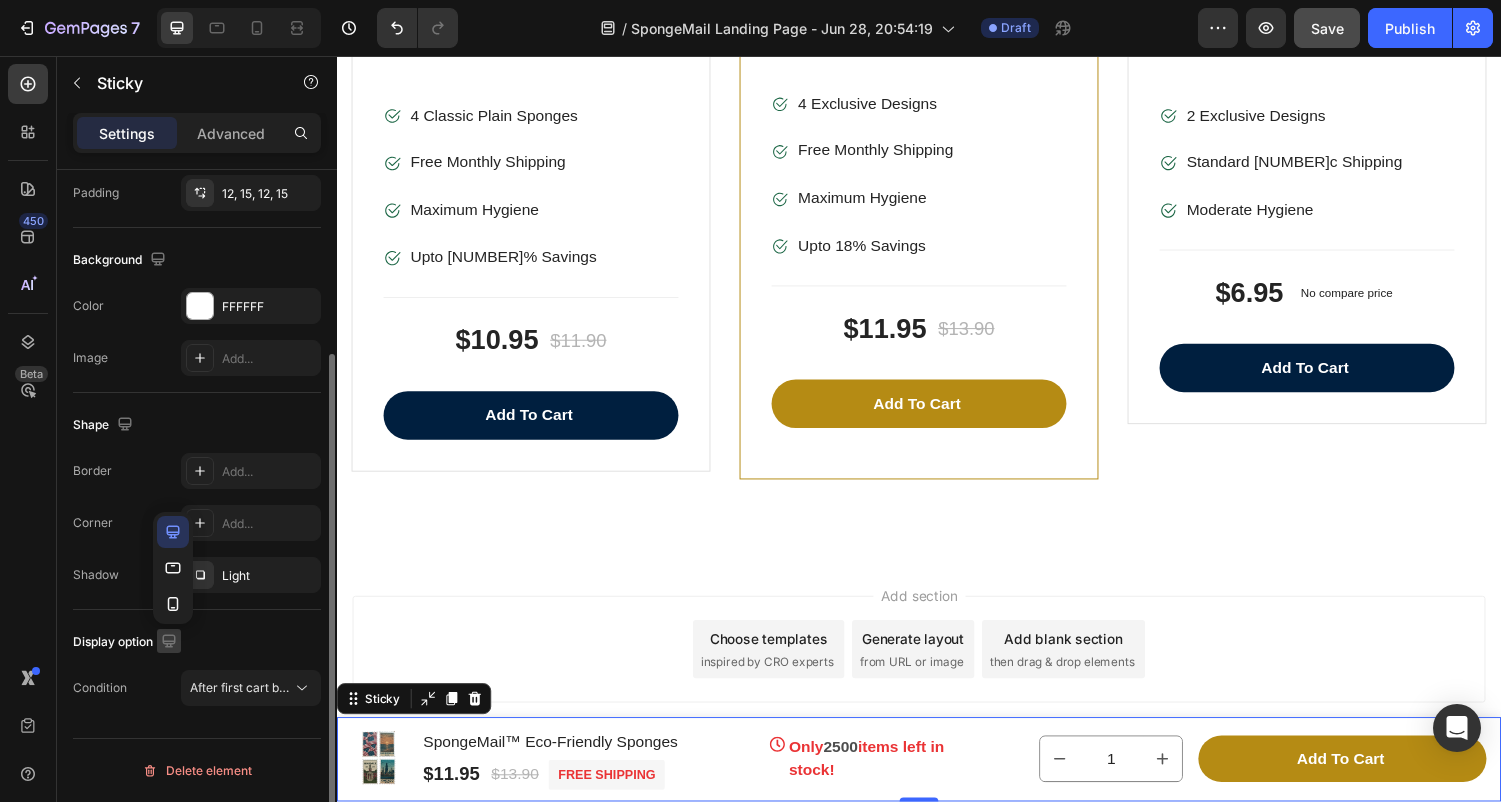 click 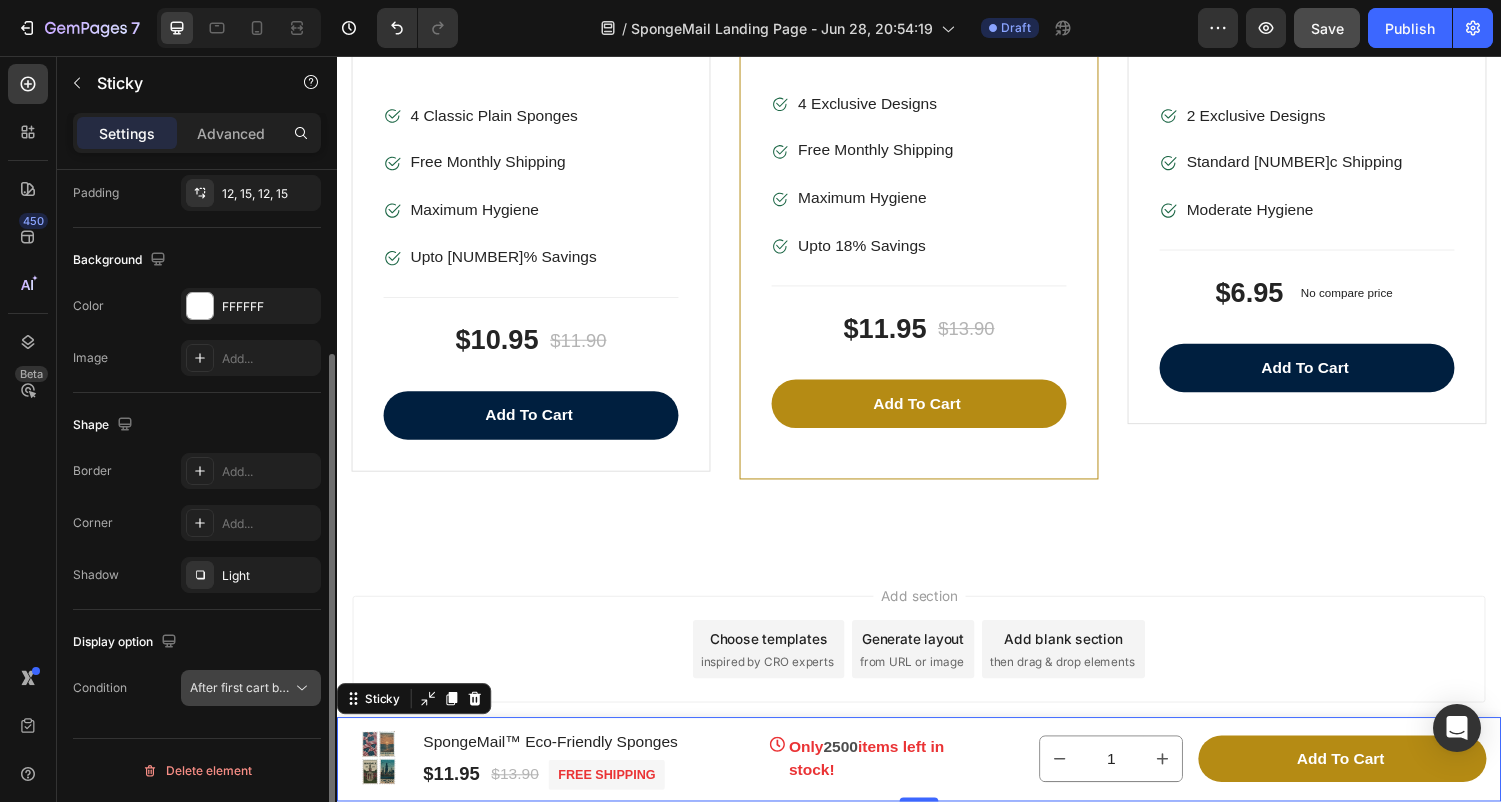 click on "After first cart button" at bounding box center [249, 687] 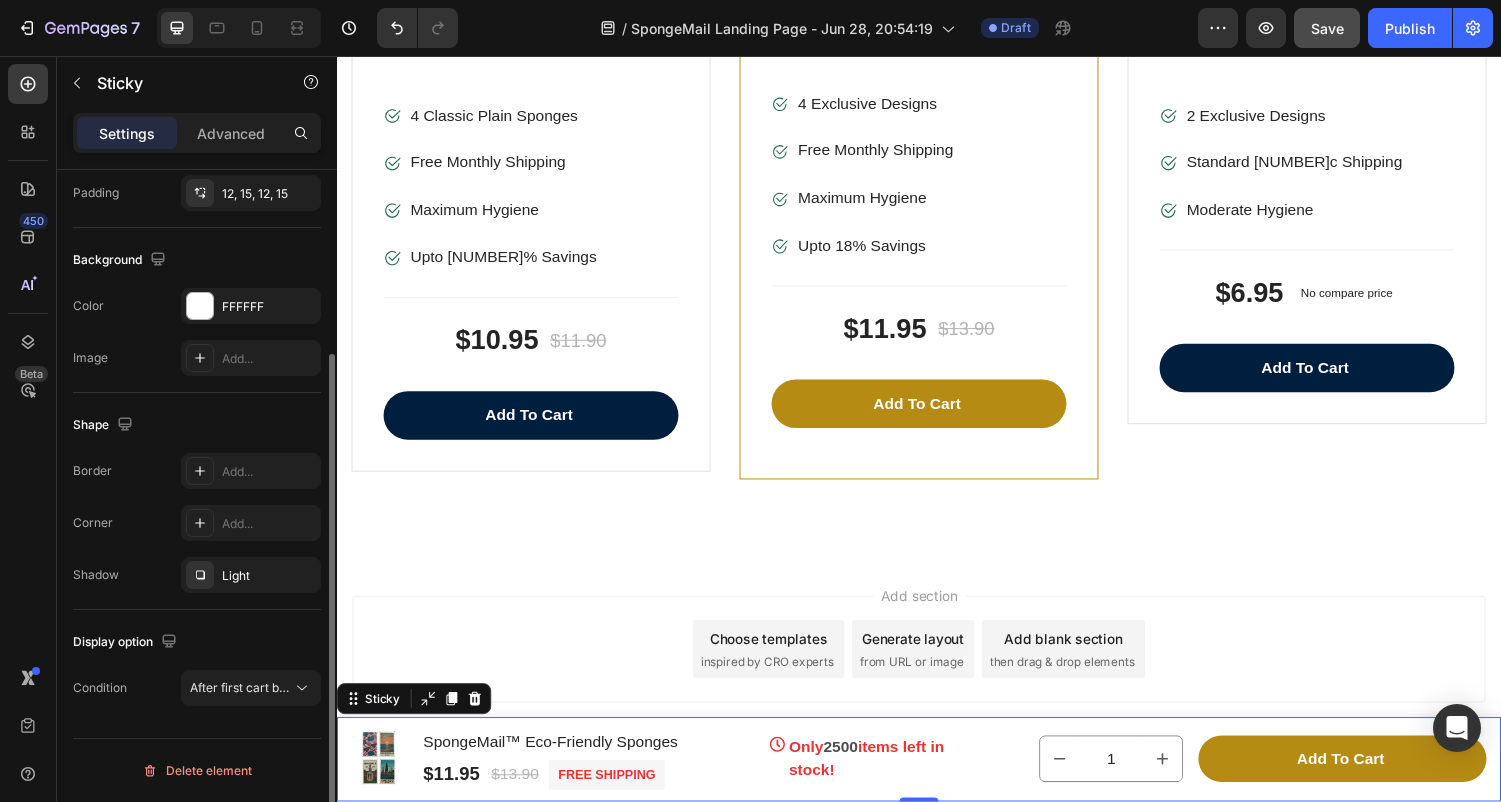 click on "Display option" at bounding box center [197, 642] 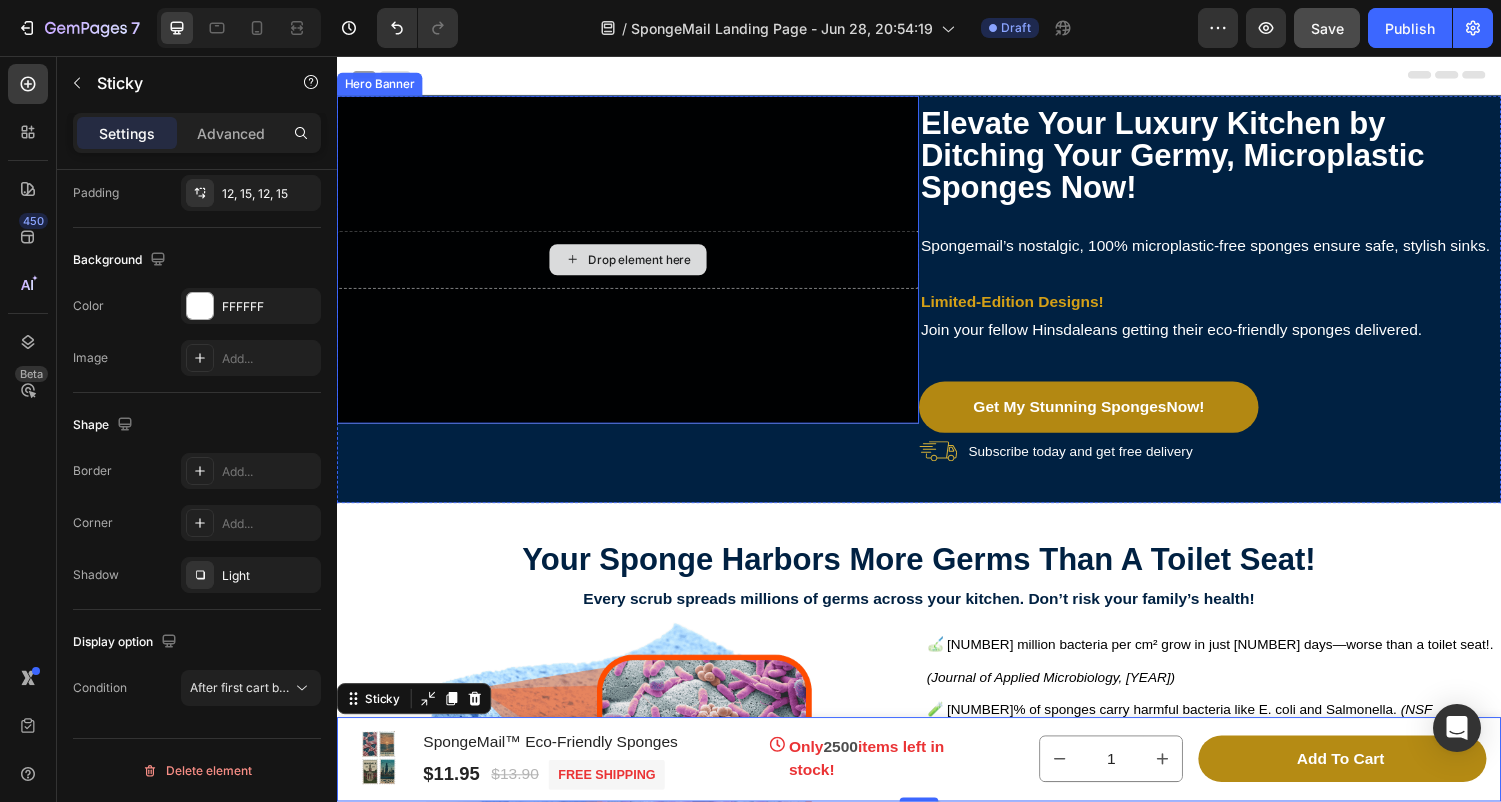scroll, scrollTop: 0, scrollLeft: 0, axis: both 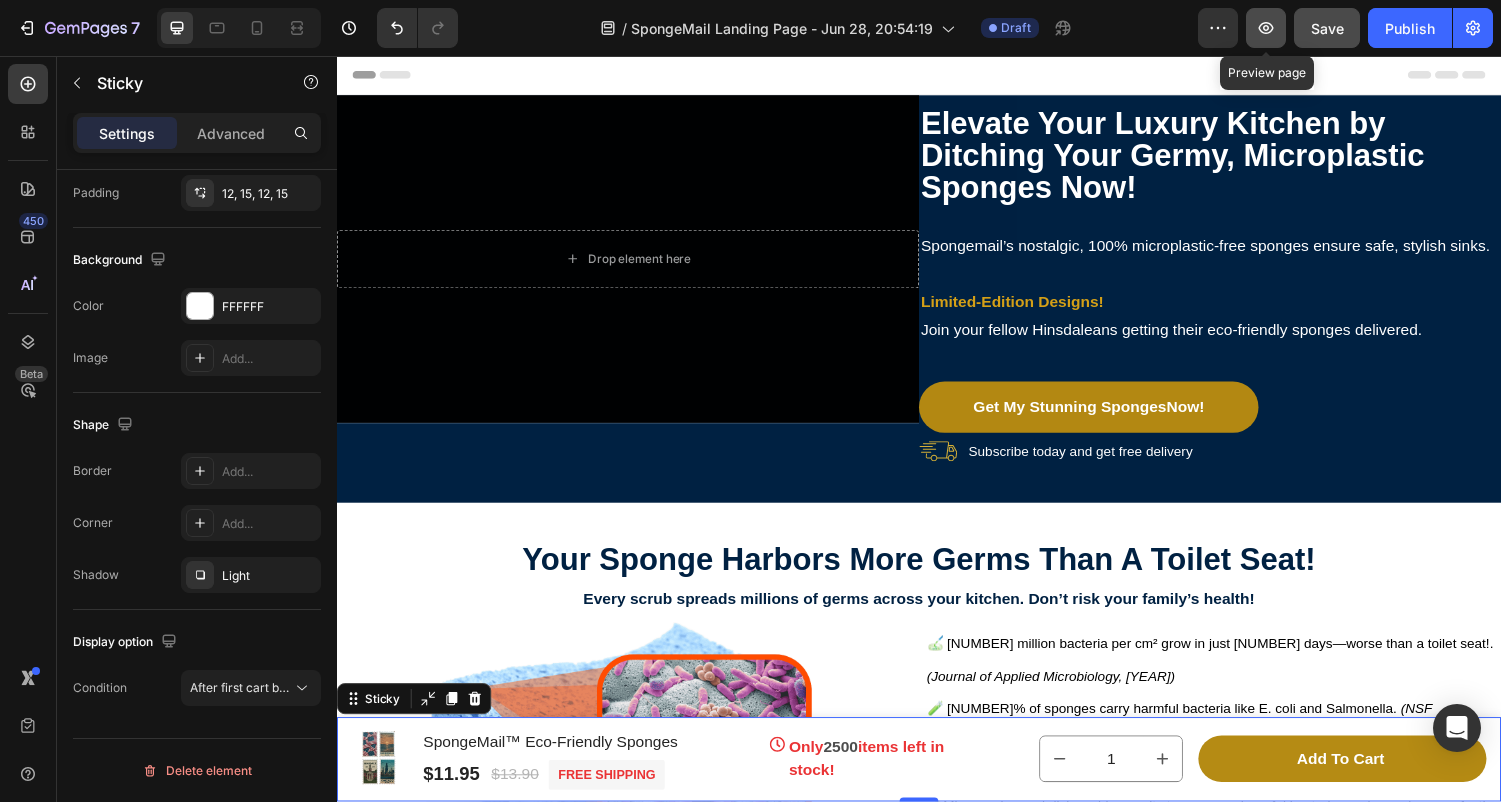 click 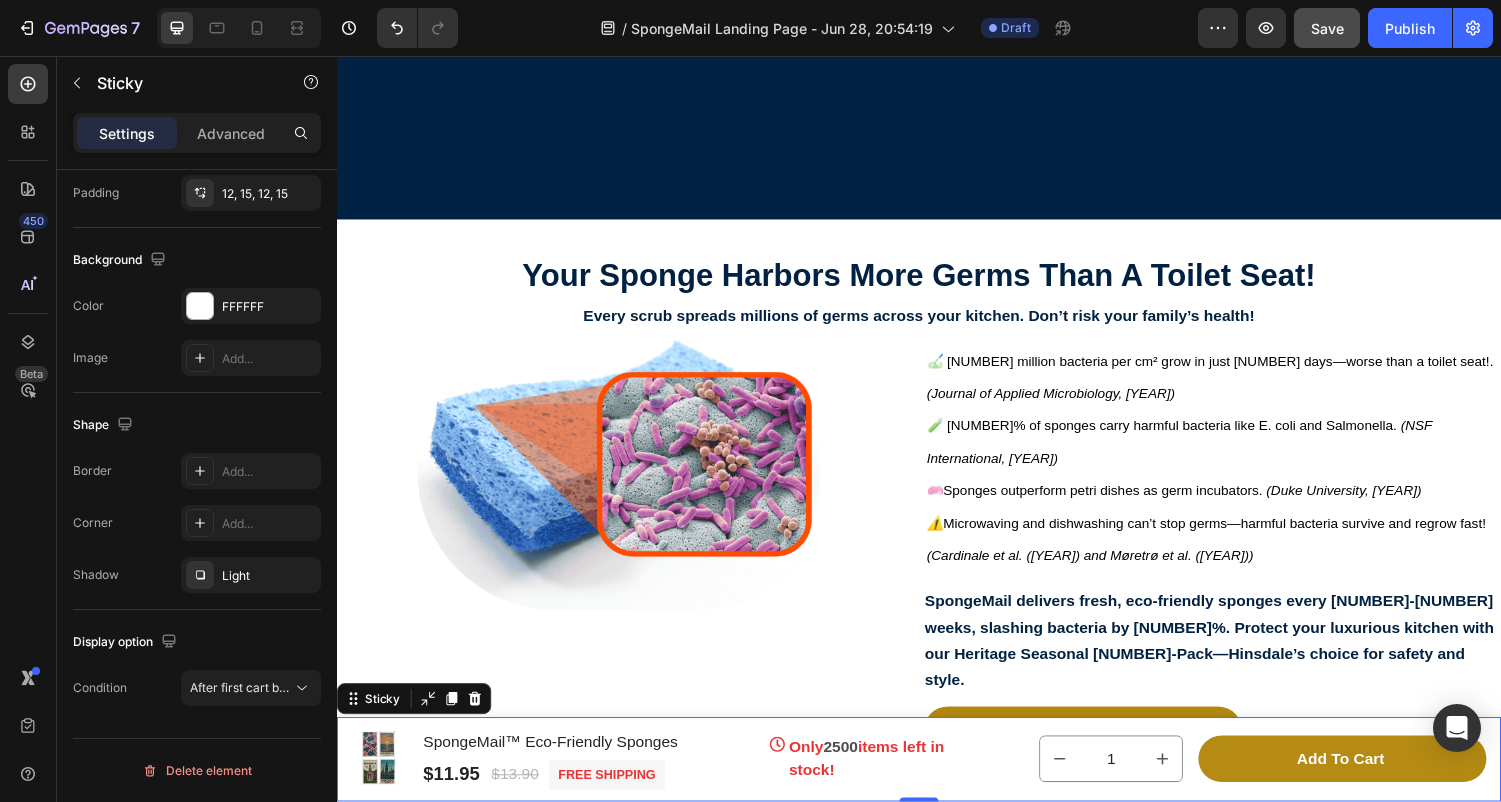 scroll, scrollTop: 1288, scrollLeft: 0, axis: vertical 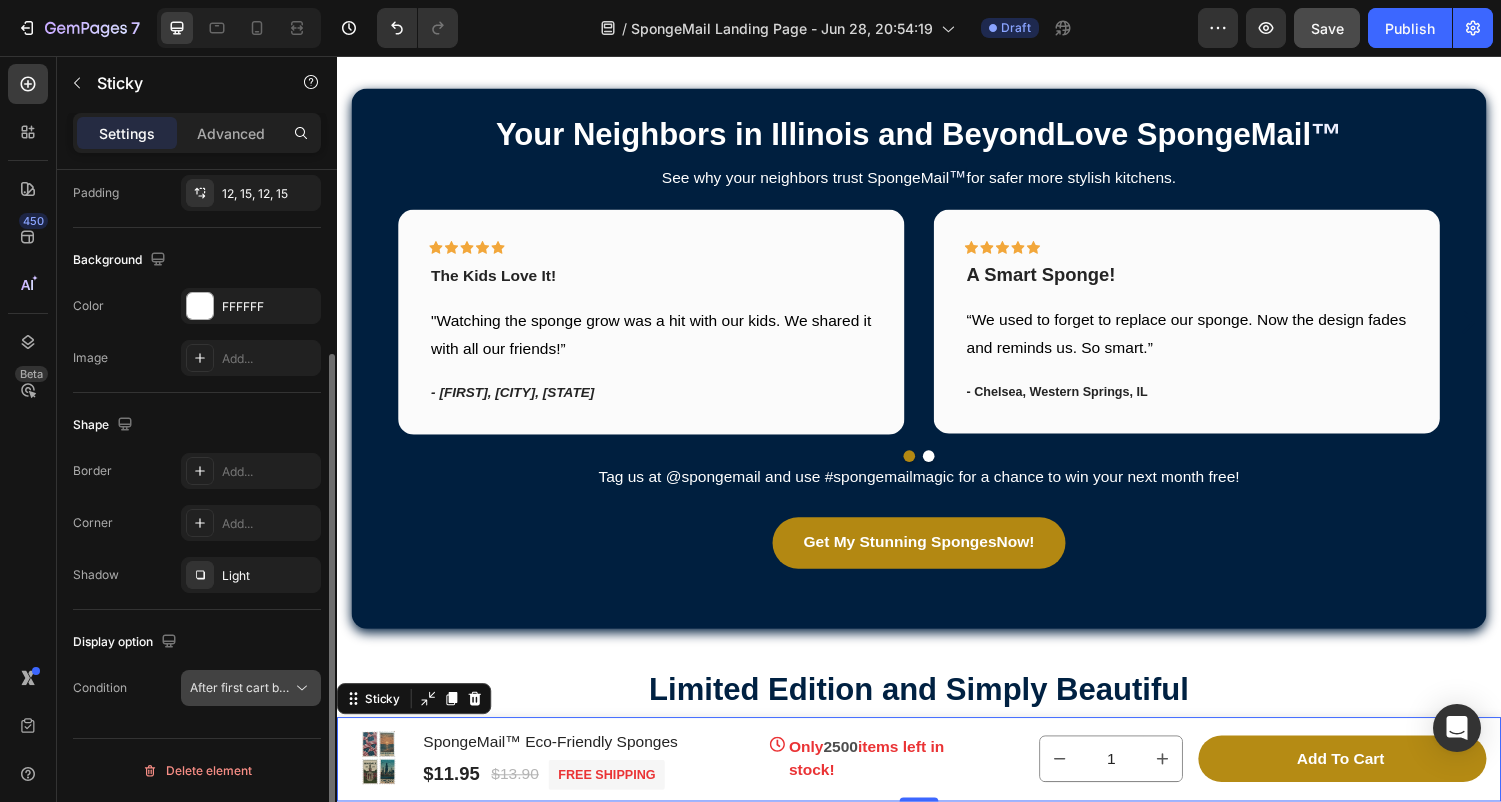 click on "After first cart button" at bounding box center [249, 687] 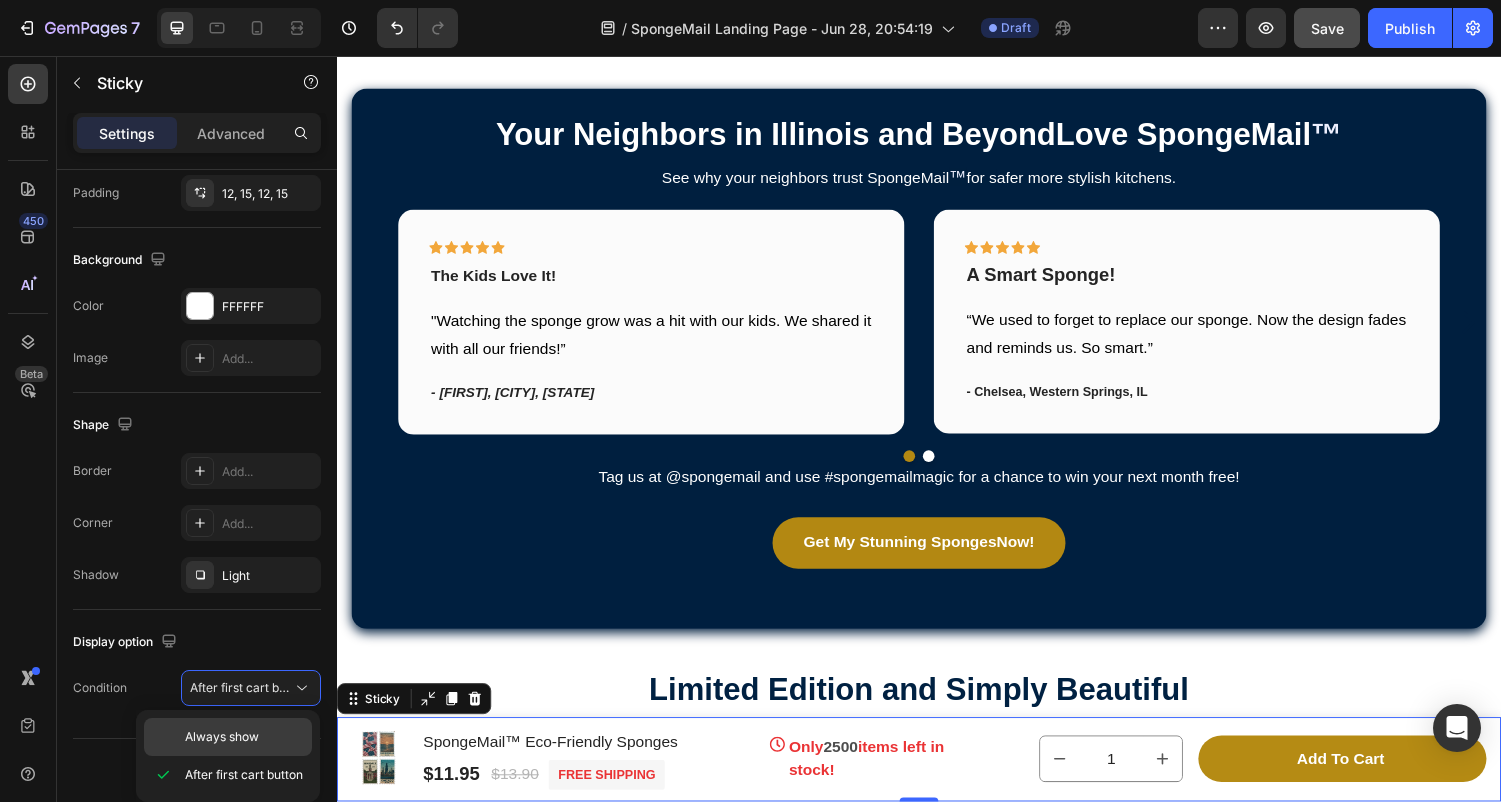 click on "Always show" 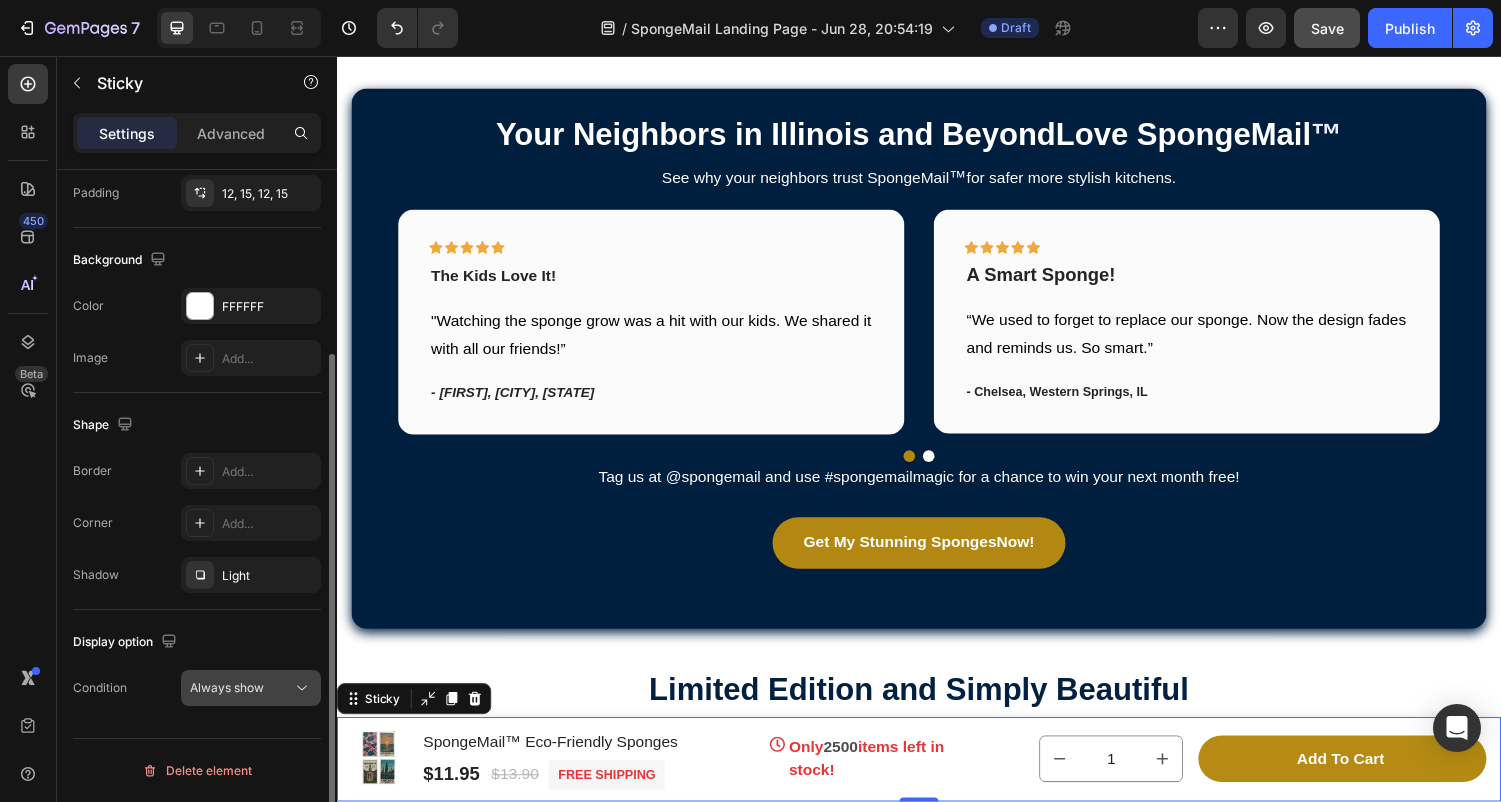 click on "Always show" at bounding box center [241, 688] 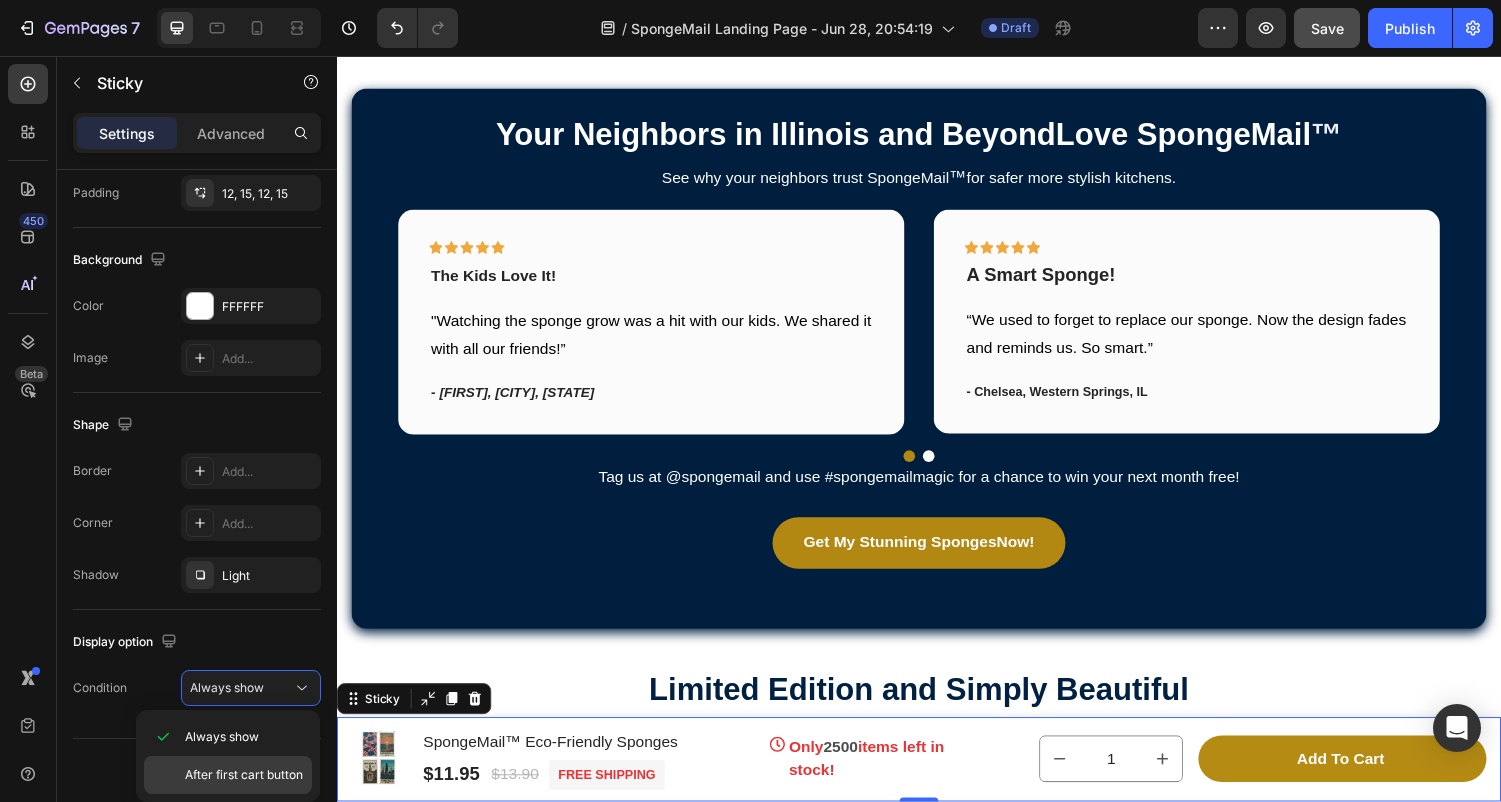 click on "After first cart button" at bounding box center [244, 775] 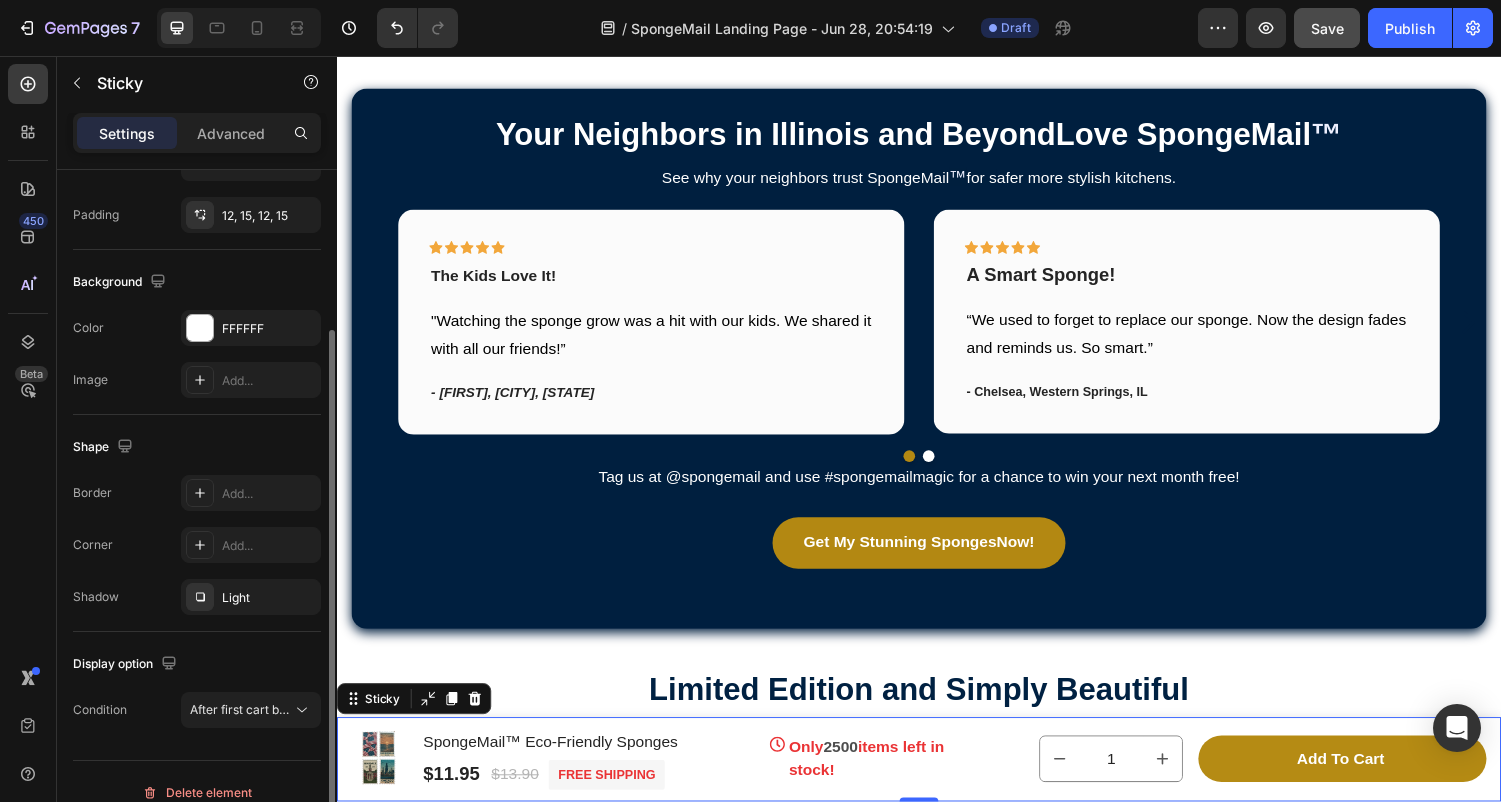 scroll, scrollTop: 223, scrollLeft: 0, axis: vertical 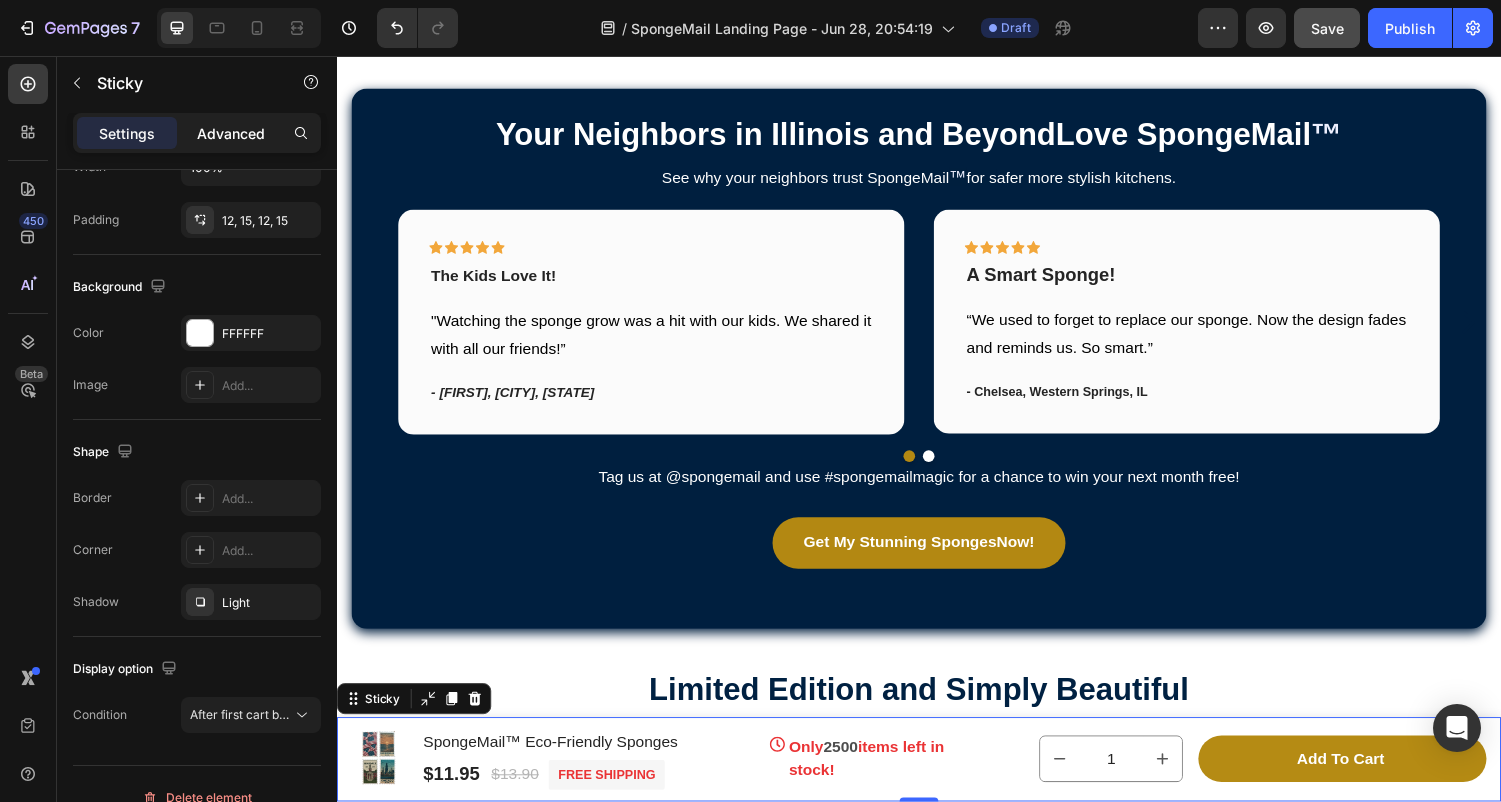 click on "Advanced" at bounding box center (231, 133) 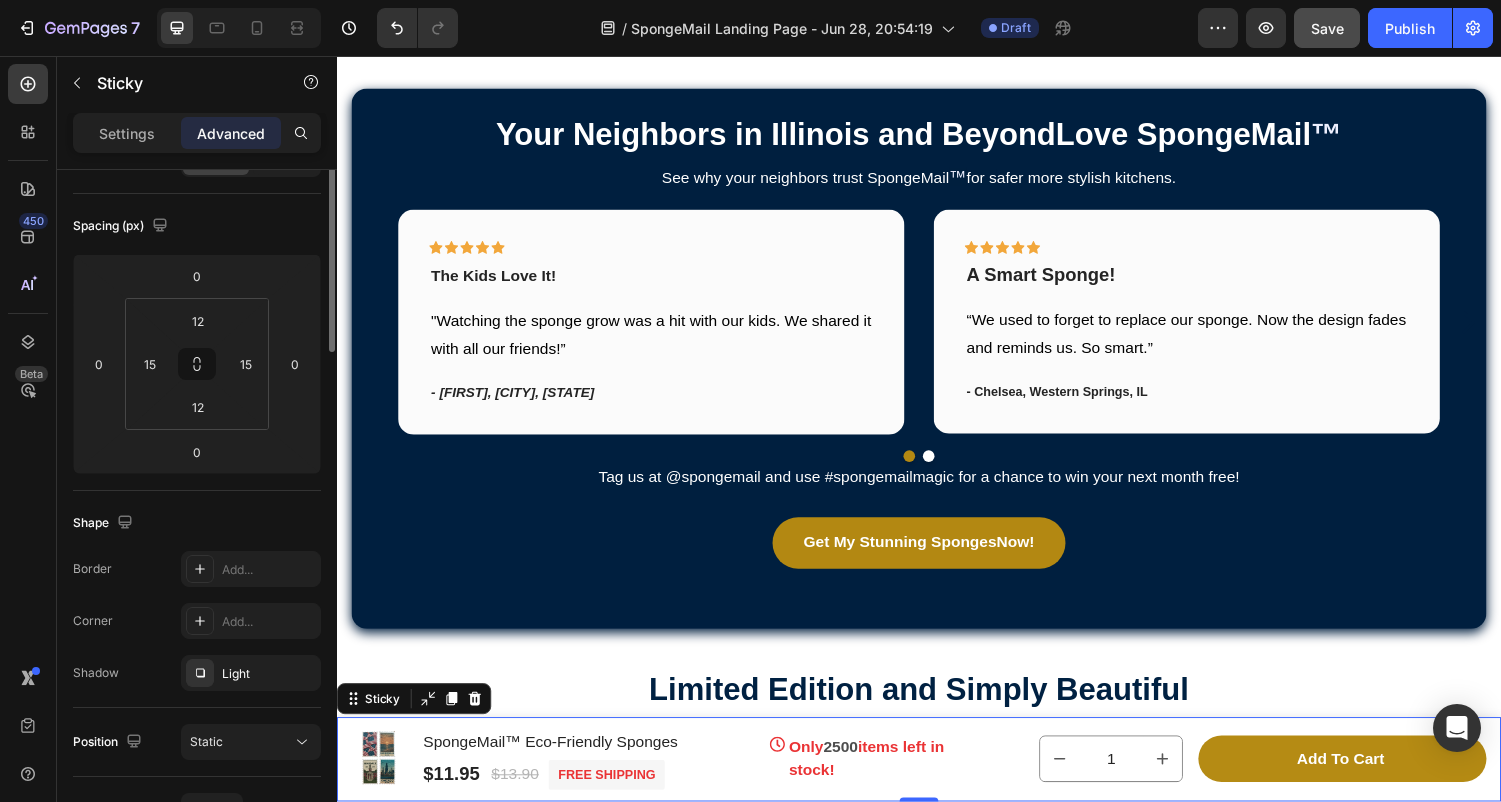 scroll, scrollTop: 0, scrollLeft: 0, axis: both 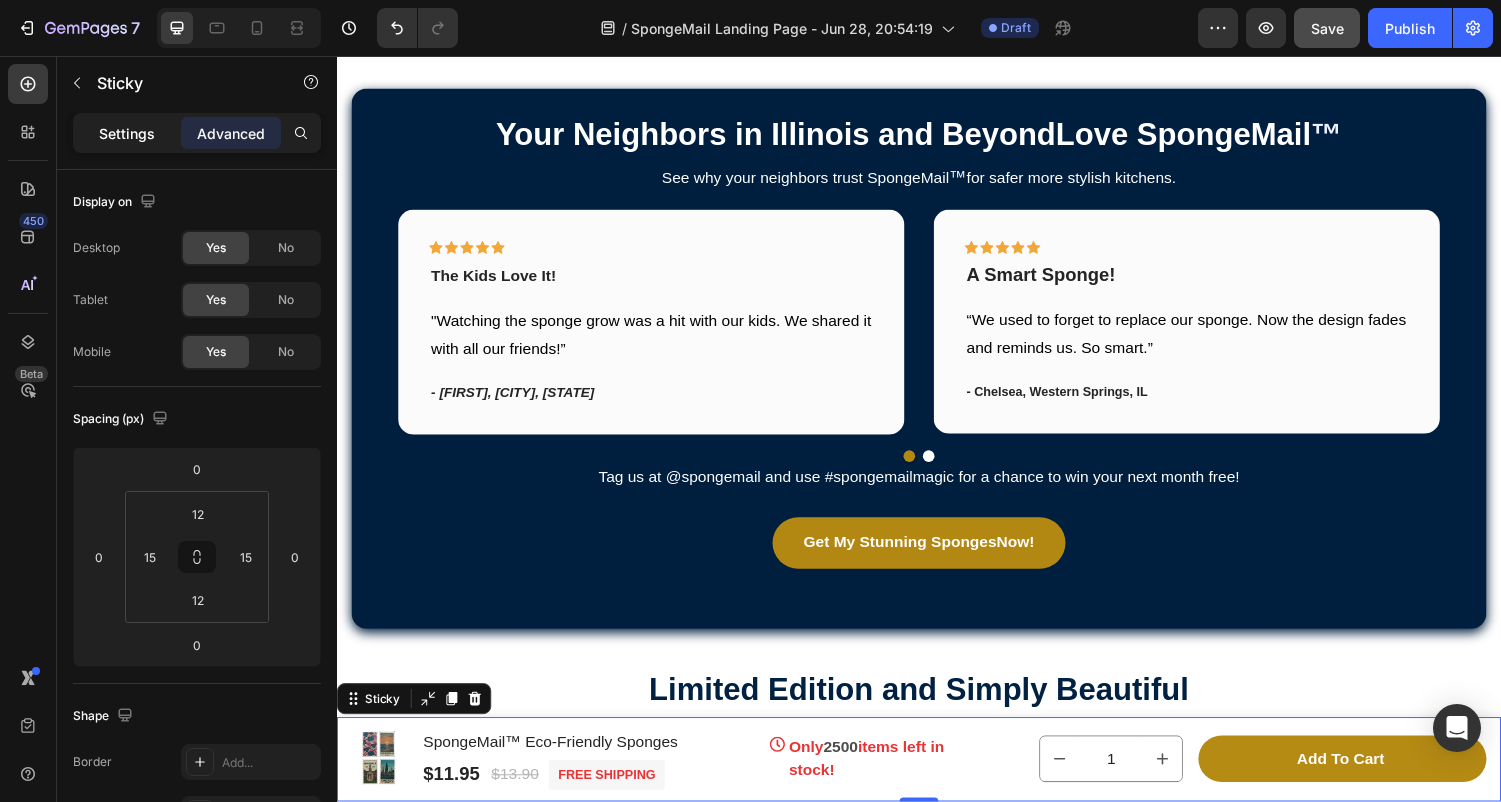click on "Settings" at bounding box center (127, 133) 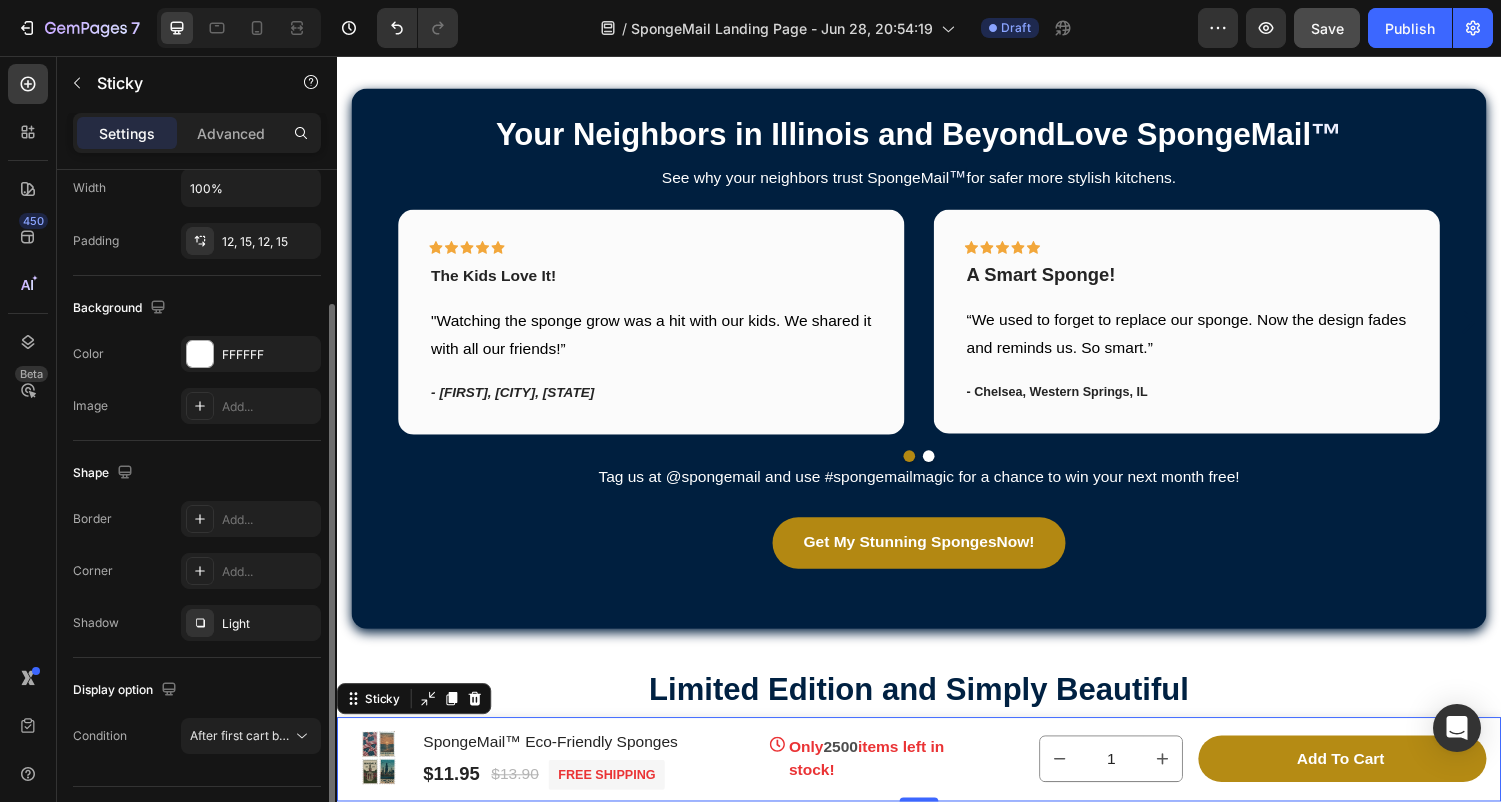 scroll, scrollTop: 220, scrollLeft: 0, axis: vertical 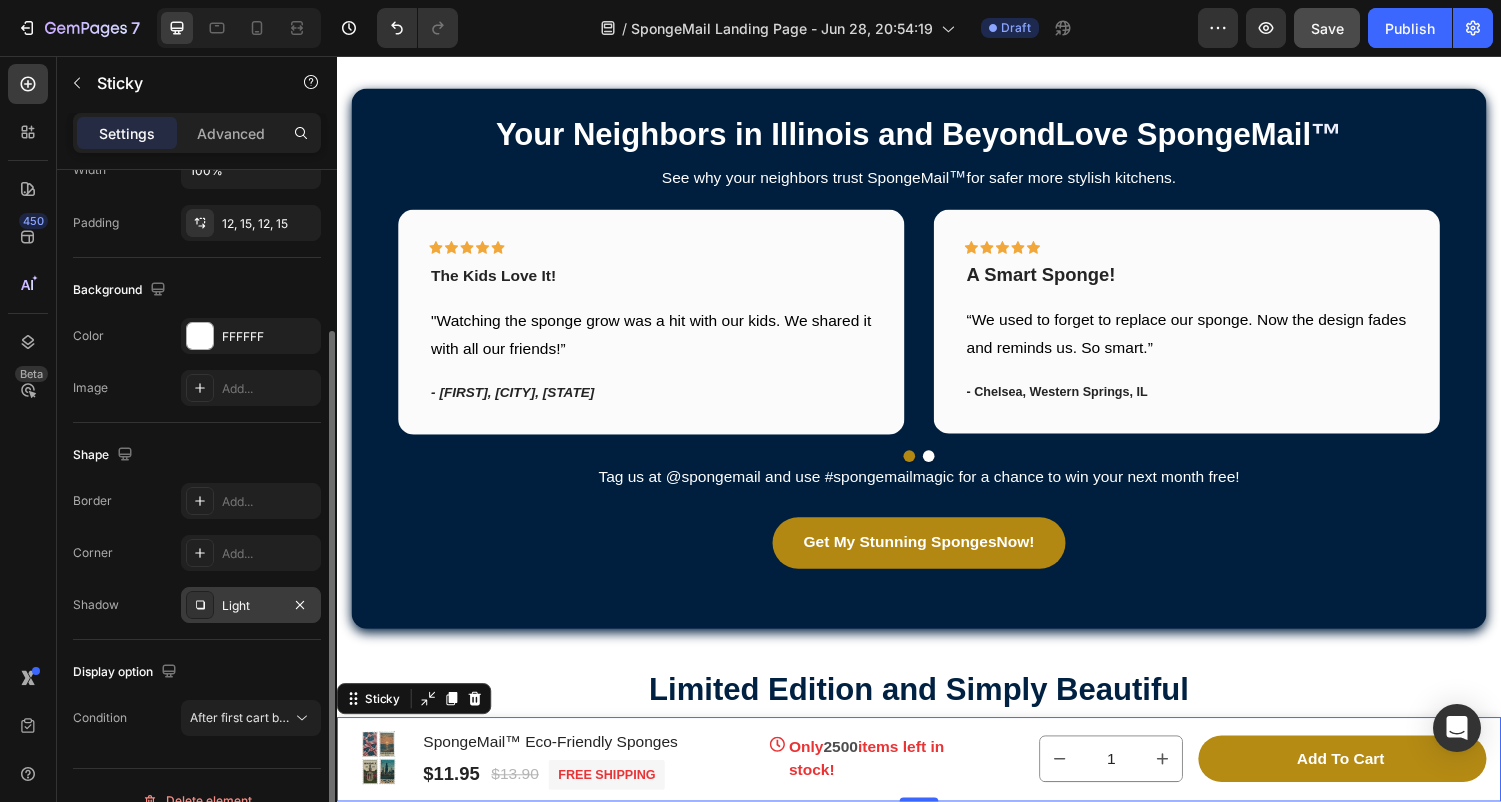 click on "Light" at bounding box center (251, 606) 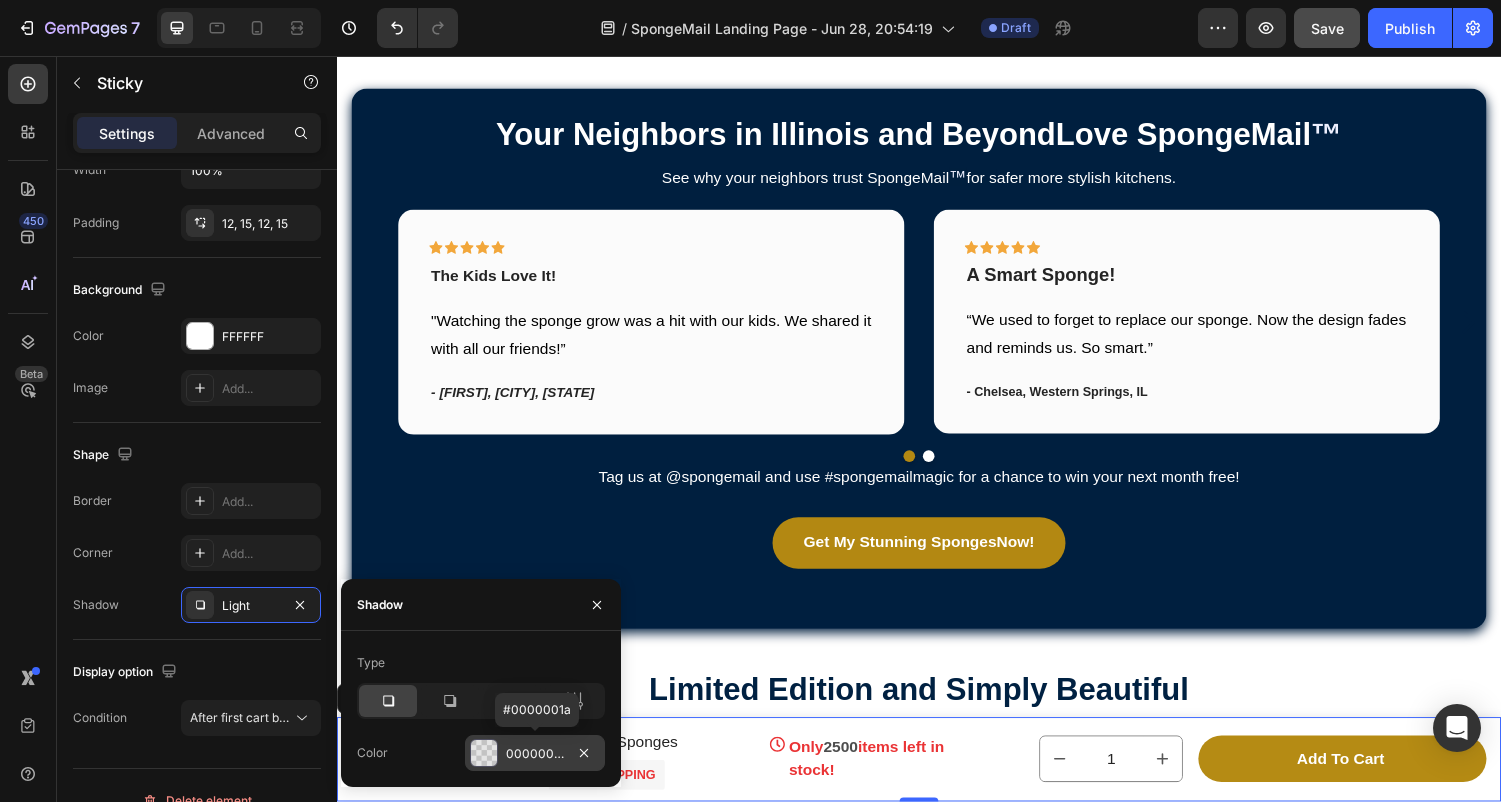 click on "0000001A" at bounding box center (535, 753) 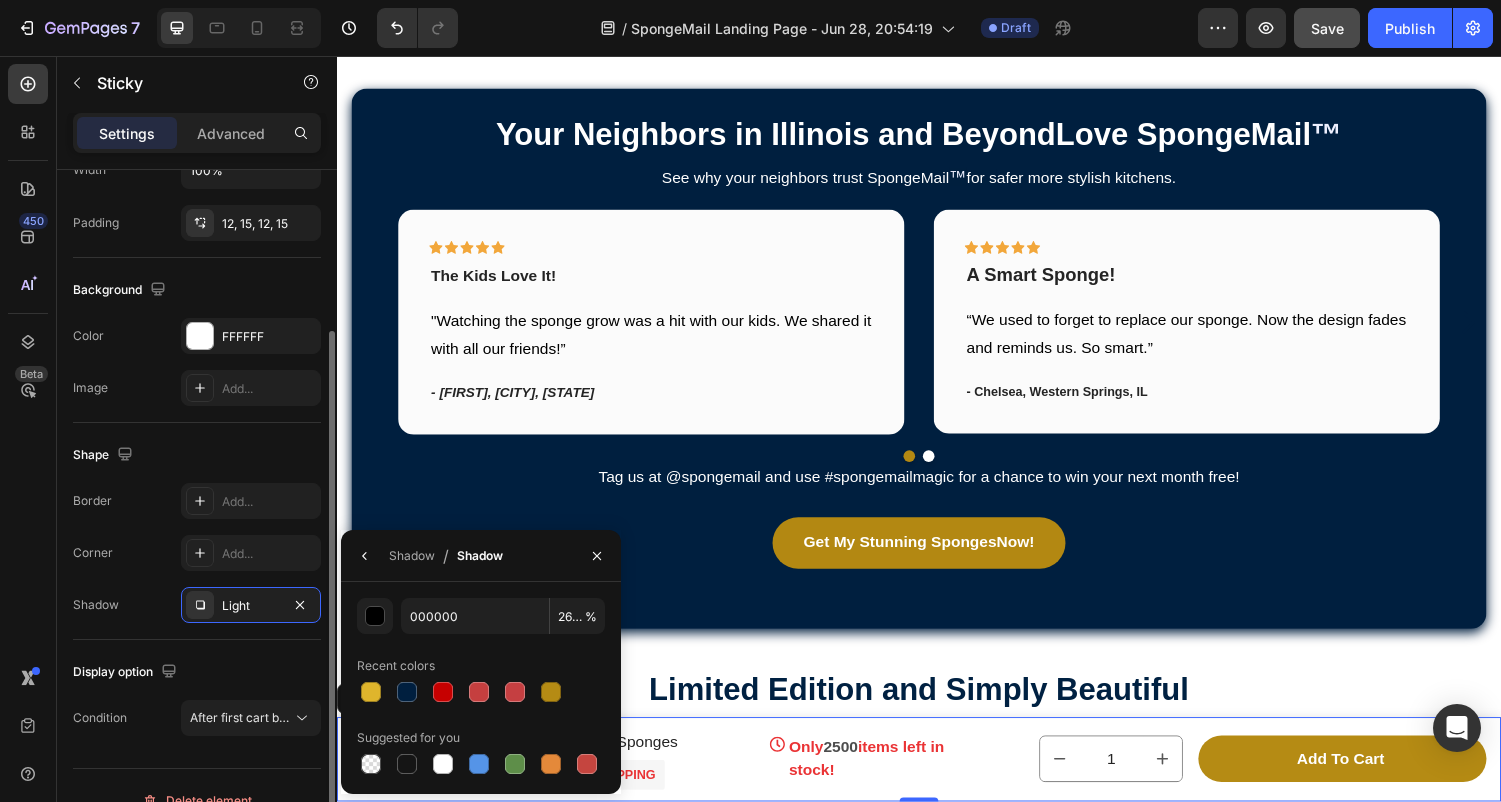 click on "Border Add... Corner Add... Shadow Light" at bounding box center (197, 553) 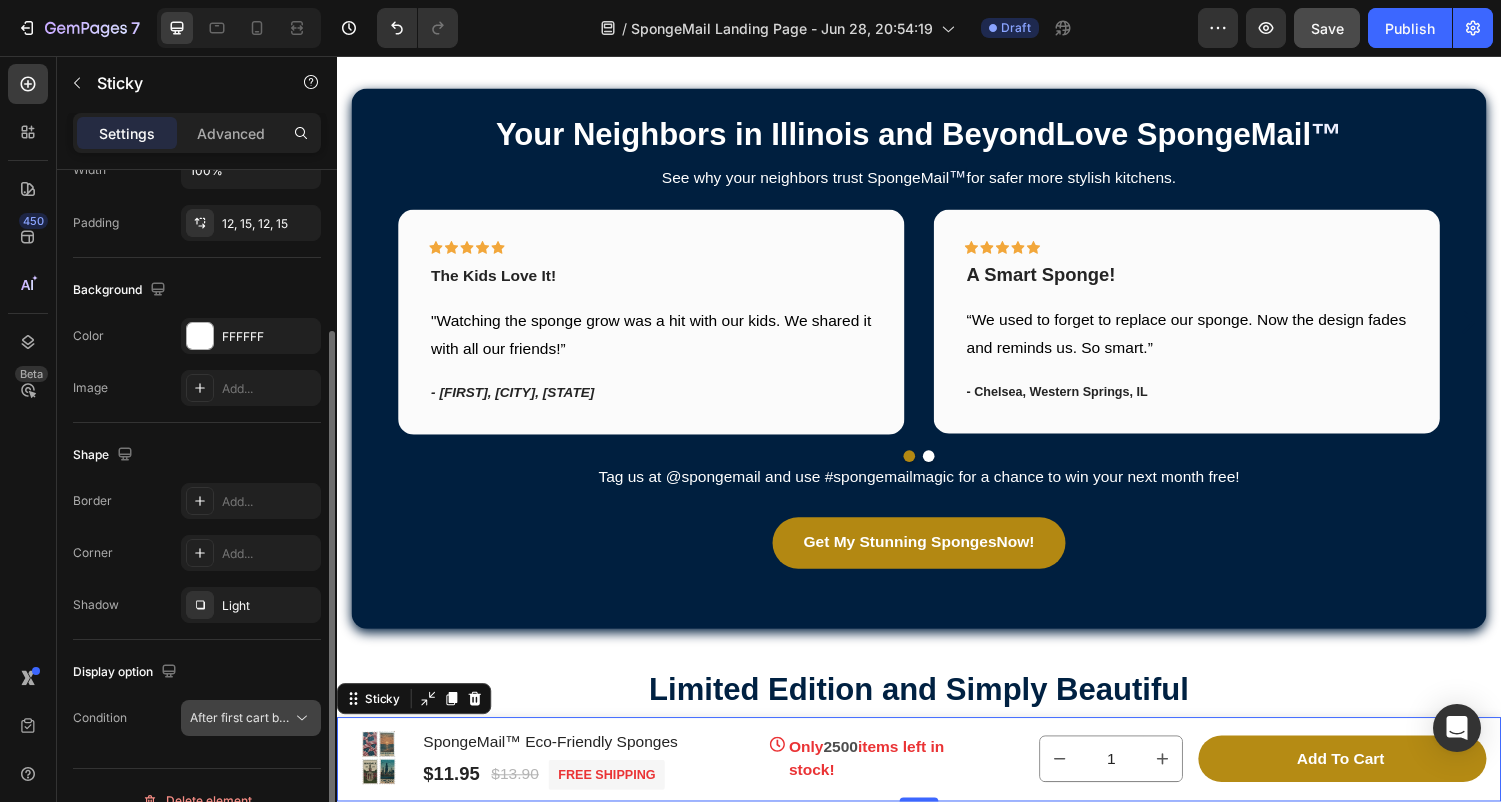 click on "After first cart button" at bounding box center (249, 717) 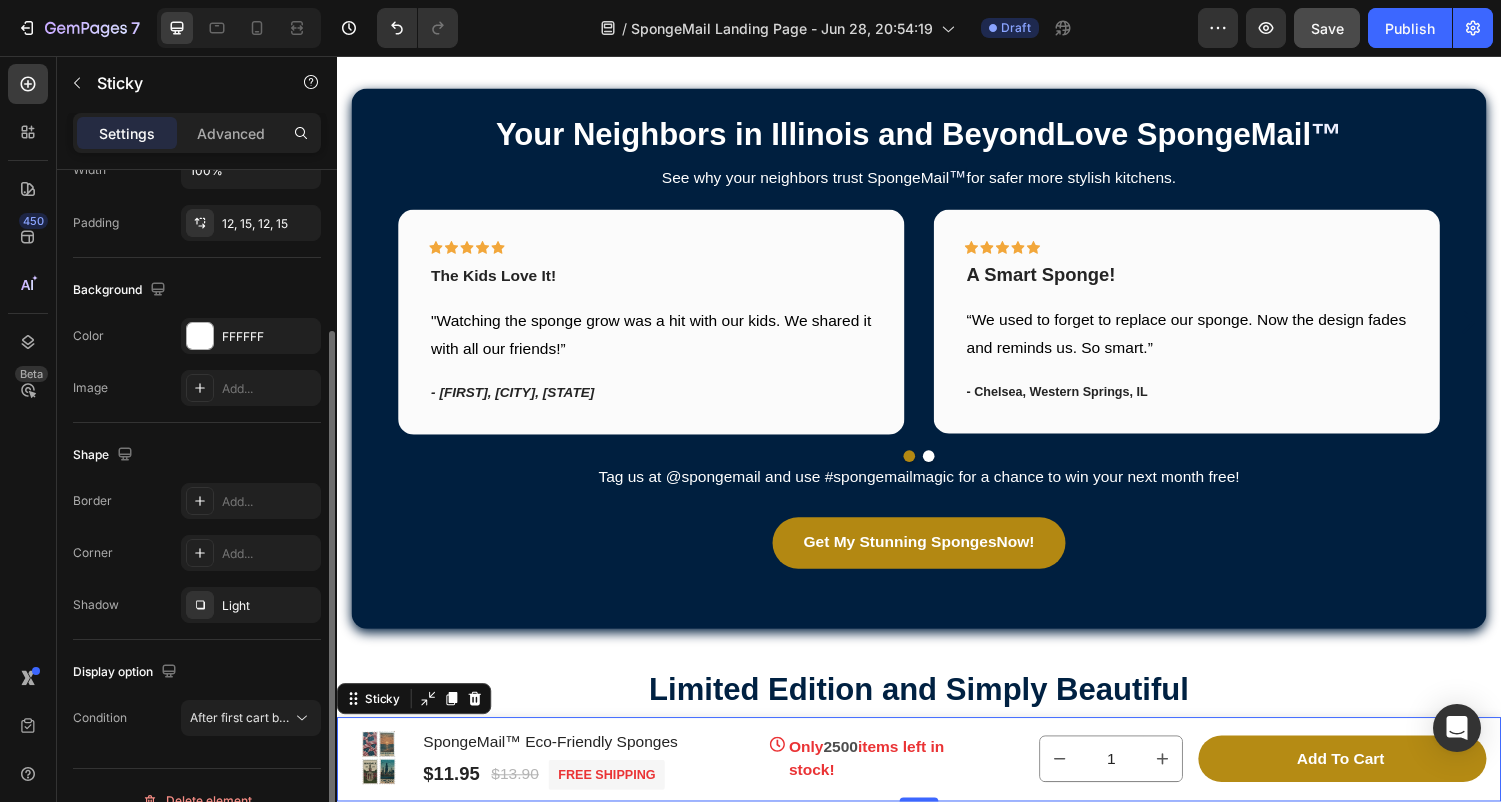 click on "Condition After first cart button" at bounding box center (197, 718) 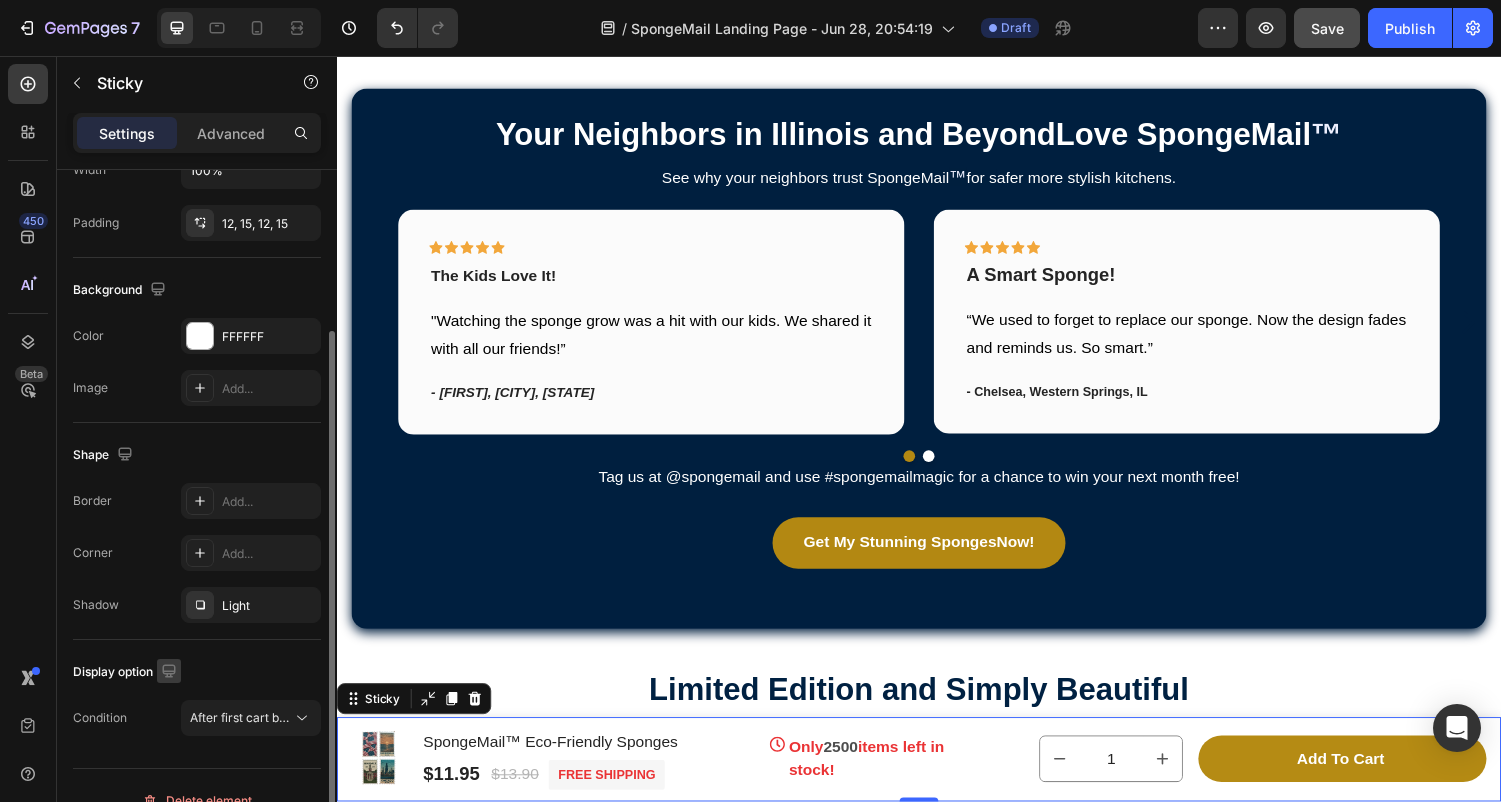 click 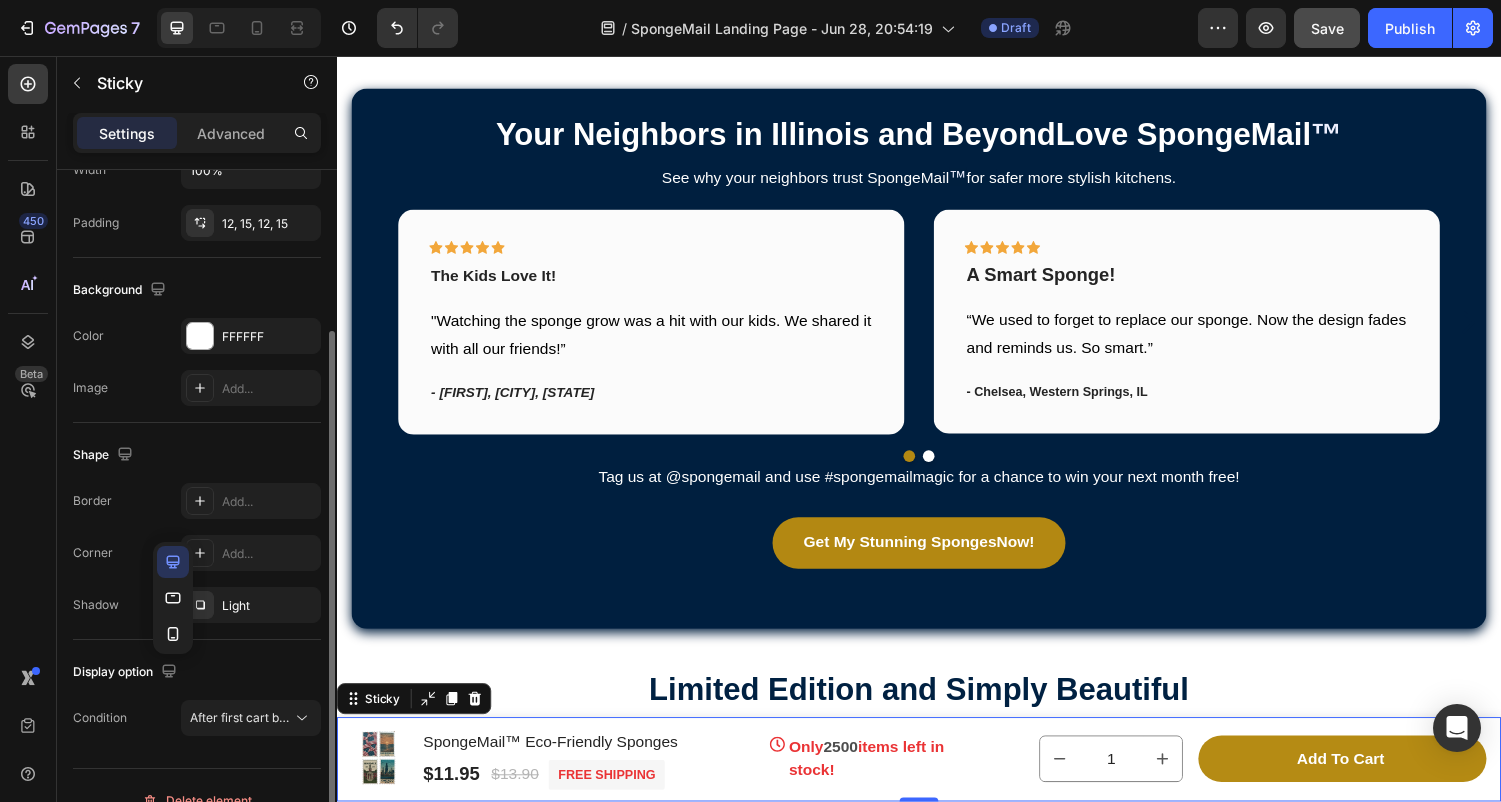 click on "Display option" at bounding box center [127, 672] 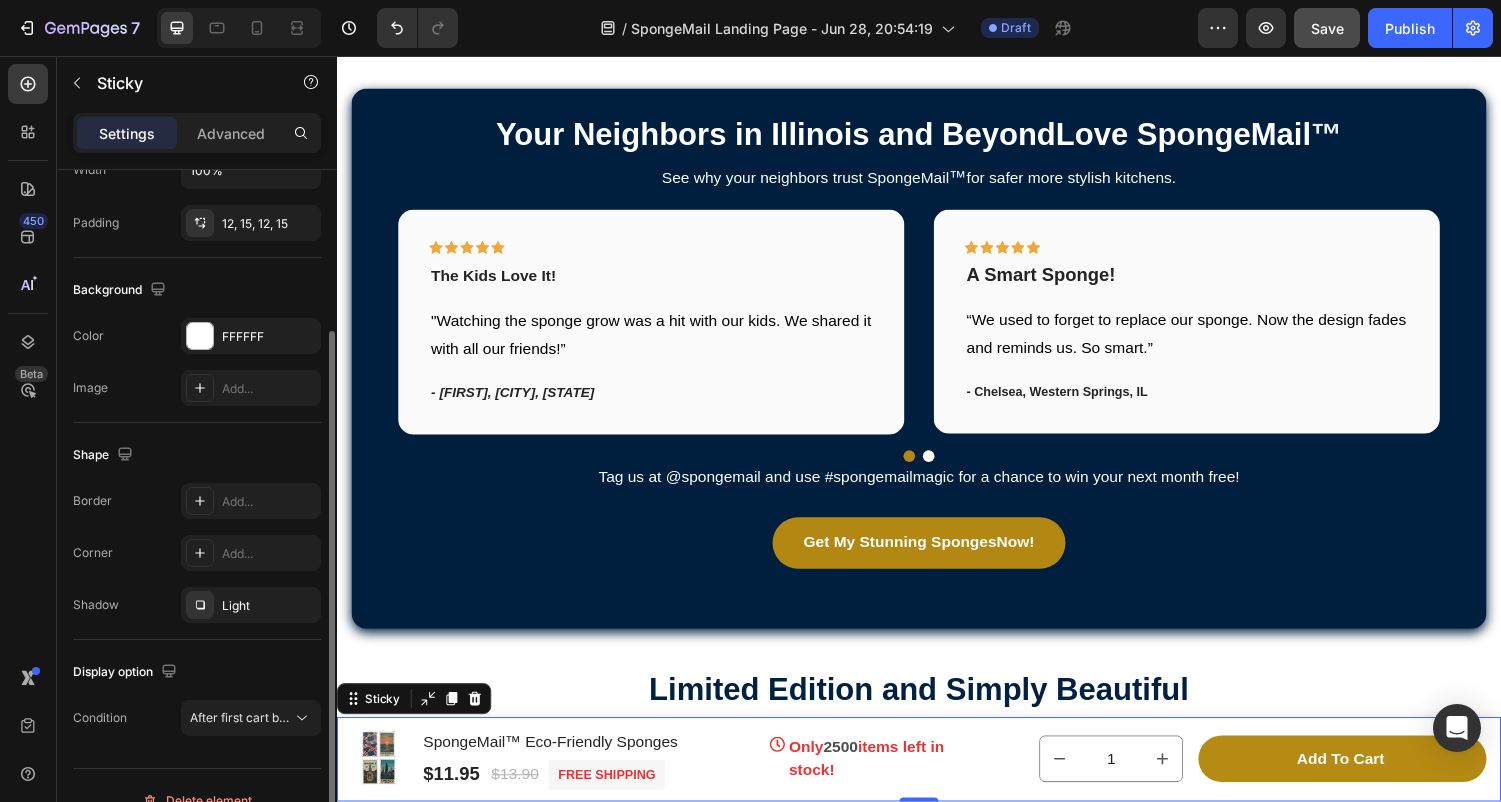 scroll, scrollTop: 250, scrollLeft: 0, axis: vertical 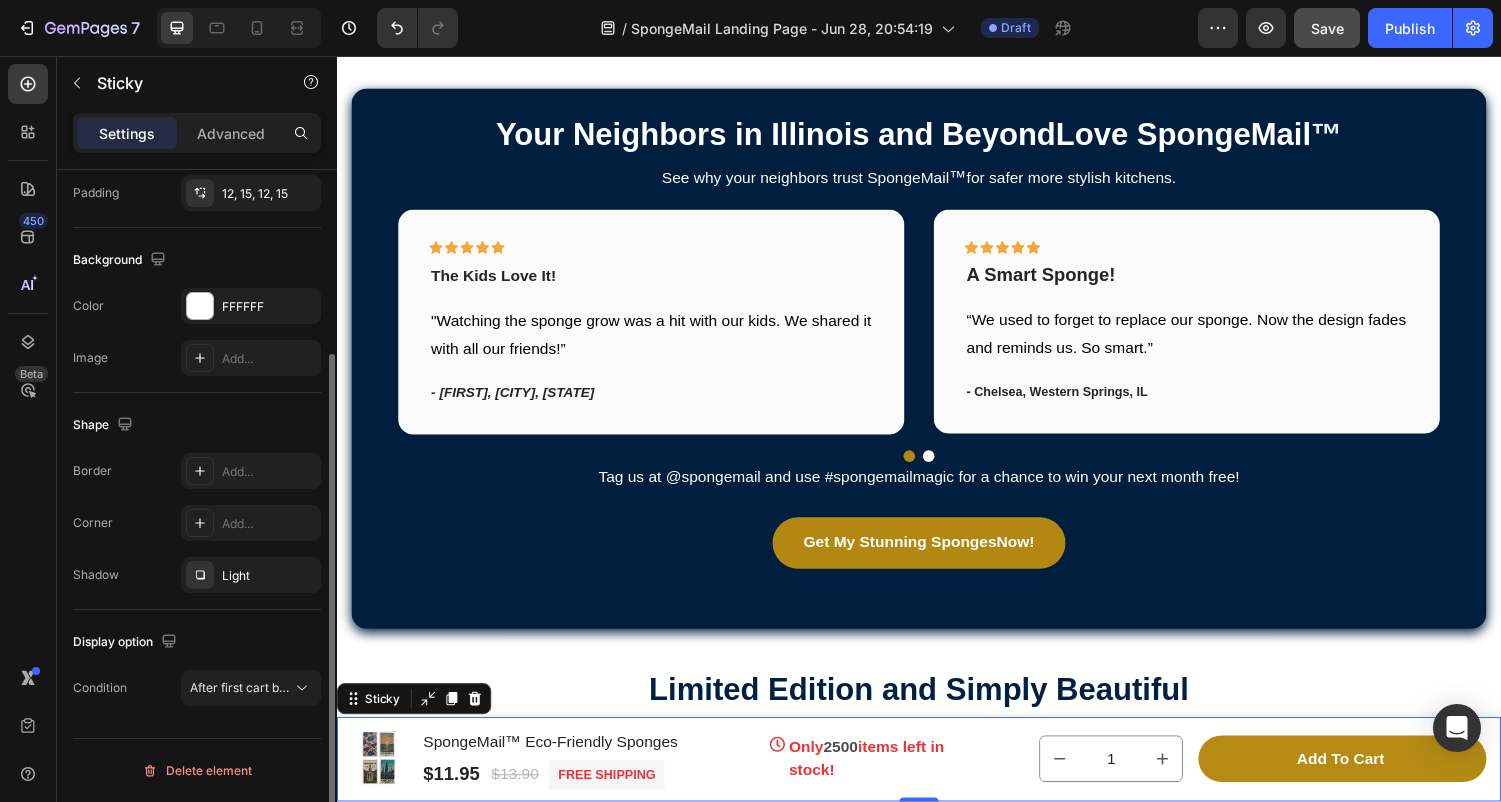 click on "Condition" at bounding box center (100, 688) 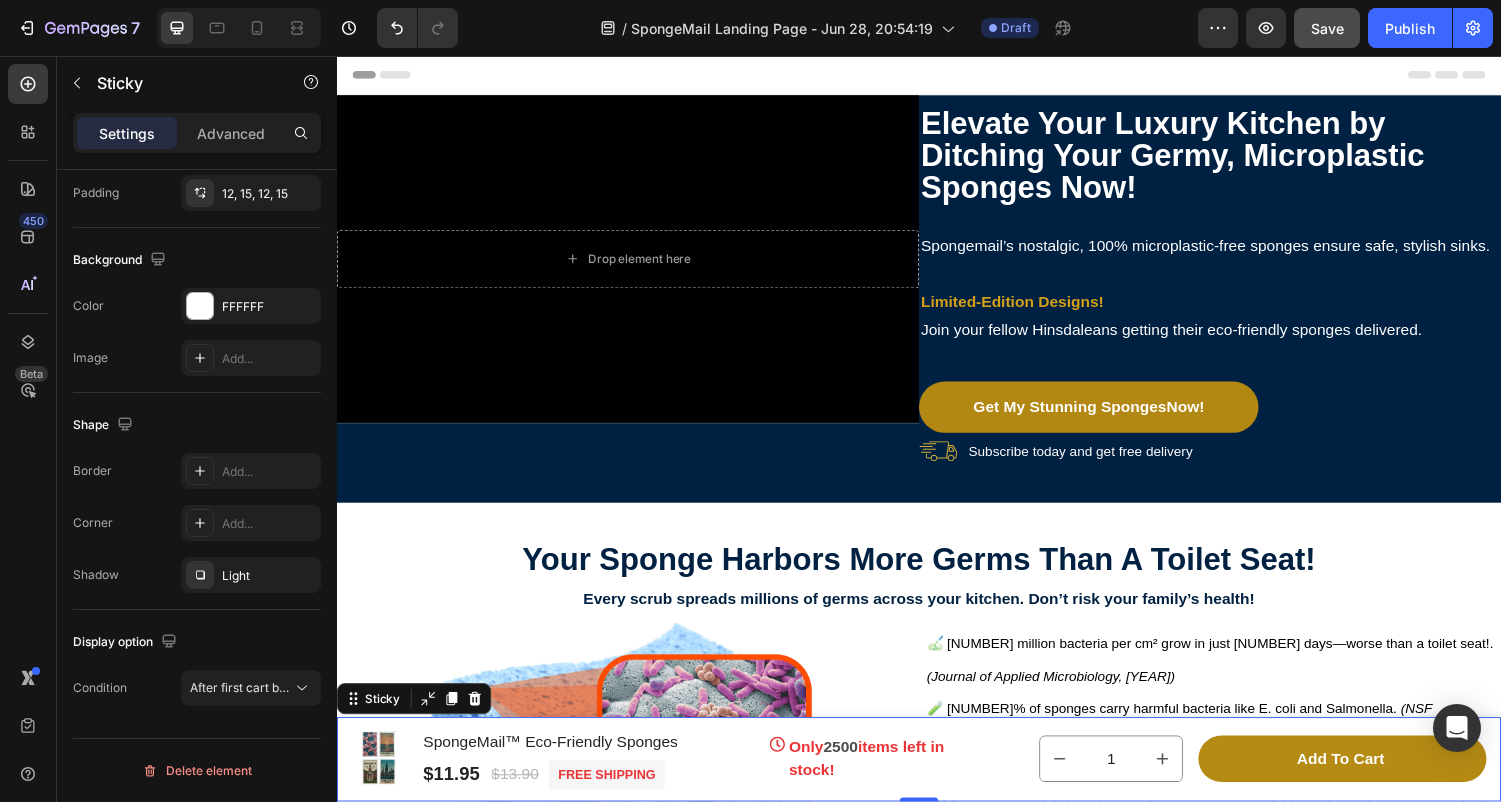 scroll, scrollTop: 0, scrollLeft: 0, axis: both 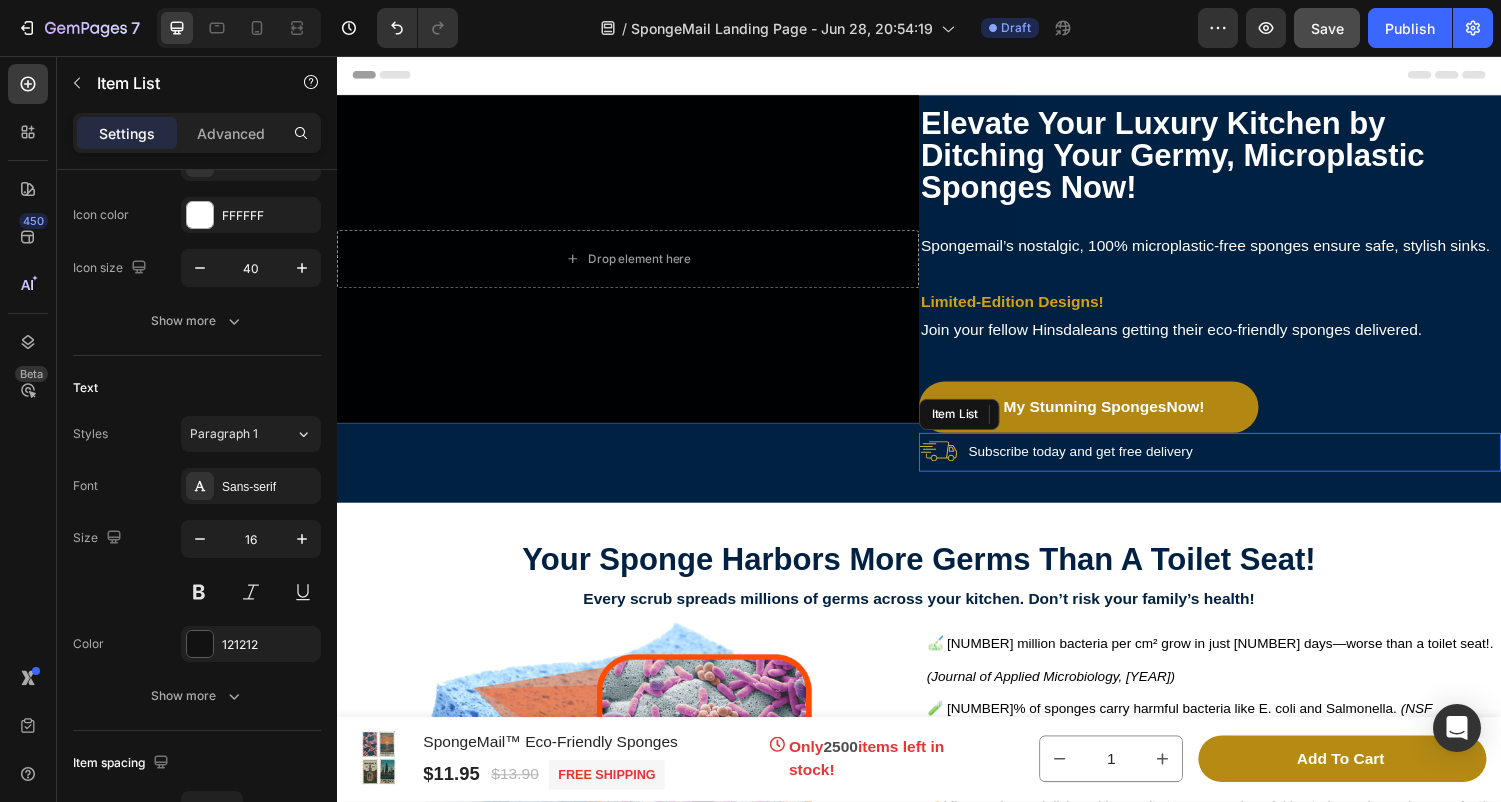 click on "Subscribe today and get free delivery" at bounding box center [1103, 464] 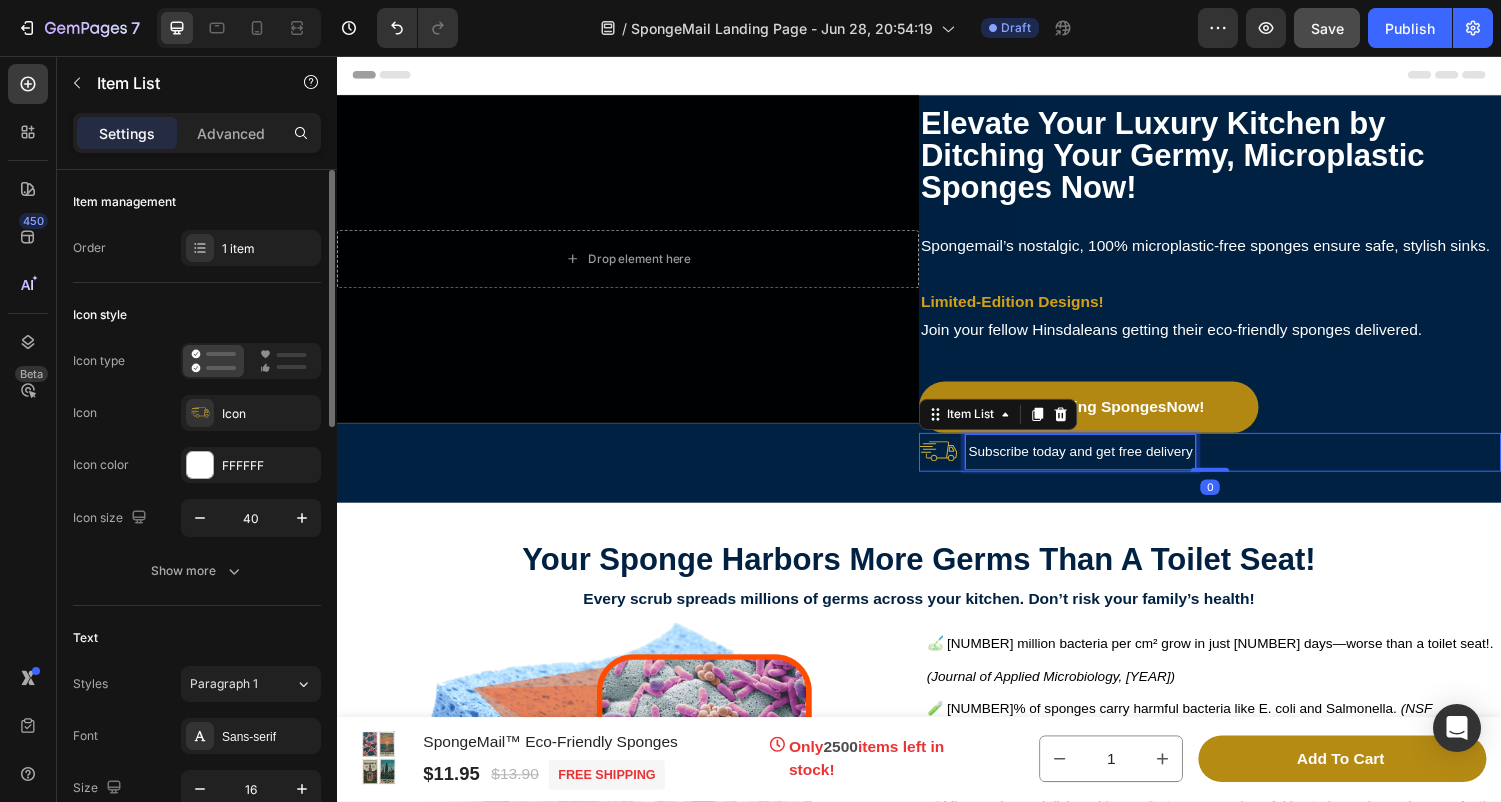 click on "Subscribe today and get free delivery" at bounding box center [1103, 464] 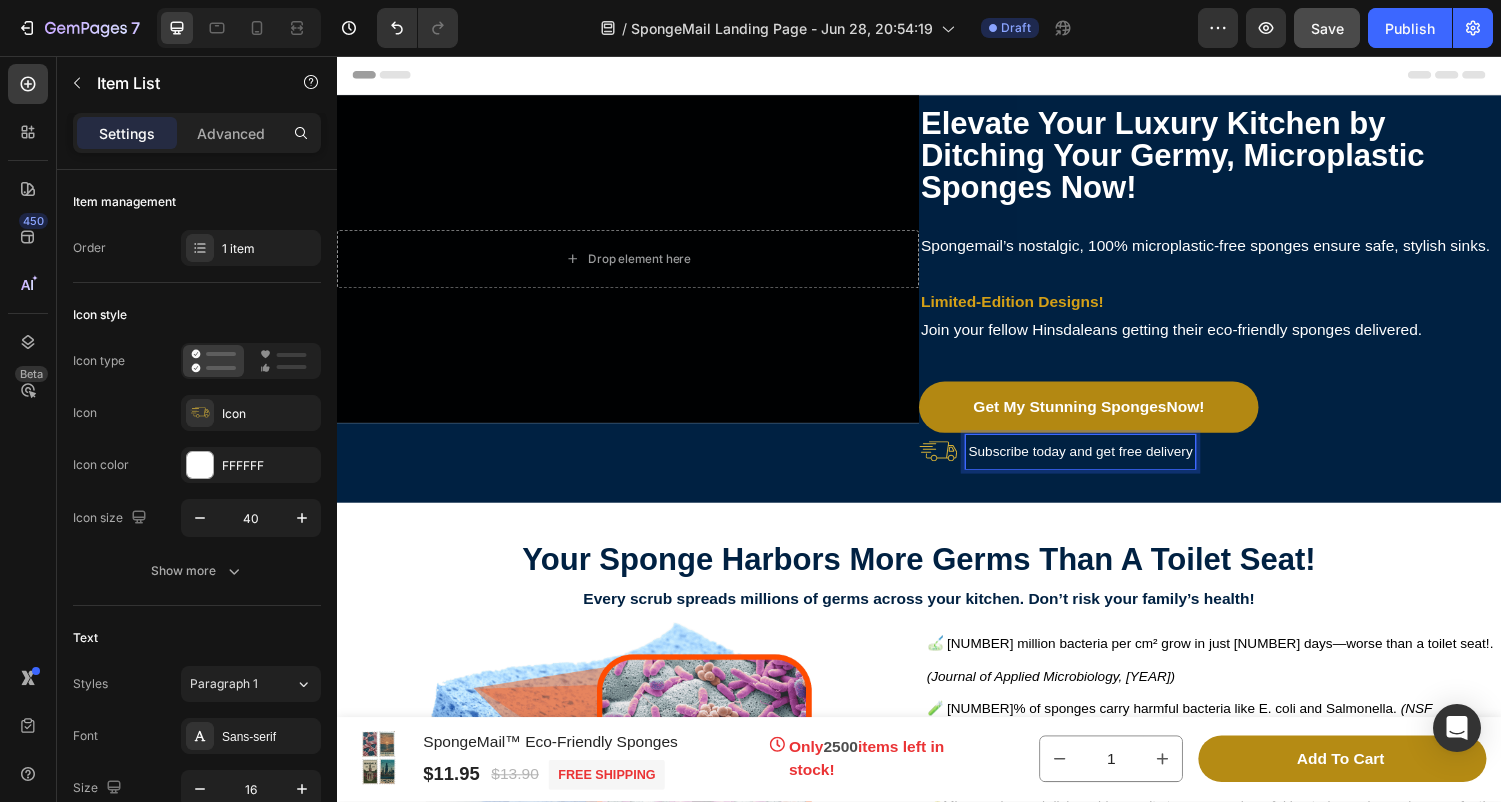 click on "Subscribe today and get free delivery" at bounding box center [1103, 464] 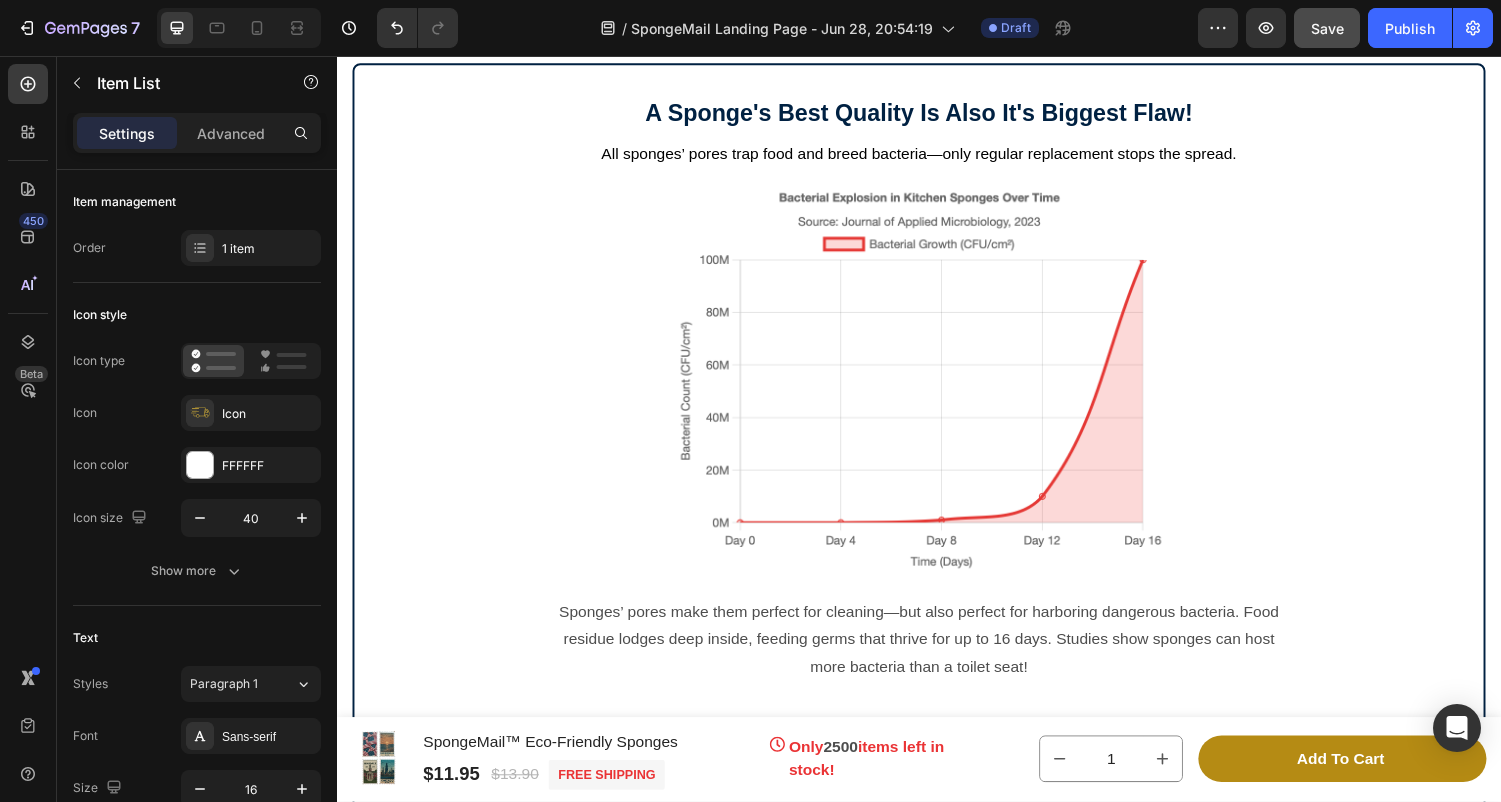 scroll, scrollTop: 2239, scrollLeft: 0, axis: vertical 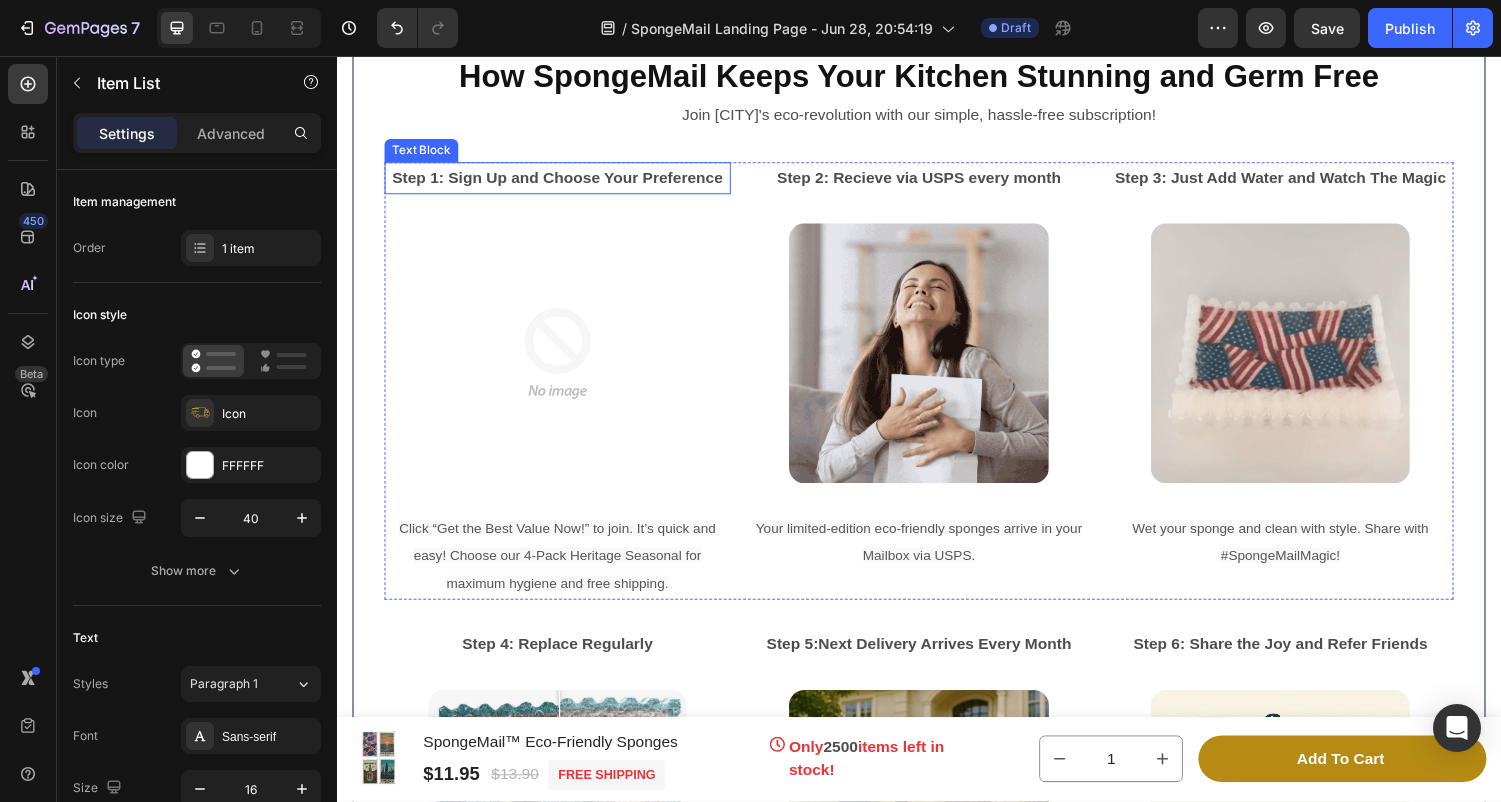 click on "Step 1: Sign Up and Choose Your Preference" at bounding box center [564, 182] 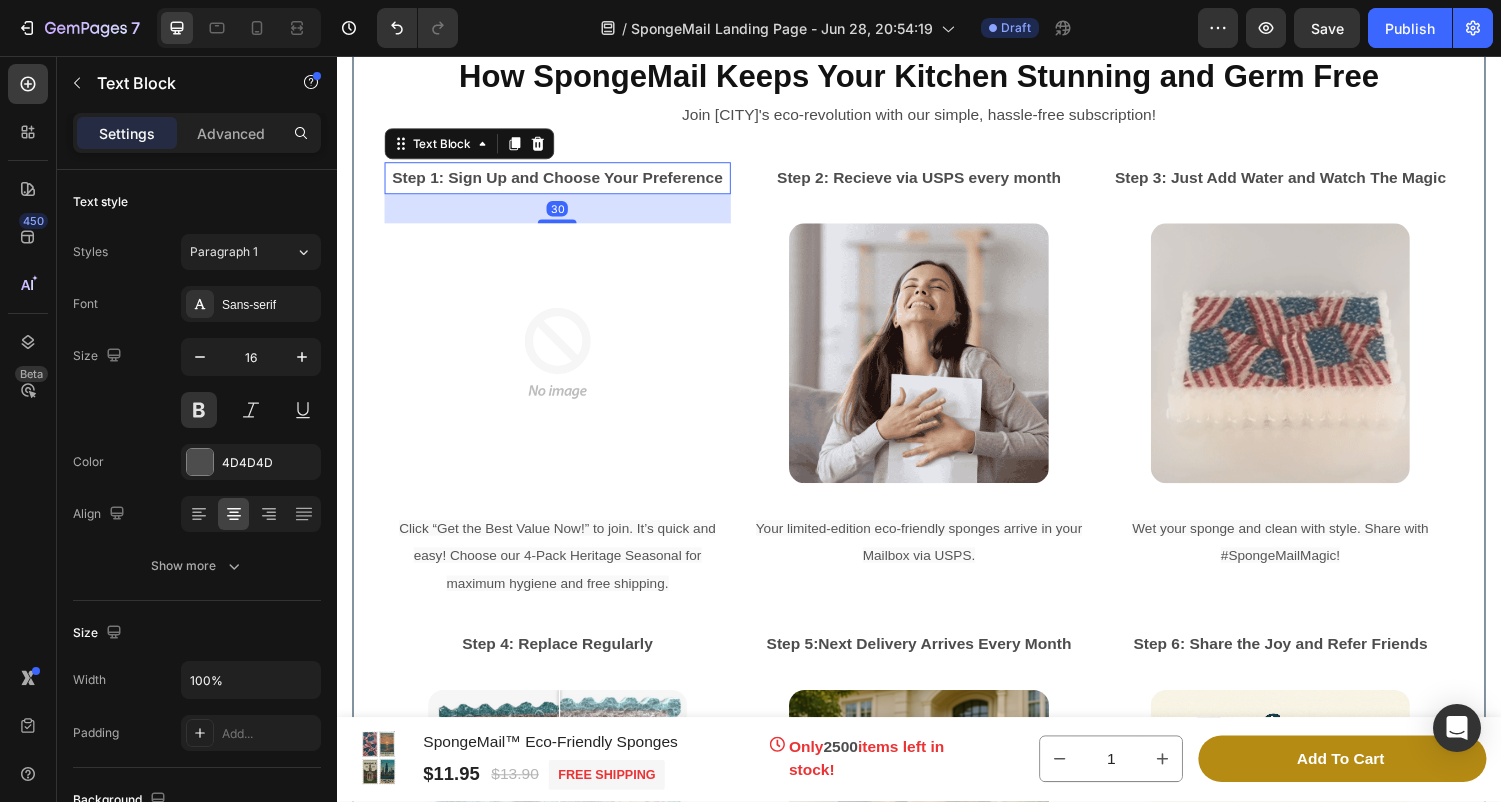 click on "Step 1: Sign Up and Choose Your Preference" at bounding box center [564, 182] 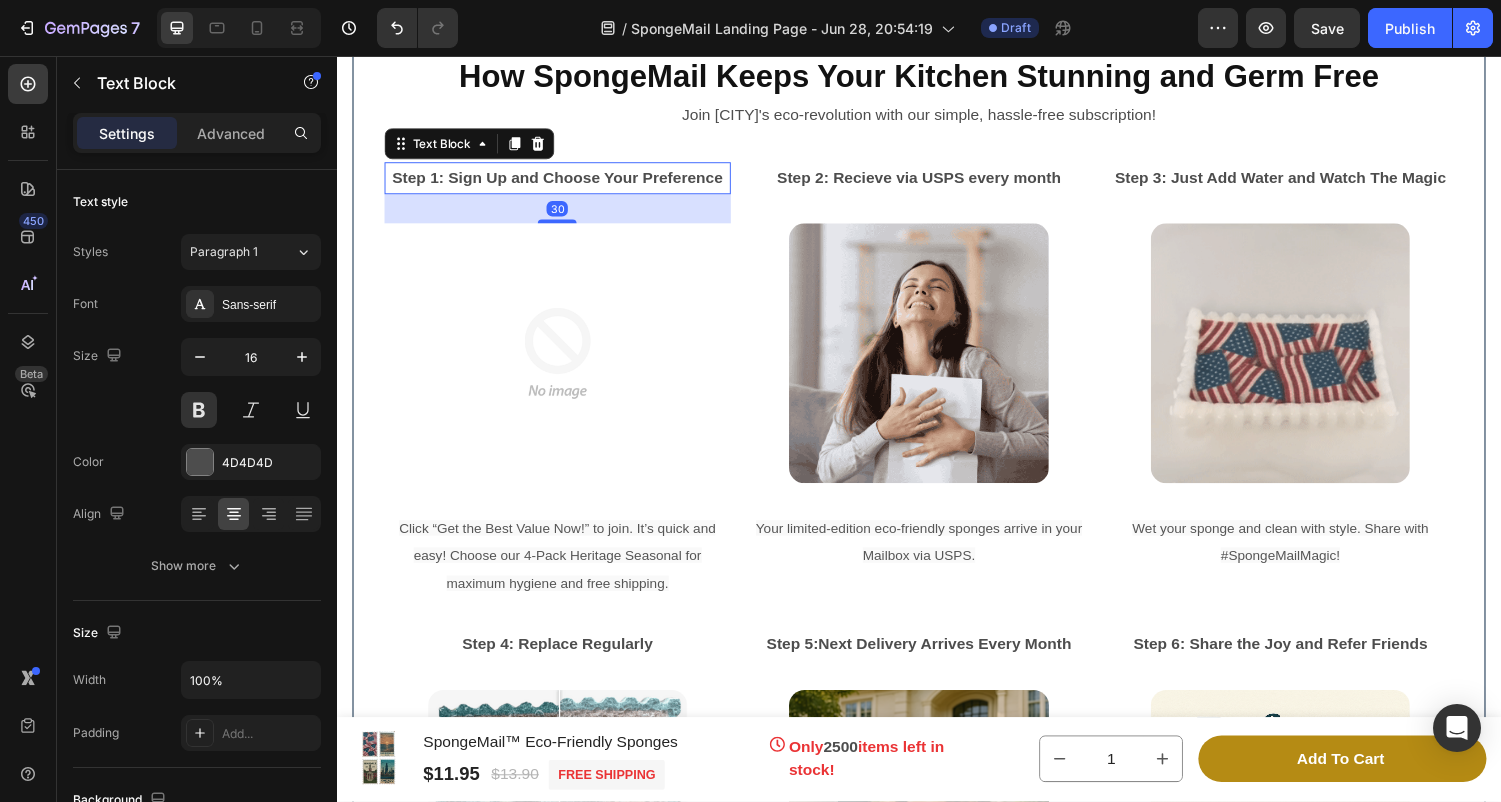 click on "Step 1: Sign Up and Choose Your Preference" at bounding box center [564, 182] 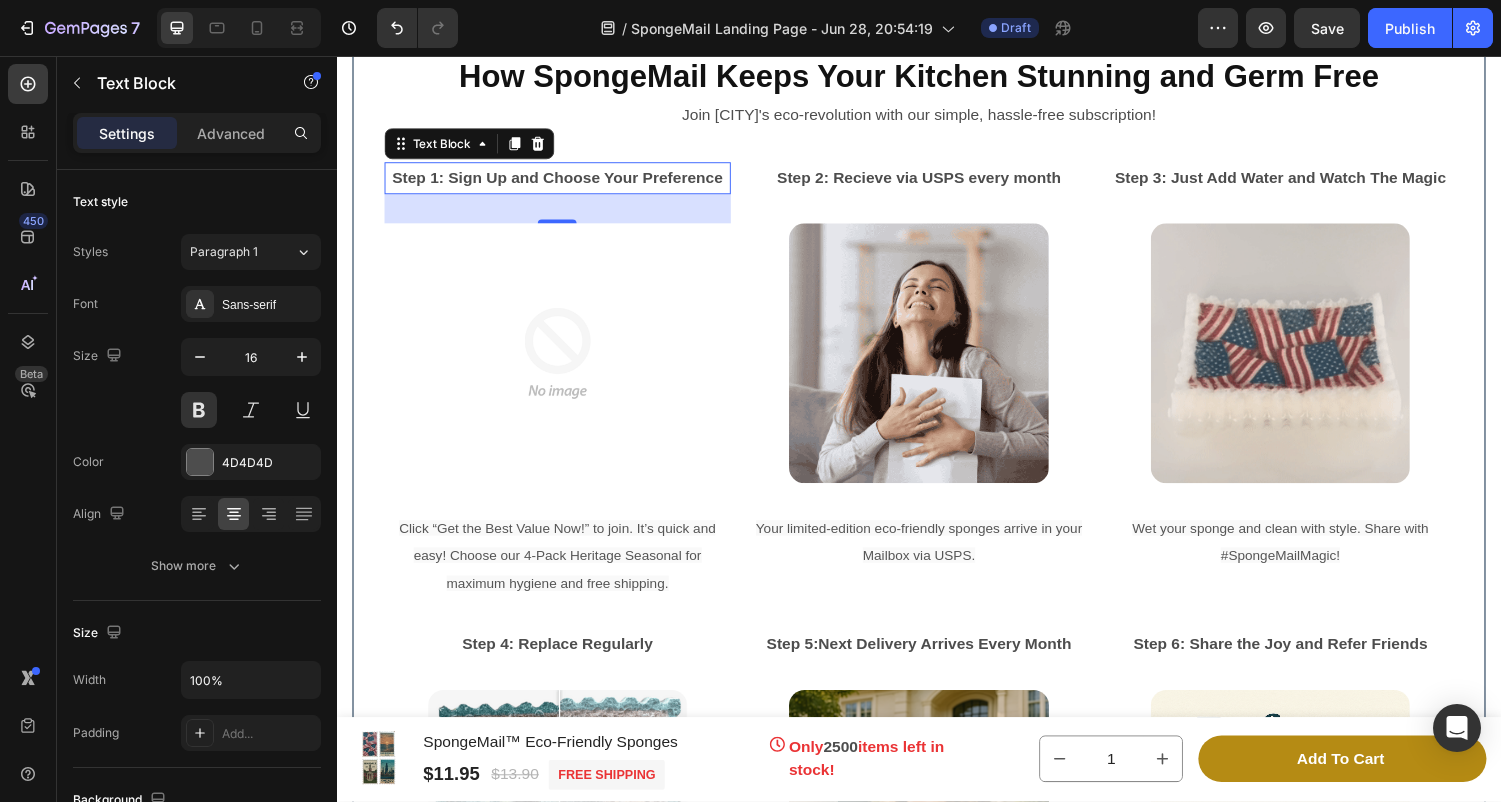click on "Step 1: Sign Up and Choose Your Preference" at bounding box center (564, 182) 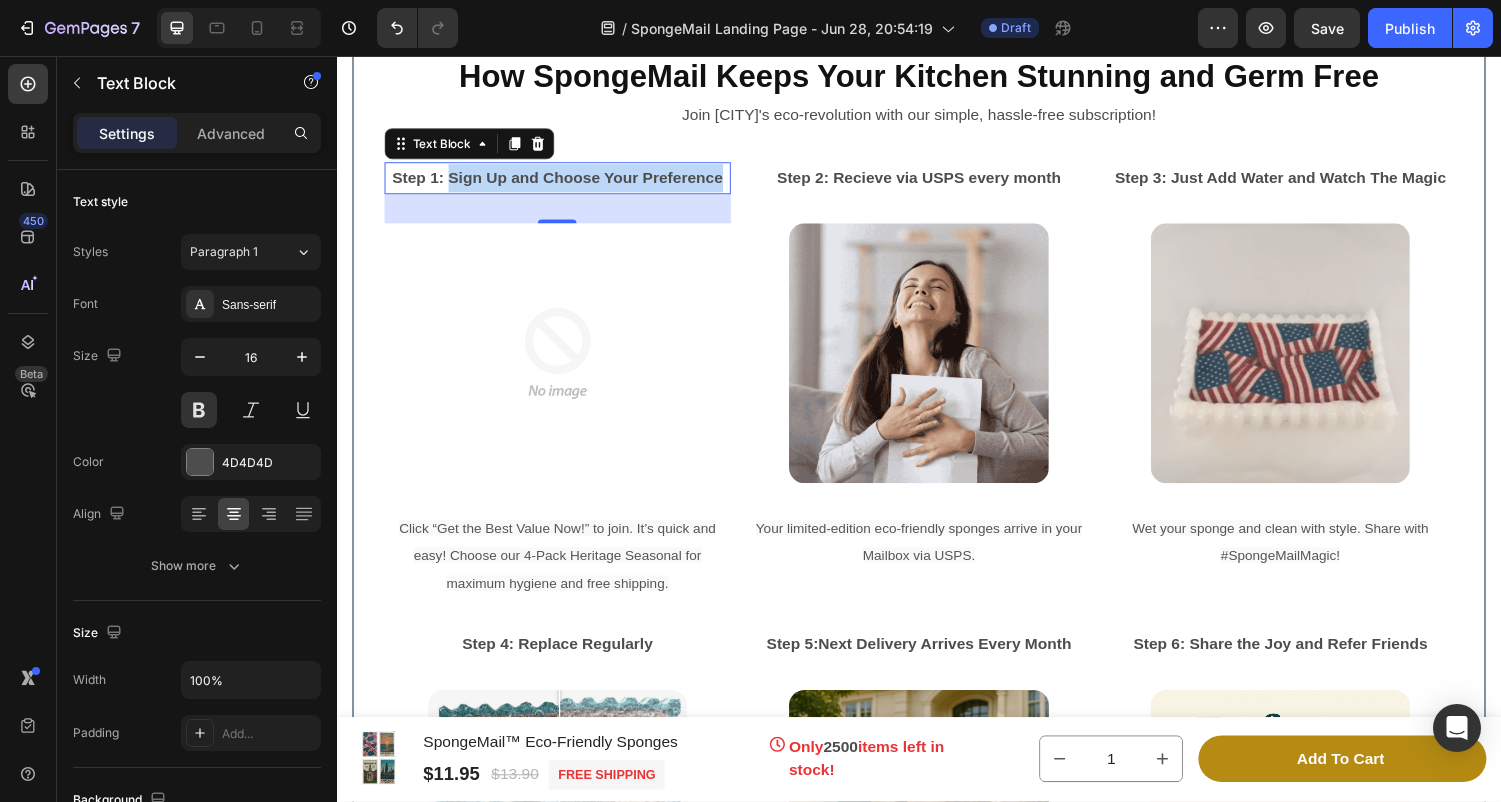 drag, startPoint x: 736, startPoint y: 182, endPoint x: 456, endPoint y: 178, distance: 280.02856 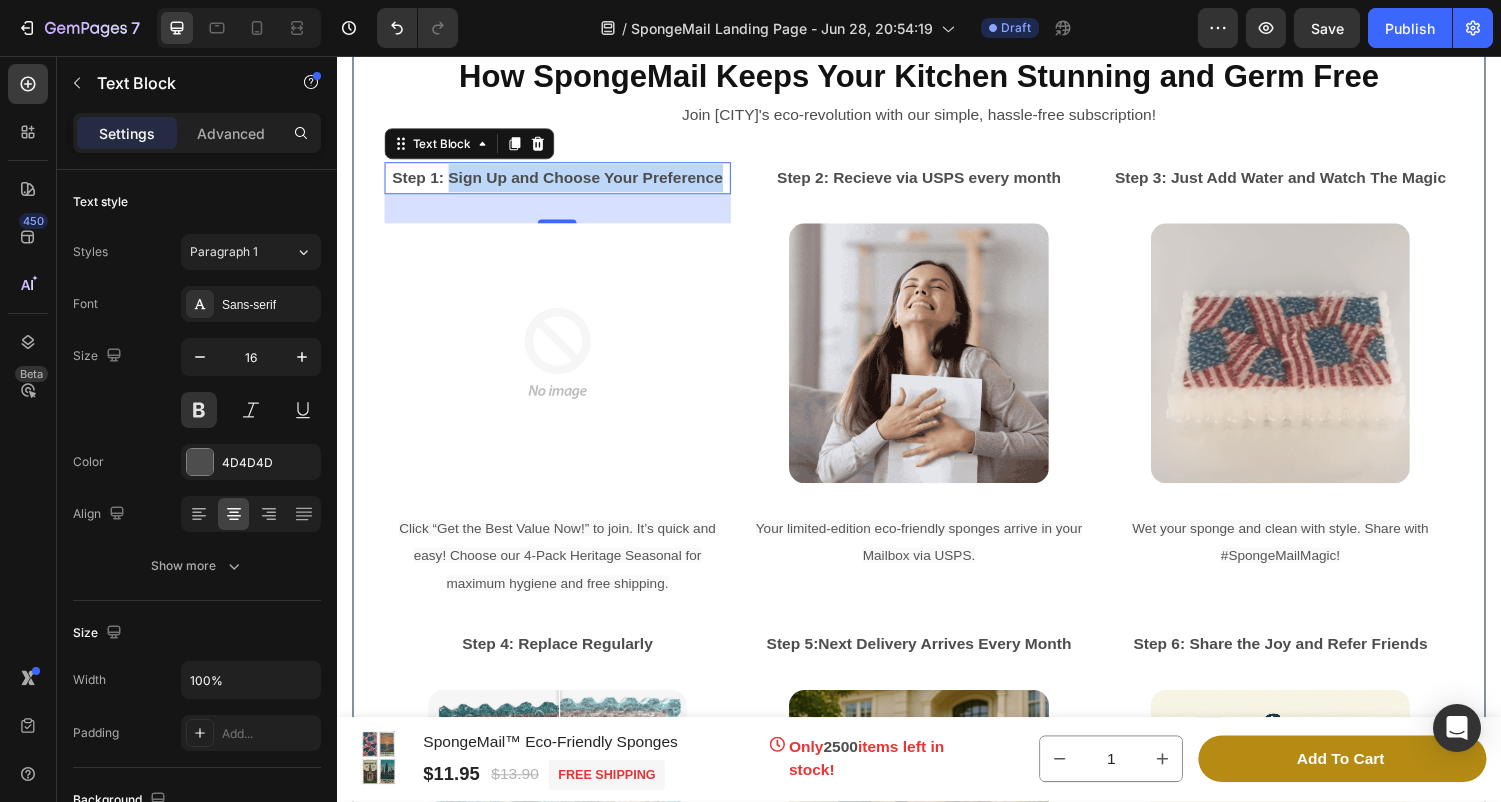 click on "Step 1: Sign Up and Choose Your Preference" at bounding box center [564, 182] 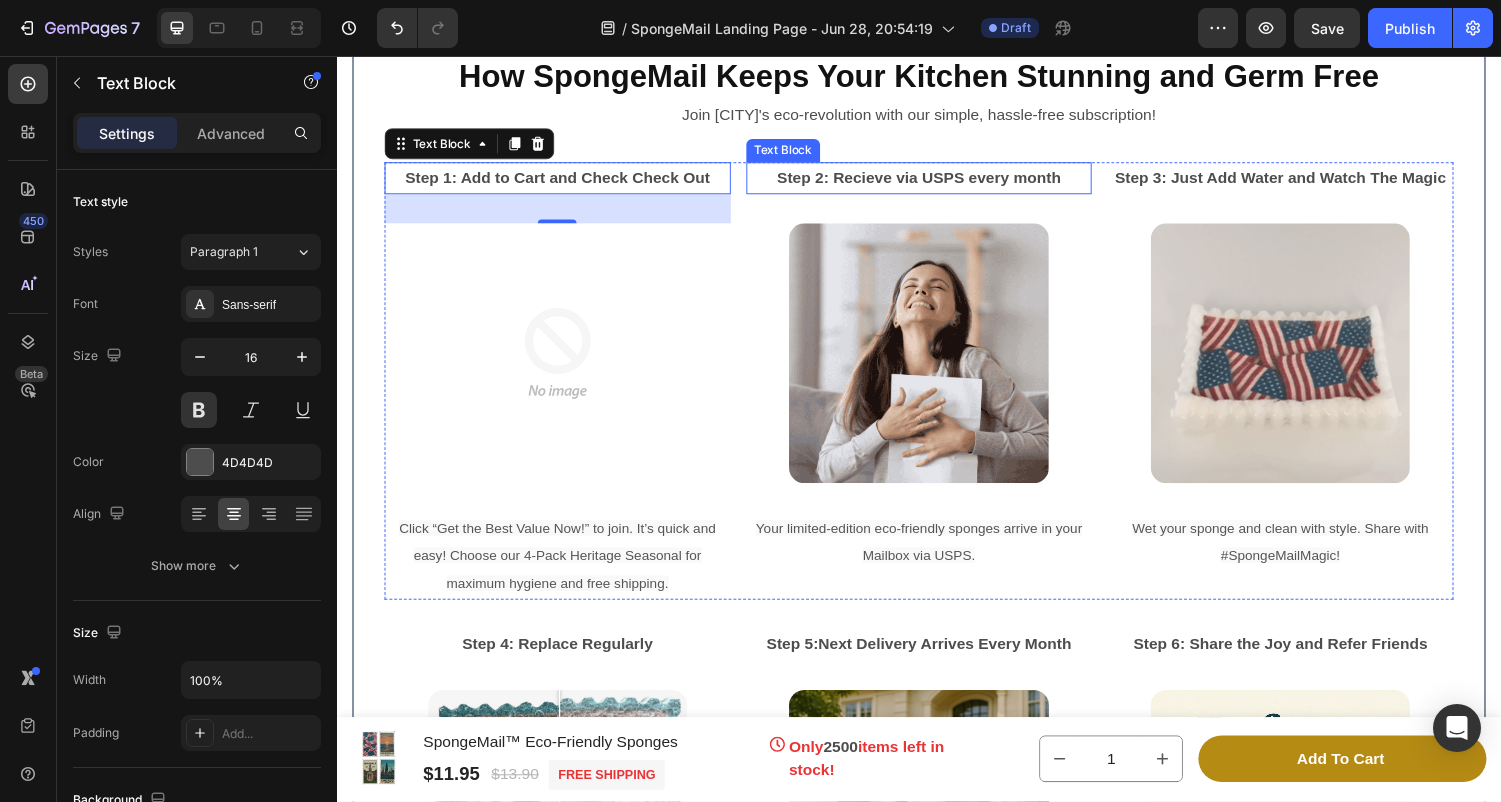 click on "Step 2: Recieve via USPS every month" at bounding box center (937, 182) 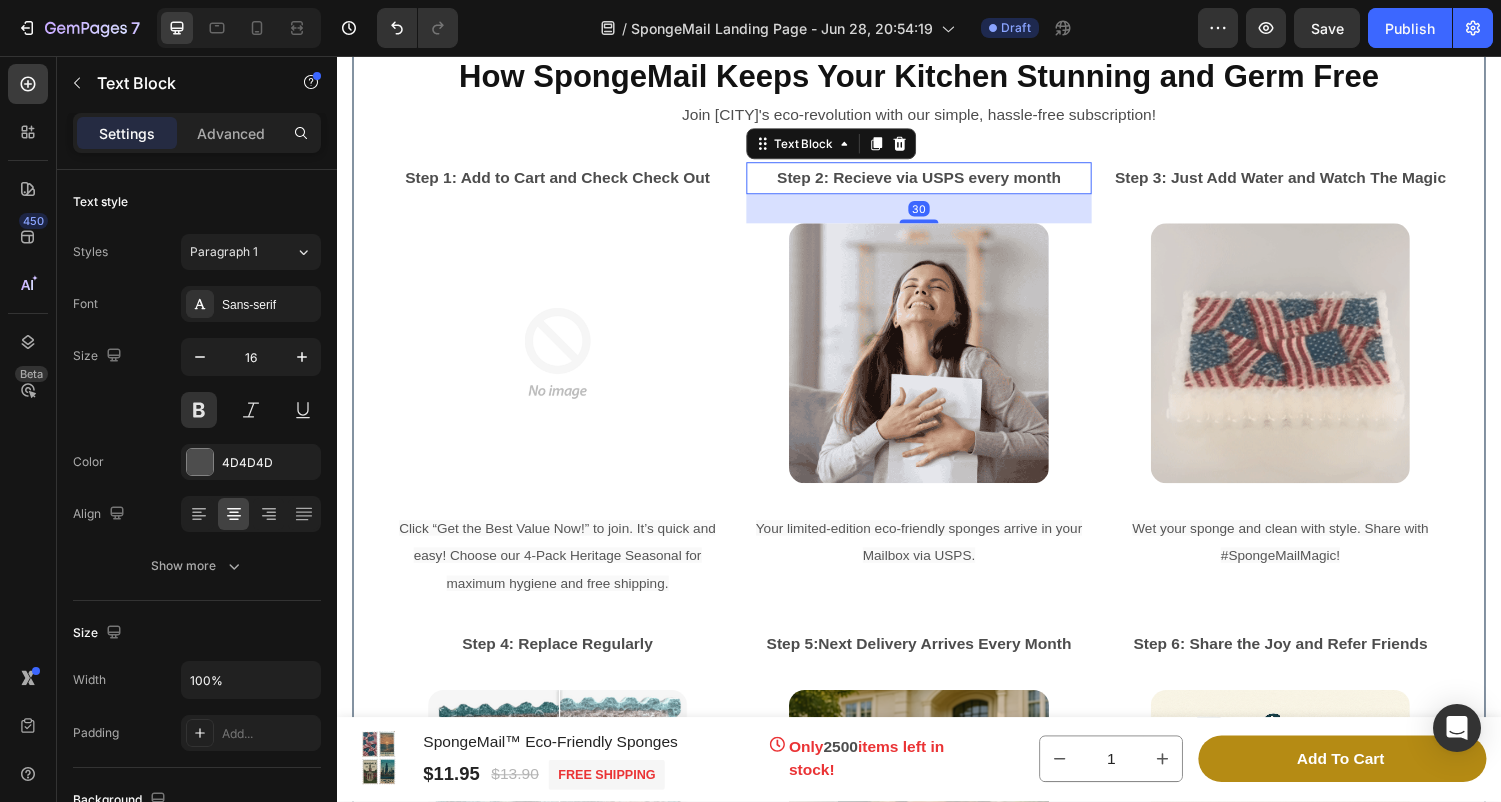 click on "Step 2: Recieve via USPS every month" at bounding box center (937, 182) 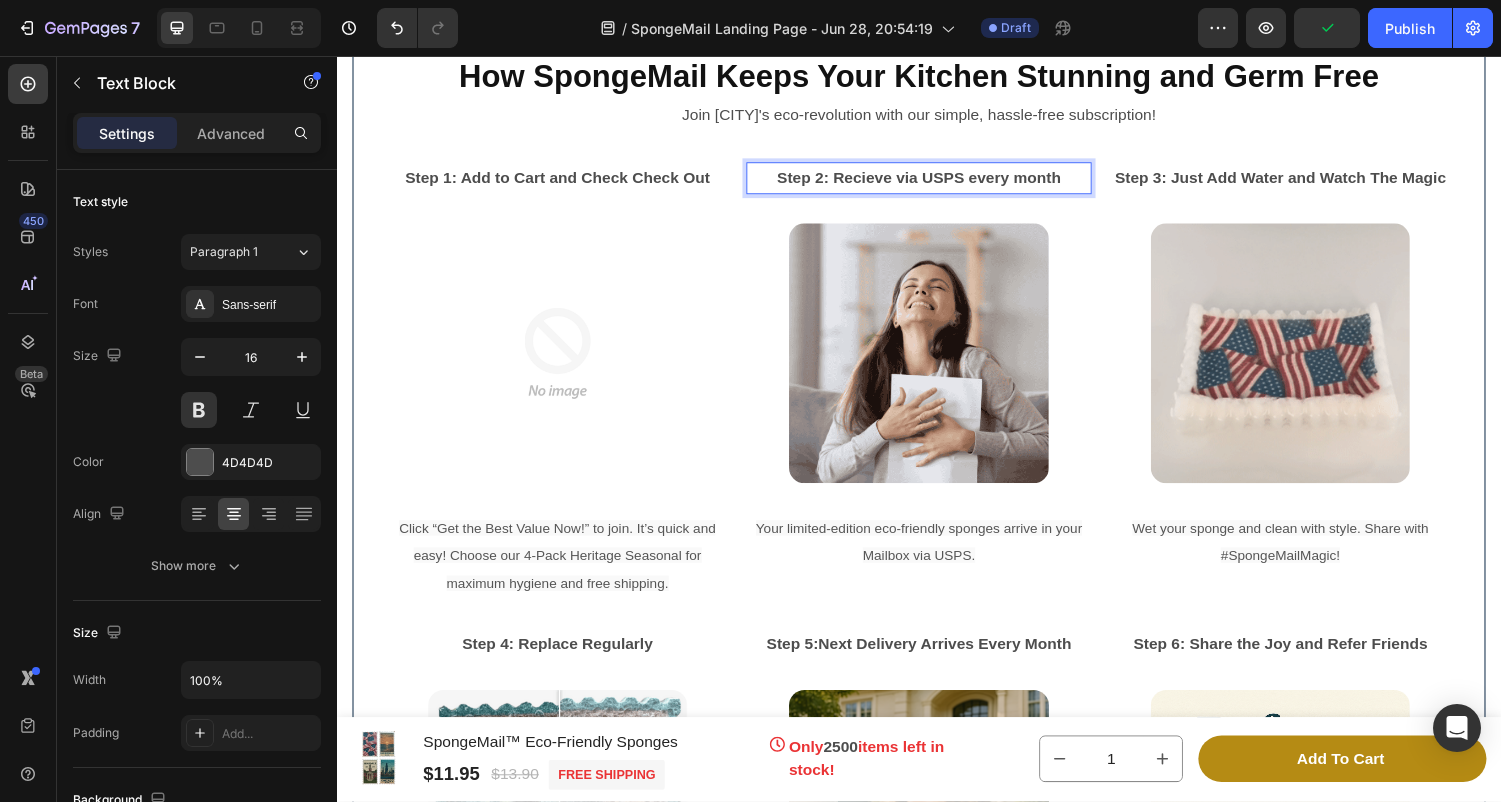 click on "Step 2: Recieve via USPS every month" at bounding box center [937, 182] 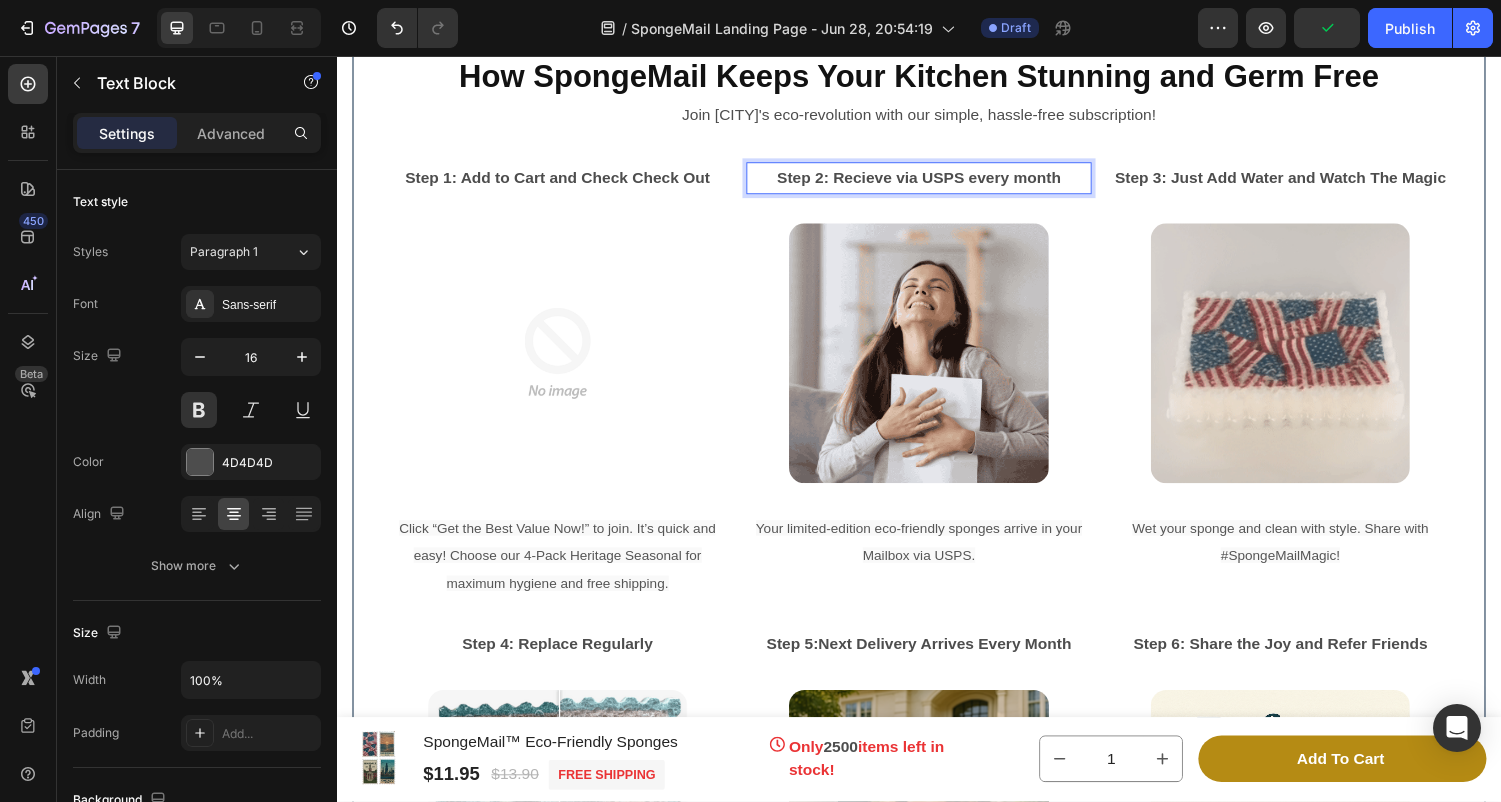 click on "Step 2: Recieve via USPS every month" at bounding box center (937, 182) 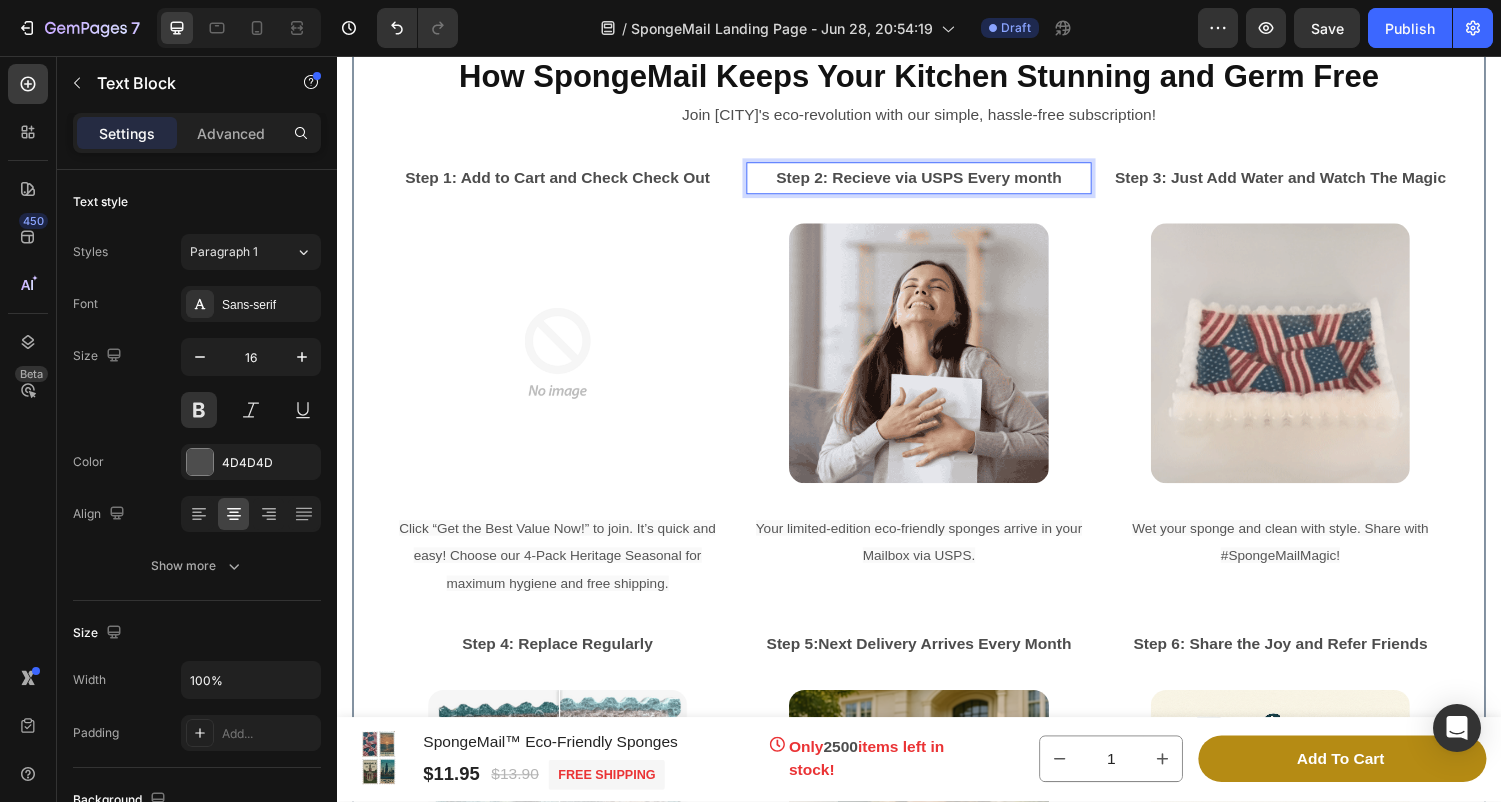 click on "Step 2: Recieve via USPS Every month" at bounding box center (937, 182) 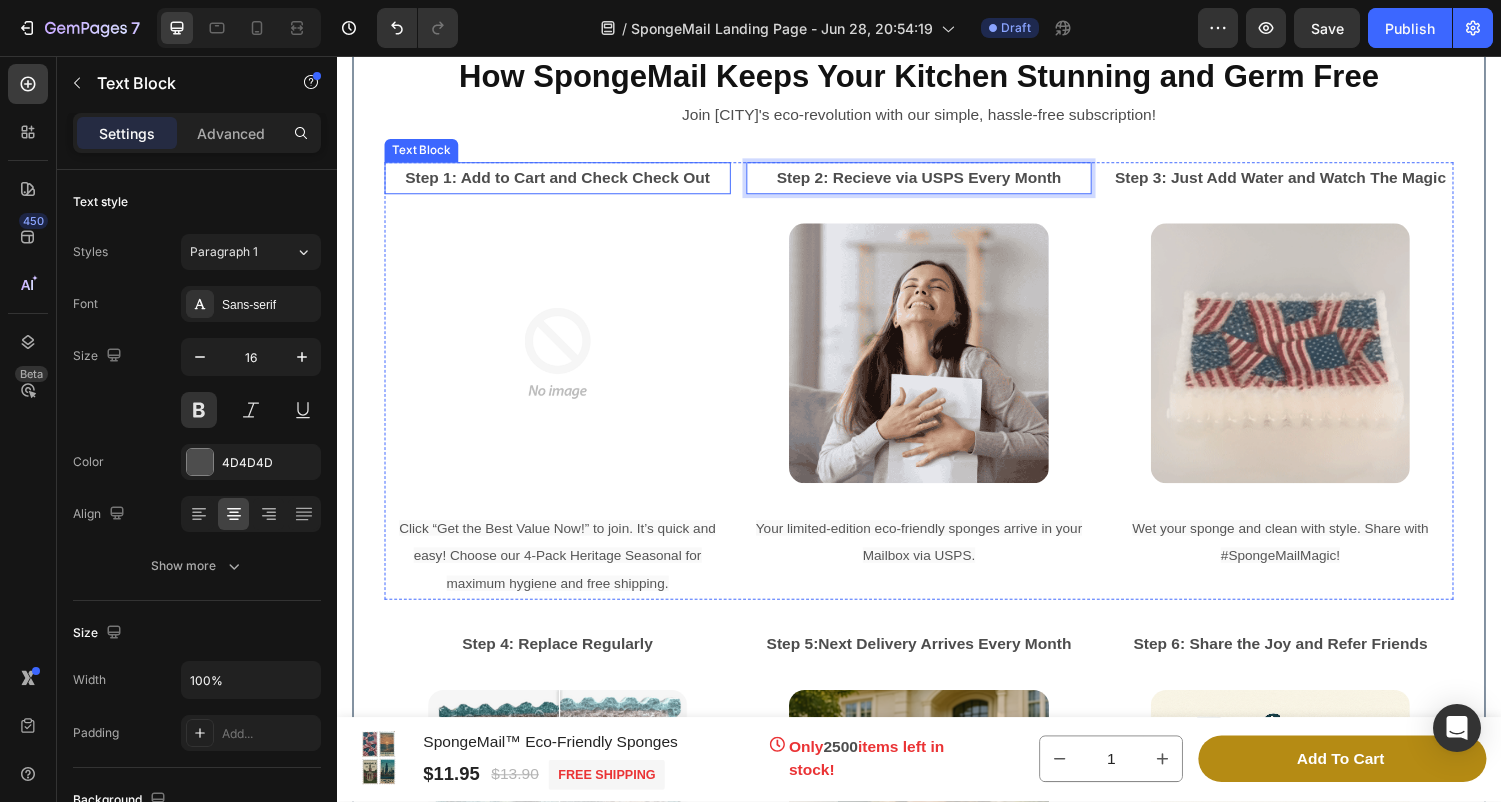 click on "Step 1: Add to Cart and Check Check Out" at bounding box center [564, 182] 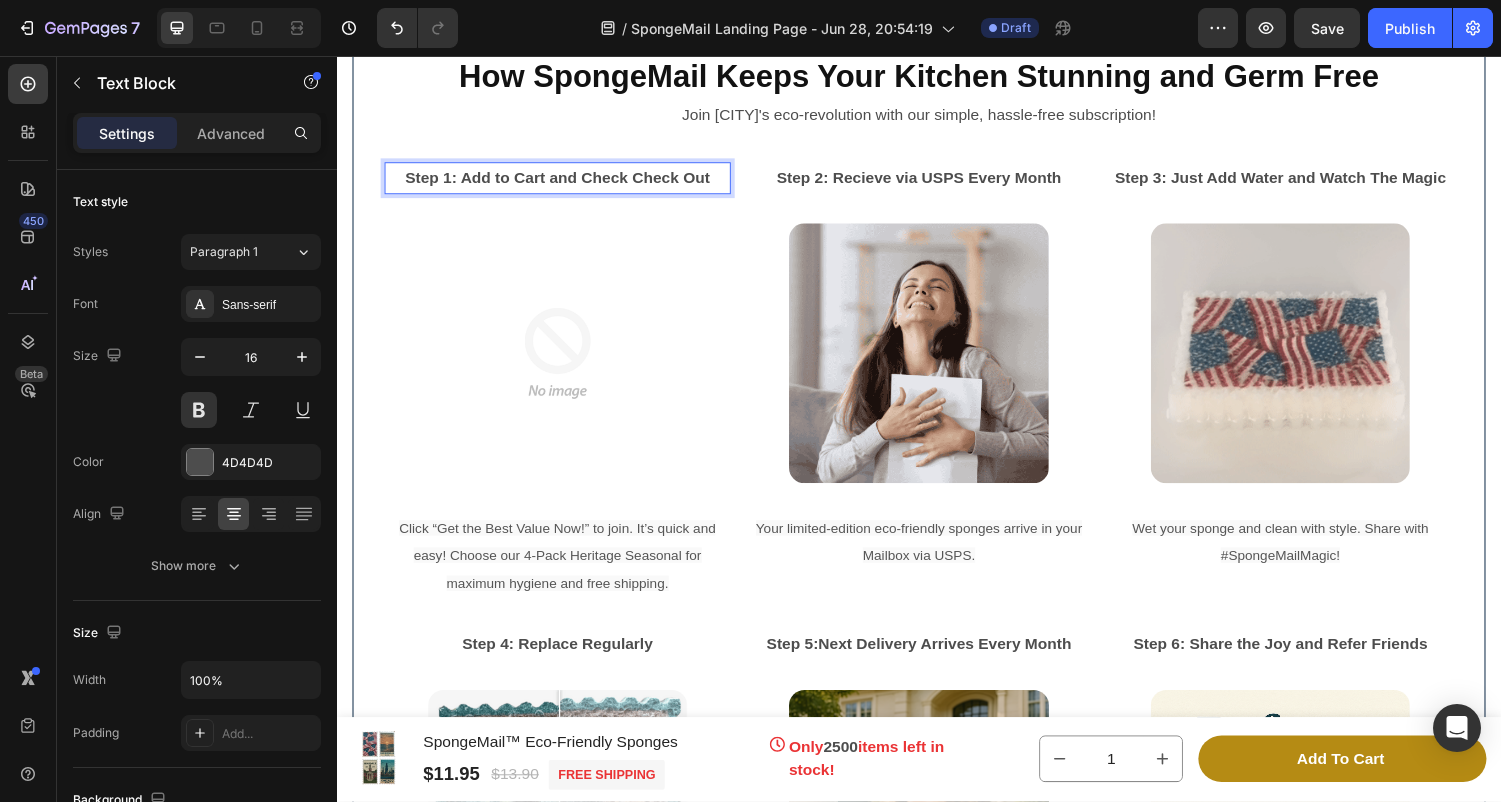 click on "Step 1: Add to Cart and Check Check Out" at bounding box center (564, 182) 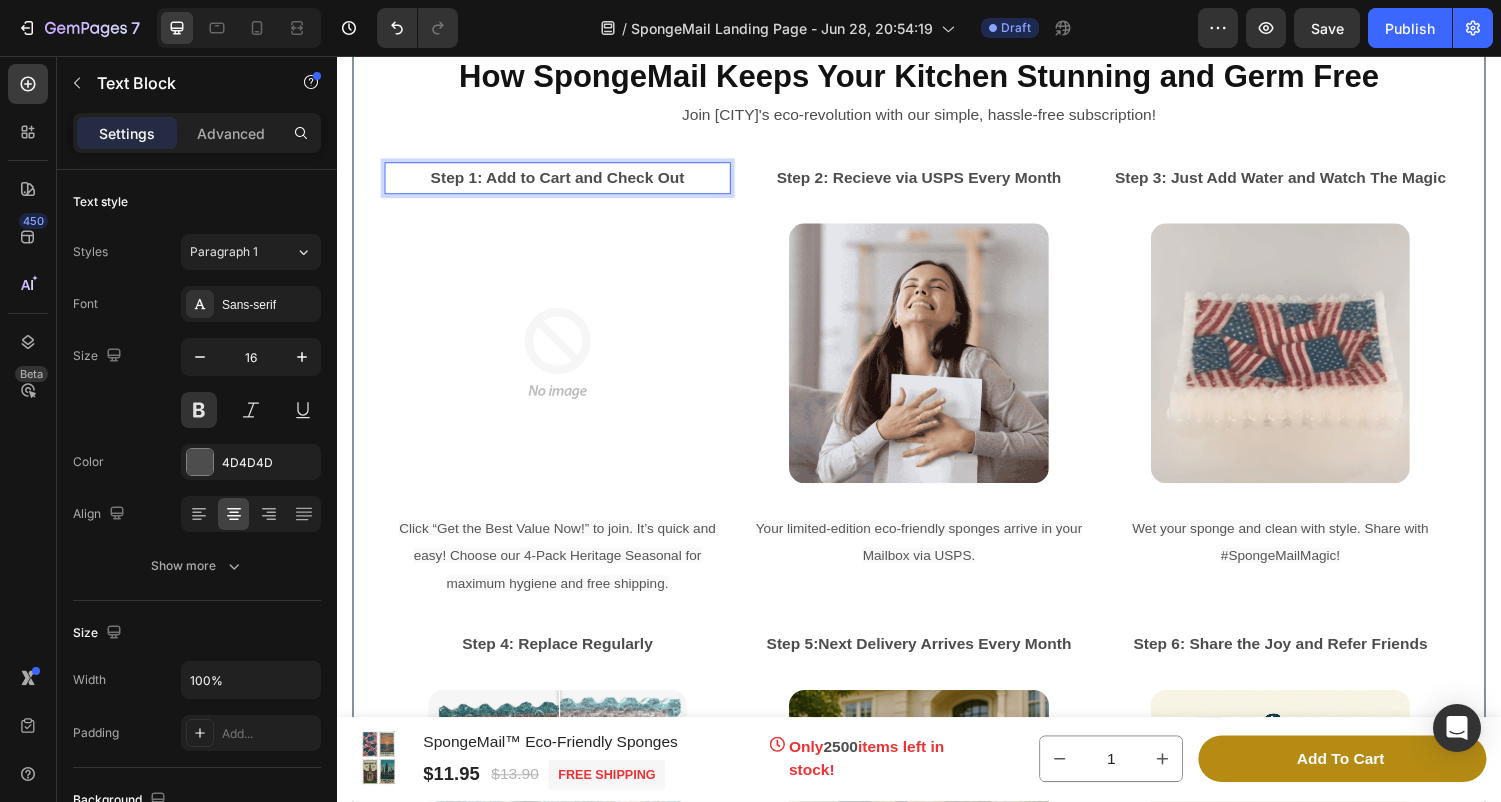 click on "Step 1: Add to Cart and Check Out" at bounding box center (564, 182) 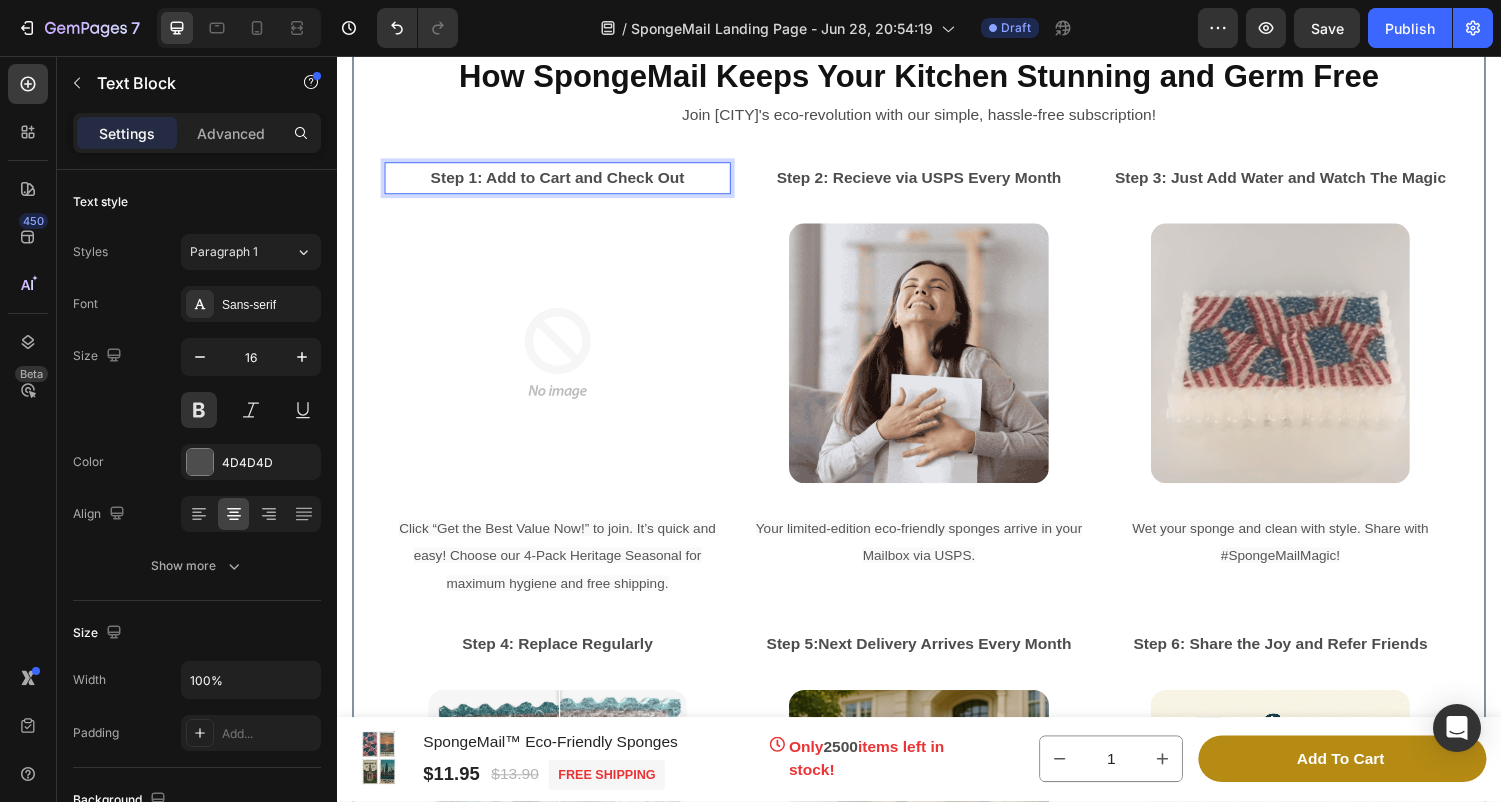 click on "Step 1: Add to Cart and Check Out" at bounding box center [564, 182] 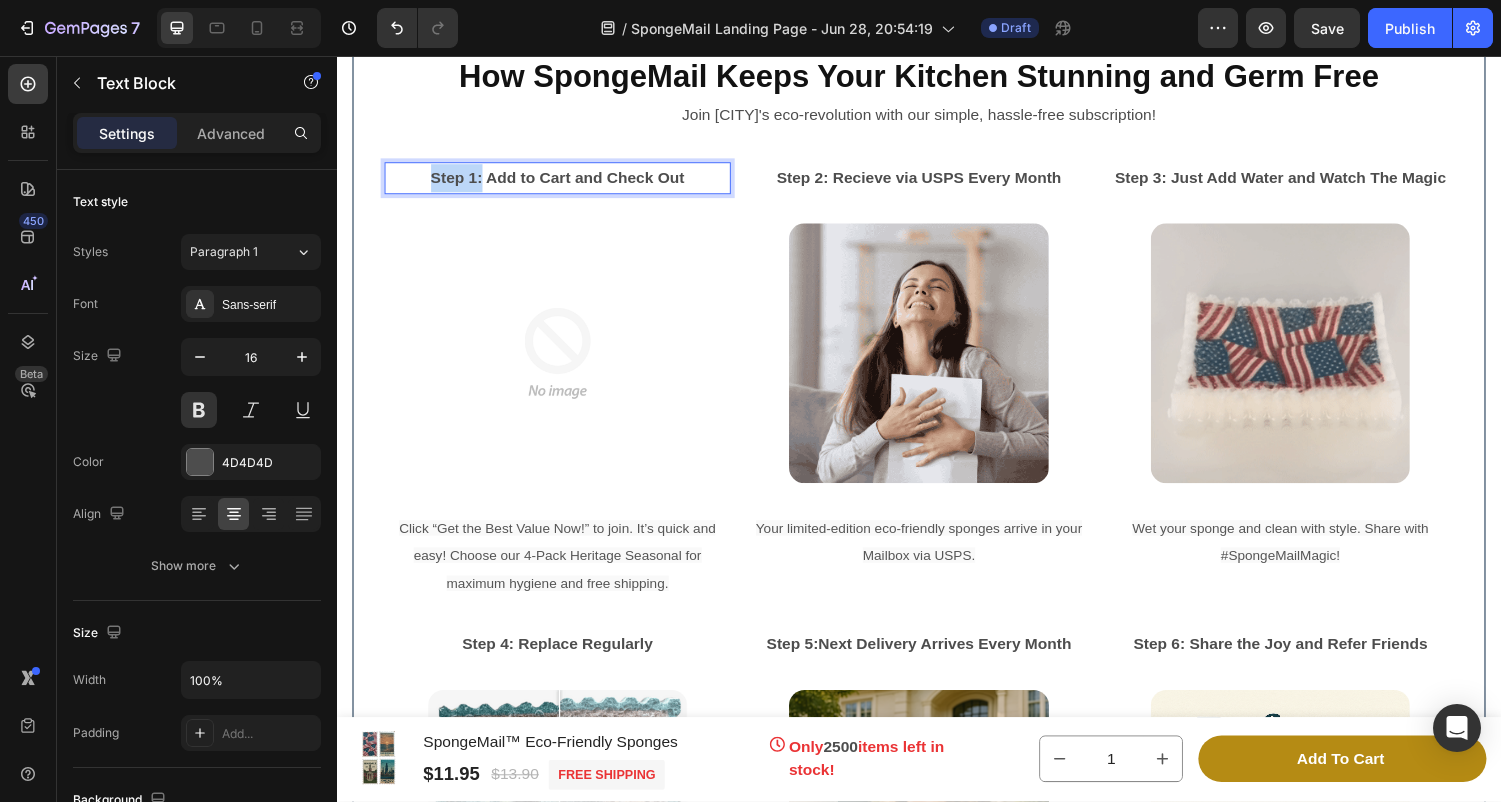 drag, startPoint x: 486, startPoint y: 181, endPoint x: 433, endPoint y: 180, distance: 53.009434 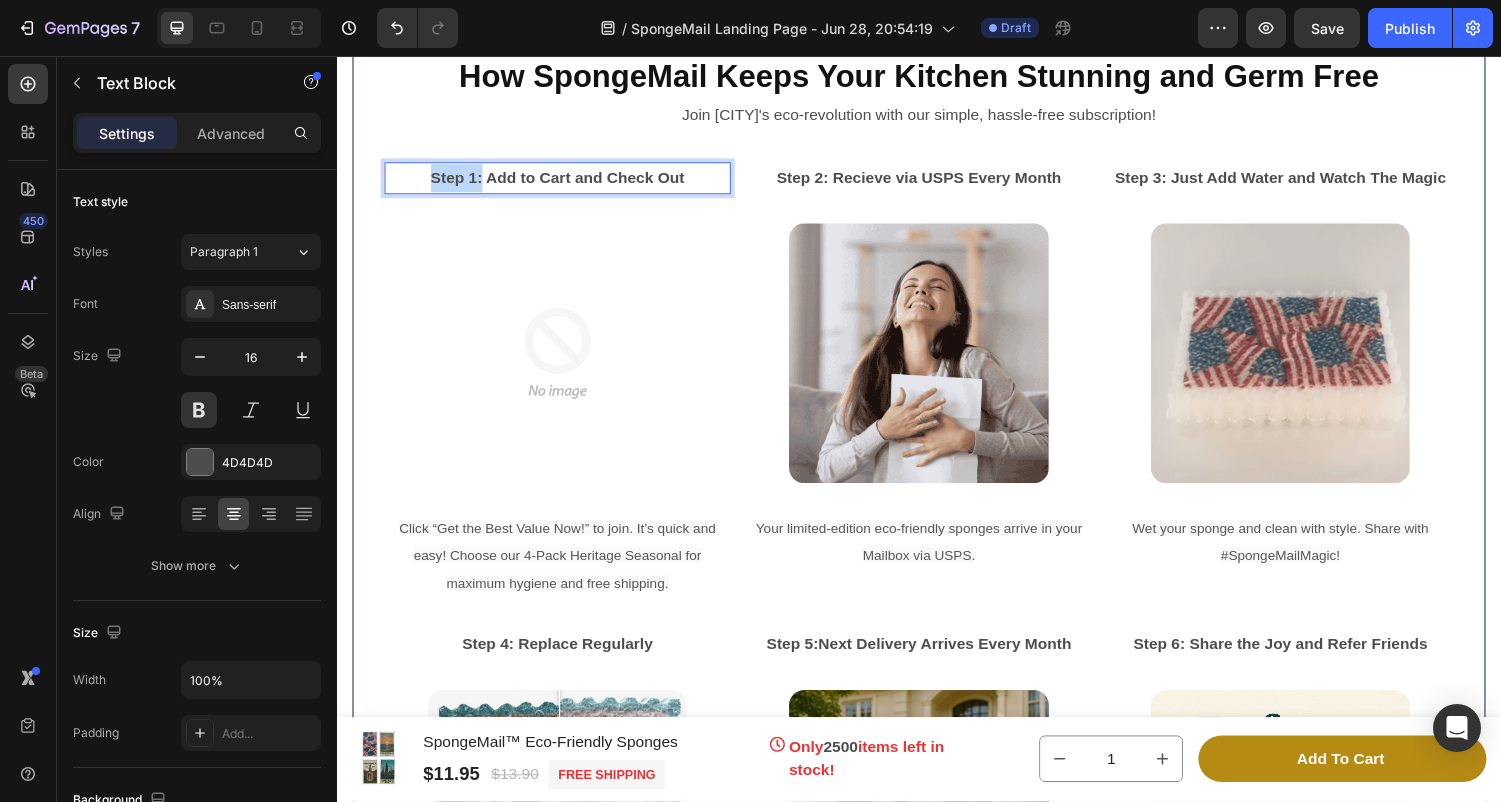 click on "Step 1: Add to Cart and Check Out" at bounding box center [564, 182] 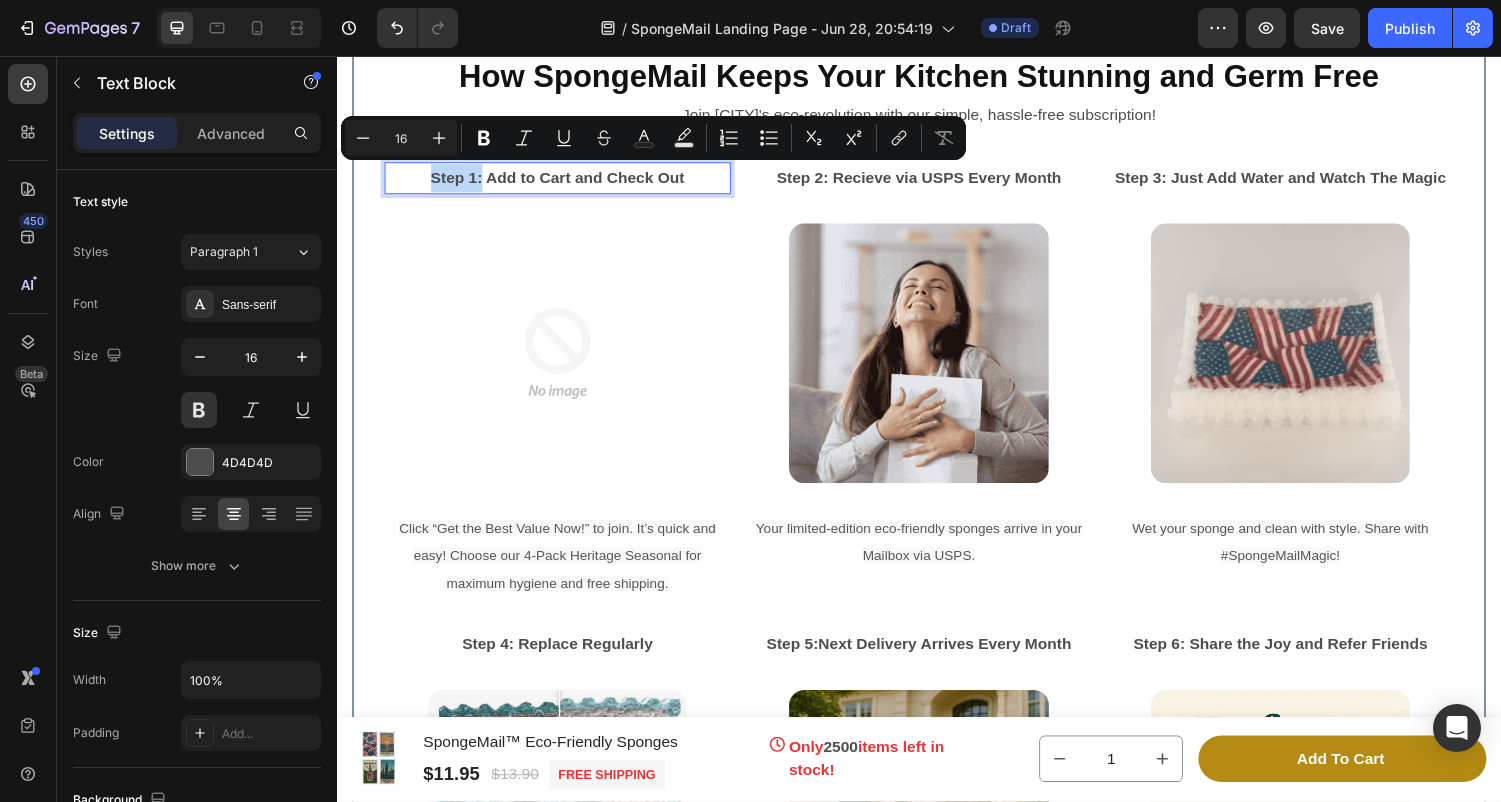 copy on "Step 1:" 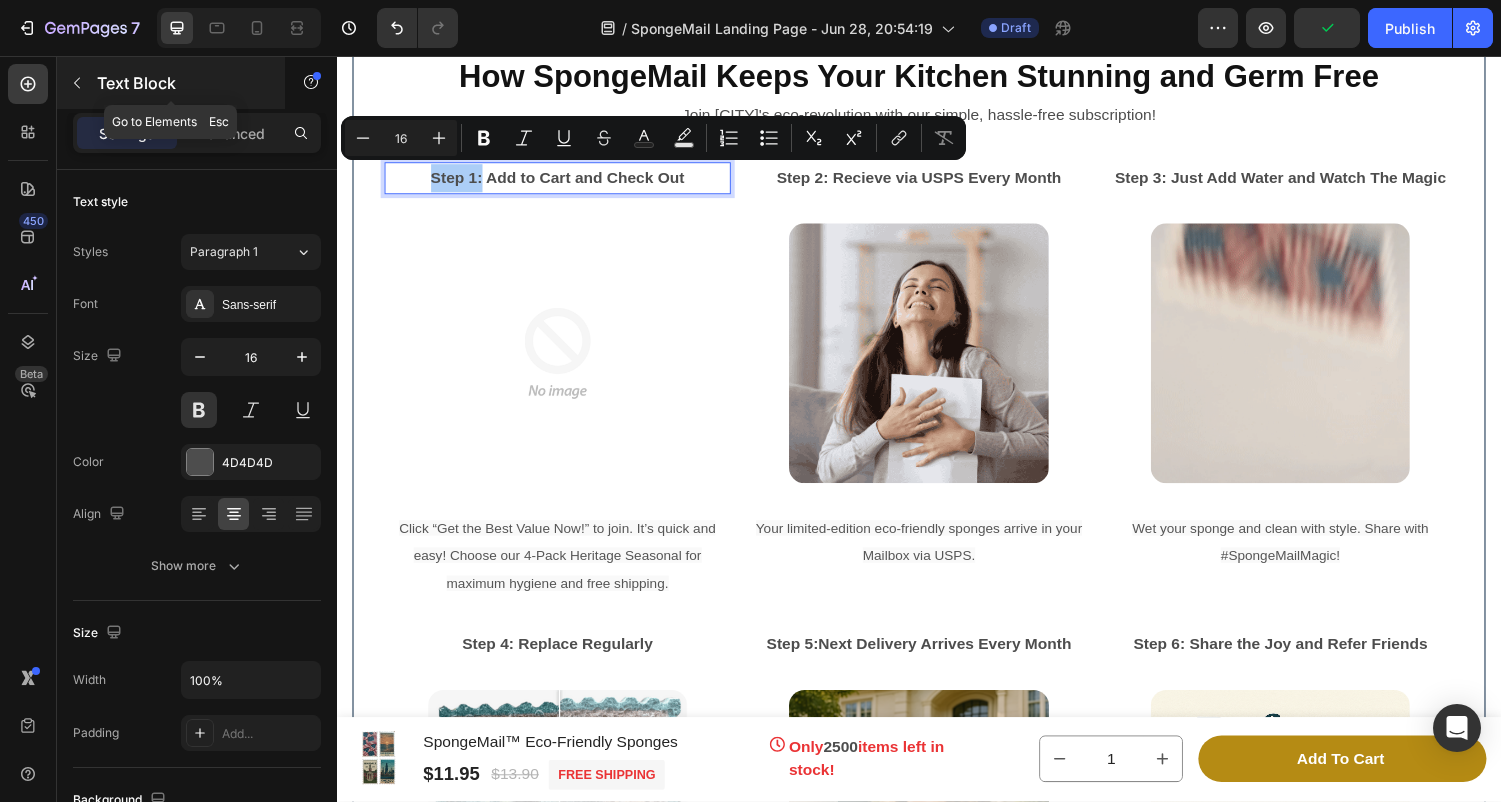 click 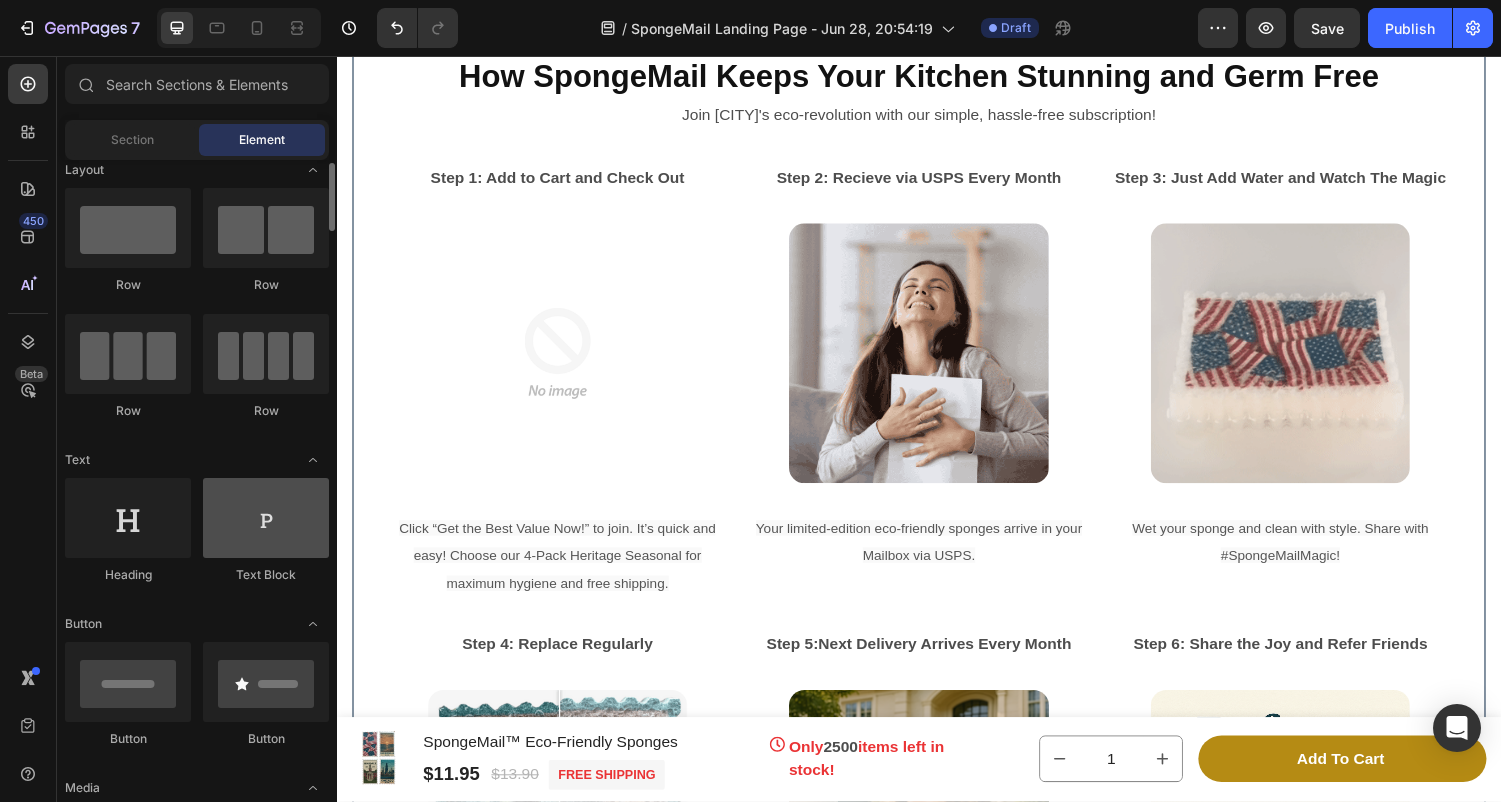 scroll, scrollTop: 18, scrollLeft: 0, axis: vertical 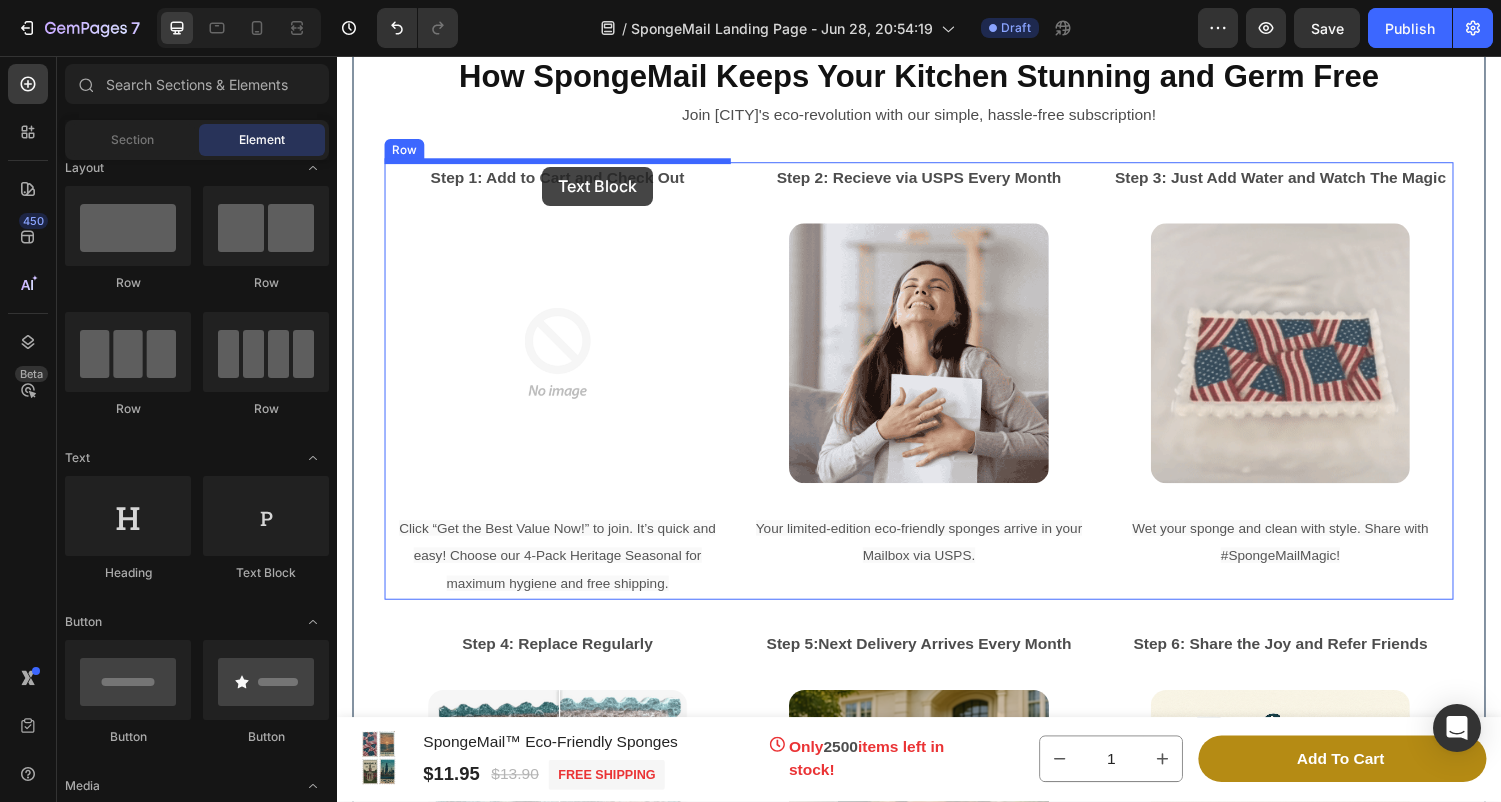 drag, startPoint x: 610, startPoint y: 579, endPoint x: 548, endPoint y: 170, distance: 413.67258 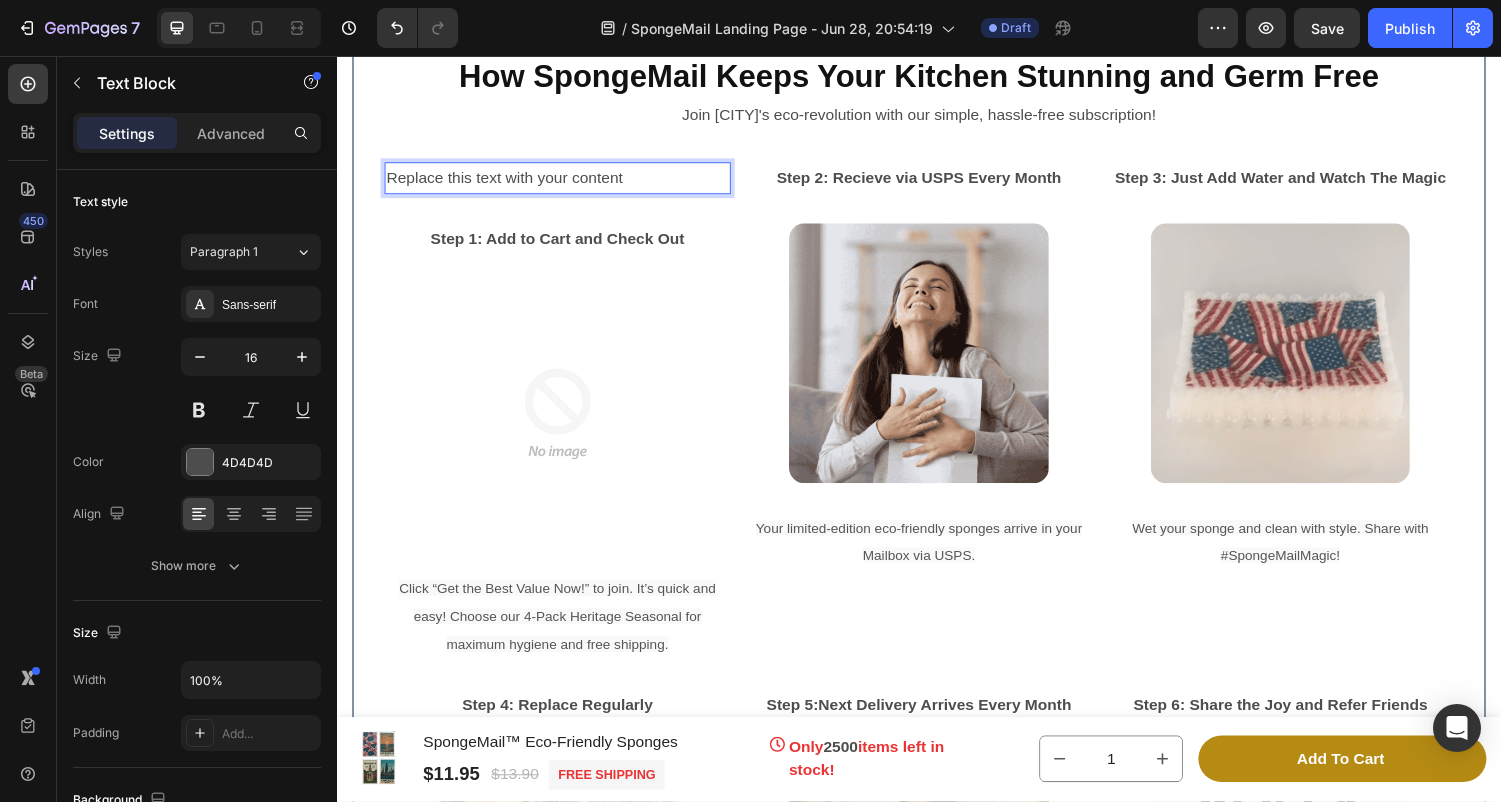 click on "Replace this text with your content" at bounding box center [564, 182] 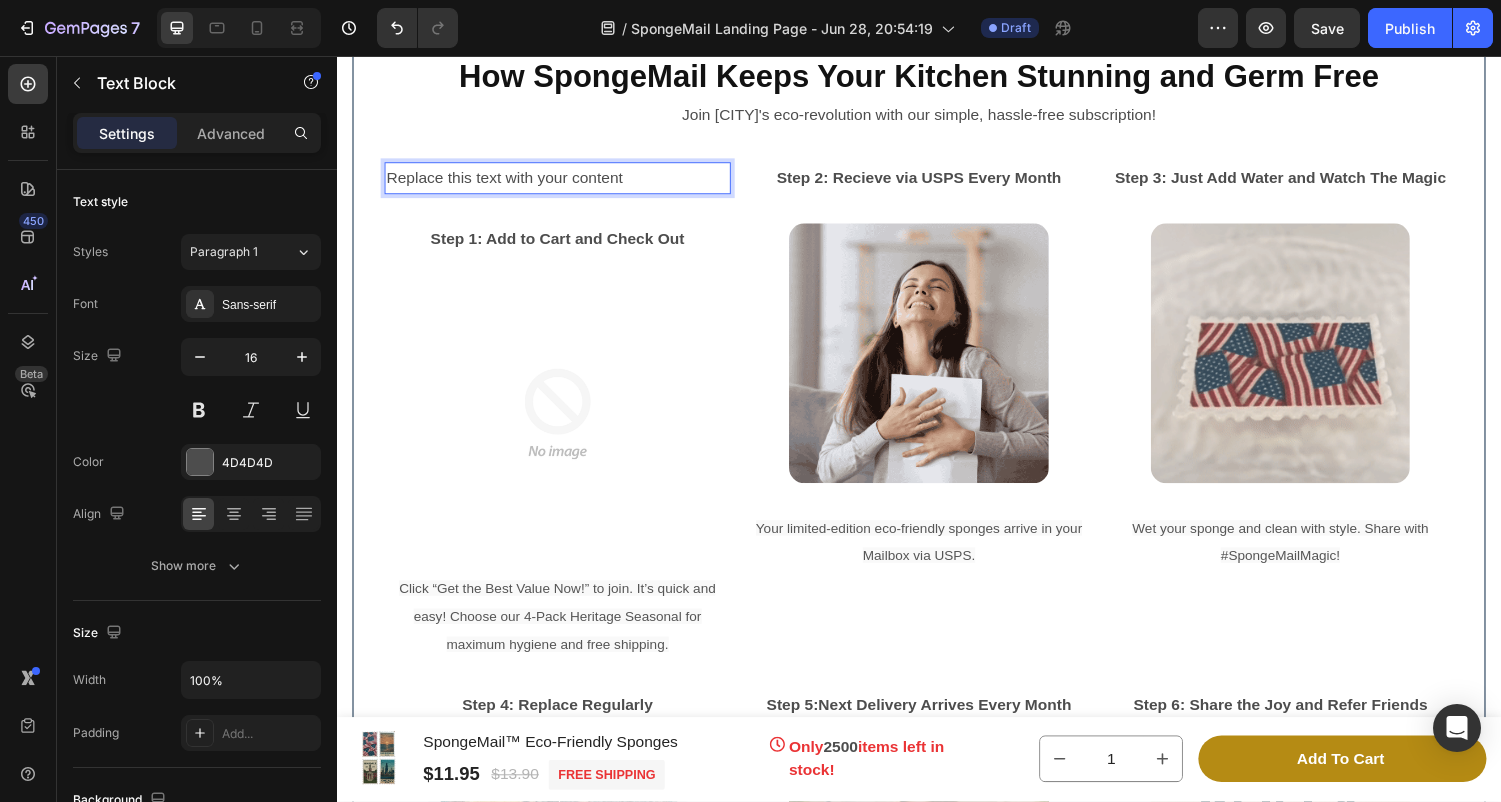 click on "Replace this text with your content" at bounding box center [564, 182] 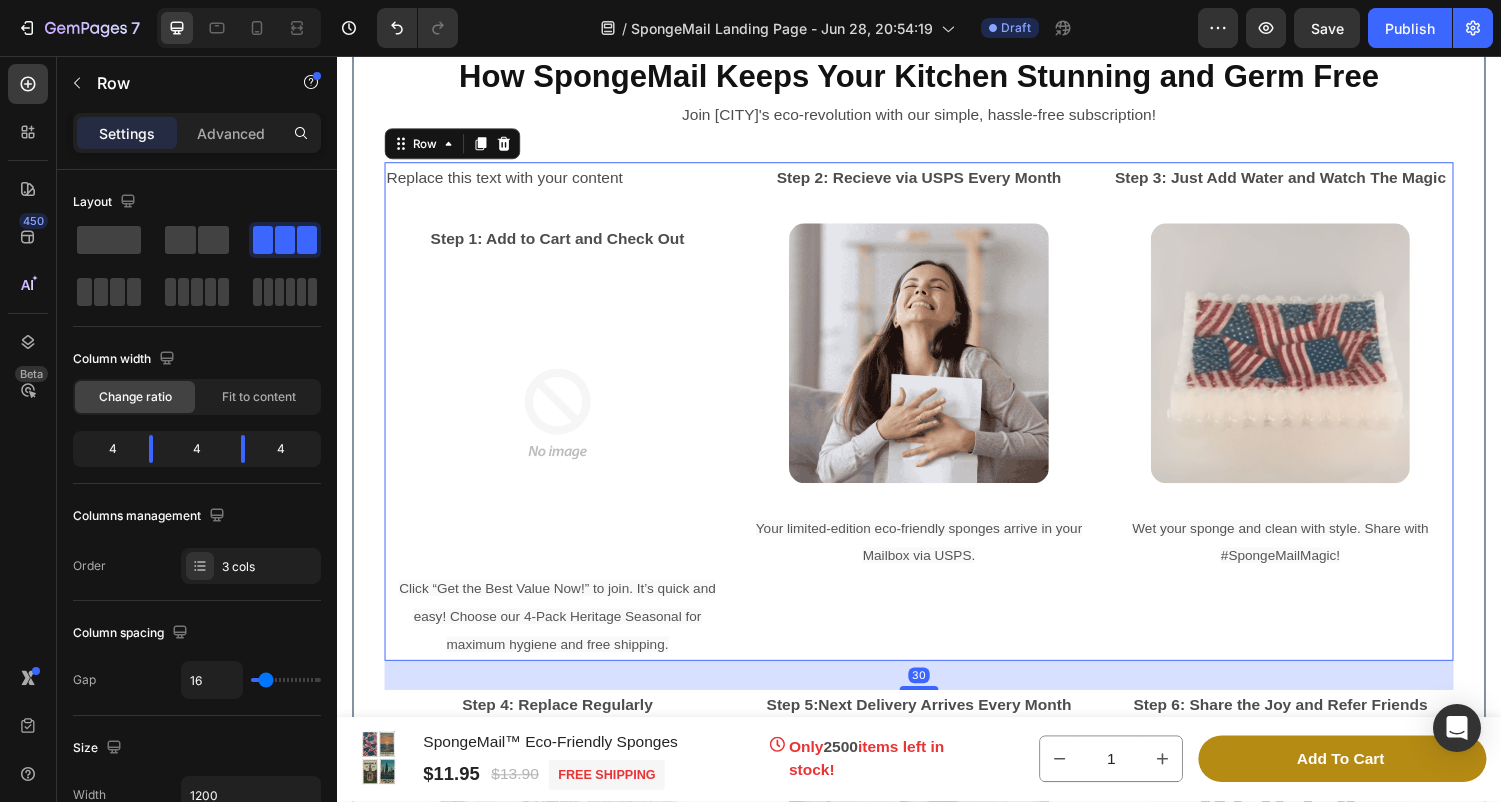 click on "Replace this text with your content Text Block Step 1: Add to Cart and Check Out Text Block Image Click “Get the Best Value Now!” to join. It’s quick and easy! Choose our 4-Pack Heritage Seasonal for maximum hygiene and free shipping. Text Block" at bounding box center (564, 422) 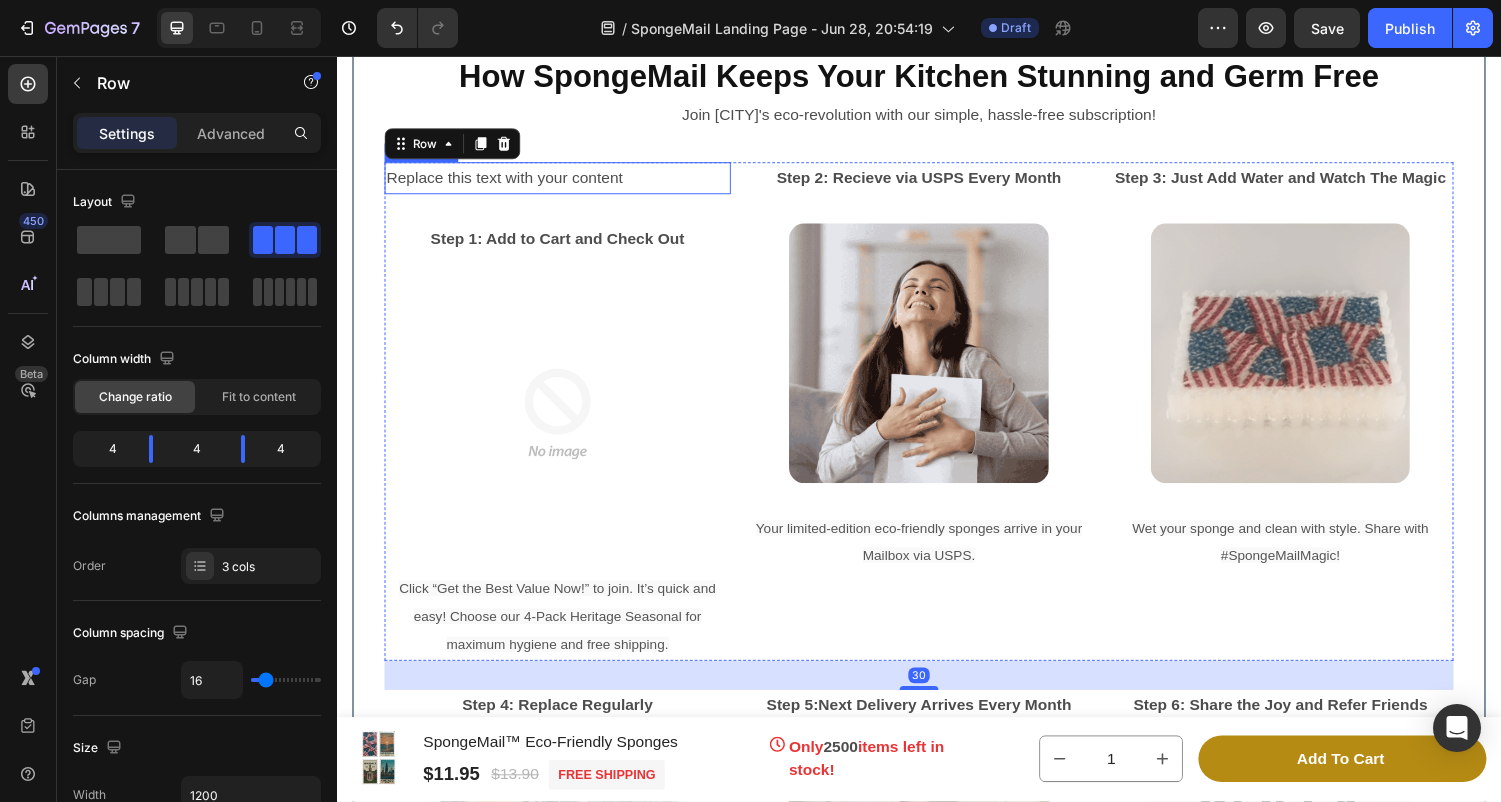 click on "Replace this text with your content" at bounding box center (564, 182) 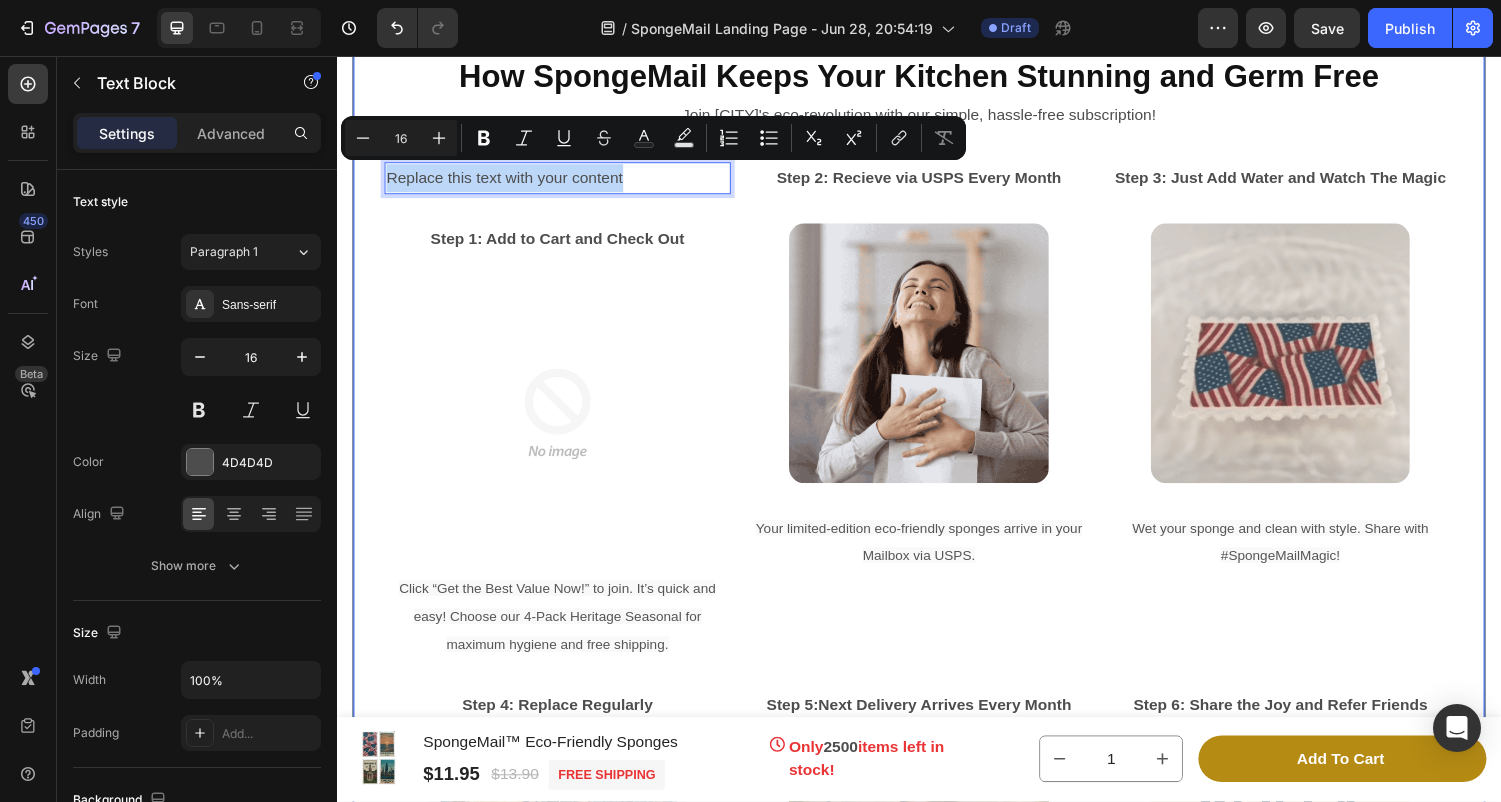 drag, startPoint x: 657, startPoint y: 180, endPoint x: 382, endPoint y: 176, distance: 275.02908 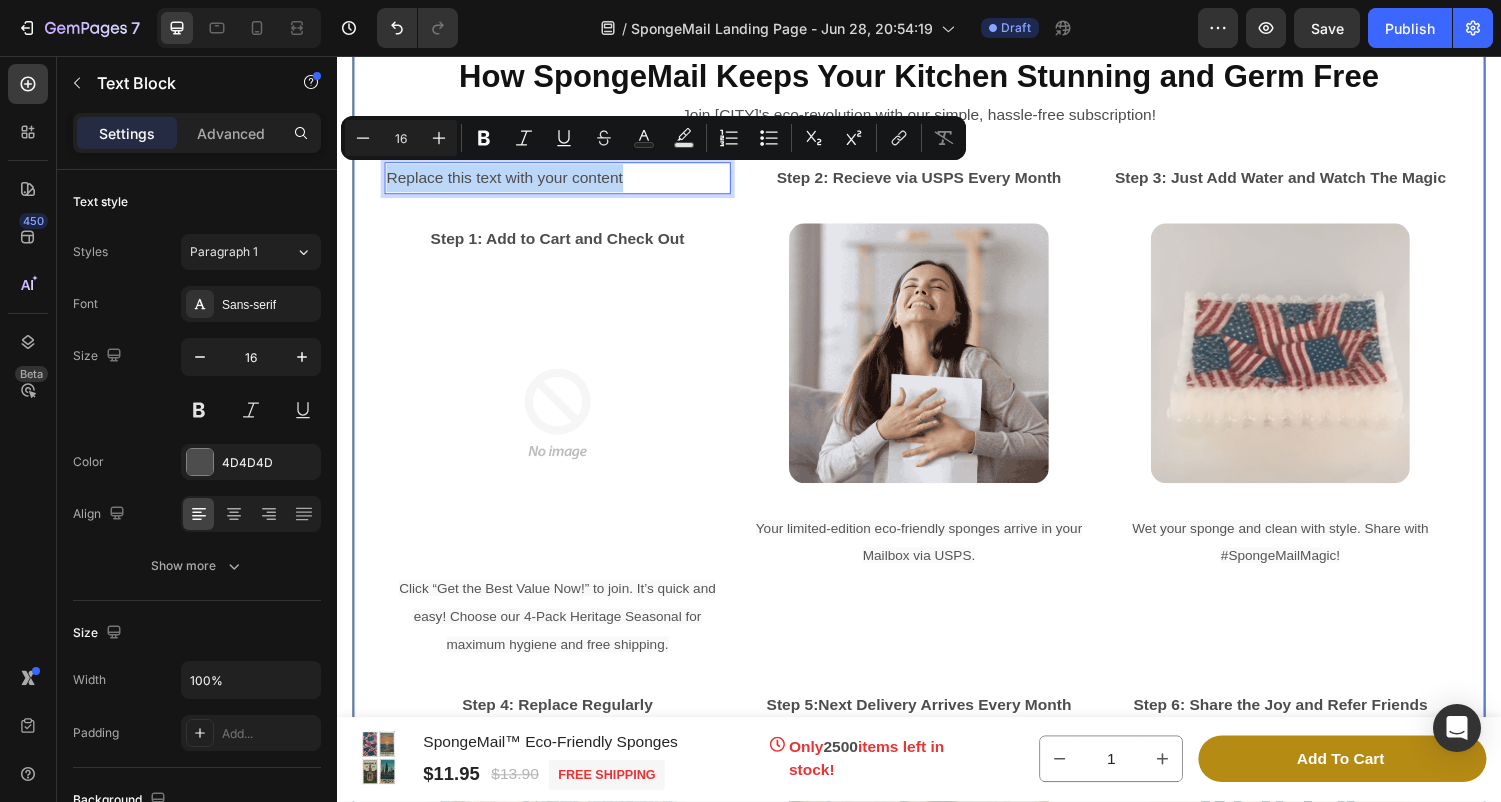 click on "How SpongeMail Keeps Your Kitchen Stunning and Germ Free Heading Join Hinsdale's eco-revolution with our simple, hassle-free subscription! Text Block Replace this text with your content Text Block   30 Step 1: Add to Cart and Check Out Text Block Image Click “Get the Best Value Now!” to join. It’s quick and easy! Choose our 4-Pack Heritage Seasonal for maximum hygiene and free shipping. Text Block Step 2: Recieve via USPS Every Month Text Block Image Your limited-edition eco-friendly sponges arrive in your Mailbox via USPS. Text Block Step 3: Just Add Water and Watch The Magic Text Block Image Wet your sponge and clean with style. Share with #SpongeMailMagic! Text Block Row Step 4: Replace Regularly Text Block Image 4-Pack? Toss weekly. 2-Pack? Every 2 weeks. Our Fade-to-replace designs will help you know when your sponge is worn out  and we’ll email reminders! Text Block Step 5:  Next Delivery Arrives Every Month Text Block Image Fresh sponges arrive via USPS, right on time. Text Block Text Block" at bounding box center [937, 608] 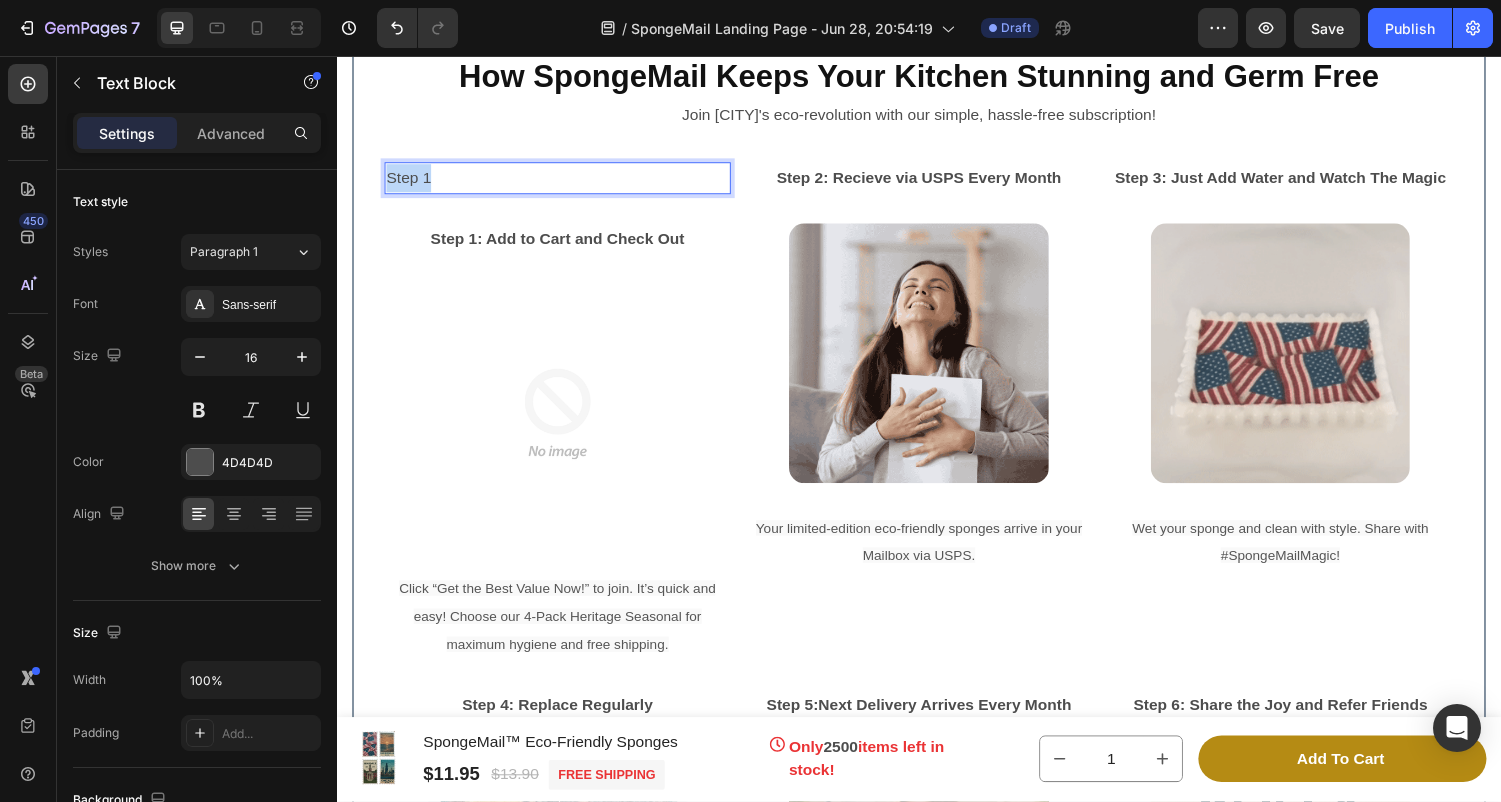 drag, startPoint x: 446, startPoint y: 183, endPoint x: 389, endPoint y: 179, distance: 57.14018 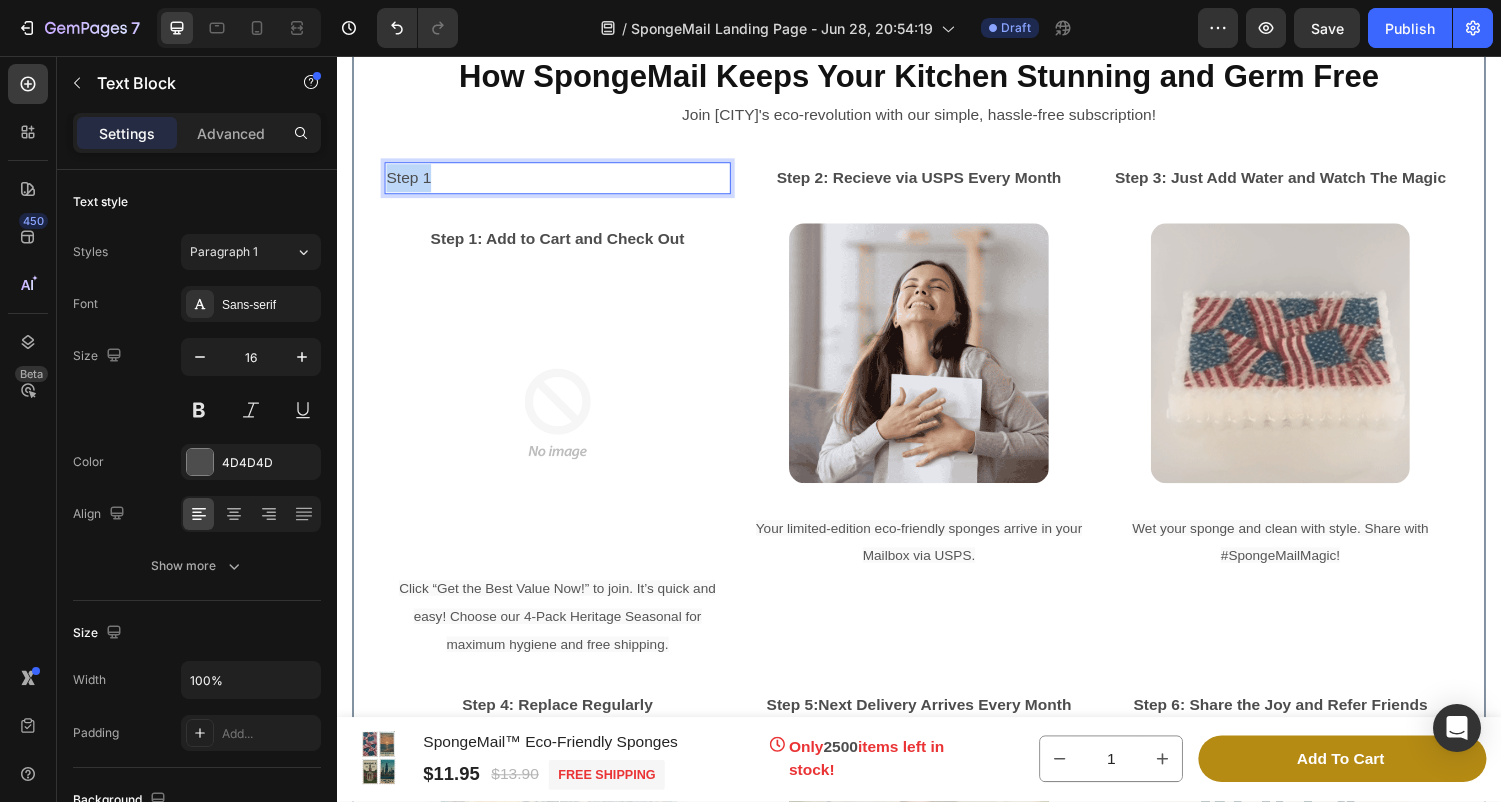click on "Step 1" at bounding box center (564, 182) 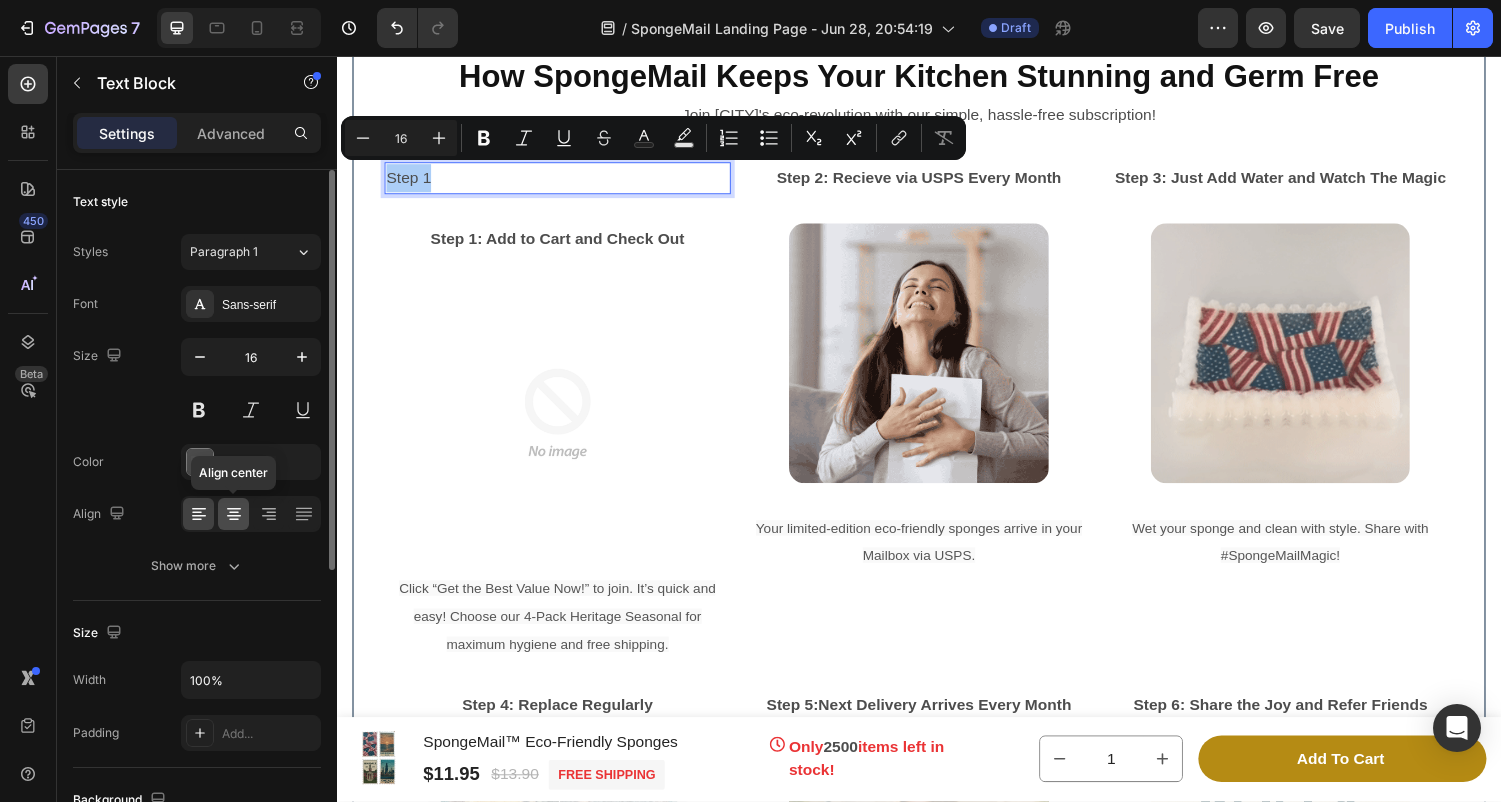 click 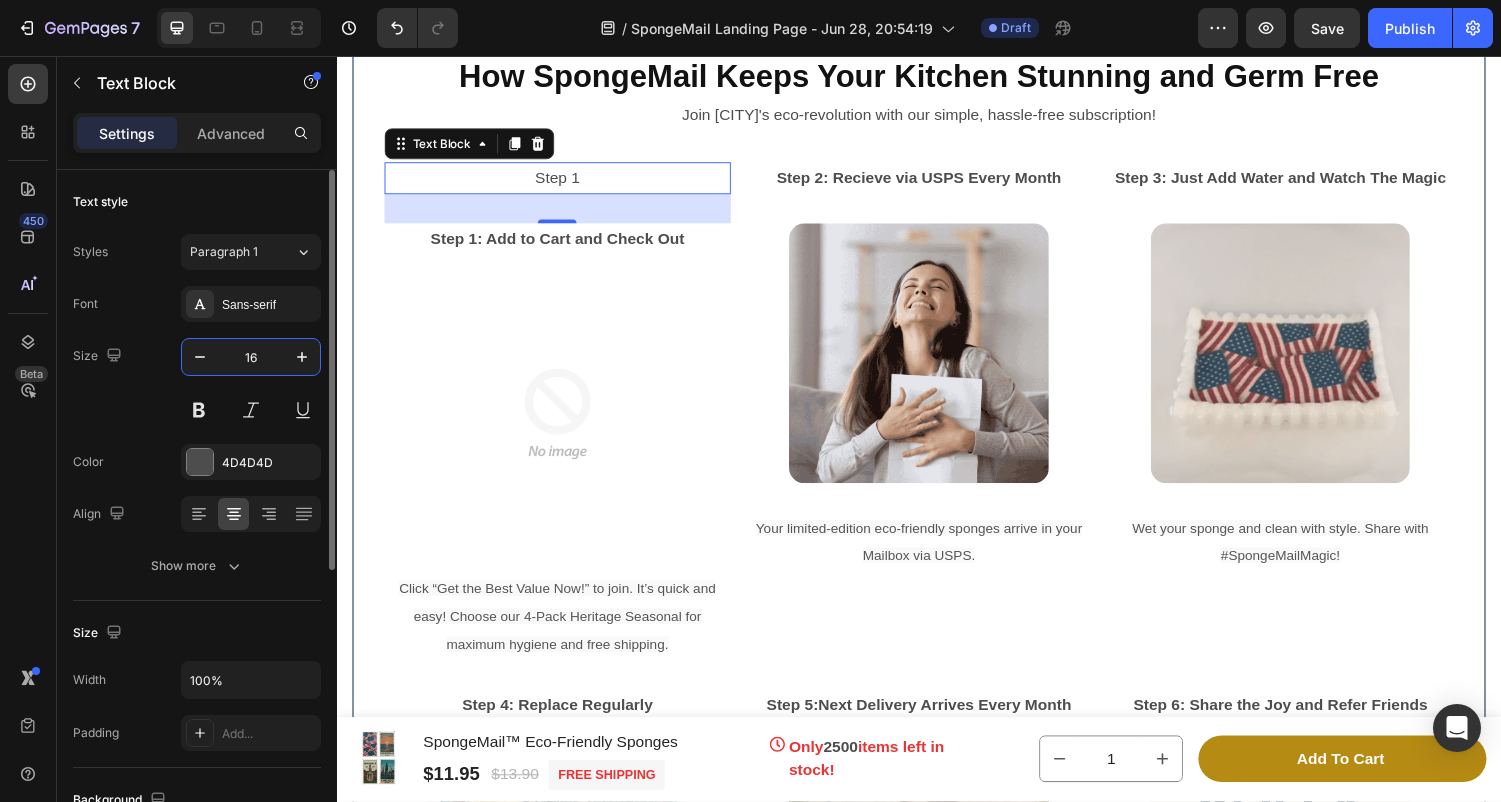 drag, startPoint x: 265, startPoint y: 354, endPoint x: 243, endPoint y: 354, distance: 22 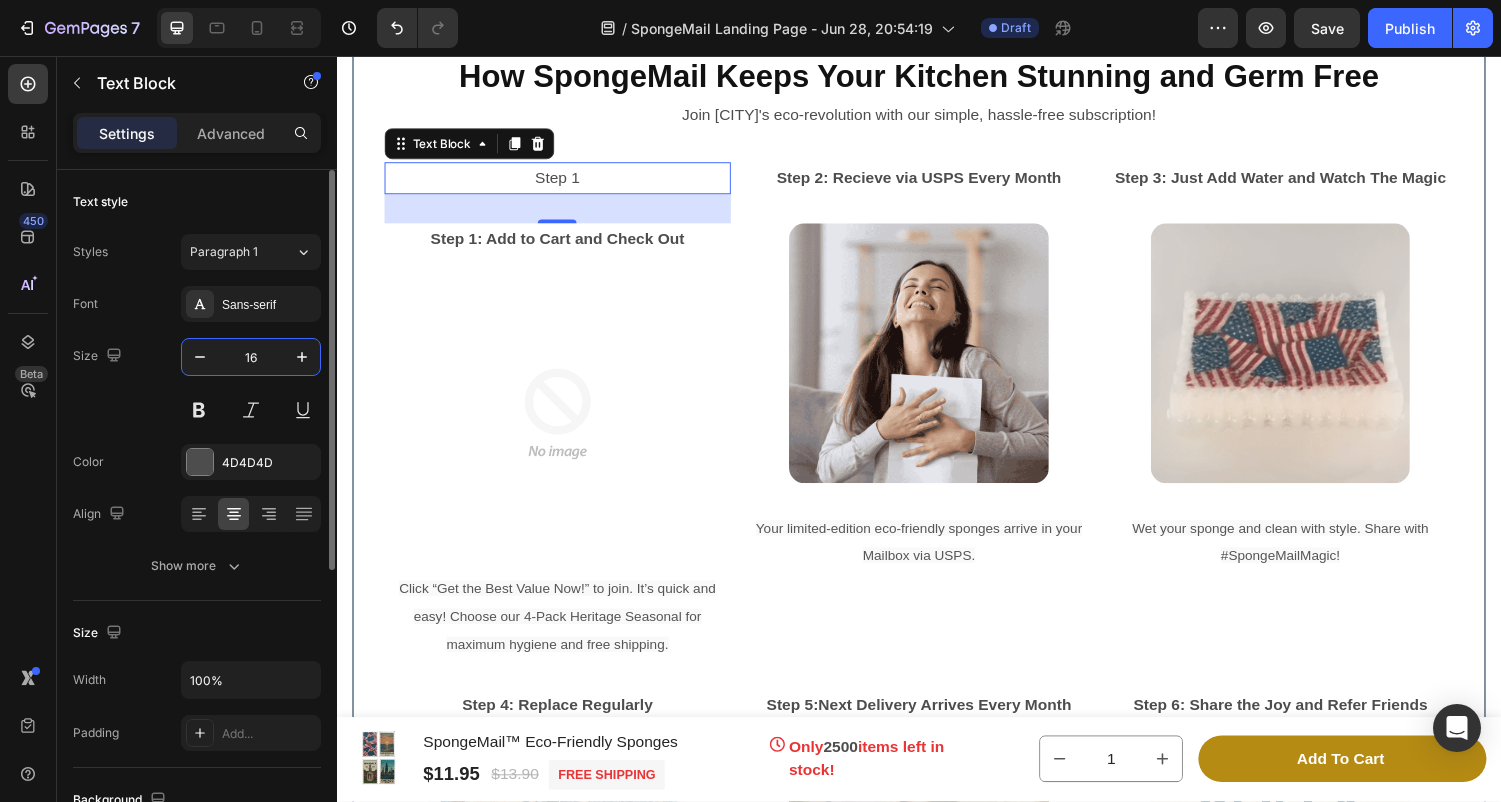 click on "16" at bounding box center (251, 357) 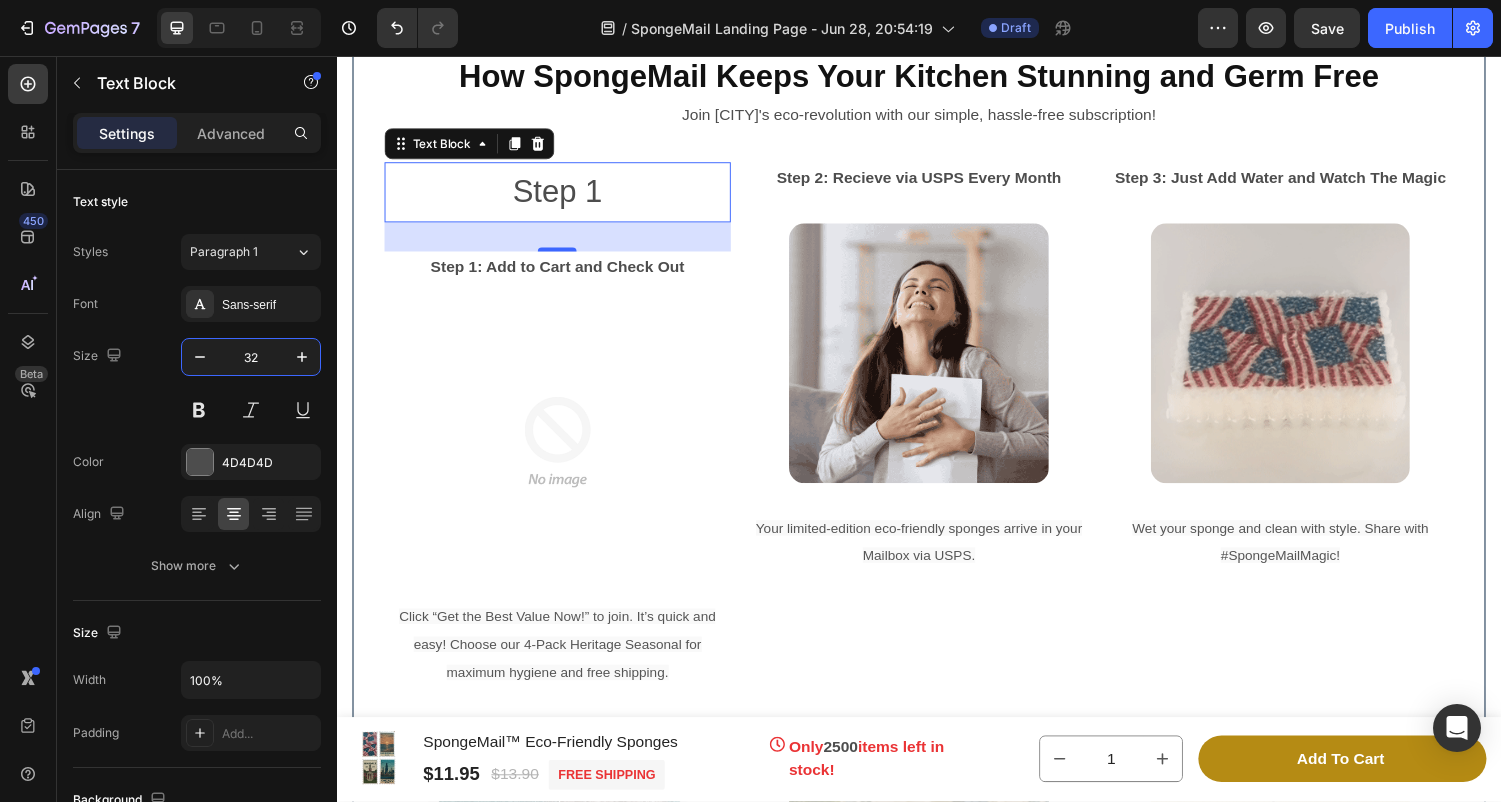 type on "32" 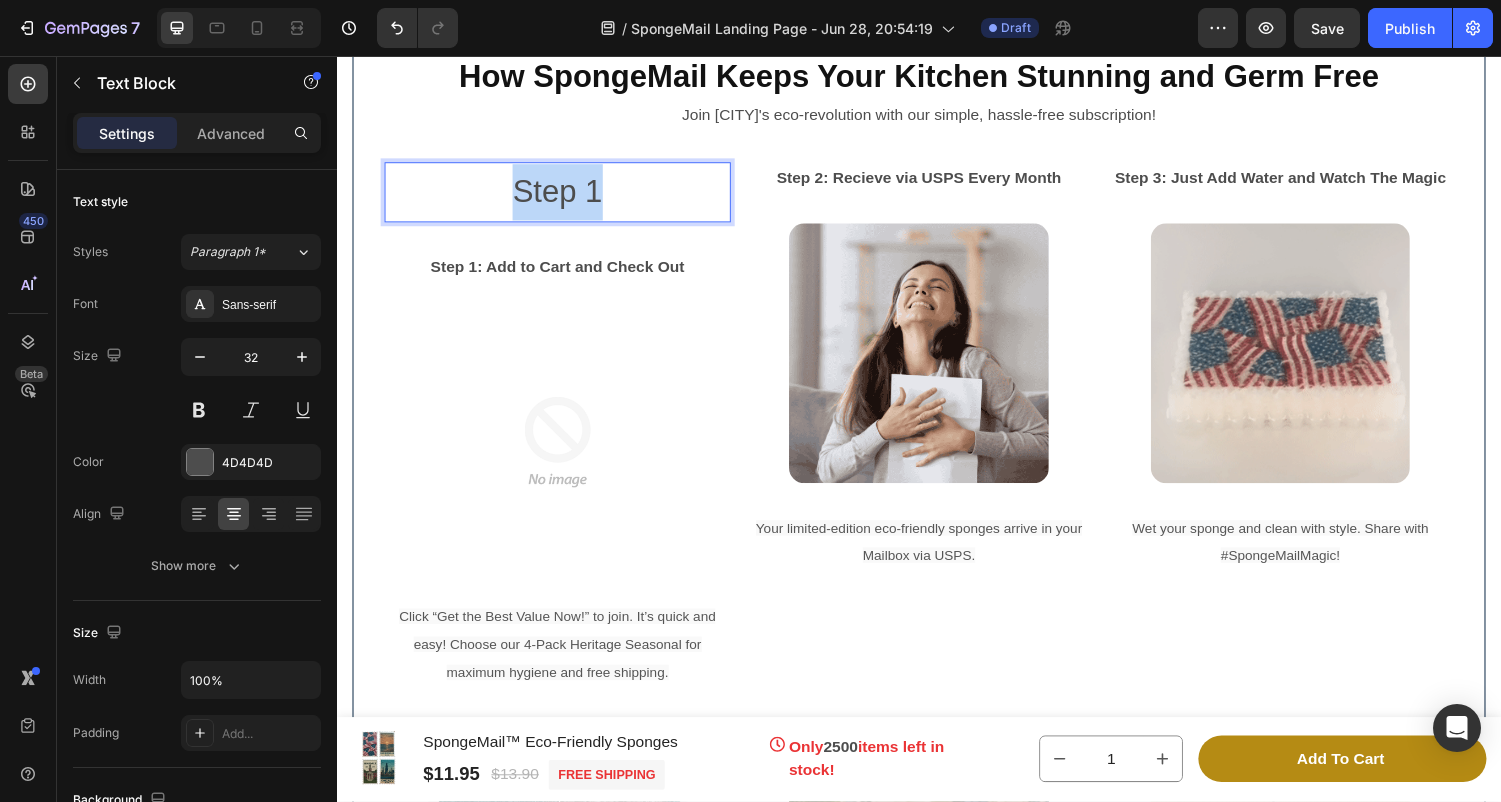 drag, startPoint x: 626, startPoint y: 180, endPoint x: 440, endPoint y: 180, distance: 186 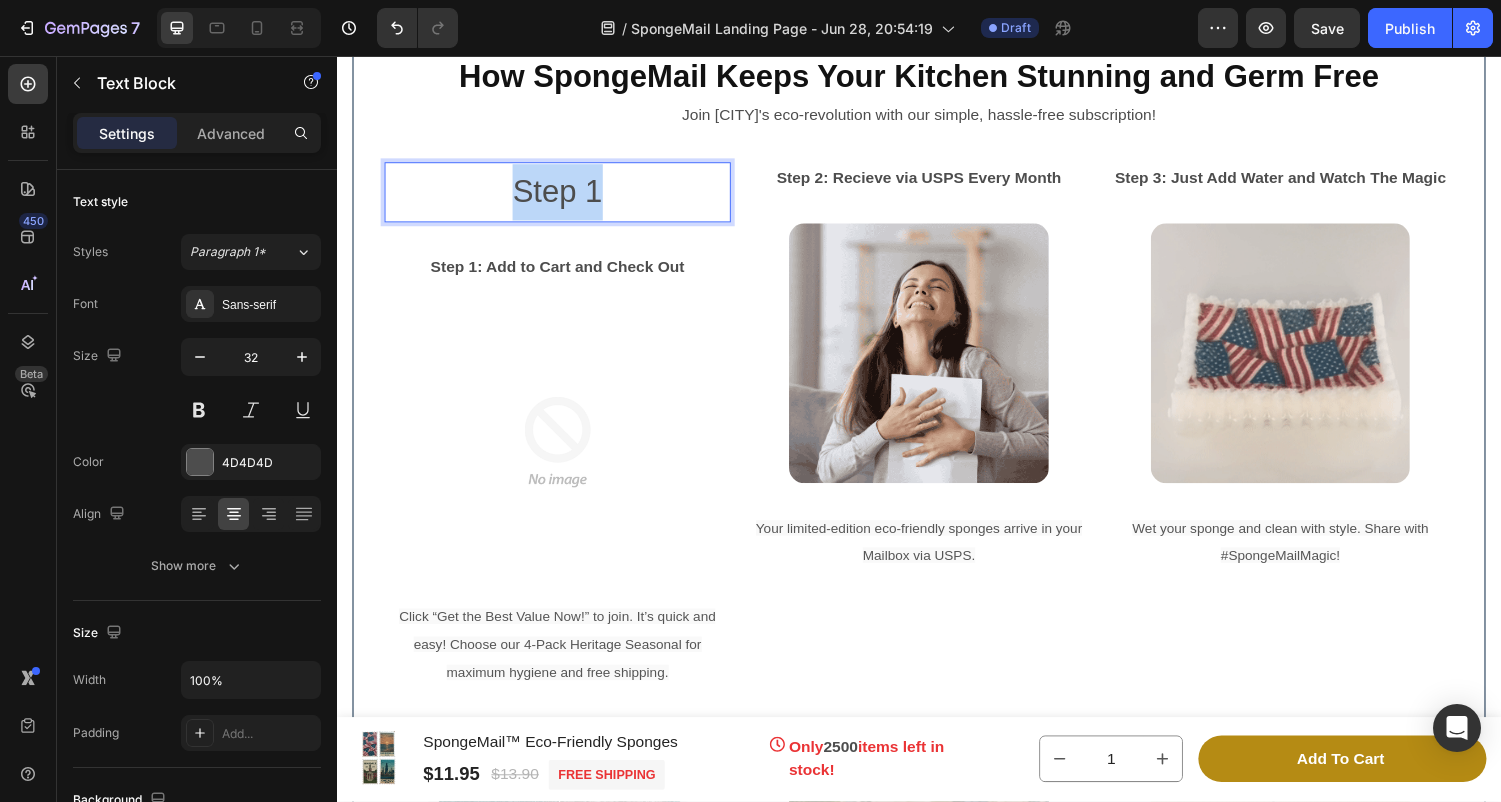 click on "Step 1" at bounding box center (564, 197) 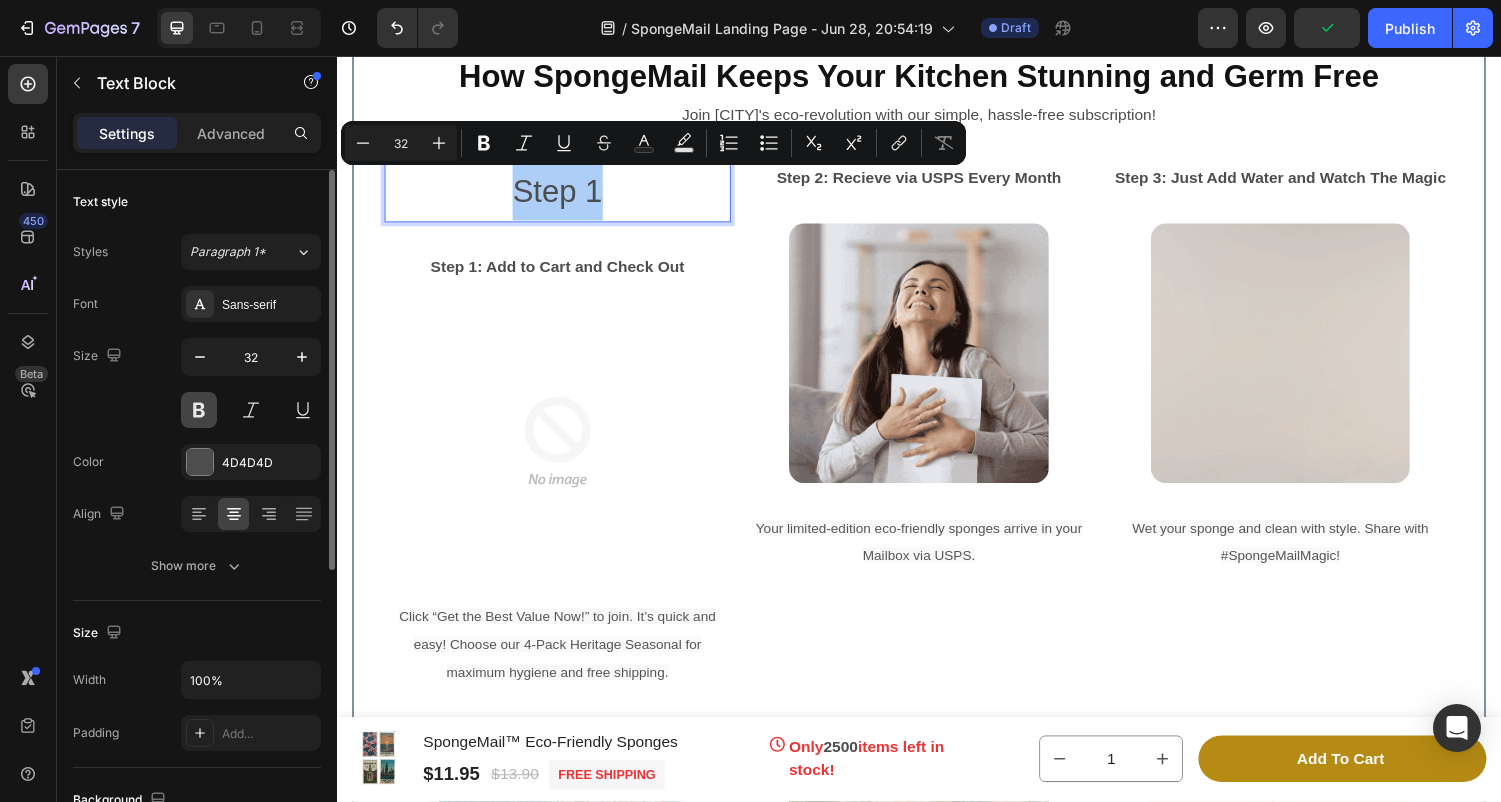 click at bounding box center [199, 410] 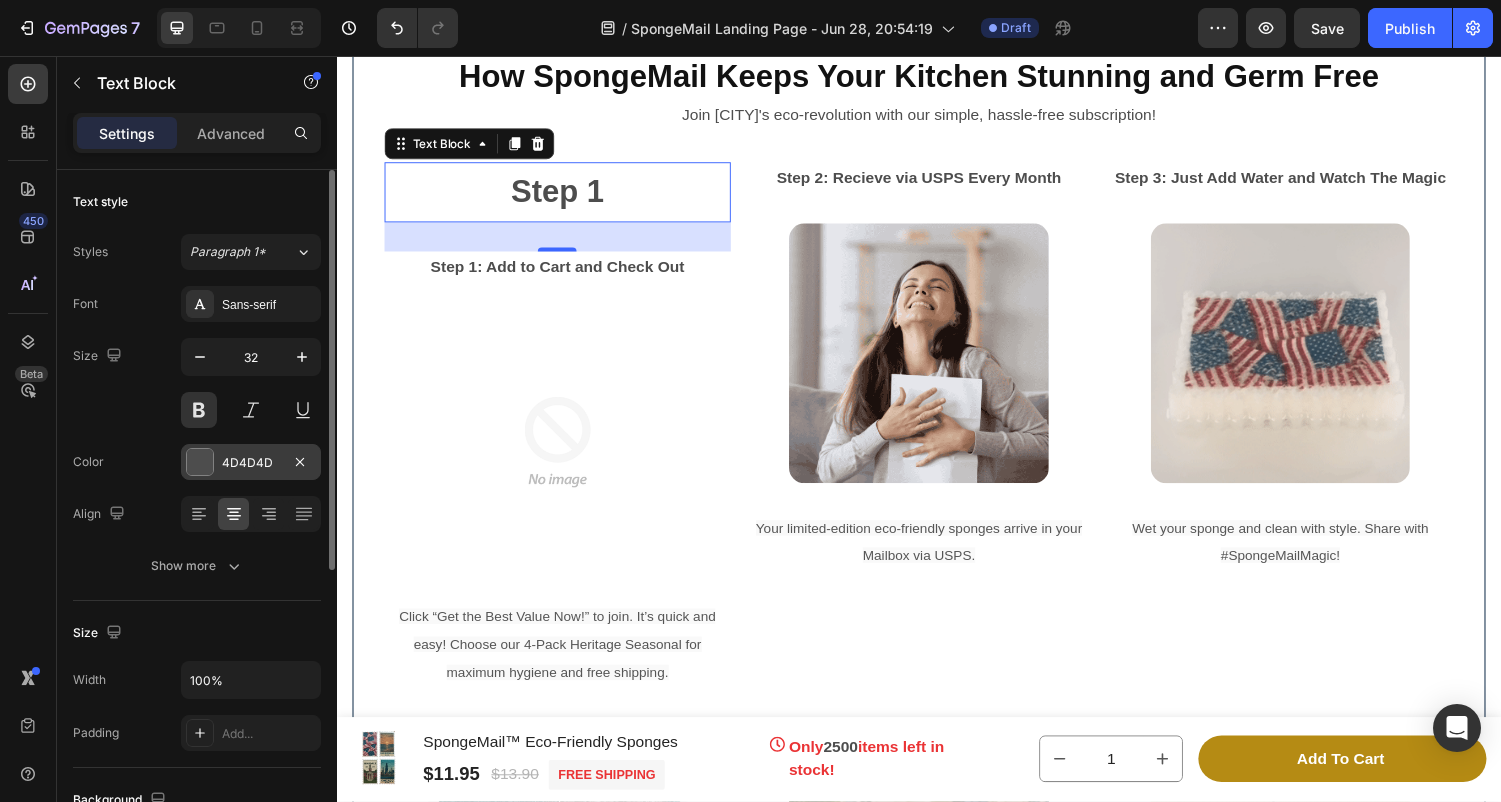 click at bounding box center [200, 462] 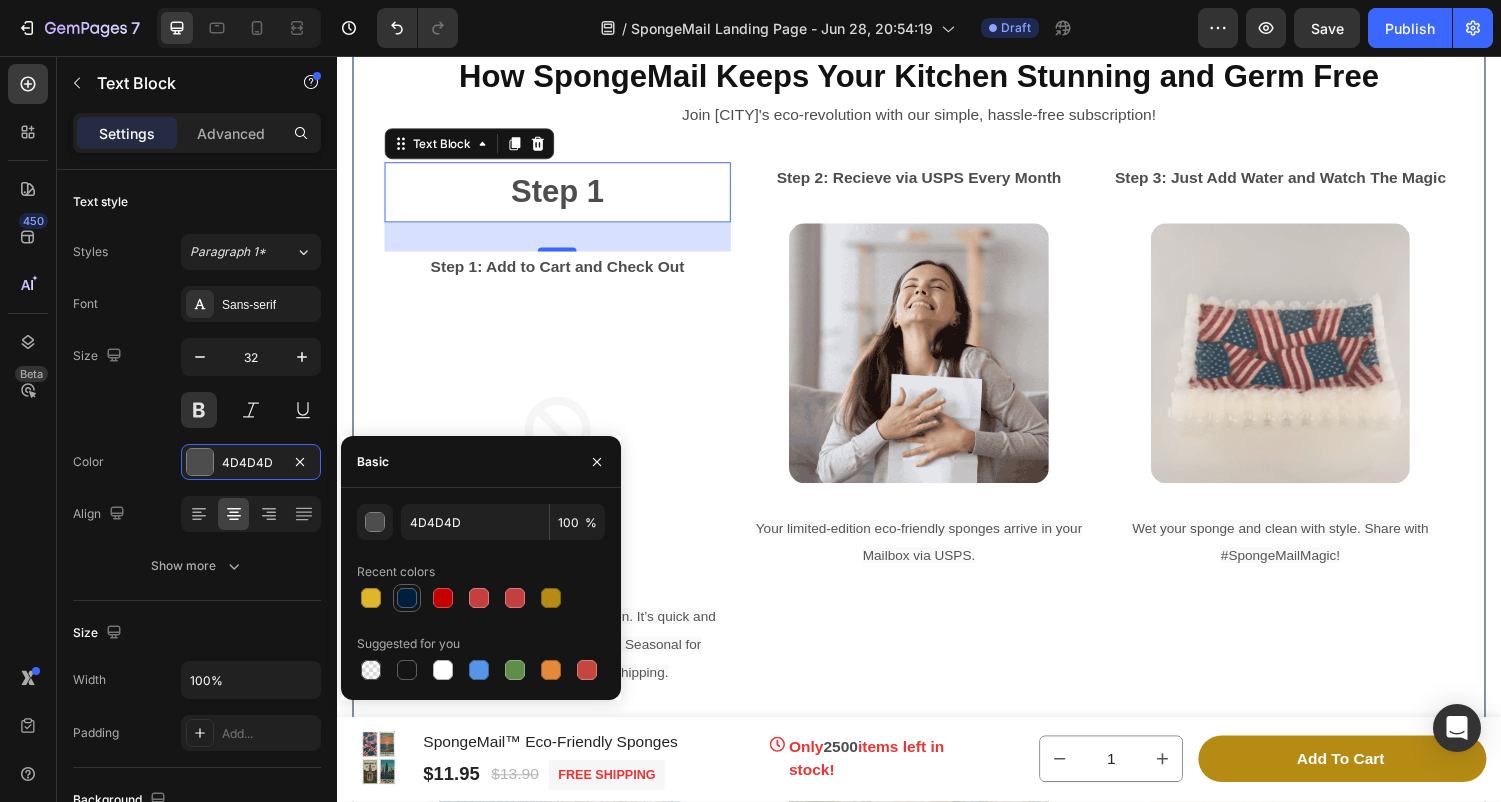 click at bounding box center [407, 598] 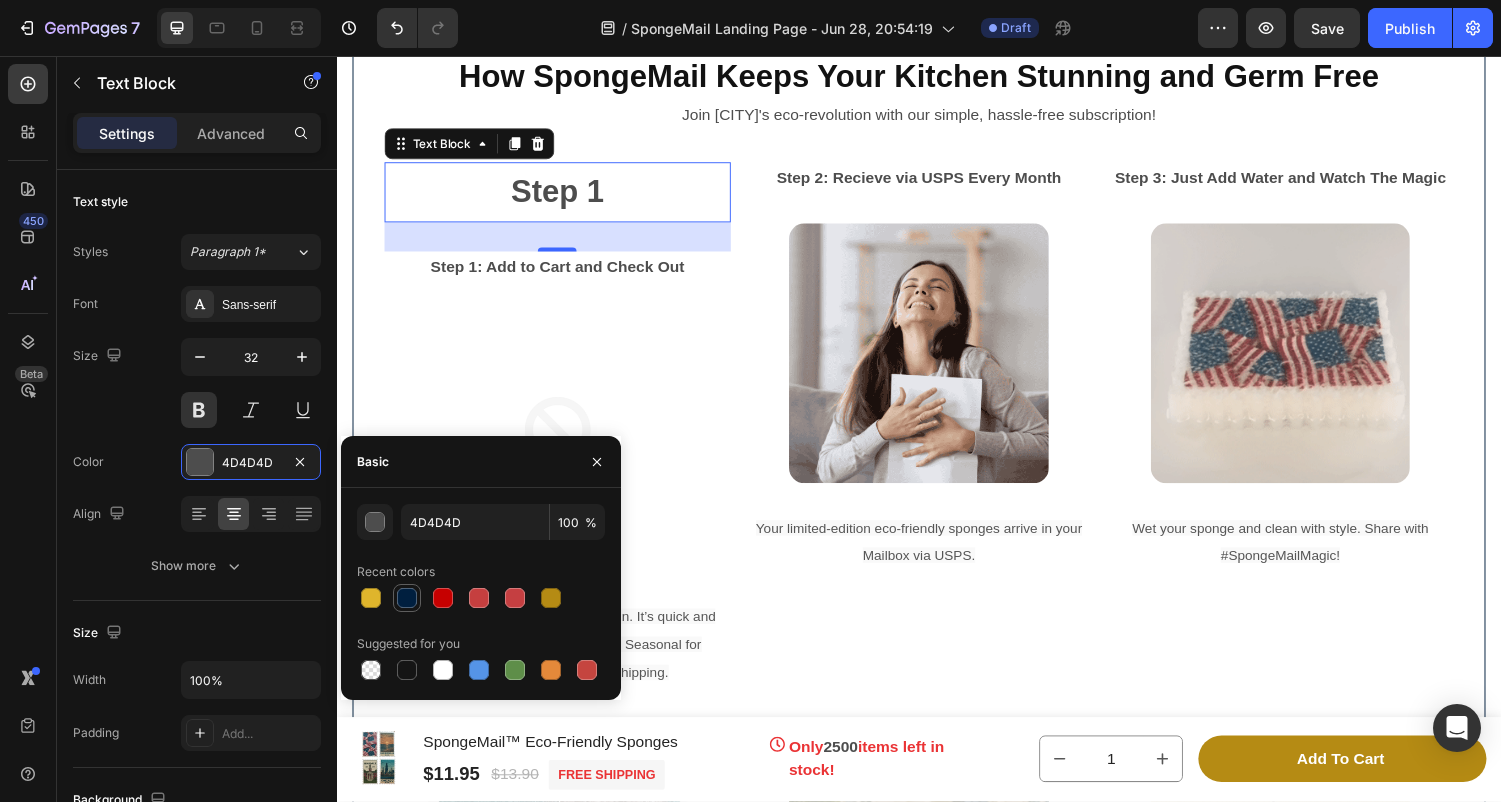 type on "001F3F" 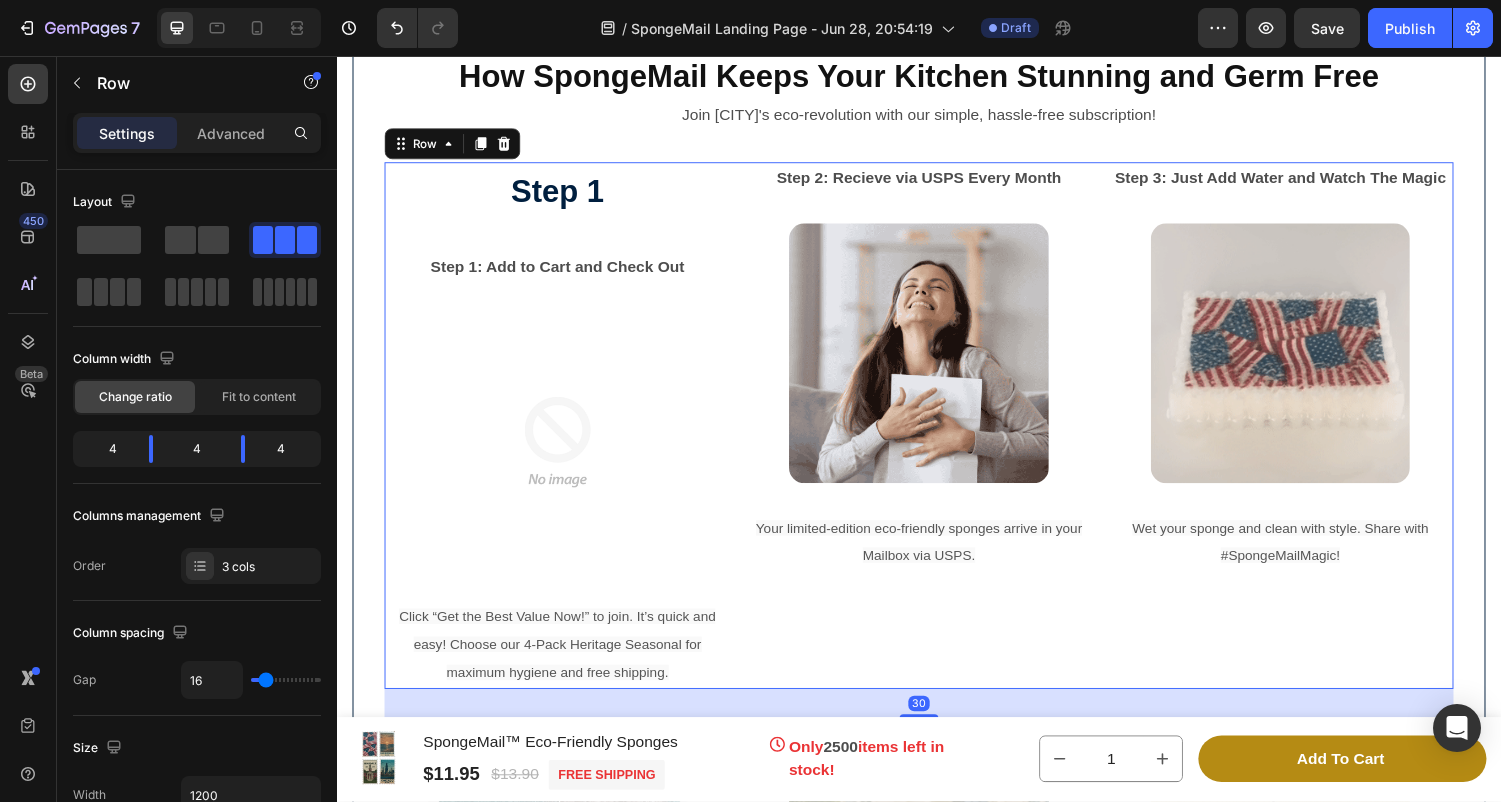 click on "Step 1 Text Block Step 1: Add to Cart and Check Out Text Block Image Click “Get the Best Value Now!” to join. It’s quick and easy! Choose our 4-Pack Heritage Seasonal for maximum hygiene and free shipping. Text Block" at bounding box center [564, 437] 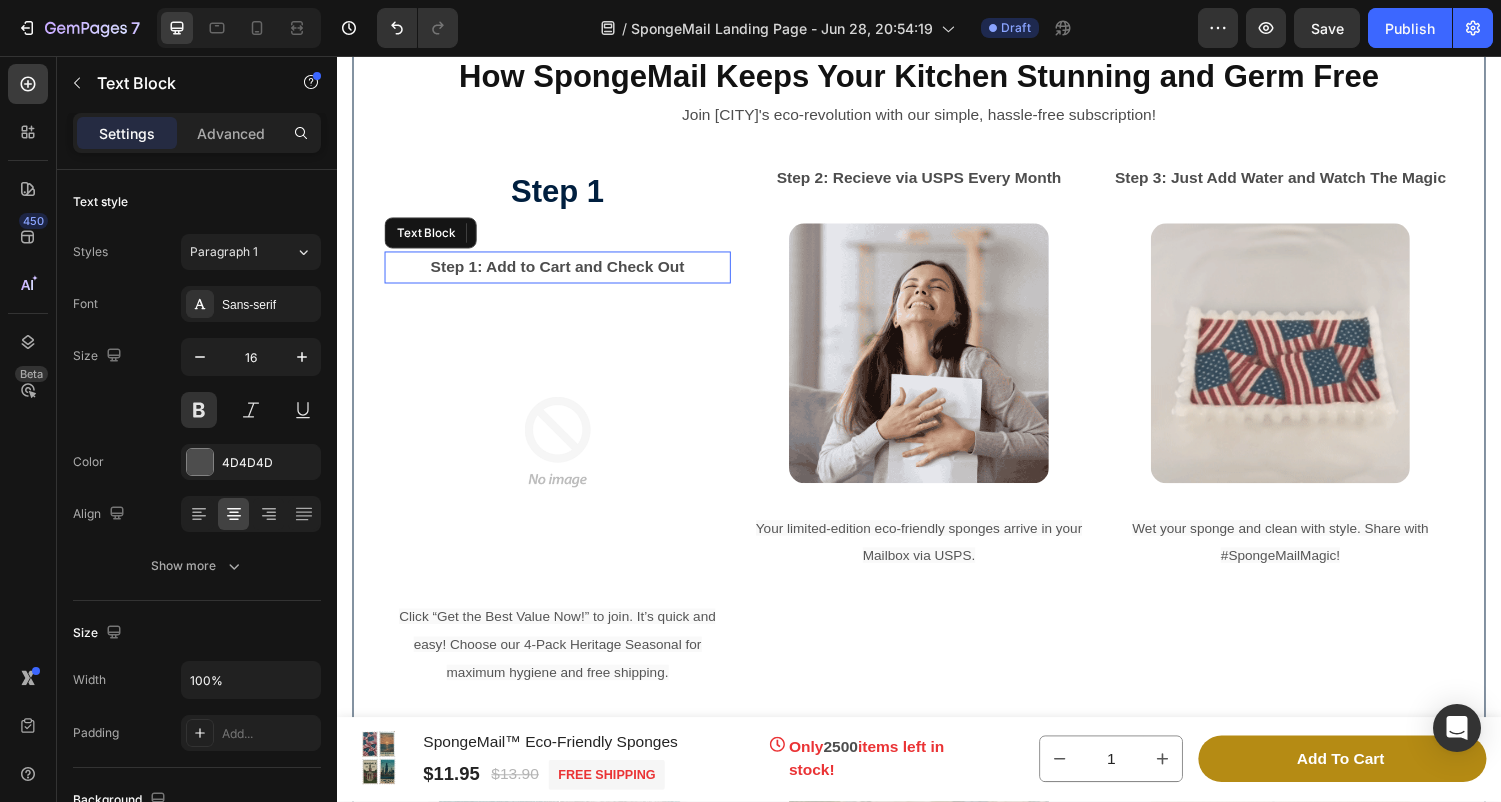 click on "Step 1: Add to Cart and Check Out" at bounding box center [564, 274] 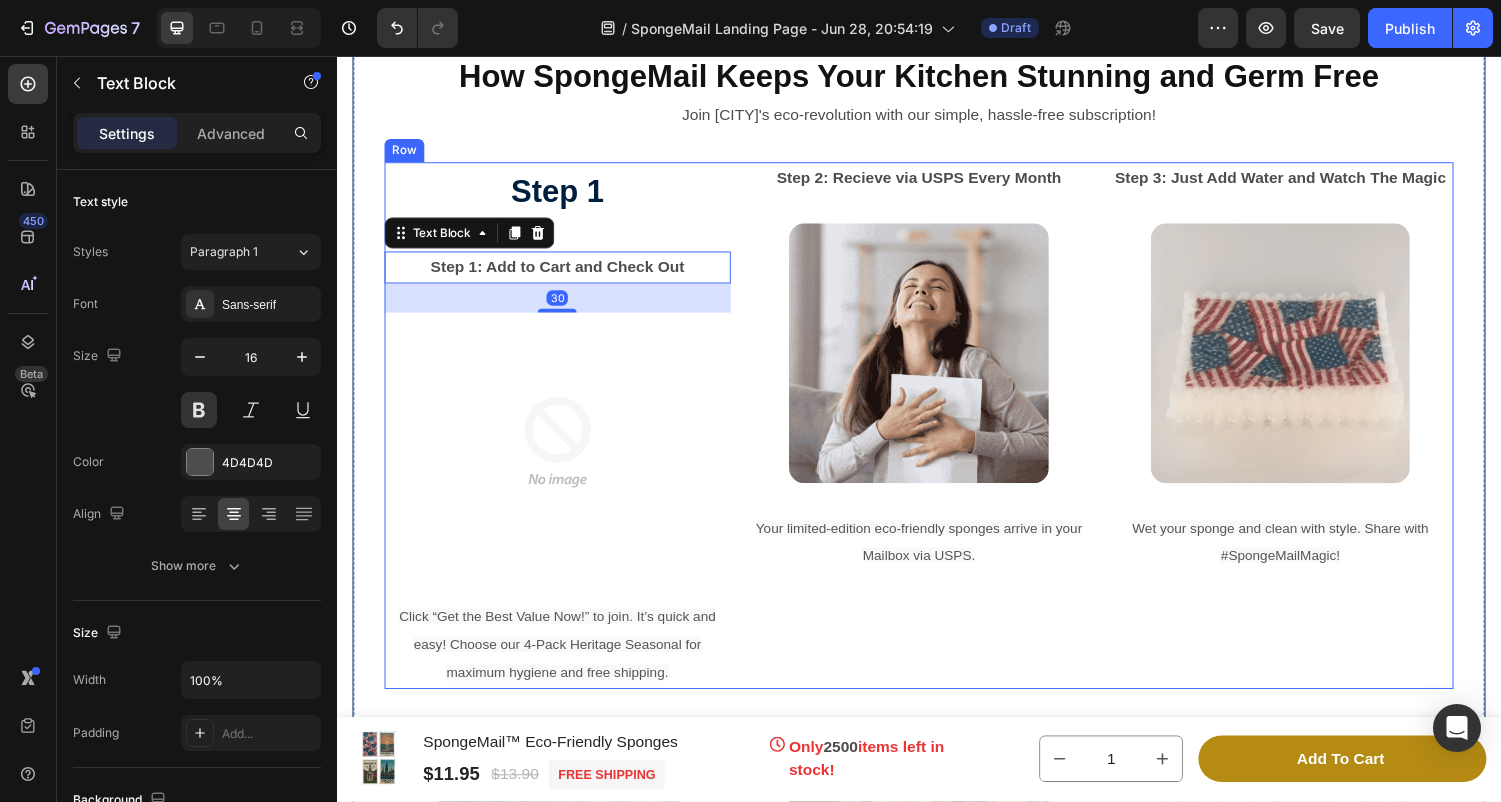 click on "Step 1 Text Block Step 1: Add to Cart and Check Out Text Block   30 Image Click “Get the Best Value Now!” to join. It’s quick and easy! Choose our 4-Pack Heritage Seasonal for maximum hygiene and free shipping. Text Block" at bounding box center [564, 437] 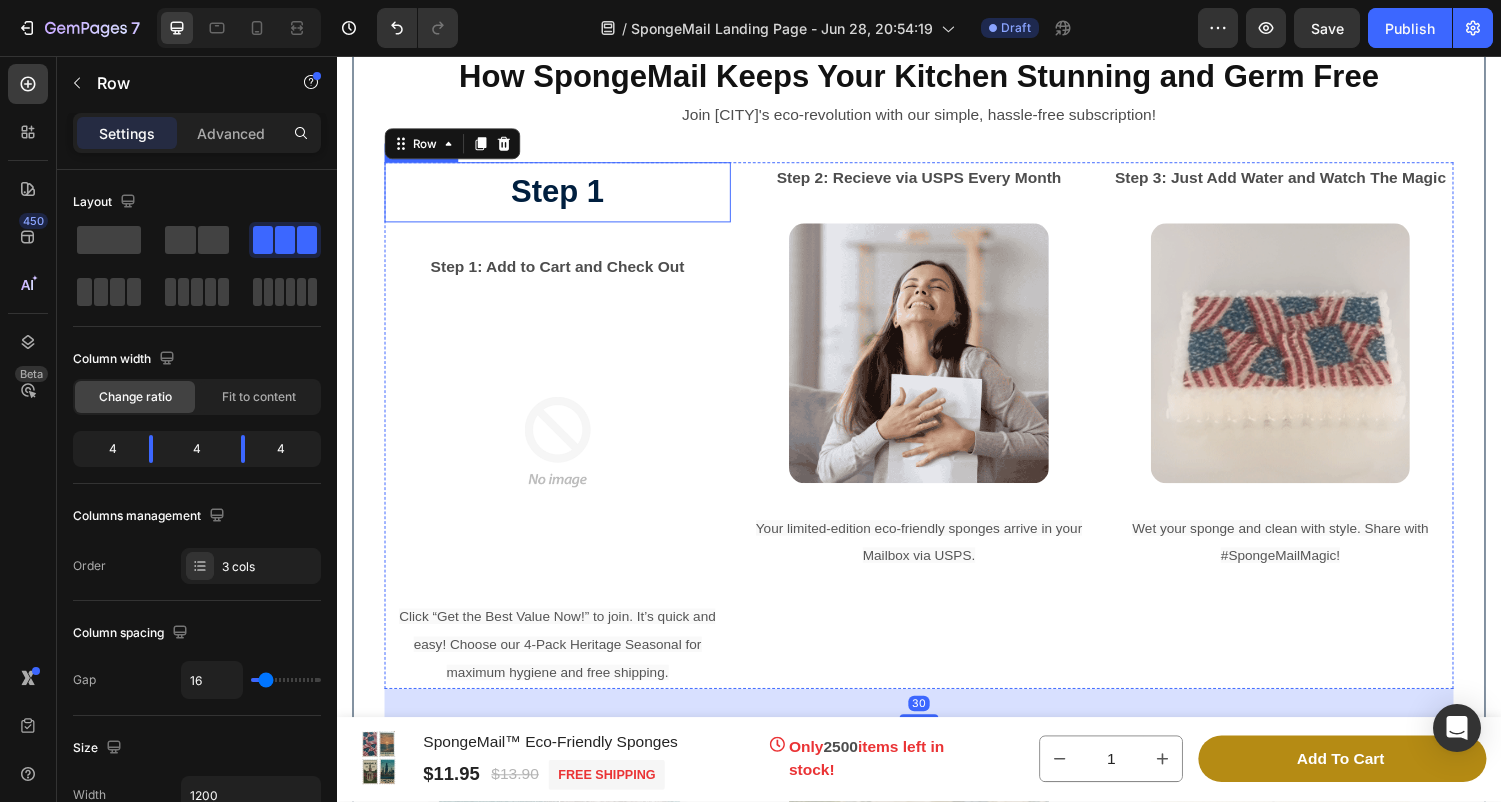 click on "Step 1" at bounding box center [564, 197] 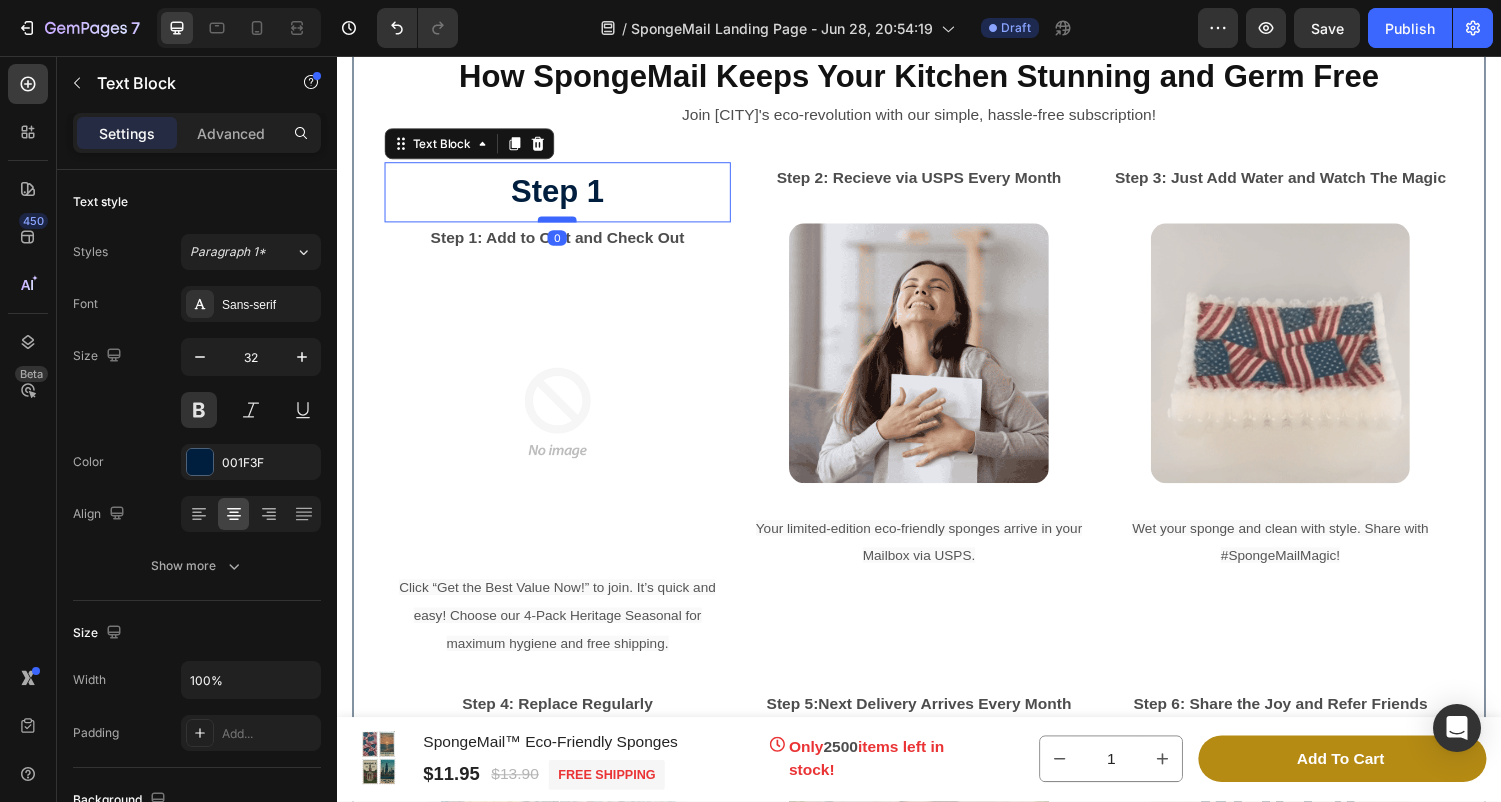drag, startPoint x: 566, startPoint y: 252, endPoint x: 566, endPoint y: 222, distance: 30 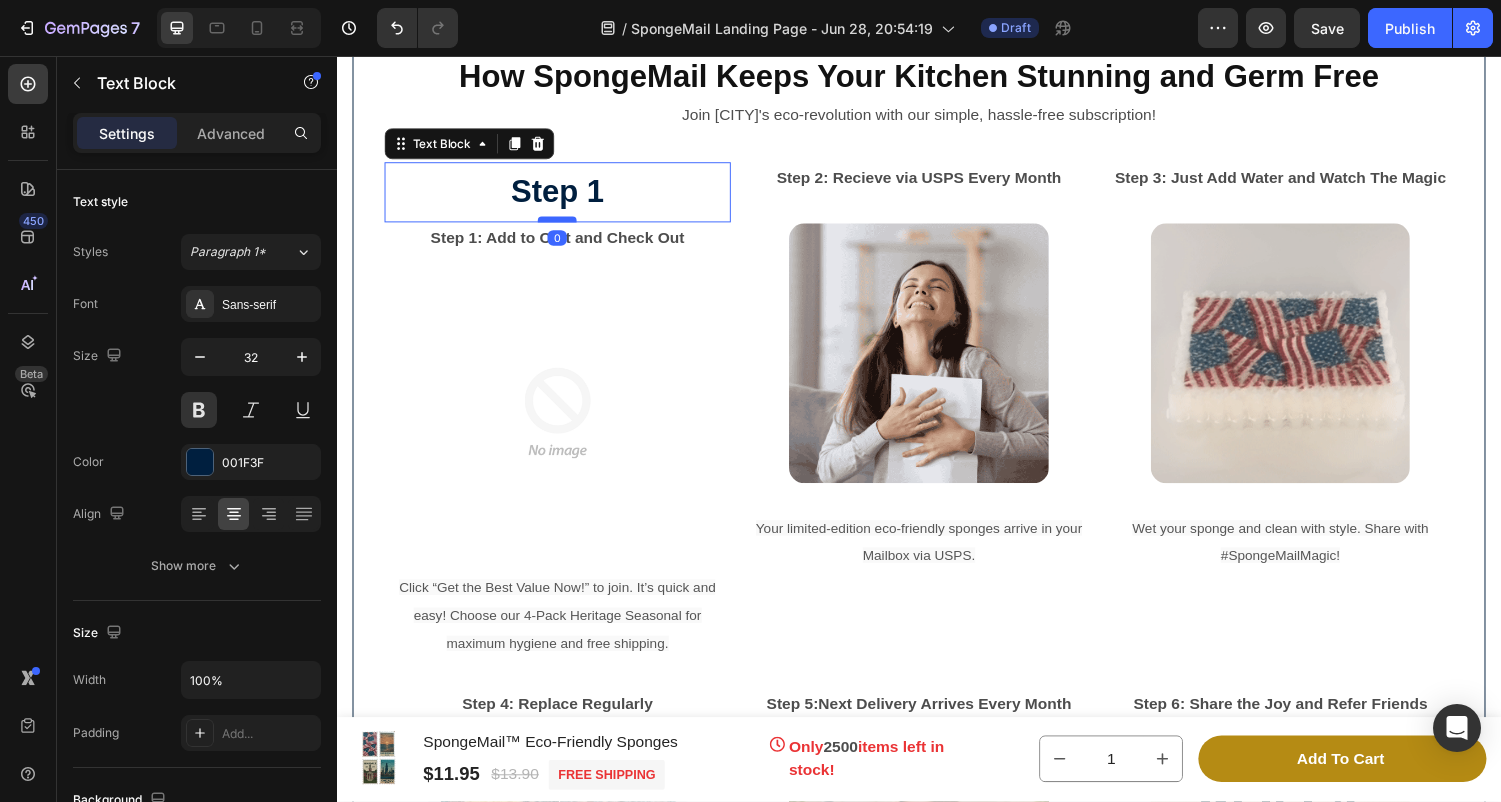 click at bounding box center [564, 225] 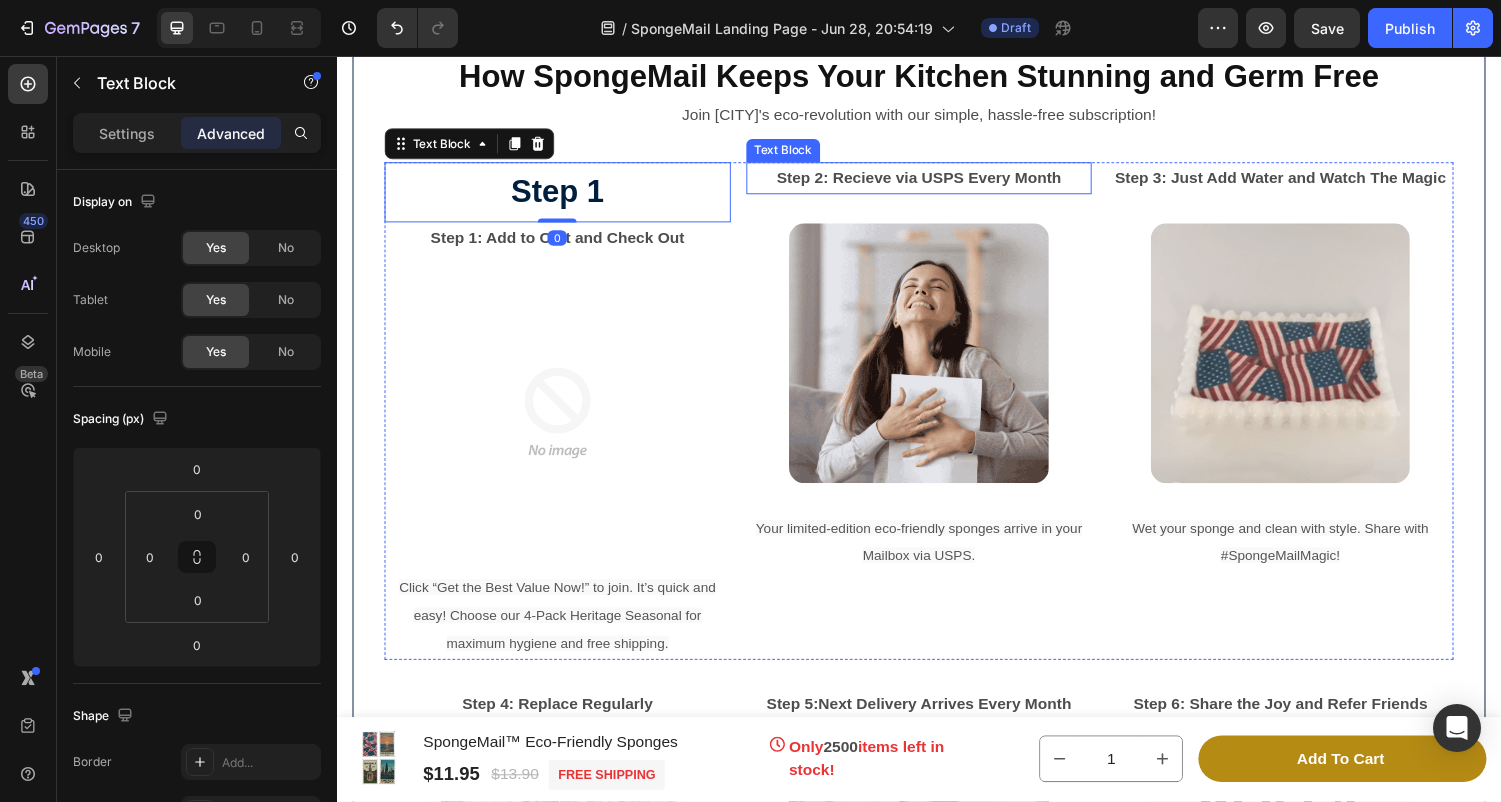 click on "Step 2: Recieve via USPS Every Month" at bounding box center [937, 182] 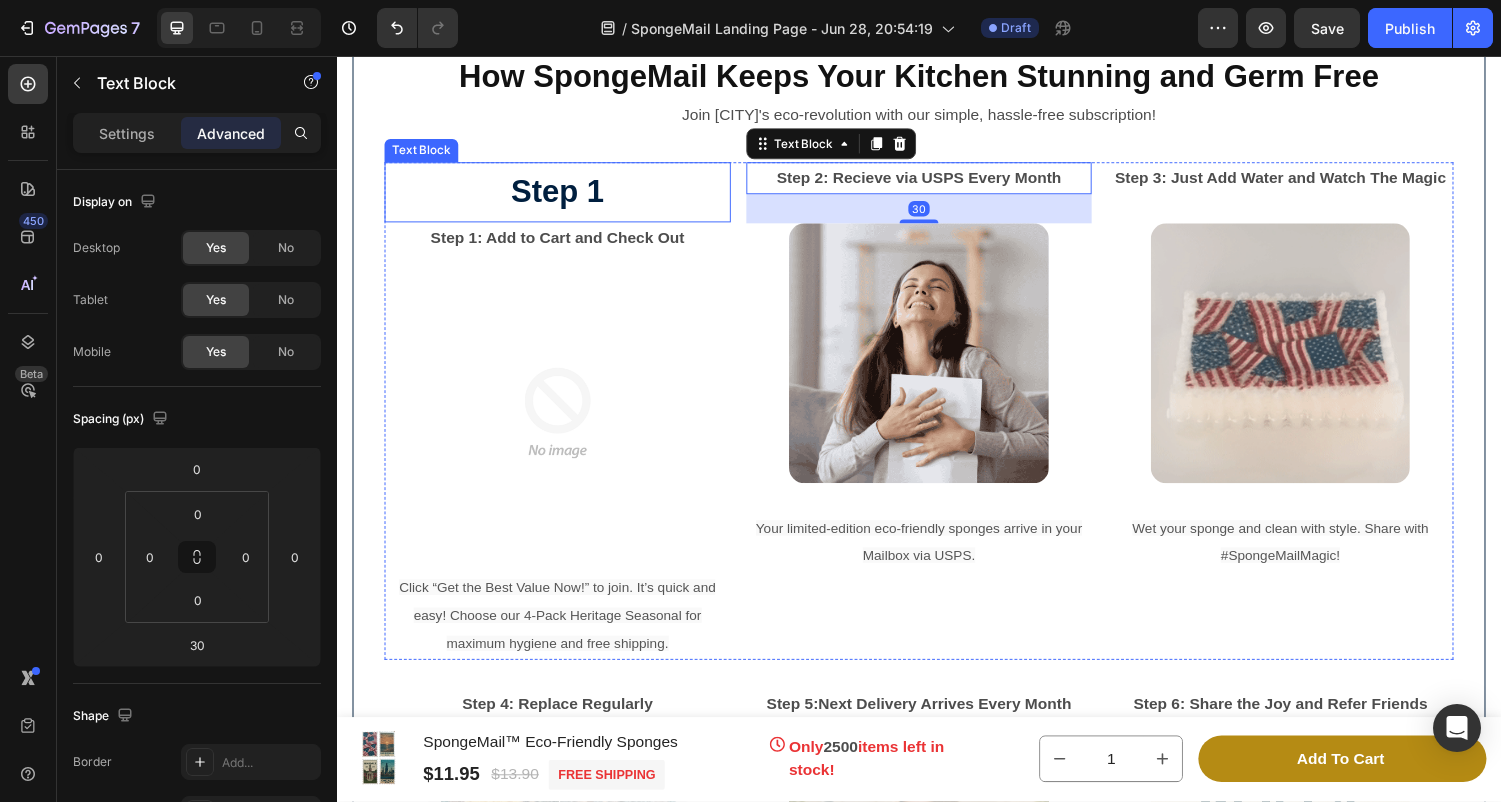 click on "Step 1" at bounding box center [564, 197] 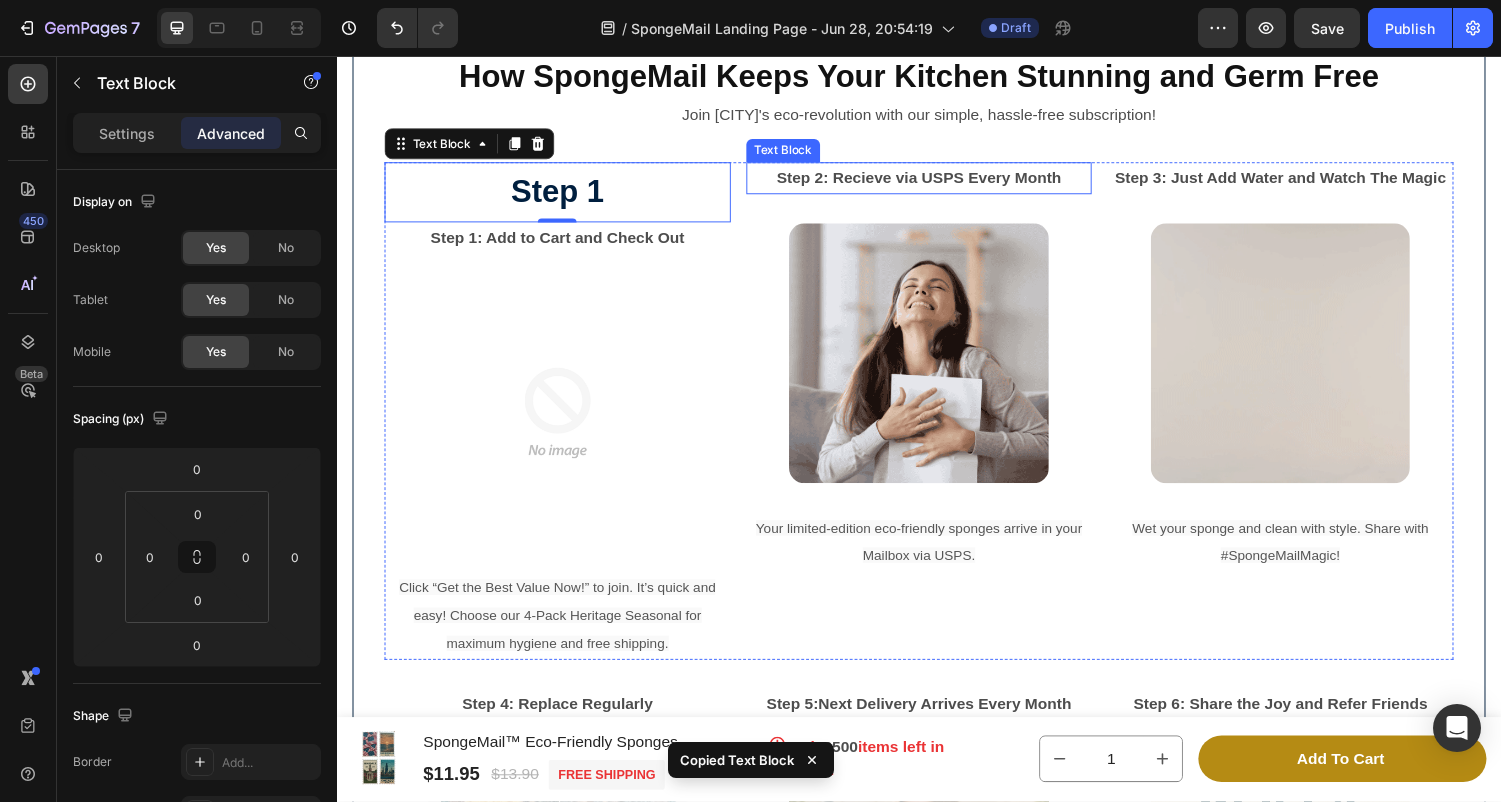 click on "Step 2: Recieve via USPS Every Month" at bounding box center (937, 182) 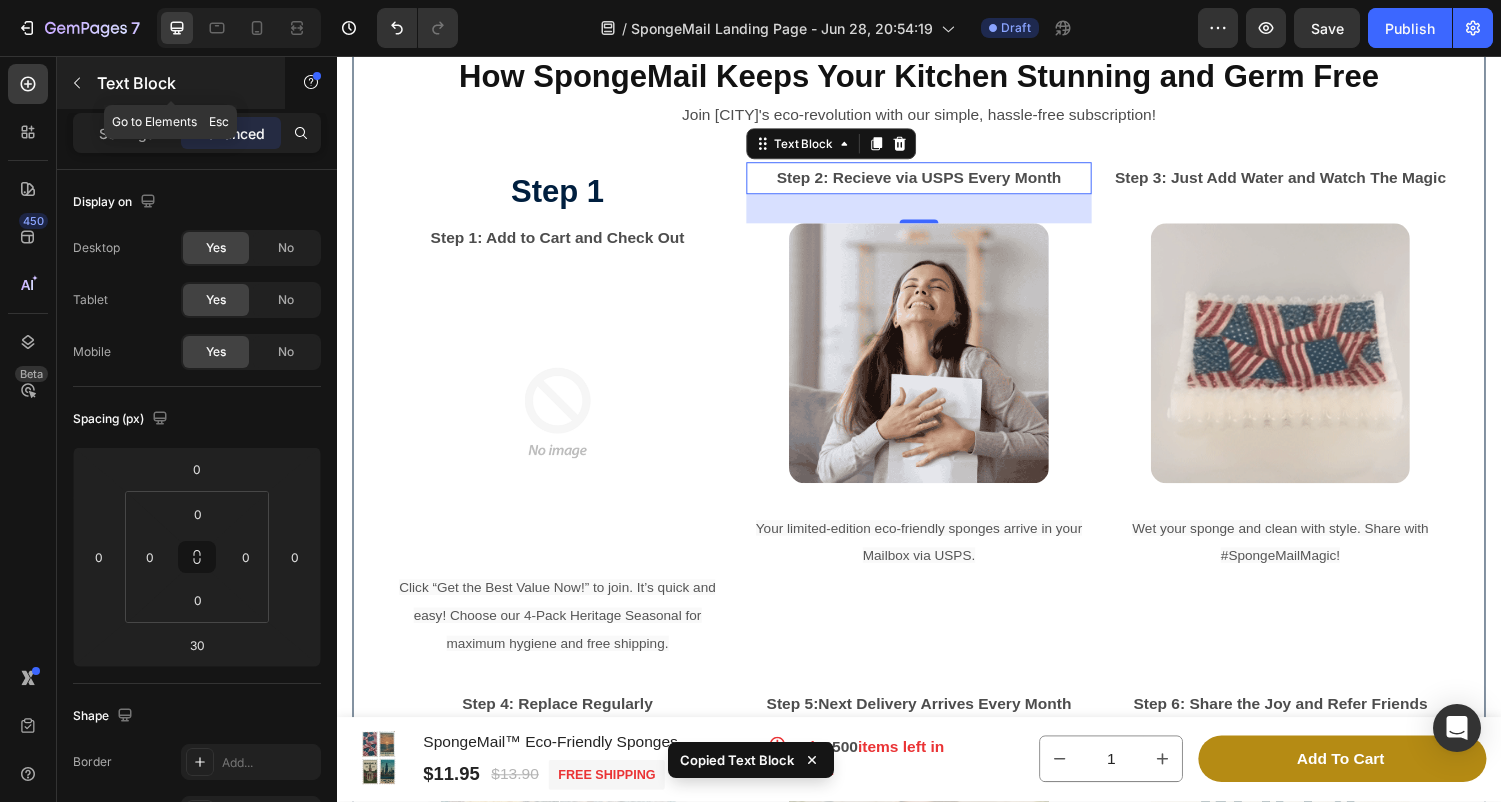 click 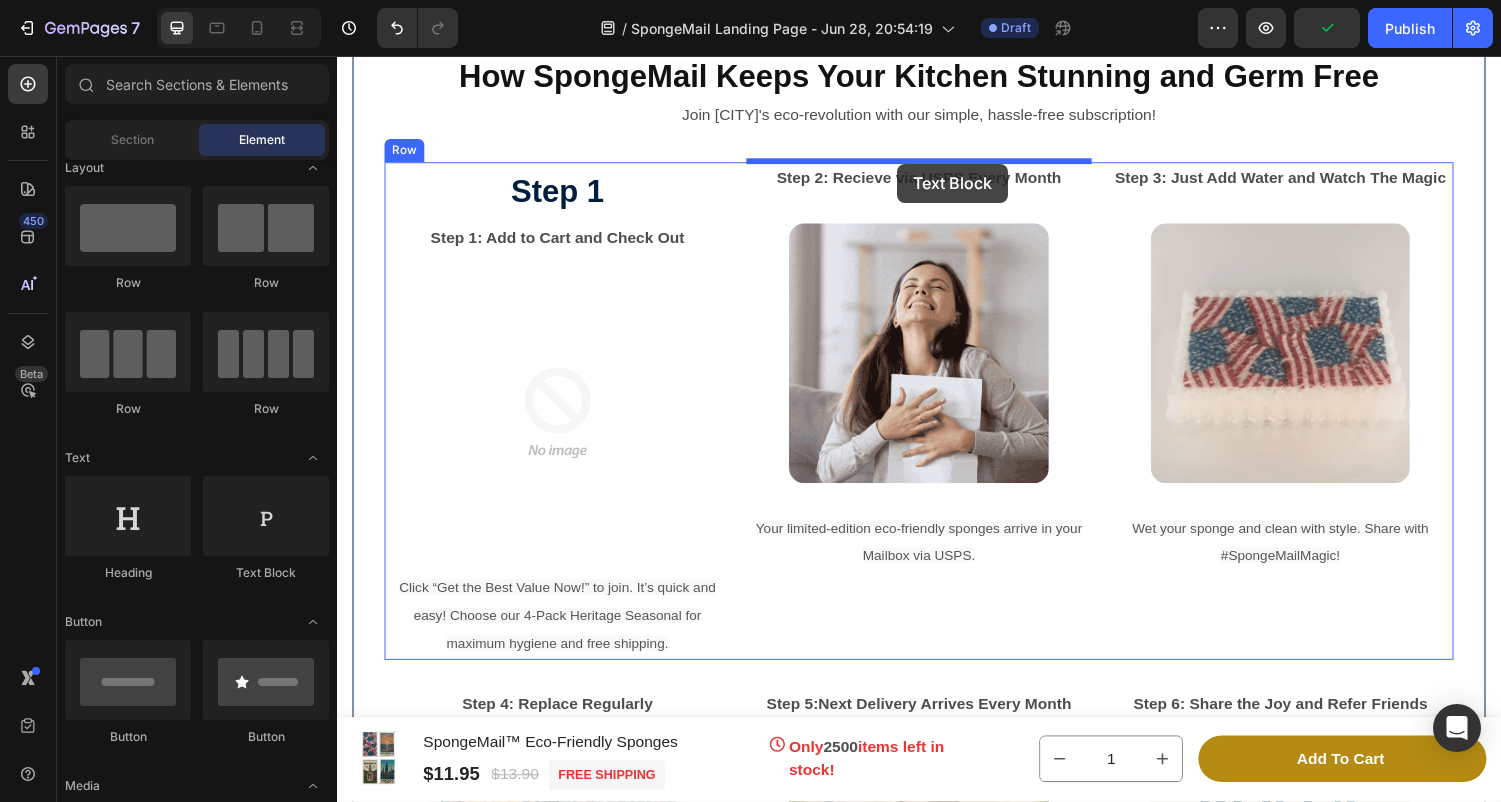 drag, startPoint x: 601, startPoint y: 590, endPoint x: 914, endPoint y: 167, distance: 526.211 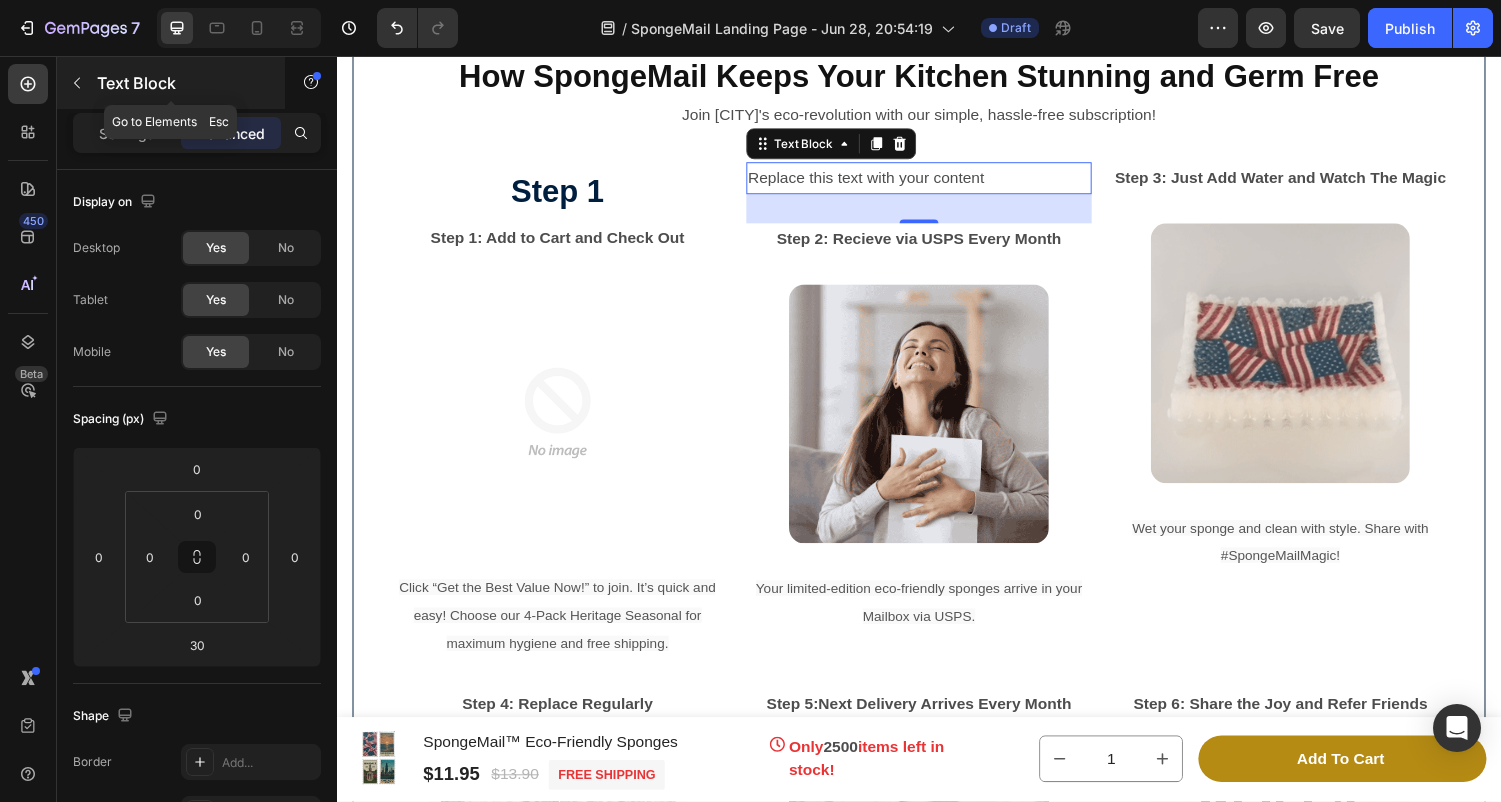 click at bounding box center (77, 83) 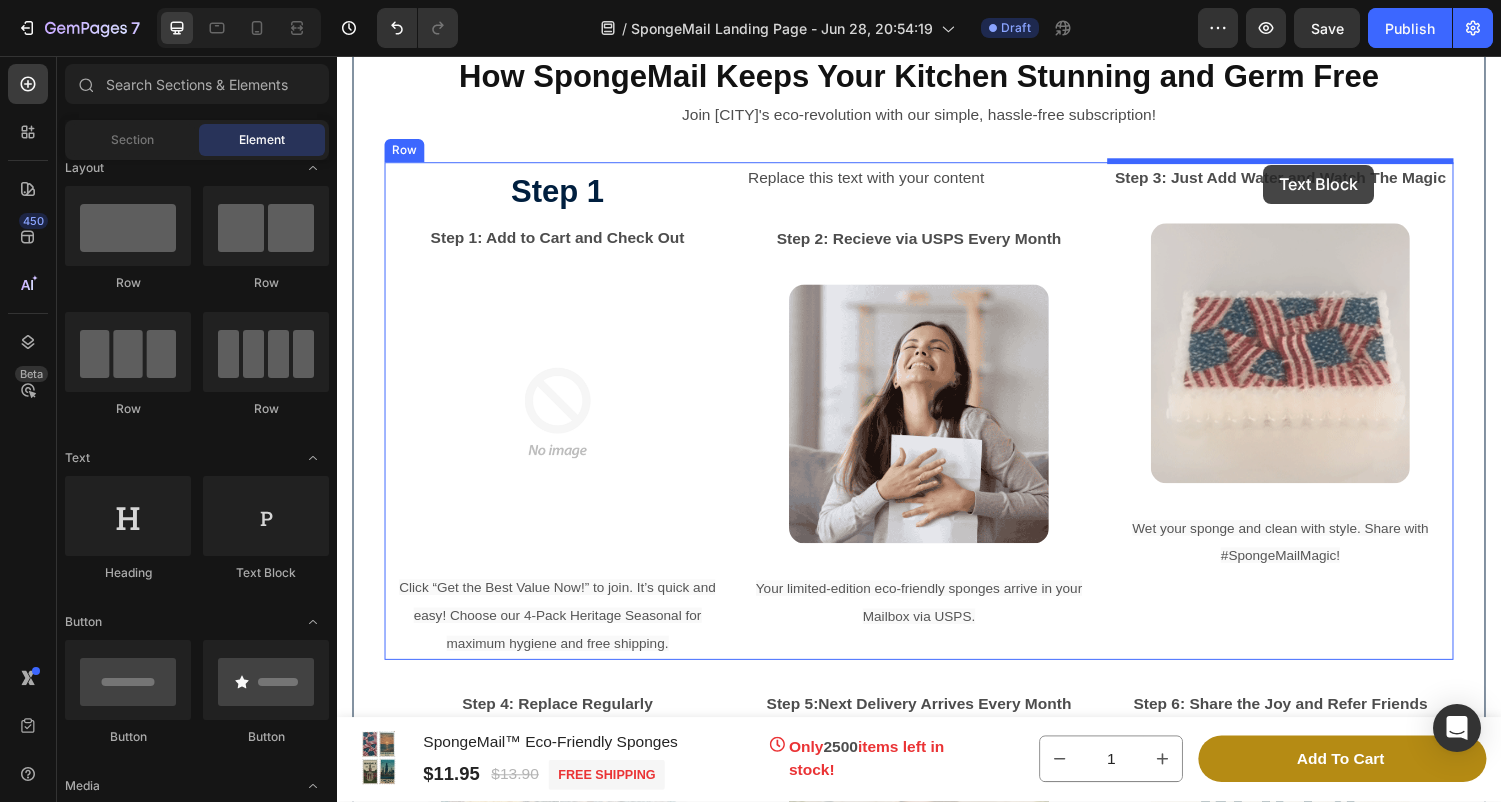 drag, startPoint x: 588, startPoint y: 585, endPoint x: 1292, endPoint y: 168, distance: 818.23285 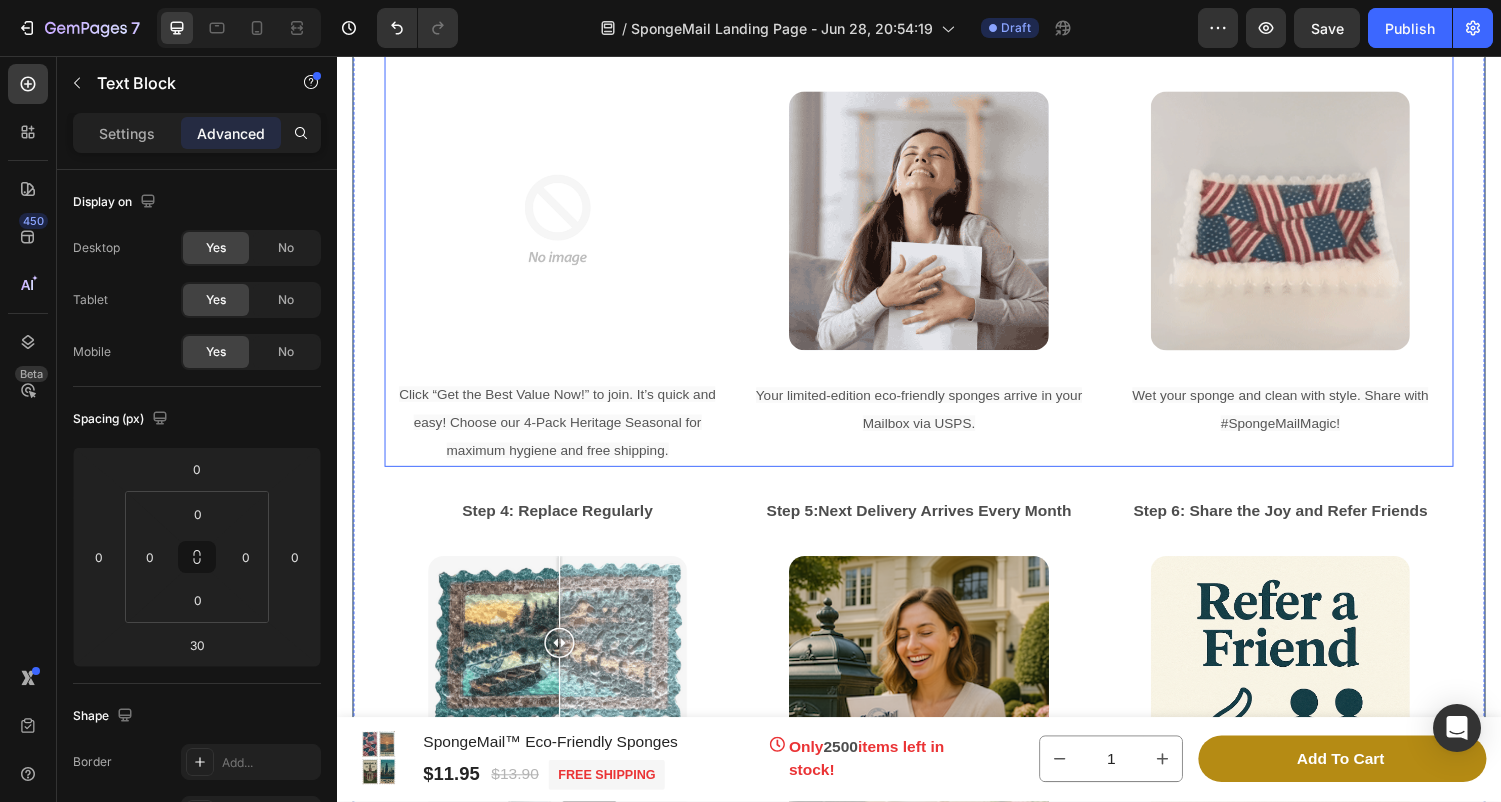 scroll, scrollTop: 6621, scrollLeft: 0, axis: vertical 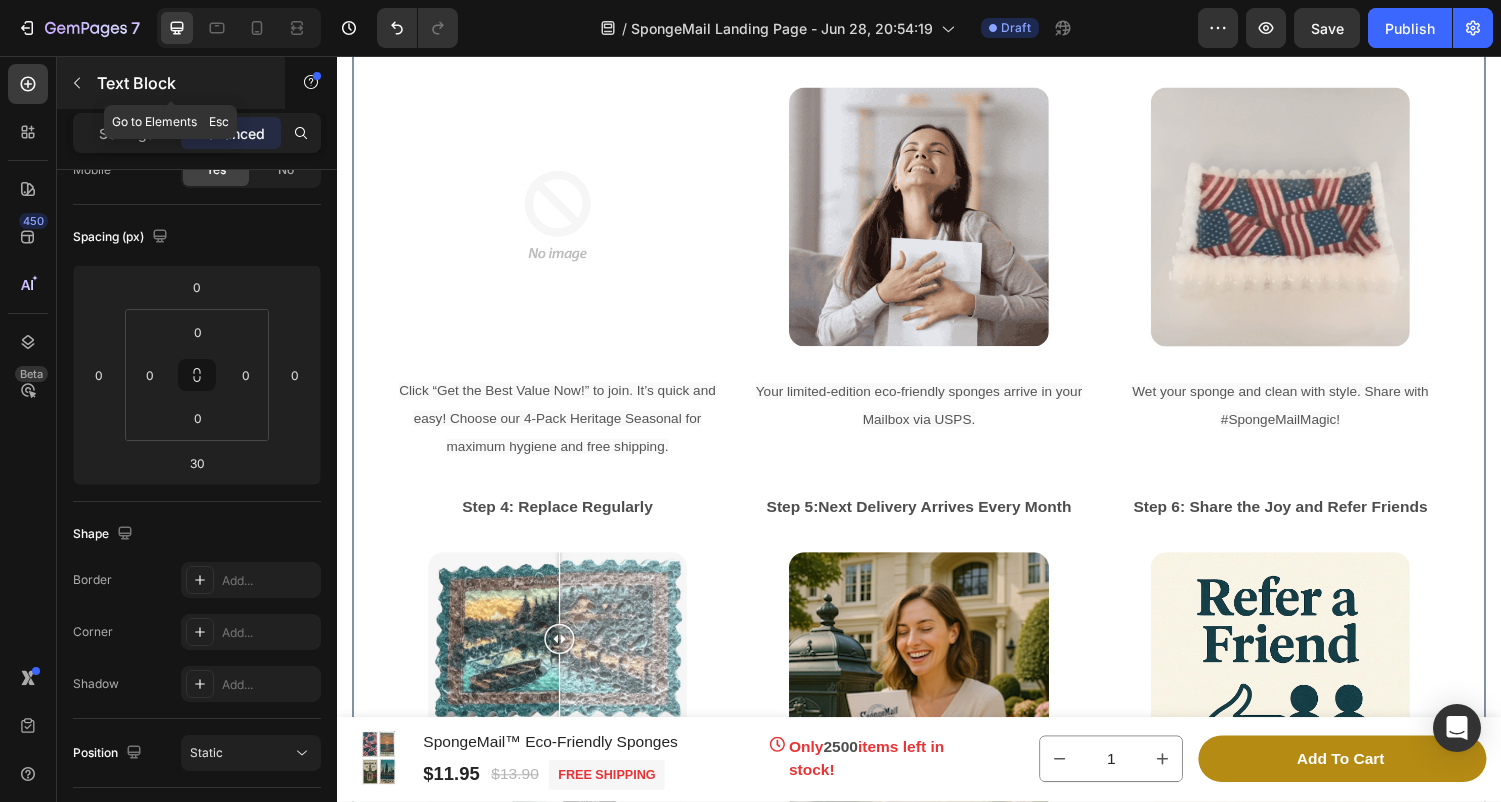 click 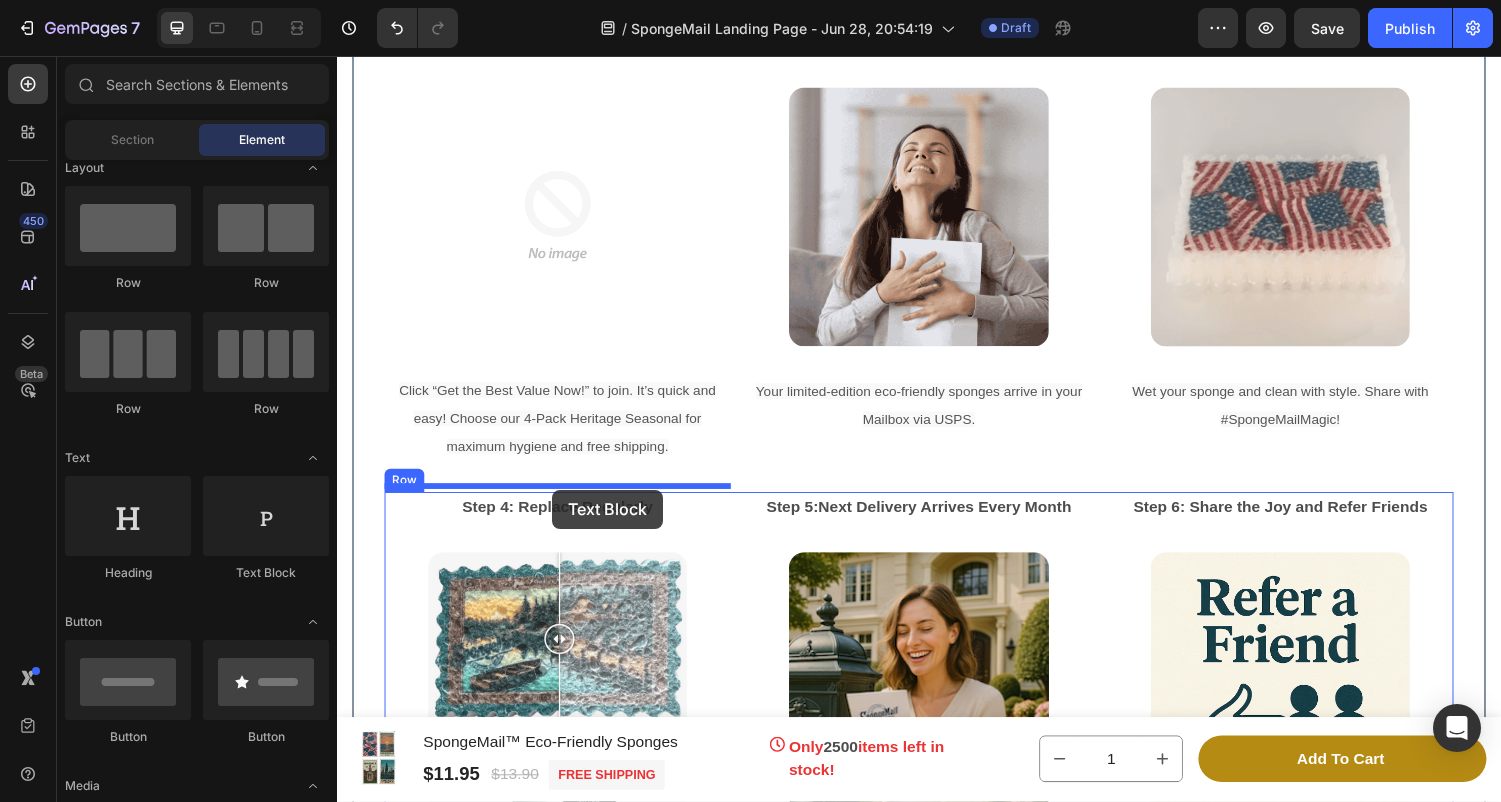 drag, startPoint x: 594, startPoint y: 588, endPoint x: 558, endPoint y: 501, distance: 94.15413 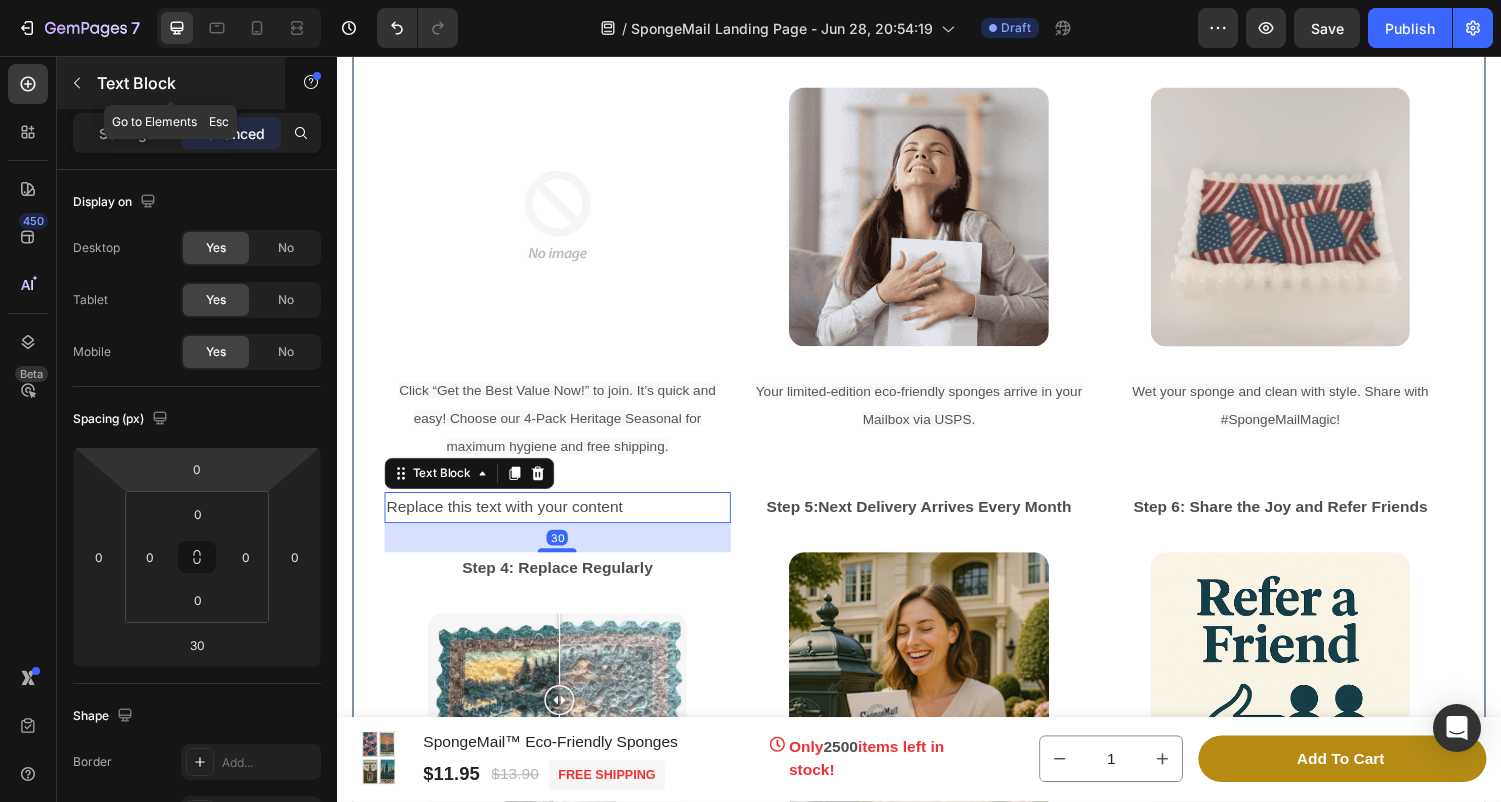 click 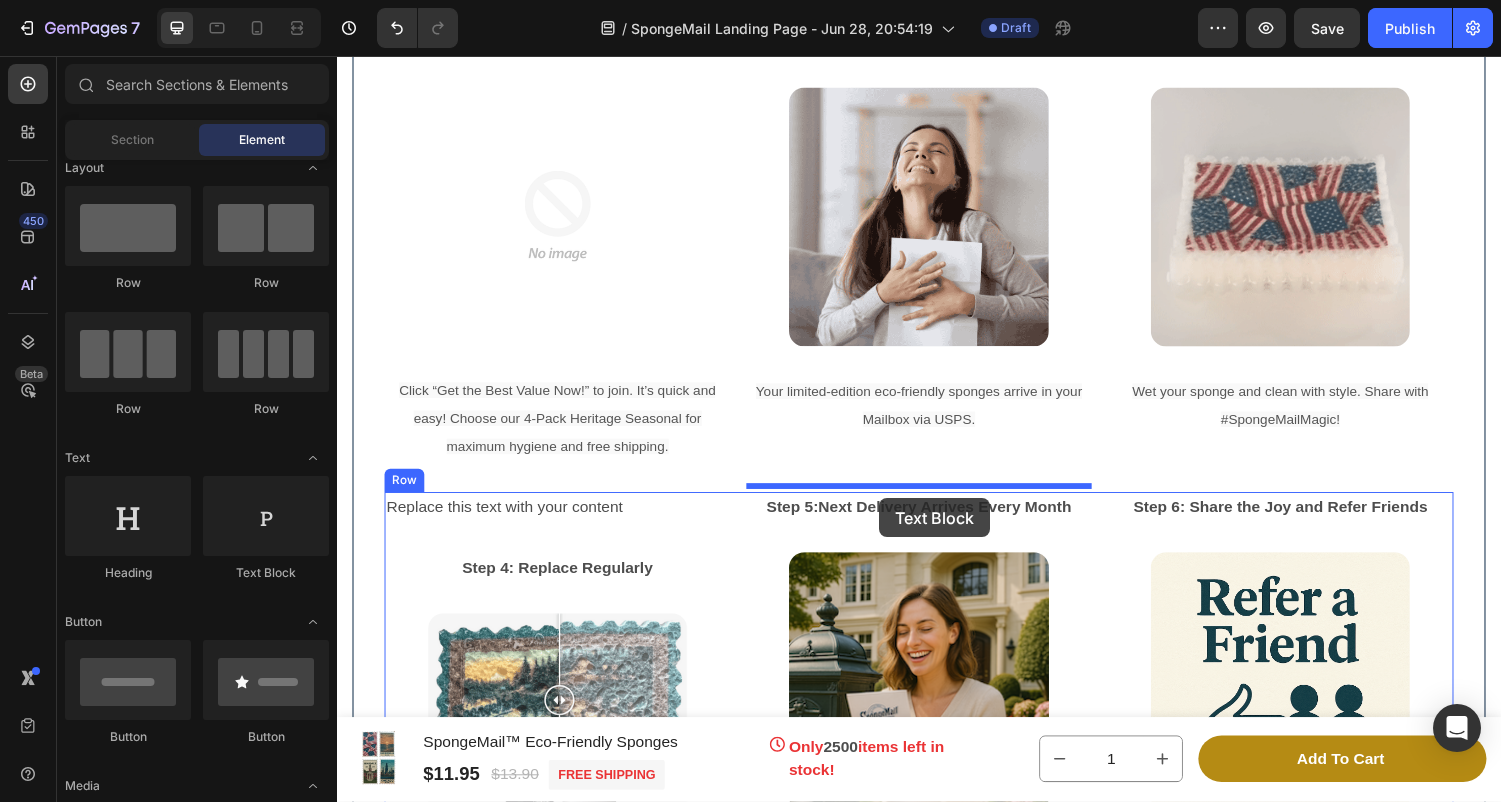drag, startPoint x: 614, startPoint y: 557, endPoint x: 896, endPoint y: 512, distance: 285.56784 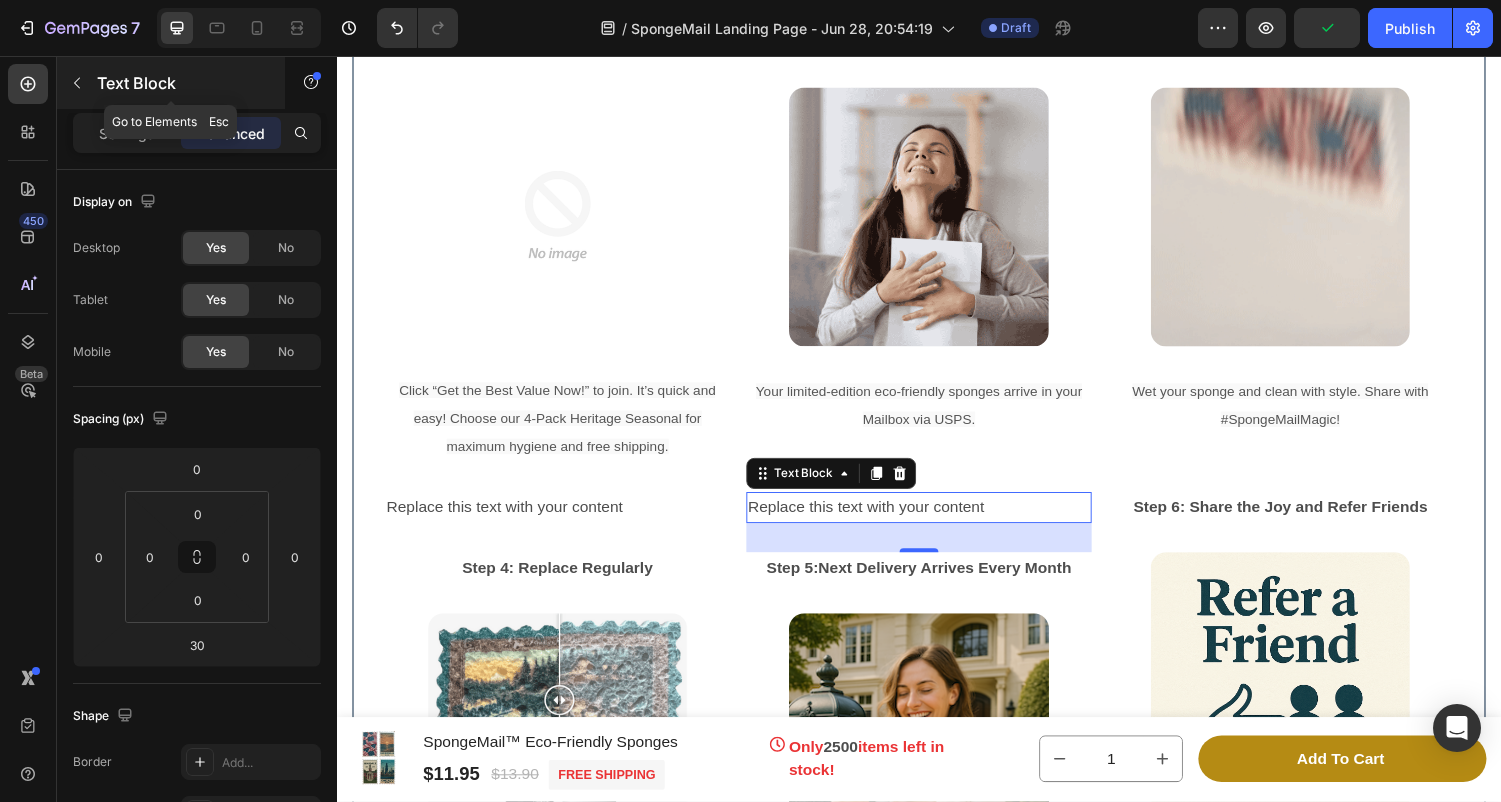 click 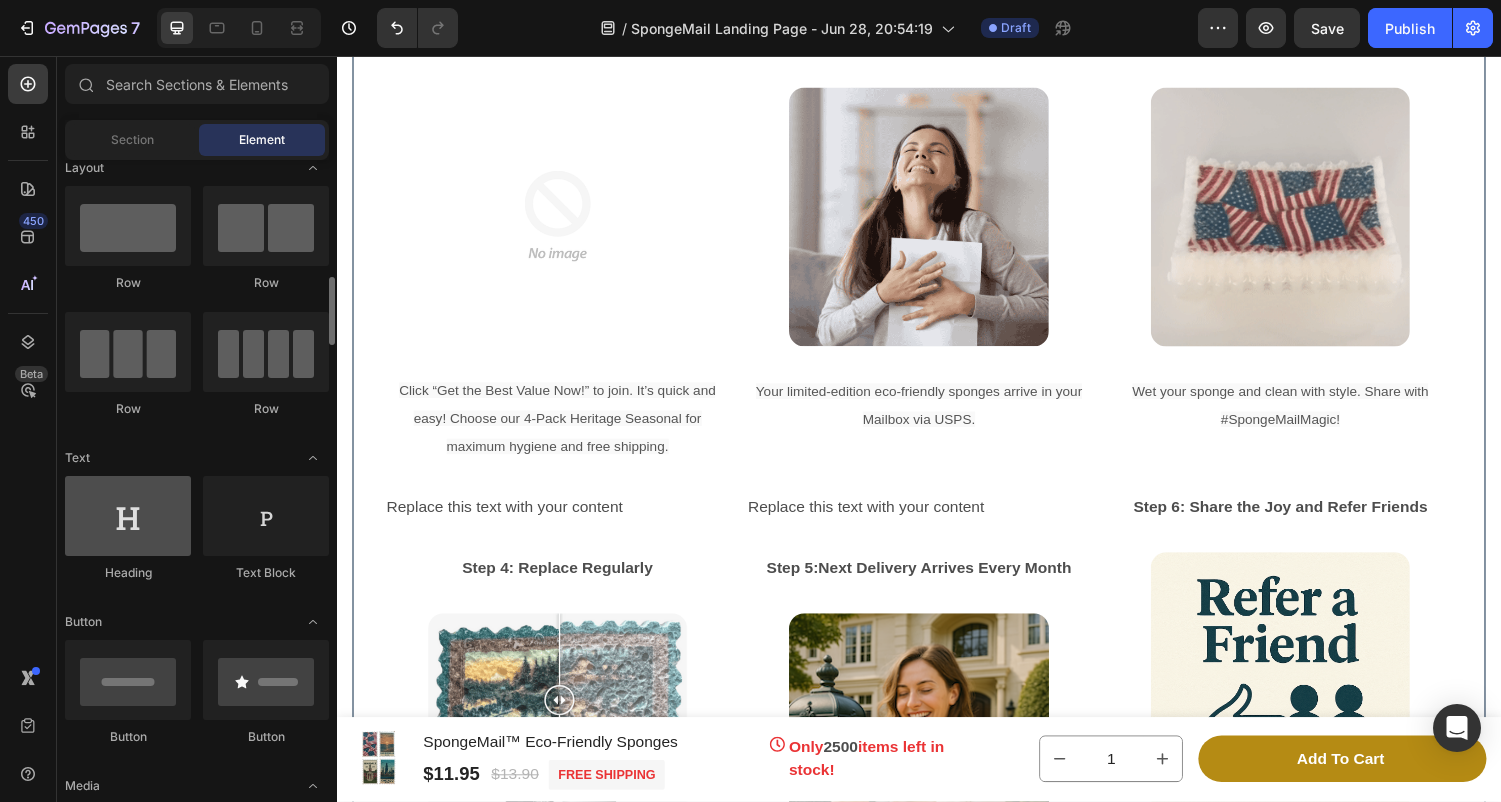 scroll, scrollTop: 192, scrollLeft: 0, axis: vertical 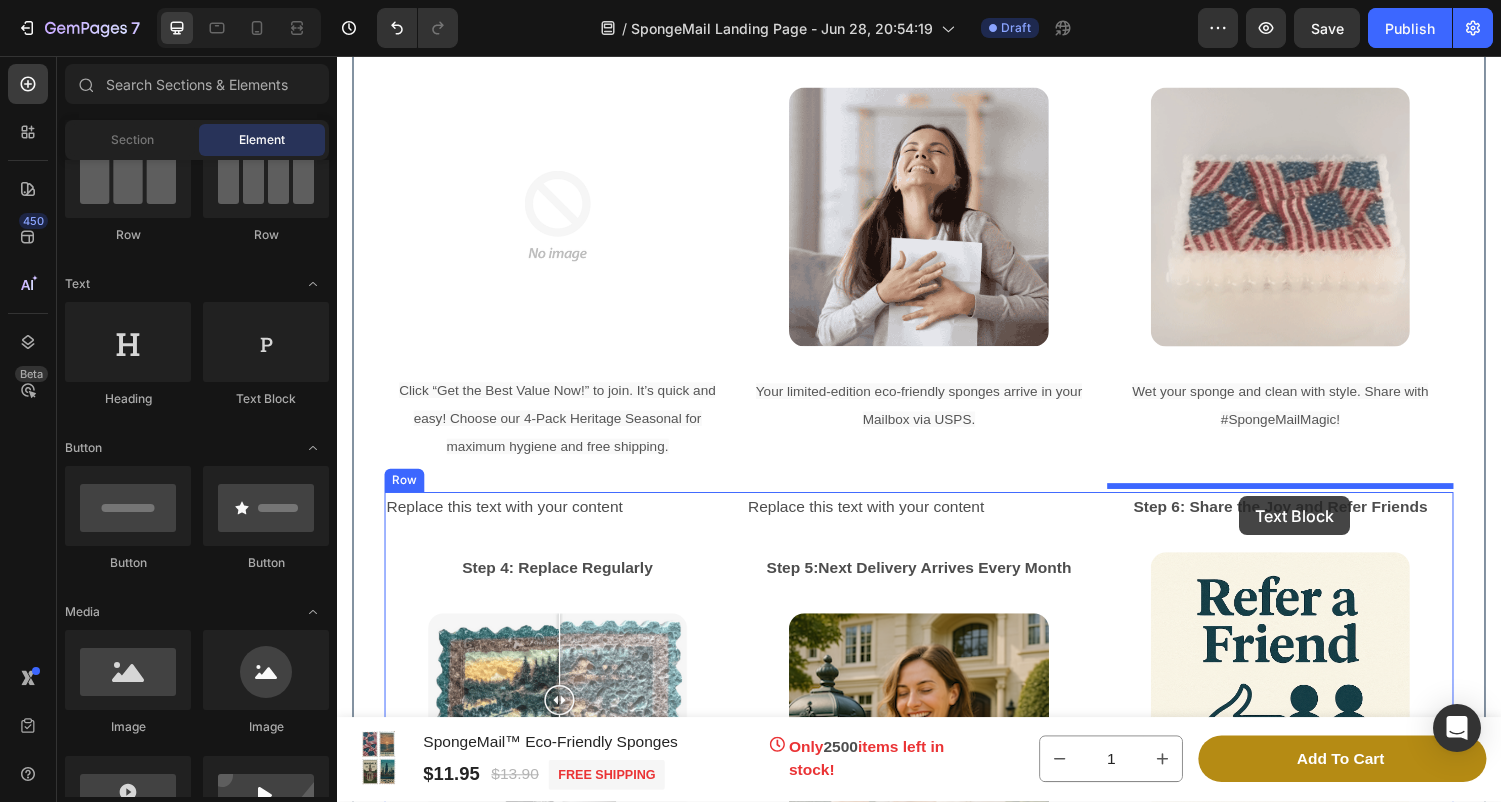 drag, startPoint x: 585, startPoint y: 404, endPoint x: 1266, endPoint y: 504, distance: 688.303 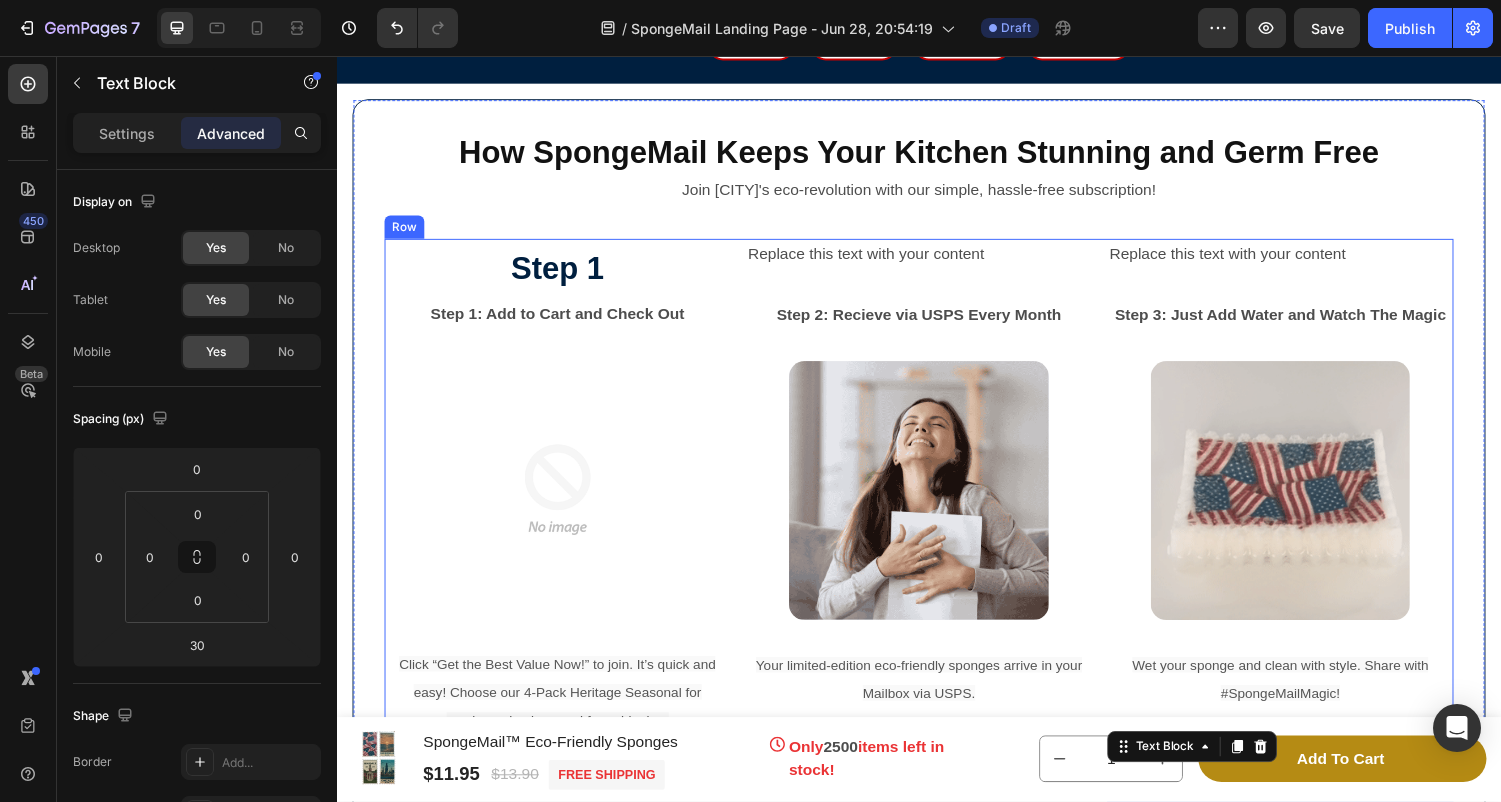 scroll, scrollTop: 6150, scrollLeft: 0, axis: vertical 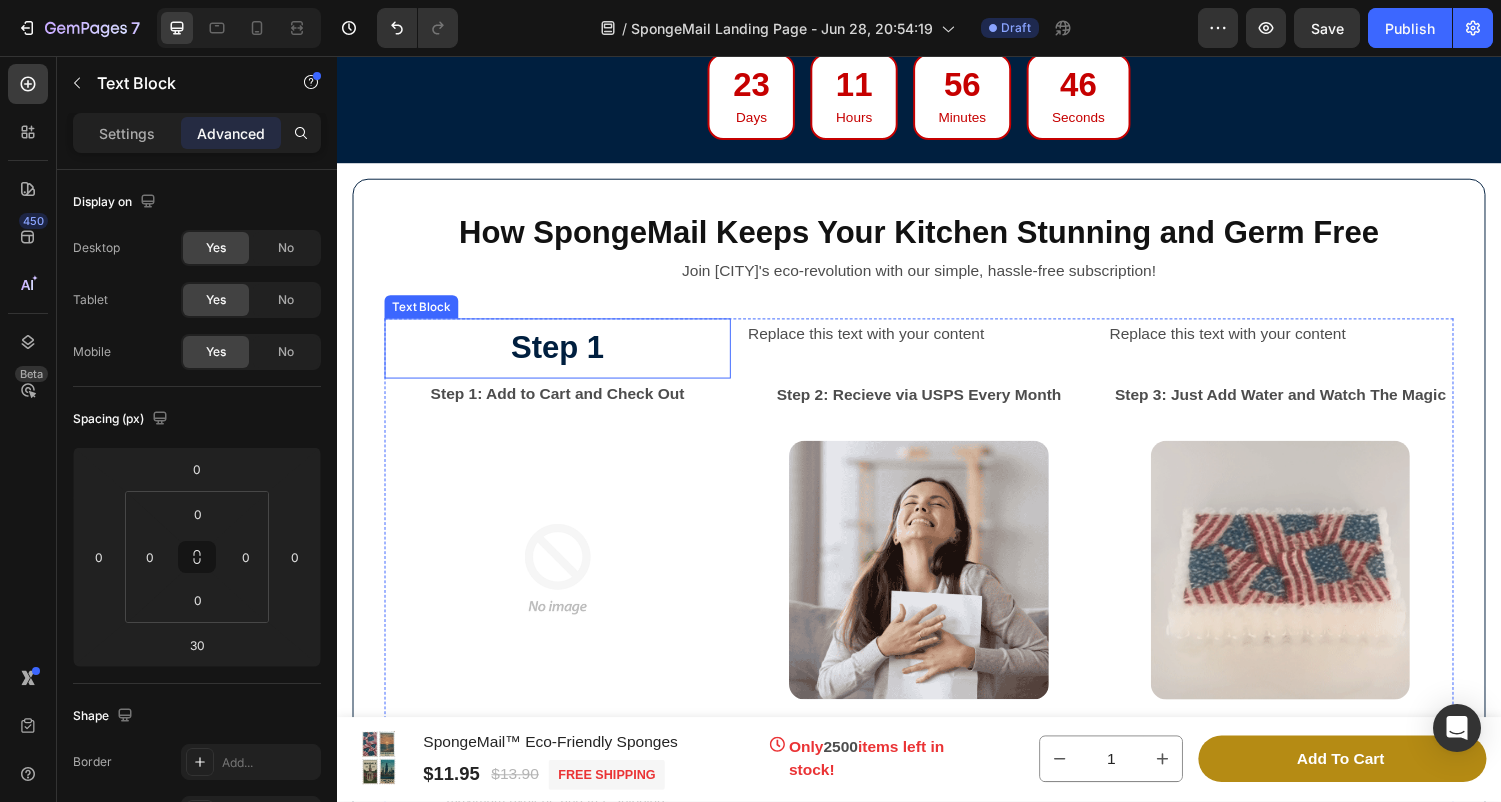 click on "Step 1" at bounding box center (564, 358) 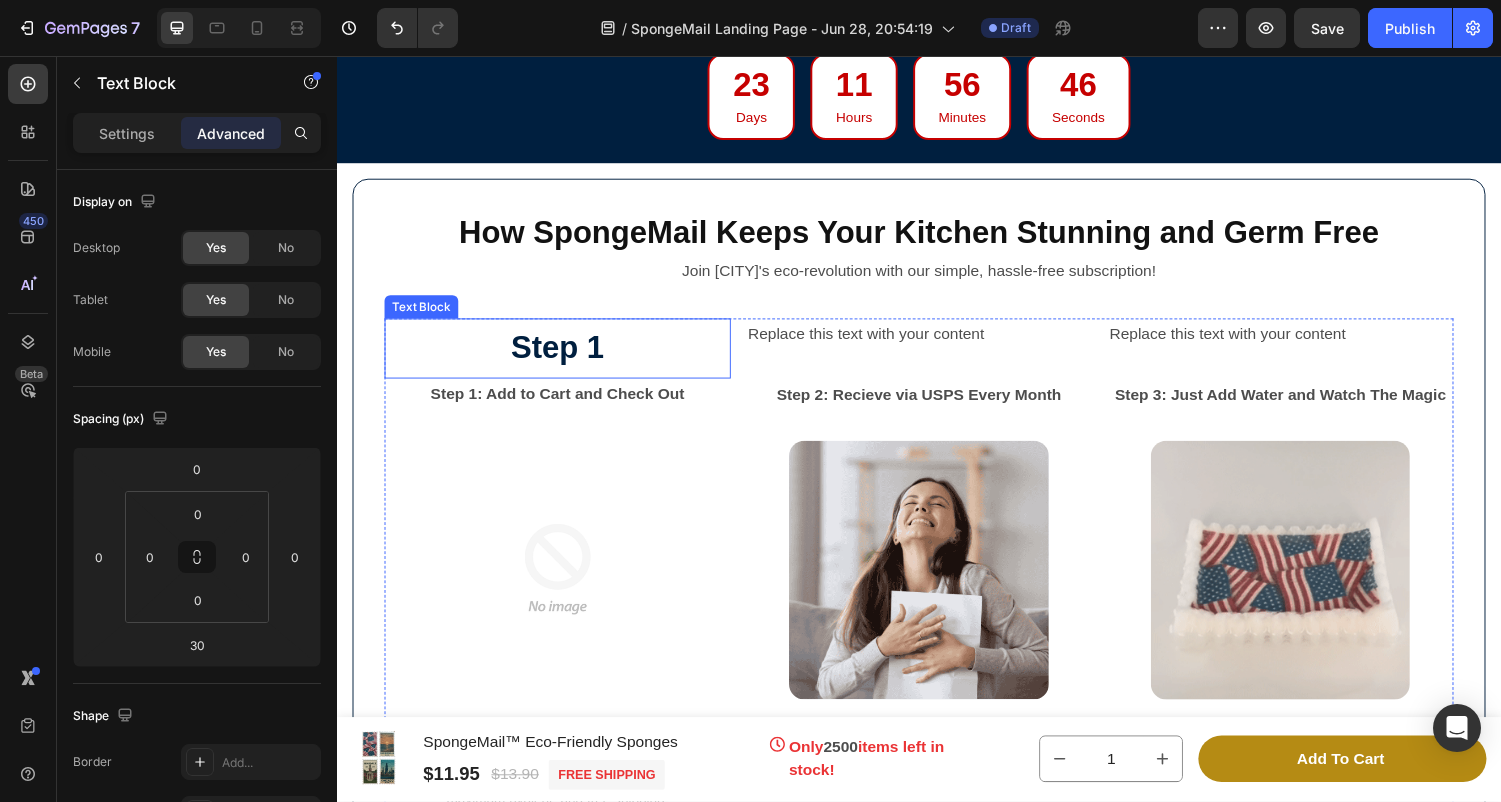 scroll, scrollTop: 182, scrollLeft: 0, axis: vertical 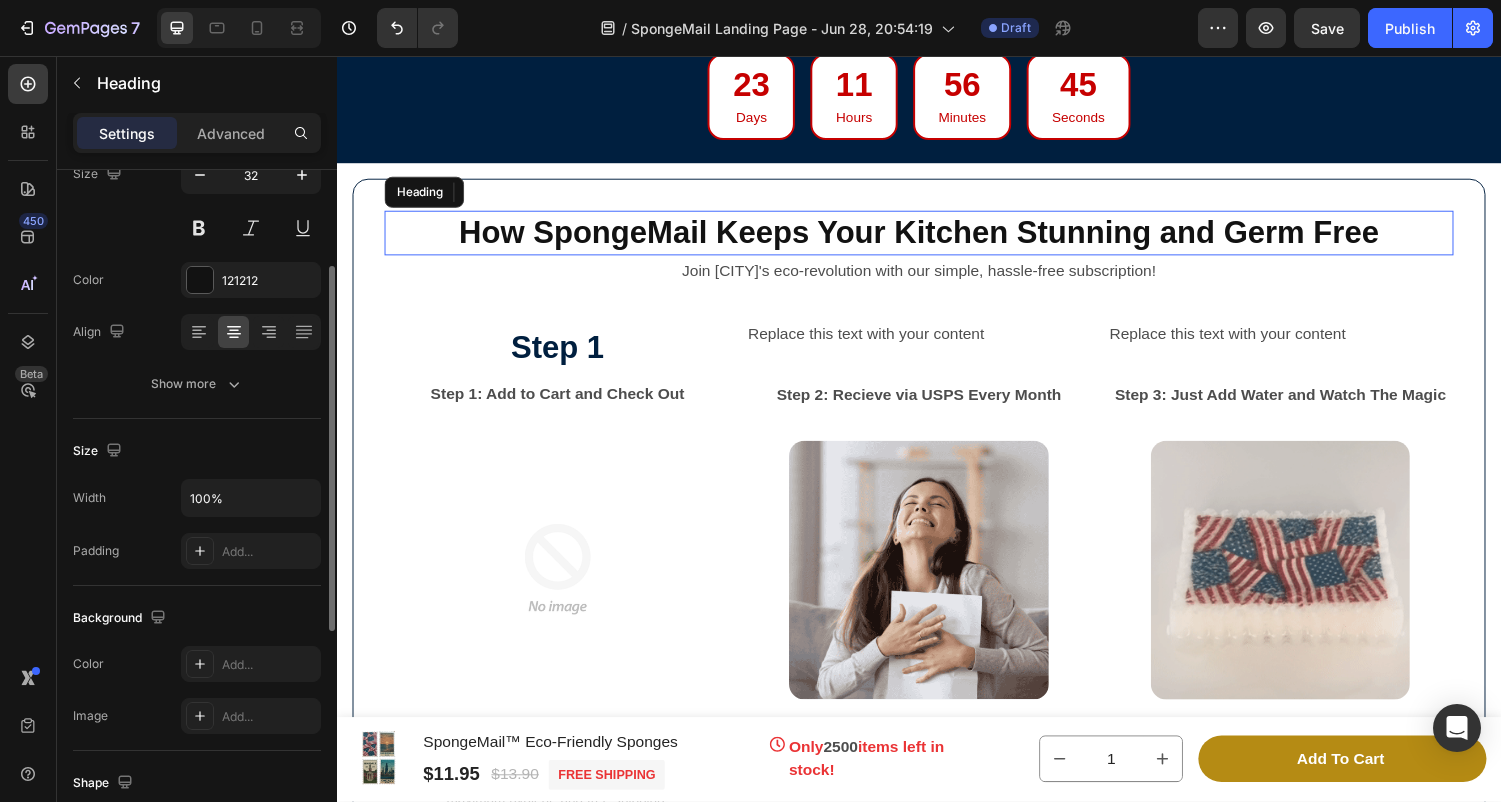 click on "How SpongeMail Keeps Your Kitchen Stunning and Germ Free" at bounding box center (937, 238) 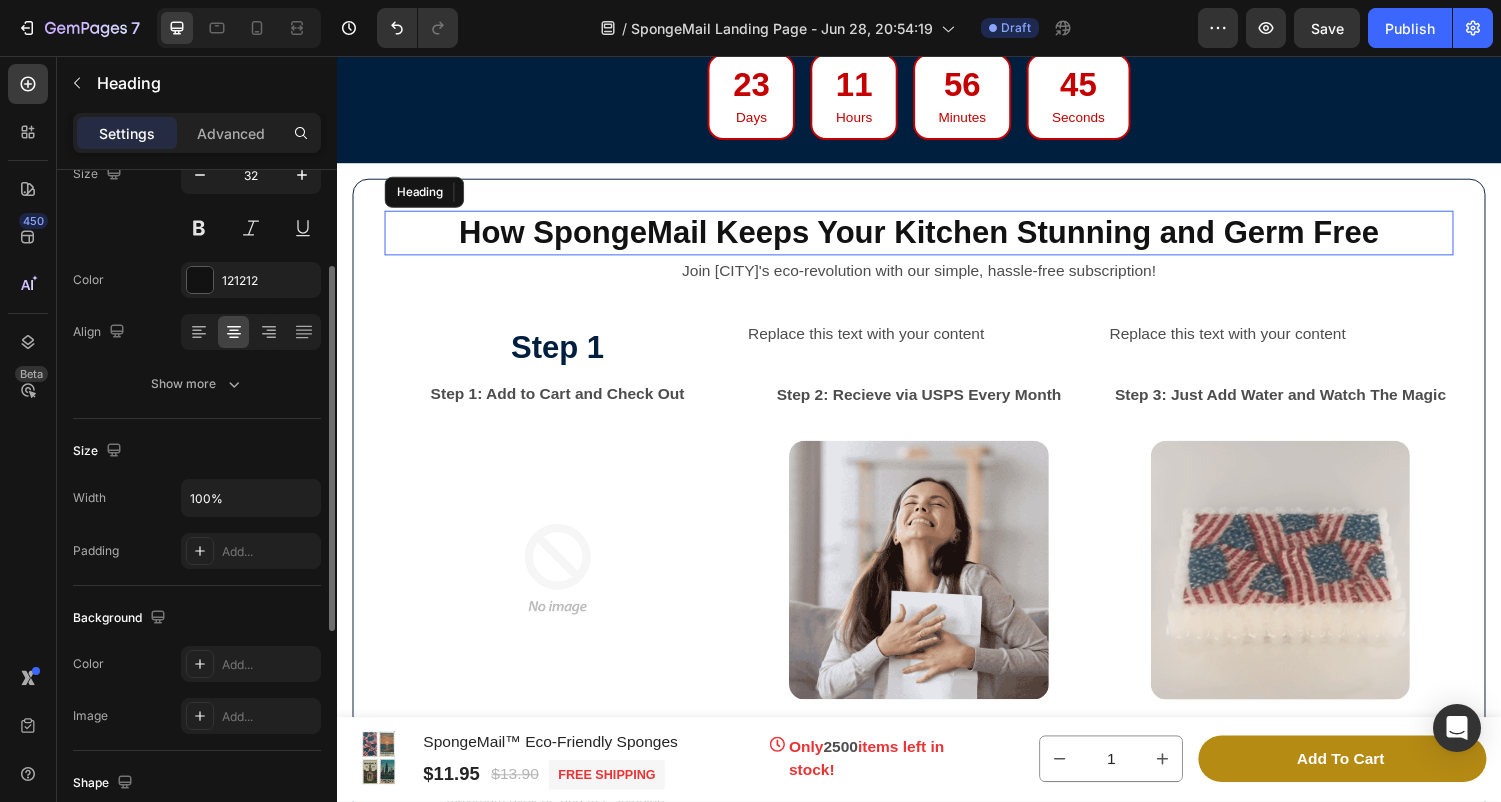 scroll, scrollTop: 0, scrollLeft: 0, axis: both 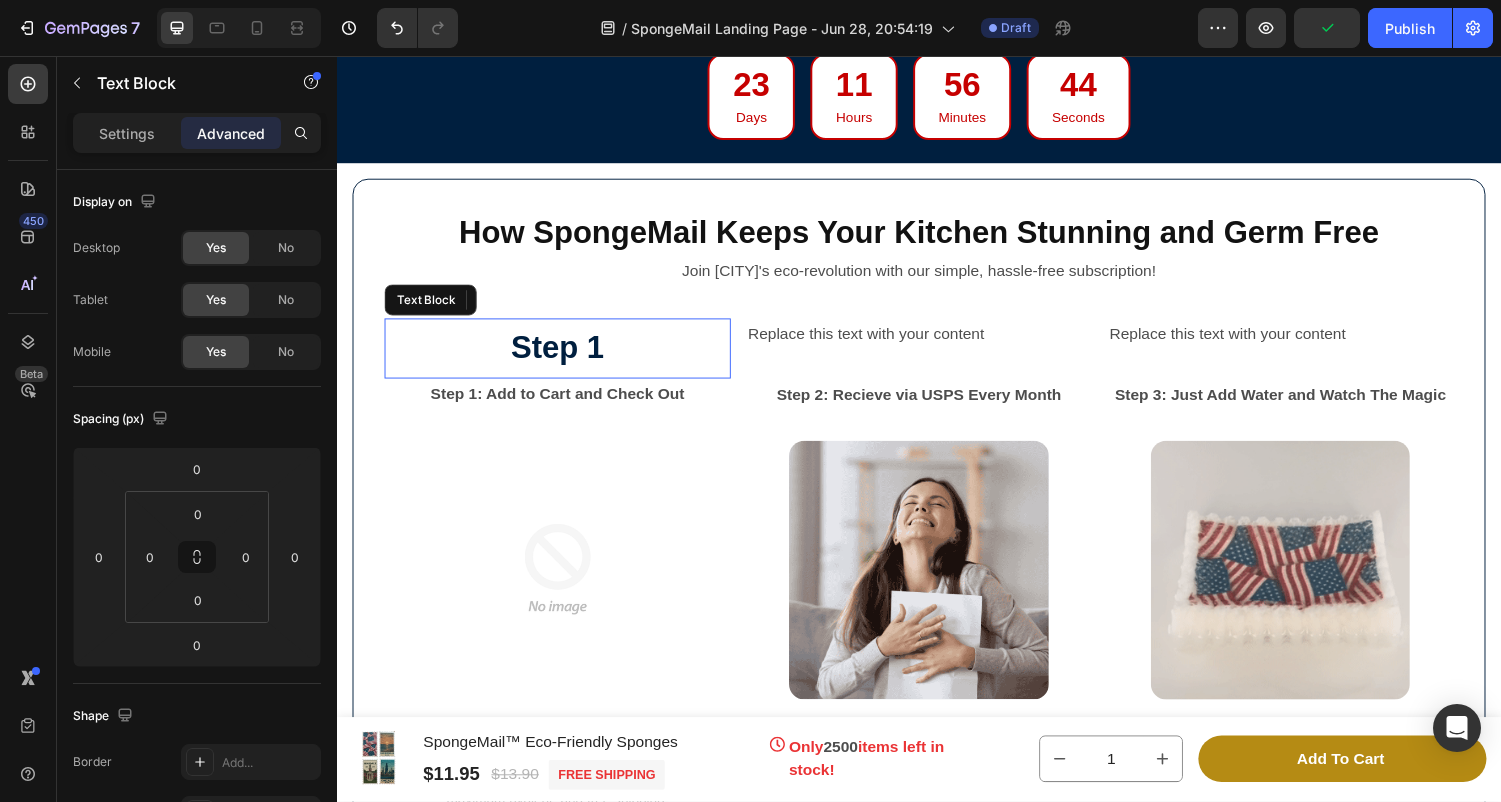 click on "Step 1" at bounding box center [564, 358] 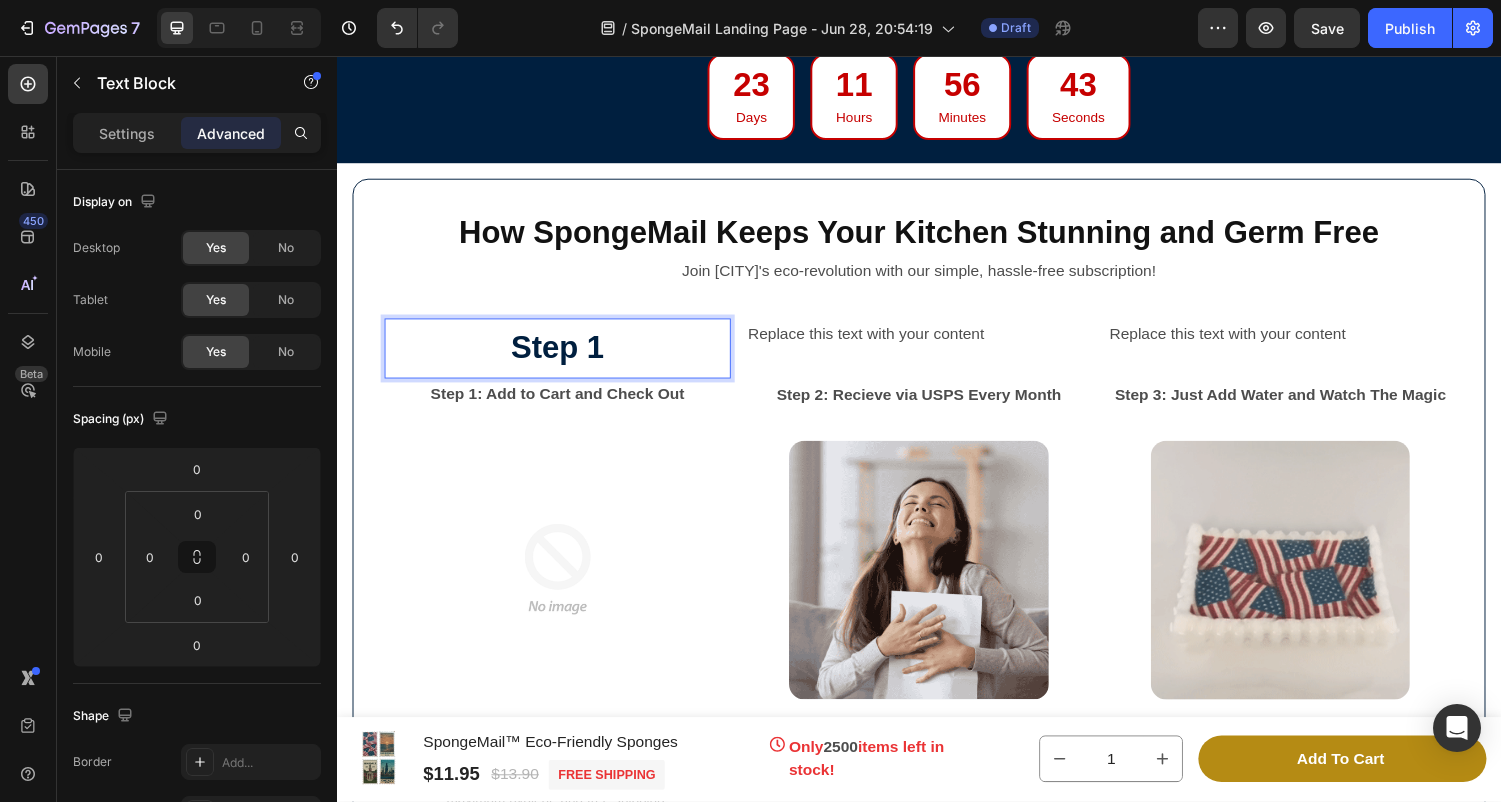 click on "Step 1" at bounding box center (564, 358) 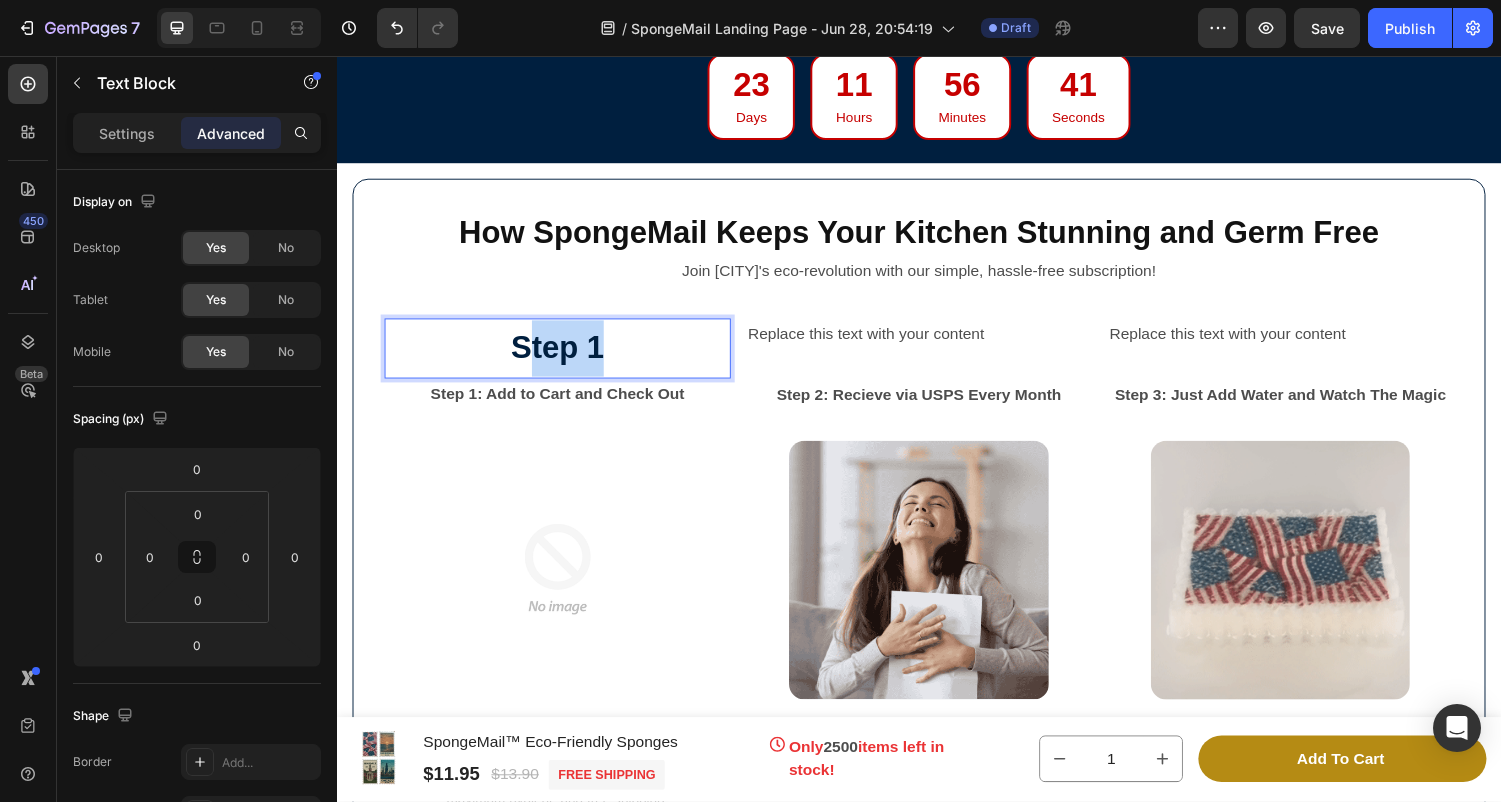 drag, startPoint x: 633, startPoint y: 351, endPoint x: 530, endPoint y: 349, distance: 103.01942 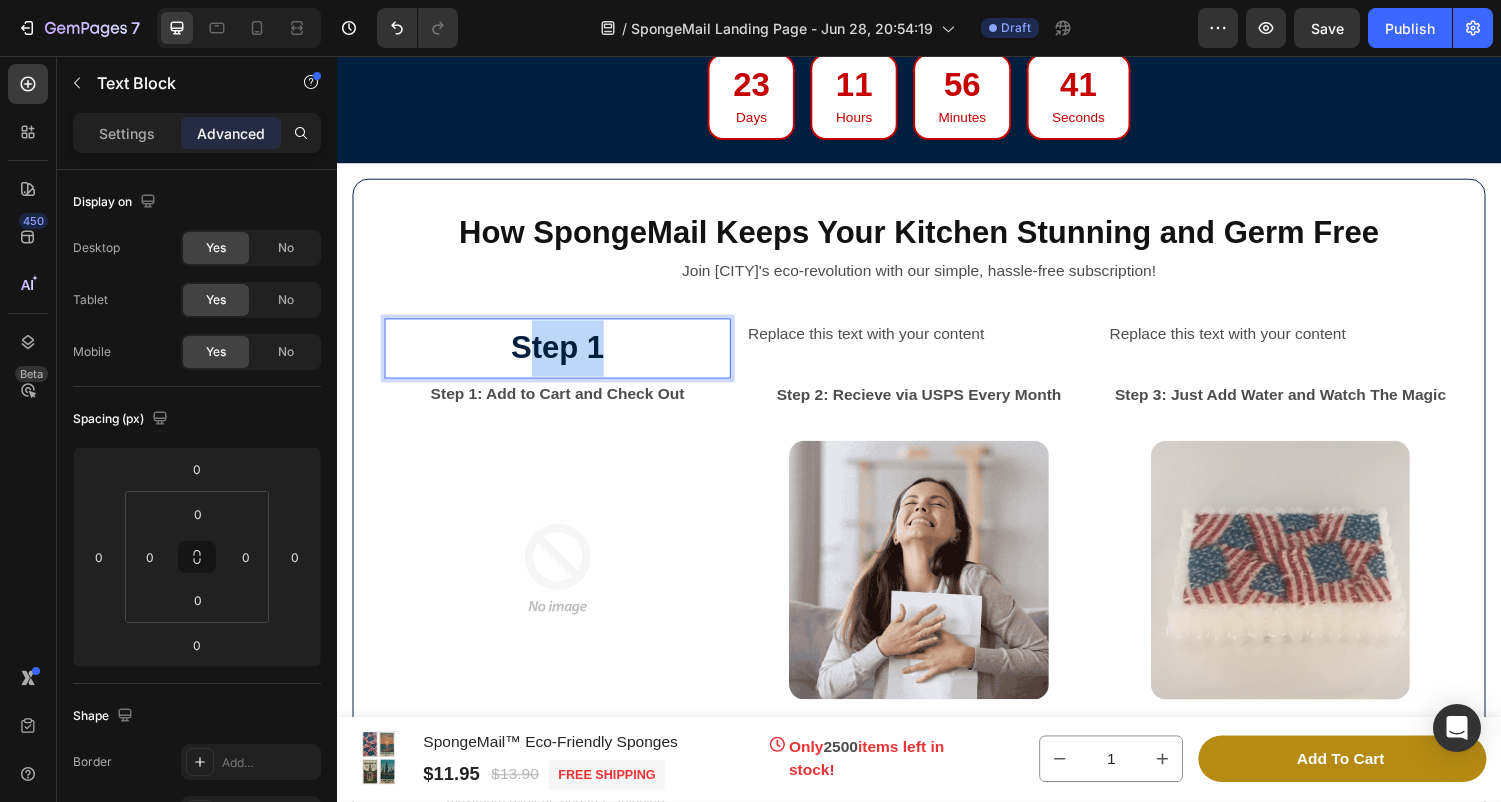 click on "Step 1" at bounding box center [564, 358] 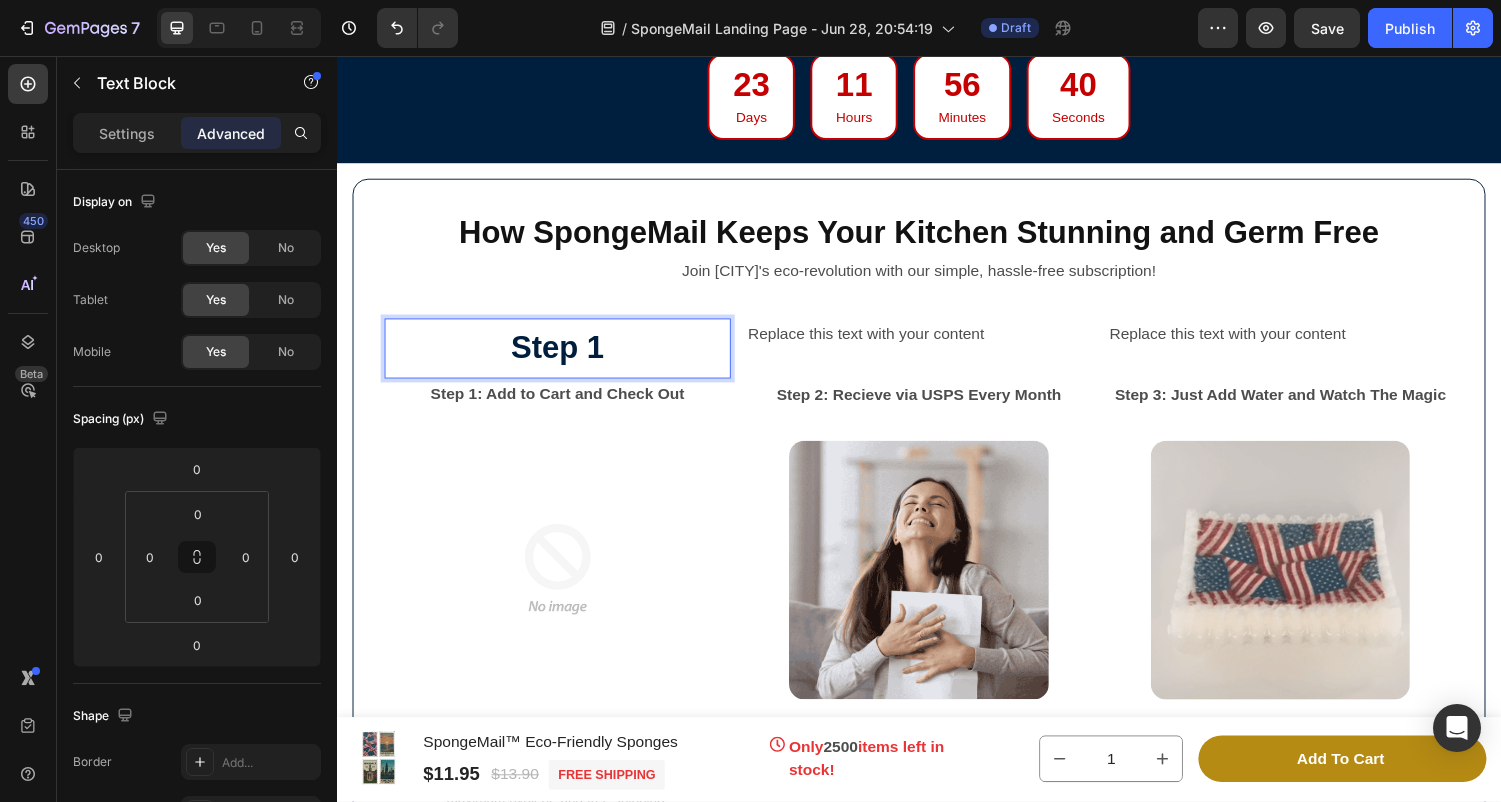 click on "Step 1" at bounding box center [564, 358] 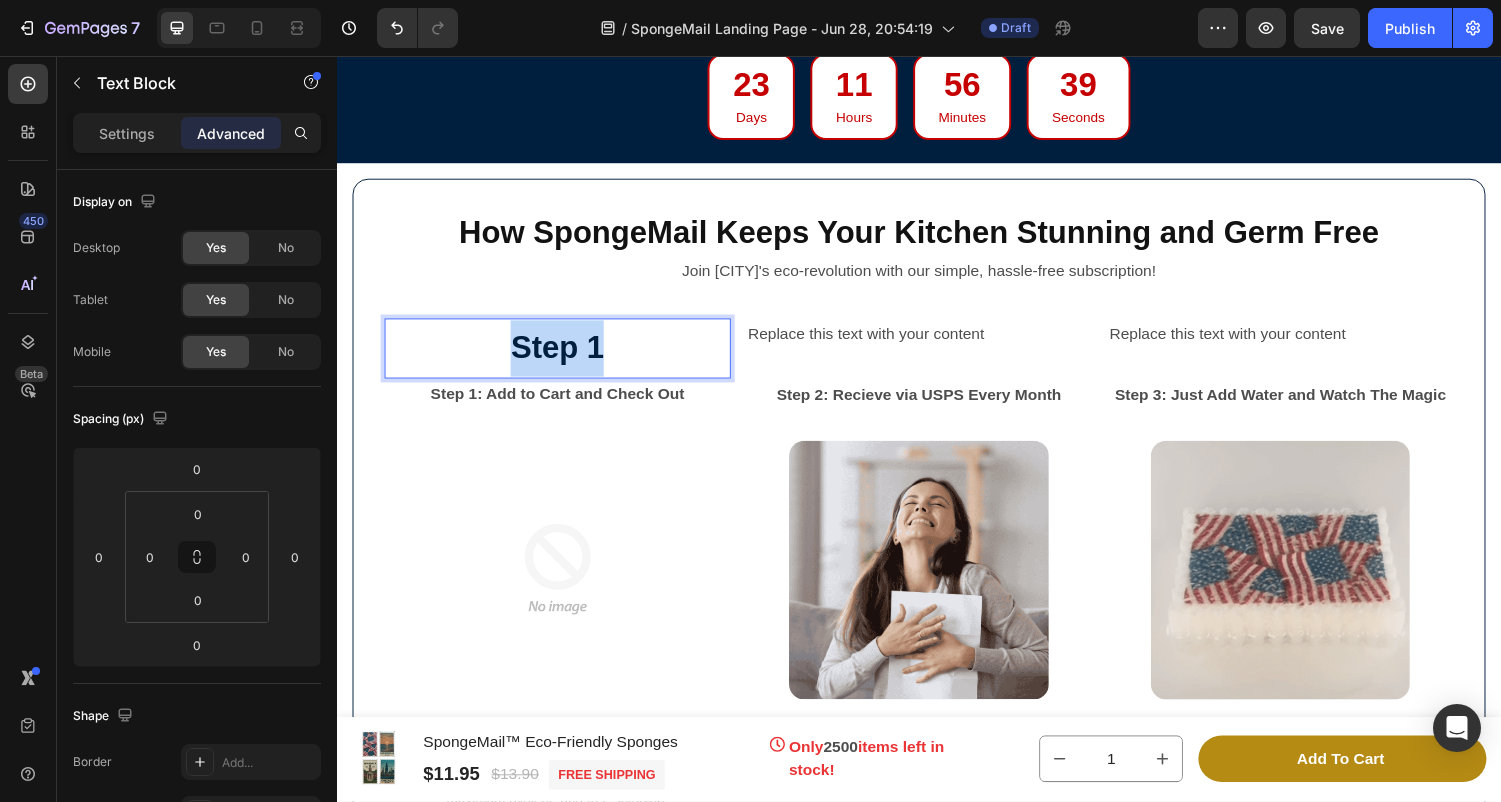 drag, startPoint x: 633, startPoint y: 352, endPoint x: 511, endPoint y: 352, distance: 122 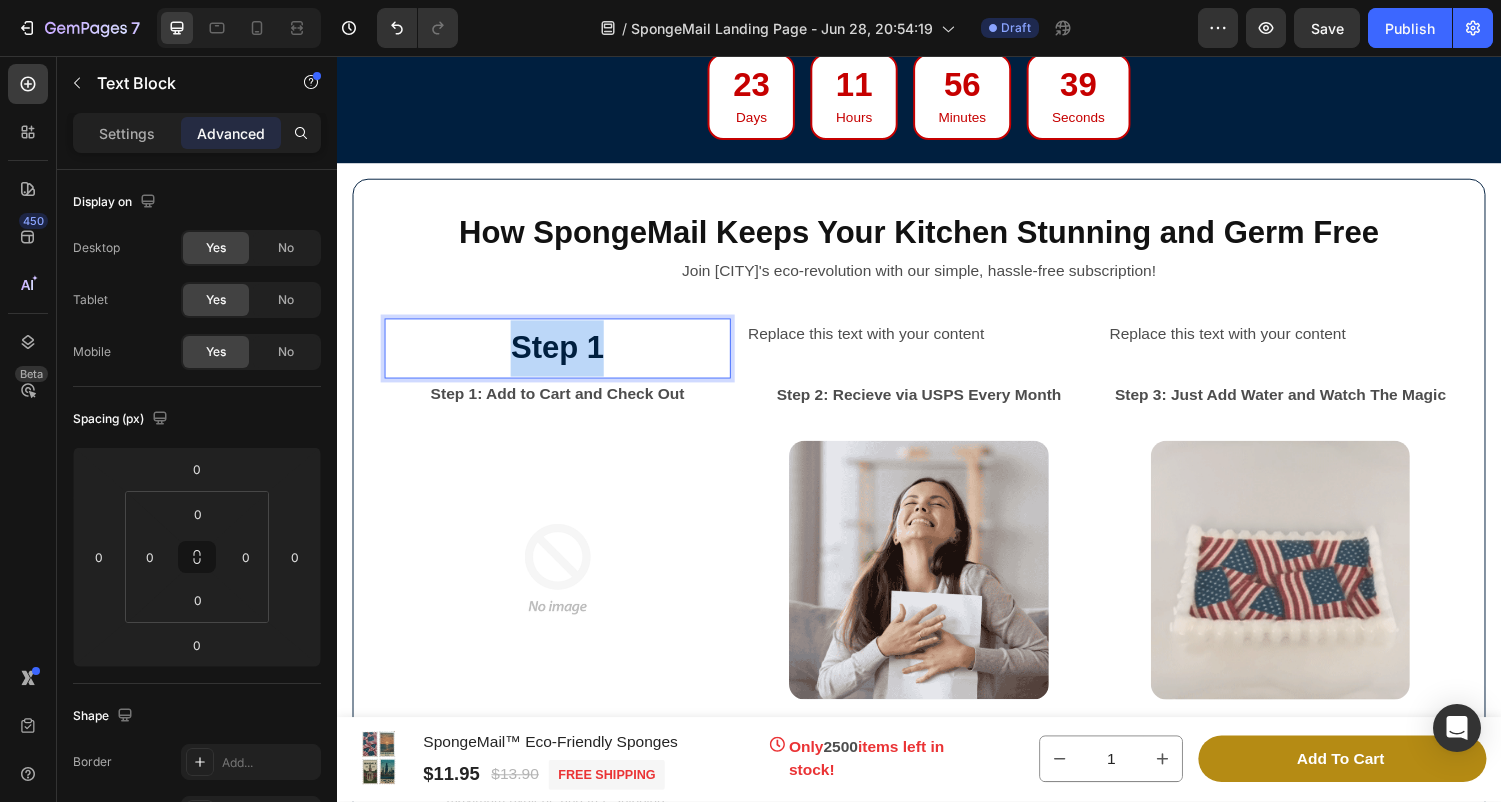 click on "Step 1" at bounding box center [564, 358] 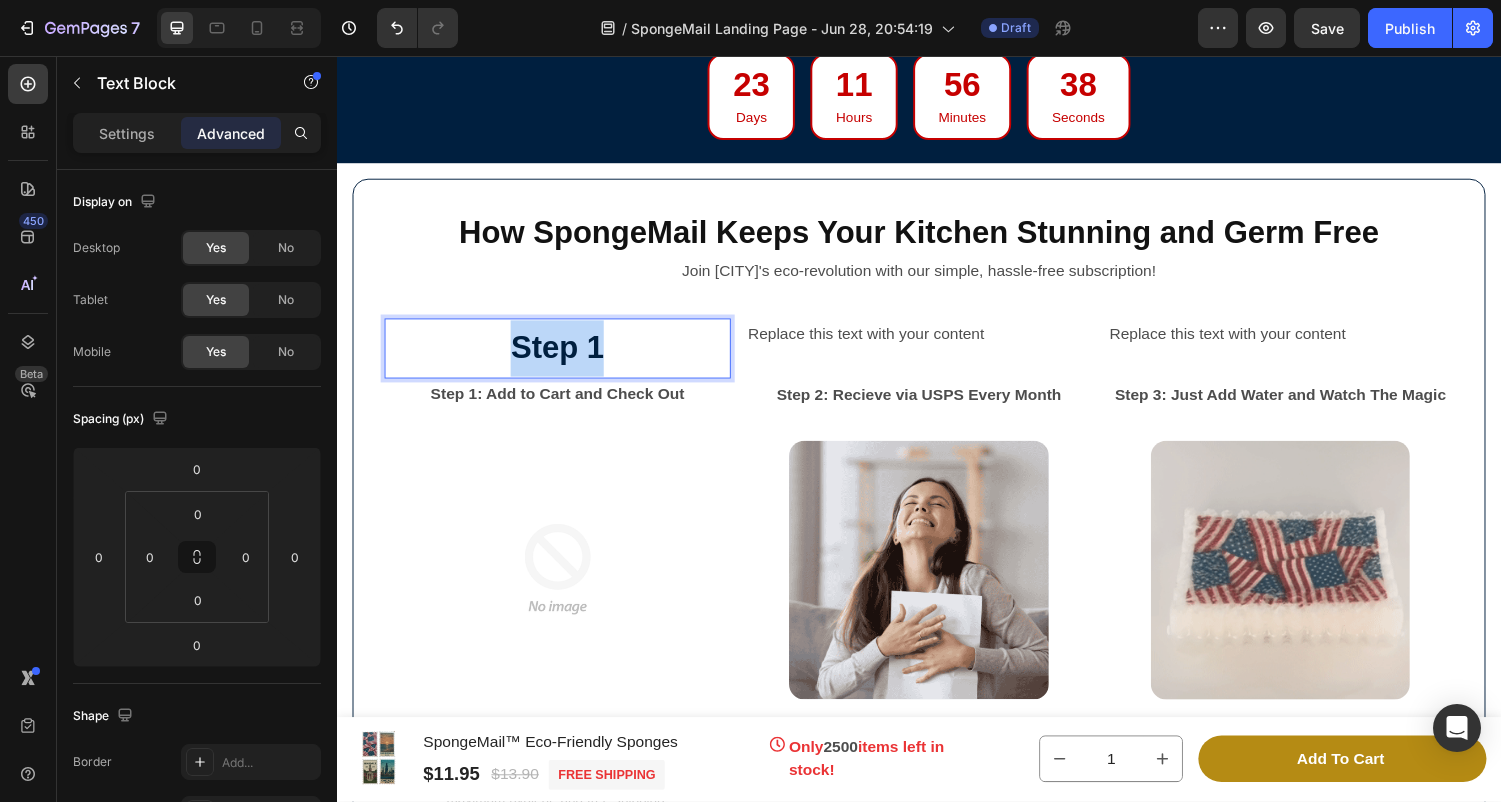 copy on "Step 1" 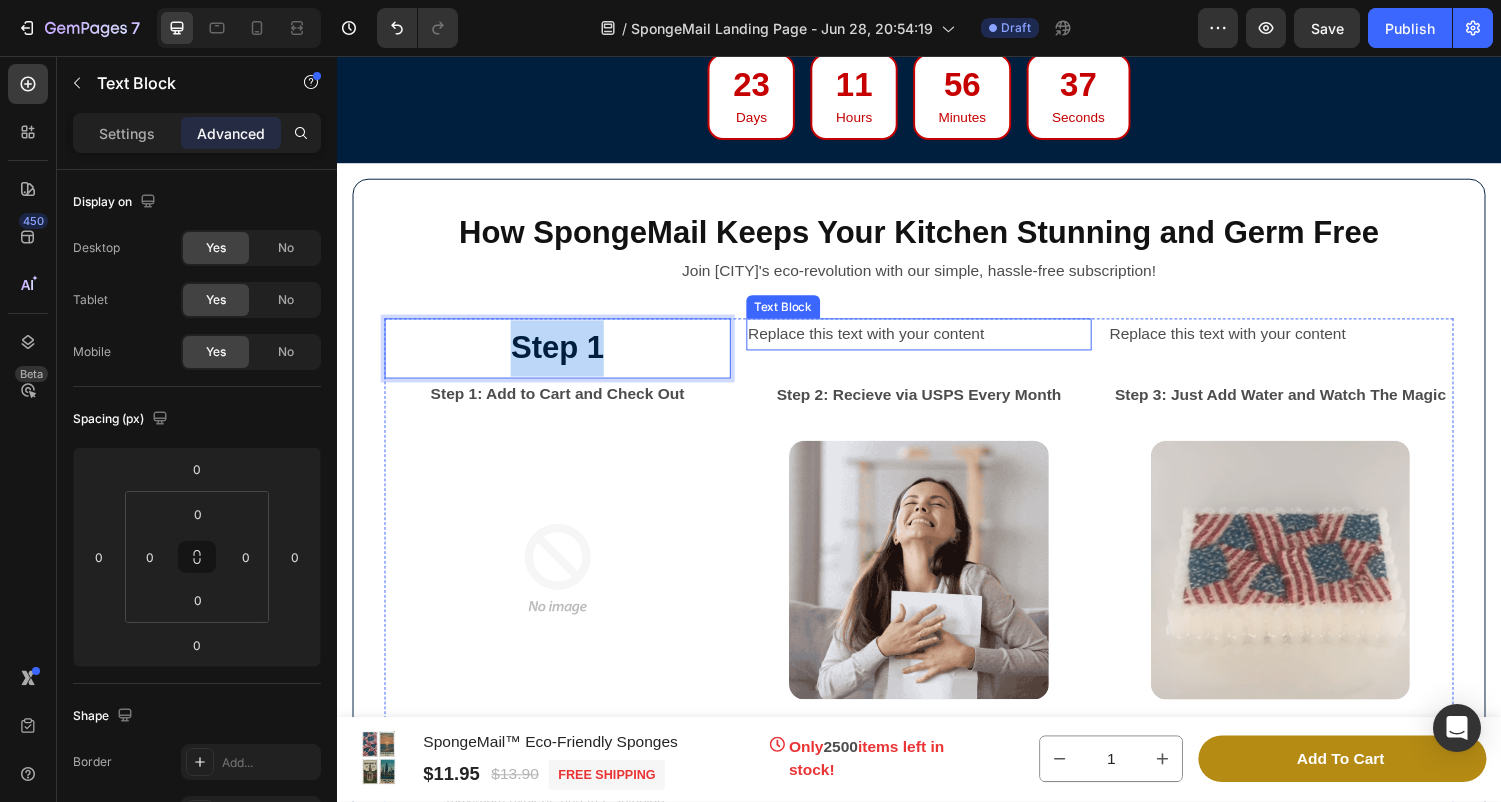 click on "Replace this text with your content" at bounding box center (937, 343) 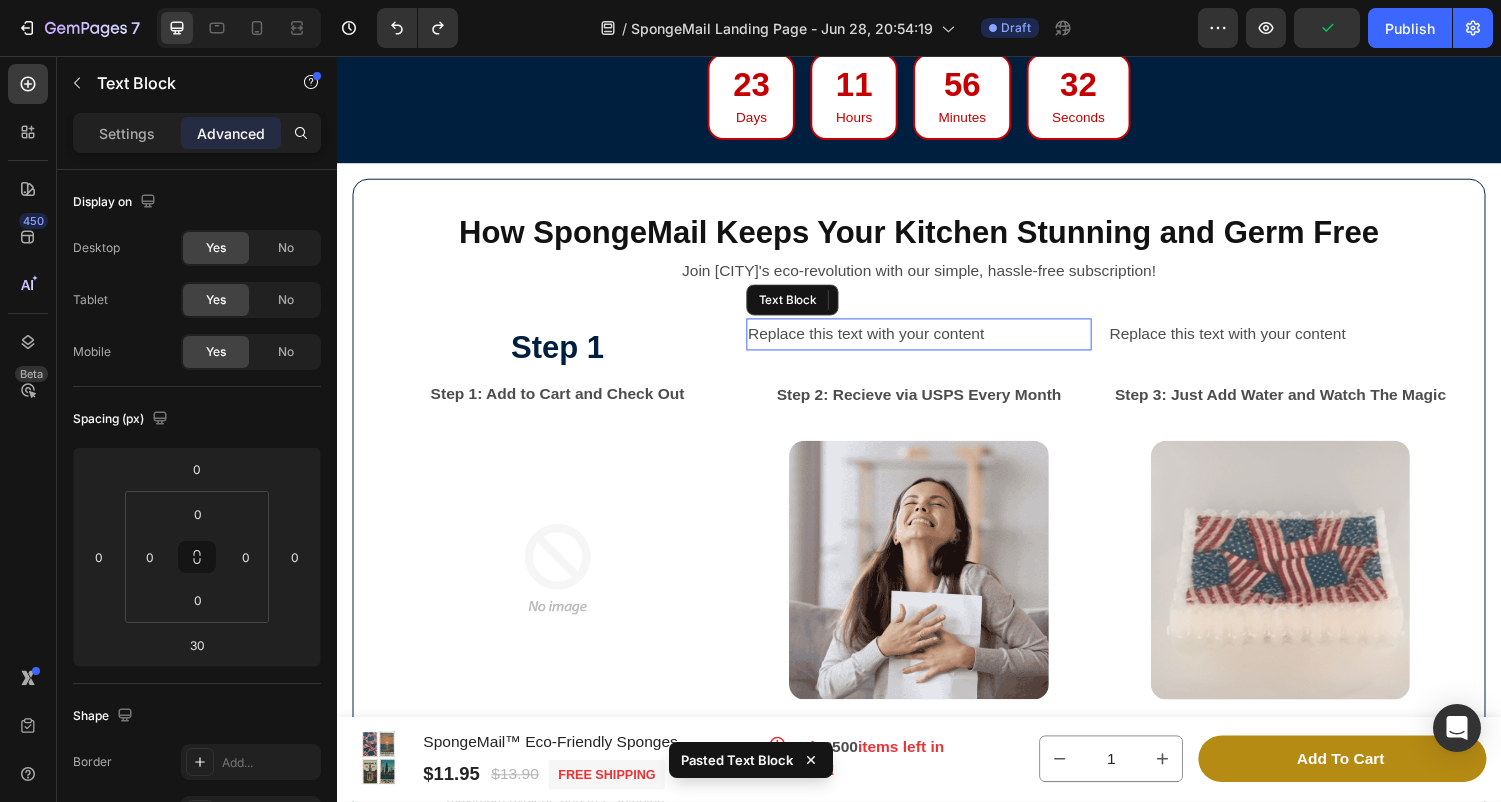 click on "Replace this text with your content" at bounding box center (937, 343) 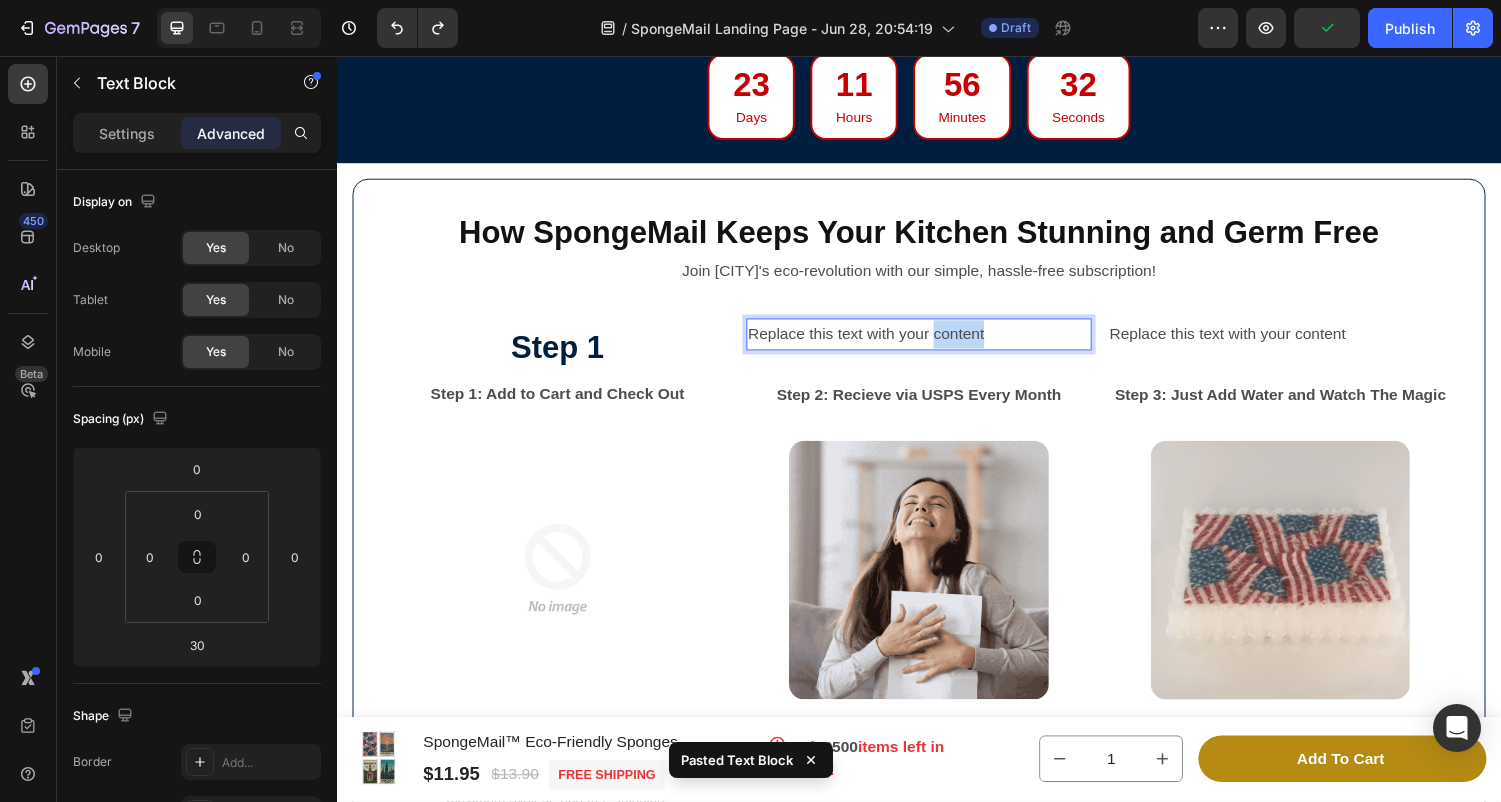 click on "Replace this text with your content" at bounding box center (937, 343) 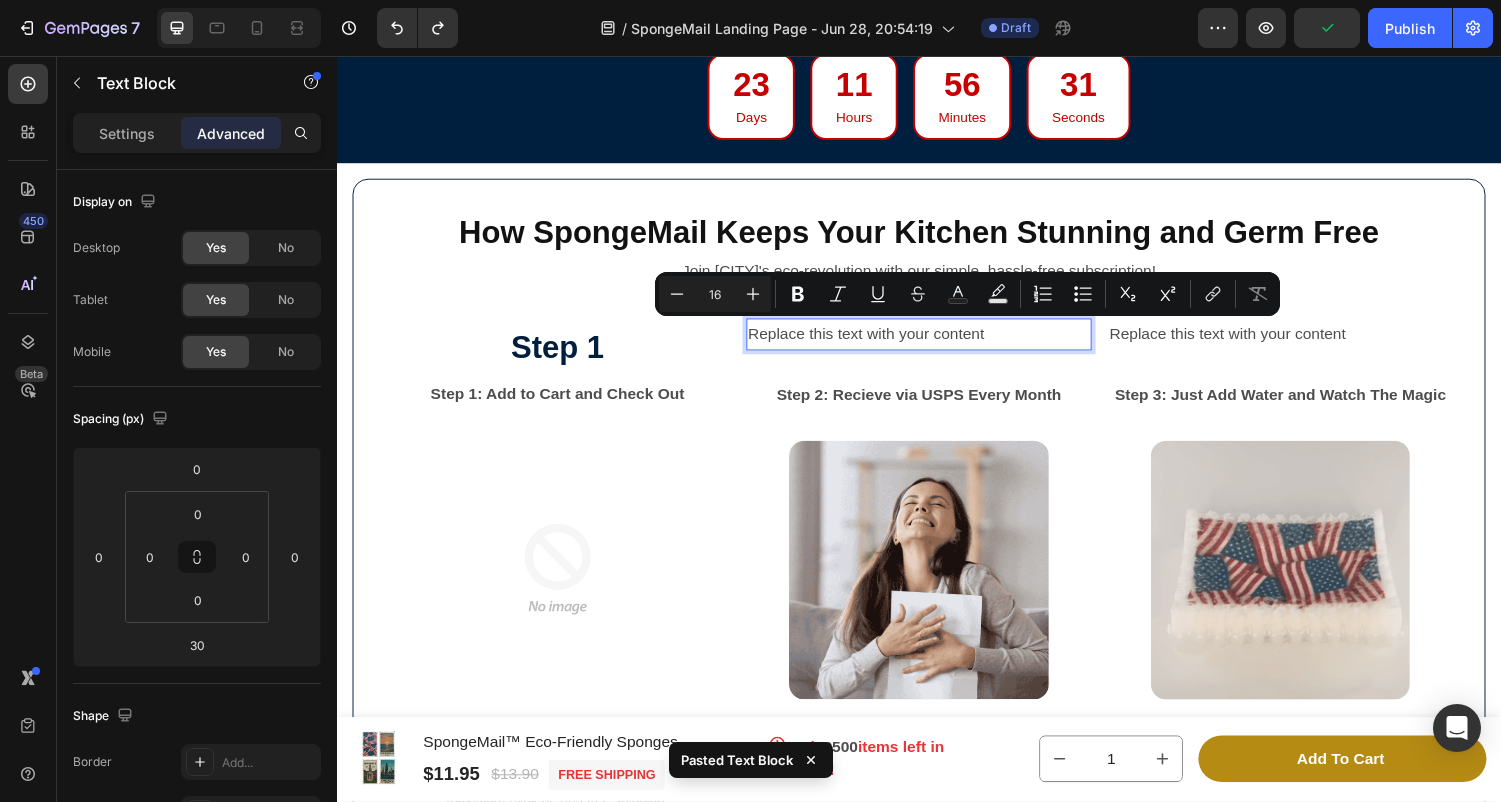 click on "Replace this text with your content" at bounding box center [937, 343] 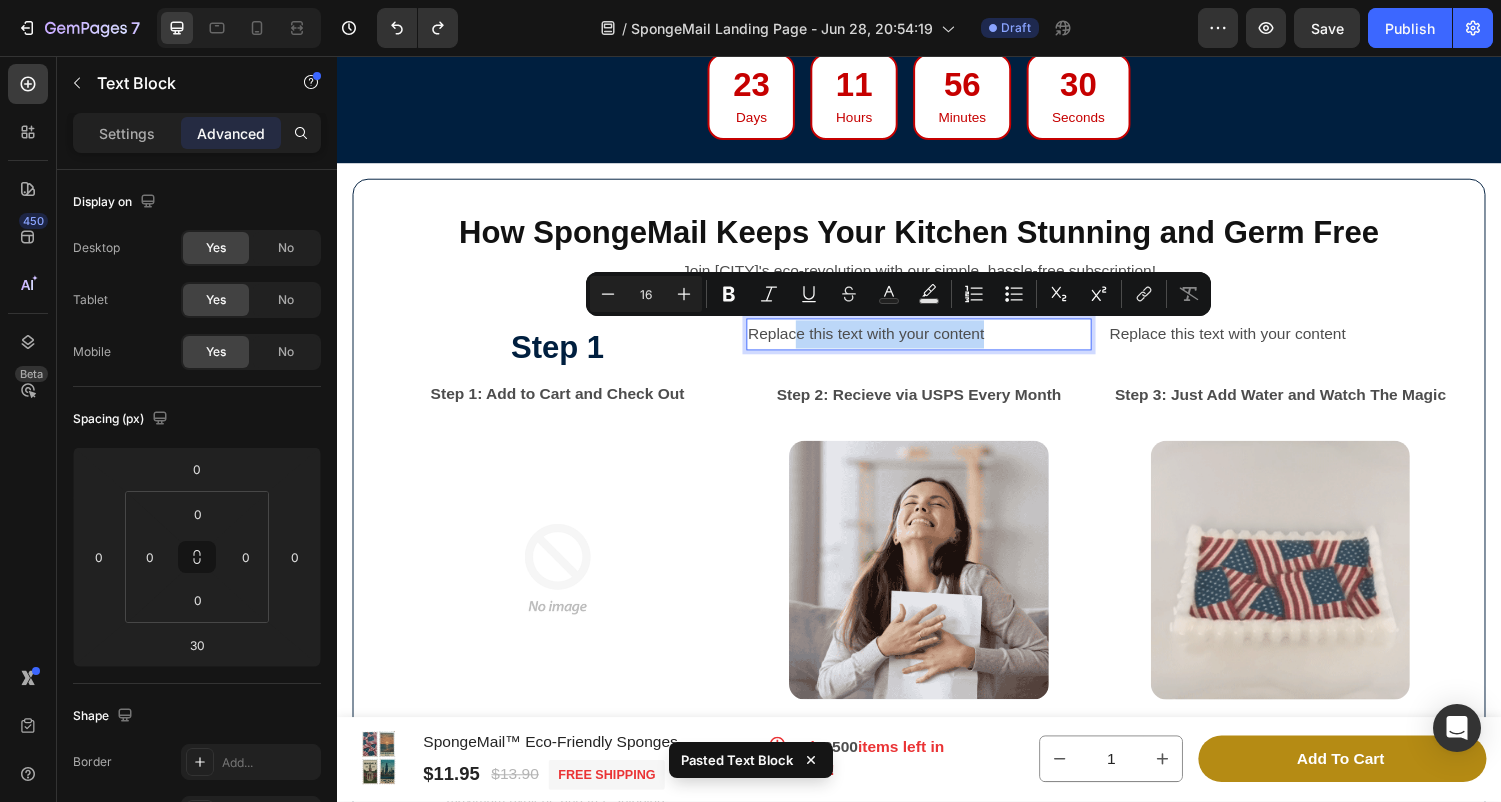 drag, startPoint x: 1010, startPoint y: 336, endPoint x: 771, endPoint y: 337, distance: 239.00209 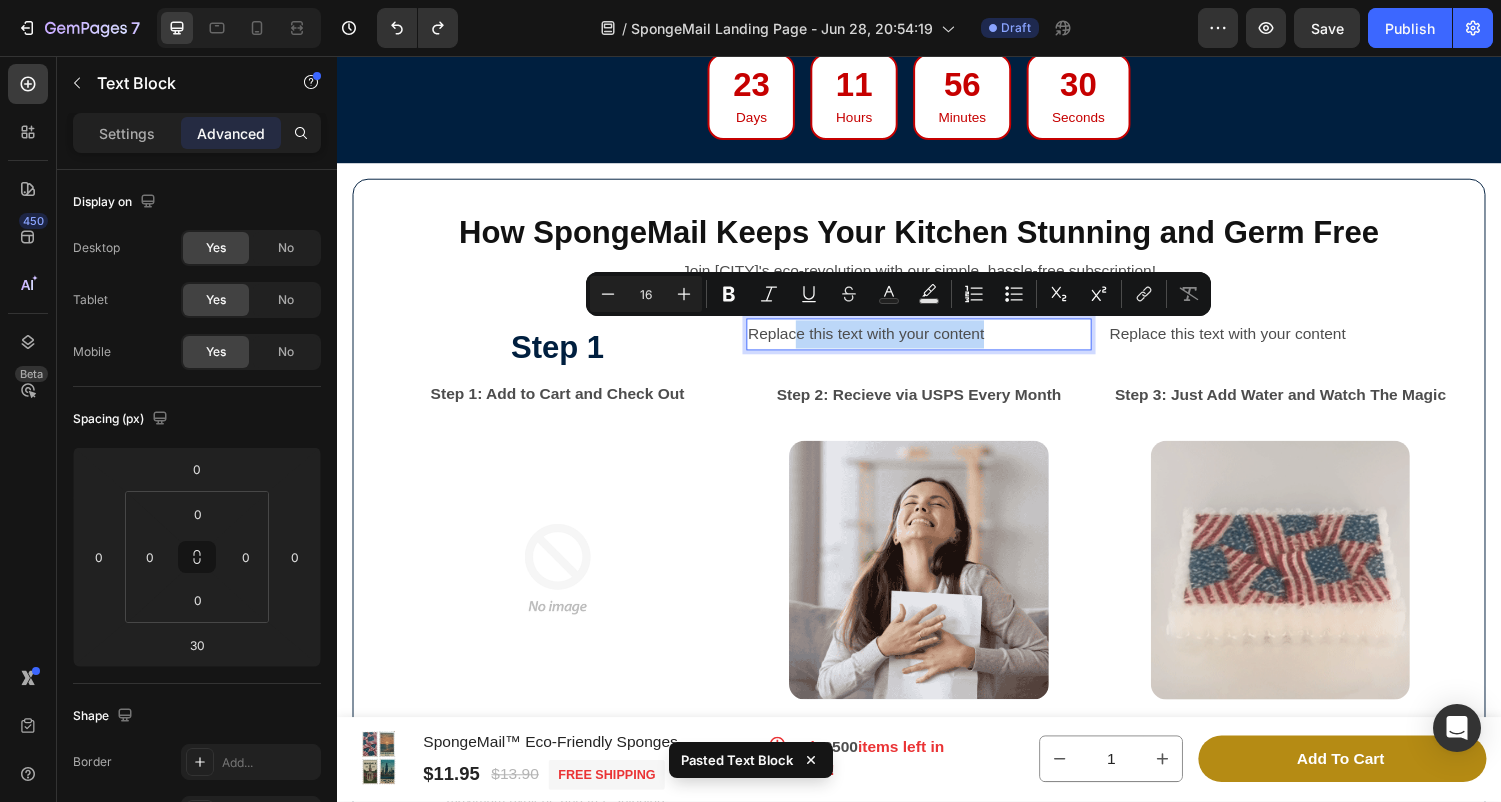 click on "Replace this text with your content" at bounding box center [937, 343] 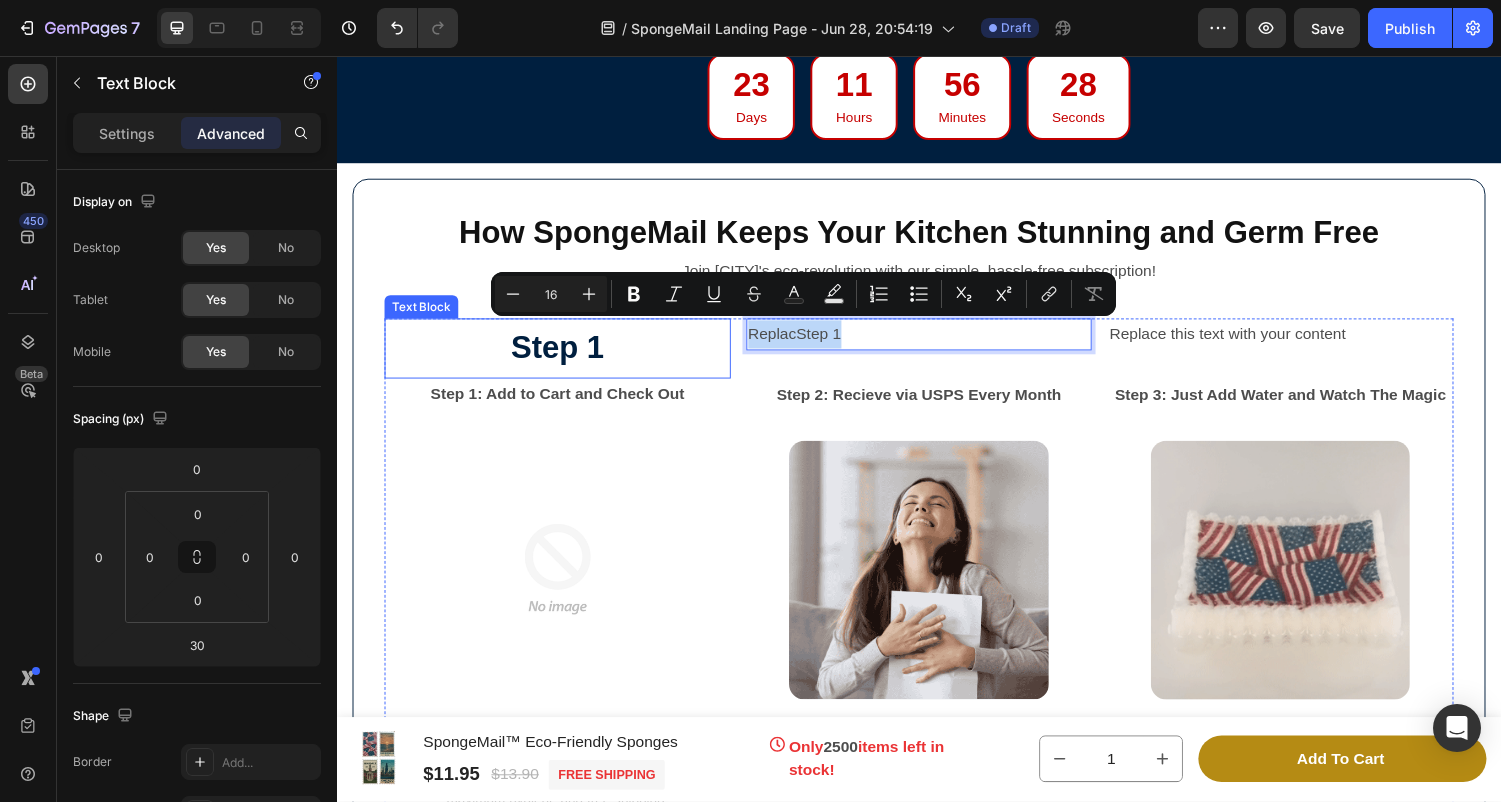drag, startPoint x: 872, startPoint y: 340, endPoint x: 738, endPoint y: 340, distance: 134 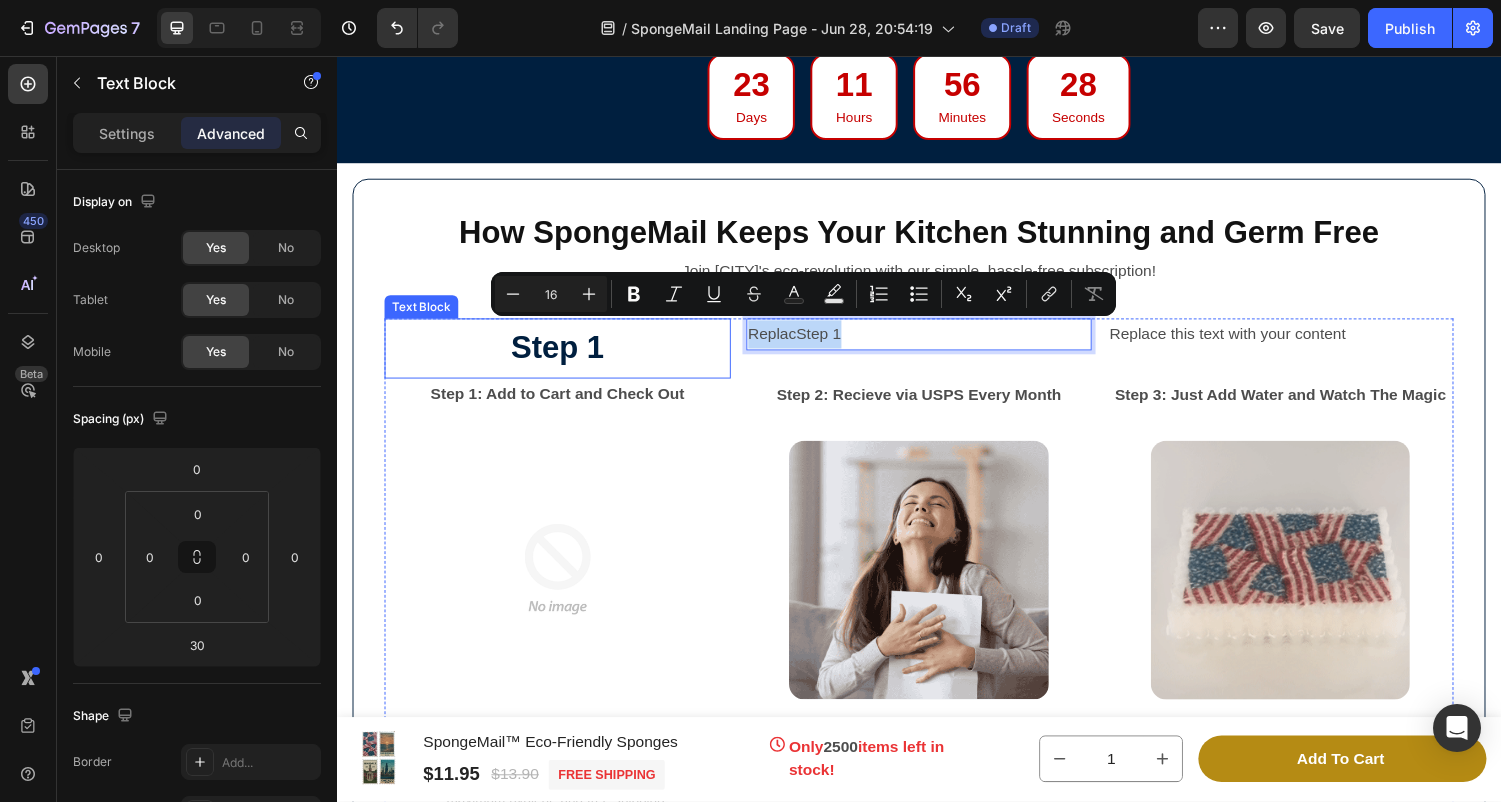 click on "Step 1 Text Block Step 1: Add to Cart and Check Out Text Block Image Click “Get the Best Value Now!” to join. It’s quick and easy! Choose our 4-Pack Heritage Seasonal for maximum hygiene and free shipping. Text Block ReplacStep 1 Text Block   30 Step 2: Recieve via USPS Every Month Text Block Image Your limited-edition eco-friendly sponges arrive in your Mailbox via USPS. Text Block Replace this text with your content Text Block Step 3: Just Add Water and Watch The Magic Text Block Image Wet your sponge and clean with style. Share with #SpongeMailMagic! Text Block Row" at bounding box center (937, 583) 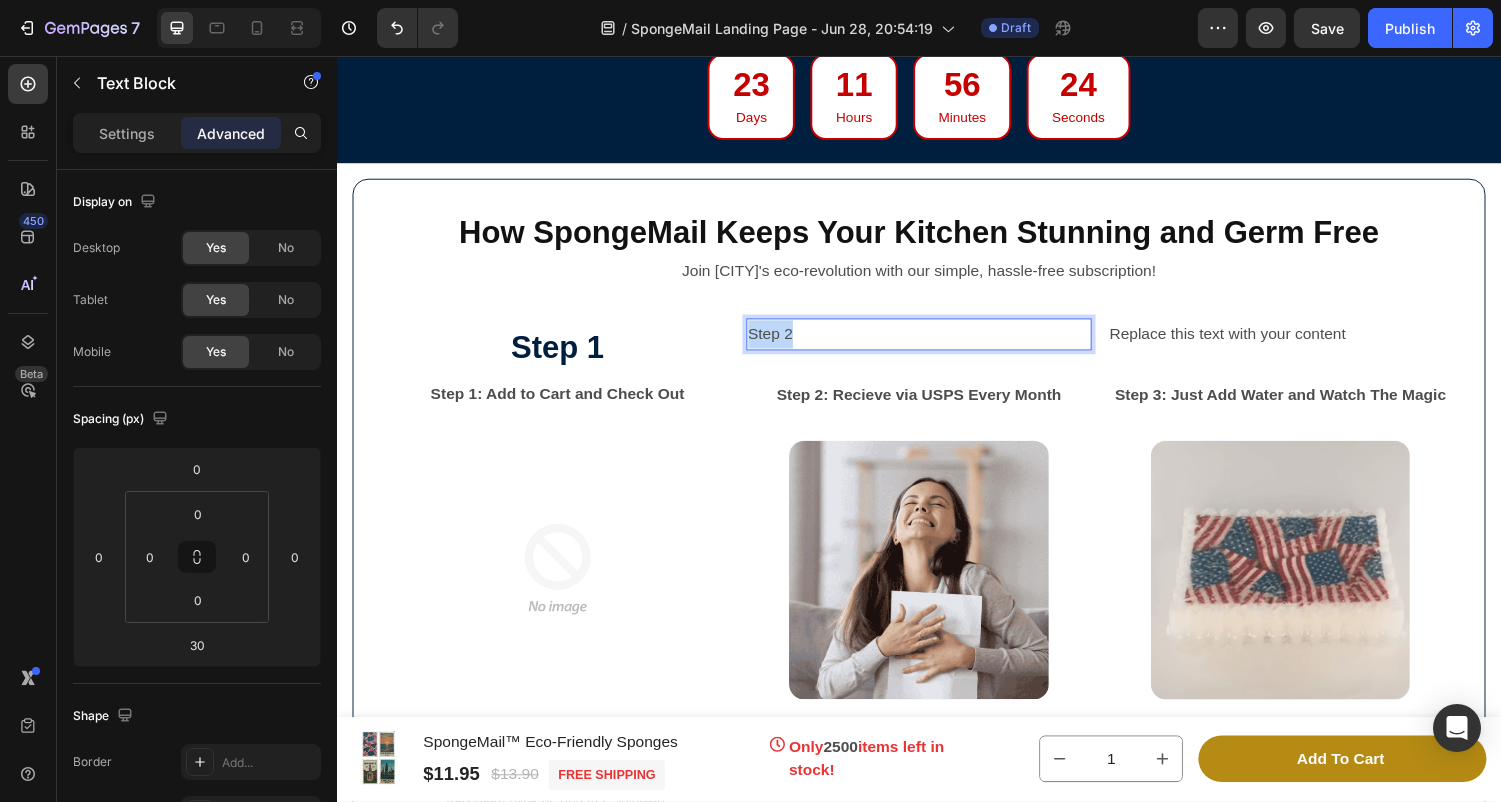 drag, startPoint x: 831, startPoint y: 338, endPoint x: 760, endPoint y: 336, distance: 71.02816 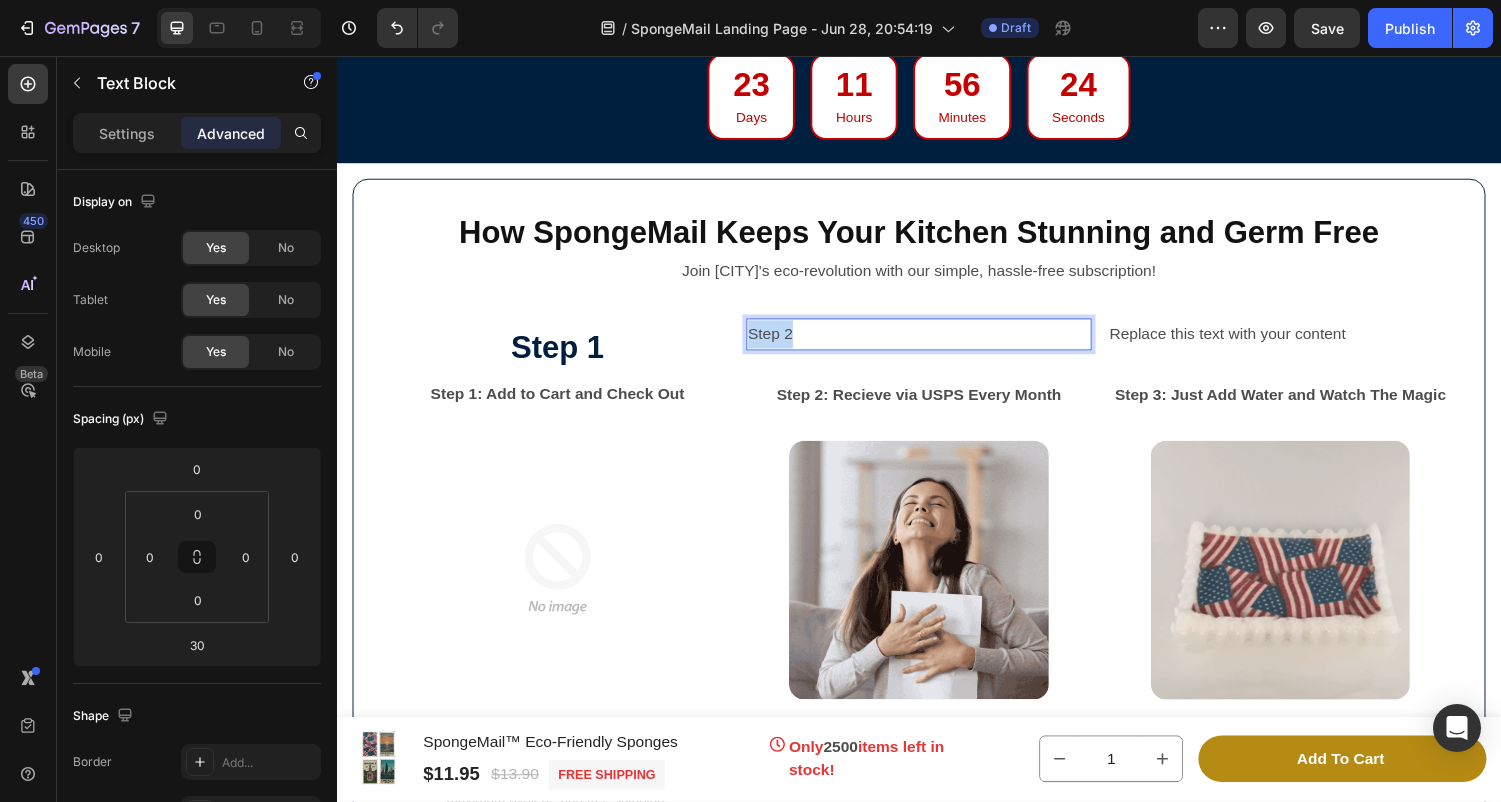 click on "Step 2" at bounding box center [937, 343] 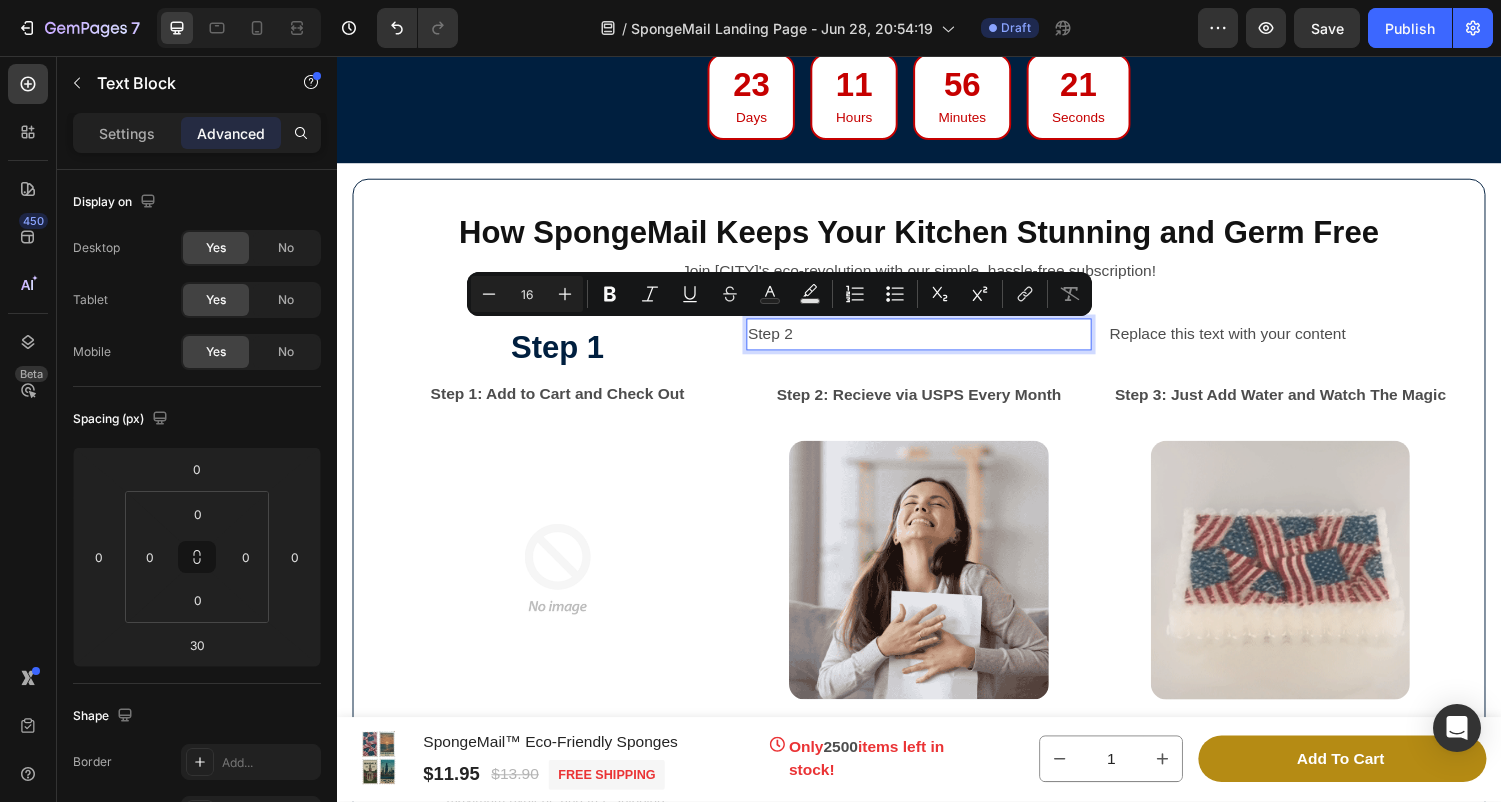 click on "Step 2" at bounding box center [937, 343] 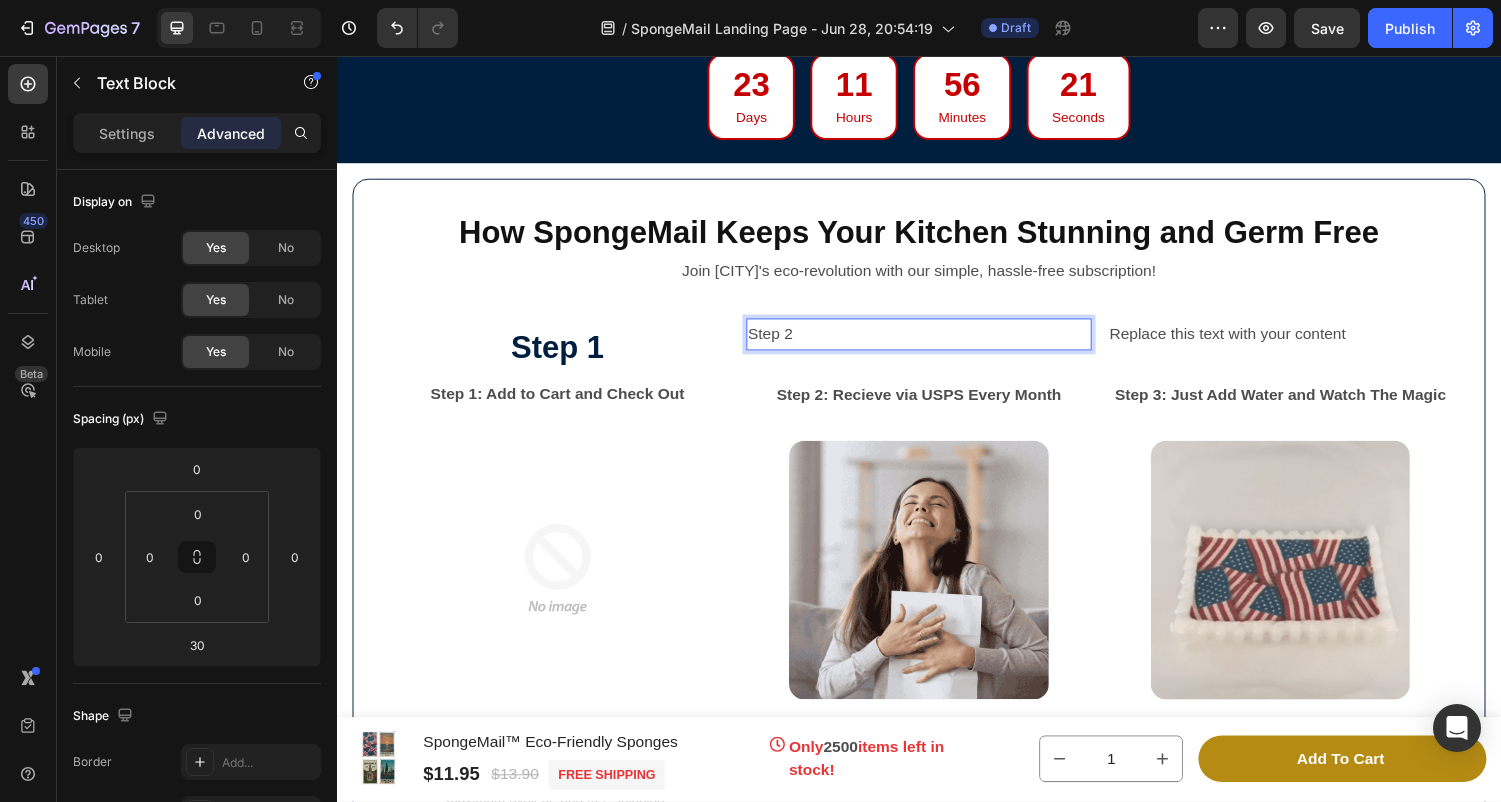 click on "Step 2" at bounding box center (937, 343) 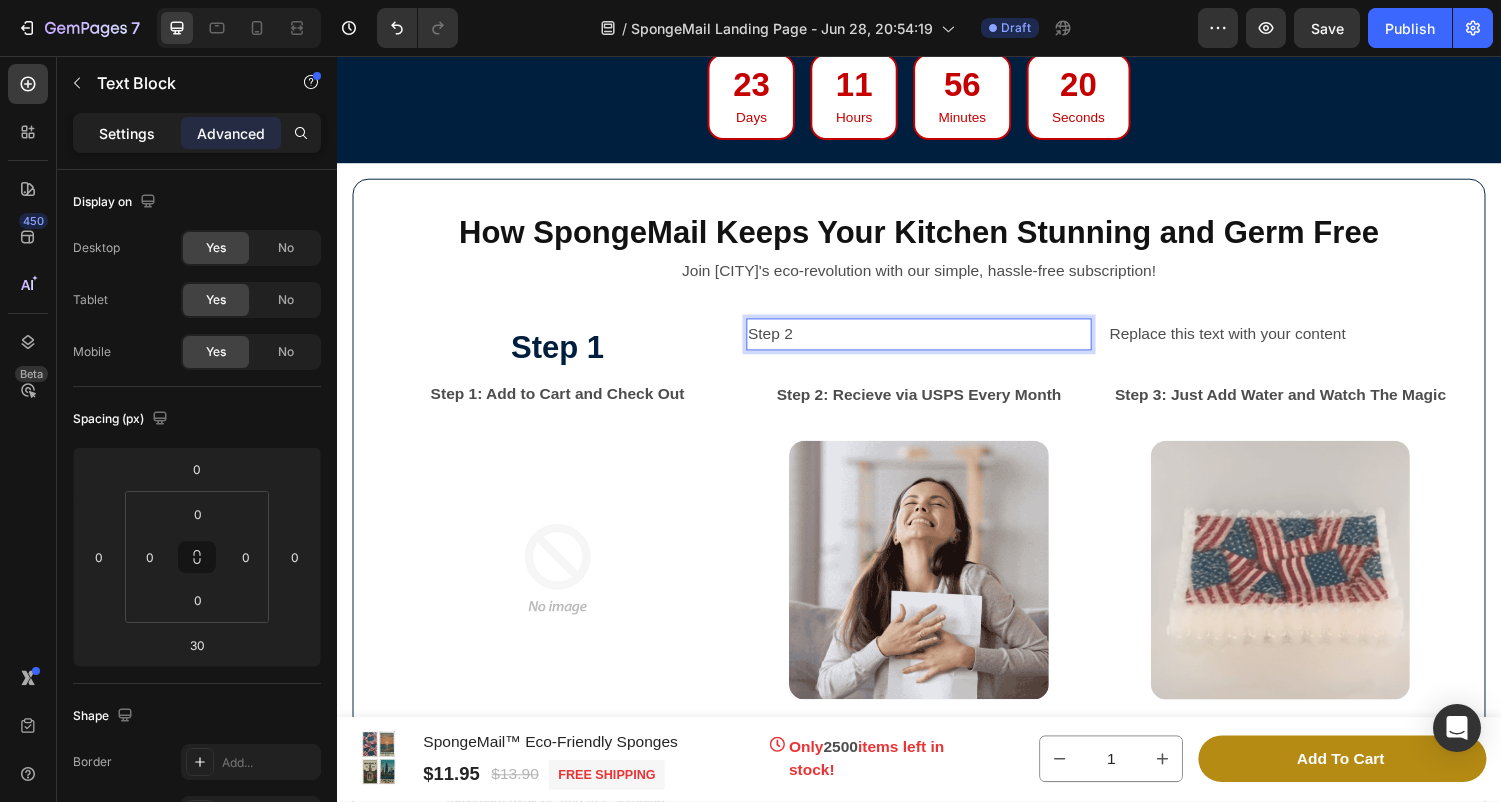 click on "Settings" at bounding box center [127, 133] 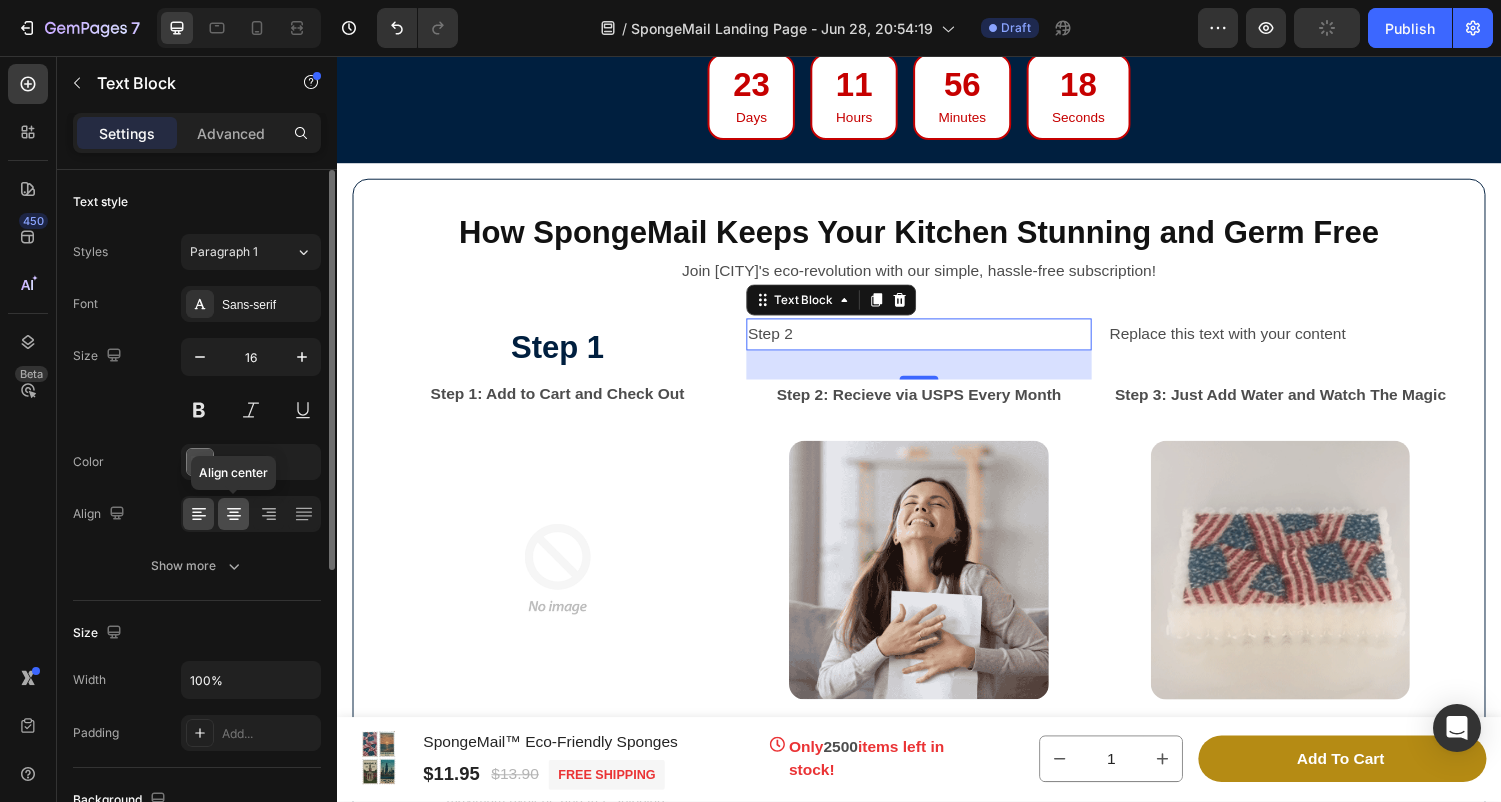 click 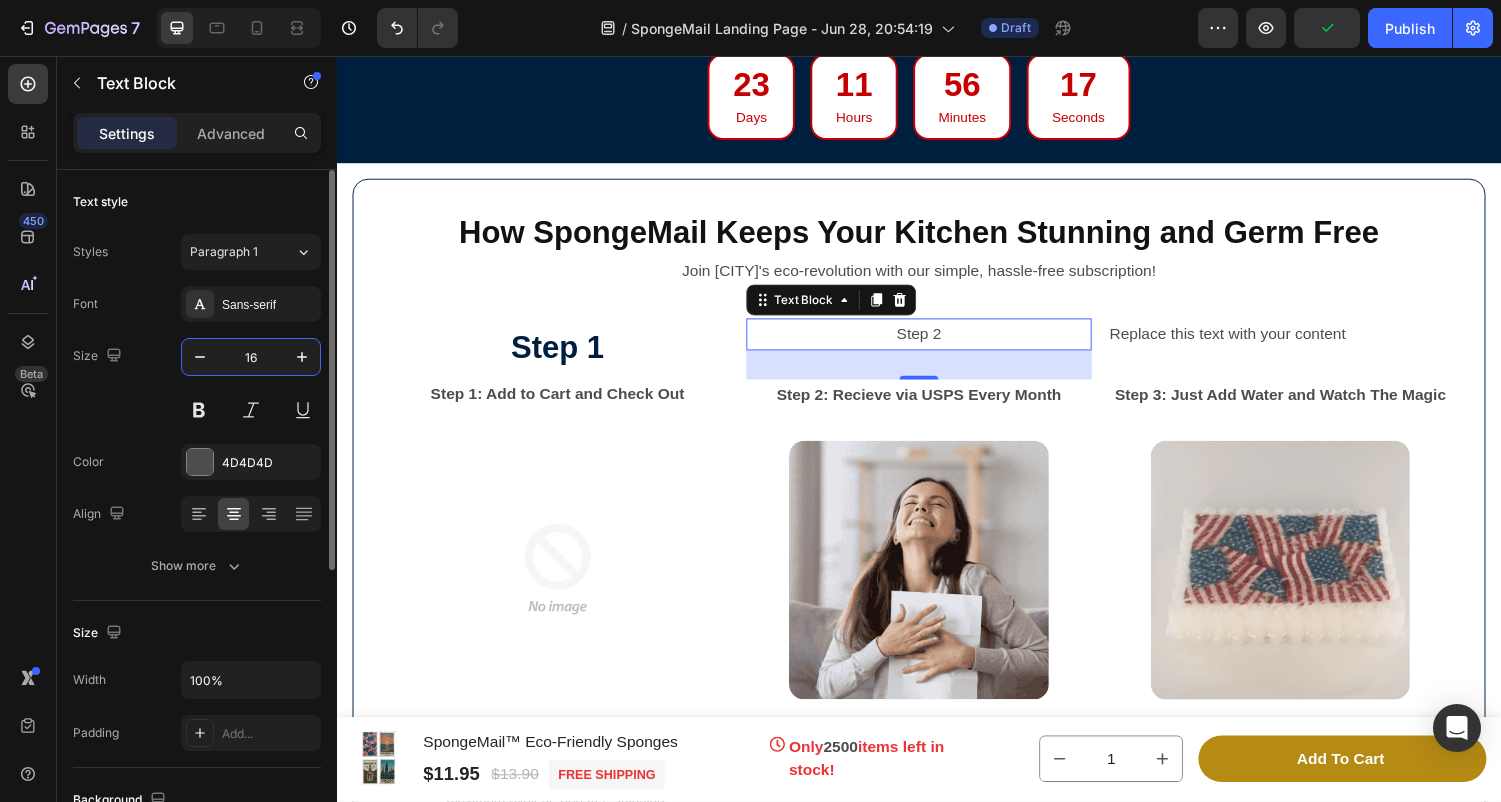 drag, startPoint x: 265, startPoint y: 366, endPoint x: 236, endPoint y: 356, distance: 30.675724 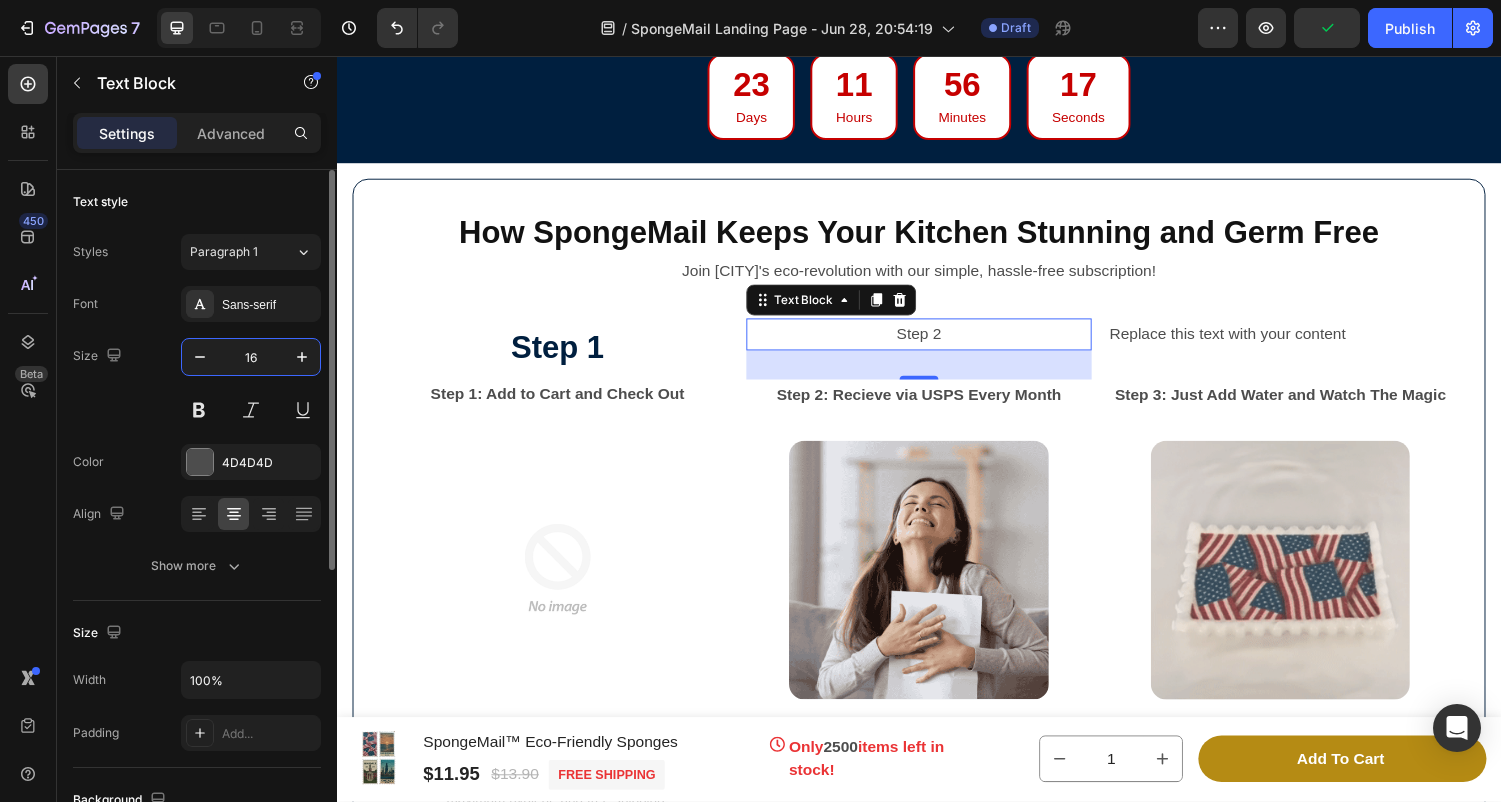 click on "16" at bounding box center [251, 357] 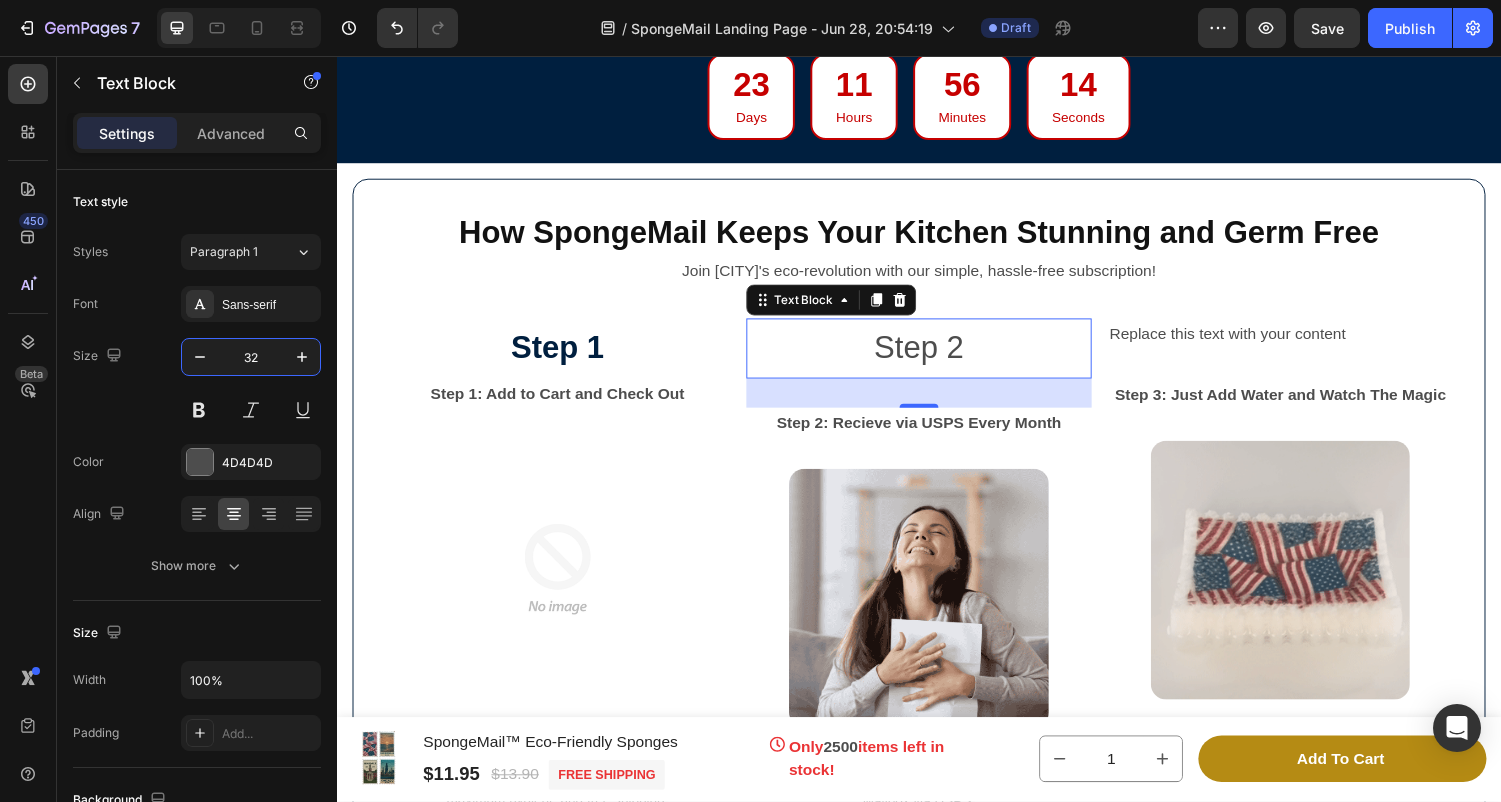 type on "32" 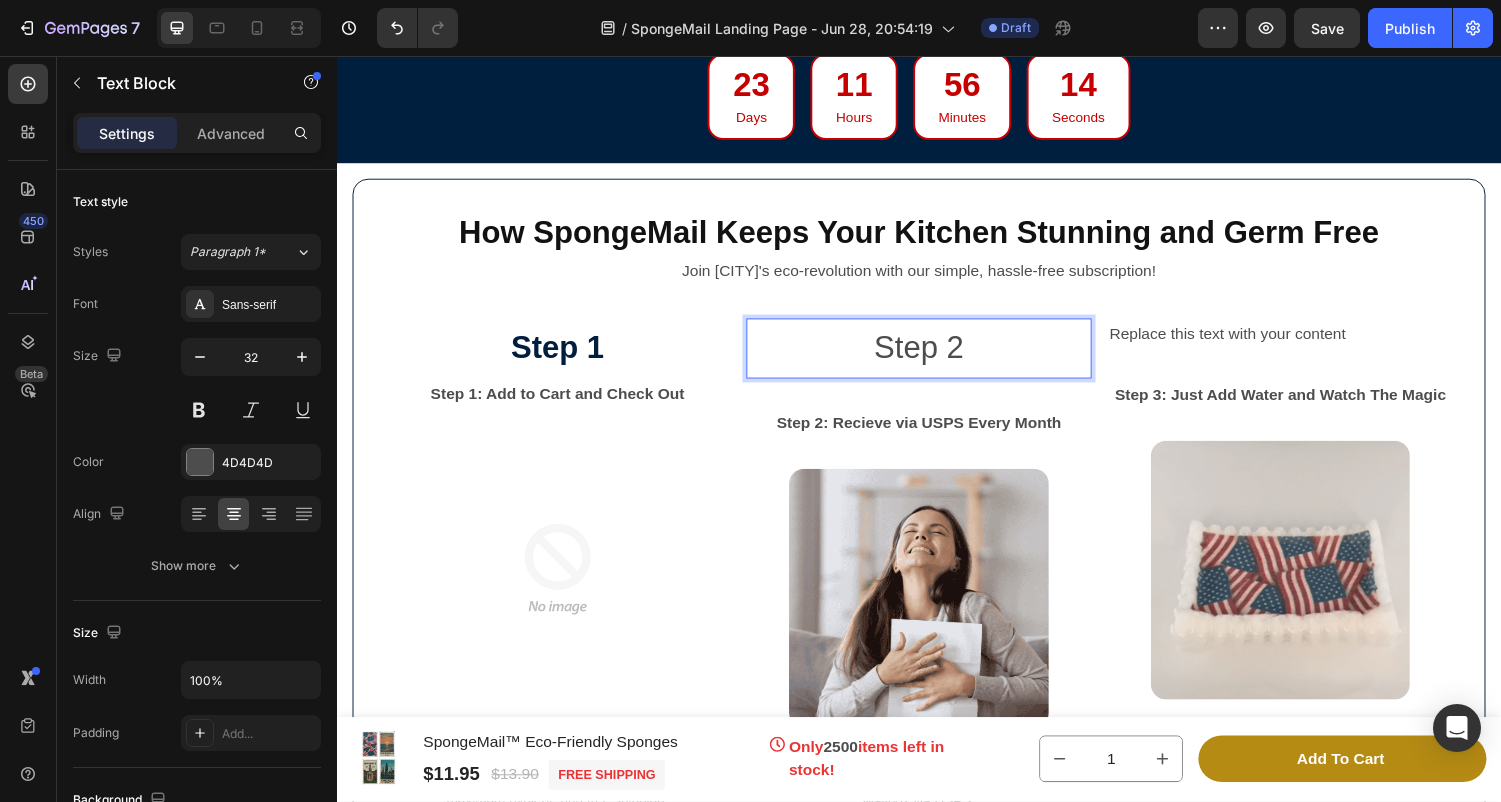 click on "Step 2" at bounding box center [937, 358] 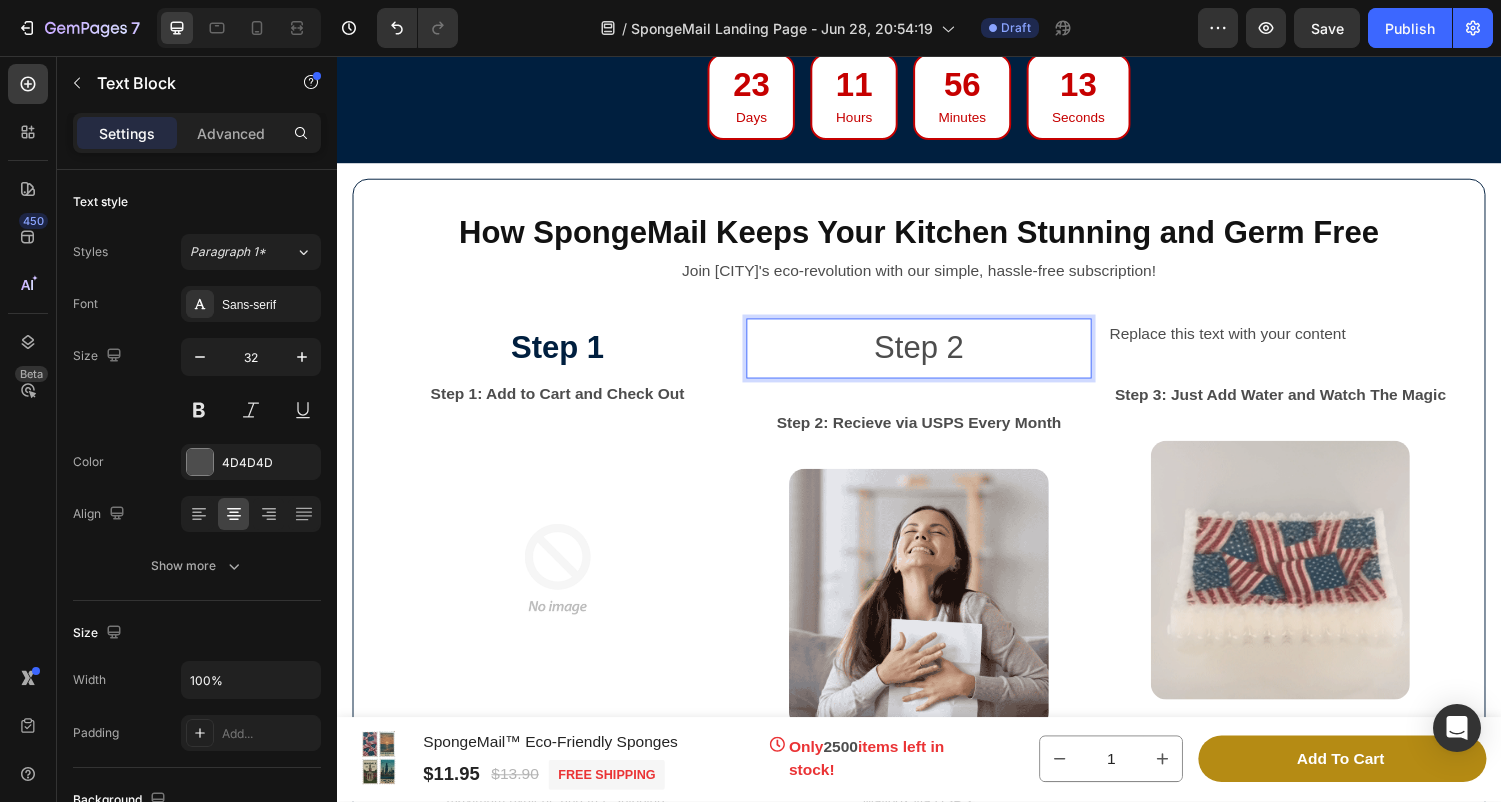 click on "Step 2" at bounding box center [937, 358] 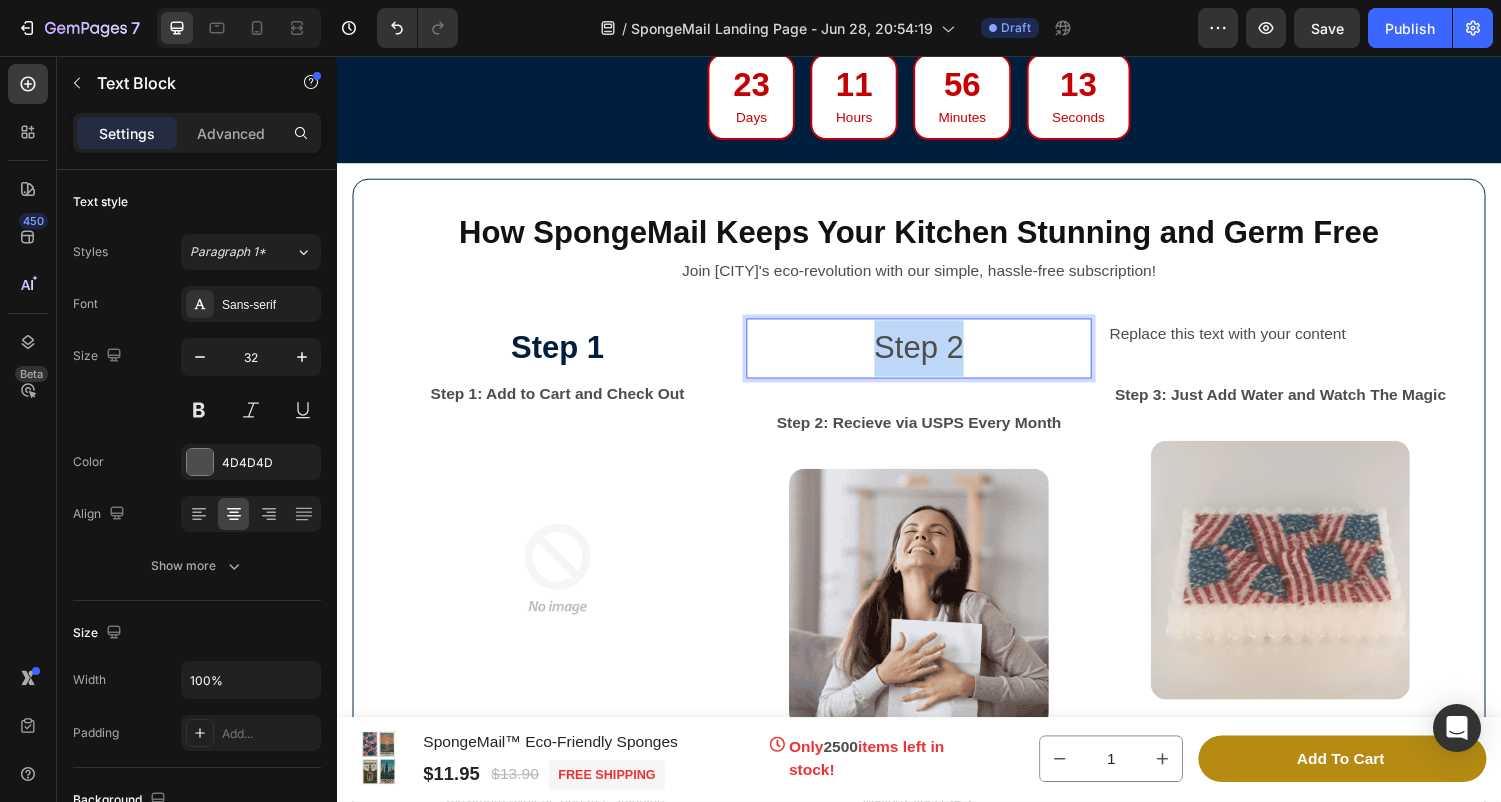 drag, startPoint x: 1001, startPoint y: 357, endPoint x: 872, endPoint y: 348, distance: 129.31357 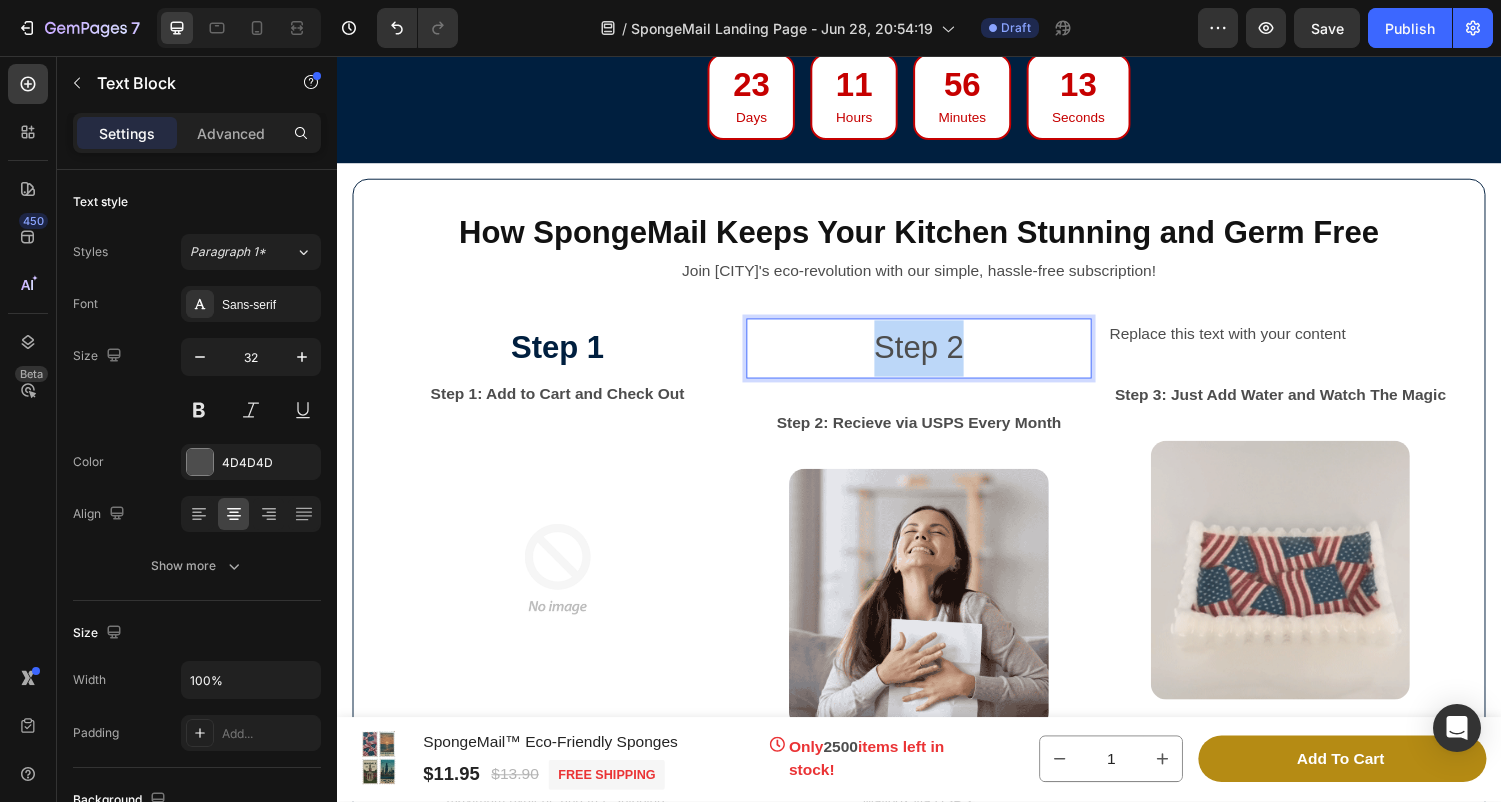 click on "Step 2" at bounding box center [937, 358] 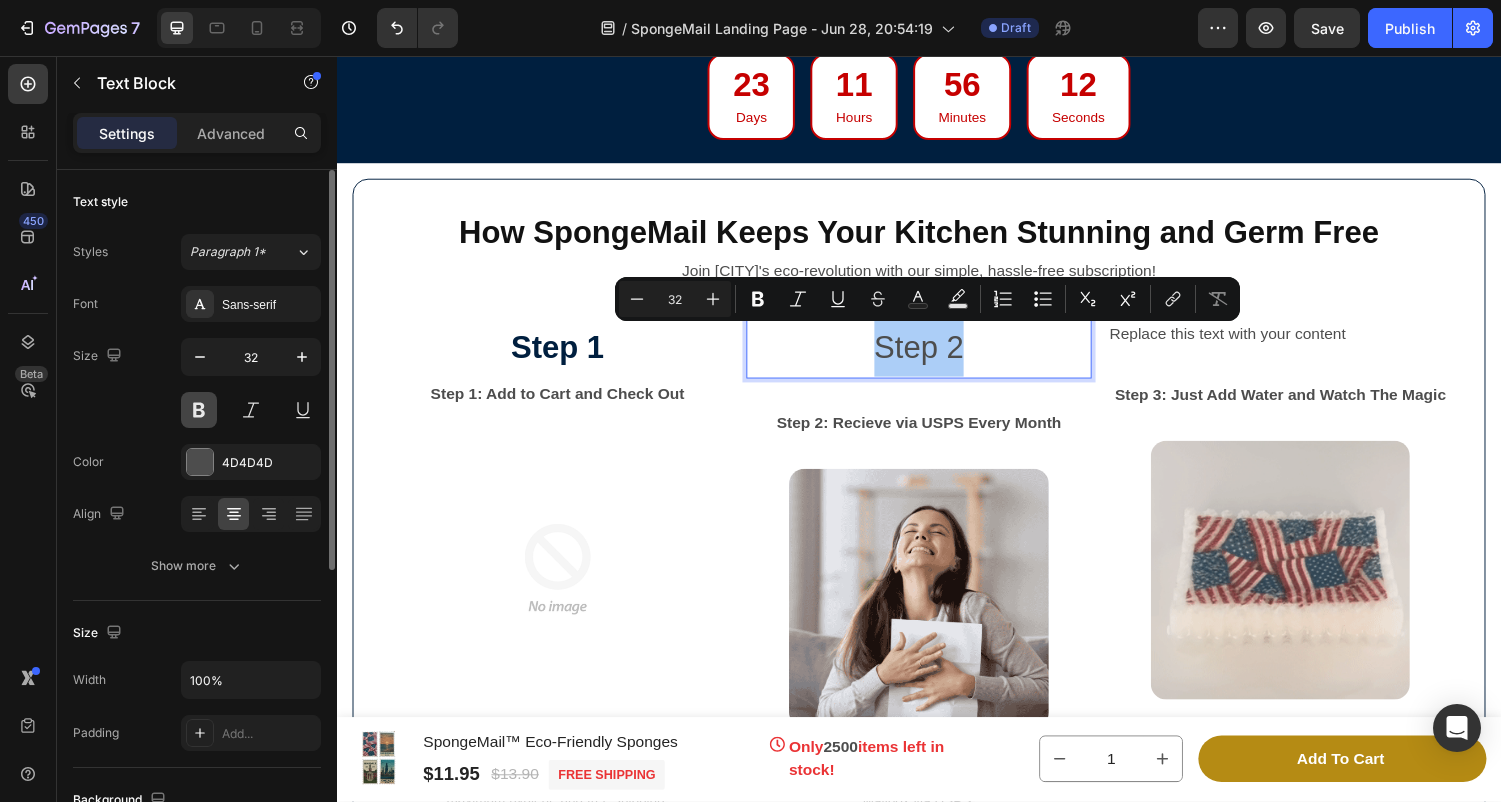 click at bounding box center [199, 410] 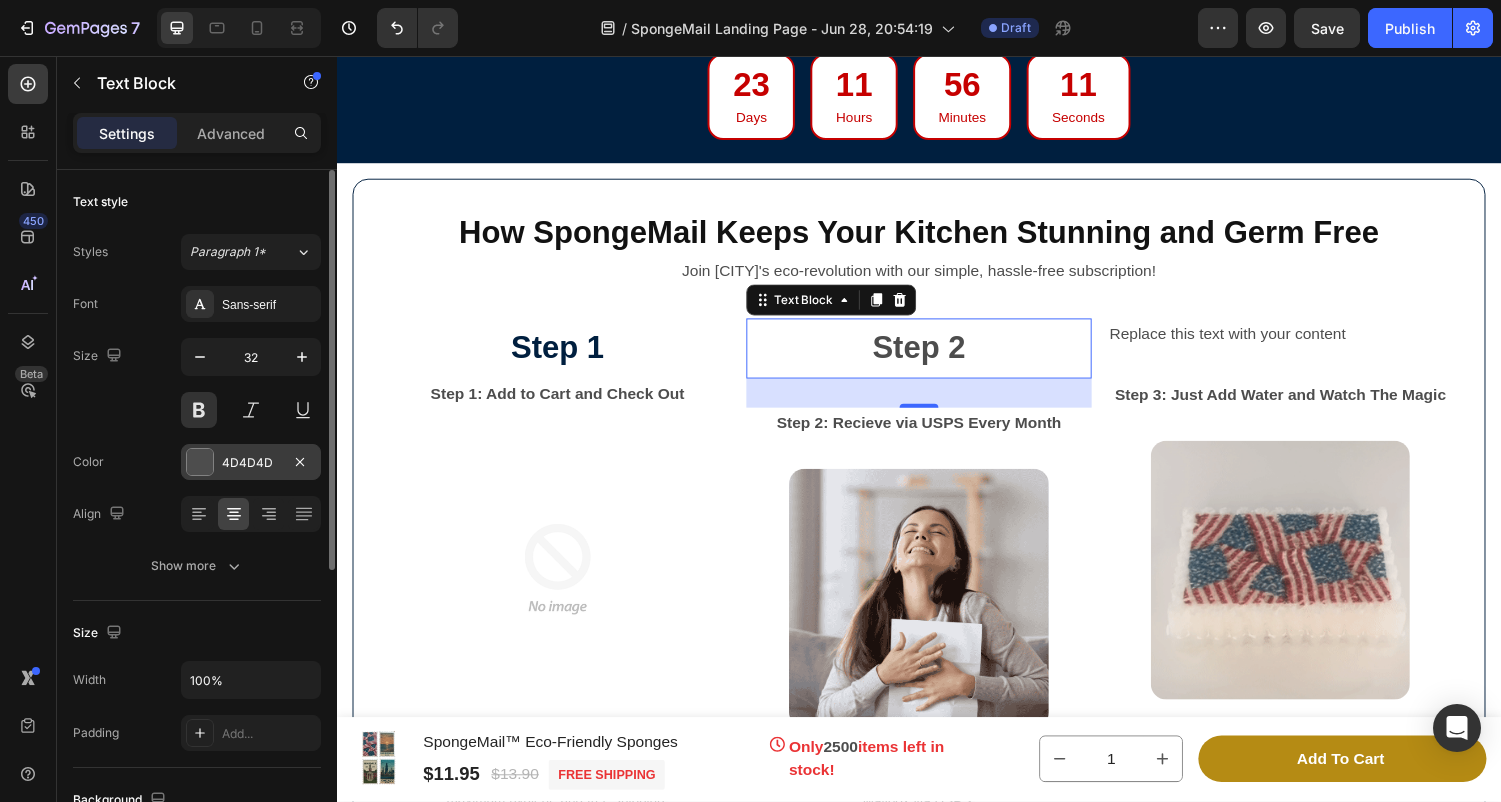 click at bounding box center (200, 462) 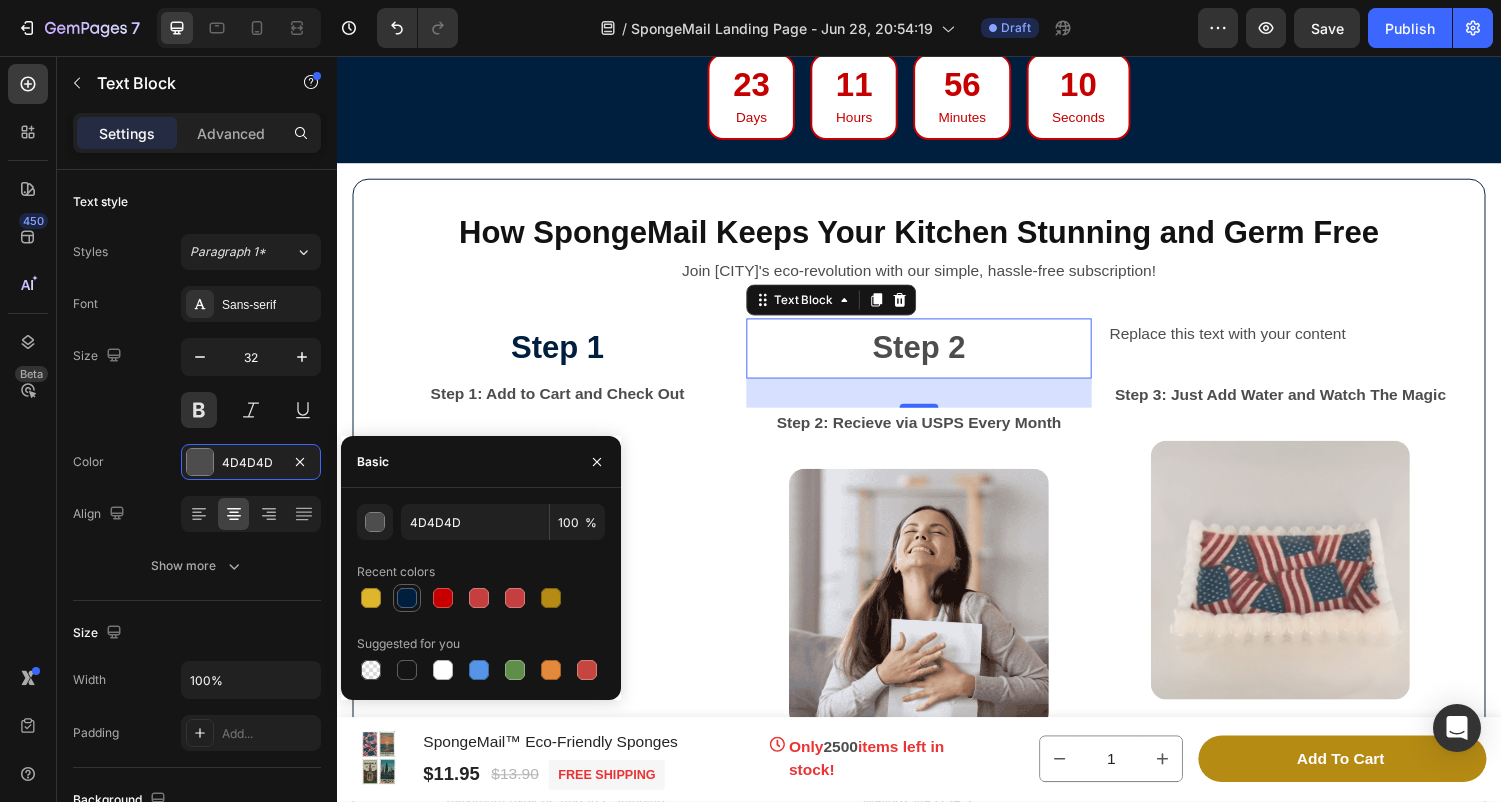 click at bounding box center [407, 598] 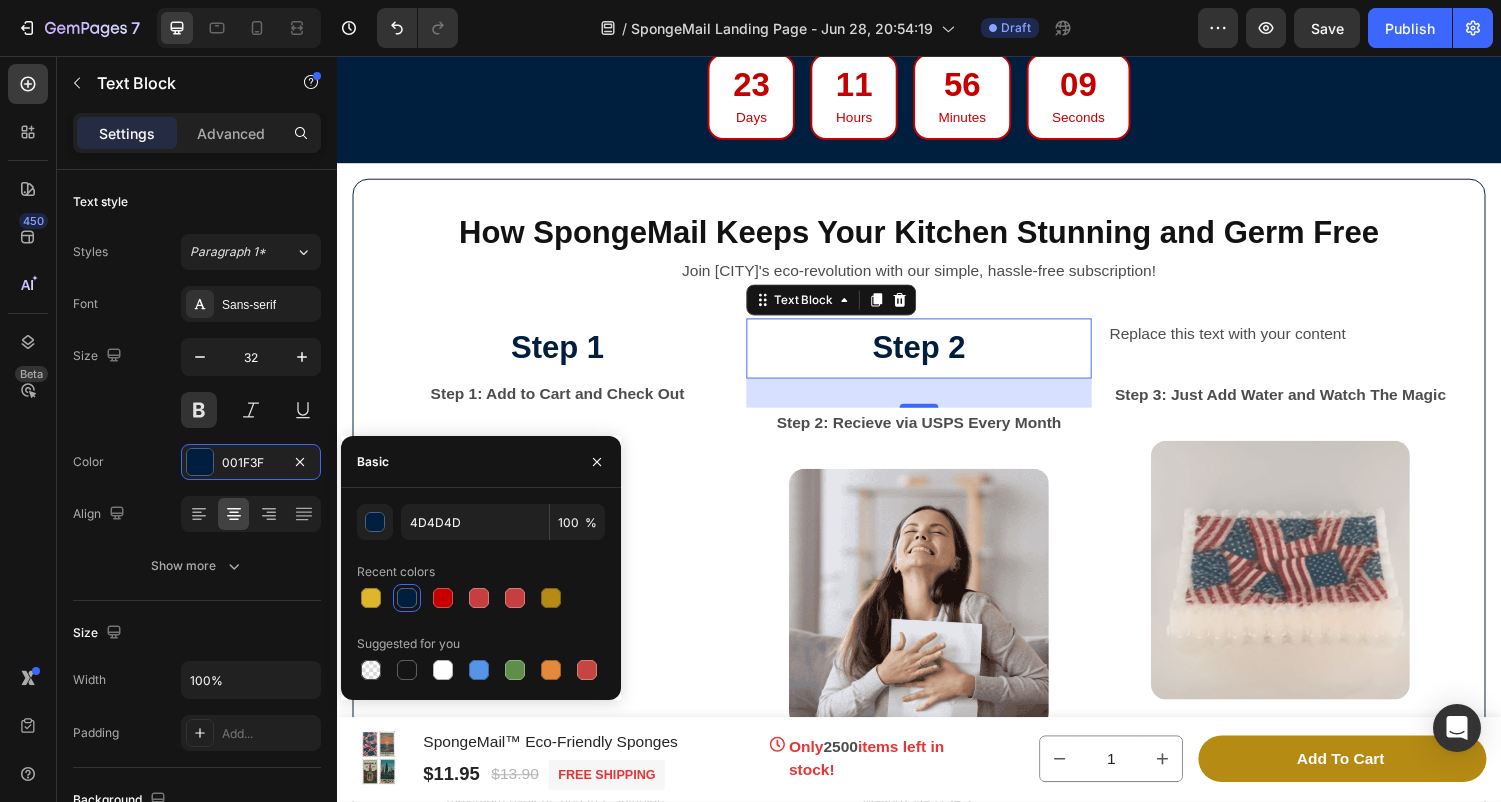 type on "001F3F" 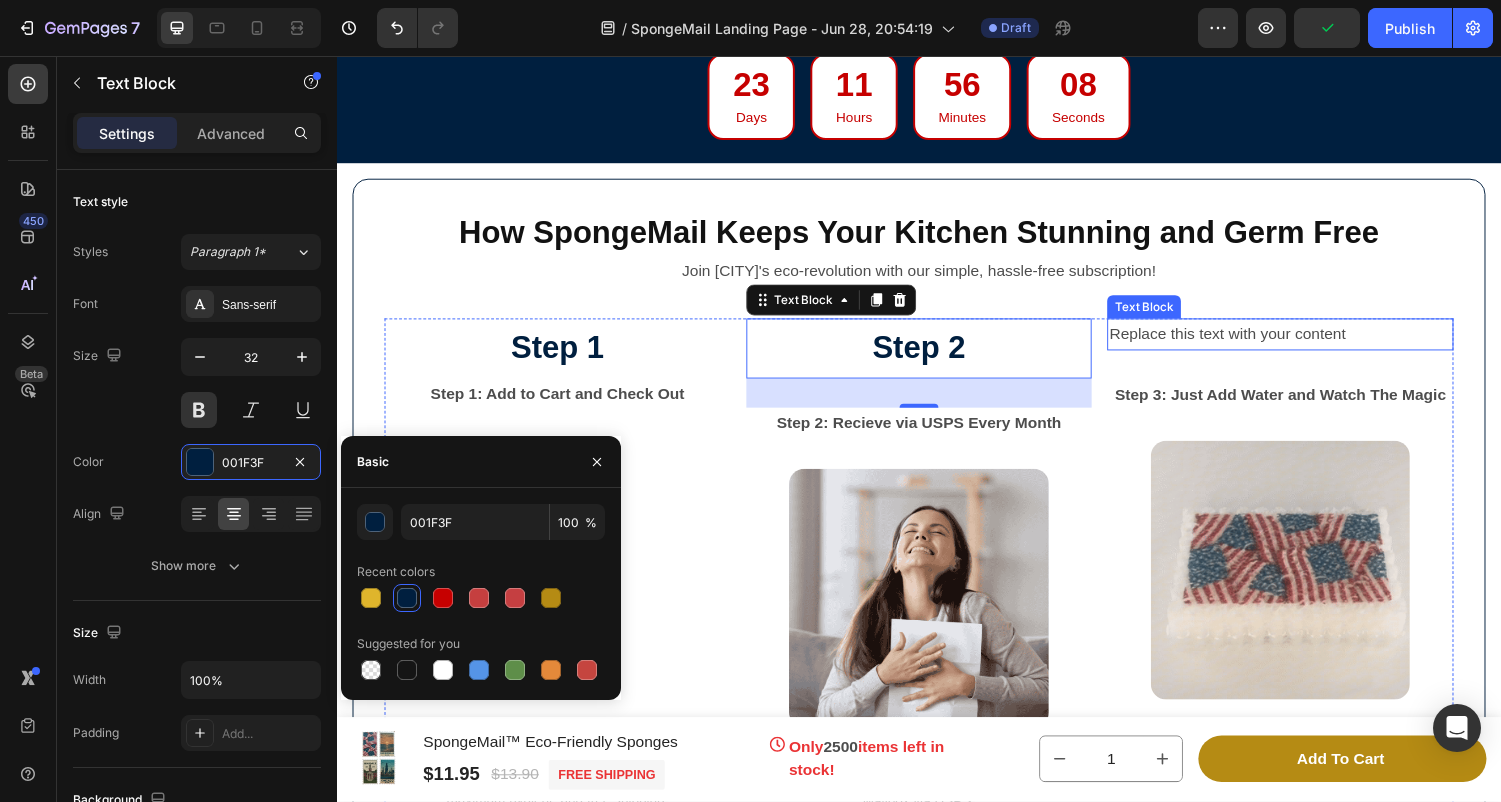 click on "Replace this text with your content Text Block" at bounding box center (1309, 343) 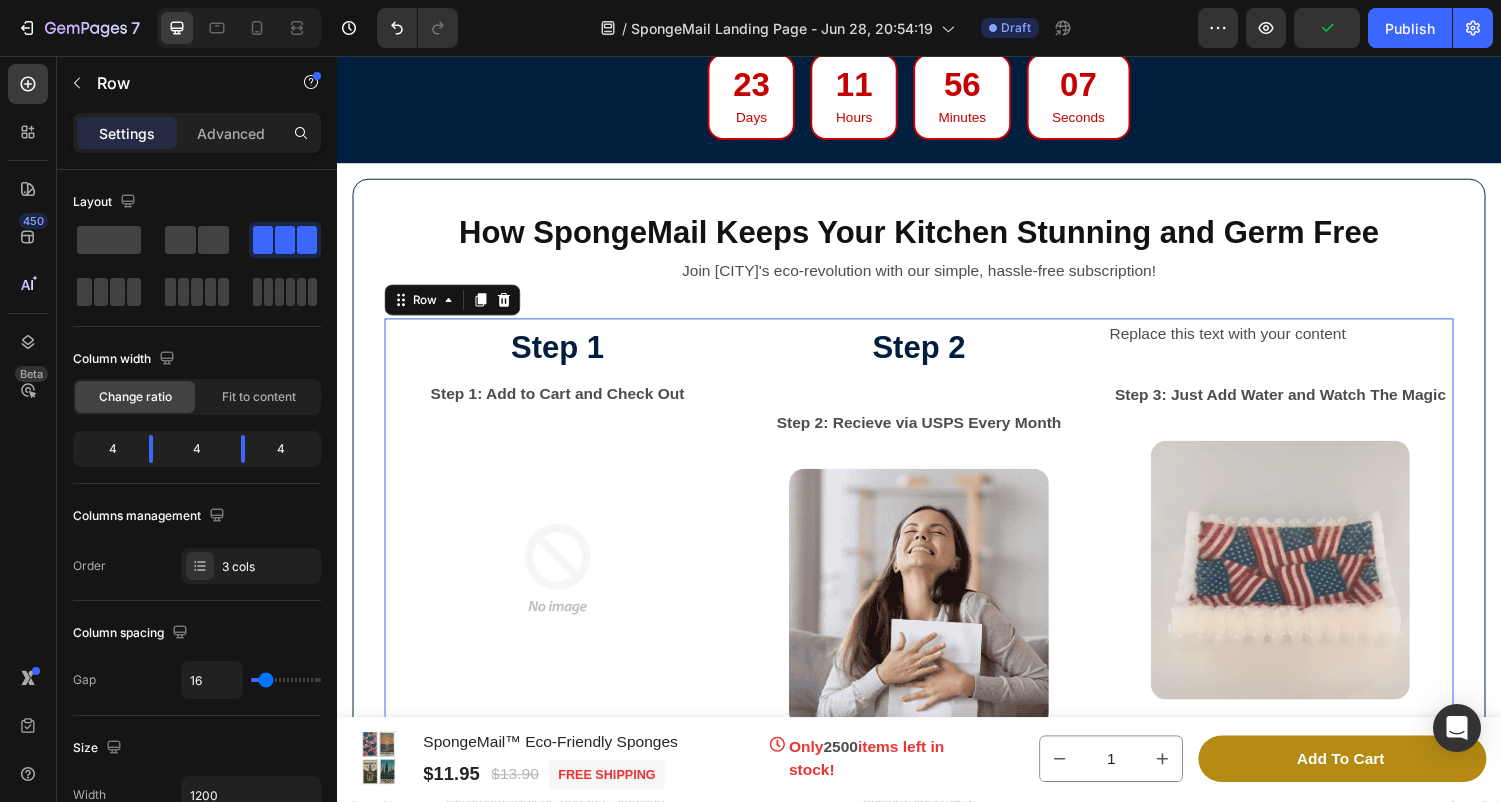 click on "Step 2 Text Block Step 2: Recieve via USPS Every Month Text Block Image Your limited-edition eco-friendly sponges arrive in your Mailbox via USPS. Text Block" at bounding box center (937, 583) 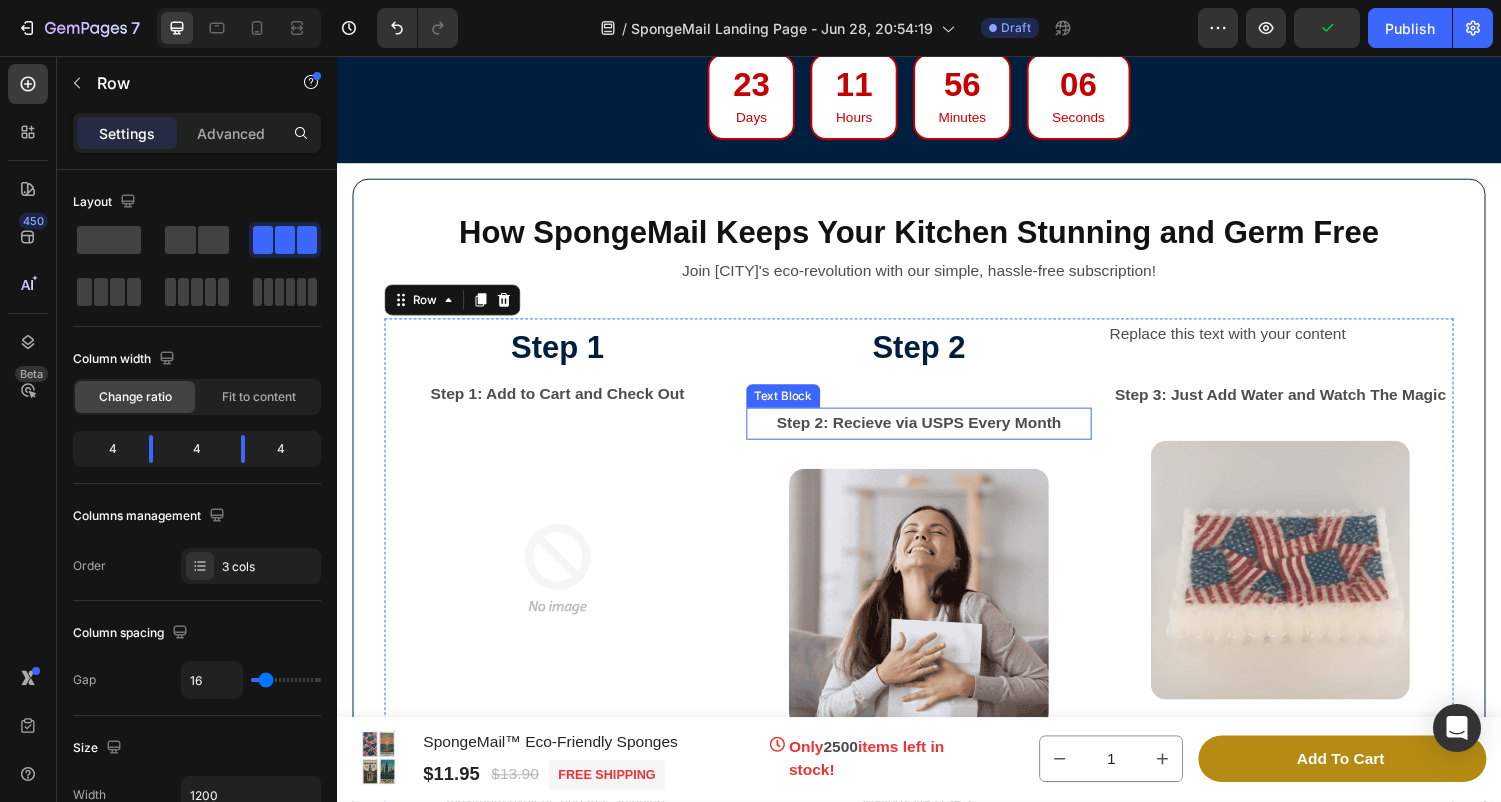 click on "Step 2: Recieve via USPS Every Month" at bounding box center [937, 435] 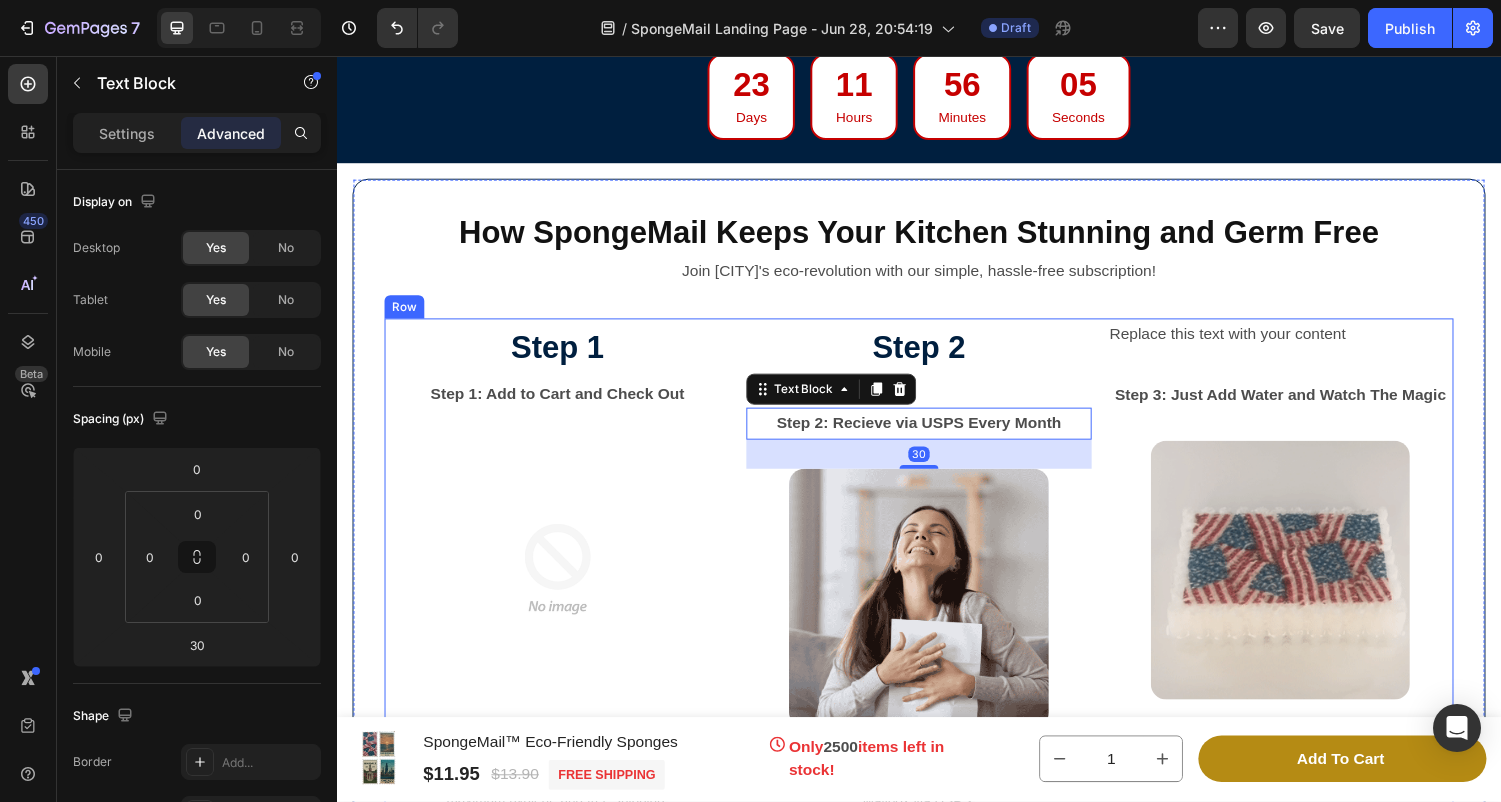 click on "Step 2 Text Block Step 2: Recieve via USPS Every Month Text Block   30 Image Your limited-edition eco-friendly sponges arrive in your Mailbox via USPS. Text Block" at bounding box center [937, 583] 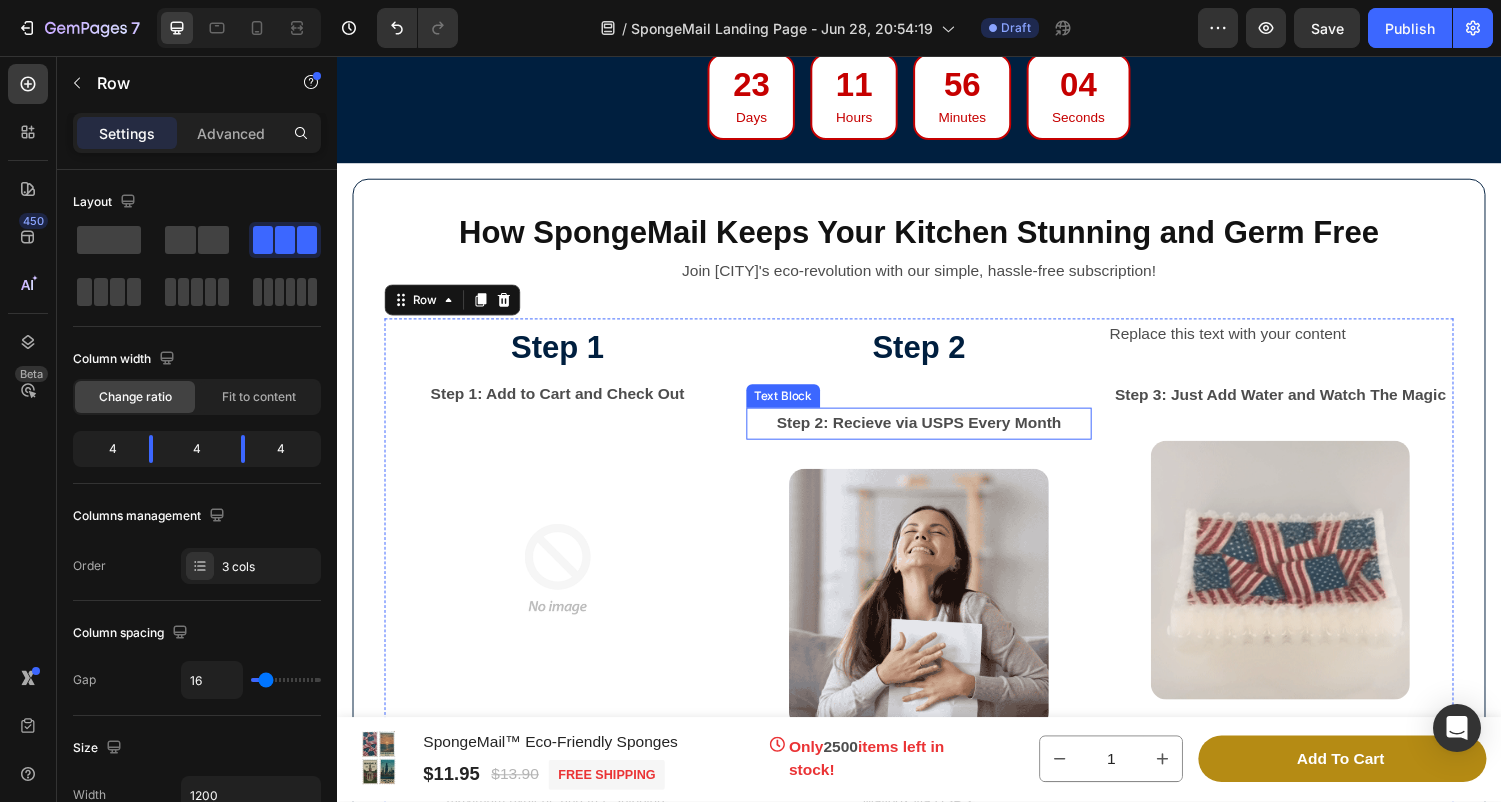 click on "Step 2: Recieve via USPS Every Month" at bounding box center [937, 435] 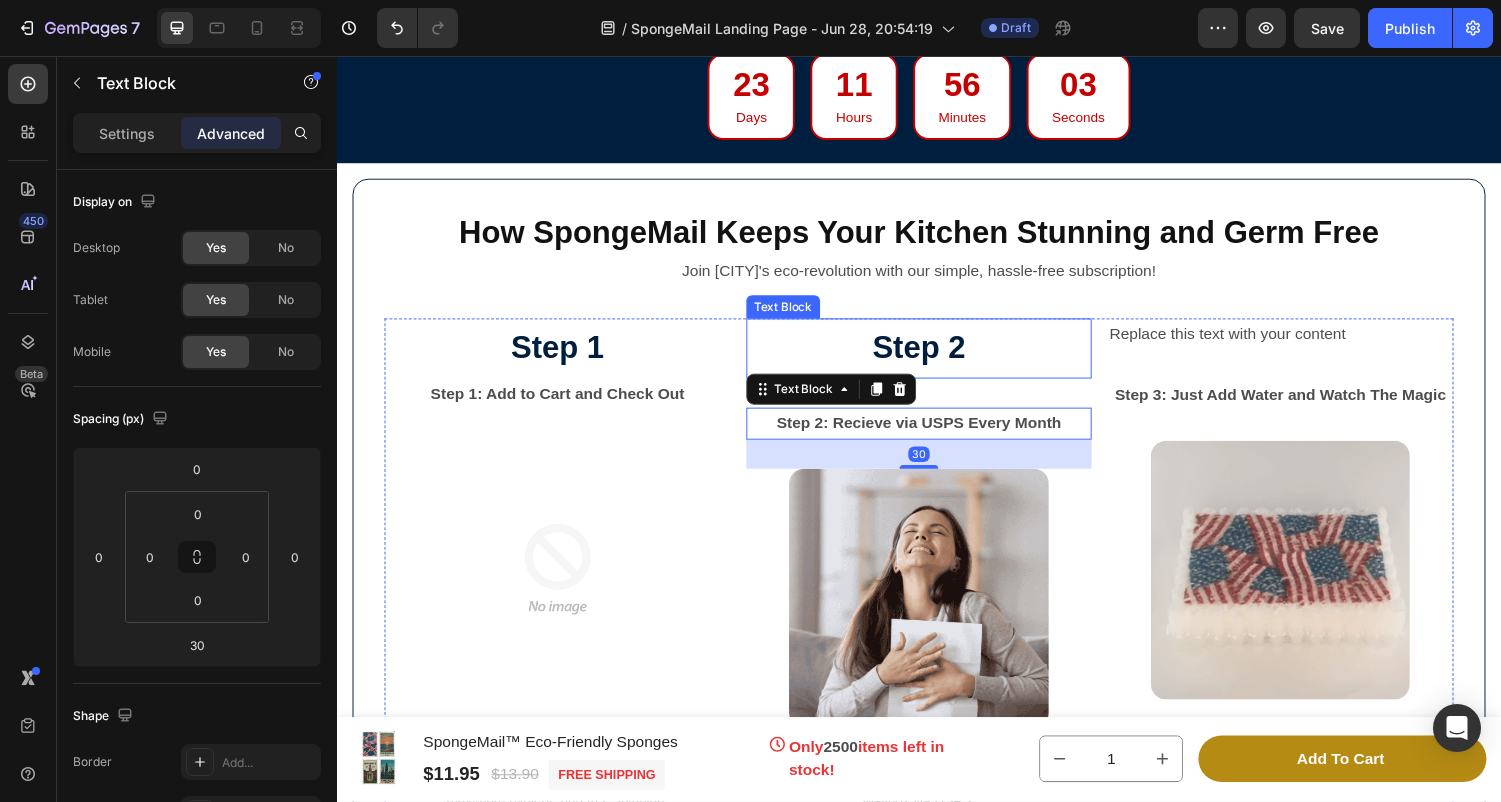 click on "Step 2" at bounding box center (937, 358) 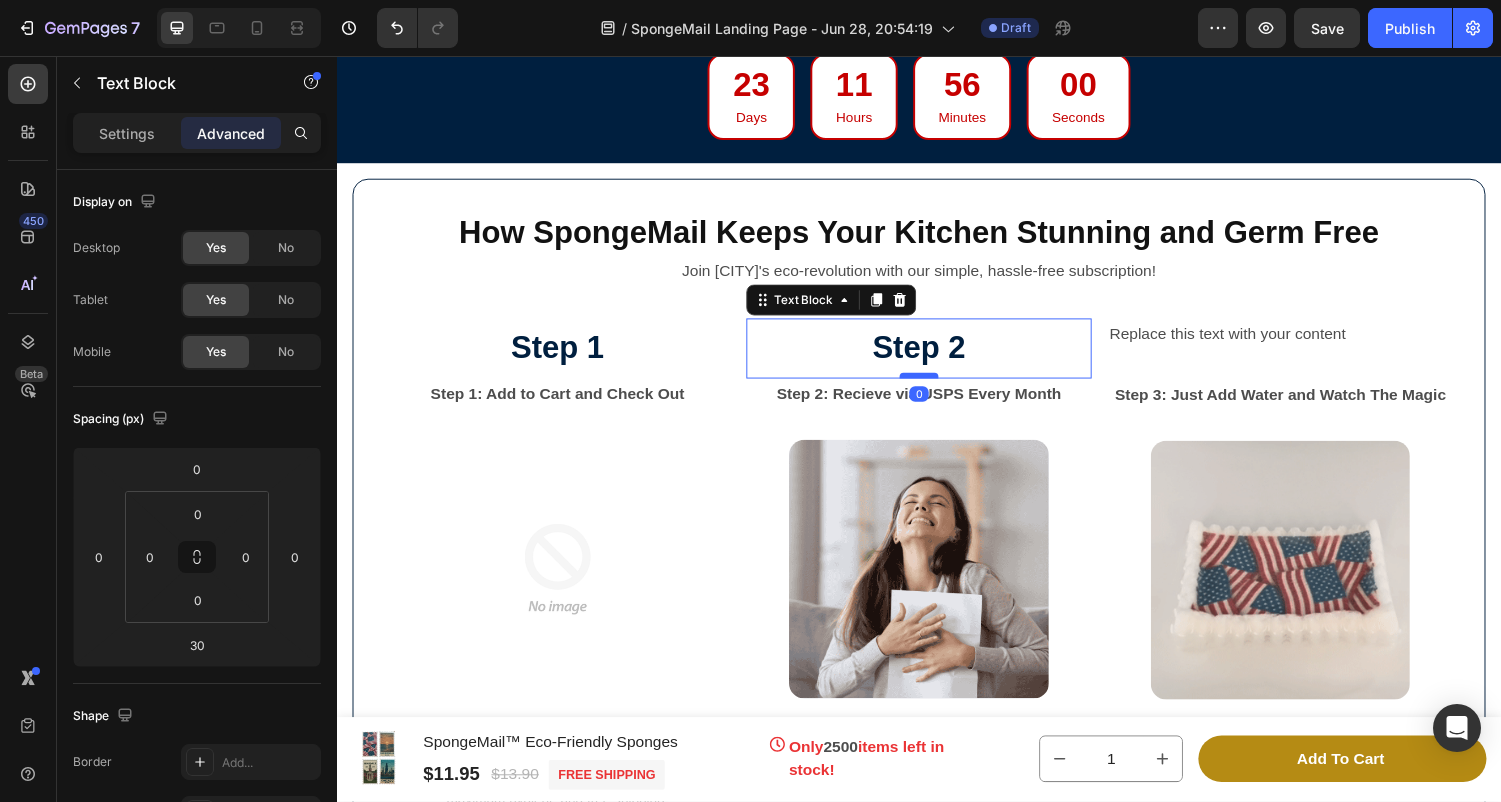 drag, startPoint x: 941, startPoint y: 412, endPoint x: 942, endPoint y: 380, distance: 32.01562 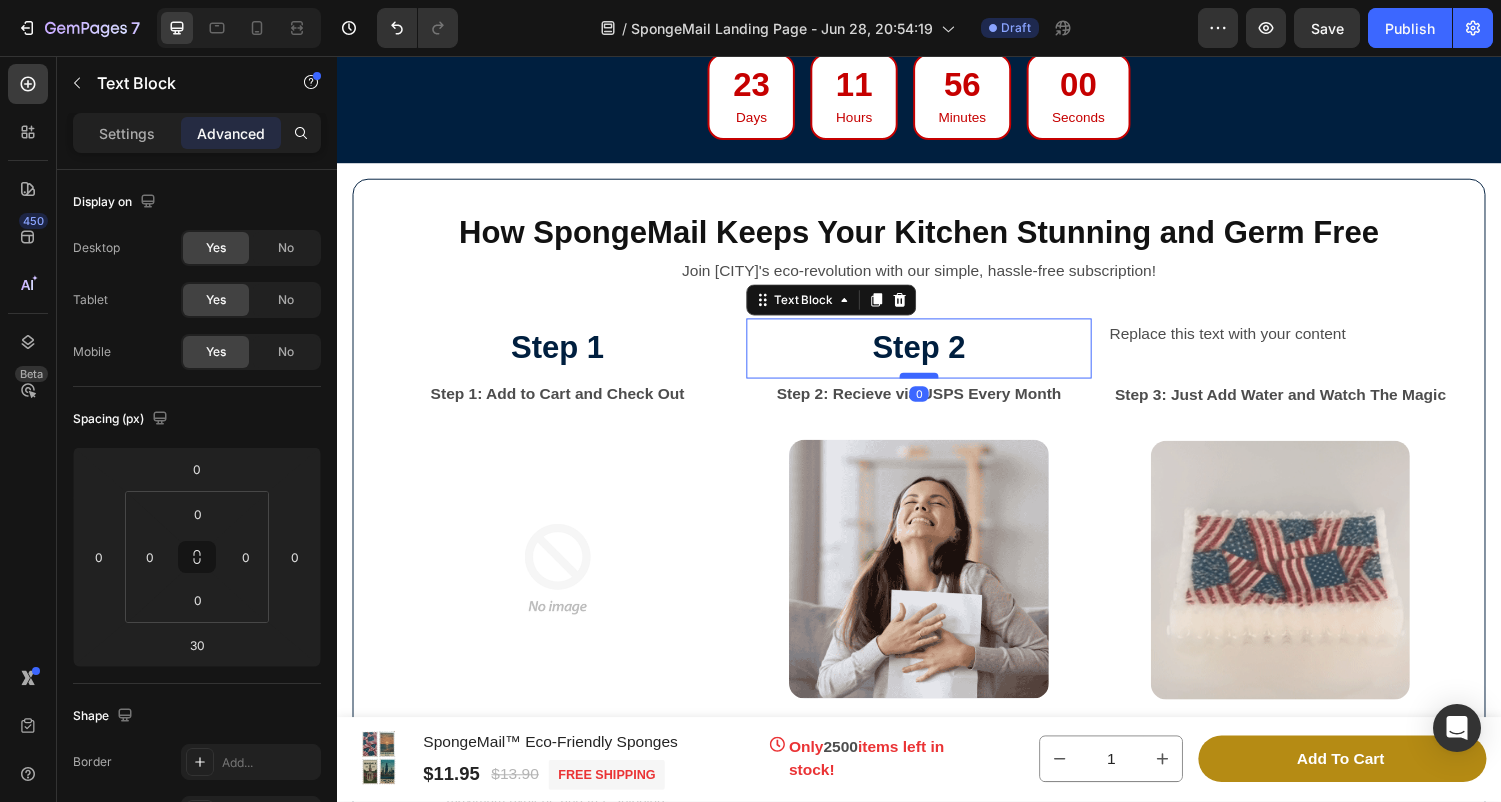 click at bounding box center (937, 386) 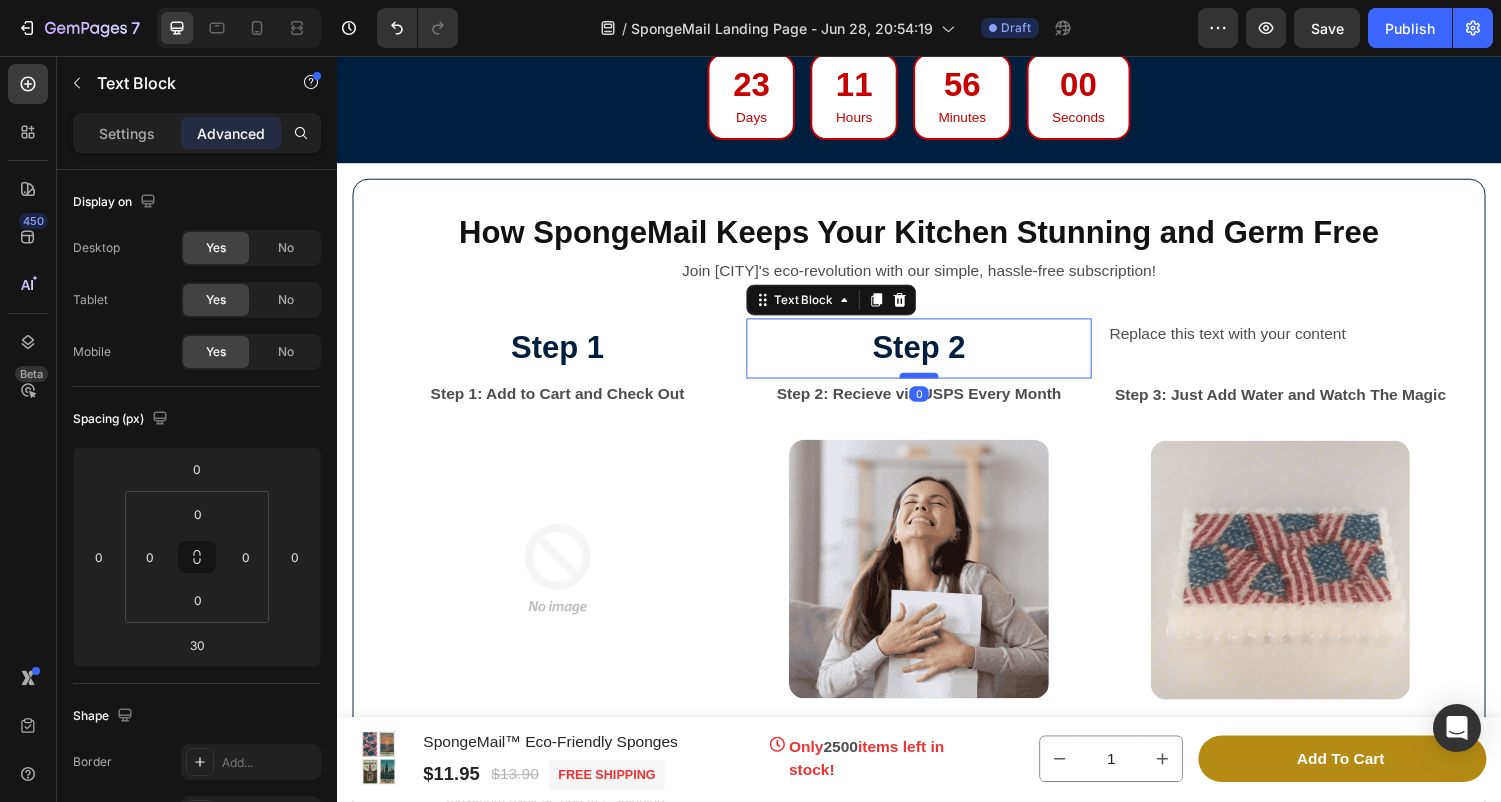 type on "0" 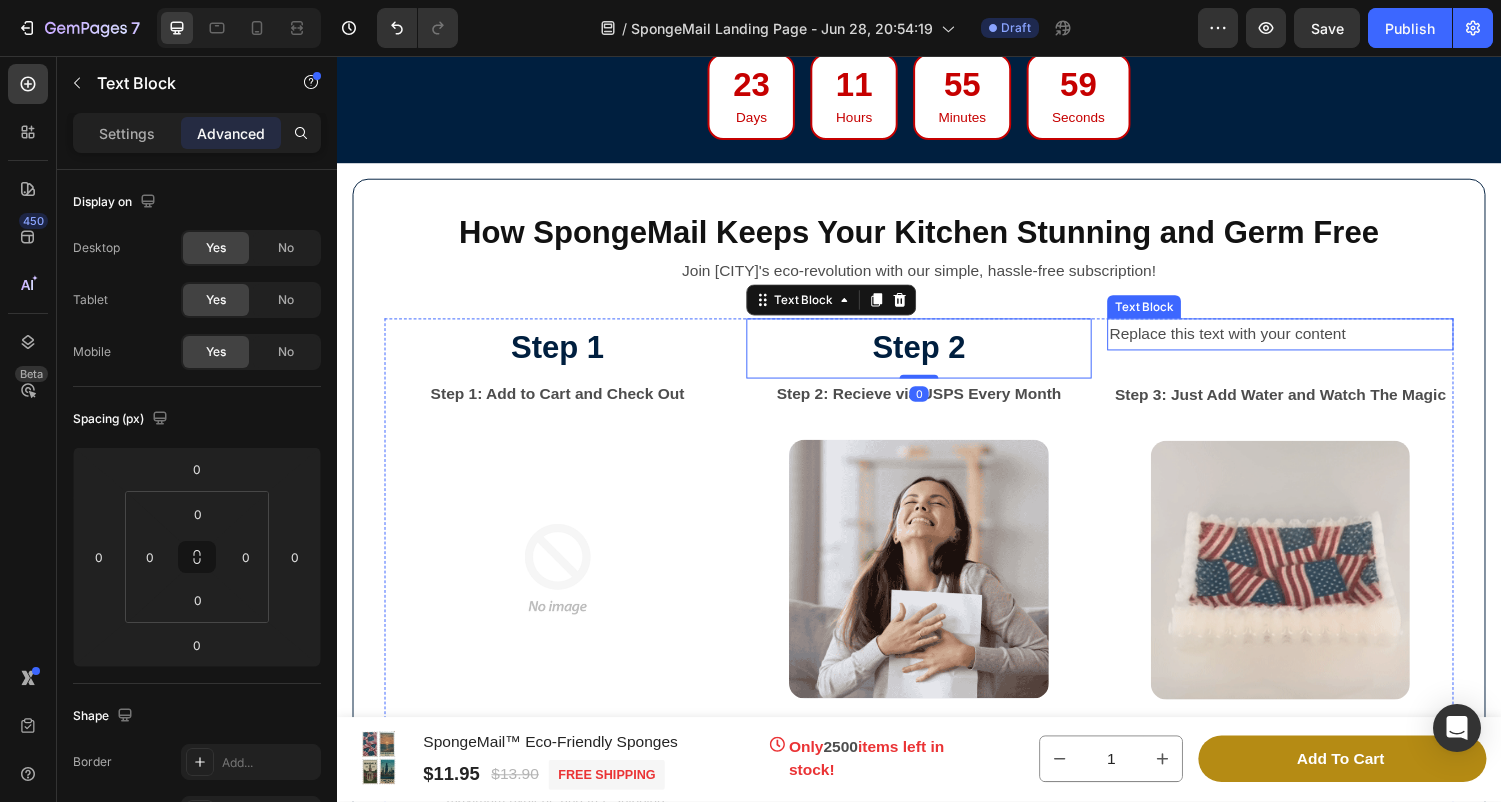 click on "Replace this text with your content" at bounding box center [1309, 343] 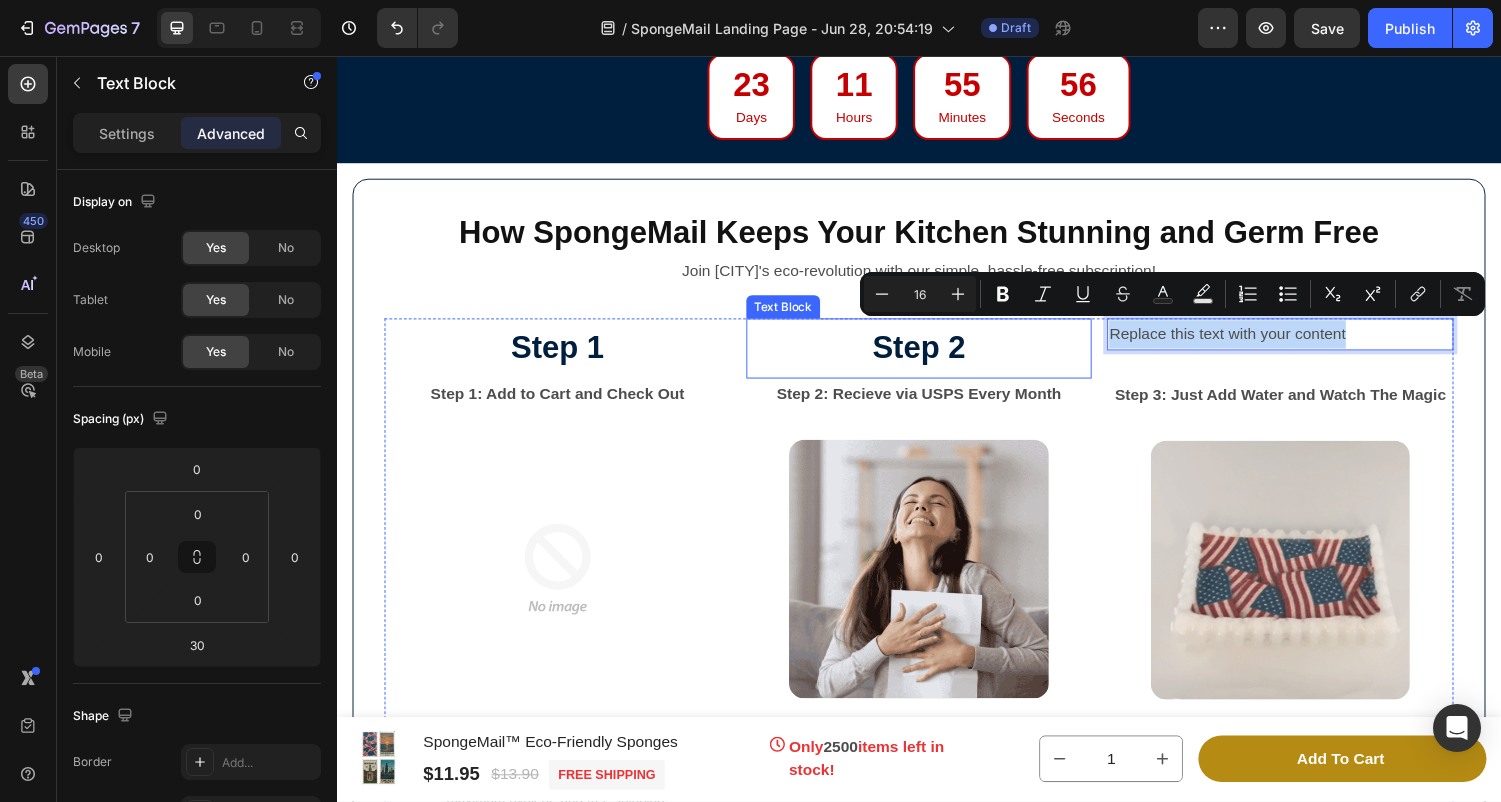 drag, startPoint x: 1391, startPoint y: 341, endPoint x: 1100, endPoint y: 334, distance: 291.08417 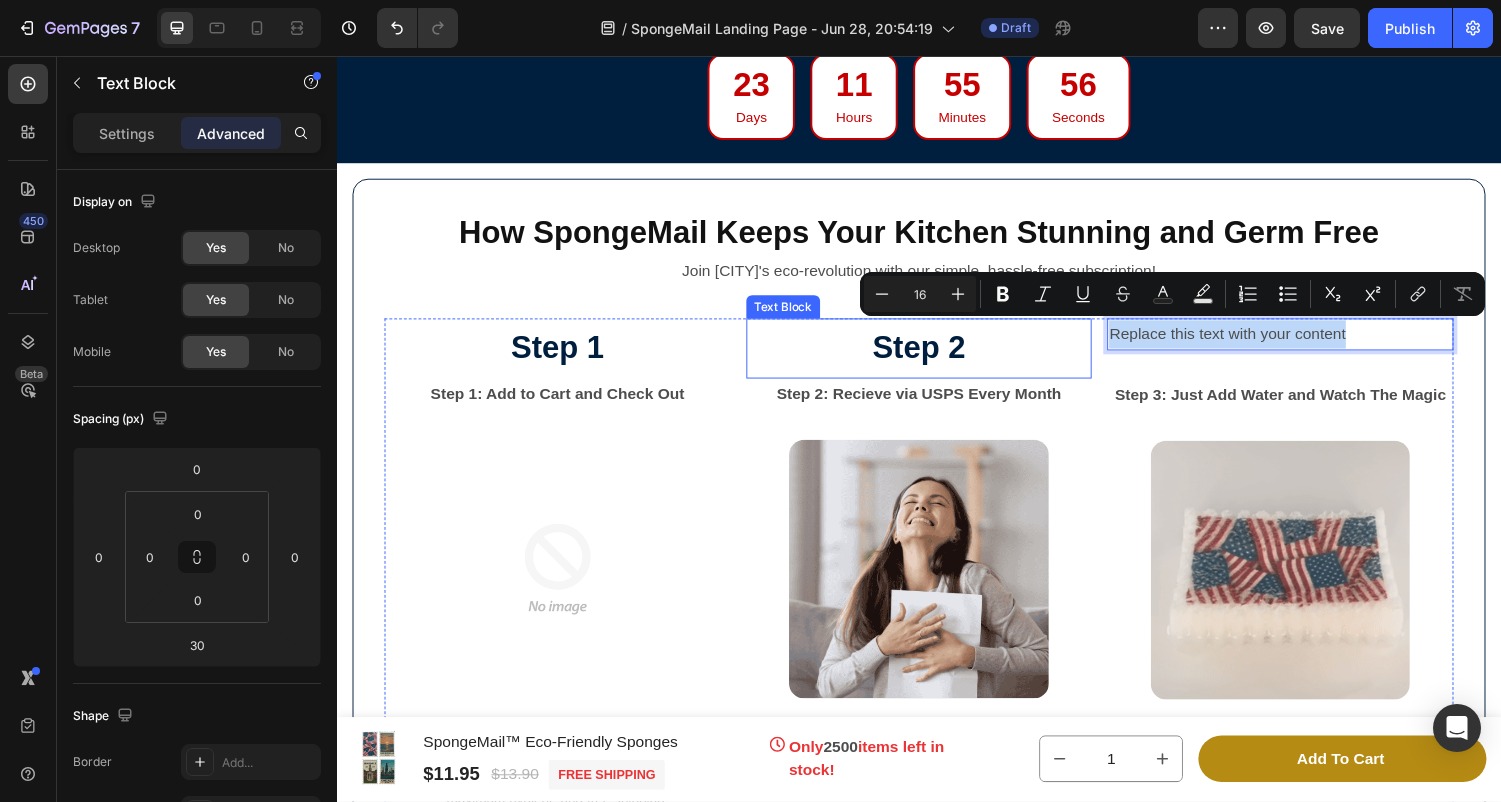 click on "Step 1 Text Block Step 1: Add to Cart and Check Out Text Block Image Click “Get the Best Value Now!” to join. It’s quick and easy! Choose our 4-Pack Heritage Seasonal for maximum hygiene and free shipping. Text Block Step 2 Text Block Step 2: Recieve via USPS Every Month Text Block Image Your limited-edition eco-friendly sponges arrive in your Mailbox via USPS. Text Block Replace this text with your content Text Block   30 Step 3: Just Add Water and Watch The Magic Text Block Image Wet your sponge and clean with style. Share with #SpongeMailMagic! Text Block Row" at bounding box center (937, 583) 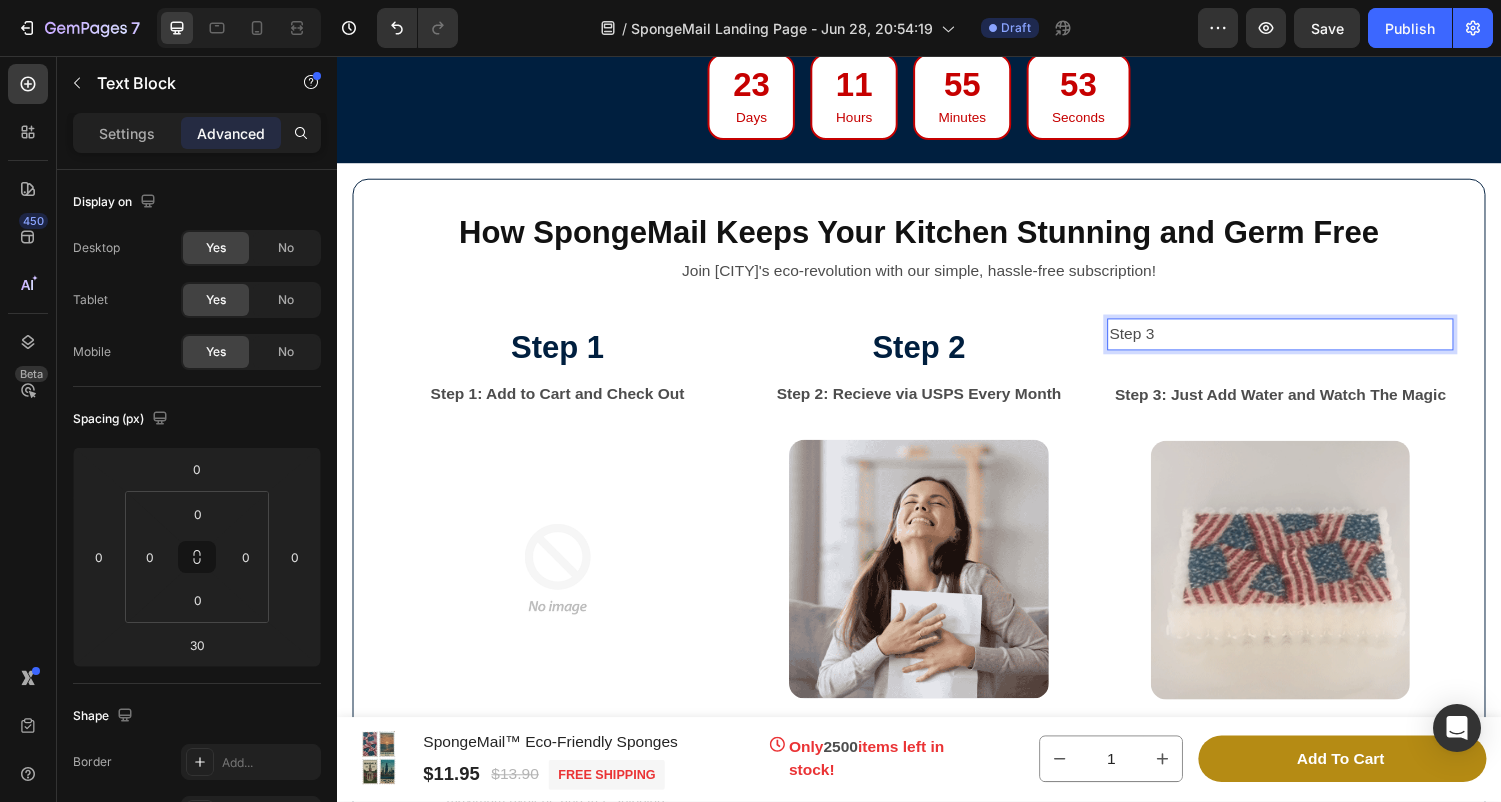 click on "Step 3" at bounding box center (1309, 343) 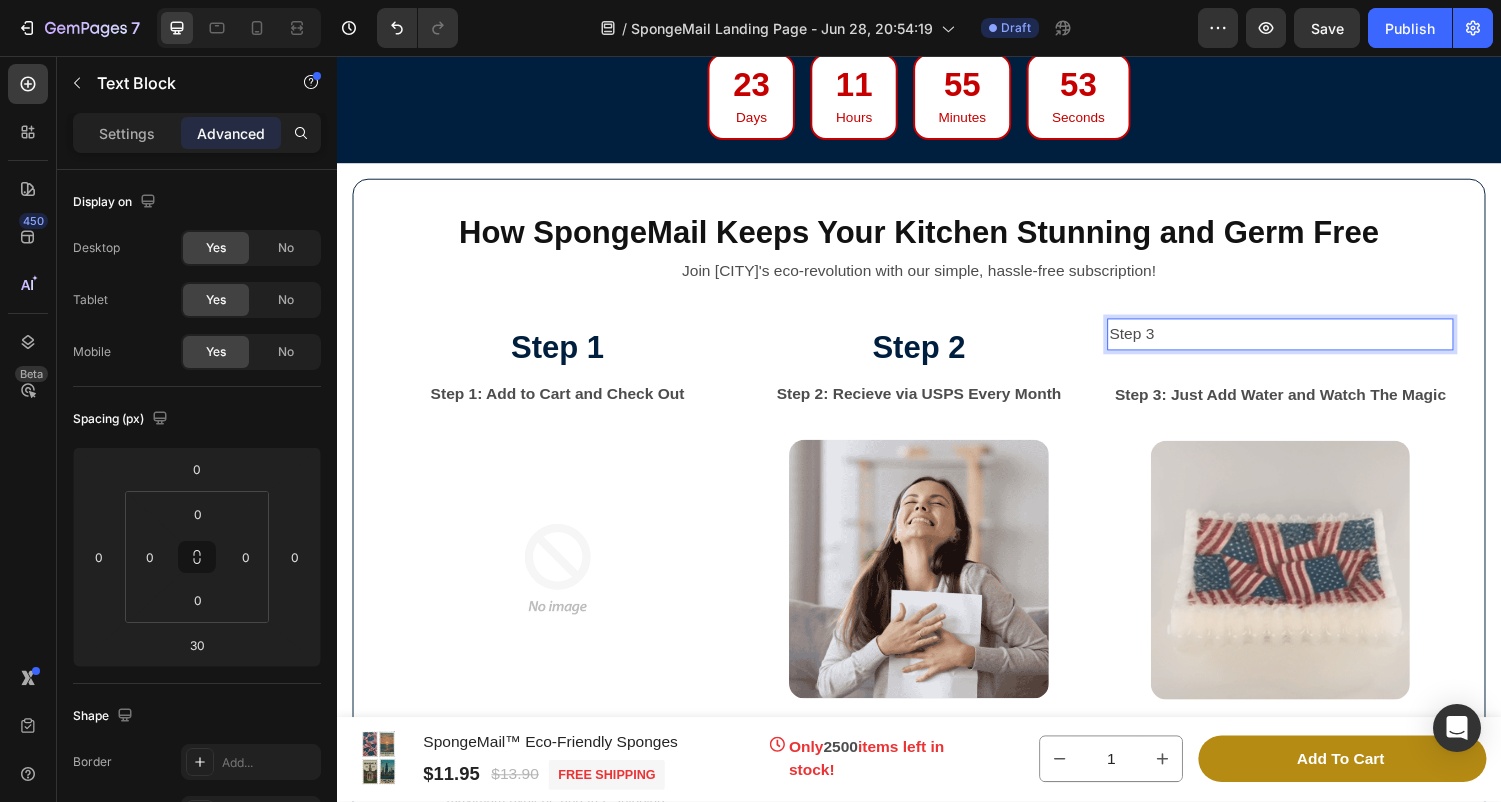 click on "Step 3 Text Block   30 Step 3: Just Add Water and Watch The Magic Text Block Image Wet your sponge and clean with style. Share with #SpongeMailMagic! Text Block" at bounding box center (1309, 583) 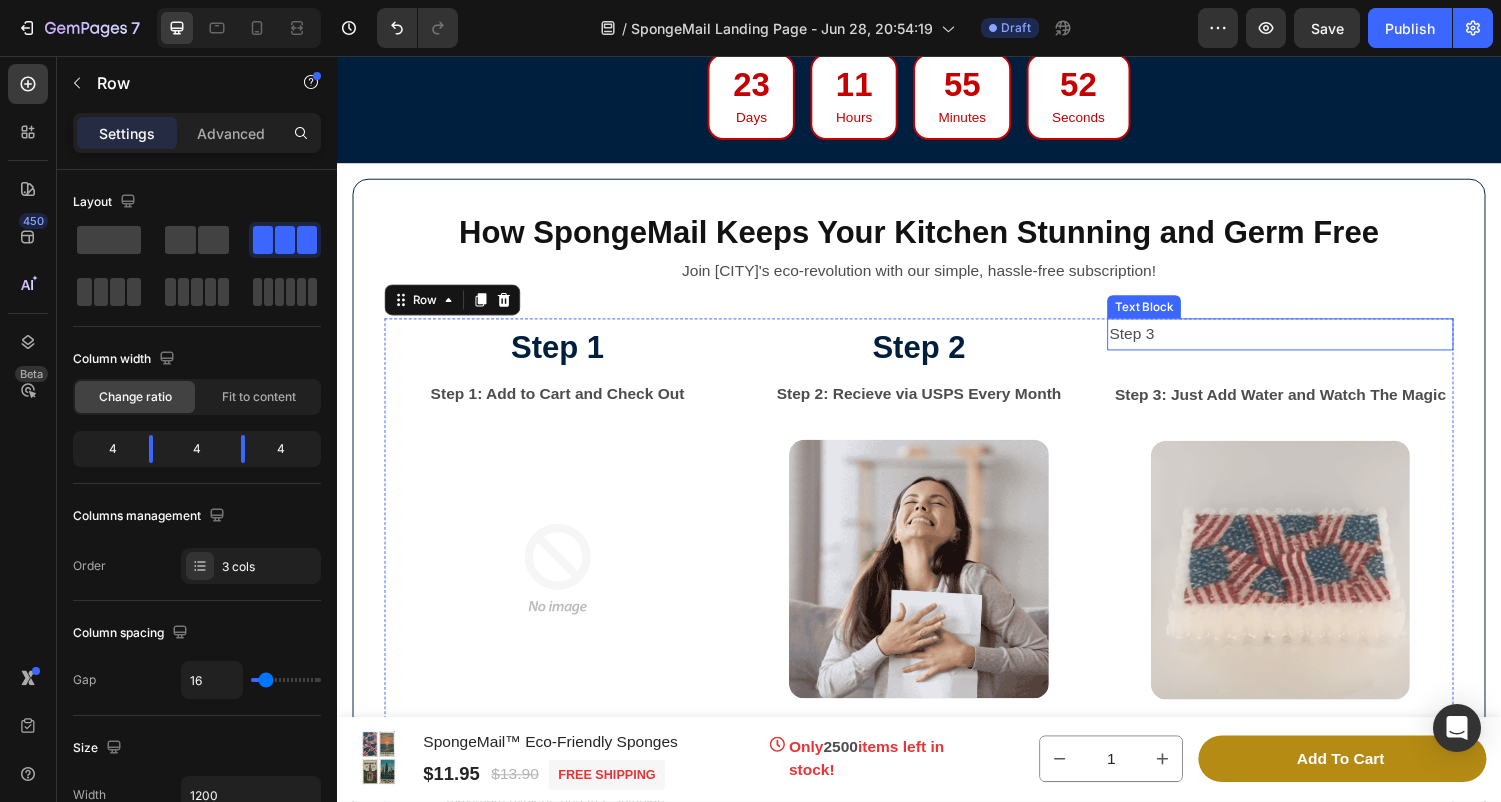 click on "Step 3" at bounding box center (1309, 343) 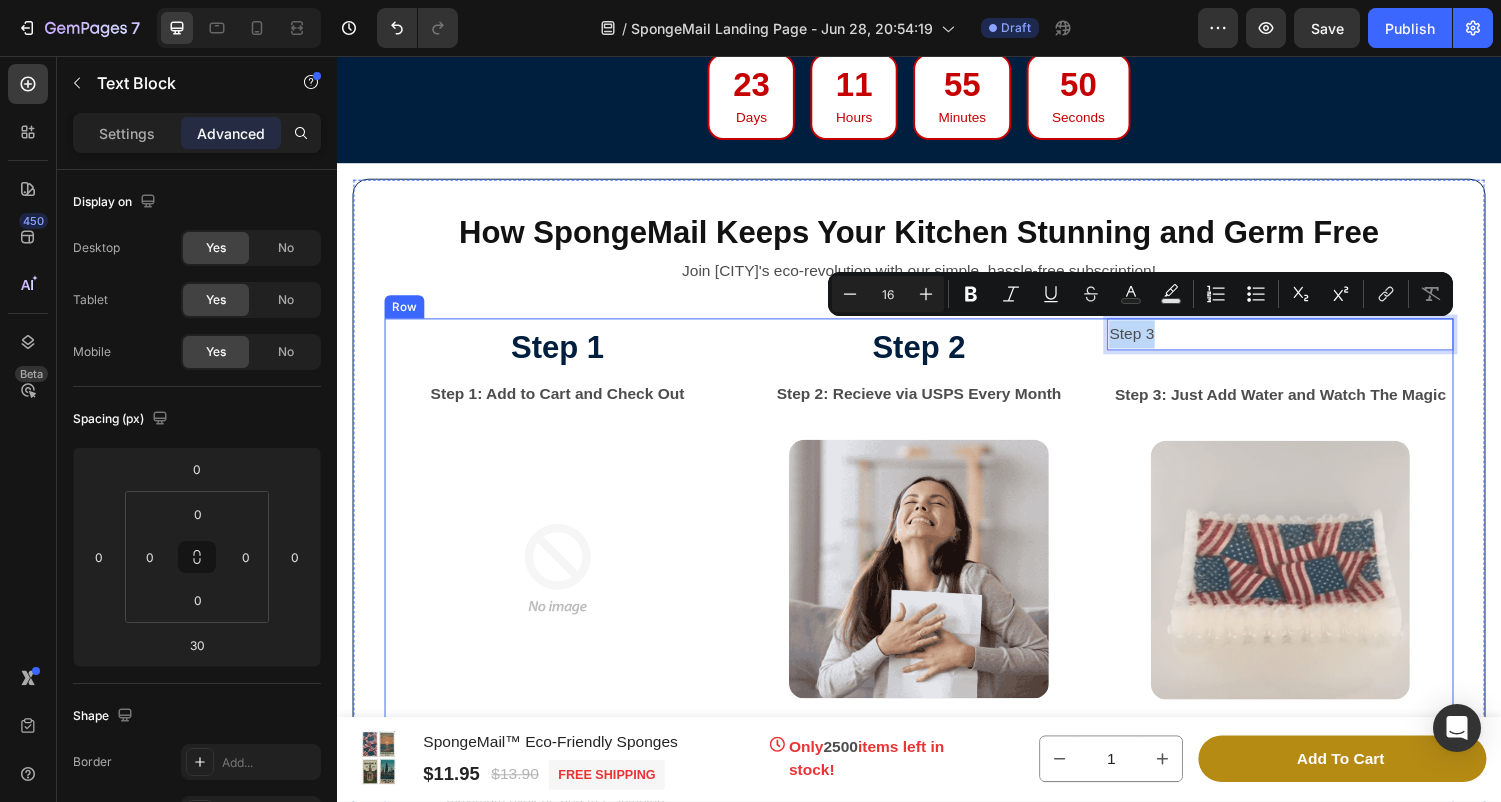 drag, startPoint x: 1200, startPoint y: 338, endPoint x: 1130, endPoint y: 336, distance: 70.028564 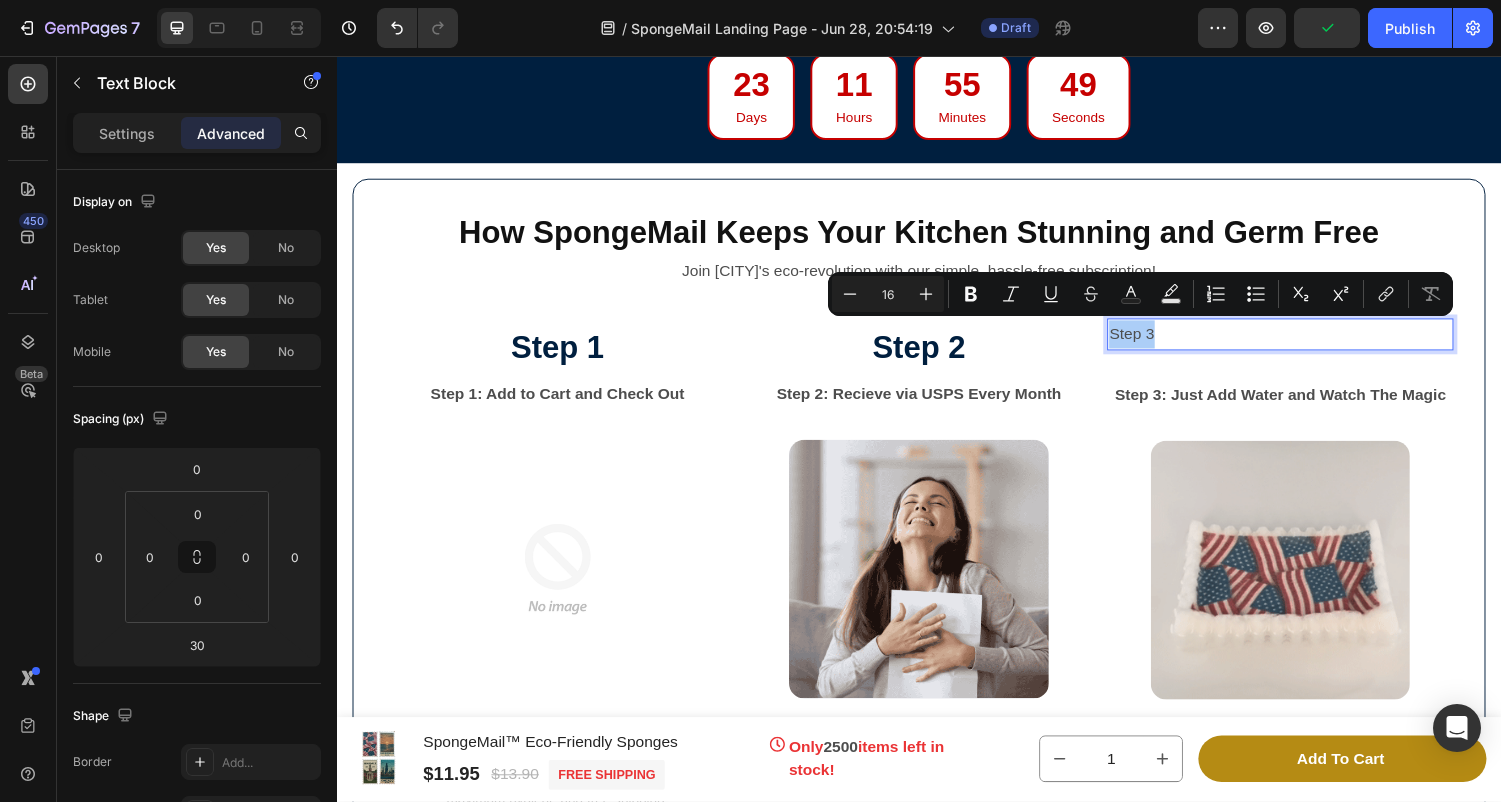 drag, startPoint x: 893, startPoint y: 289, endPoint x: 878, endPoint y: 289, distance: 15 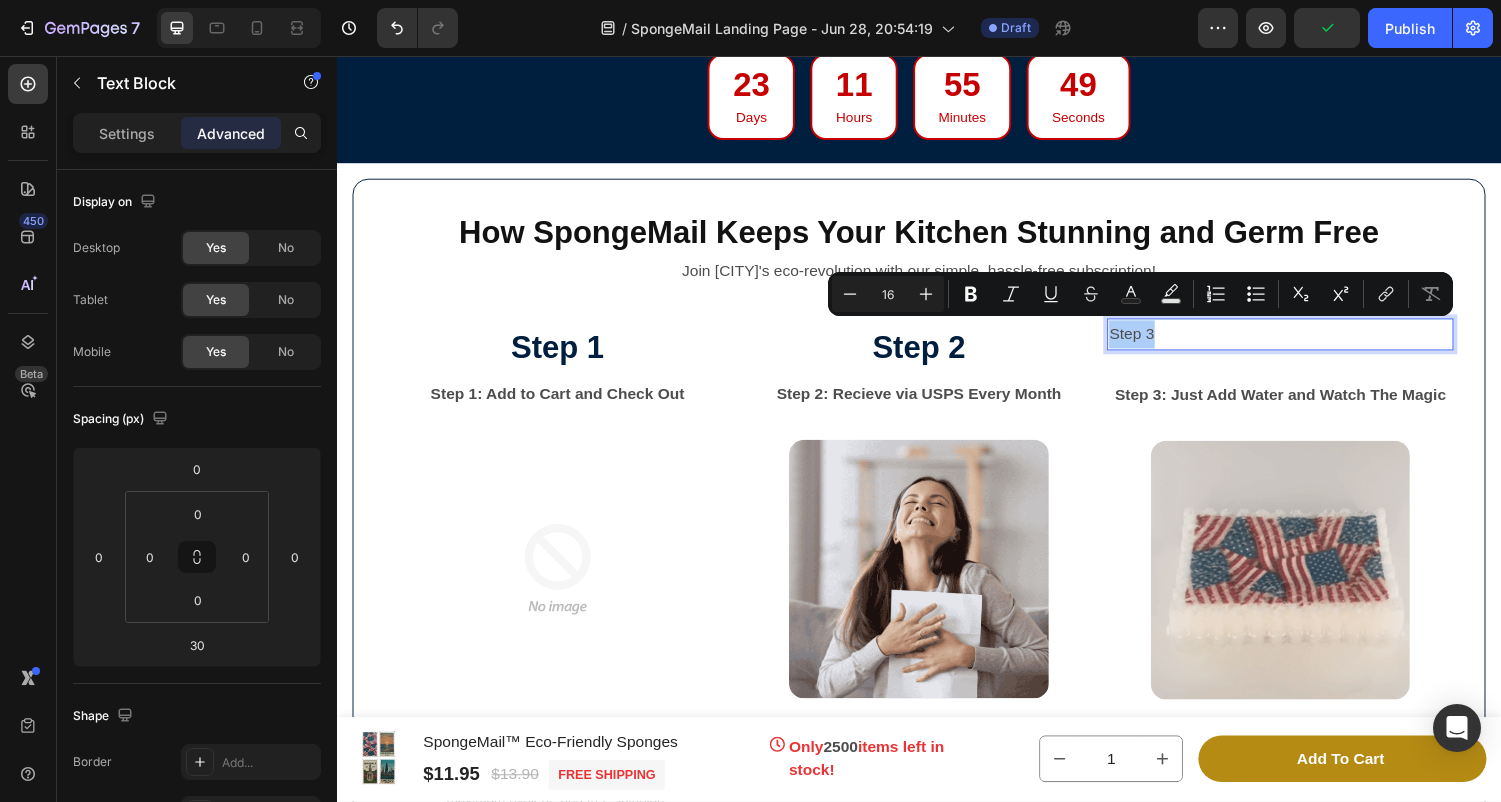 click on "16" at bounding box center [888, 294] 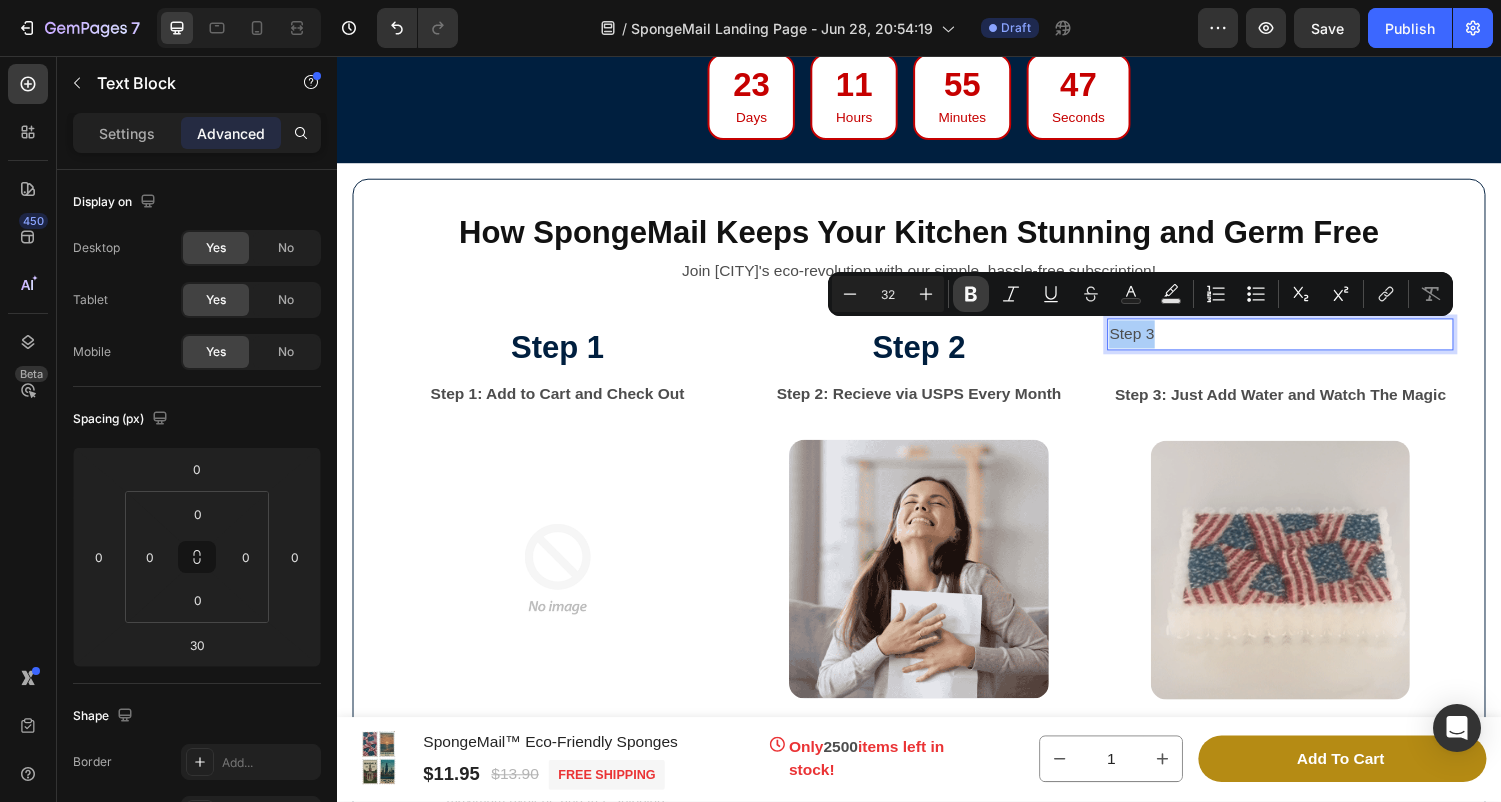type on "32" 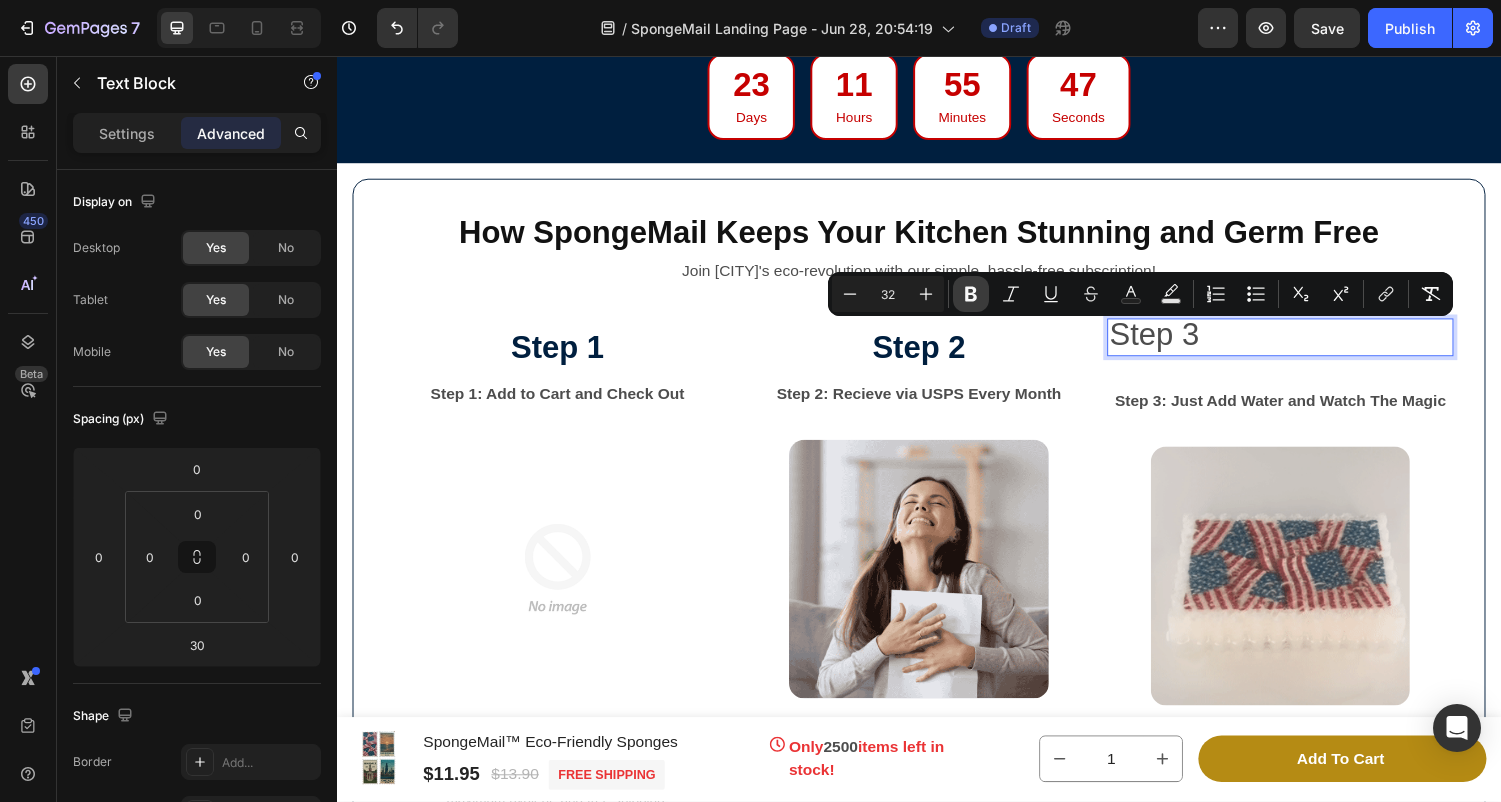 click 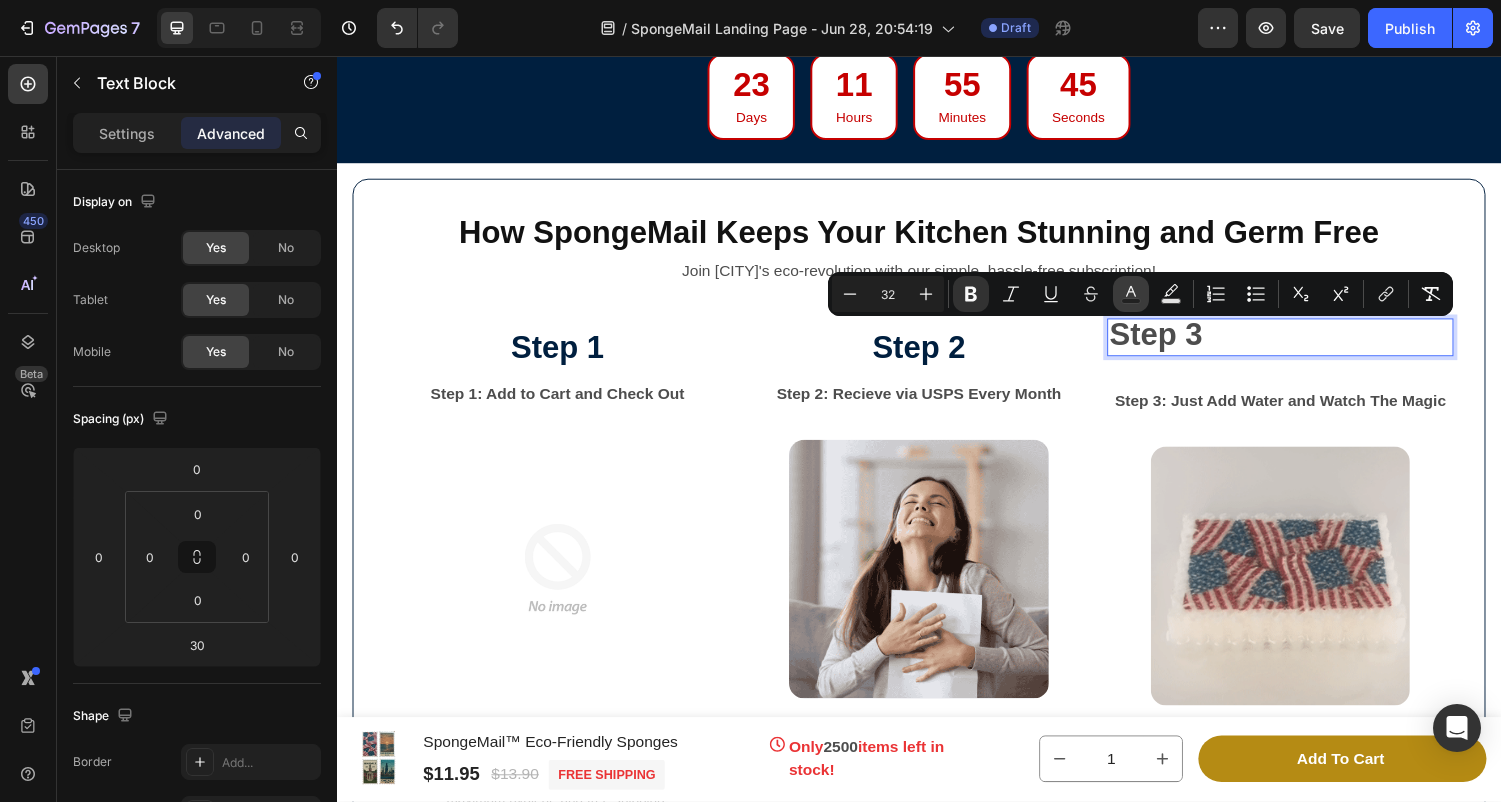 click 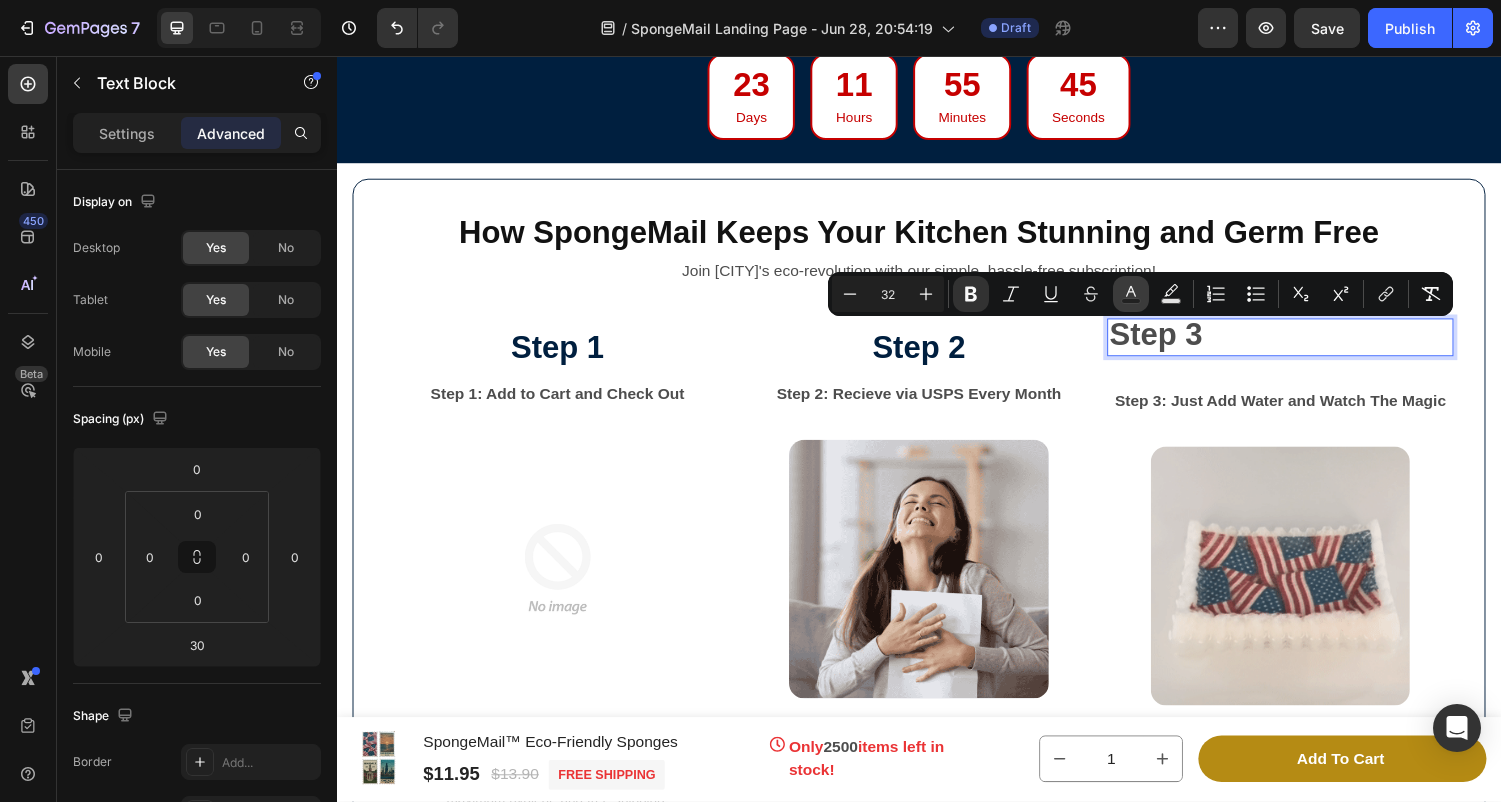 type on "4D4D4D" 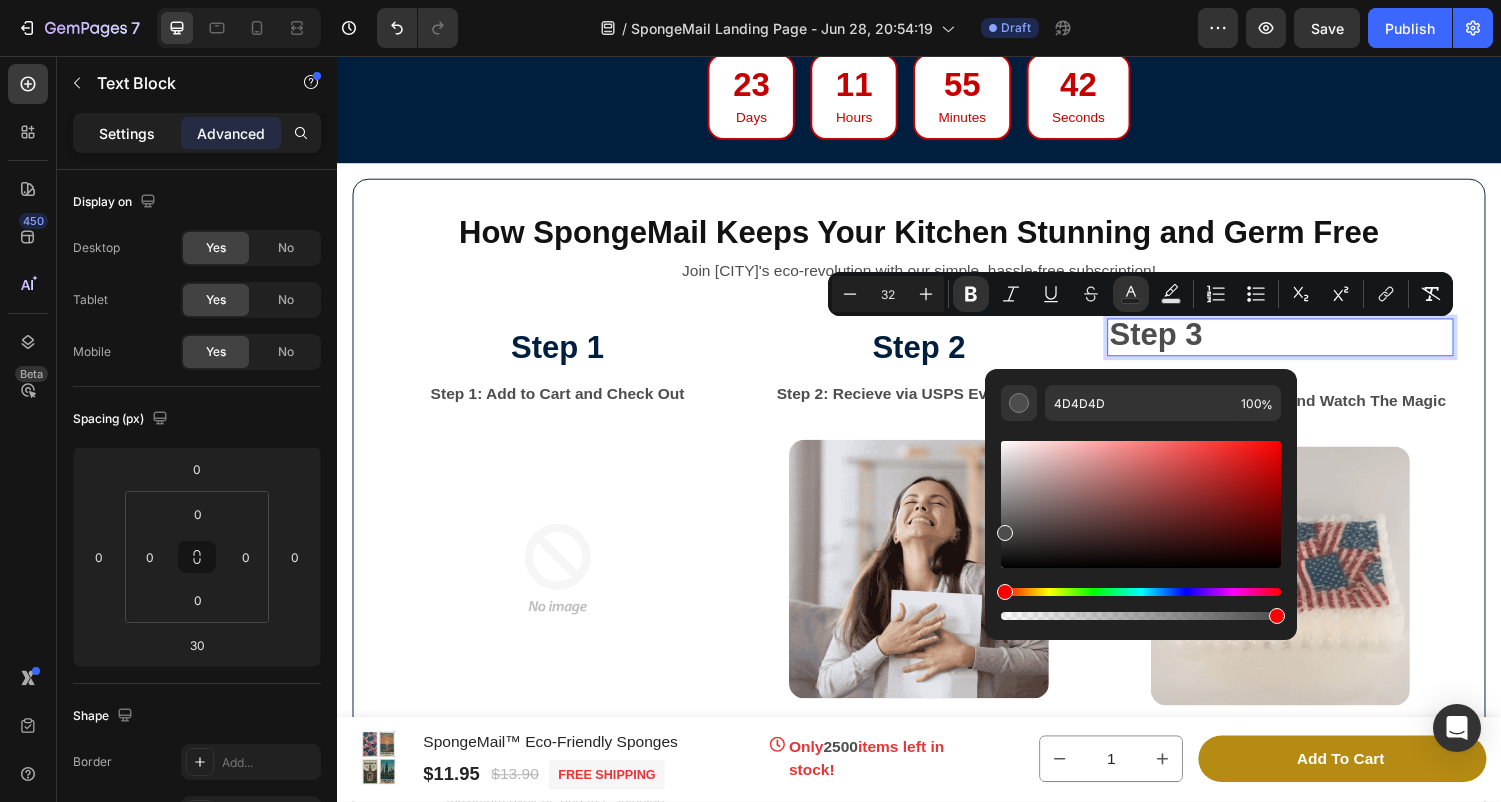 click on "Settings" 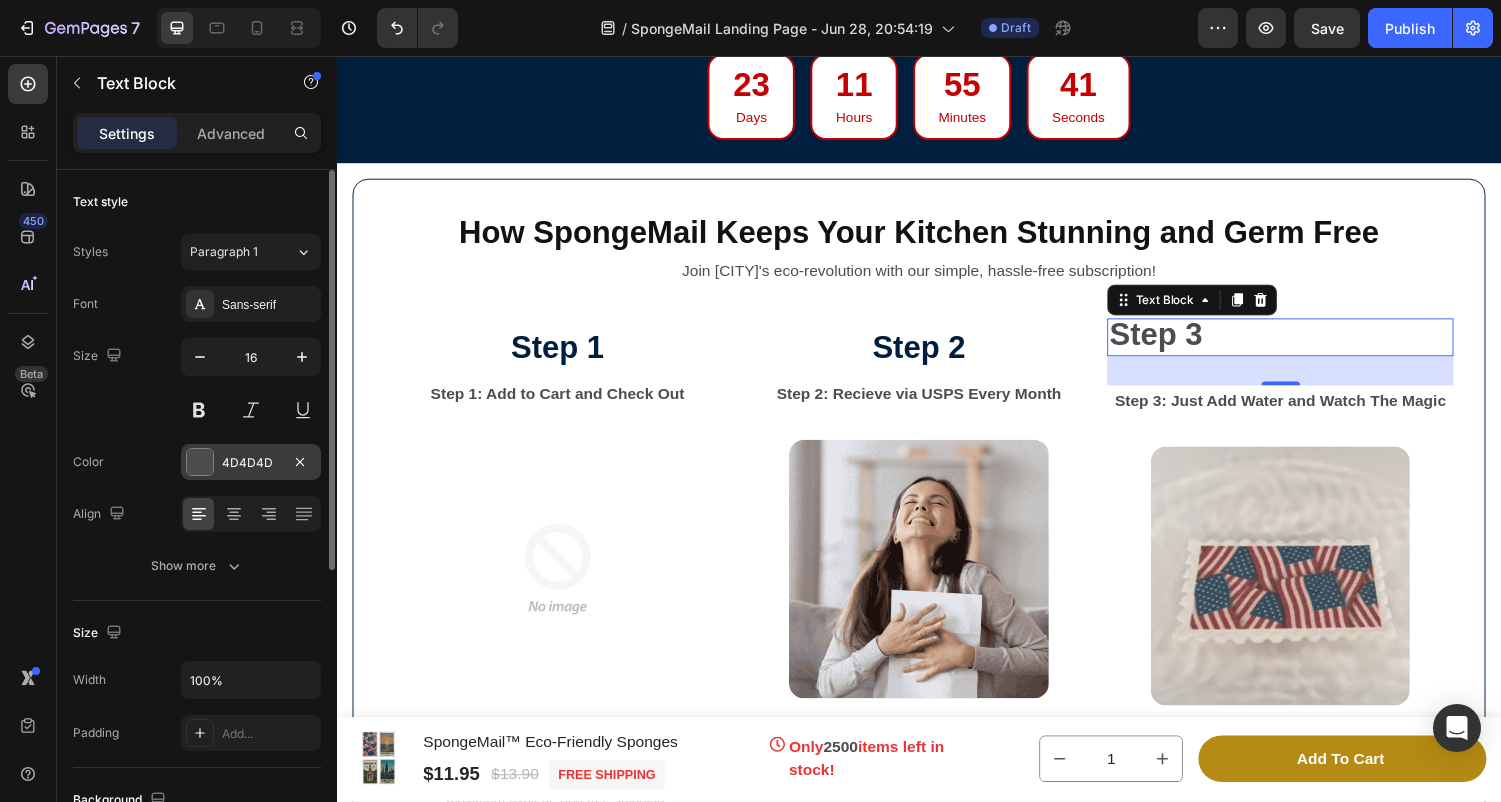 click at bounding box center [200, 462] 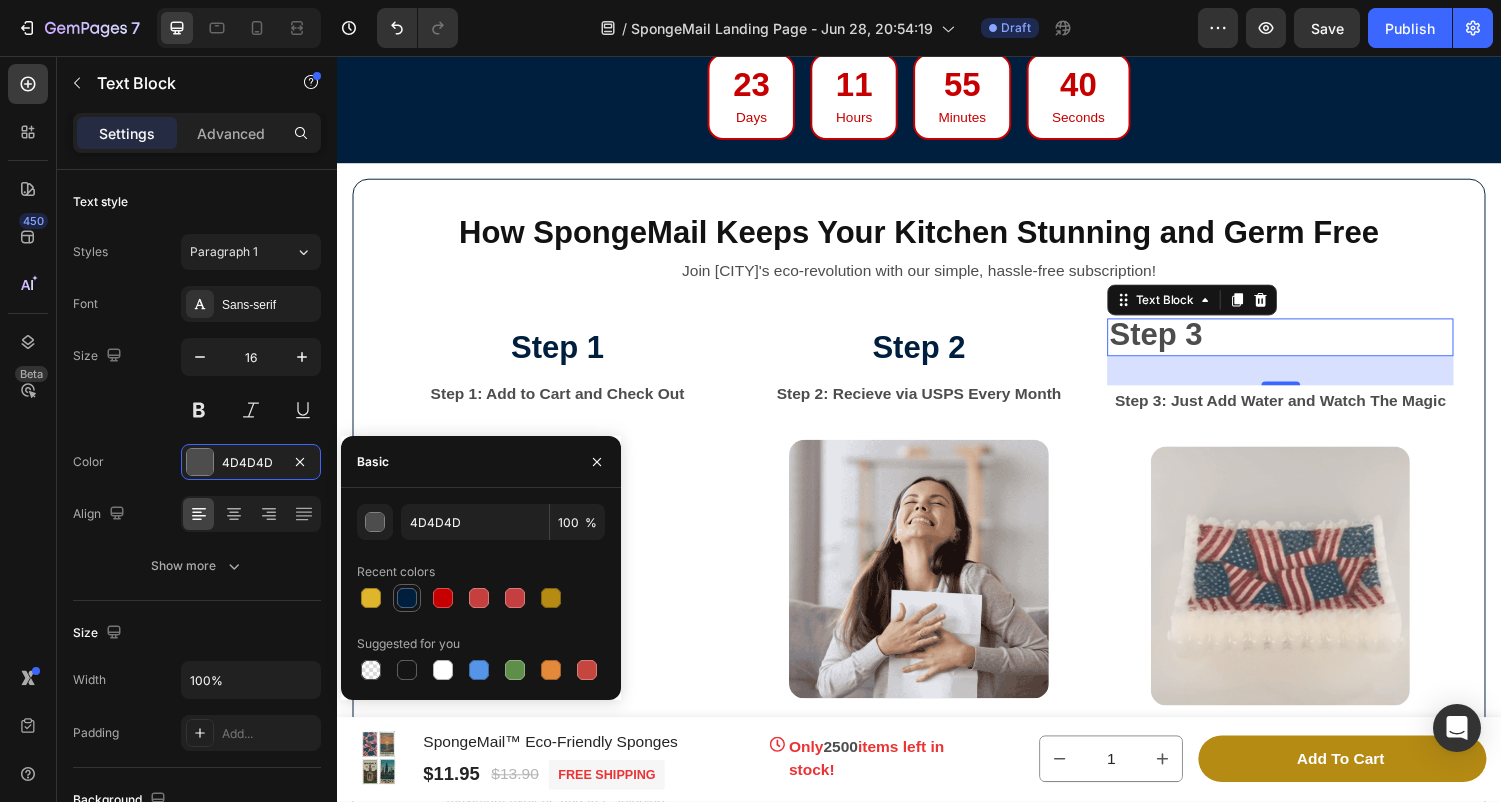 click at bounding box center (407, 598) 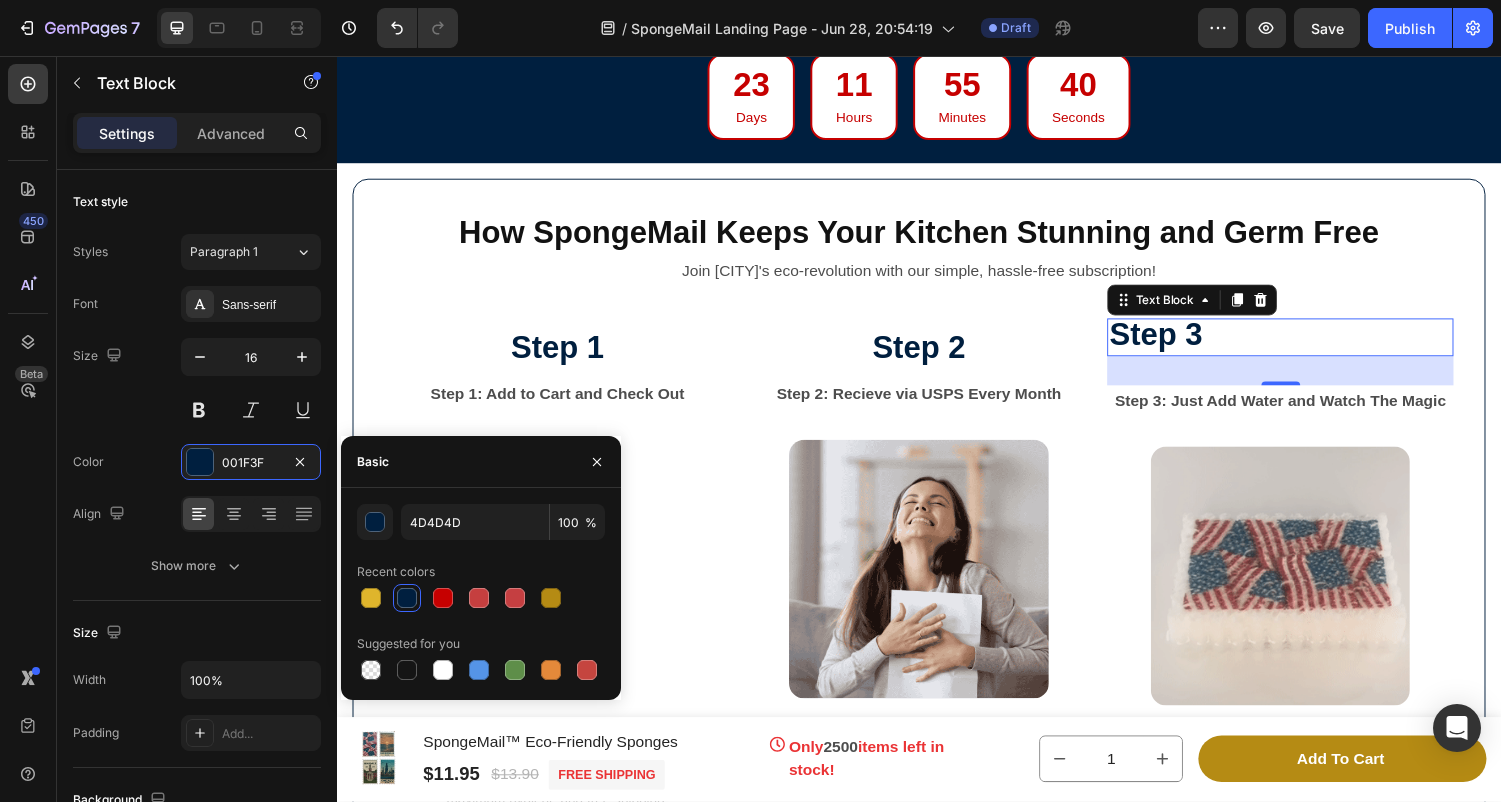 type on "001F3F" 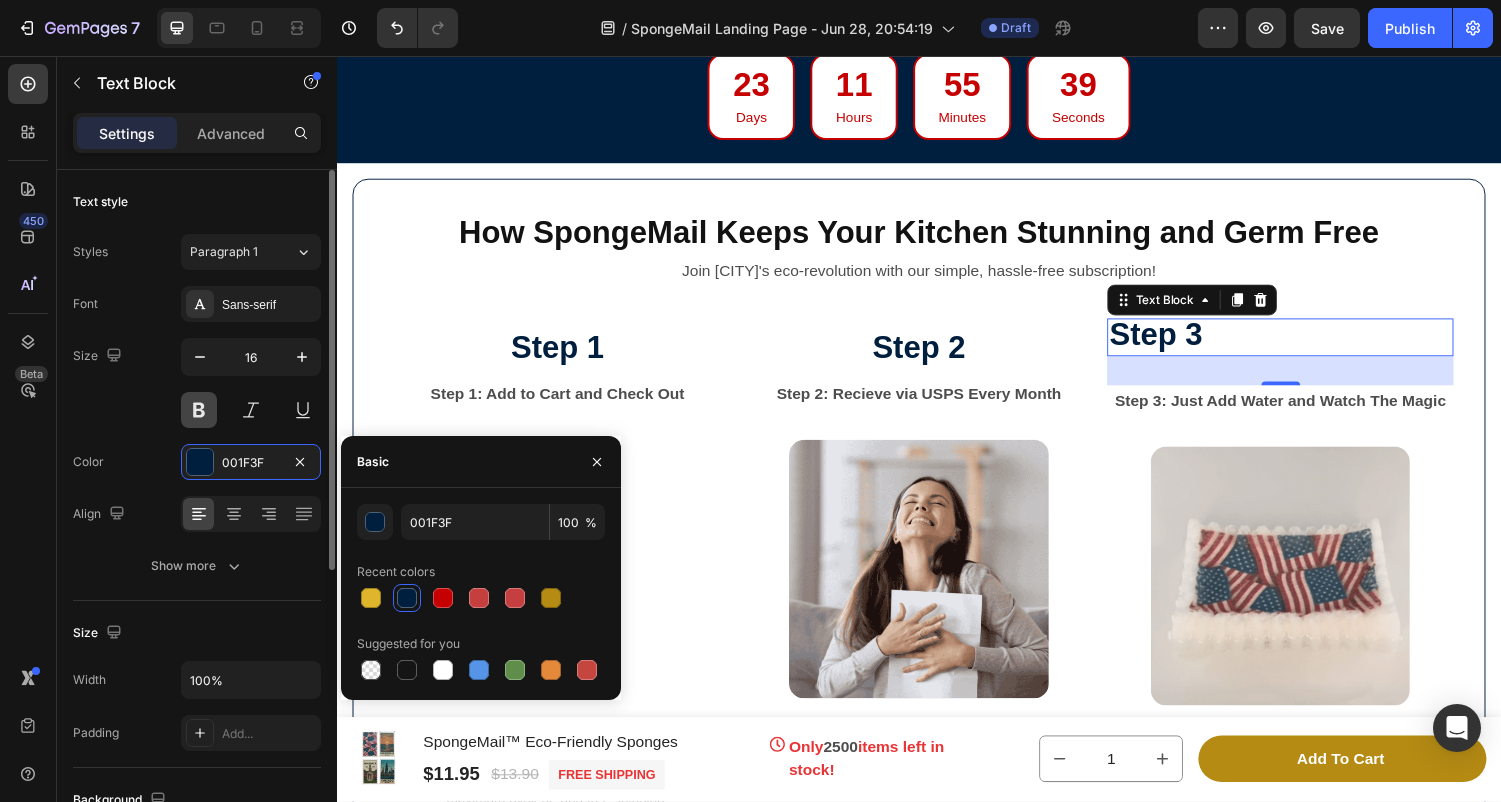 click at bounding box center (199, 410) 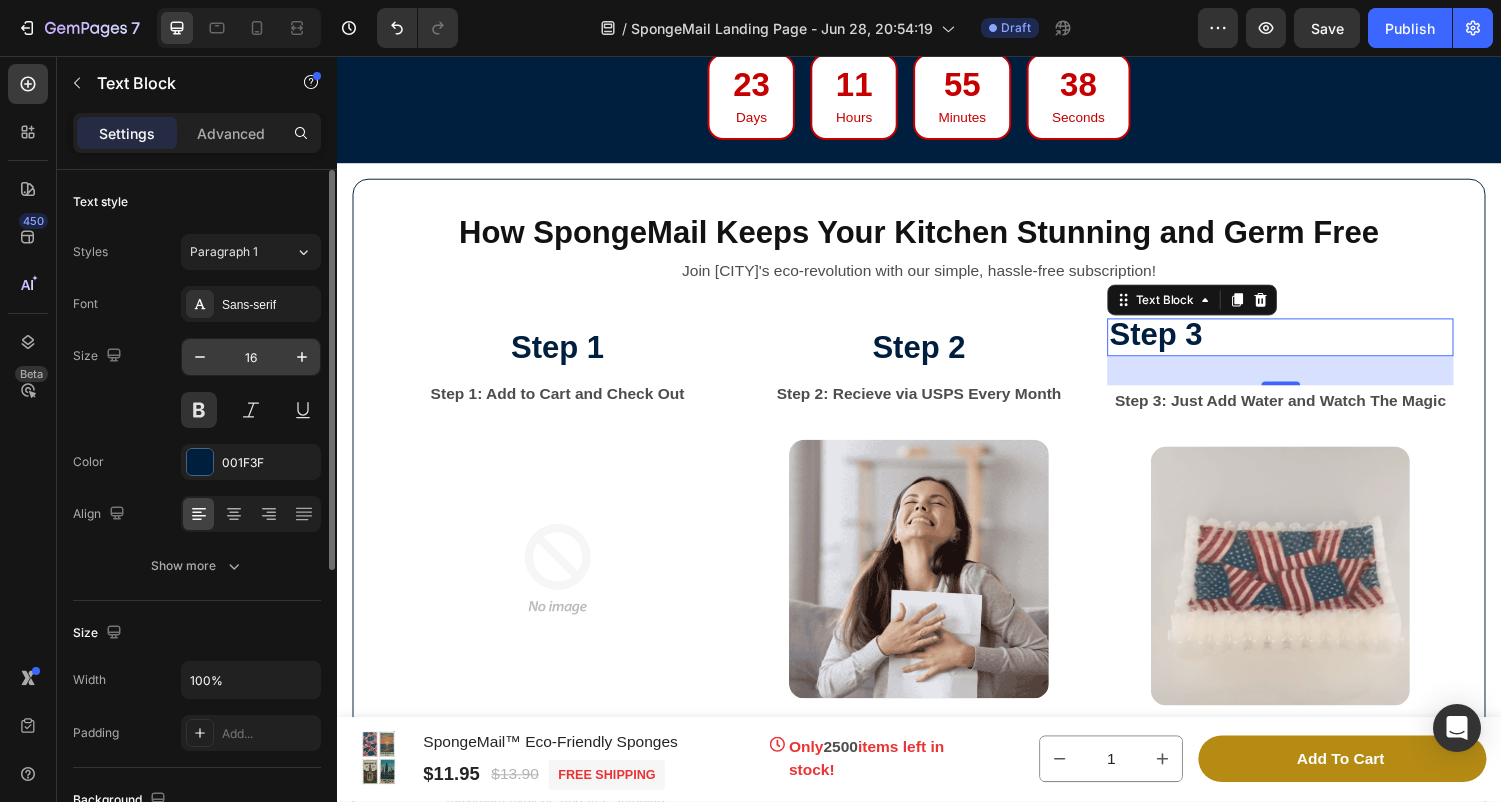 drag, startPoint x: 267, startPoint y: 357, endPoint x: 239, endPoint y: 357, distance: 28 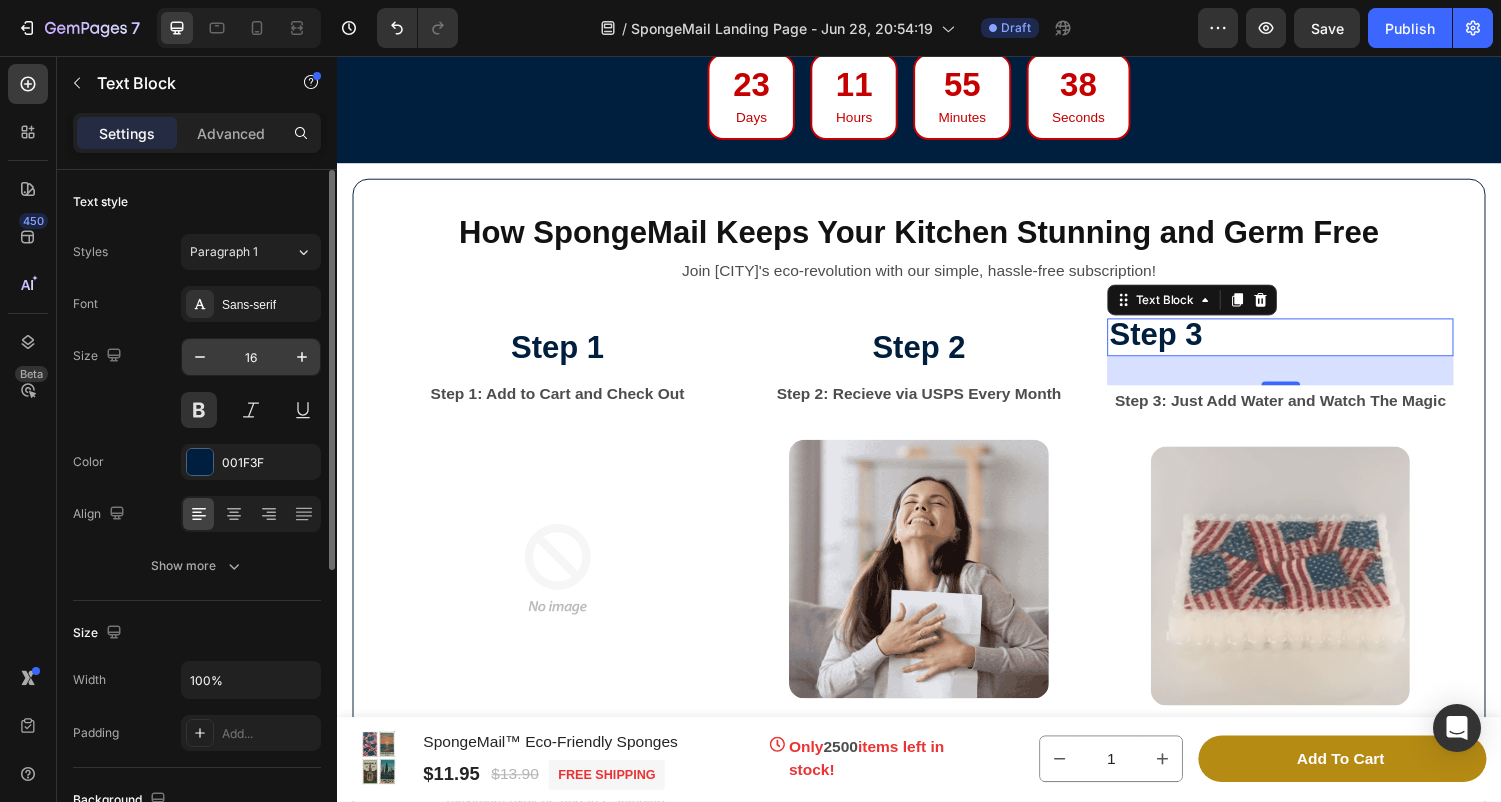 click on "16" at bounding box center (251, 357) 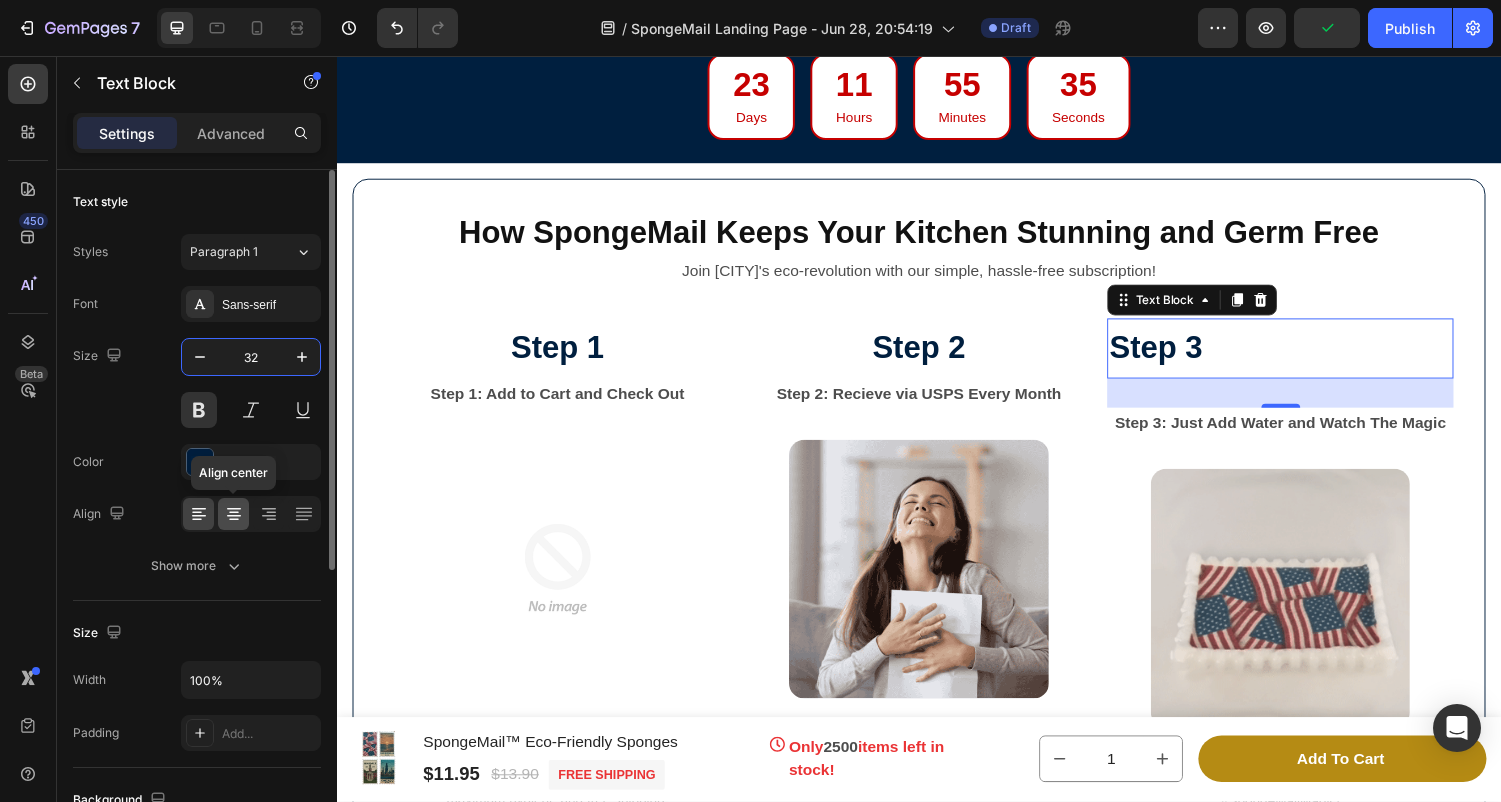 type on "32" 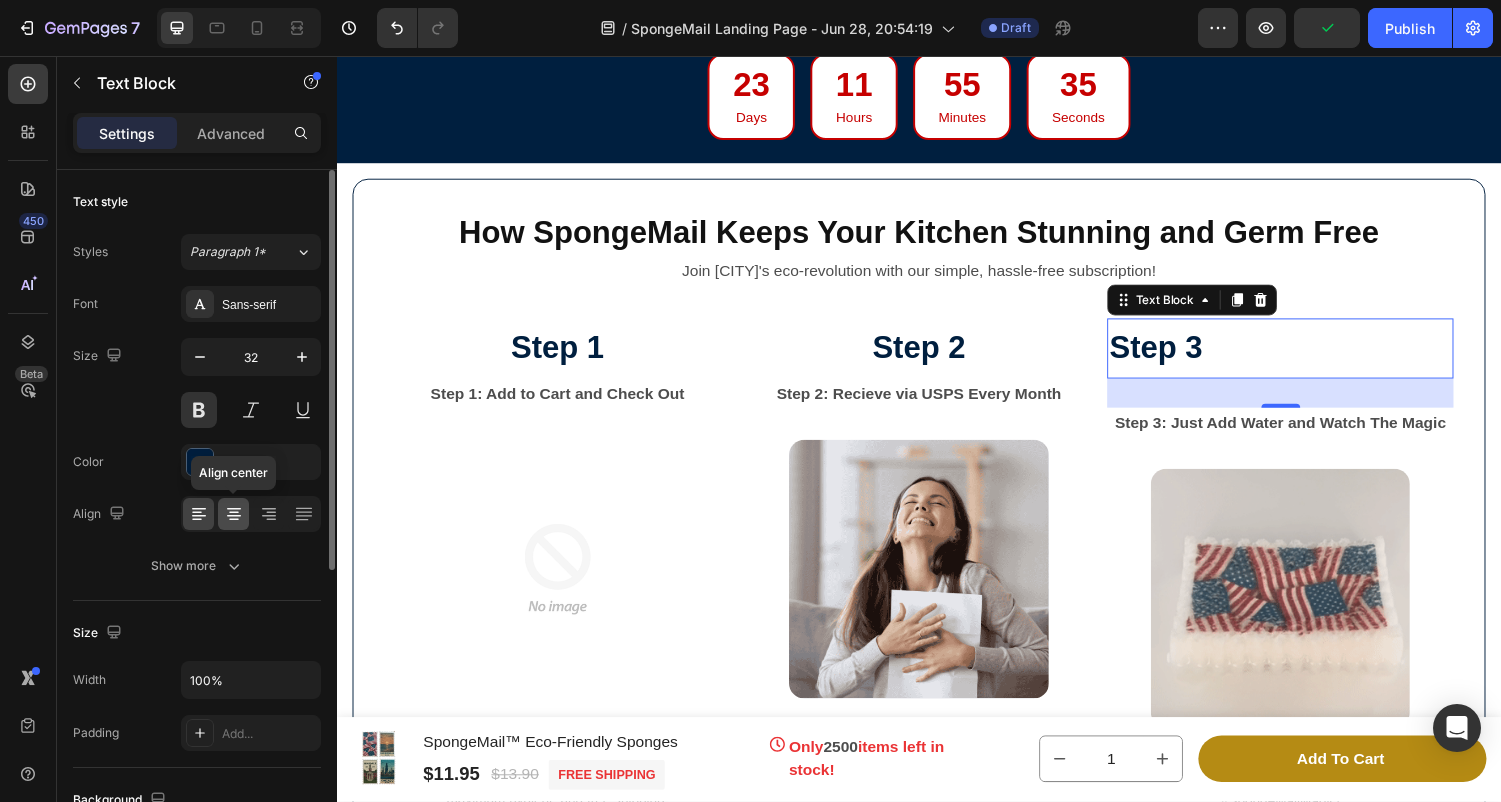click 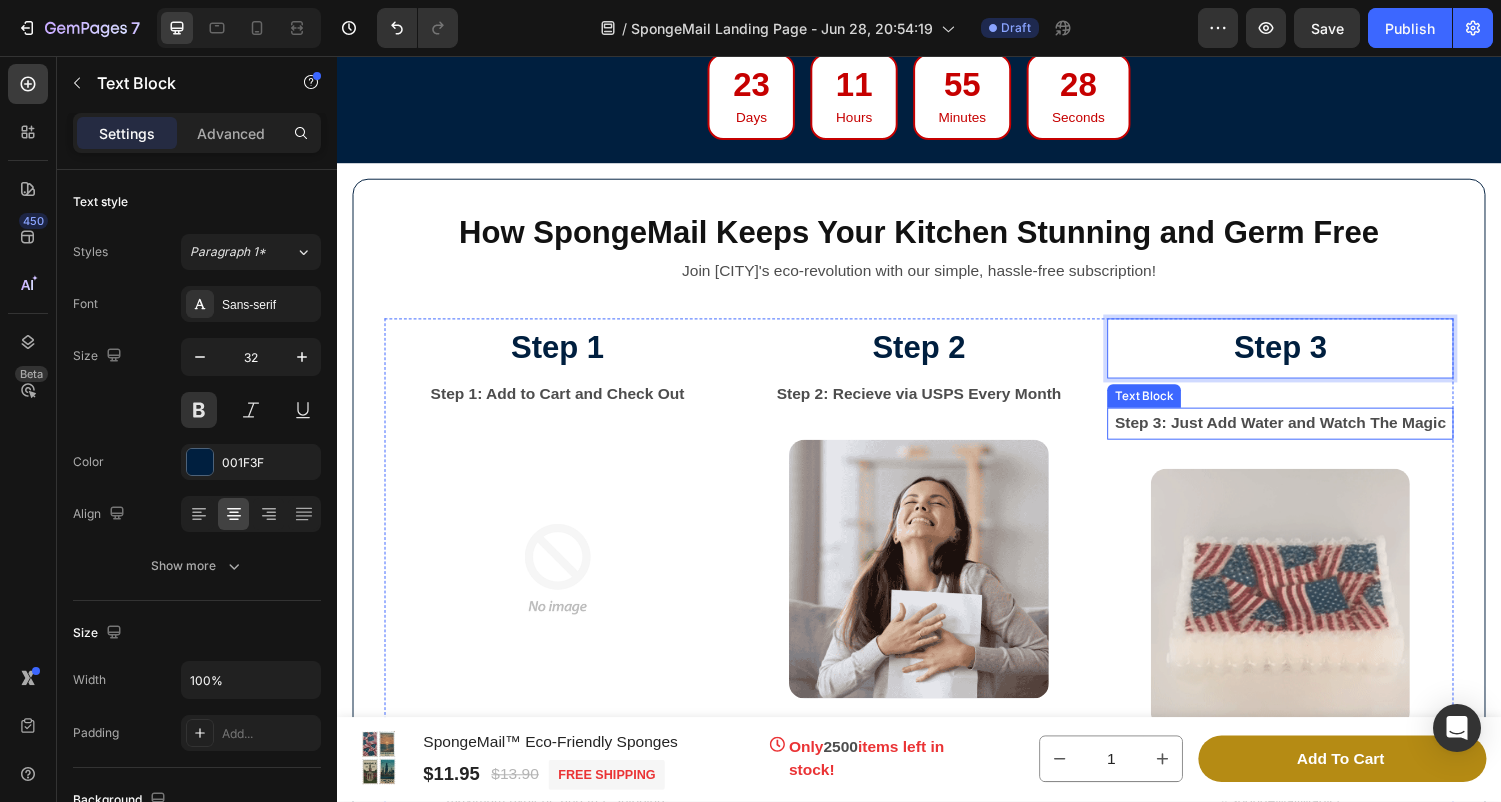 click on "Step [NUMBER]: Just Add Water and Watch The Magic" at bounding box center [1309, 435] 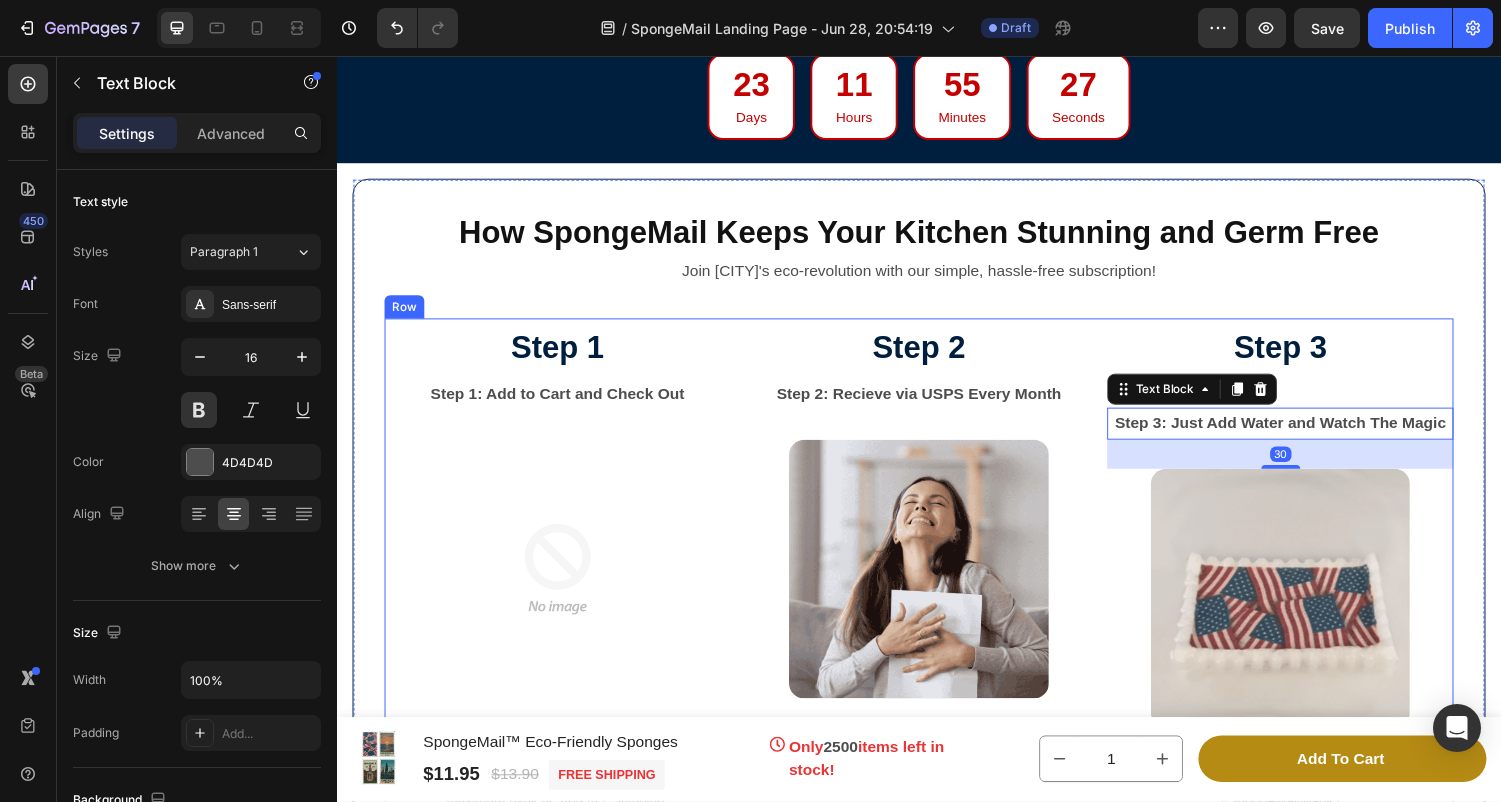 click on "Step 3 Text Block Step 3: Just Add Water and Watch The Magic Text Block   30 Image Wet your sponge and clean with style. Share with #SpongeMailMagic! Text Block" at bounding box center (1309, 583) 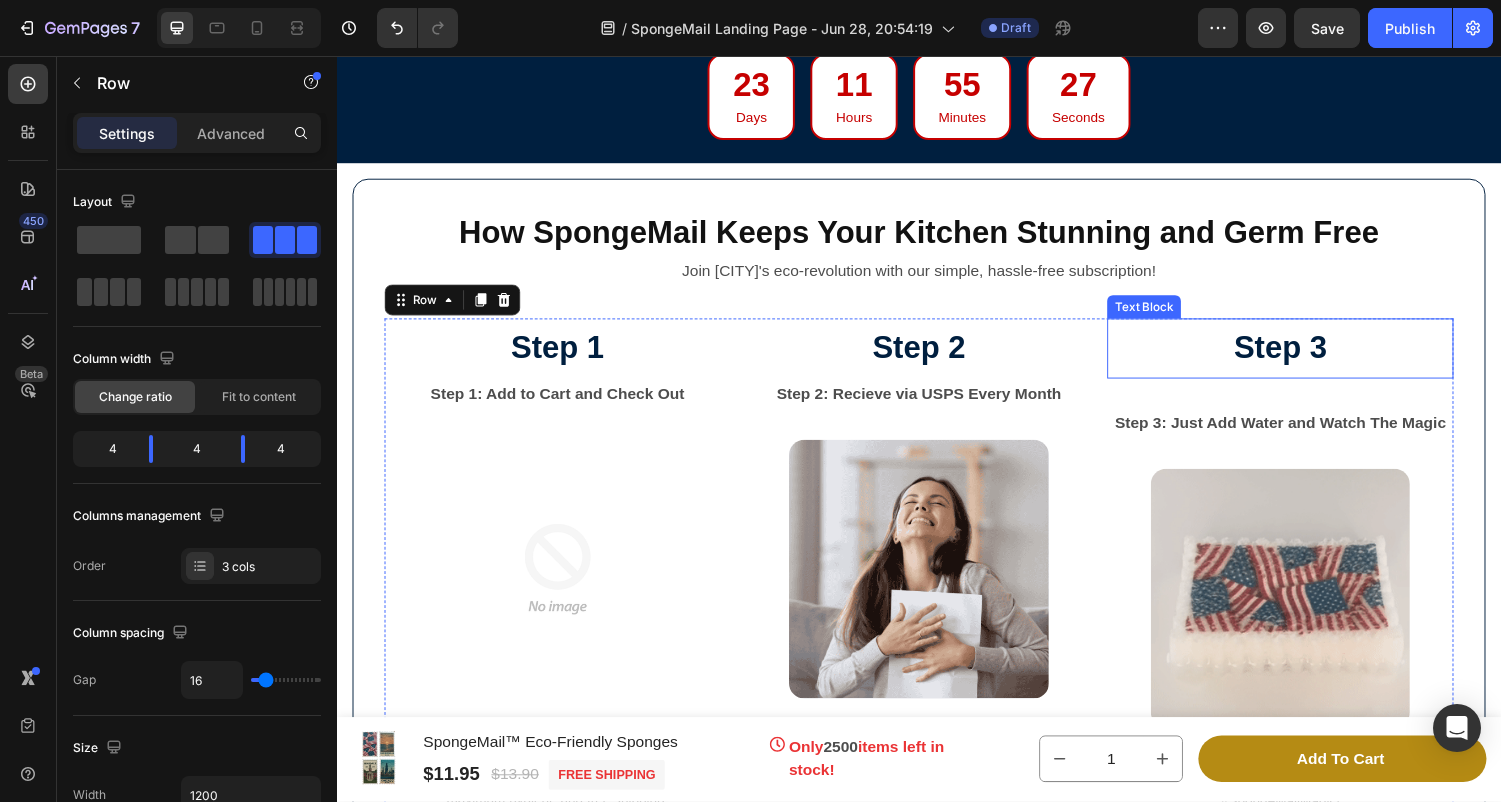 click on "Step 3" at bounding box center (1310, 357) 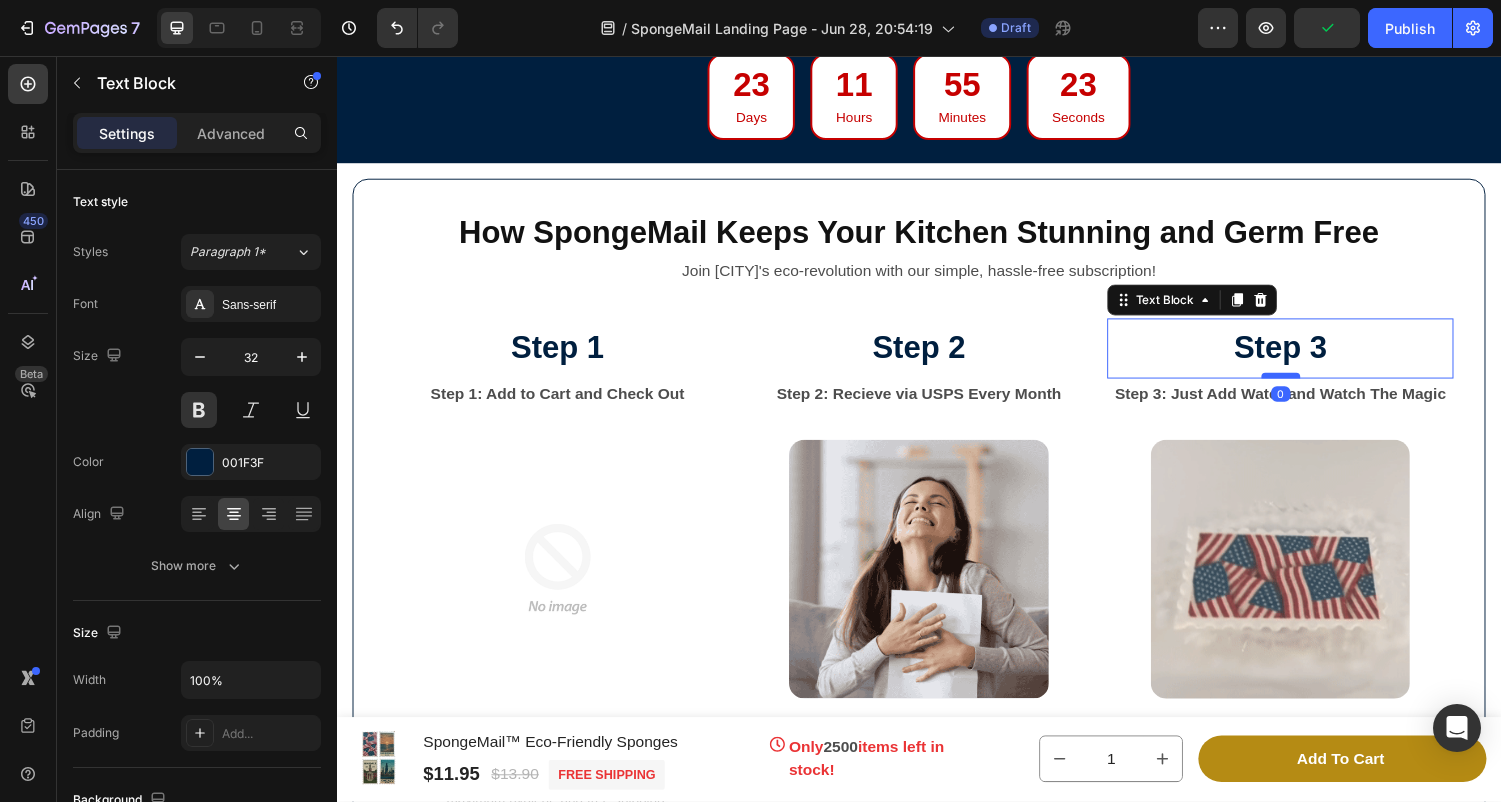 drag, startPoint x: 1317, startPoint y: 414, endPoint x: 1317, endPoint y: 384, distance: 30 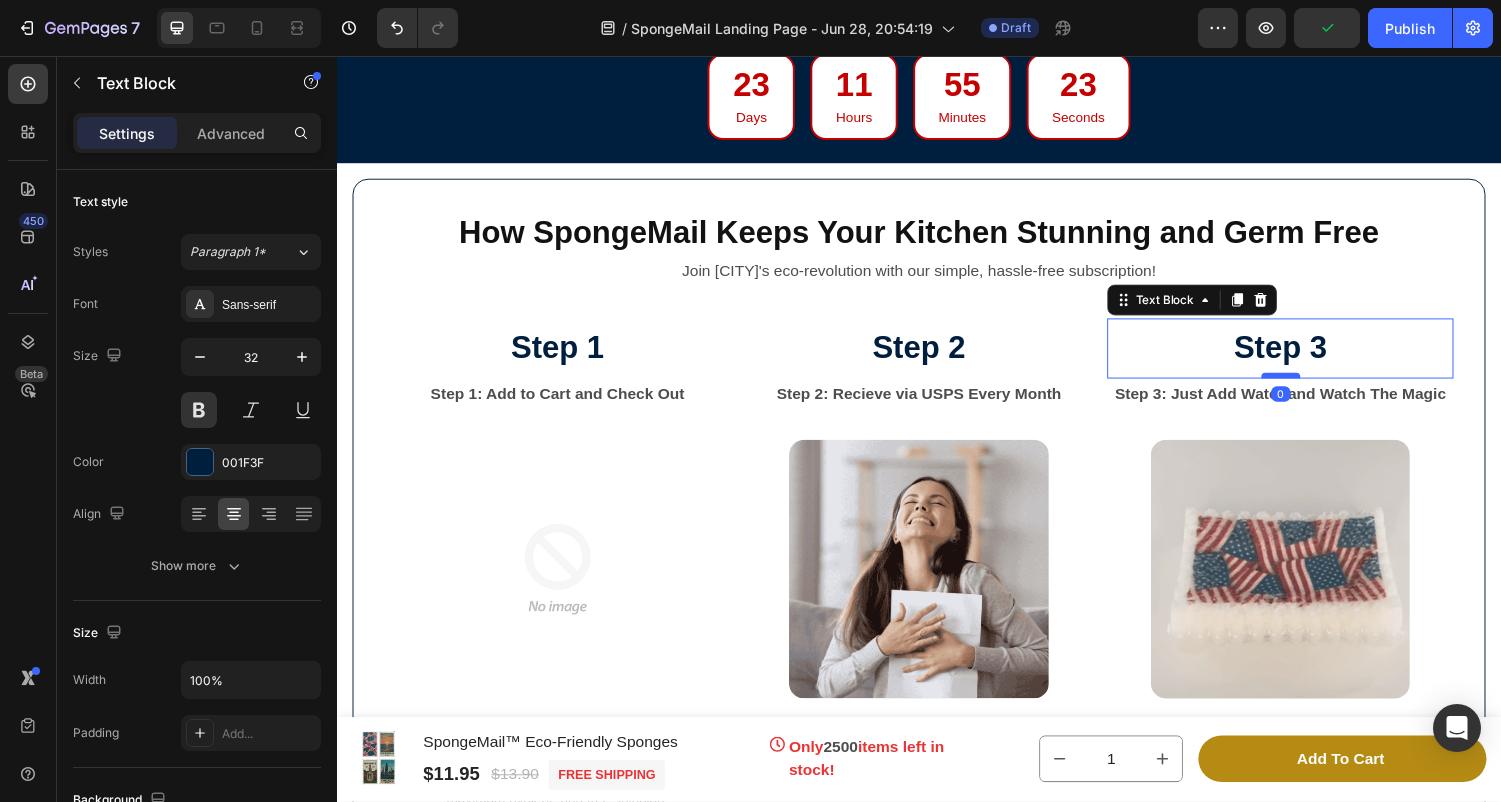 click at bounding box center [1310, 386] 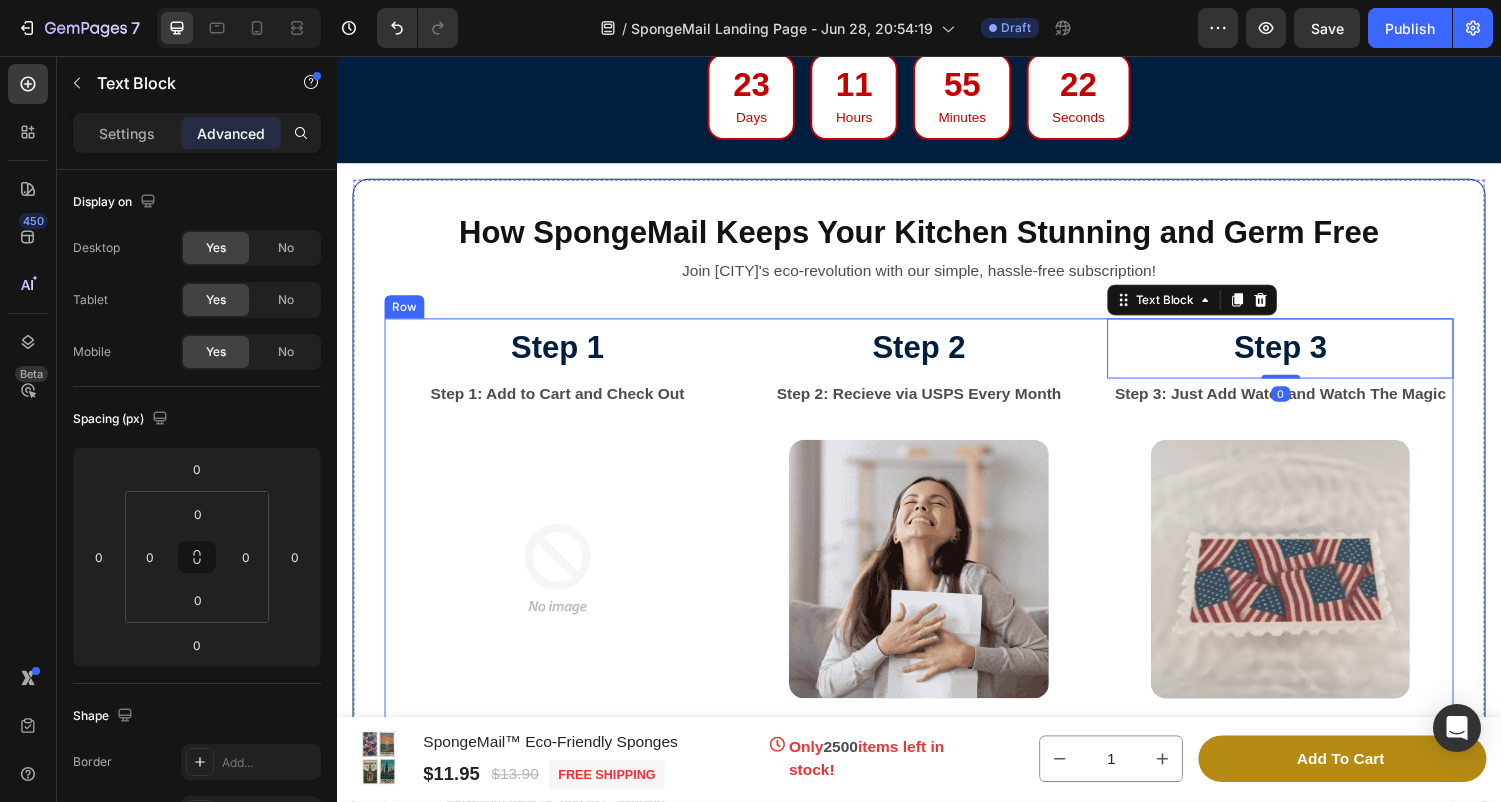 click on "Step 1 Text Block Step 1: Add to Cart and Check Out Text Block Image Click “Get the Best Value Now!” to join. It’s quick and easy! Choose our 4-Pack Heritage Seasonal for maximum hygiene and free shipping. Text Block Step 2 Text Block Step 2: Recieve via USPS Every Month Text Block Image Your limited-edition eco-friendly sponges arrive in your Mailbox via USPS. Text Block Step 3 Text Block   0 Step 3: Just Add Water and Watch The Magic Text Block Image Wet your sponge and clean with style. Share with #SpongeMailMagic! Text Block Row" at bounding box center [937, 583] 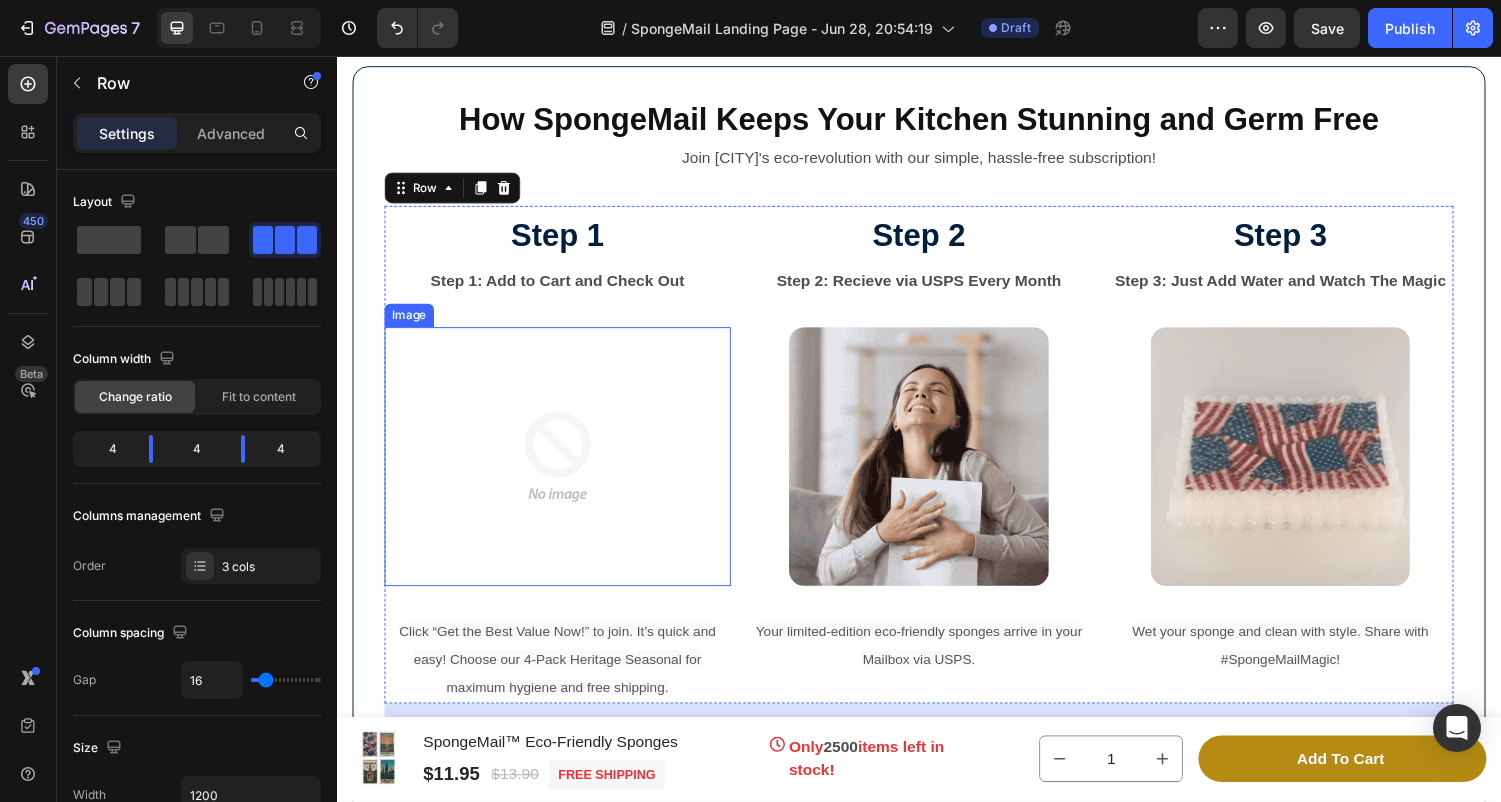 scroll, scrollTop: 6267, scrollLeft: 0, axis: vertical 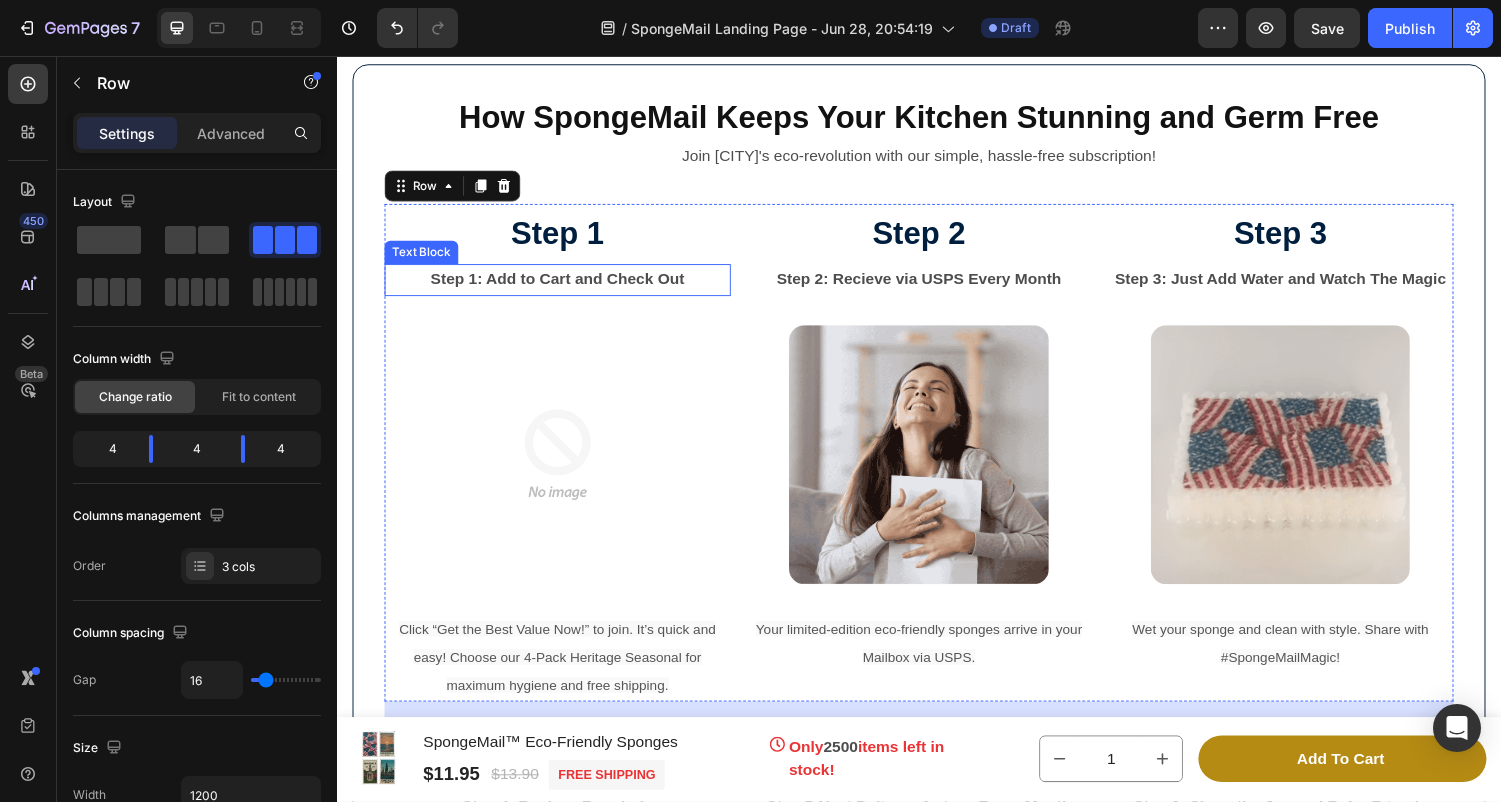 click on "Step 1: Add to Cart and Check Out" at bounding box center (564, 287) 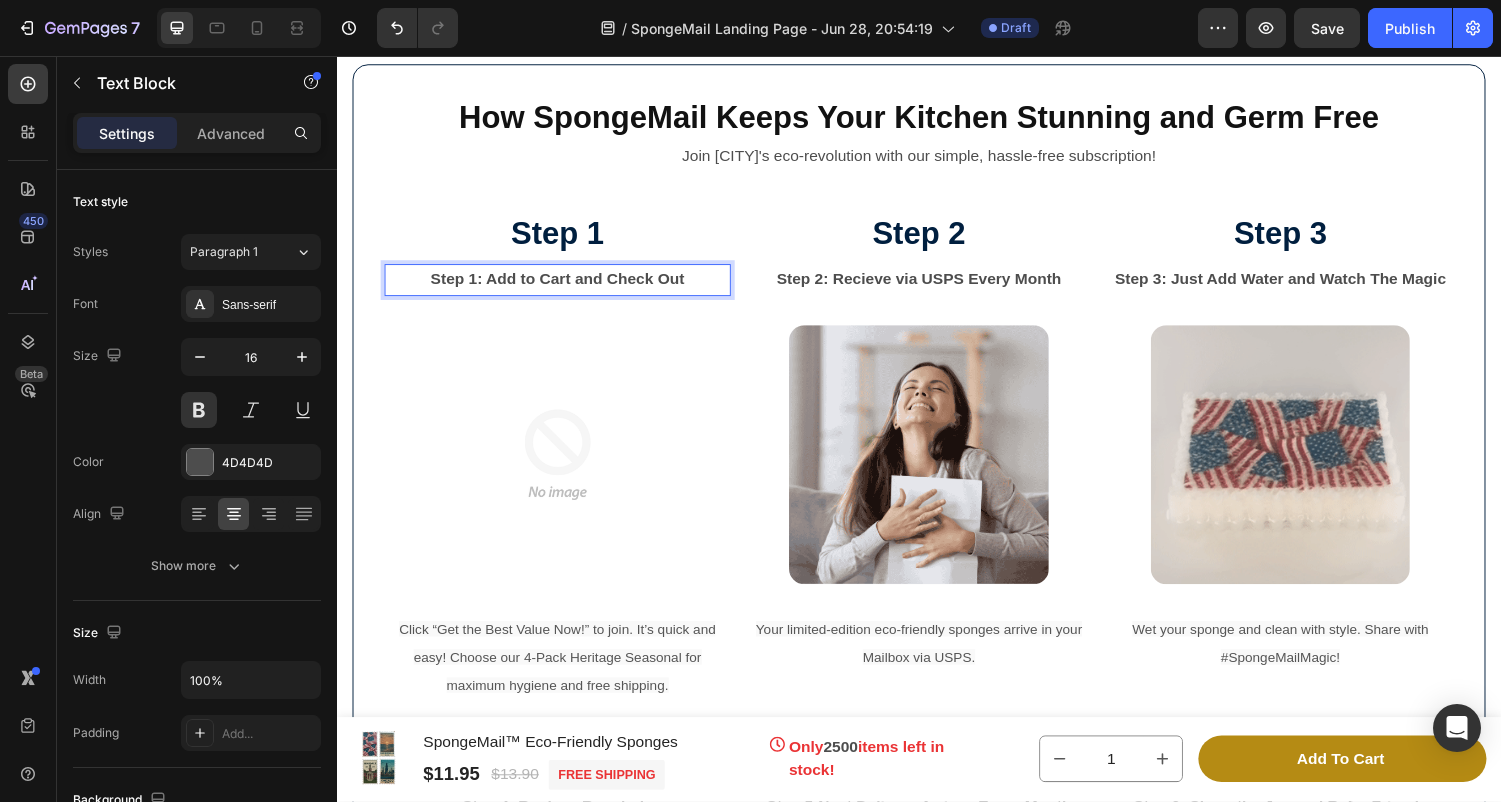 click on "Step 1: Add to Cart and Check Out" at bounding box center [564, 287] 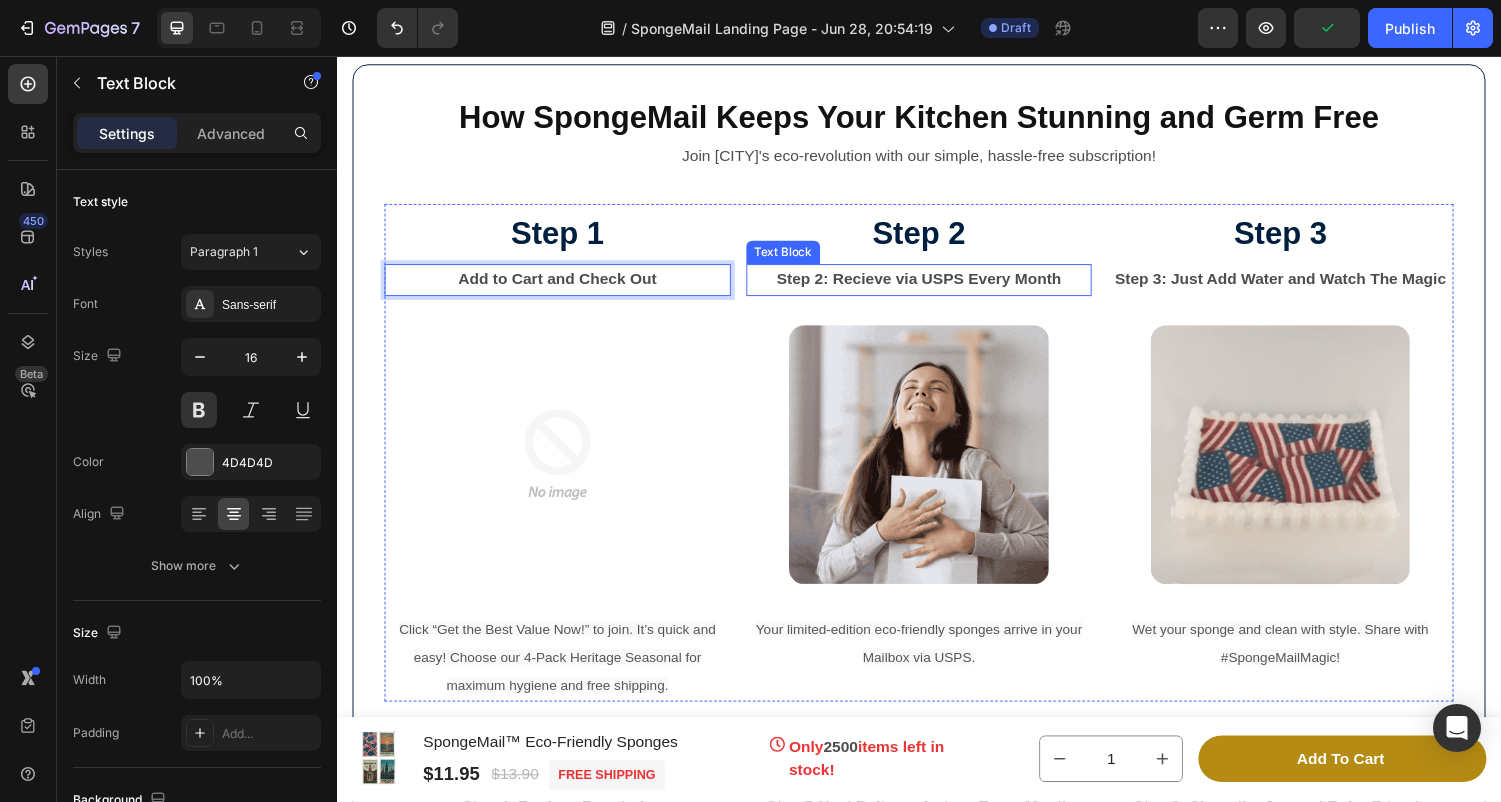 click on "Step 2: Recieve via USPS Every Month" at bounding box center (937, 287) 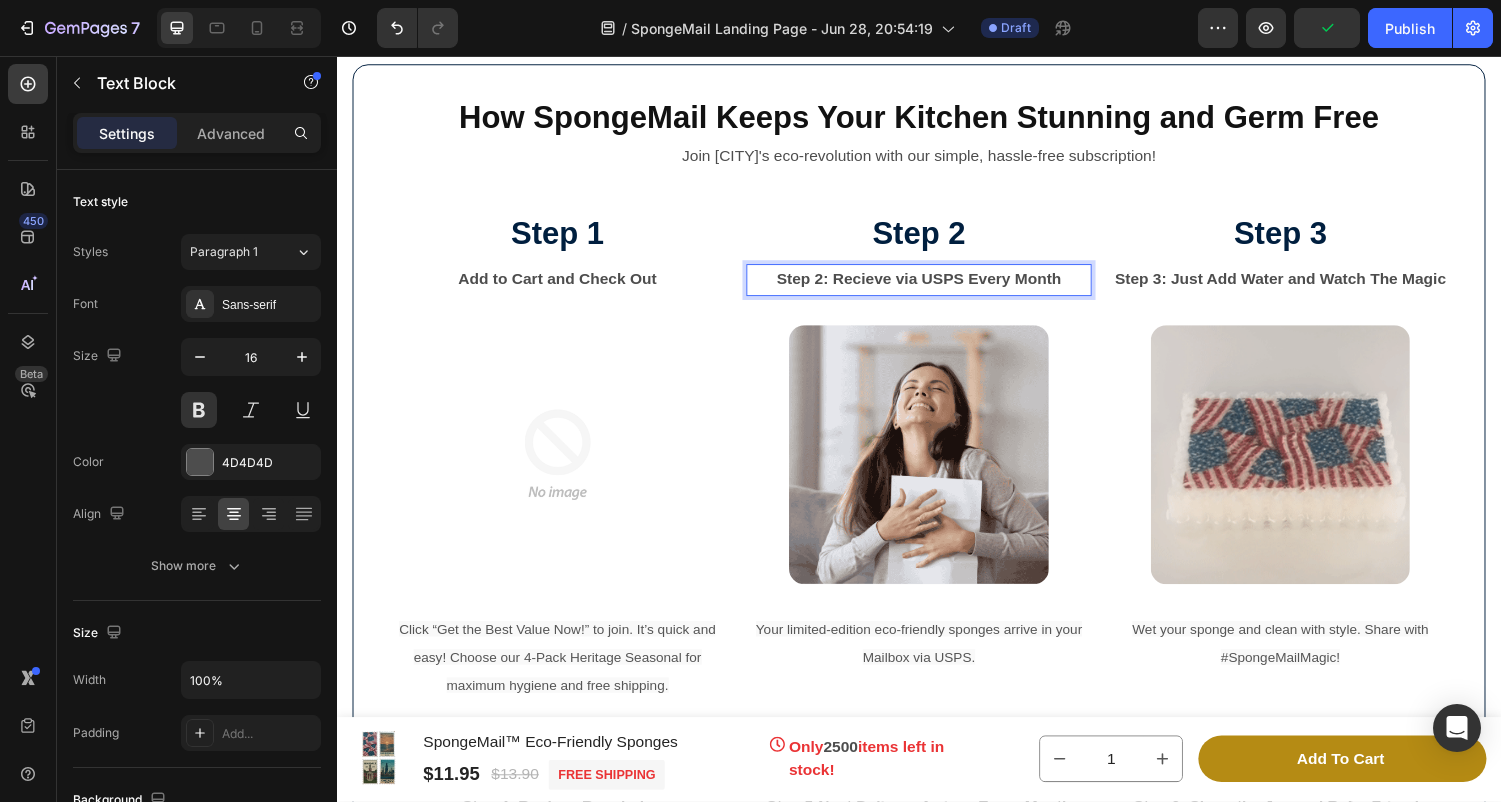 click on "Step 2: Recieve via USPS Every Month" at bounding box center [937, 287] 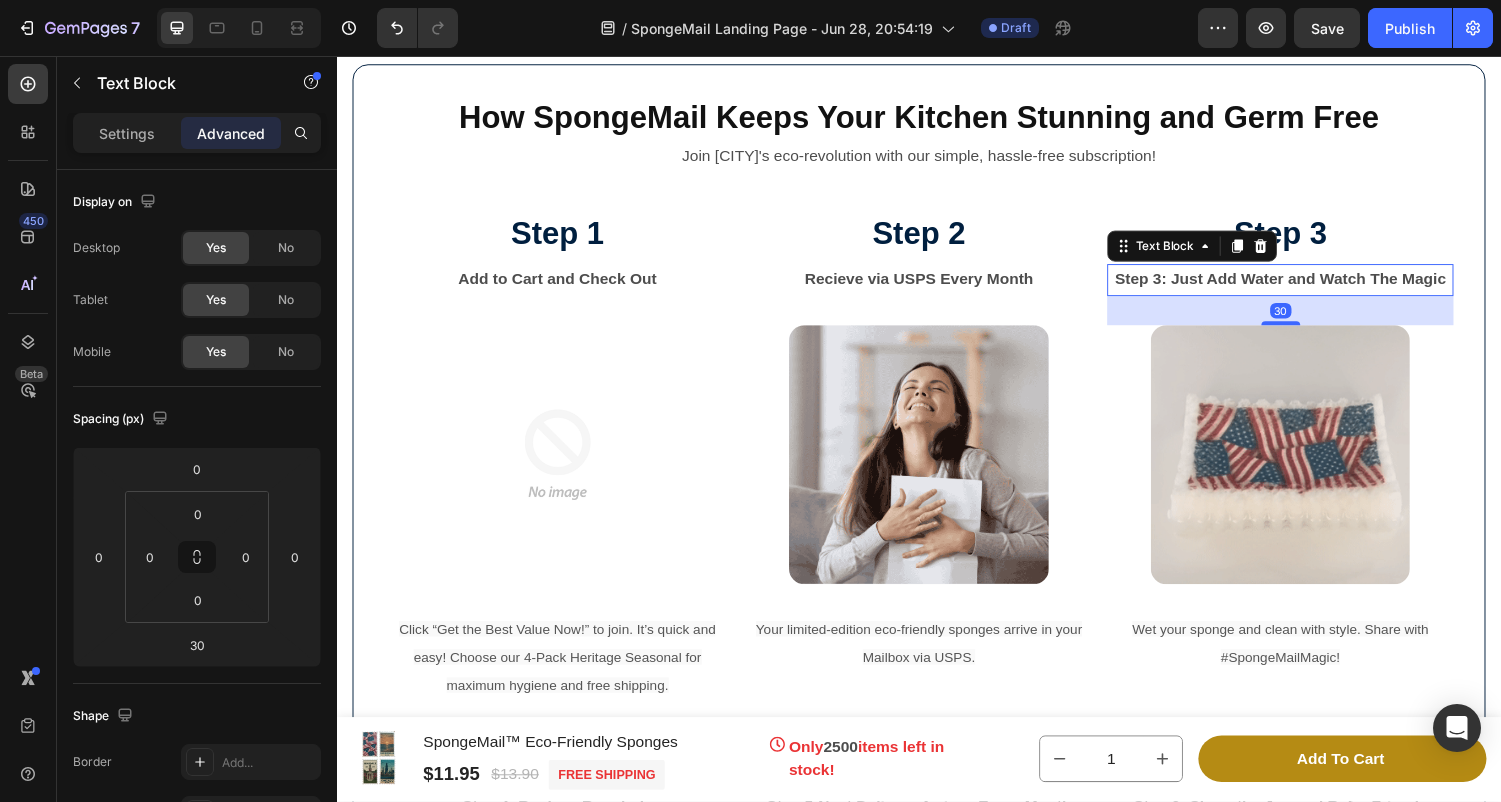 click on "Step [NUMBER]: Just Add Water and Watch The Magic" at bounding box center (1309, 287) 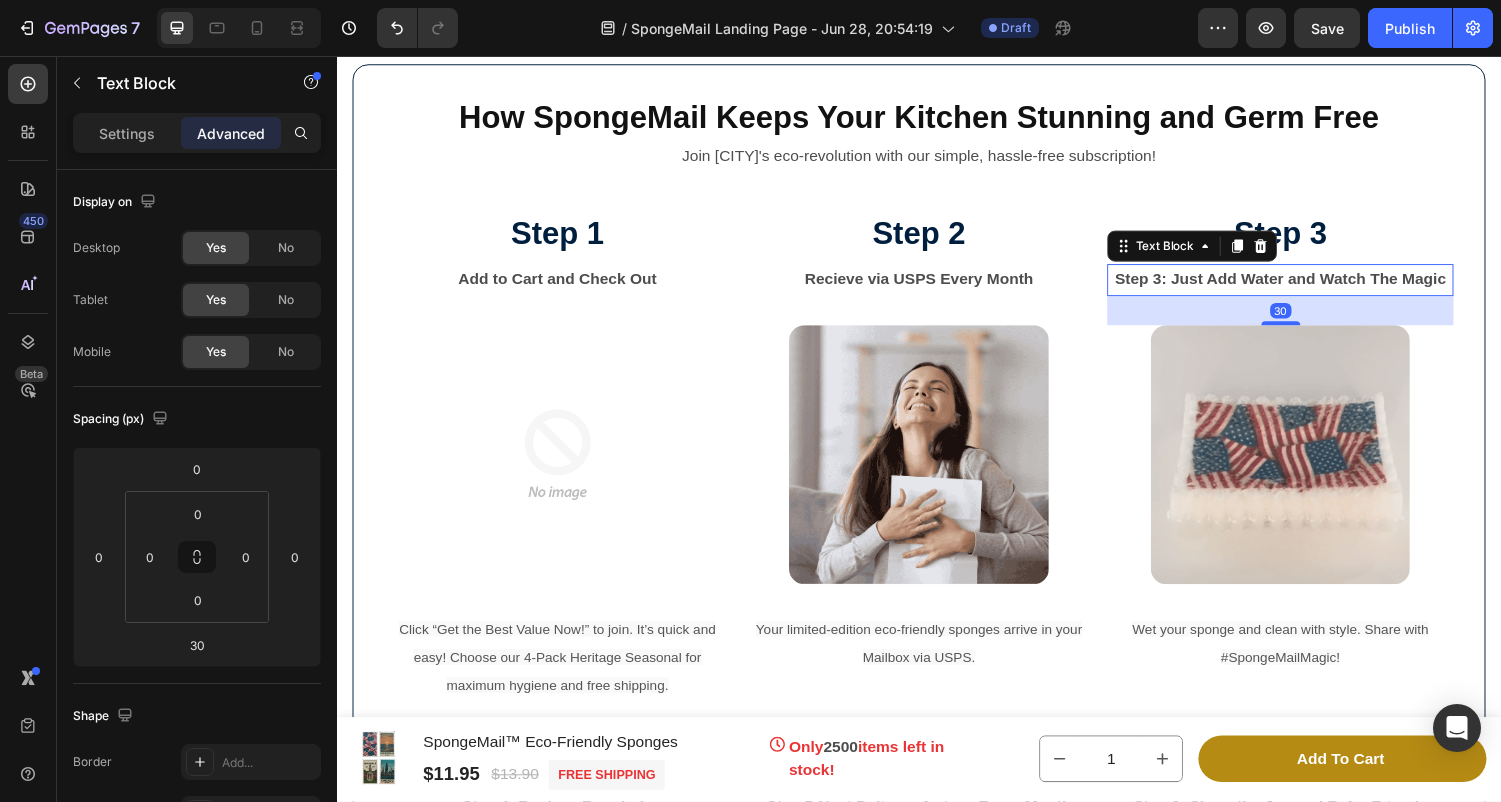 click on "Step [NUMBER]: Just Add Water and Watch The Magic" at bounding box center [1309, 287] 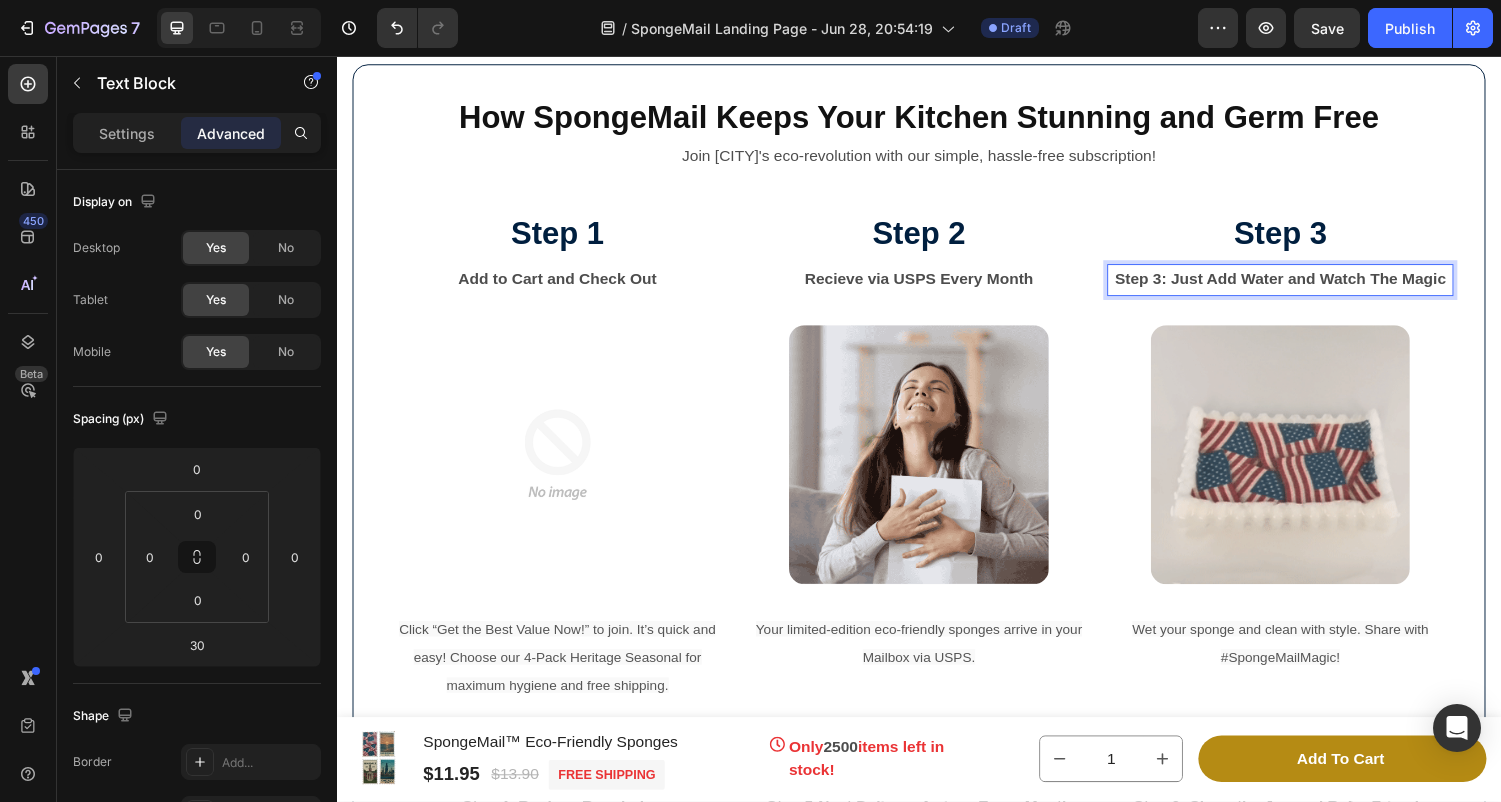 click on "Step [NUMBER]: Just Add Water and Watch The Magic" at bounding box center (1309, 287) 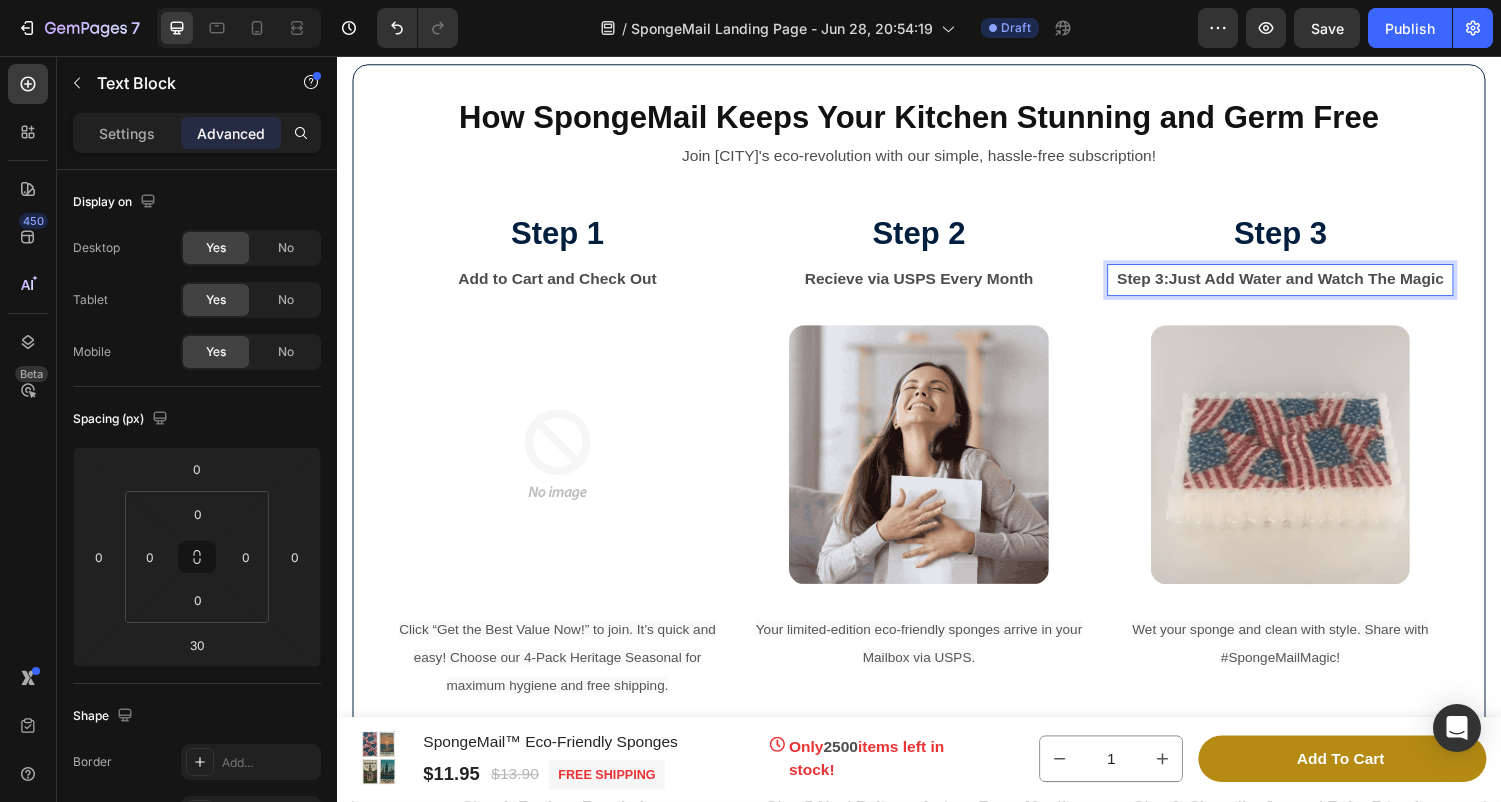 click on "Step 3:Just Add Water and Watch The Magic" at bounding box center [1309, 287] 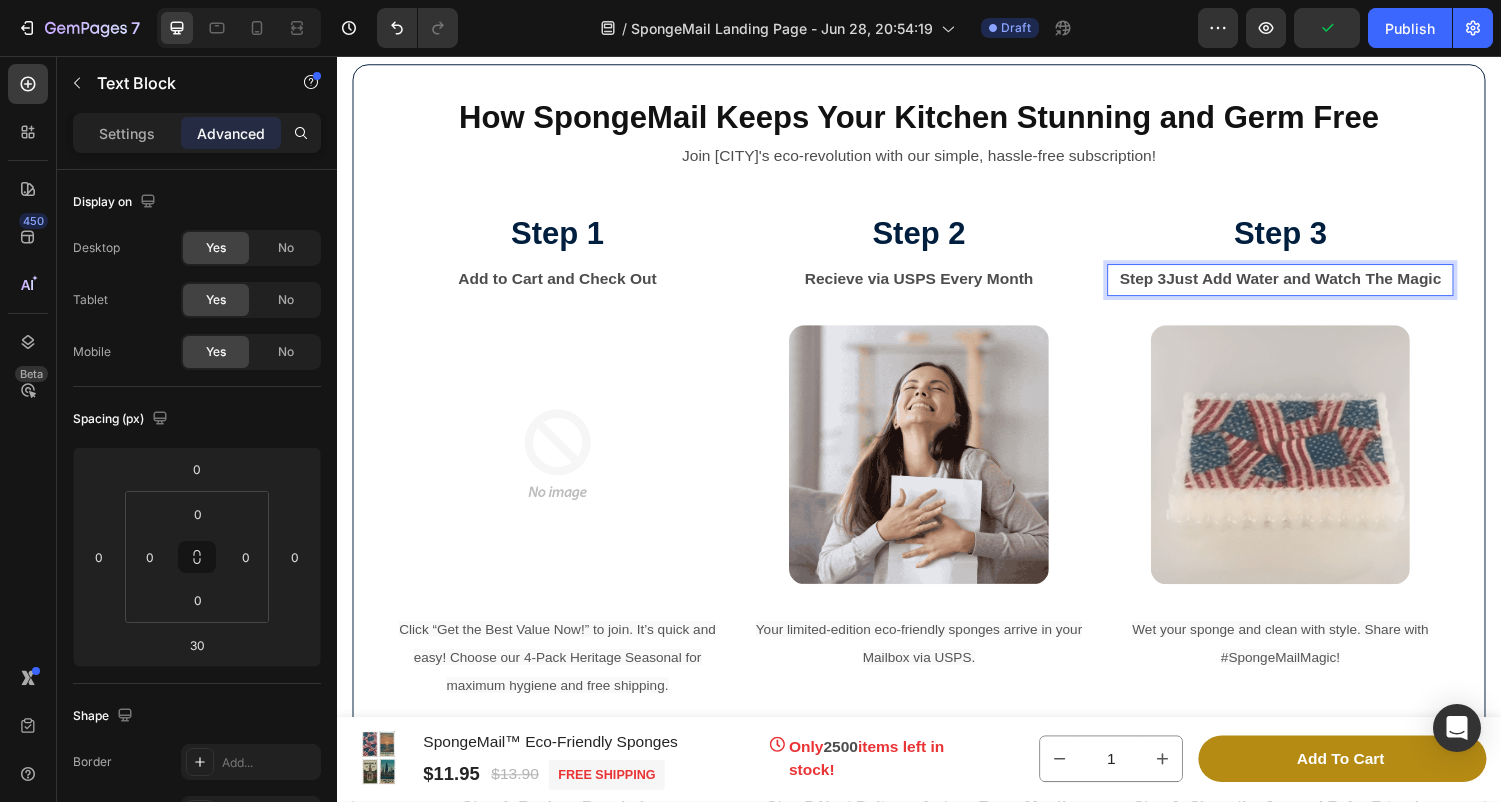 click on "Step 3Just Add Water and Watch The Magic" at bounding box center [1309, 287] 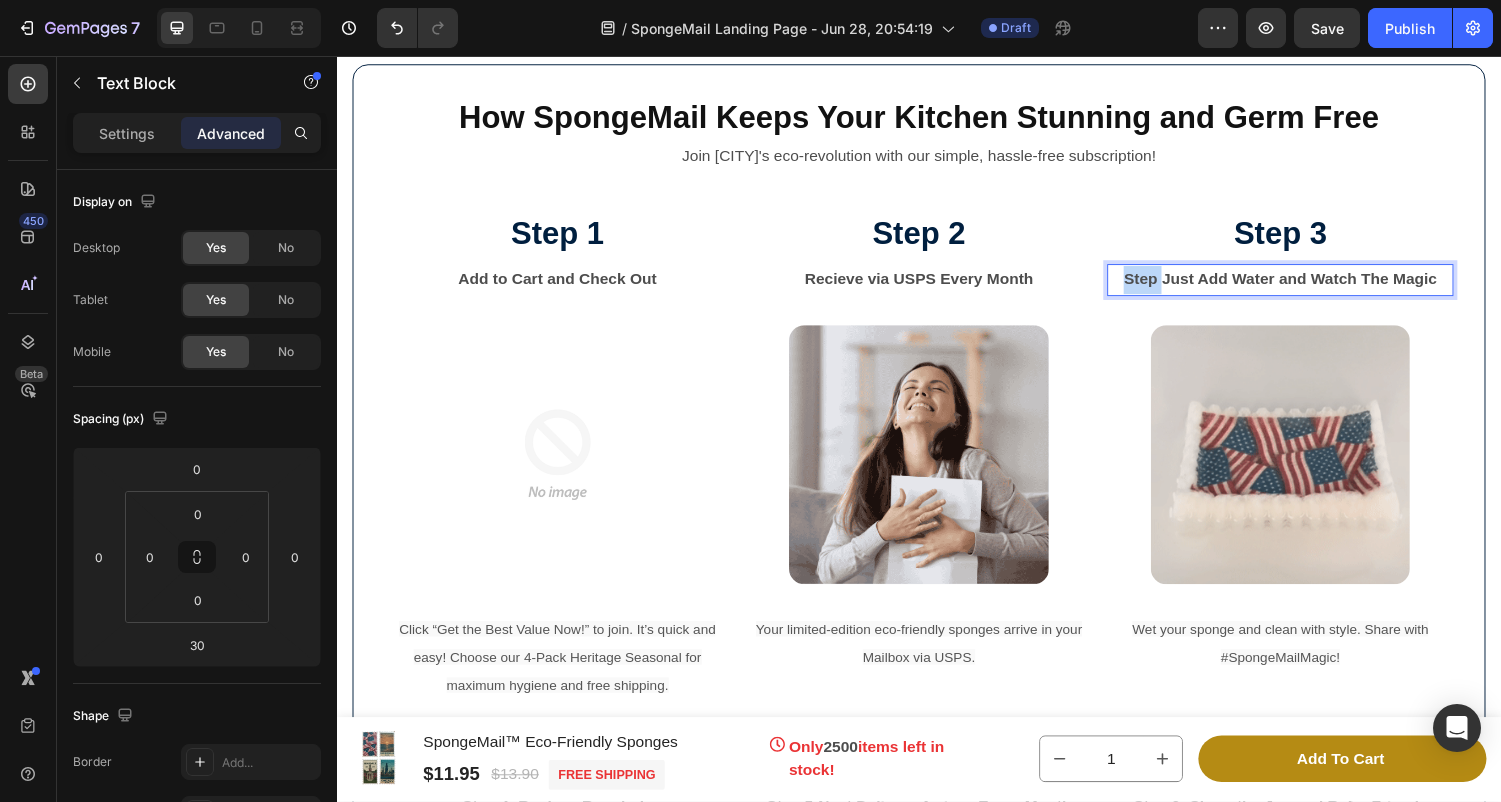 drag, startPoint x: 1188, startPoint y: 285, endPoint x: 1140, endPoint y: 285, distance: 48 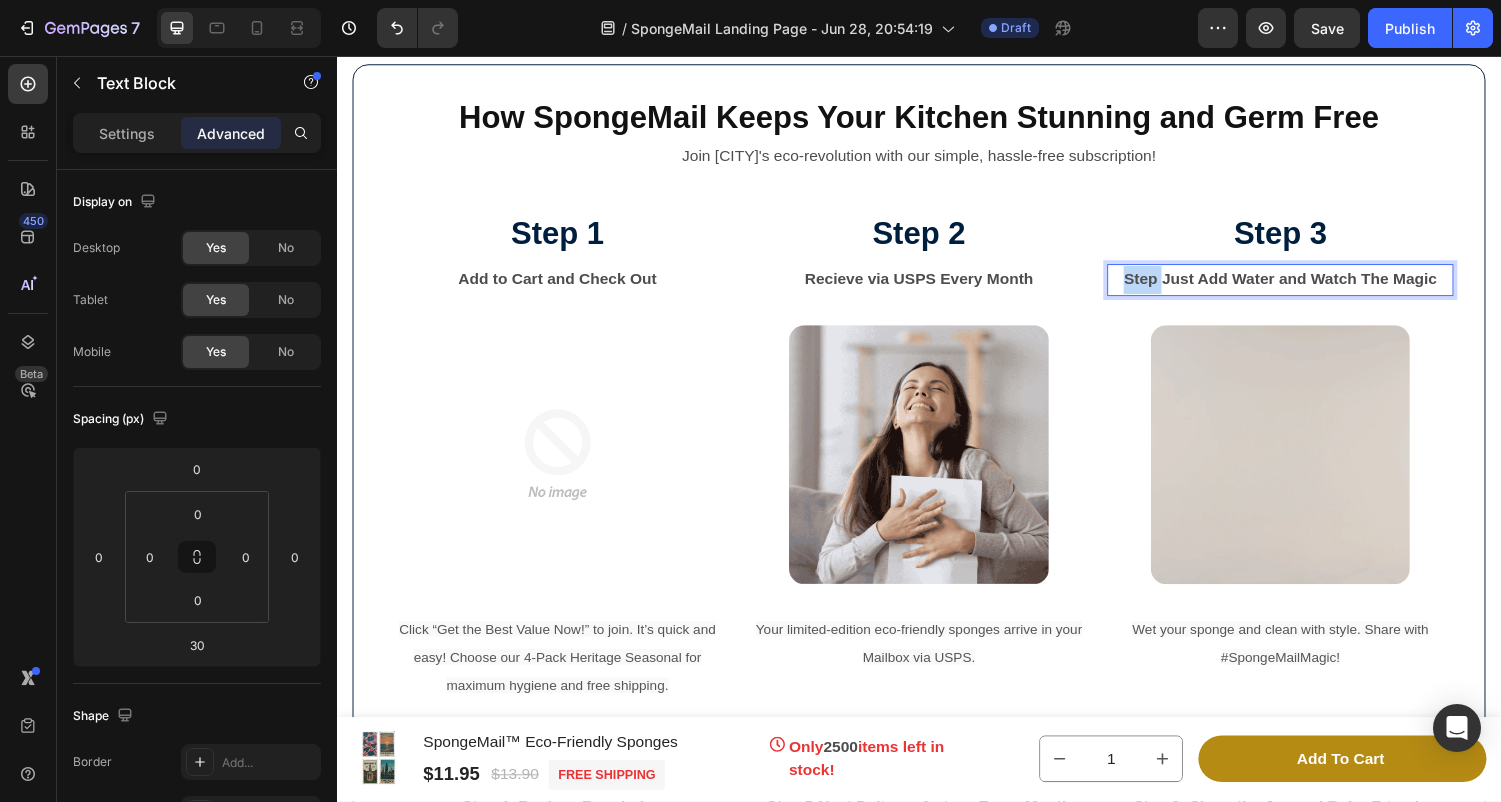 click on "Step Just Add Water and Watch The Magic" at bounding box center (1309, 287) 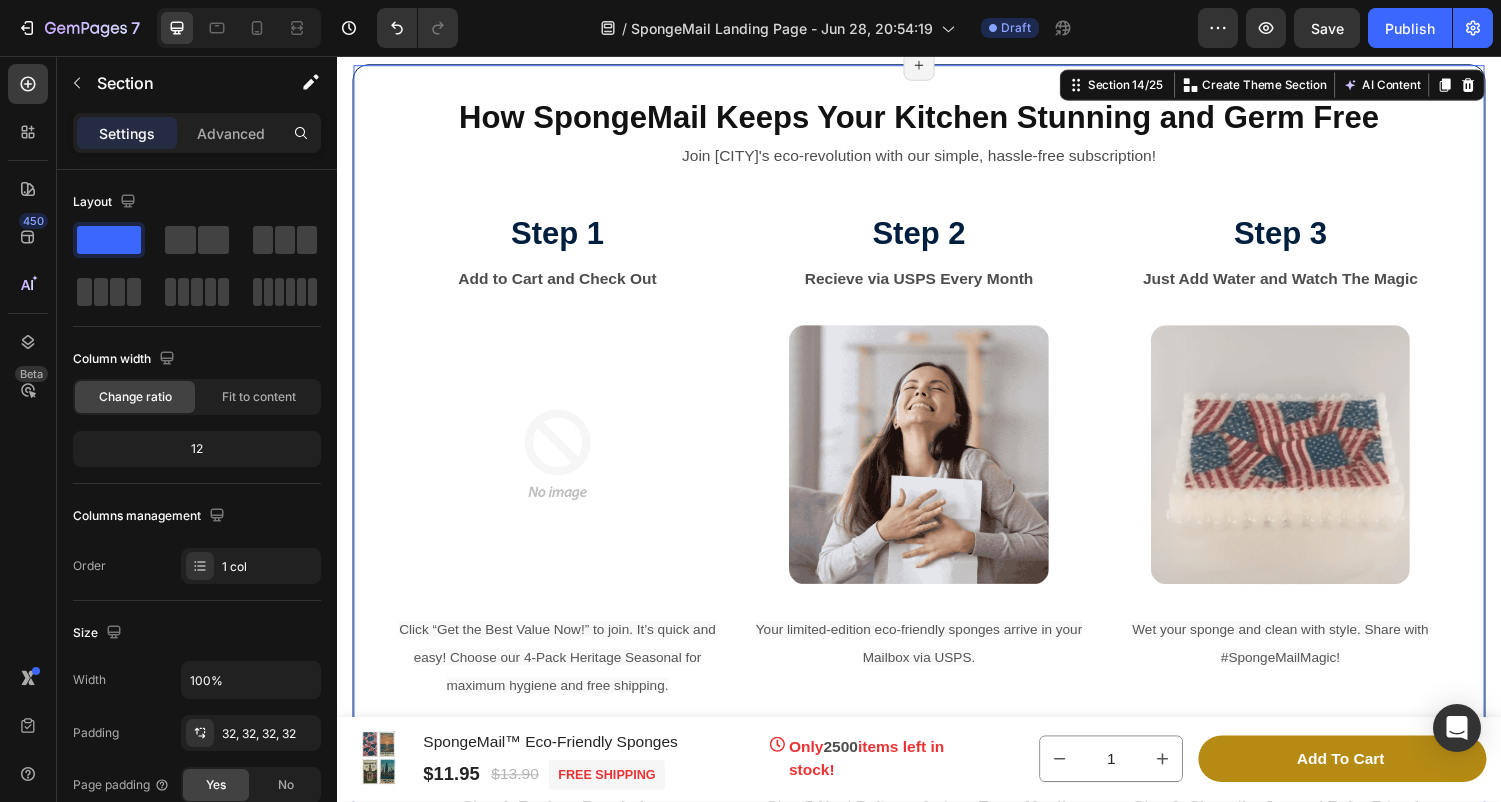 click on "How SpongeMail Keeps Your Kitchen Stunning and Germ Free Heading Join Hinsdale's eco-revolution with our simple, hassle-free subscription! Text Block Step 1 Text Block Add to Cart and Check Out Text Block Image Click “Get the Best Value Now!” to join. It’s quick and easy! Choose our 4-Pack Heritage Seasonal for maximum hygiene and free shipping. Text Block Step 2 Text Block Recieve via USPS Every Month Text Block Image Your limited-edition eco-friendly sponges arrive in your Mailbox via USPS. Text Block Step 3 Text Block Just Add Water and Watch The Magic Text Block Image Wet your sponge and clean with style. Share with #SpongeMailMagic! Text Block Row Replace this text with your content Text Block Step 4: Replace Regularly Text Block Image 4-Pack? Toss weekly. 2-Pack? Every 2 weeks. Our Fade-to-replace designs will help you know when your sponge is worn out  and we’ll email reminders! Text Block Replace this text with your content Text Block Step 5:  Next Delivery Arrives Every Month Text Block Row" at bounding box center (937, 681) 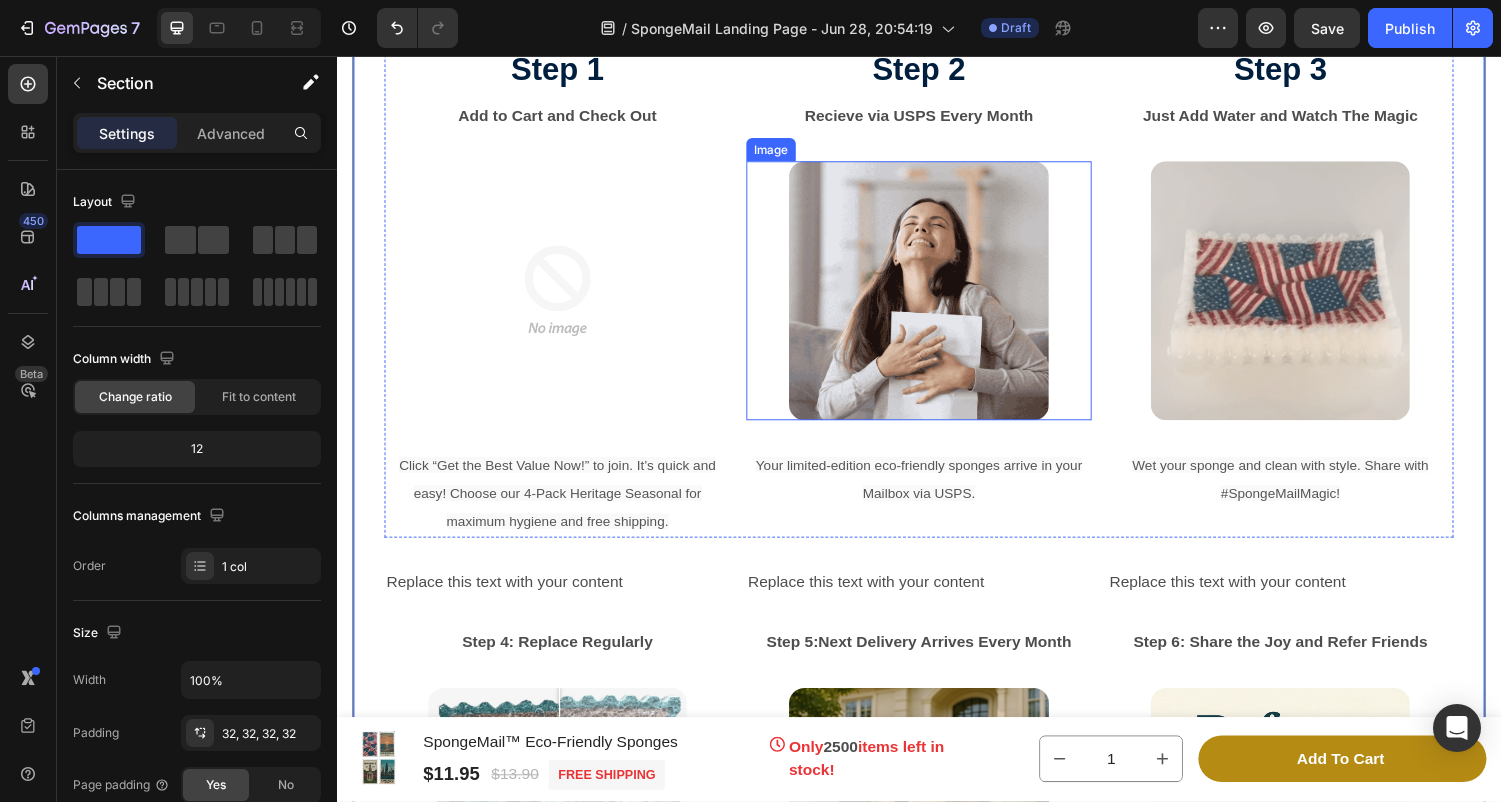 scroll, scrollTop: 6617, scrollLeft: 0, axis: vertical 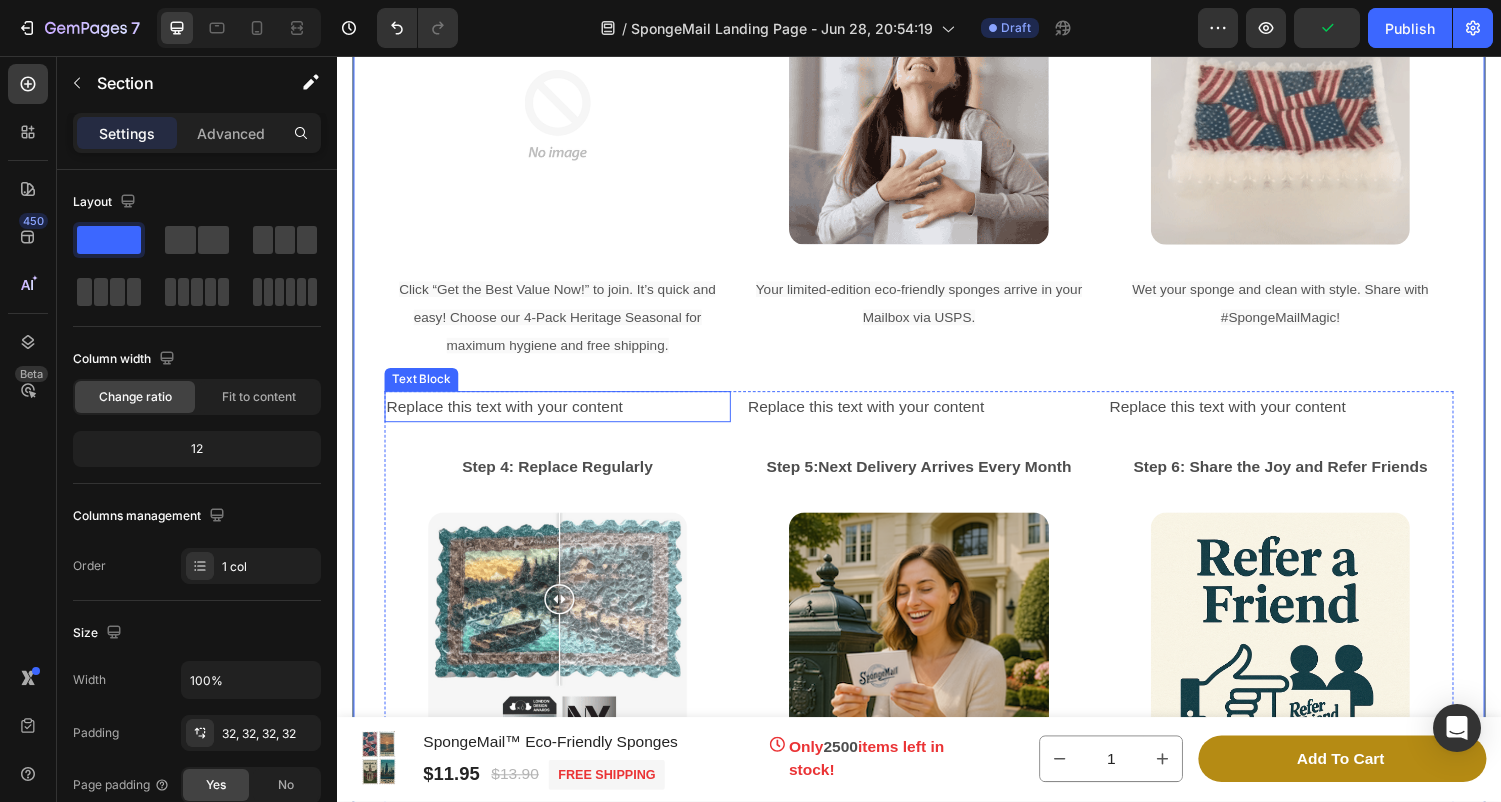 click on "Replace this text with your content" at bounding box center (564, 418) 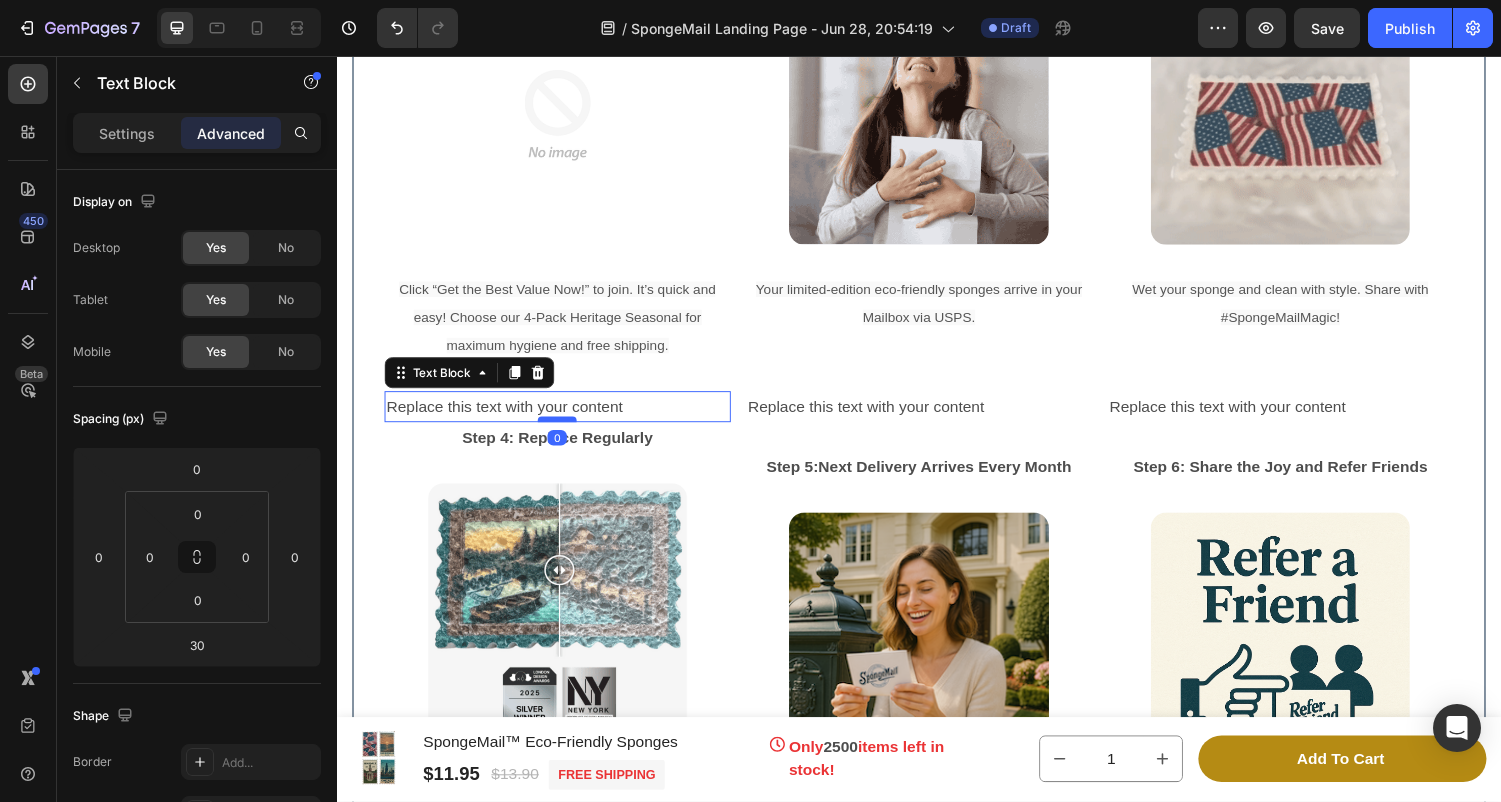 drag, startPoint x: 569, startPoint y: 454, endPoint x: 568, endPoint y: 424, distance: 30.016663 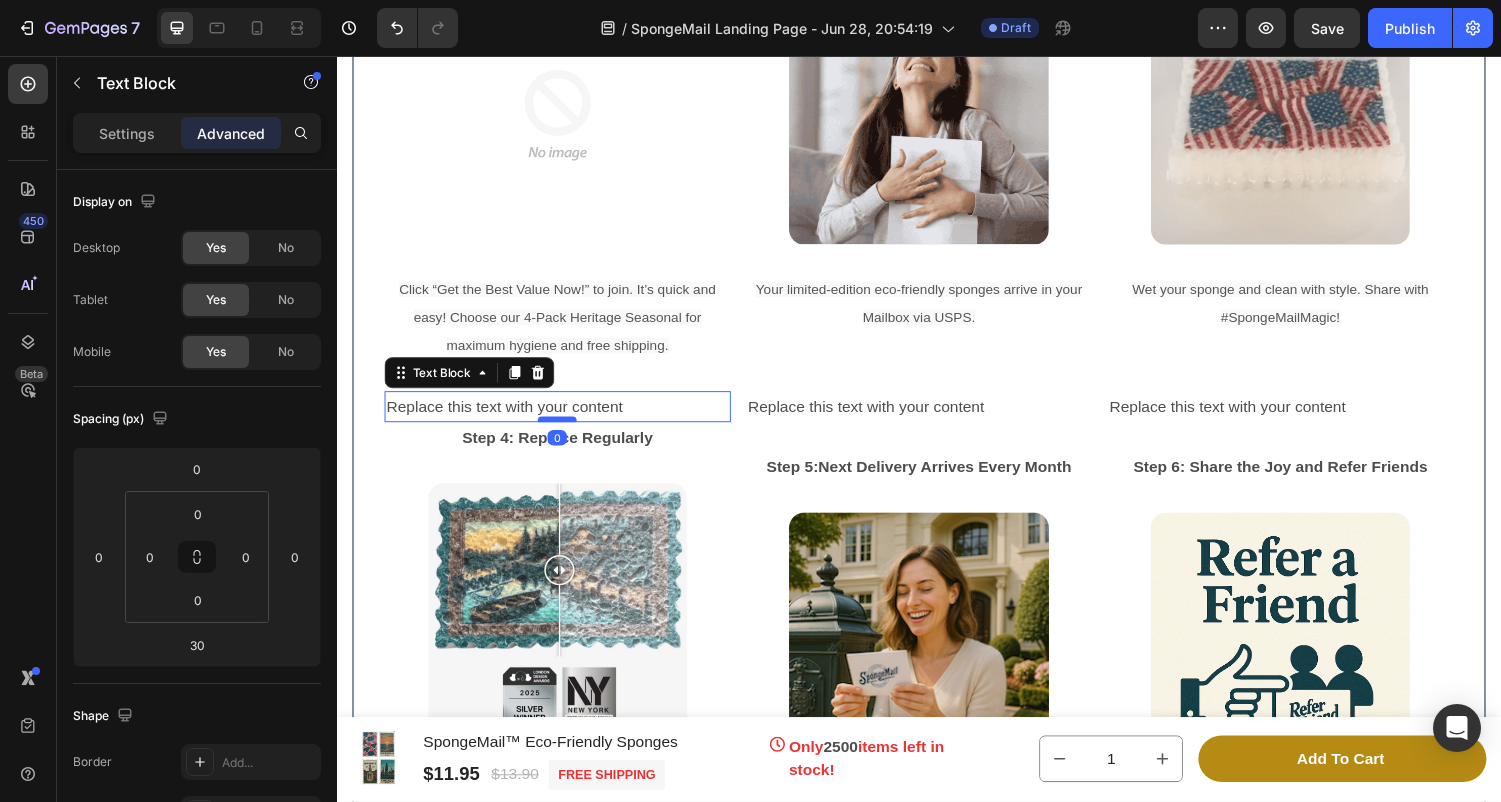 click at bounding box center [564, 431] 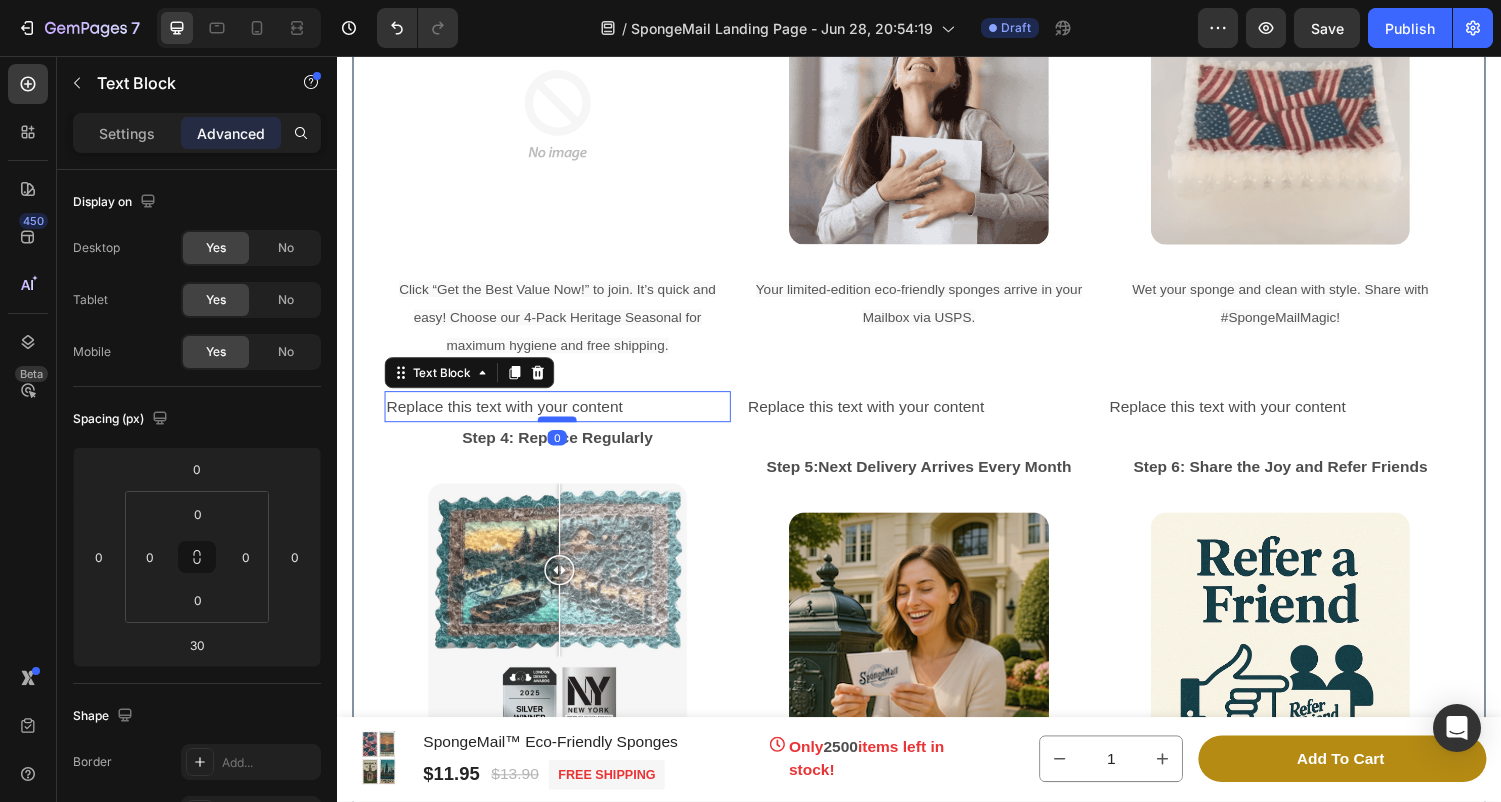 type on "0" 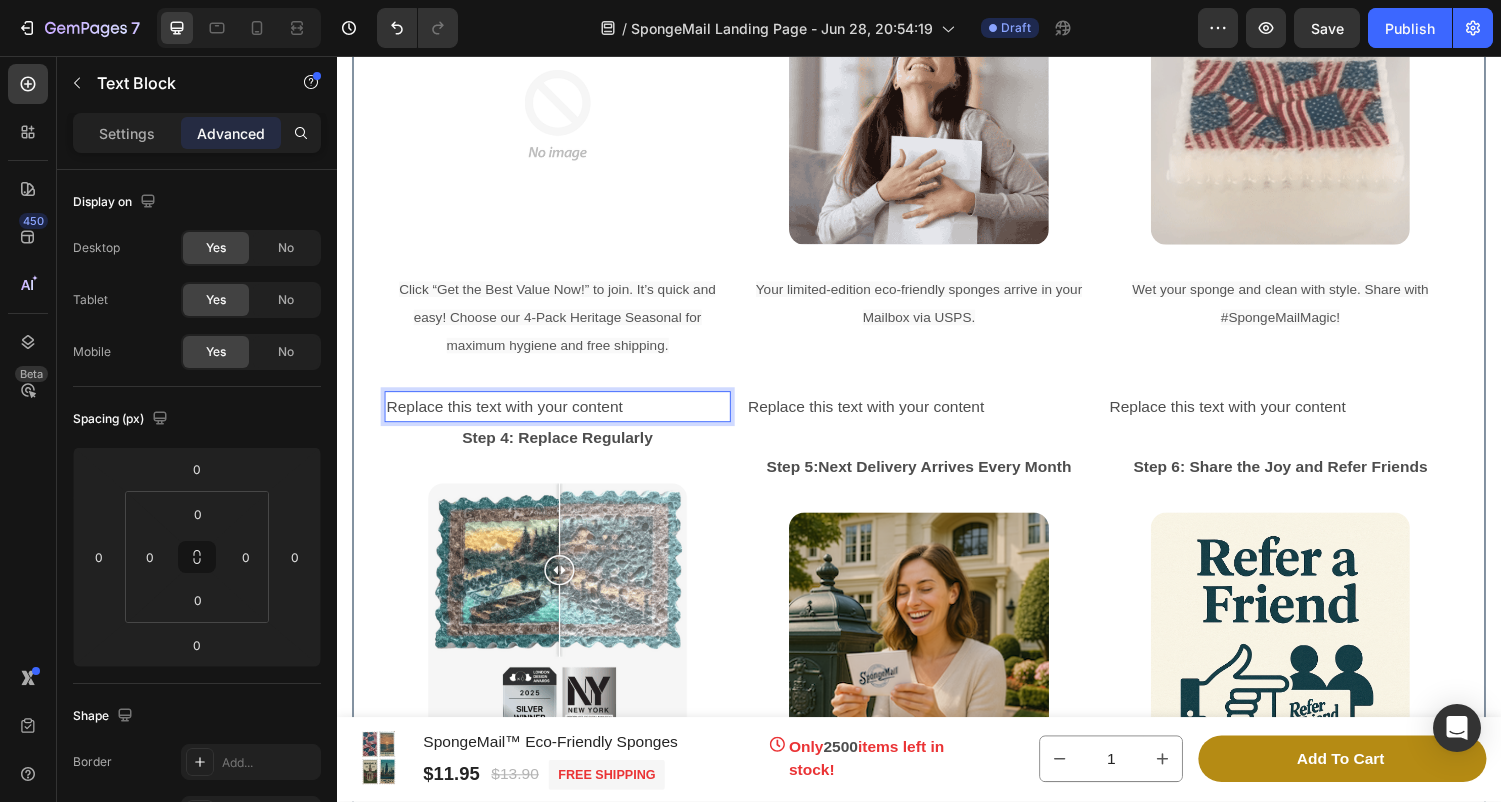 click on "Replace this text with your content" at bounding box center [564, 418] 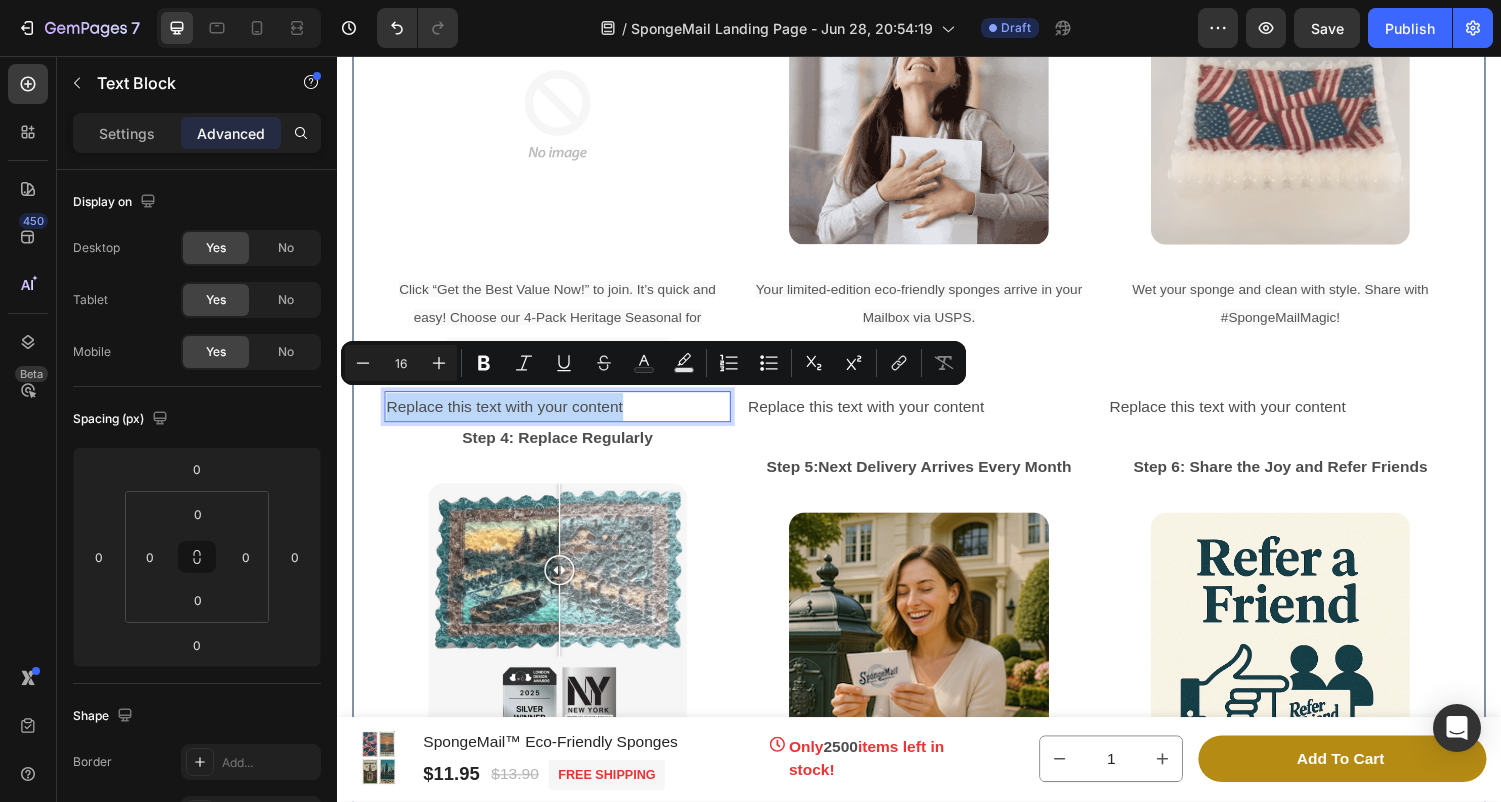 drag, startPoint x: 665, startPoint y: 411, endPoint x: 386, endPoint y: 396, distance: 279.40292 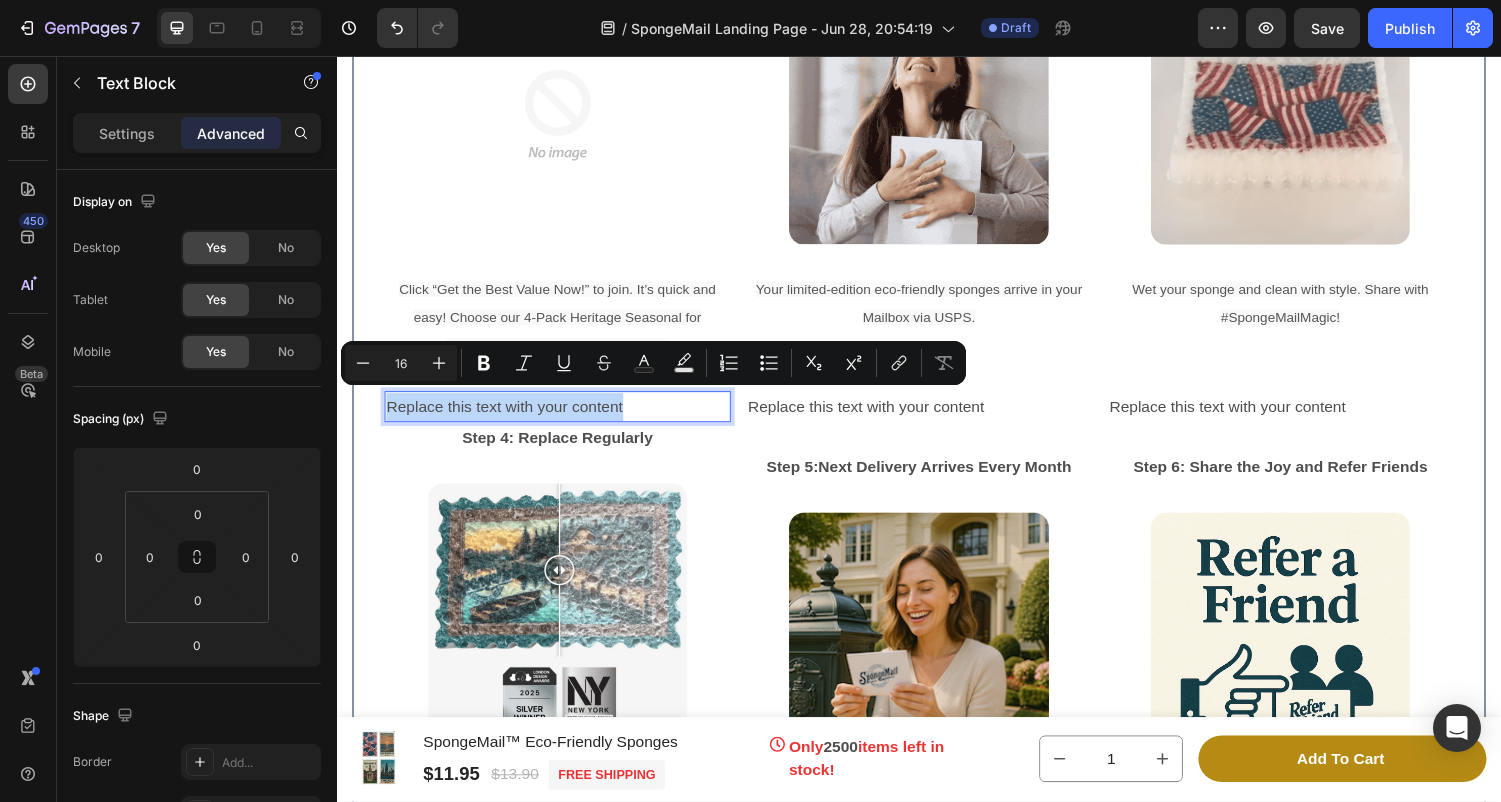 click on "Replace this text with your content" at bounding box center [564, 418] 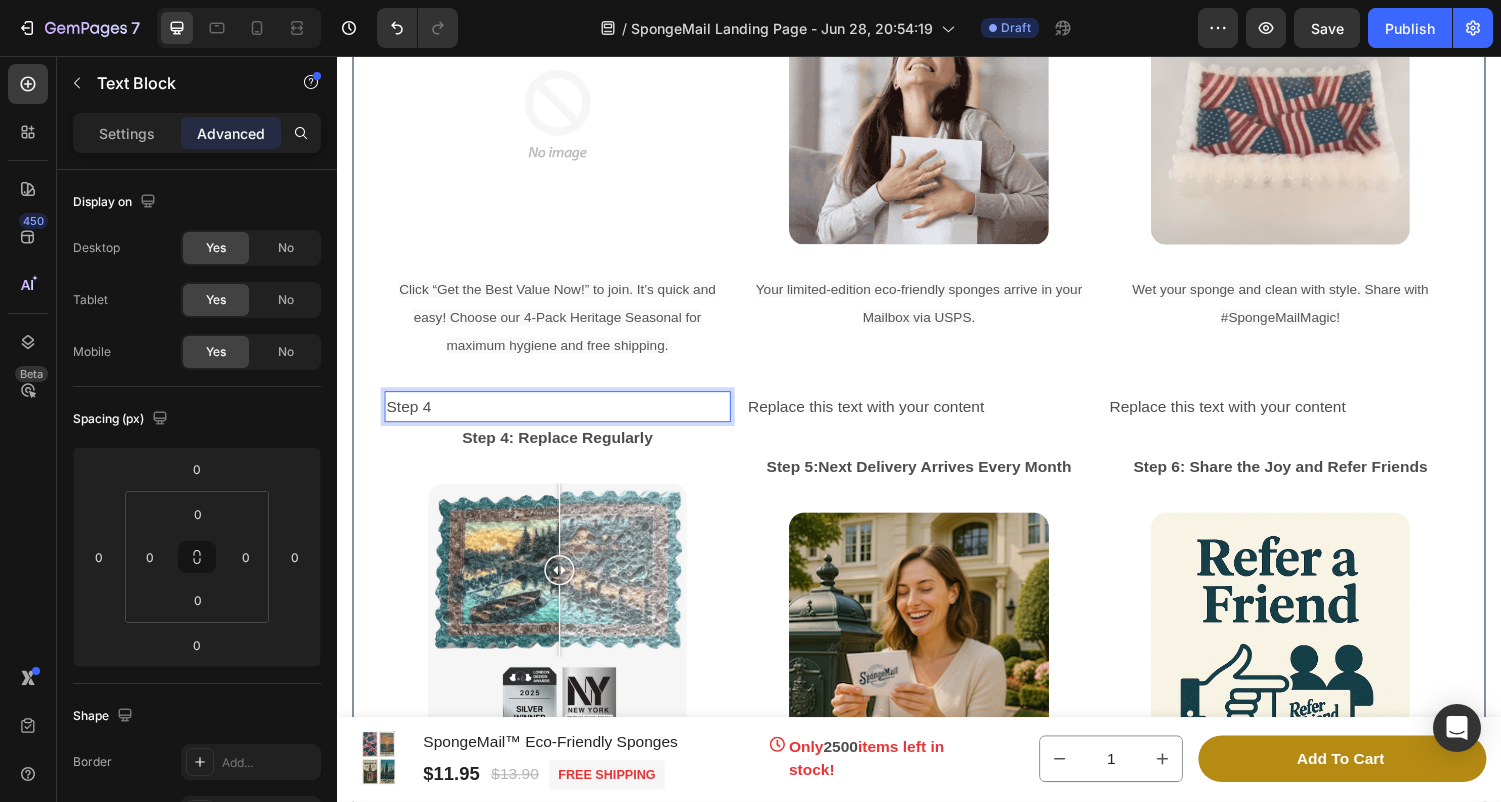 click on "Step 4" at bounding box center (564, 418) 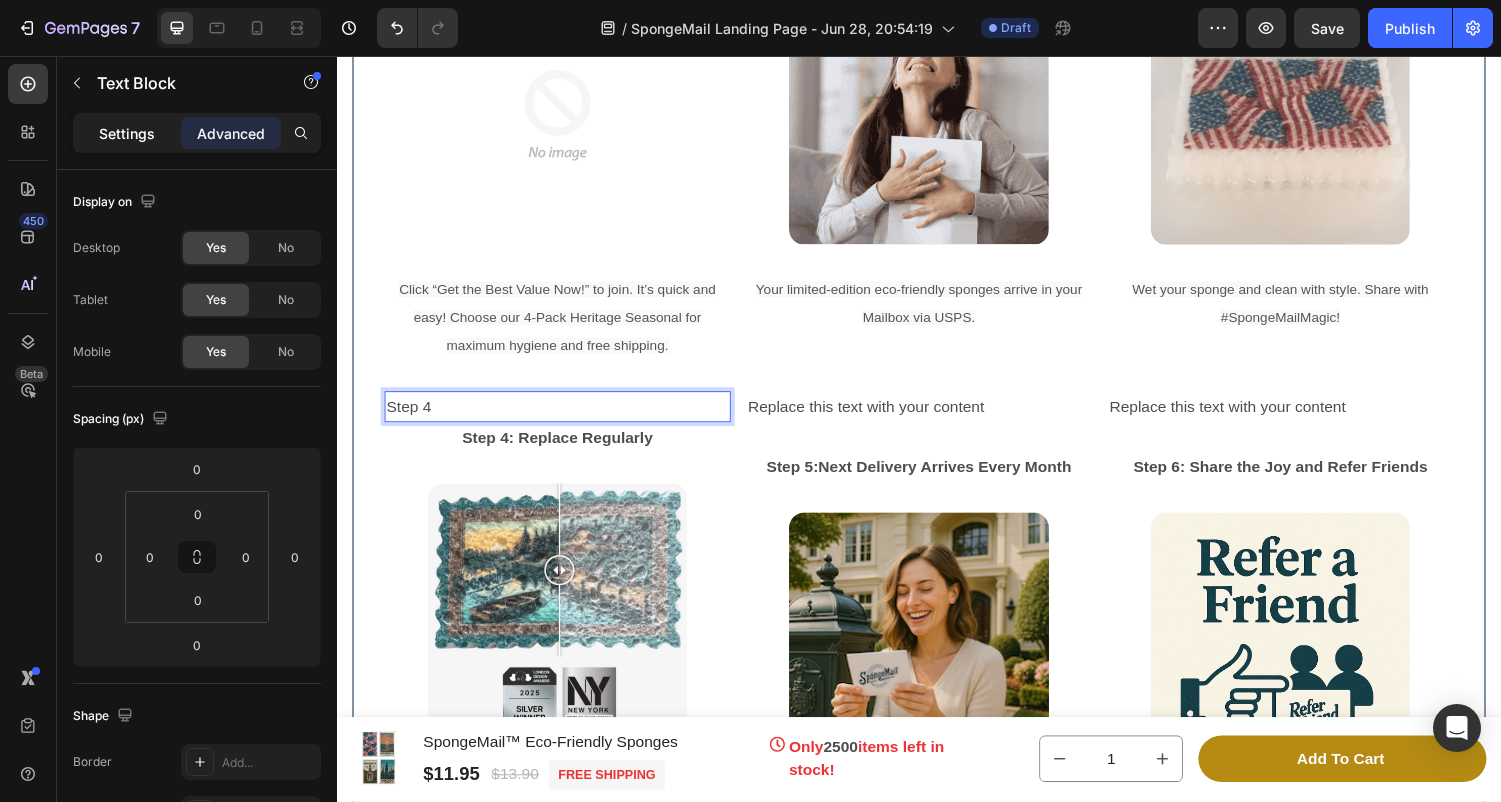 click on "Settings" at bounding box center [127, 133] 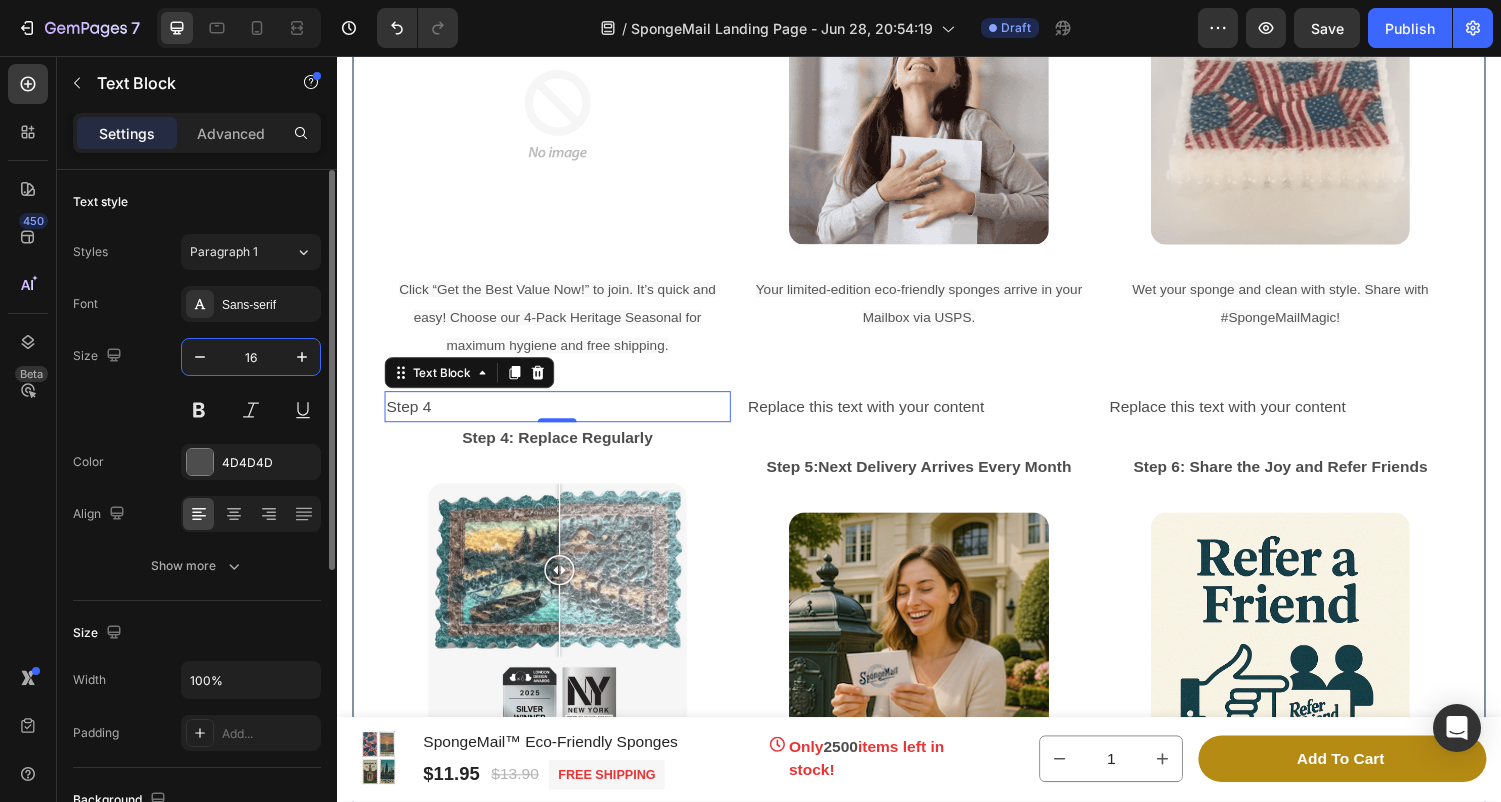 drag, startPoint x: 269, startPoint y: 350, endPoint x: 249, endPoint y: 350, distance: 20 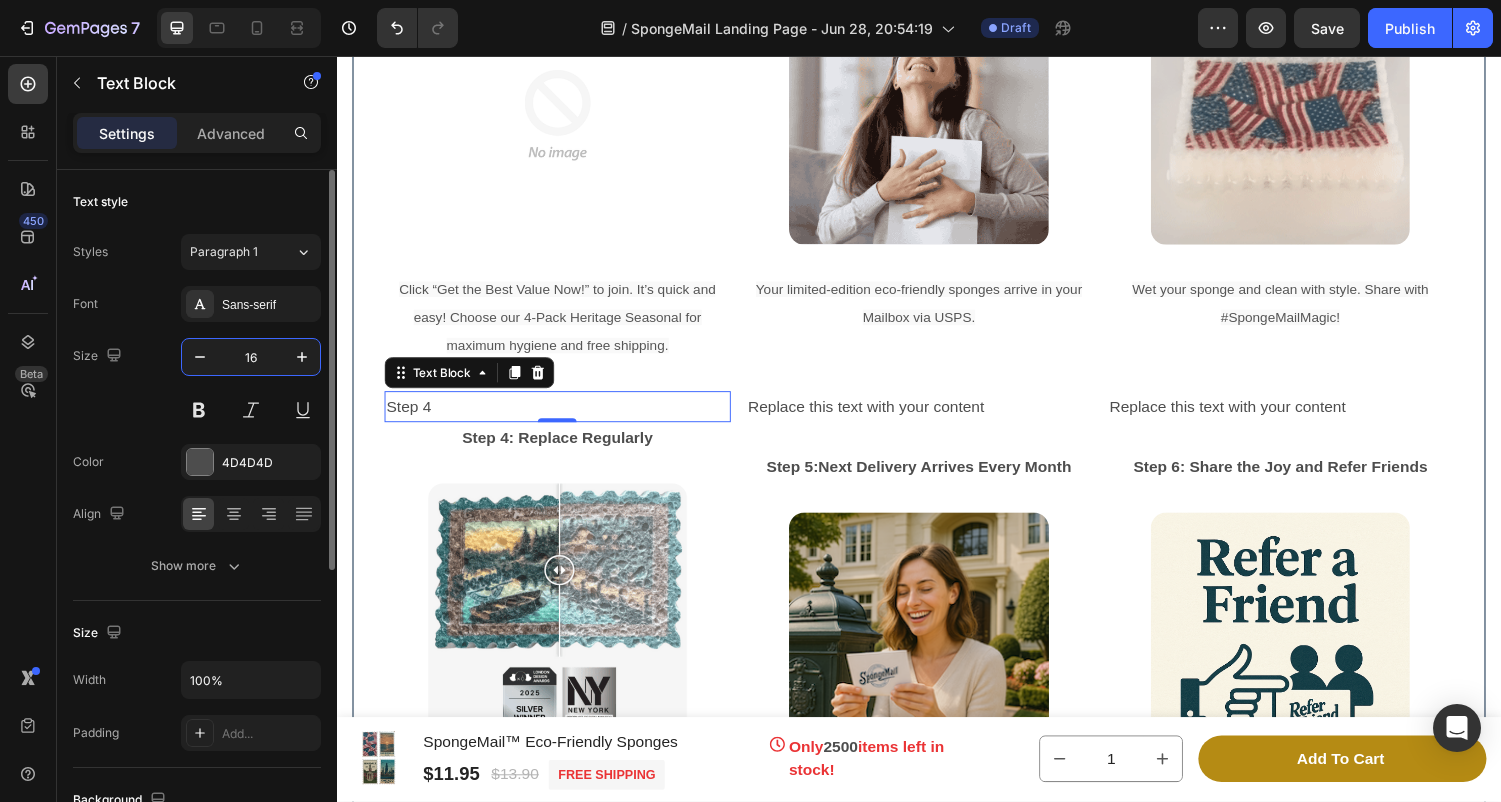 click on "16" at bounding box center (251, 357) 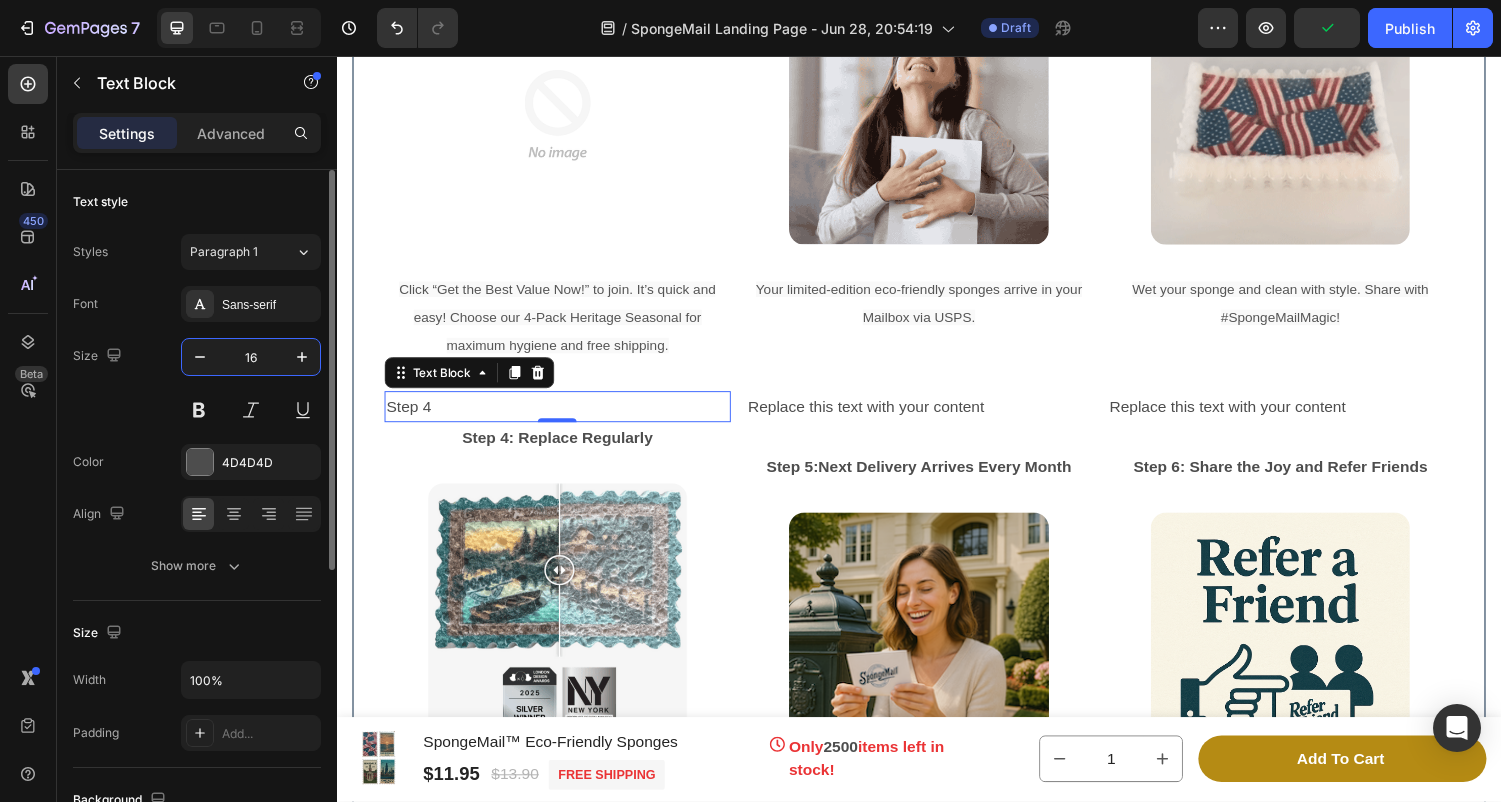 drag, startPoint x: 268, startPoint y: 353, endPoint x: 231, endPoint y: 353, distance: 37 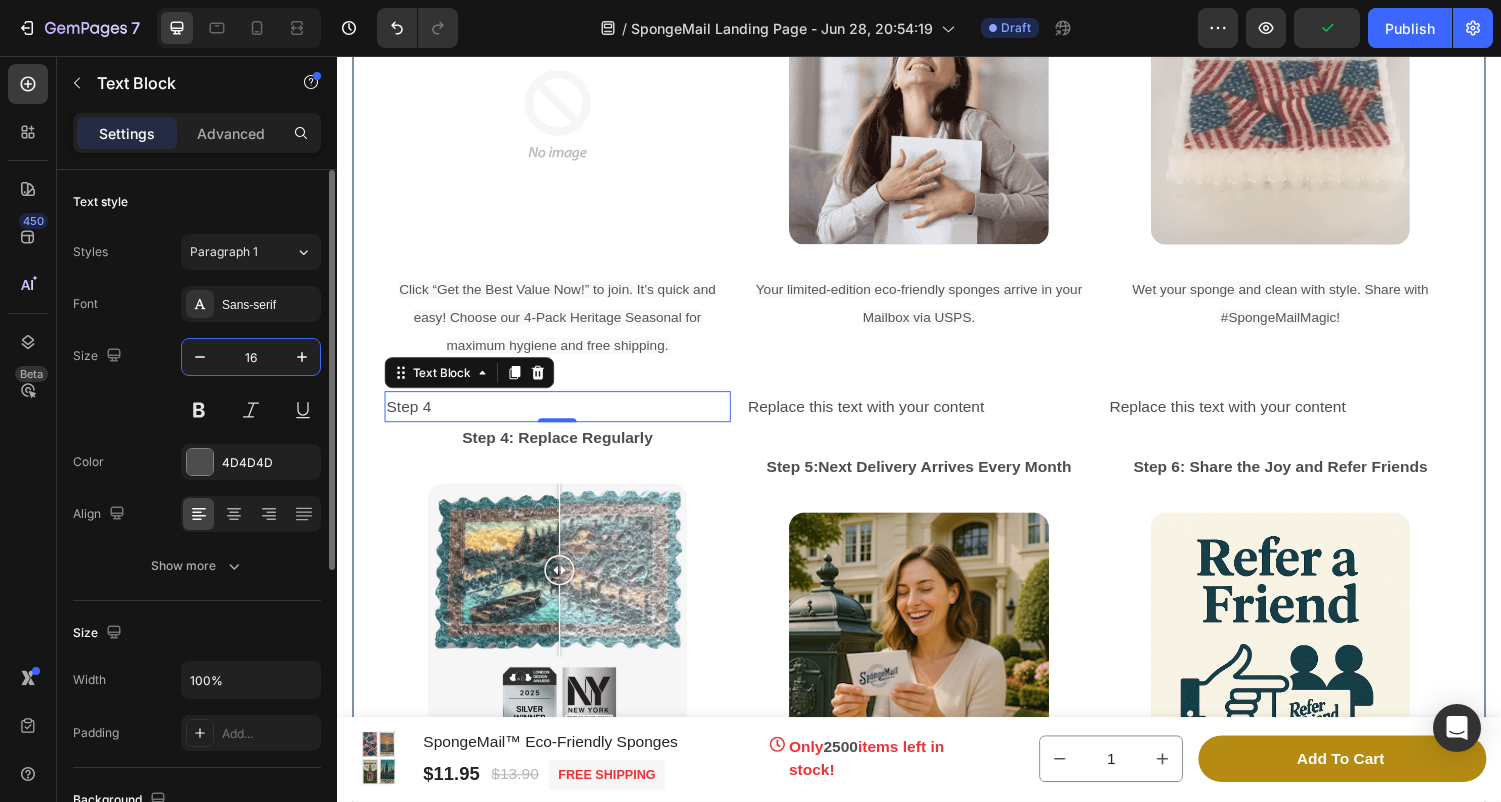 click on "16" at bounding box center [251, 357] 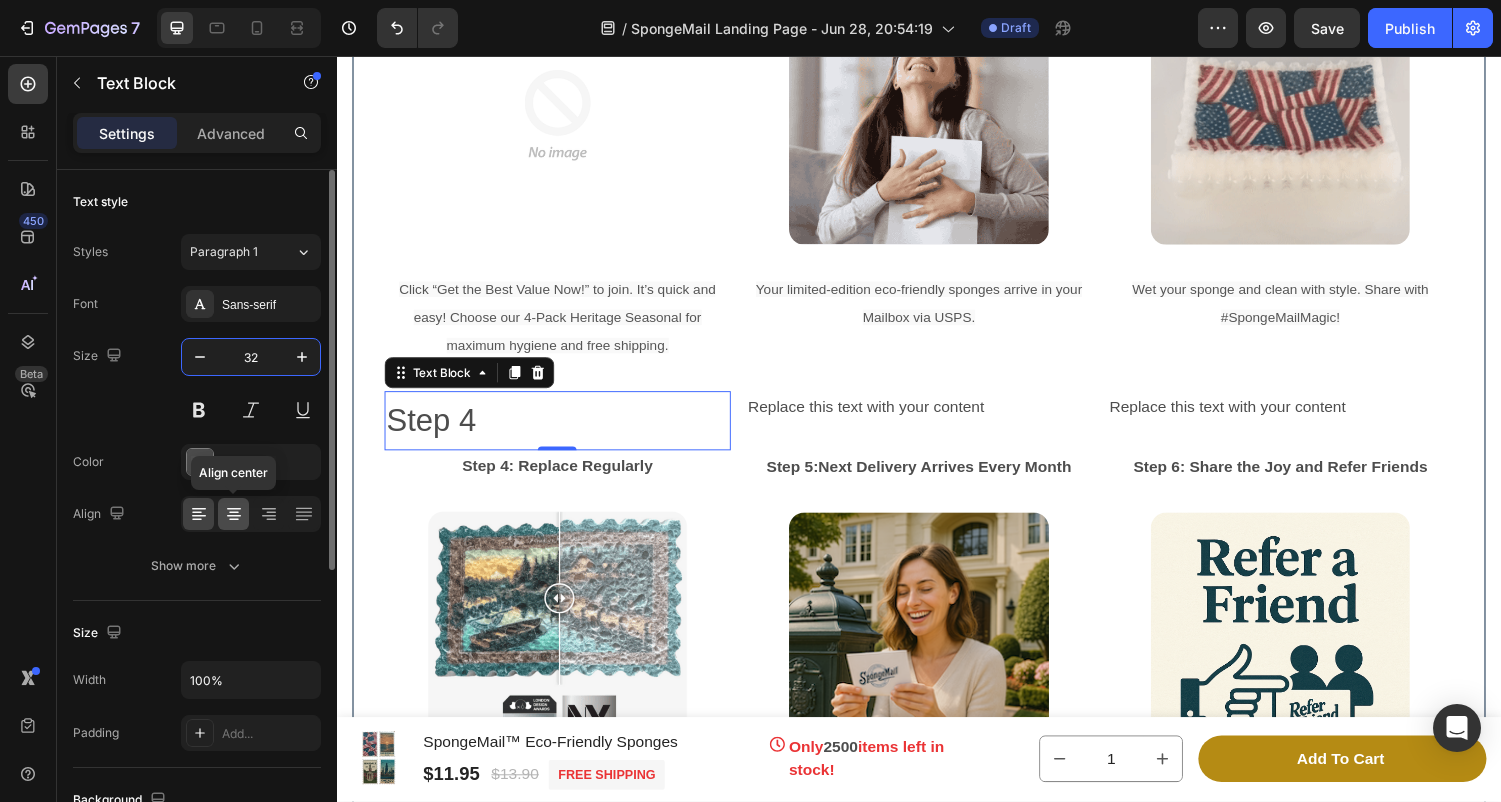type on "32" 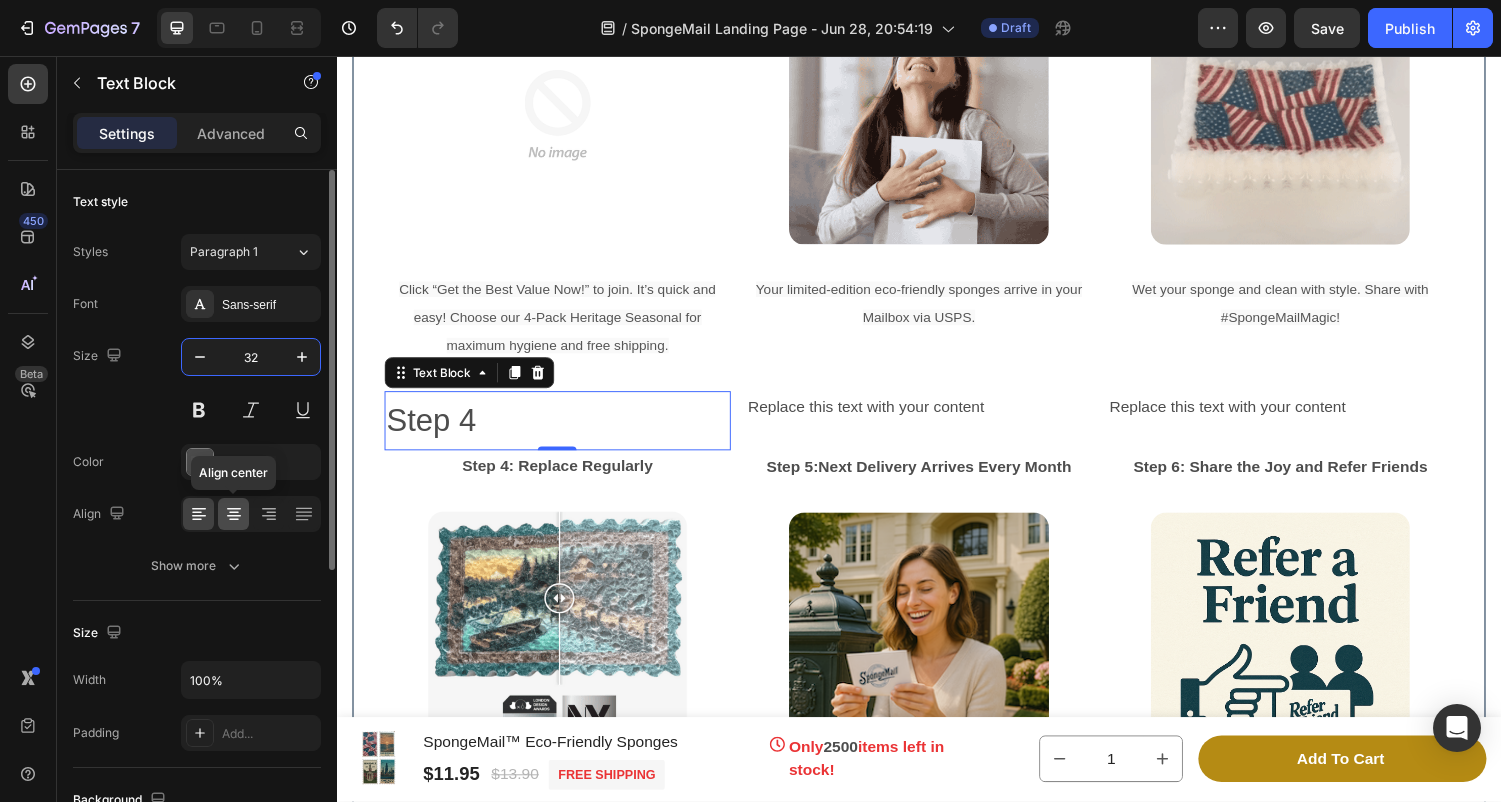 click 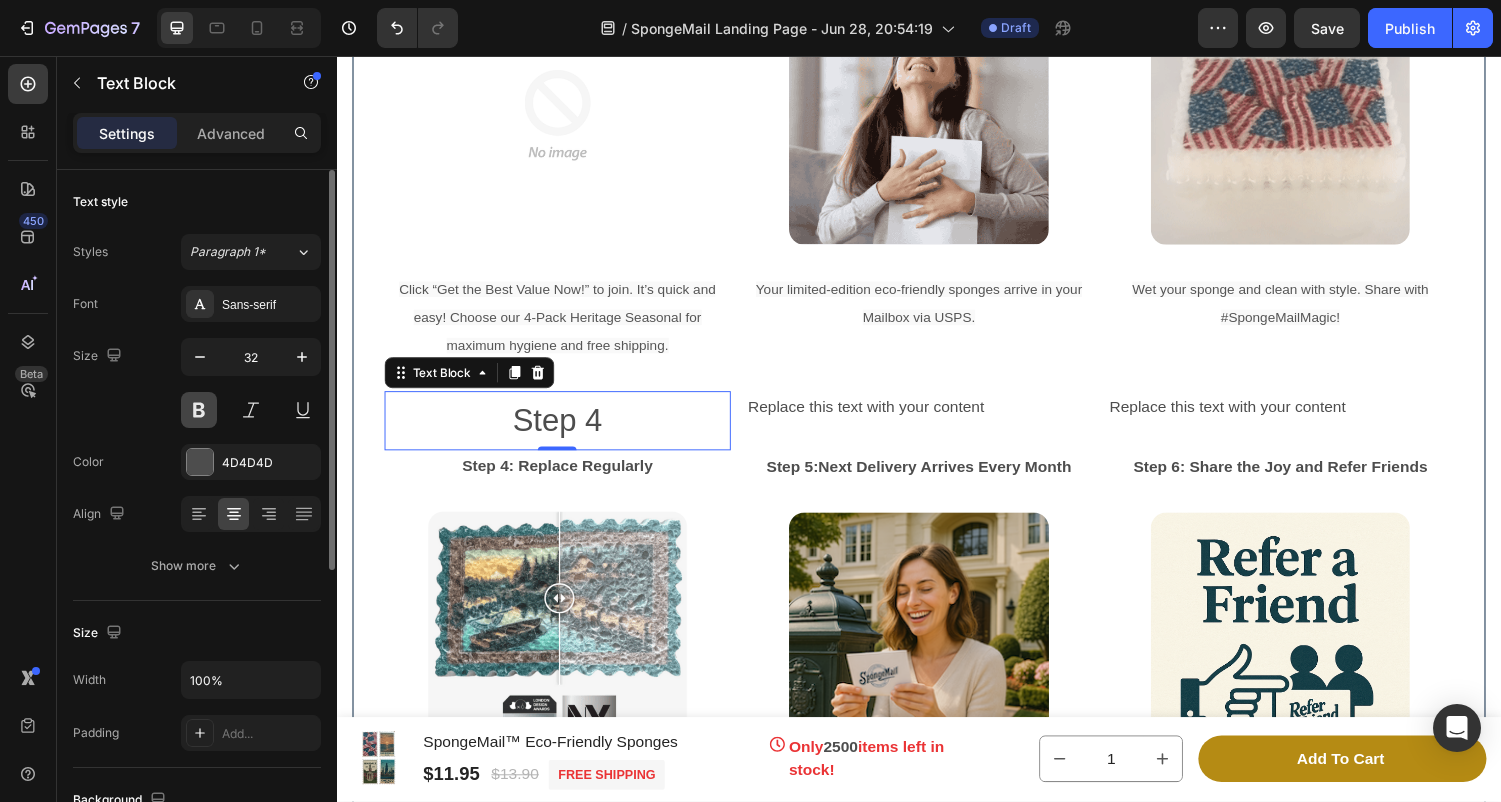 click at bounding box center (199, 410) 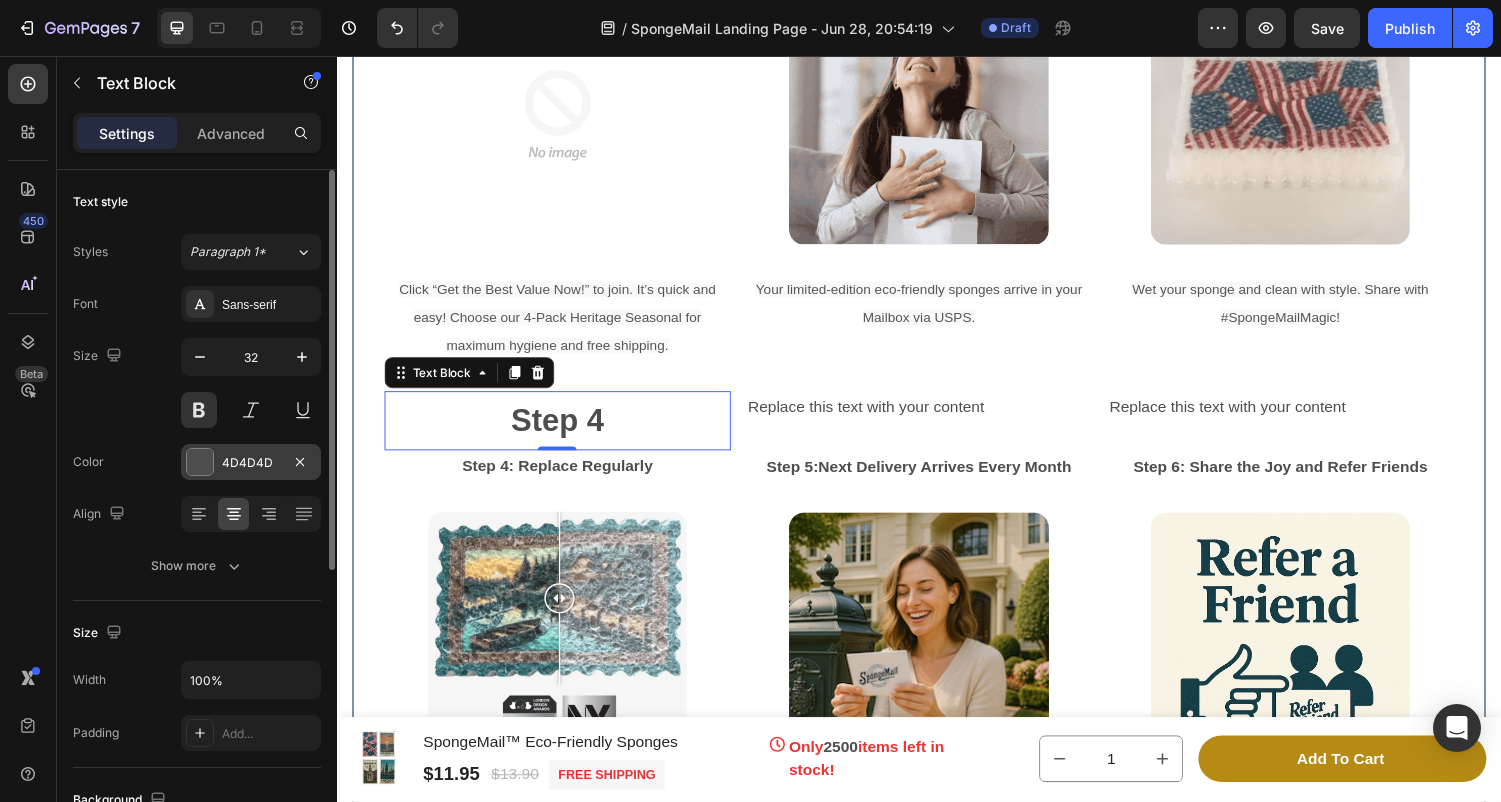 click at bounding box center [200, 462] 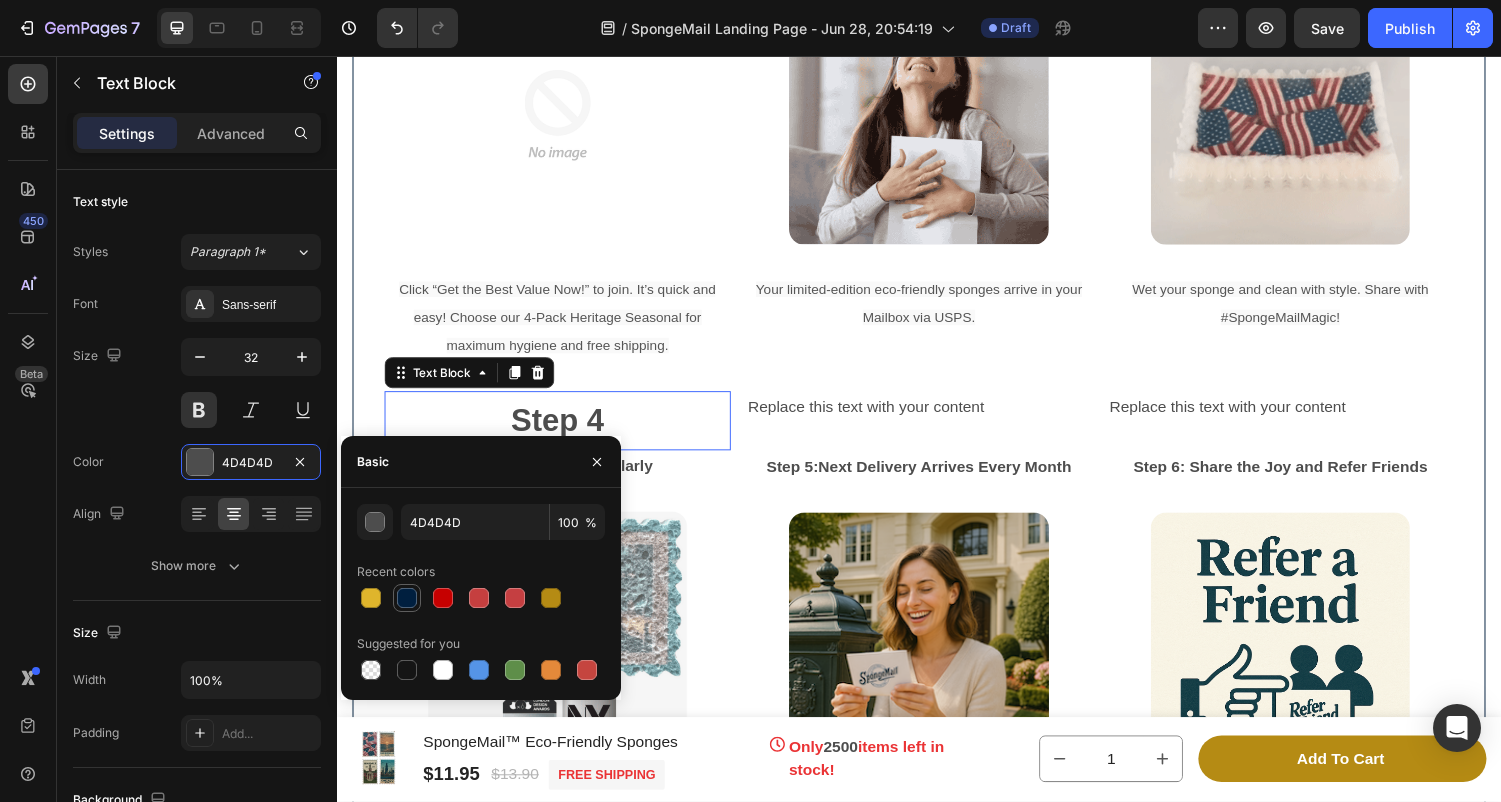 click at bounding box center (407, 598) 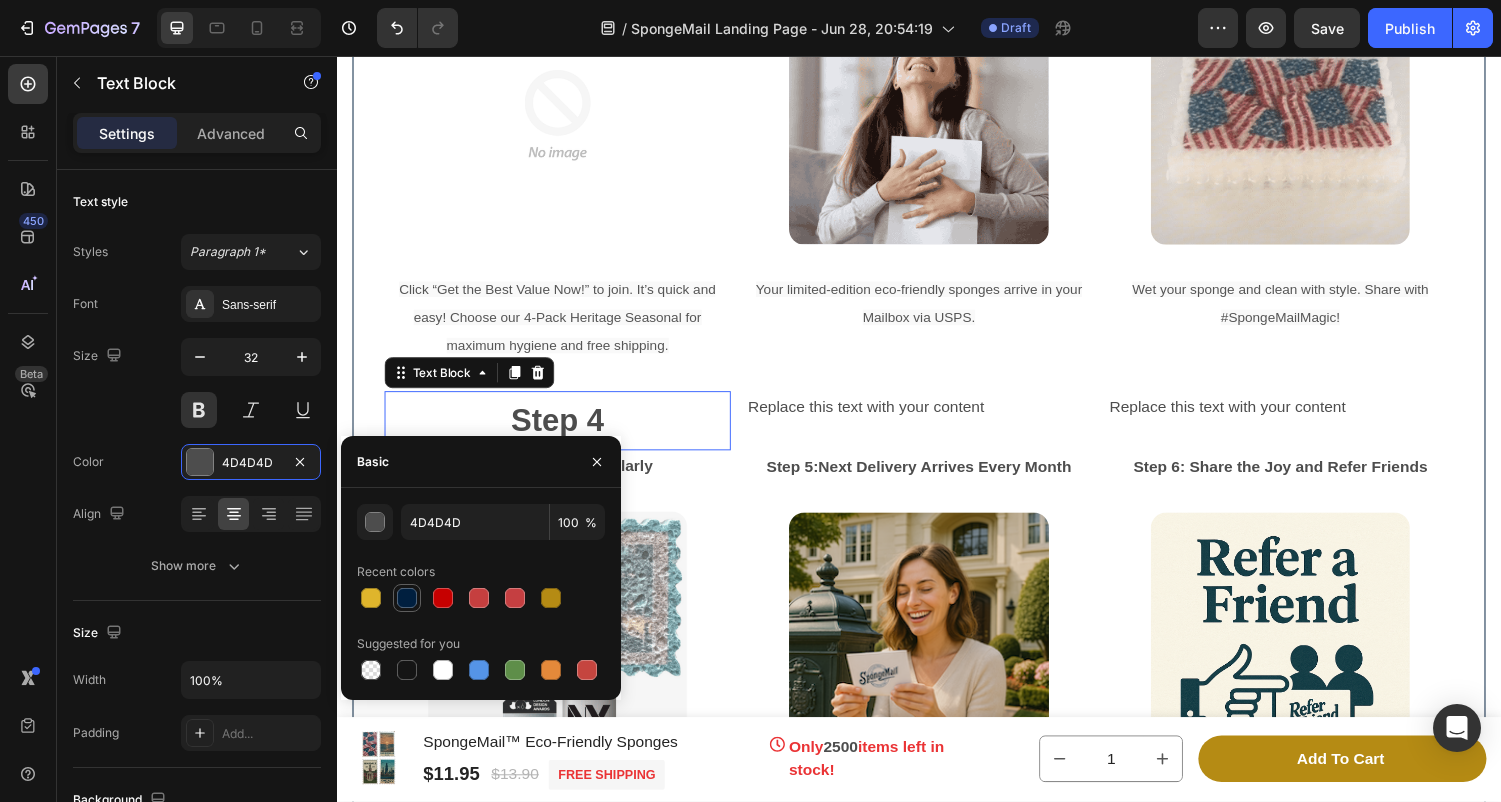 type on "001F3F" 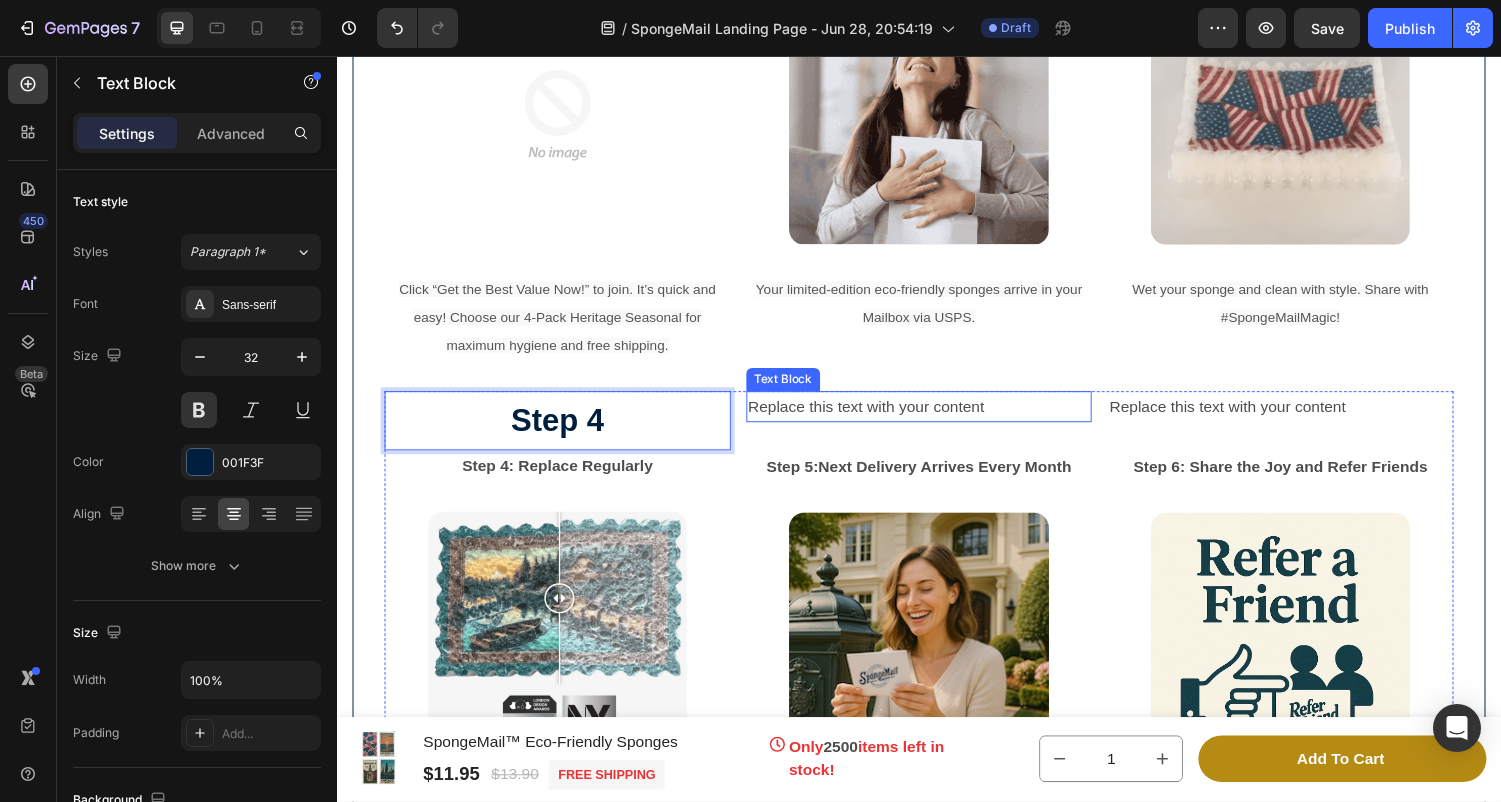 click on "Replace this text with your content" at bounding box center (937, 418) 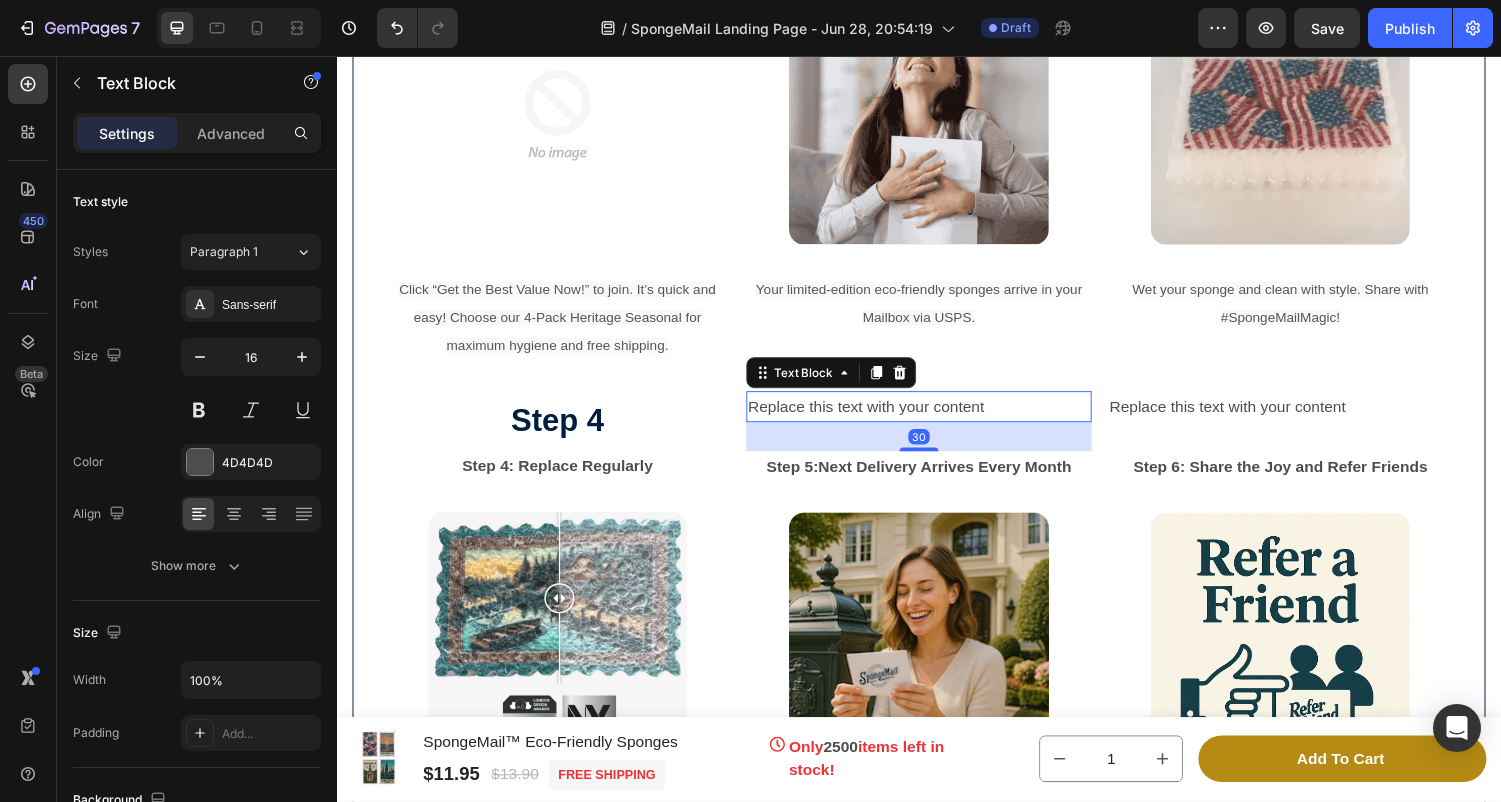 click on "Replace this text with your content" at bounding box center (937, 418) 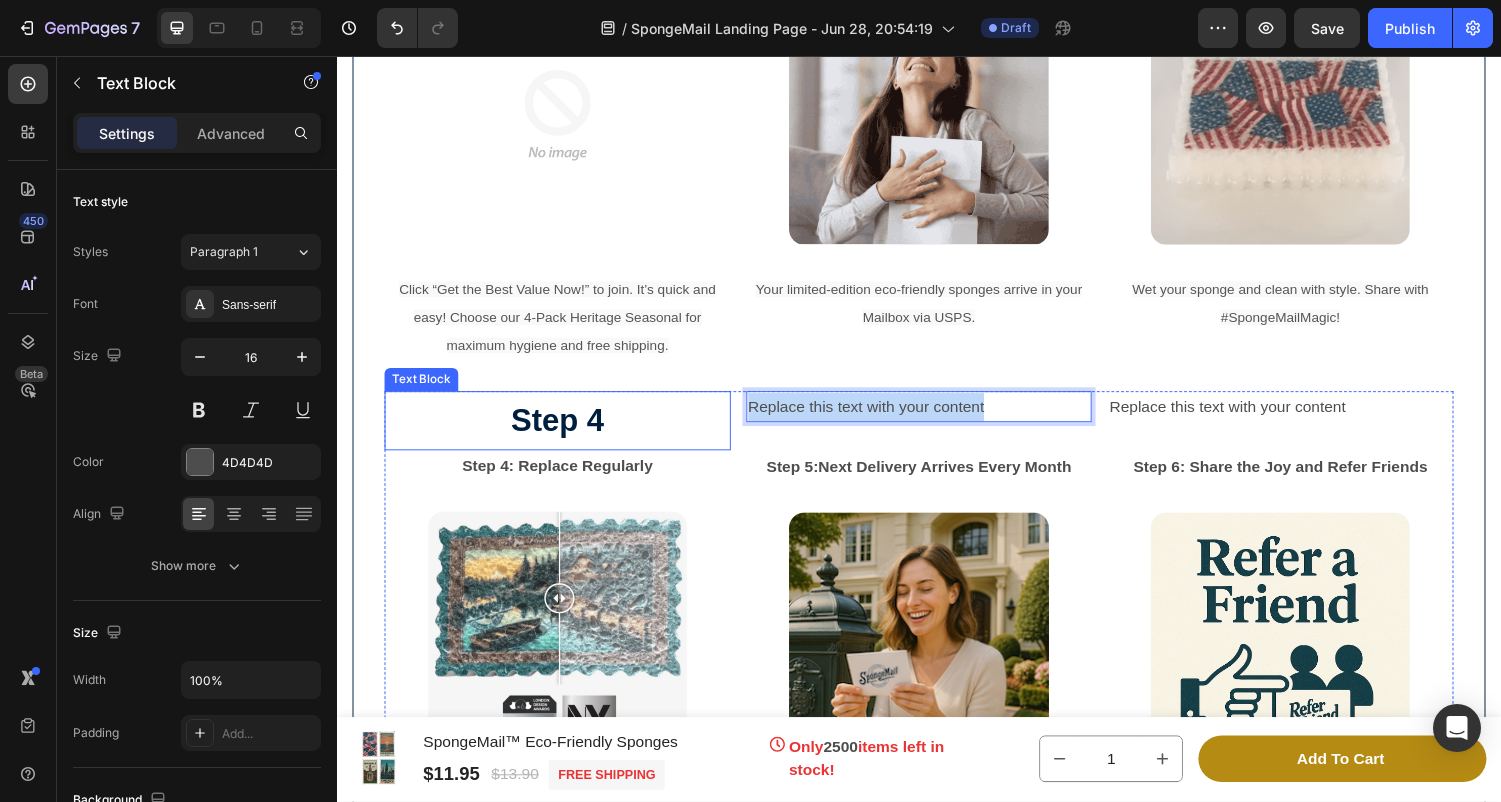 drag, startPoint x: 1014, startPoint y: 407, endPoint x: 725, endPoint y: 414, distance: 289.08478 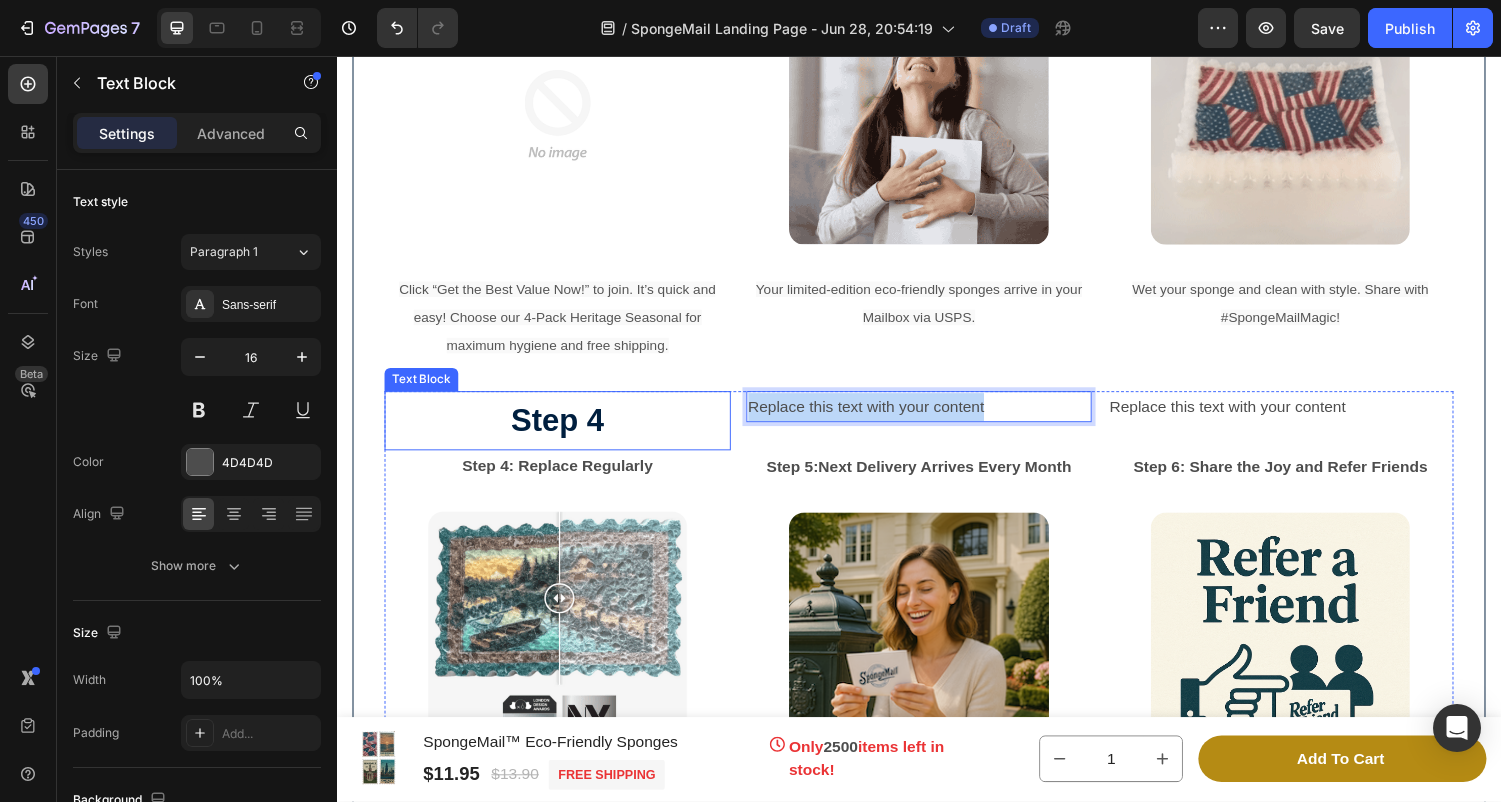 click on "Step 4 Text Block Step 4: Replace Regularly Text Block Image 4-Pack? Toss weekly. 2-Pack? Every 2 weeks. Our Fade-to-replace designs will help you know when your sponge is worn out  and we’ll email reminders! Text Block Replace this text with your content Text Block   30 Step 5:  Next Delivery Arrives Every Month Text Block Image Fresh sponges arrive via USPS, right on time. Text Block Replace this text with your content Text Block Step 6: Share the Joy and Refer Friends Text Block Image Refer your friends and suggest what art you would like featured #SpongeMailMagic! Text Block Row" at bounding box center [937, 658] 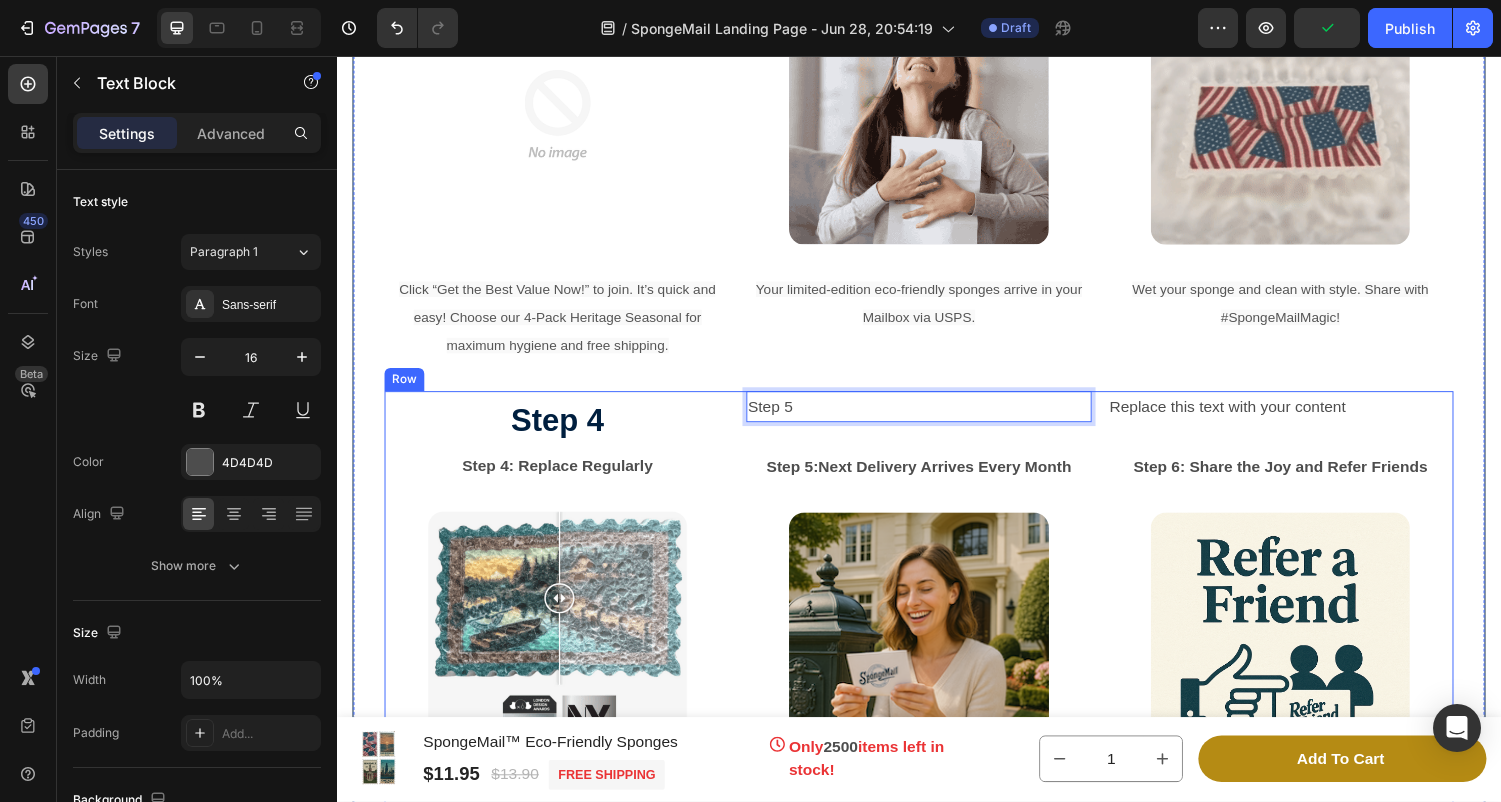 click on "Step 5 Text Block   30 Step 5:  Next Delivery Arrives Every Month Text Block Image Fresh sponges arrive via USPS, right on time. Text Block" at bounding box center (937, 658) 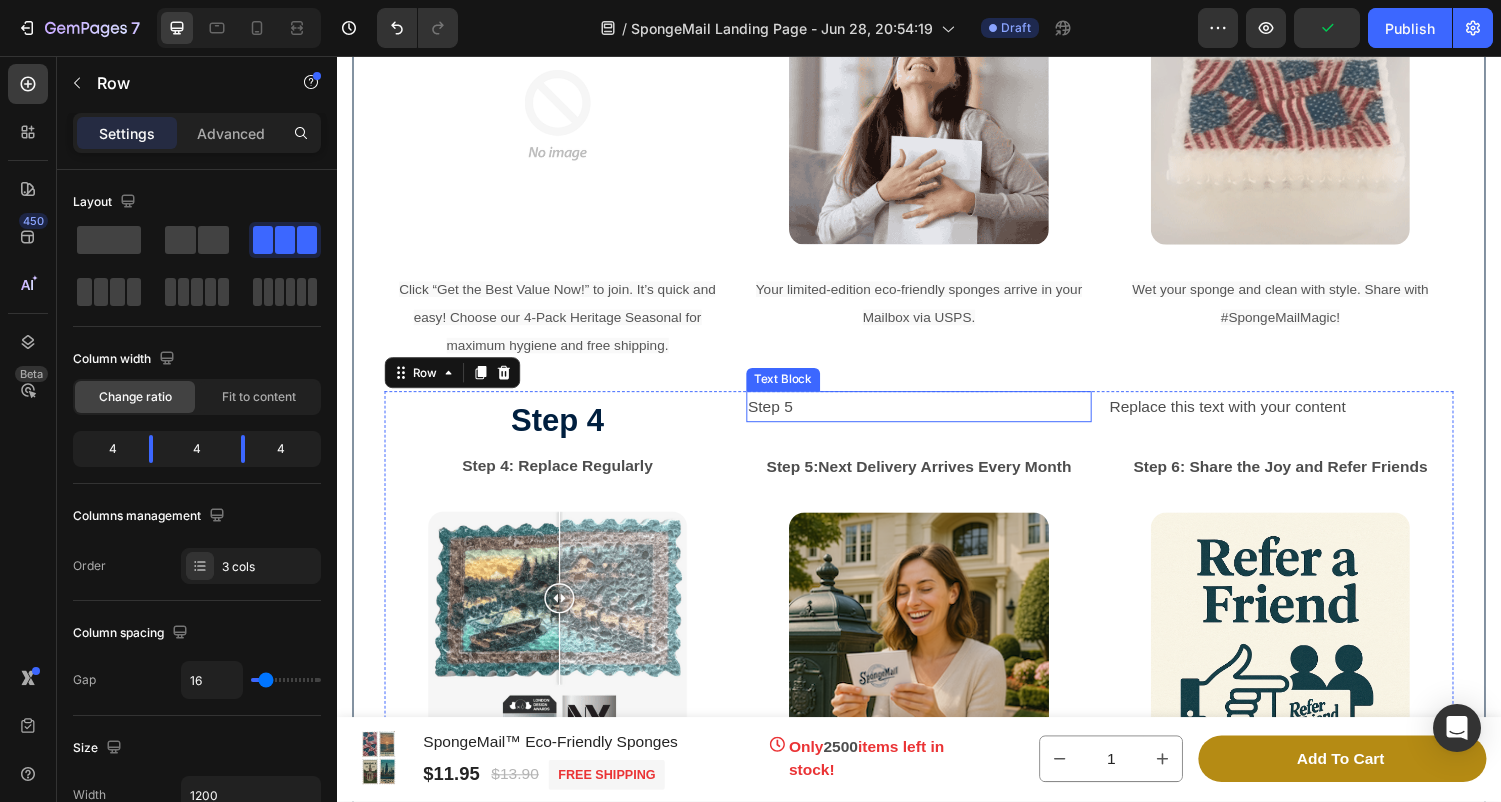 click on "Step 5" at bounding box center [937, 418] 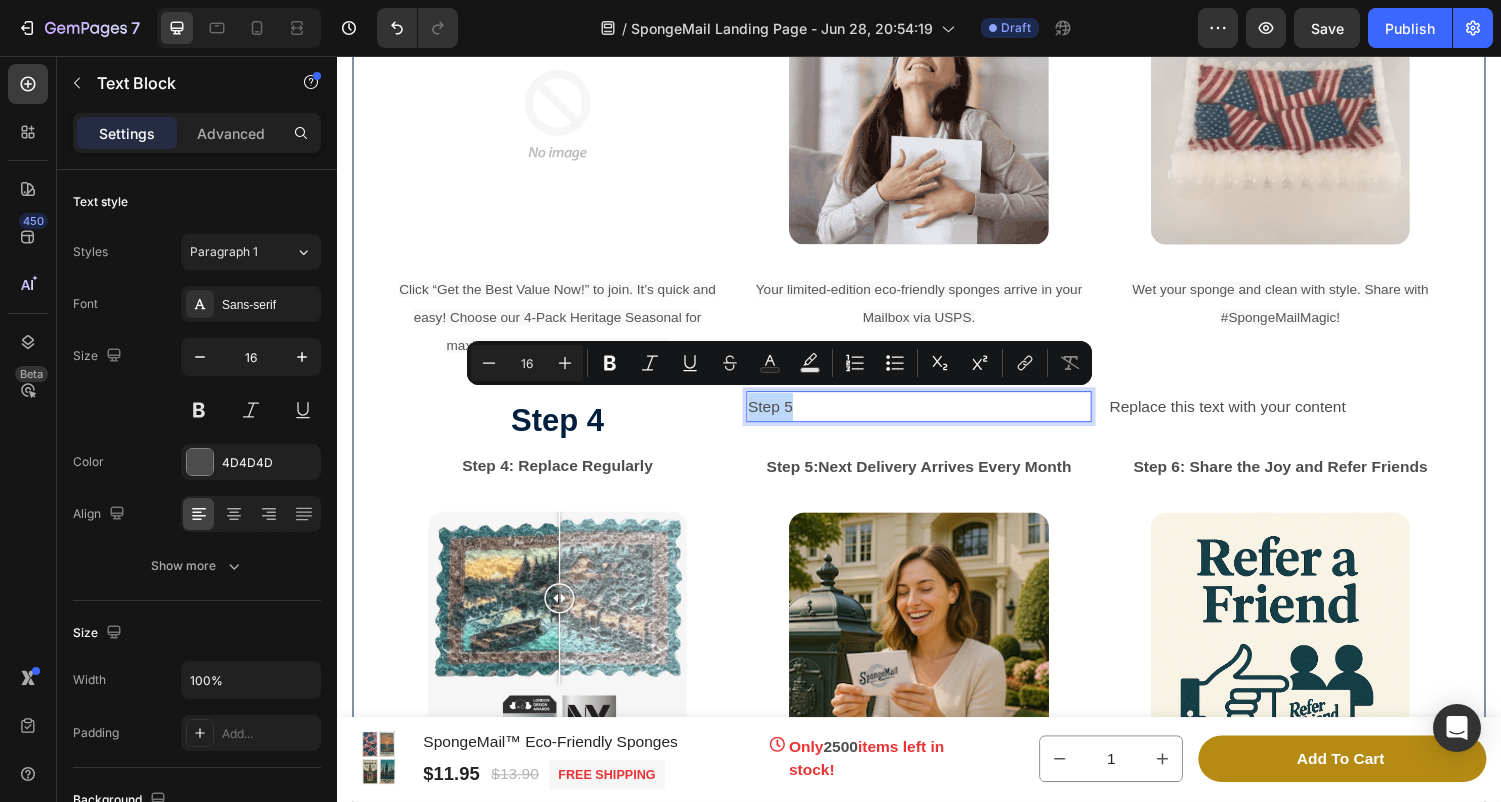 drag, startPoint x: 838, startPoint y: 411, endPoint x: 764, endPoint y: 413, distance: 74.02702 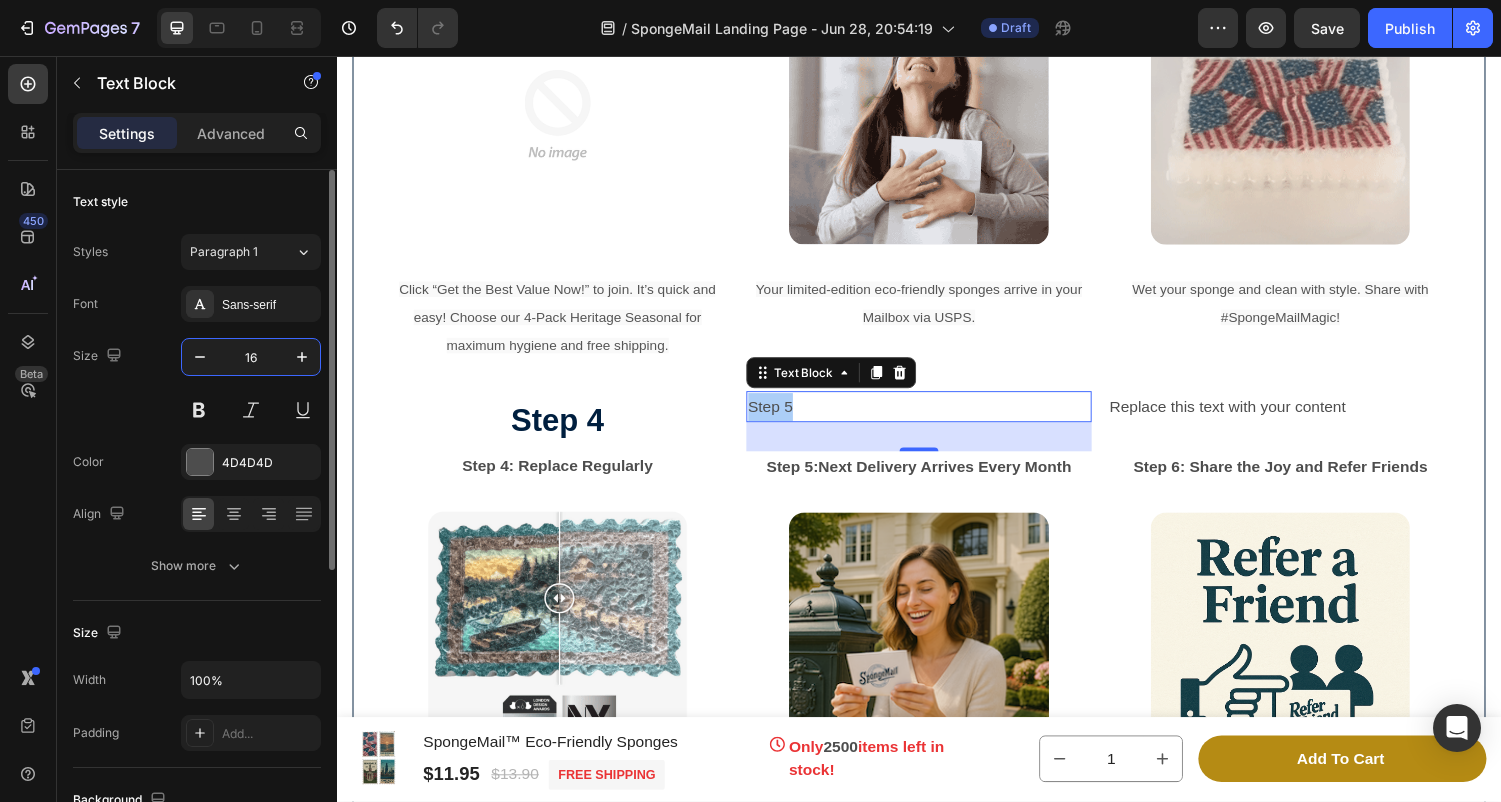 drag, startPoint x: 269, startPoint y: 355, endPoint x: 233, endPoint y: 355, distance: 36 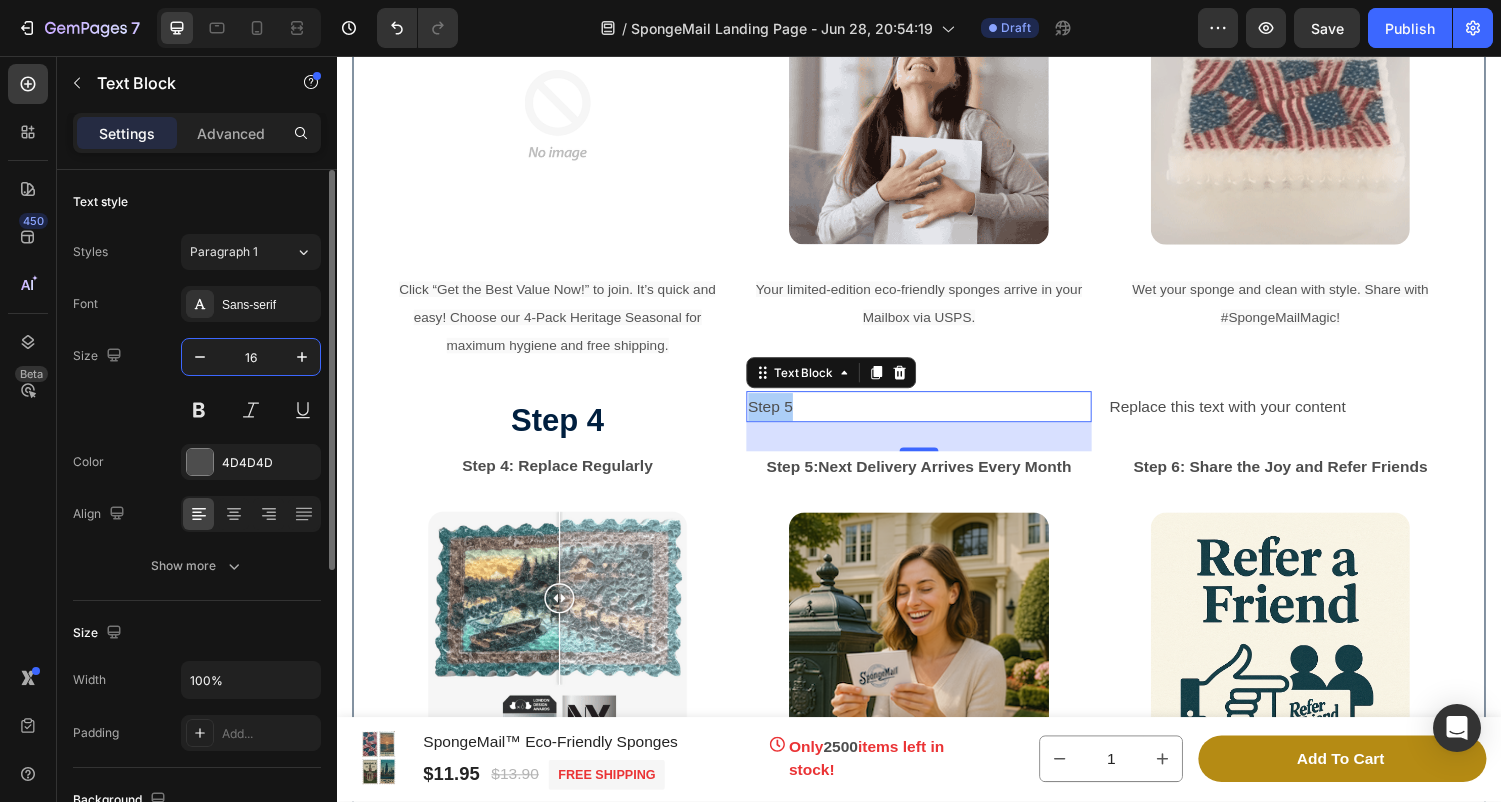 click on "16" at bounding box center (251, 357) 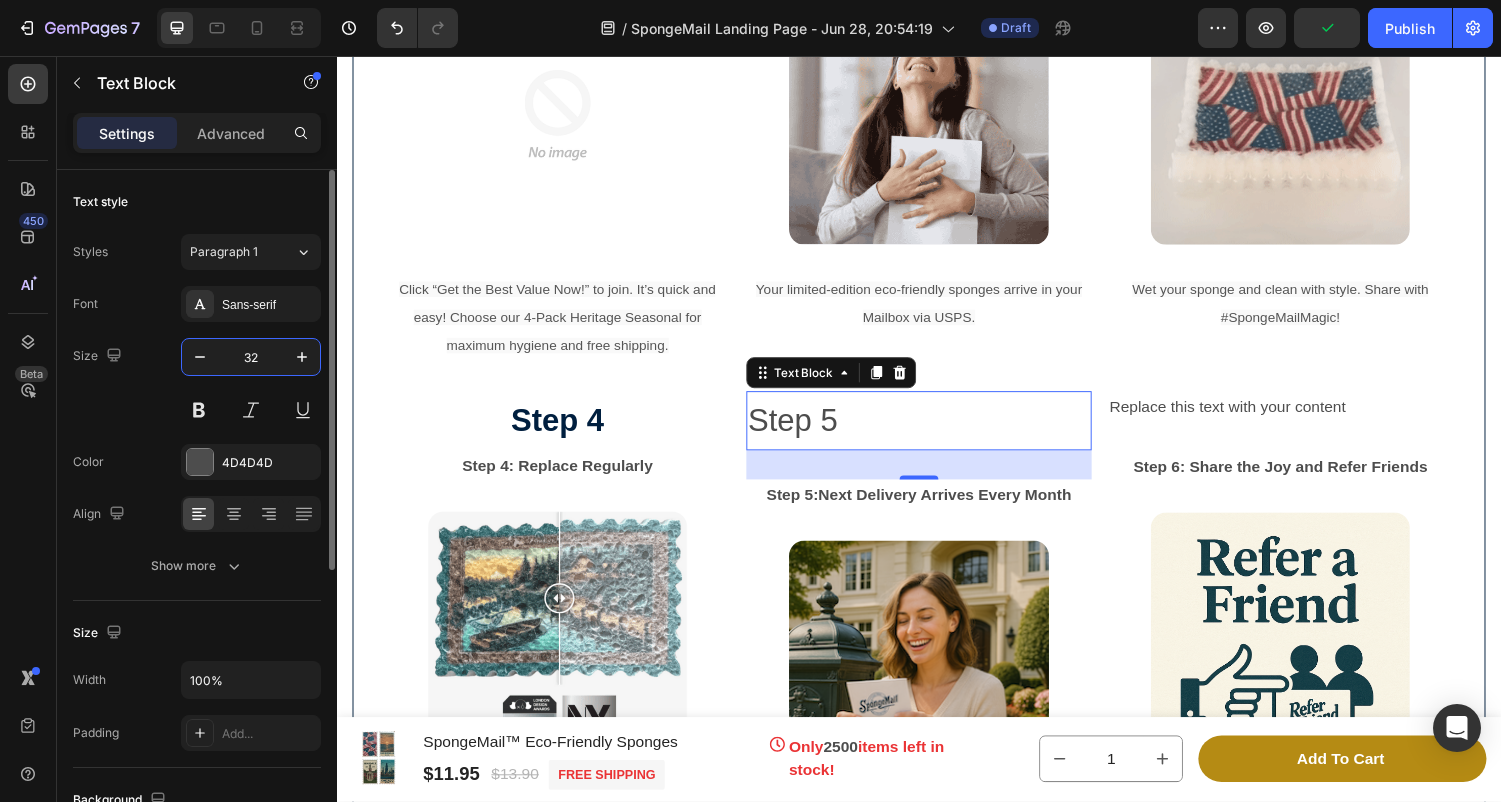 type on "32" 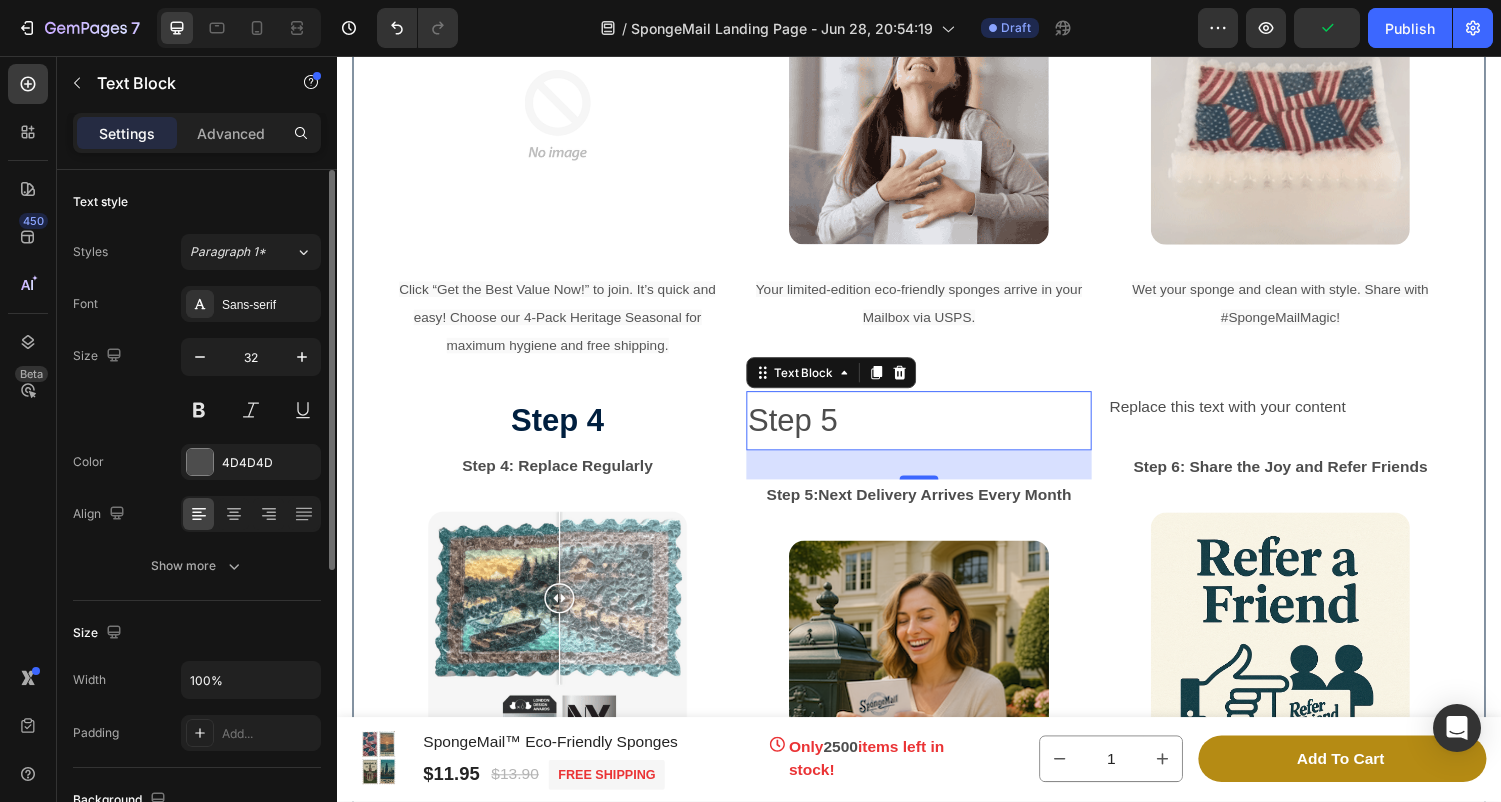 click 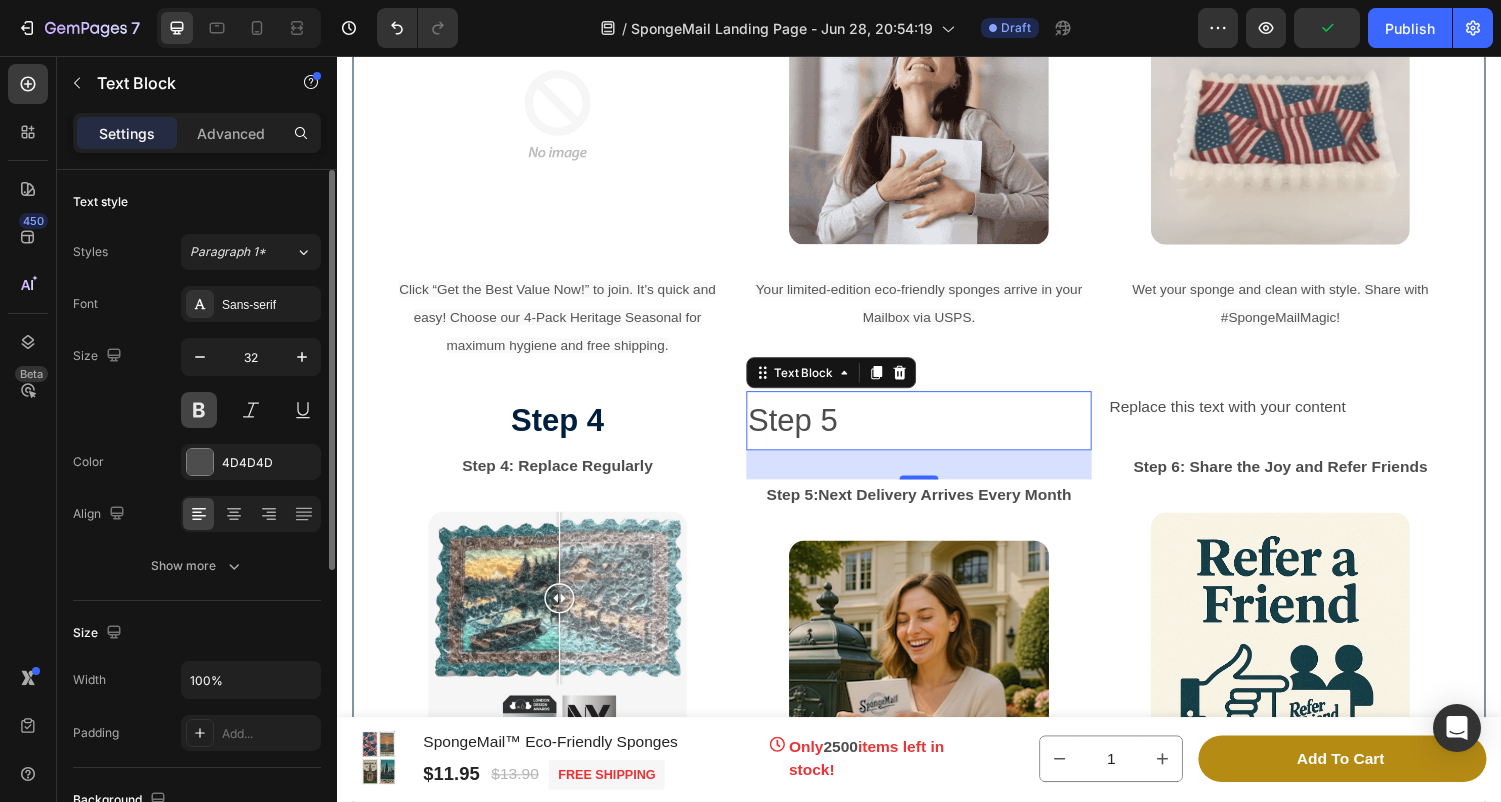 click at bounding box center [199, 410] 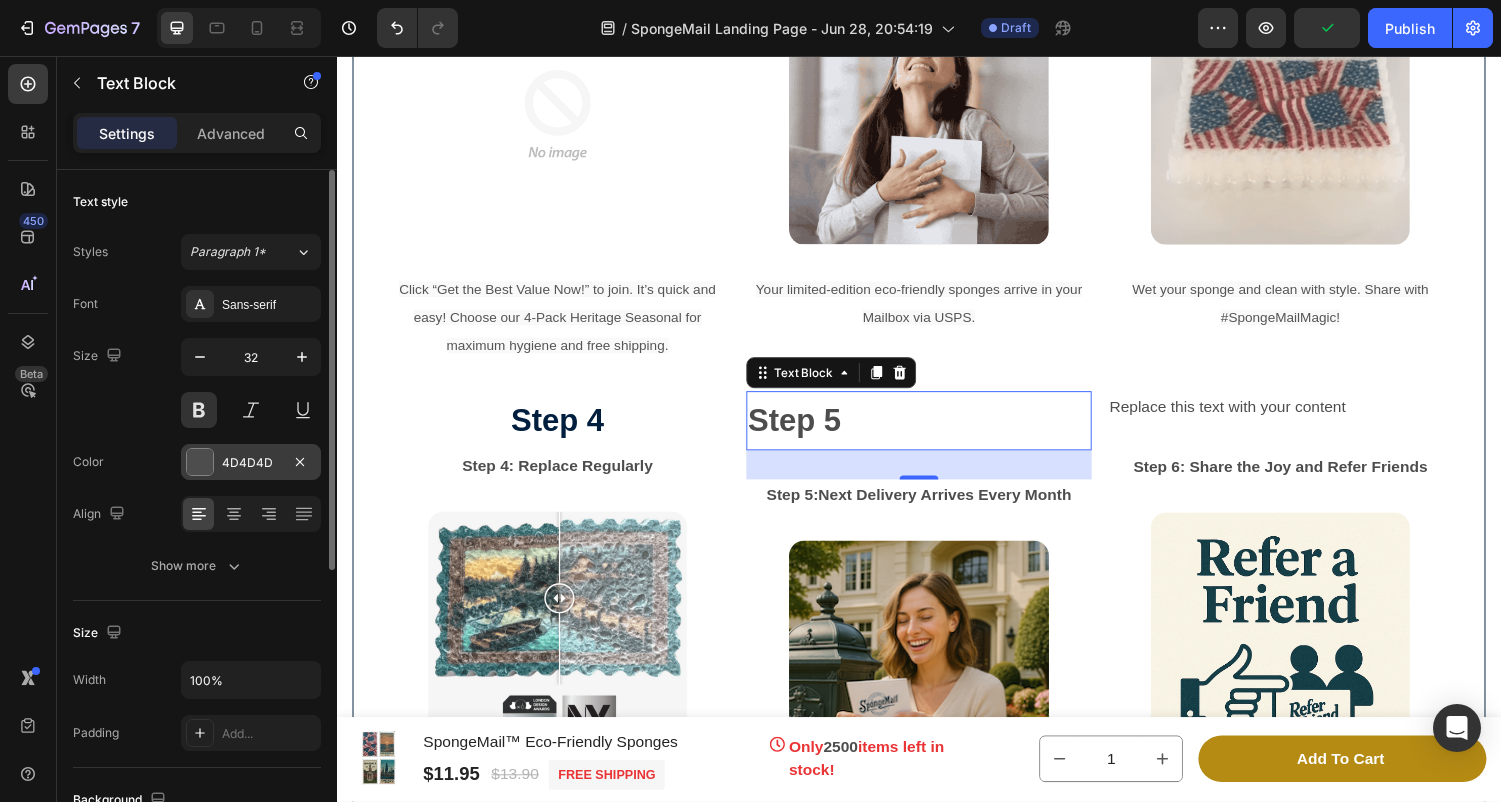 click at bounding box center (200, 462) 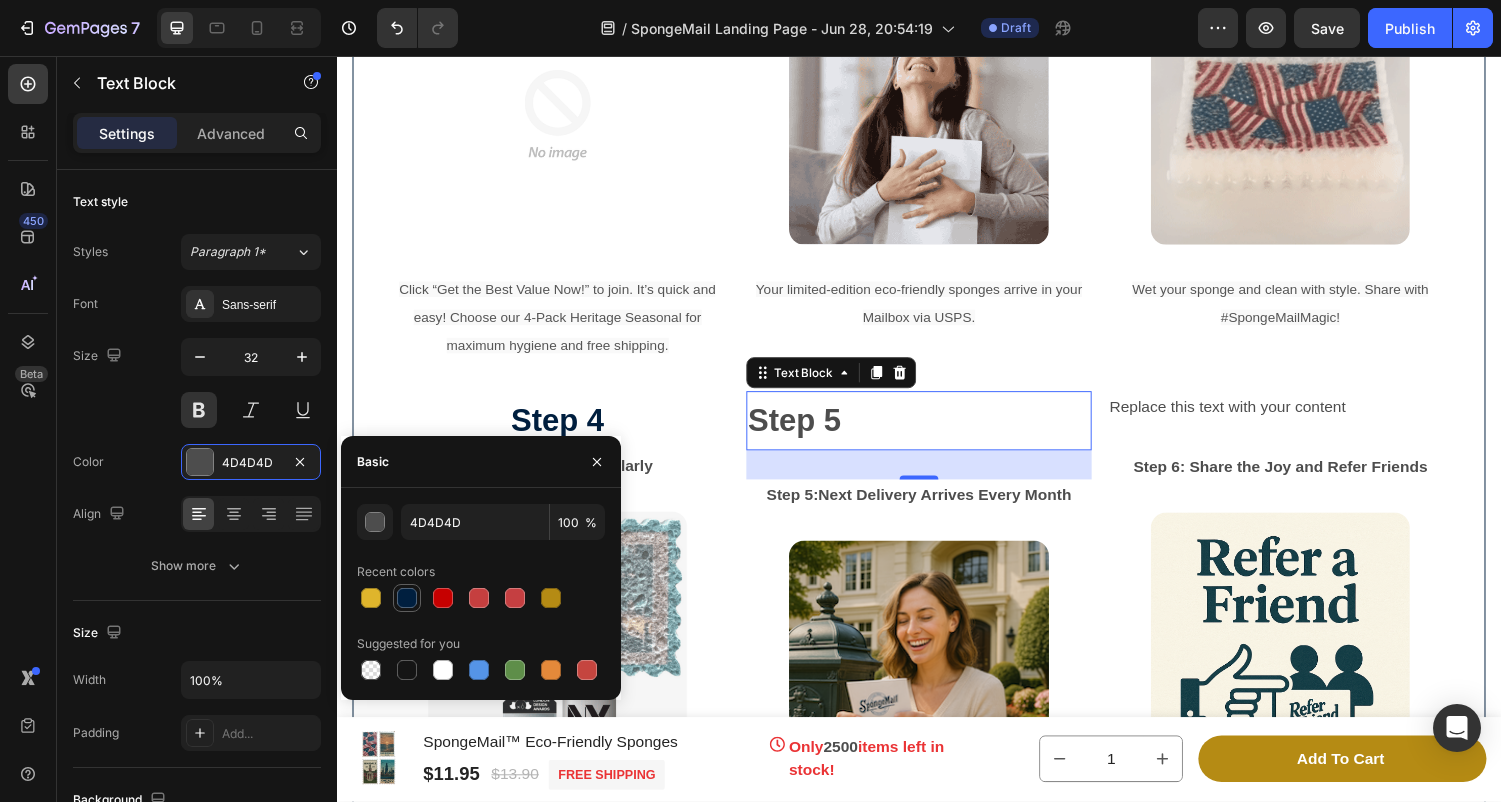 click at bounding box center (407, 598) 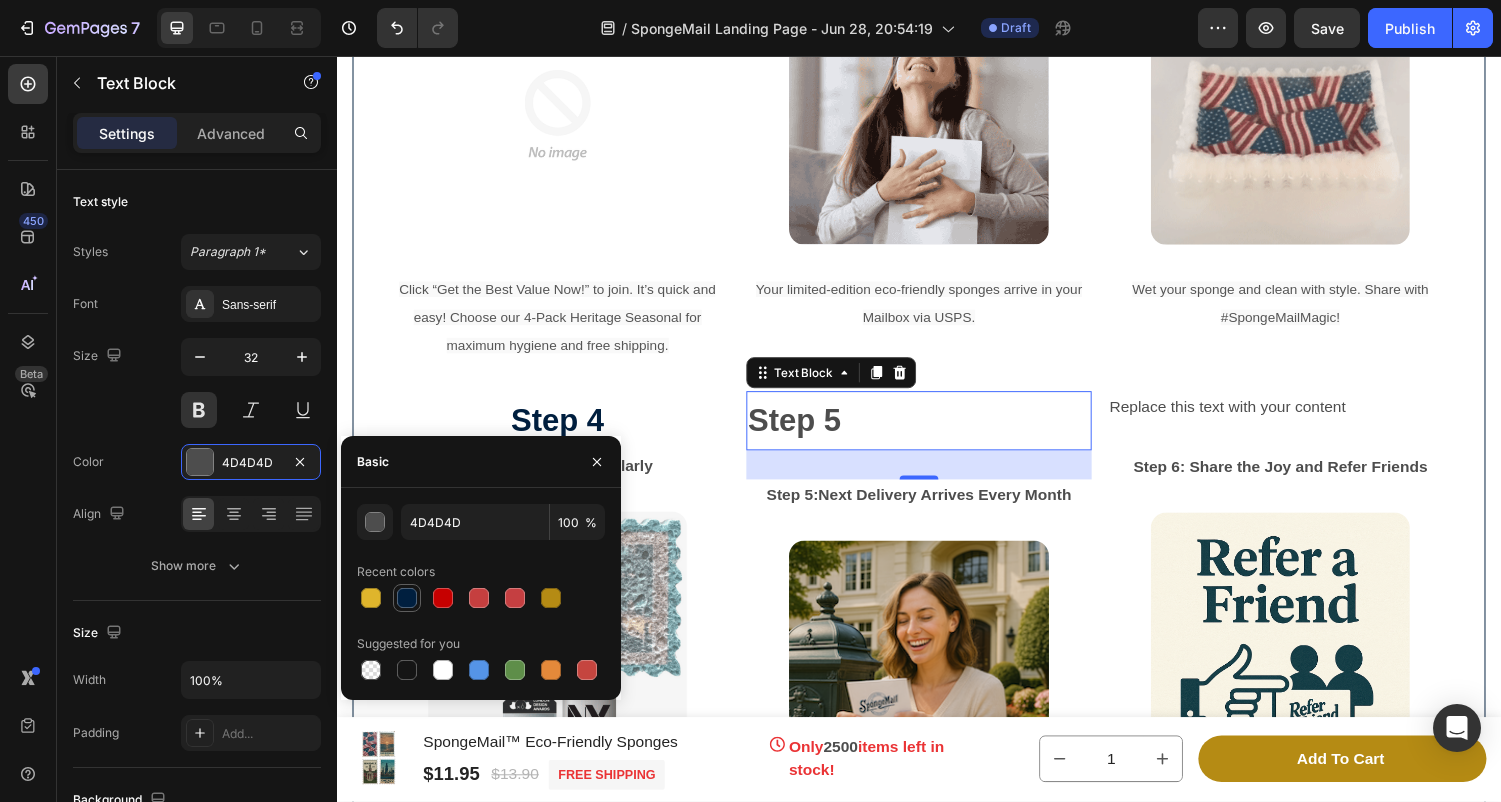 type on "001F3F" 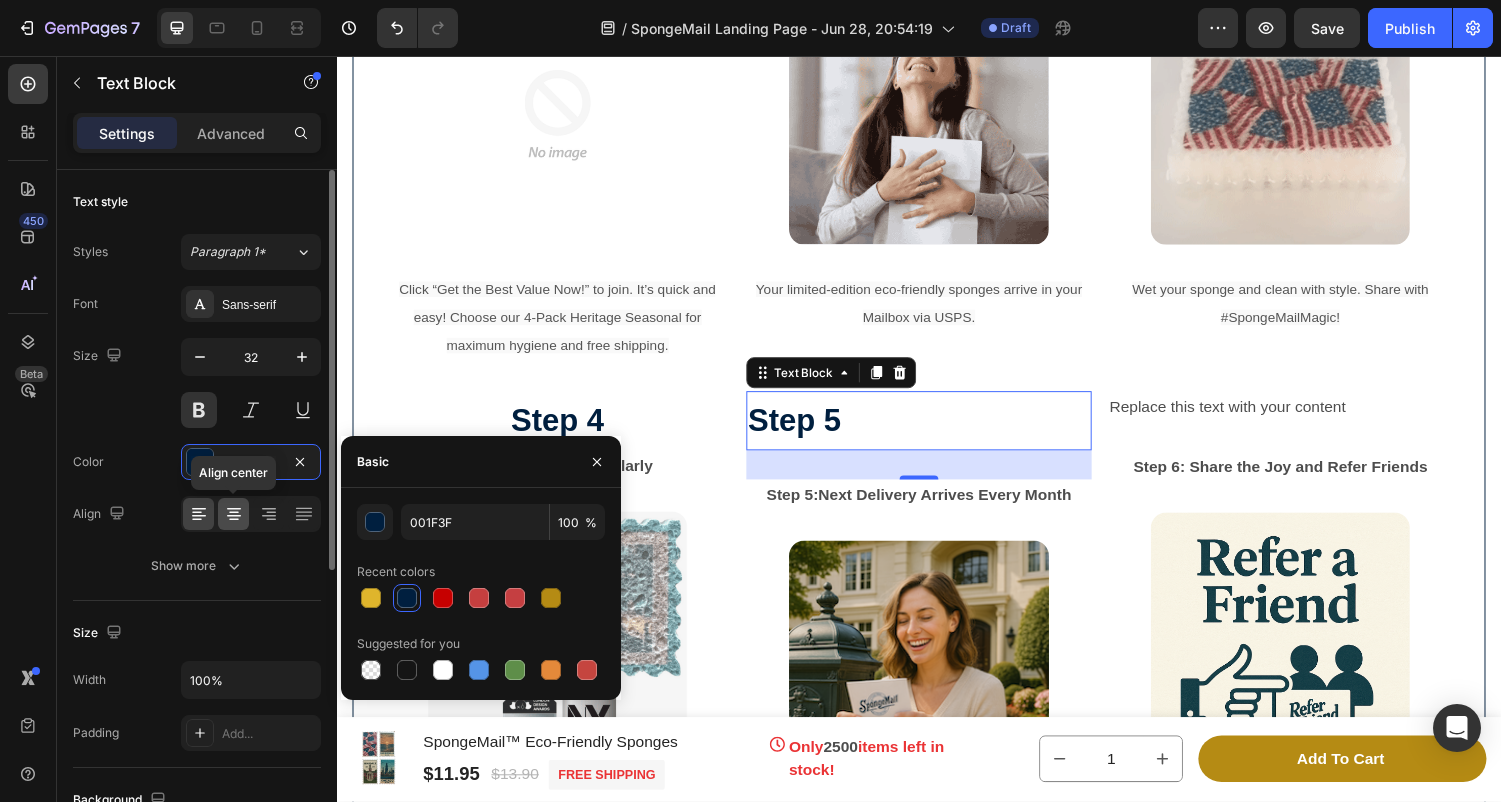 click 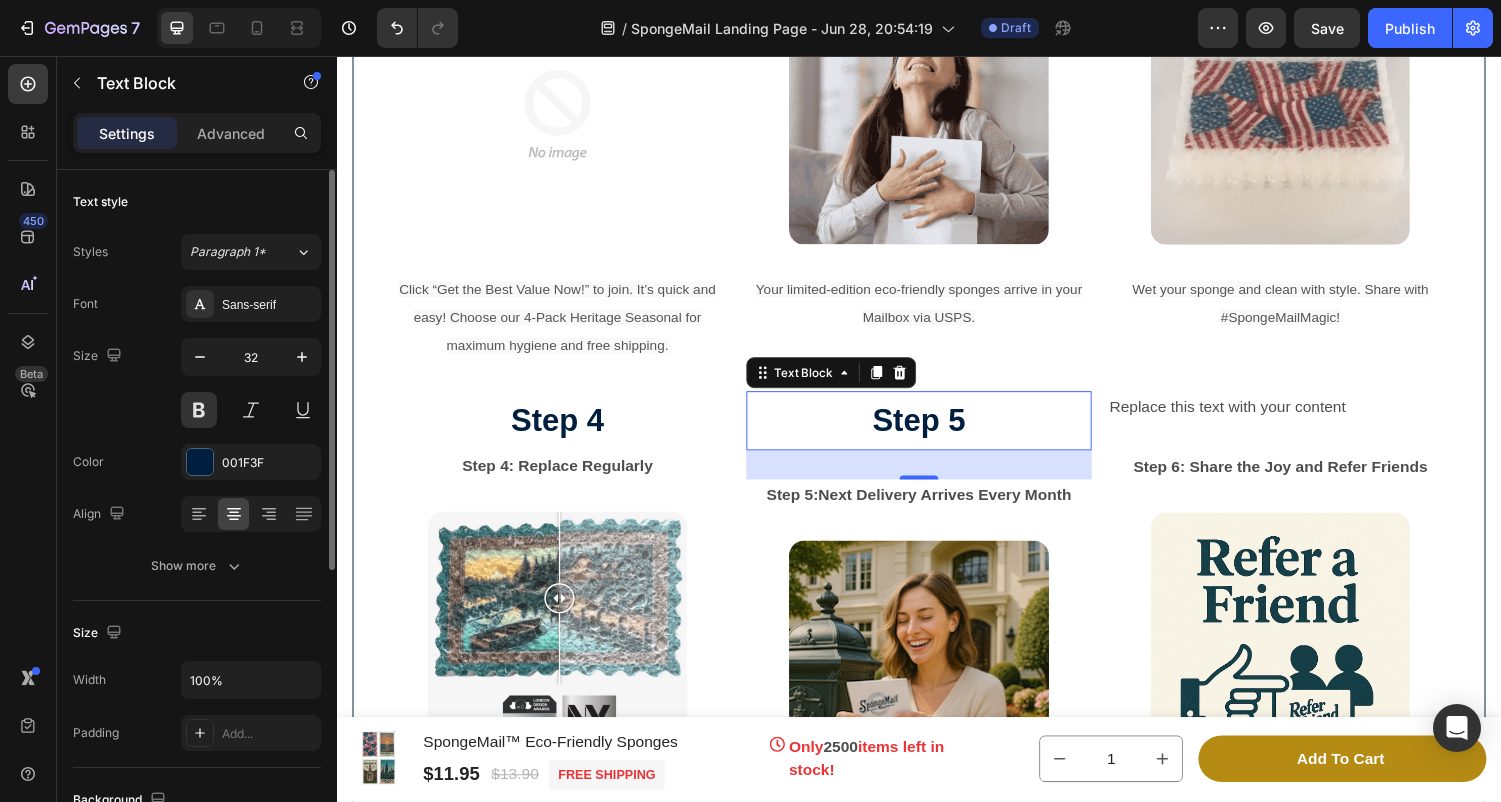 click on "Size 32" at bounding box center [197, 383] 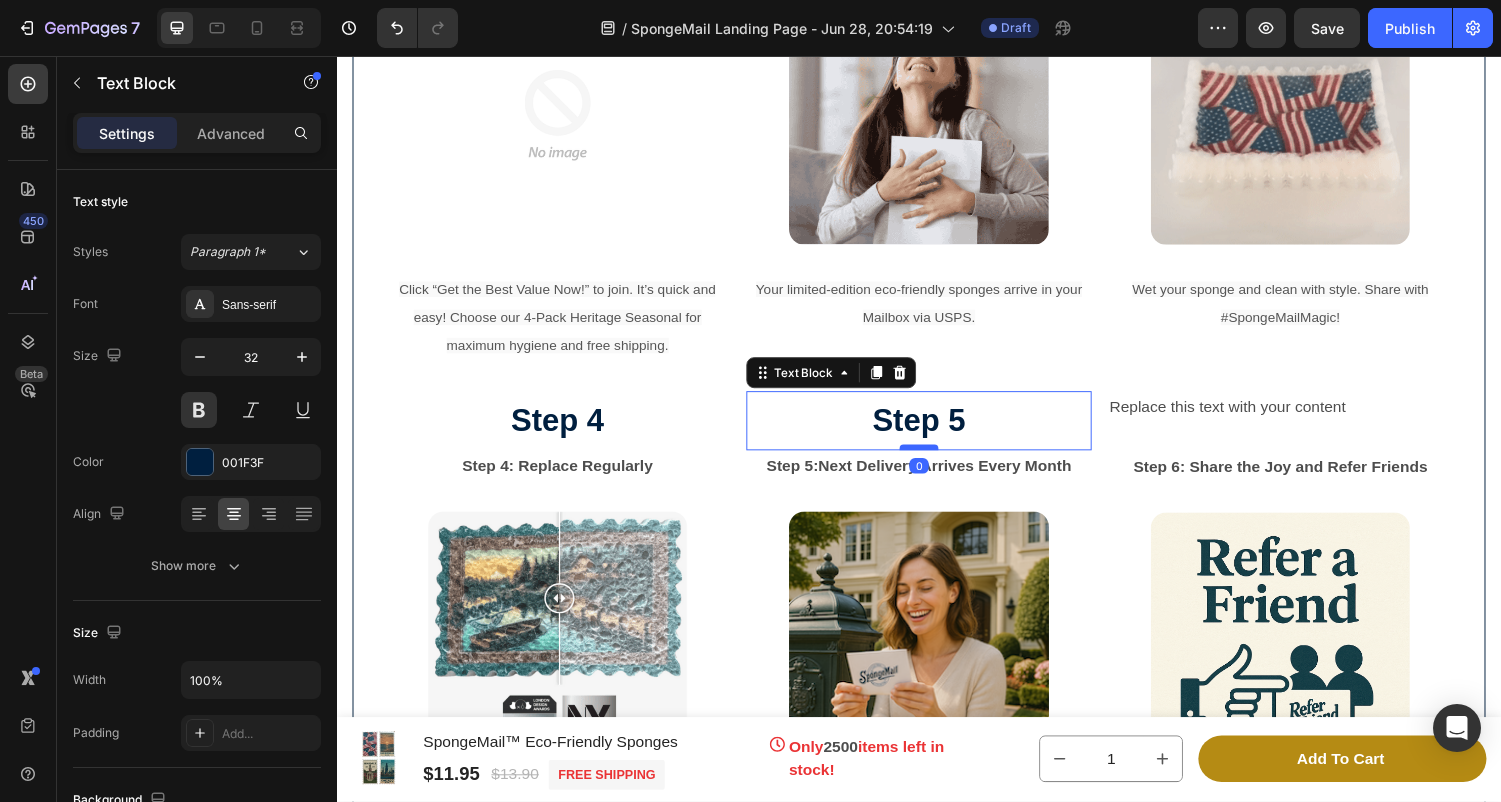 drag, startPoint x: 945, startPoint y: 485, endPoint x: 945, endPoint y: 453, distance: 32 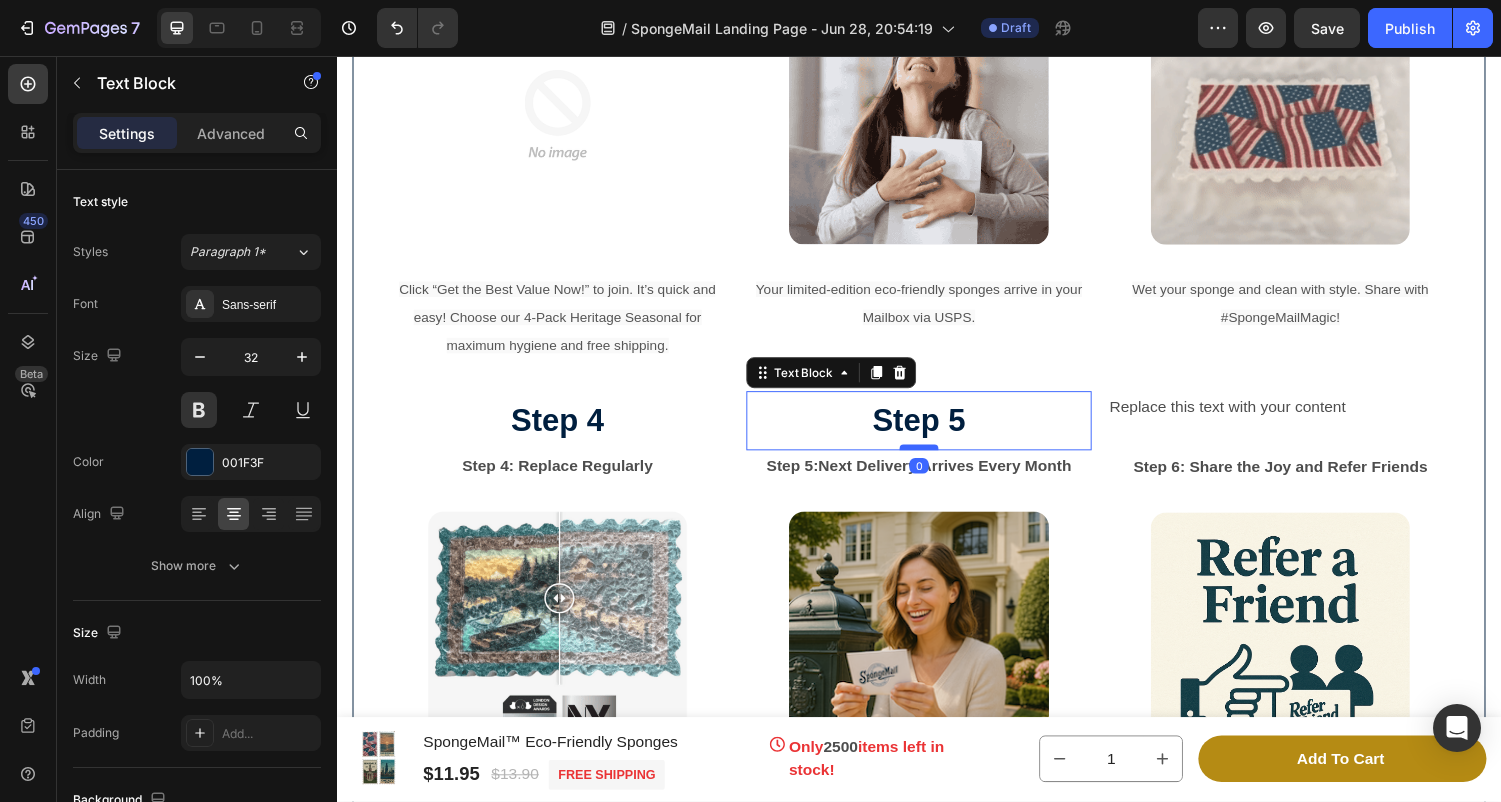 click at bounding box center [937, 460] 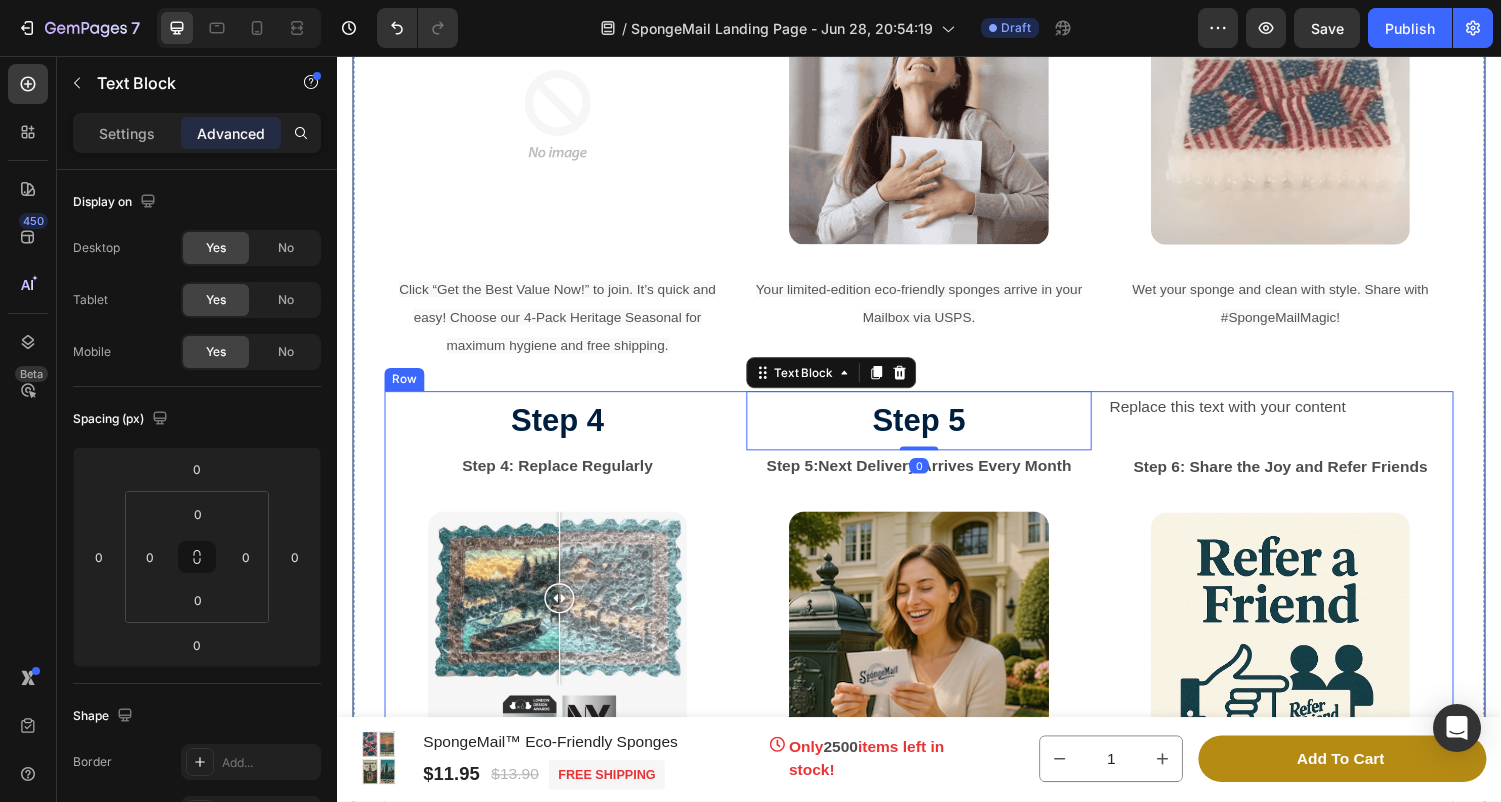 click on "Replace this text with your content Text Block Step 6: Share the Joy and Refer Friends Text Block Image Refer your friends and suggest what art you would like featured #SpongeMailMagic! Text Block" at bounding box center [1309, 658] 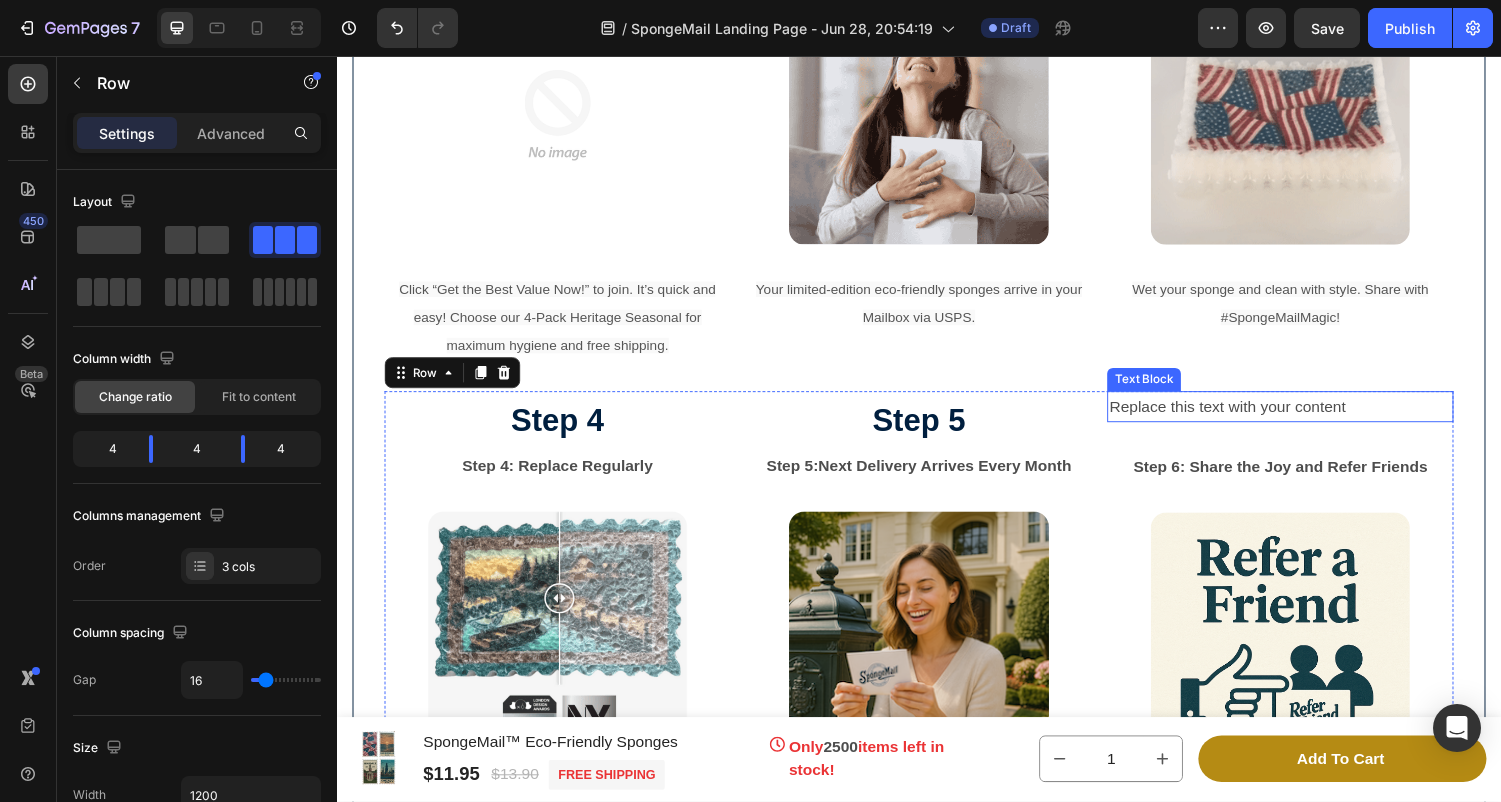 click on "Replace this text with your content" at bounding box center [1309, 418] 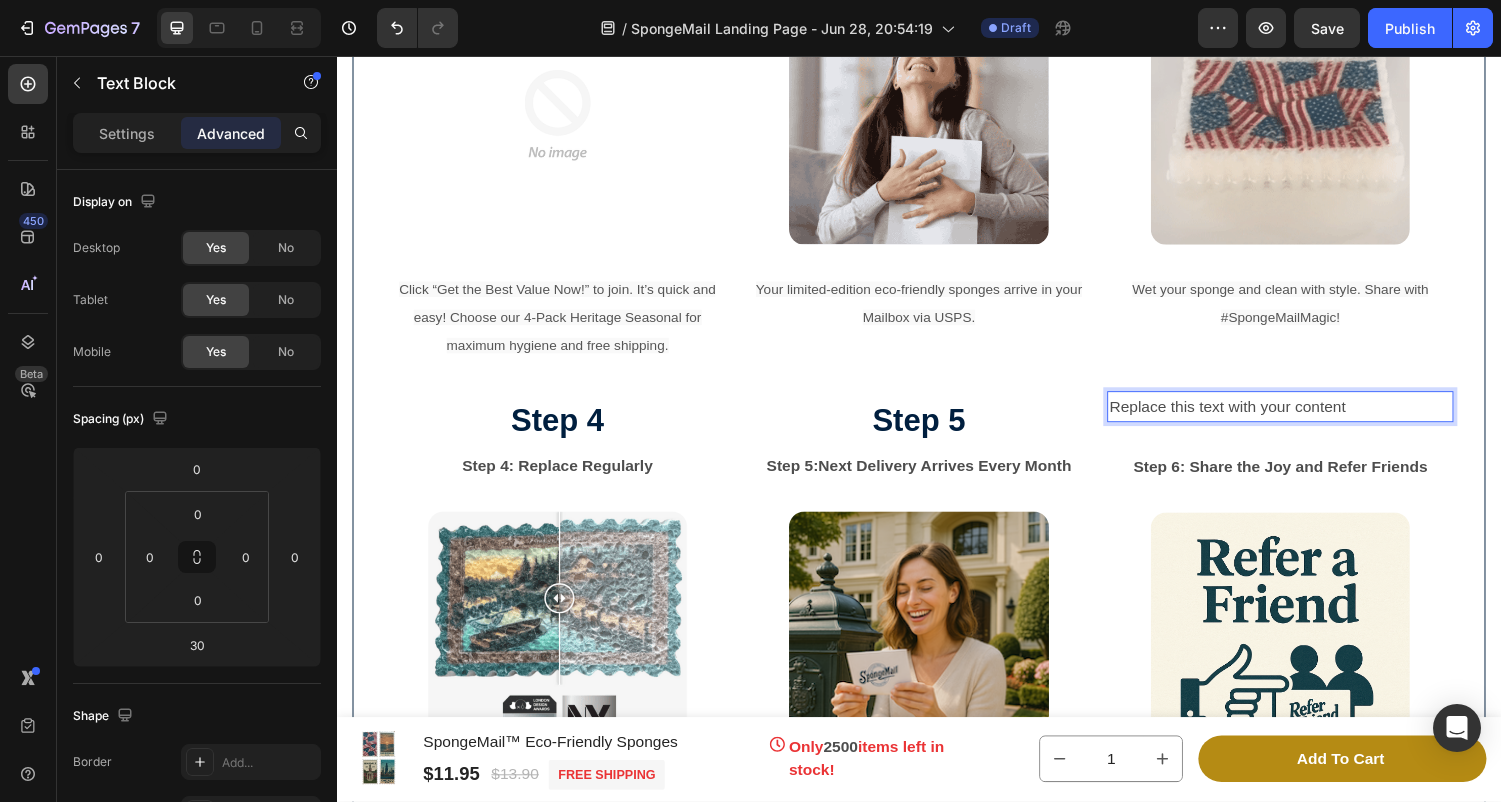 click on "Replace this text with your content" at bounding box center [1309, 418] 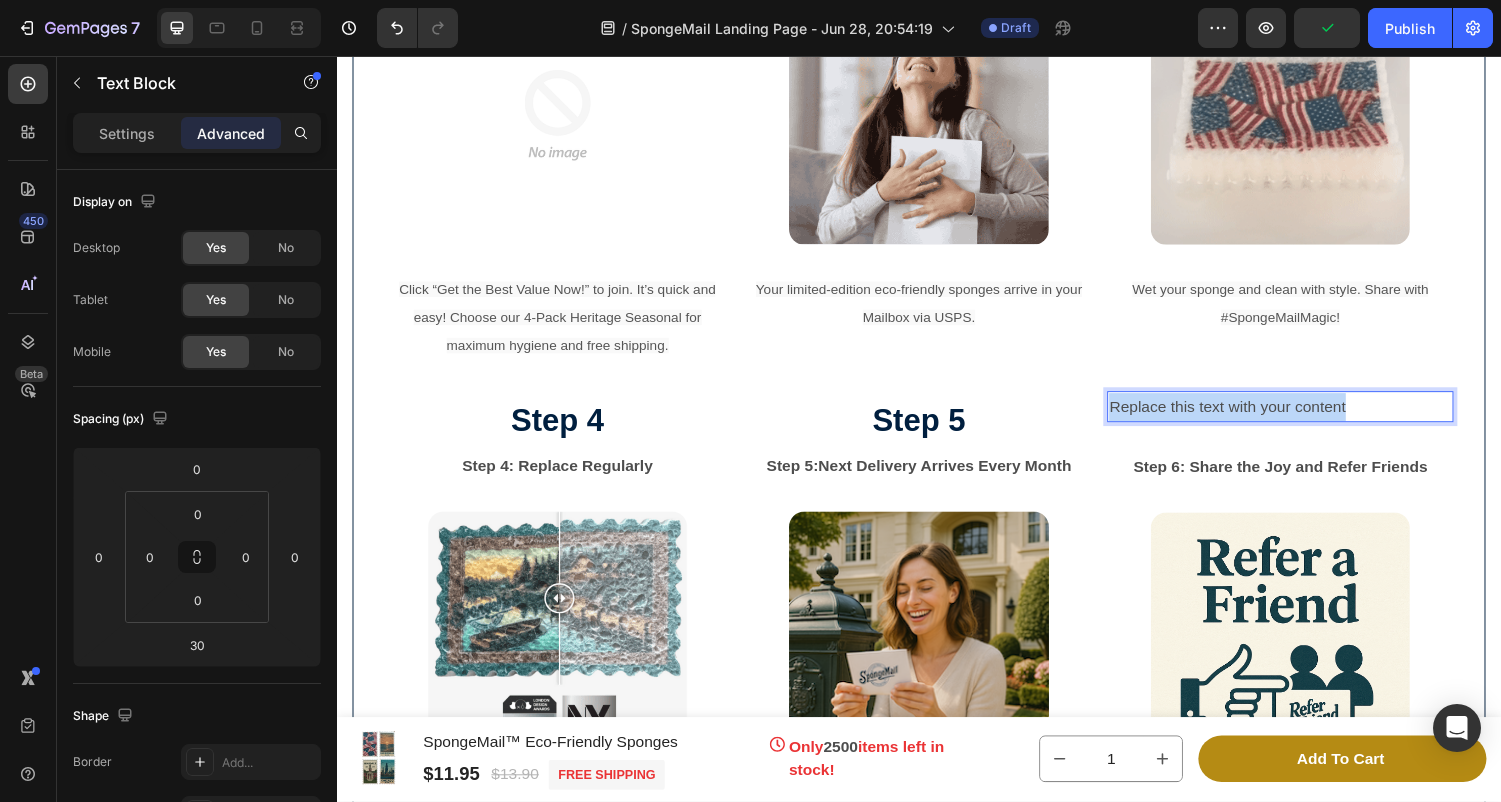 drag, startPoint x: 1396, startPoint y: 411, endPoint x: 1376, endPoint y: 411, distance: 20 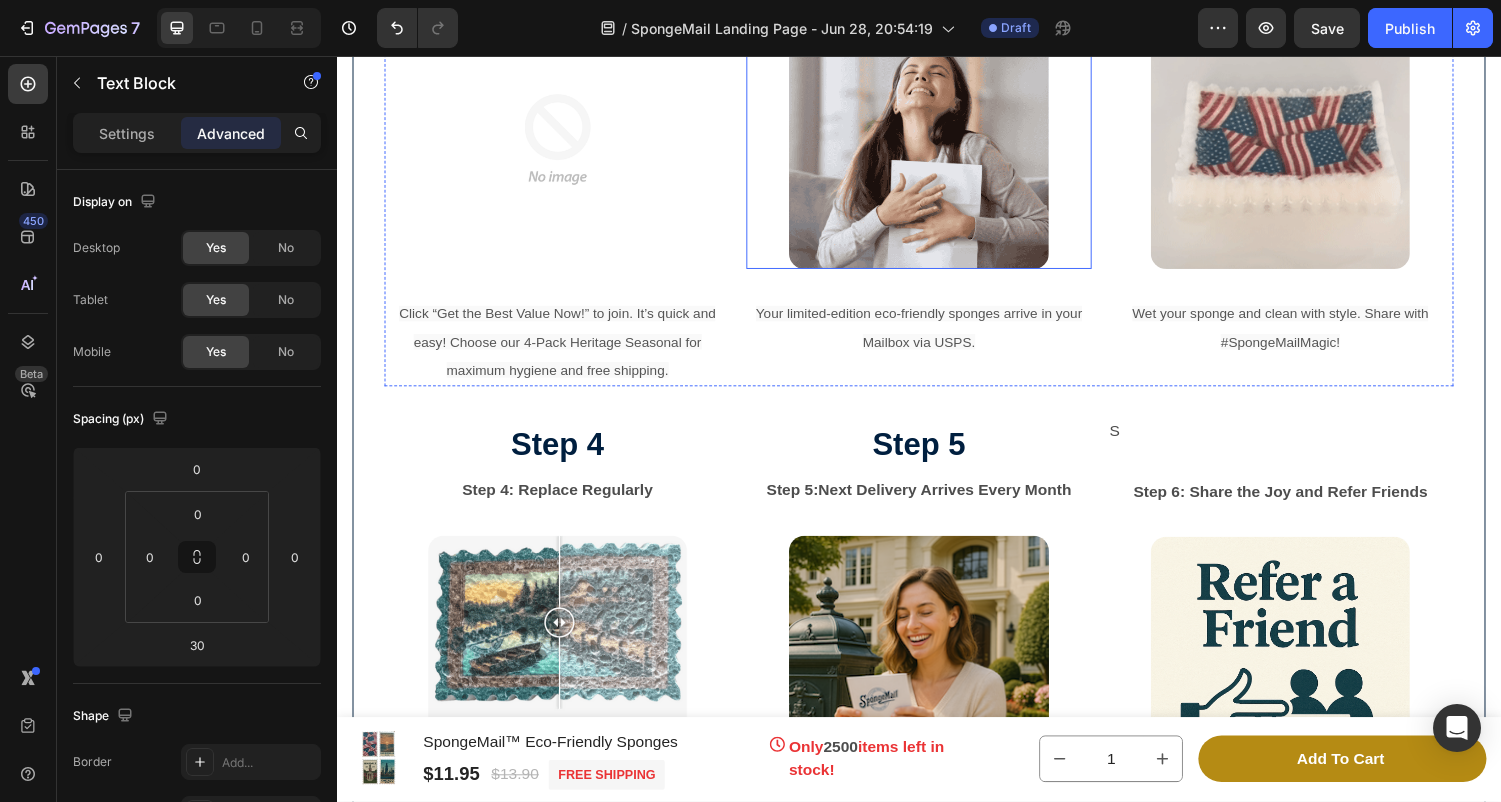 scroll, scrollTop: 6280, scrollLeft: 0, axis: vertical 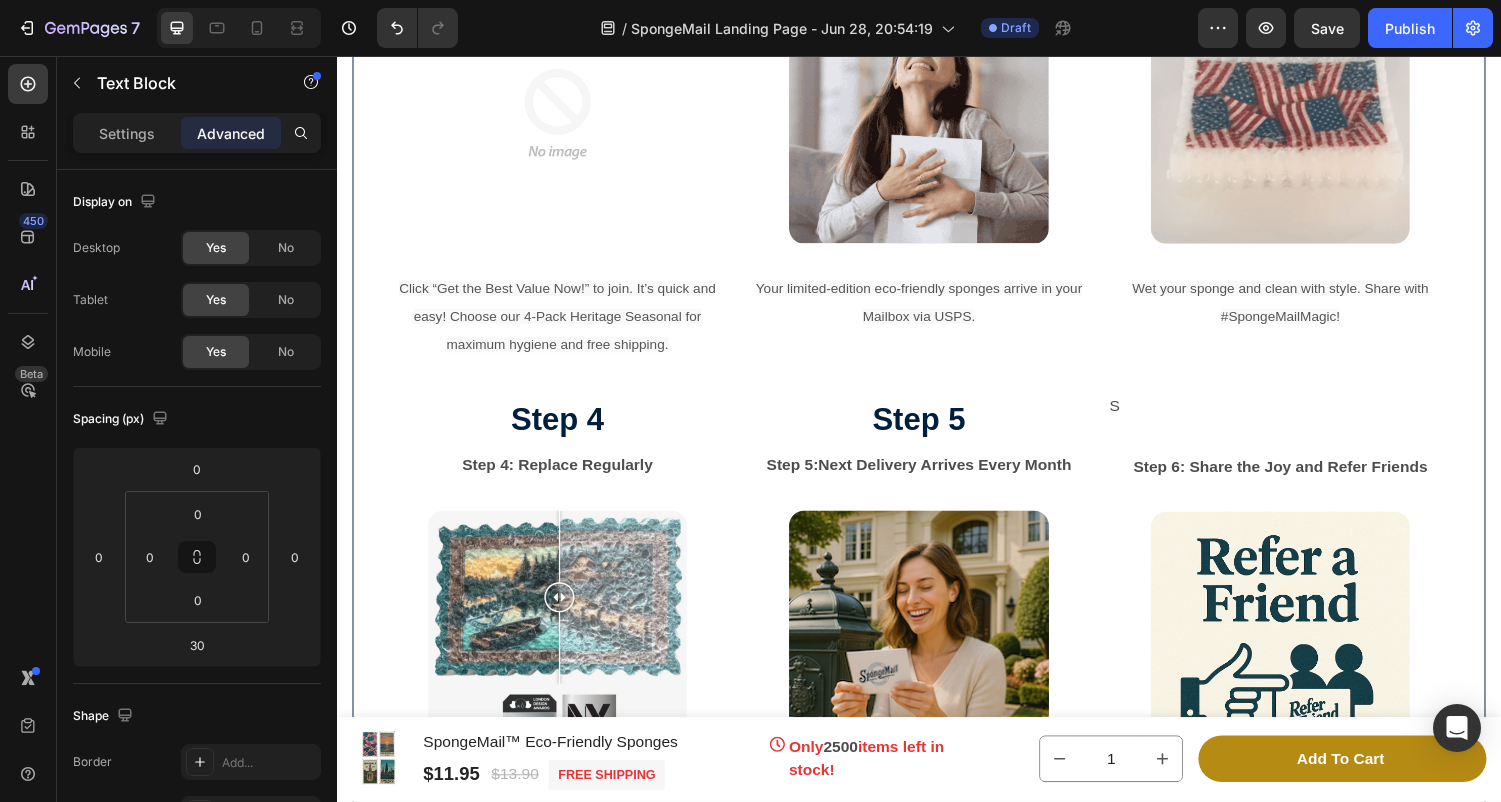 click on "S" at bounding box center (1309, 417) 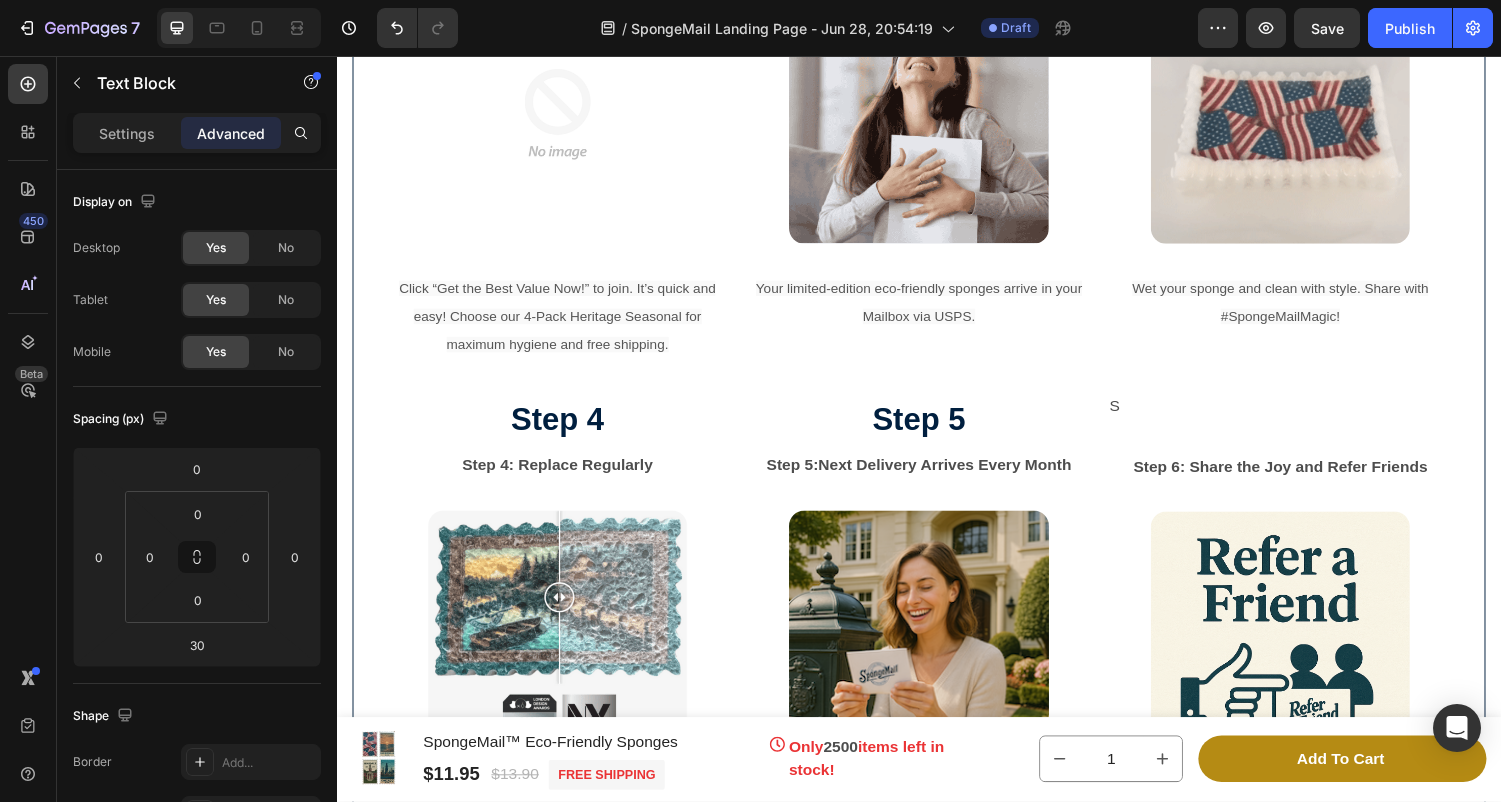 click on "S" at bounding box center (1309, 417) 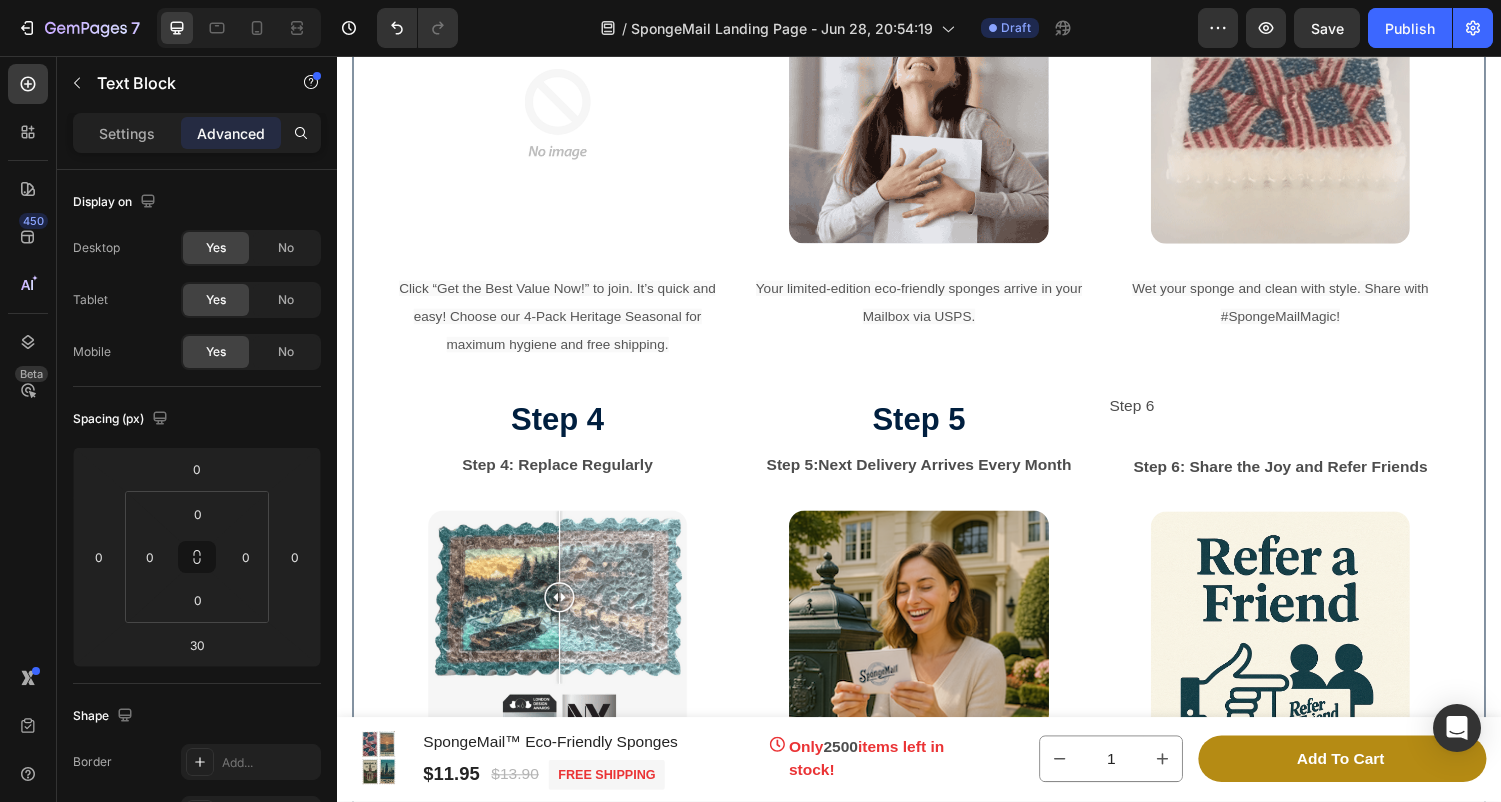 click on "Step 6" at bounding box center [1309, 417] 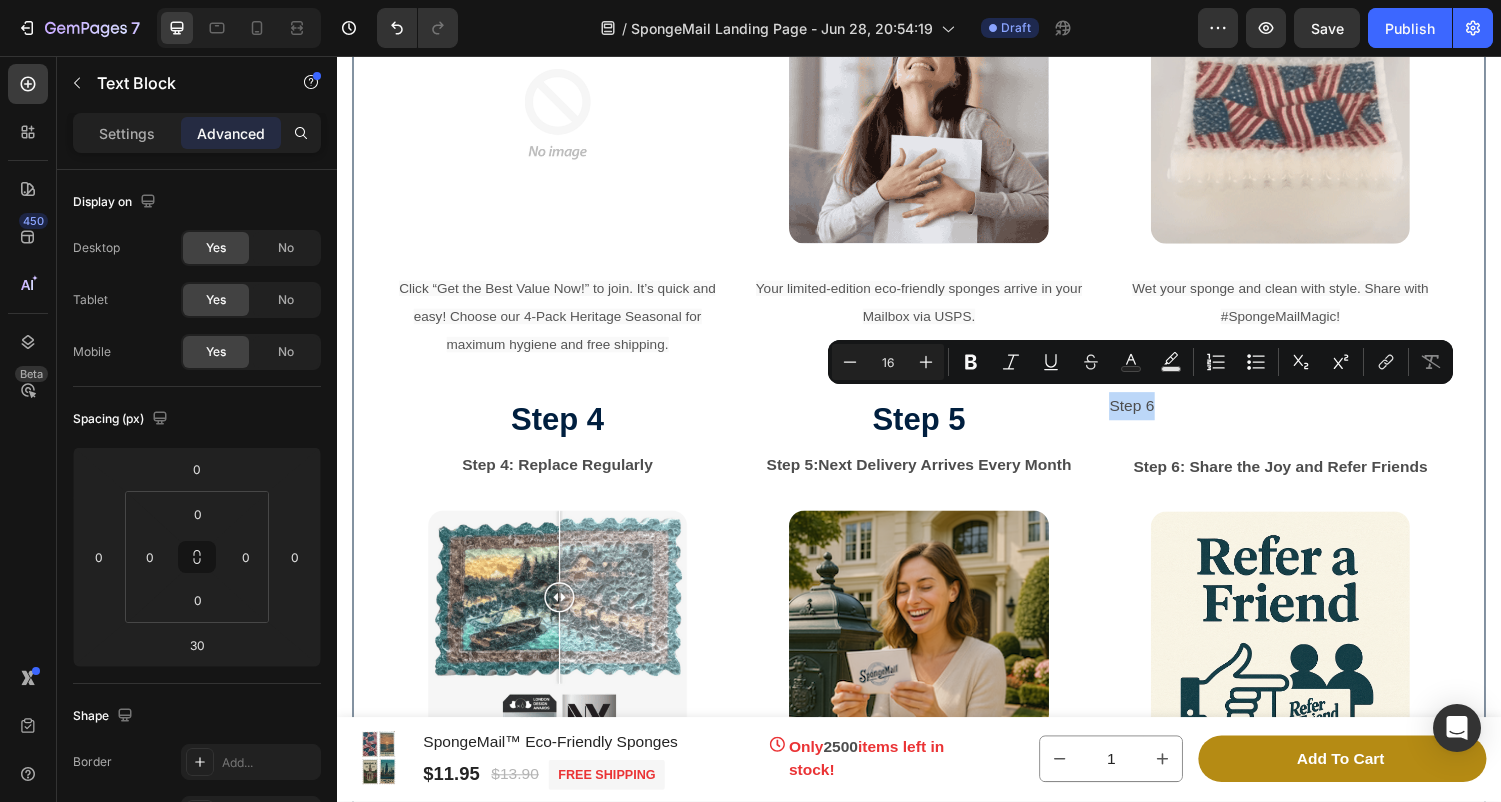 drag, startPoint x: 1194, startPoint y: 404, endPoint x: 1132, endPoint y: 403, distance: 62.008064 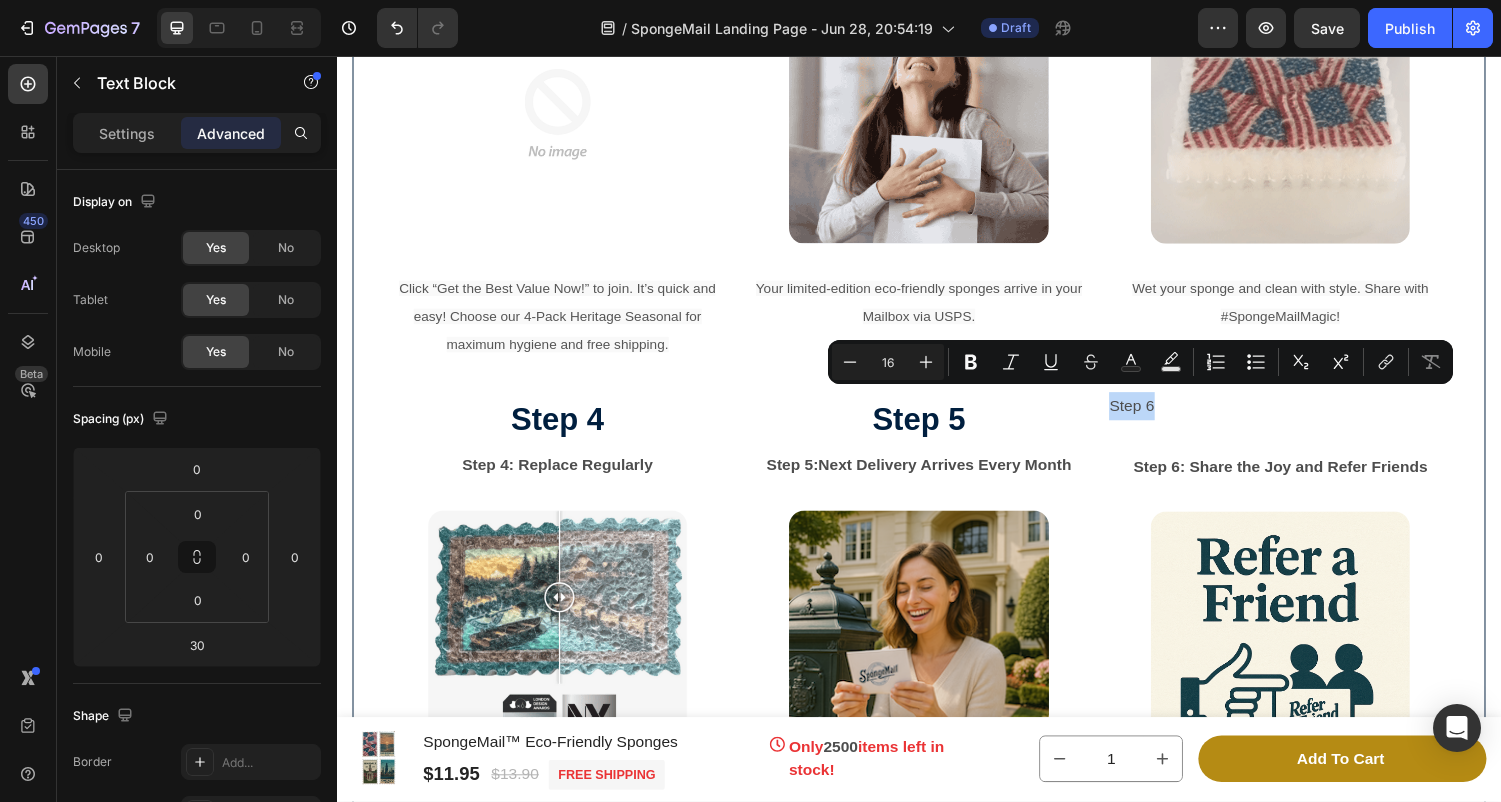 click on "Step 6" at bounding box center [1309, 417] 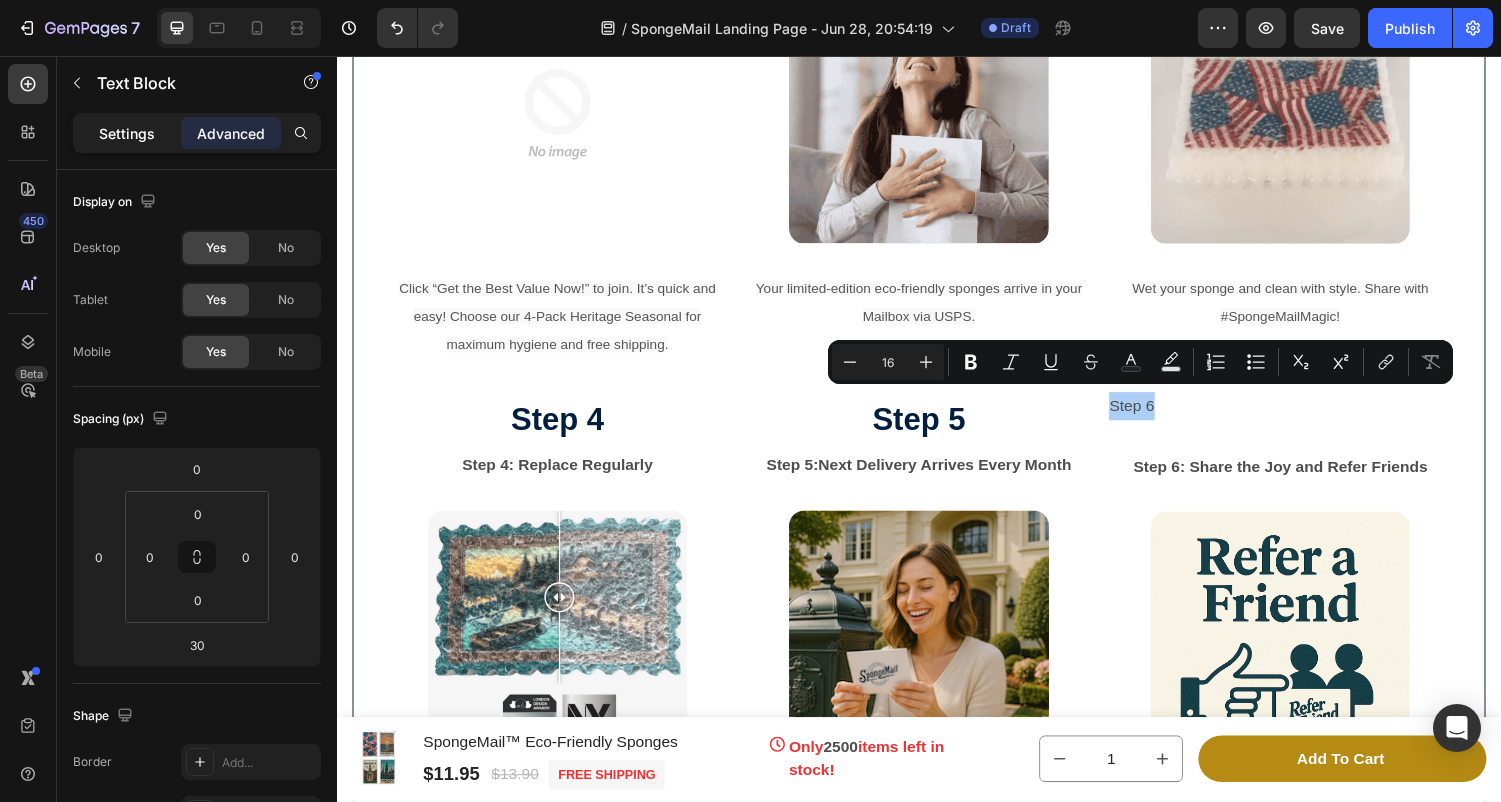 click on "Settings" 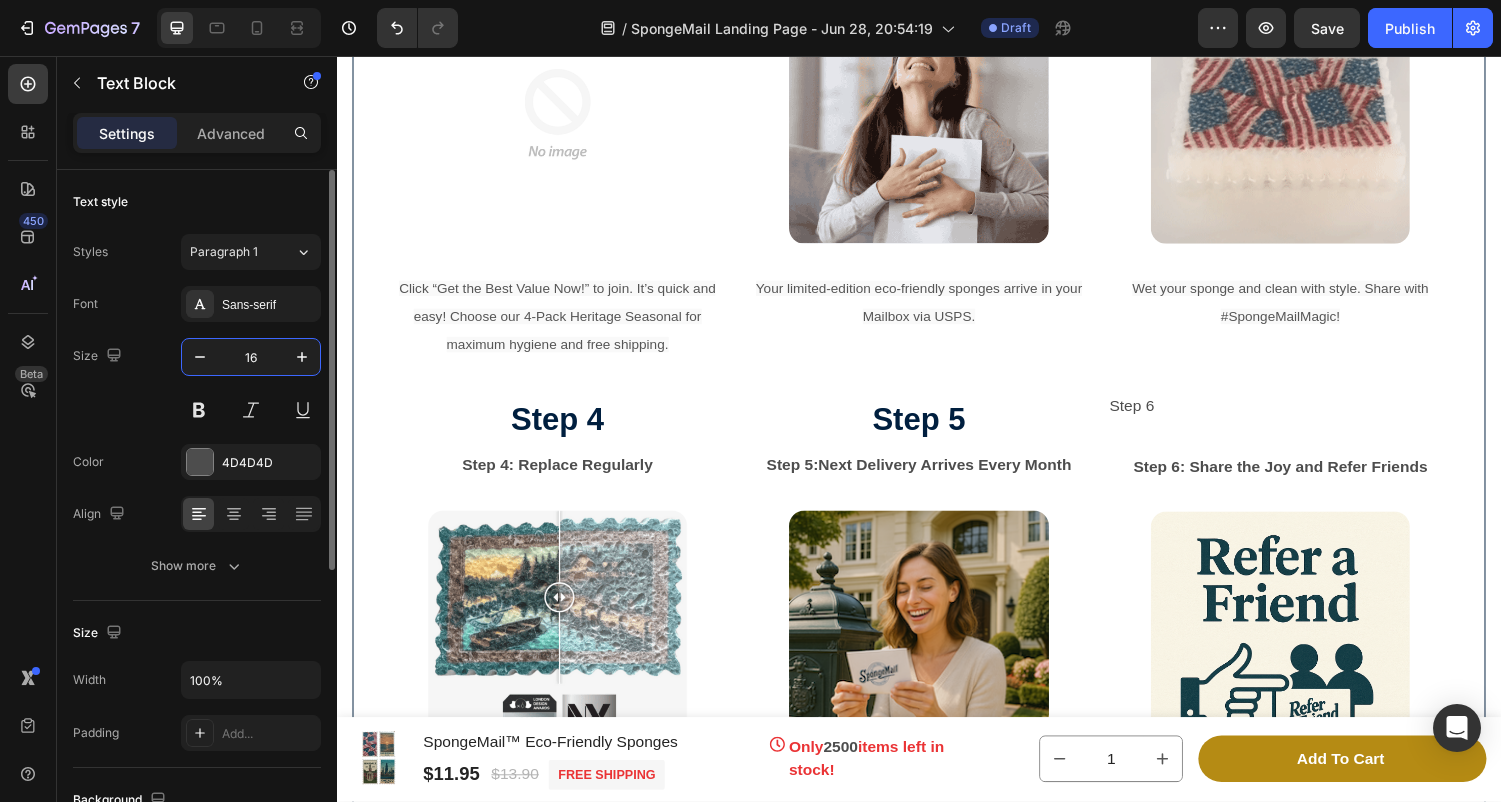 drag, startPoint x: 272, startPoint y: 354, endPoint x: 230, endPoint y: 354, distance: 42 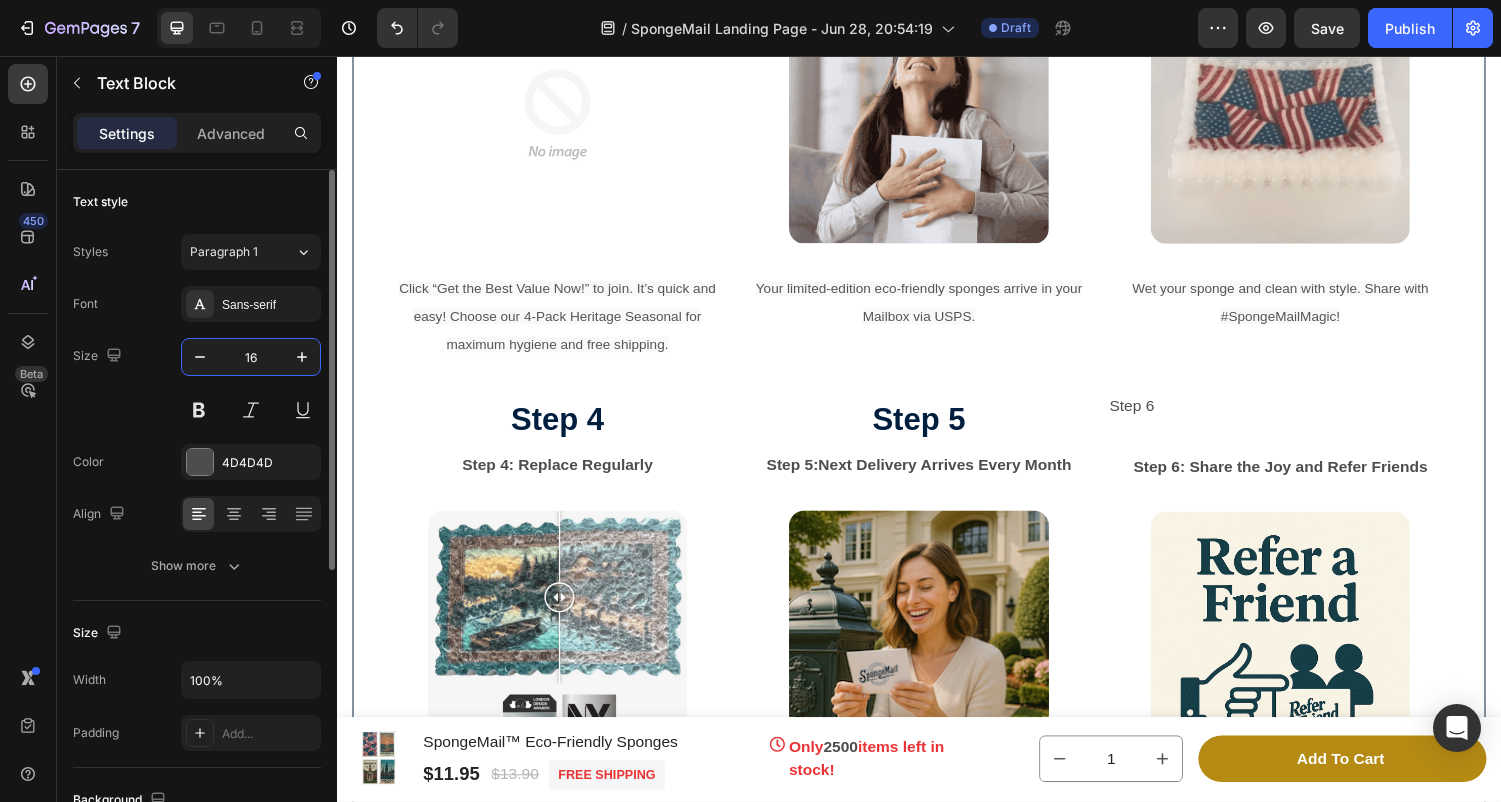 click on "16" at bounding box center [251, 357] 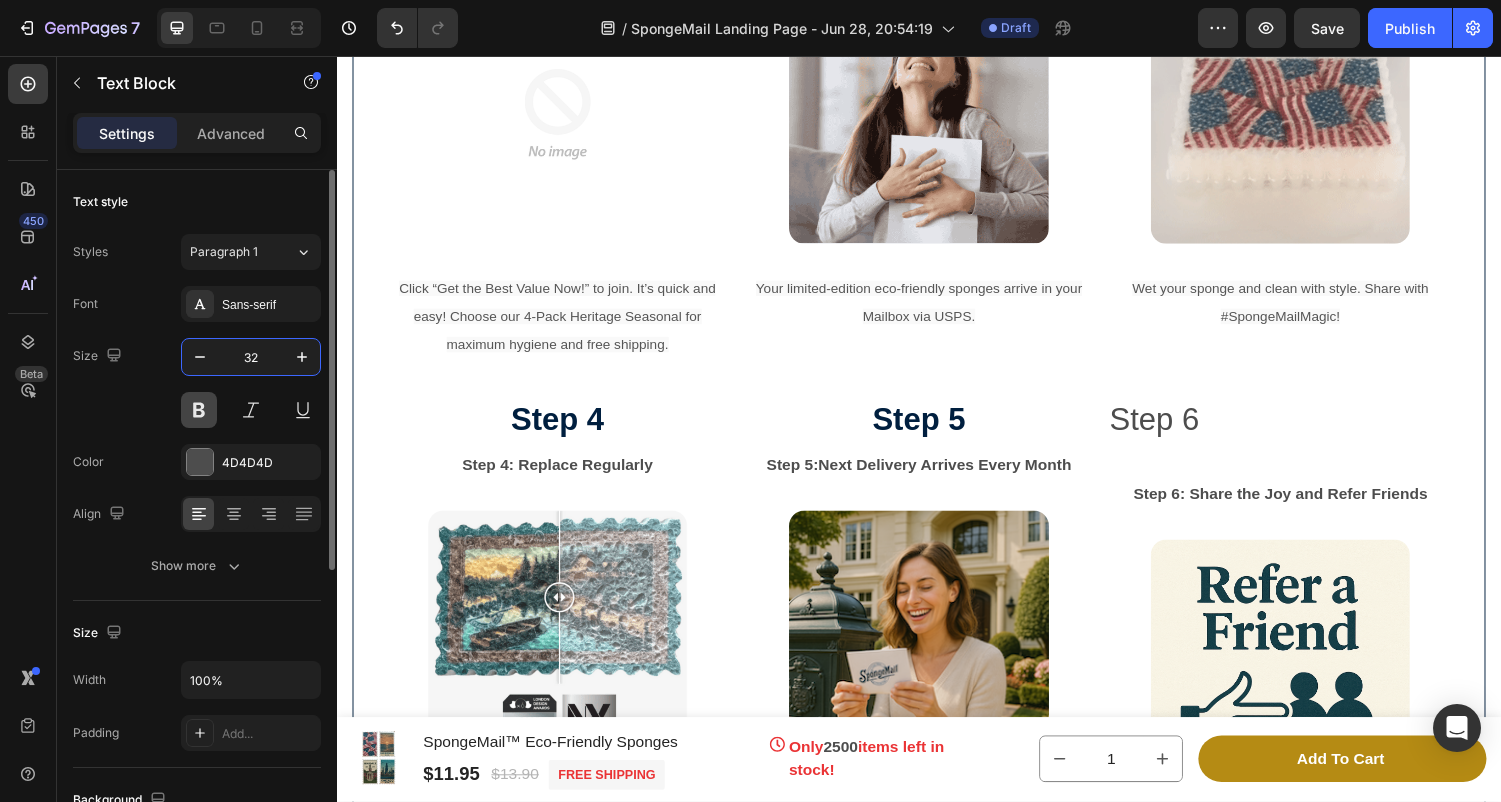 type on "32" 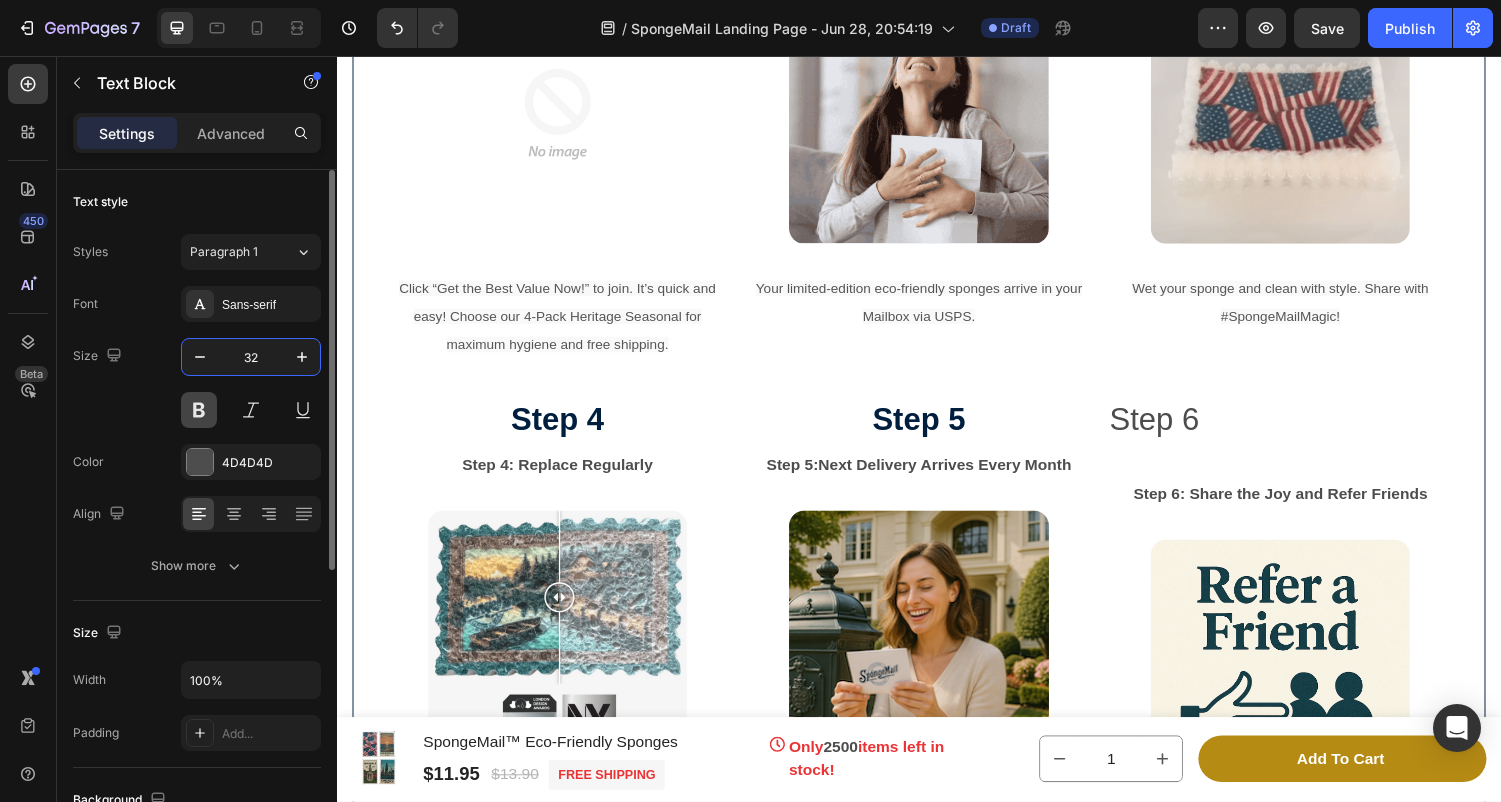 click at bounding box center (199, 410) 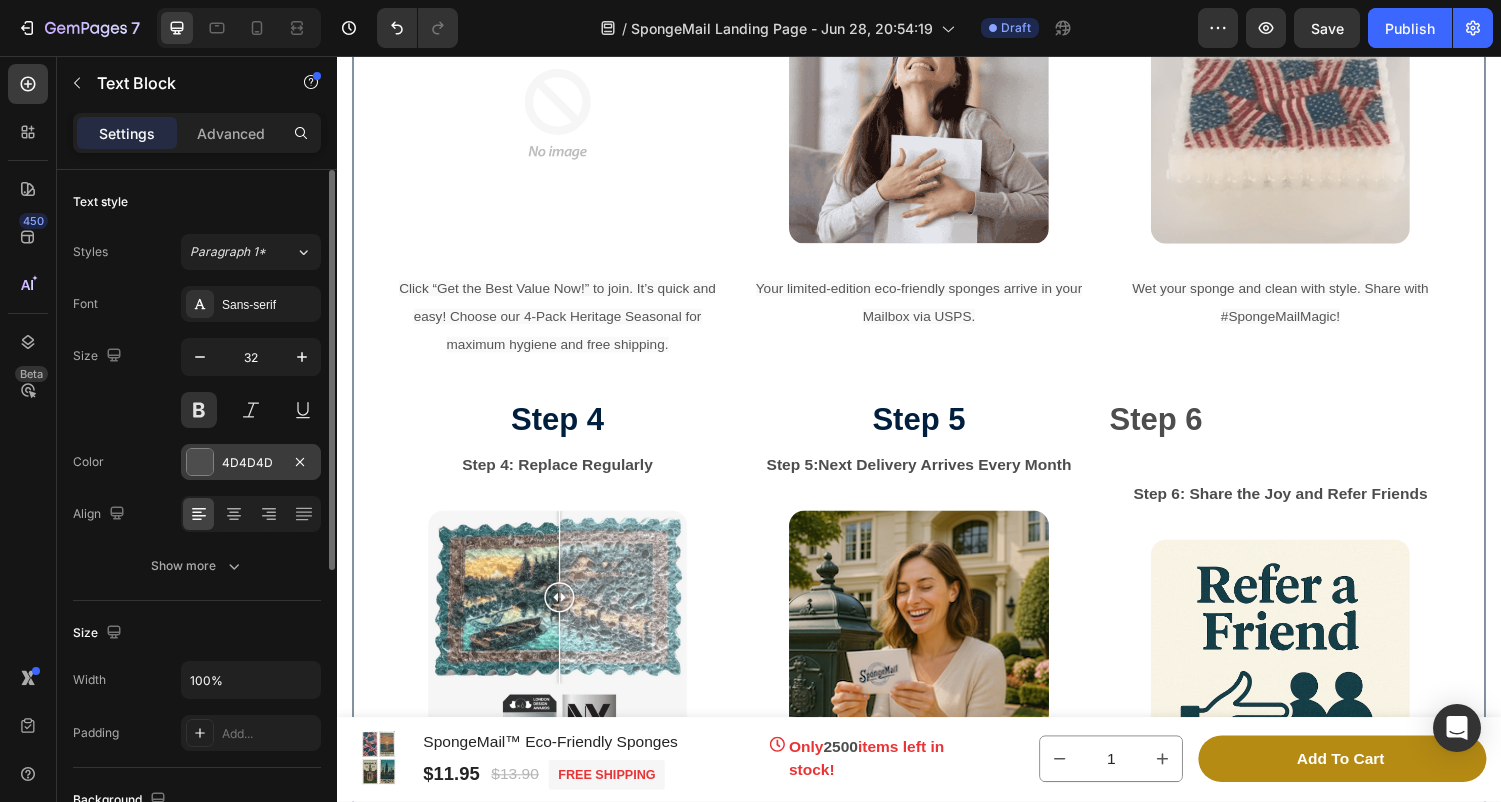 click at bounding box center [200, 462] 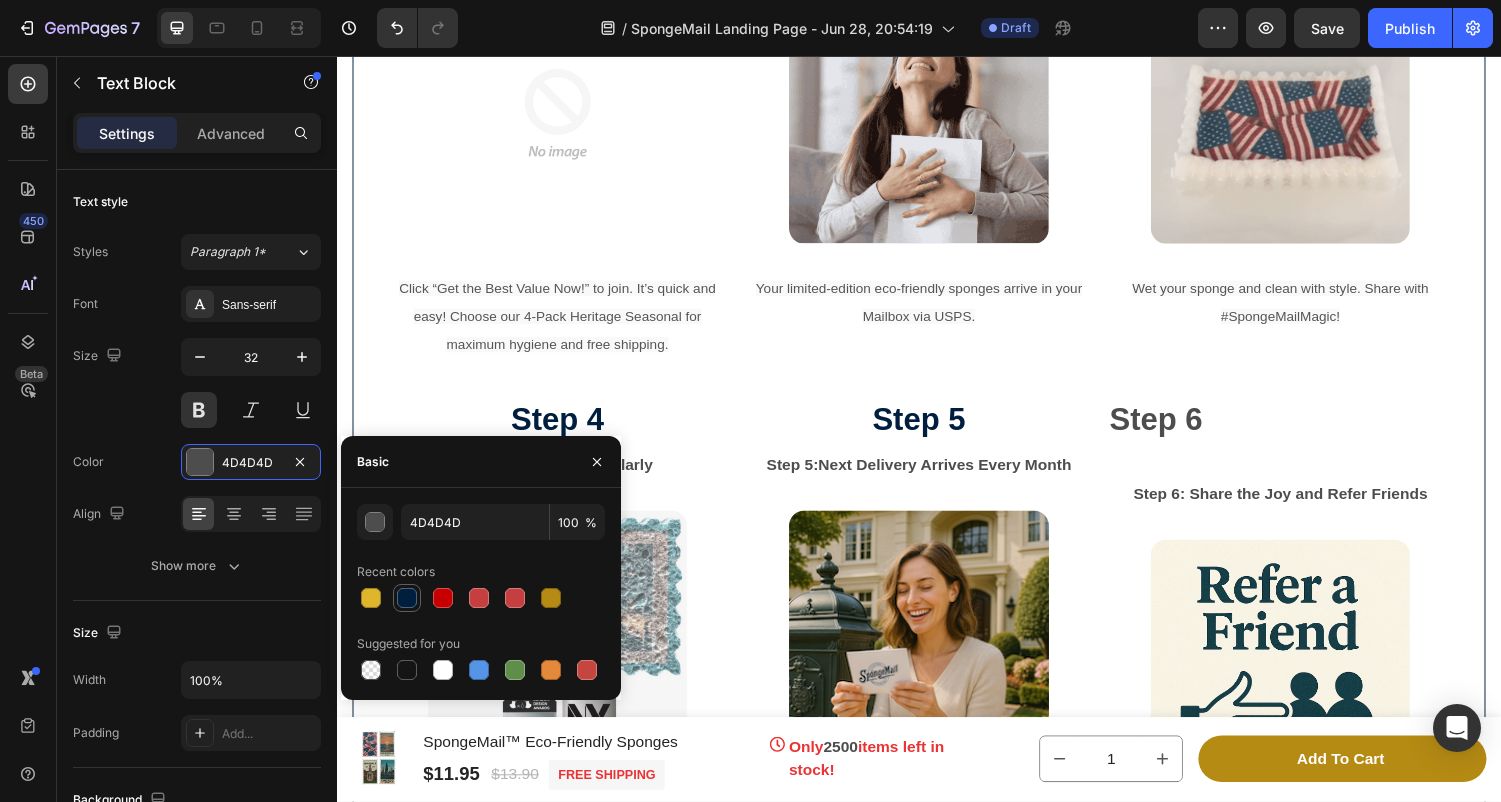 click at bounding box center (407, 598) 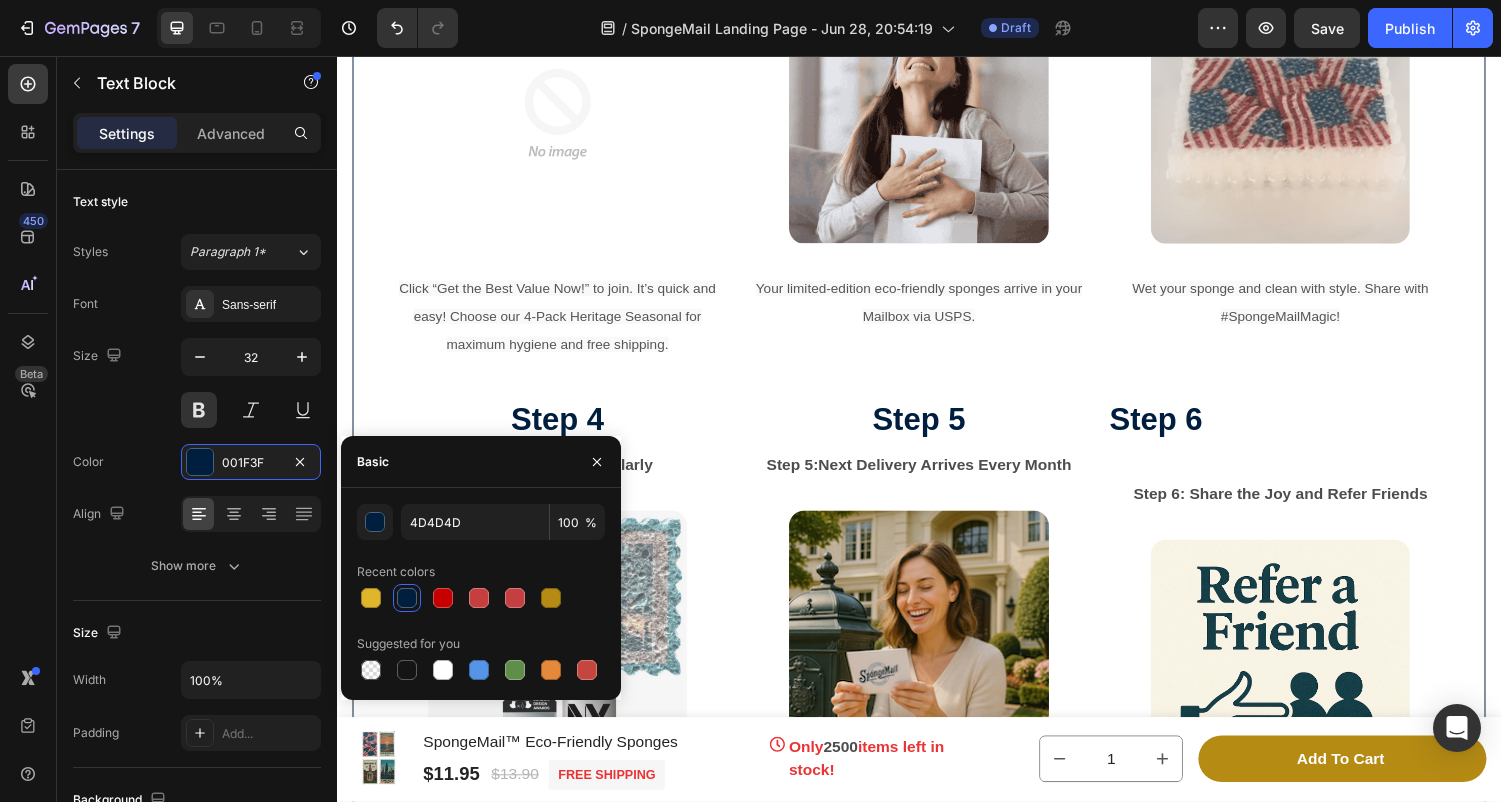 type on "001F3F" 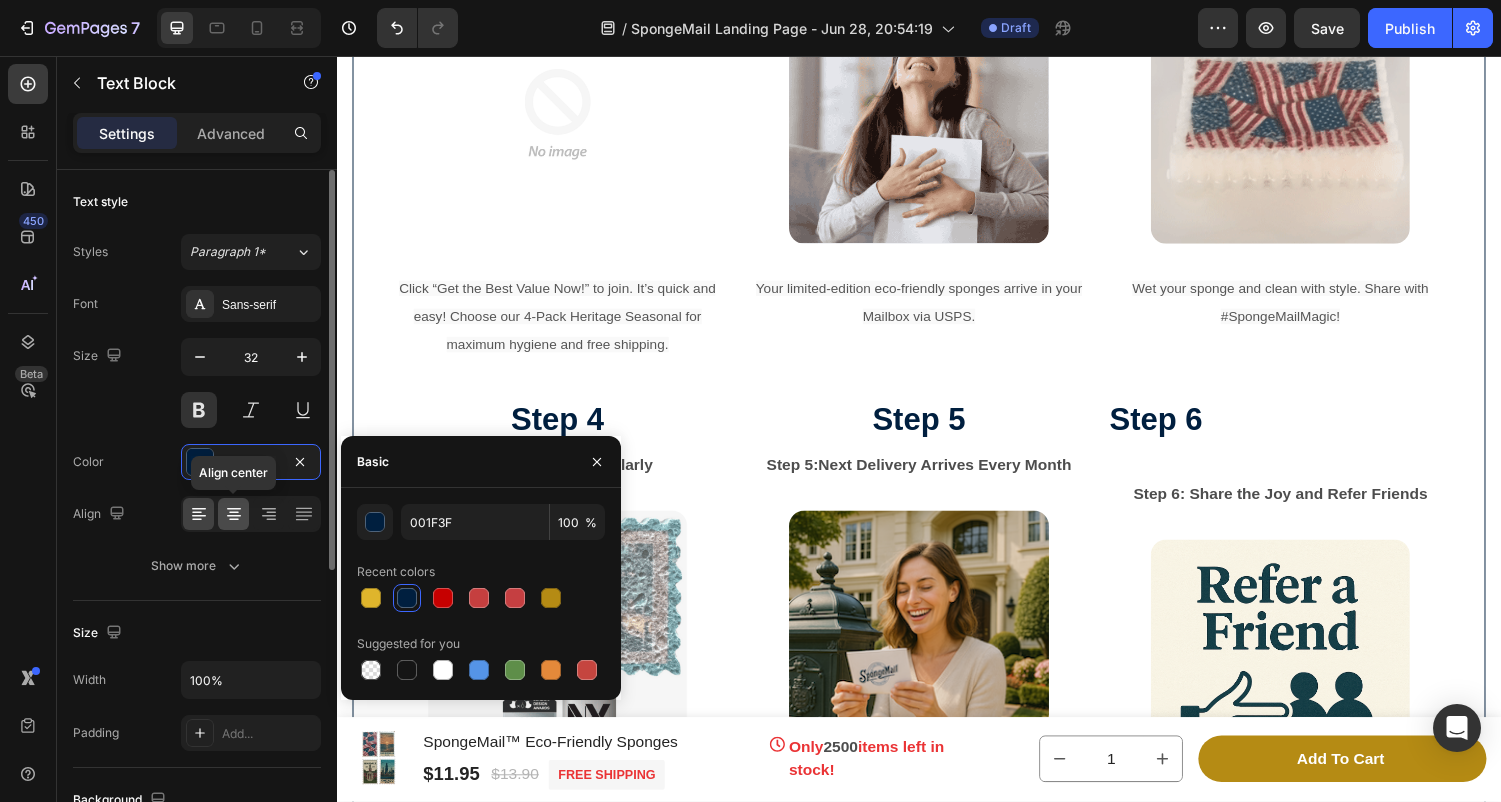click 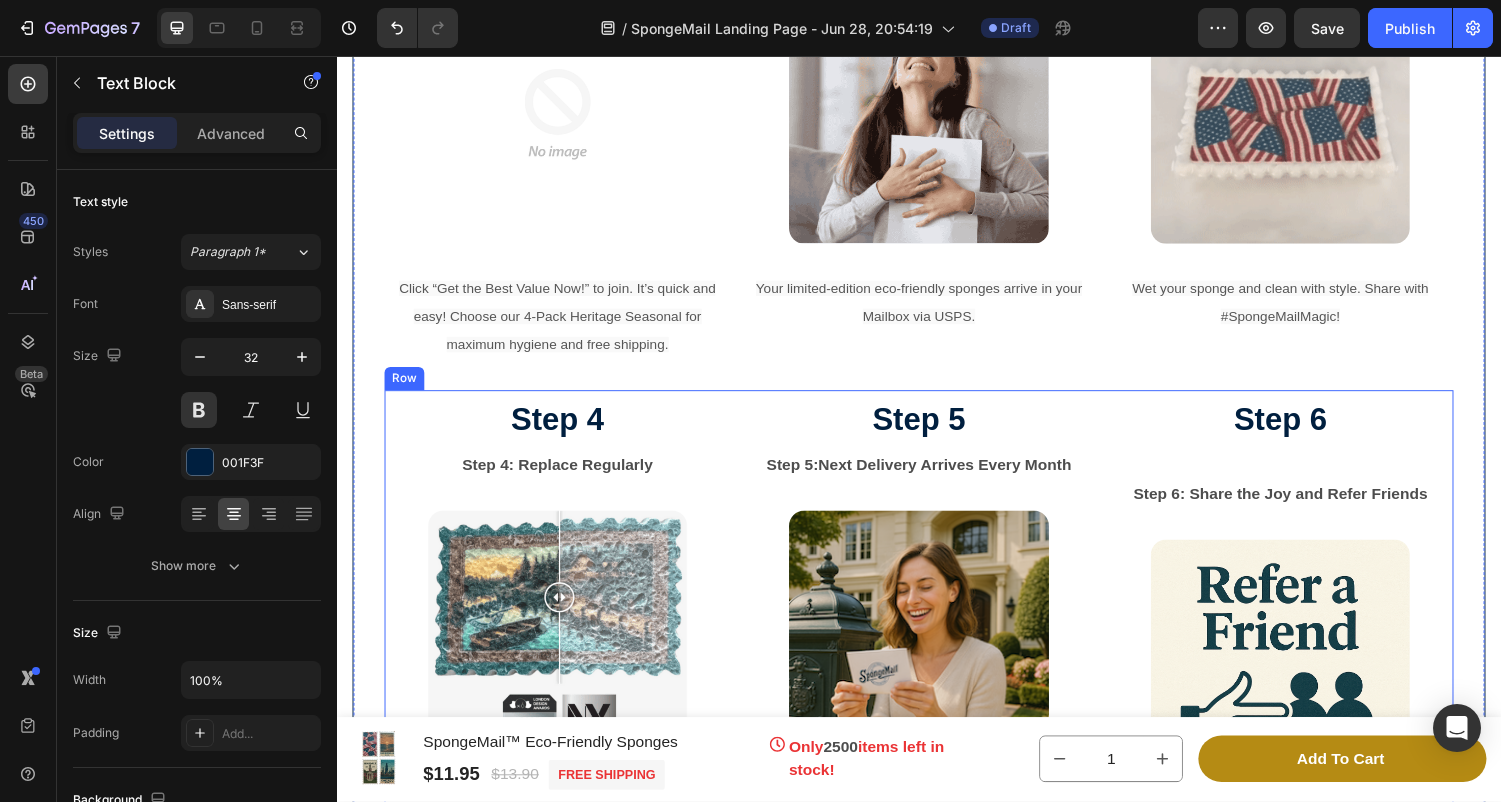 click on "Step 6 Text Block Step 6: Share the Joy and Refer Friends Text Block Image Refer your friends and suggest what art you would like featured #SpongeMailMagic! Text Block" at bounding box center [1309, 657] 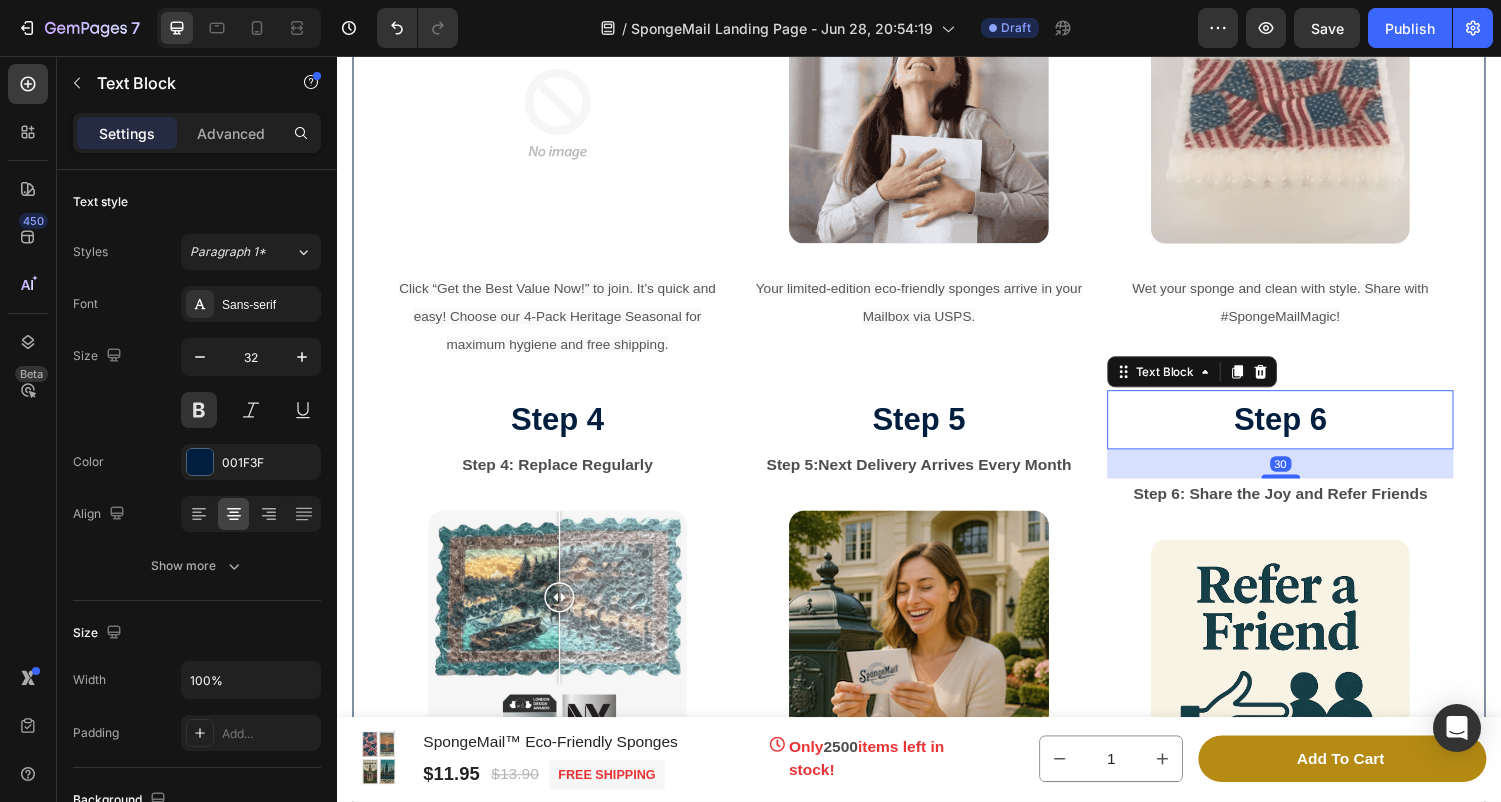 click on "Step 6" at bounding box center [1309, 432] 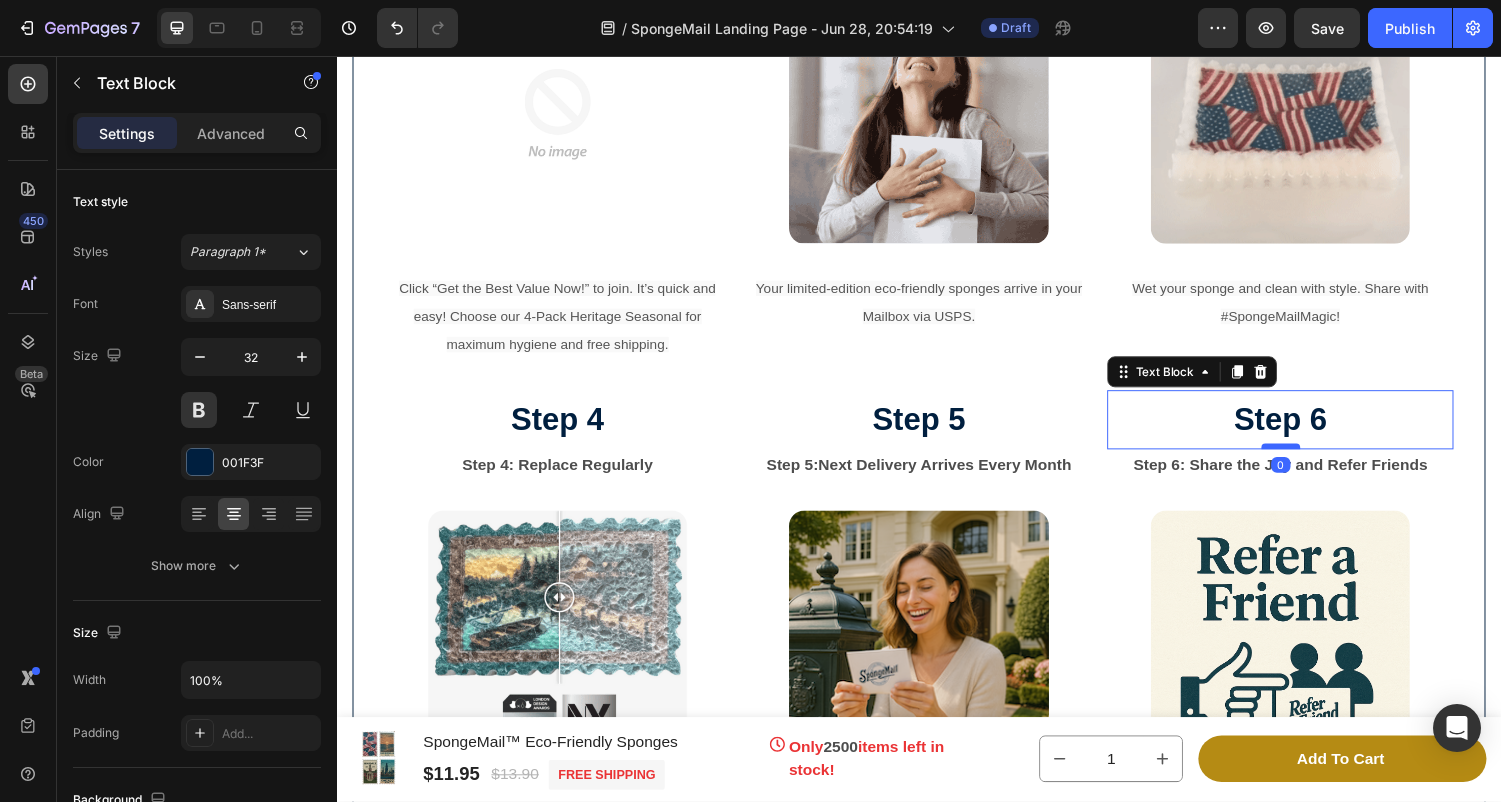 drag, startPoint x: 1319, startPoint y: 484, endPoint x: 1318, endPoint y: 452, distance: 32.01562 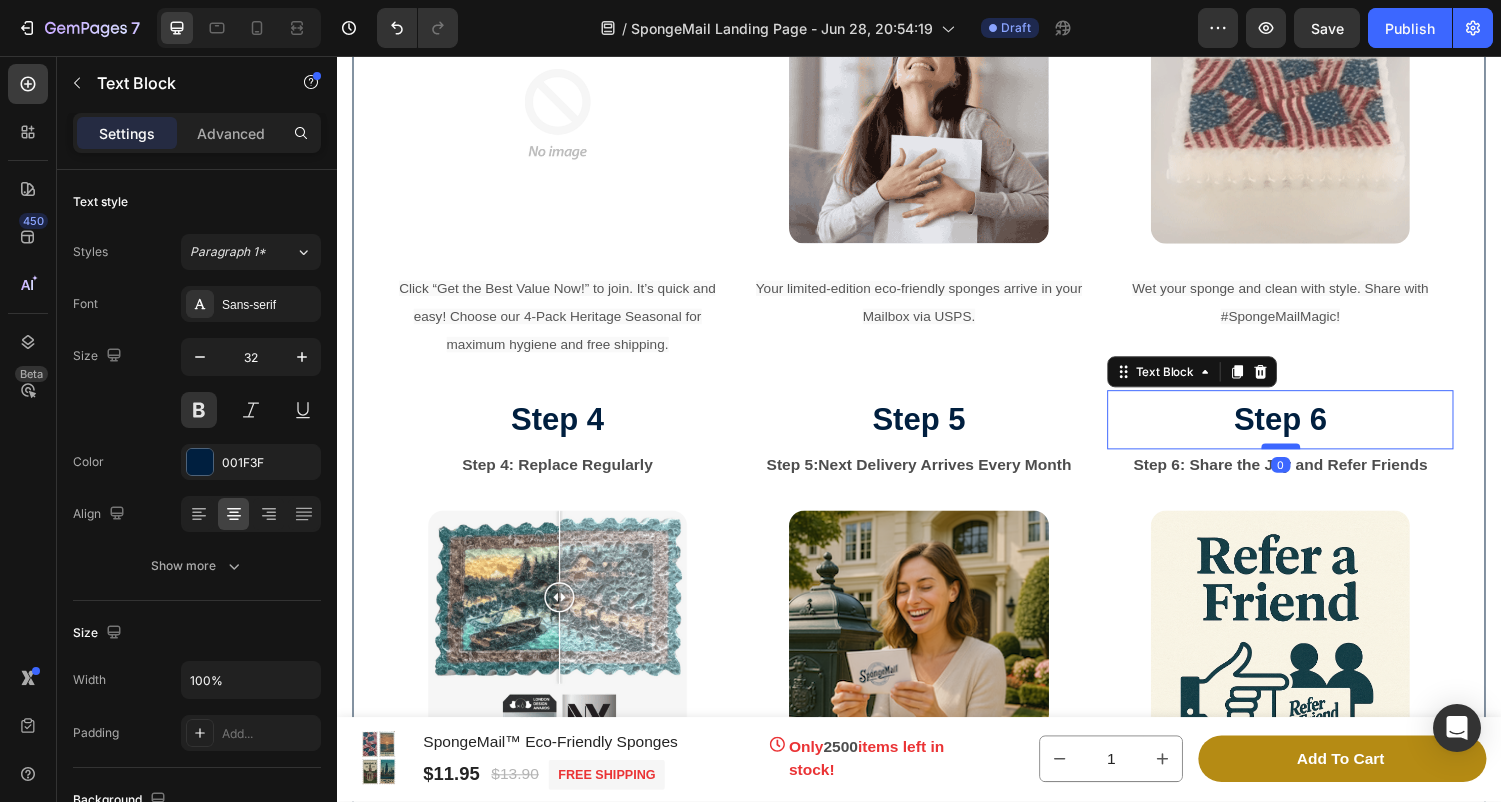 click at bounding box center [1310, 459] 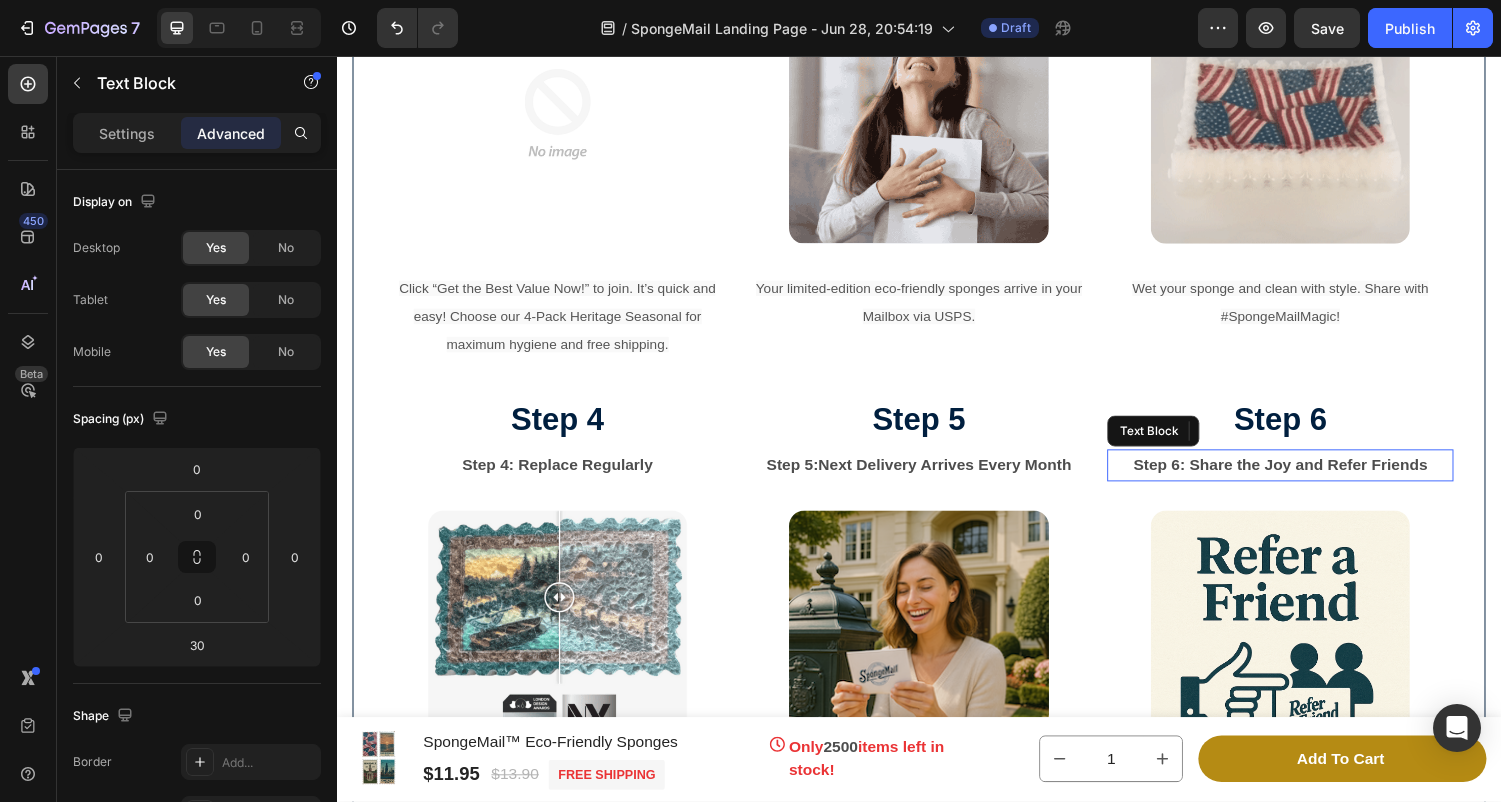 click on "Step [NUMBER]: Share the Joy and Refer Friends" at bounding box center (1309, 477) 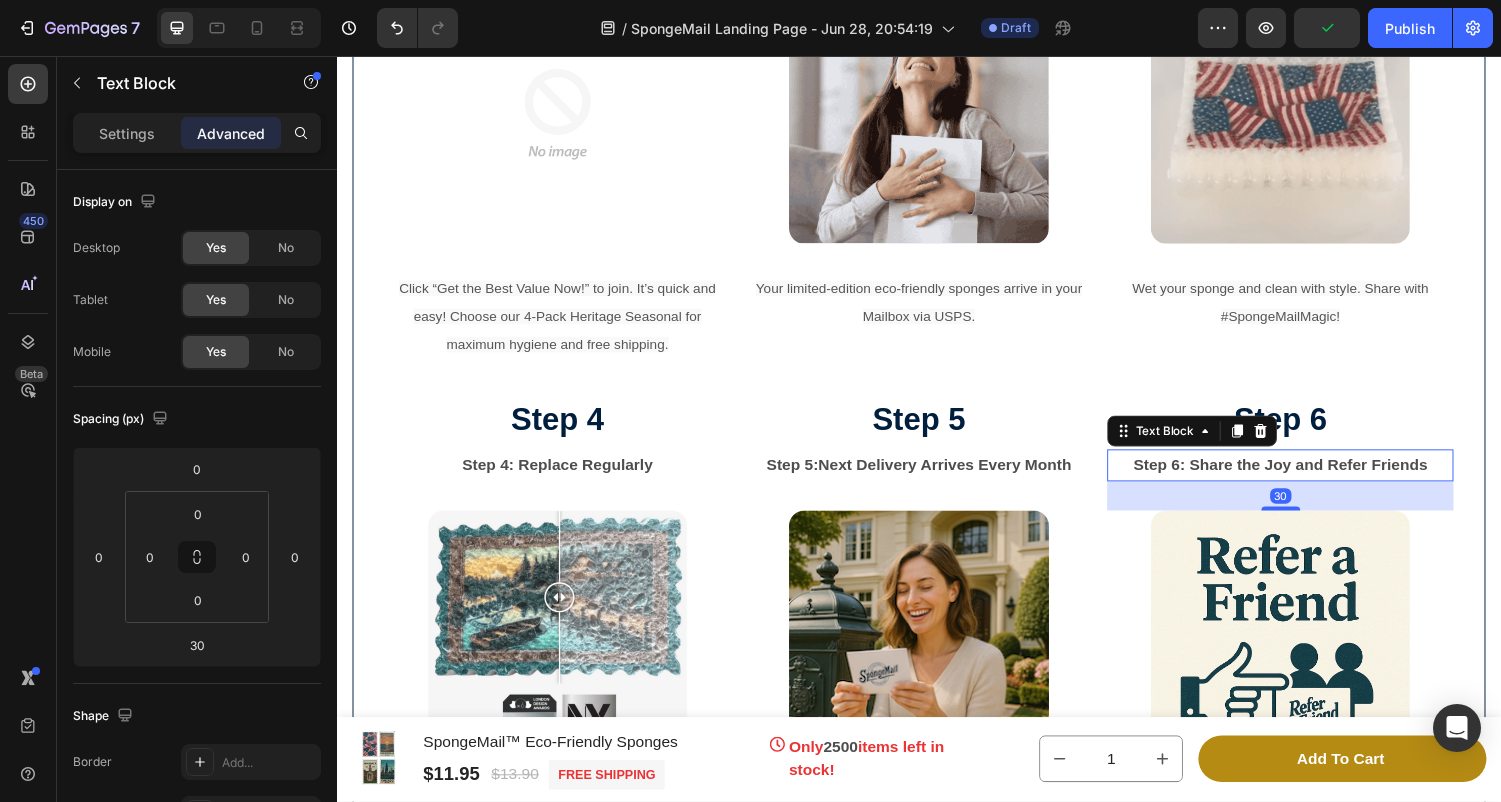 click on "Step [NUMBER]: Share the Joy and Refer Friends" at bounding box center (1309, 477) 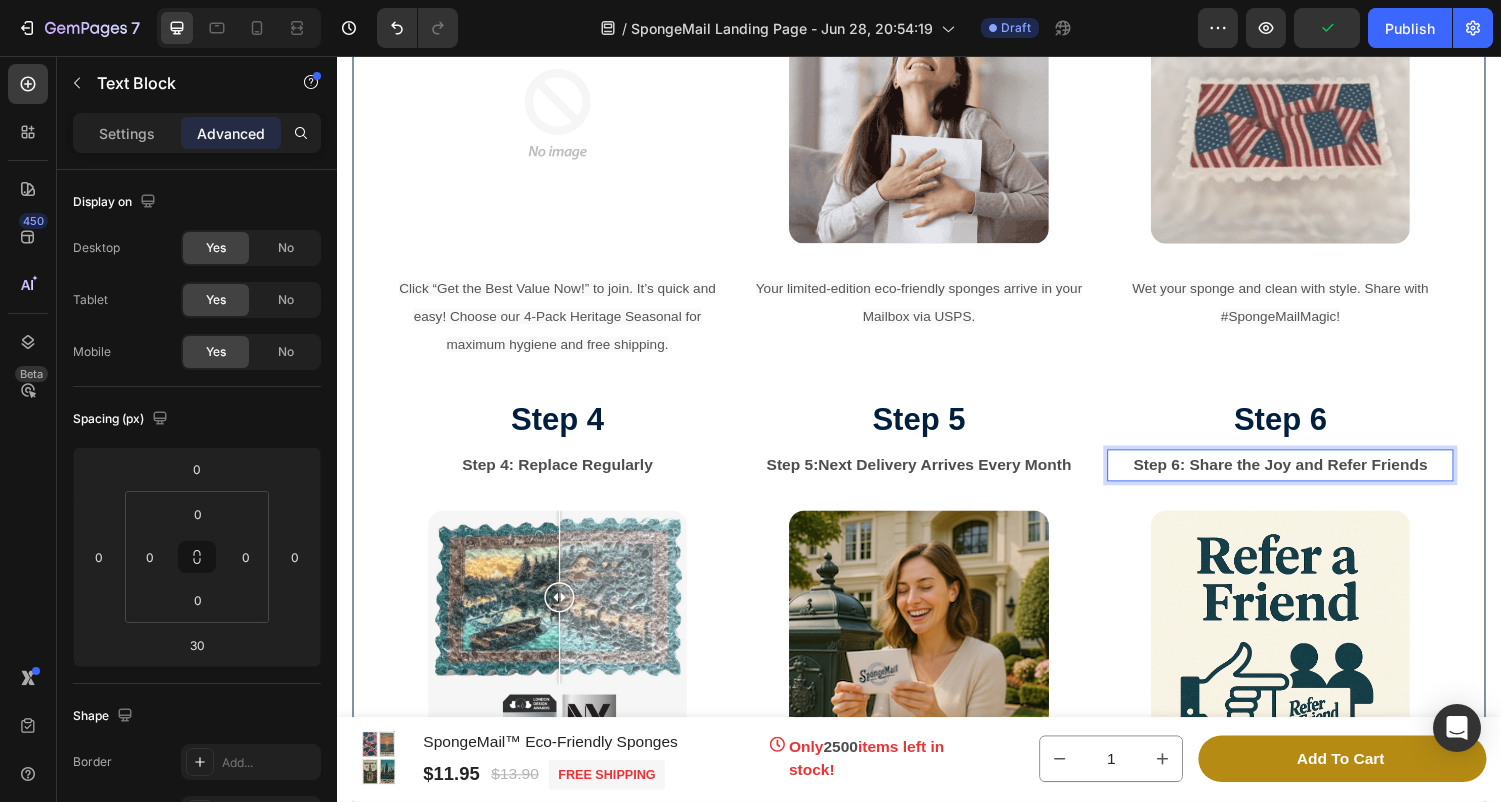 click on "Step [NUMBER]: Share the Joy and Refer Friends" at bounding box center (1309, 477) 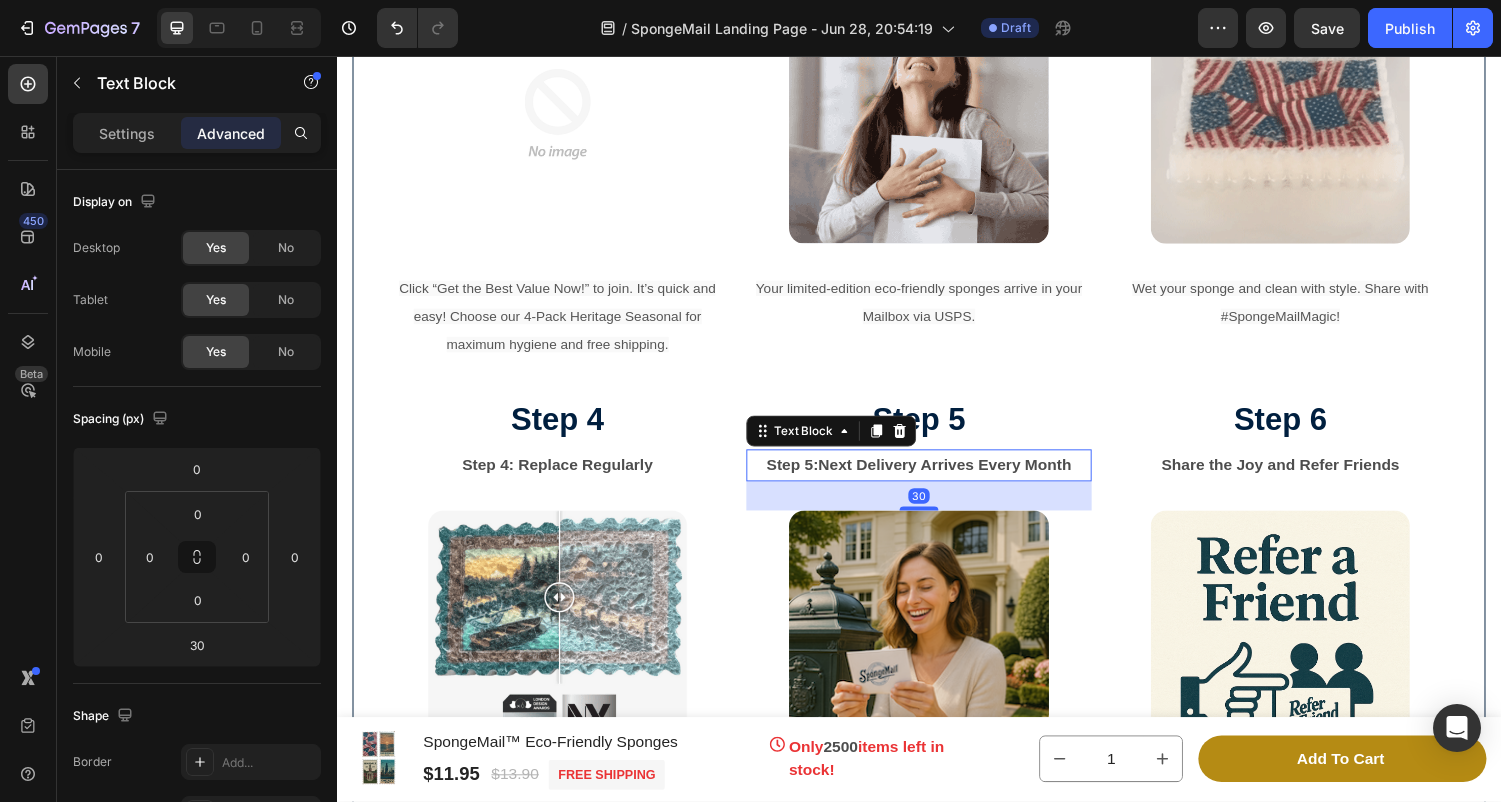 click on "Next Delivery Arrives Every Month" at bounding box center [963, 477] 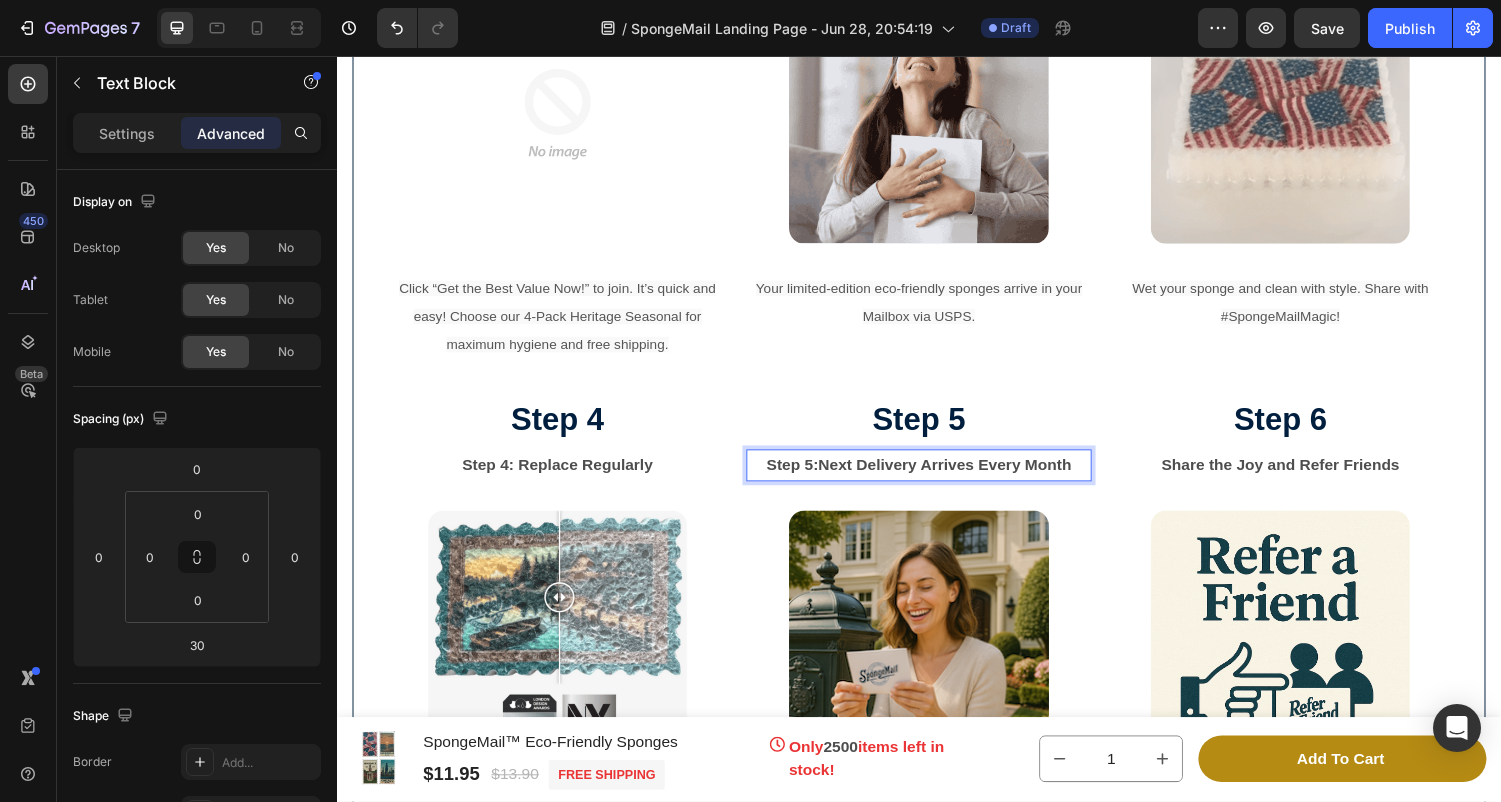 click on "Next Delivery Arrives Every Month" at bounding box center (963, 477) 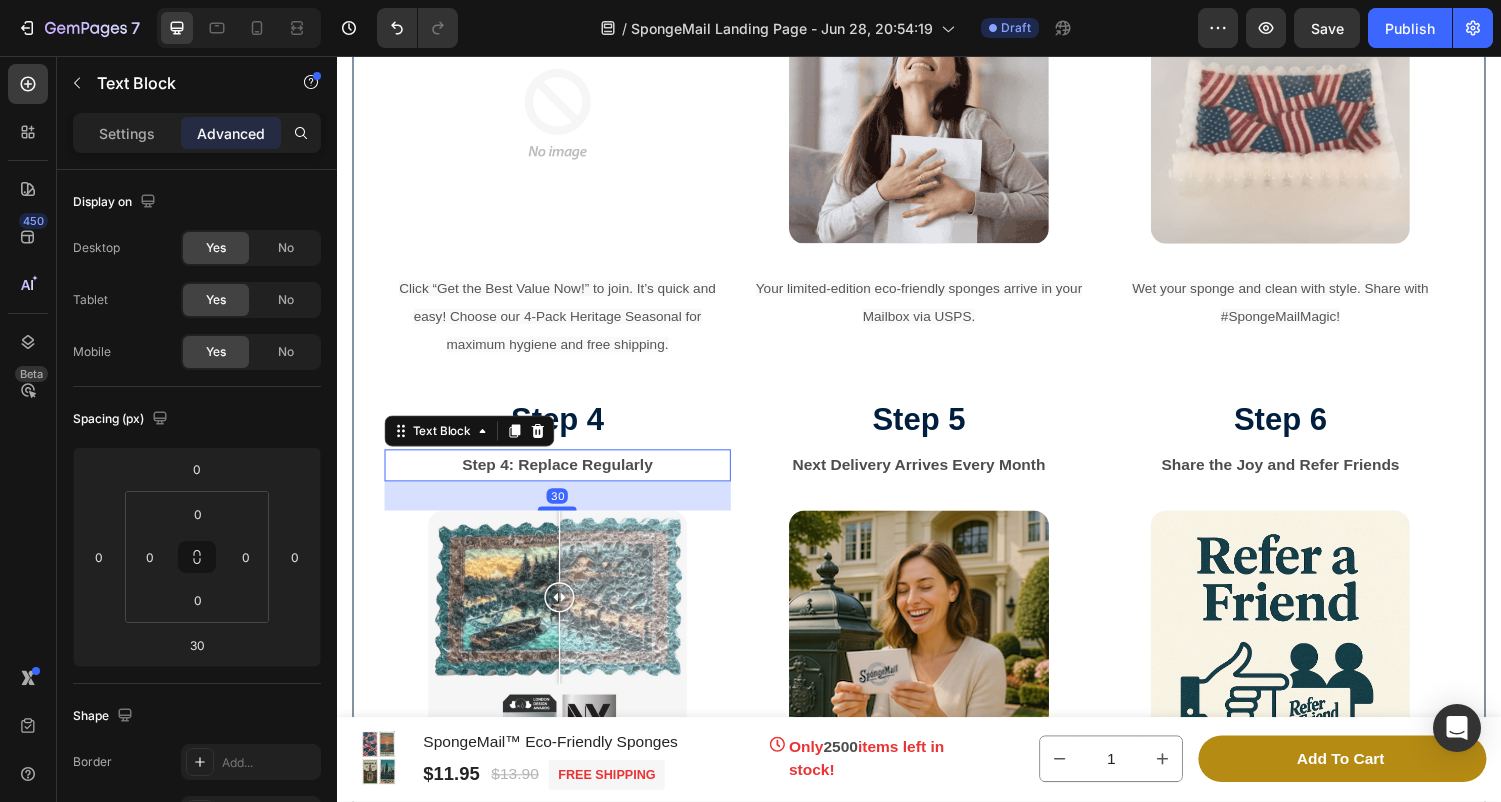click on "Step 4: Replace Regularly" at bounding box center (564, 478) 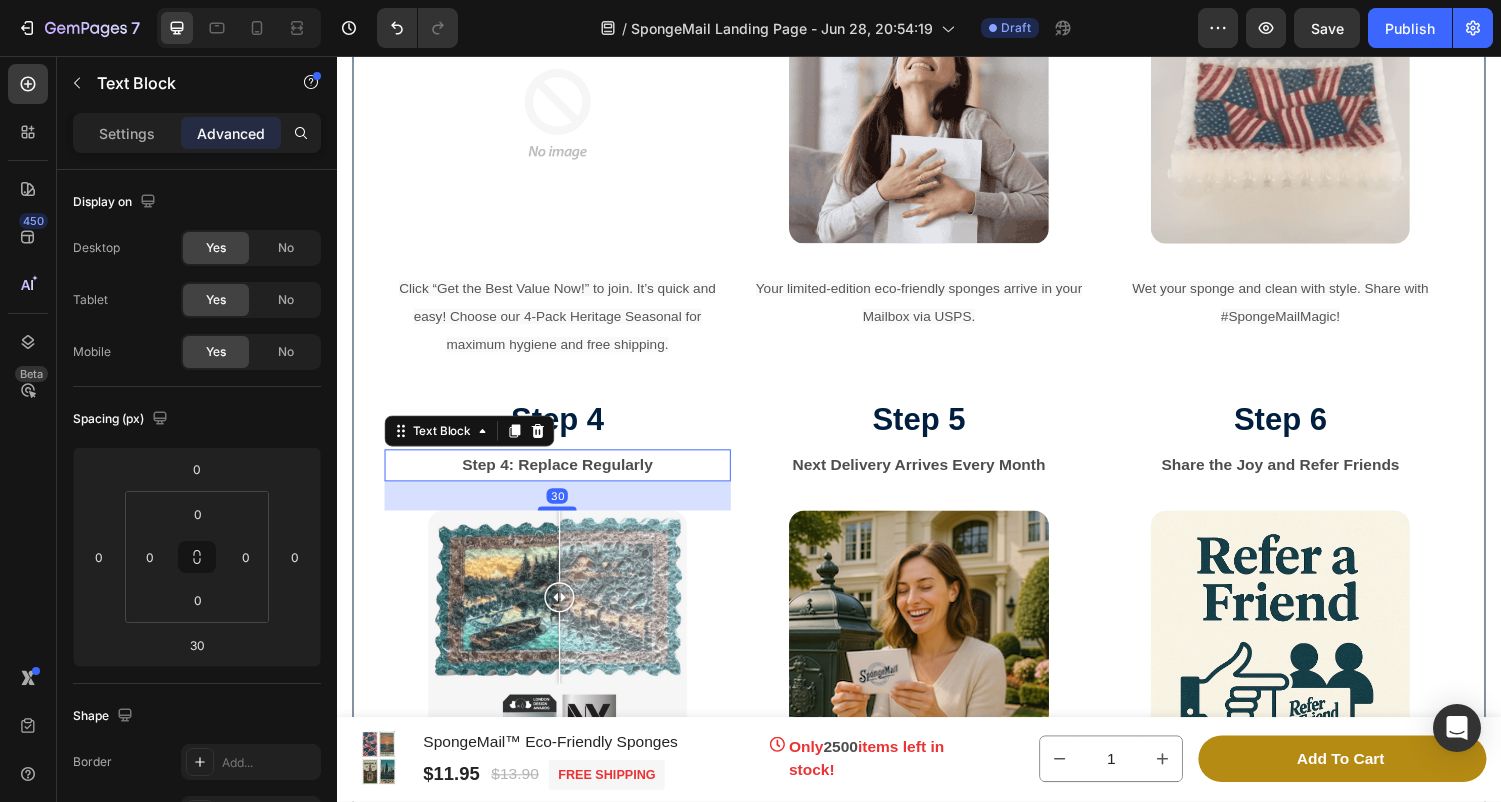 click on "Step 4: Replace Regularly" at bounding box center (564, 478) 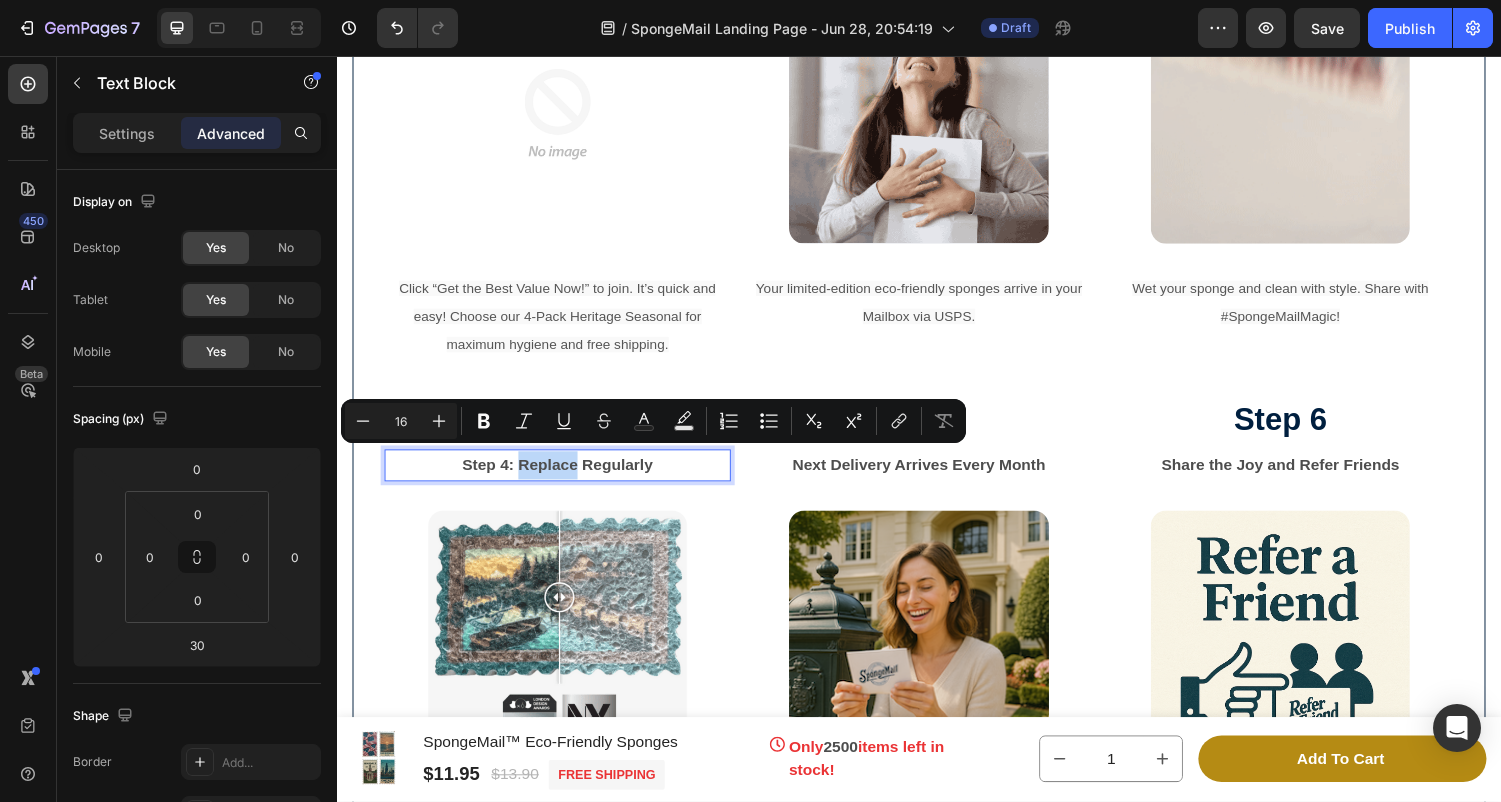 click on "Step 4: Replace Regularly" at bounding box center (564, 478) 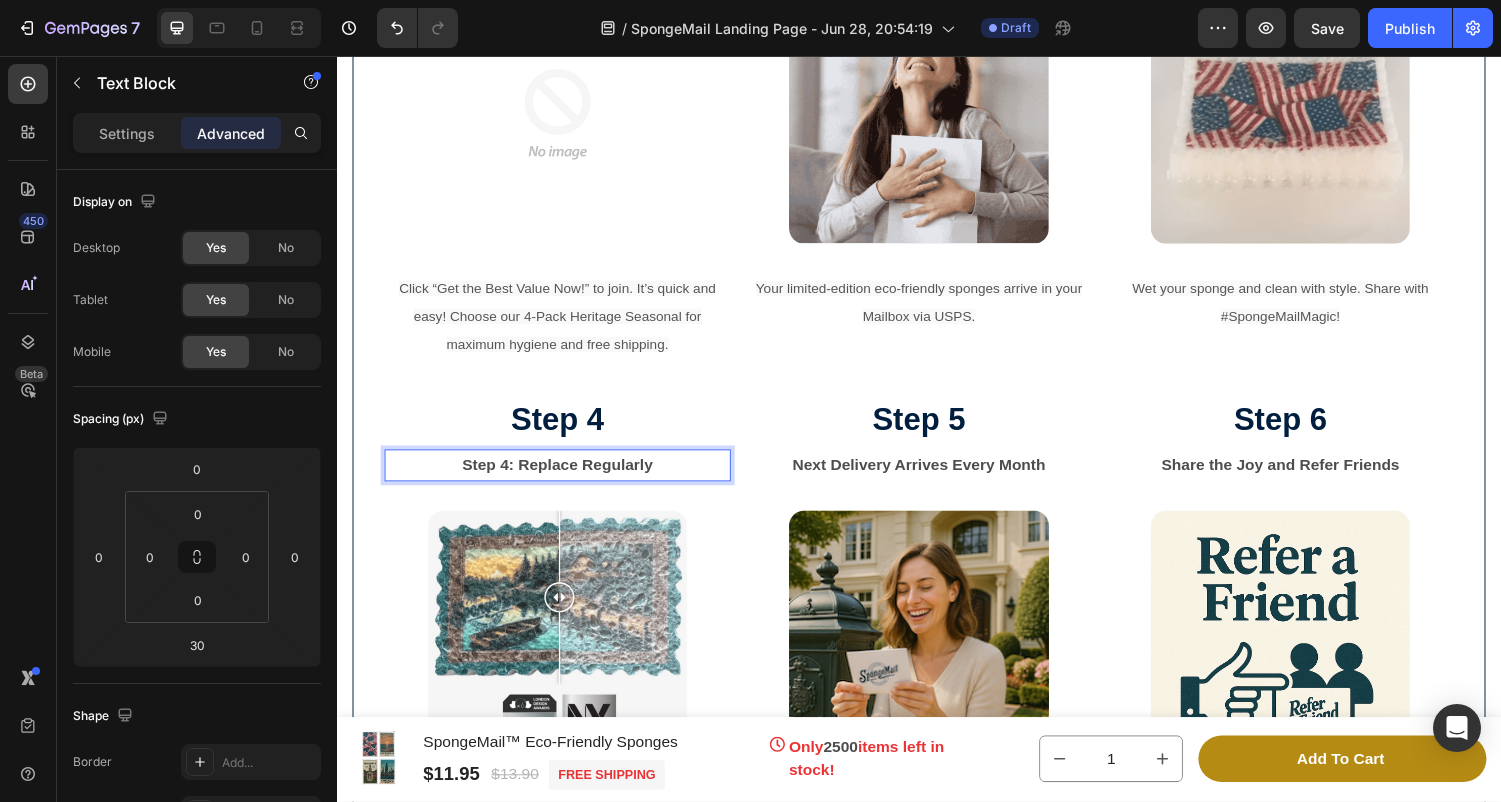 click on "Step 4: Replace Regularly" at bounding box center (564, 478) 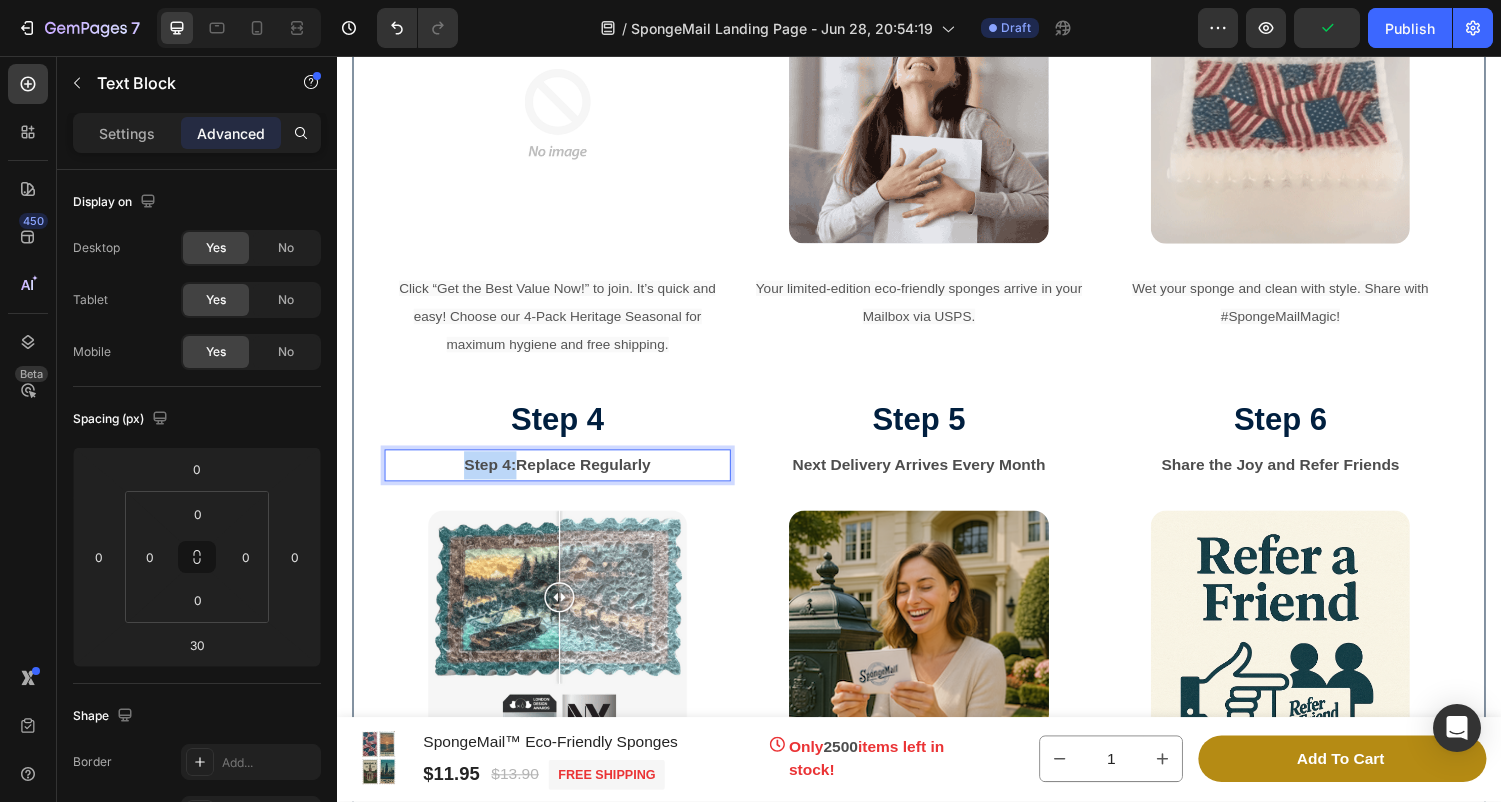 drag, startPoint x: 465, startPoint y: 465, endPoint x: 523, endPoint y: 469, distance: 58.137768 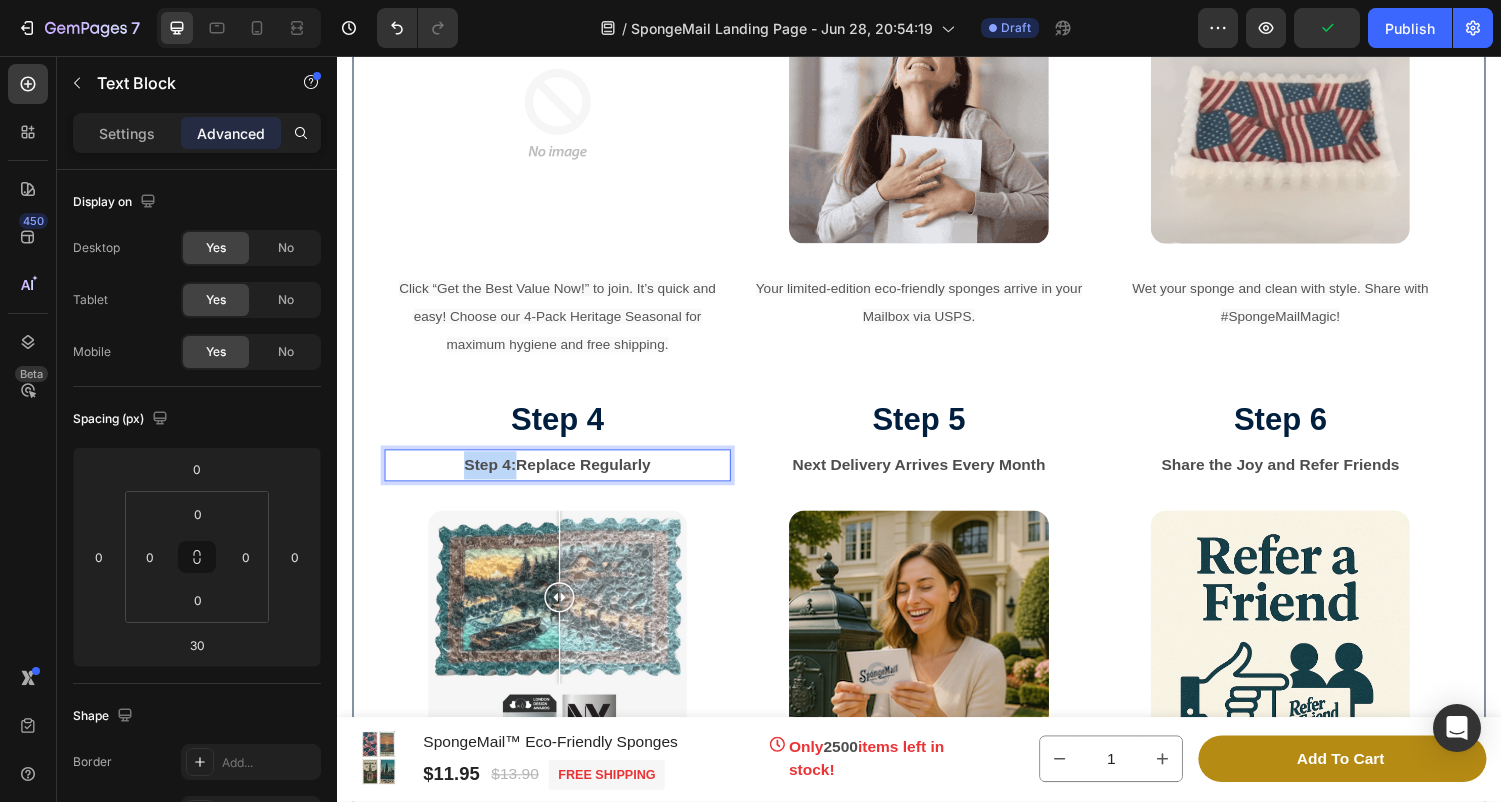 click on "Step 4:Replace Regularly" at bounding box center (564, 478) 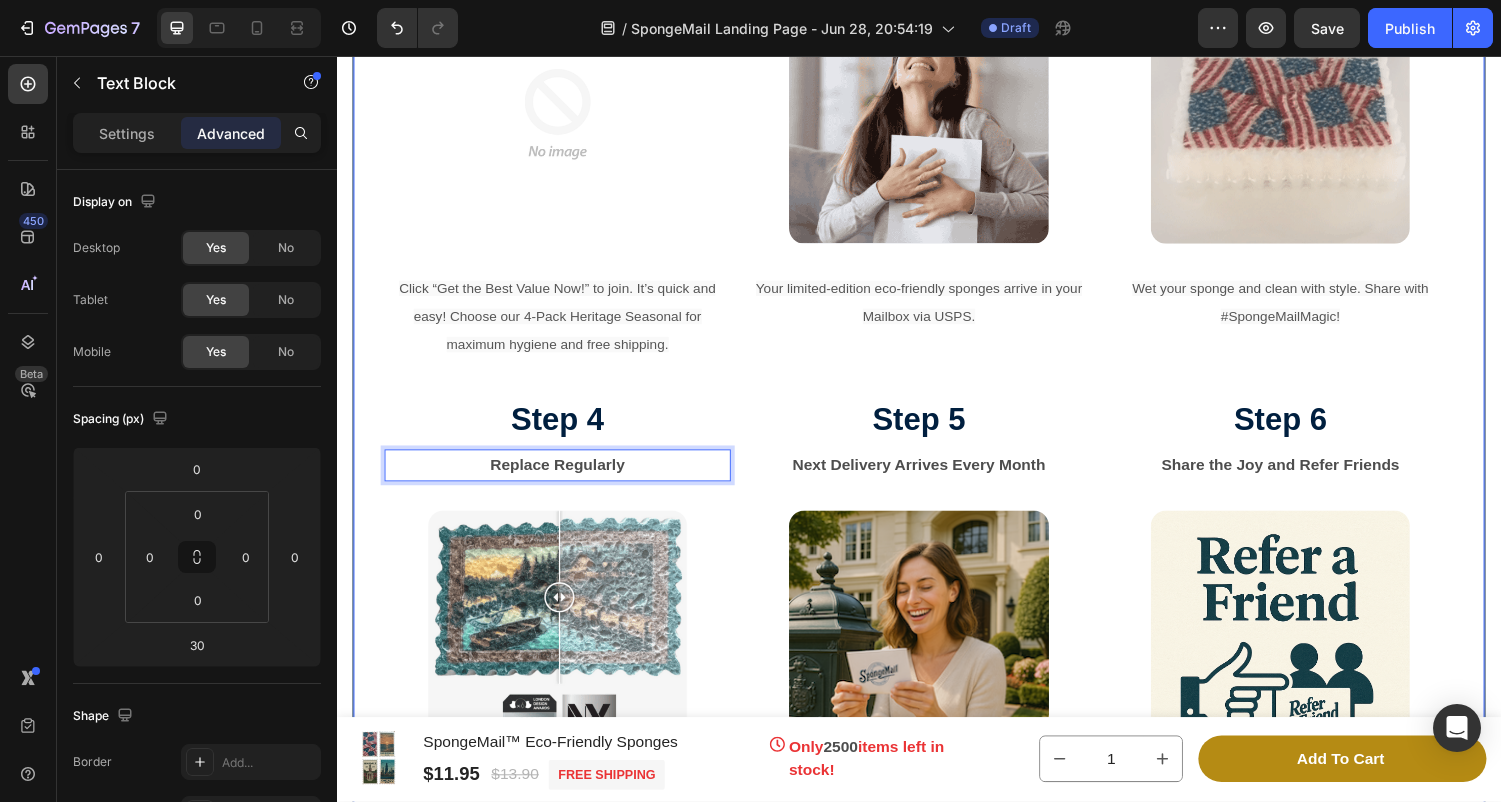 click on "How SpongeMail Keeps Your Kitchen Stunning and Germ Free Heading Join Hinsdale's eco-revolution with our simple, hassle-free subscription! Text Block Step 1 Text Block Add to Cart and Check Out Text Block Image Click “Get the Best Value Now!” to join. It’s quick and easy! Choose our 4-Pack Heritage Seasonal for maximum hygiene and free shipping. Text Block Step 2 Text Block Recieve via USPS Every Month Text Block Image Your limited-edition eco-friendly sponges arrive in your Mailbox via USPS. Text Block Step 3 Text Block Just Add Water and Watch The Magic Text Block Image Wet your sponge and clean with style. Share with #SpongeMailMagic! Text Block Row Step 4 Text Block Replace Regularly Text Block   30 Image 4-Pack? Toss weekly. 2-Pack? Every 2 weeks. Our Fade-to-replace designs will help you know when your sponge is worn out  and we’ll email reminders! Text Block Step 5 Text Block Next Delivery Arrives Every Month Text Block Image Fresh sponges arrive via USPS, right on time. Text Block Step 6 Row" at bounding box center [937, 330] 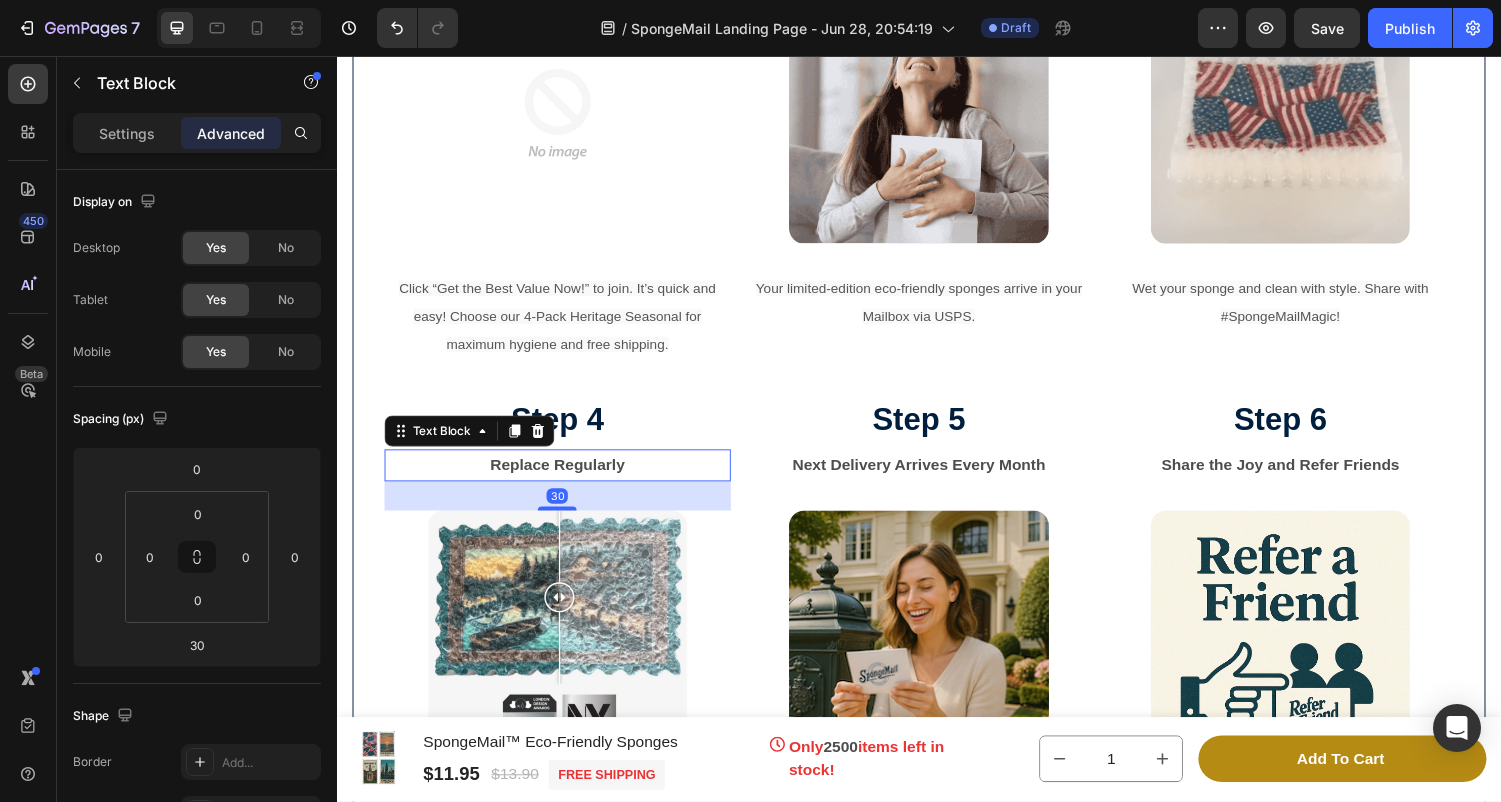 click on "Replace Regularly" at bounding box center (564, 478) 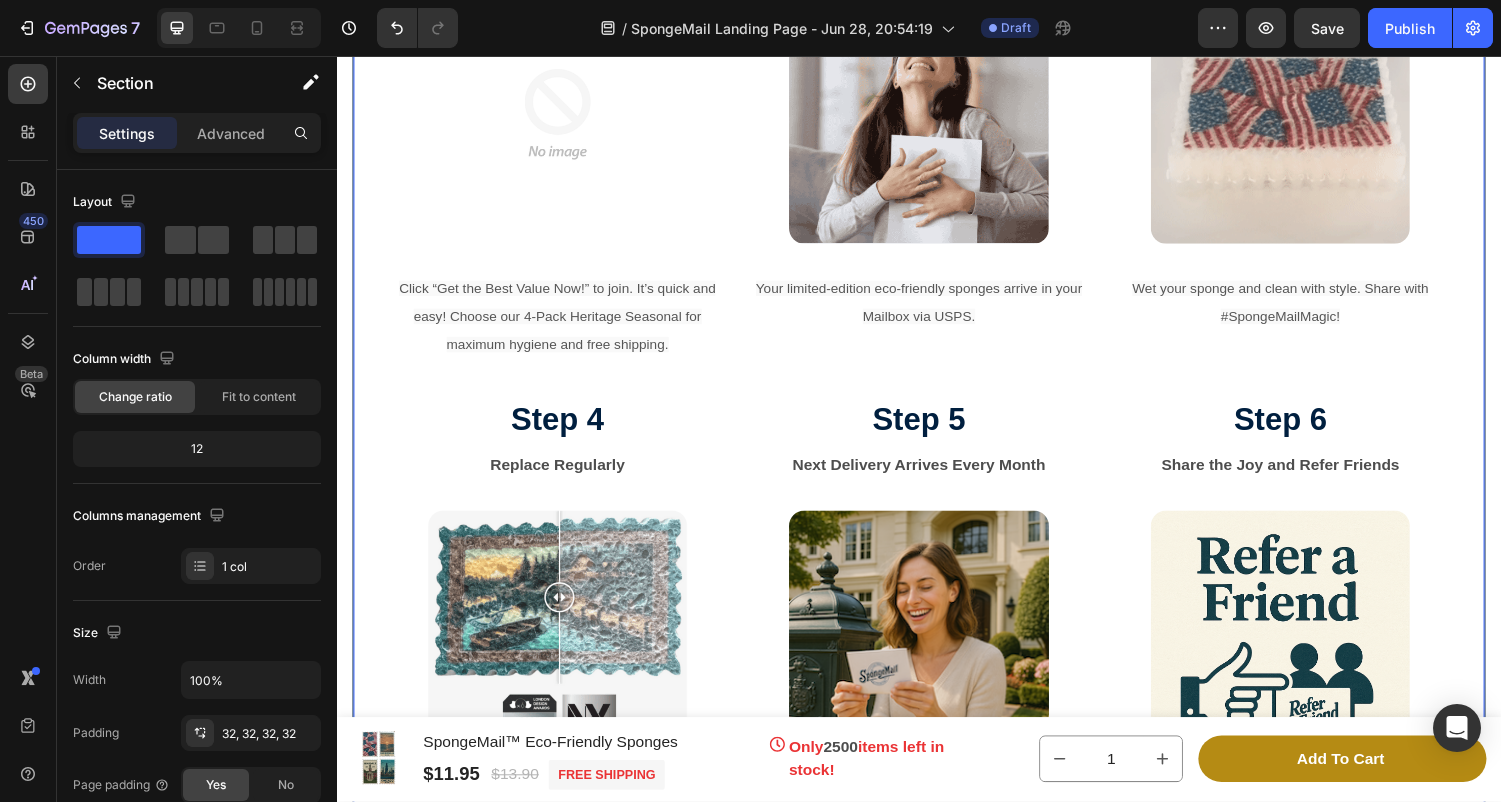 click on "How SpongeMail Keeps Your Kitchen Stunning and Germ Free Heading Join Hinsdale's eco-revolution with our simple, hassle-free subscription! Text Block Step 1 Text Block Add to Cart and Check Out Text Block Image Click “Get the Best Value Now!” to join. It’s quick and easy! Choose our 4-Pack Heritage Seasonal for maximum hygiene and free shipping. Text Block Step 2 Text Block Recieve via USPS Every Month Text Block Image Your limited-edition eco-friendly sponges arrive in your Mailbox via USPS. Text Block Step 3 Text Block Just Add Water and Watch The Magic Text Block Image Wet your sponge and clean with style. Share with #SpongeMailMagic! Text Block Row Step 4 Text Block Replace Regularly Text Block   30 Image 4-Pack? Toss weekly. 2-Pack? Every 2 weeks. Our Fade-to-replace designs will help you know when your sponge is worn out  and we’ll email reminders! Text Block Step 5 Text Block Next Delivery Arrives Every Month Text Block Image Fresh sponges arrive via USPS, right on time. Text Block Step 6 Row" at bounding box center [937, 330] 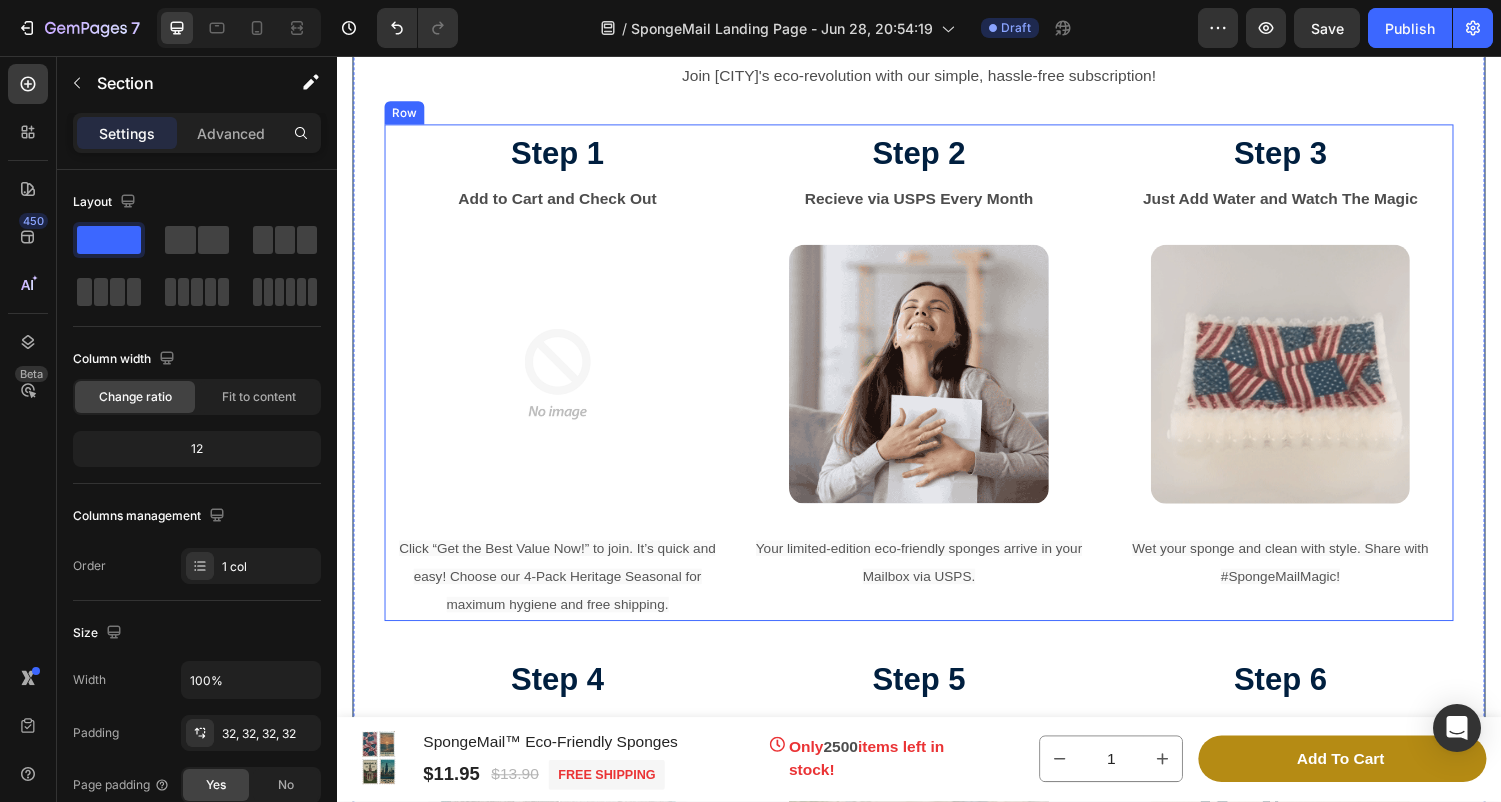scroll, scrollTop: 6024, scrollLeft: 0, axis: vertical 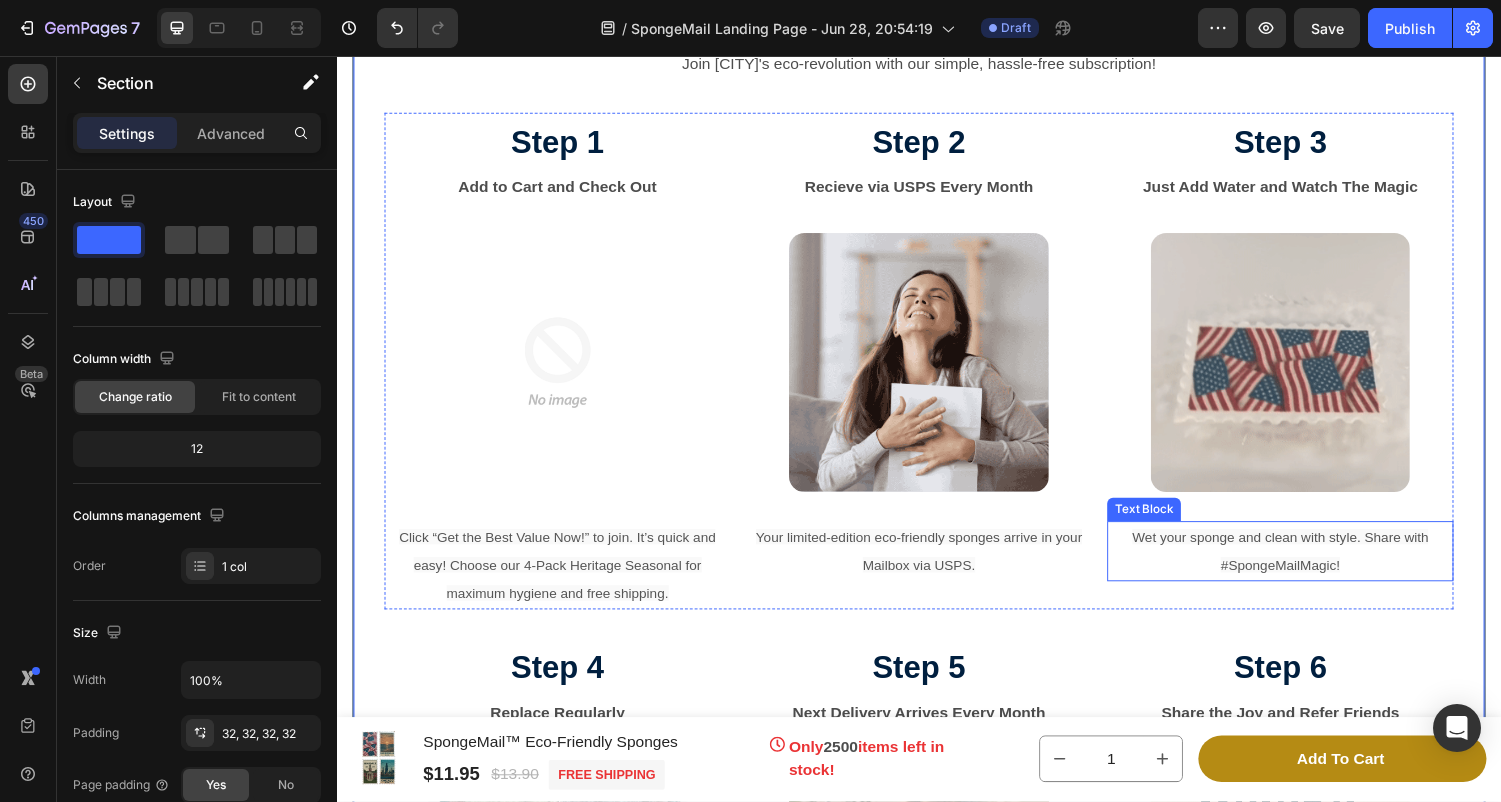 click on "Wet your sponge and clean with style. Share with #SpongeMailMagic!" at bounding box center (1309, 567) 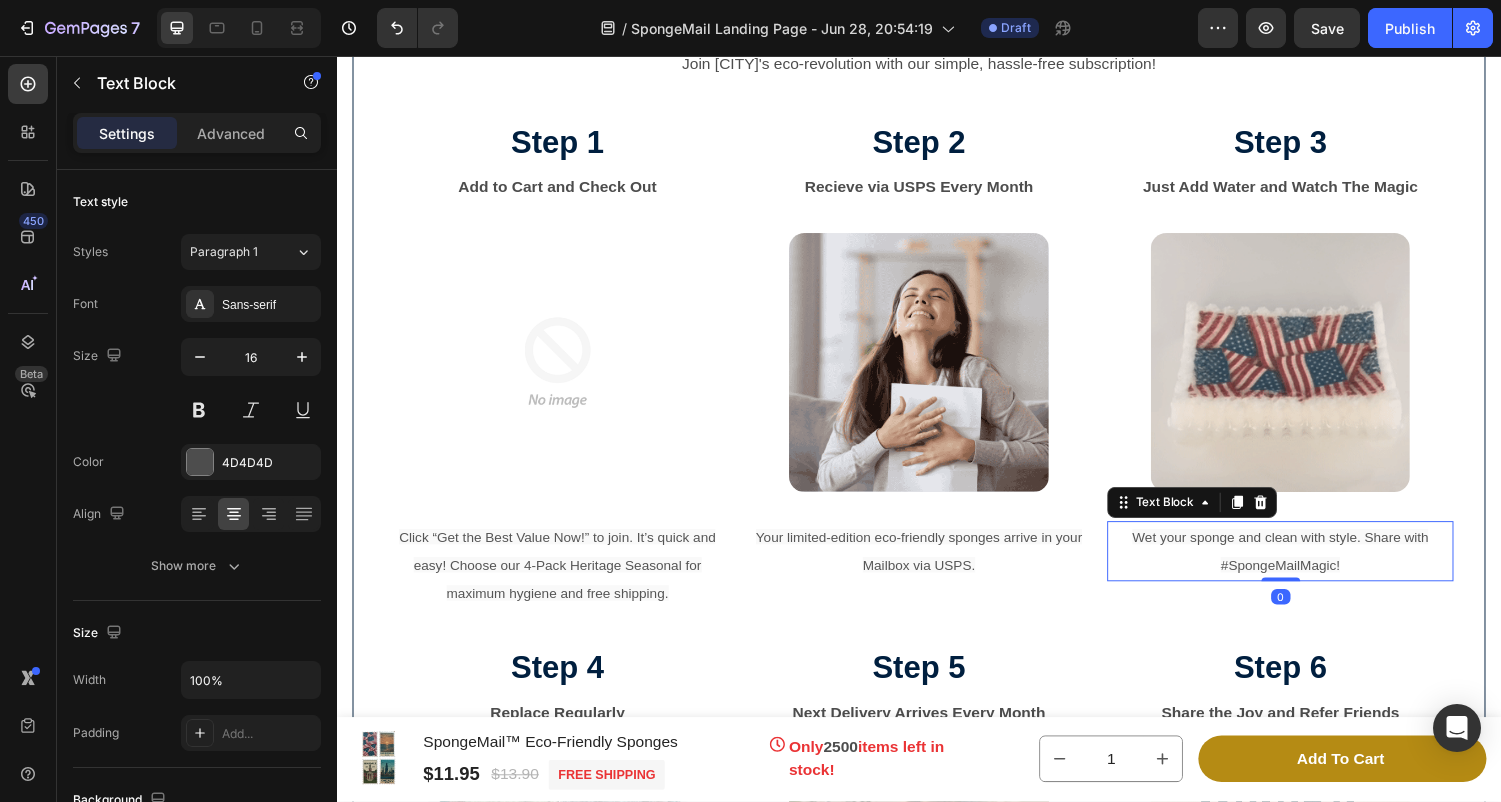 click on "Wet your sponge and clean with style. Share with #SpongeMailMagic!" at bounding box center [1309, 567] 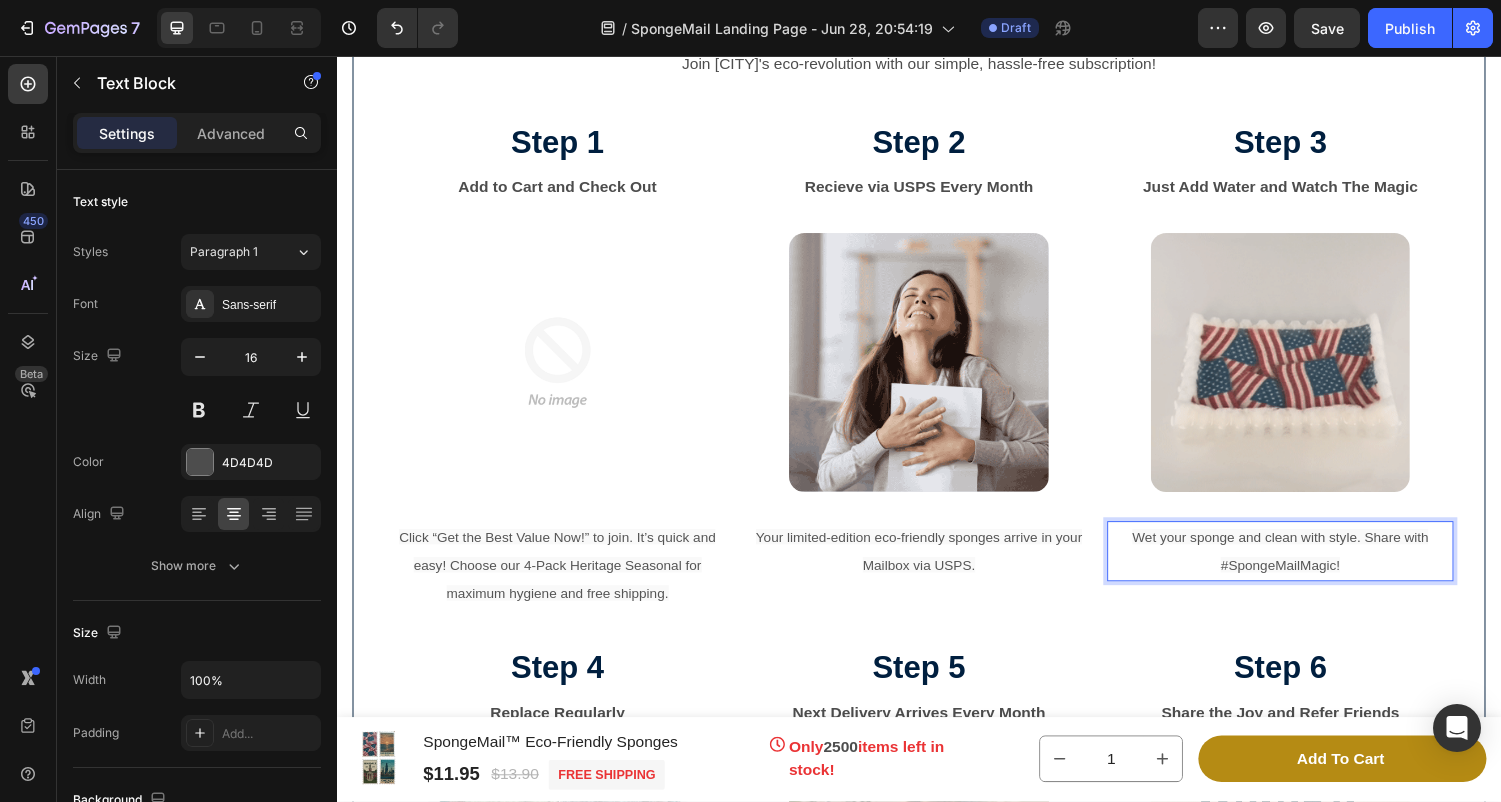 click on "Wet your sponge and clean with style. Share with #SpongeMailMagic!" at bounding box center (1310, 566) 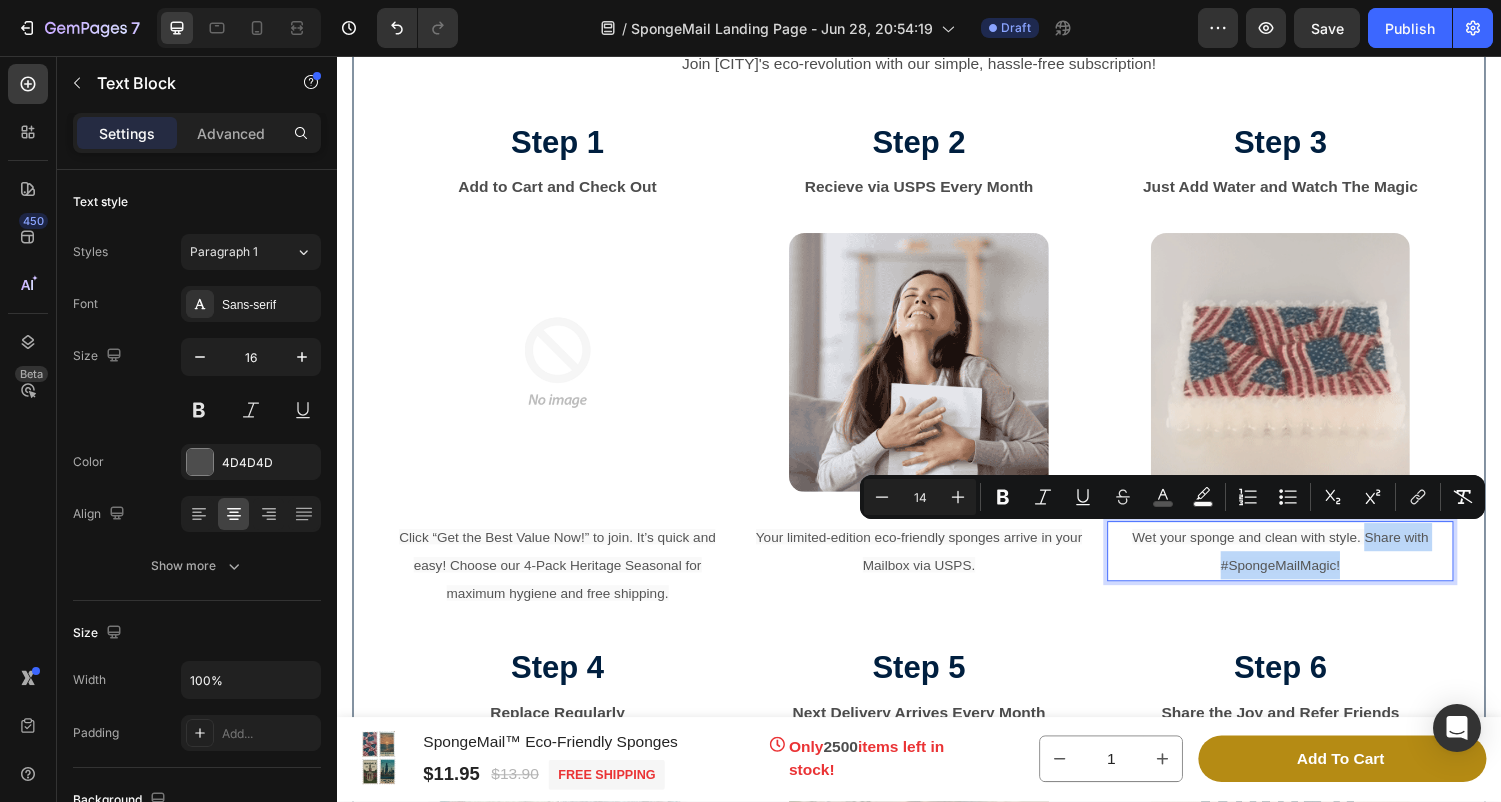 drag, startPoint x: 1395, startPoint y: 548, endPoint x: 1445, endPoint y: 566, distance: 53.14132 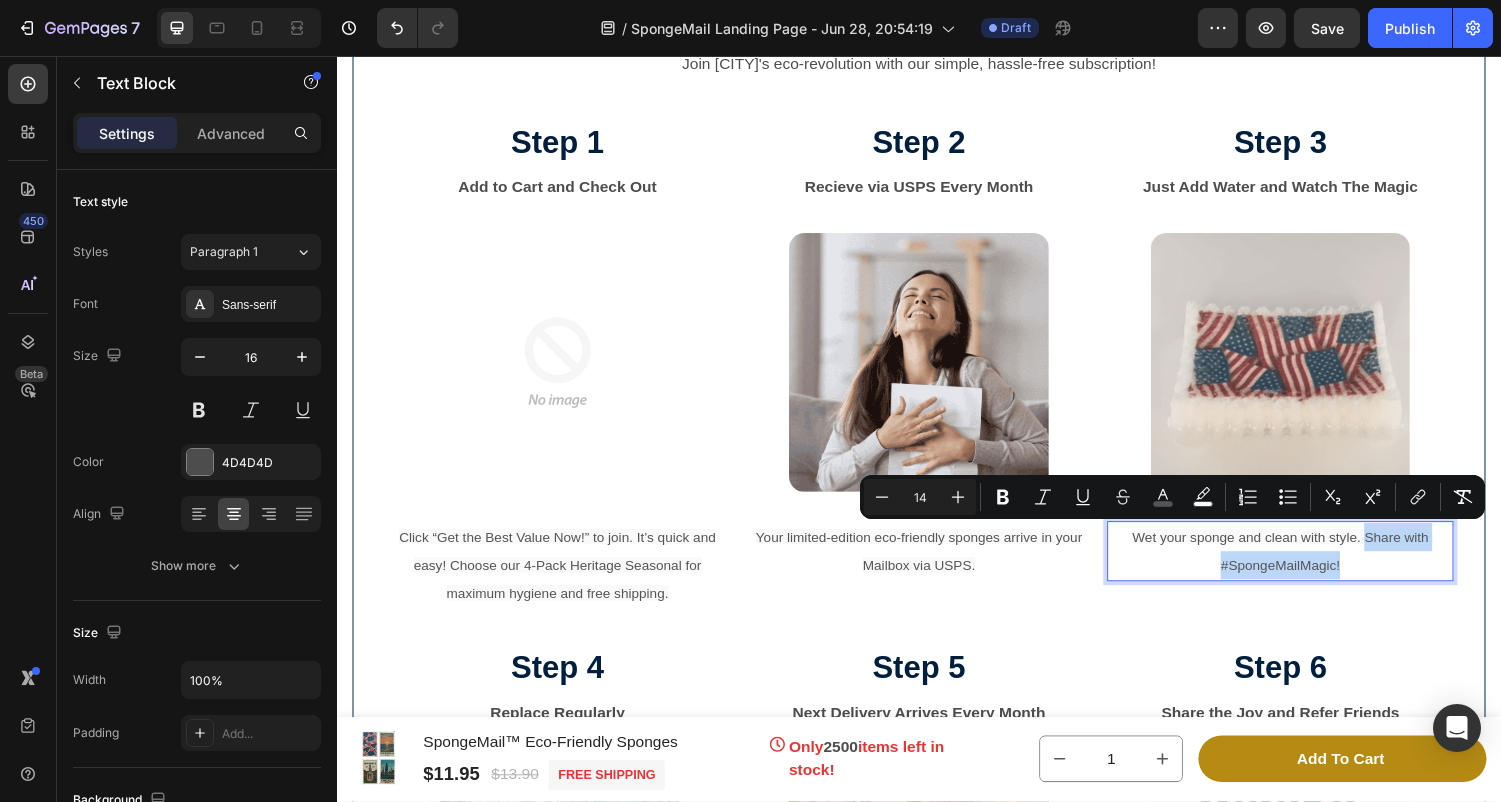 click on "Wet your sponge and clean with style. Share with #SpongeMailMagic!" at bounding box center (1309, 567) 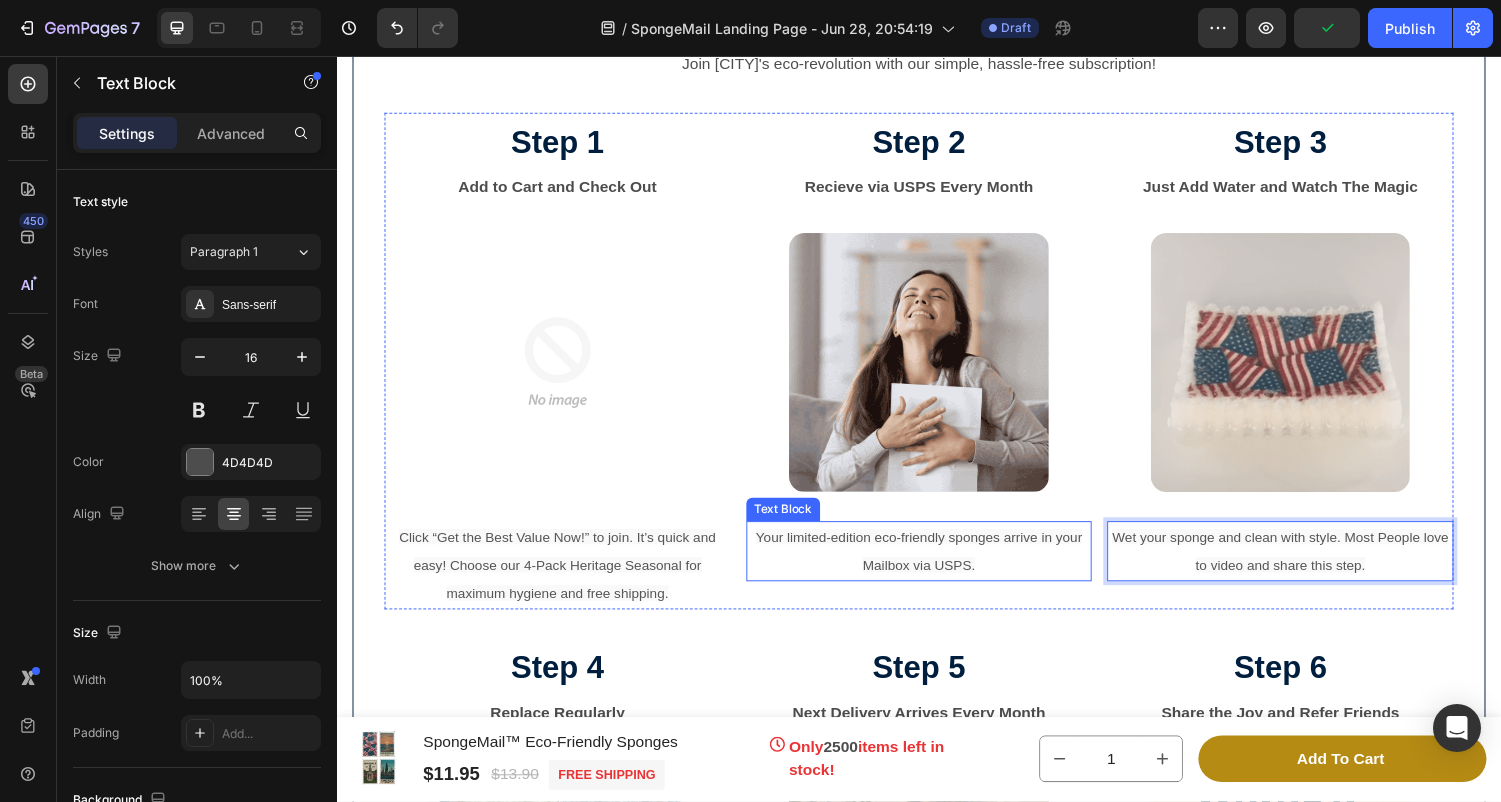 click on "Your limited-edition eco-friendly sponges arrive in your Mailbox via USPS." at bounding box center [937, 566] 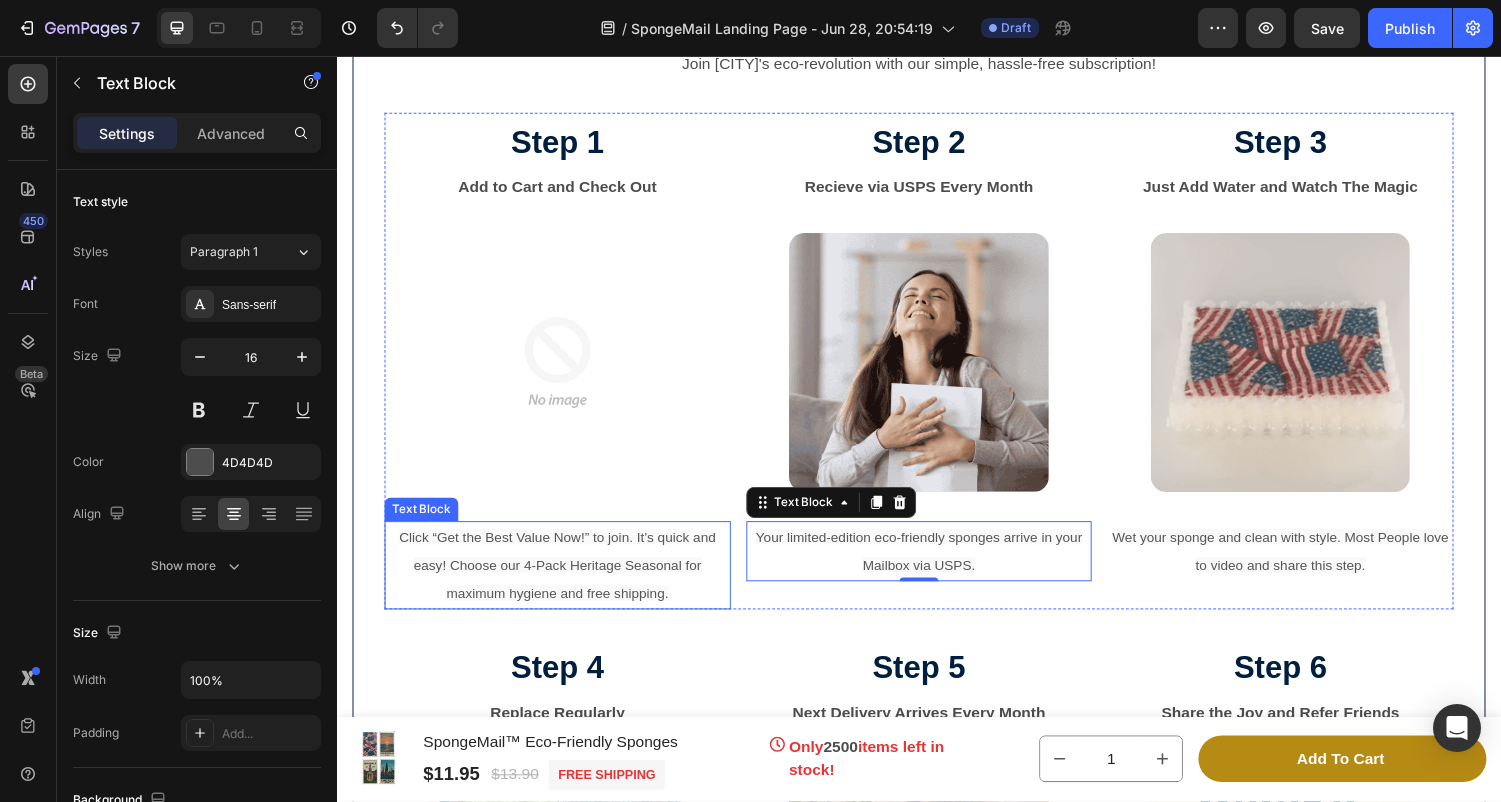 click on "Click “Get the Best Value Now!” to join. It’s quick and easy! Choose our 4-Pack Heritage Seasonal for maximum hygiene and free shipping." at bounding box center [564, 581] 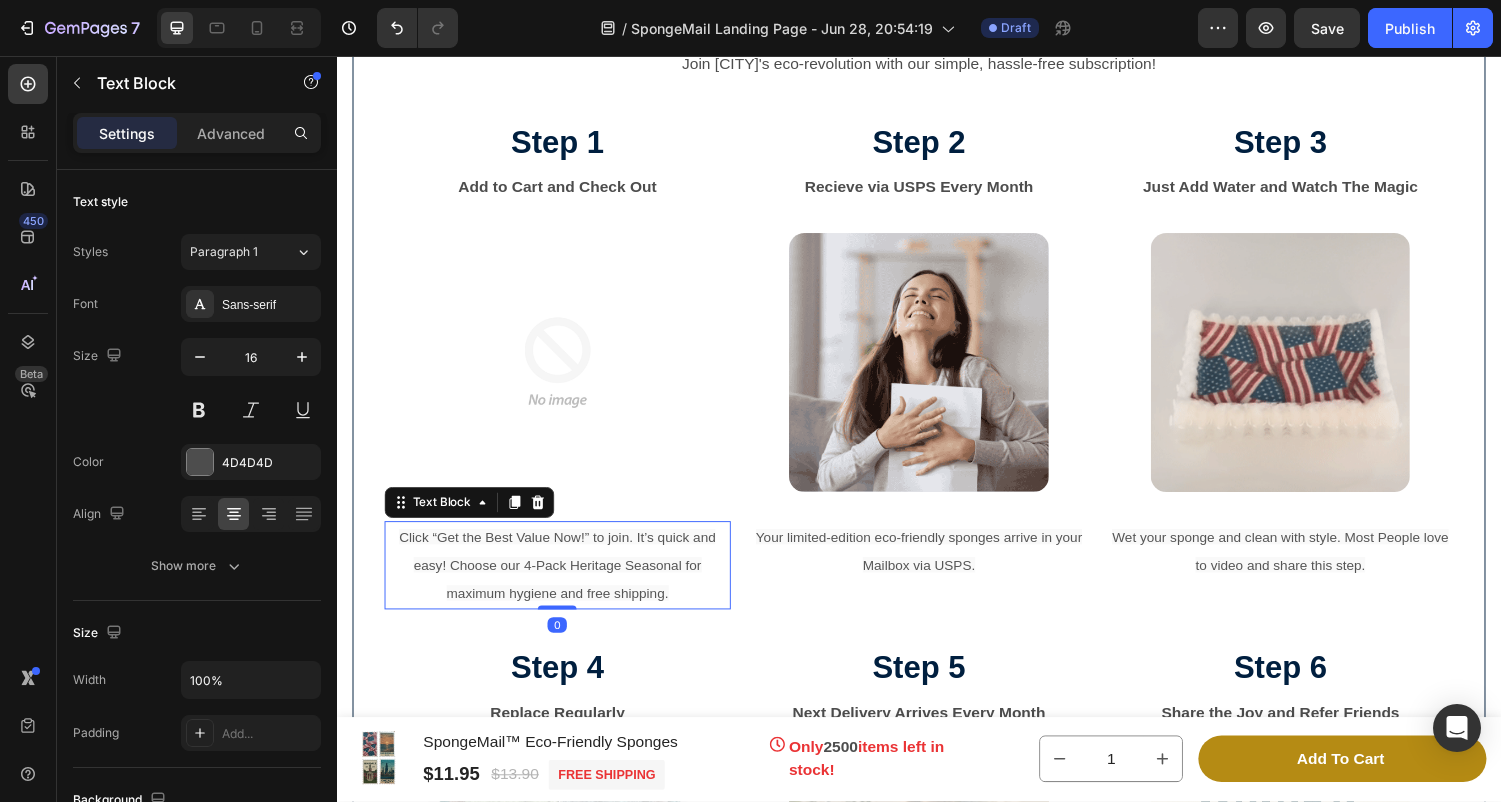 click on "Click “Get the Best Value Now!” to join. It’s quick and easy! Choose our 4-Pack Heritage Seasonal for maximum hygiene and free shipping." at bounding box center (564, 581) 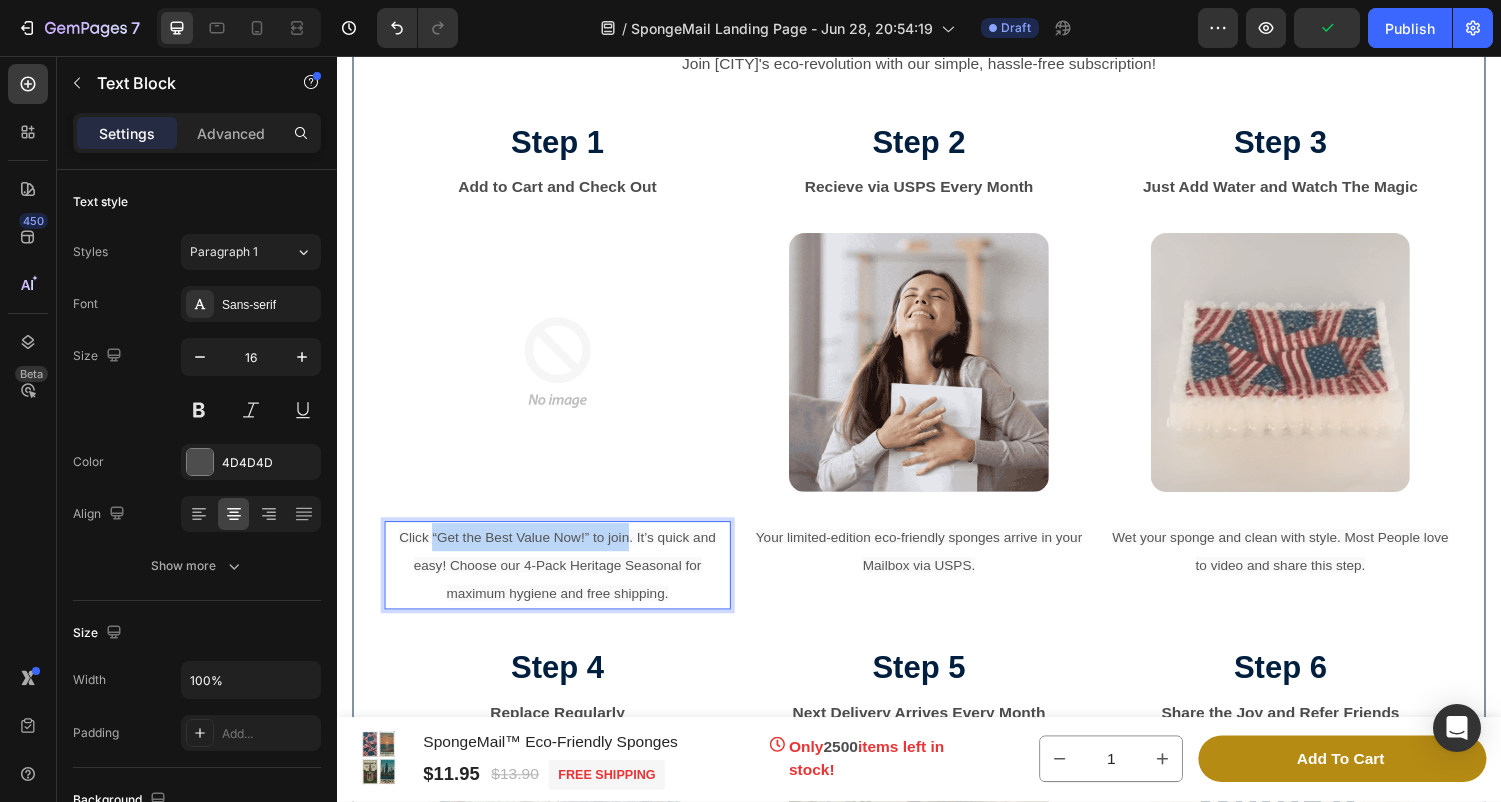 drag, startPoint x: 634, startPoint y: 551, endPoint x: 433, endPoint y: 547, distance: 201.0398 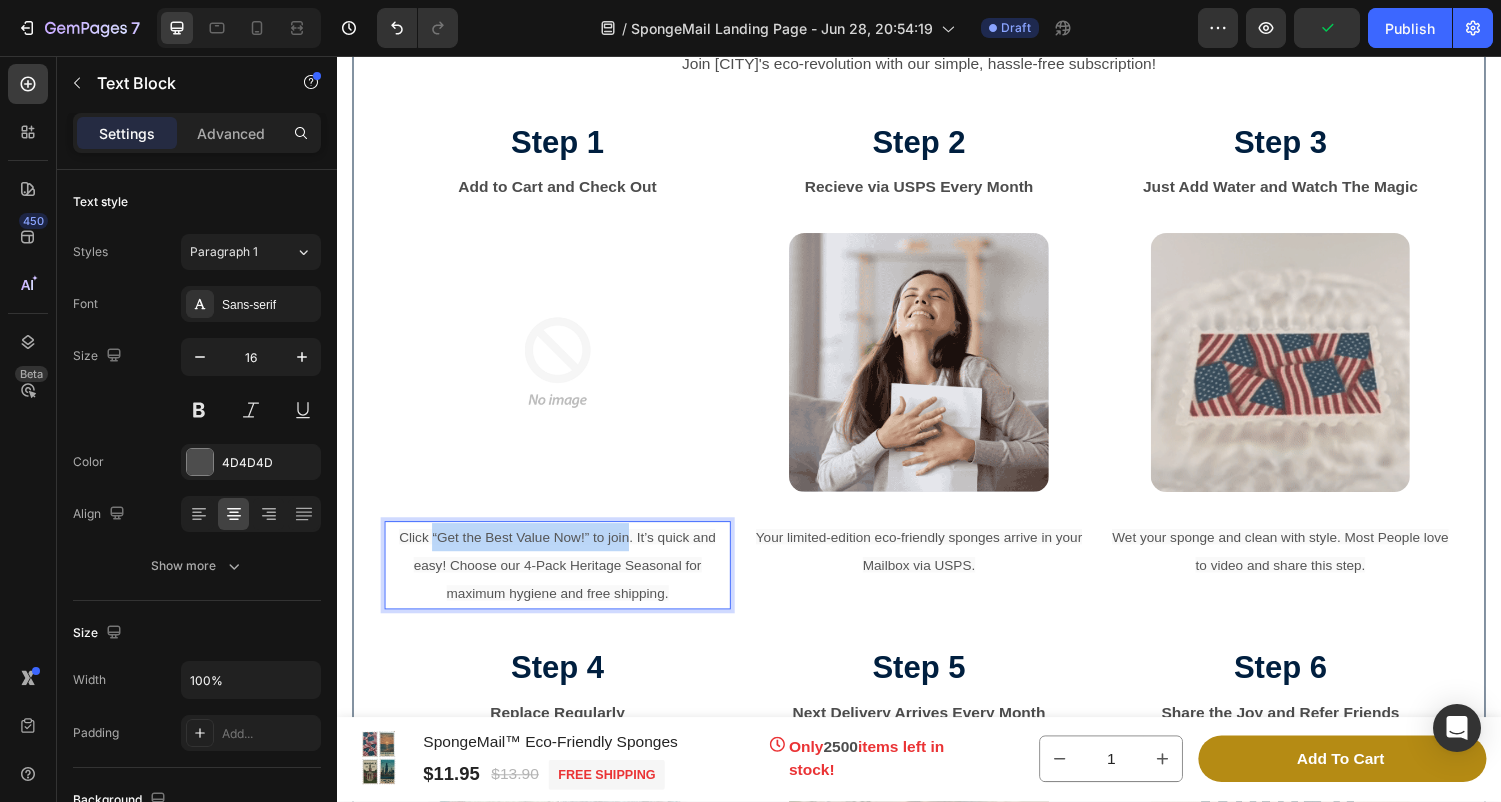 click on "Click “Get the Best Value Now!” to join. It’s quick and easy! Choose our 4-Pack Heritage Seasonal for maximum hygiene and free shipping." at bounding box center [564, 581] 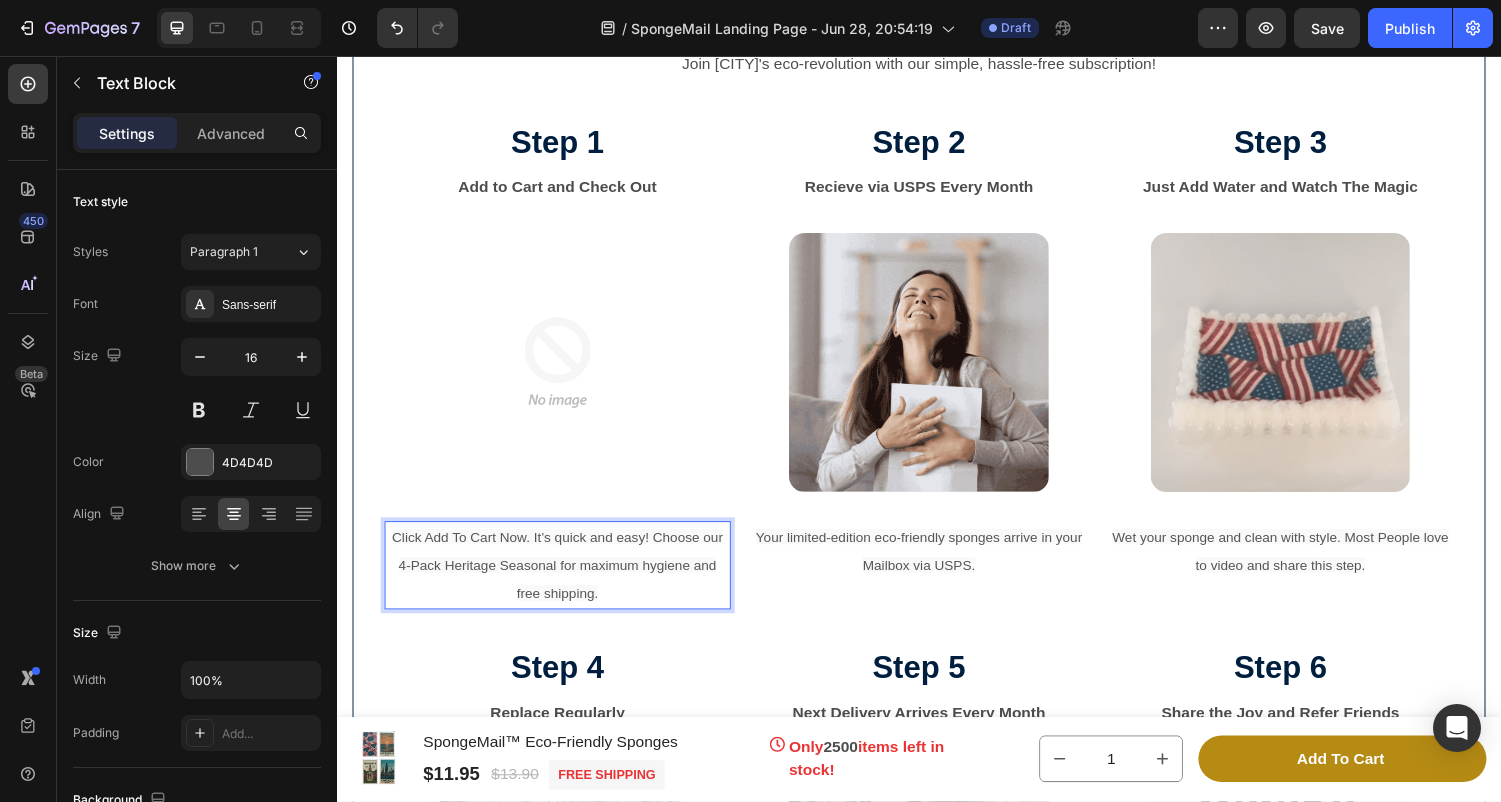 click on "Click Add To Cart Now. It’s quick and easy! Choose our 4-Pack Heritage Seasonal for maximum hygiene and free shipping." at bounding box center (564, 581) 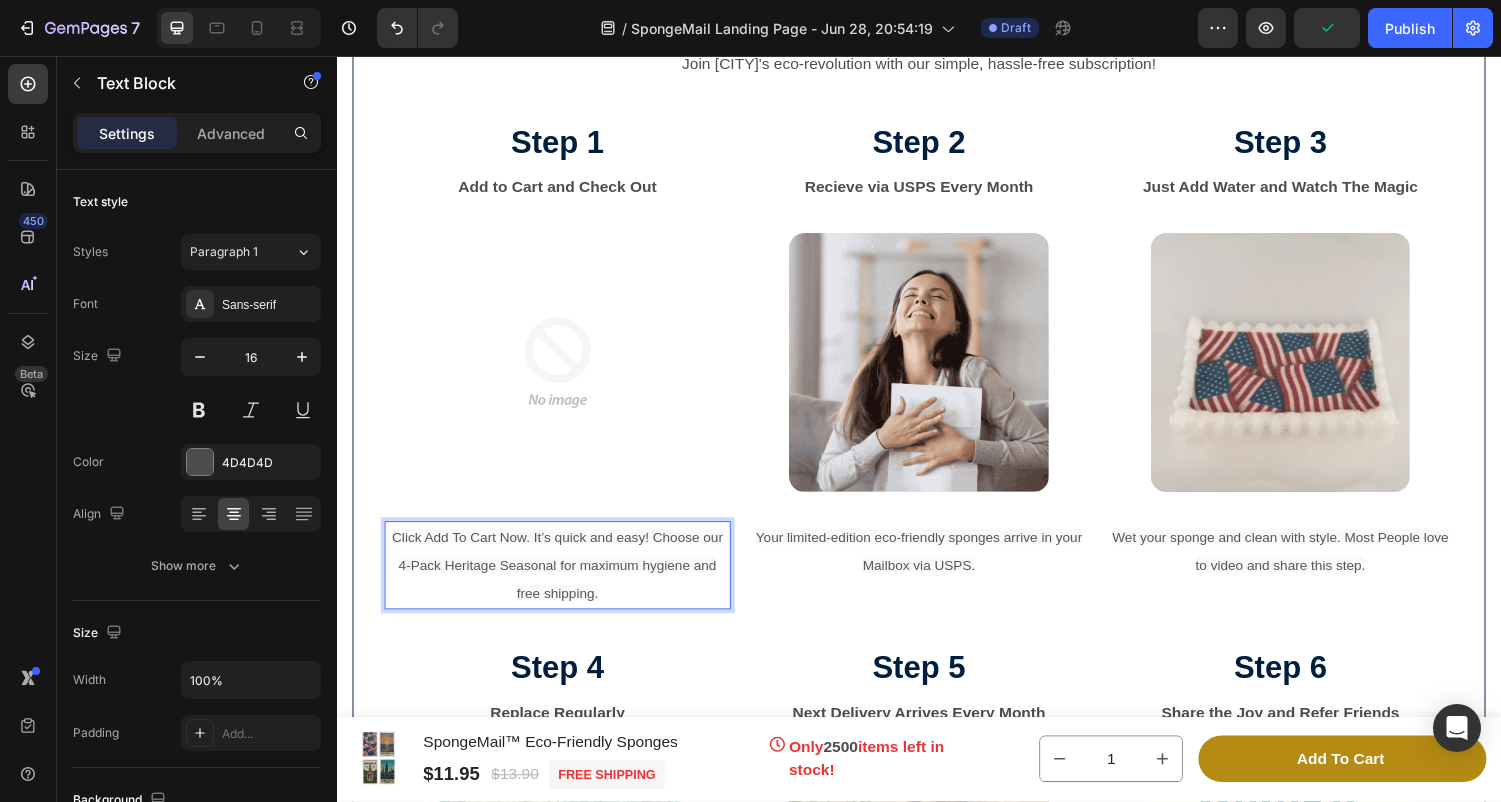 click on "Click Add To Cart Now. It’s quick and easy! Choose our 4-Pack Heritage Seasonal for maximum hygiene and free shipping." at bounding box center [564, 581] 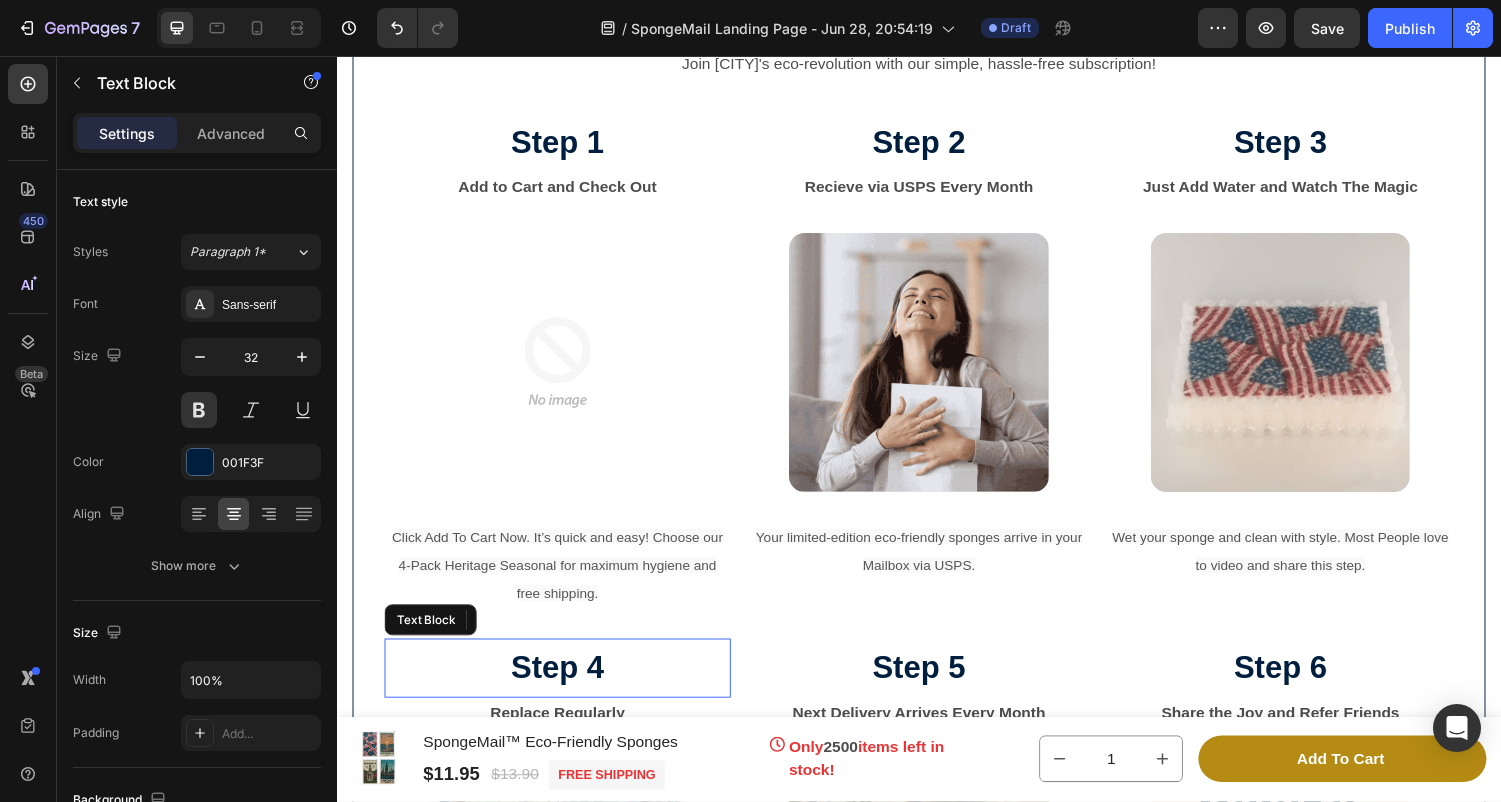click on "Step 4" at bounding box center (564, 688) 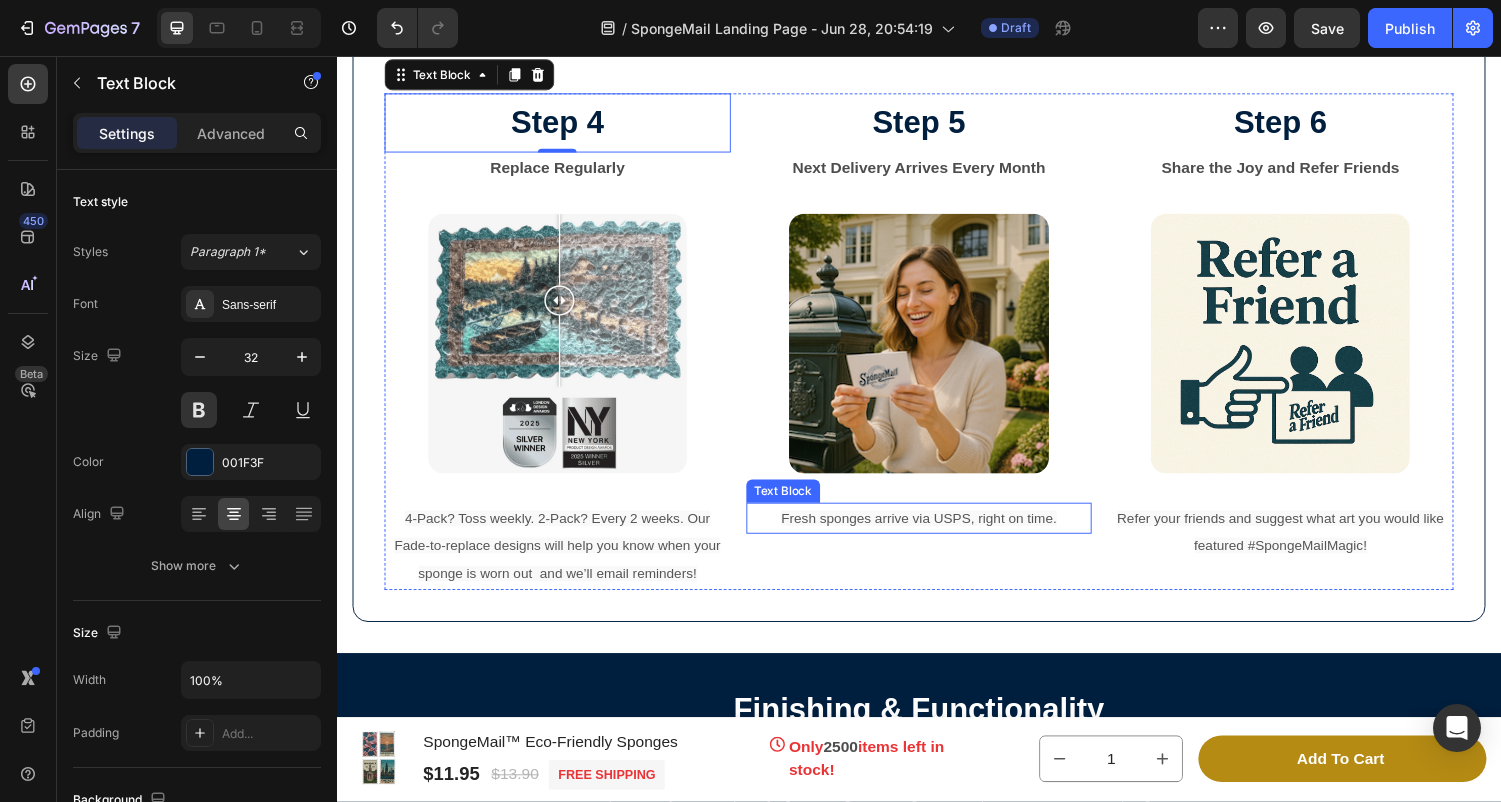 scroll, scrollTop: 6606, scrollLeft: 0, axis: vertical 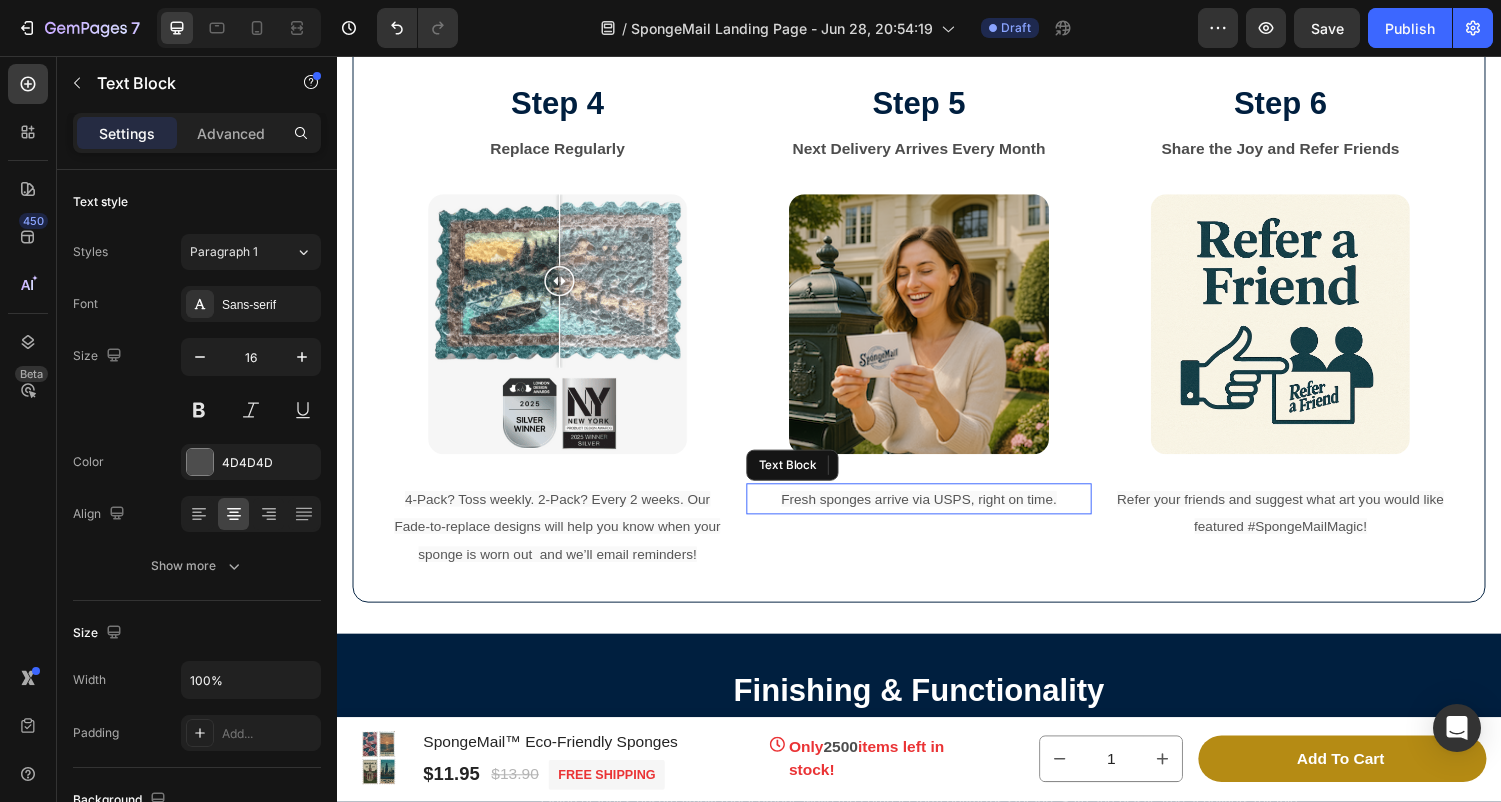 click on "Fresh sponges arrive via USPS, right on time." at bounding box center [937, 513] 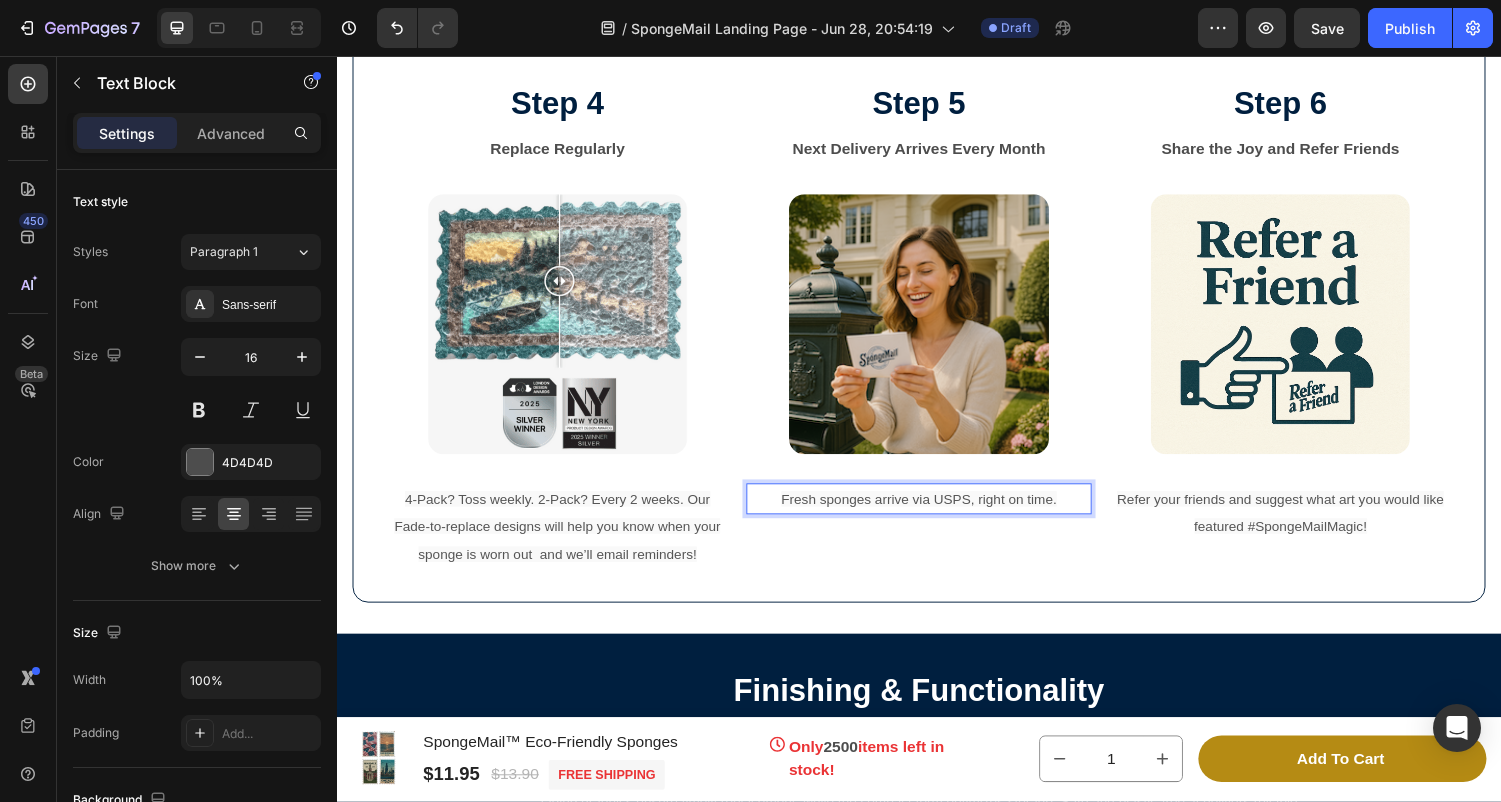 click on "Fresh sponges arrive via USPS, right on time." at bounding box center [937, 513] 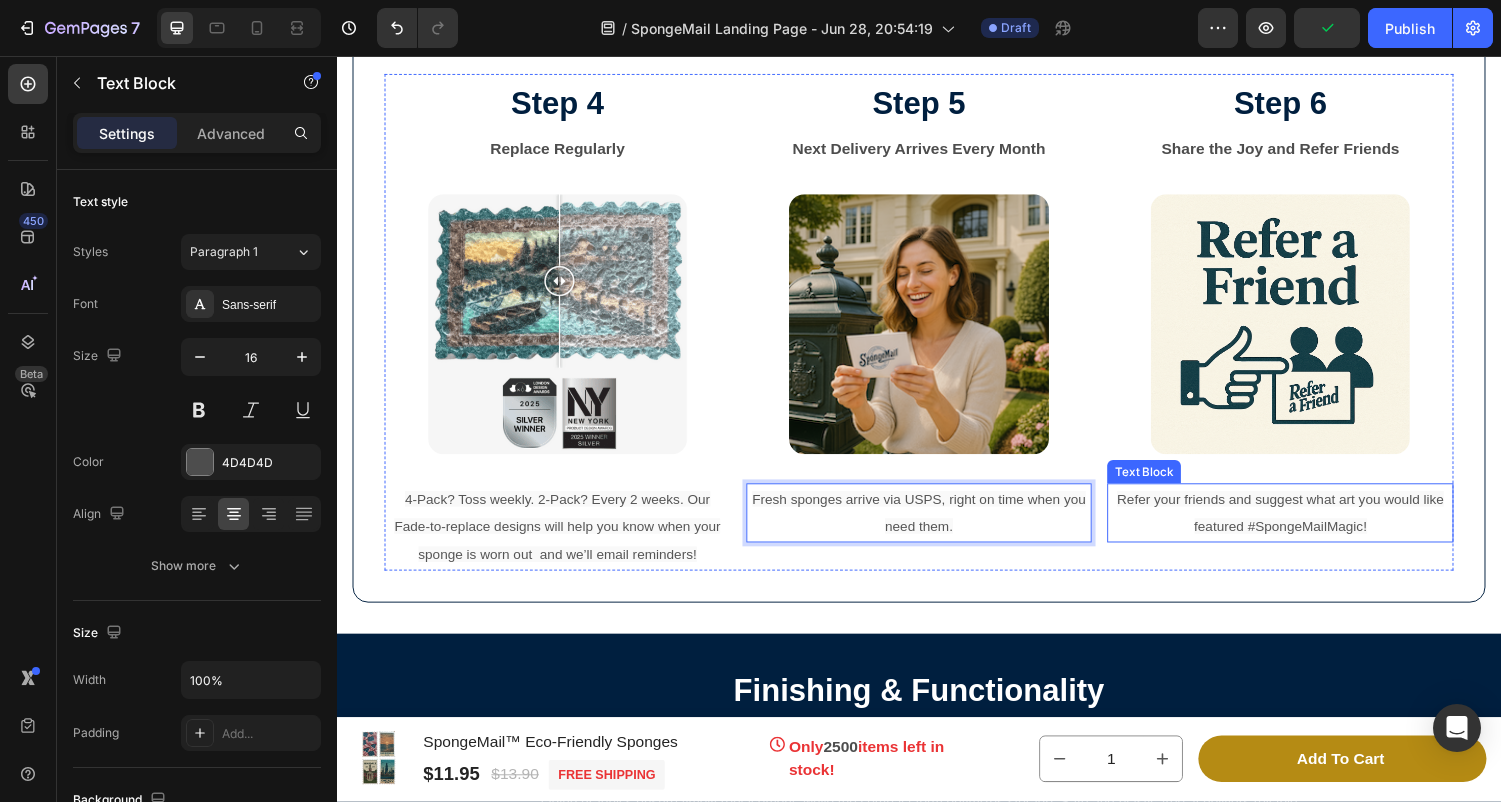 click on "Refer your friends and suggest what art you would like featured #SpongeMailMagic!" at bounding box center (1309, 527) 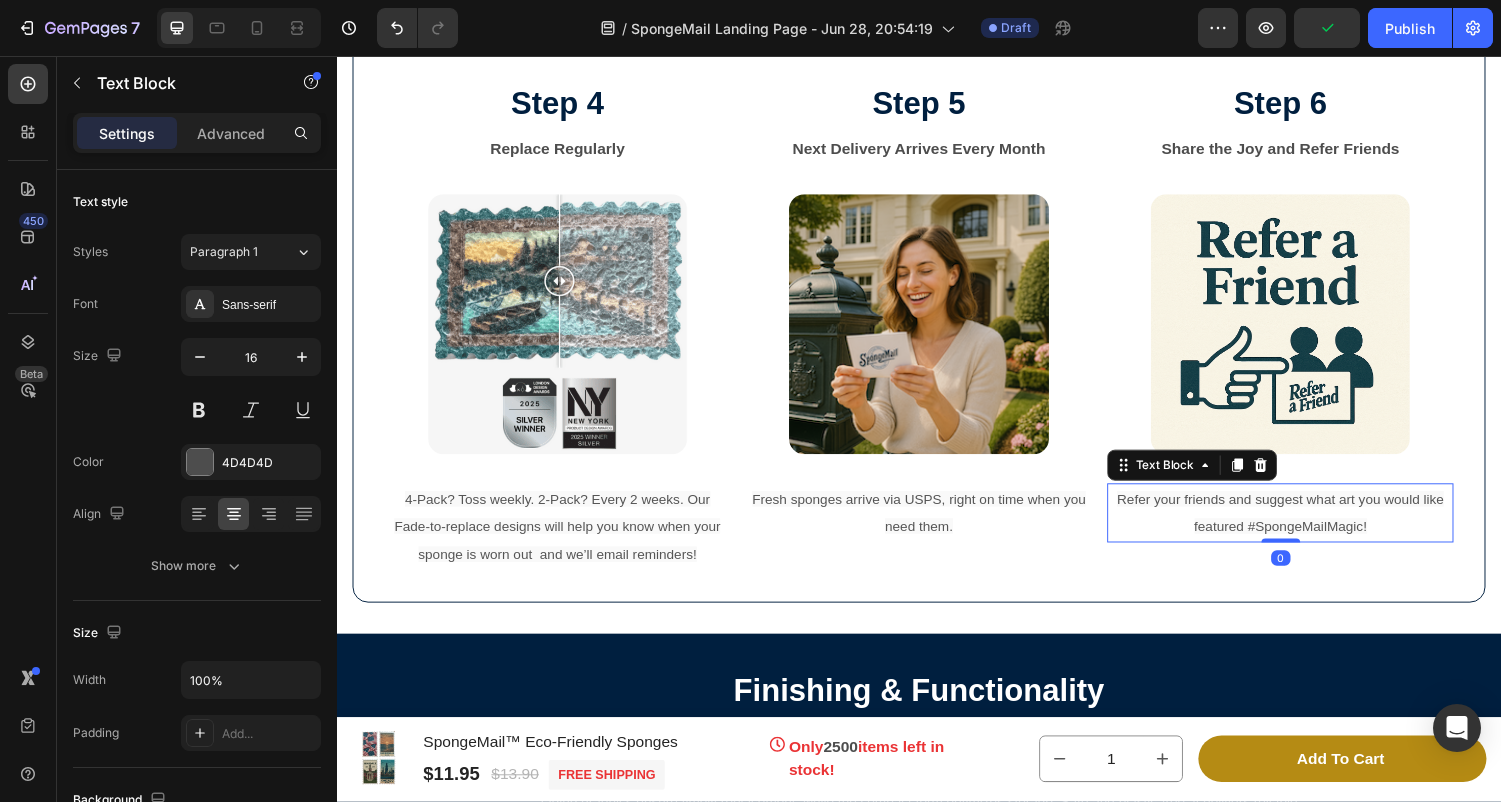 click on "Refer your friends and suggest what art you would like featured #SpongeMailMagic!" at bounding box center (1309, 527) 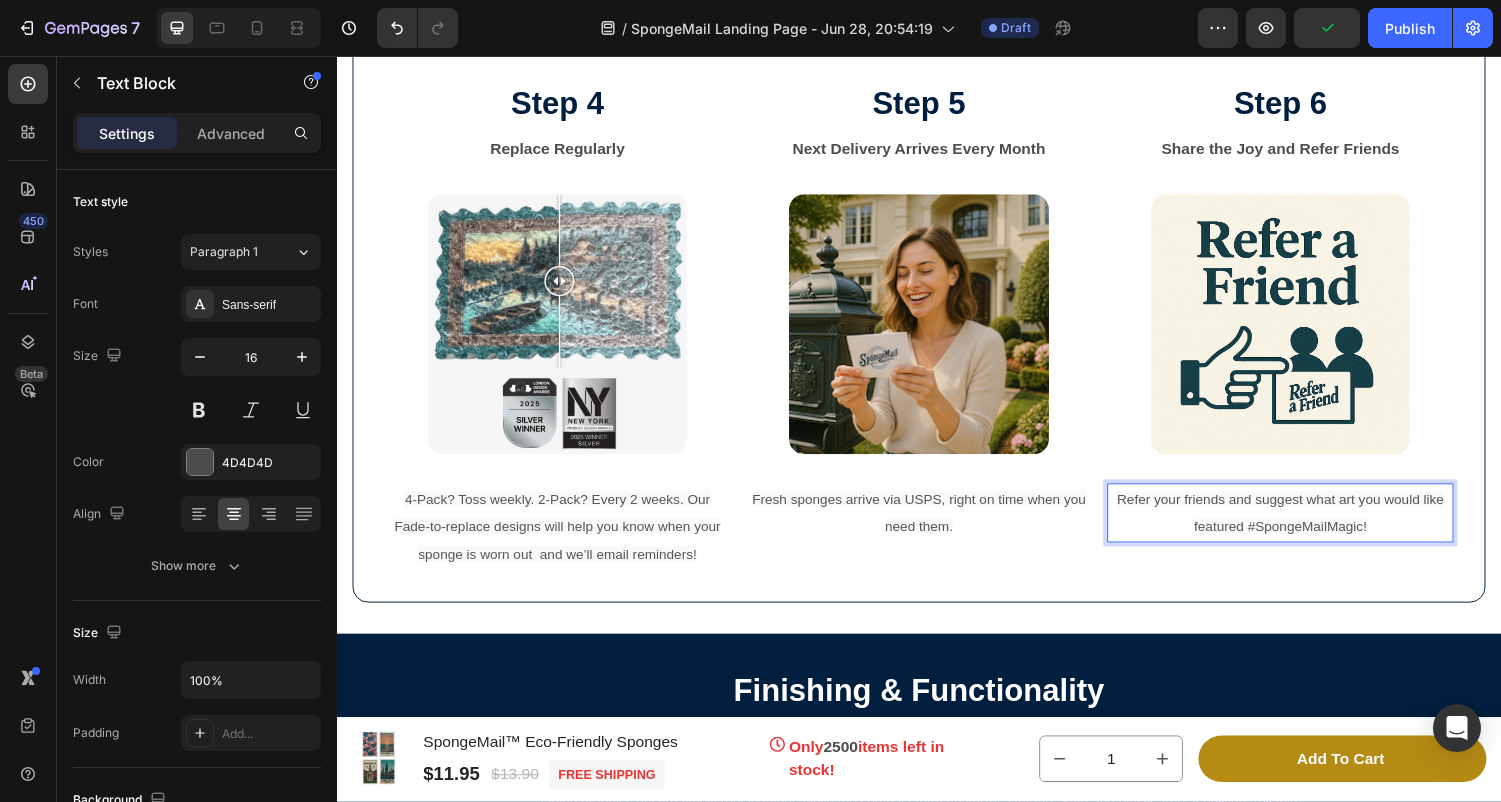 click on "Refer your friends and suggest what art you would like featured #SpongeMailMagic!" at bounding box center [1309, 527] 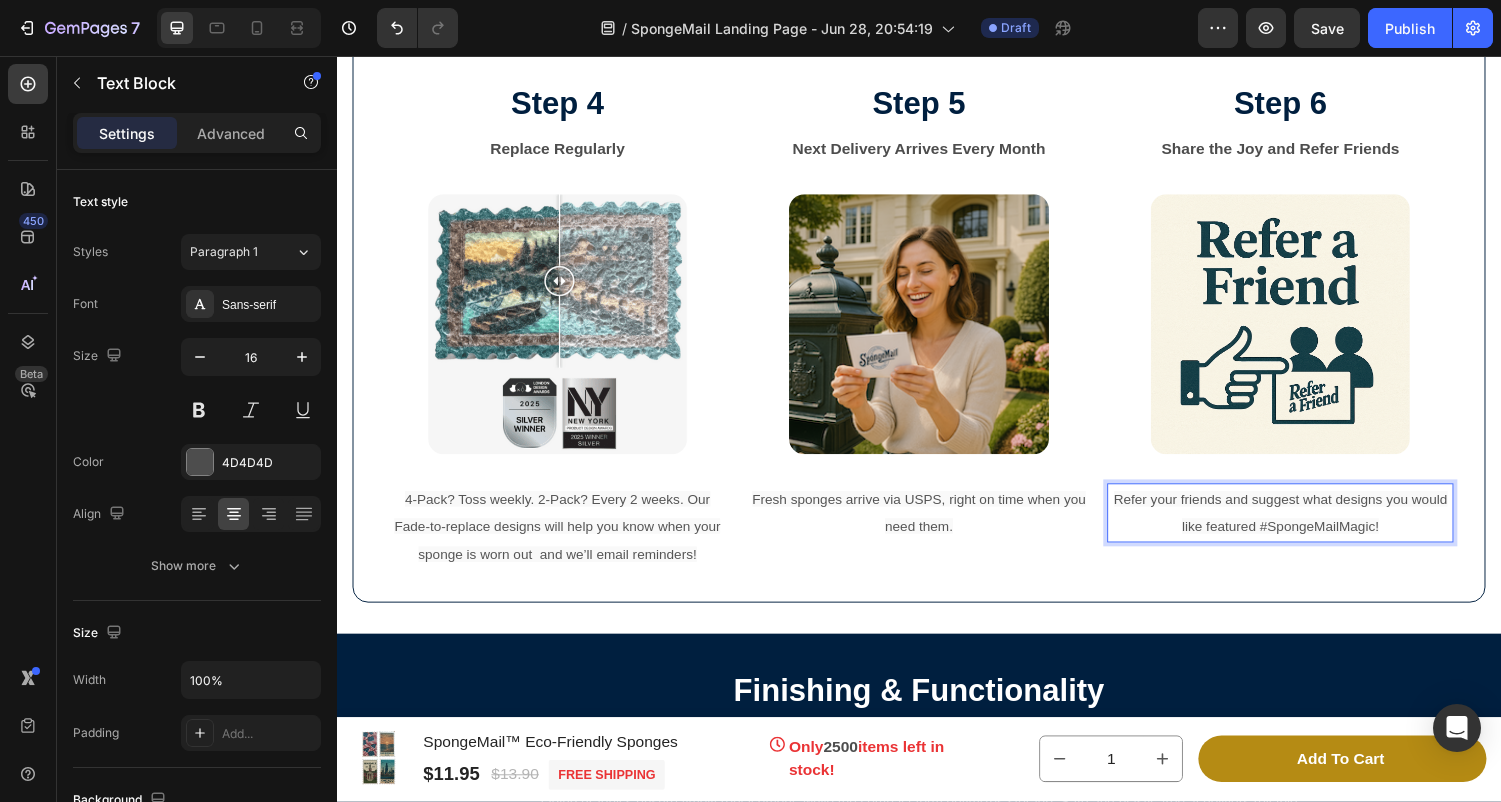 click on "Refer your friends and suggest what designs you would like featured #SpongeMailMagic!" at bounding box center (1310, 527) 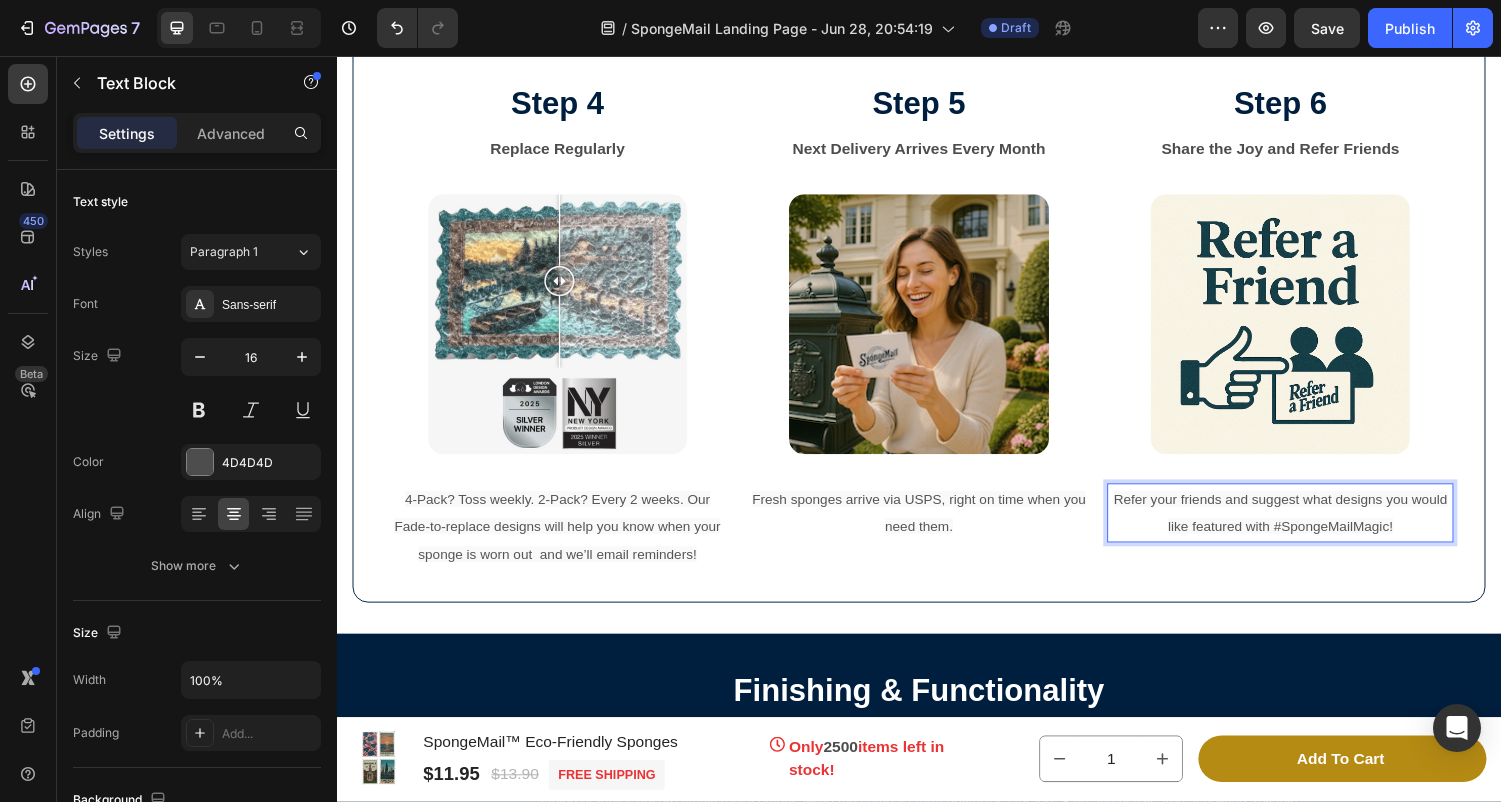 click on "Refer your friends and suggest what designs you would like featured with #SpongeMailMagic!" at bounding box center [1310, 527] 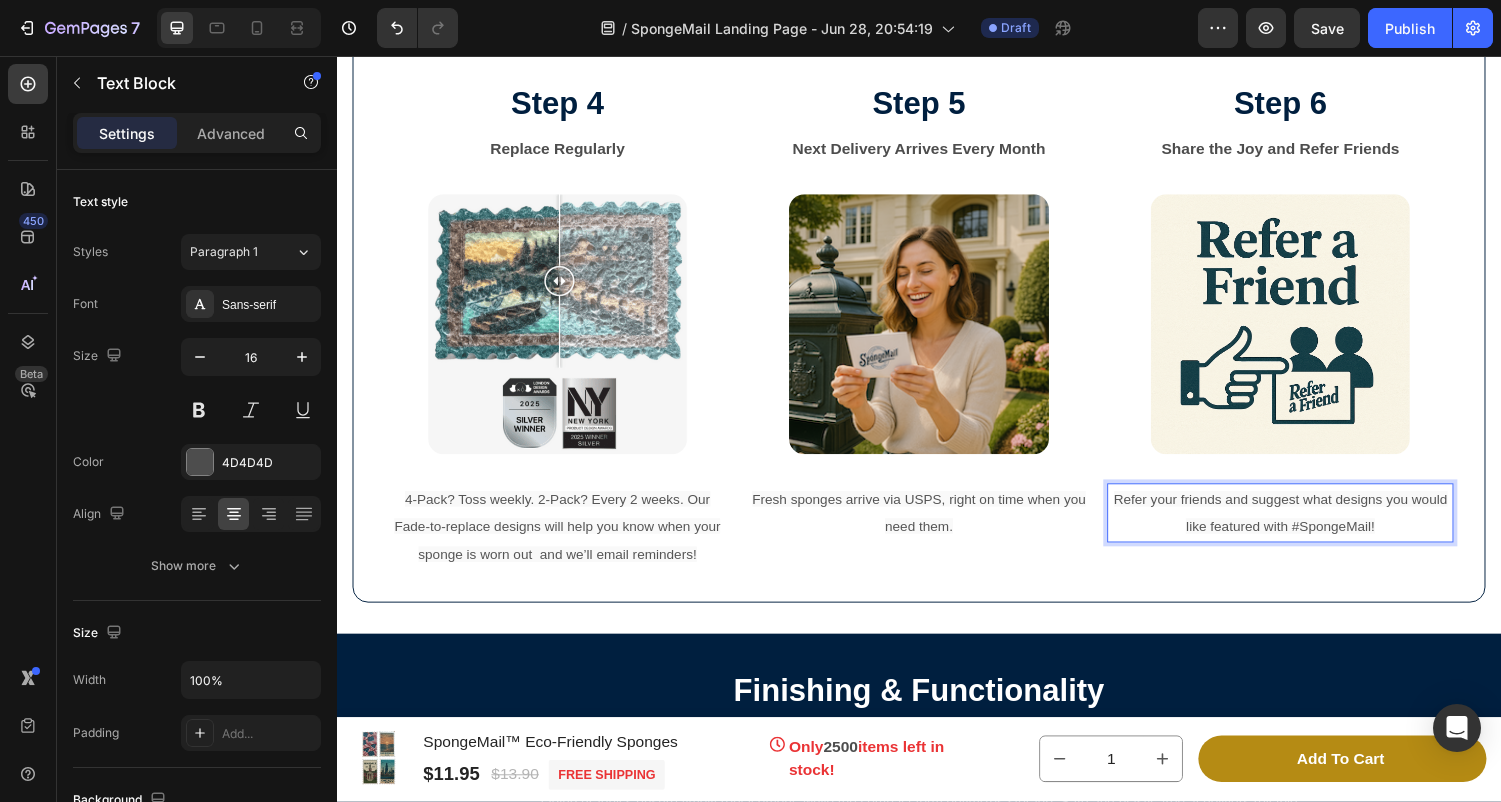 click on "Refer your friends and suggest what designs you would like featured with #SpongeMail!" at bounding box center [1310, 527] 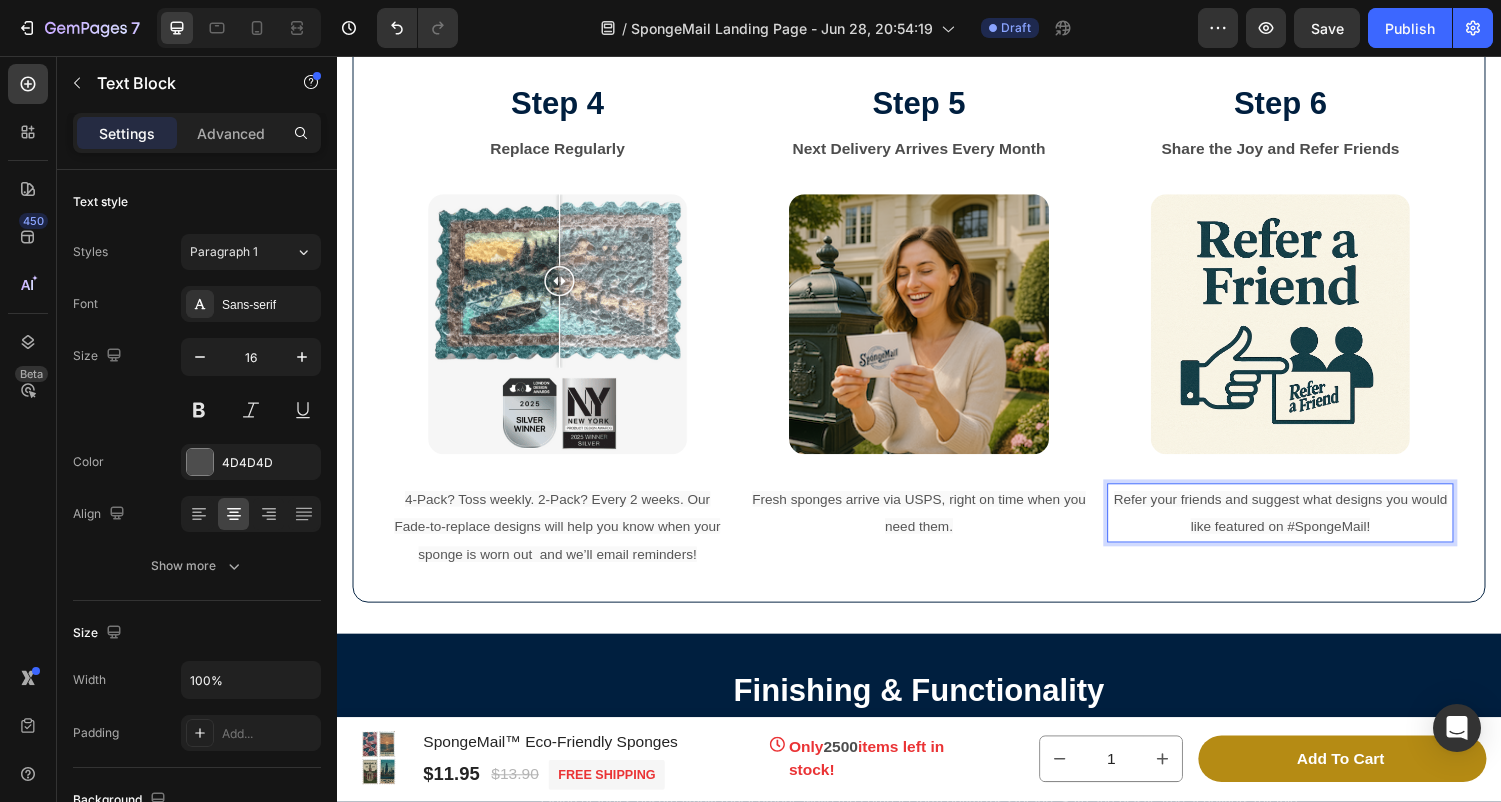 click on "Refer your friends and suggest what designs you would like featured on #SpongeMail!" at bounding box center [1309, 528] 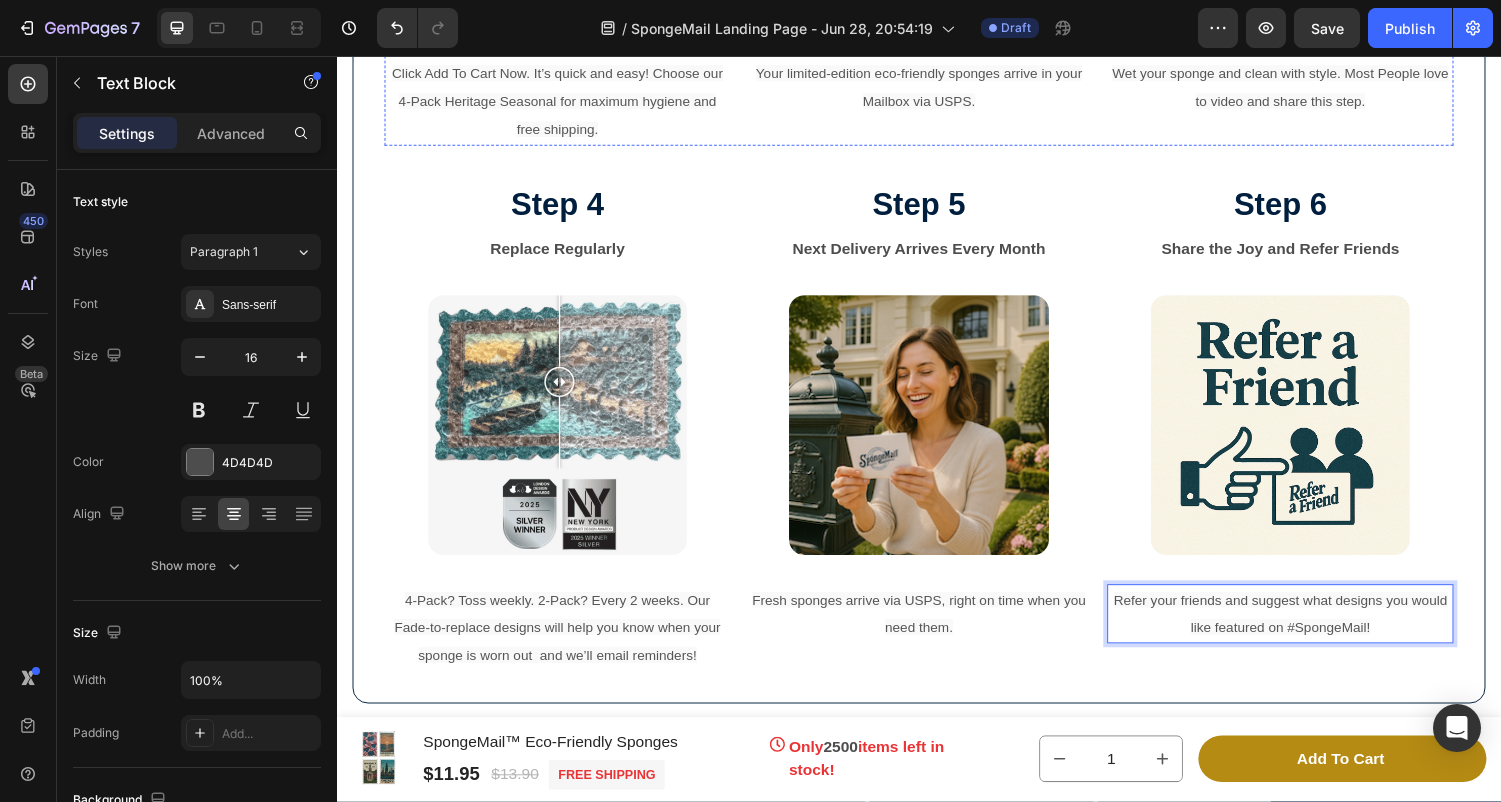 scroll, scrollTop: 6504, scrollLeft: 0, axis: vertical 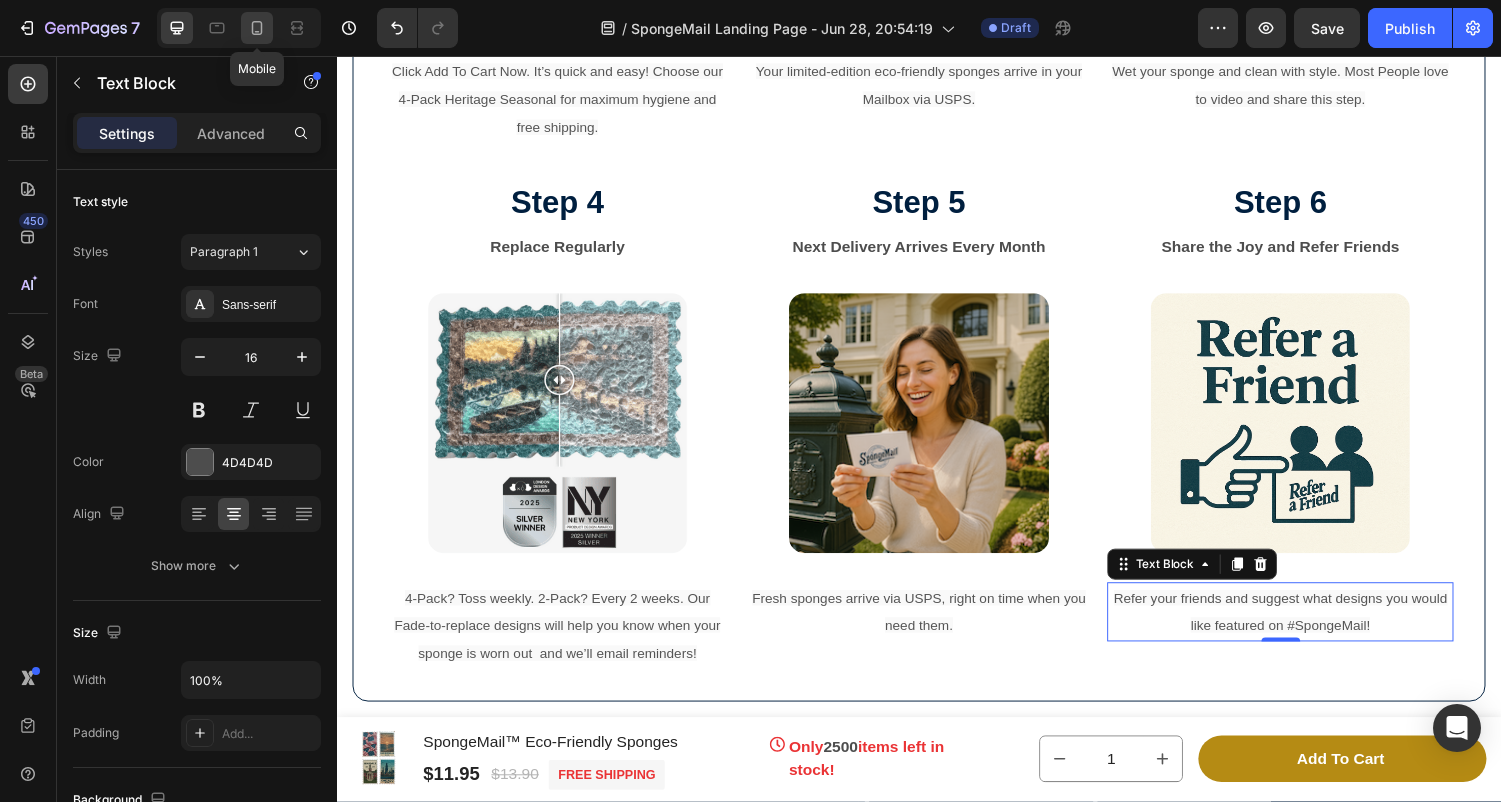 click 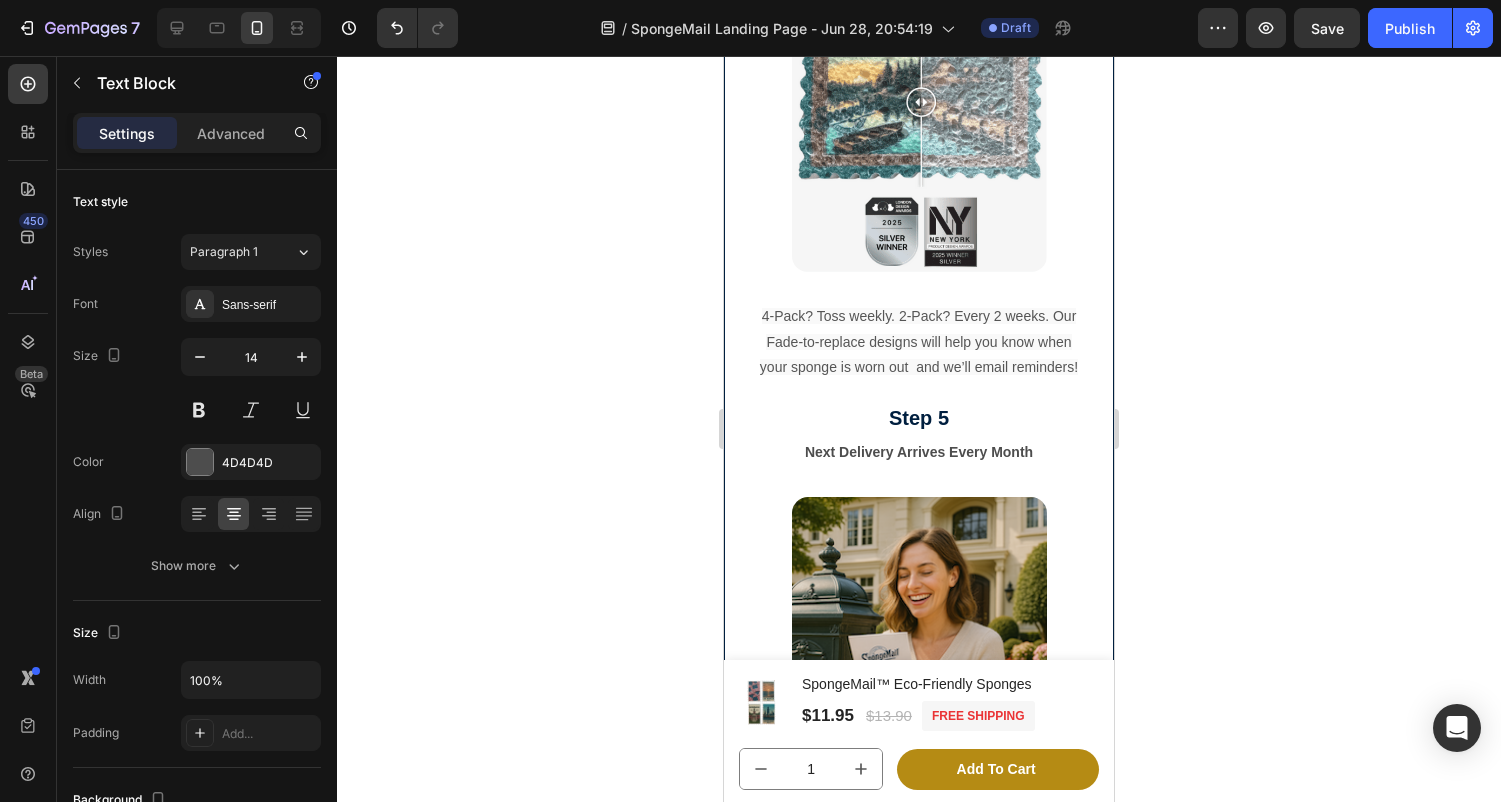scroll, scrollTop: 7588, scrollLeft: 0, axis: vertical 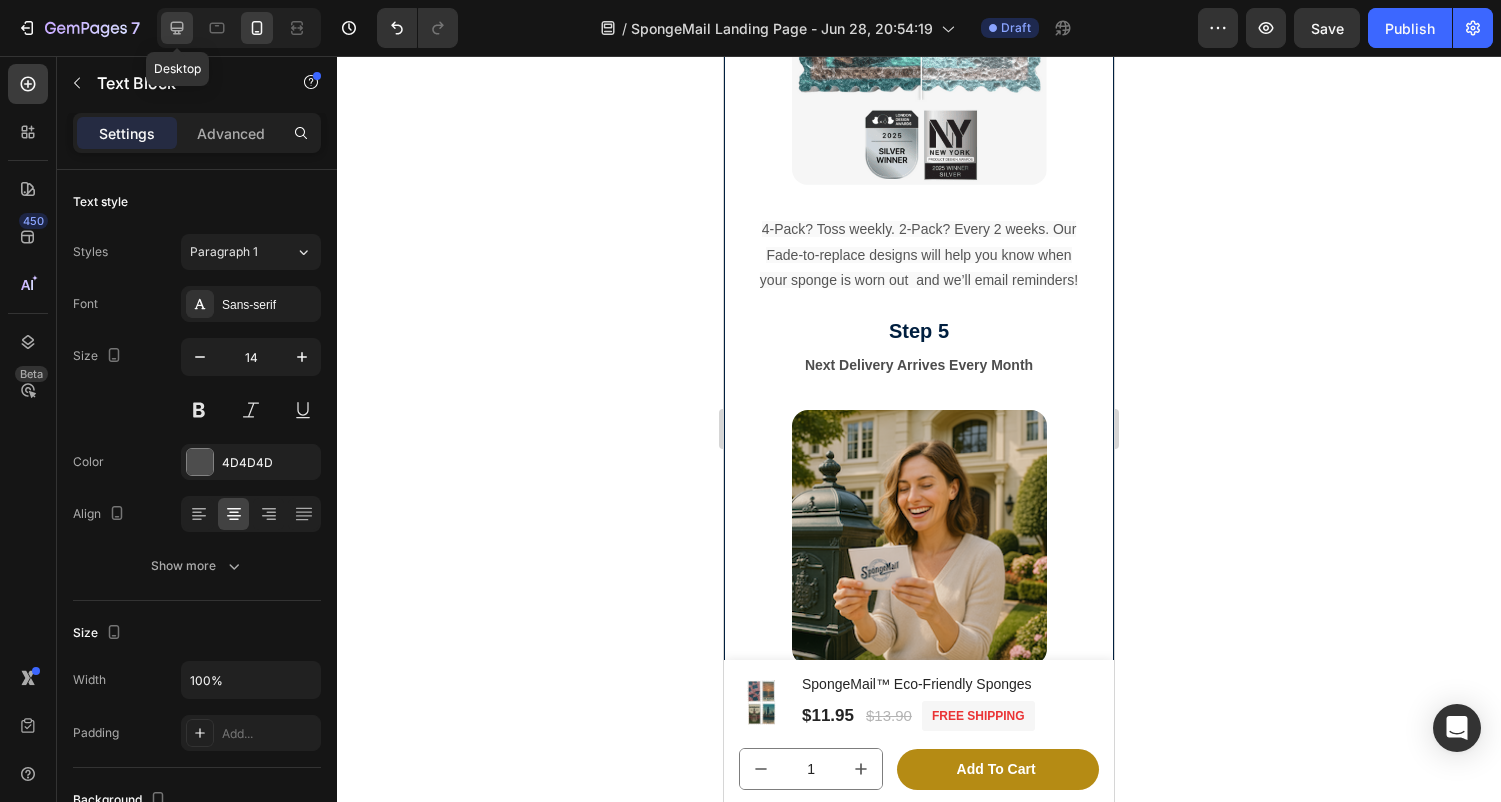 click 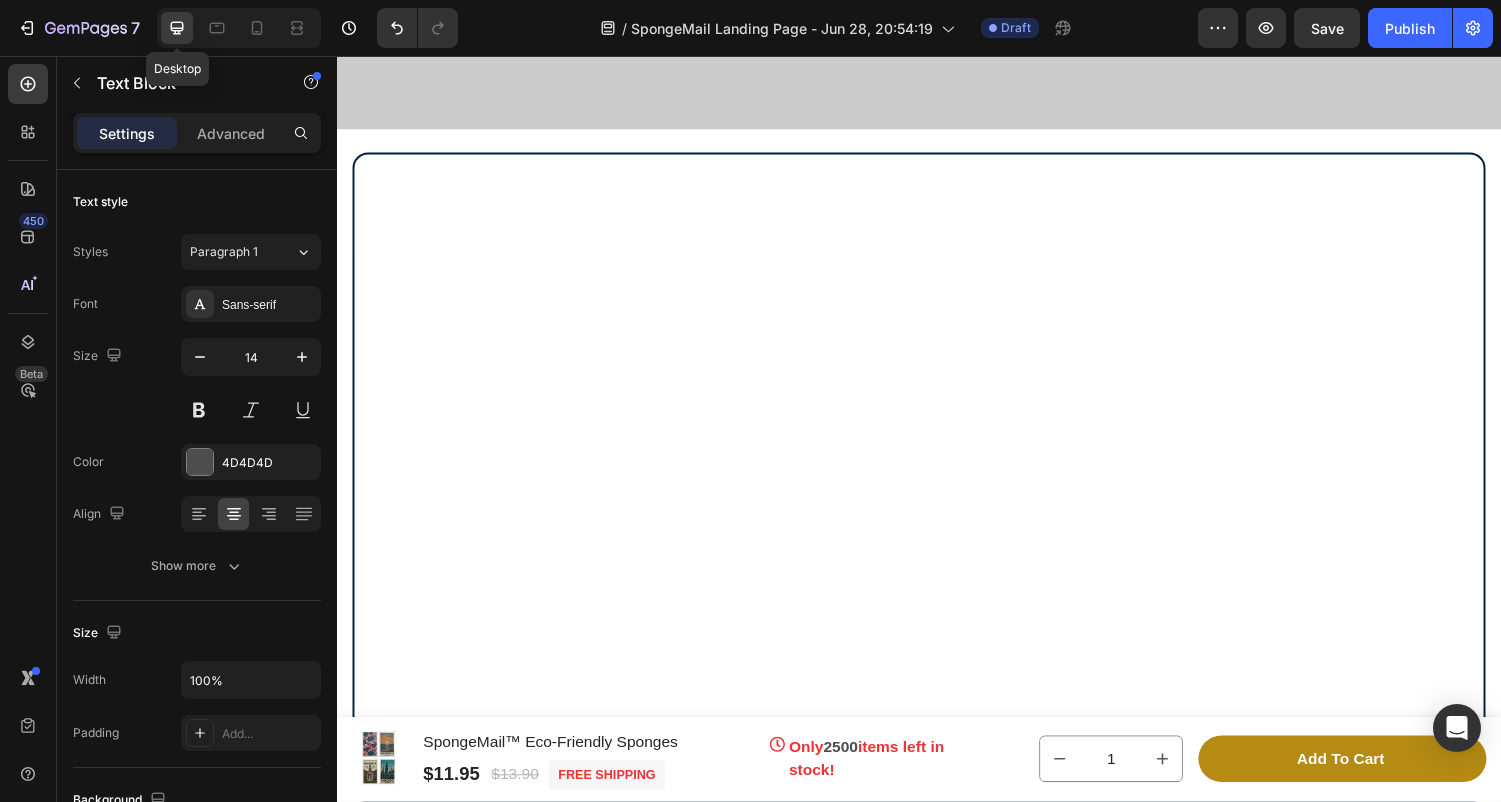 type on "16" 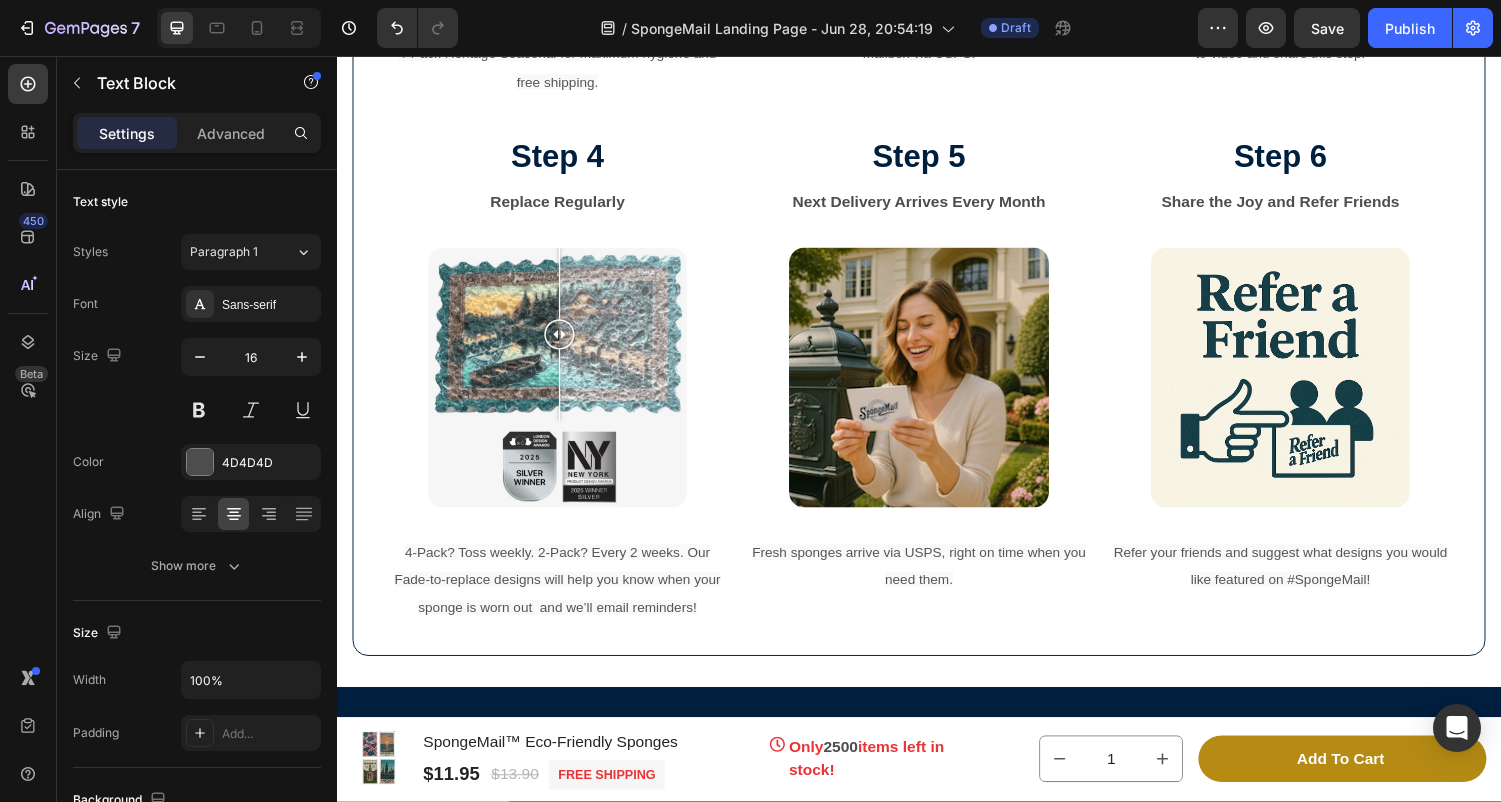 scroll, scrollTop: 6356, scrollLeft: 0, axis: vertical 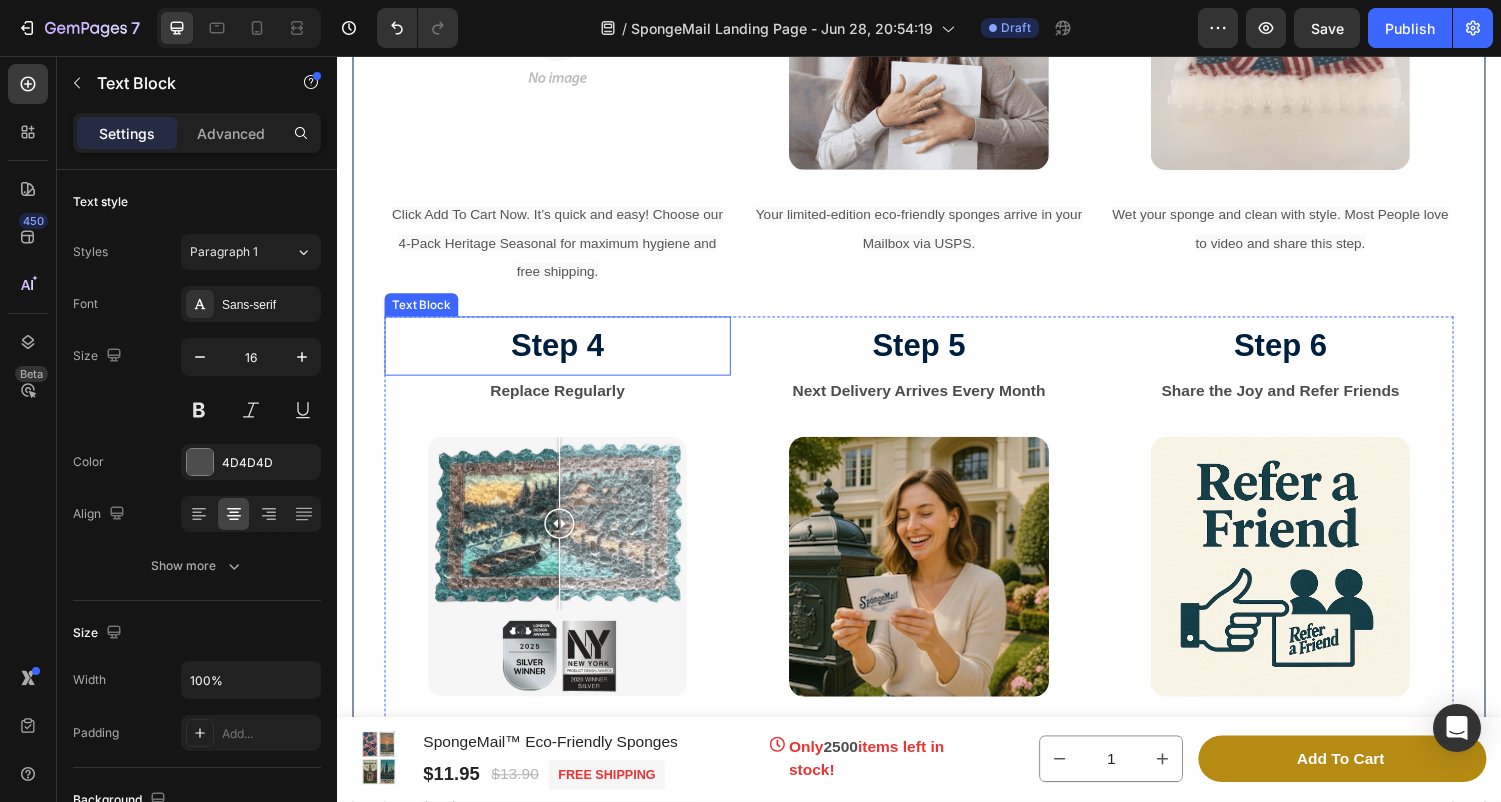 click on "Step 4" at bounding box center [564, 356] 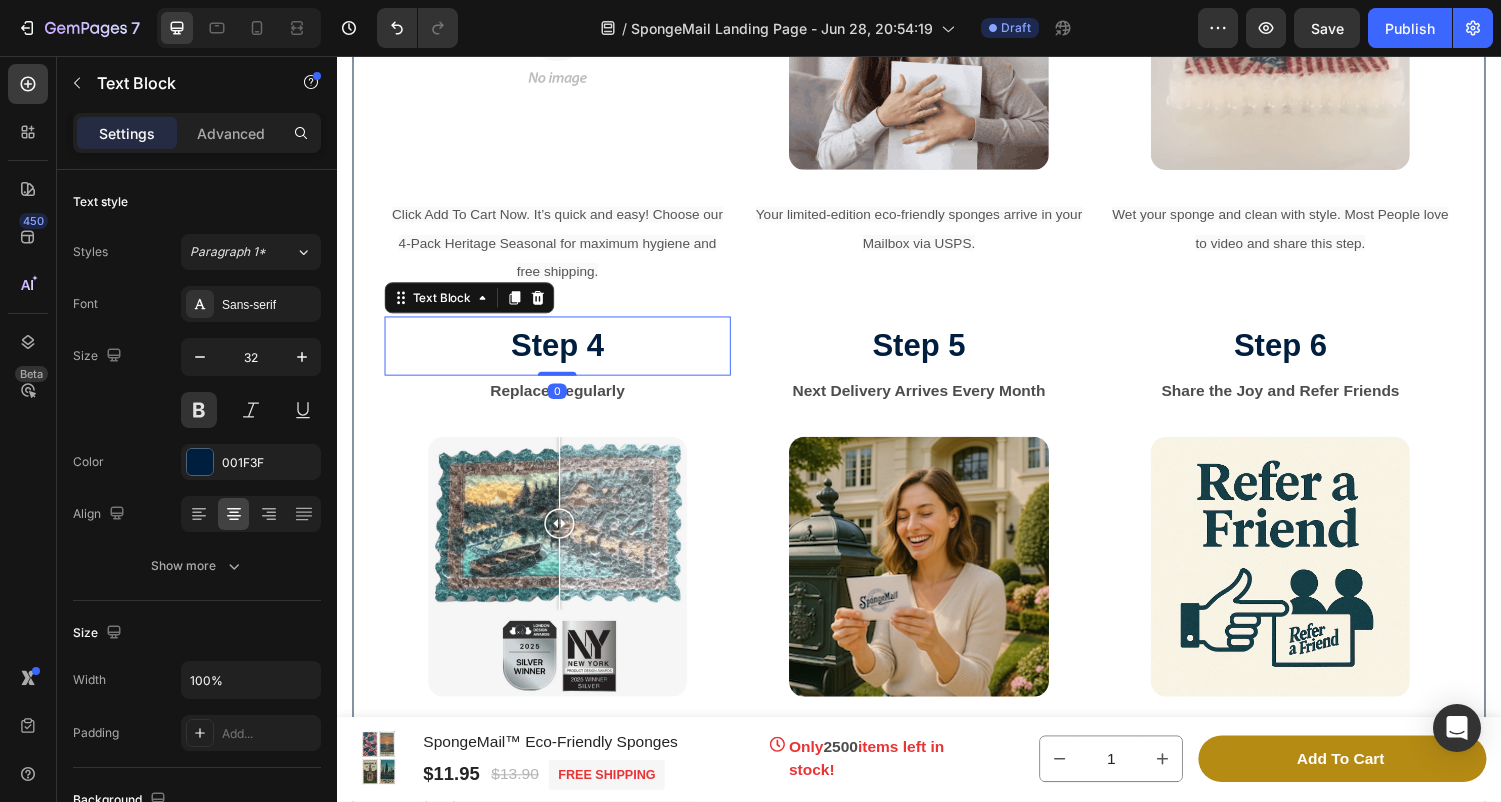 click on "Step 4" at bounding box center [564, 356] 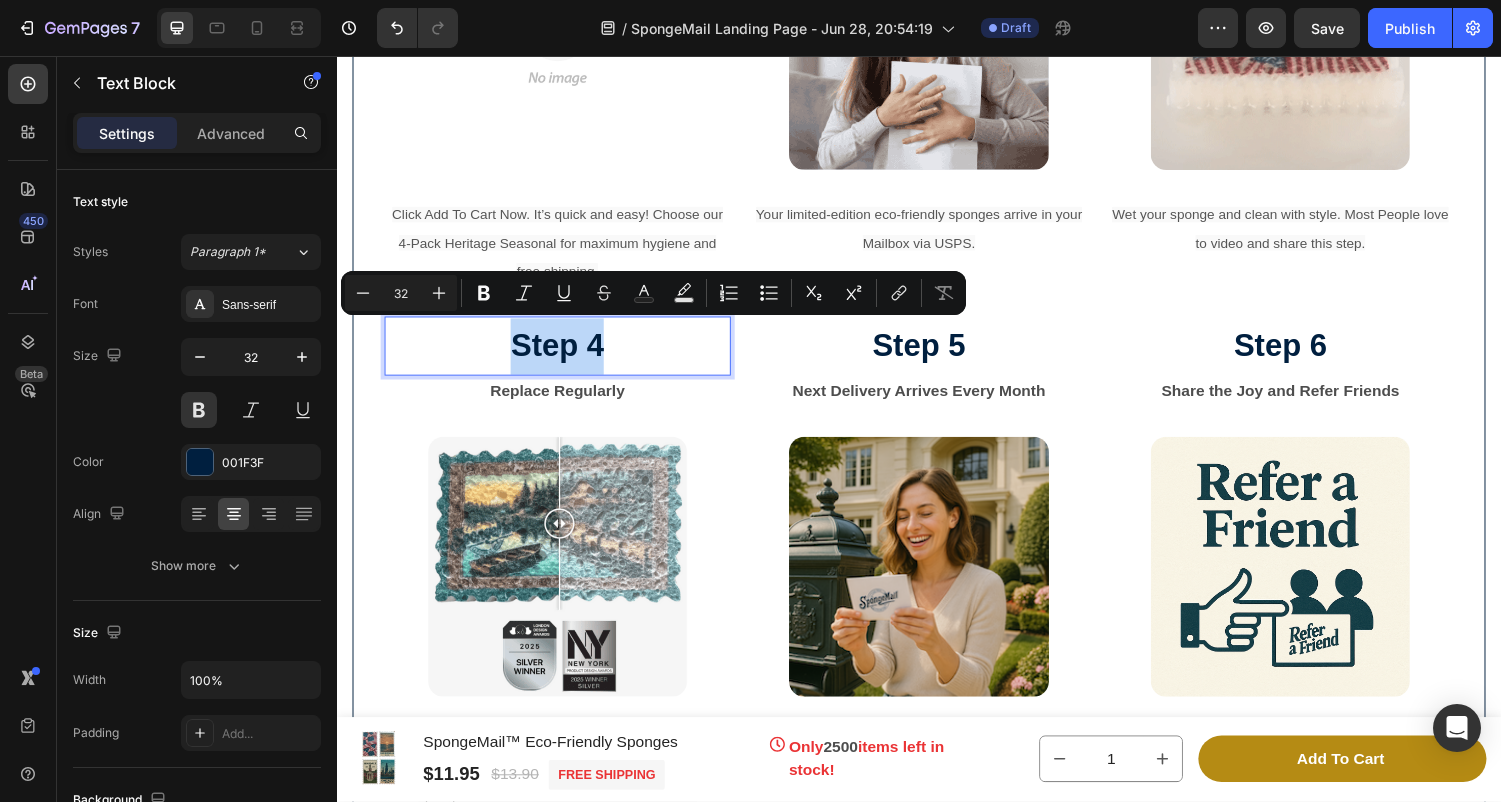 drag, startPoint x: 627, startPoint y: 343, endPoint x: 464, endPoint y: 343, distance: 163 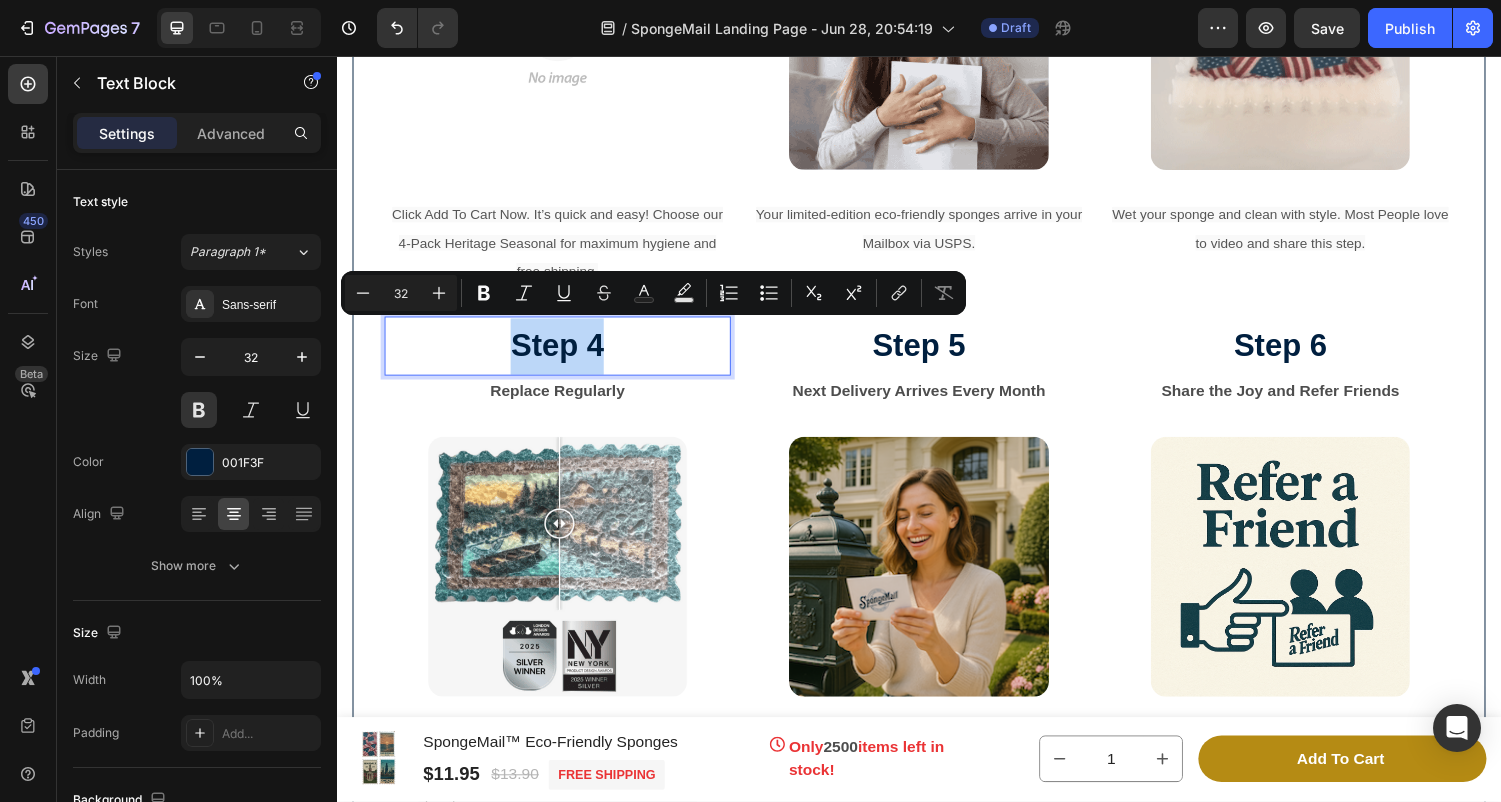 click on "Step 4" at bounding box center (564, 356) 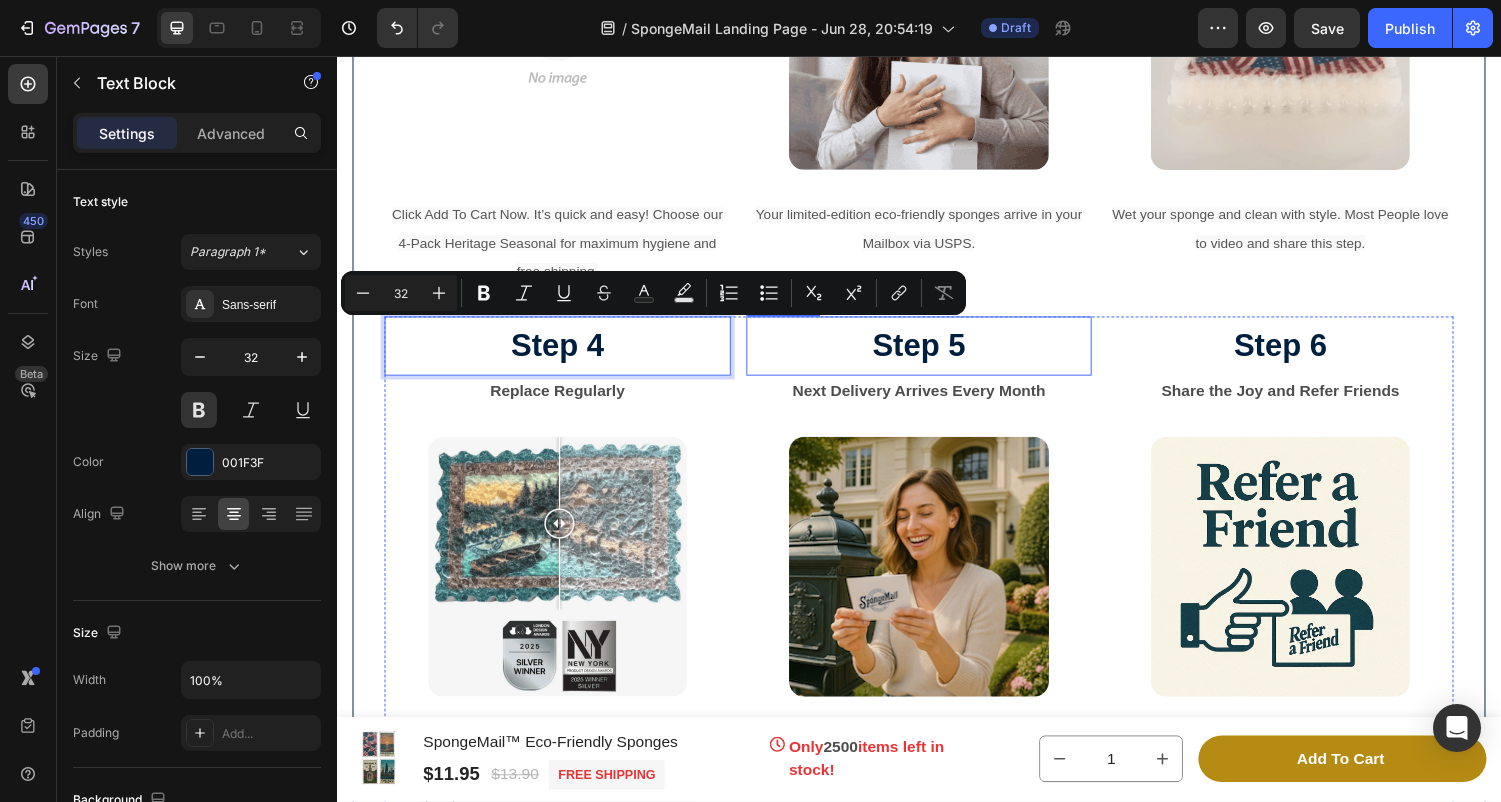 click on "Step 5" at bounding box center (937, 356) 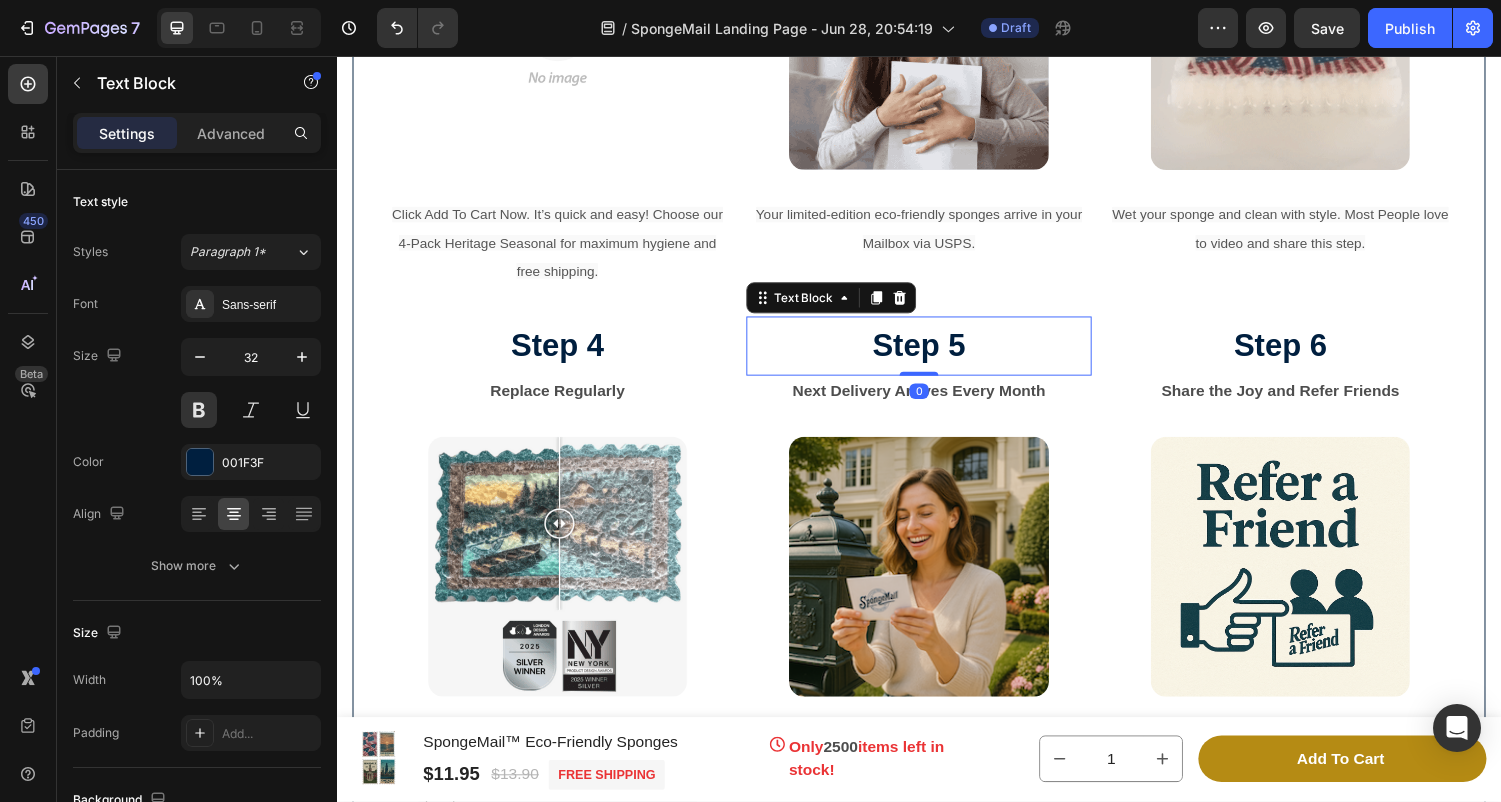click on "Step 5" at bounding box center (937, 356) 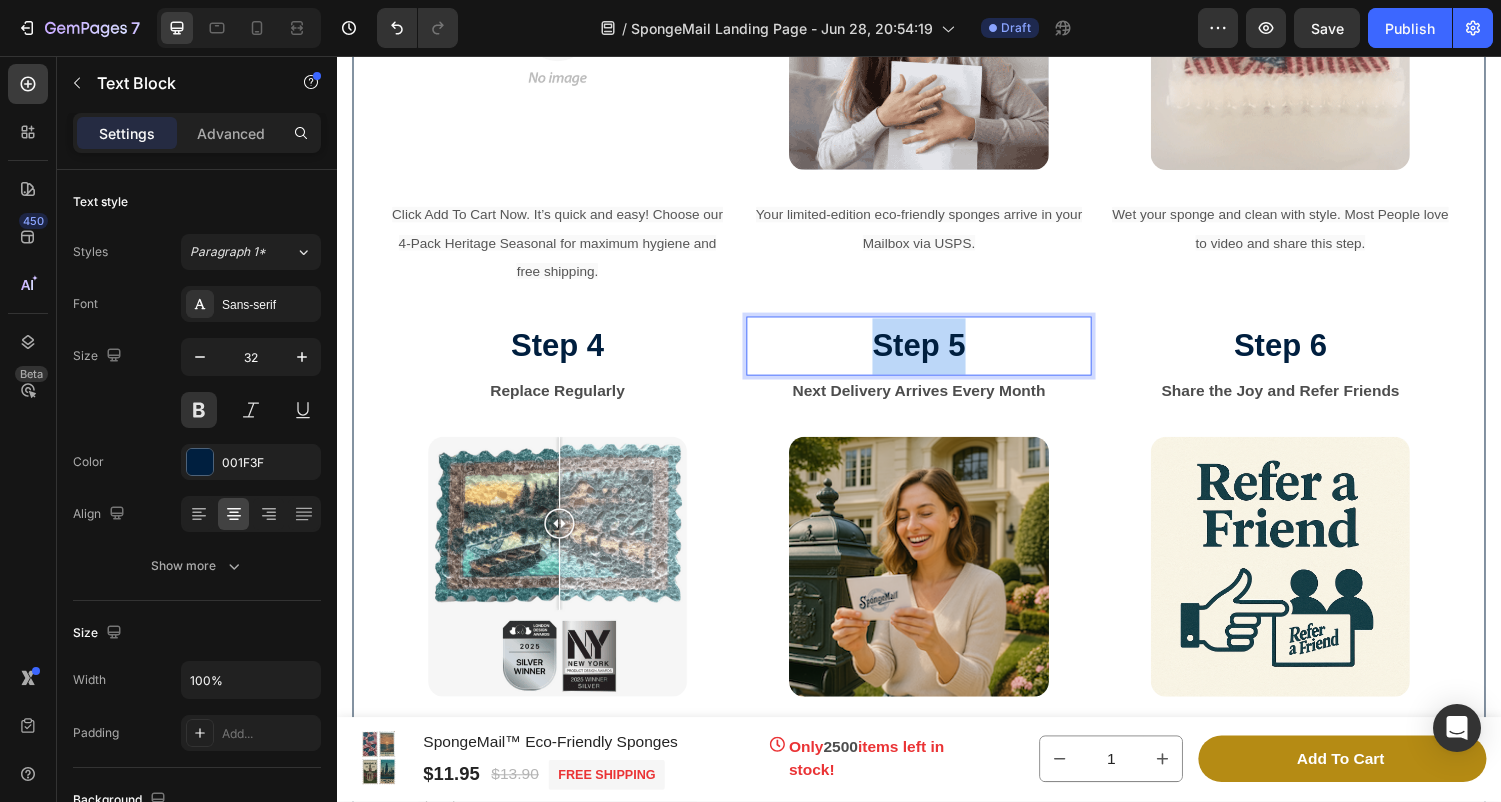 click on "Step 5" at bounding box center (937, 356) 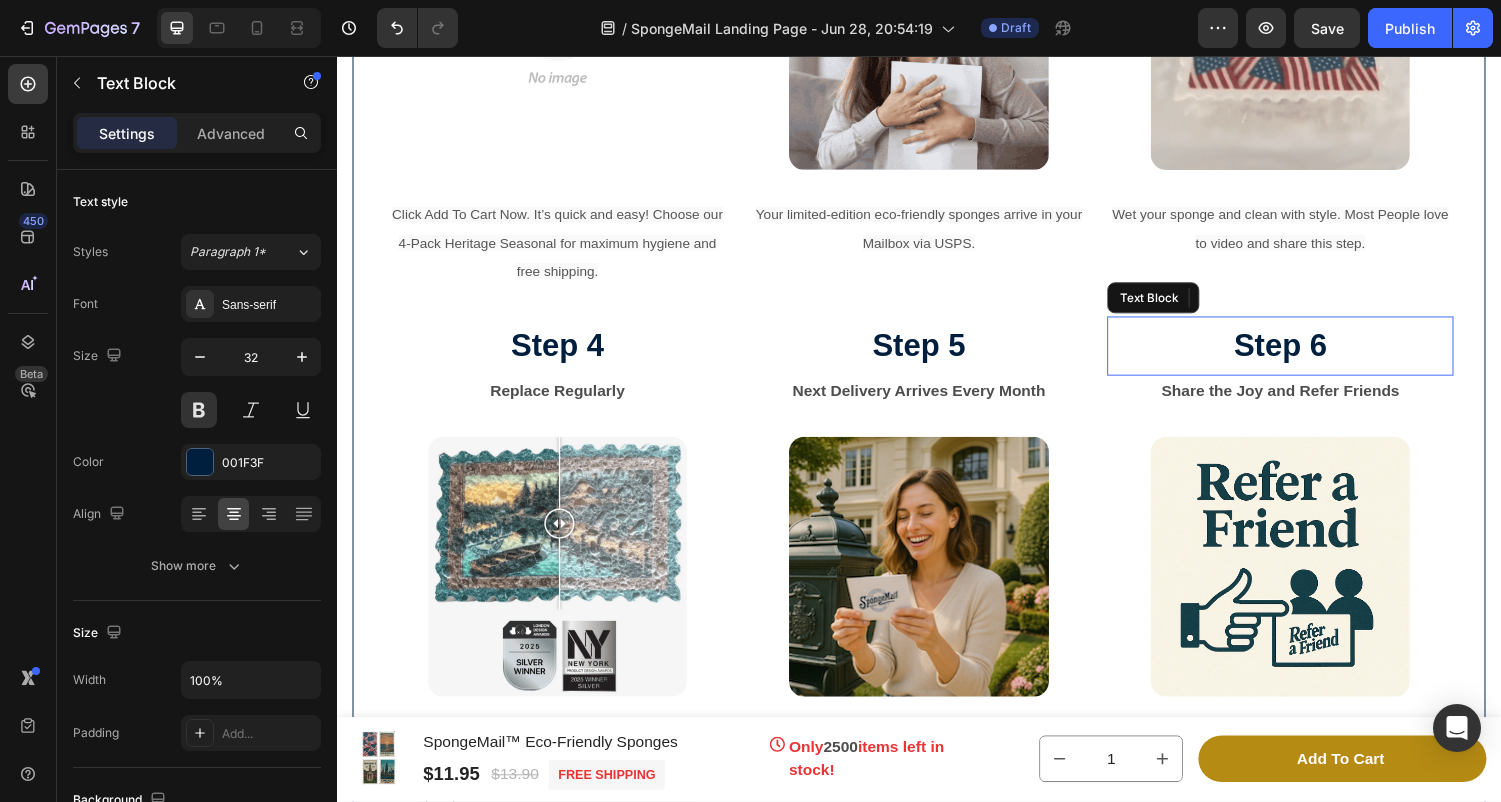 click on "Step 6" at bounding box center [1309, 356] 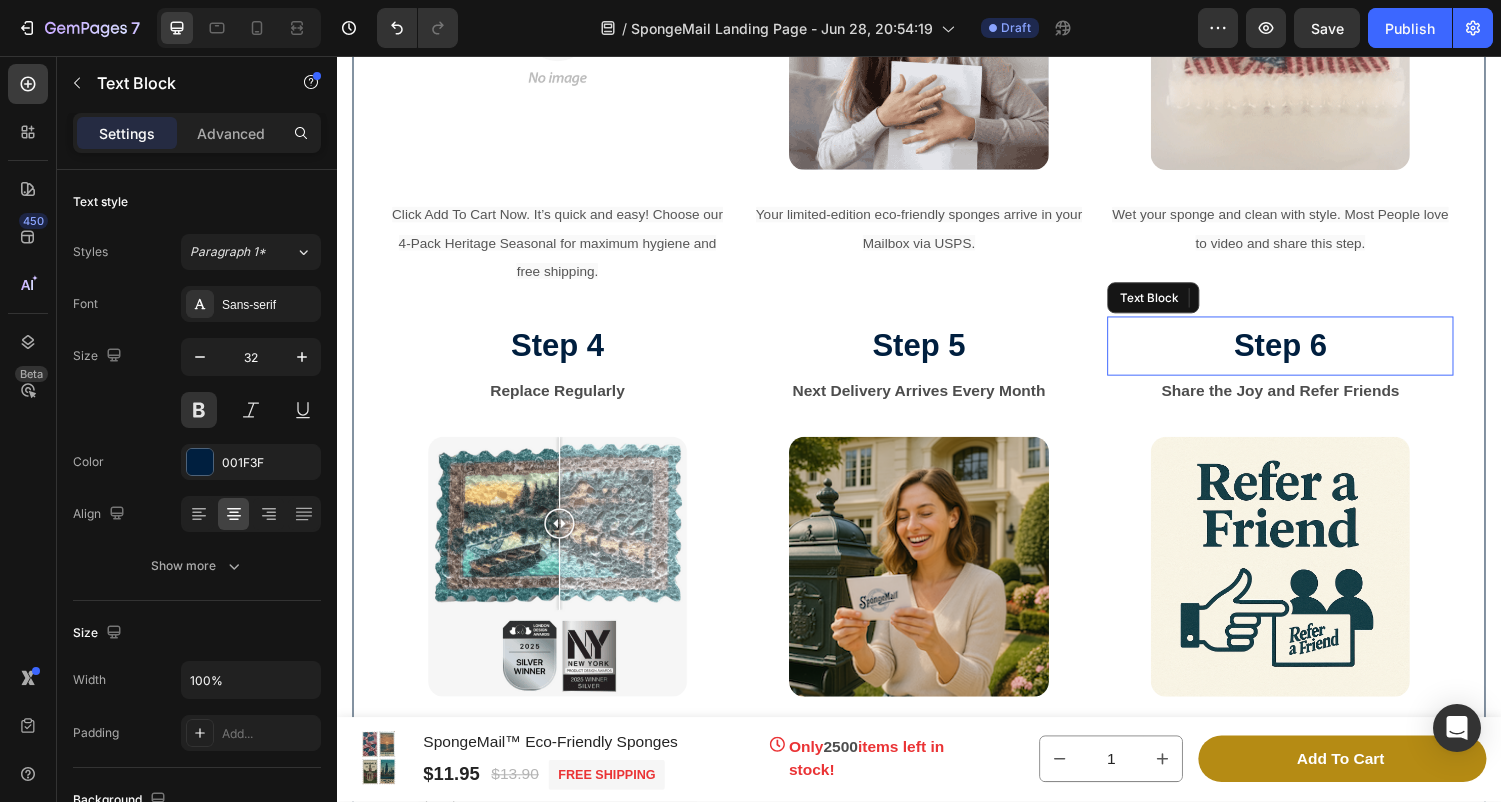 click on "Step 6" at bounding box center (1309, 356) 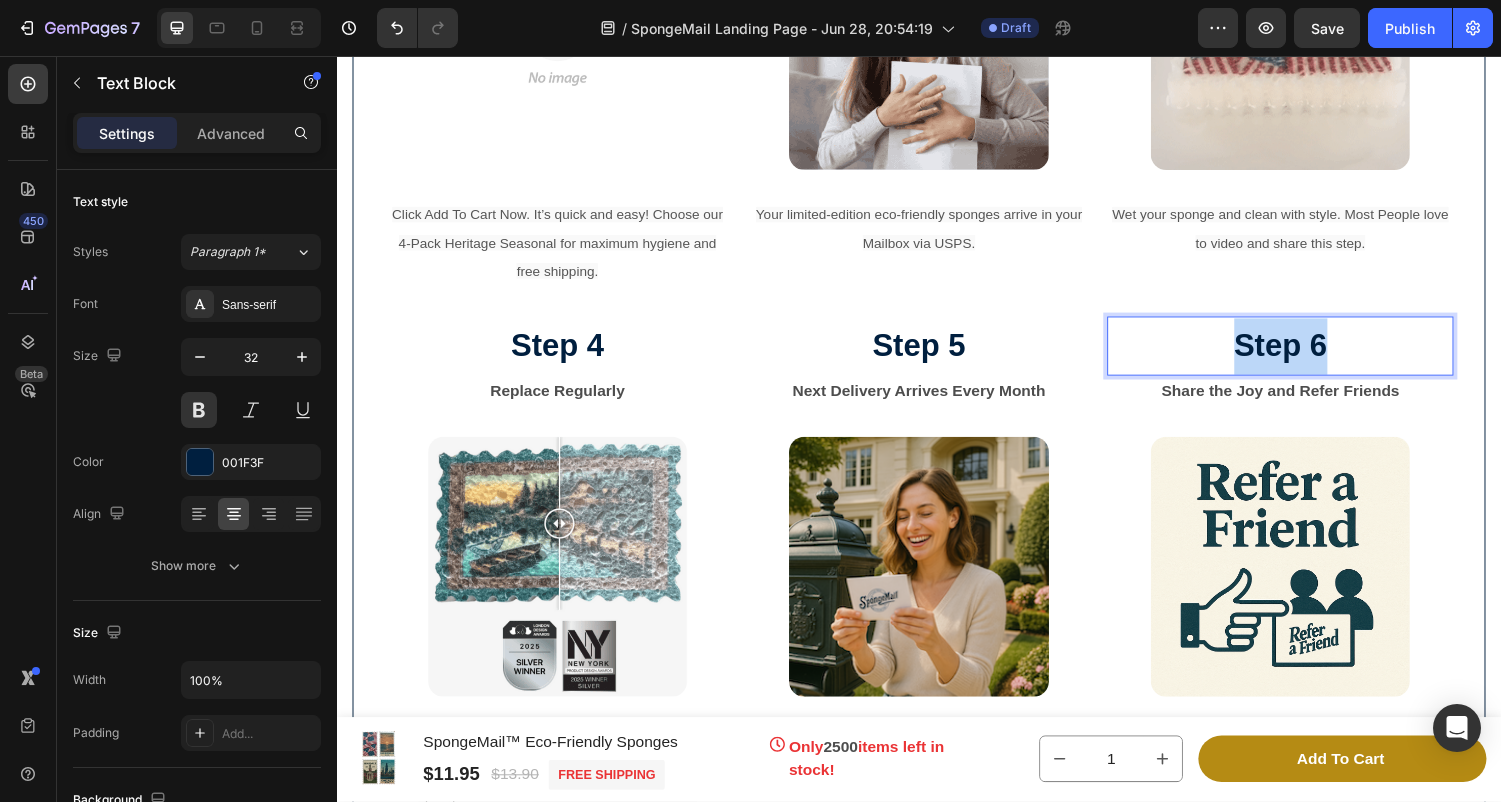 click on "Step 6" at bounding box center (1309, 356) 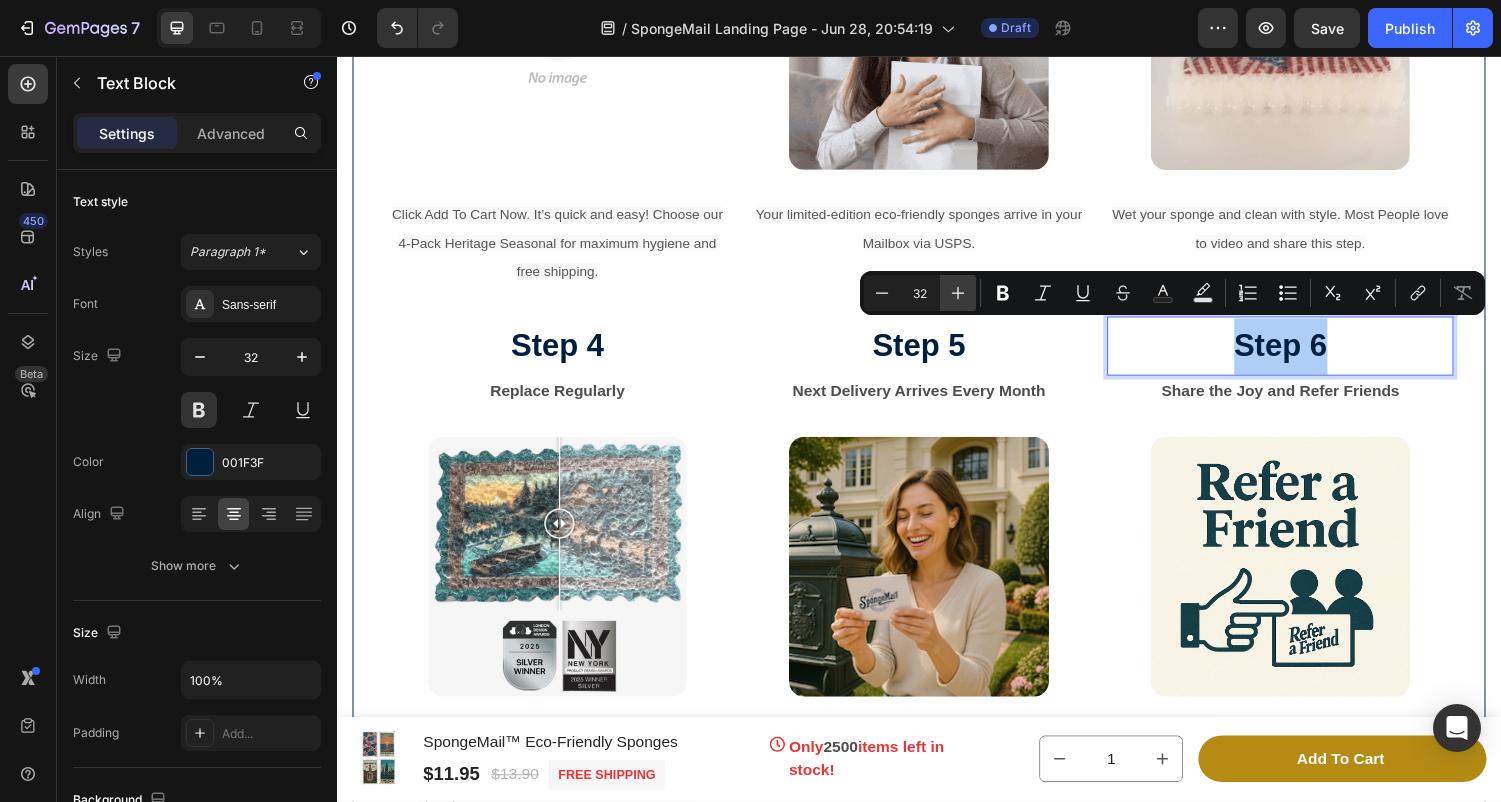 click 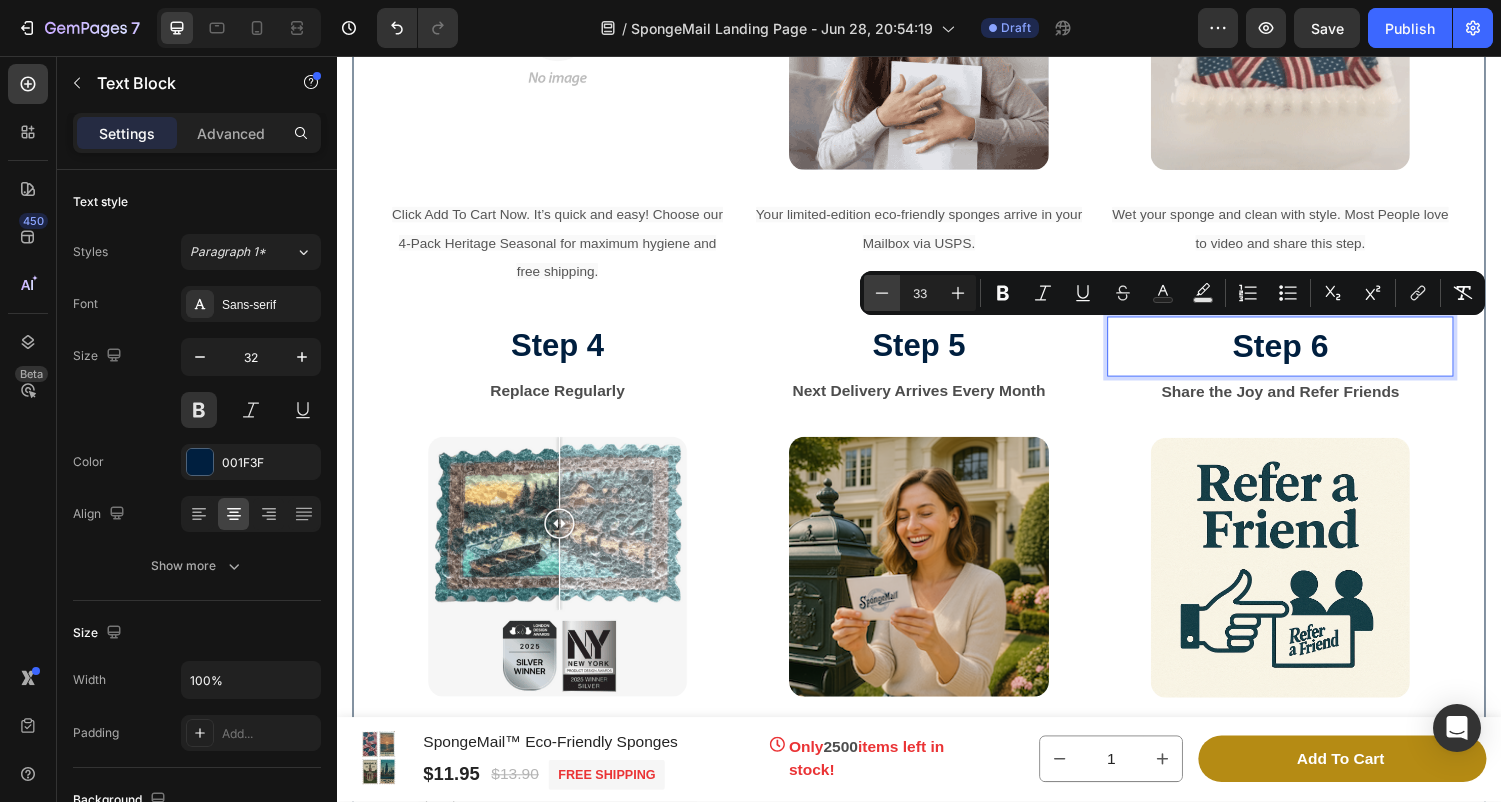 click 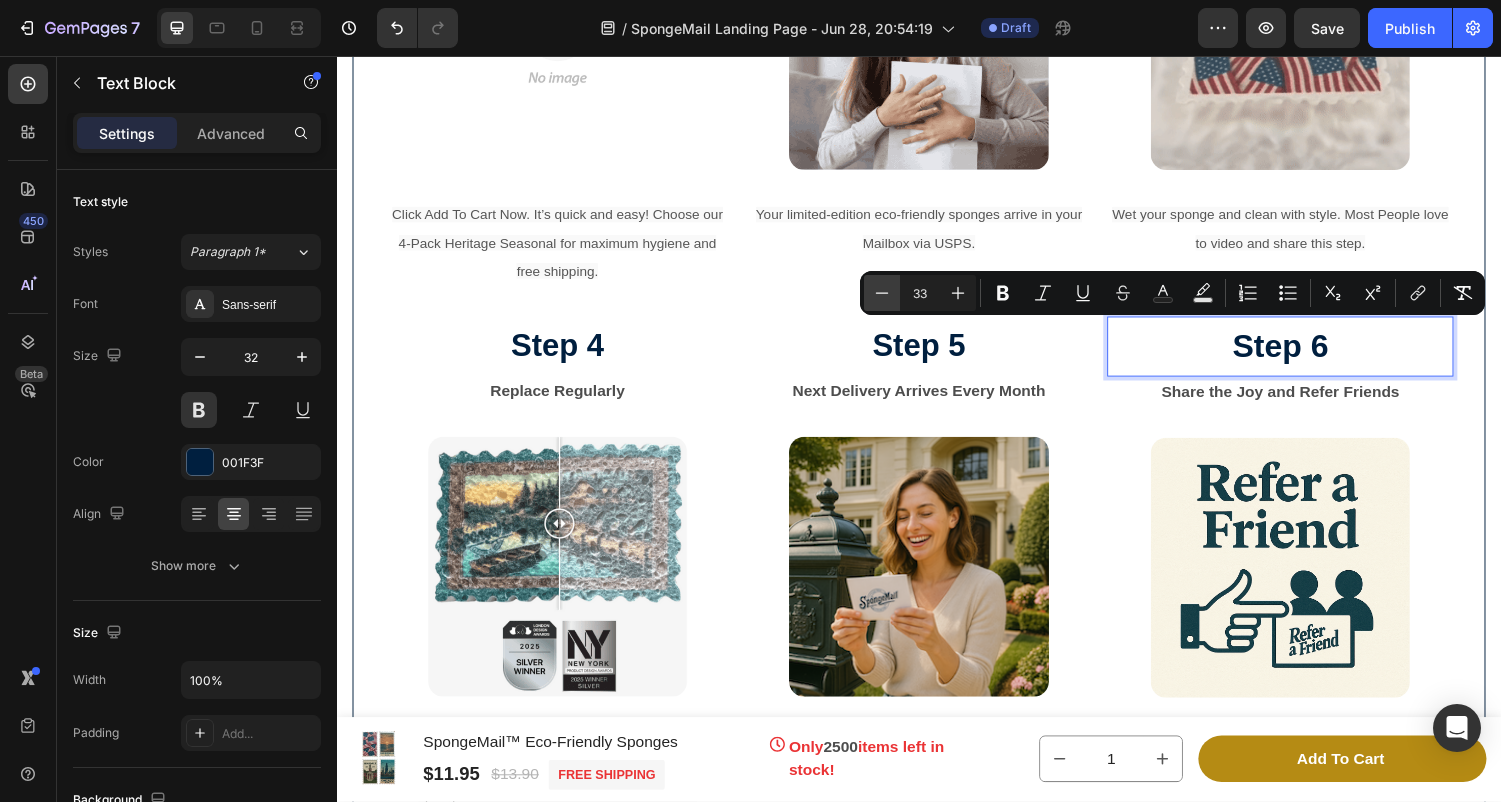 type on "32" 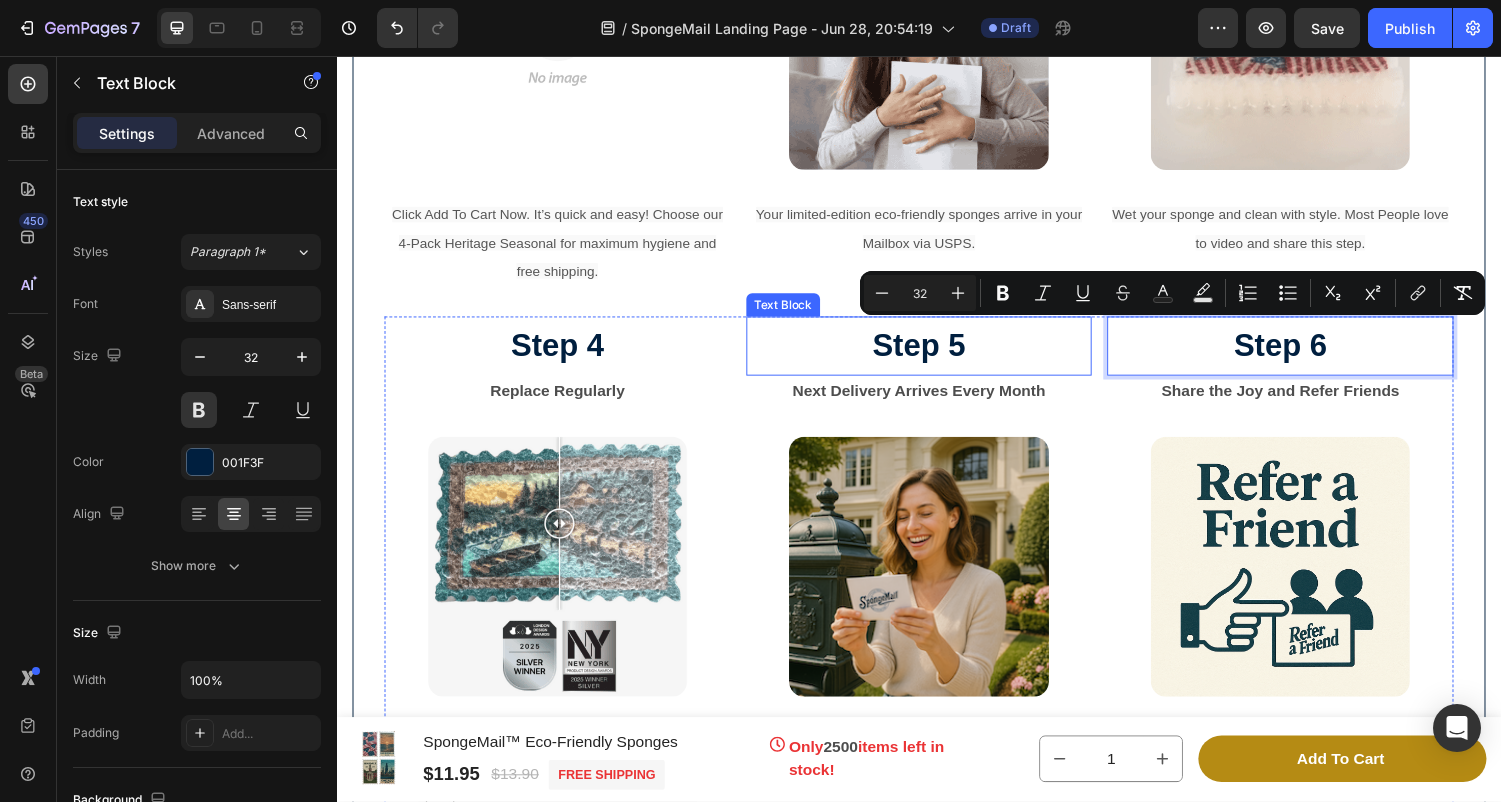 click on "Step 5" at bounding box center [937, 356] 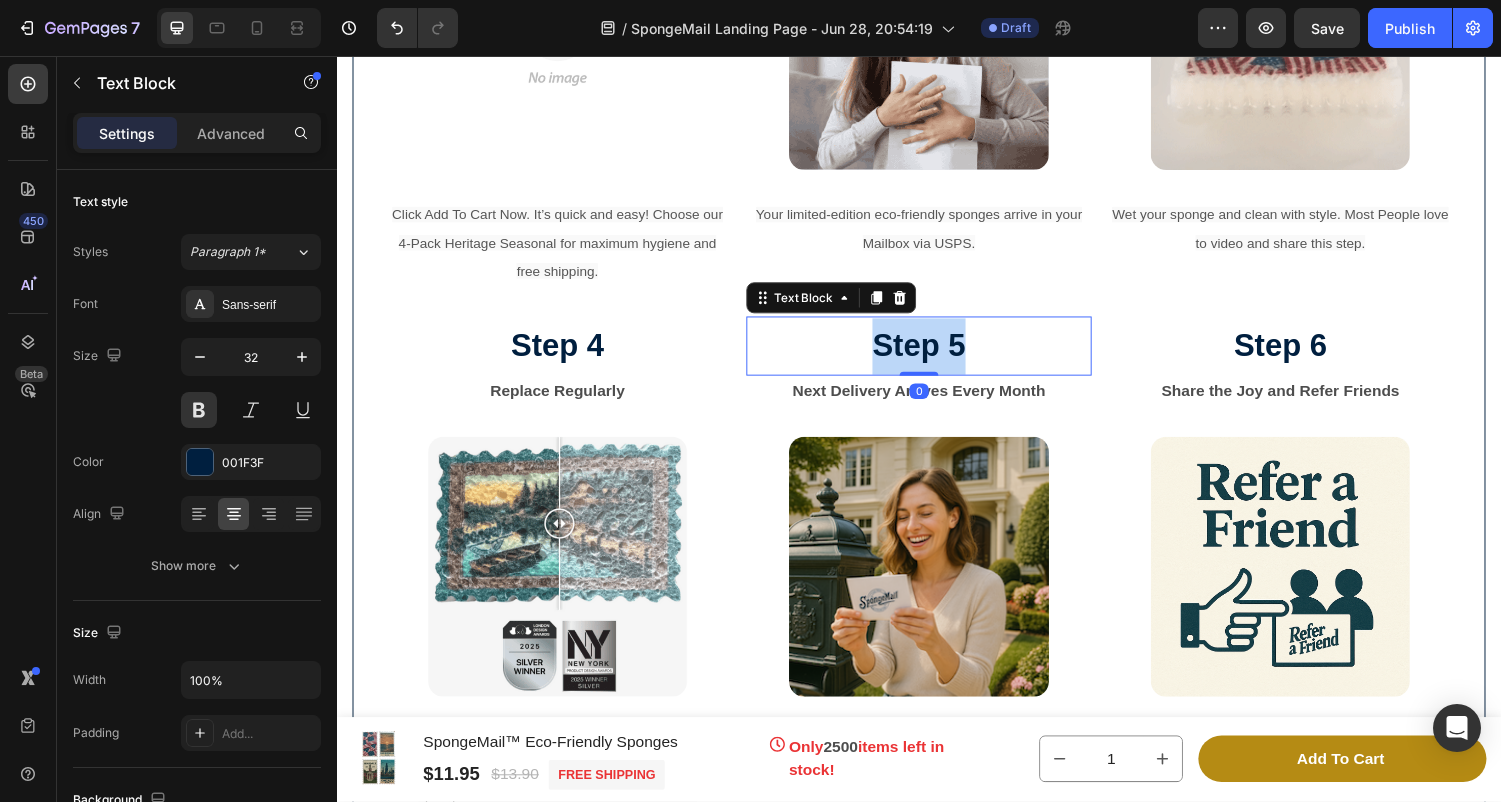 click on "Step 5" at bounding box center (937, 356) 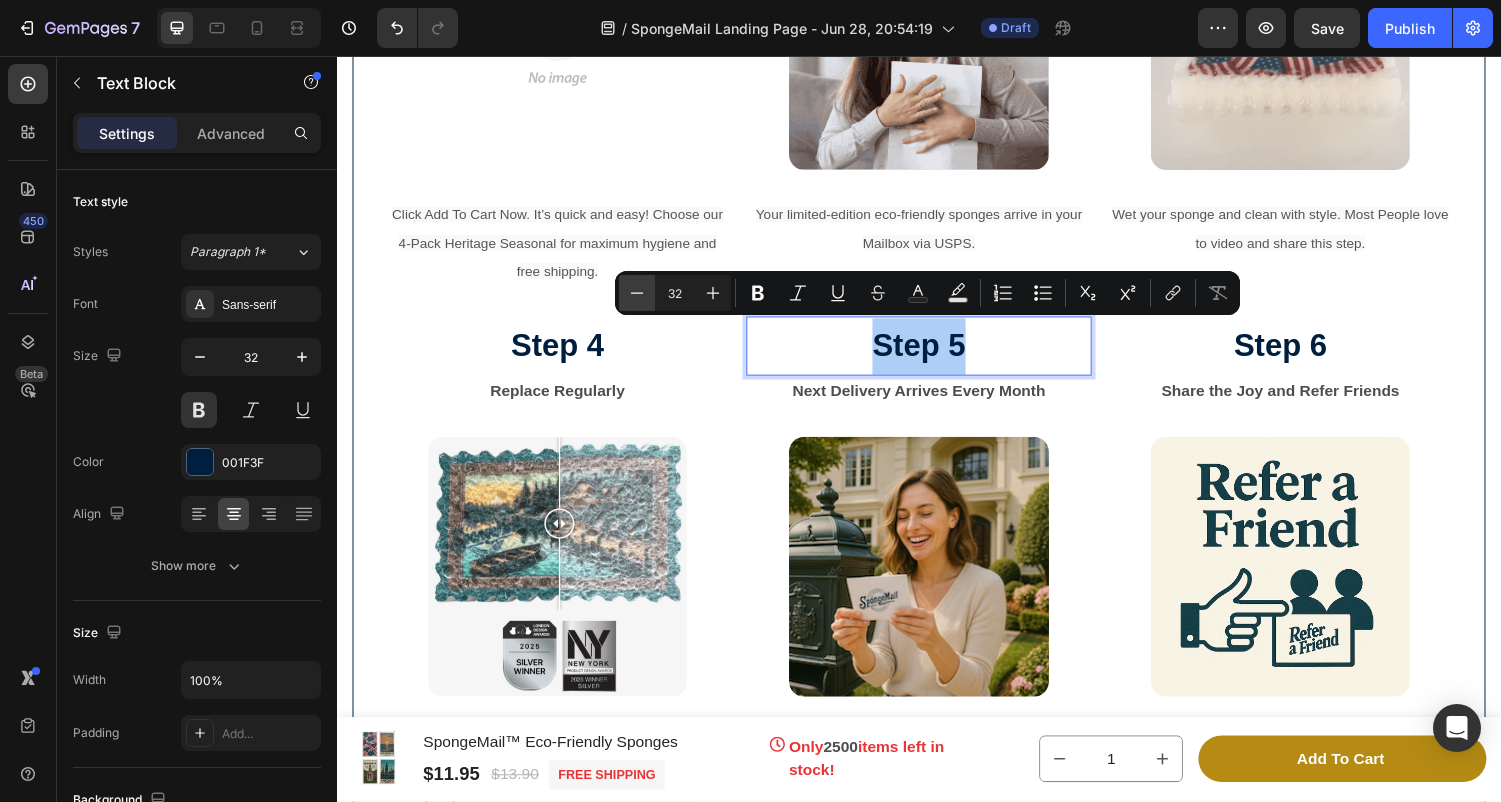 click 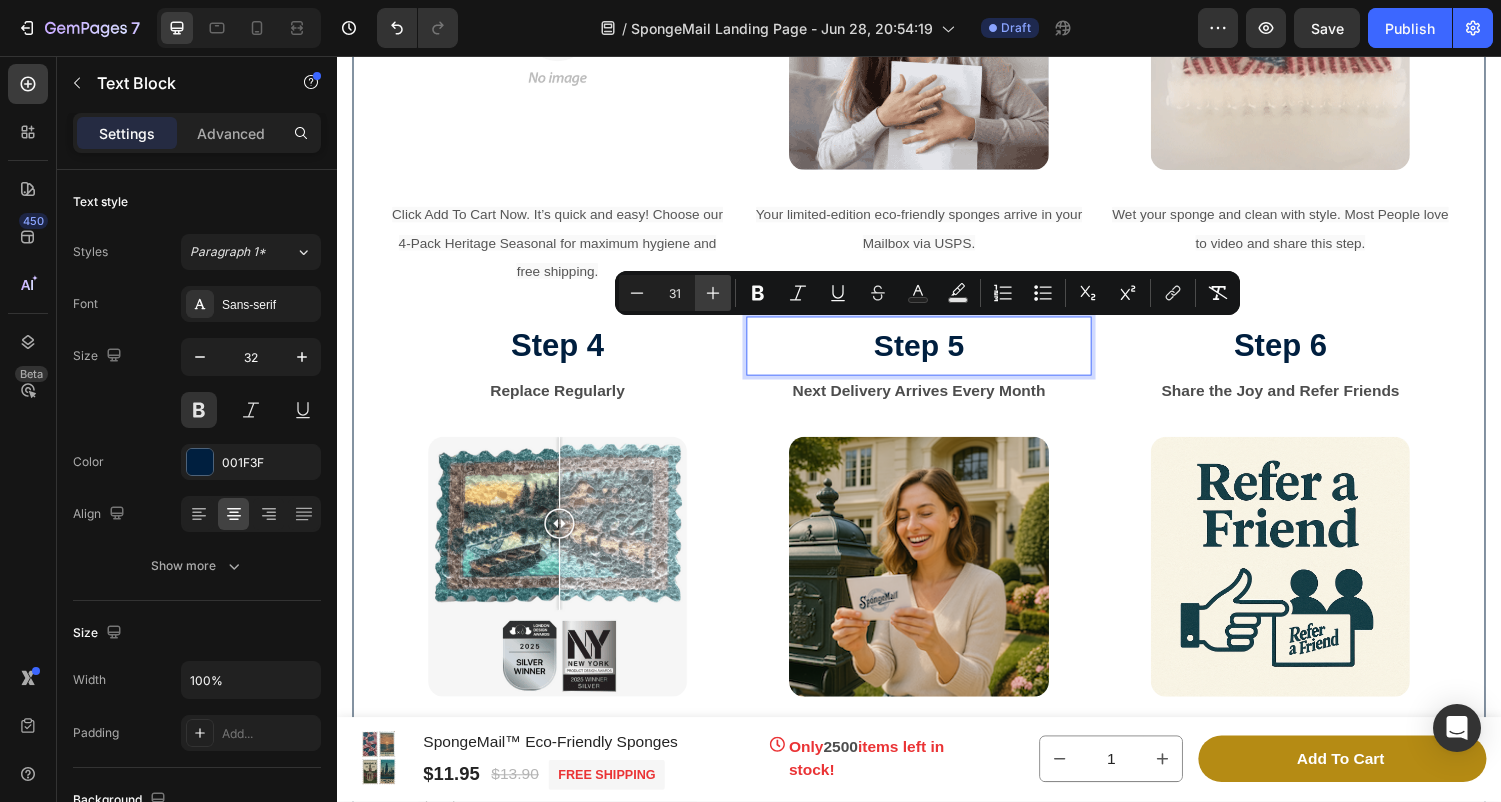 click 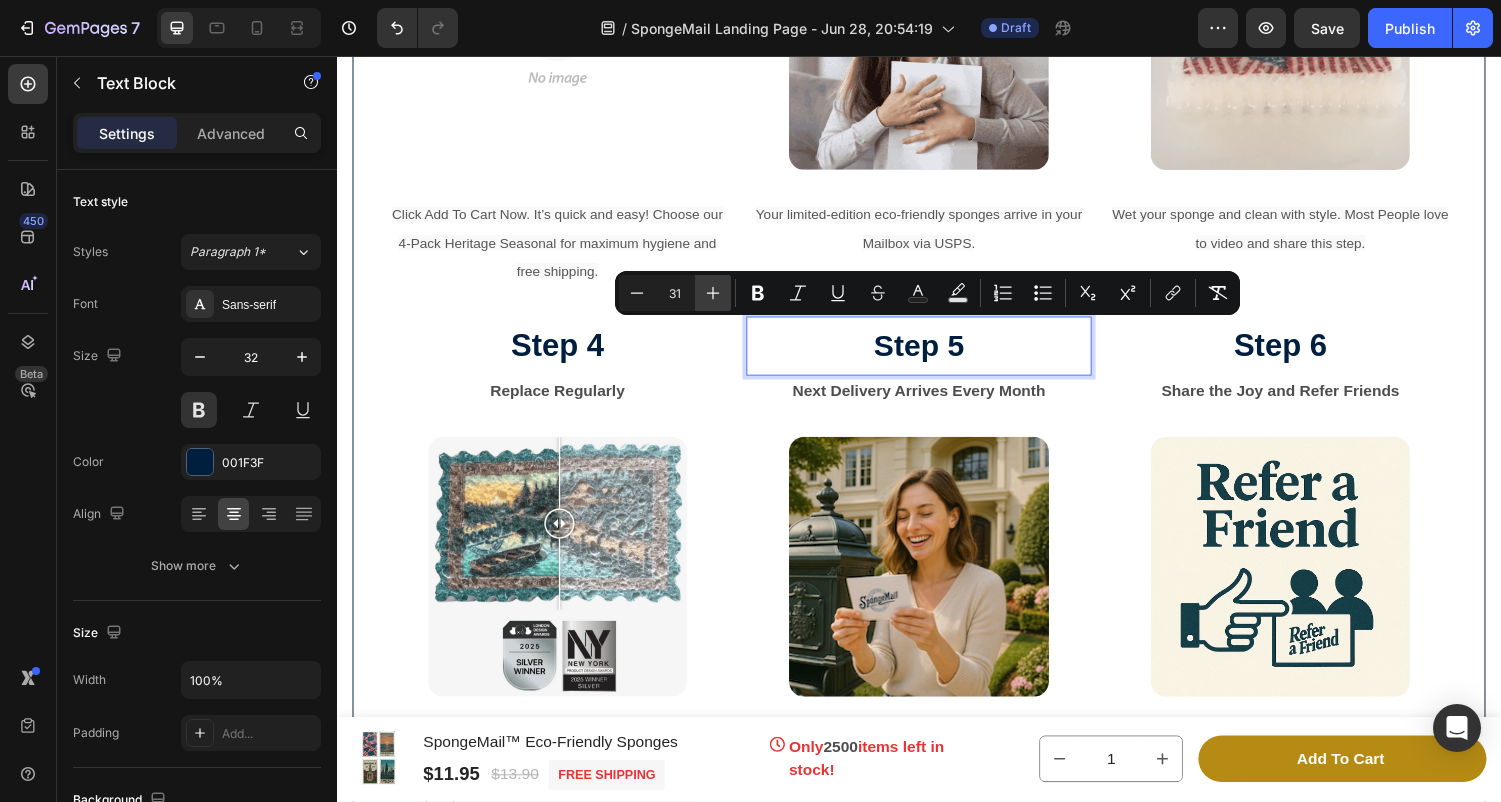 type on "32" 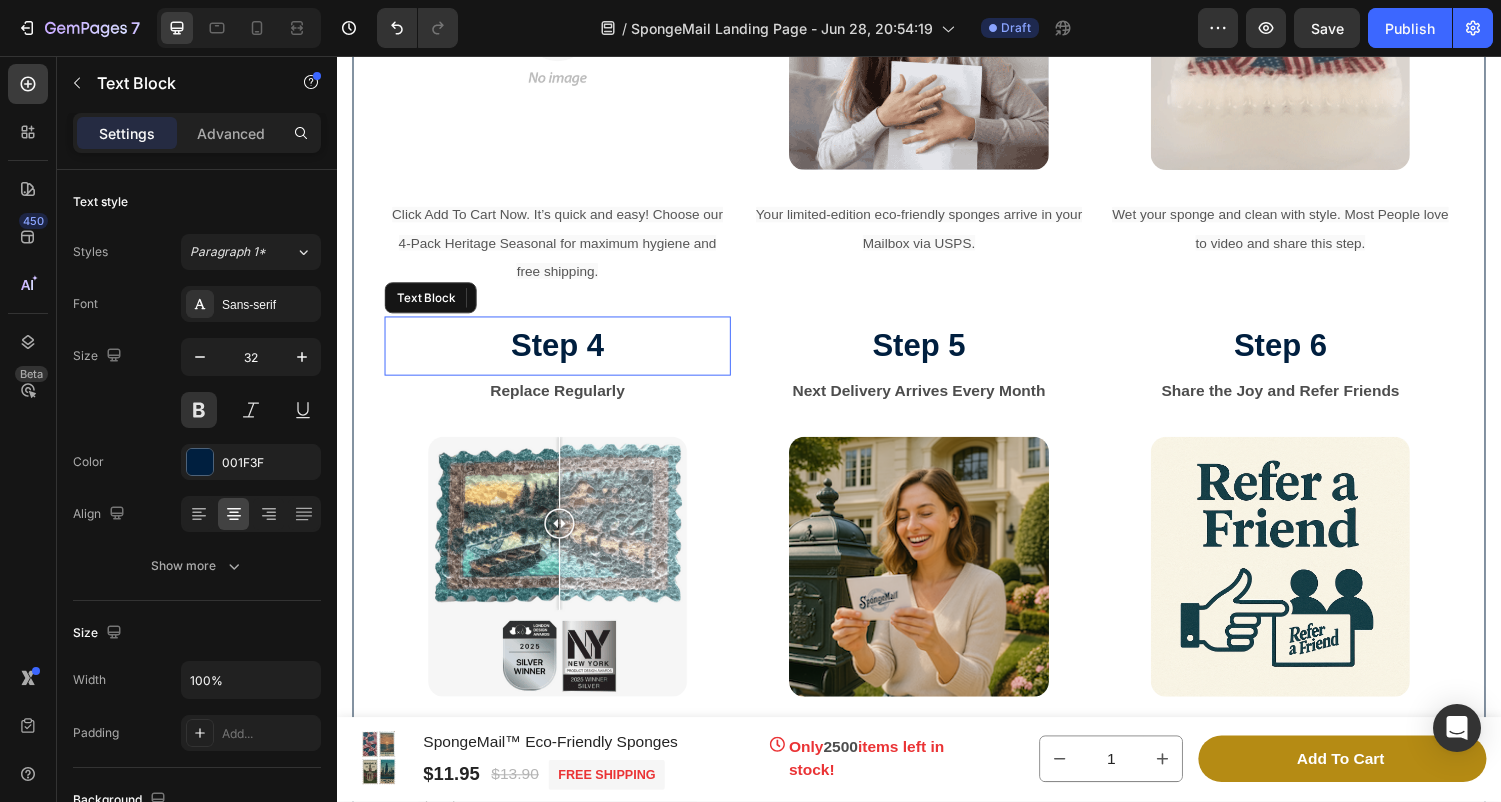 click on "Step 4" at bounding box center [564, 356] 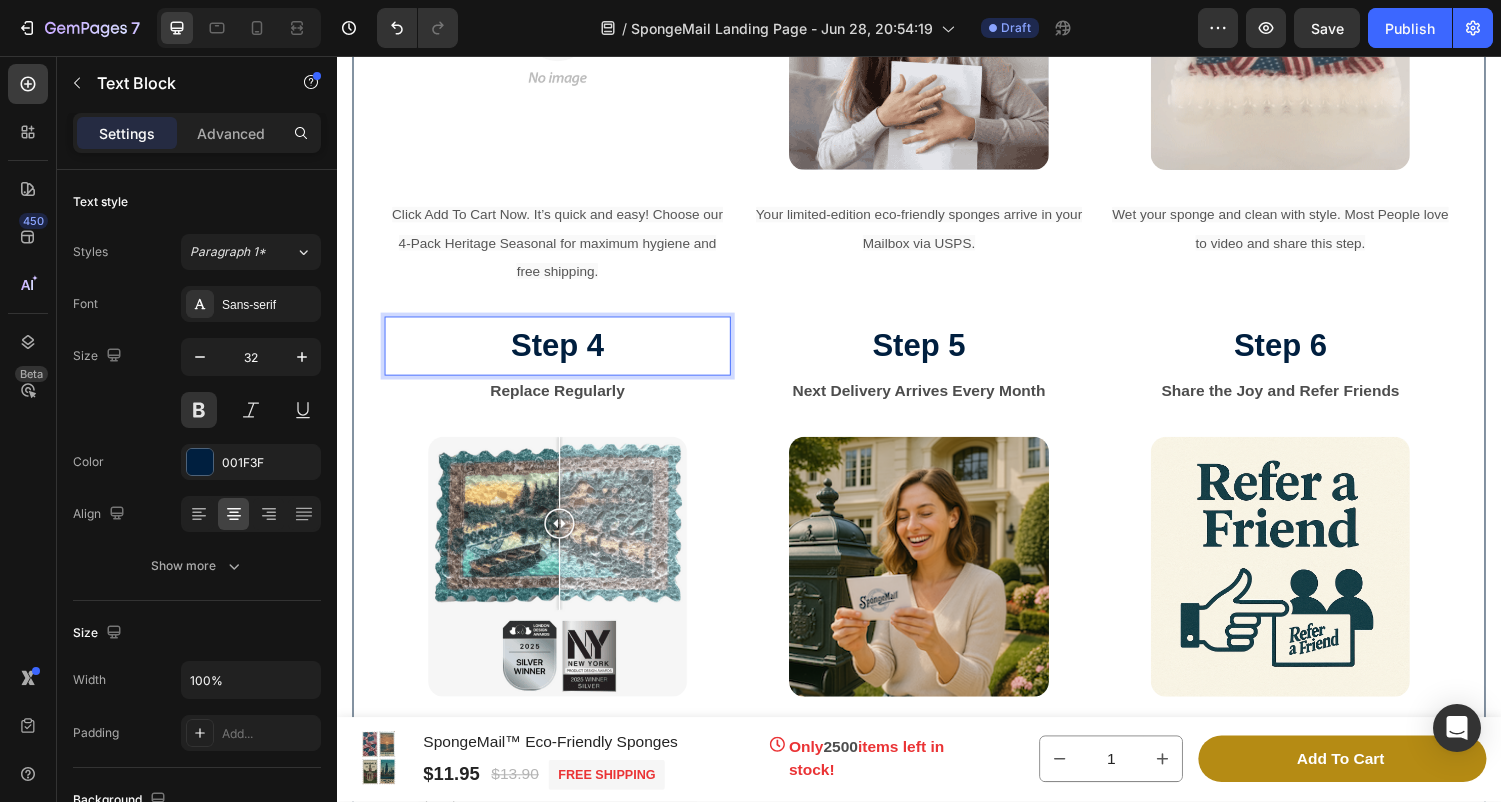 click on "Step 4" at bounding box center (564, 356) 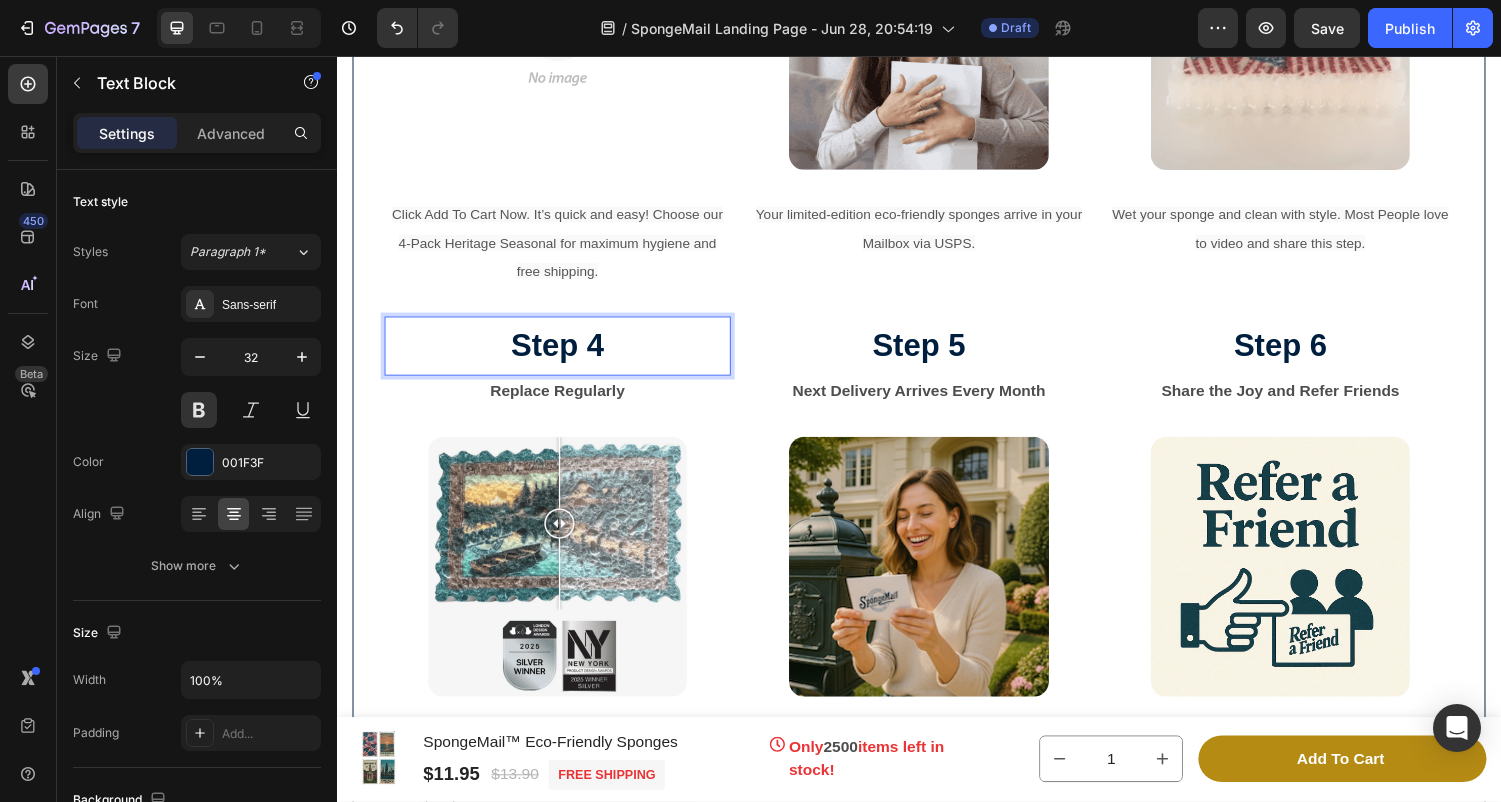 click on "Step 4" at bounding box center [564, 356] 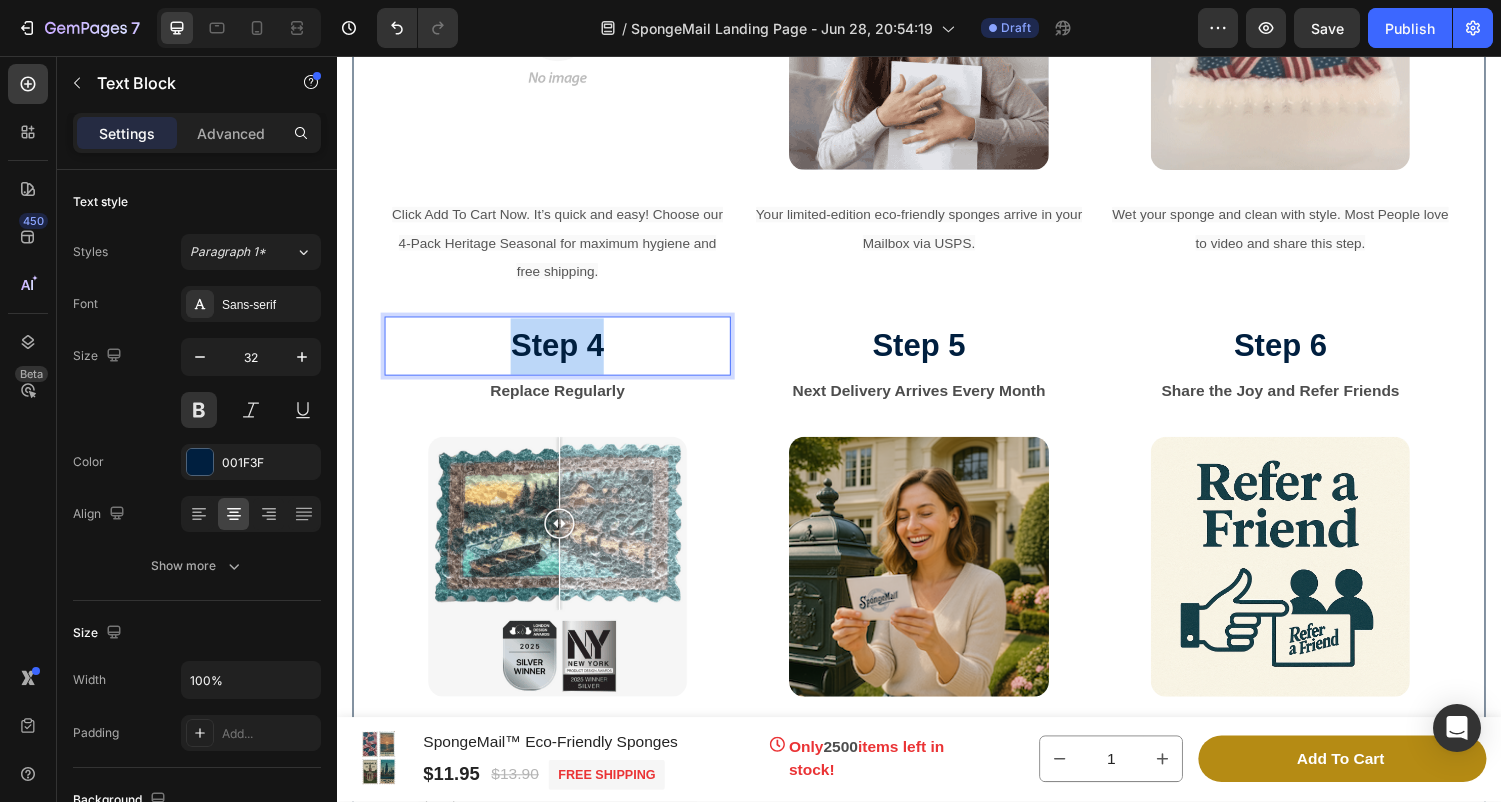 click on "Step 4" at bounding box center (564, 356) 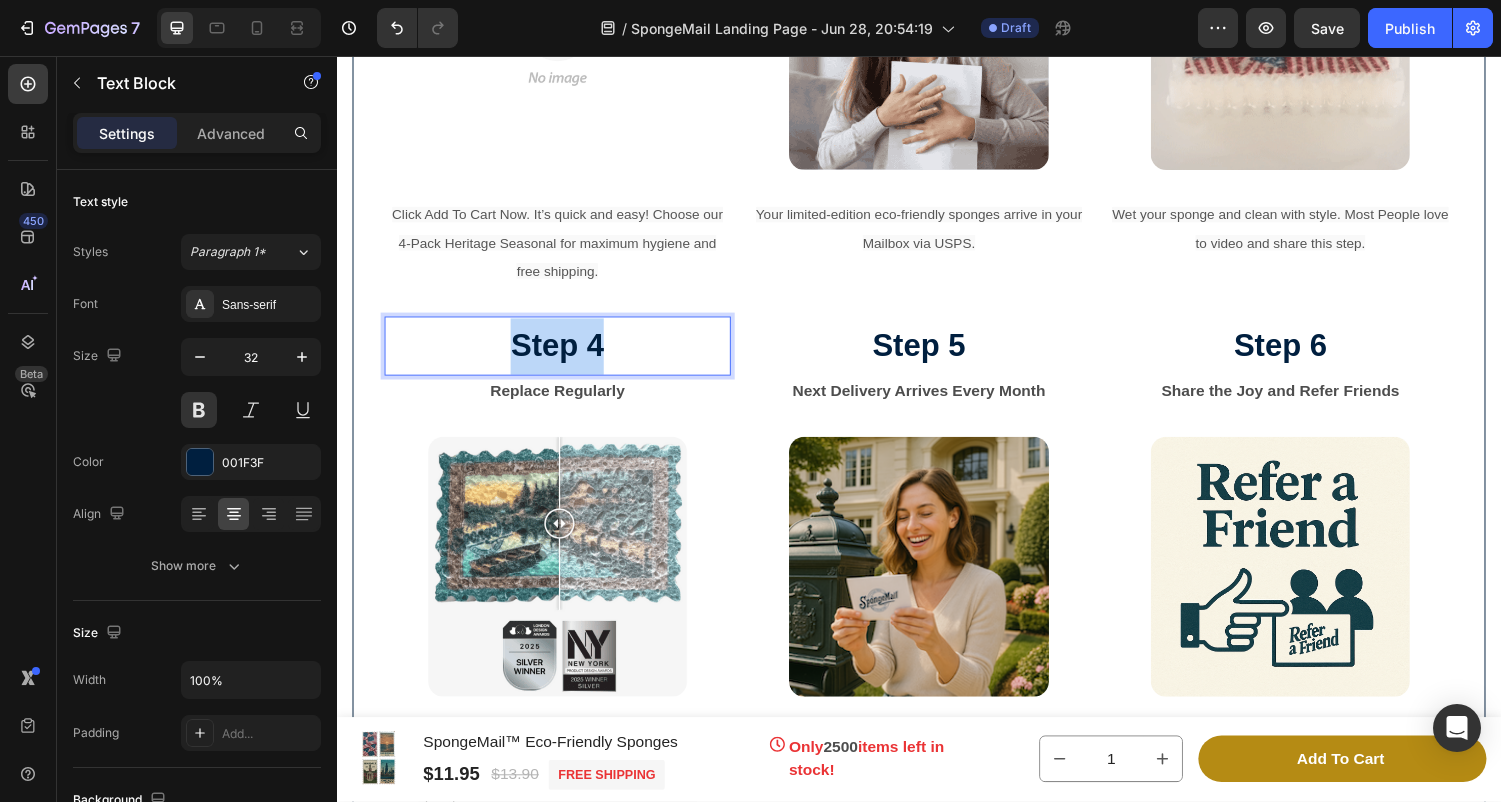 click on "Step 4" at bounding box center (564, 356) 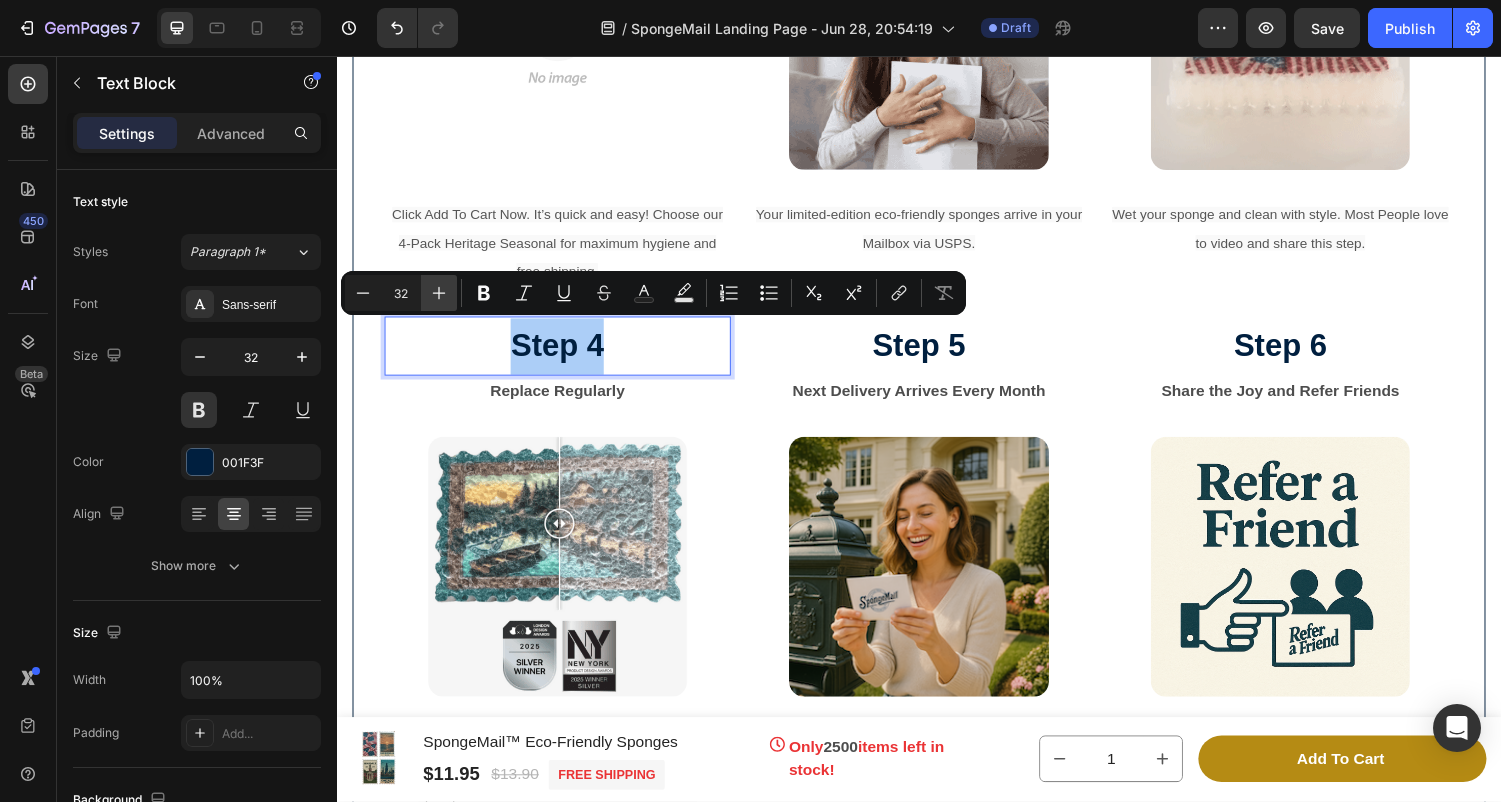 click 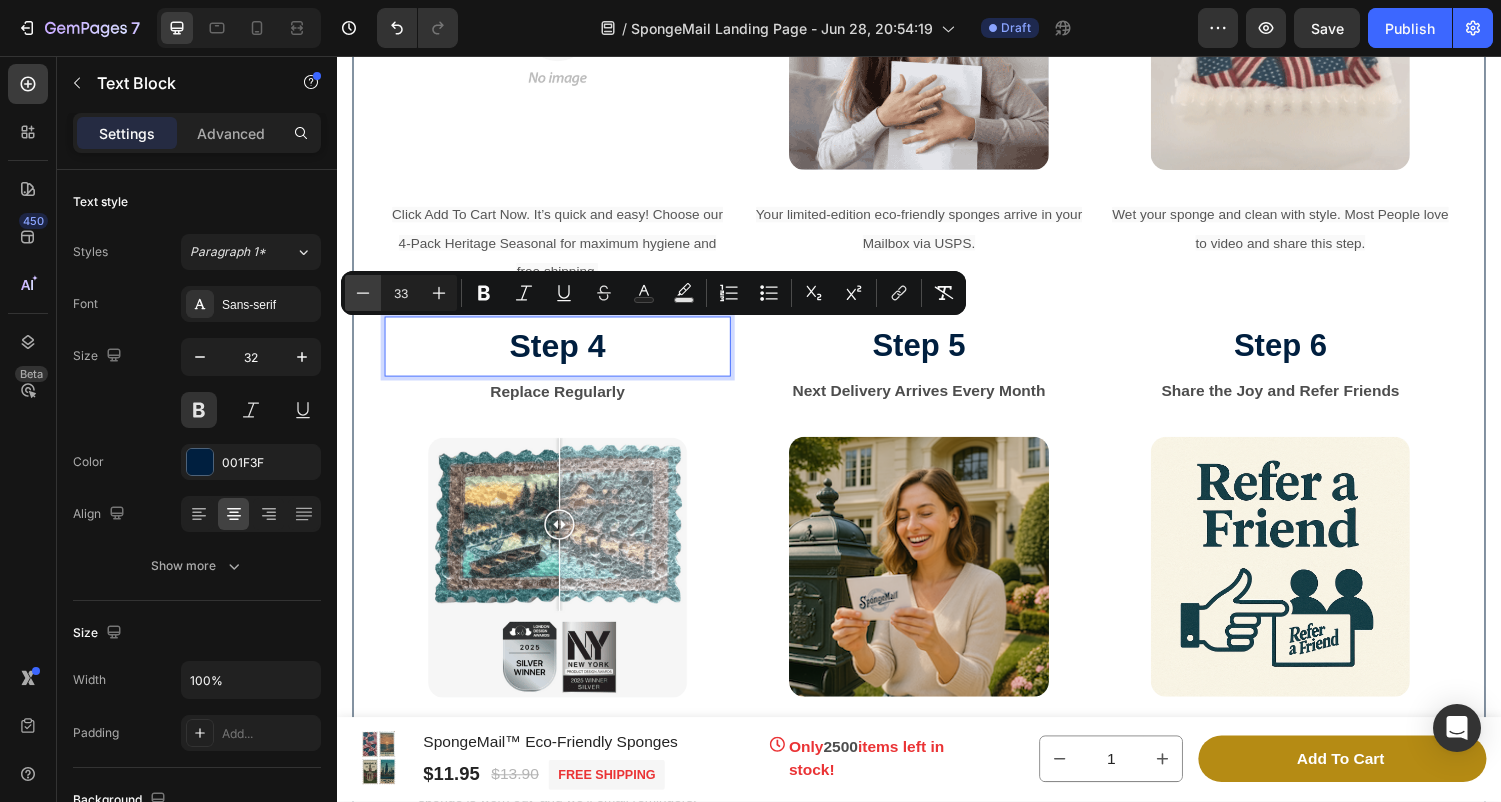 click 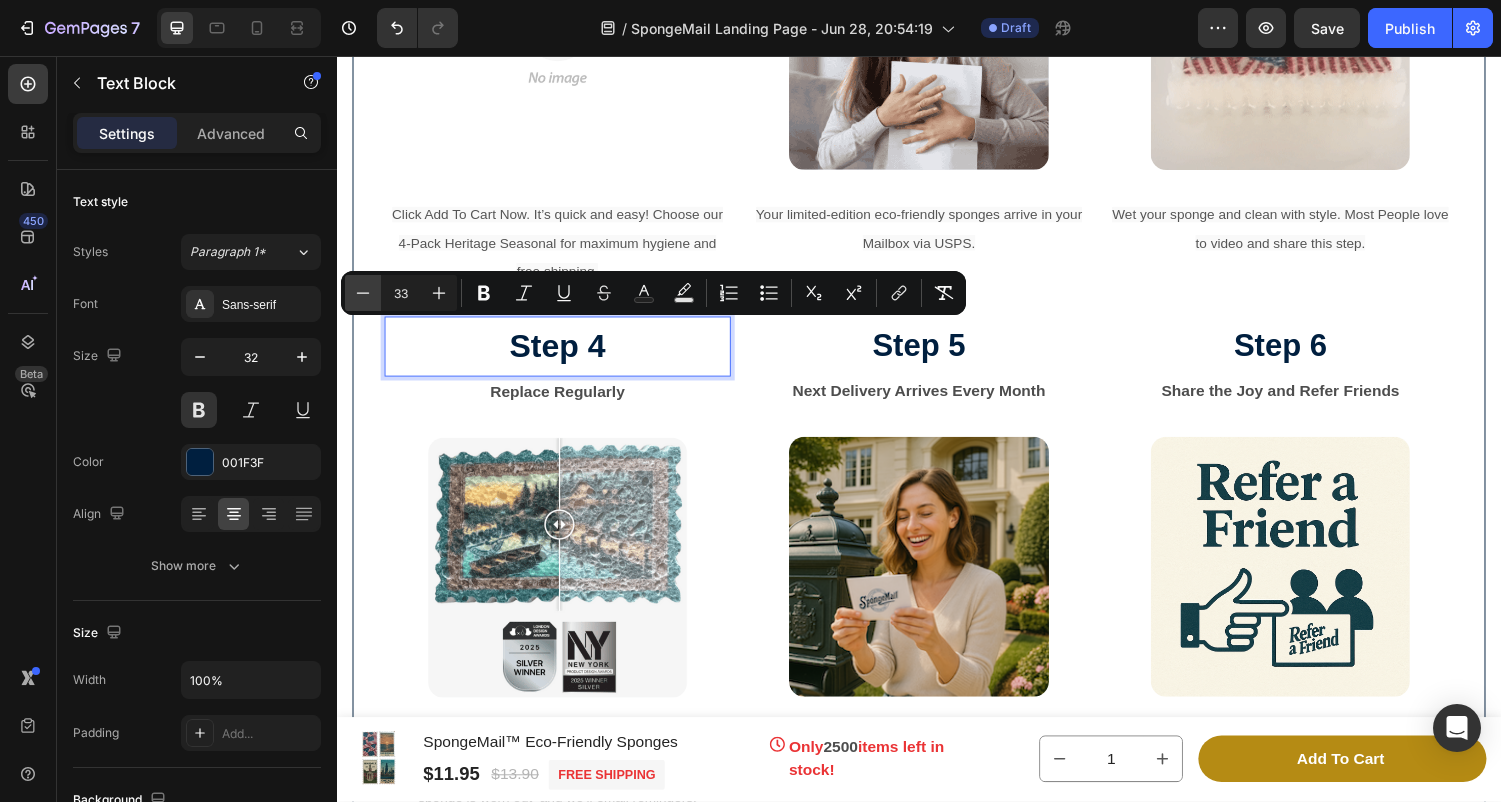 type on "32" 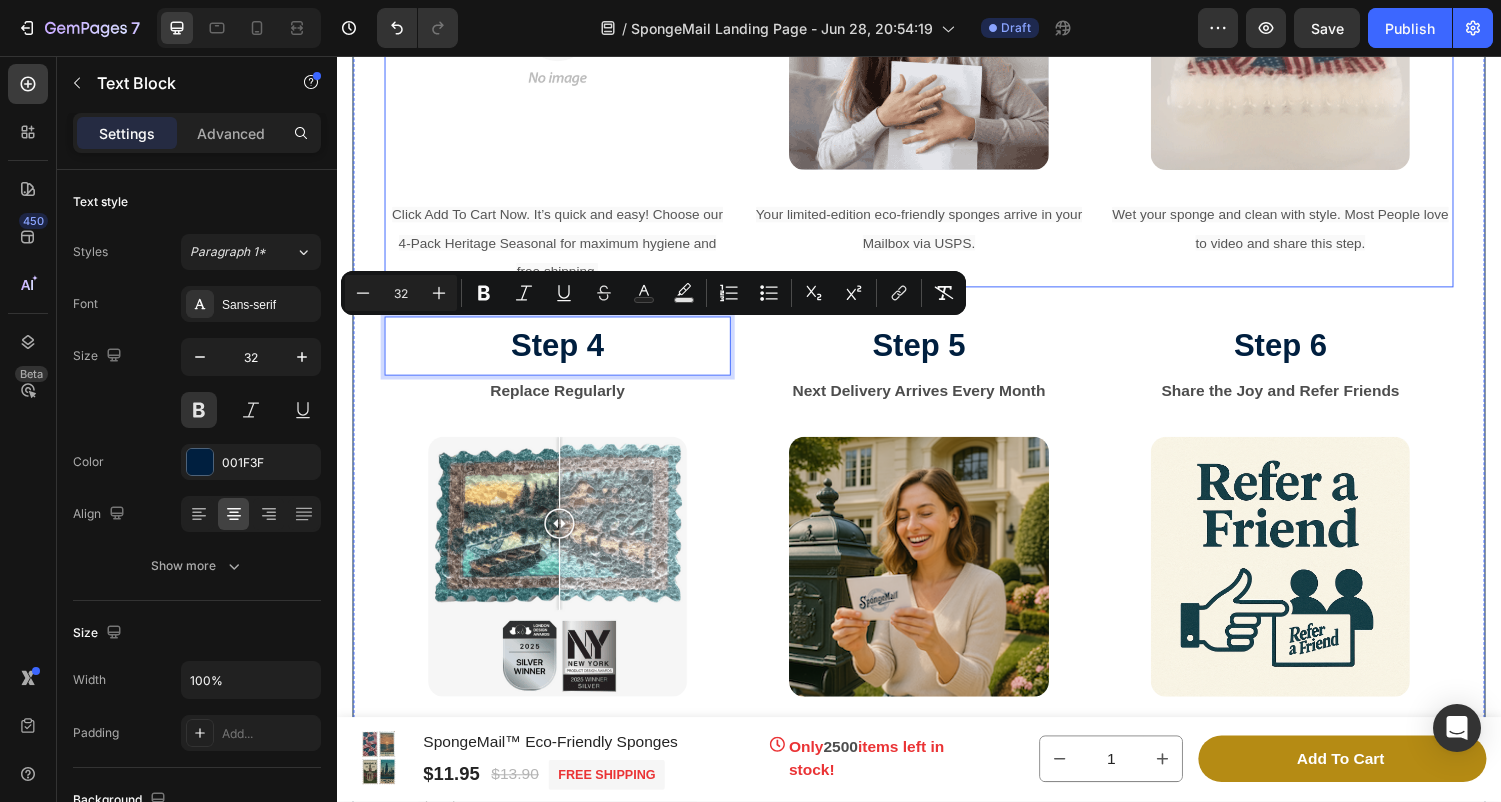 click on "Step 2 Text Block Recieve via USPS Every Month Text Block Image Your limited-edition eco-friendly sponges arrive in your Mailbox via USPS. Text Block" at bounding box center [937, 39] 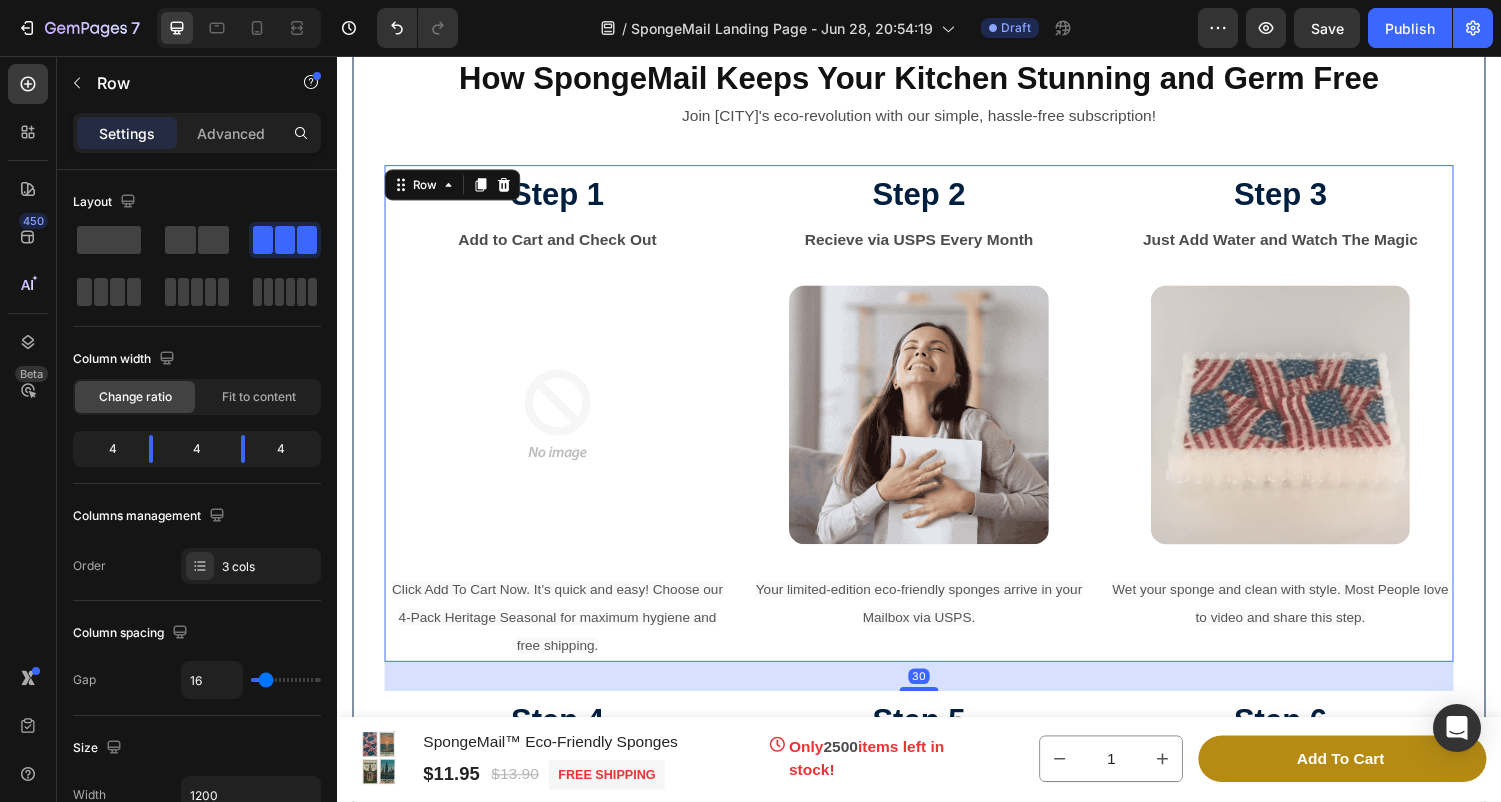 scroll, scrollTop: 5944, scrollLeft: 0, axis: vertical 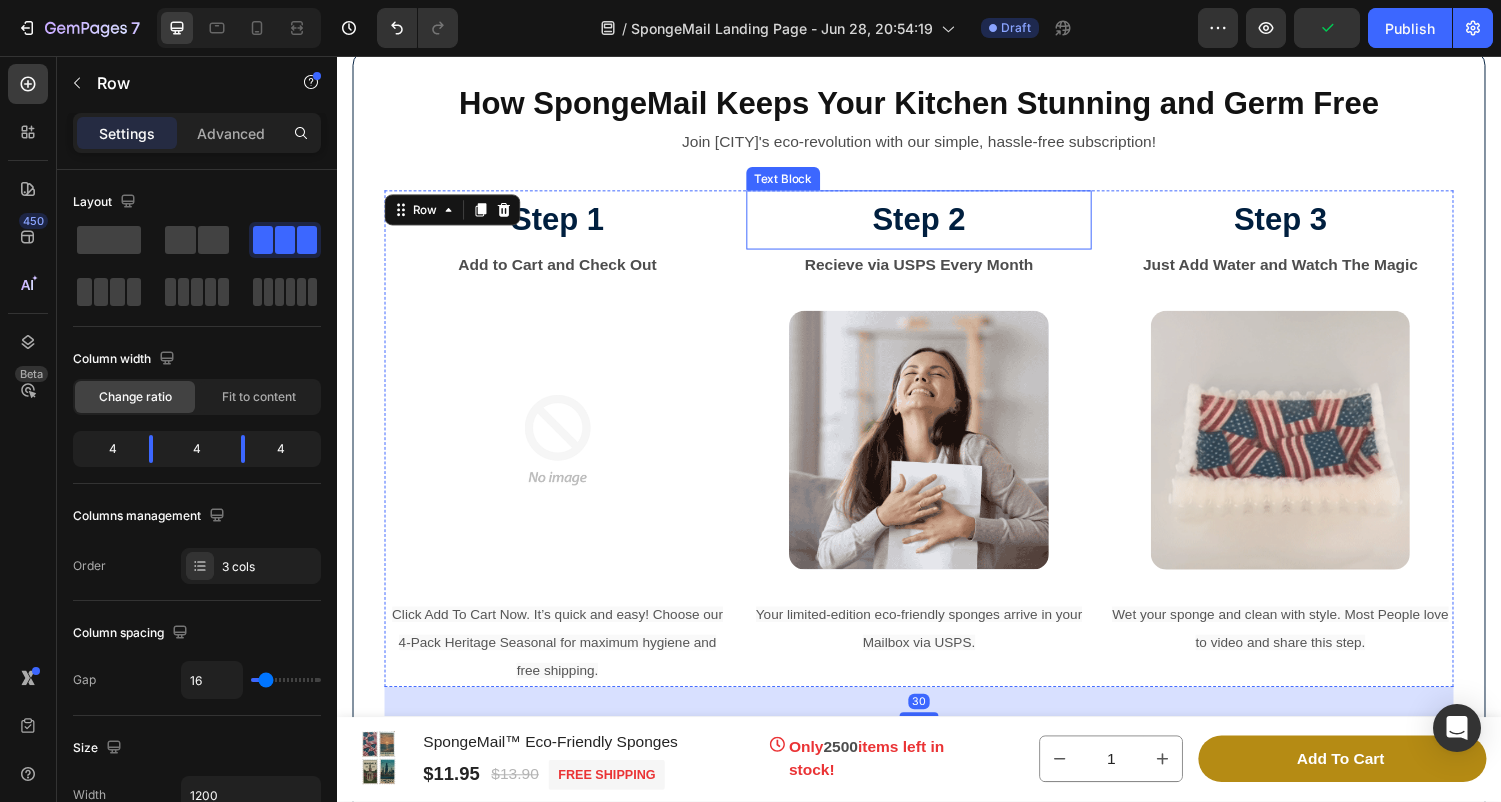 click on "Step 2" at bounding box center [937, 226] 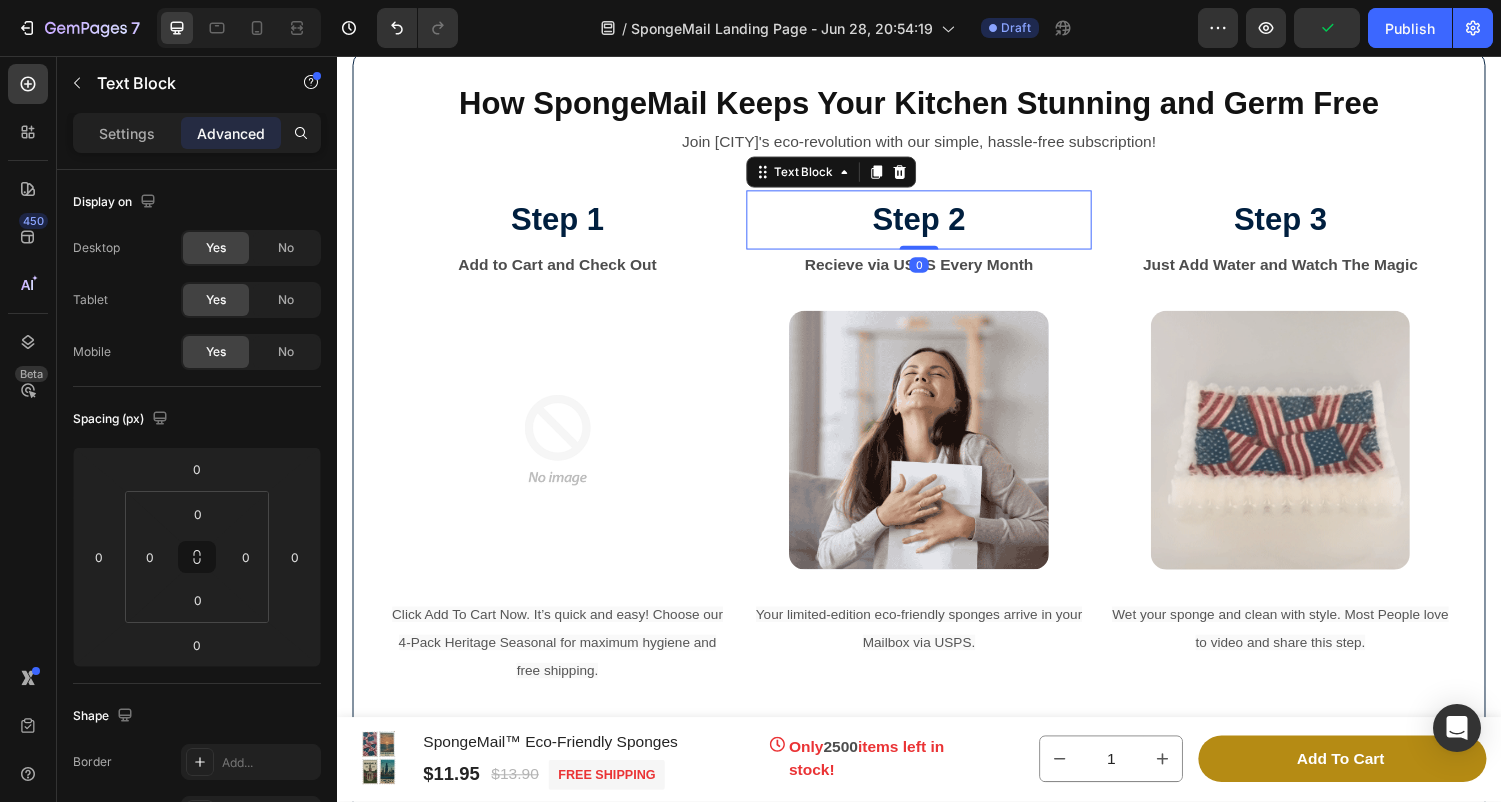 click on "Step 2" at bounding box center [937, 226] 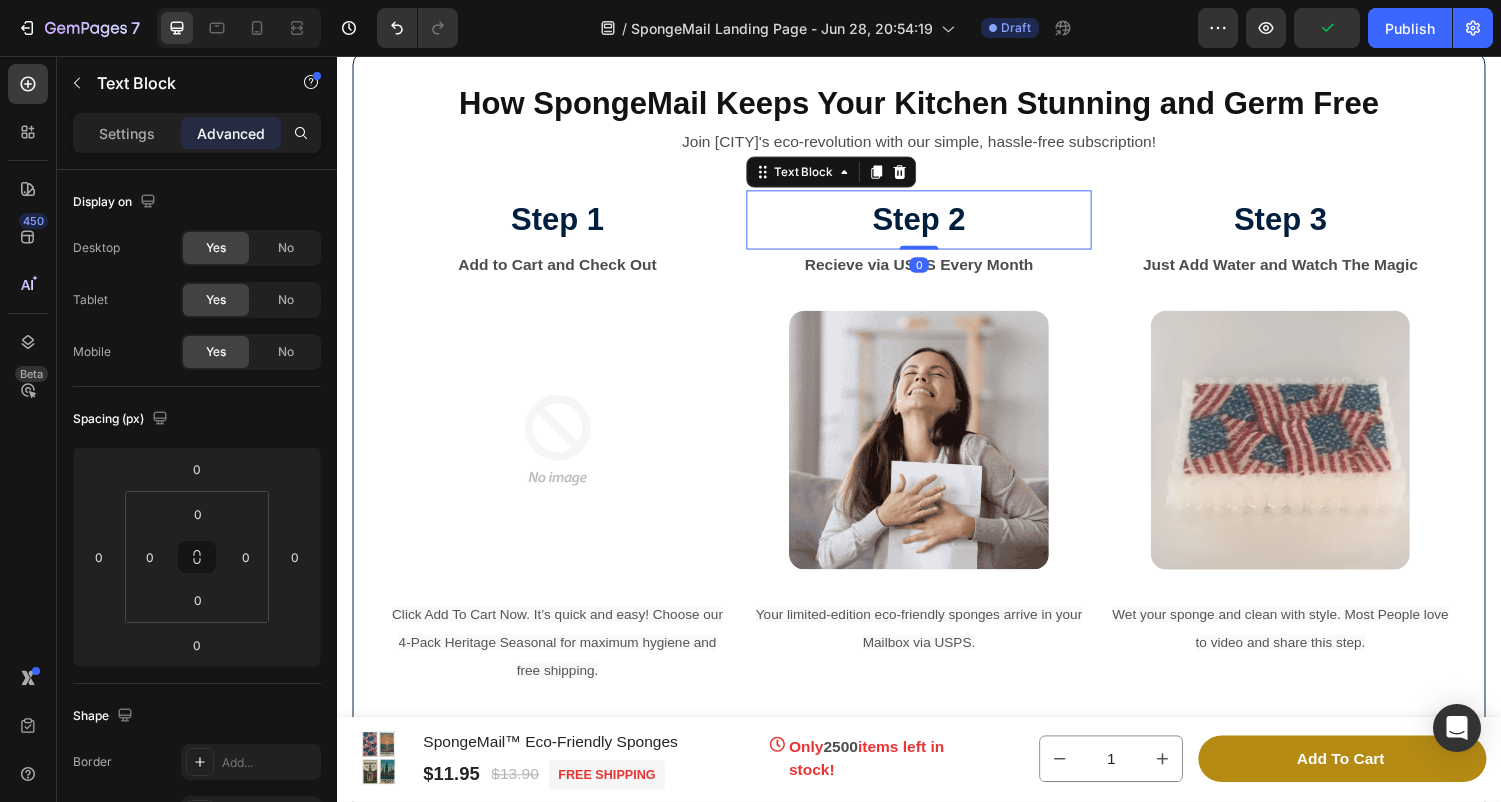 click on "Step 2" at bounding box center [937, 226] 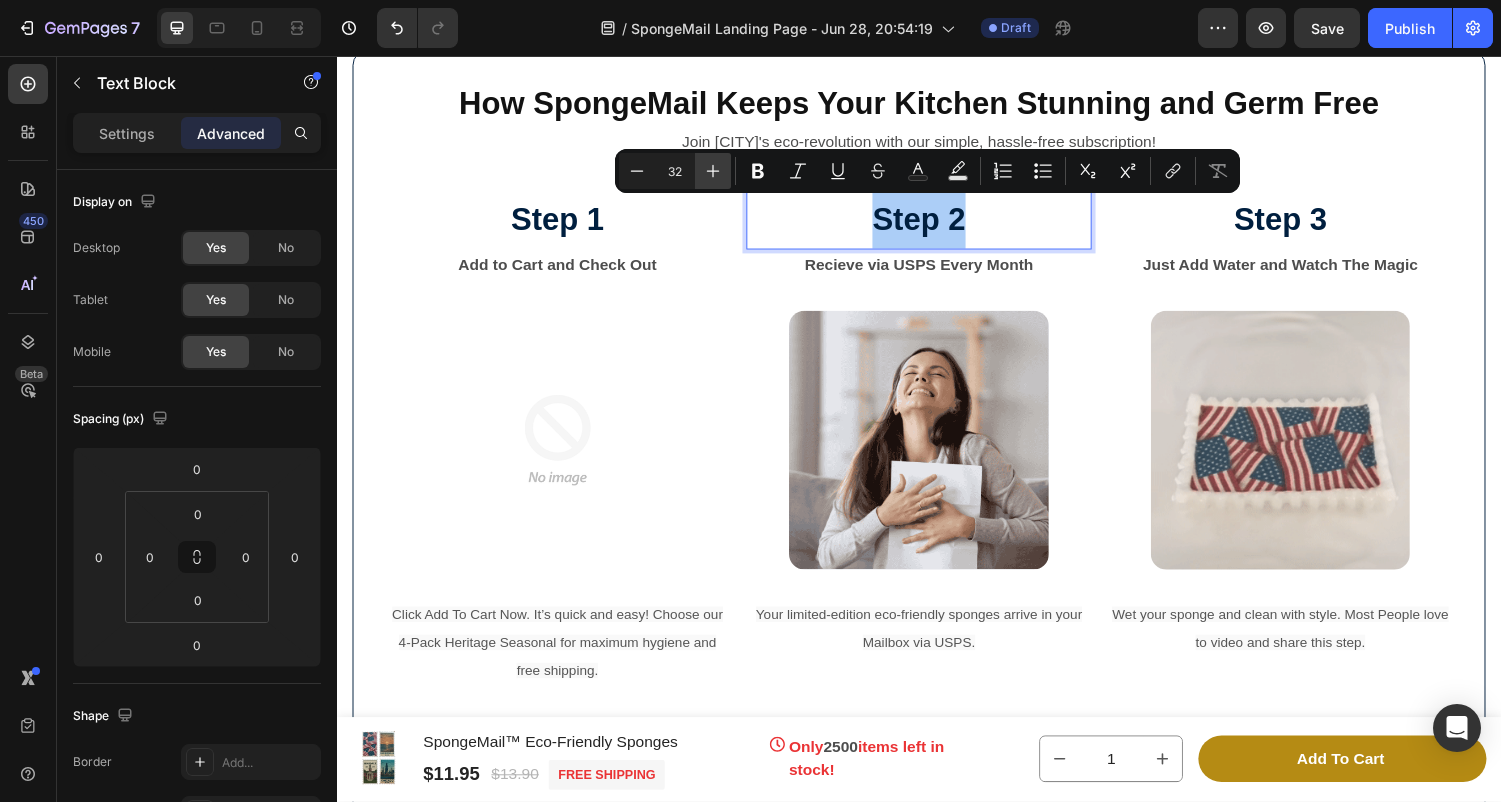 click 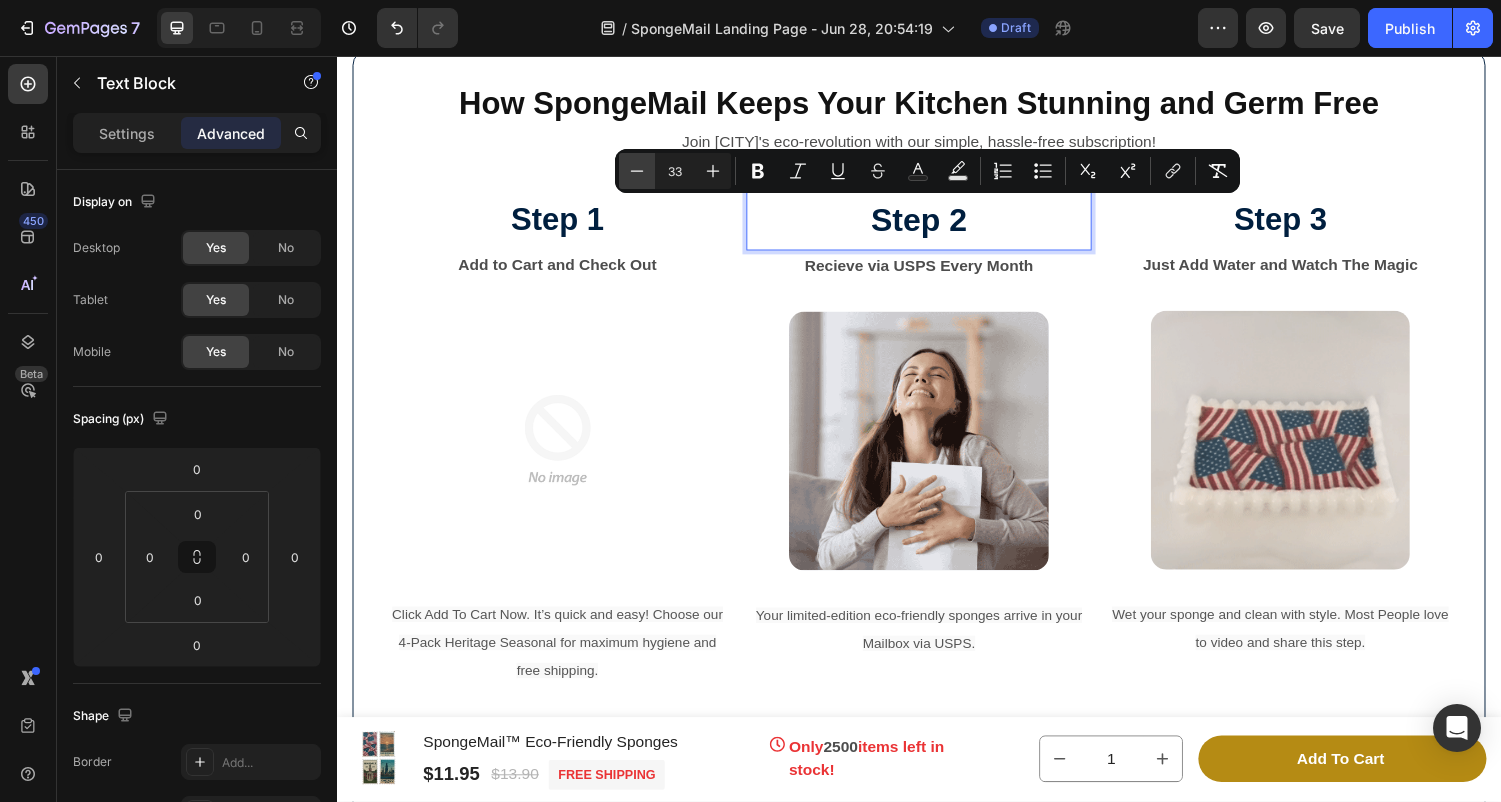 click 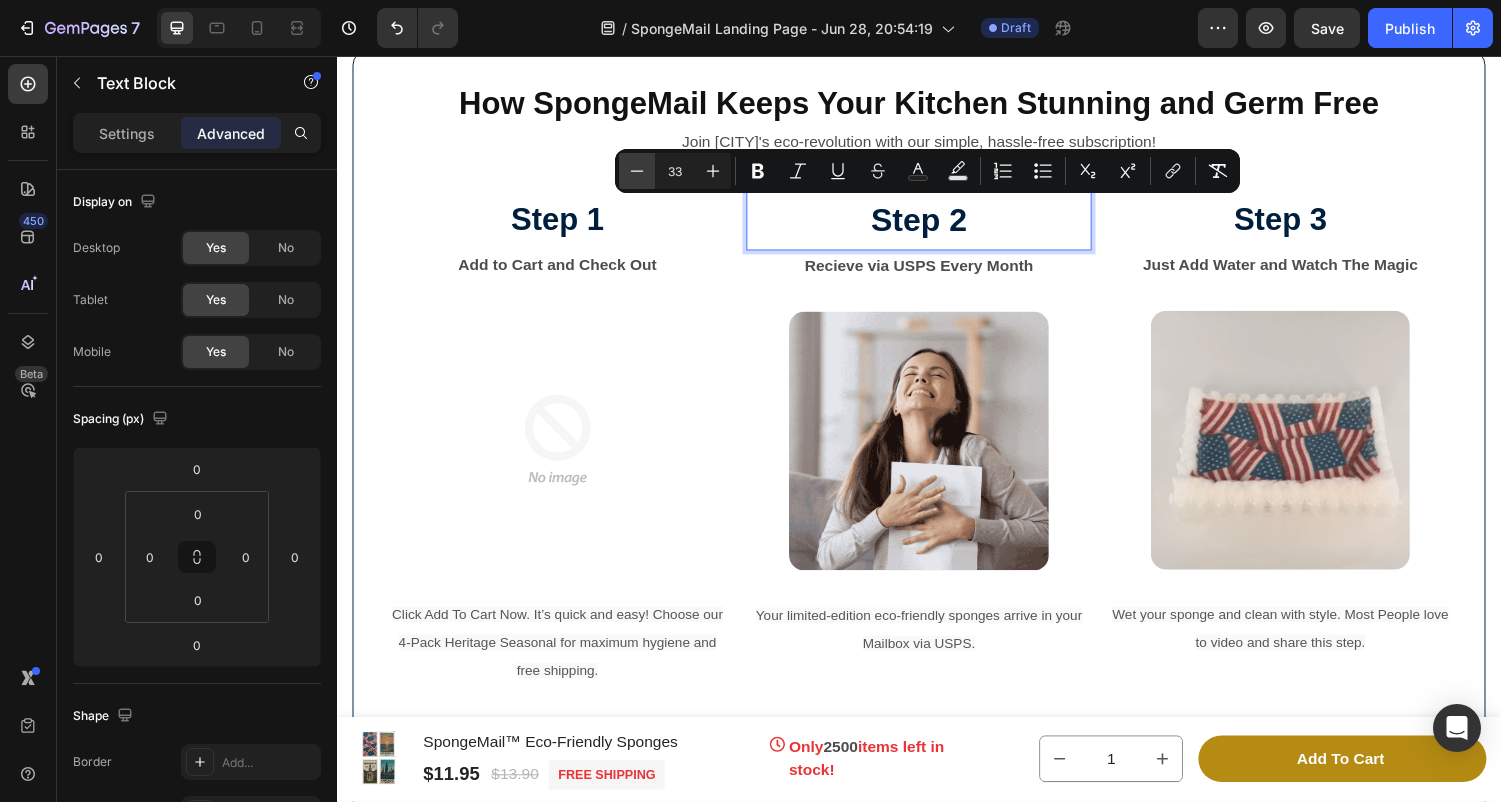 type on "32" 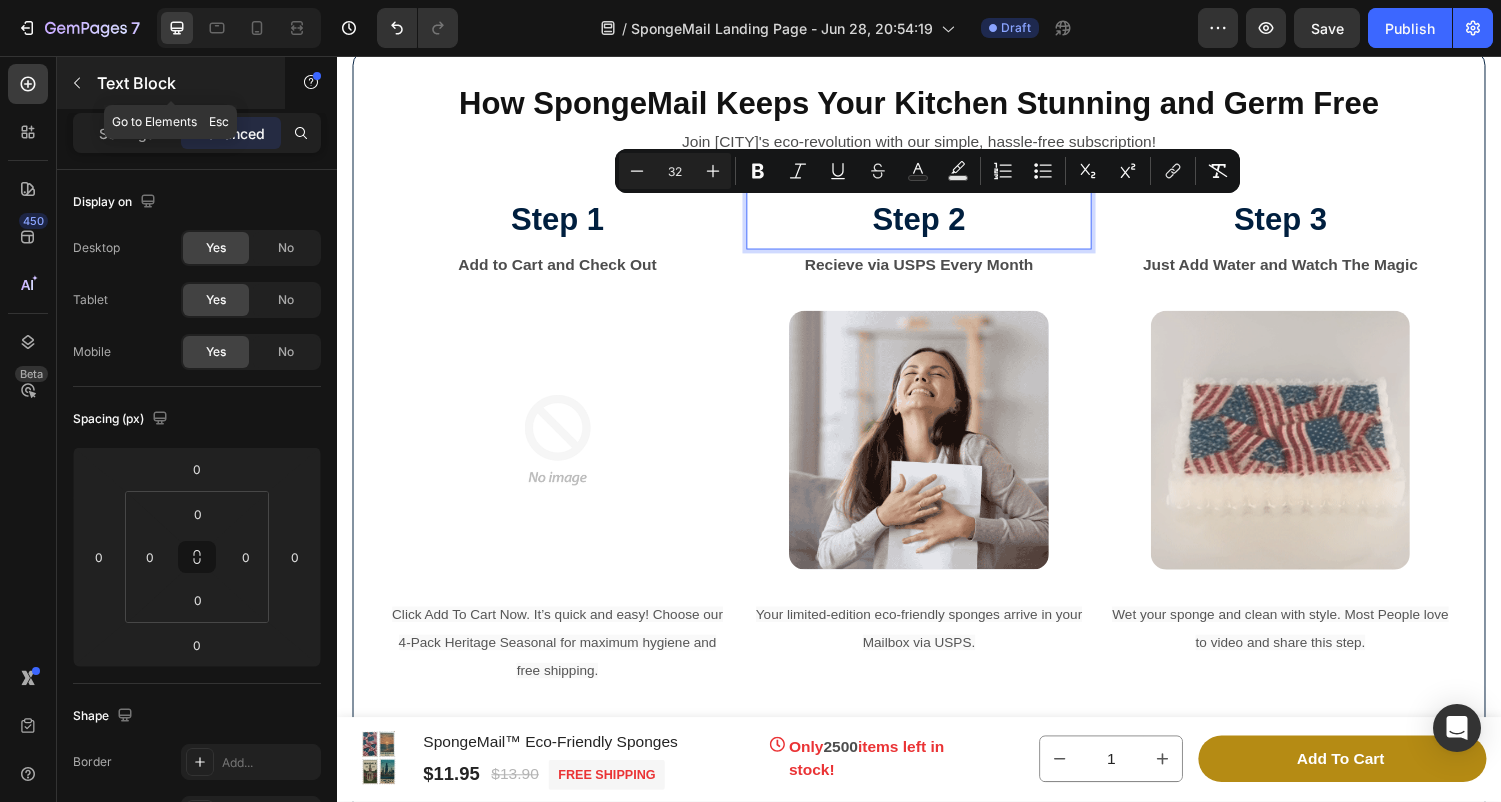 click 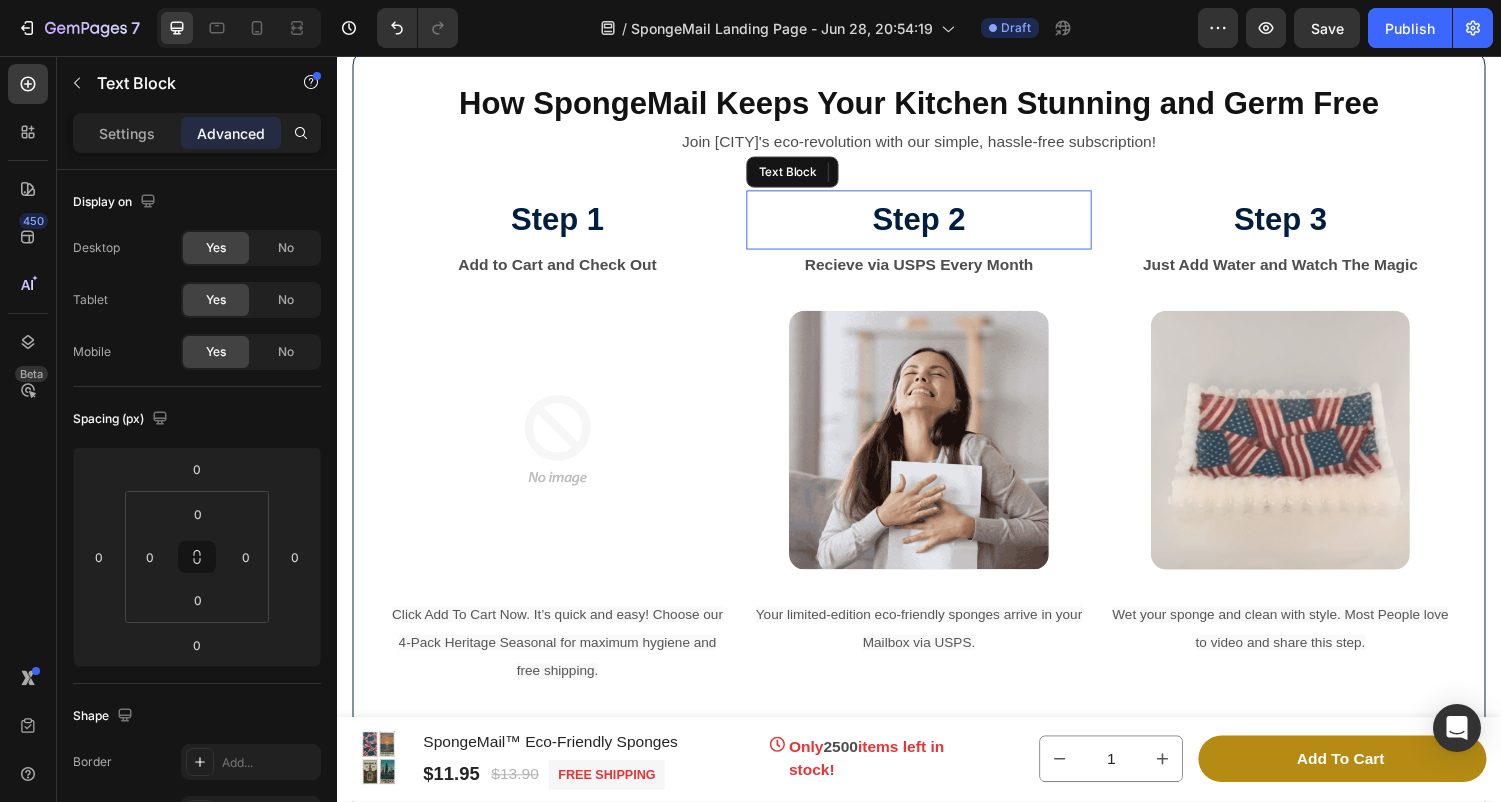 click on "Step 2" at bounding box center [937, 225] 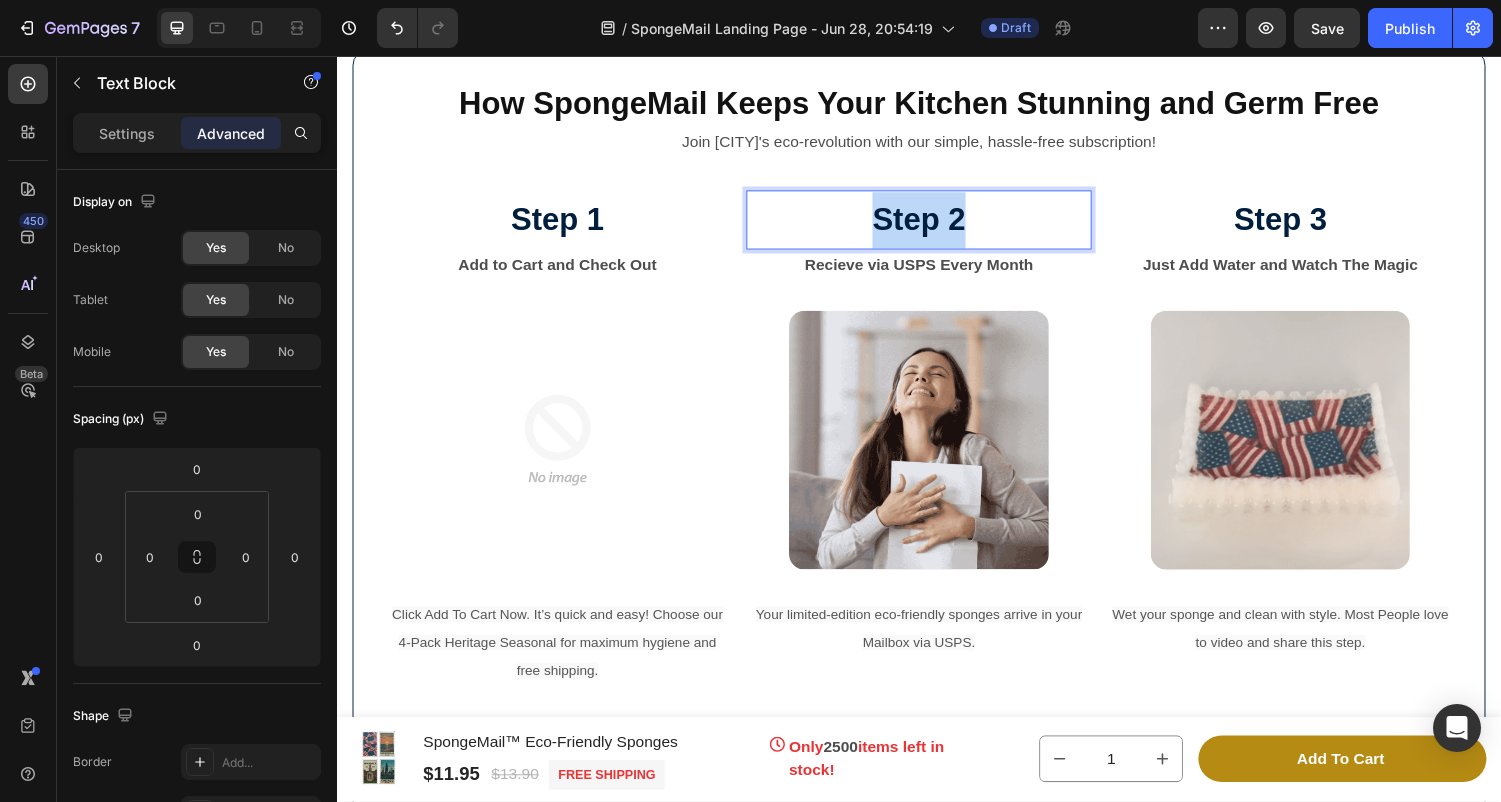 click on "Step 2" at bounding box center (937, 225) 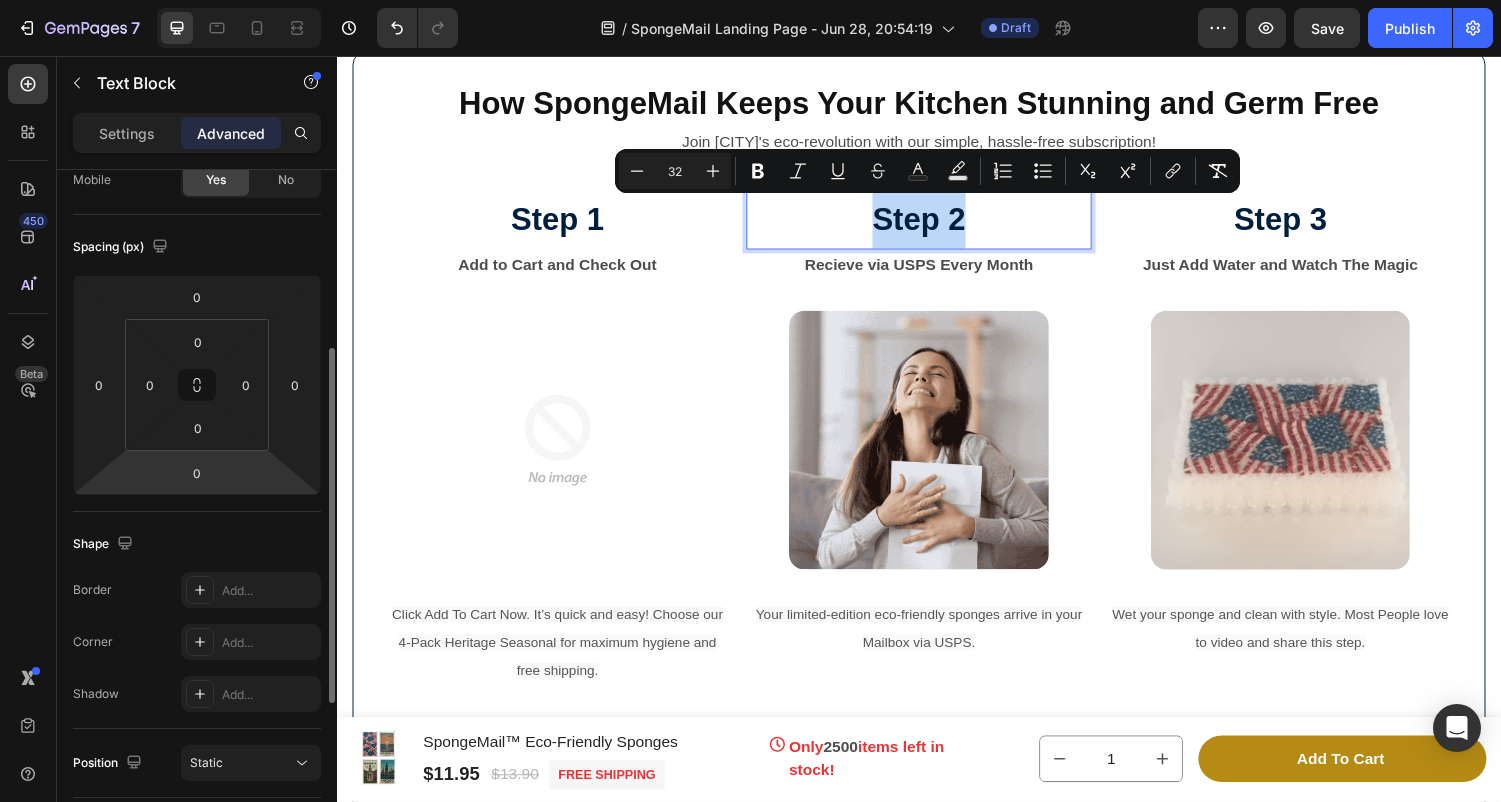 scroll, scrollTop: 231, scrollLeft: 0, axis: vertical 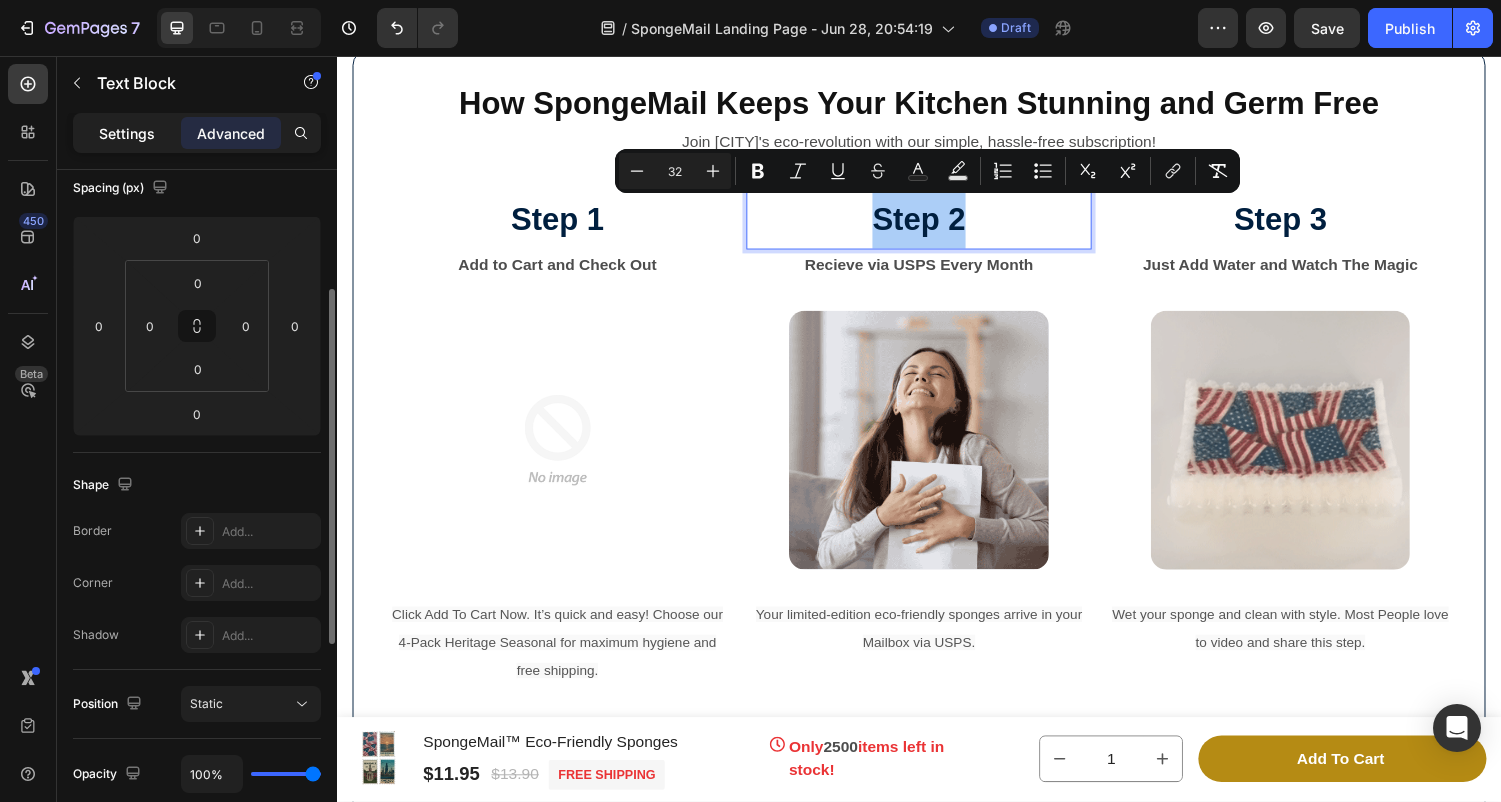 click on "Settings" at bounding box center [127, 133] 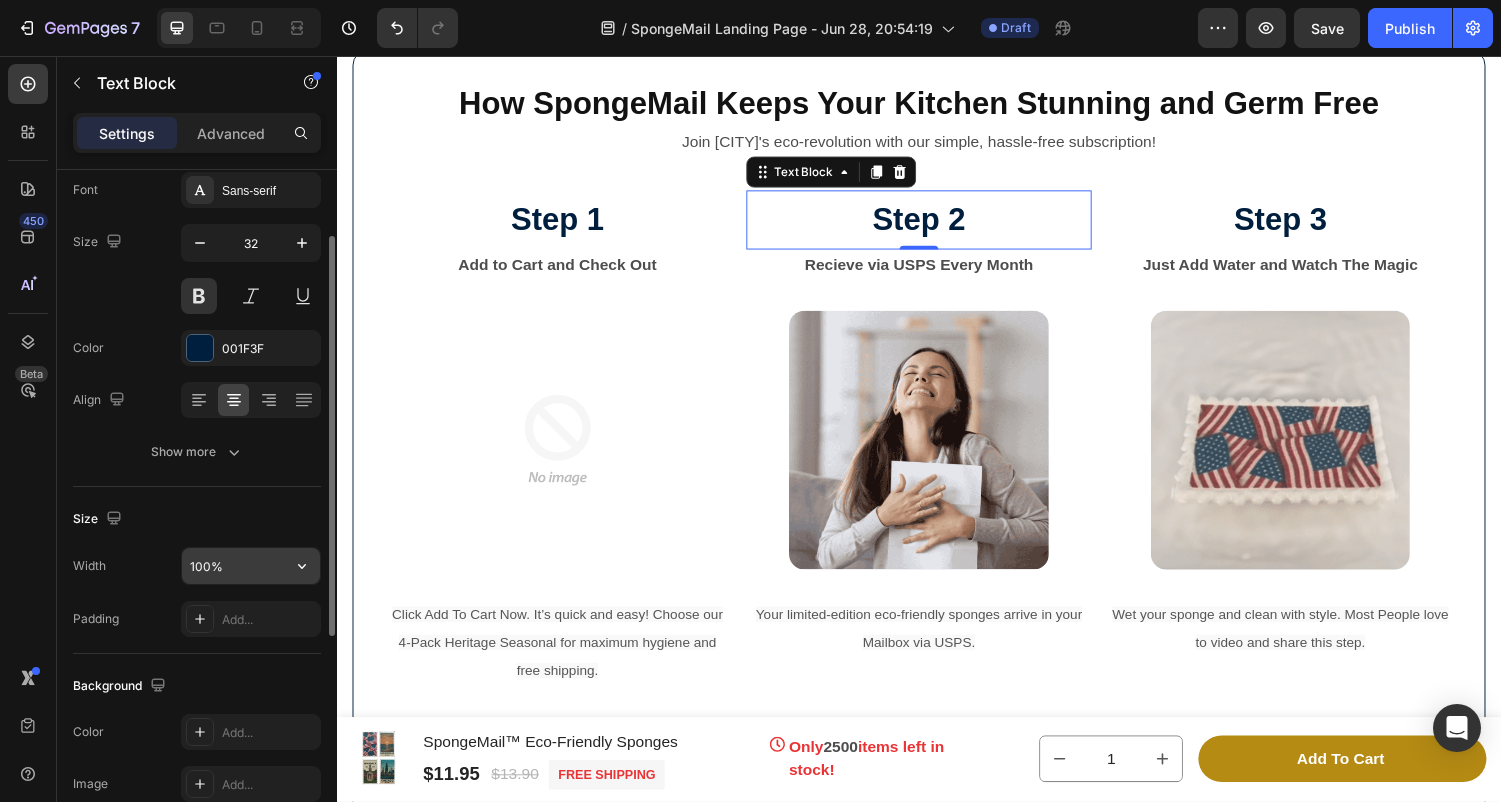 scroll, scrollTop: 109, scrollLeft: 0, axis: vertical 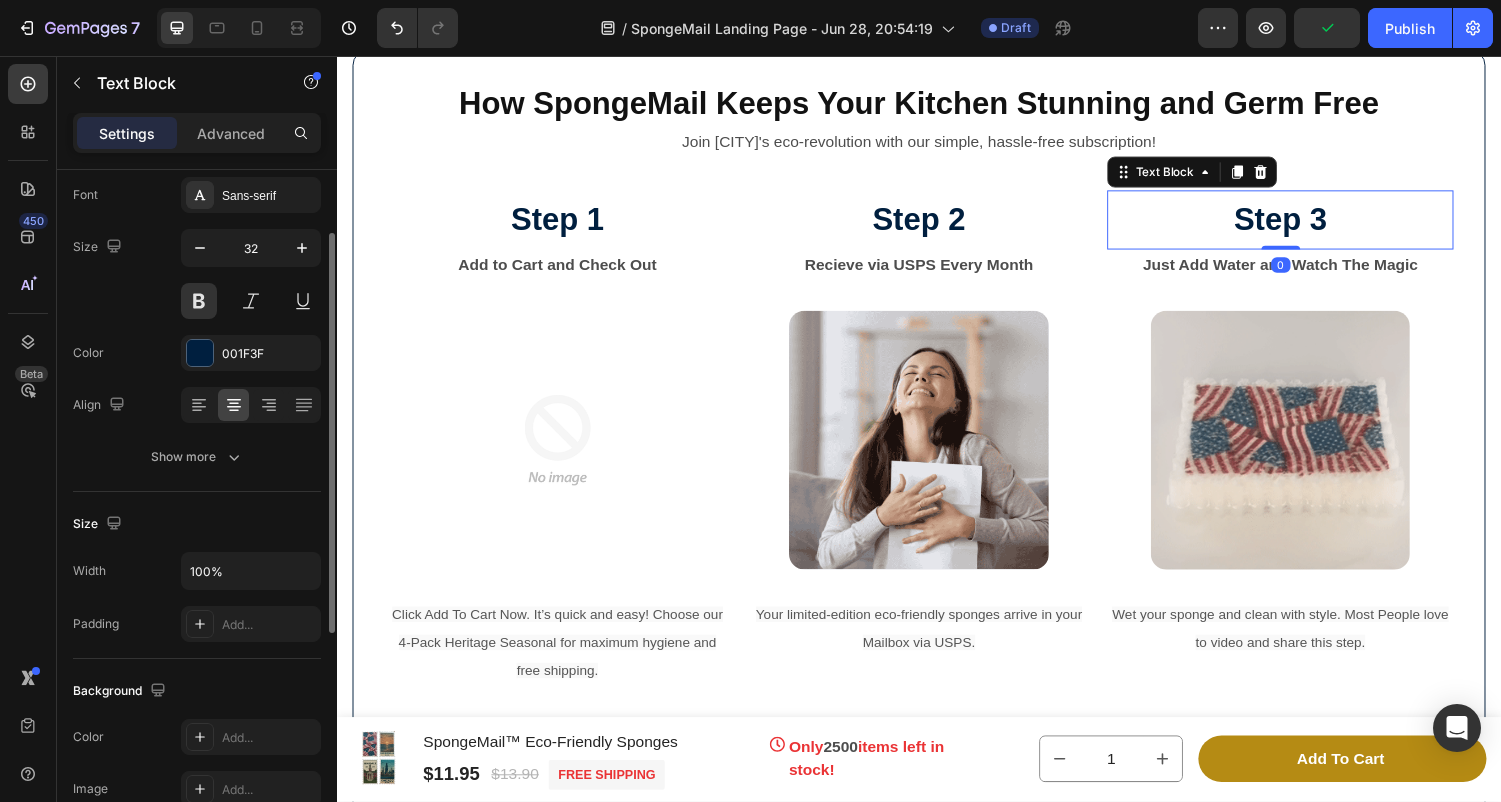 click on "Step 3" at bounding box center [1310, 225] 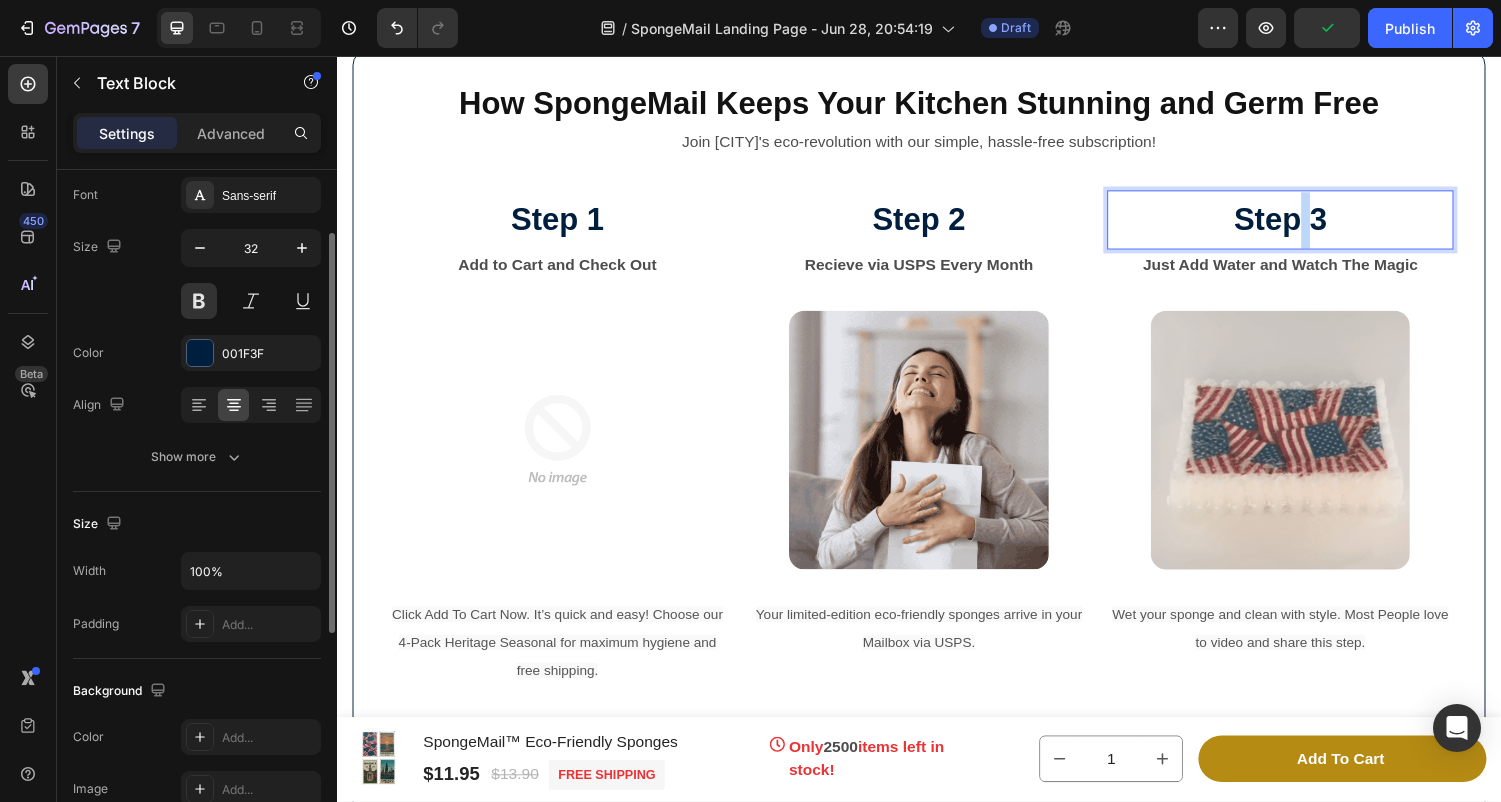 click on "Step 3" at bounding box center [1310, 225] 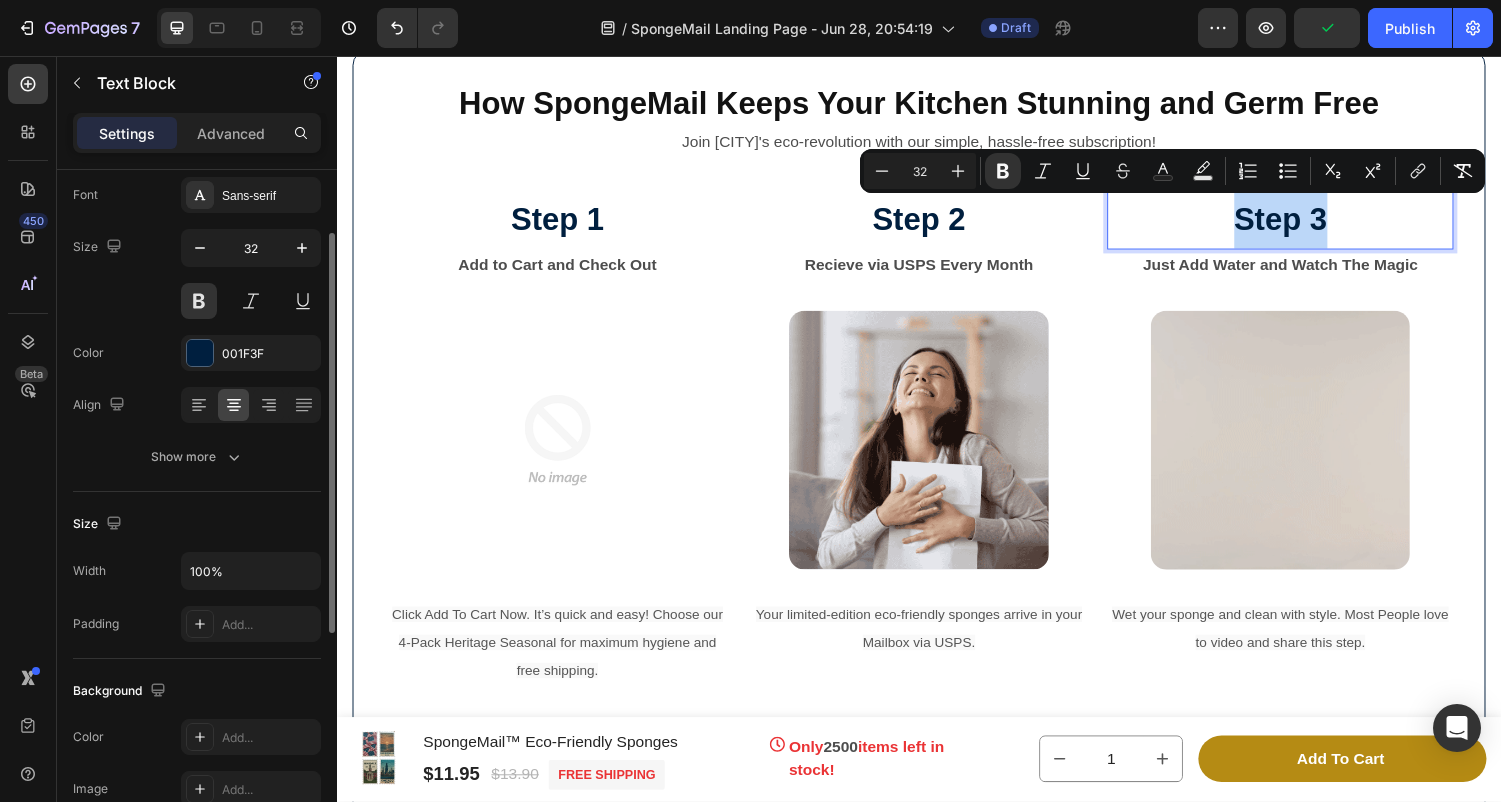 click on "Step 3" at bounding box center (1310, 225) 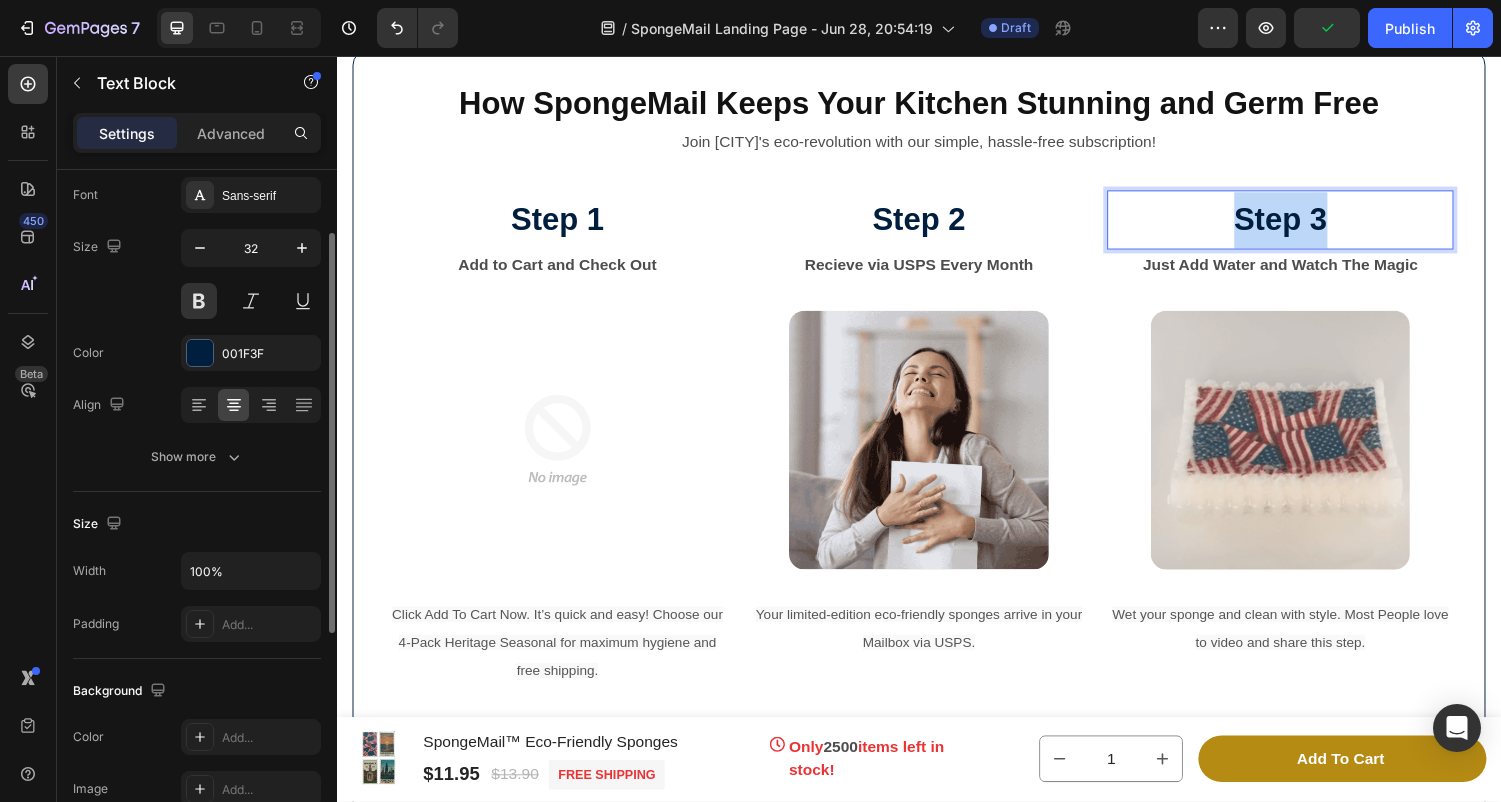click on "Step 3" at bounding box center (1310, 225) 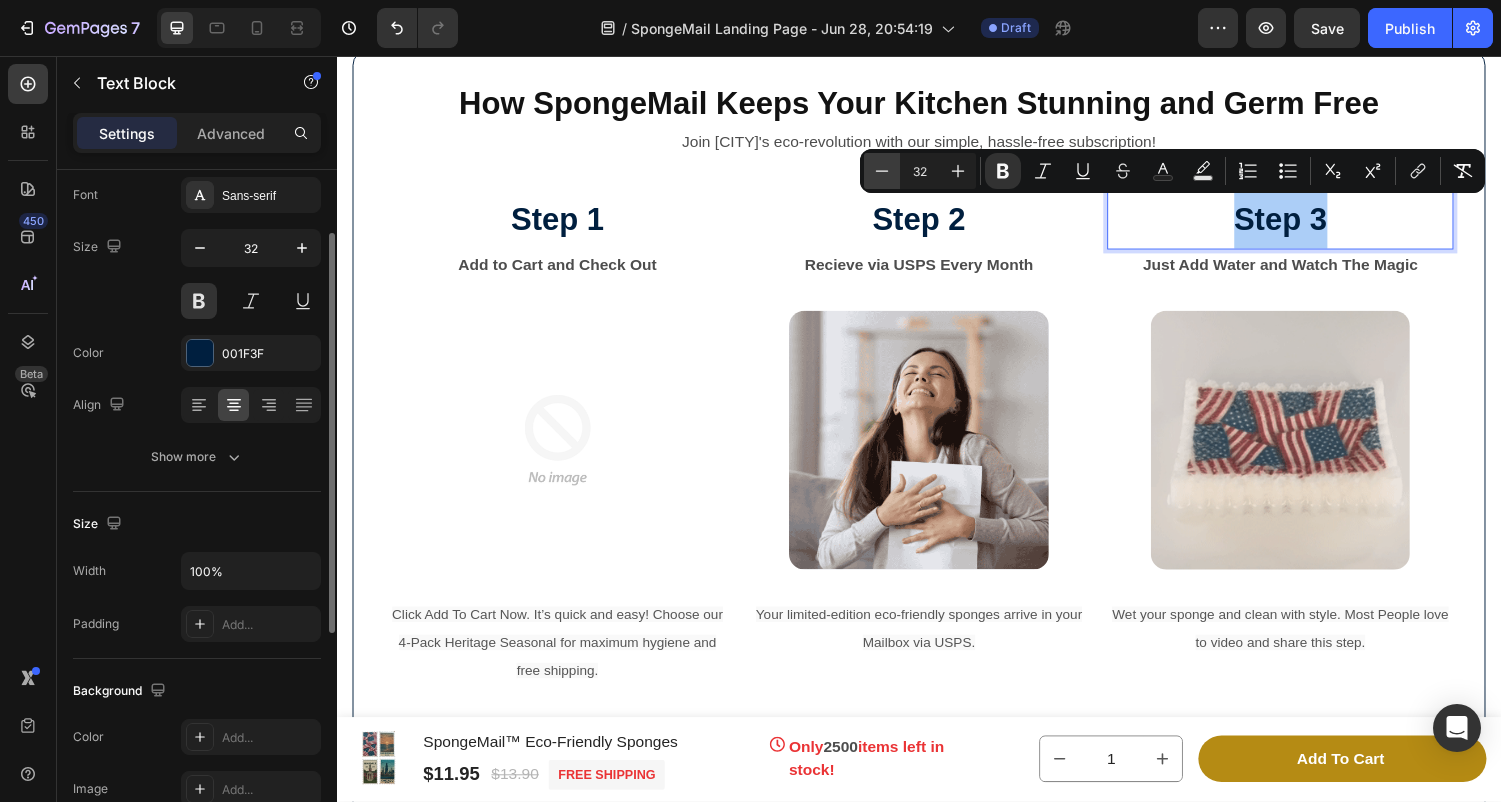 click 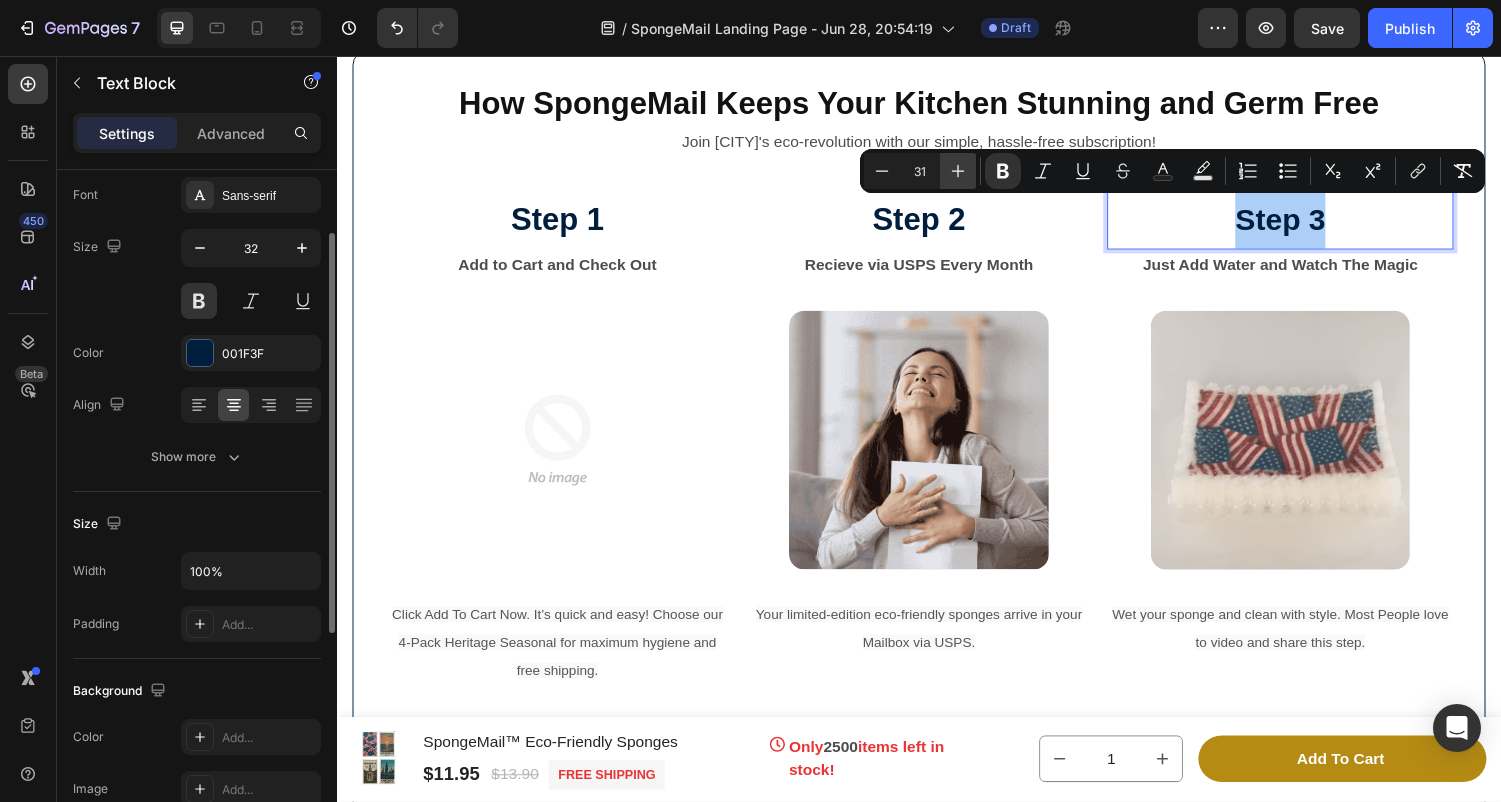 click 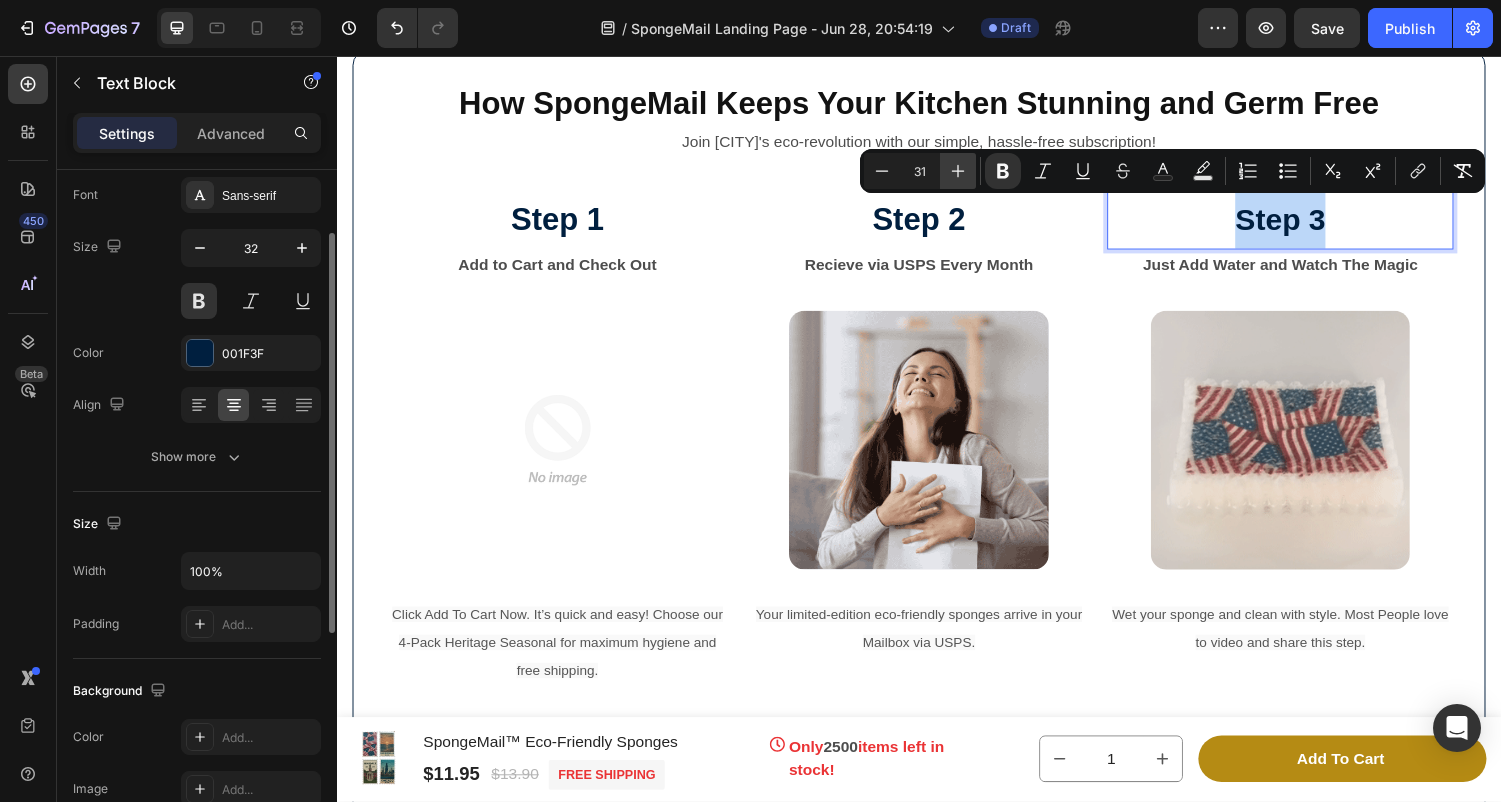 type on "32" 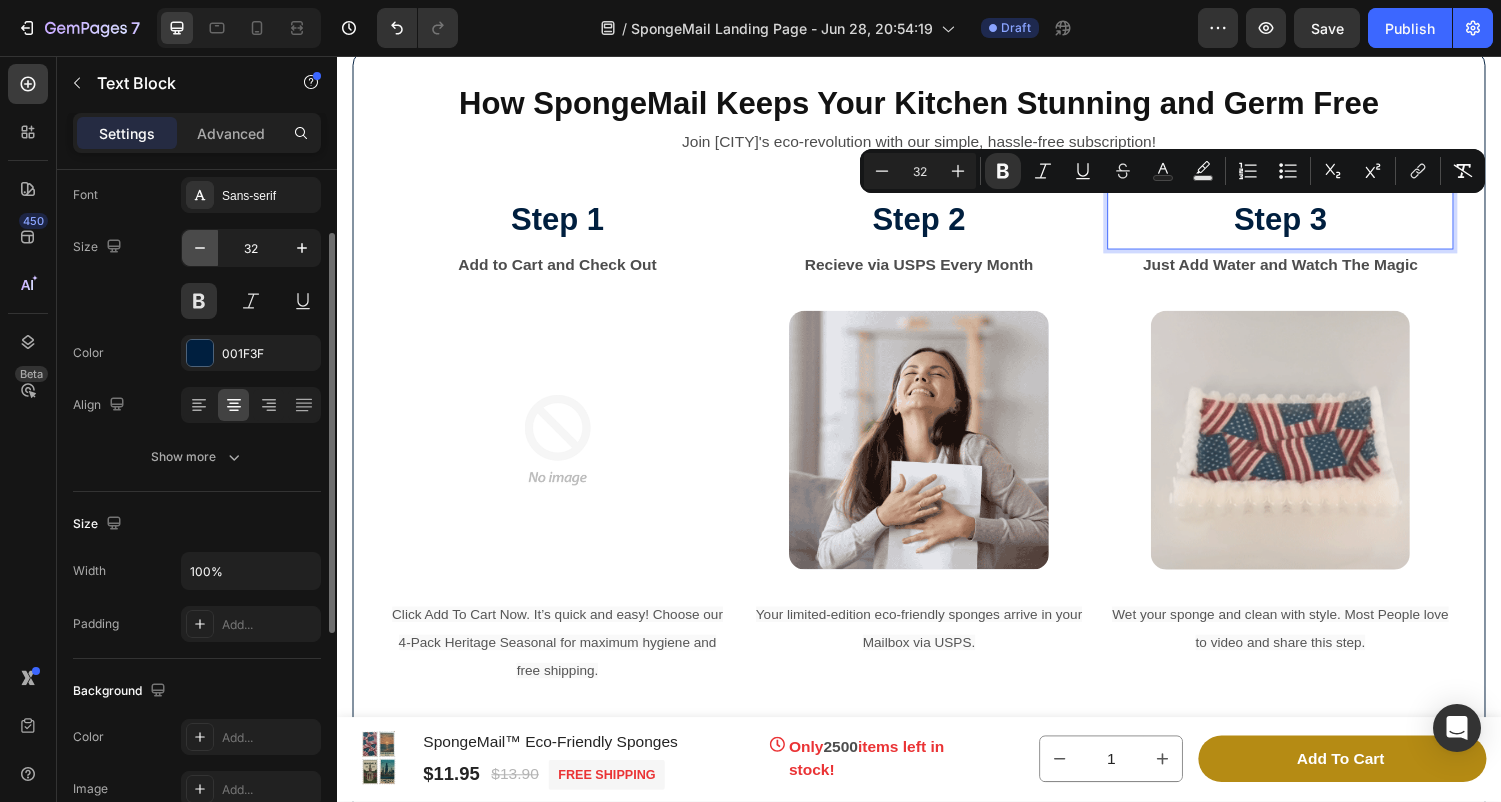 click 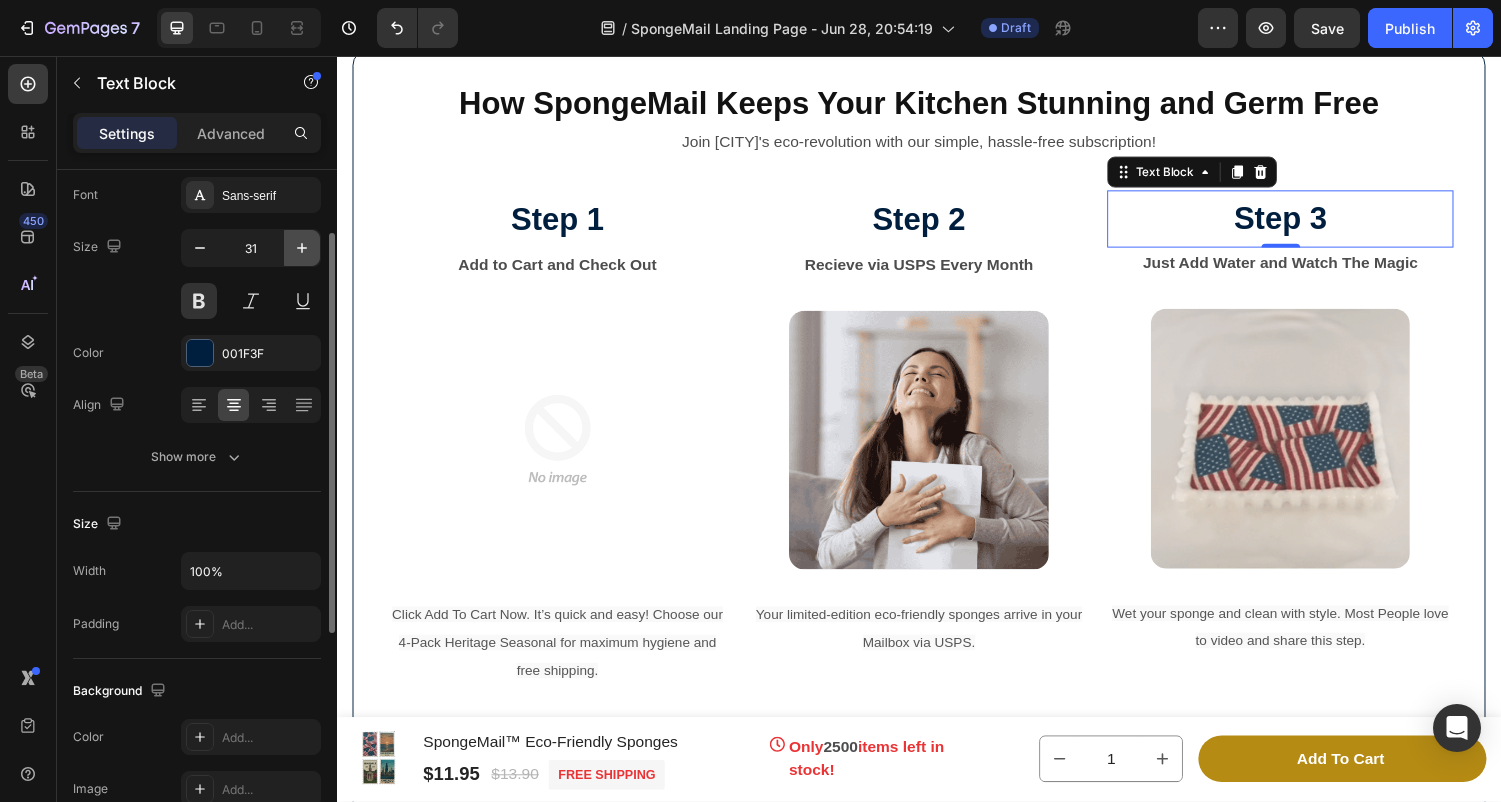 click 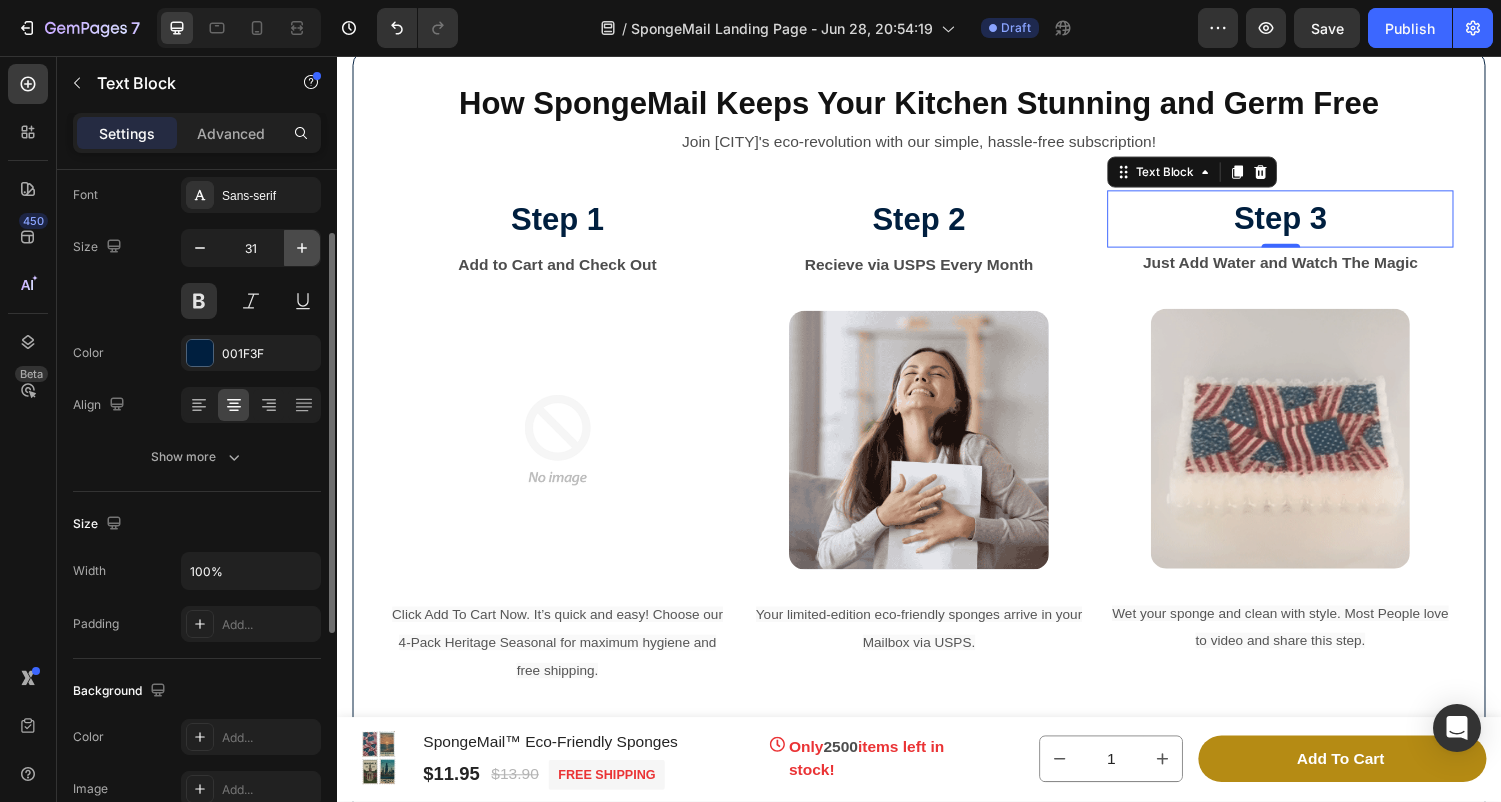 type on "32" 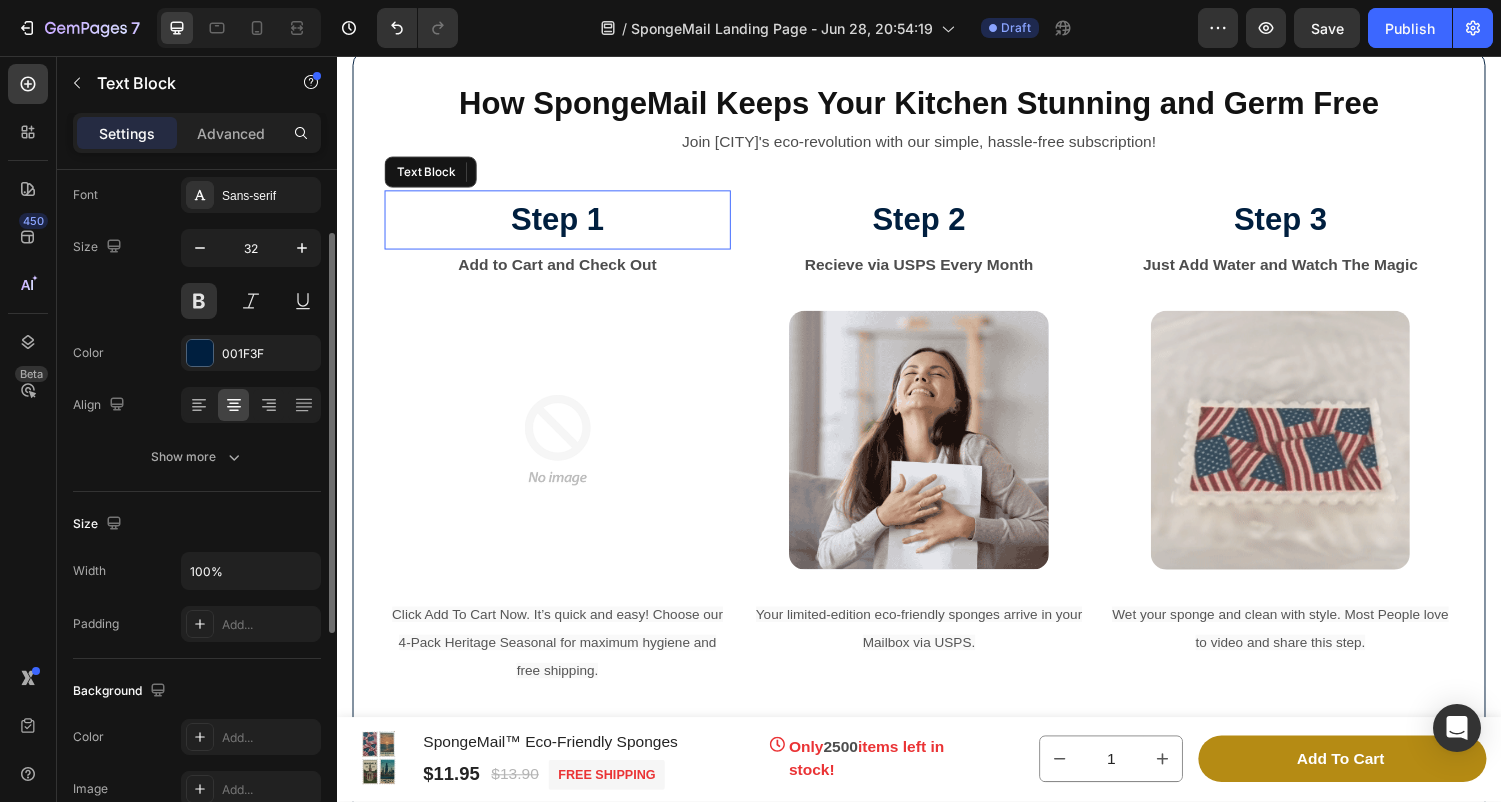click on "Step 1" at bounding box center [564, 226] 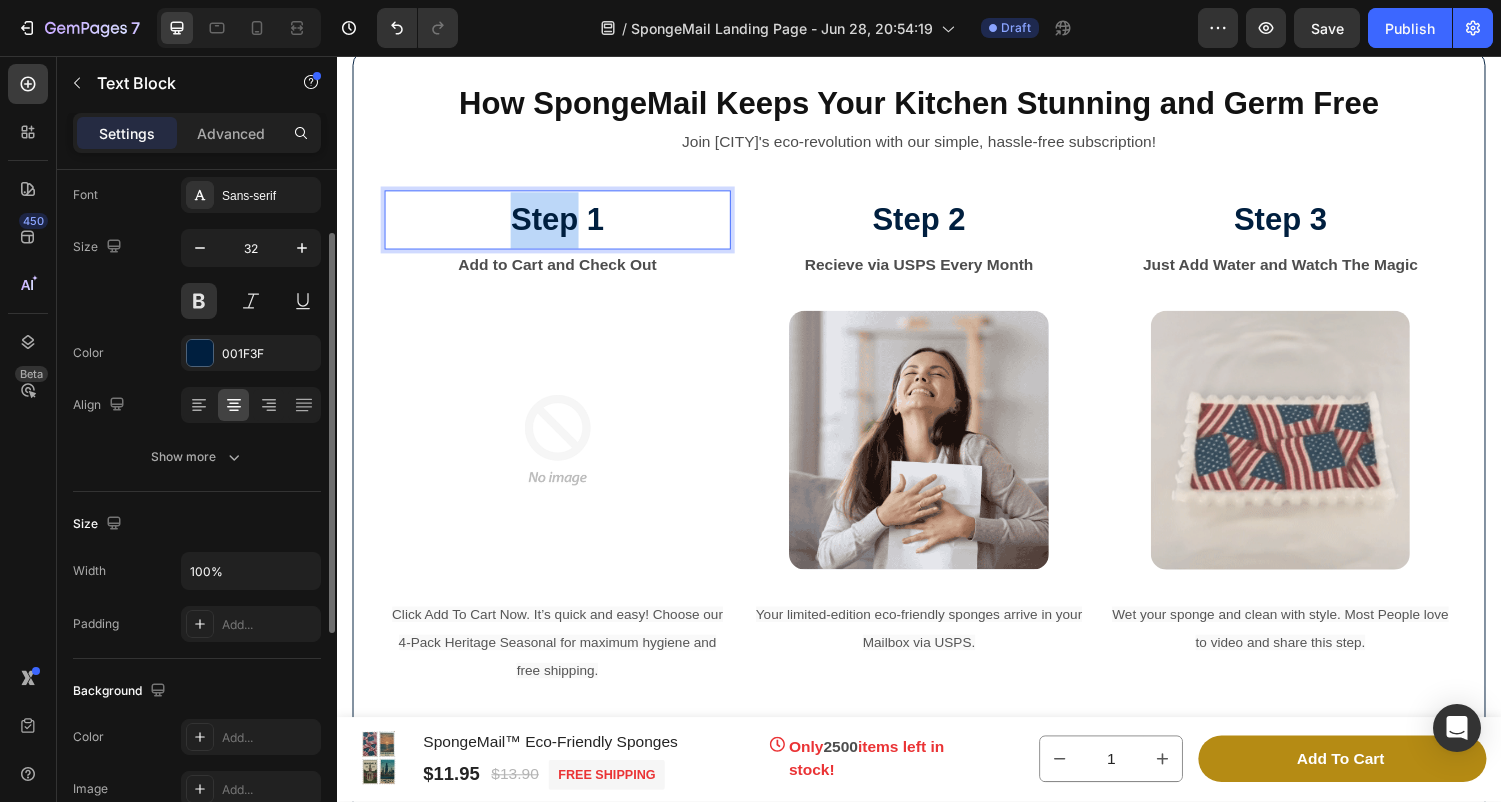 click on "Step 1" at bounding box center (564, 226) 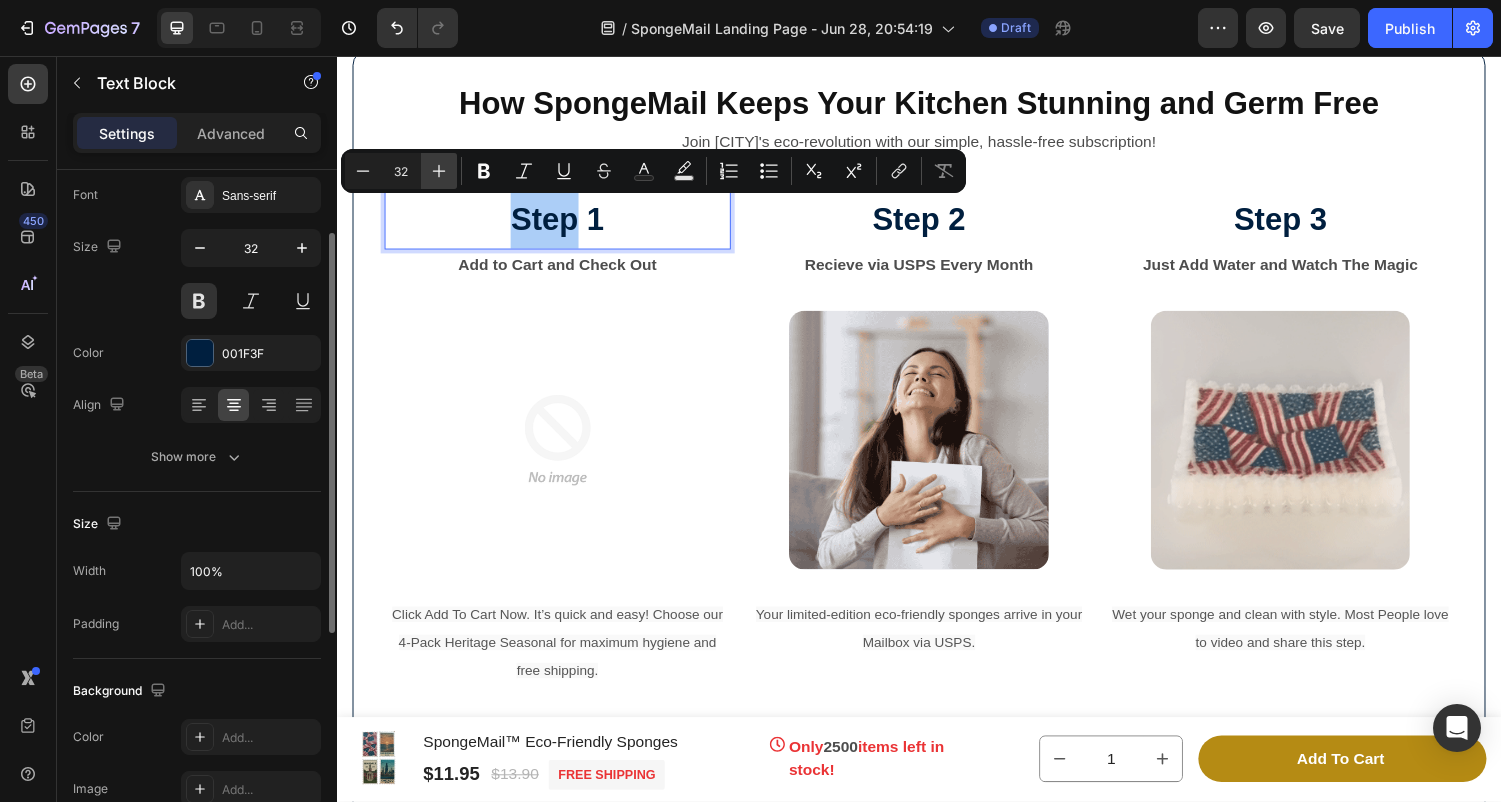 click 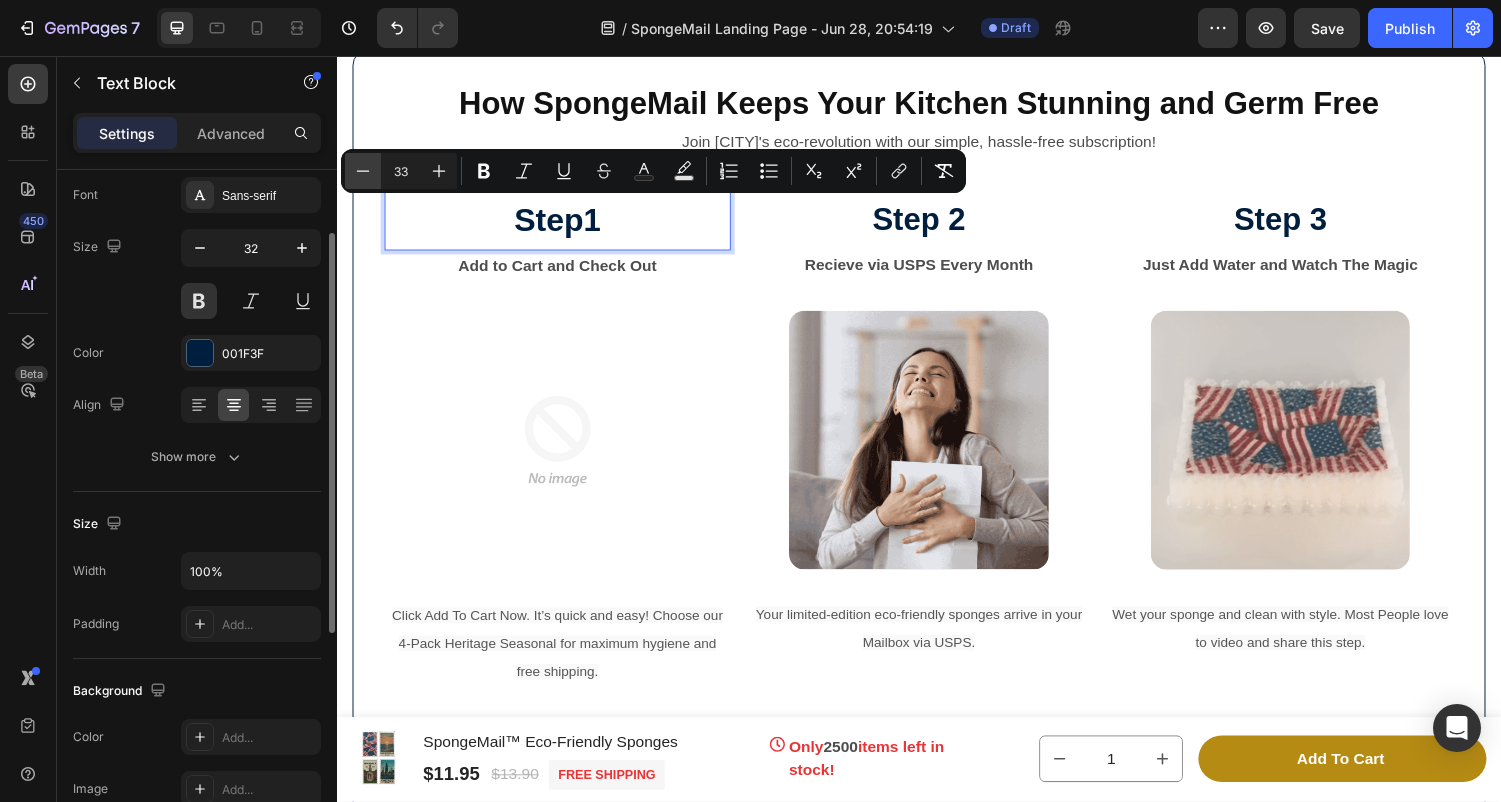 click 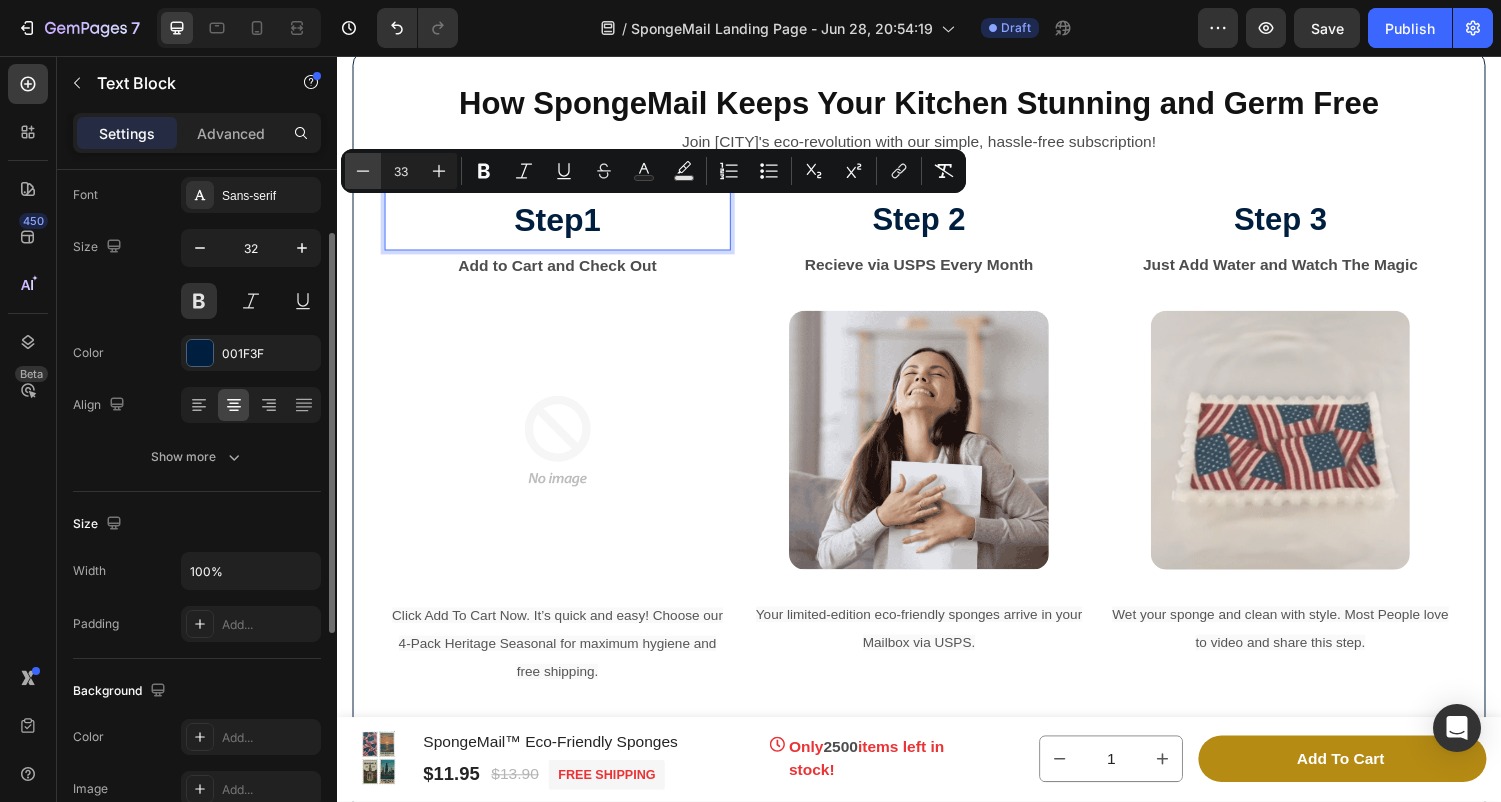 type on "32" 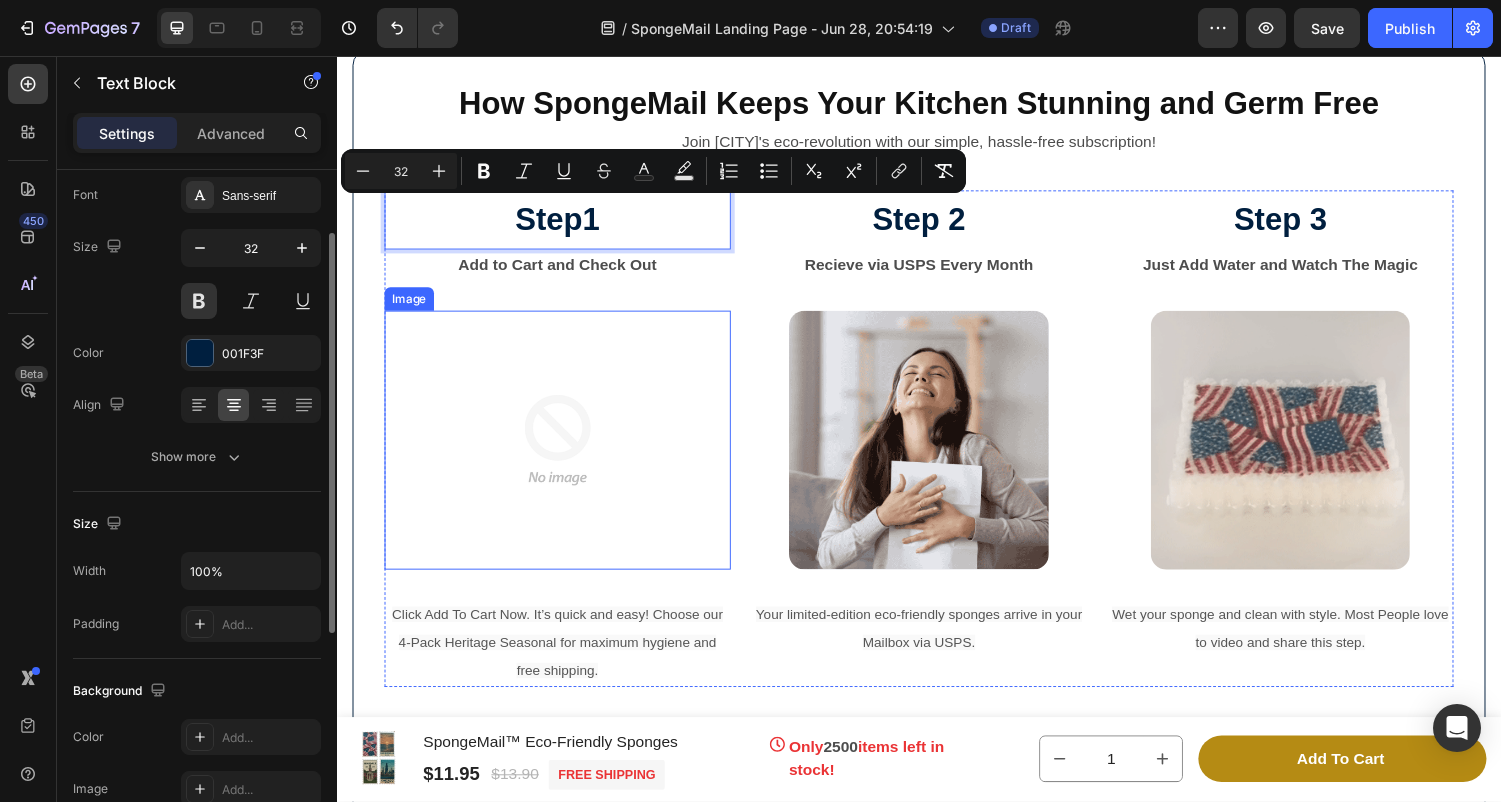 click at bounding box center [564, 452] 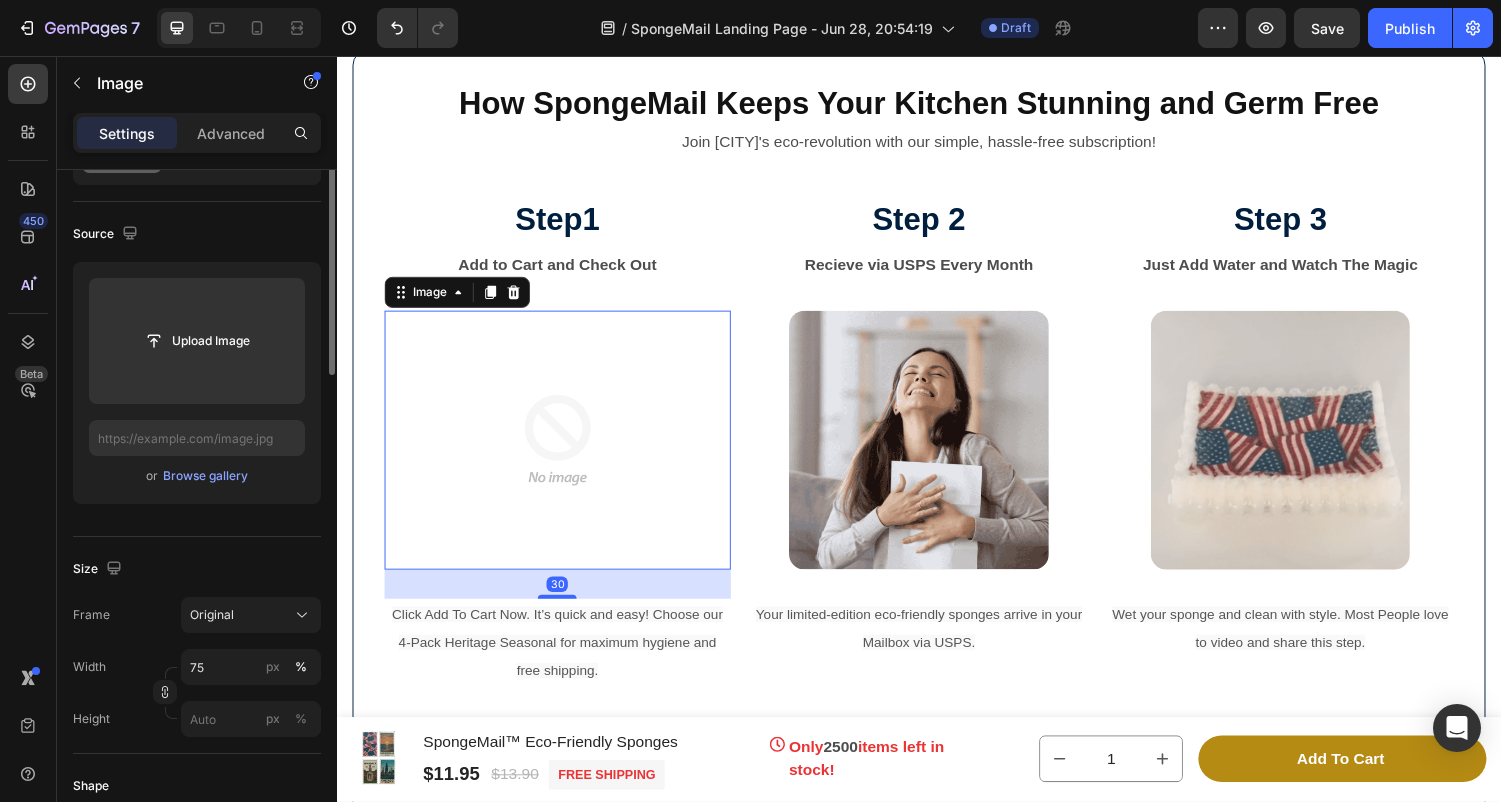 scroll, scrollTop: 0, scrollLeft: 0, axis: both 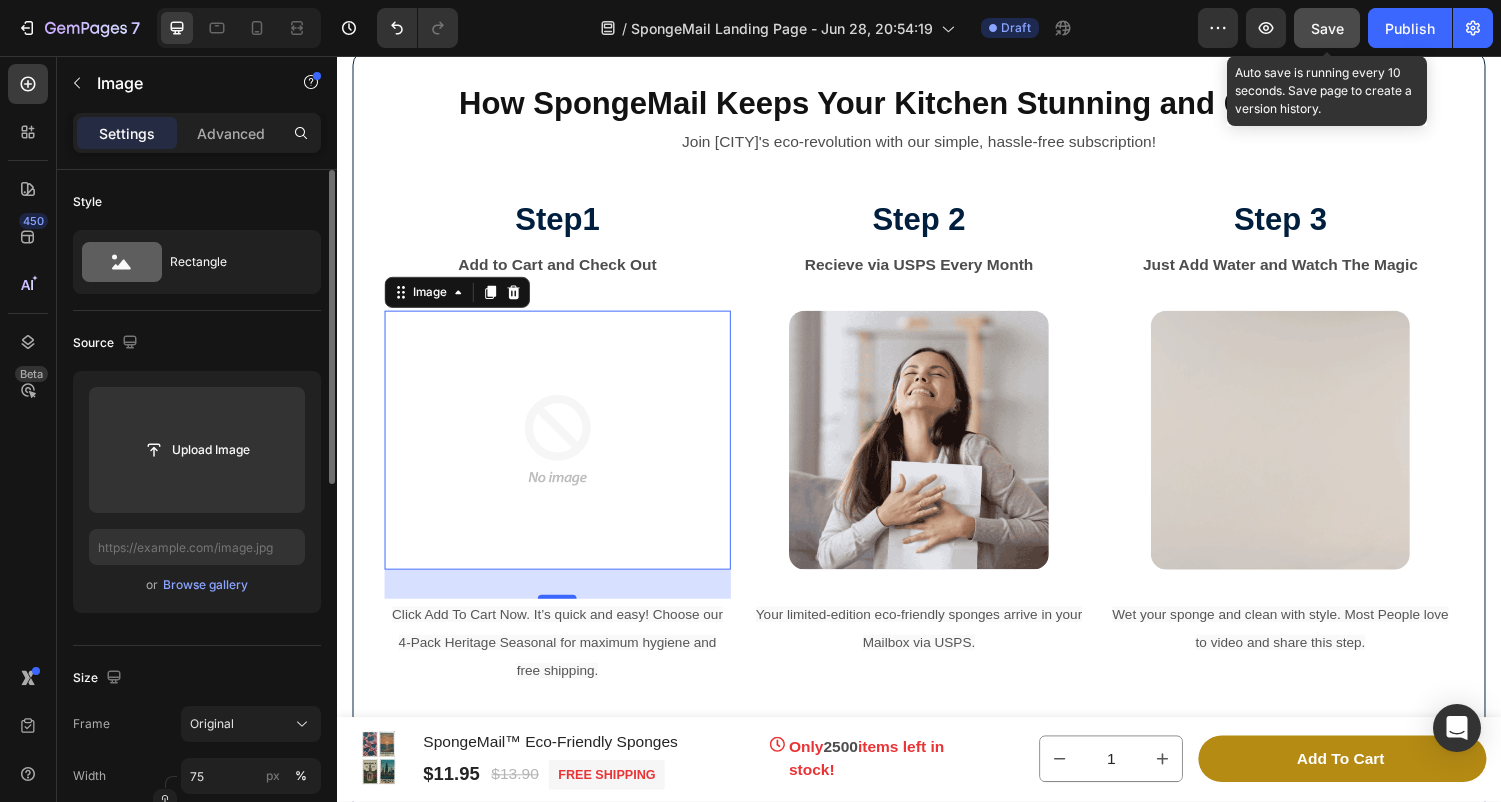 click on "Save" at bounding box center [1327, 28] 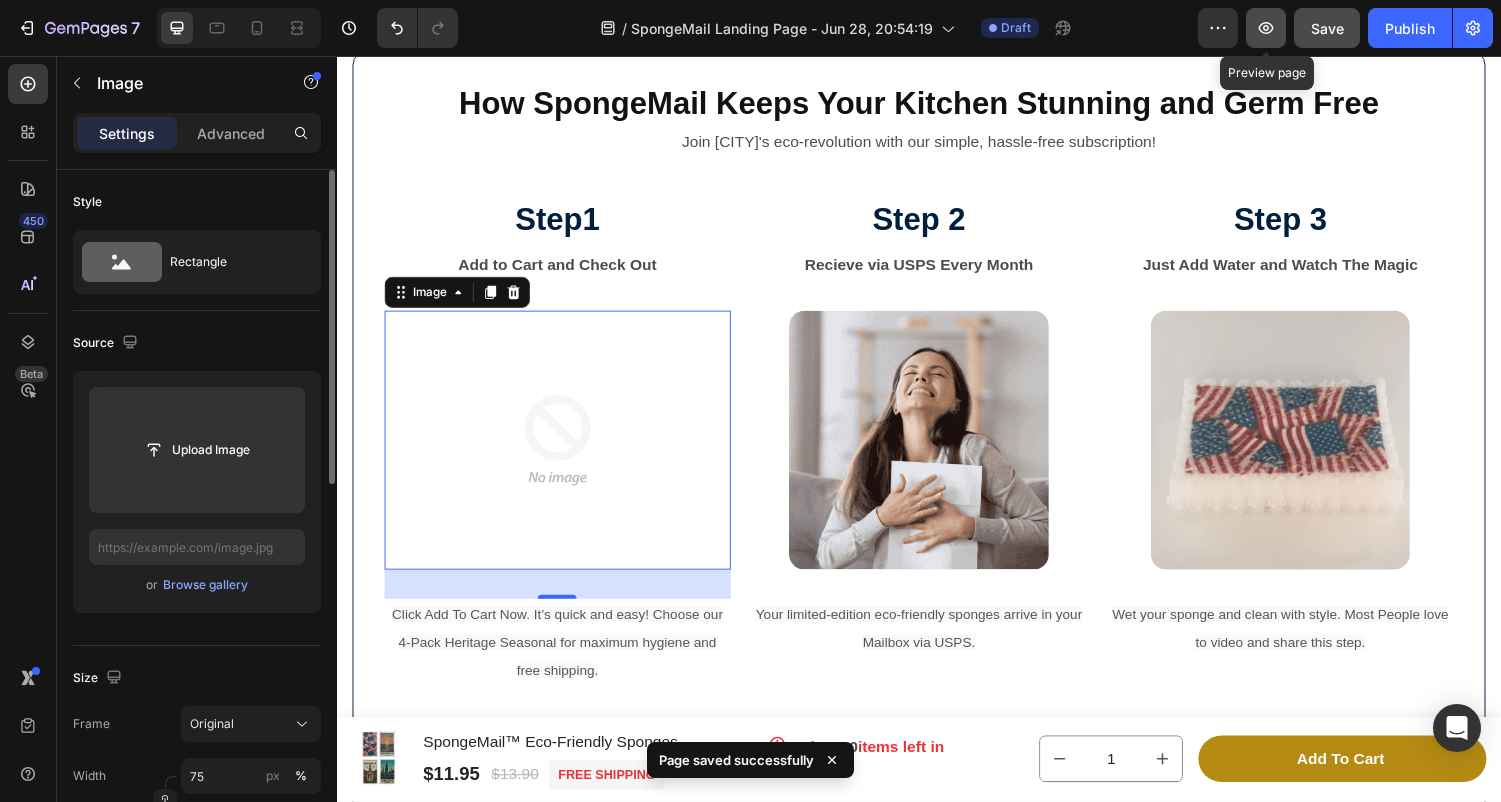 click 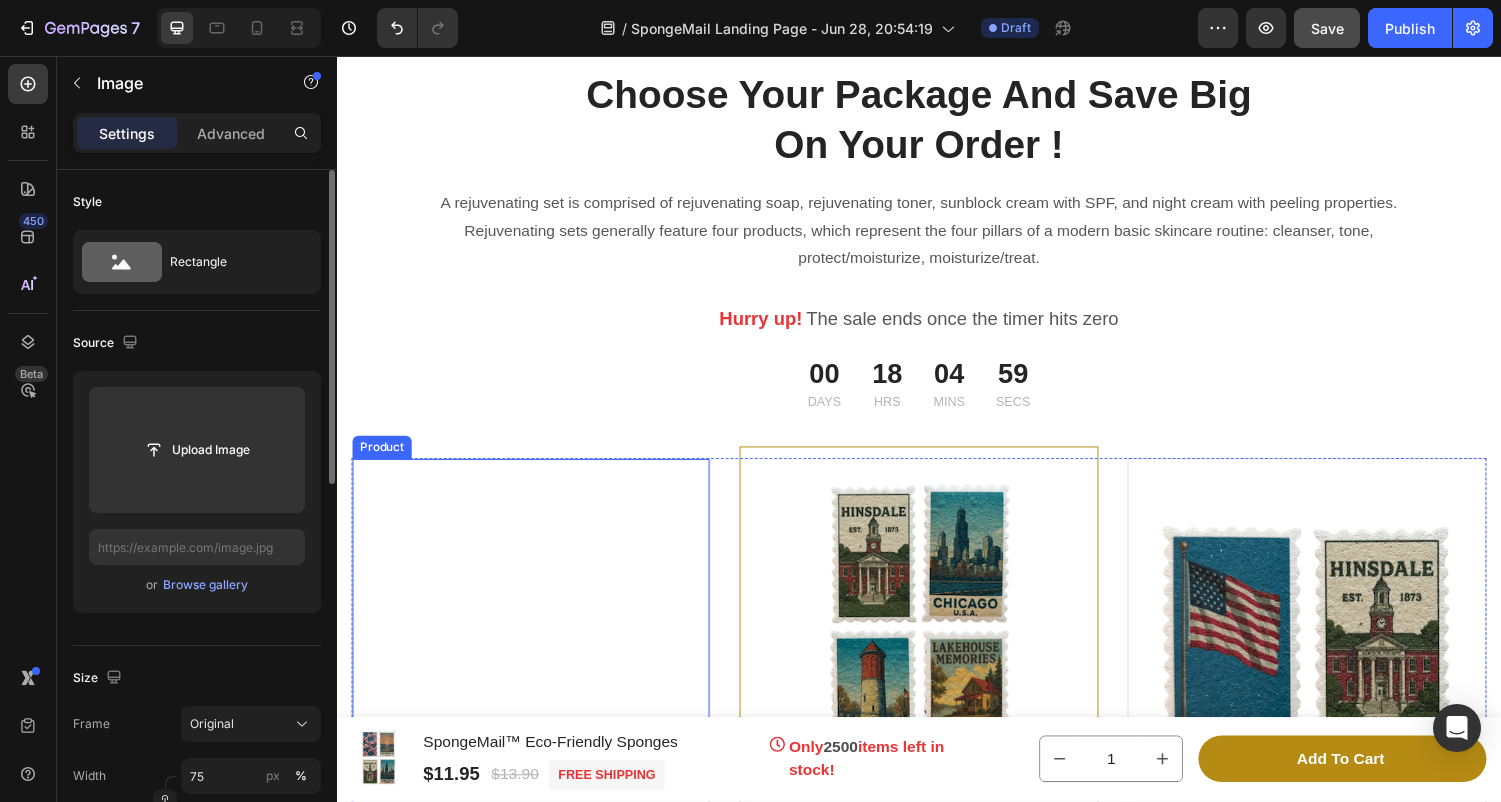 scroll, scrollTop: 10986, scrollLeft: 0, axis: vertical 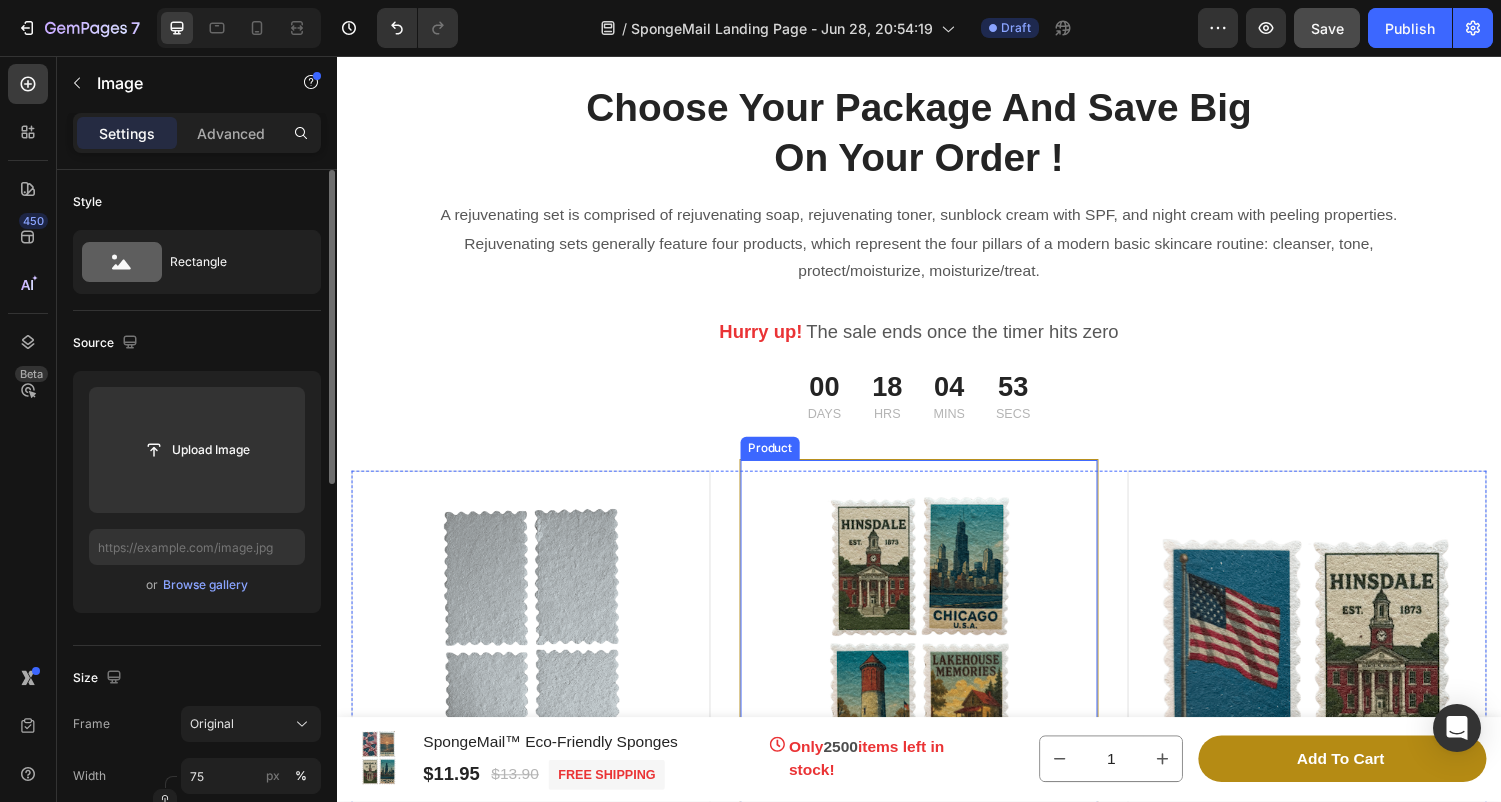 click on "Product Images & Gallery Image 4 Exclusive Designs Text block Image Free Monthly Shipping Text block Image Maximum Hygiene Text block Image Upto 18% Savings Text block Icon List                Title Line $11.95 Product Price Product Price $13.90 Product Price Product Price Row Add to cart Product Cart Button Product" at bounding box center [937, 858] 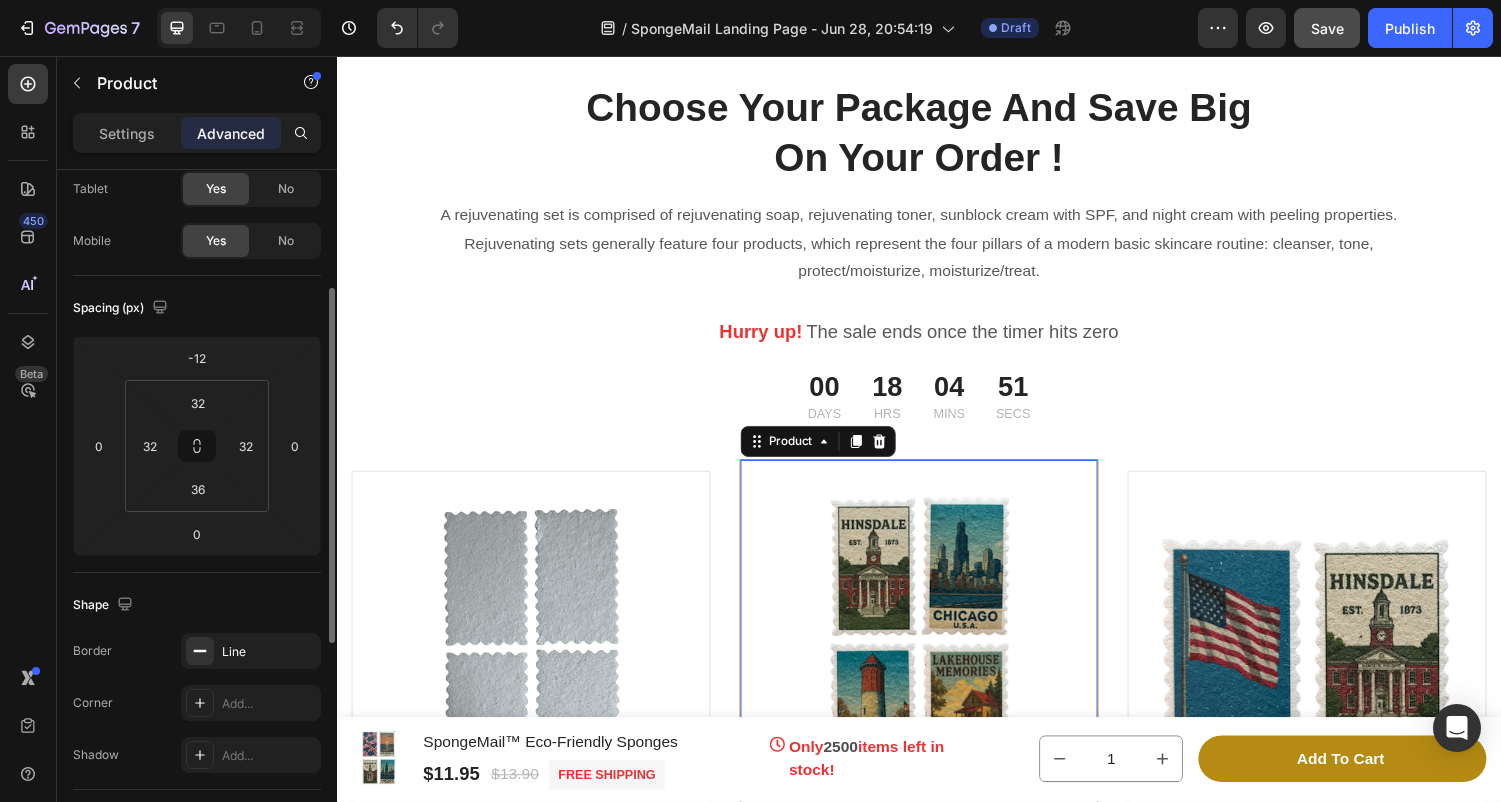scroll, scrollTop: 264, scrollLeft: 0, axis: vertical 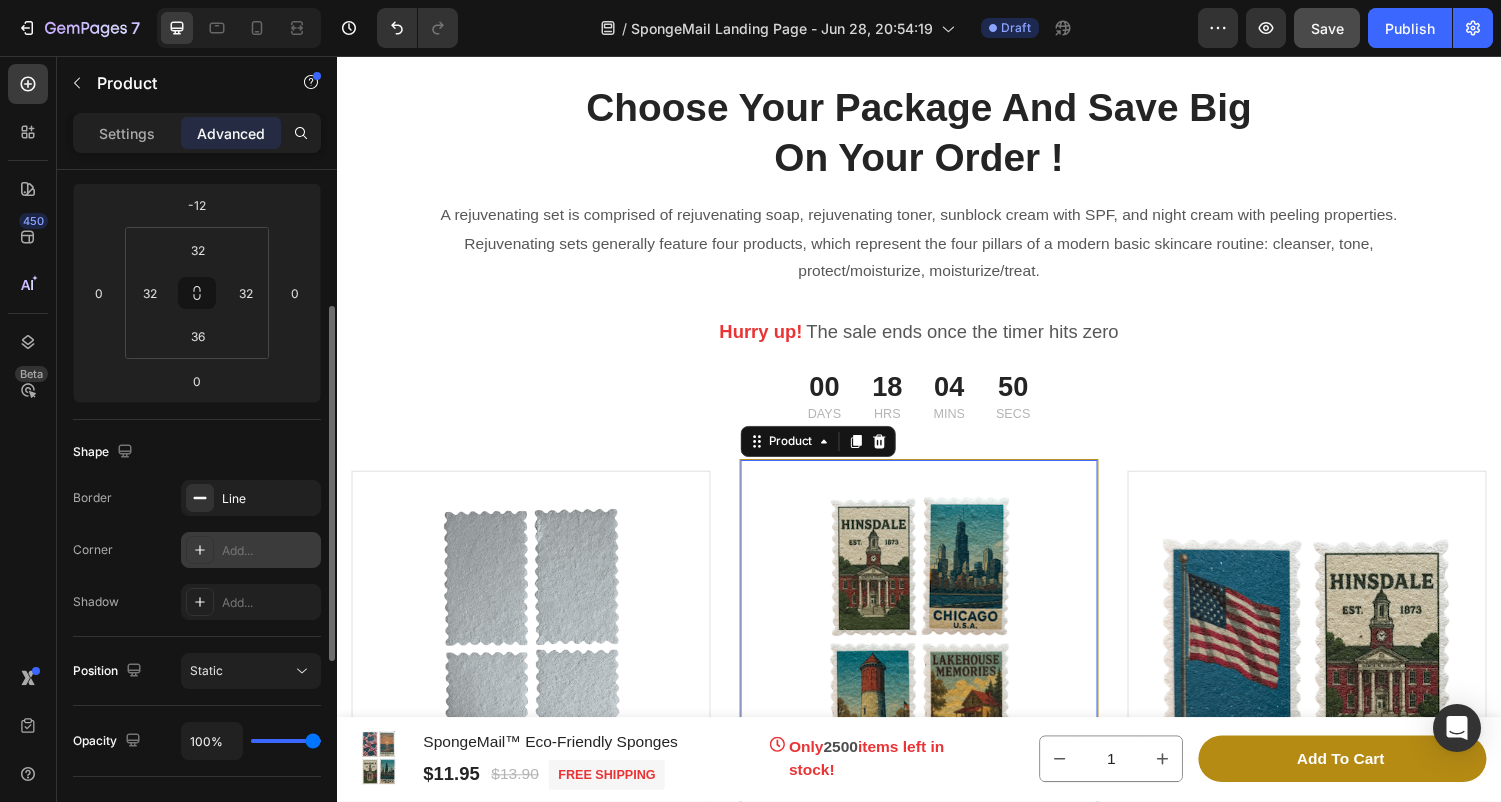 click 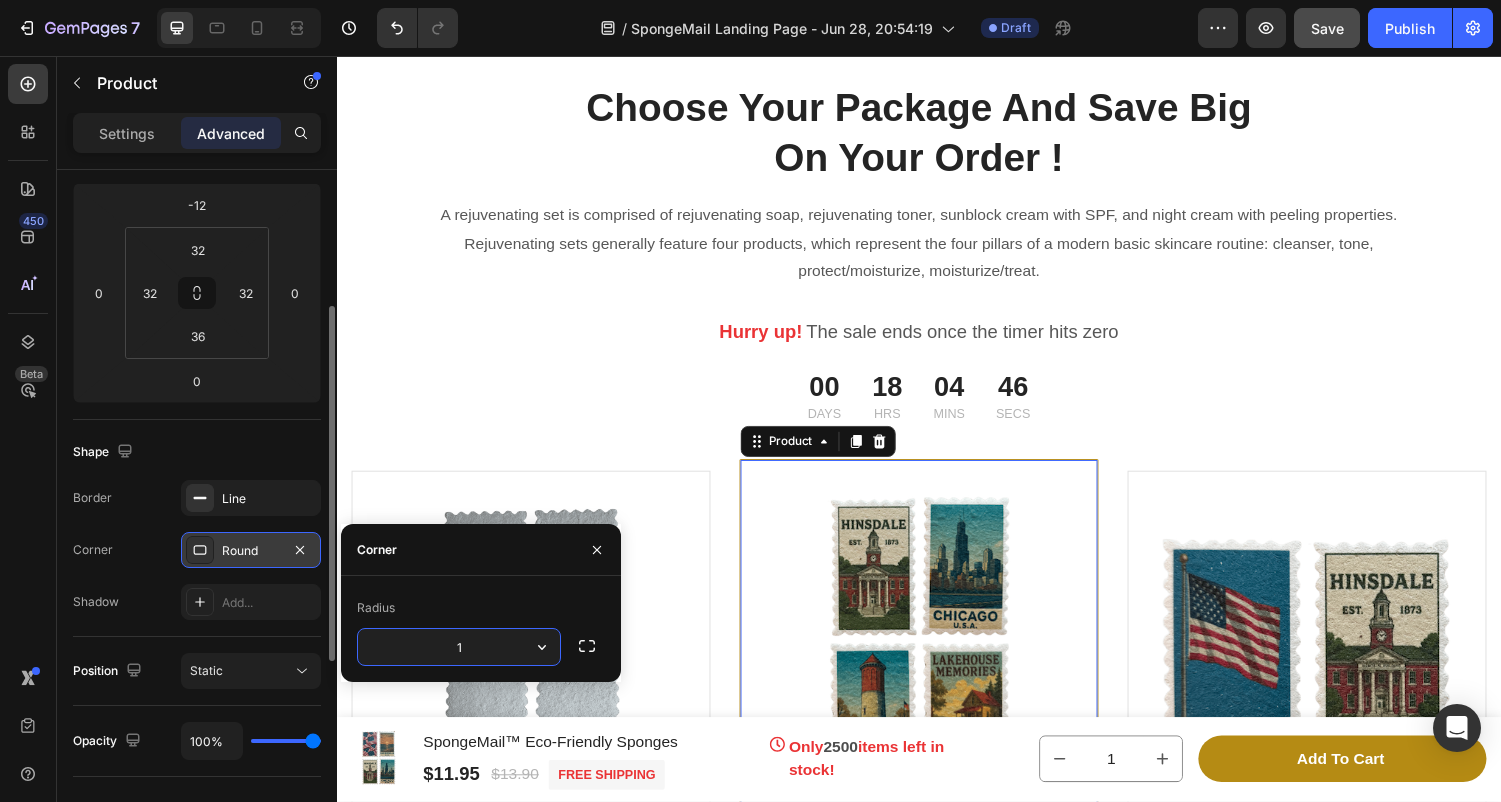 type on "16" 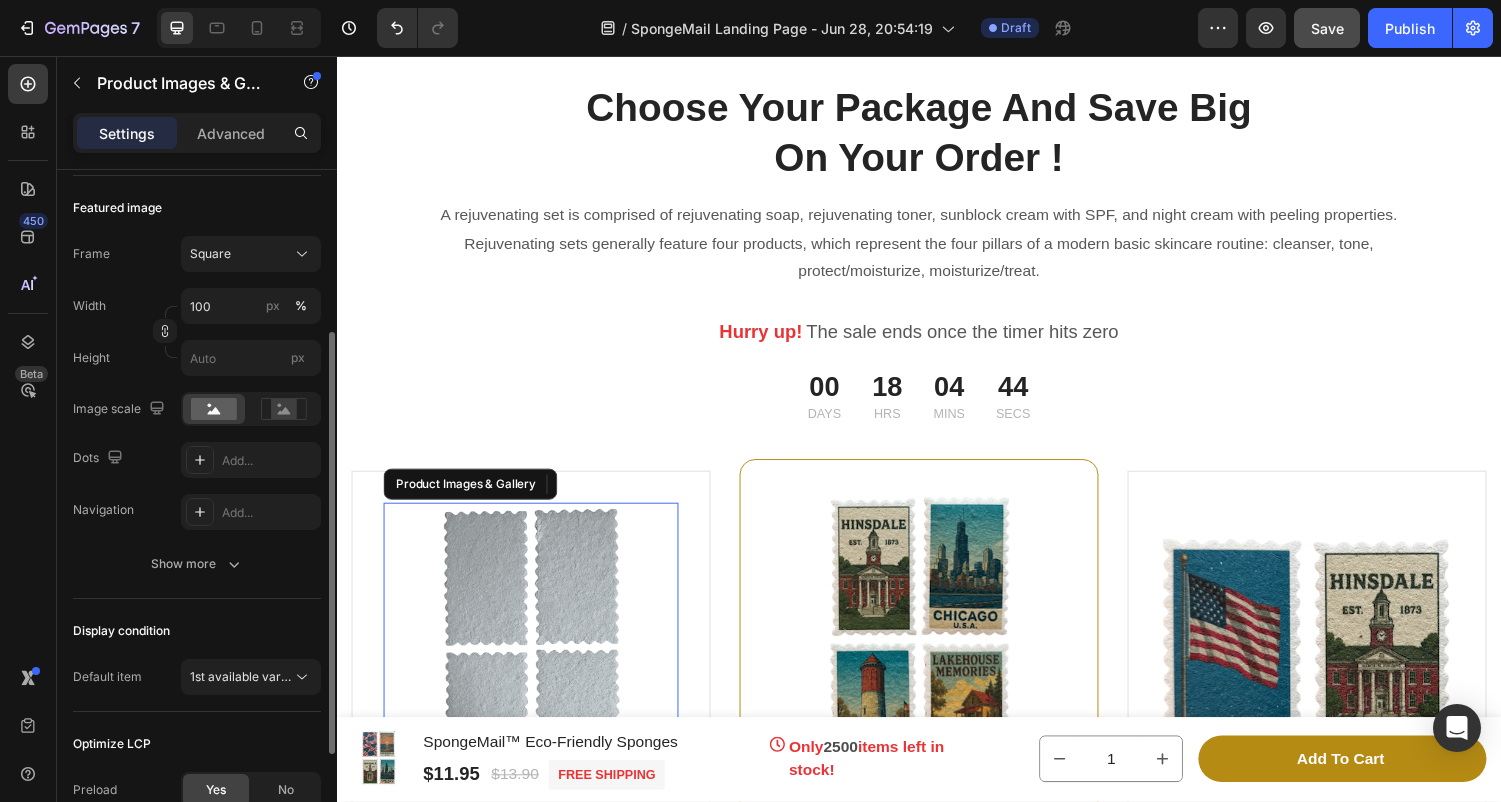 click at bounding box center (537, 669) 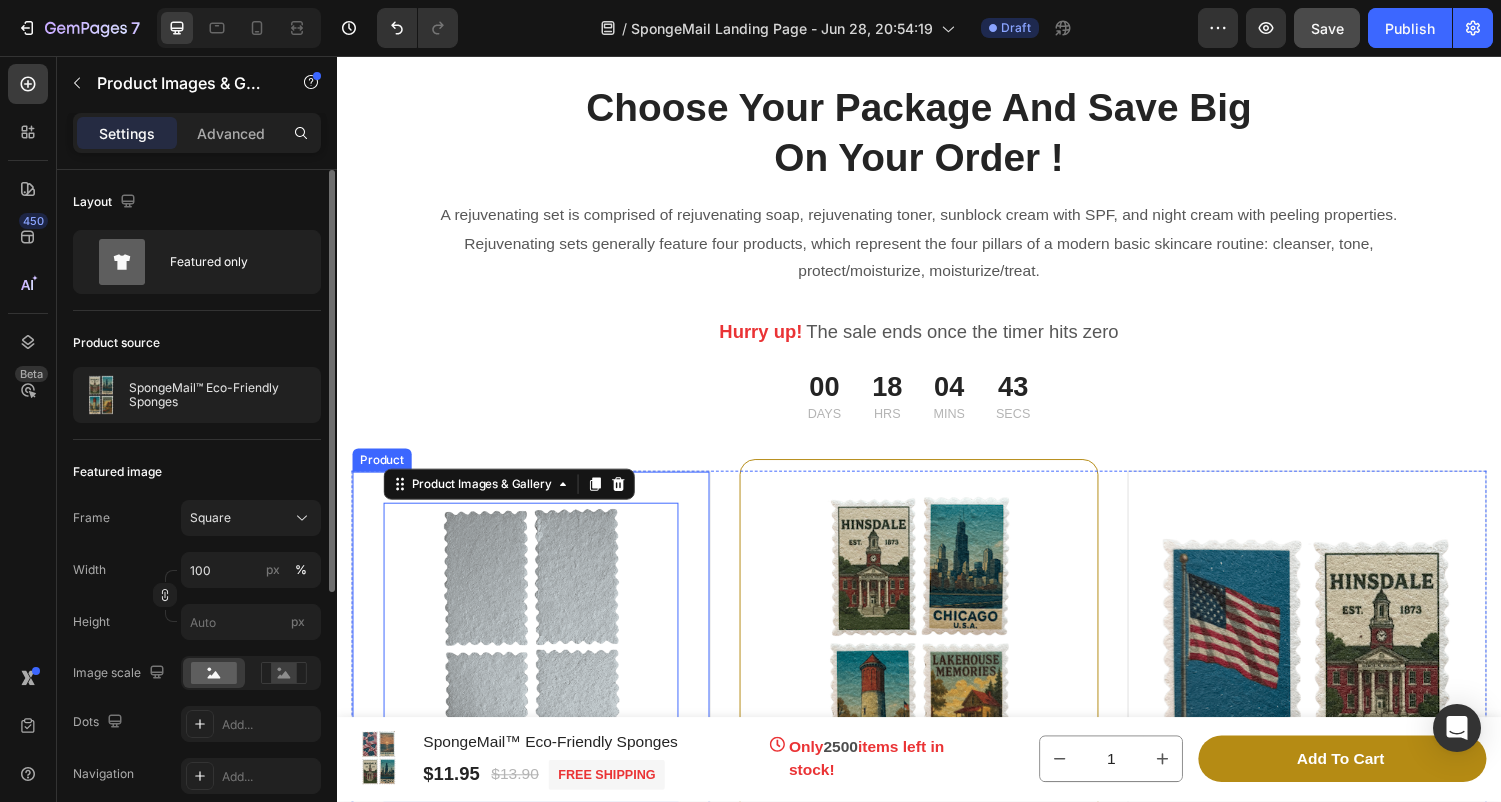 click on "Product Images & Gallery   32 Image 4 Classic Plain Sponges Text block Image Free Monthly Shipping Text block Image Maximum Hygiene Text block Image Upto 13% Savings Text block Icon List                Title Line $10.95 Product Price Product Price $11.90 Product Price Product Price Row Add to cart Product Cart Button Product" at bounding box center [537, 860] 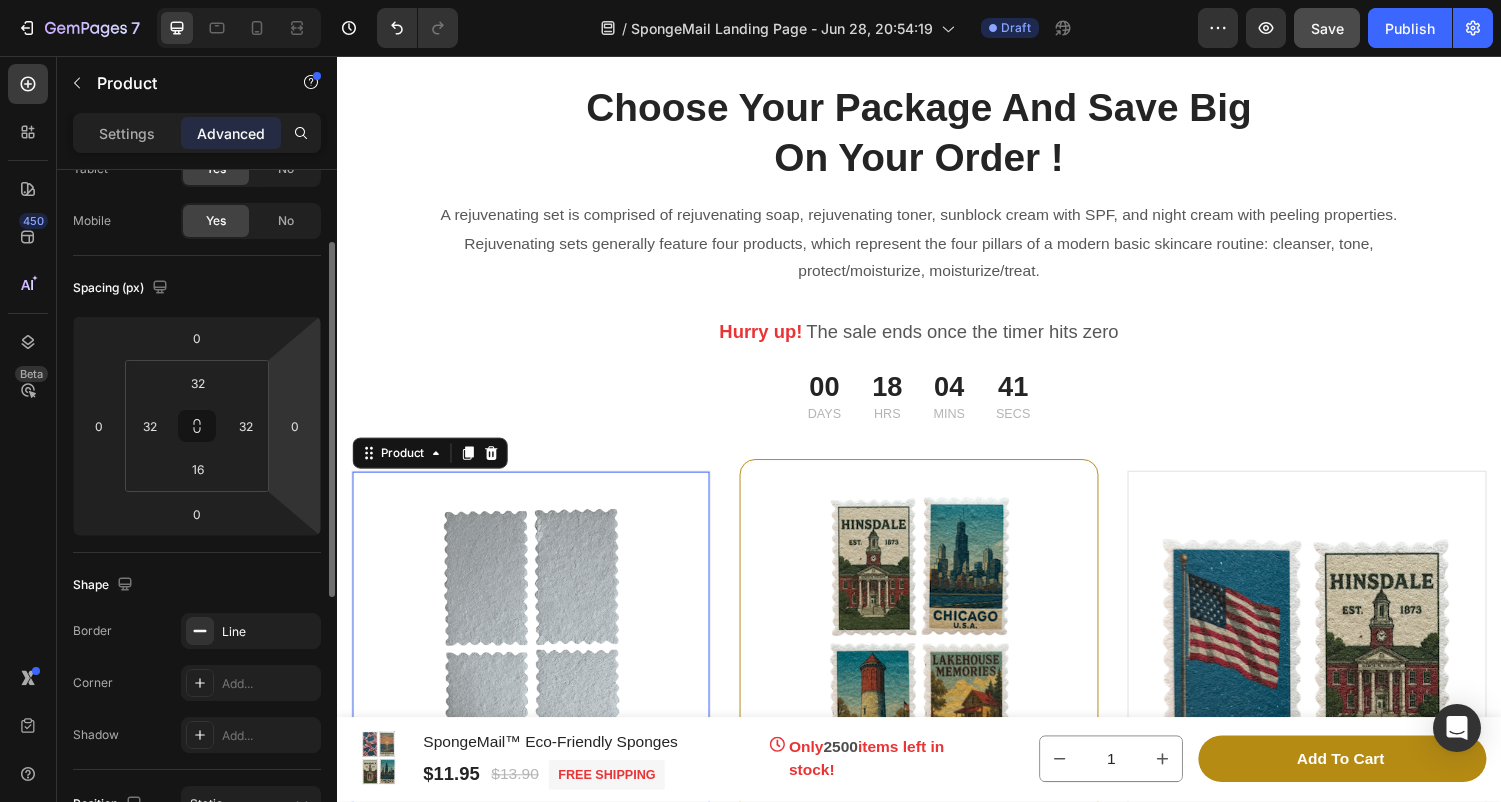 scroll, scrollTop: 161, scrollLeft: 0, axis: vertical 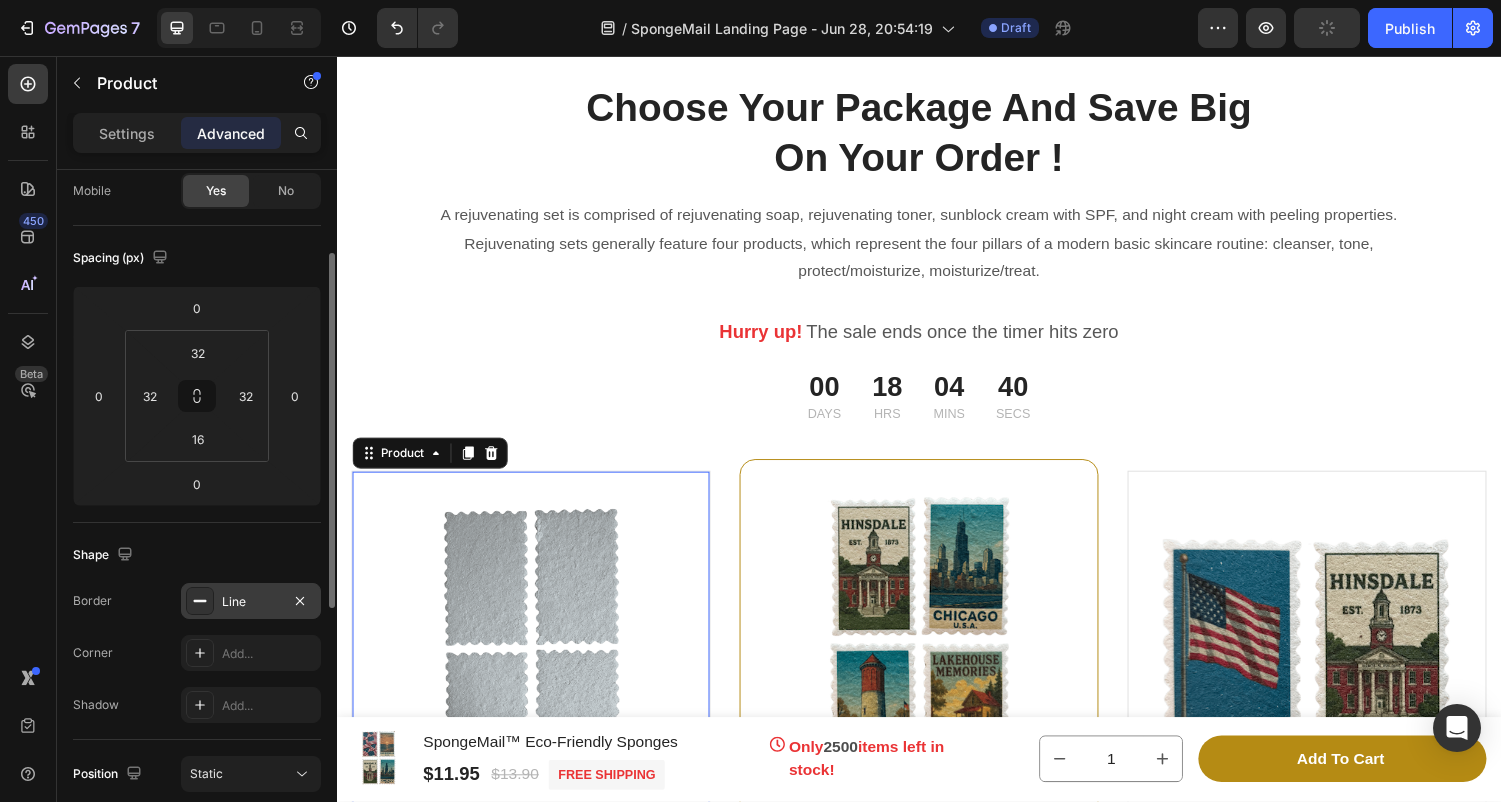 click on "Line" at bounding box center [251, 602] 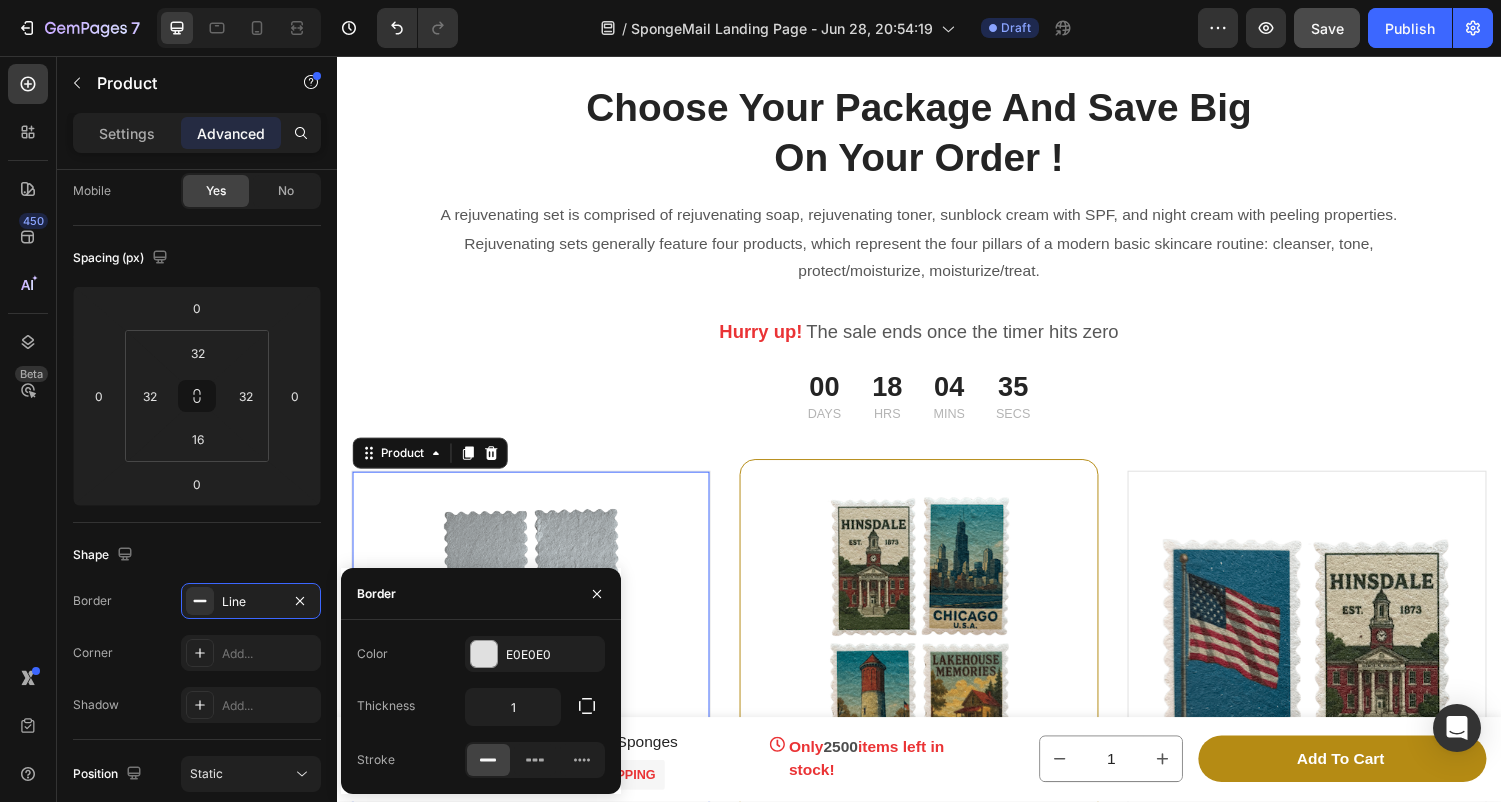 click on "Shape" at bounding box center (197, 555) 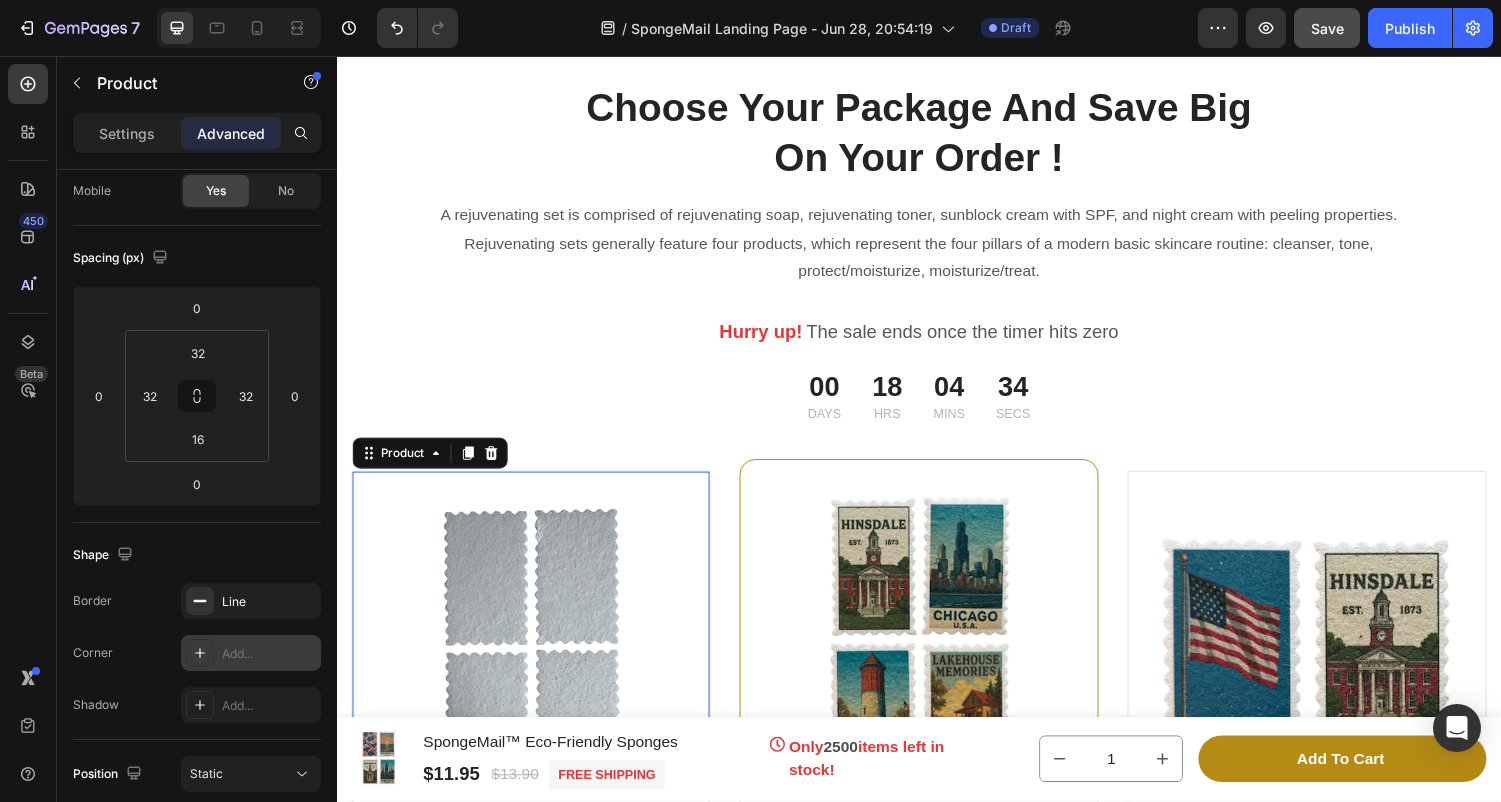 click on "Add..." at bounding box center [269, 654] 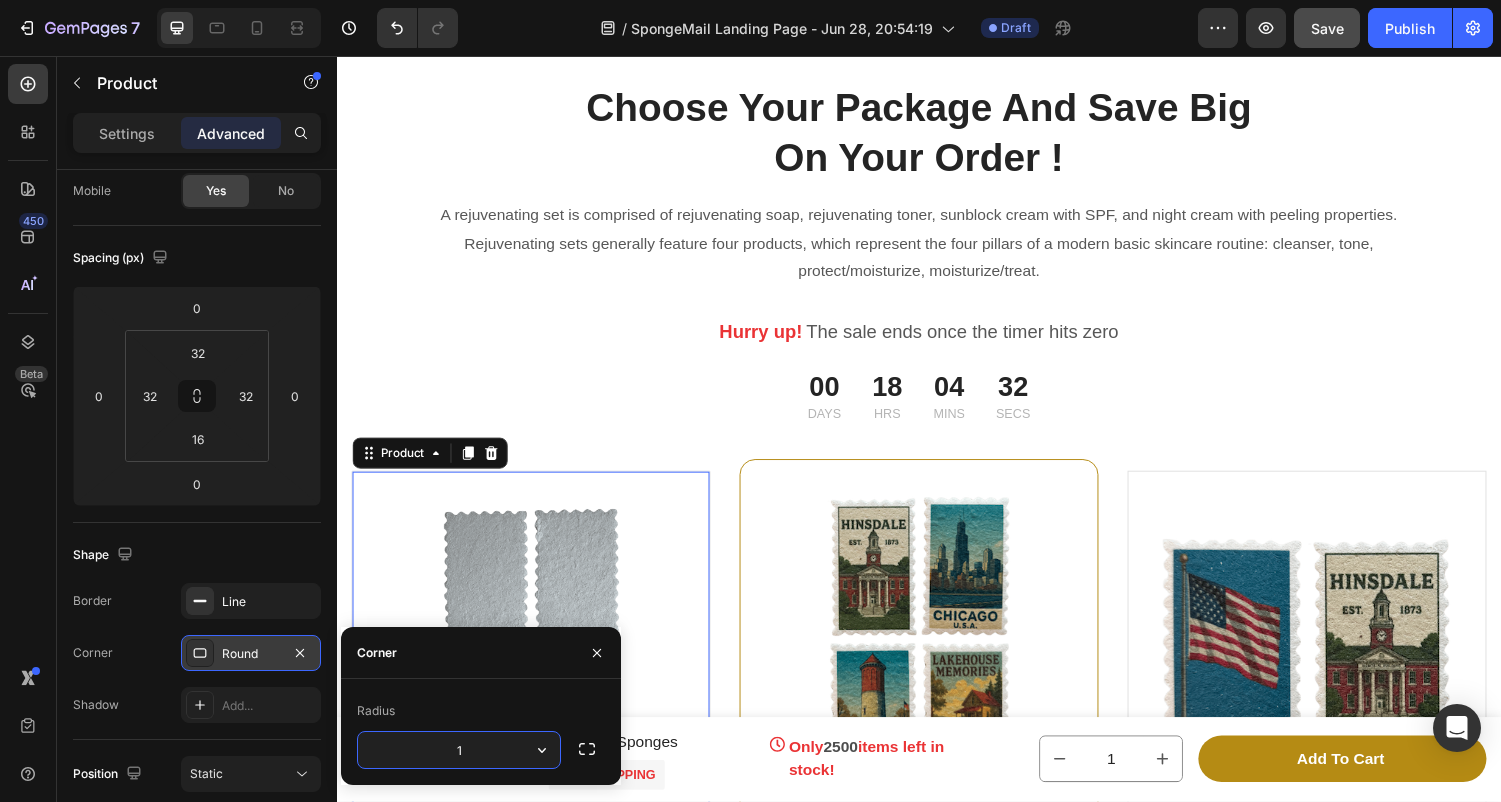 type on "16" 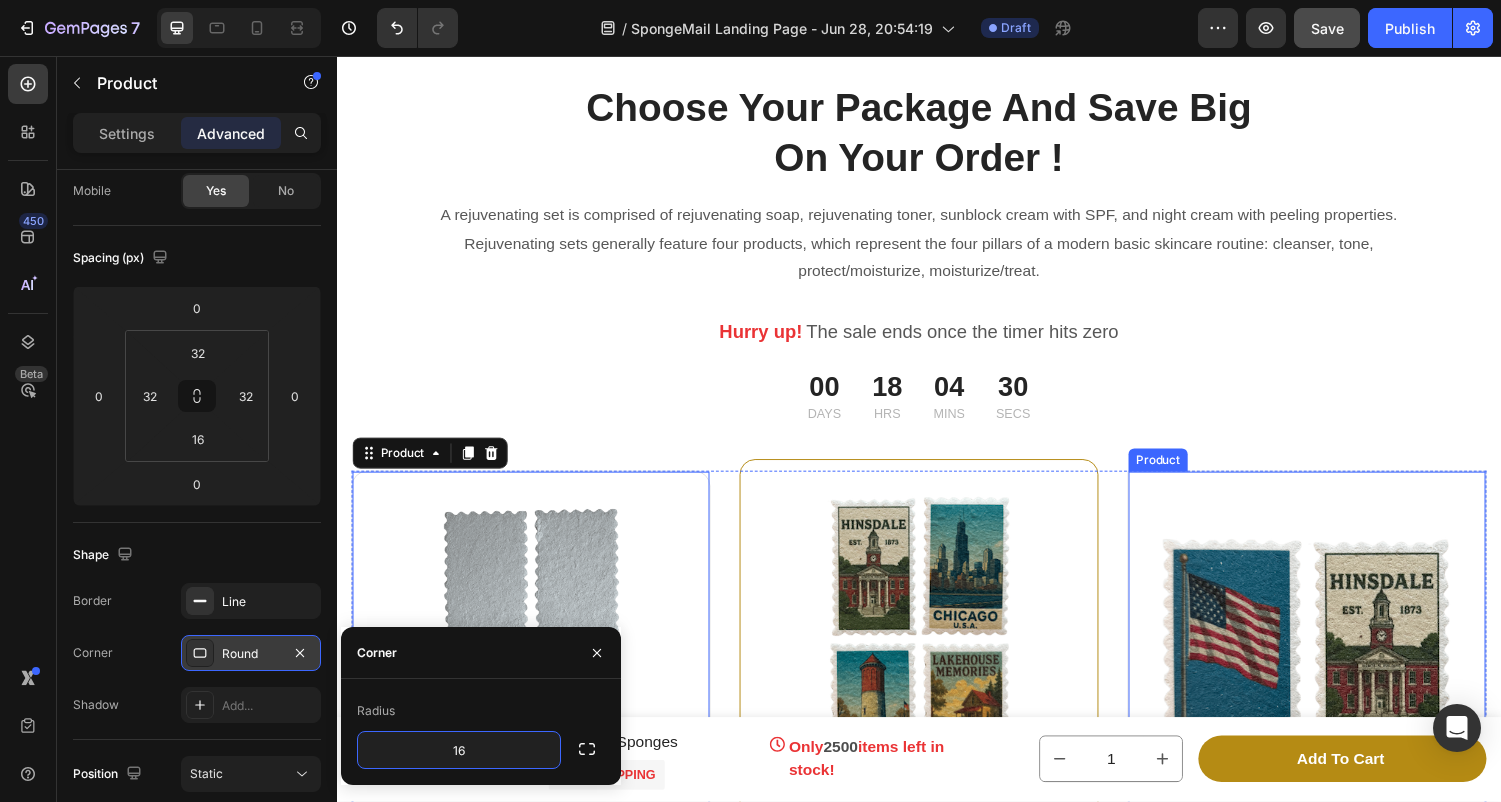 click on "Product Images & Gallery Image 2 Exclusive Designs Text block Image Standard 69c Shipping Text block Image Moderate Hygiene Text block Icon List                Title Line $6.95 Product Price Product Price No compare price Product Price Row Add to cart Product Cart Button Product" at bounding box center (1337, 836) 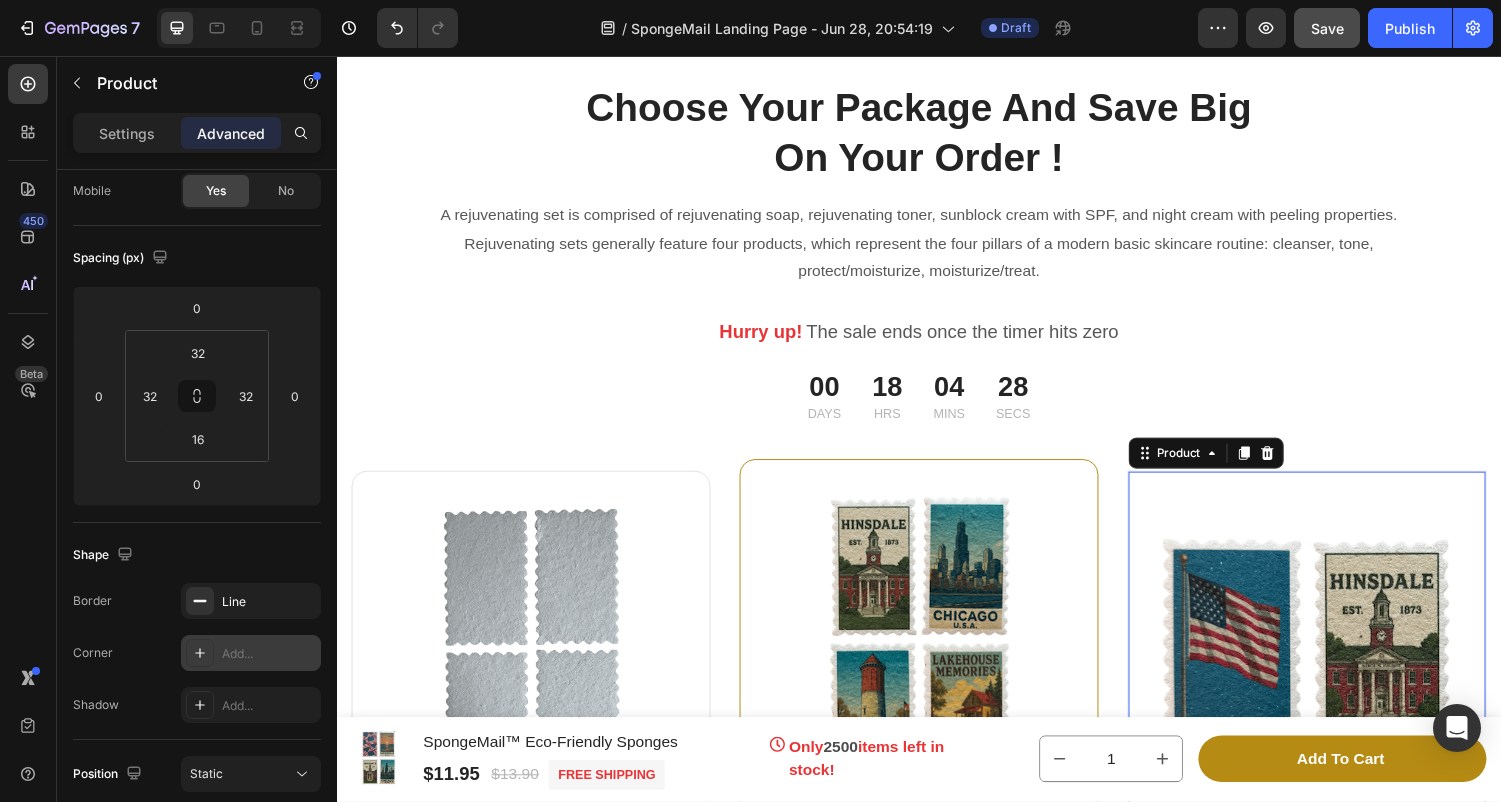 click on "Add..." at bounding box center (269, 654) 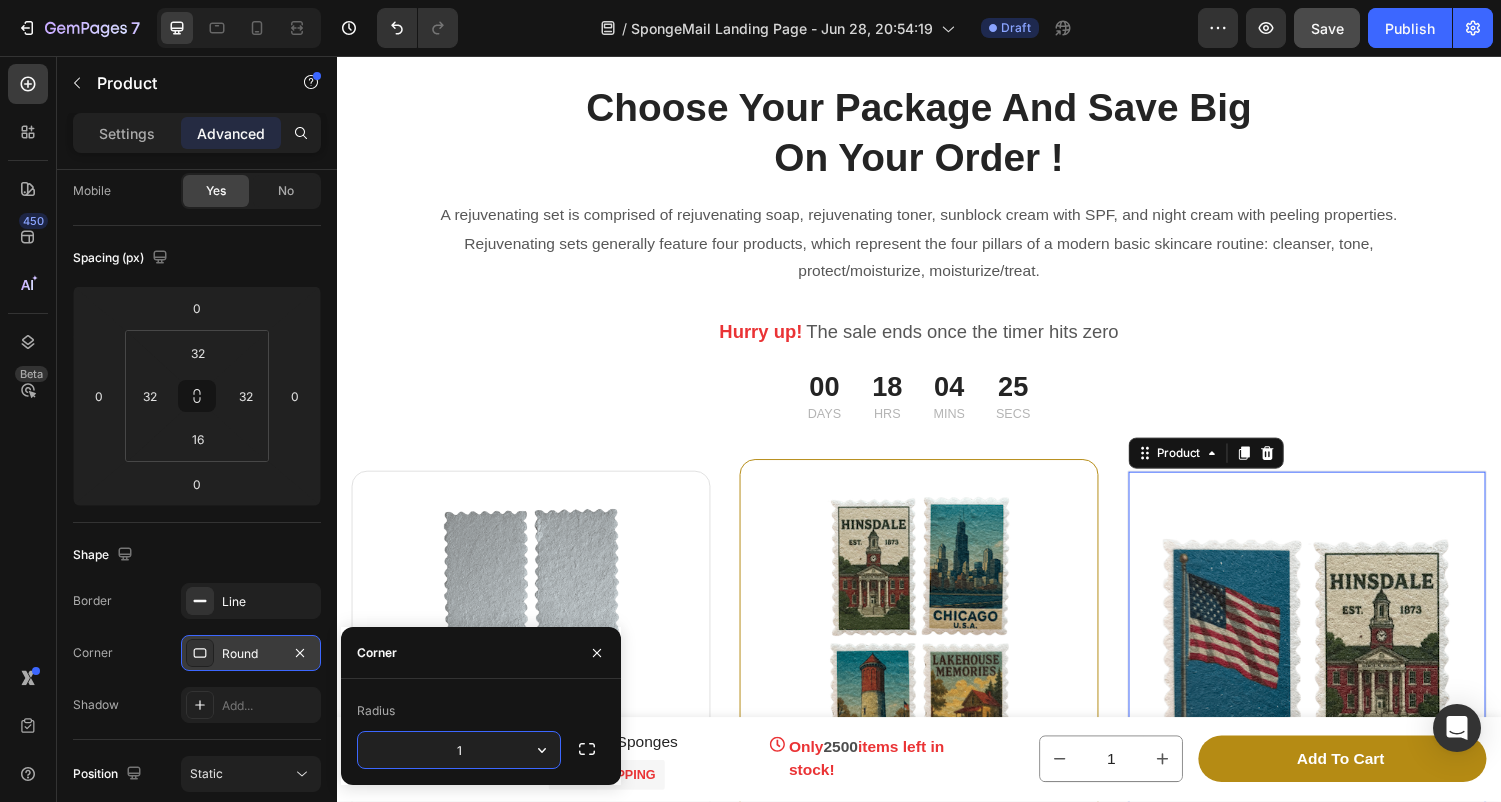 type on "16" 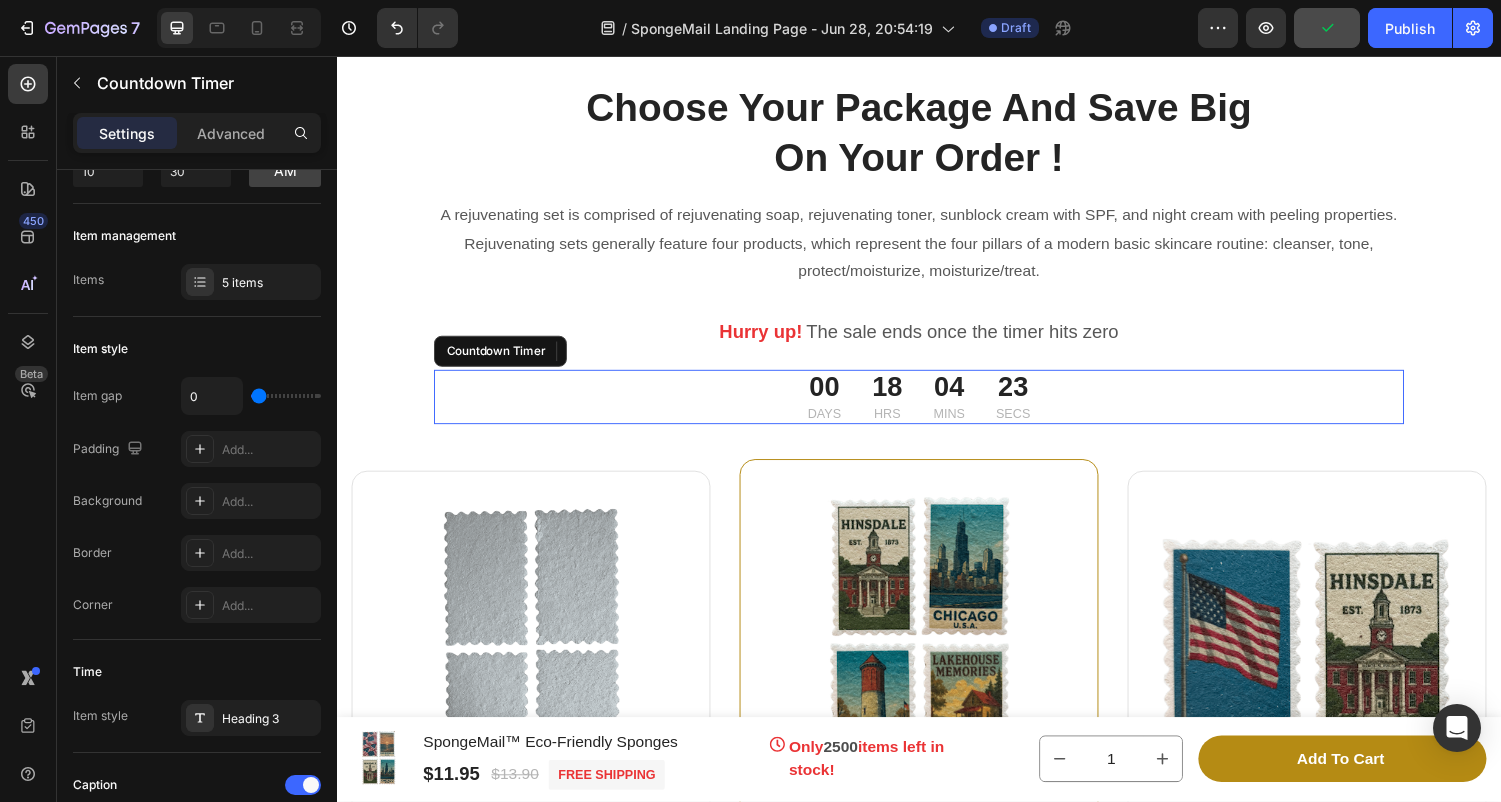 click on "00 Days 18 Hrs 04 Mins 23 Secs" at bounding box center [937, 408] 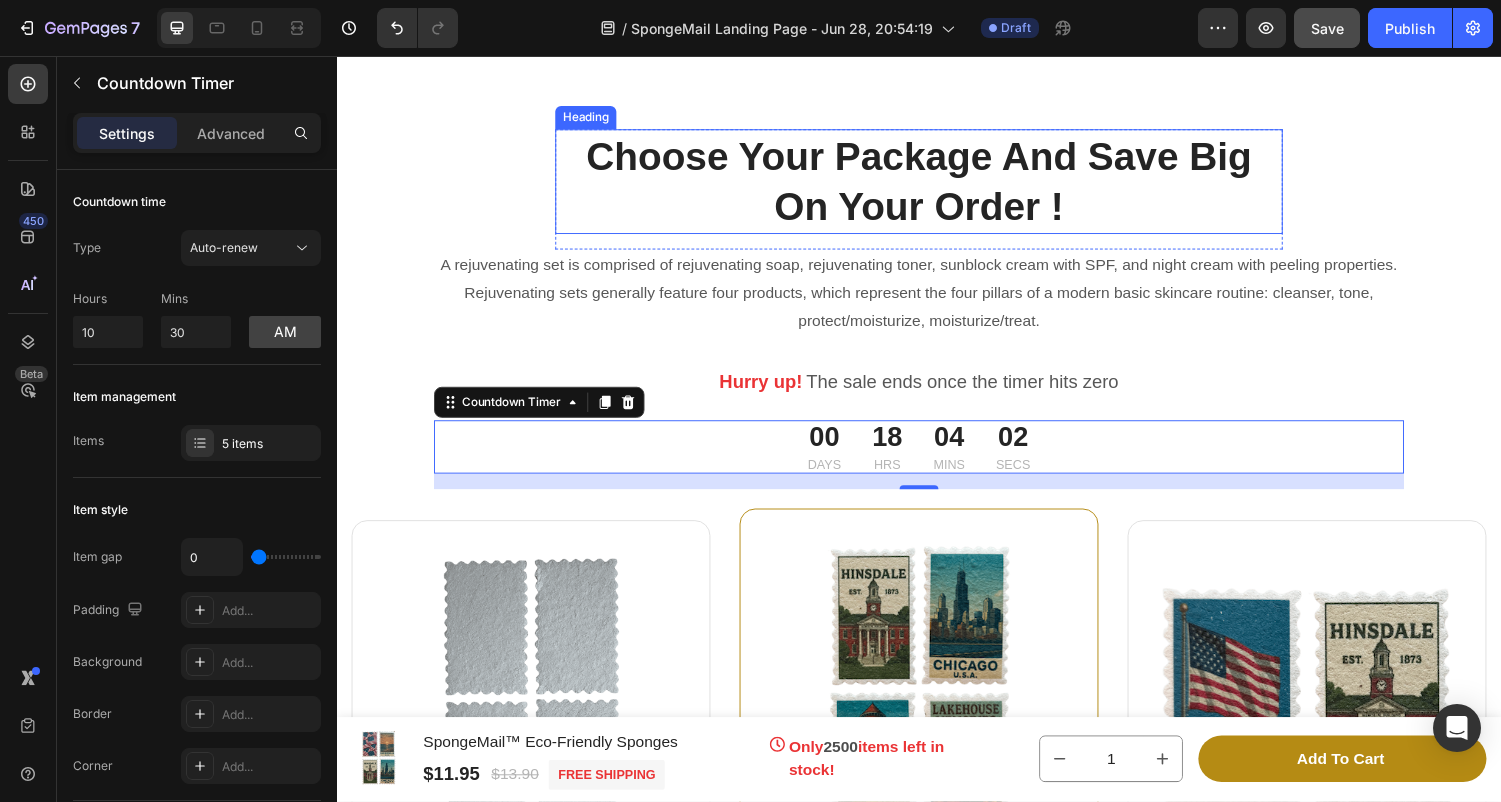 scroll, scrollTop: 10872, scrollLeft: 0, axis: vertical 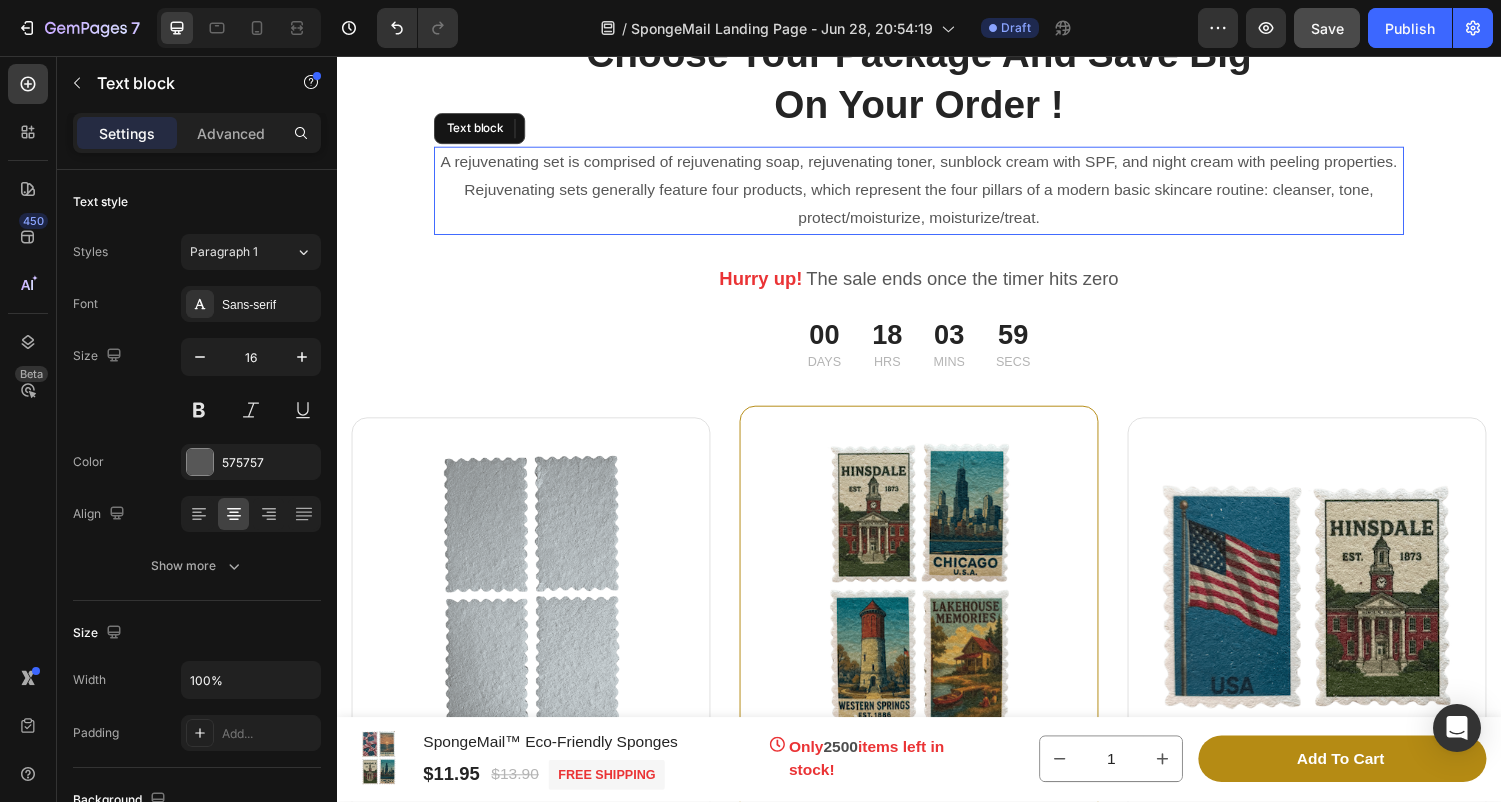 click on "A rejuvenating set is comprised of rejuvenating soap, rejuvenating toner, sunblock cream with SPF, and night cream with peeling properties. Rejuvenating sets generally feature four products, which represent the four pillars of a modern basic skincare routine: cleanser, tone, protect/moisturize, moisturize/treat." at bounding box center (937, 195) 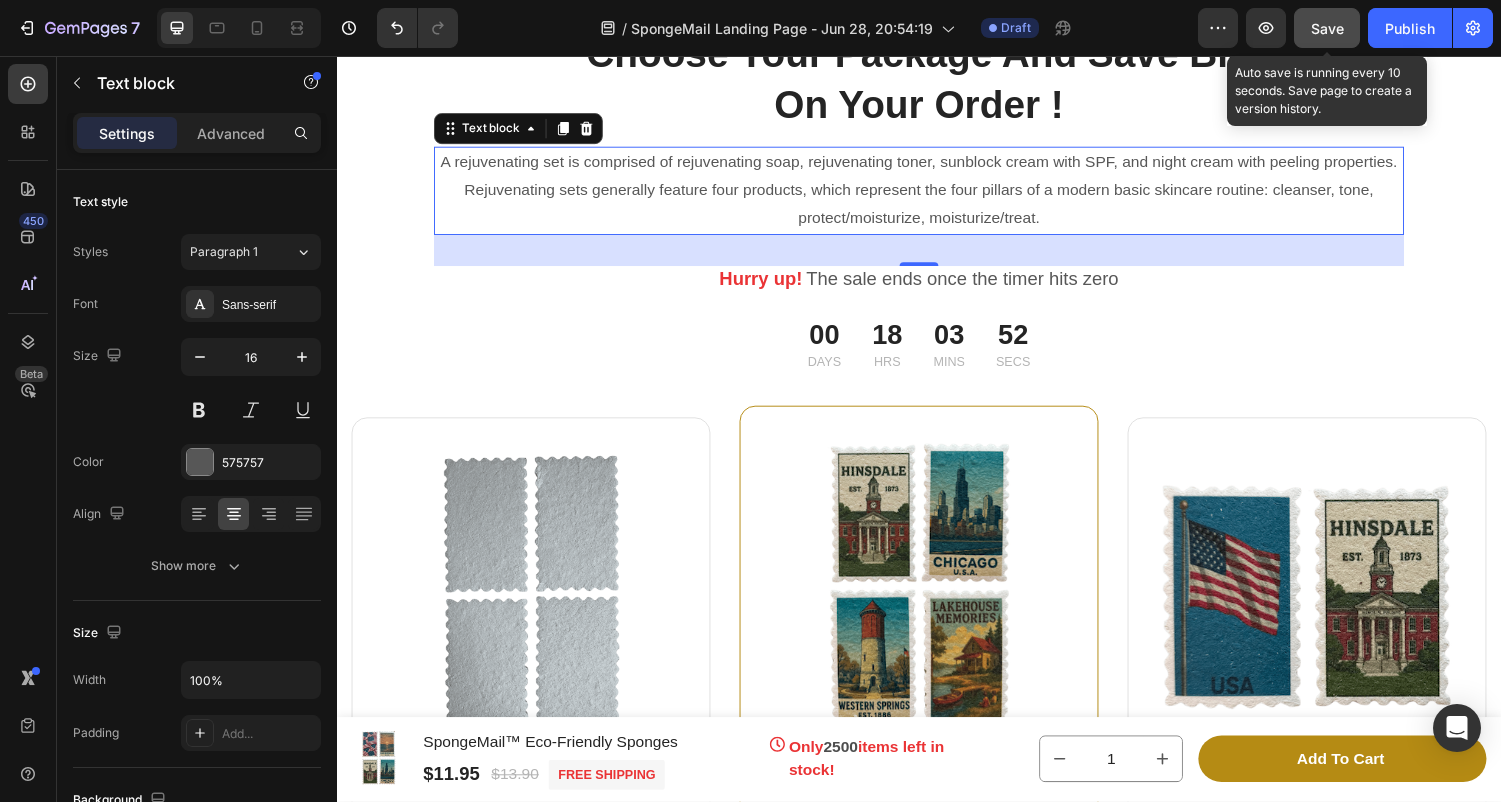 click on "Save" at bounding box center (1327, 28) 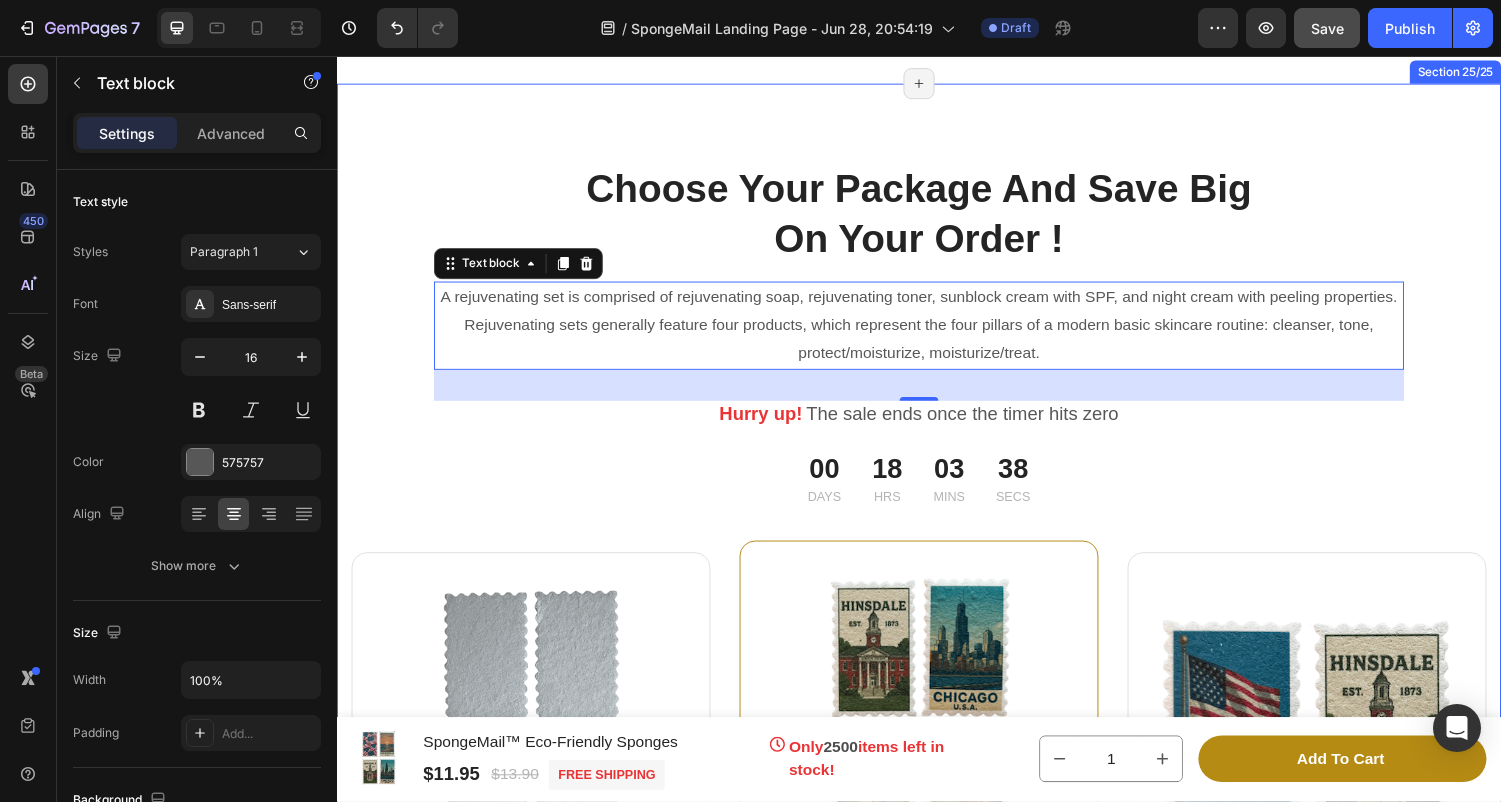 scroll, scrollTop: 10737, scrollLeft: 0, axis: vertical 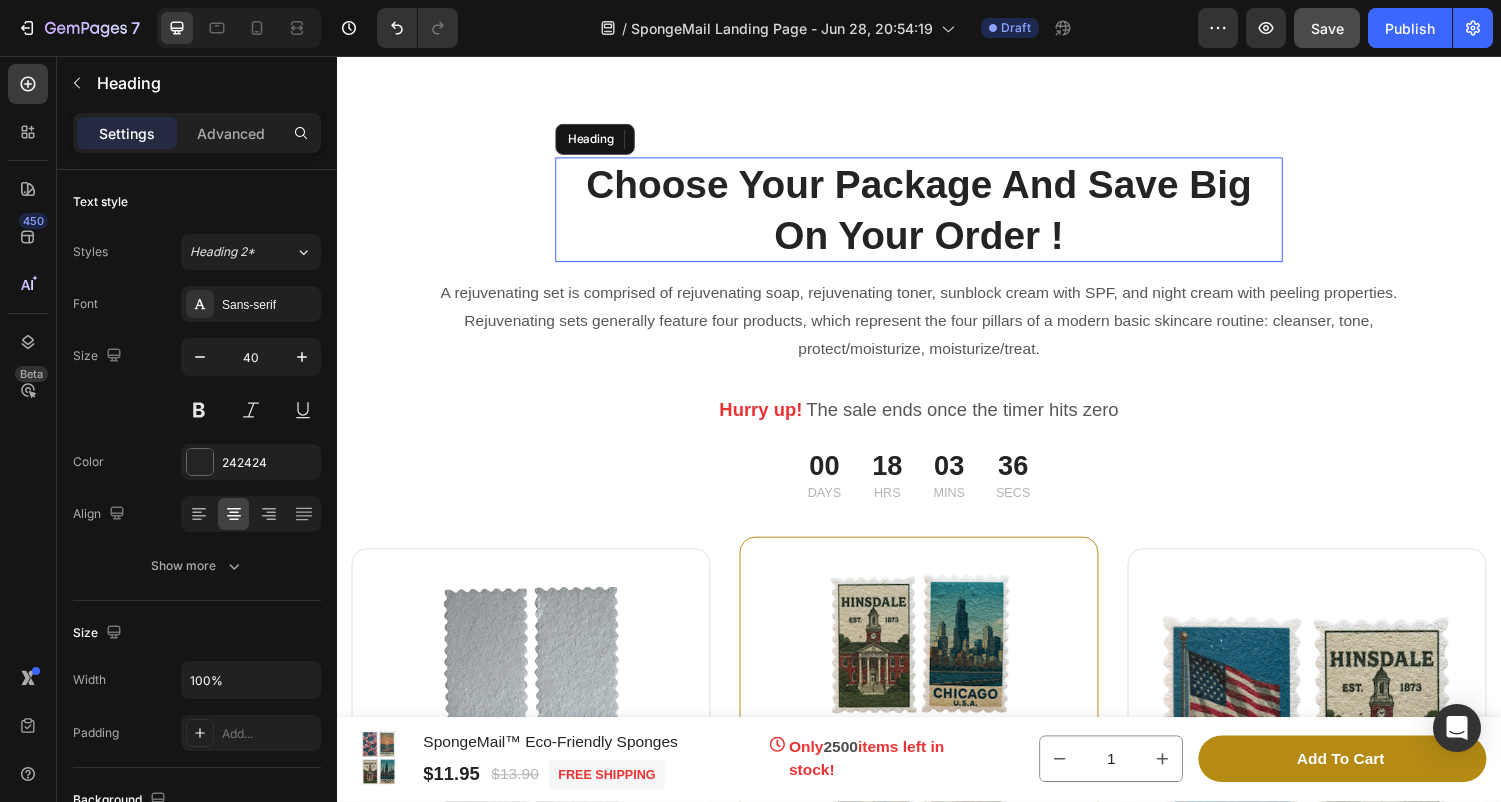 click on "Choose Your Package And Save Big On Your Order !" at bounding box center (937, 215) 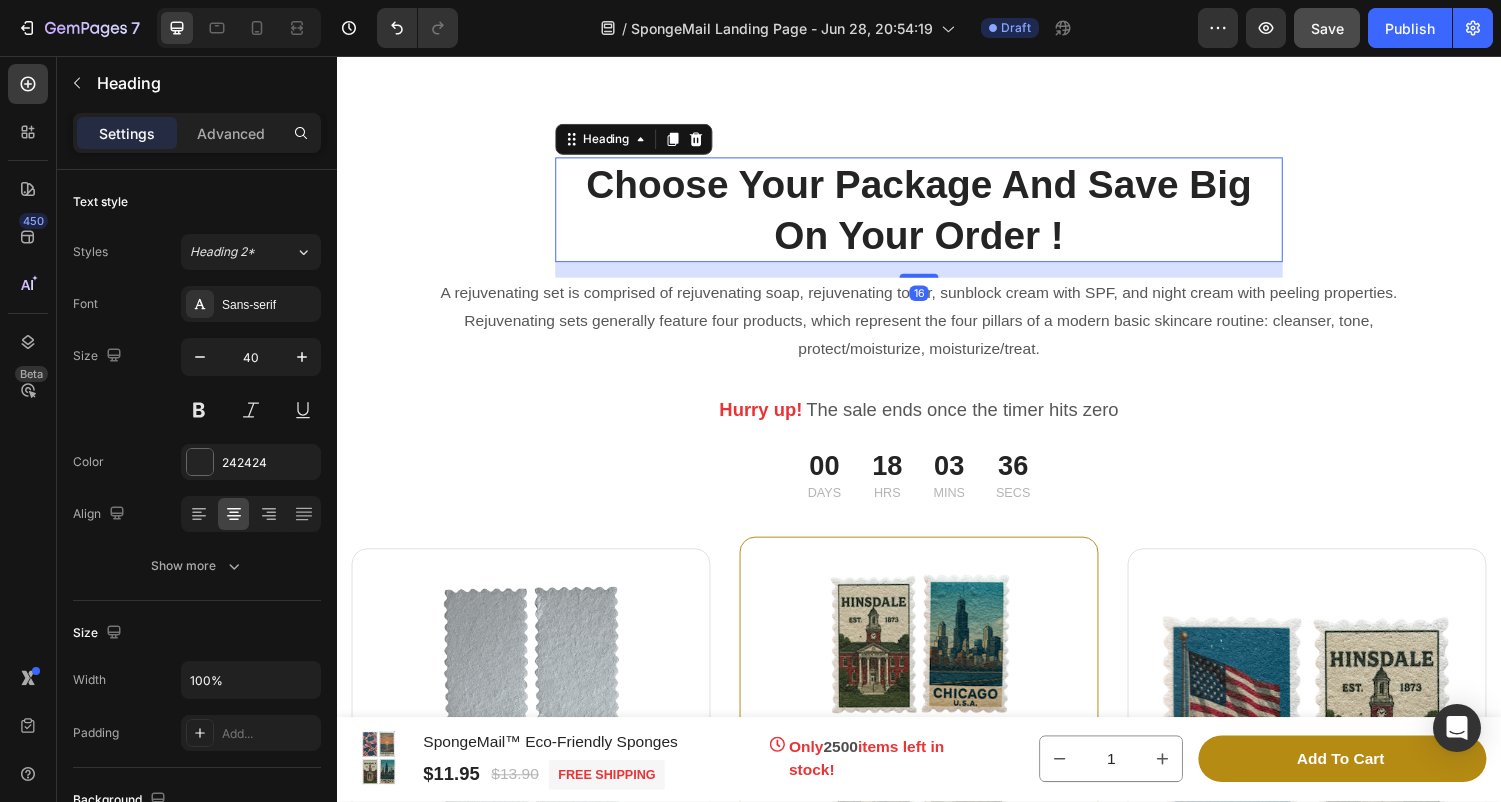 click on "Choose Your Package And Save Big On Your Order !" at bounding box center (937, 215) 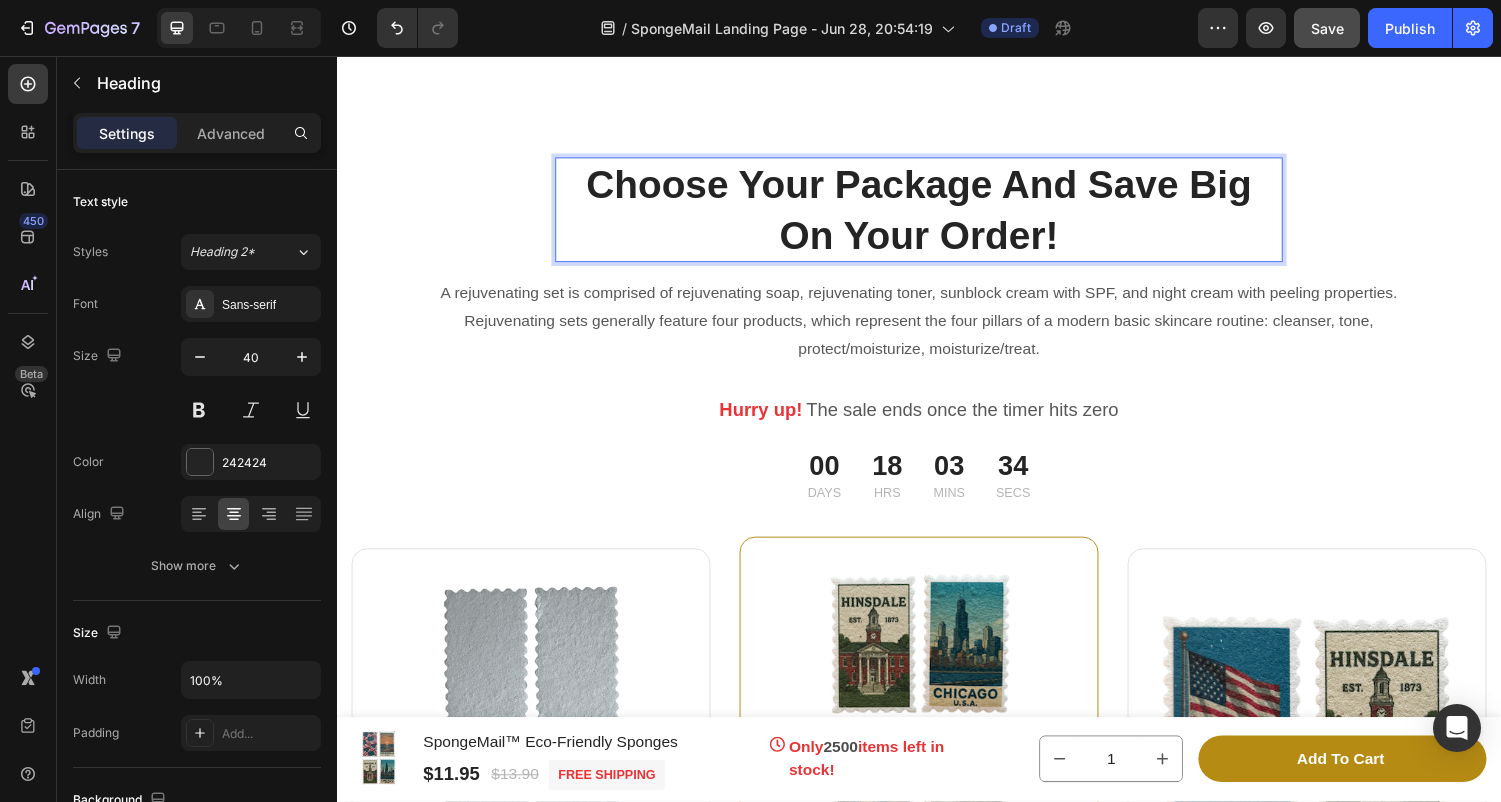 click on "Choose Your Package And Save Big On Your Order!" at bounding box center (937, 215) 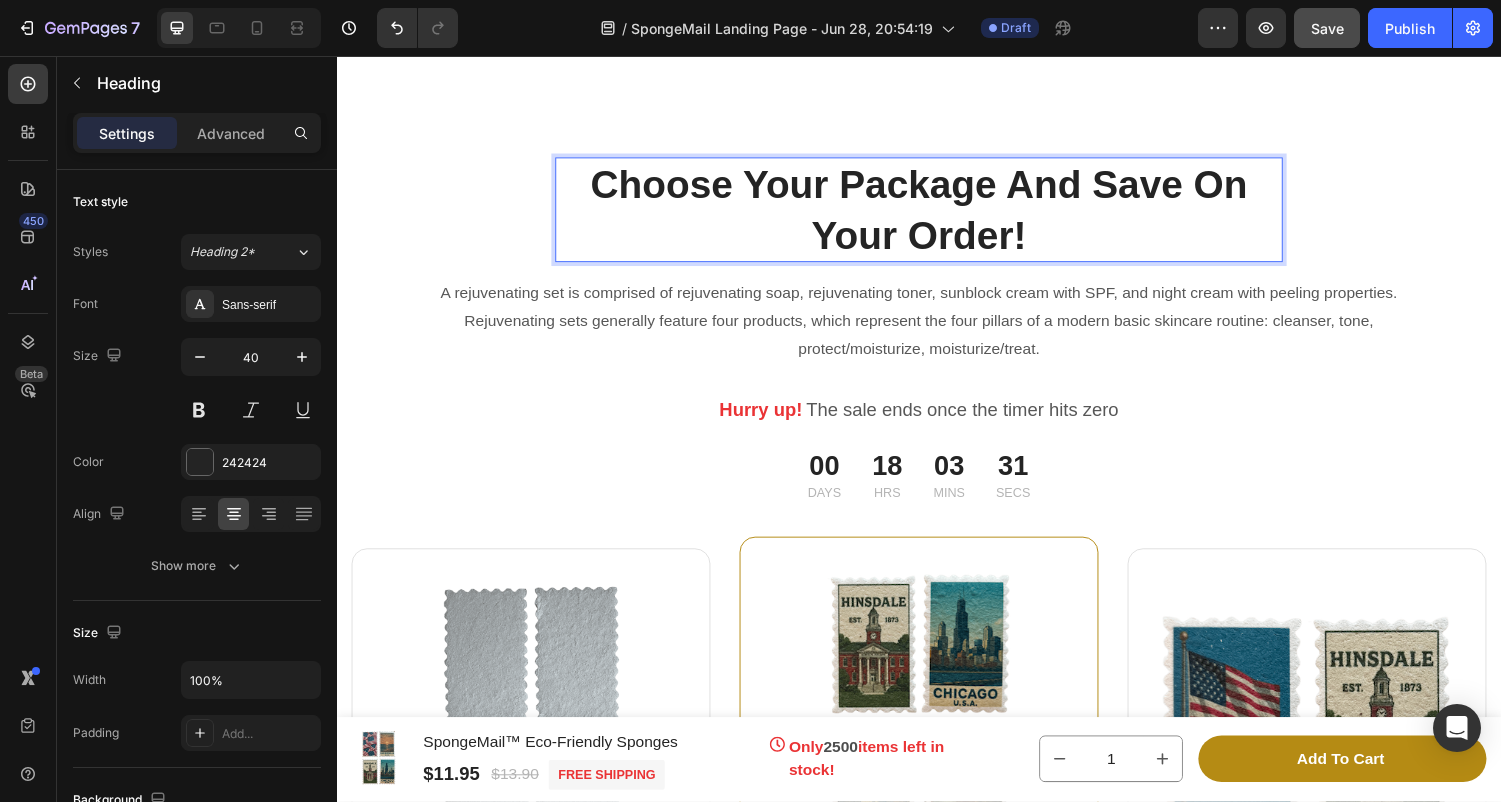 click on "Choose Your Package And Save On Your Order!" at bounding box center [937, 215] 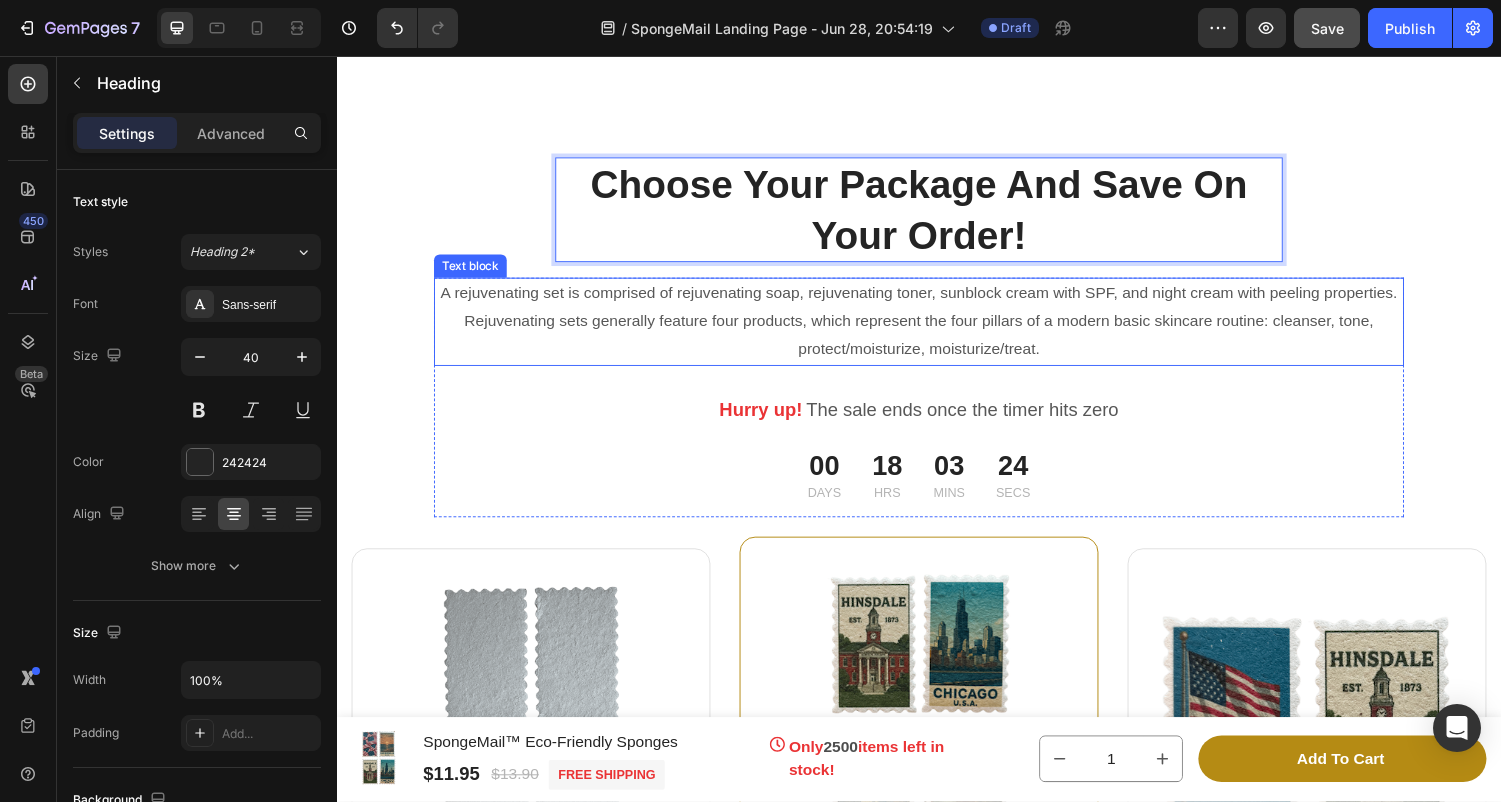 click on "A rejuvenating set is comprised of rejuvenating soap, rejuvenating toner, sunblock cream with SPF, and night cream with peeling properties. Rejuvenating sets generally feature four products, which represent the four pillars of a modern basic skincare routine: cleanser, tone, protect/moisturize, moisturize/treat." at bounding box center [937, 330] 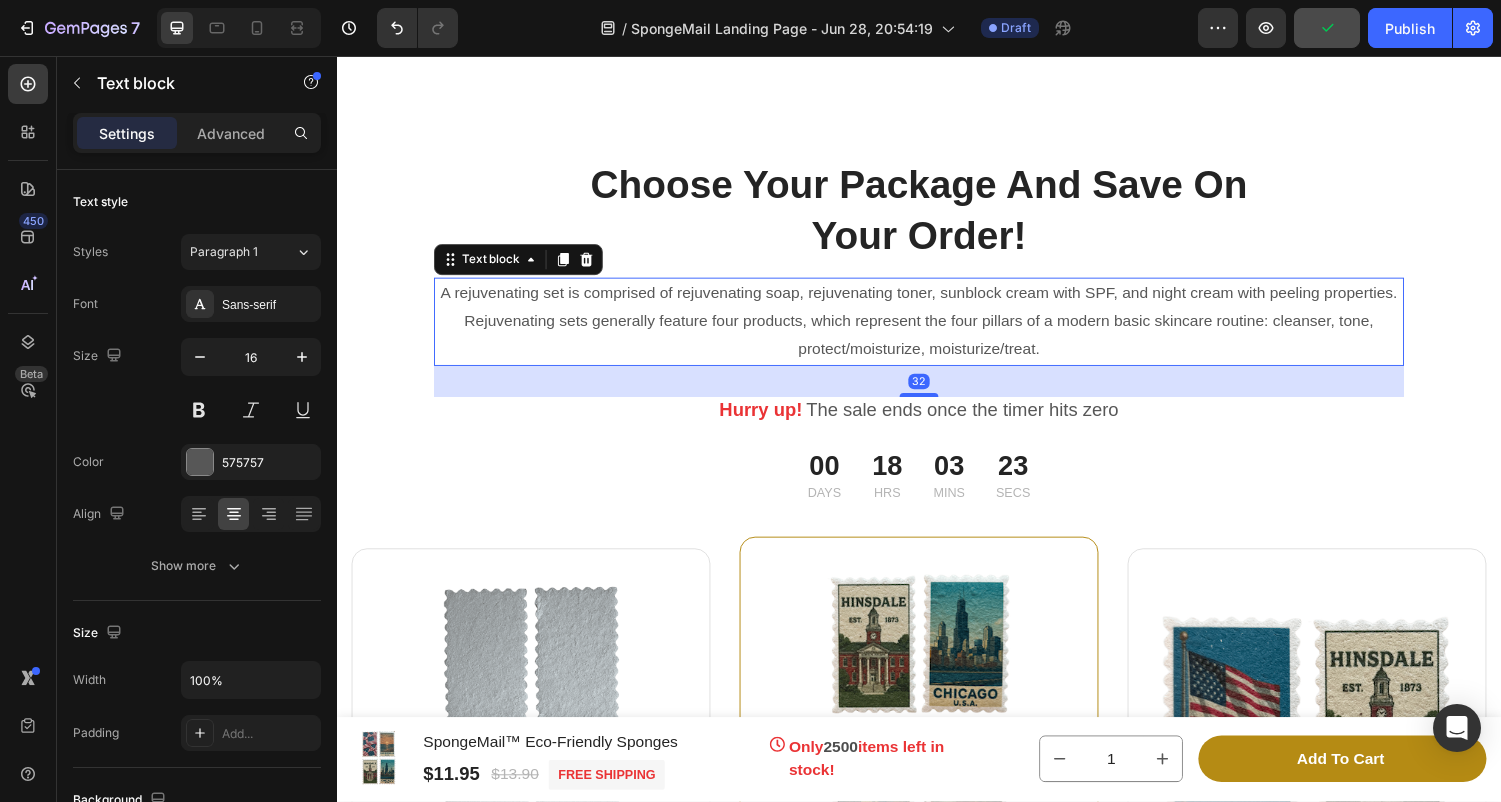 click on "A rejuvenating set is comprised of rejuvenating soap, rejuvenating toner, sunblock cream with SPF, and night cream with peeling properties. Rejuvenating sets generally feature four products, which represent the four pillars of a modern basic skincare routine: cleanser, tone, protect/moisturize, moisturize/treat." at bounding box center [937, 330] 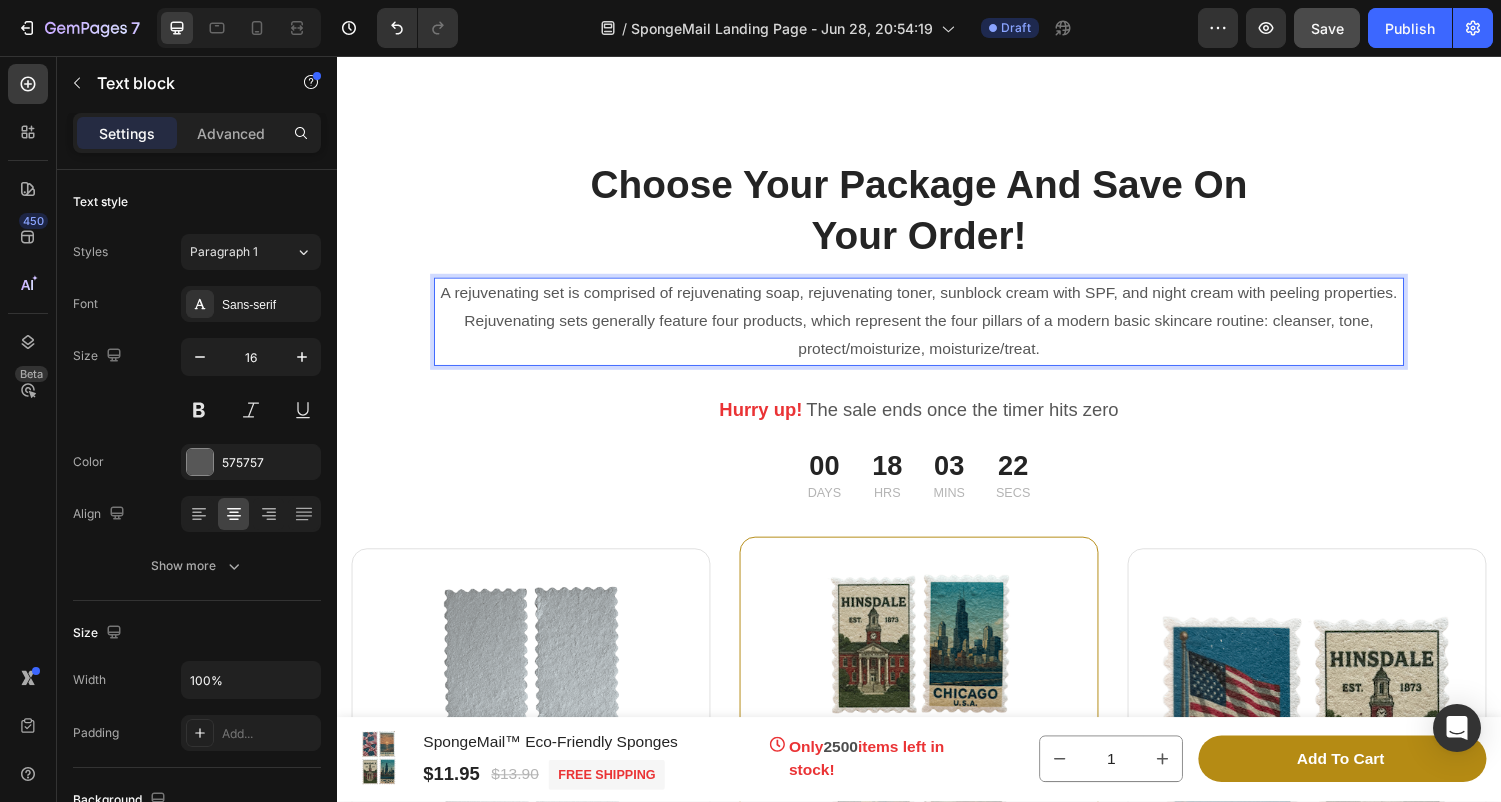 click on "A rejuvenating set is comprised of rejuvenating soap, rejuvenating toner, sunblock cream with SPF, and night cream with peeling properties. Rejuvenating sets generally feature four products, which represent the four pillars of a modern basic skincare routine: cleanser, tone, protect/moisturize, moisturize/treat." at bounding box center [937, 330] 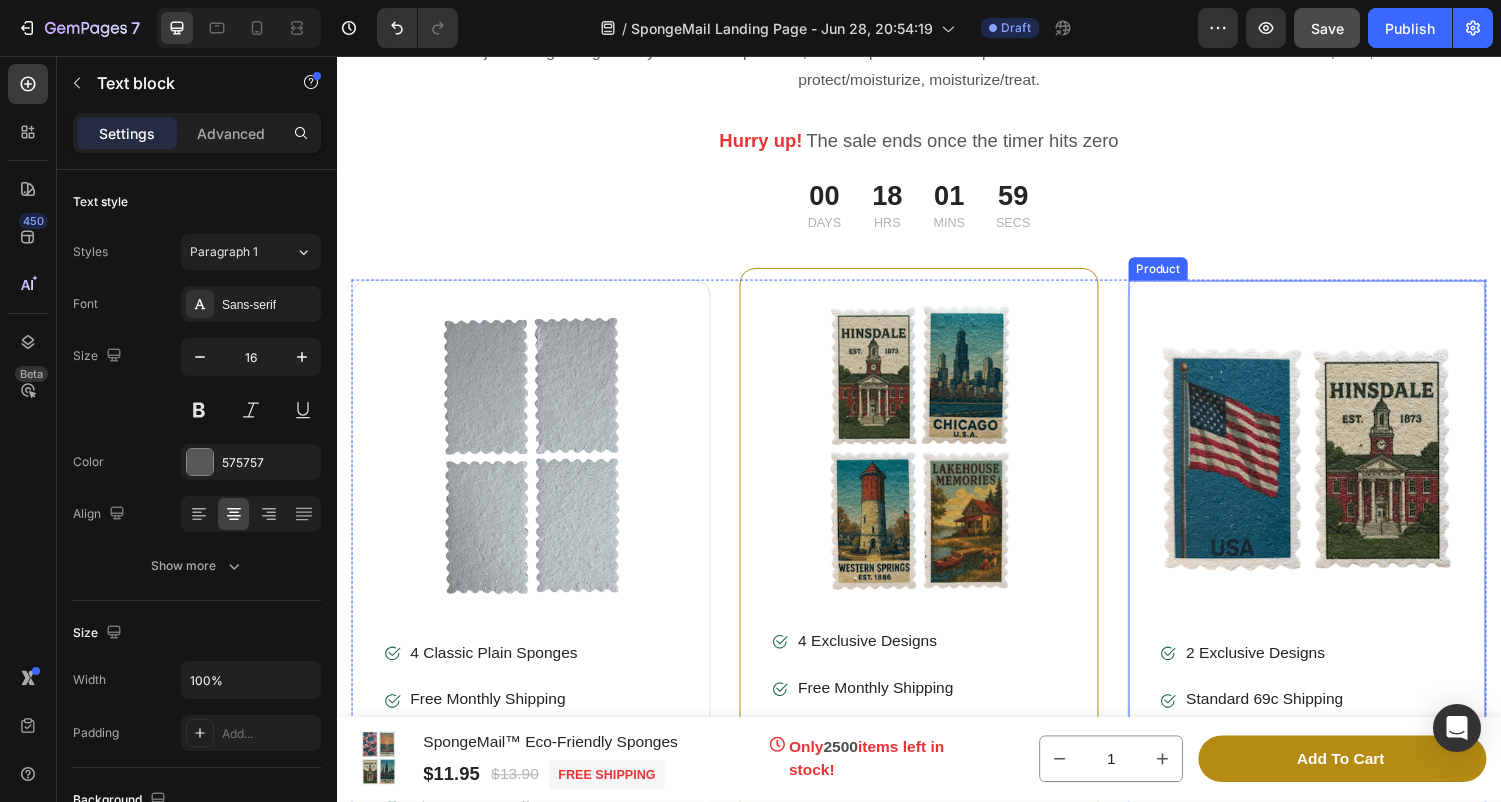 scroll, scrollTop: 11608, scrollLeft: 0, axis: vertical 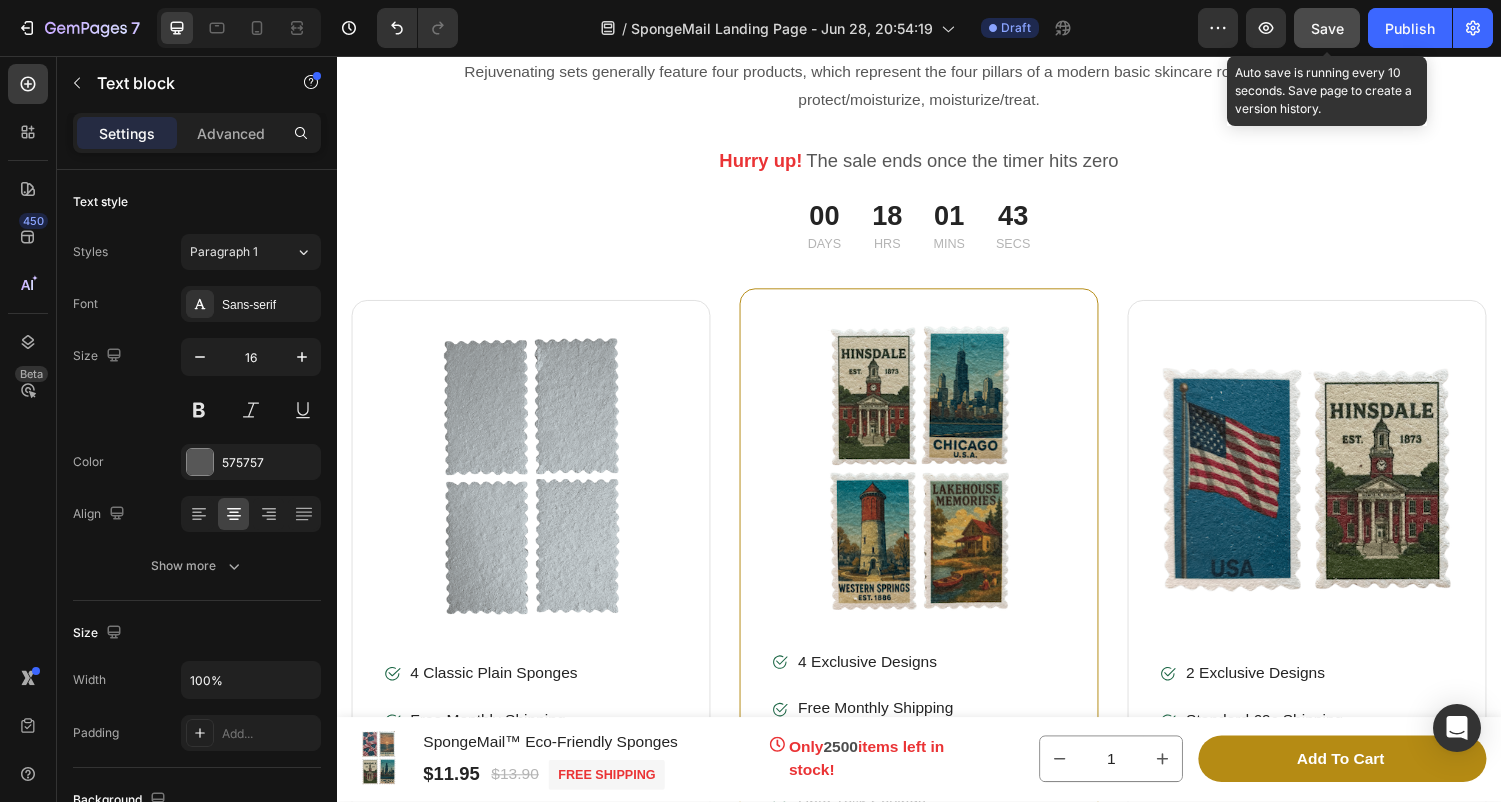 click on "Save" at bounding box center (1327, 28) 